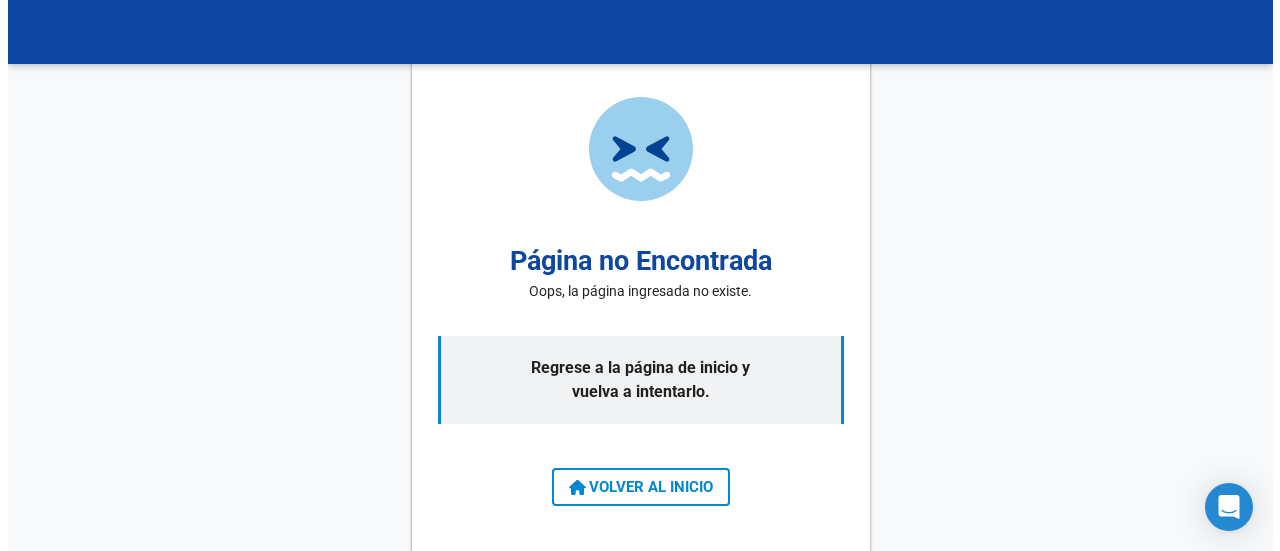 scroll, scrollTop: 0, scrollLeft: 0, axis: both 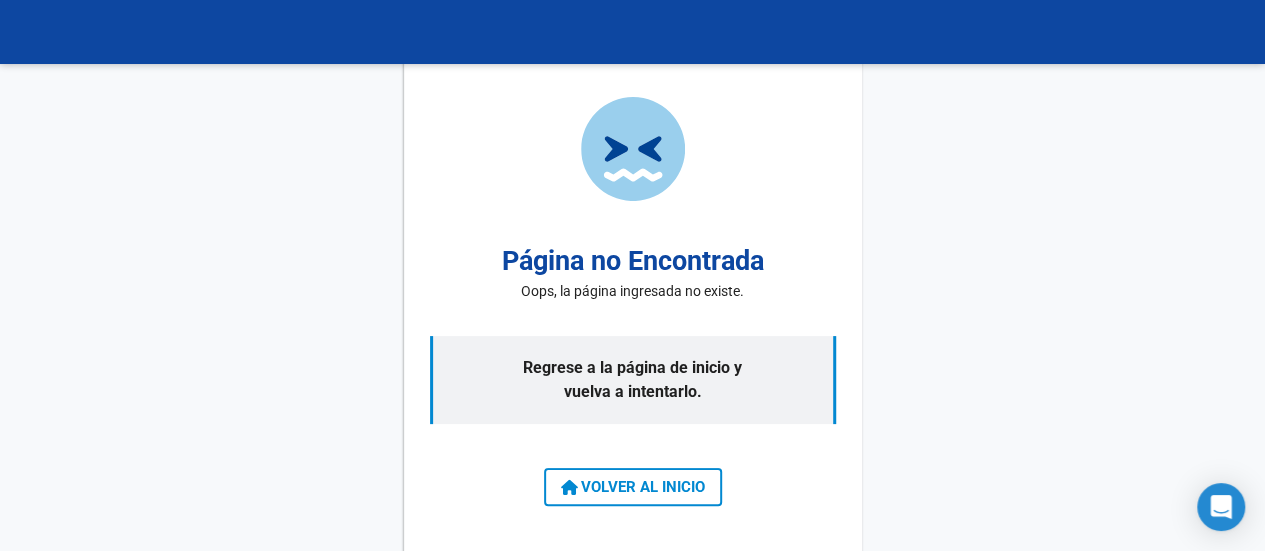 click on "VOLVER AL INICIO" 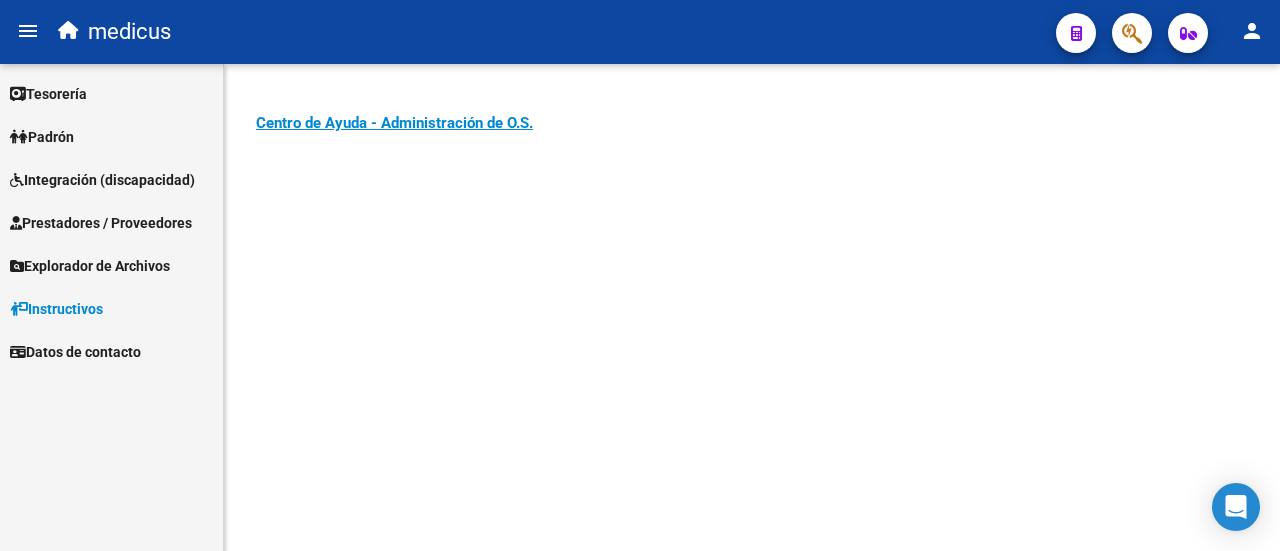 click on "Padrón" at bounding box center (42, 137) 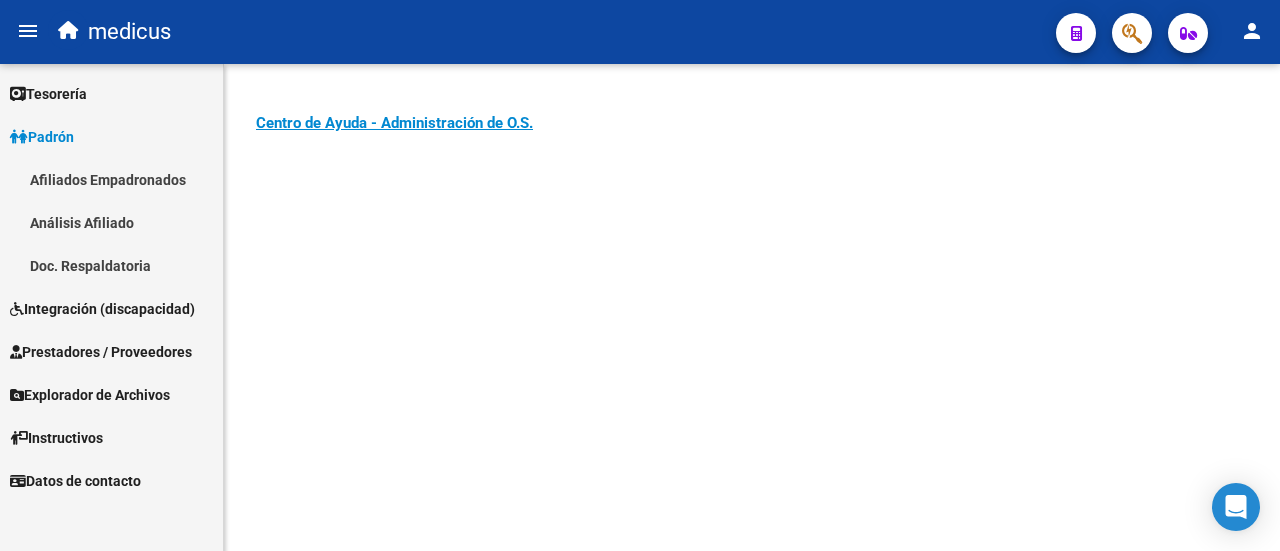click on "Padrón" at bounding box center (42, 137) 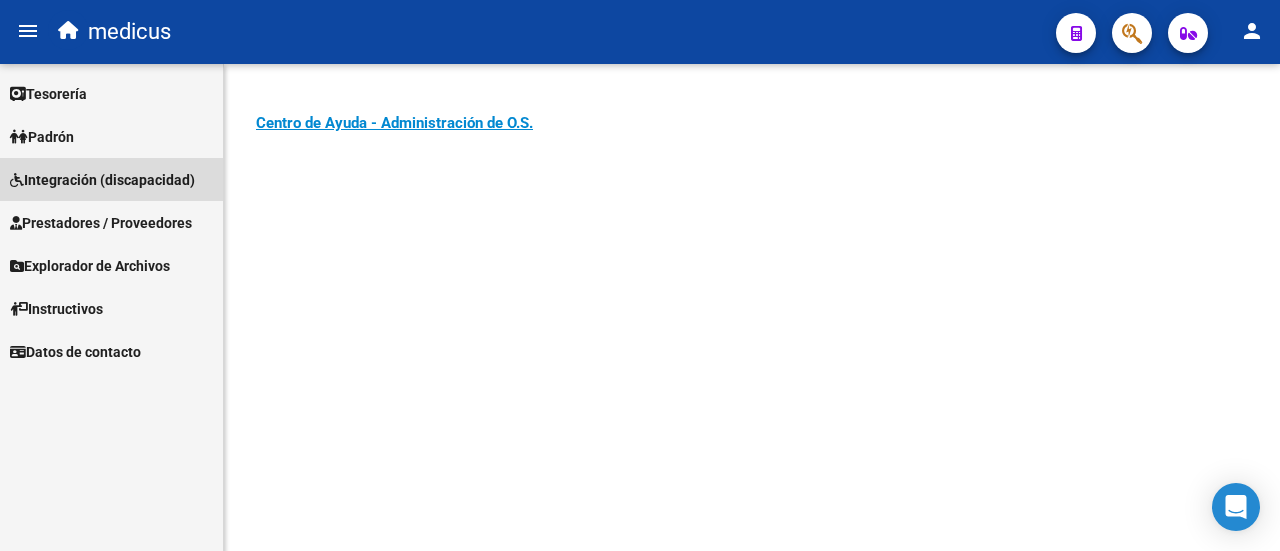 click on "Integración (discapacidad)" at bounding box center (102, 180) 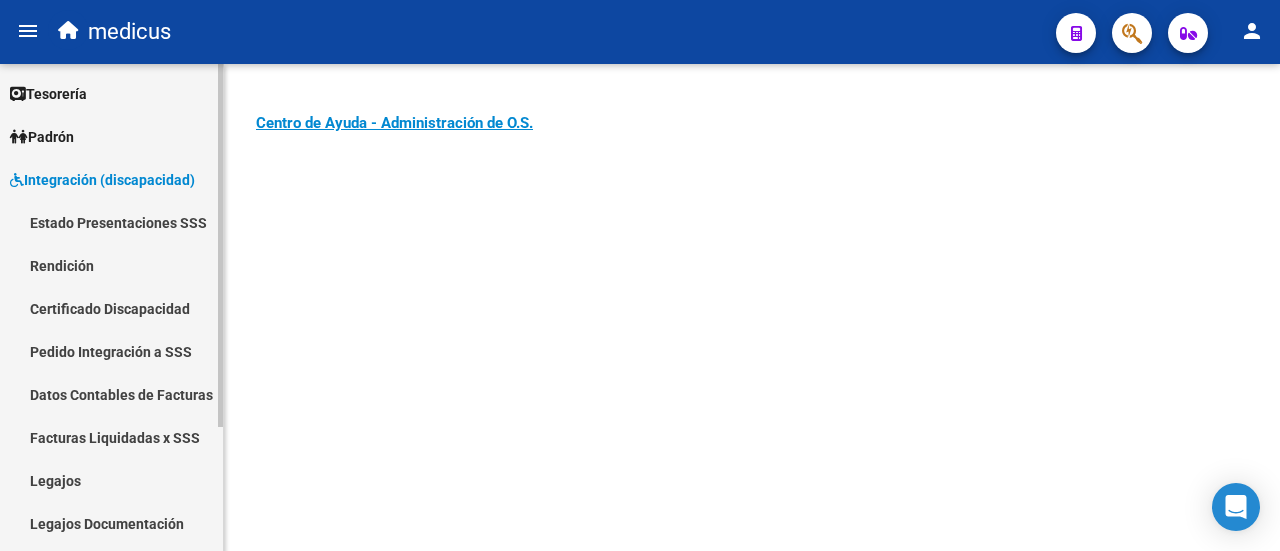 click on "Legajos" at bounding box center [111, 480] 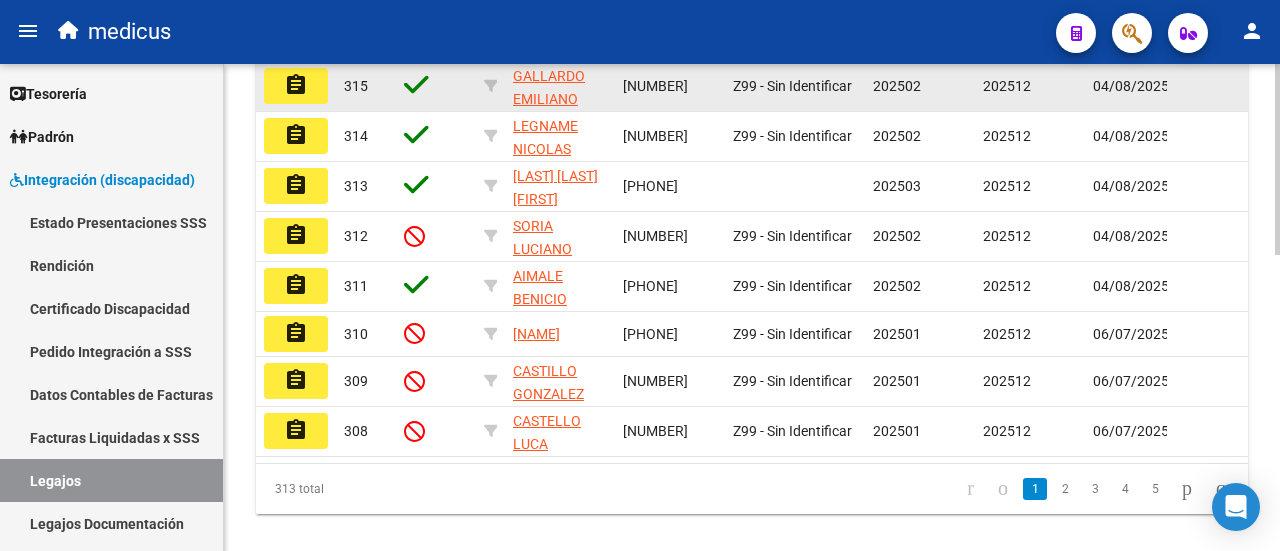 scroll, scrollTop: 554, scrollLeft: 0, axis: vertical 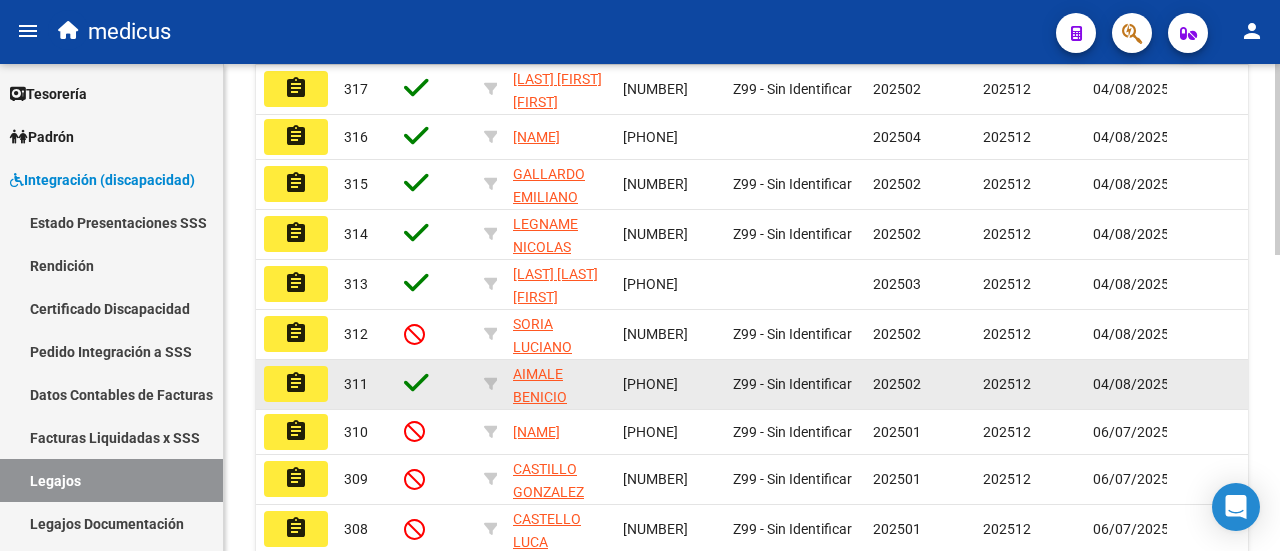 drag, startPoint x: 625, startPoint y: 441, endPoint x: 710, endPoint y: 441, distance: 85 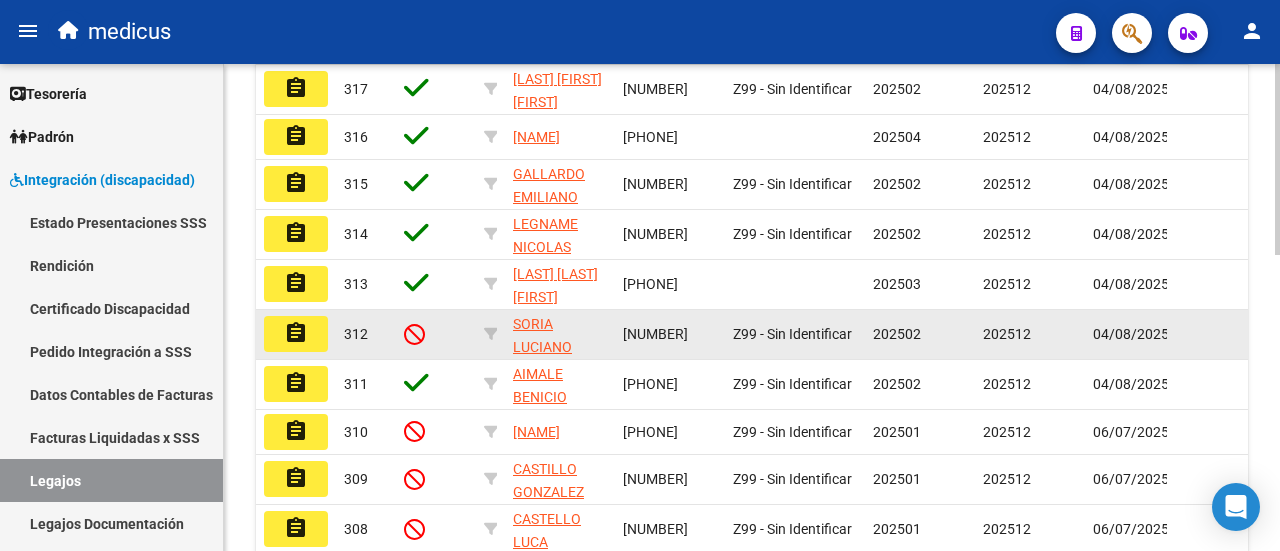 drag, startPoint x: 623, startPoint y: 390, endPoint x: 707, endPoint y: 393, distance: 84.05355 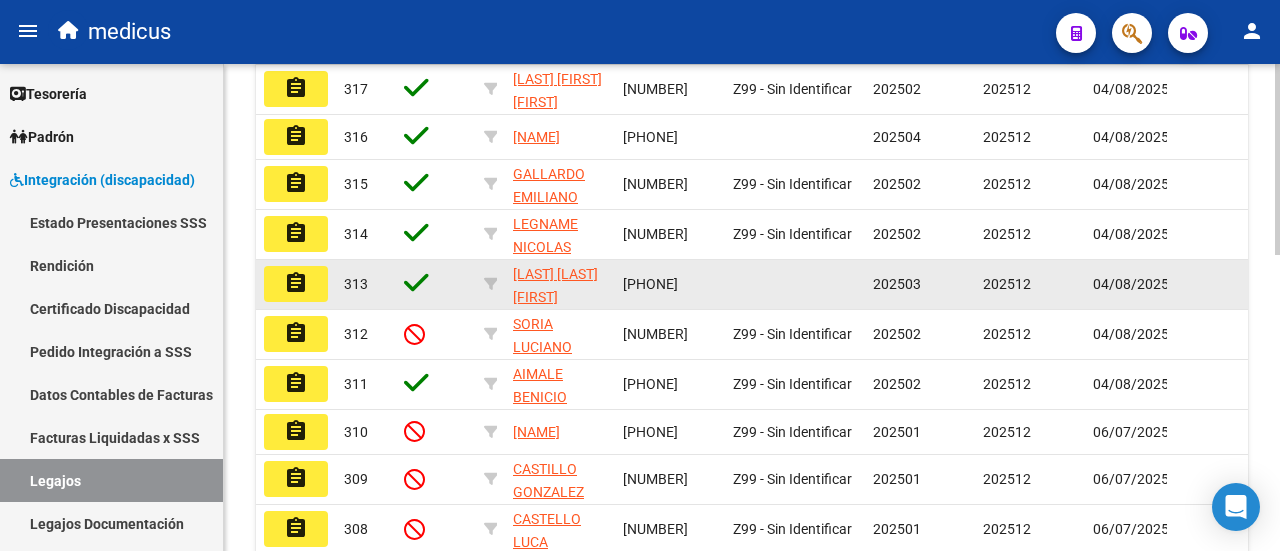 click on "20564818888" 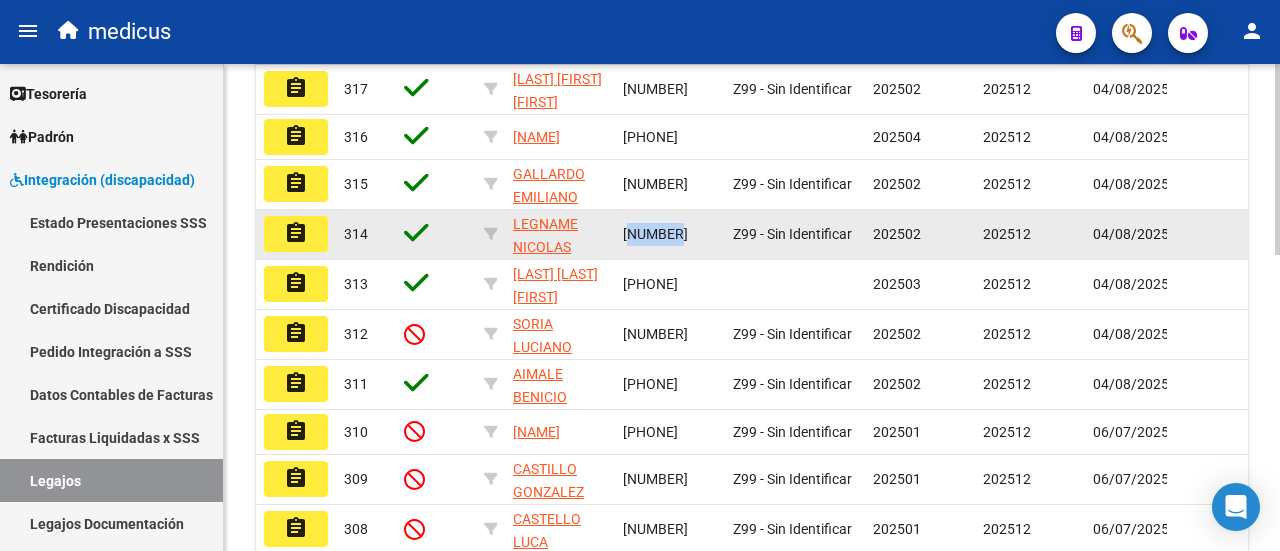 drag, startPoint x: 627, startPoint y: 286, endPoint x: 680, endPoint y: 286, distance: 53 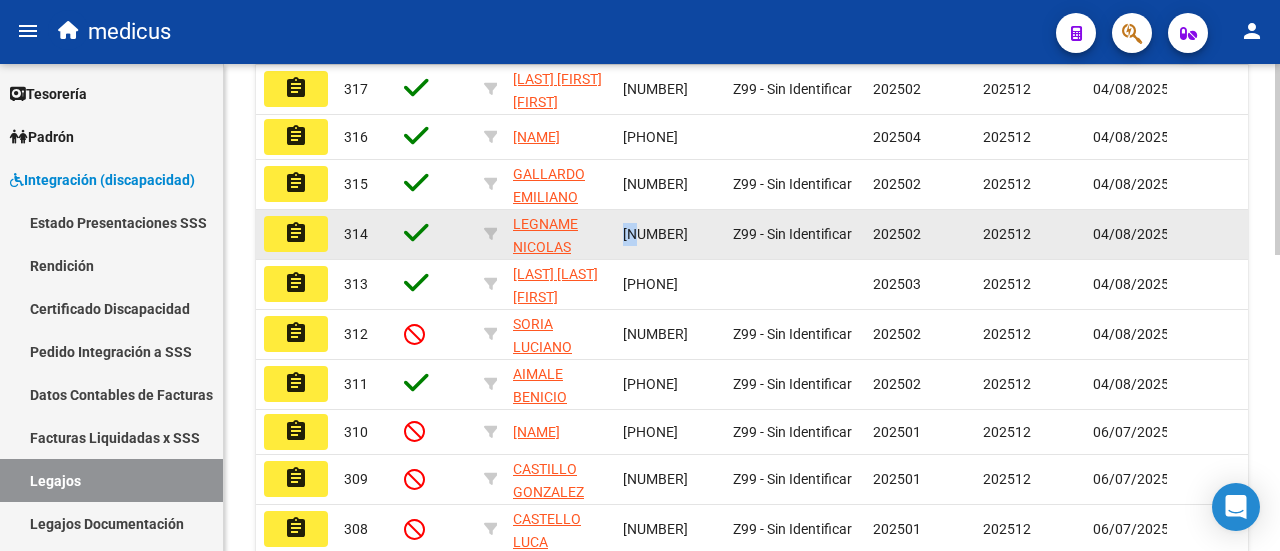 drag, startPoint x: 622, startPoint y: 294, endPoint x: 644, endPoint y: 294, distance: 22 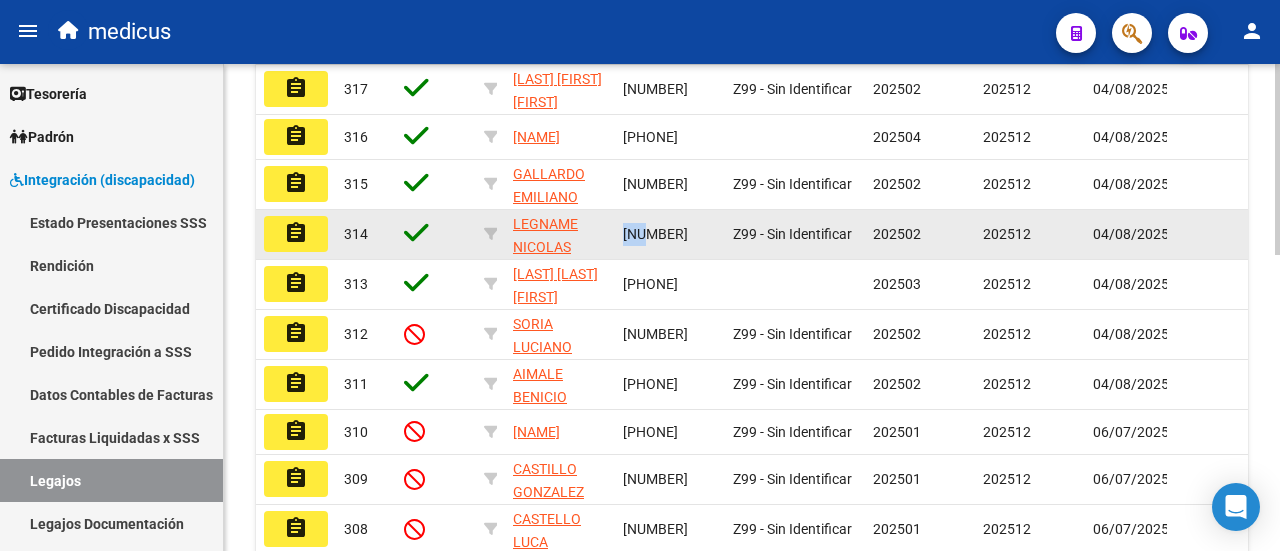 click on "20565746945" 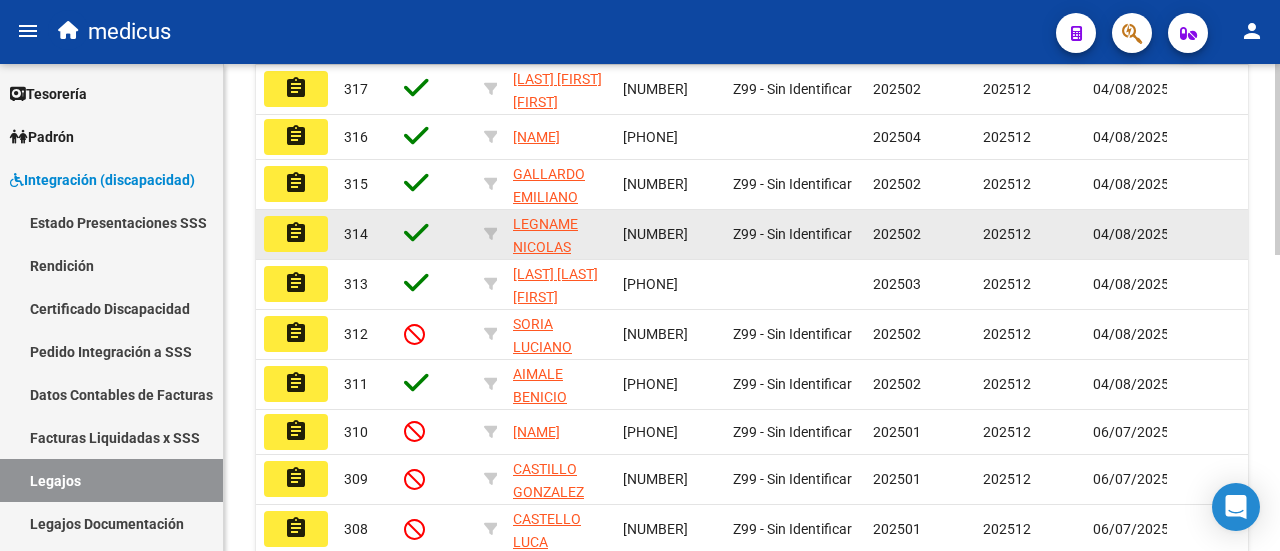 drag, startPoint x: 625, startPoint y: 295, endPoint x: 708, endPoint y: 289, distance: 83.21658 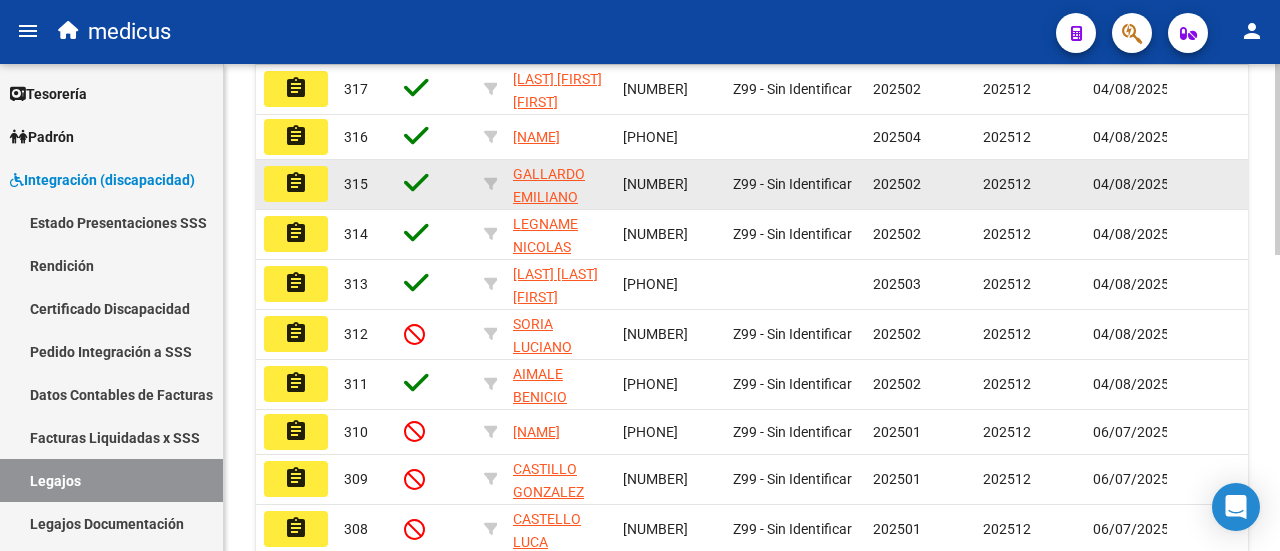 drag, startPoint x: 623, startPoint y: 238, endPoint x: 711, endPoint y: 236, distance: 88.02273 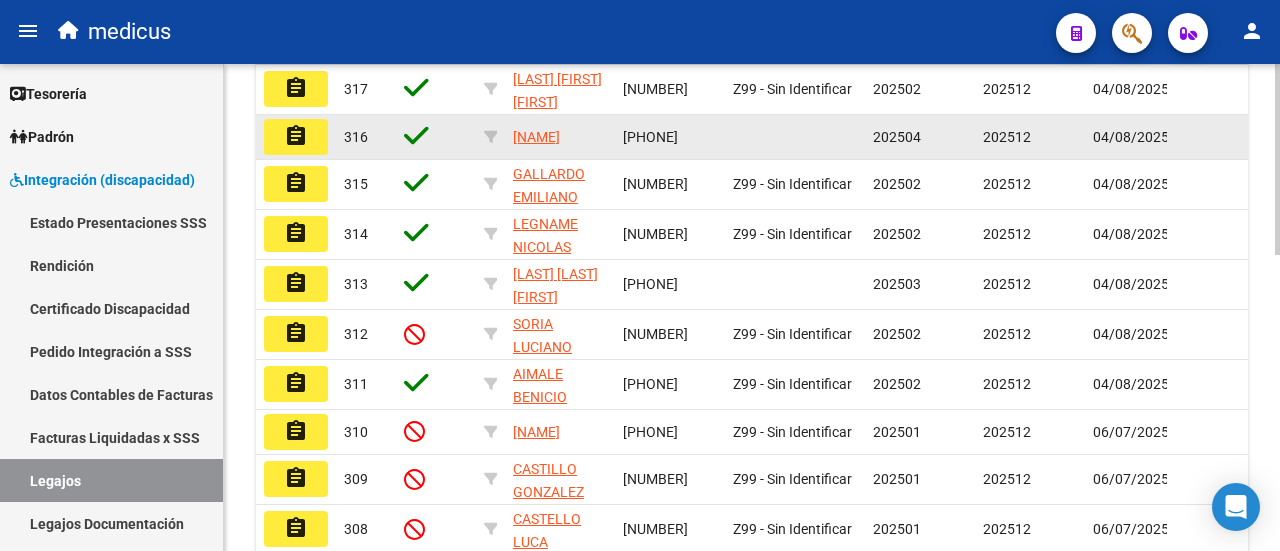 drag, startPoint x: 625, startPoint y: 187, endPoint x: 709, endPoint y: 187, distance: 84 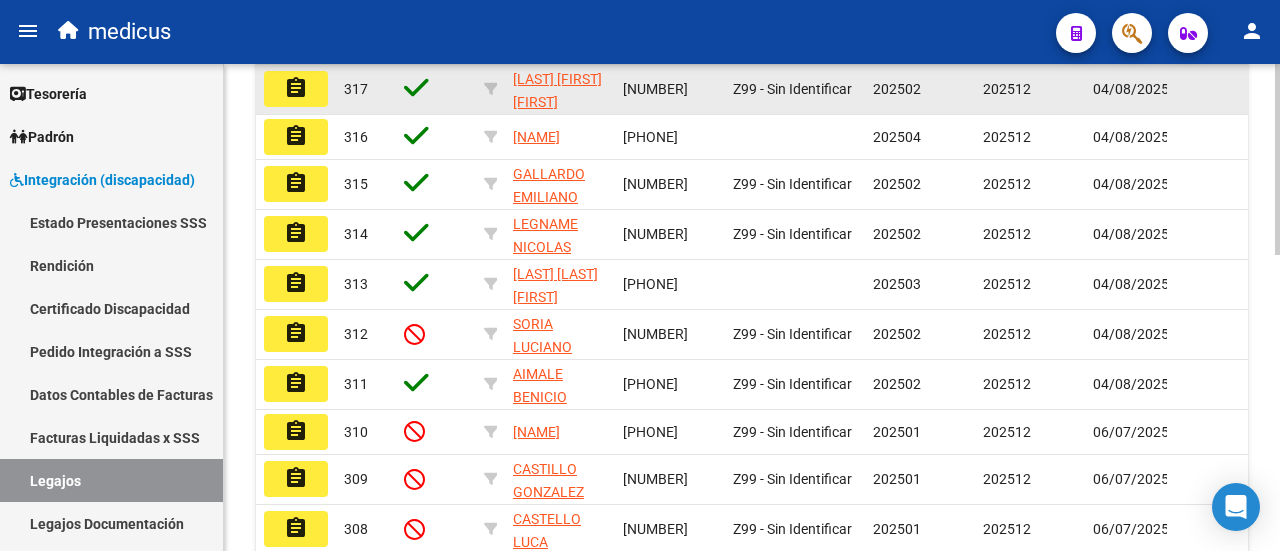 click on "[CUIL]" 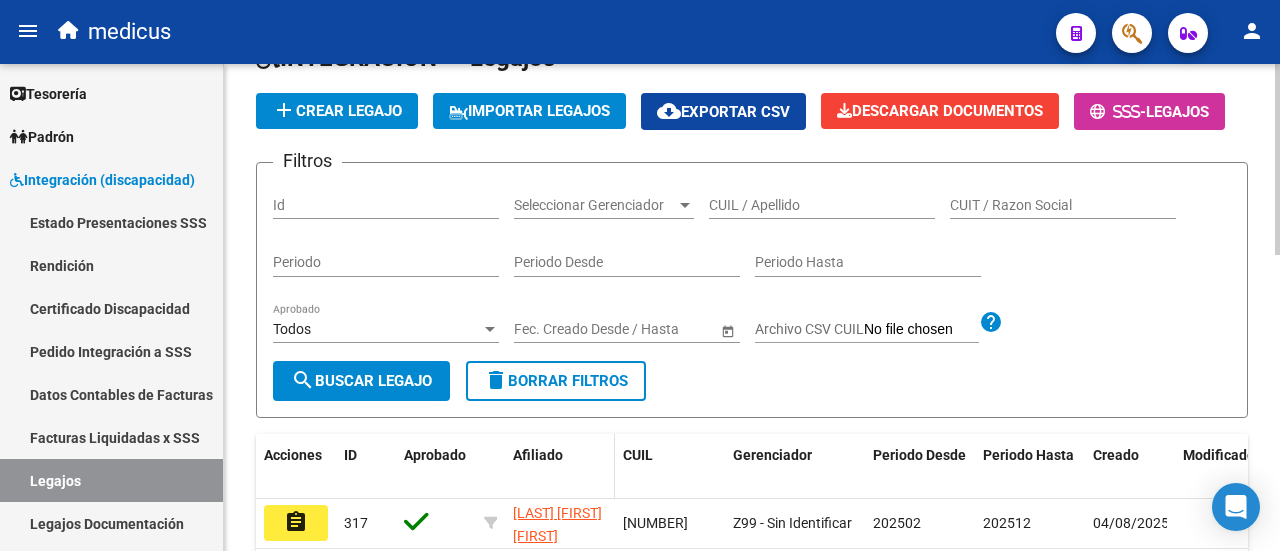 scroll, scrollTop: 0, scrollLeft: 0, axis: both 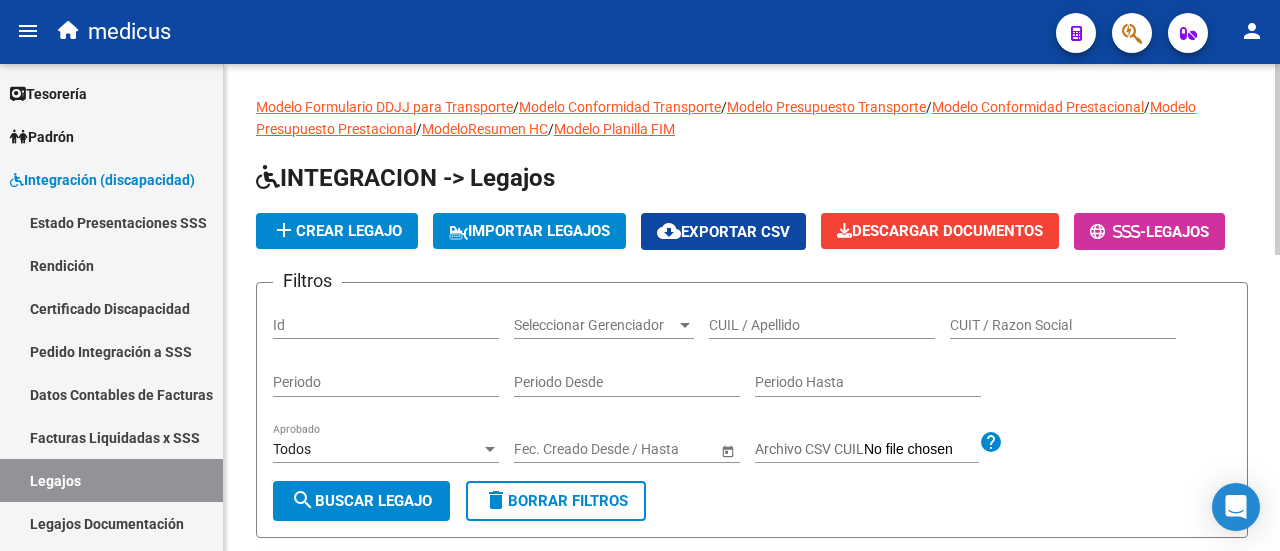 click on "CUIL / Apellido" 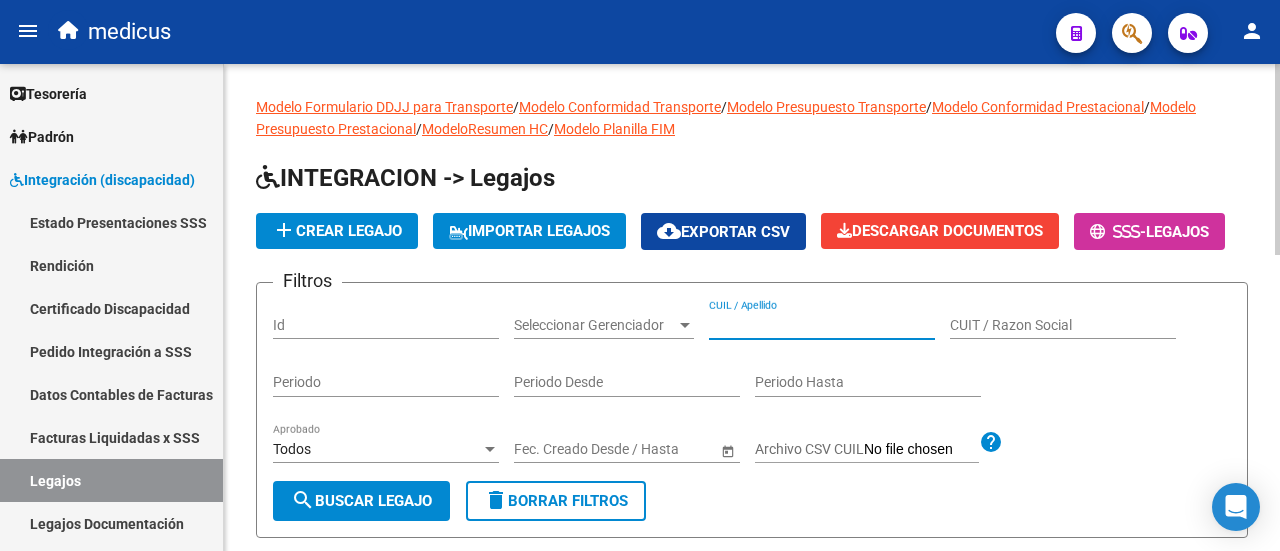 click on "CUIL / Apellido" at bounding box center [822, 325] 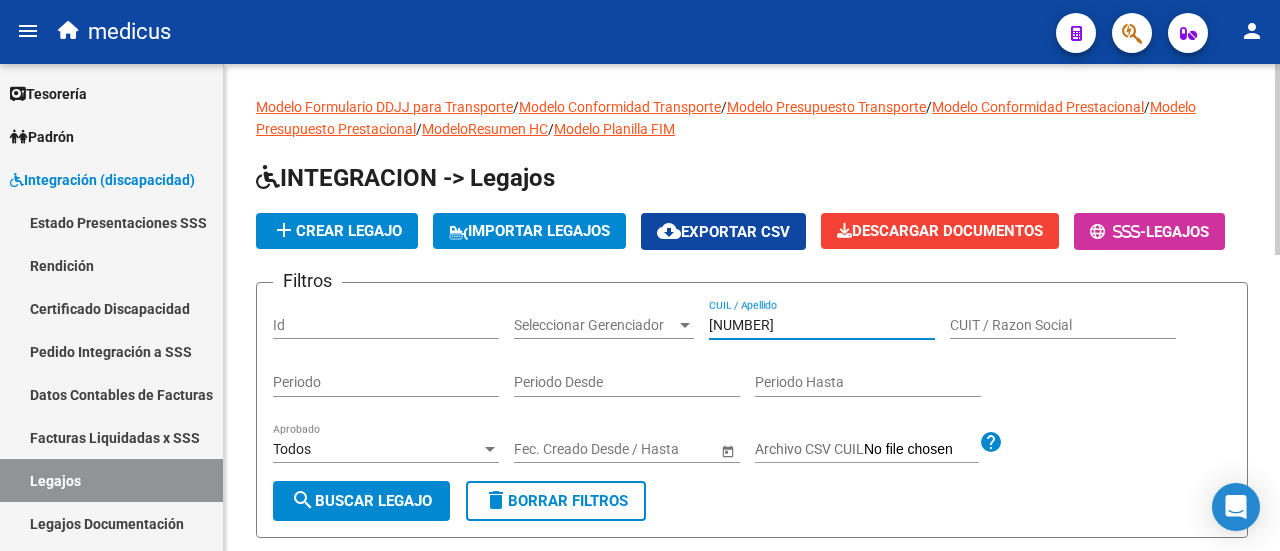 scroll, scrollTop: 100, scrollLeft: 0, axis: vertical 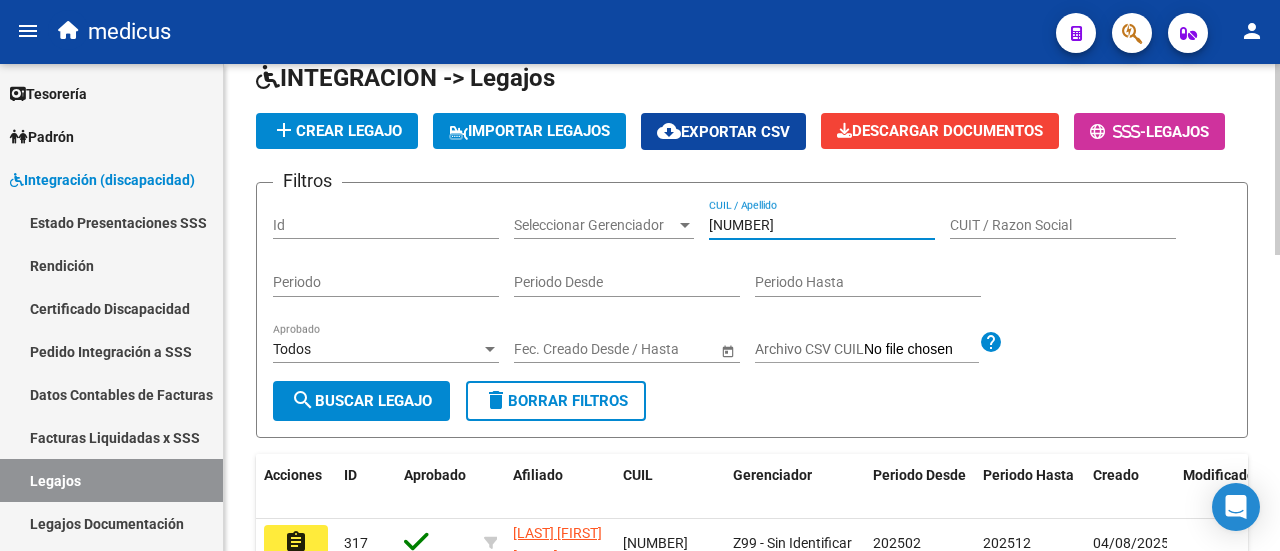 type on "[CUIL]" 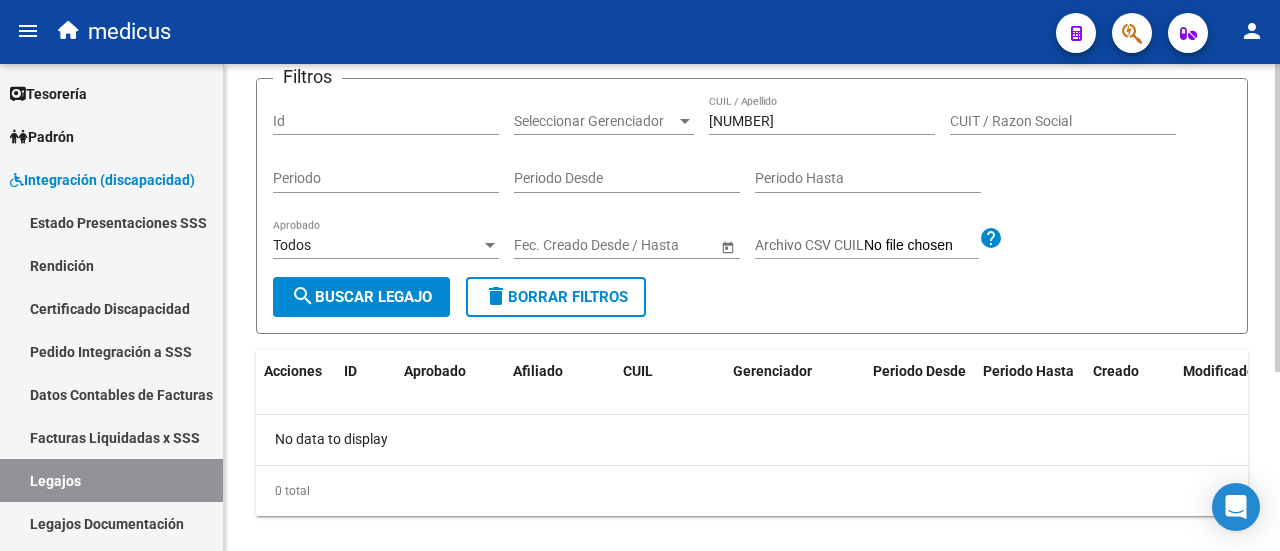 scroll, scrollTop: 82, scrollLeft: 0, axis: vertical 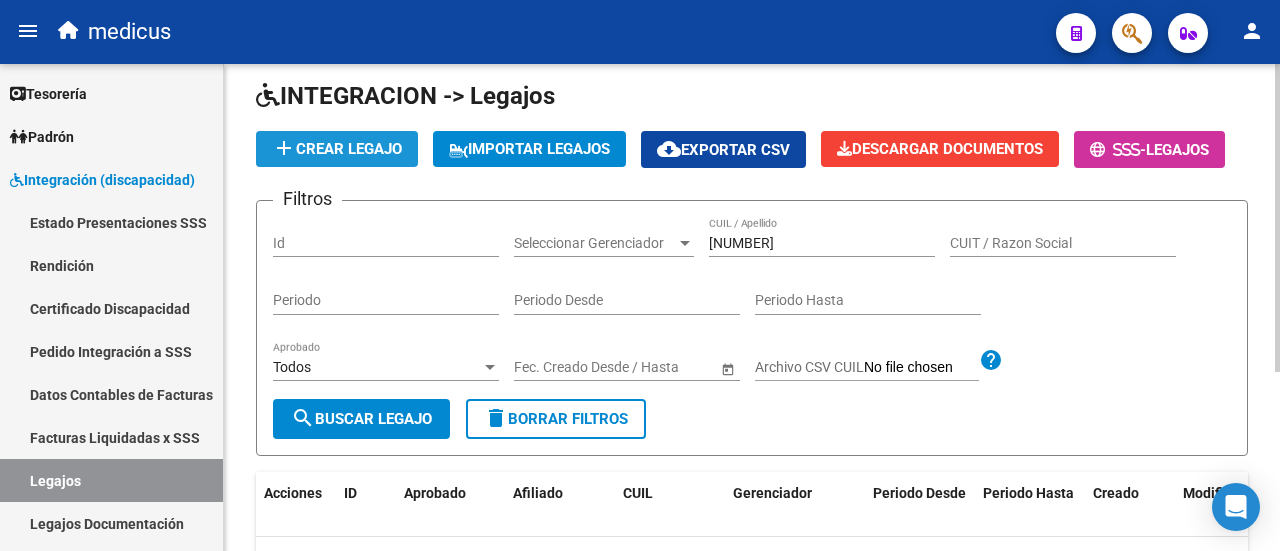click on "add  Crear Legajo" 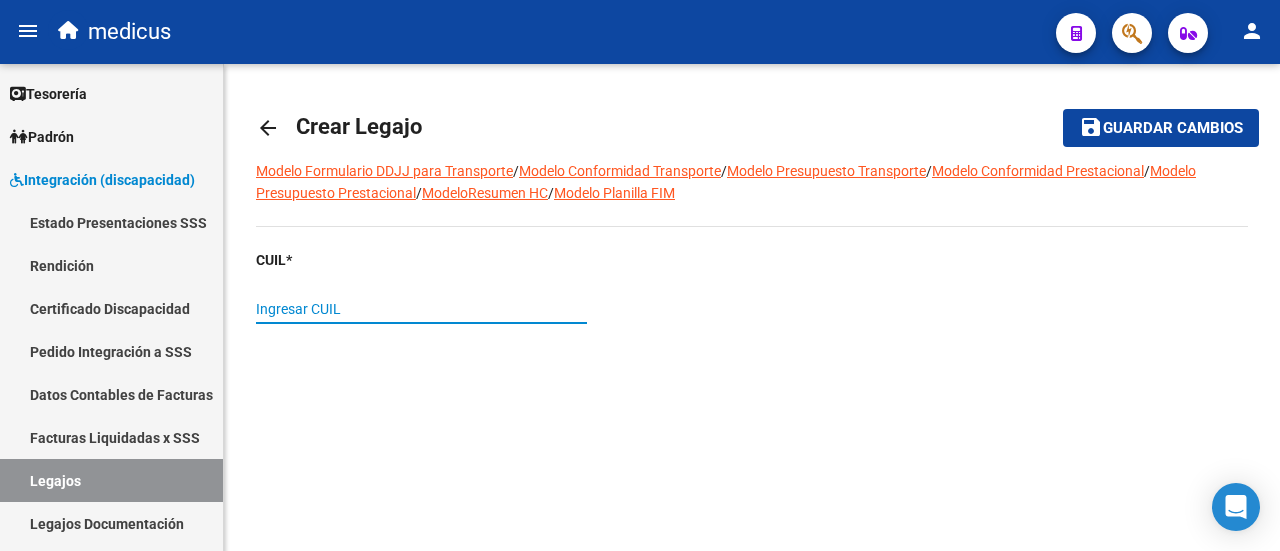 click on "Ingresar CUIL" at bounding box center (421, 309) 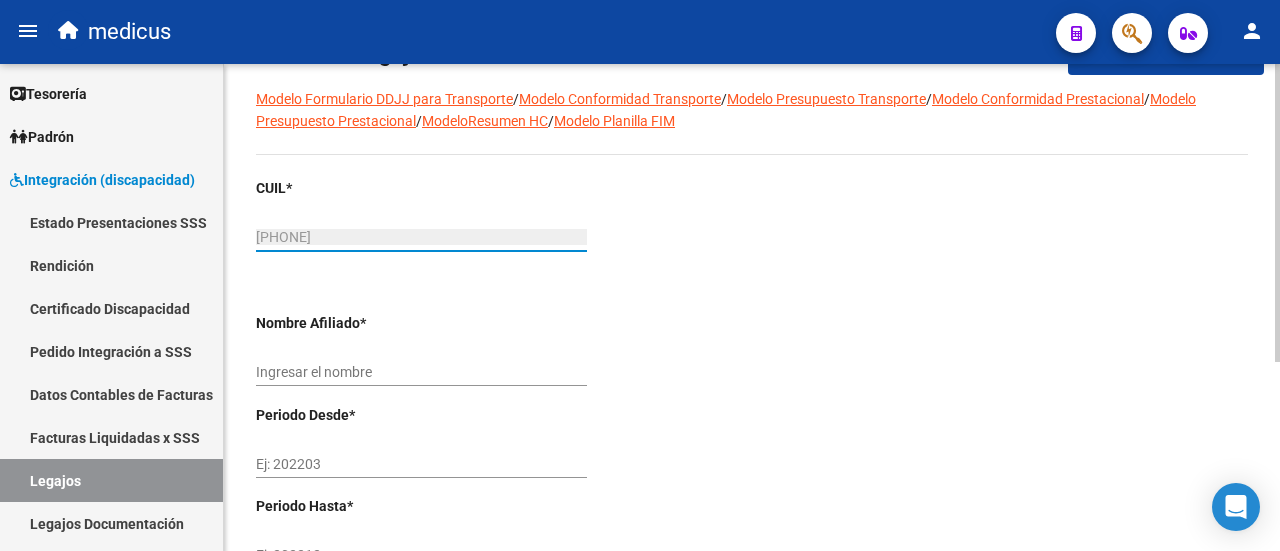 type on "[LAST] [LAST] [FIRST] [LAST]" 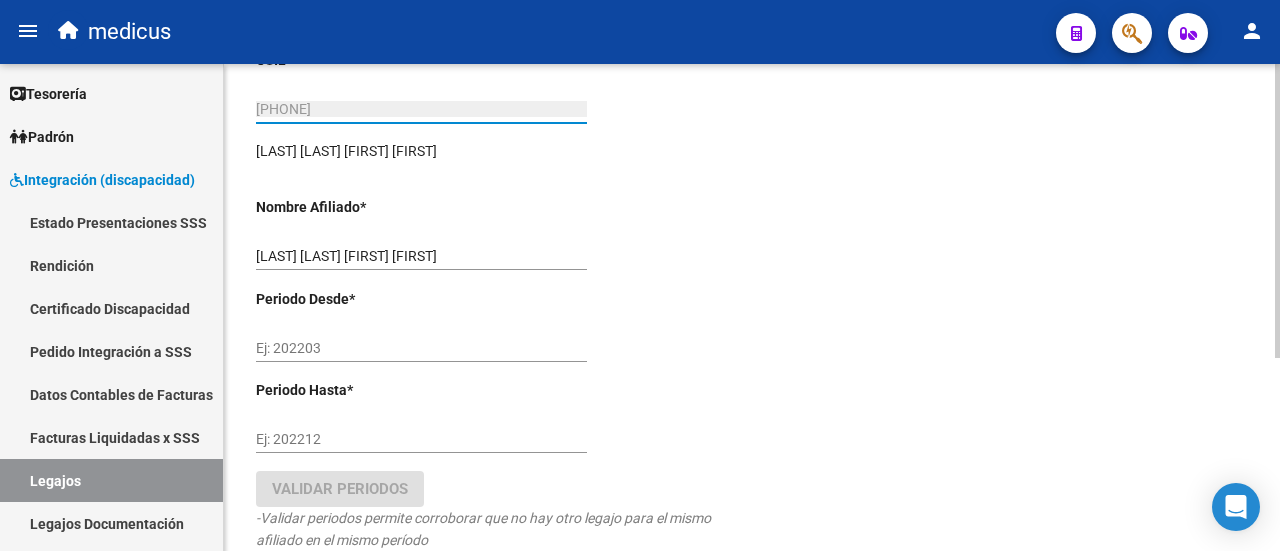 scroll, scrollTop: 300, scrollLeft: 0, axis: vertical 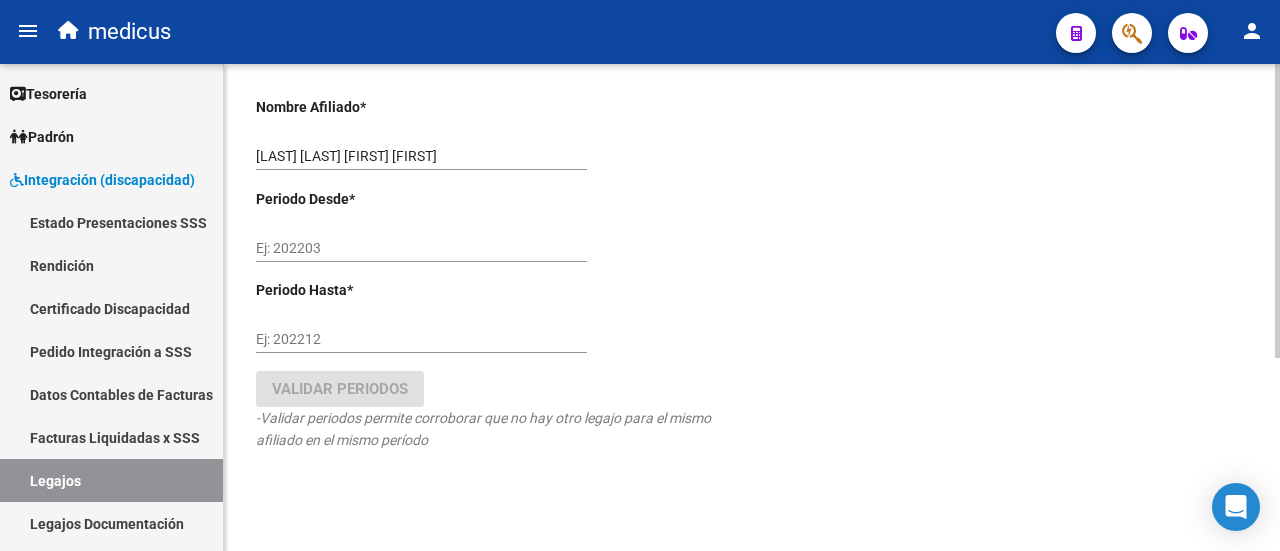 type on "[CUIL]" 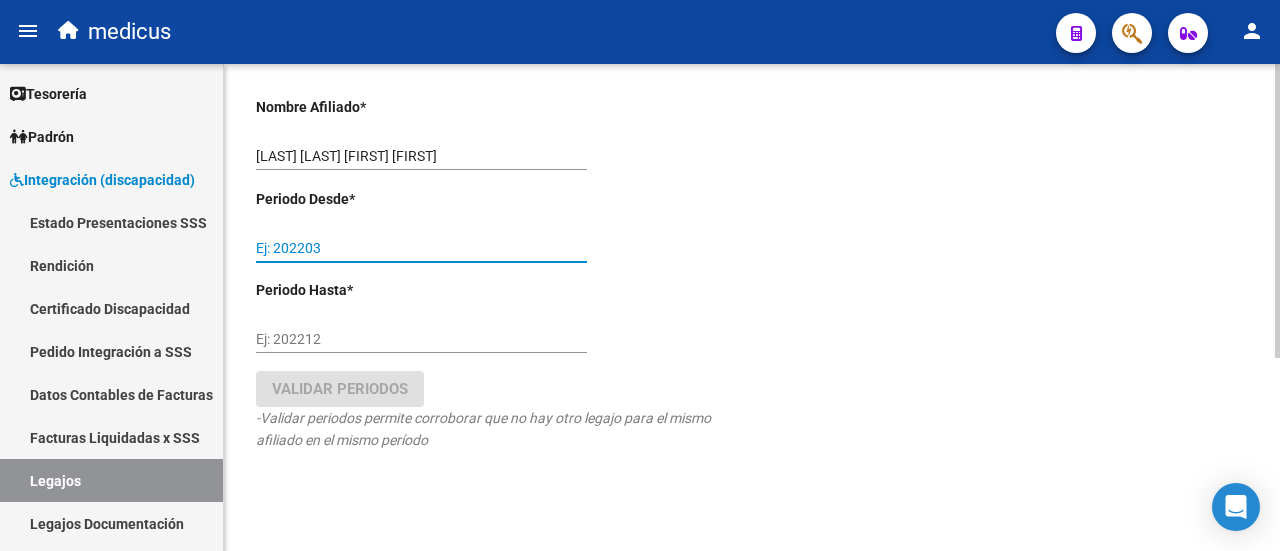 click on "Ej: 202203" at bounding box center [421, 248] 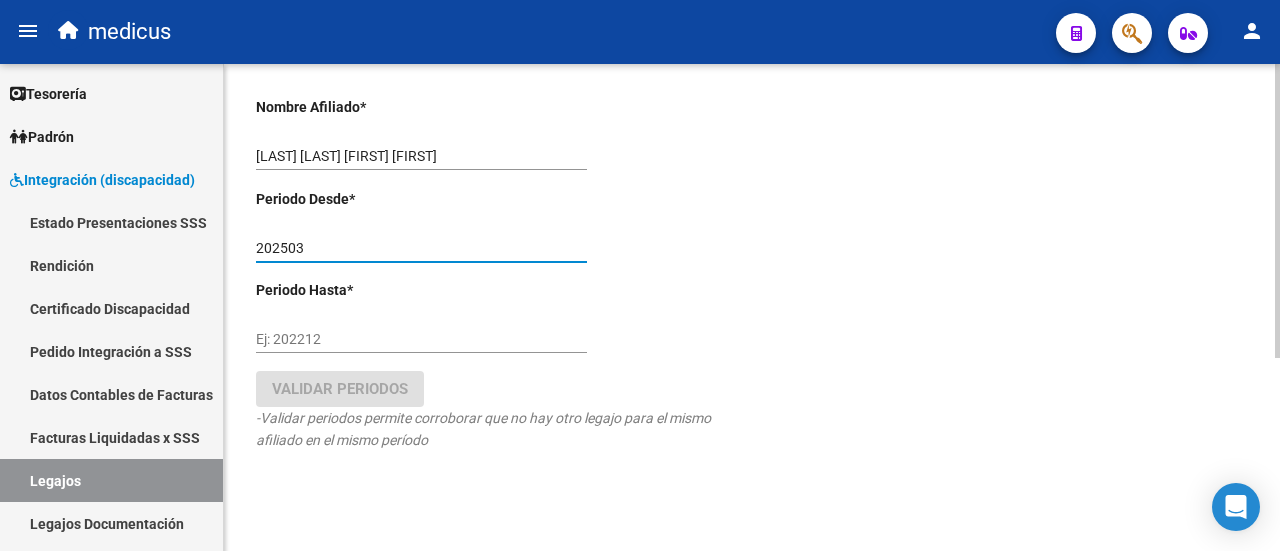 type on "202503" 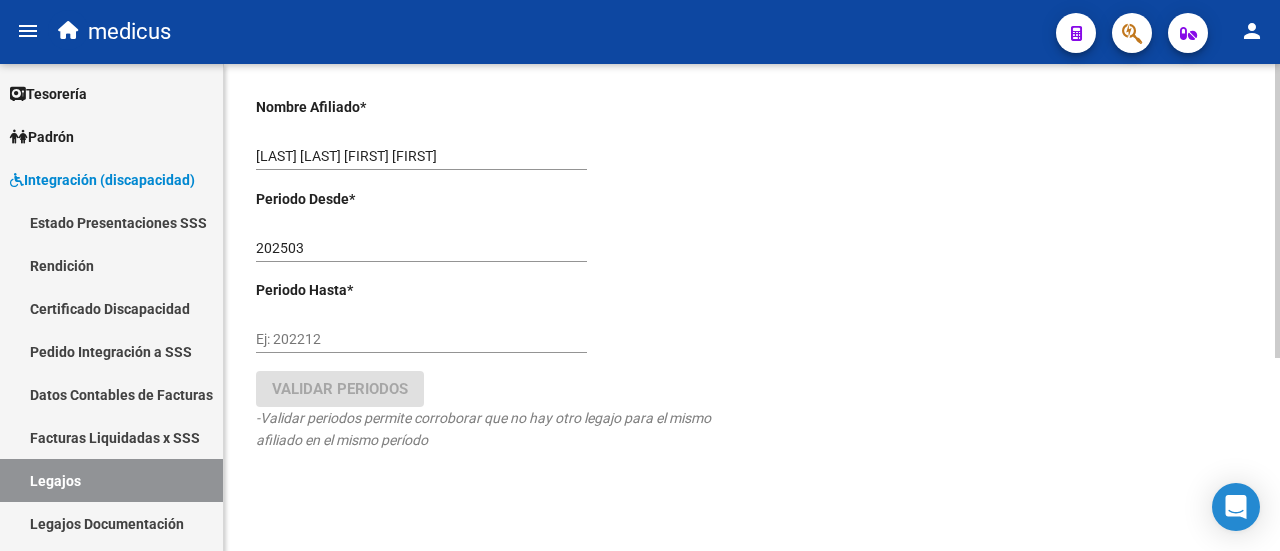 click on "Ej: 202212" 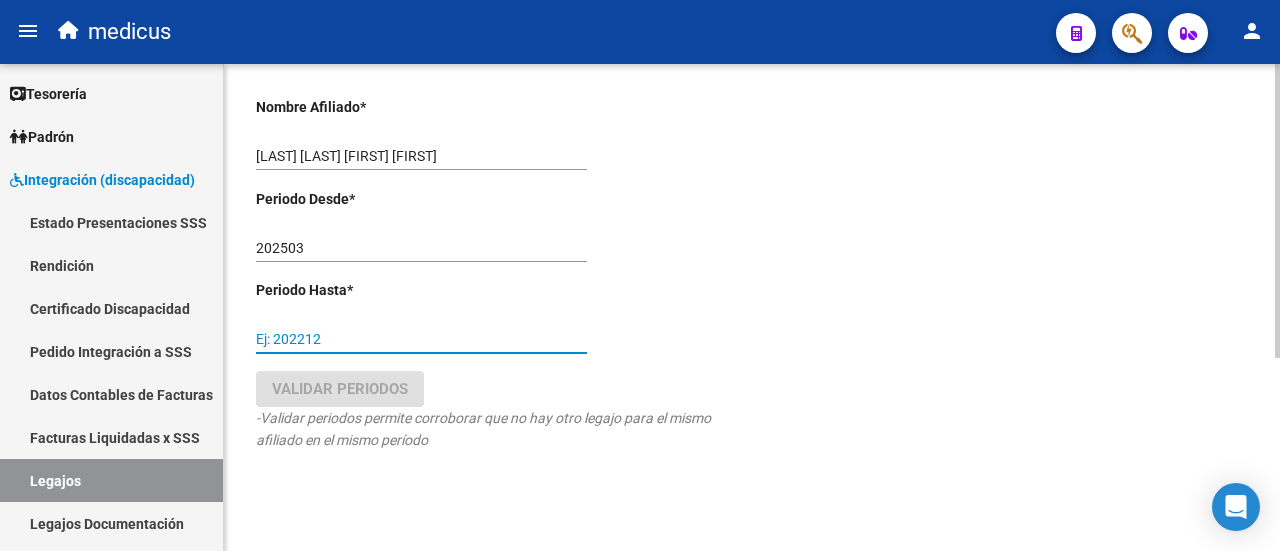 click on "Ej: 202212" at bounding box center (421, 339) 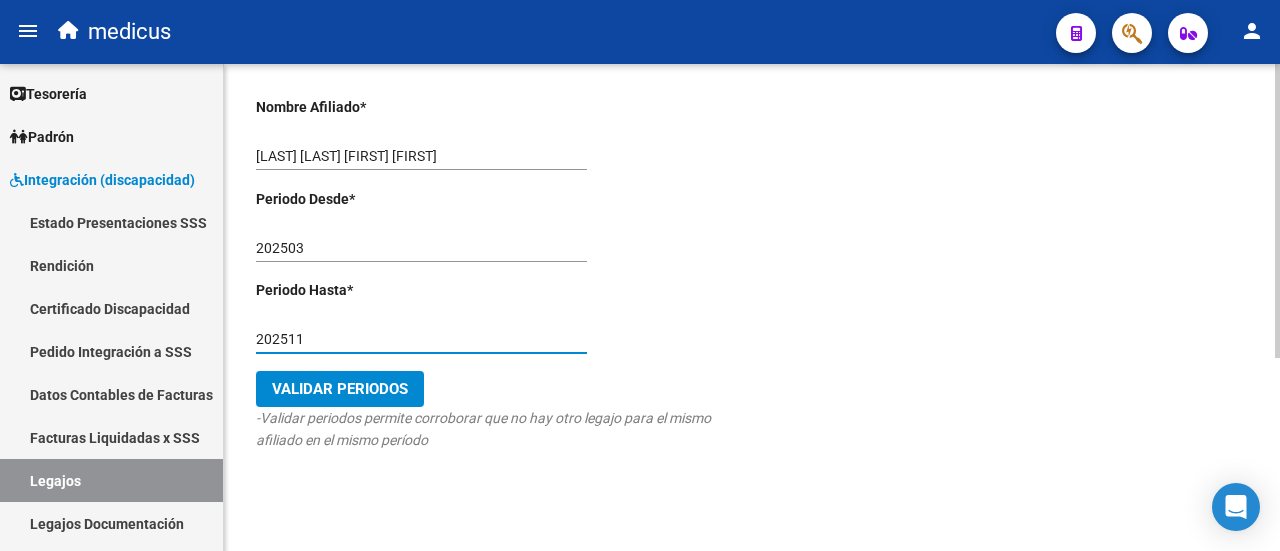 type on "202511" 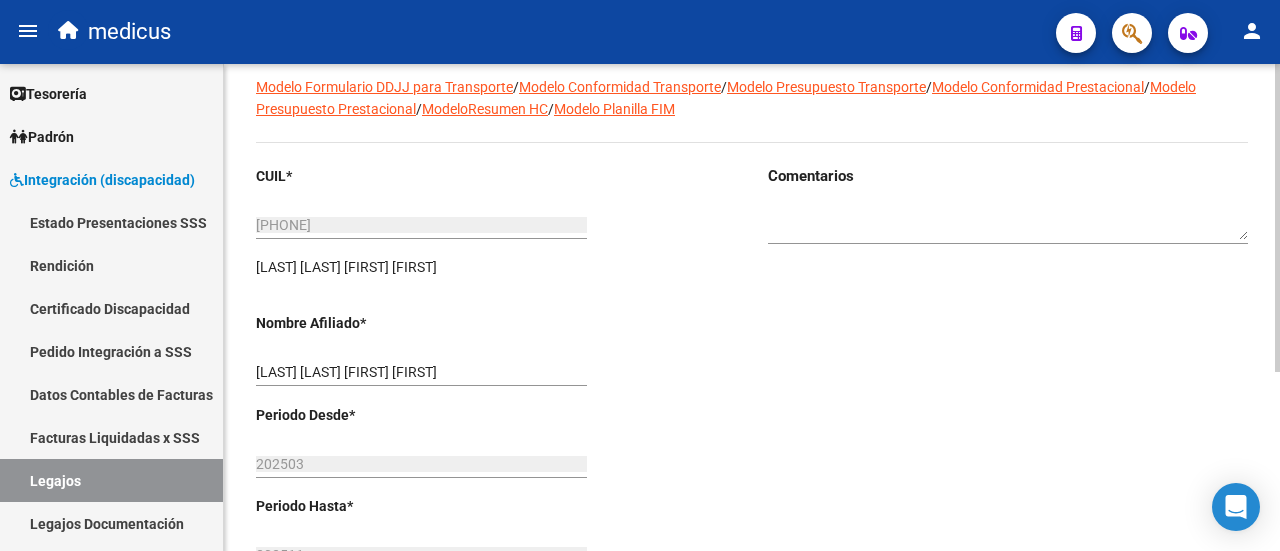 scroll, scrollTop: 0, scrollLeft: 0, axis: both 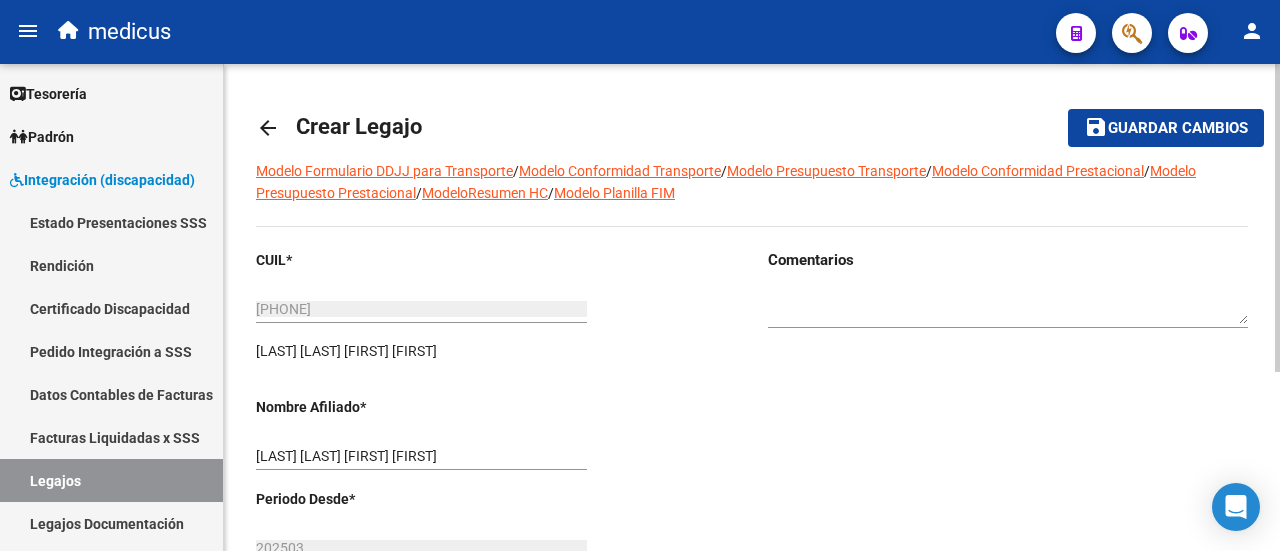click on "Guardar cambios" 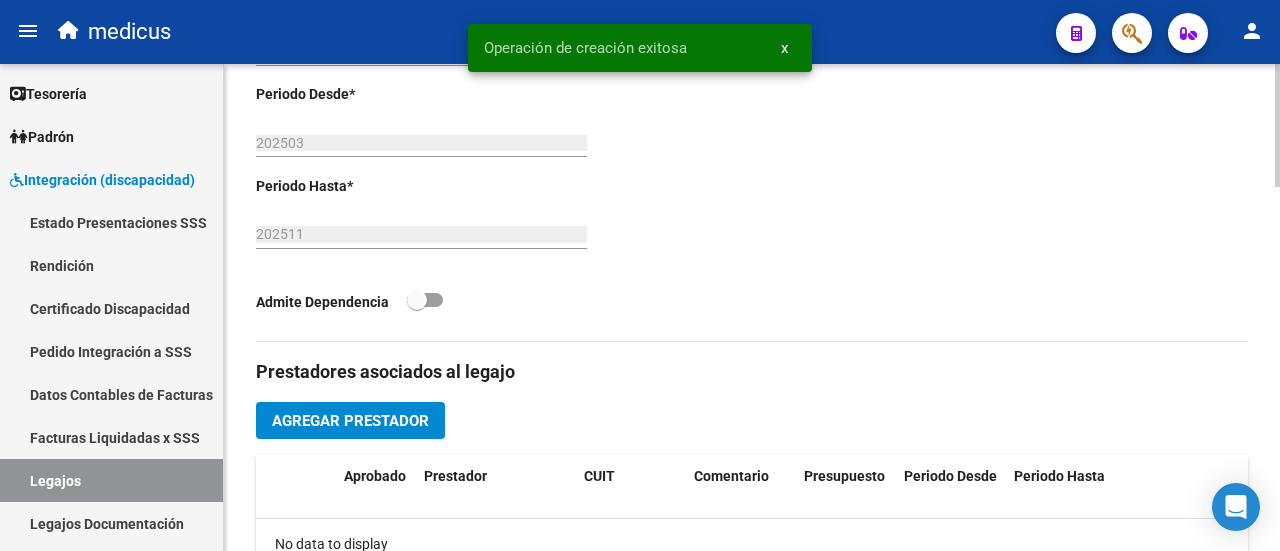 scroll, scrollTop: 600, scrollLeft: 0, axis: vertical 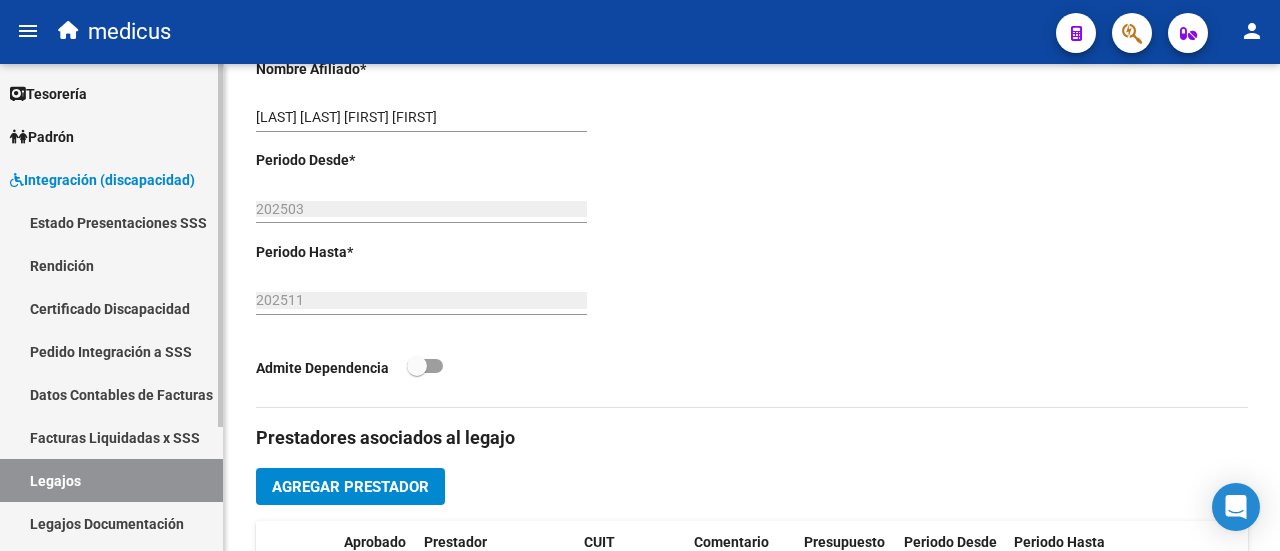 click on "Certificado Discapacidad" at bounding box center [111, 308] 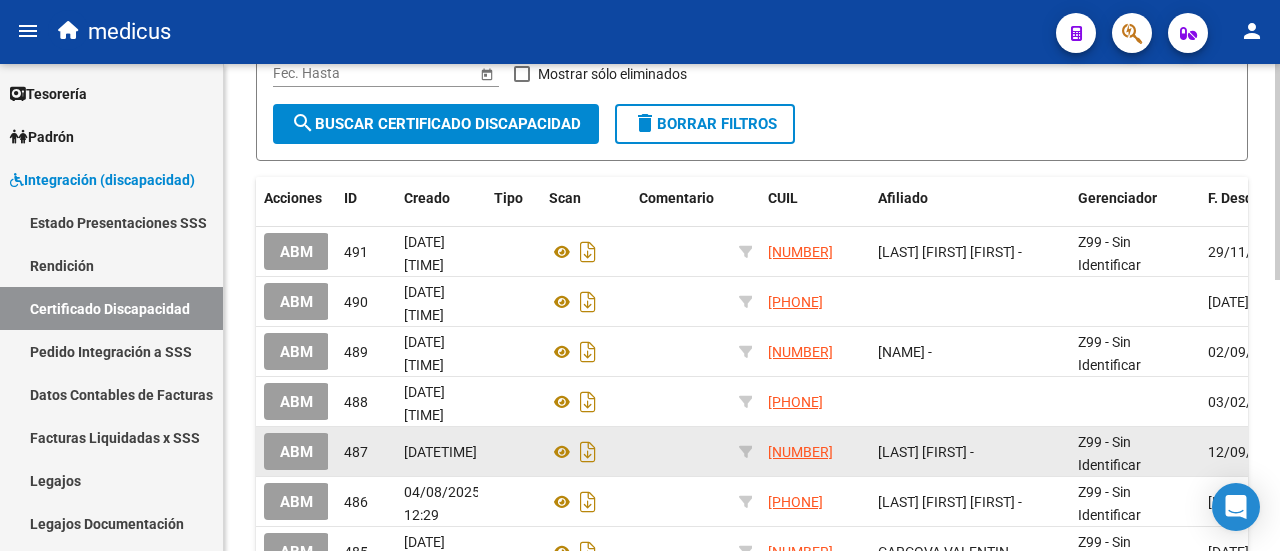 scroll, scrollTop: 0, scrollLeft: 0, axis: both 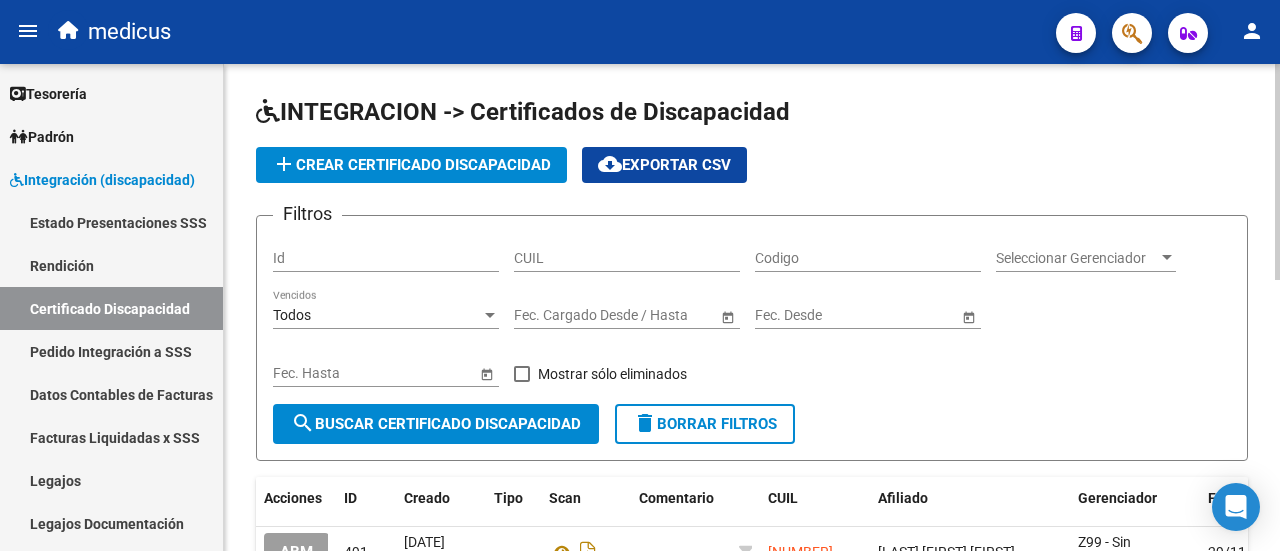 click on "CUIL" 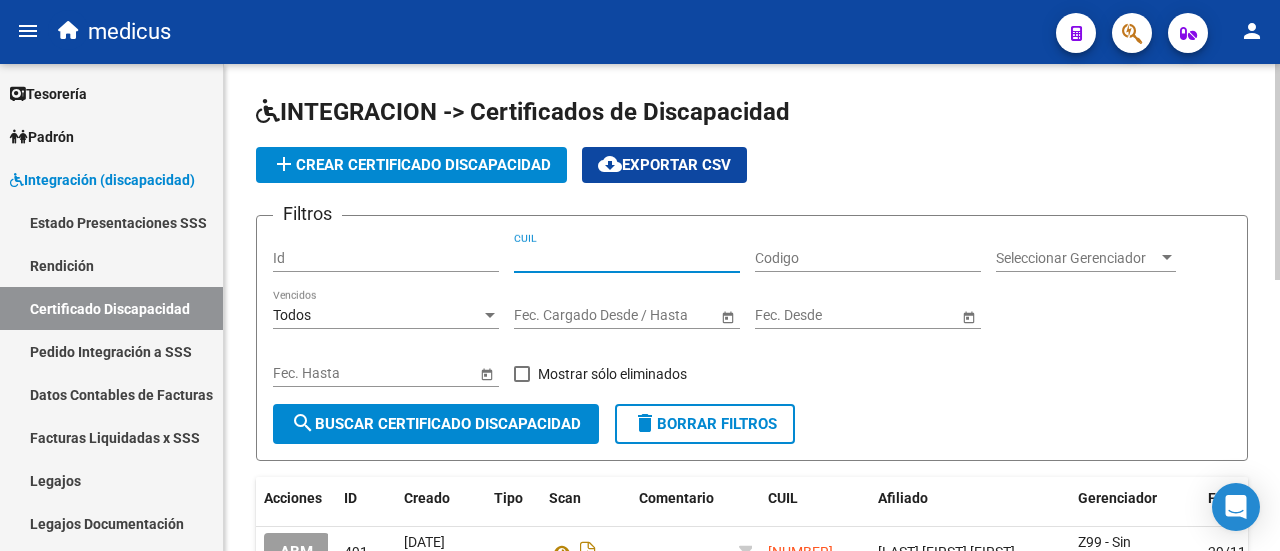 click on "CUIL" at bounding box center (627, 258) 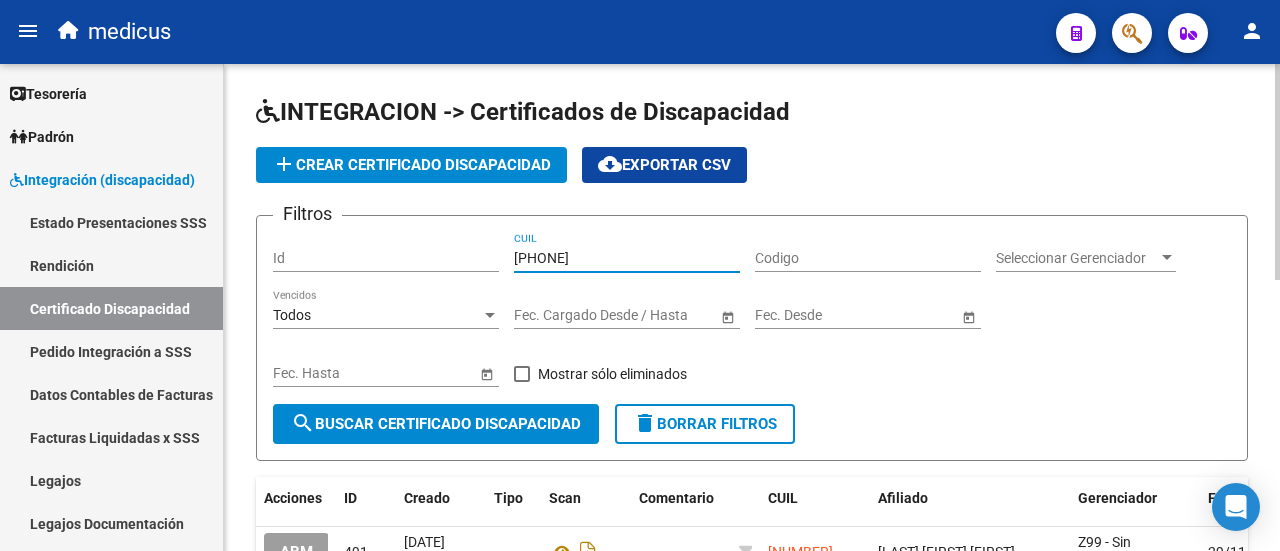 type on "[CUIL]" 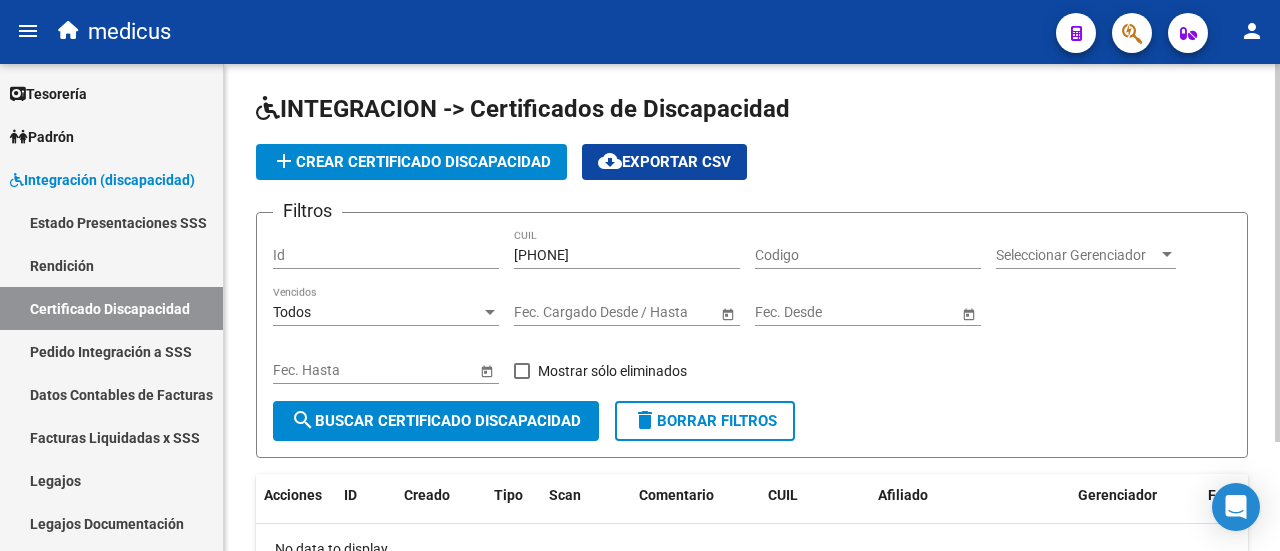 scroll, scrollTop: 0, scrollLeft: 0, axis: both 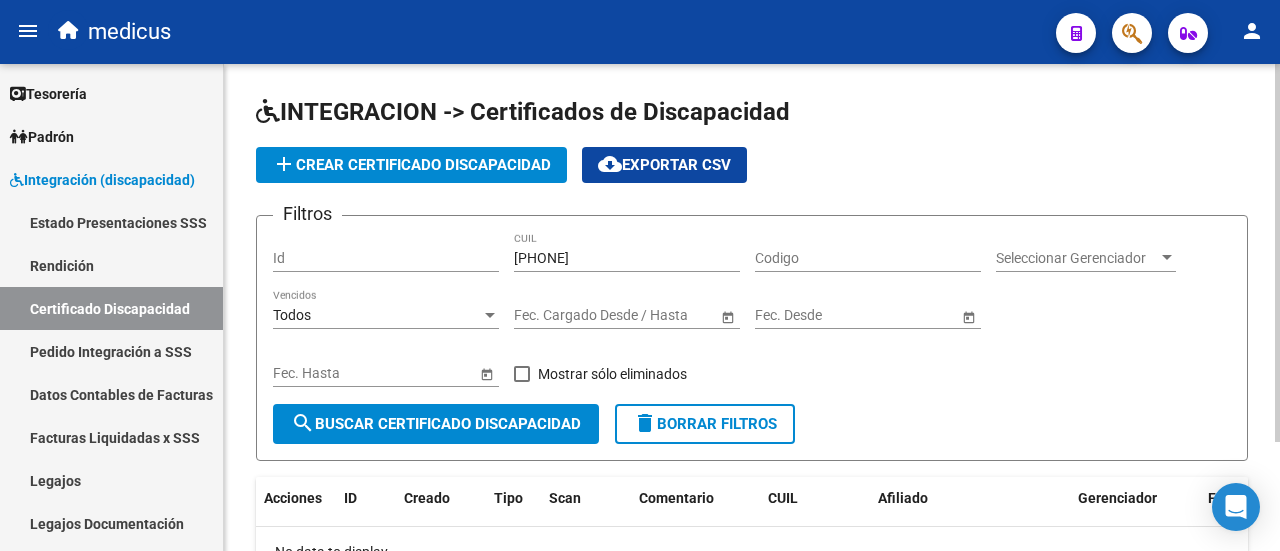 click on "add  Crear Certificado Discapacidad" 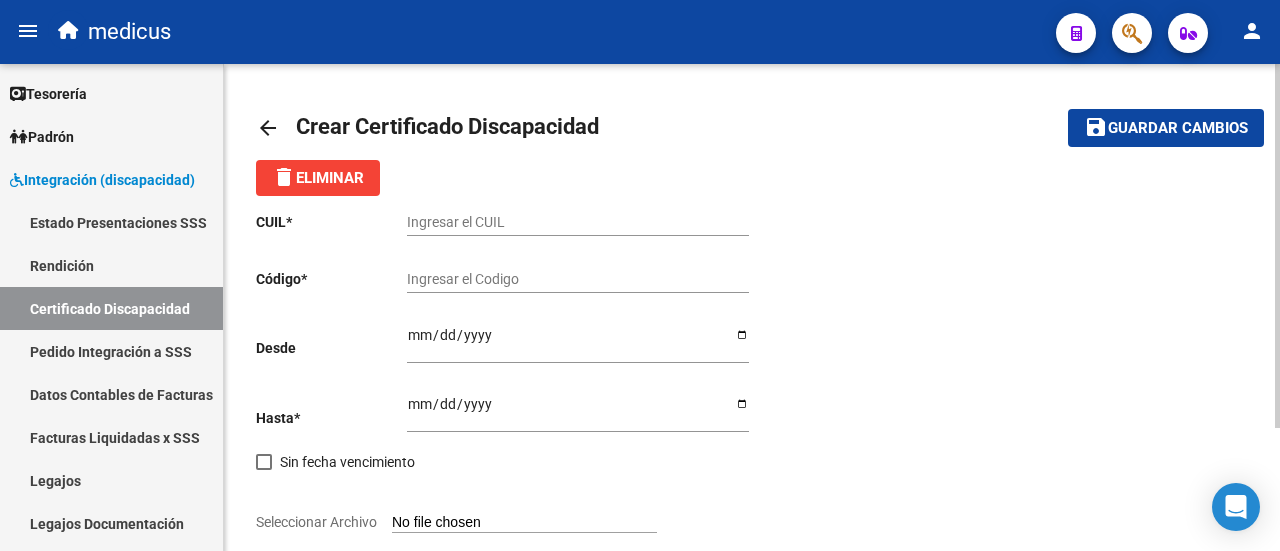 click on "Ingresar el CUIL" at bounding box center [578, 222] 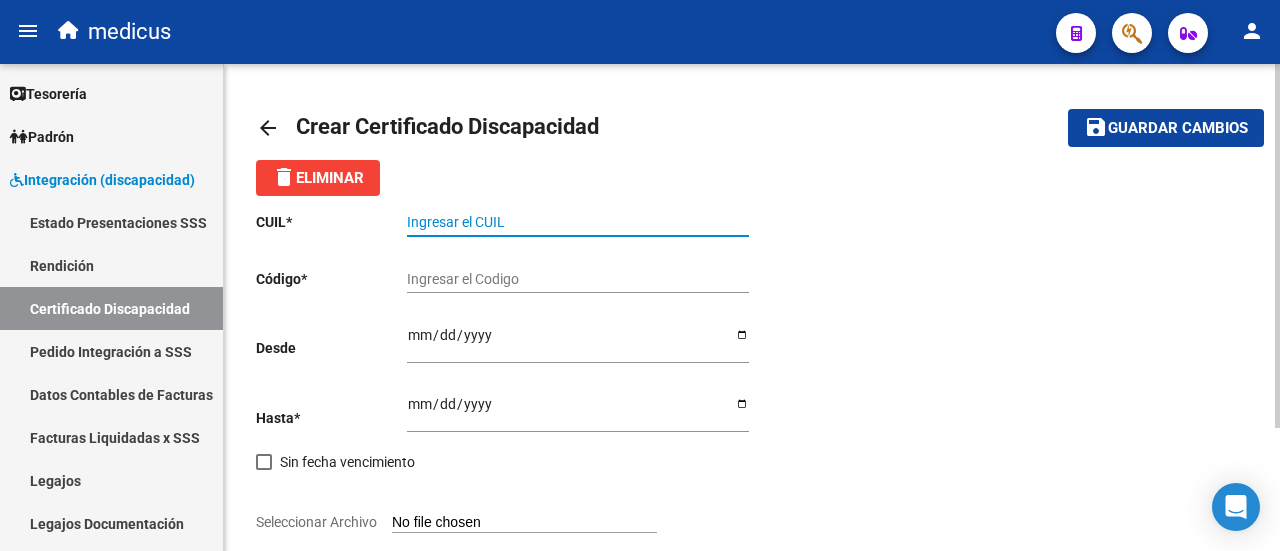 paste on "[CUIL]" 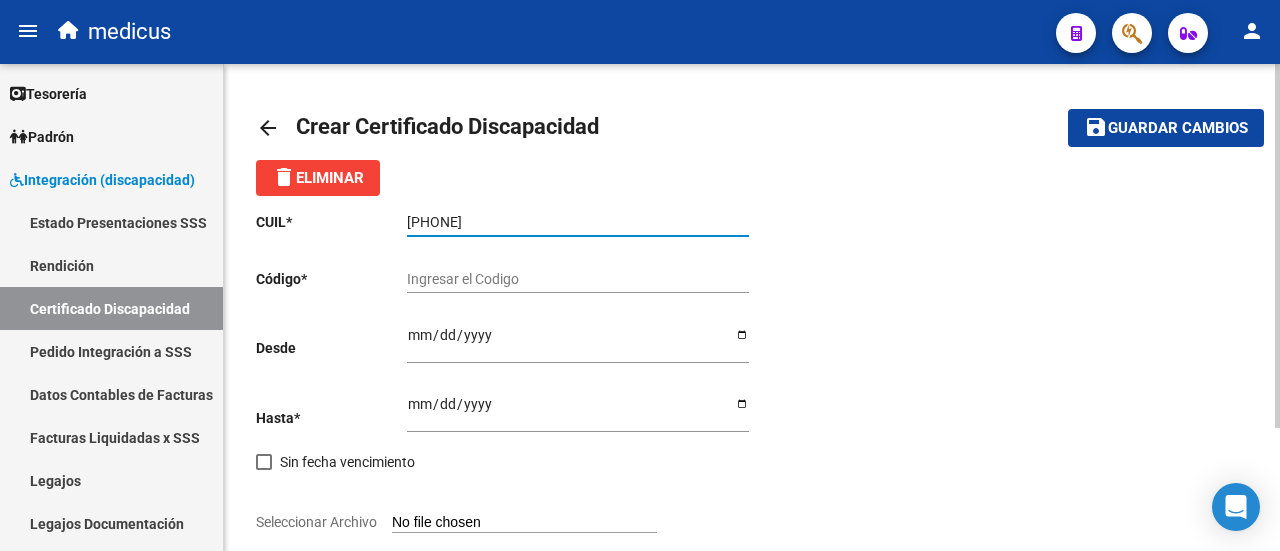 scroll, scrollTop: 100, scrollLeft: 0, axis: vertical 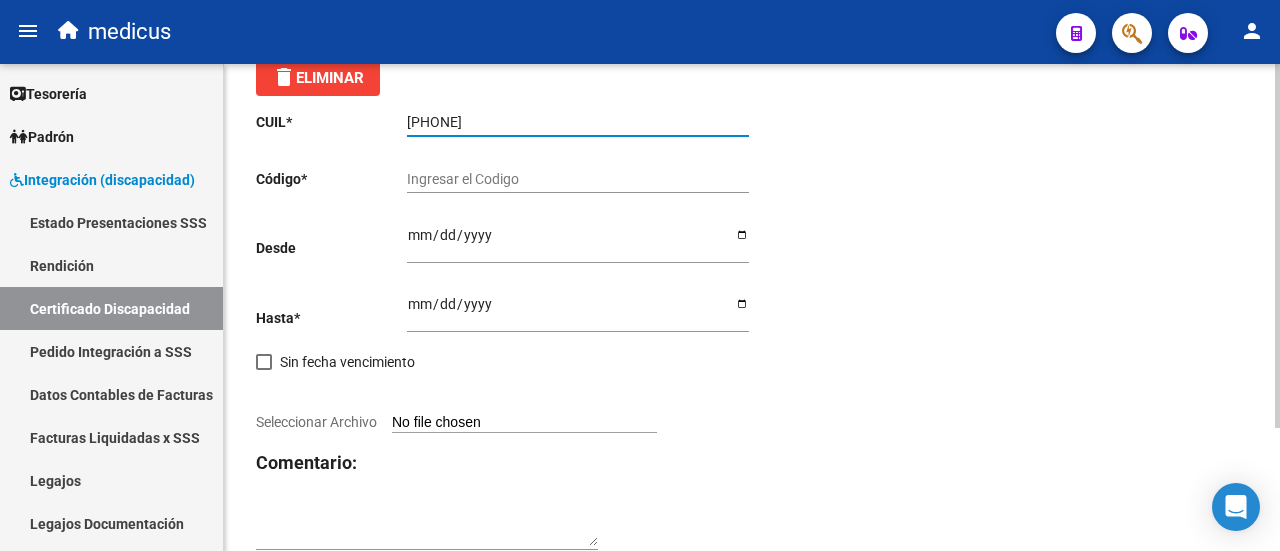 type on "[CUIL]" 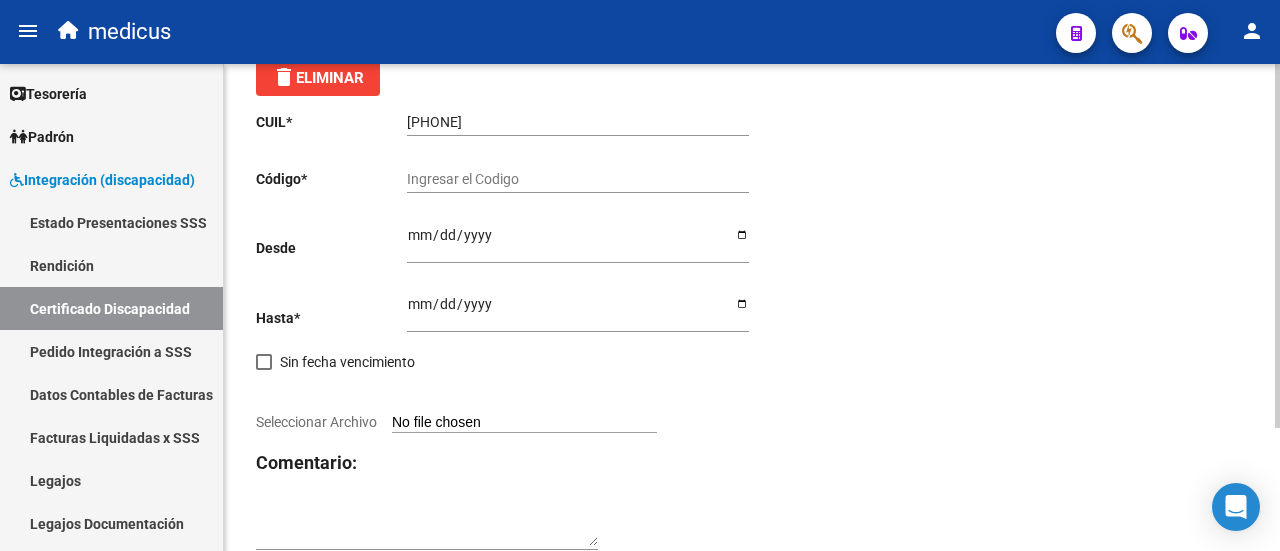 click on "Ingresar el Codigo" at bounding box center [578, 179] 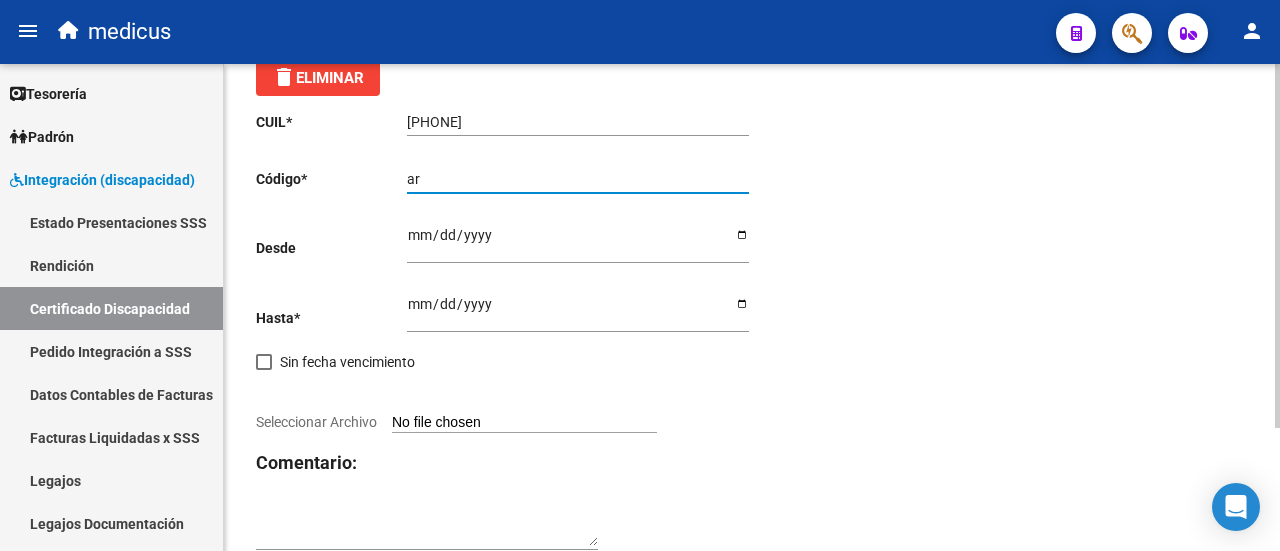 type on "a" 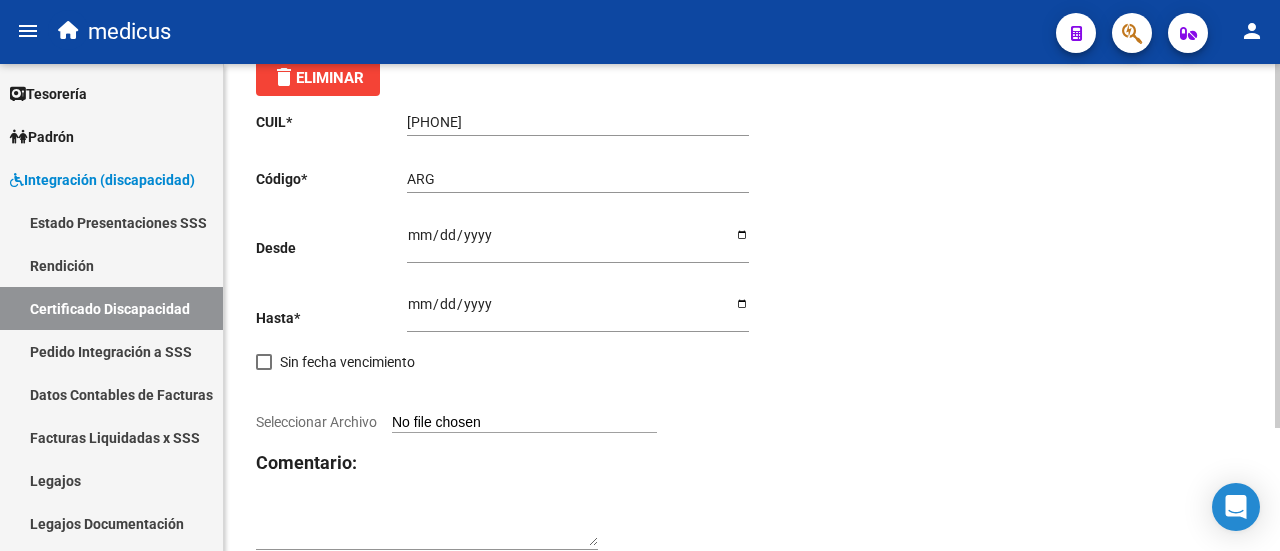 click on "ARG" at bounding box center (578, 179) 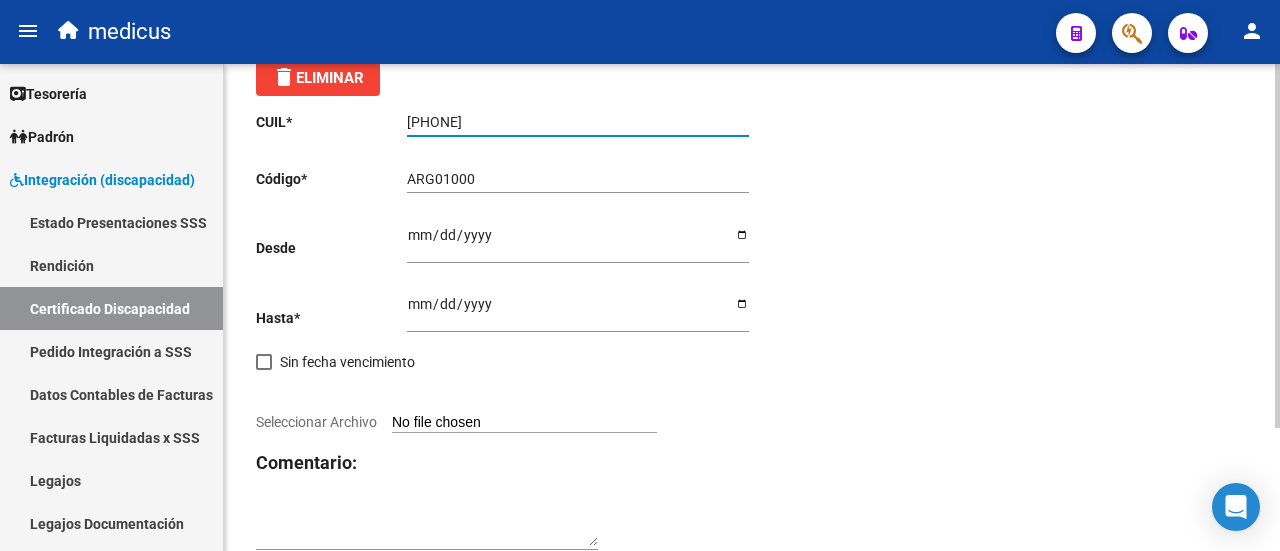 drag, startPoint x: 427, startPoint y: 120, endPoint x: 488, endPoint y: 113, distance: 61.400326 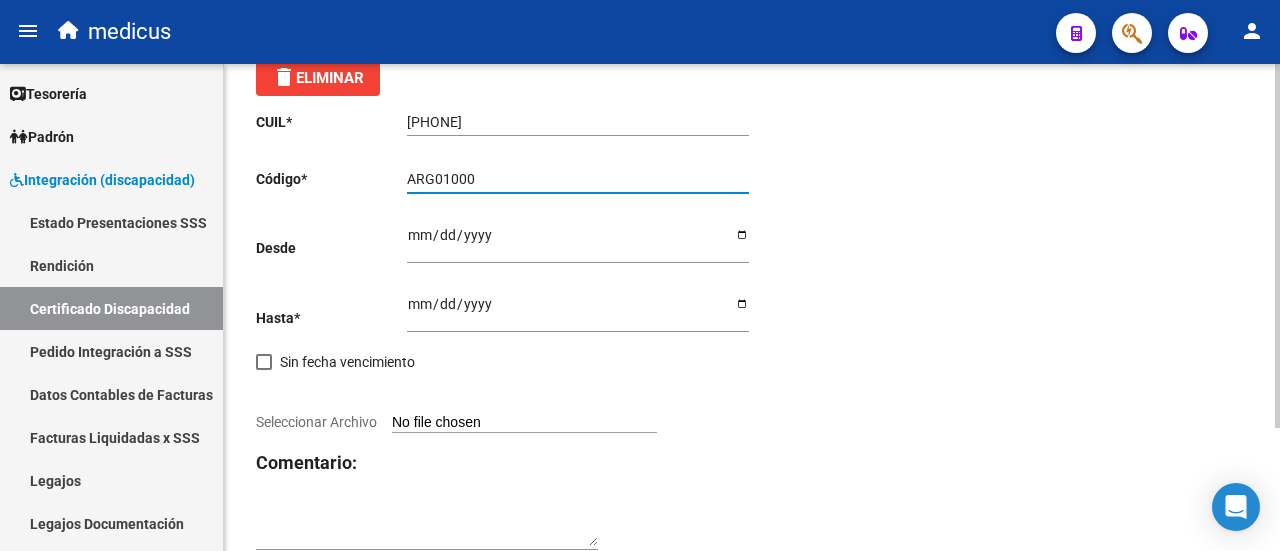 paste on "35944947" 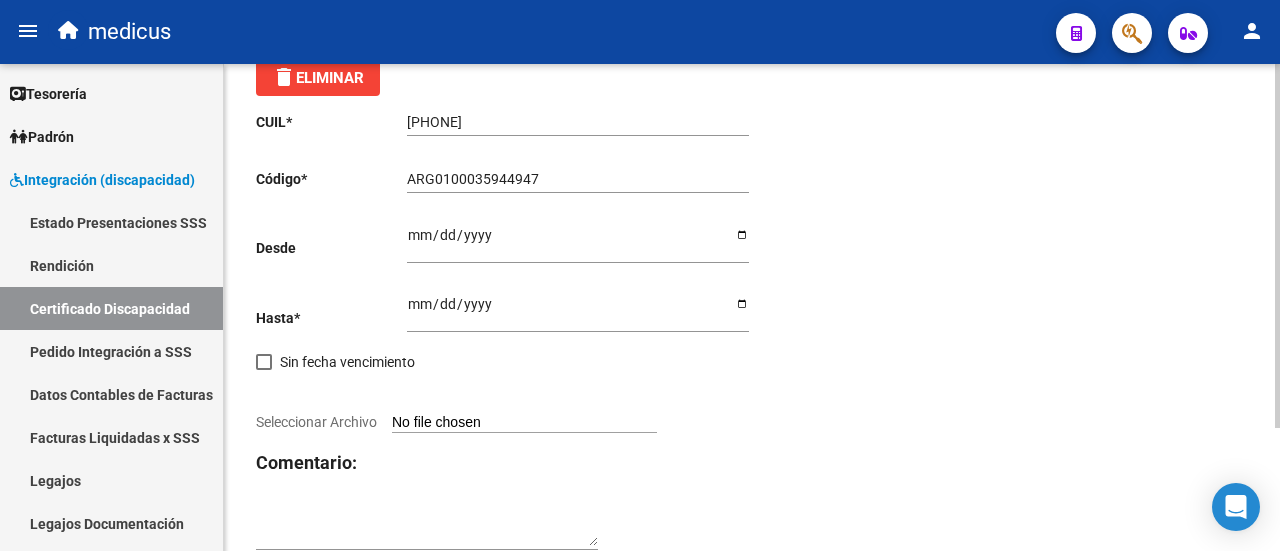 click on "ARG0100035944947" at bounding box center (578, 179) 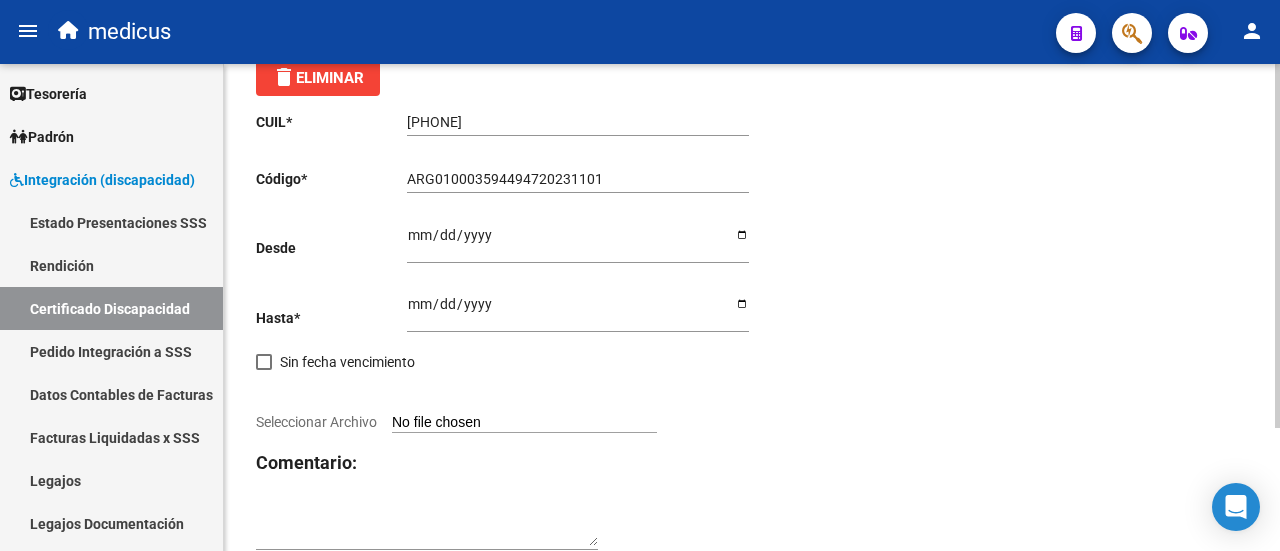 click on "ARG010003594494720231101" at bounding box center [578, 179] 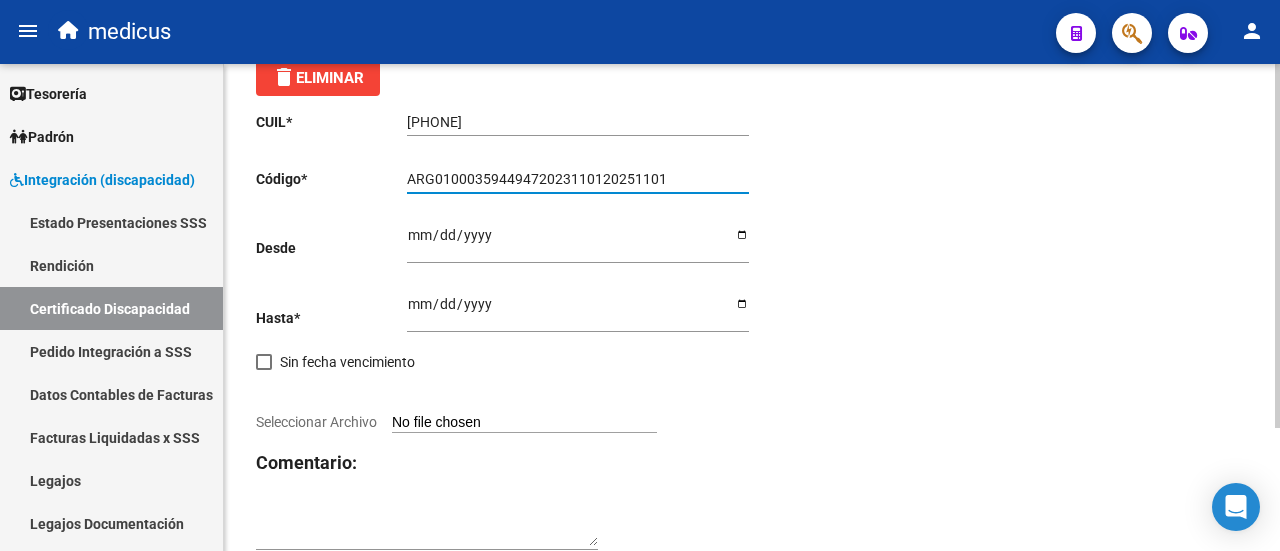 click on "ARG01000359449472023110120251101" at bounding box center [578, 179] 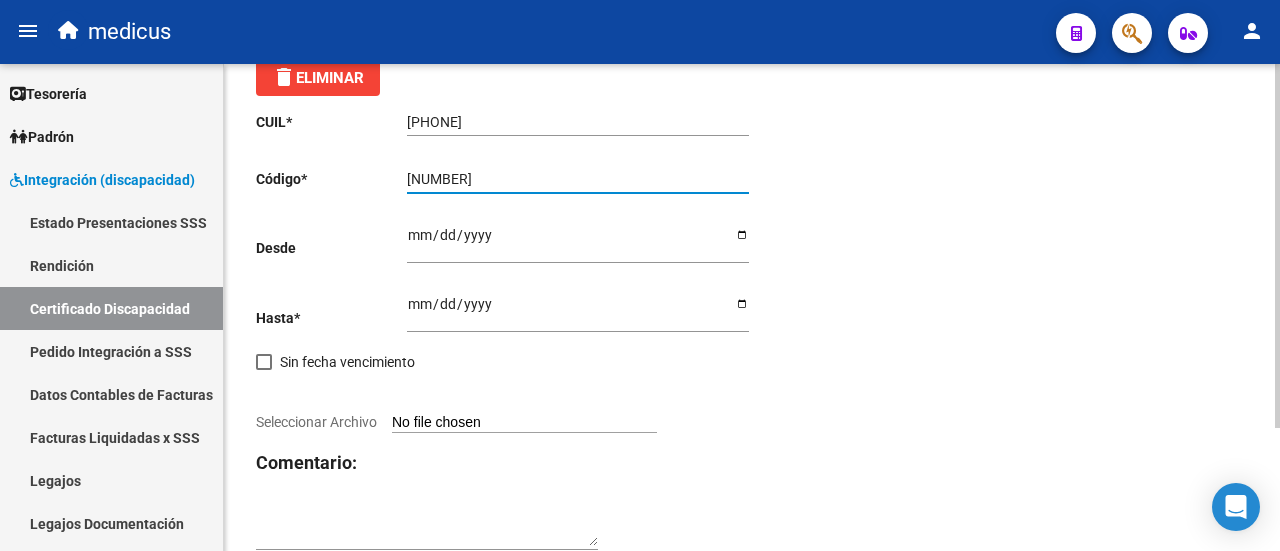 type on "[ARG_ID]" 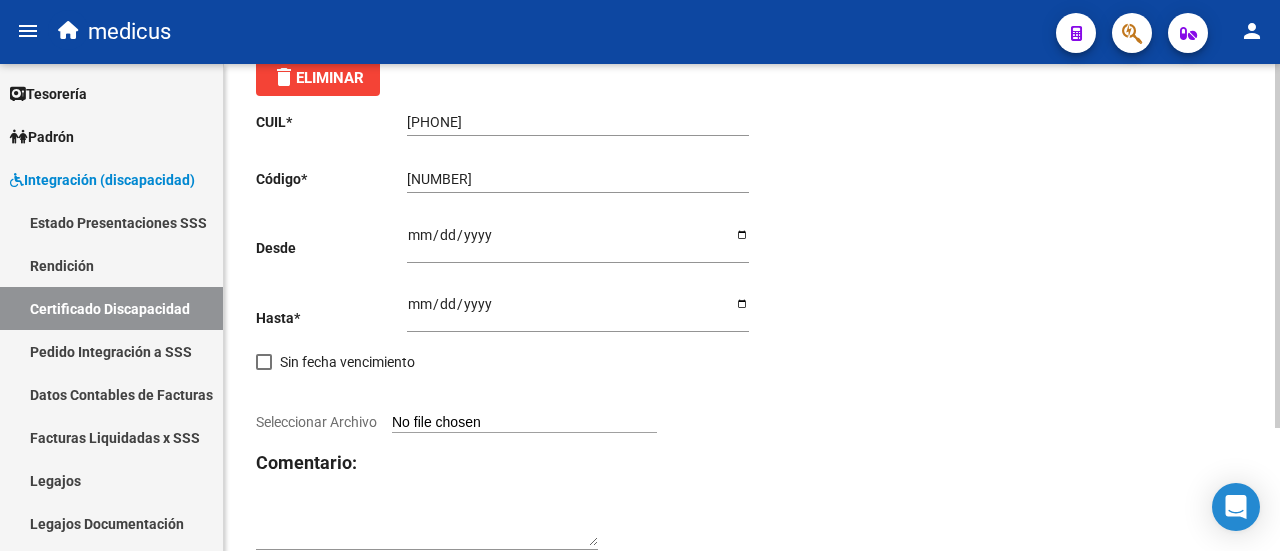 click on "Ingresar fec. Desde" at bounding box center [578, 242] 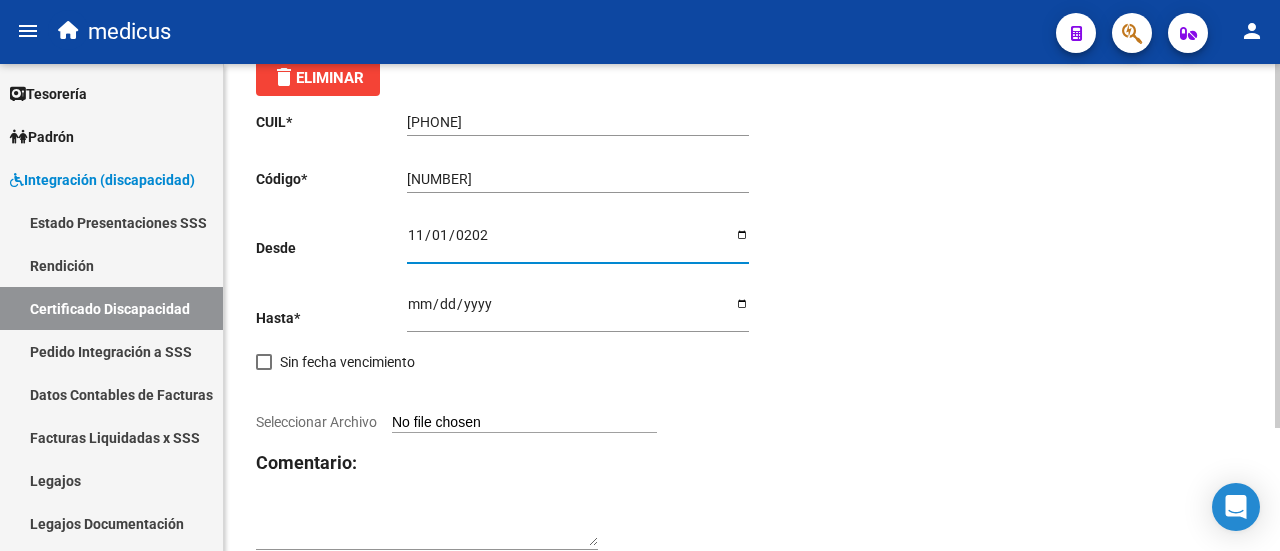 type on "2023-11-01" 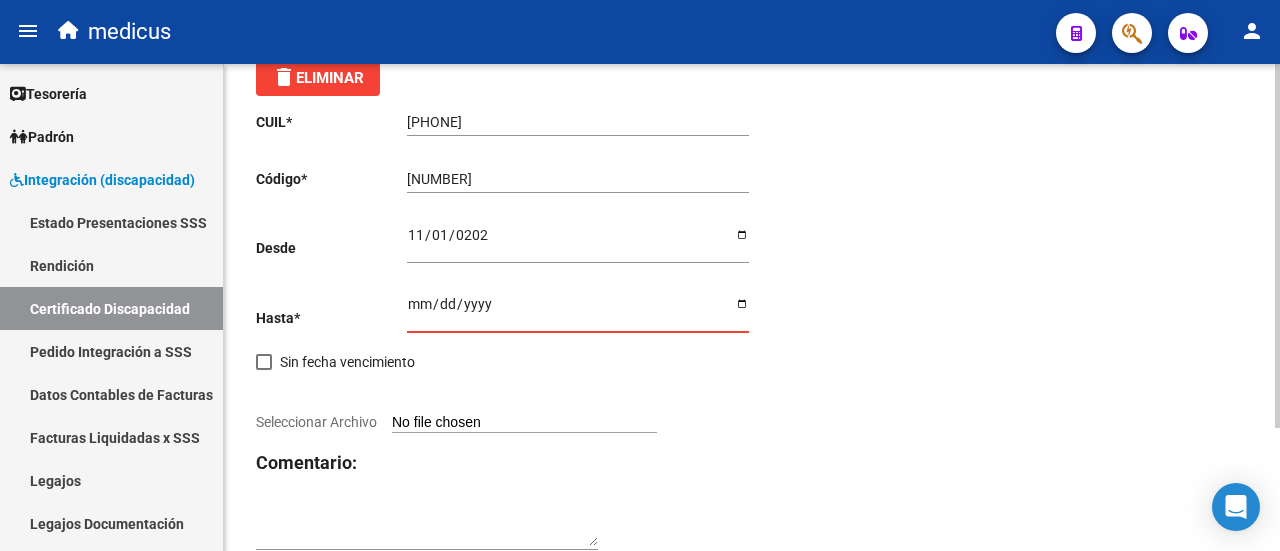 click on "Ingresar fec. Hasta" at bounding box center [578, 311] 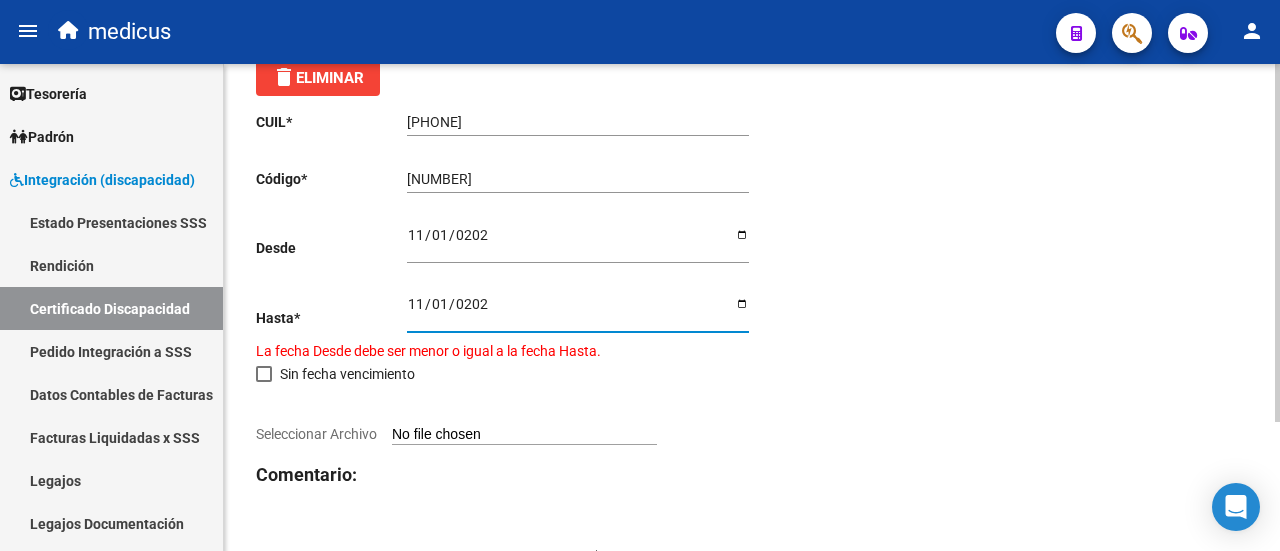 type on "2025-11-01" 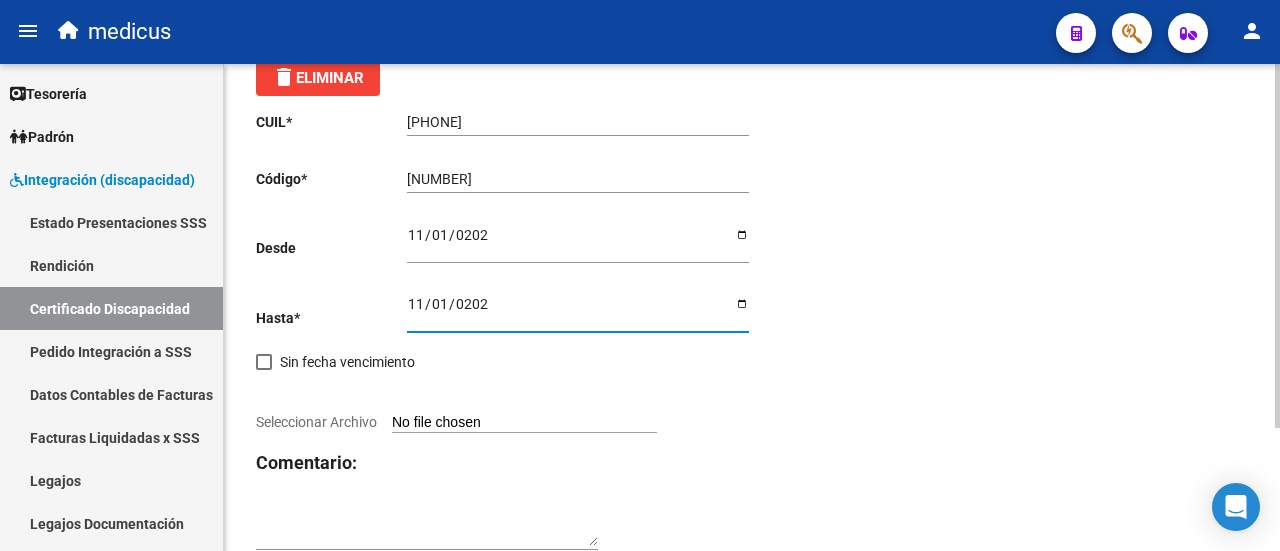 scroll, scrollTop: 164, scrollLeft: 0, axis: vertical 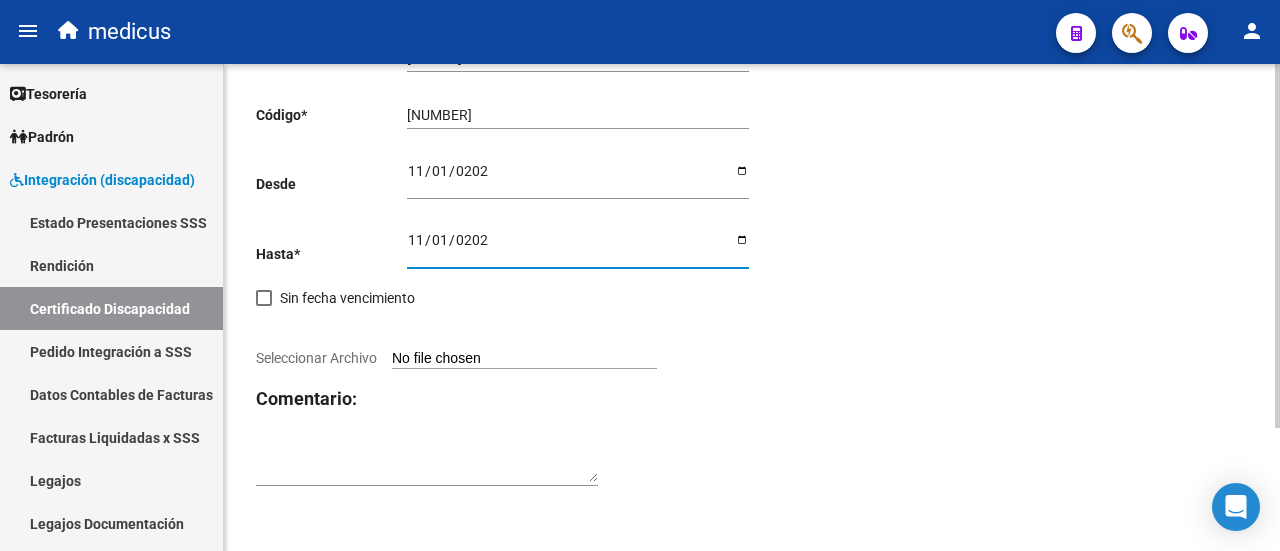 click on "Seleccionar Archivo" at bounding box center [524, 359] 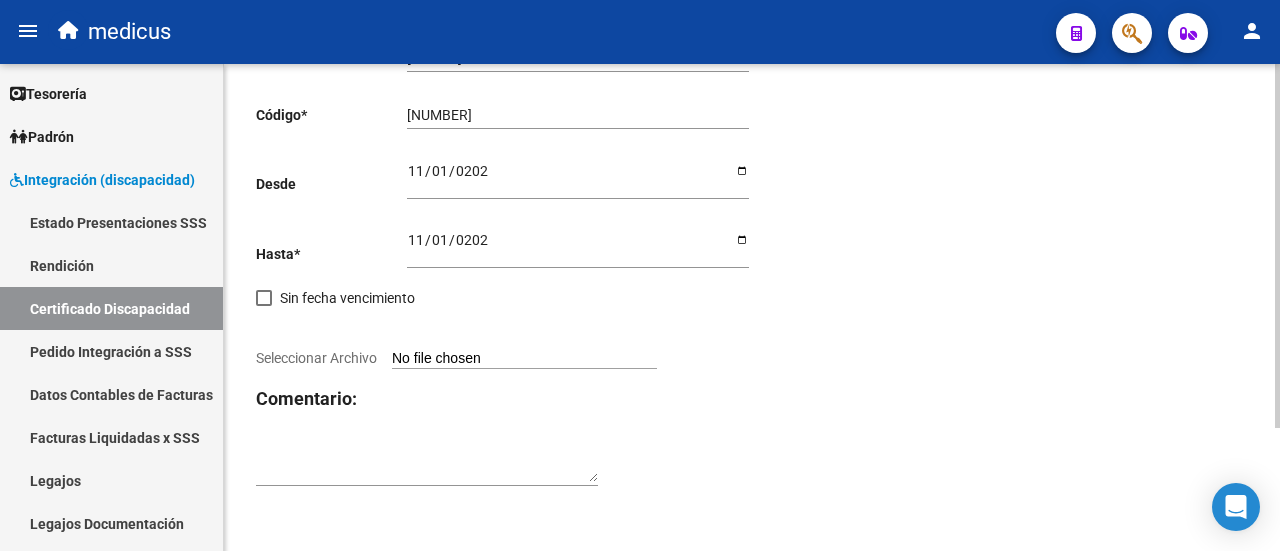 type on "C:\fakepath\CUD (5).pdf" 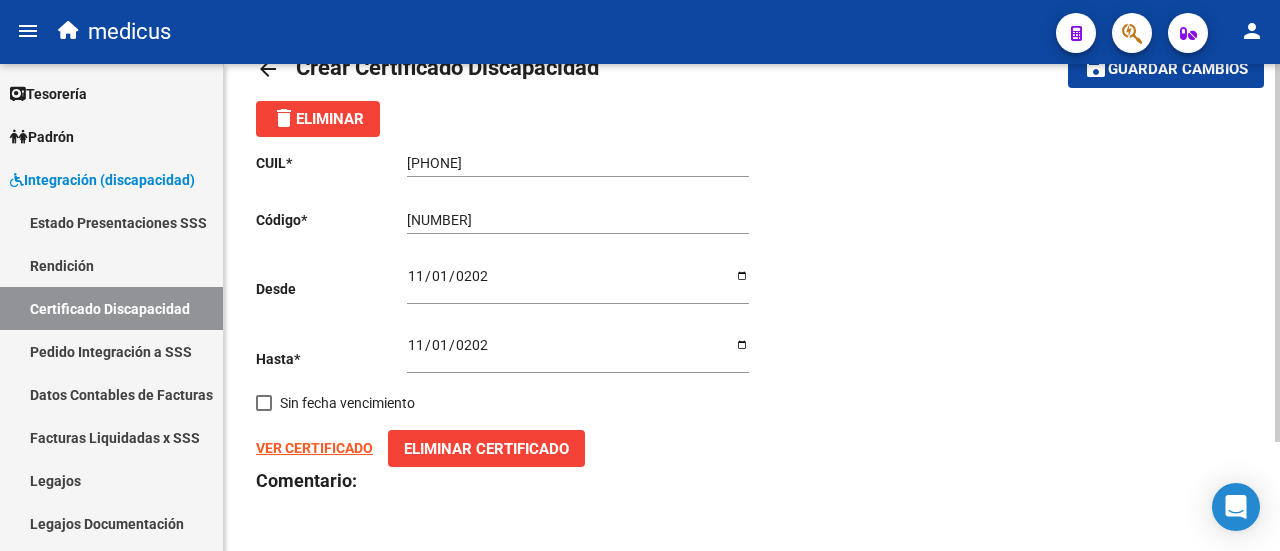 scroll, scrollTop: 0, scrollLeft: 0, axis: both 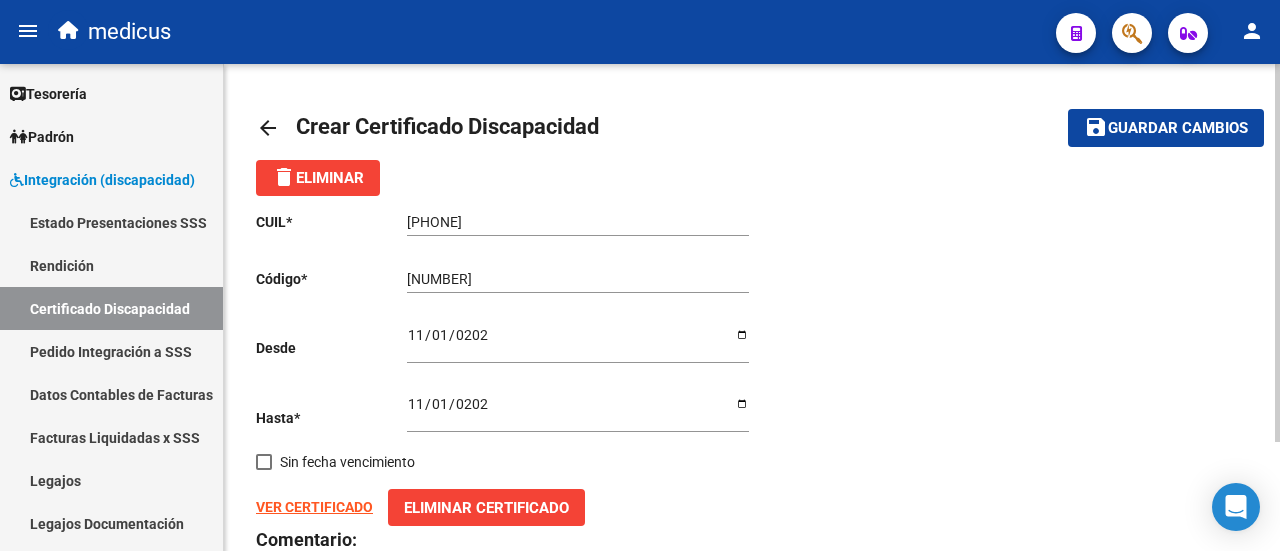 click on "Guardar cambios" 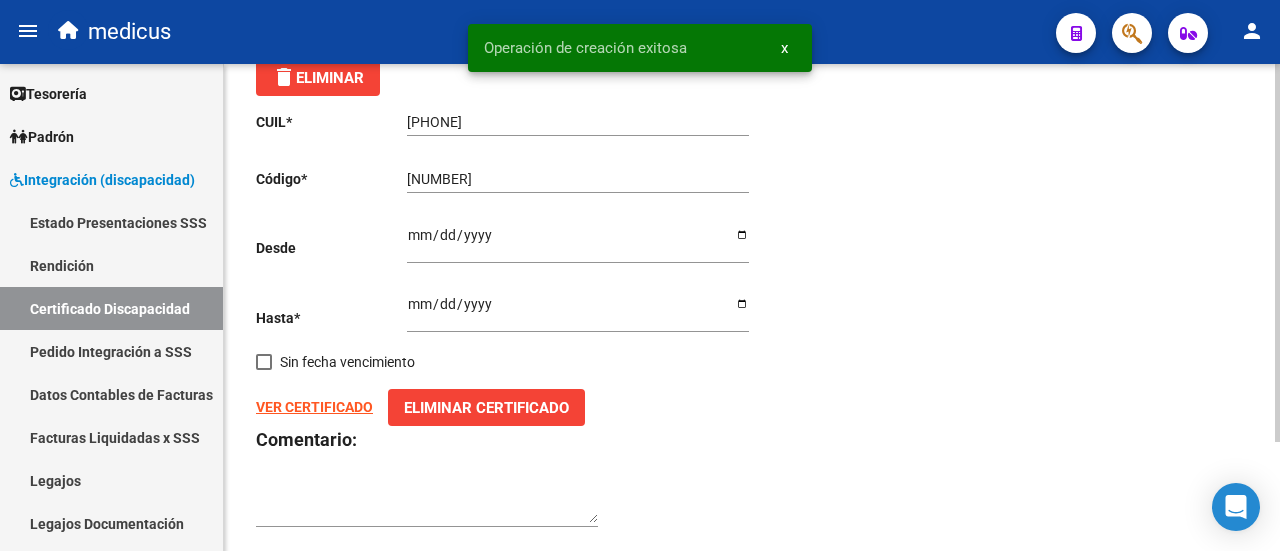 scroll, scrollTop: 140, scrollLeft: 0, axis: vertical 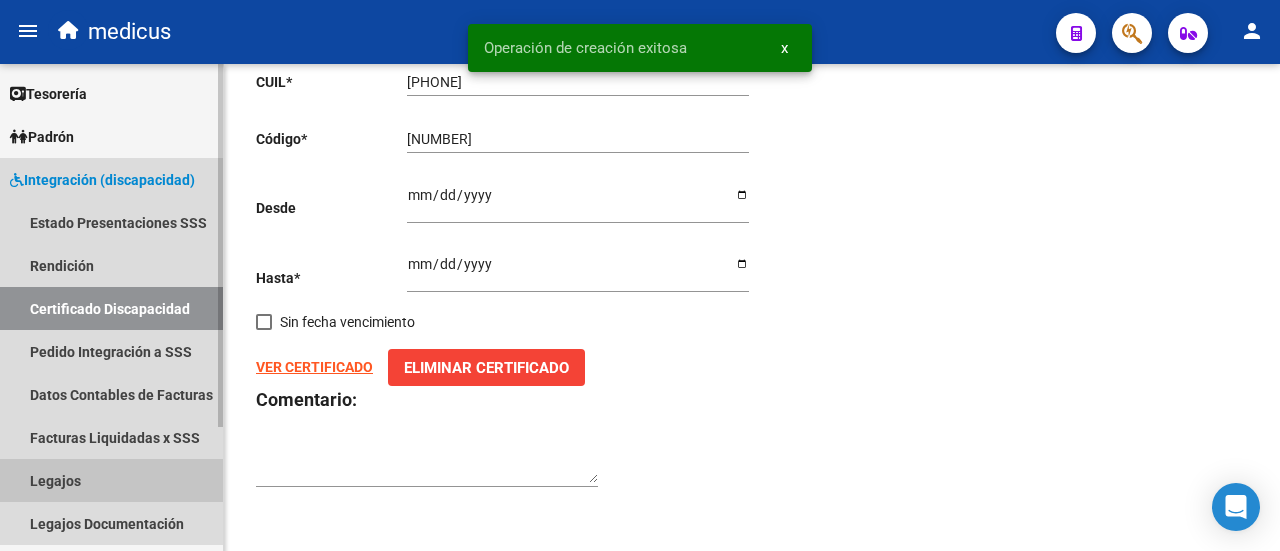 click on "Legajos" at bounding box center [111, 480] 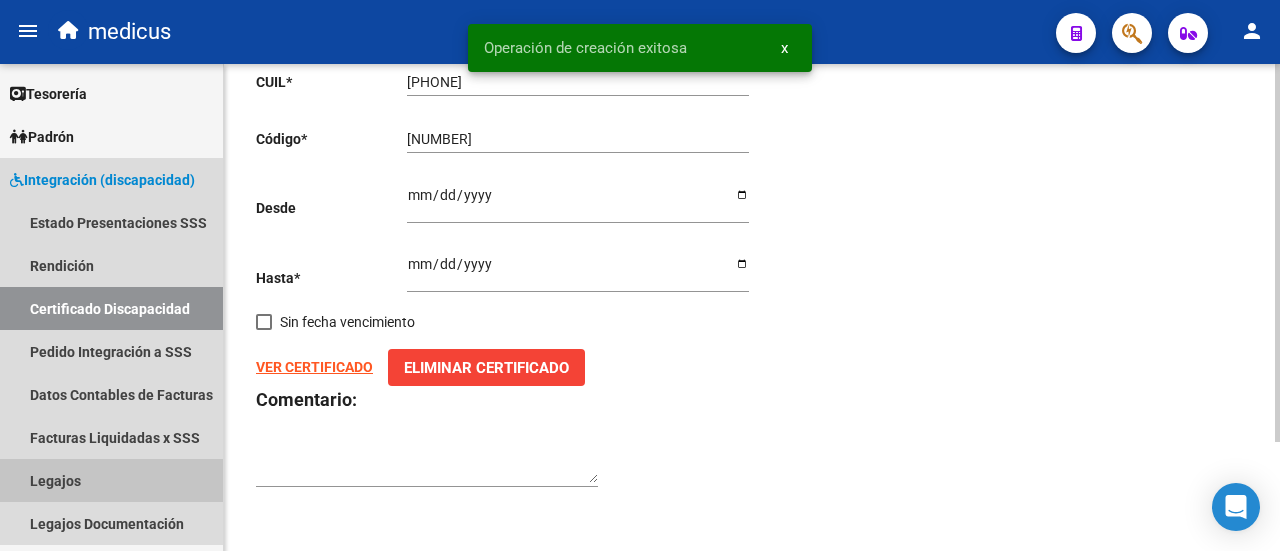 scroll, scrollTop: 0, scrollLeft: 0, axis: both 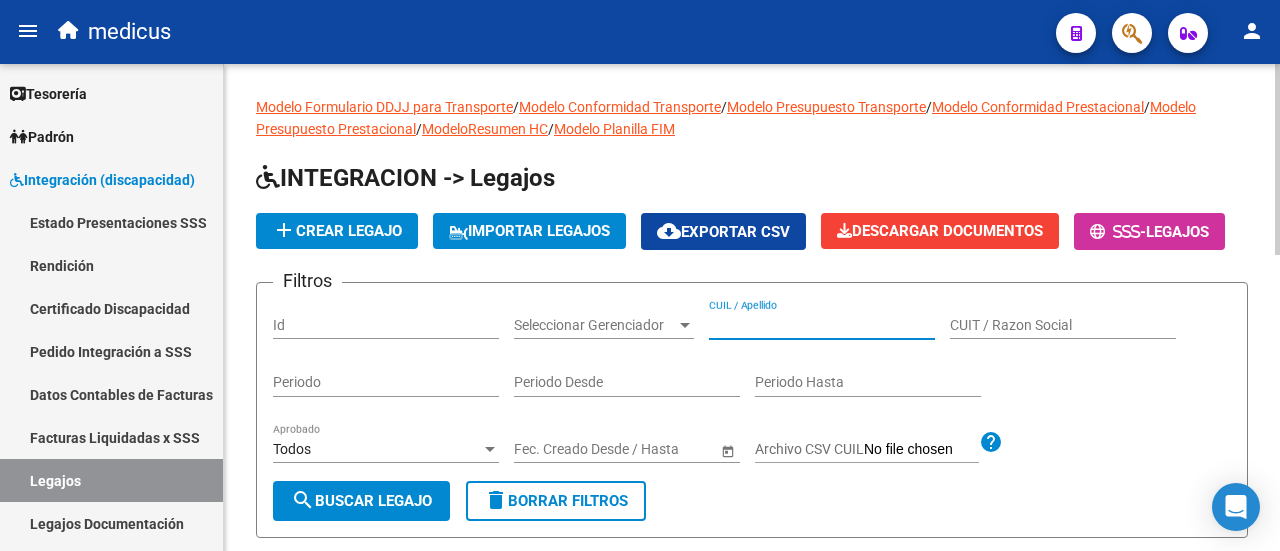 click on "CUIL / Apellido" at bounding box center (822, 325) 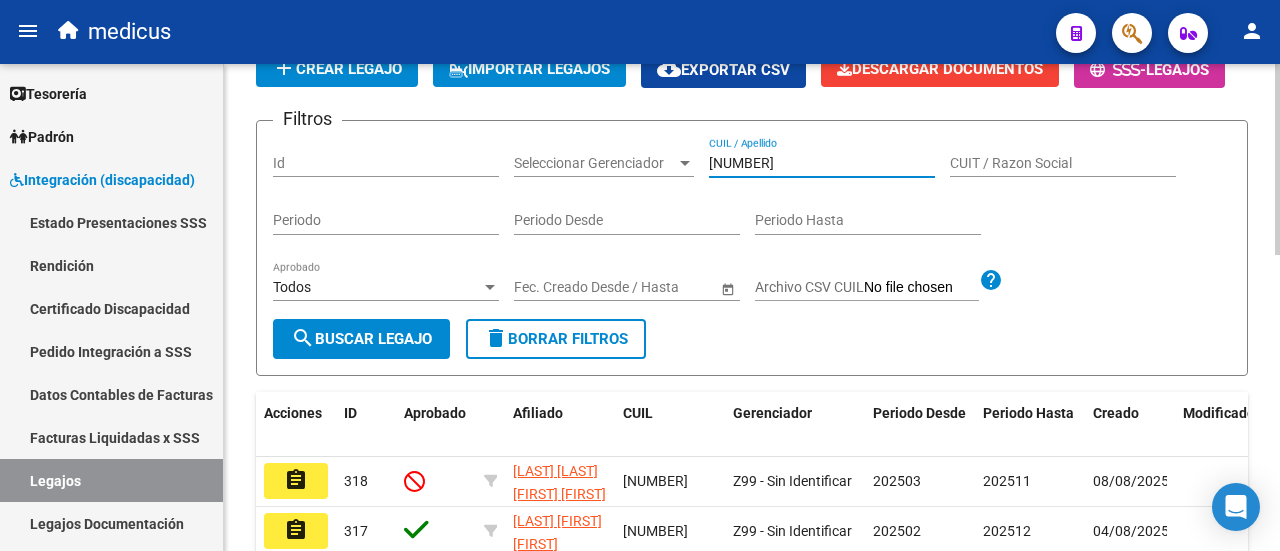 scroll, scrollTop: 200, scrollLeft: 0, axis: vertical 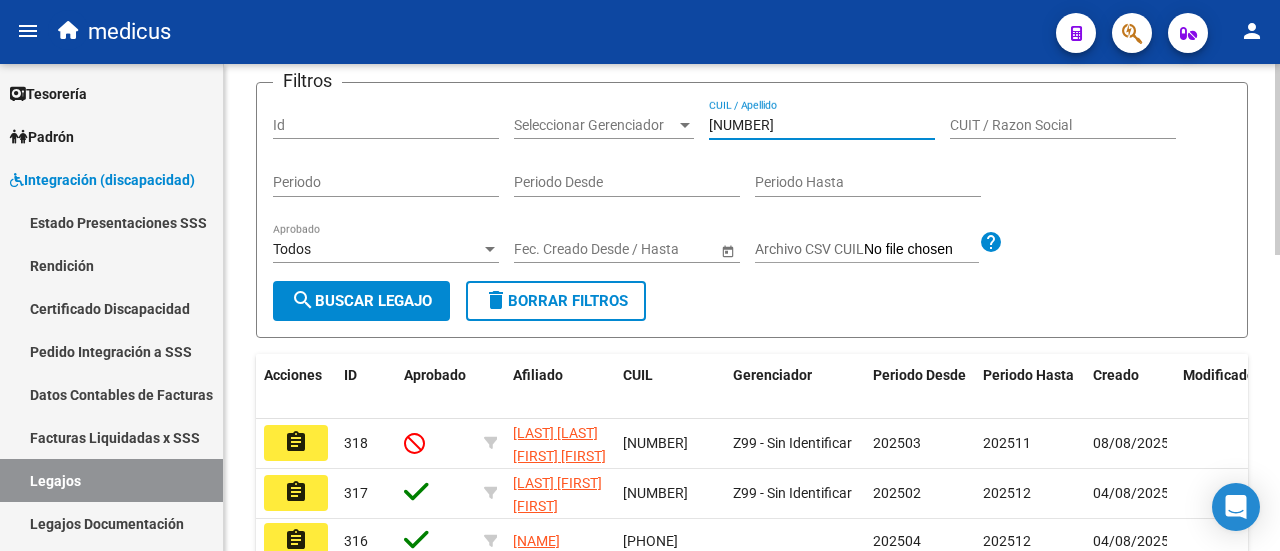 type on "[CUIL]" 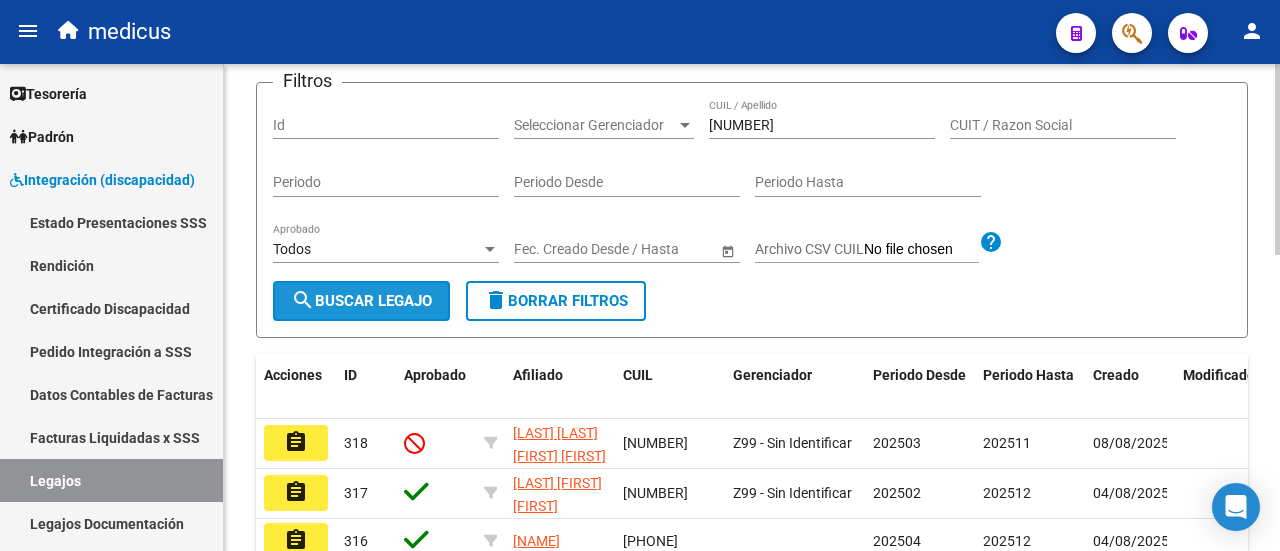 click on "search  Buscar Legajo" 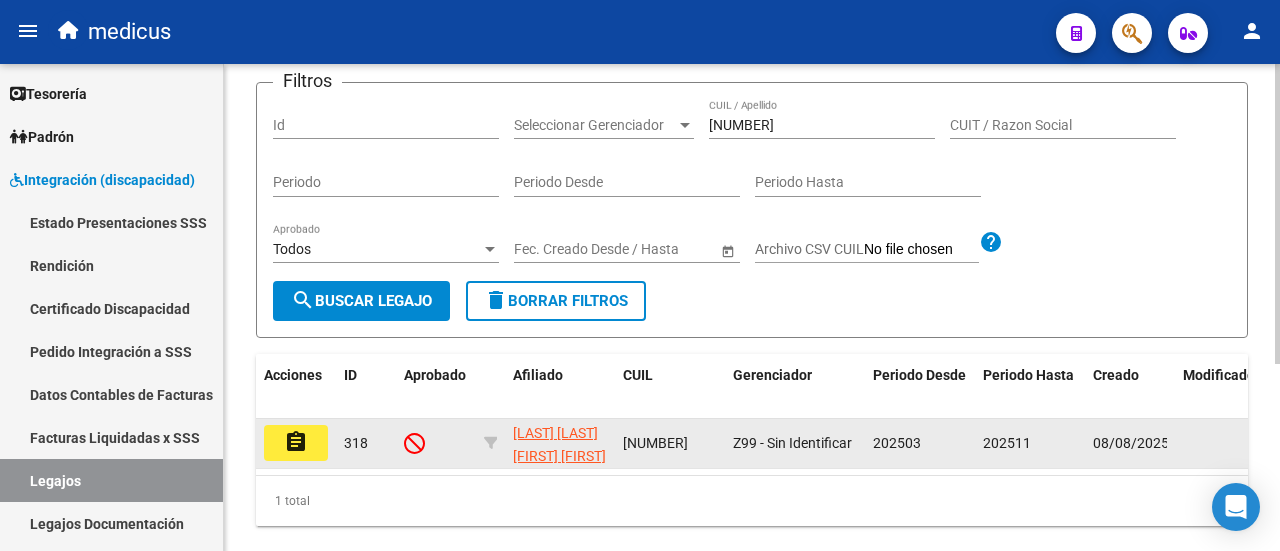 click on "assignment" 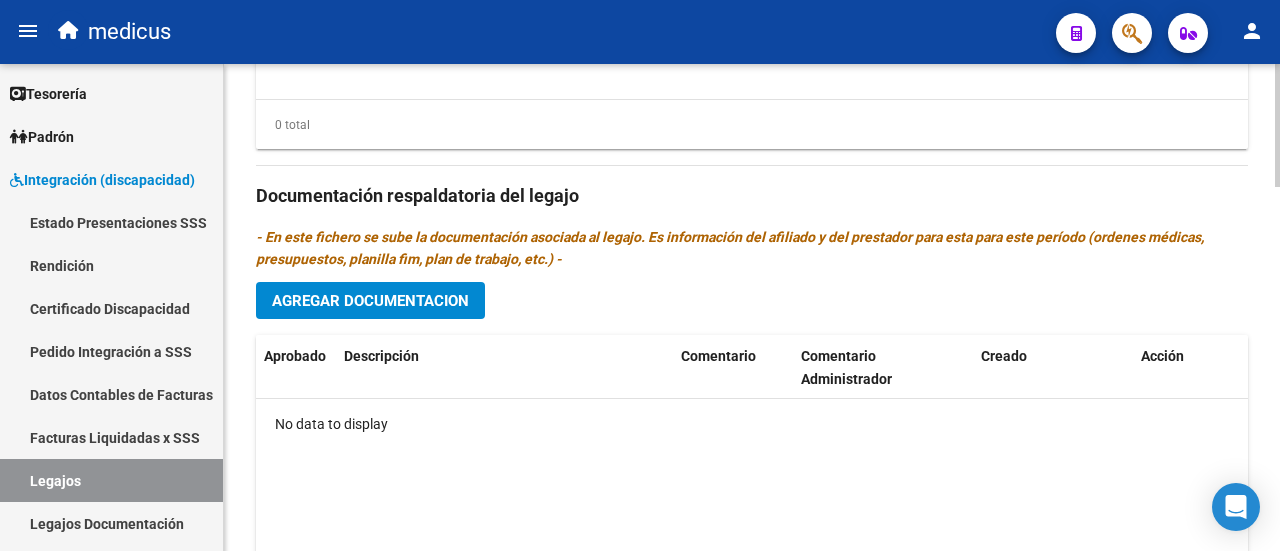 scroll, scrollTop: 1300, scrollLeft: 0, axis: vertical 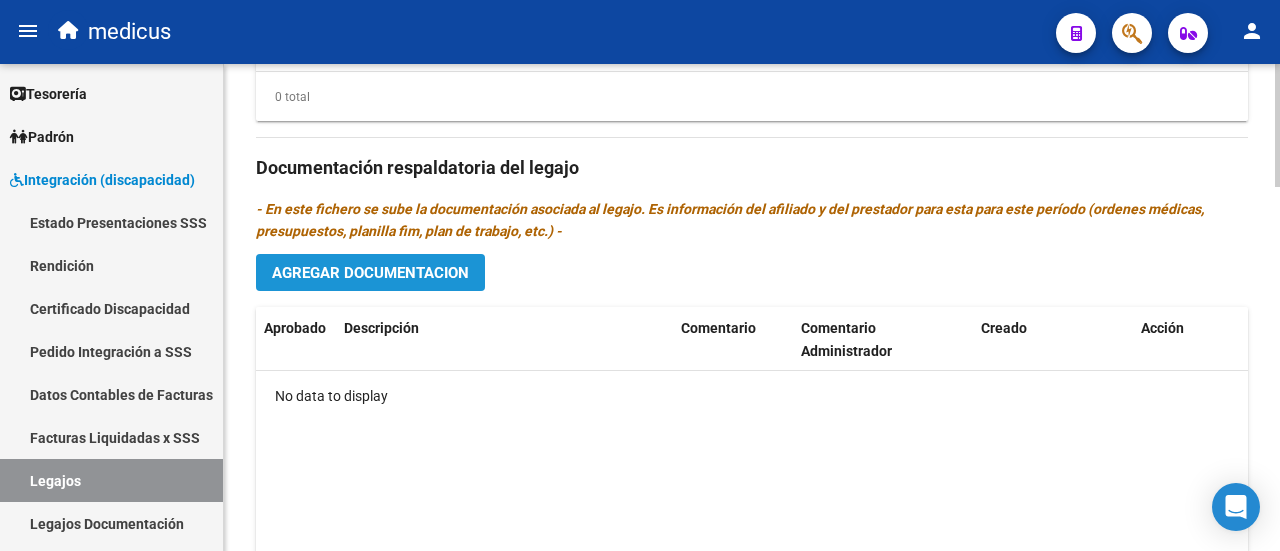click on "Agregar Documentacion" 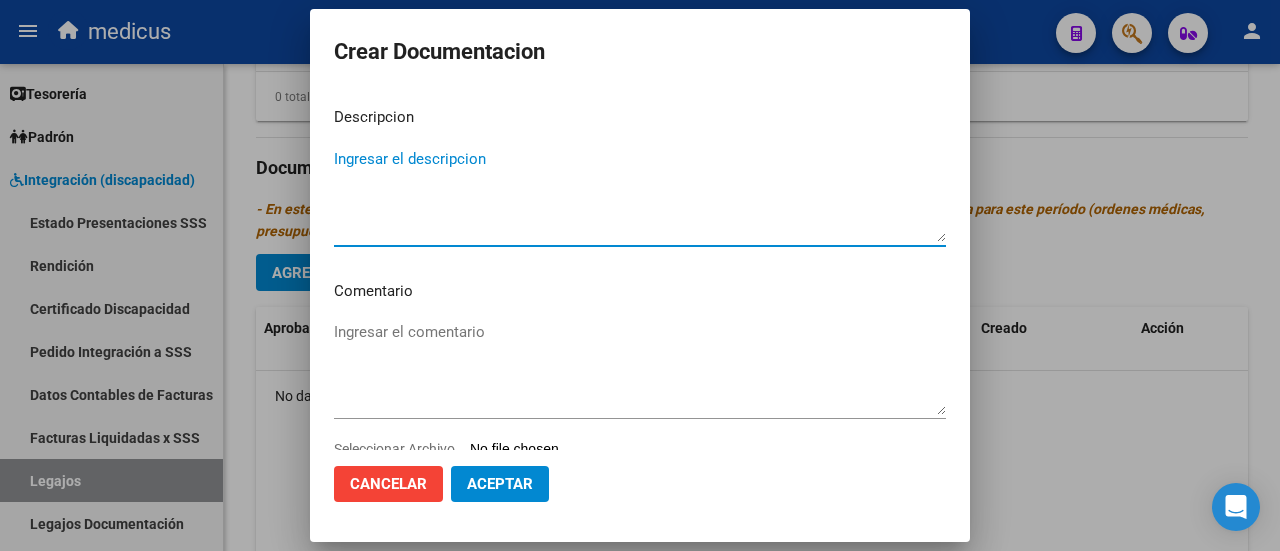 click on "Ingresar el descripcion" at bounding box center (640, 195) 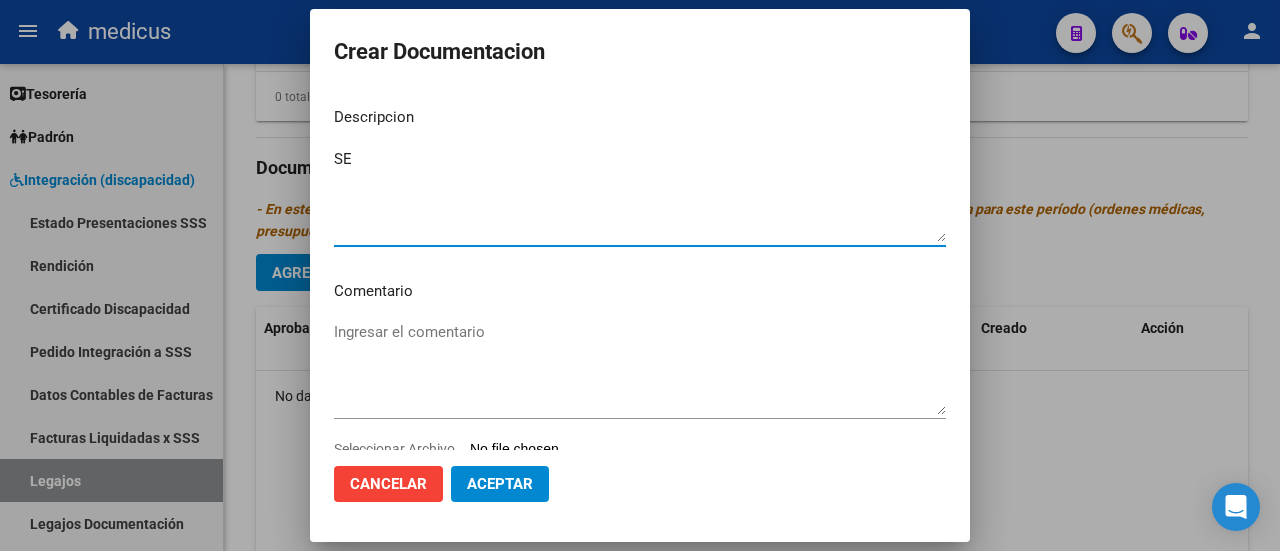 type on "S" 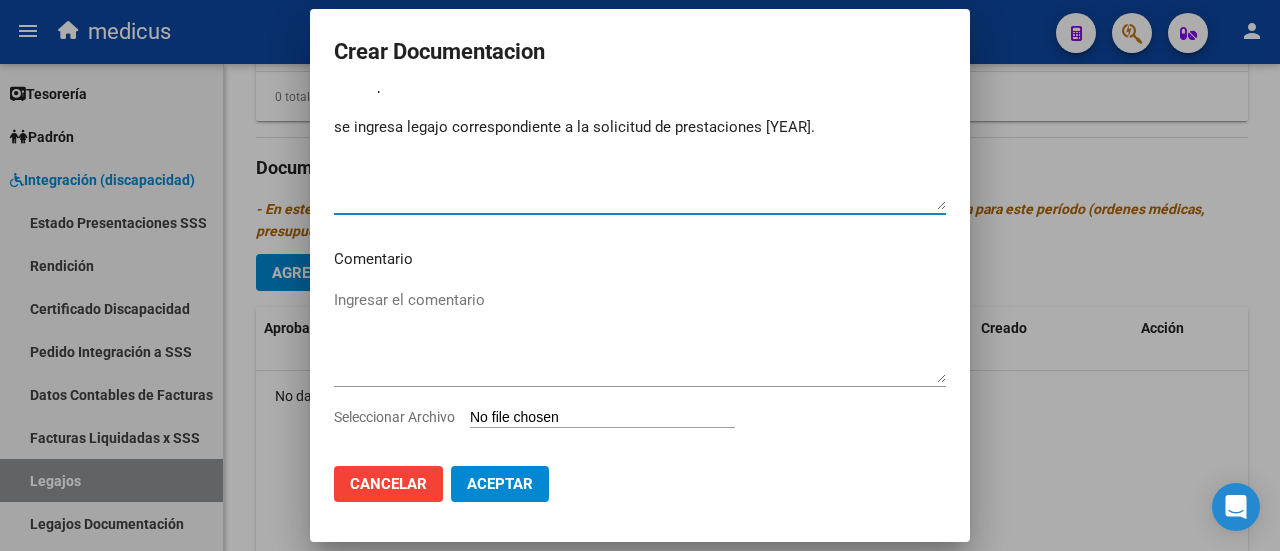 scroll, scrollTop: 58, scrollLeft: 0, axis: vertical 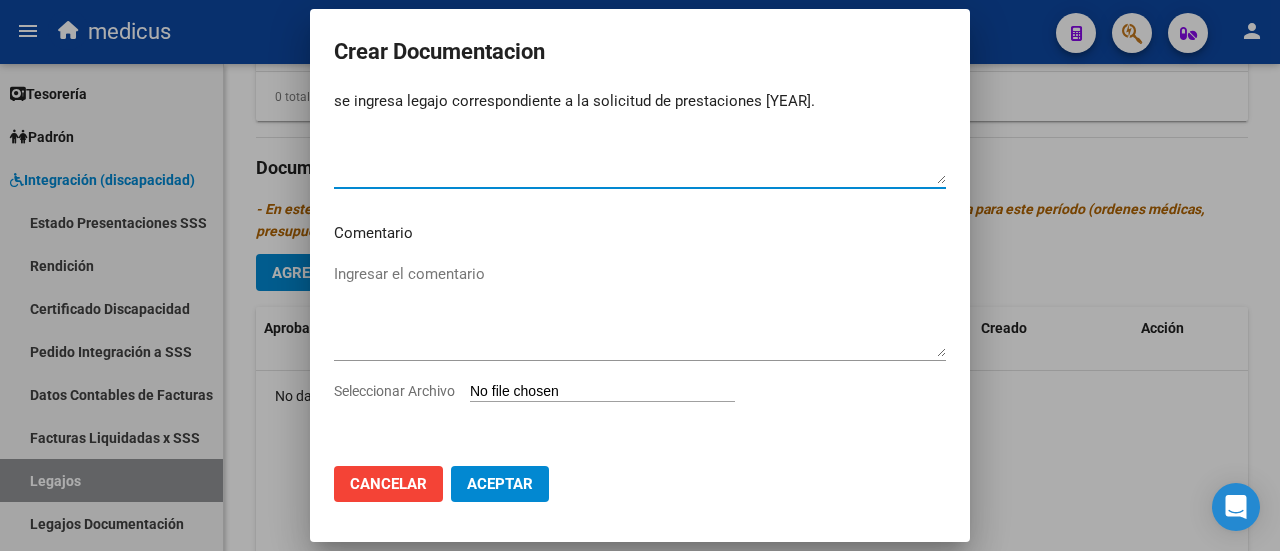 type on "se ingresa legajo correspondiente a la solicitud de prestaciones 2025." 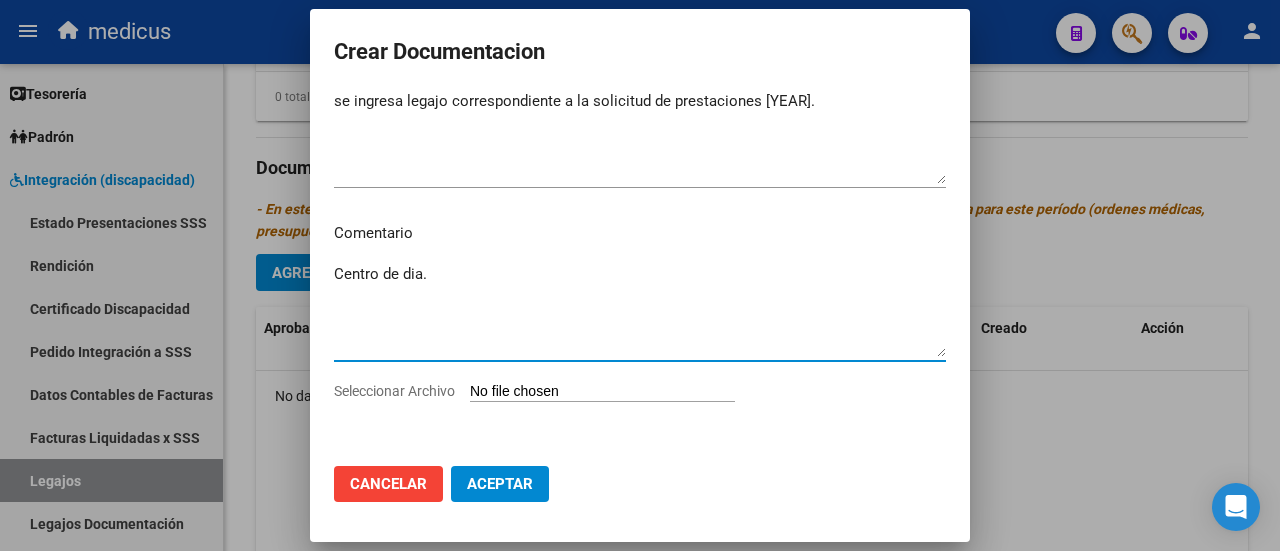 type on "Centro de dia." 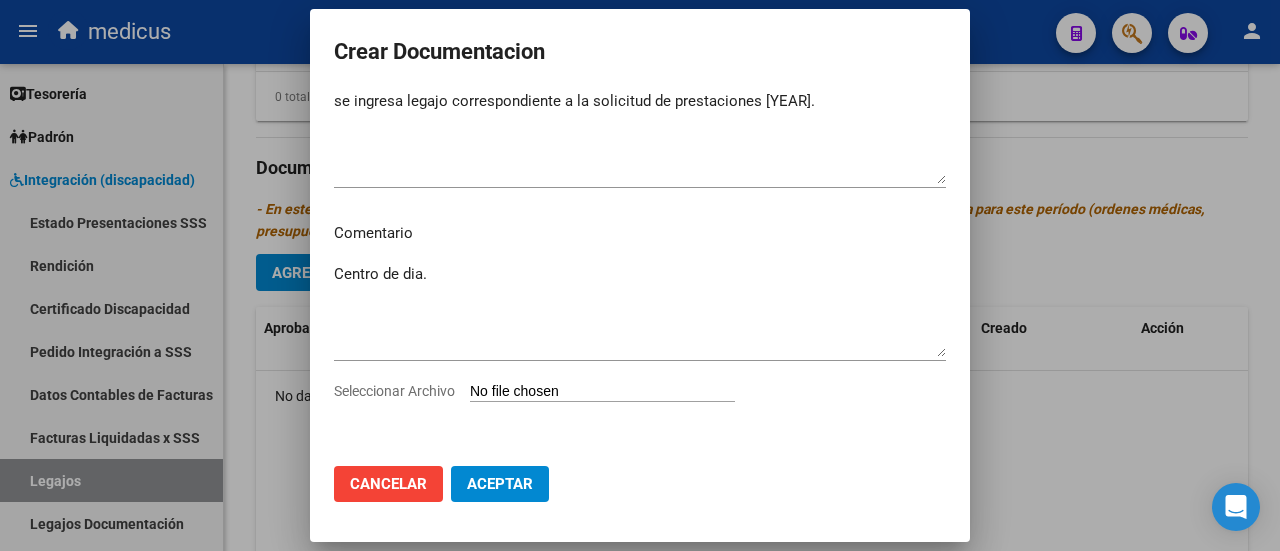 type on "C:\fakepath\MIRANDA VERGONI CELESTE-27359449475.pdf" 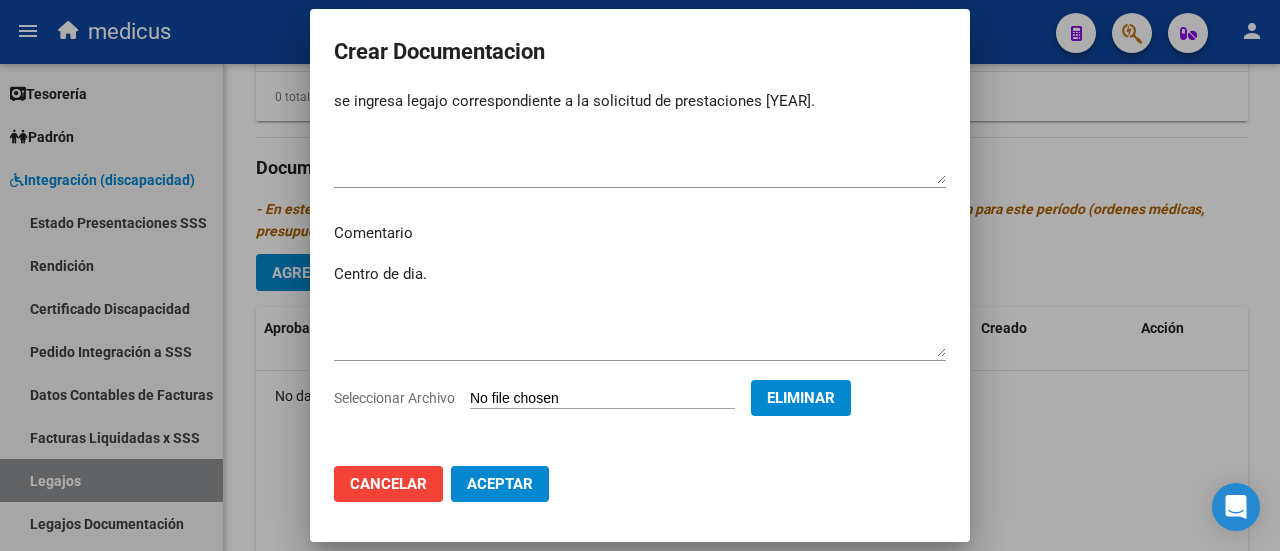 click on "Aceptar" 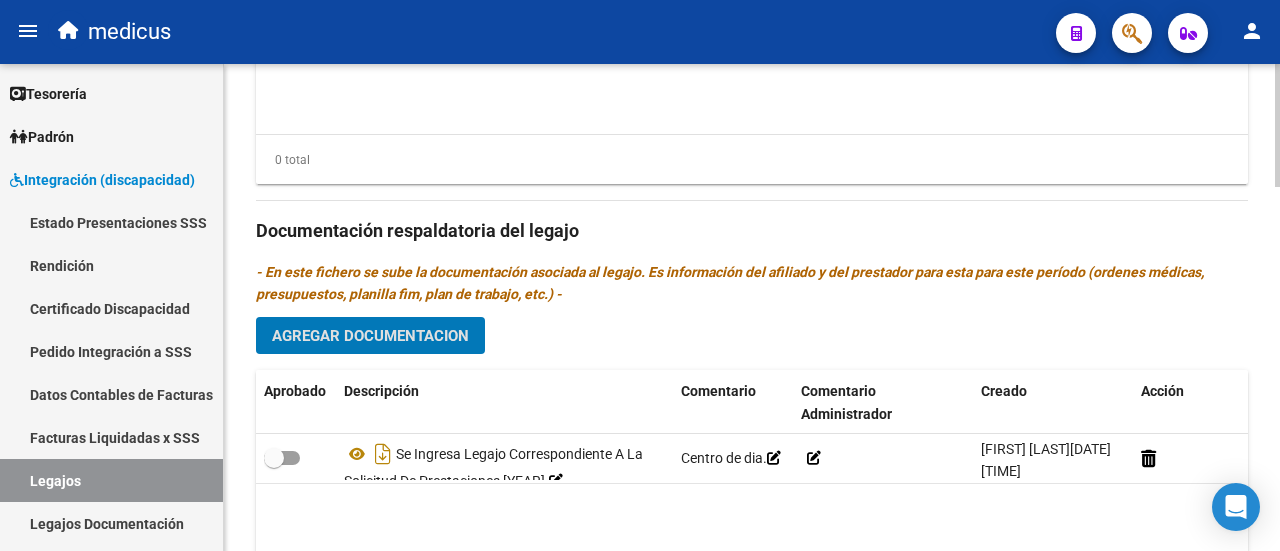 scroll, scrollTop: 1338, scrollLeft: 0, axis: vertical 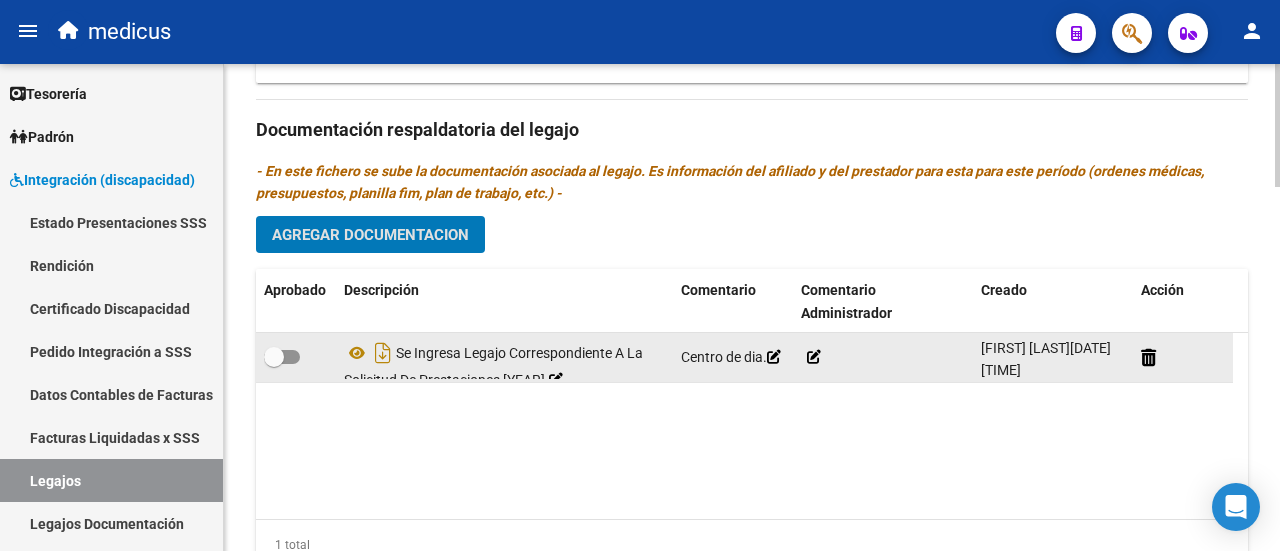 click at bounding box center (282, 357) 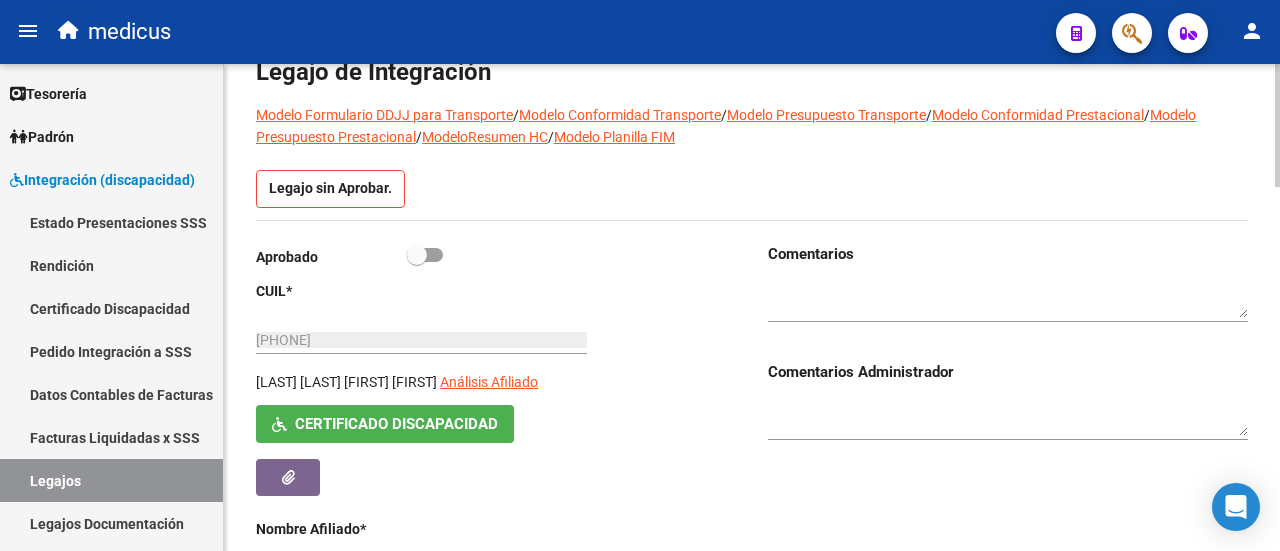 scroll, scrollTop: 138, scrollLeft: 0, axis: vertical 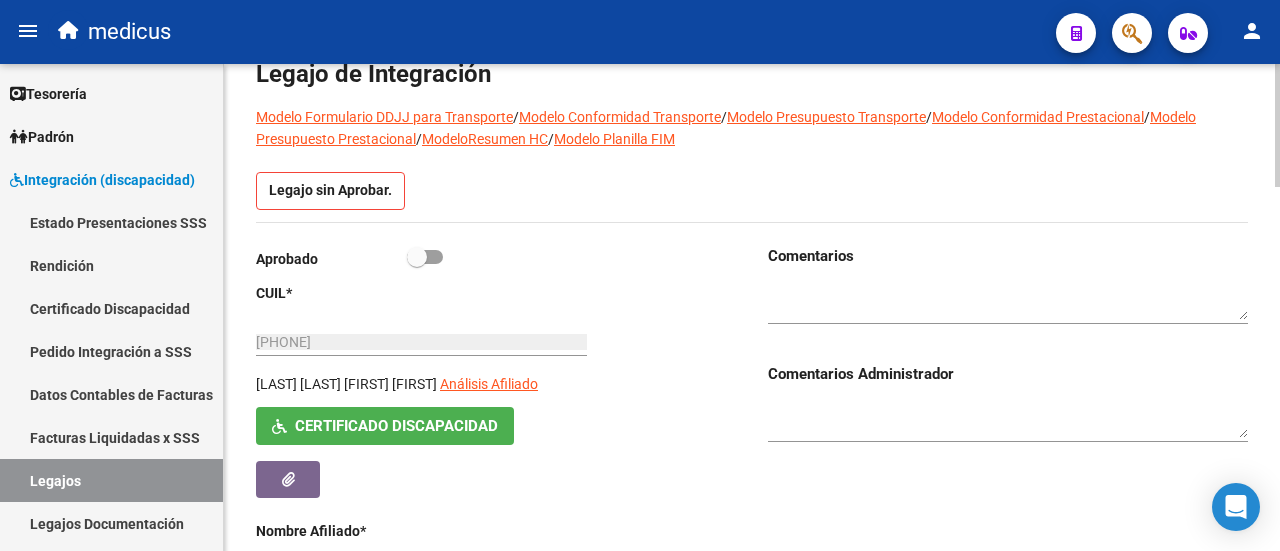 click at bounding box center [425, 257] 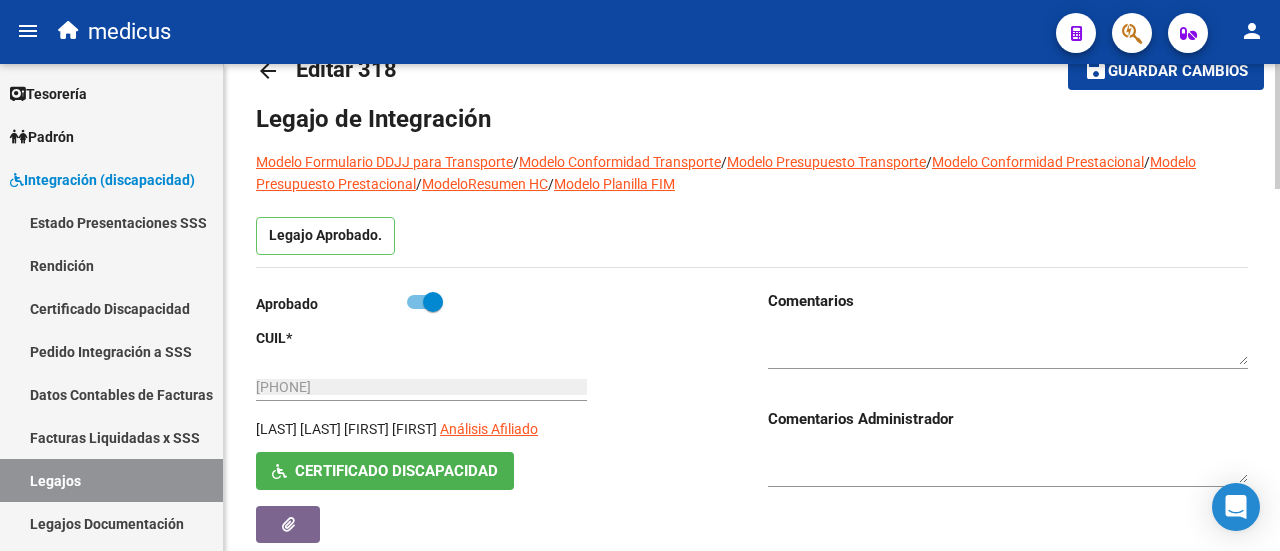 scroll, scrollTop: 0, scrollLeft: 0, axis: both 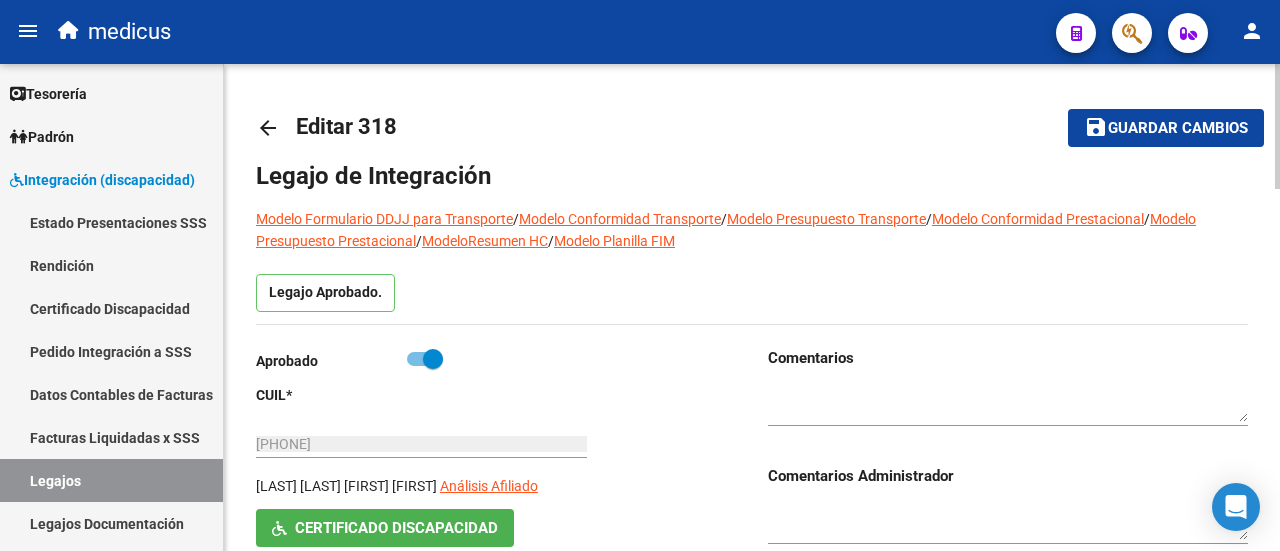 click on "save Guardar cambios" 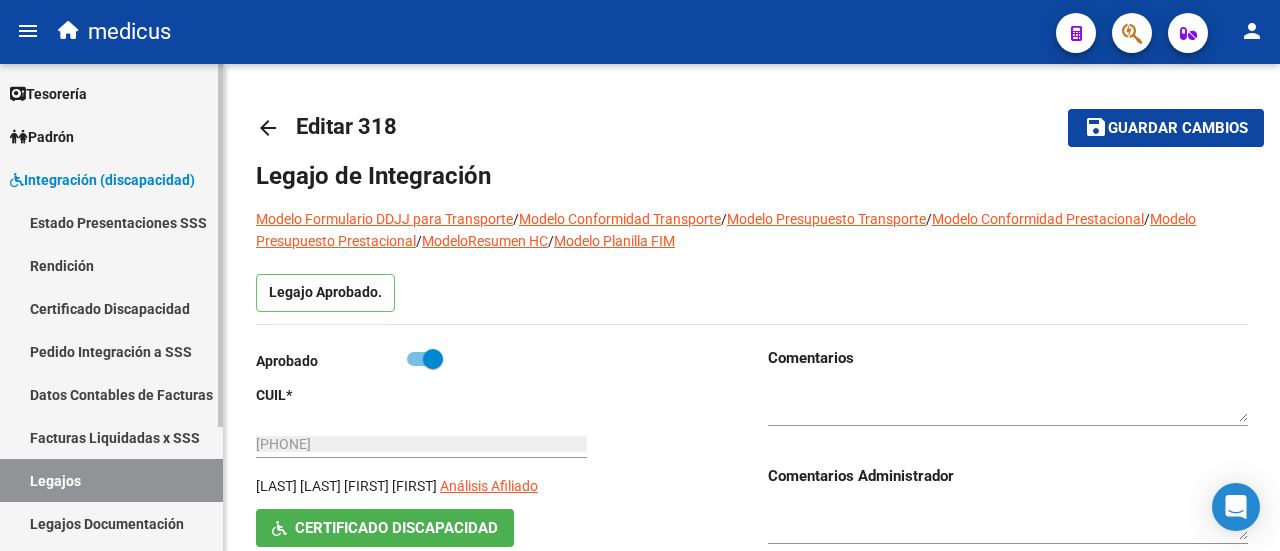 click on "Legajos" at bounding box center [111, 480] 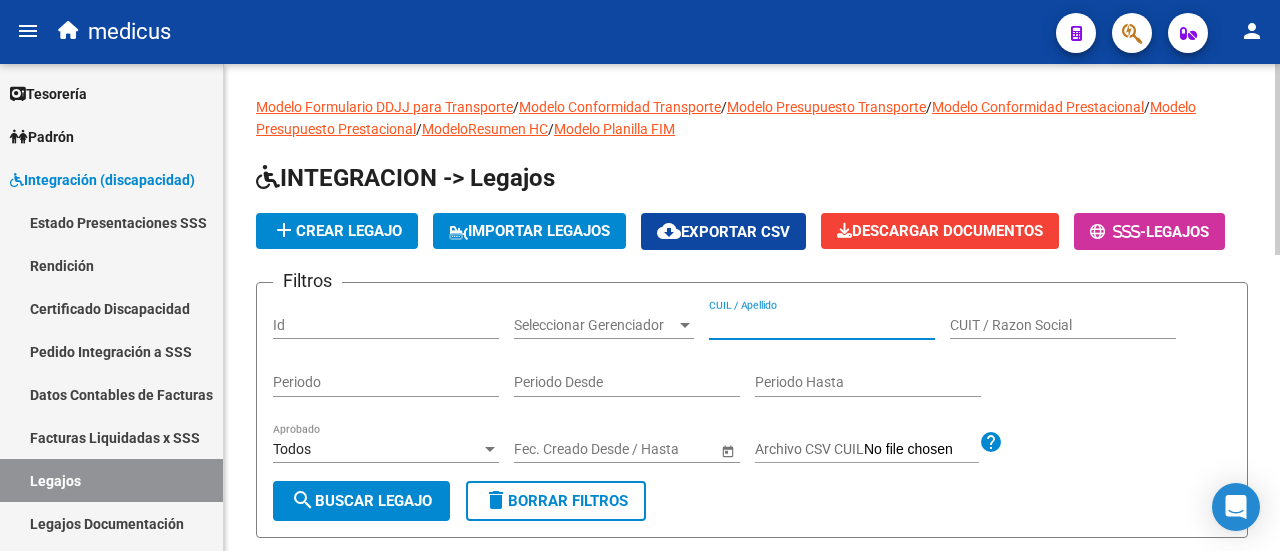 click on "CUIL / Apellido" at bounding box center [822, 325] 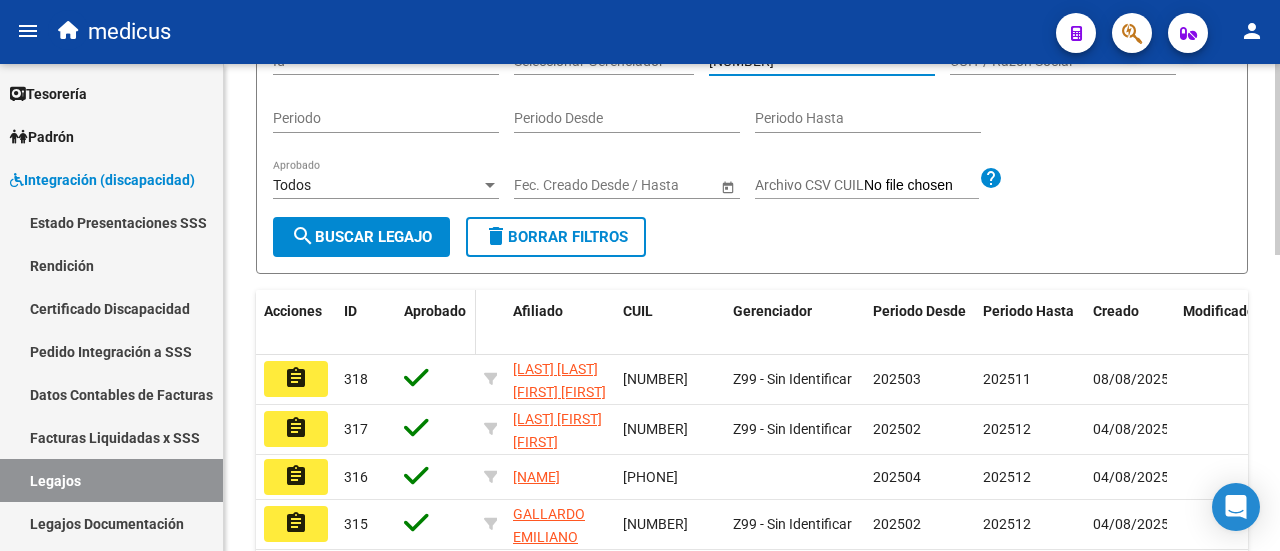 scroll, scrollTop: 300, scrollLeft: 0, axis: vertical 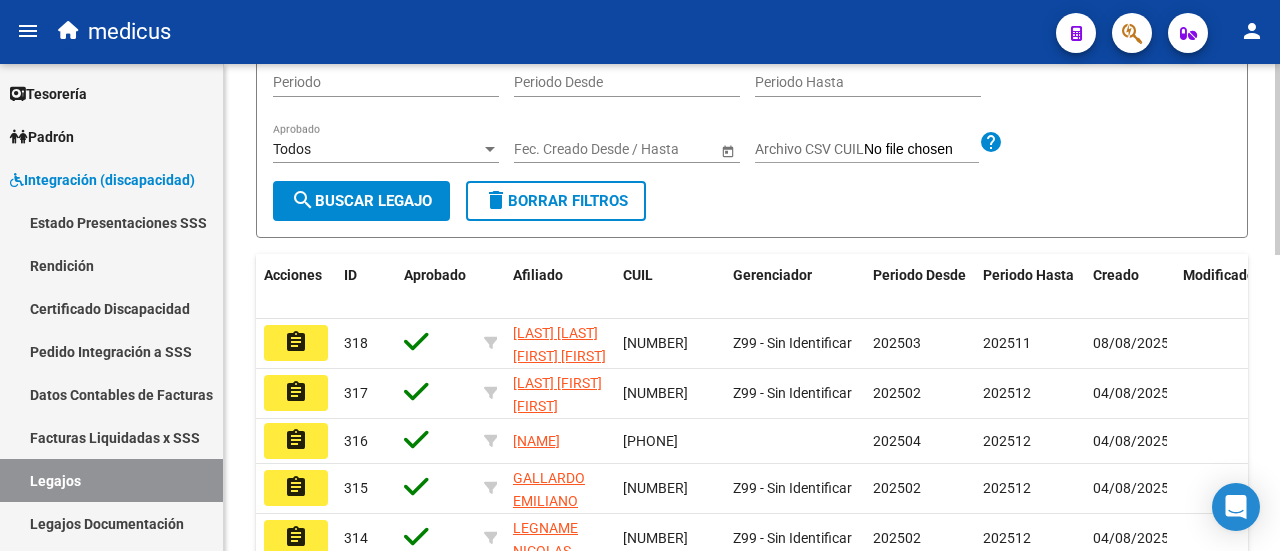 type on "[NUMBER]" 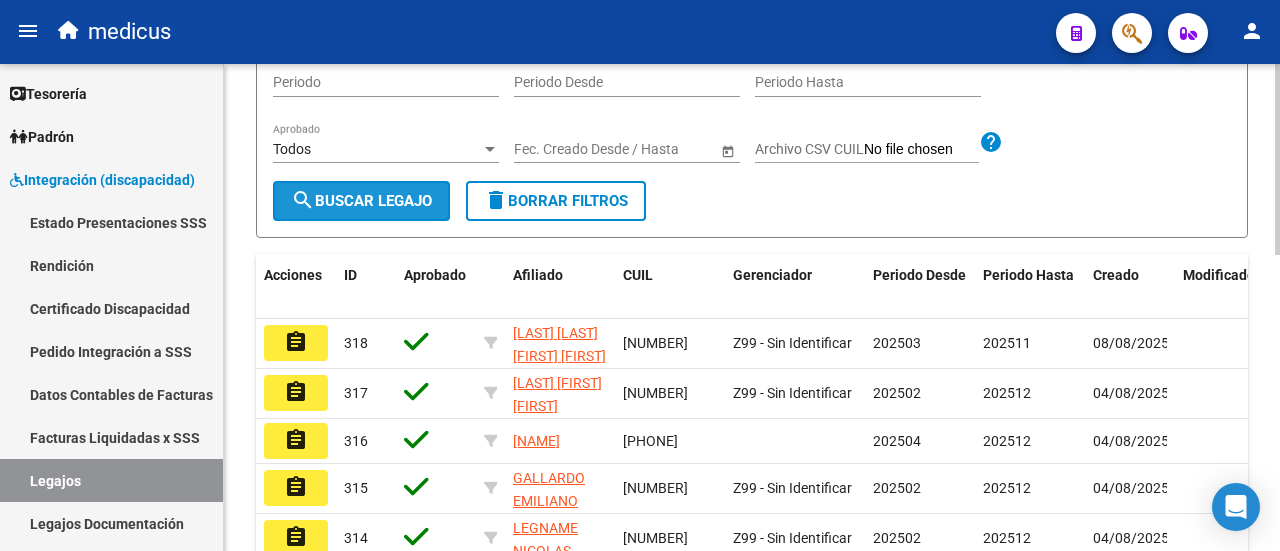 click on "search  Buscar Legajo" 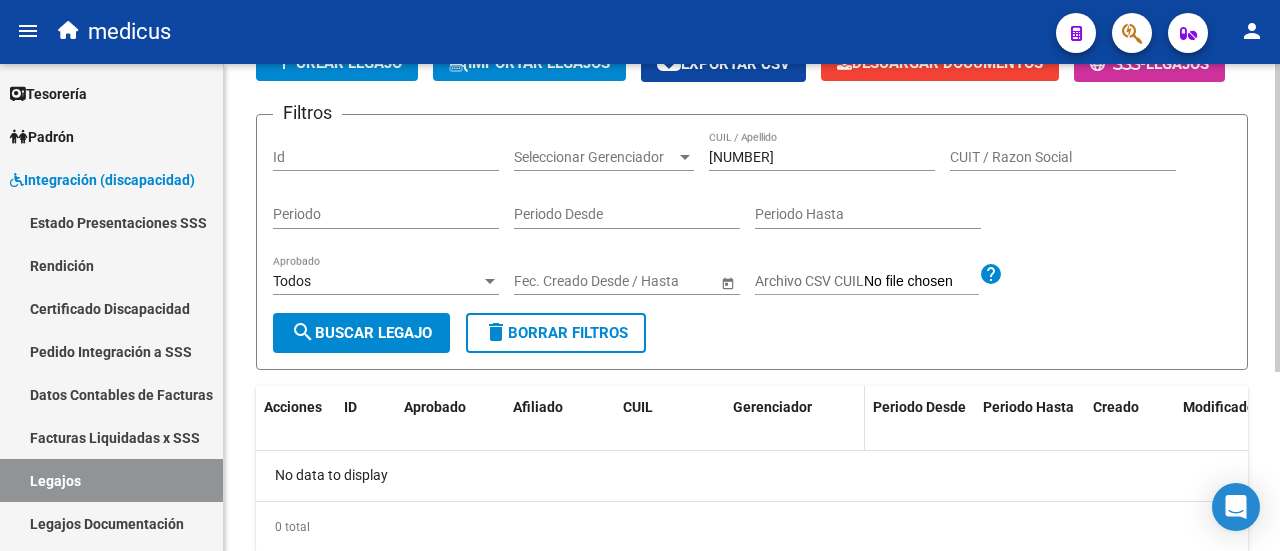 scroll, scrollTop: 82, scrollLeft: 0, axis: vertical 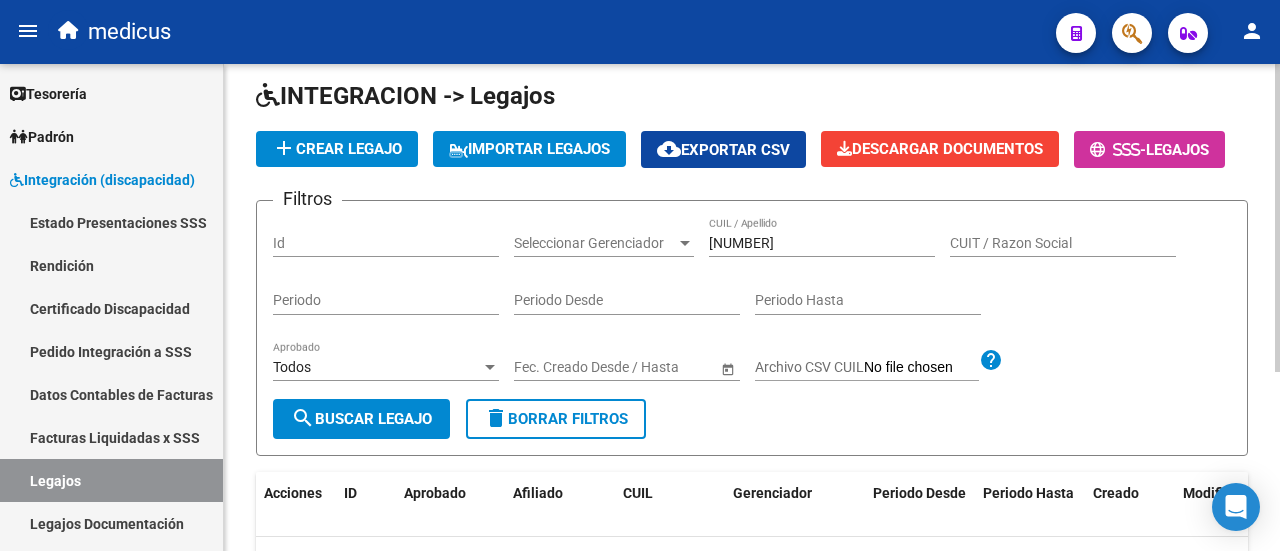 click on "add  Crear Legajo" 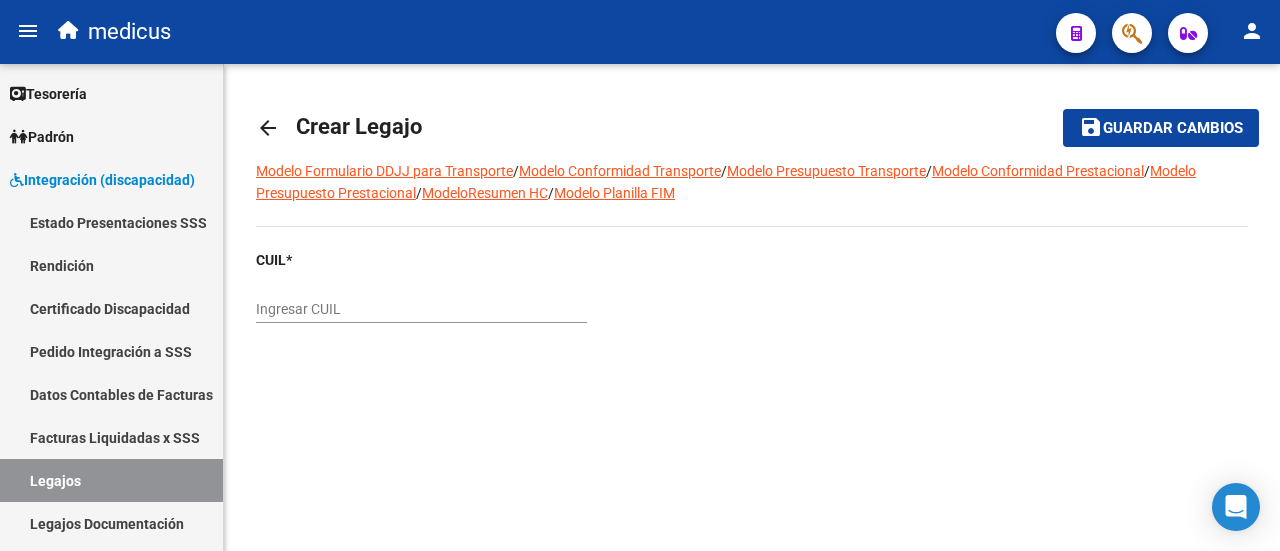 scroll, scrollTop: 0, scrollLeft: 0, axis: both 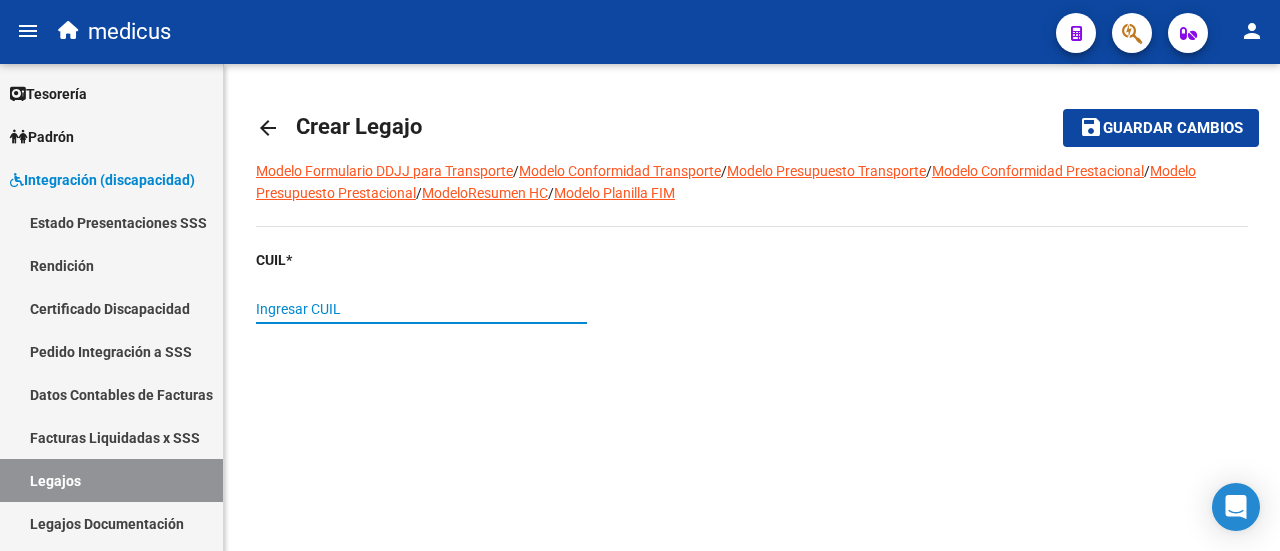 paste on "20-53243487-5" 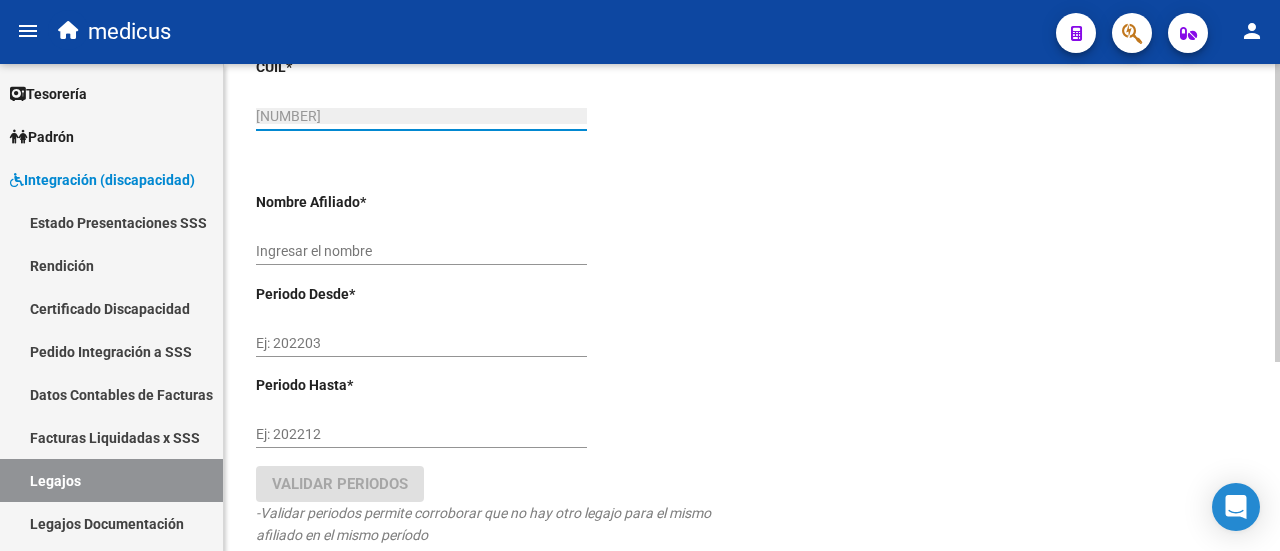 scroll, scrollTop: 200, scrollLeft: 0, axis: vertical 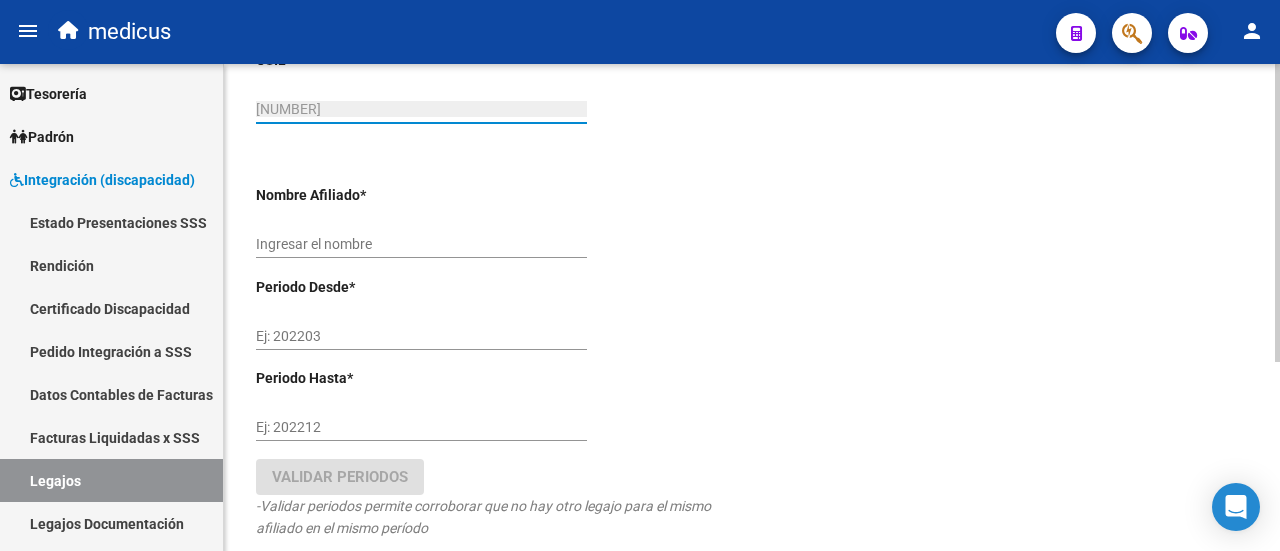 type on "MONTEAGUDO FELIPE CONSTANTINO" 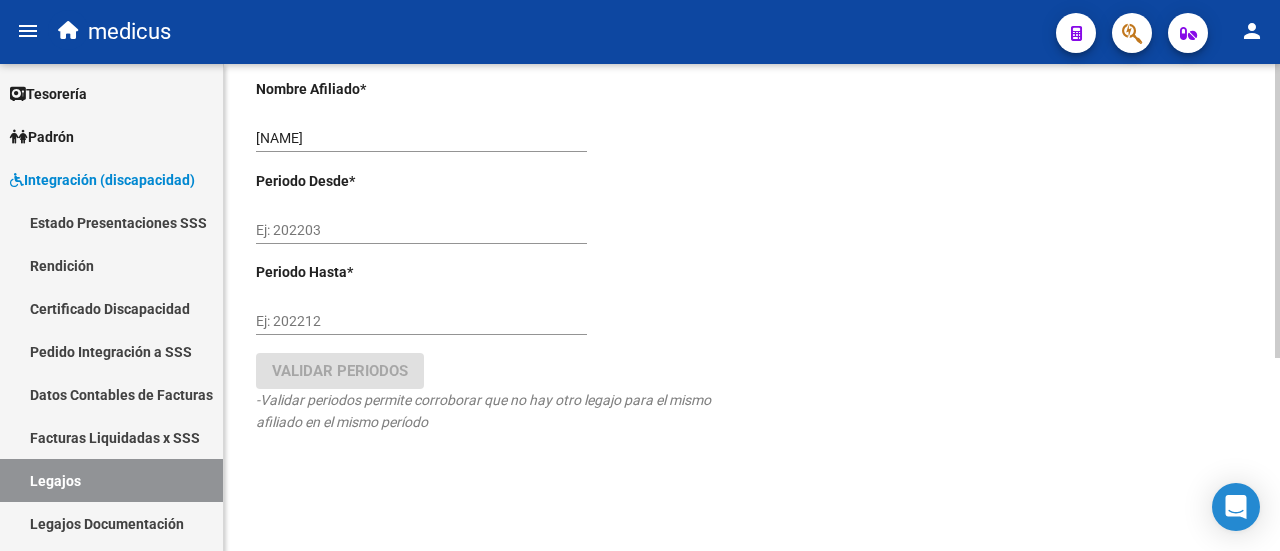 scroll, scrollTop: 319, scrollLeft: 0, axis: vertical 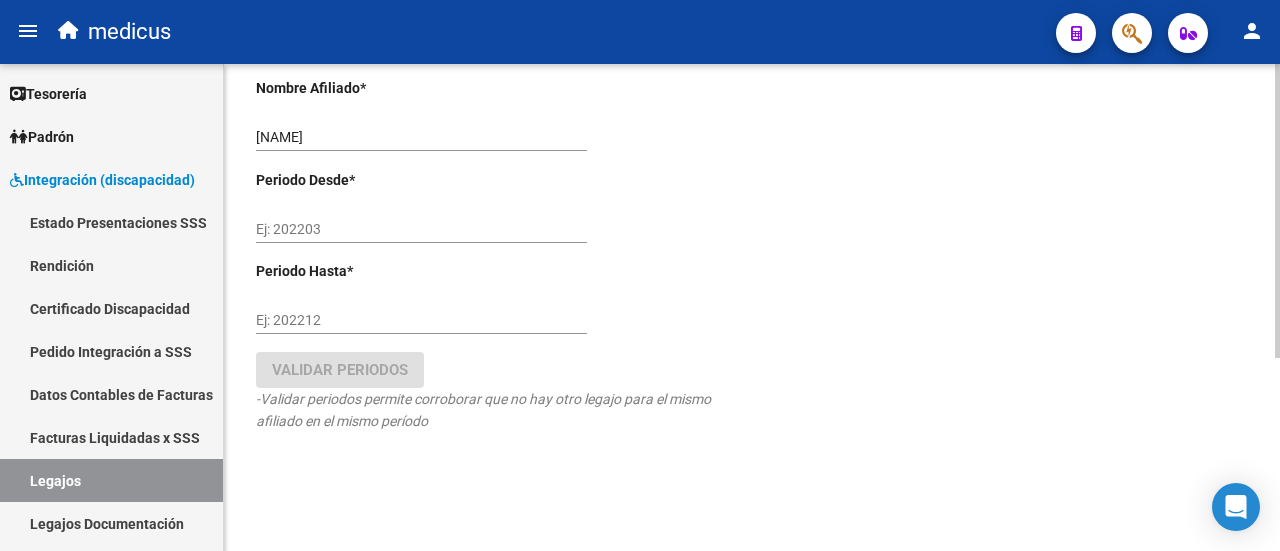 type on "20-53243487-5" 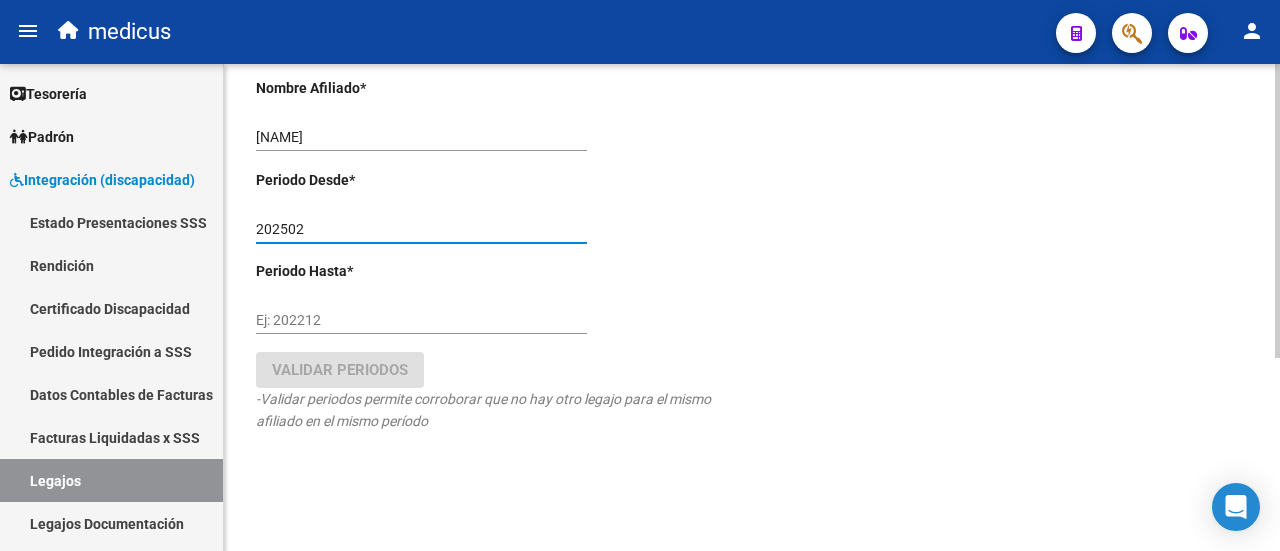 type on "202502" 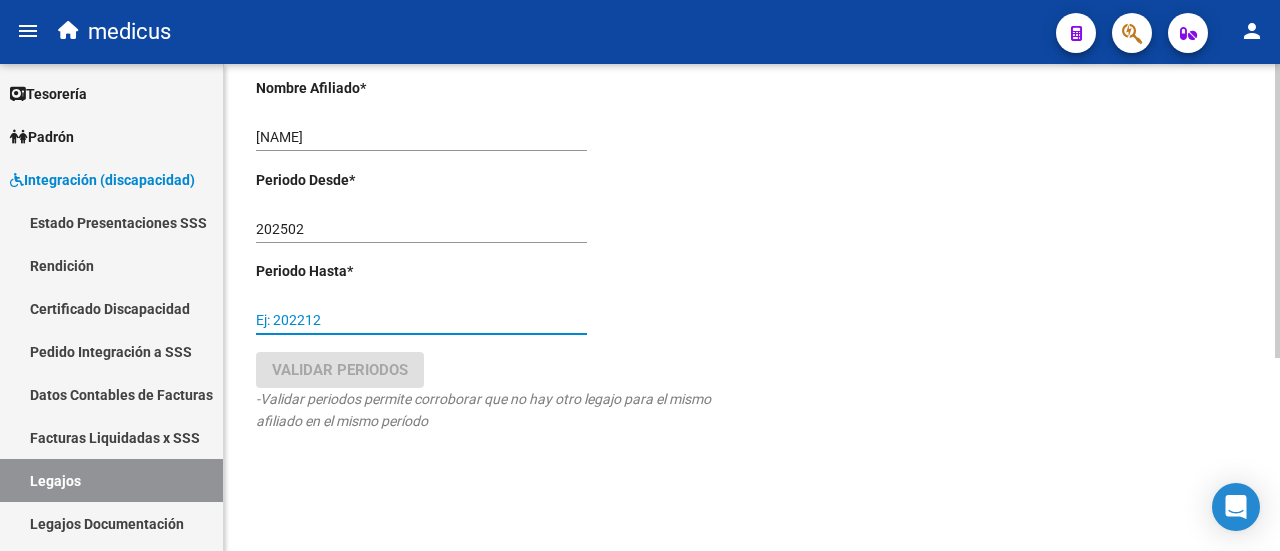 click on "Ej: 202212" at bounding box center [421, 320] 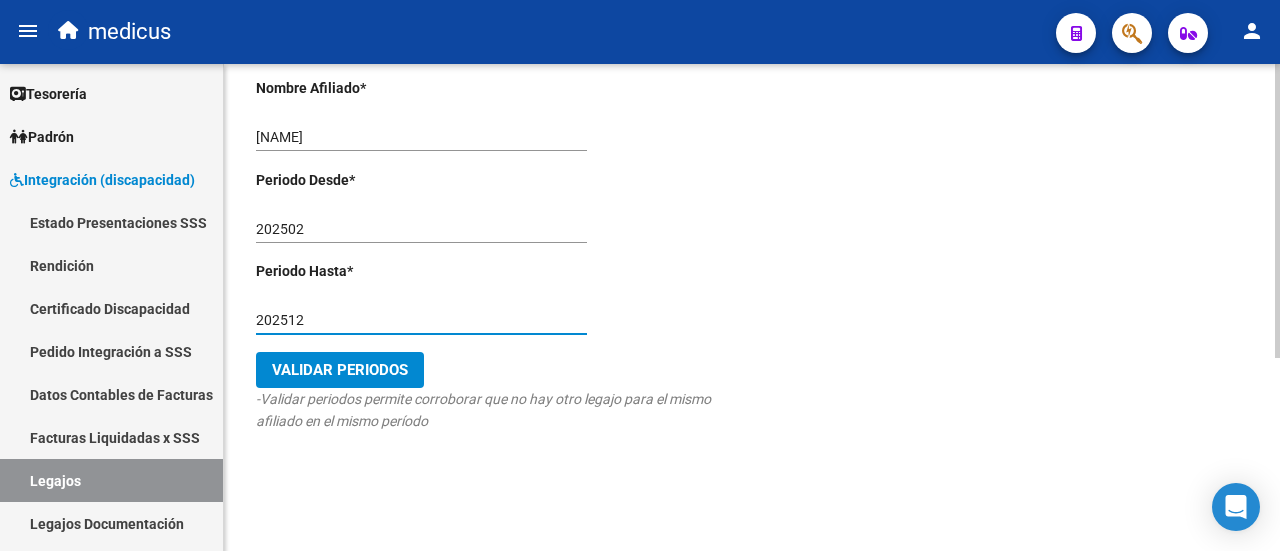 type on "202512" 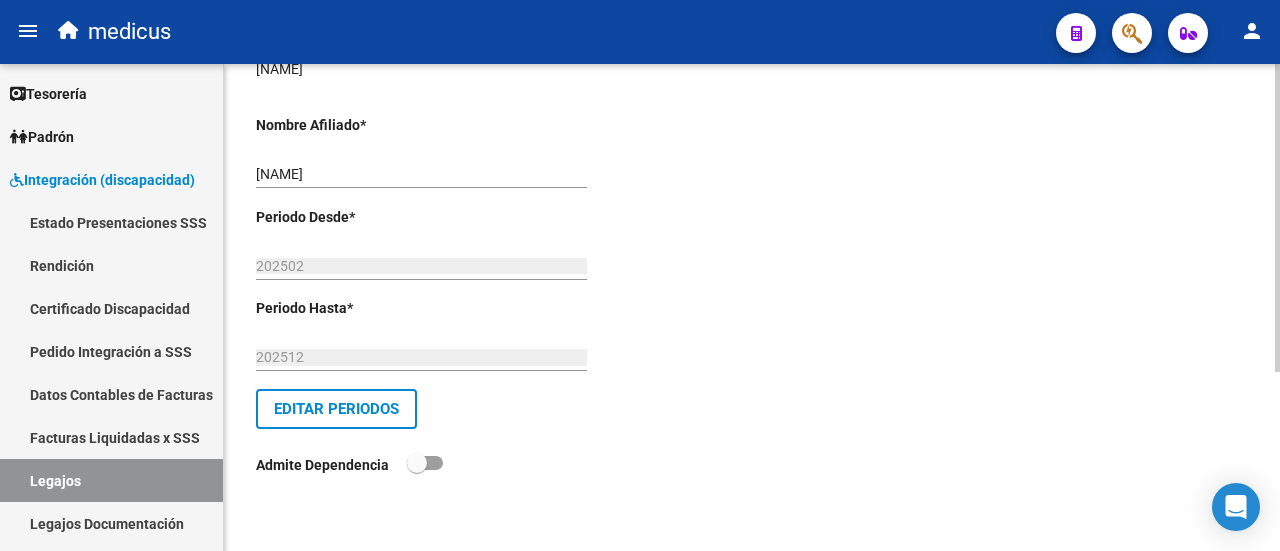 scroll, scrollTop: 0, scrollLeft: 0, axis: both 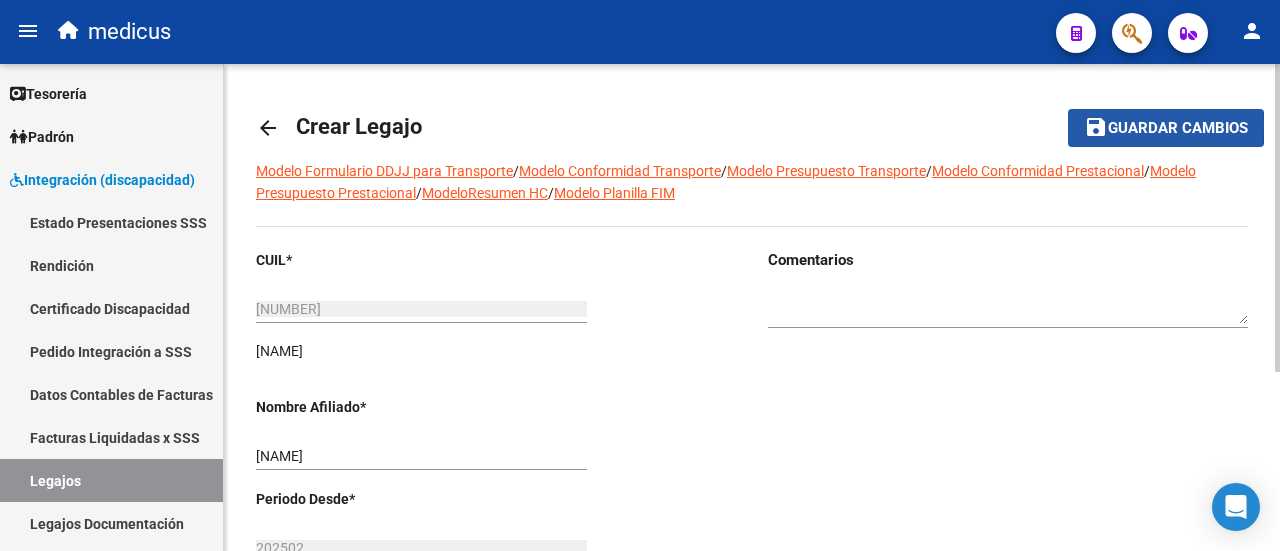 click on "save" 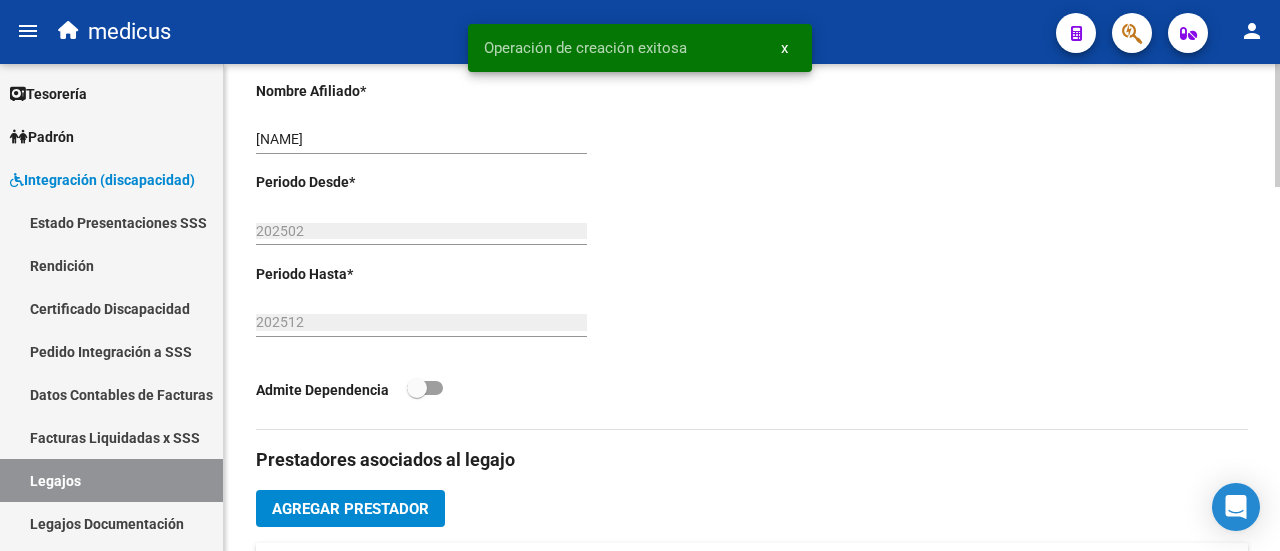 scroll, scrollTop: 600, scrollLeft: 0, axis: vertical 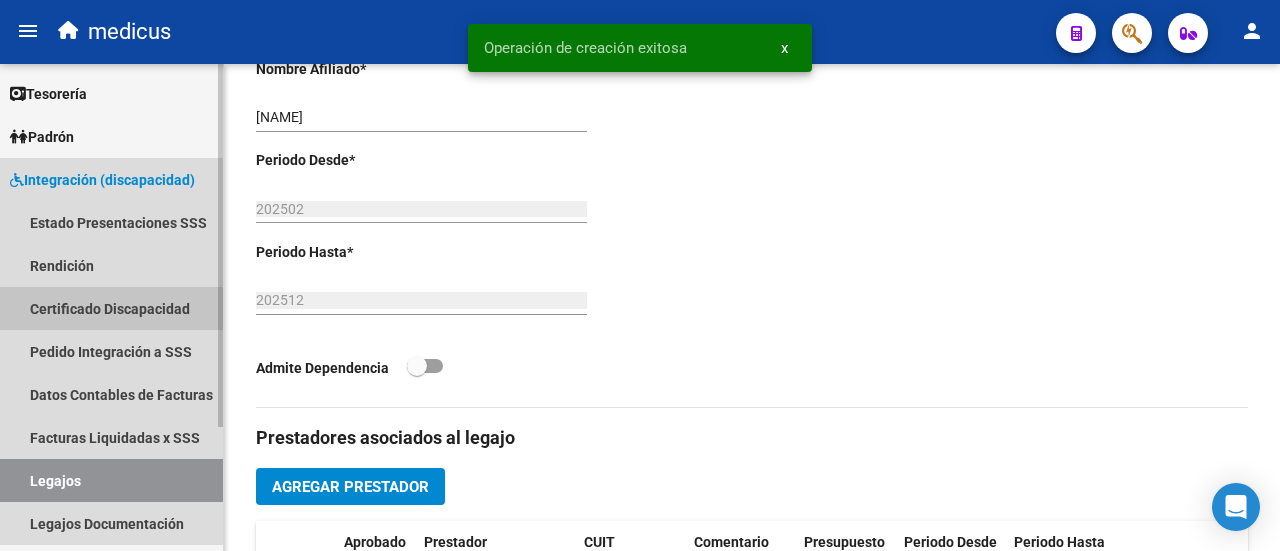 click on "Certificado Discapacidad" at bounding box center [111, 308] 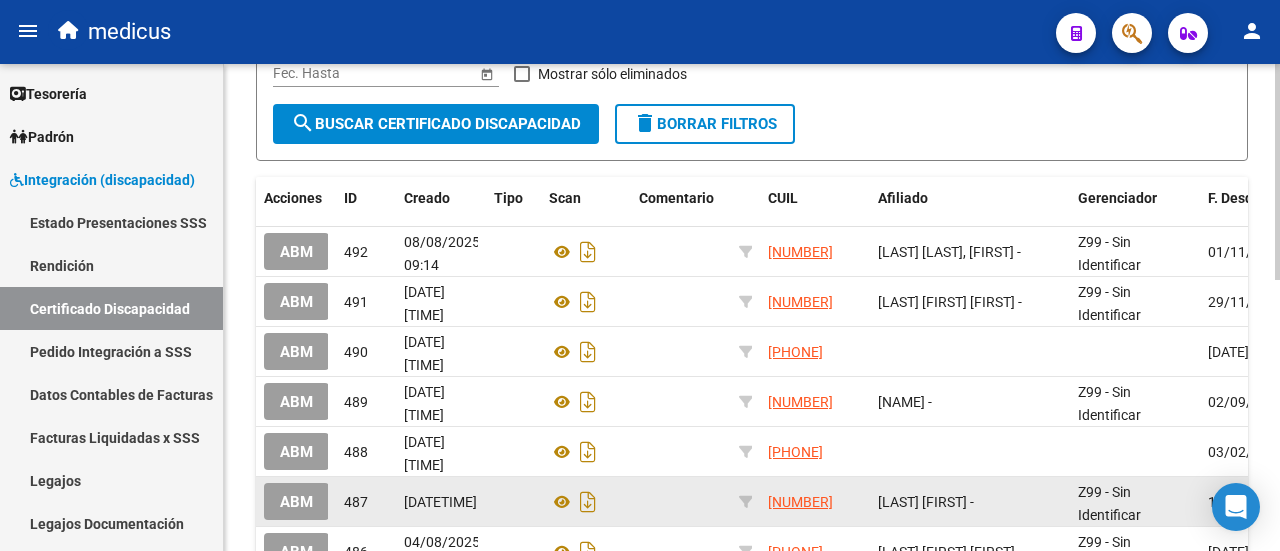 scroll, scrollTop: 0, scrollLeft: 0, axis: both 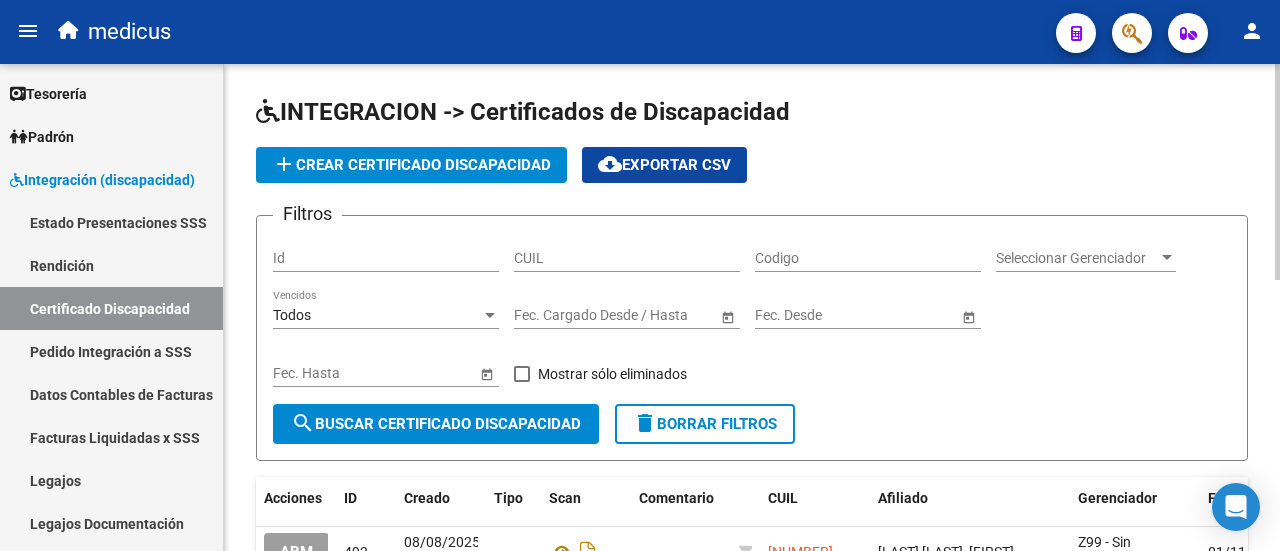 click on "CUIL" at bounding box center (627, 258) 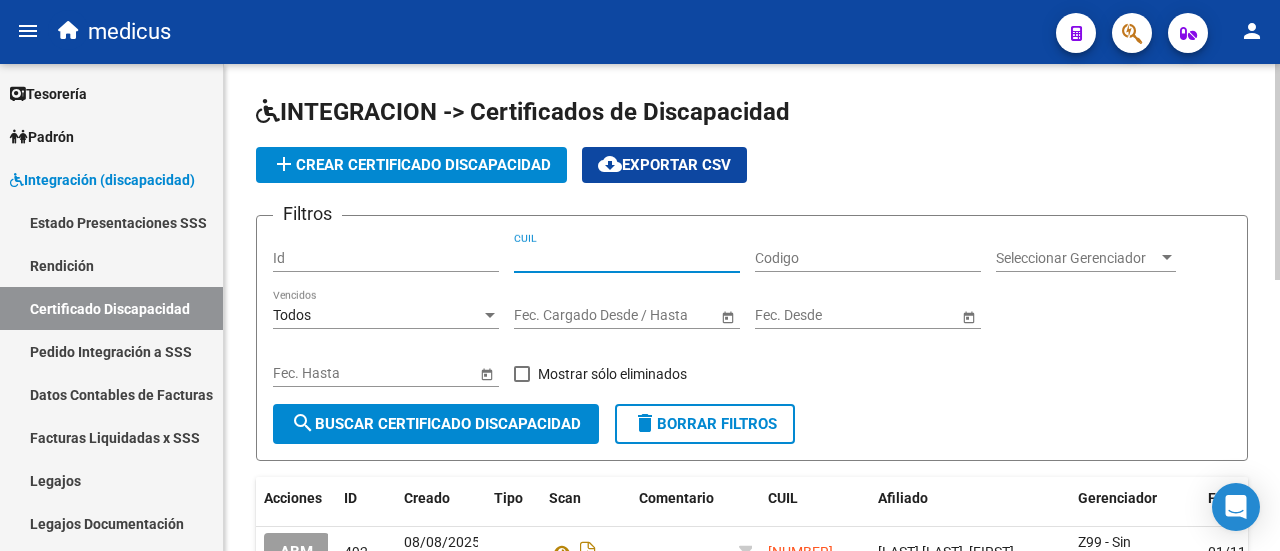 paste on "20-53243487-5" 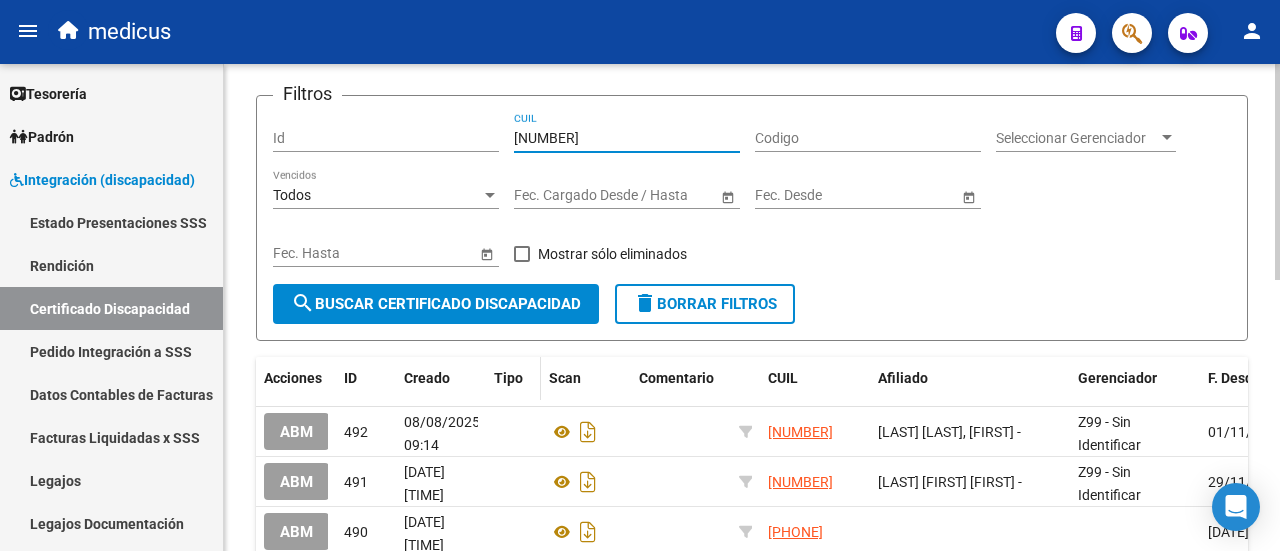 scroll, scrollTop: 200, scrollLeft: 0, axis: vertical 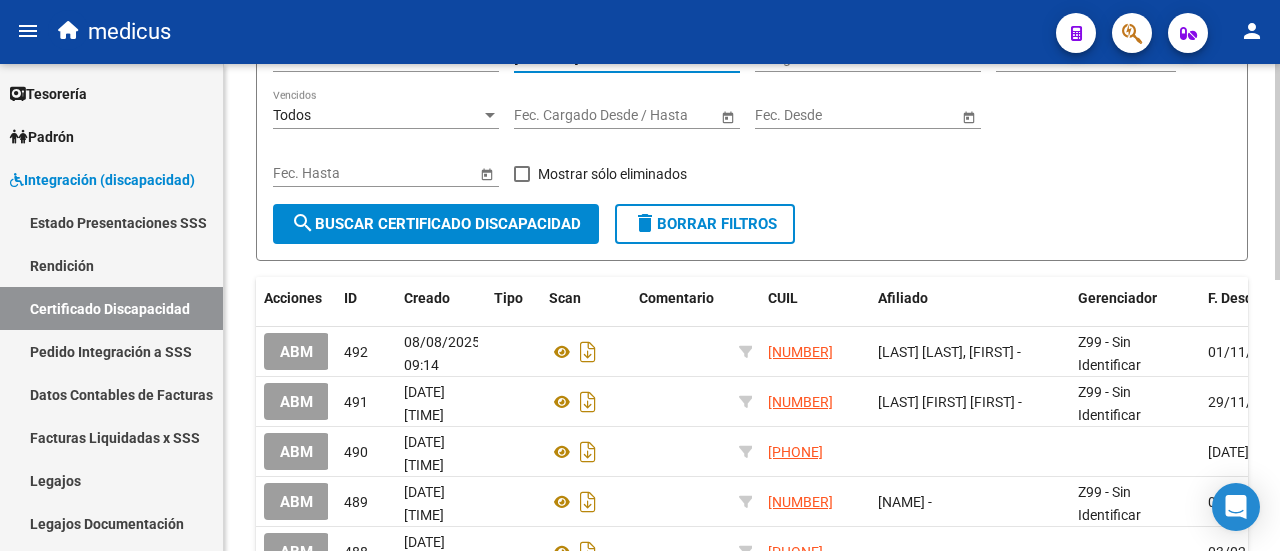 type on "20-53243487-5" 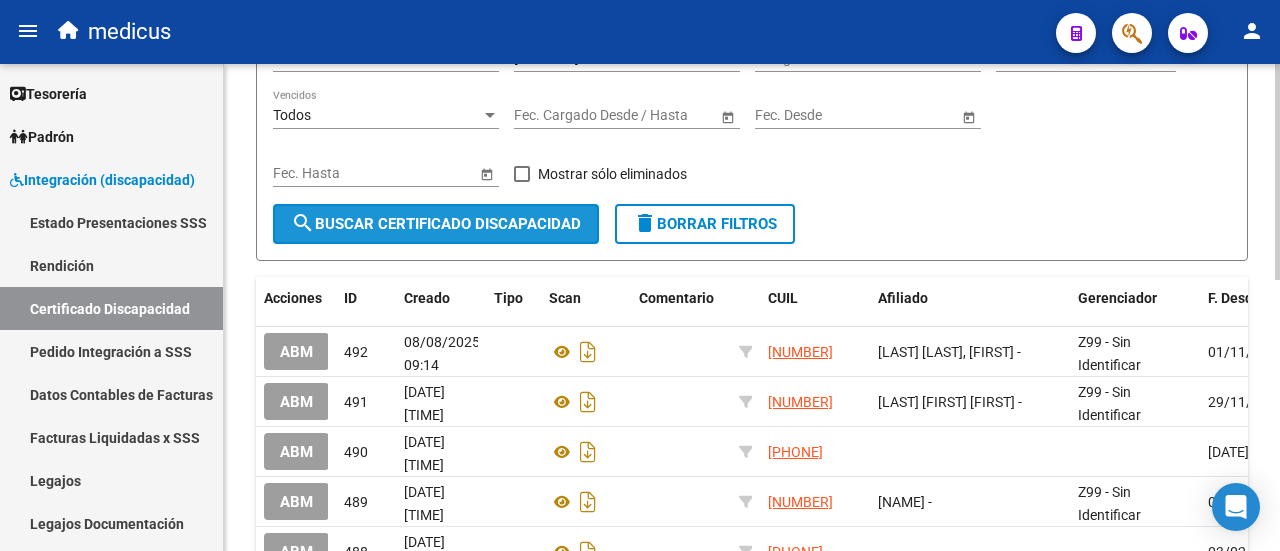 click on "search  Buscar Certificado Discapacidad" 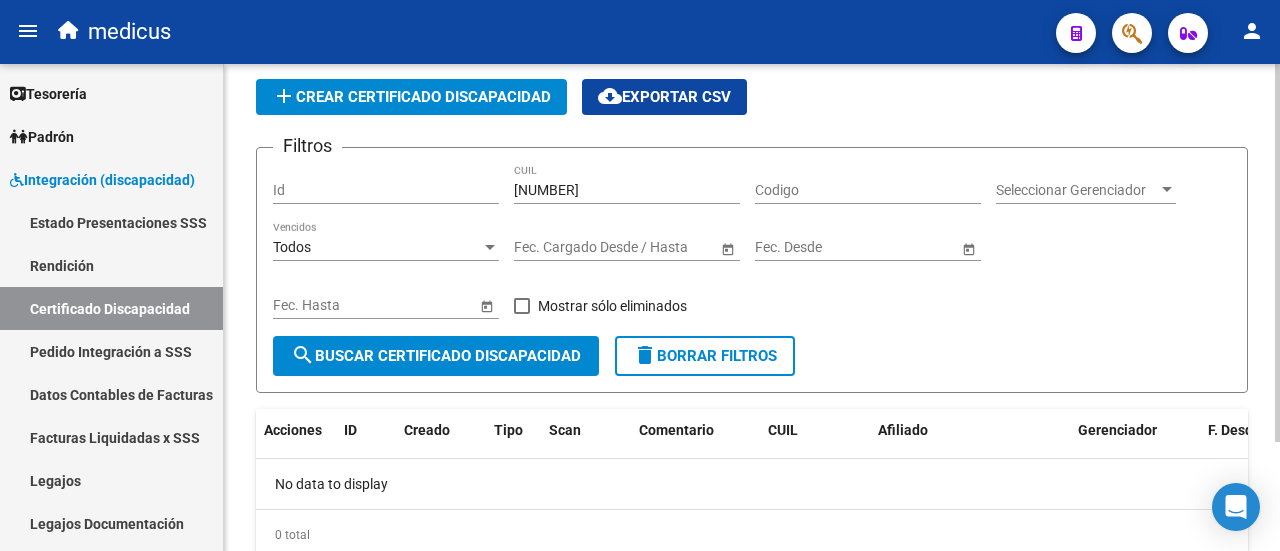 scroll, scrollTop: 0, scrollLeft: 0, axis: both 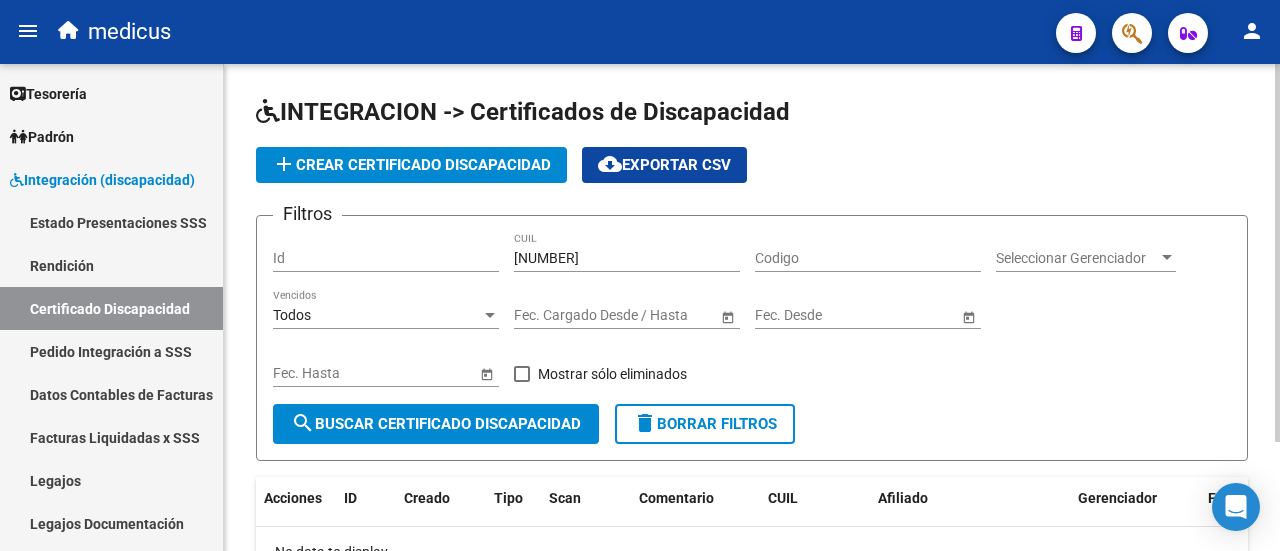 click on "add  Crear Certificado Discapacidad" 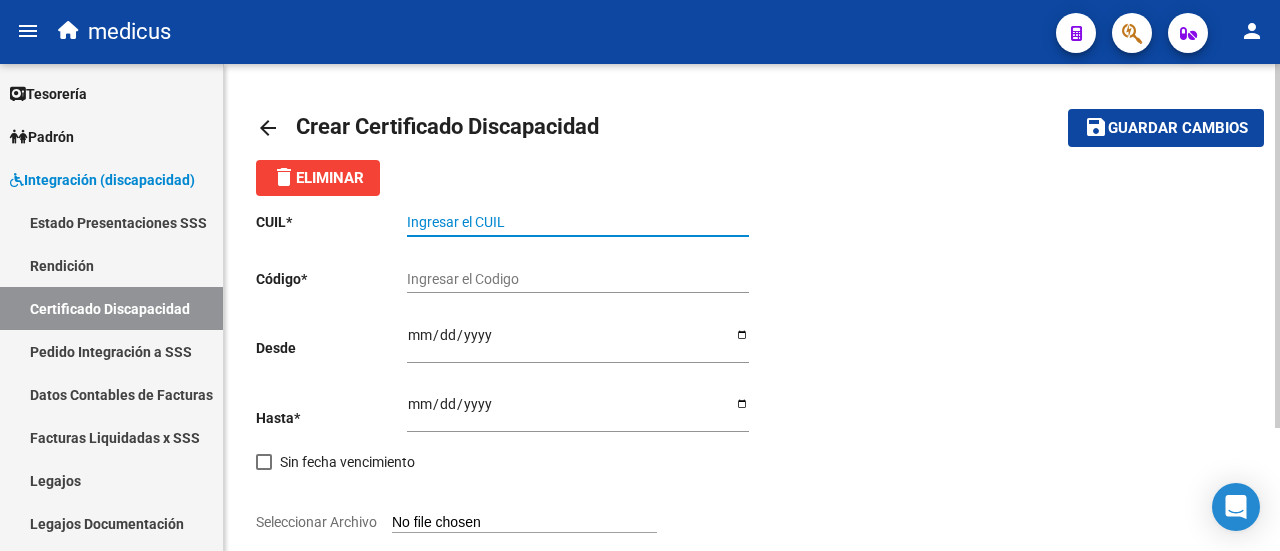 click on "Ingresar el CUIL" at bounding box center [578, 222] 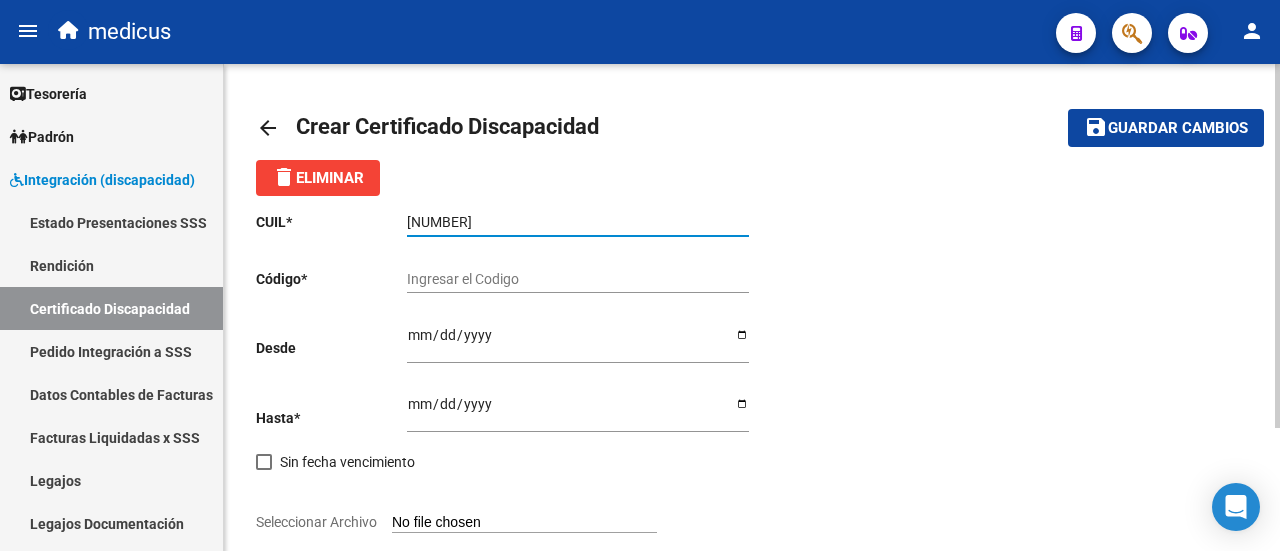 type on "20-53243487-5" 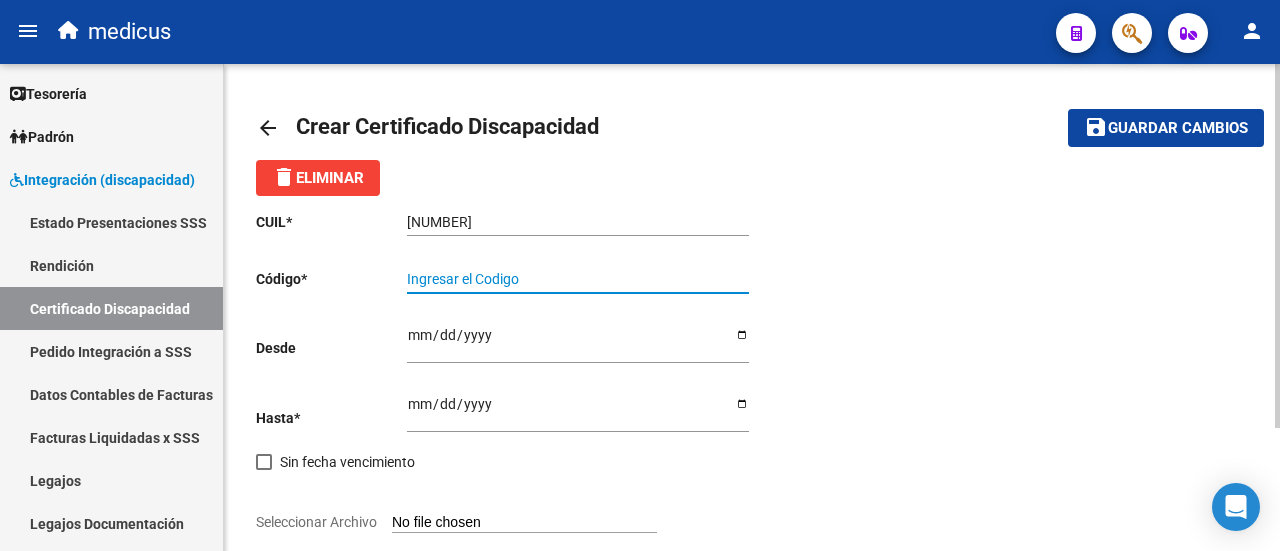 click on "Ingresar el Codigo" at bounding box center [578, 279] 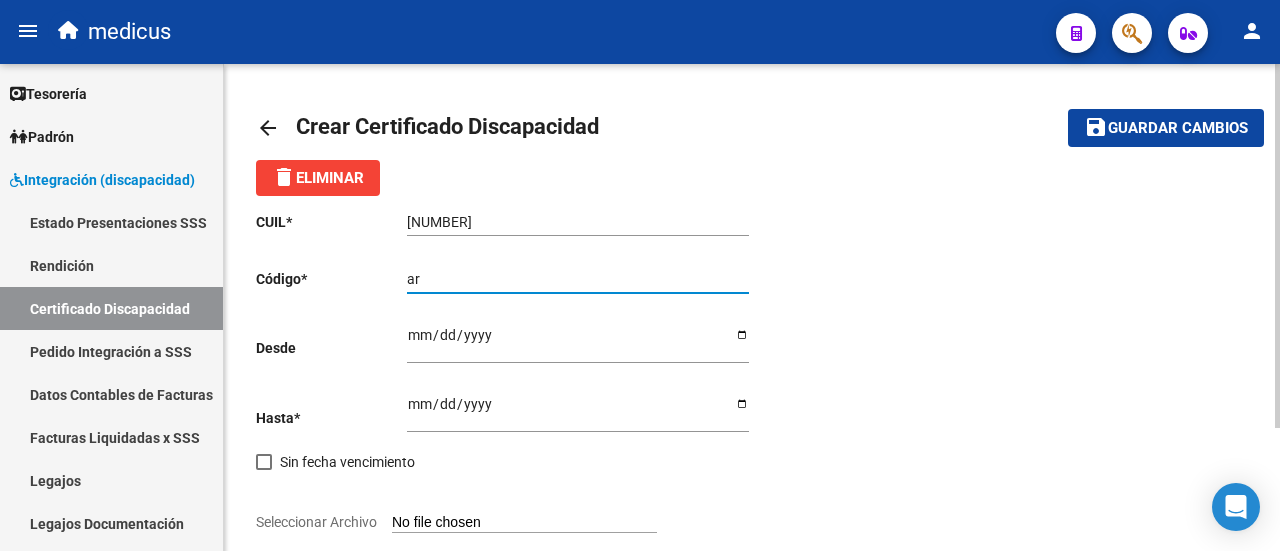 type on "a" 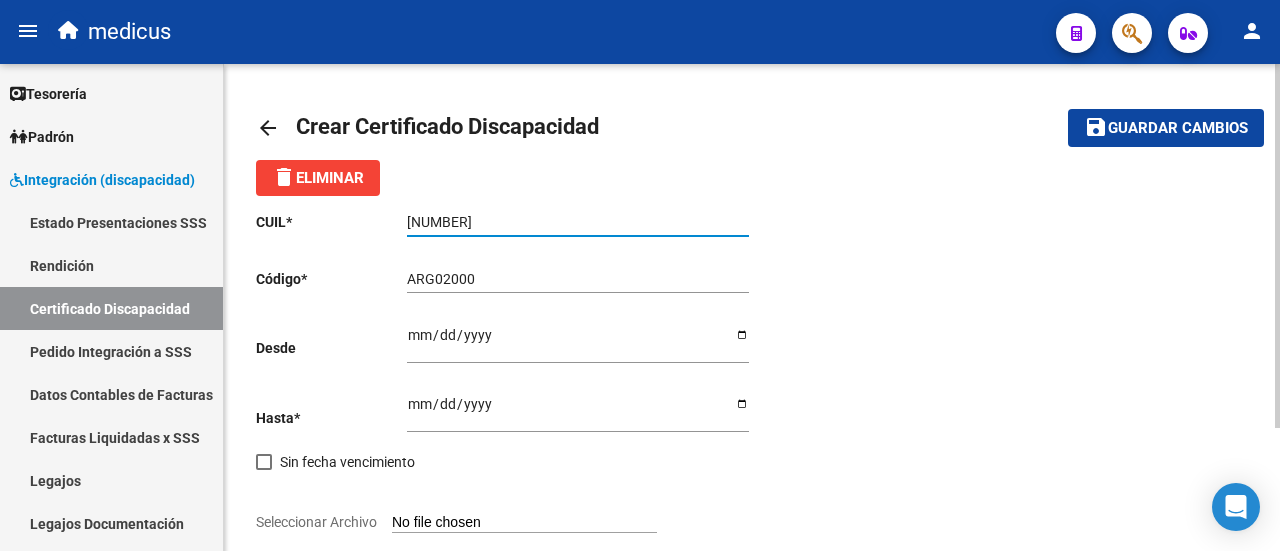 drag, startPoint x: 428, startPoint y: 220, endPoint x: 490, endPoint y: 217, distance: 62.072536 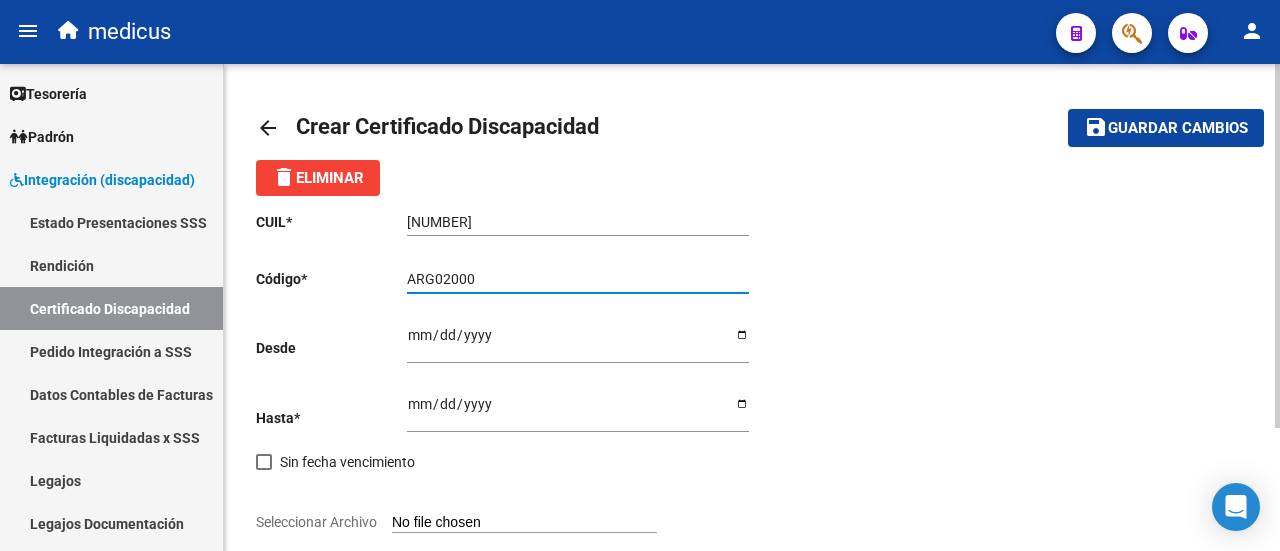 paste on "53243487" 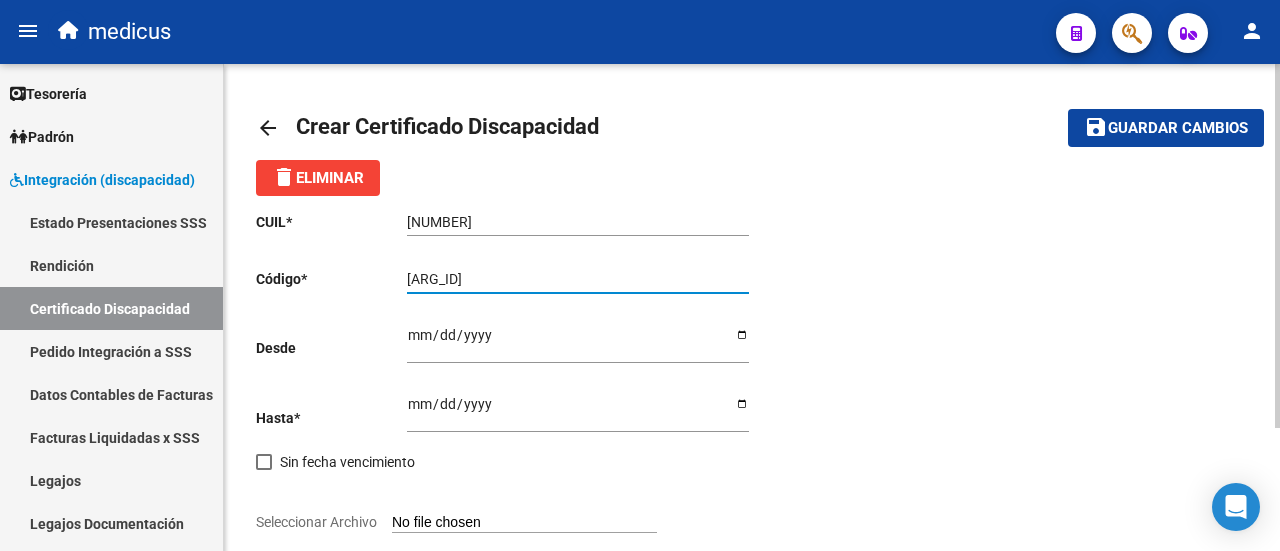 type on "[ID]" 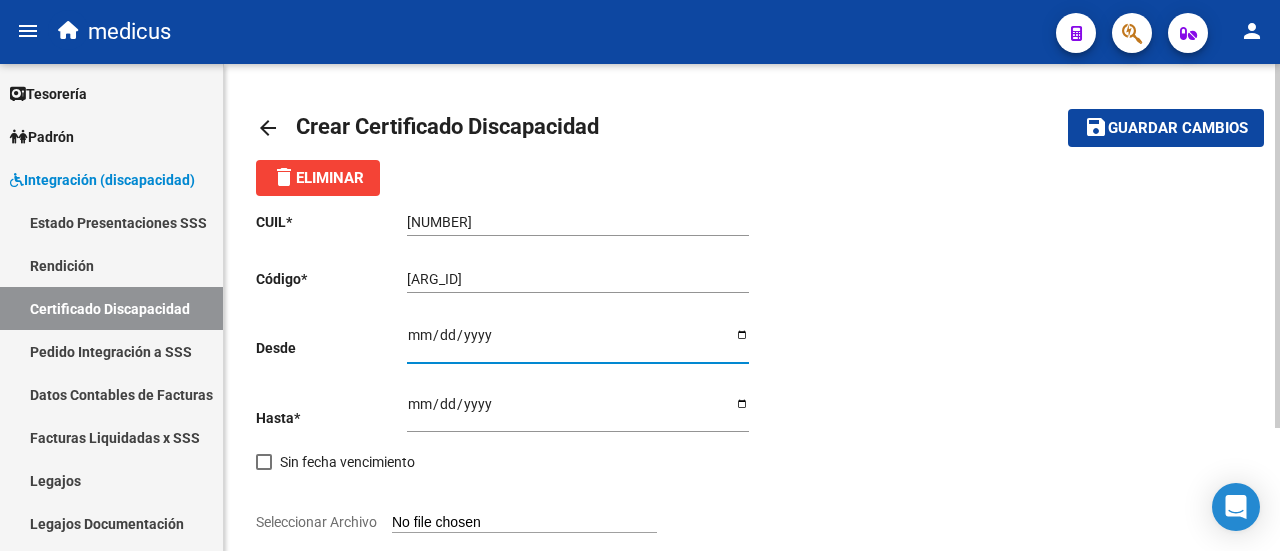 type on "2022-11-25" 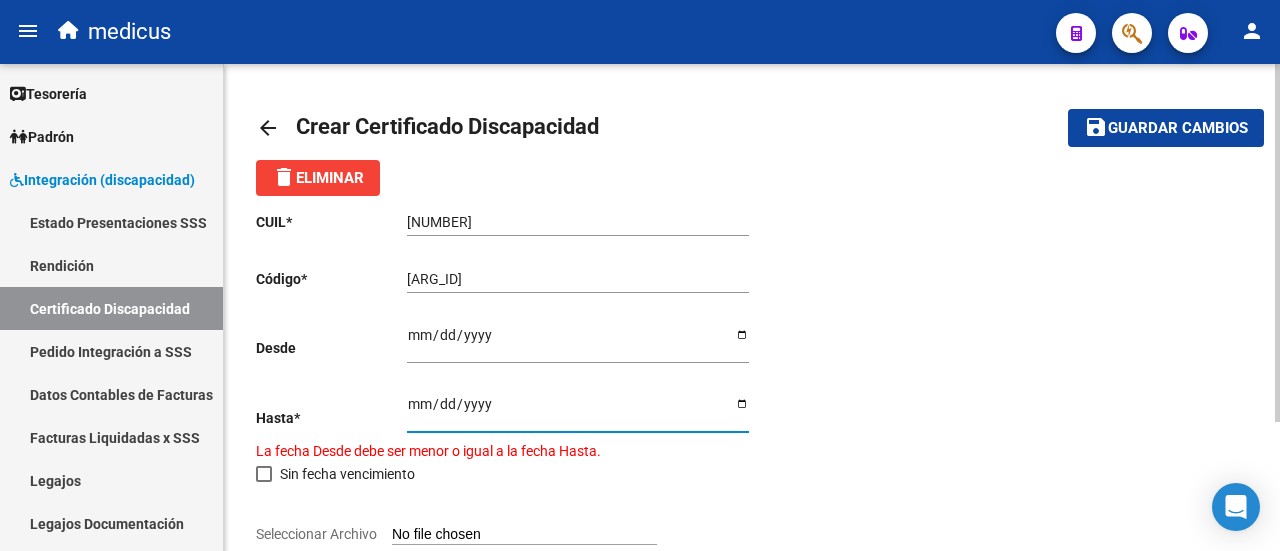 type on "2027-11-25" 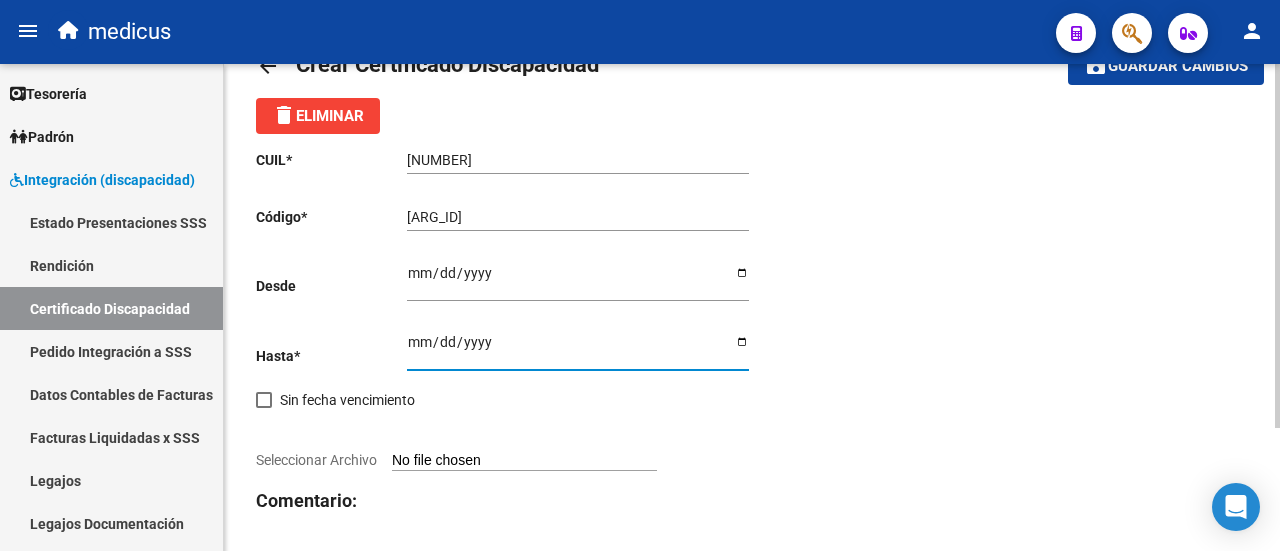 scroll, scrollTop: 100, scrollLeft: 0, axis: vertical 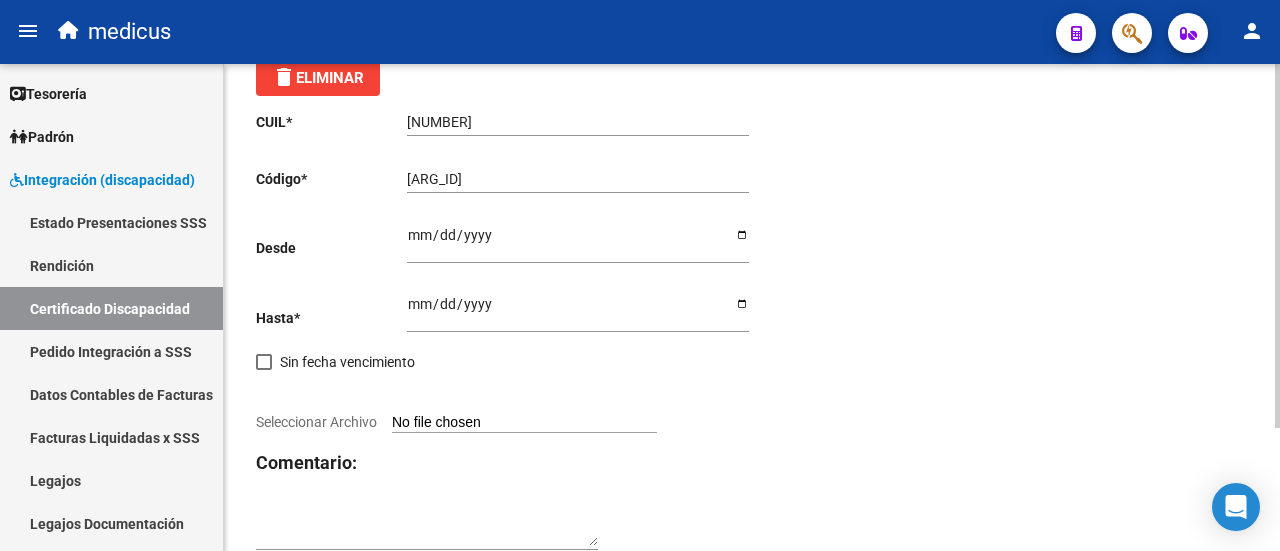 click on "Seleccionar Archivo" at bounding box center (524, 423) 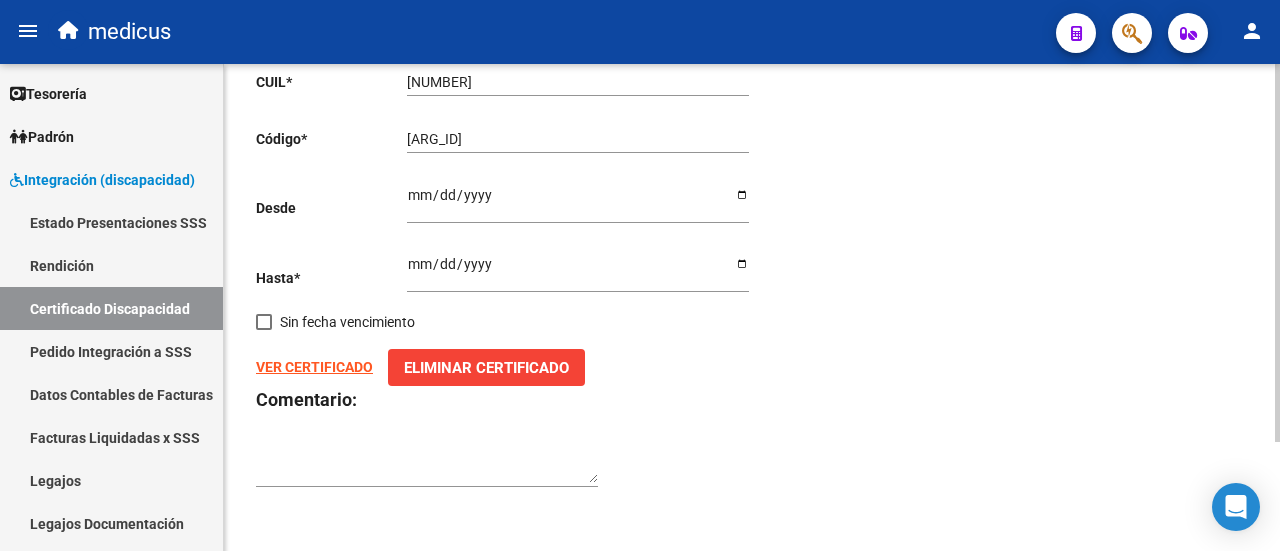 scroll, scrollTop: 0, scrollLeft: 0, axis: both 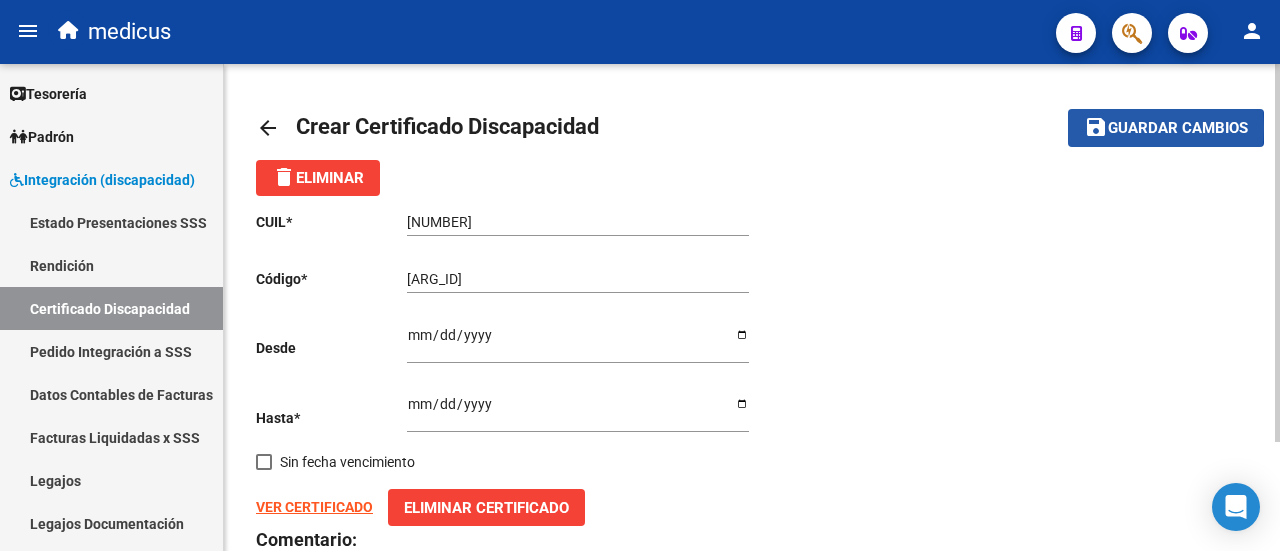 click on "Guardar cambios" 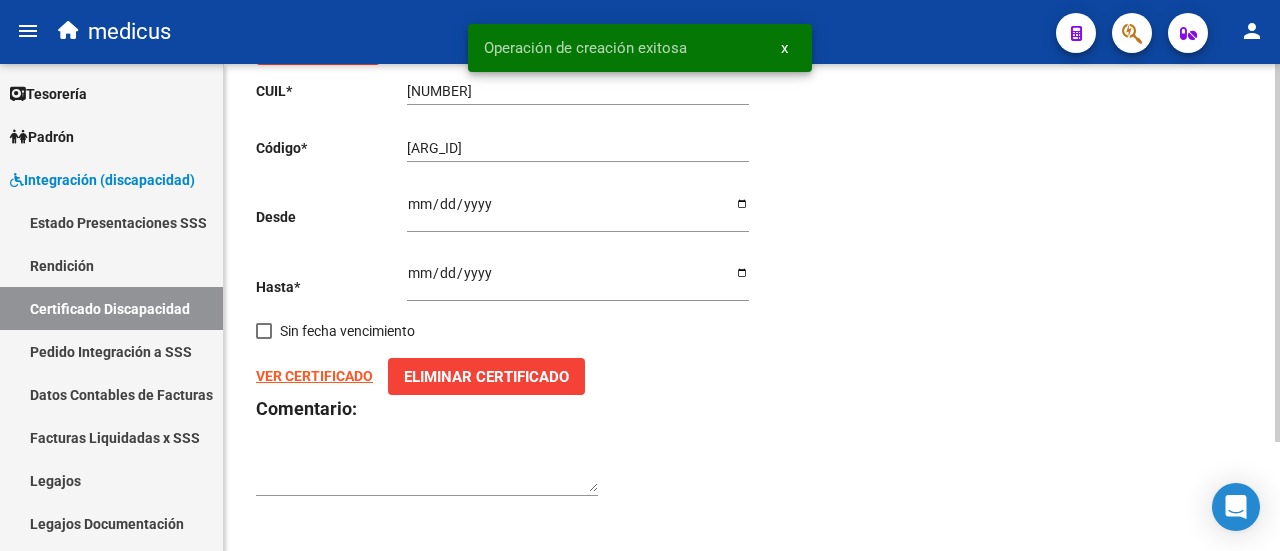 scroll, scrollTop: 140, scrollLeft: 0, axis: vertical 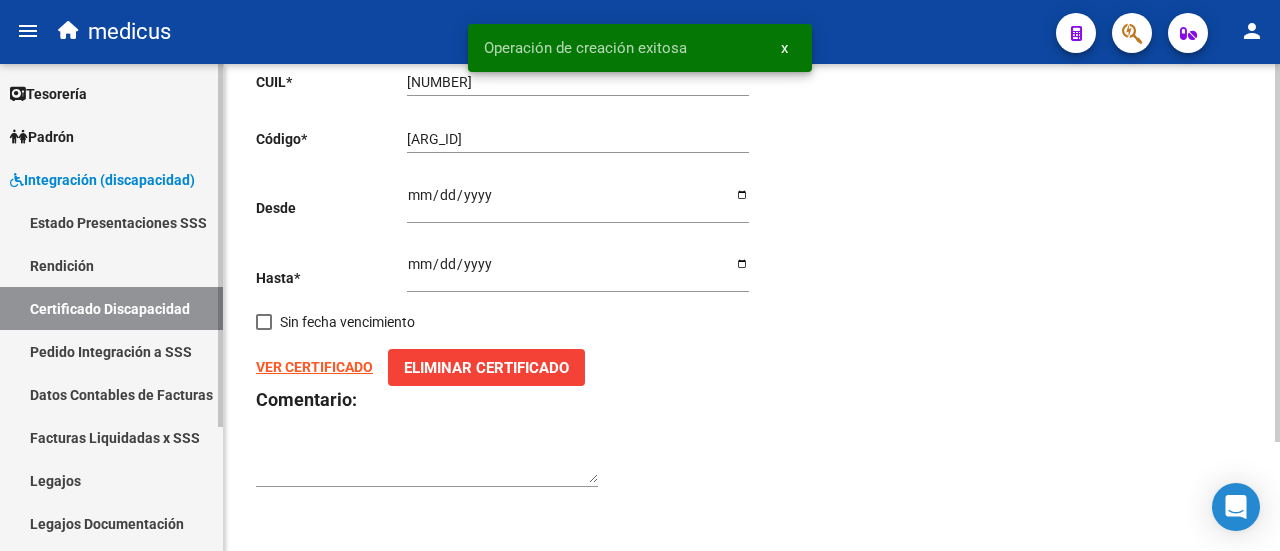 click on "Legajos" at bounding box center (111, 480) 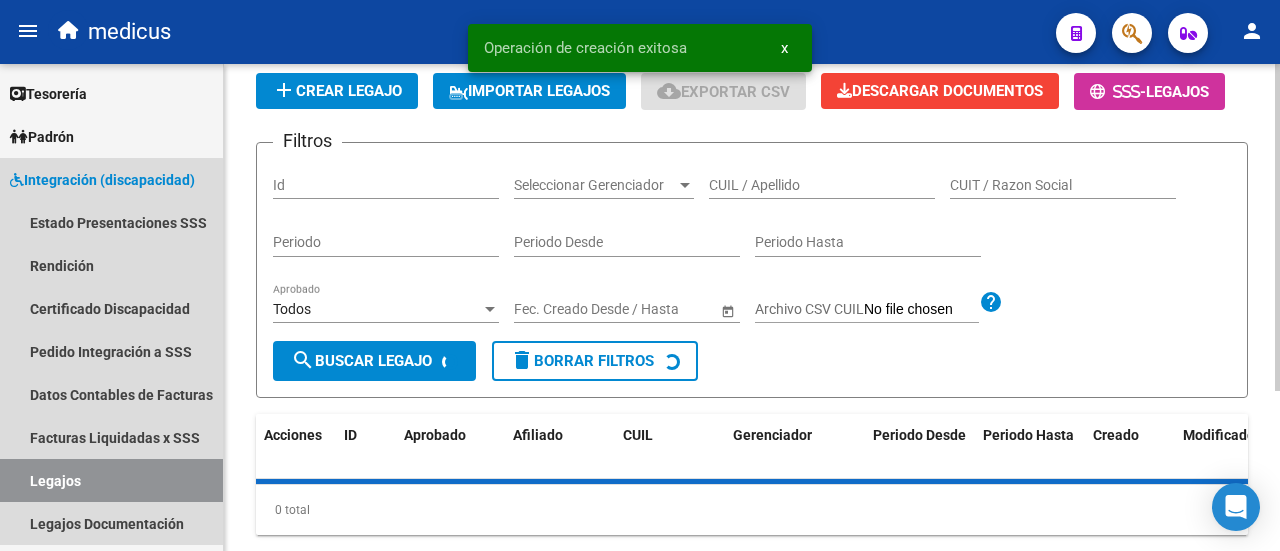 scroll, scrollTop: 0, scrollLeft: 0, axis: both 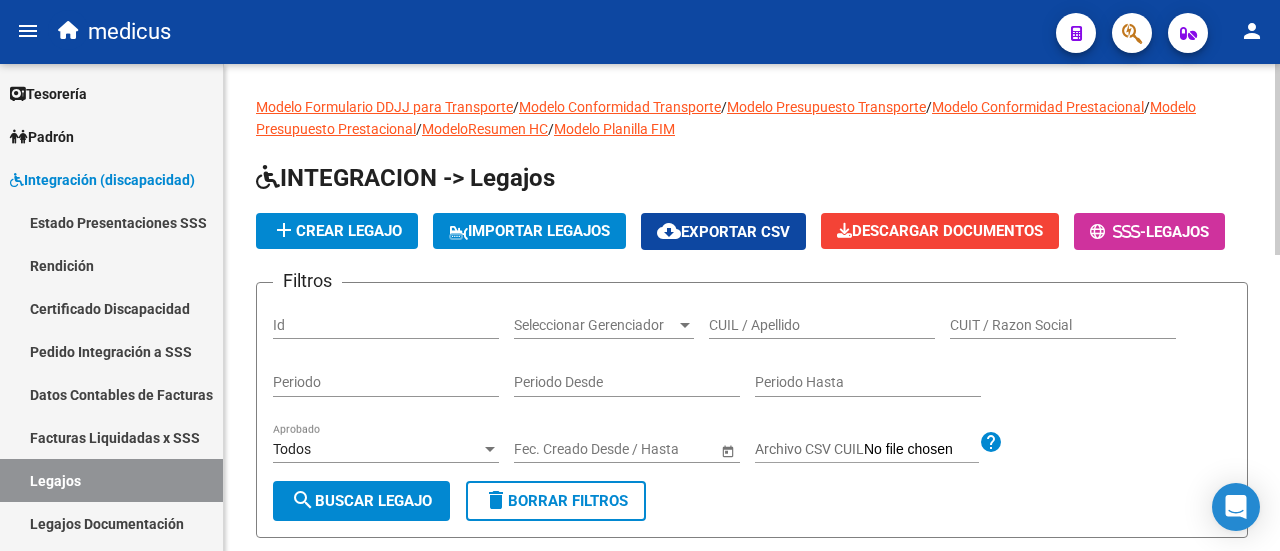 click on "CUIL / Apellido" at bounding box center [822, 325] 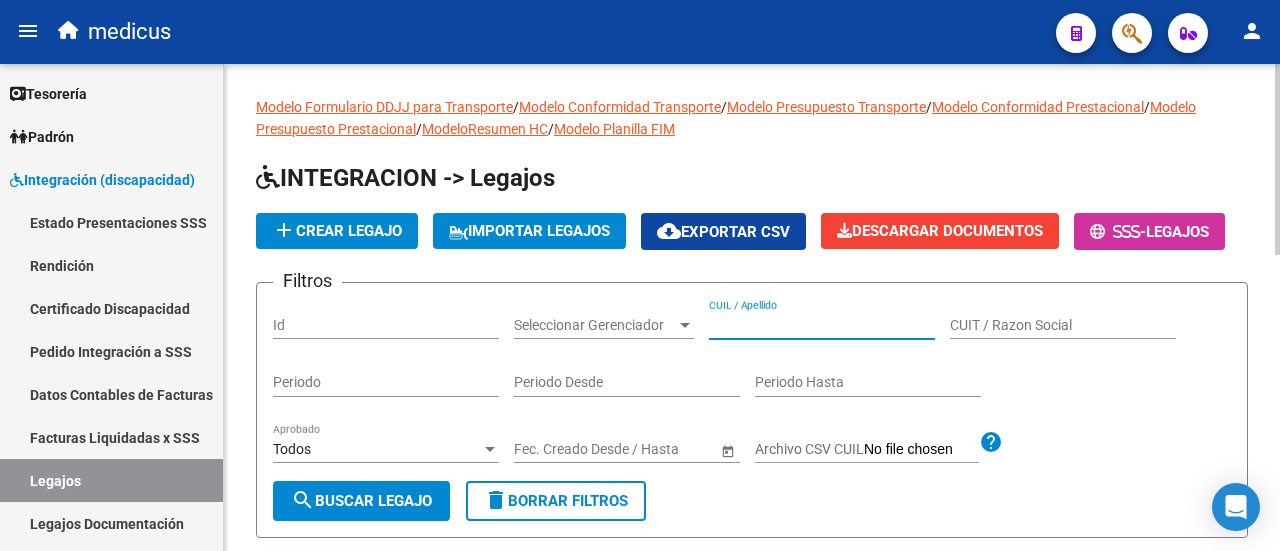 paste on "[NUMBER]" 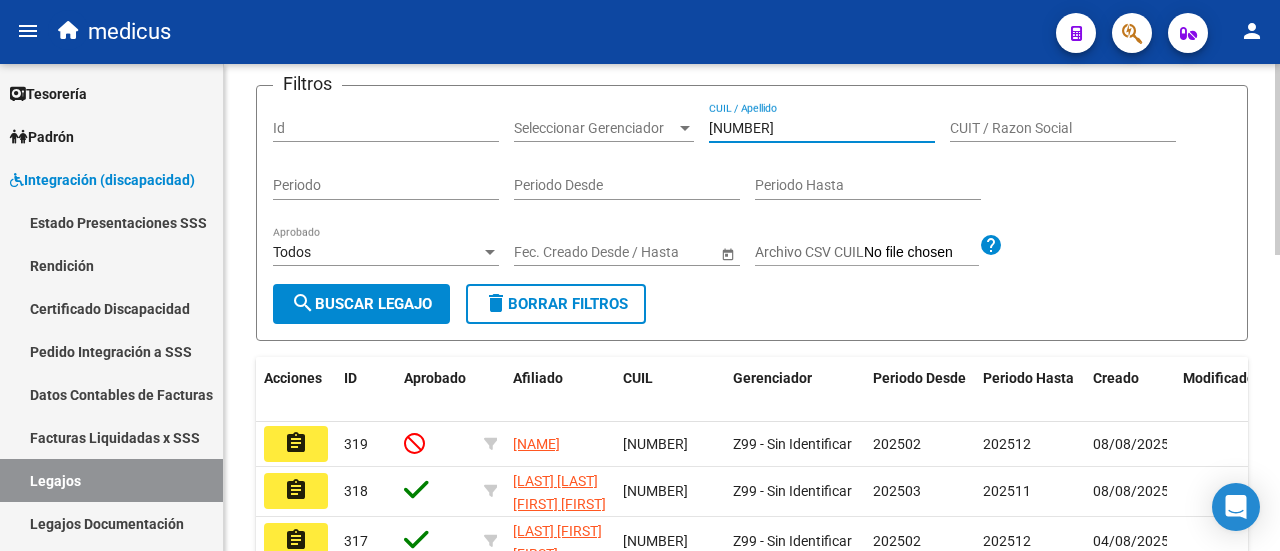 scroll, scrollTop: 200, scrollLeft: 0, axis: vertical 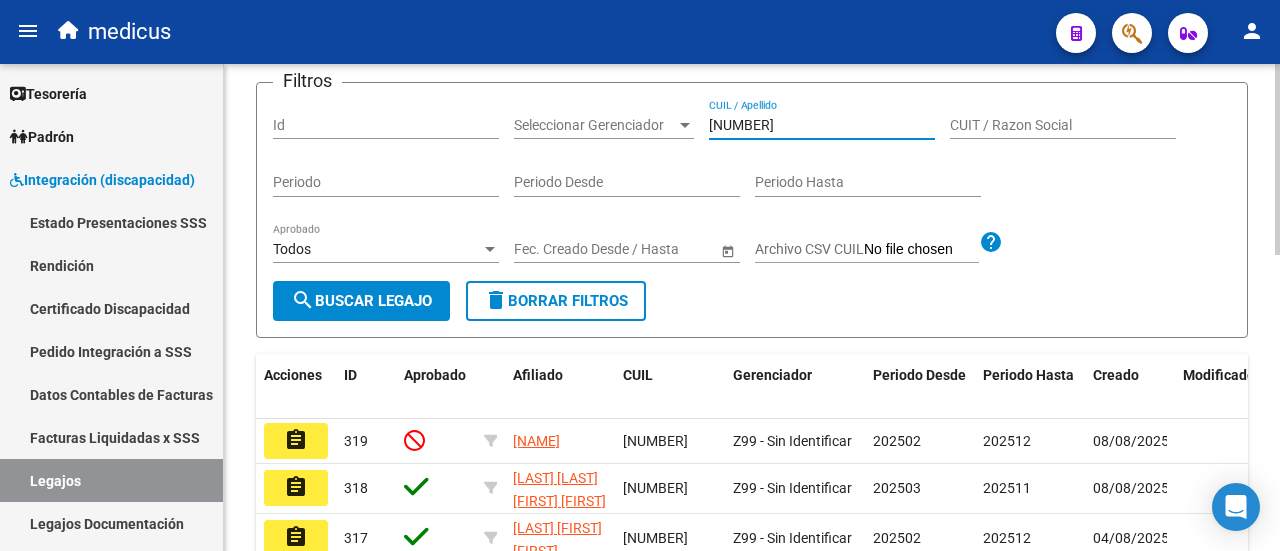 type on "[NUMBER]" 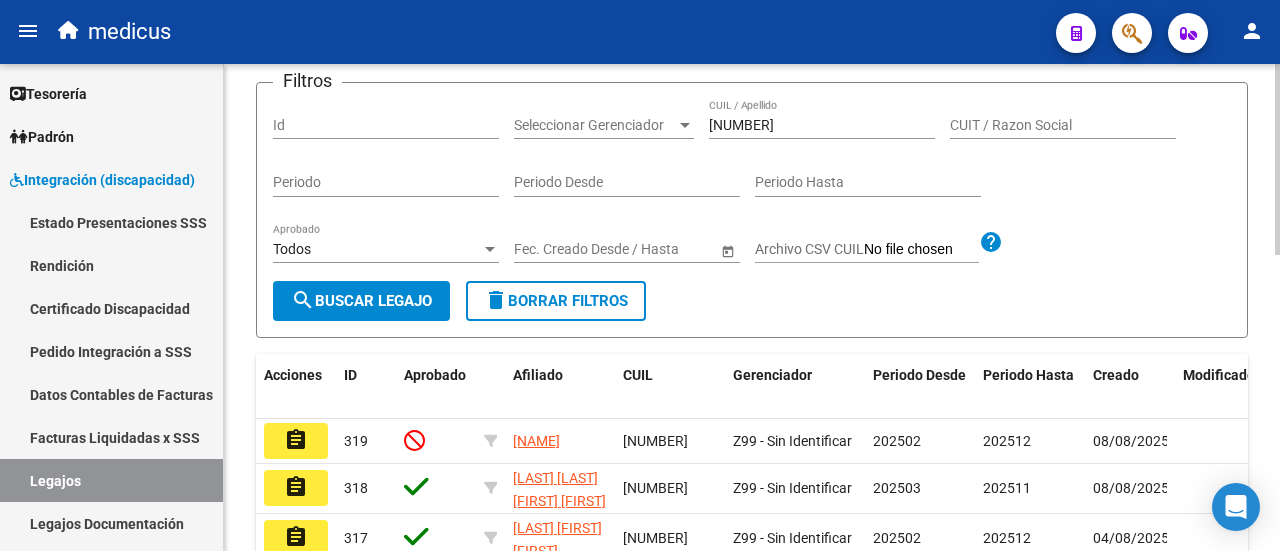 click on "search  Buscar Legajo" 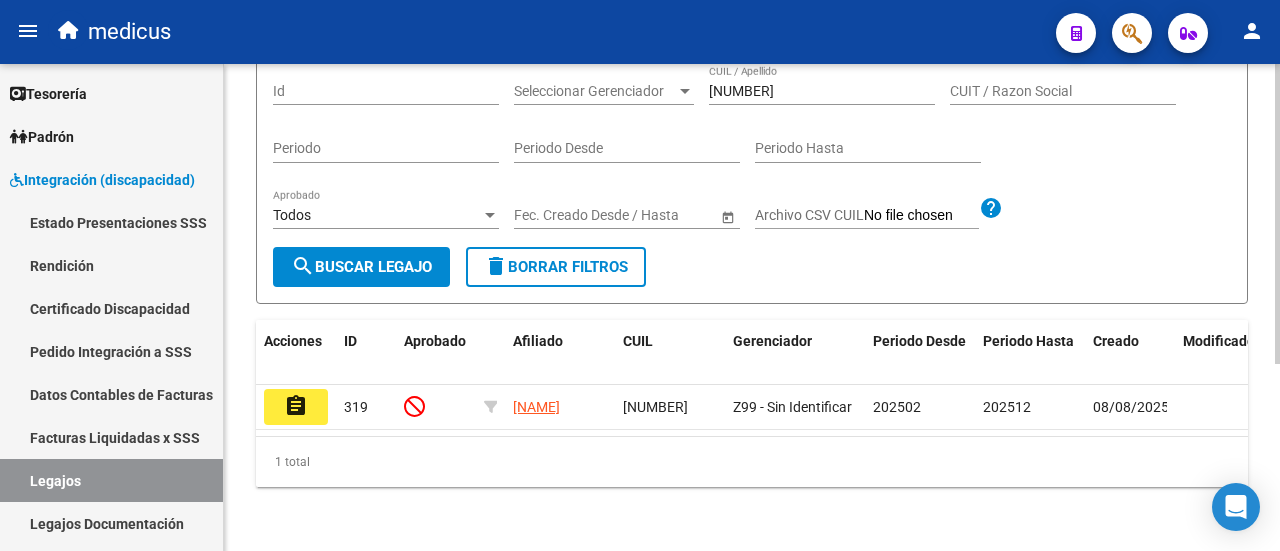scroll, scrollTop: 304, scrollLeft: 0, axis: vertical 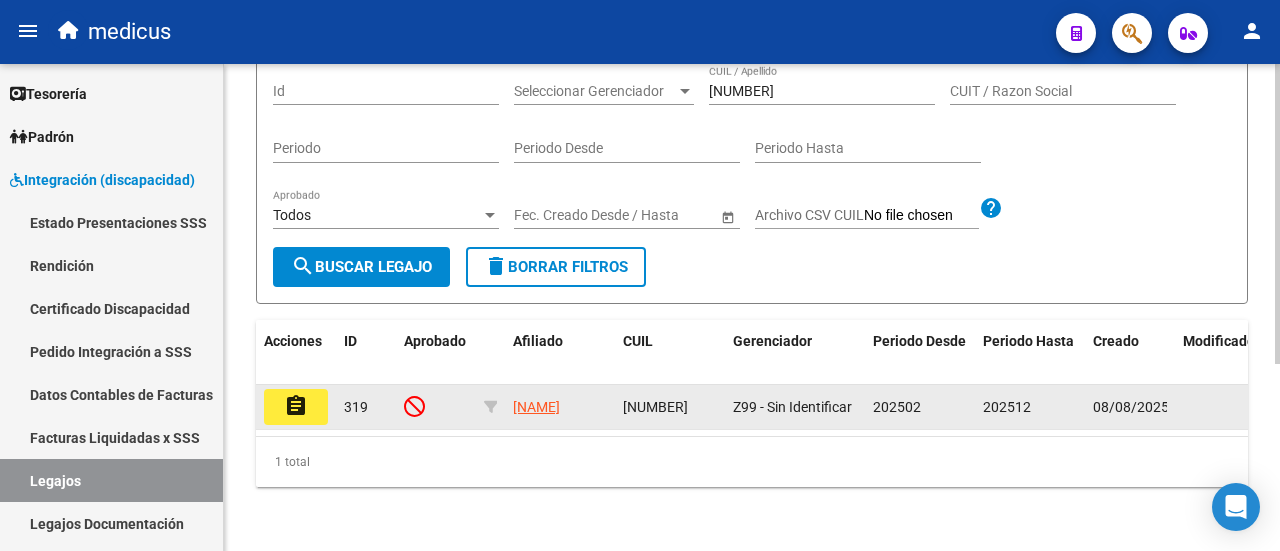 click on "assignment" 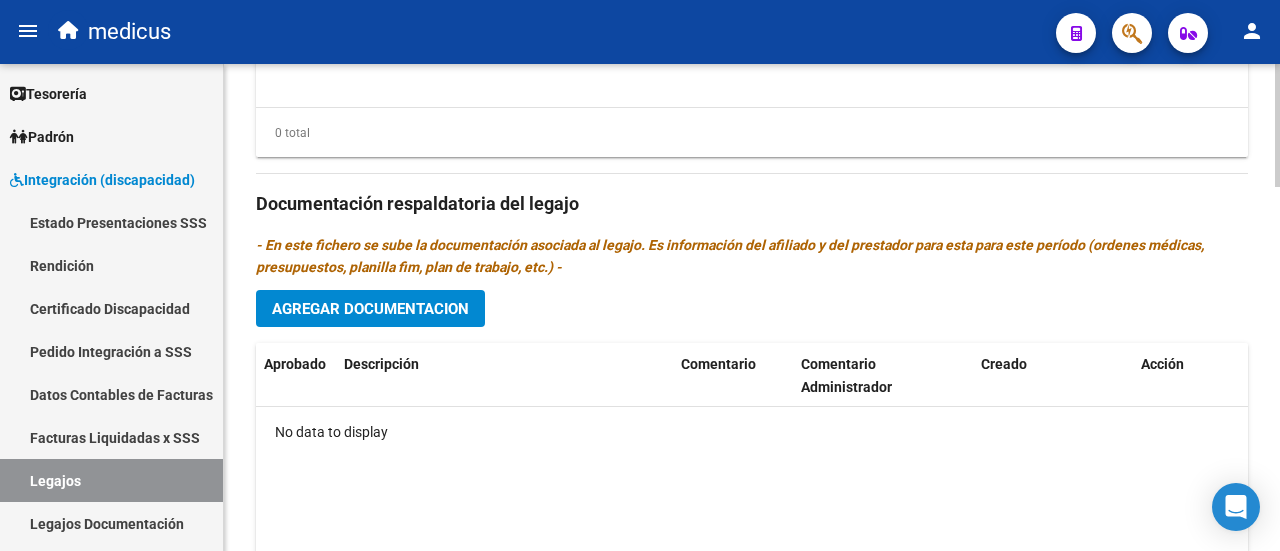 scroll, scrollTop: 1300, scrollLeft: 0, axis: vertical 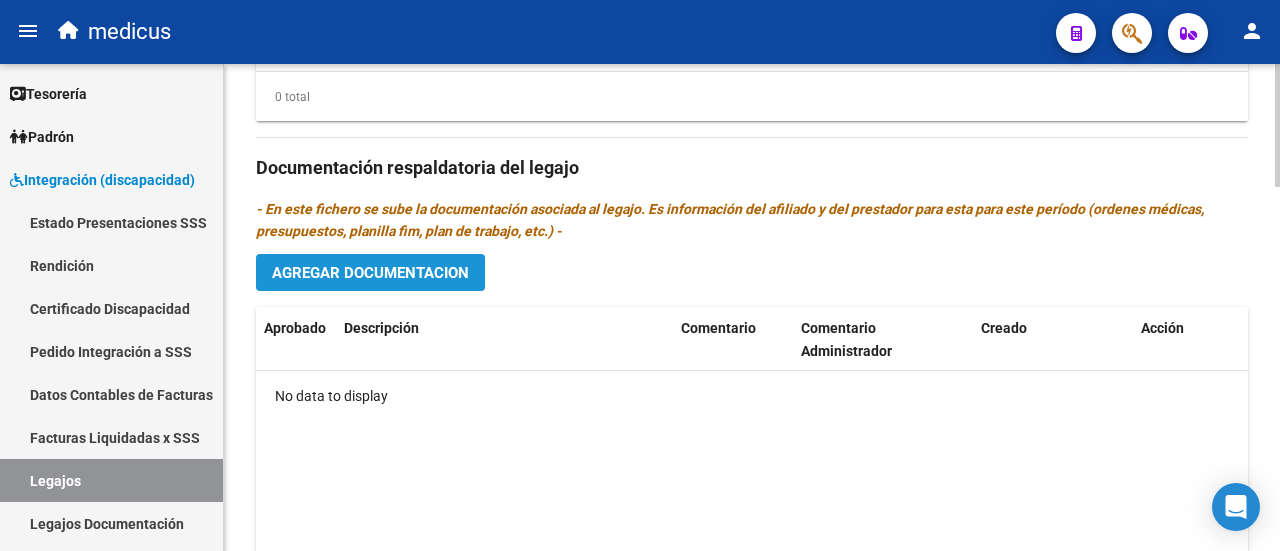 click on "Agregar Documentacion" 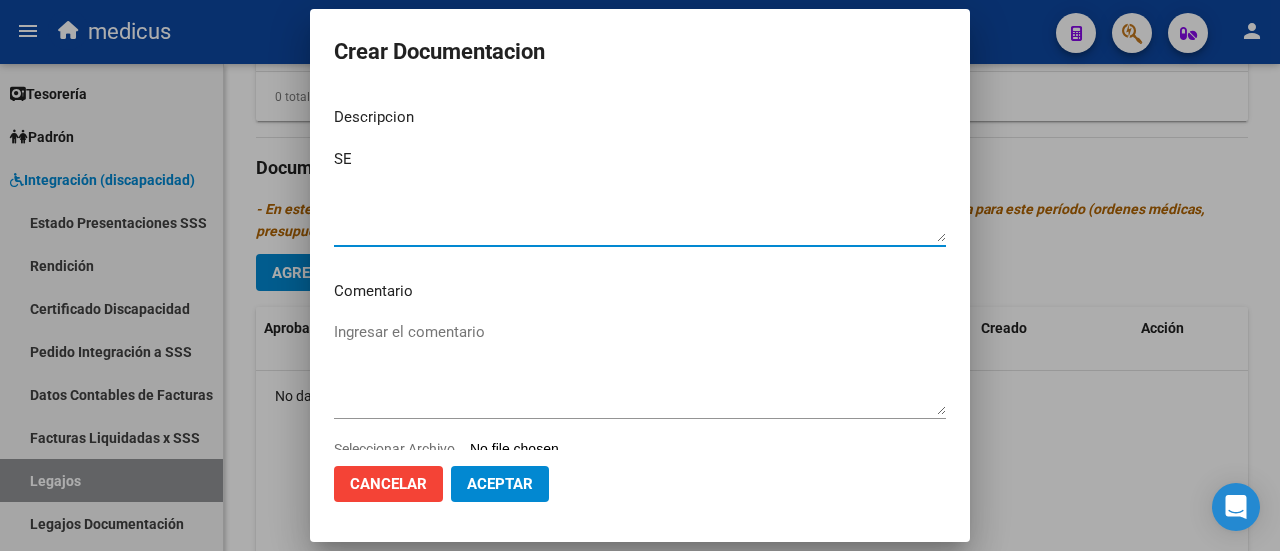 type on "S" 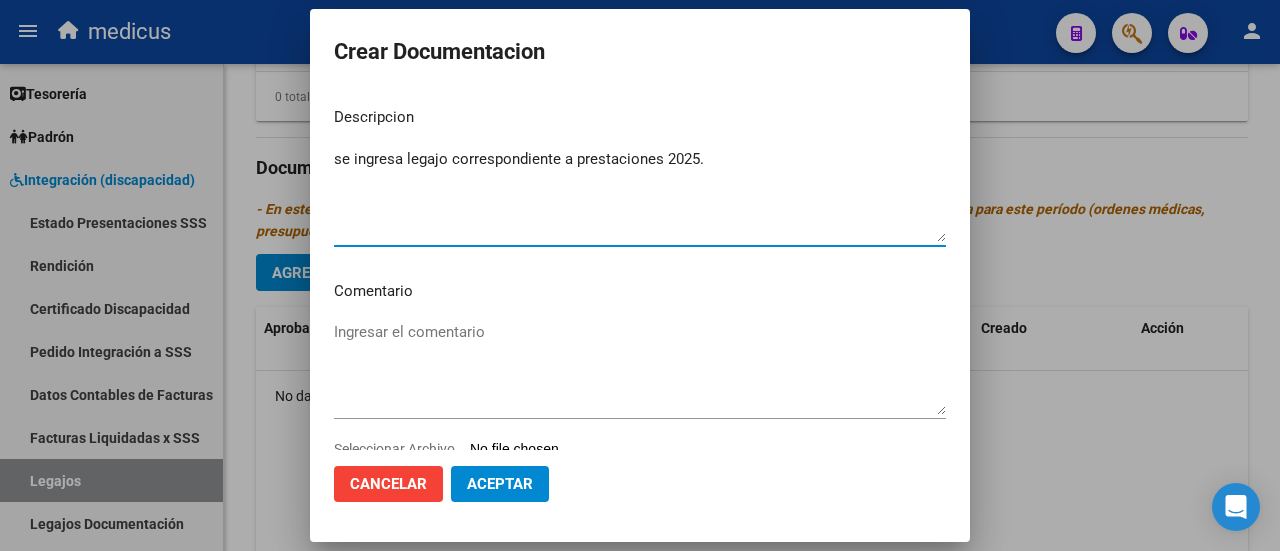 type on "se ingresa legajo correspondiente a prestaciones 2025." 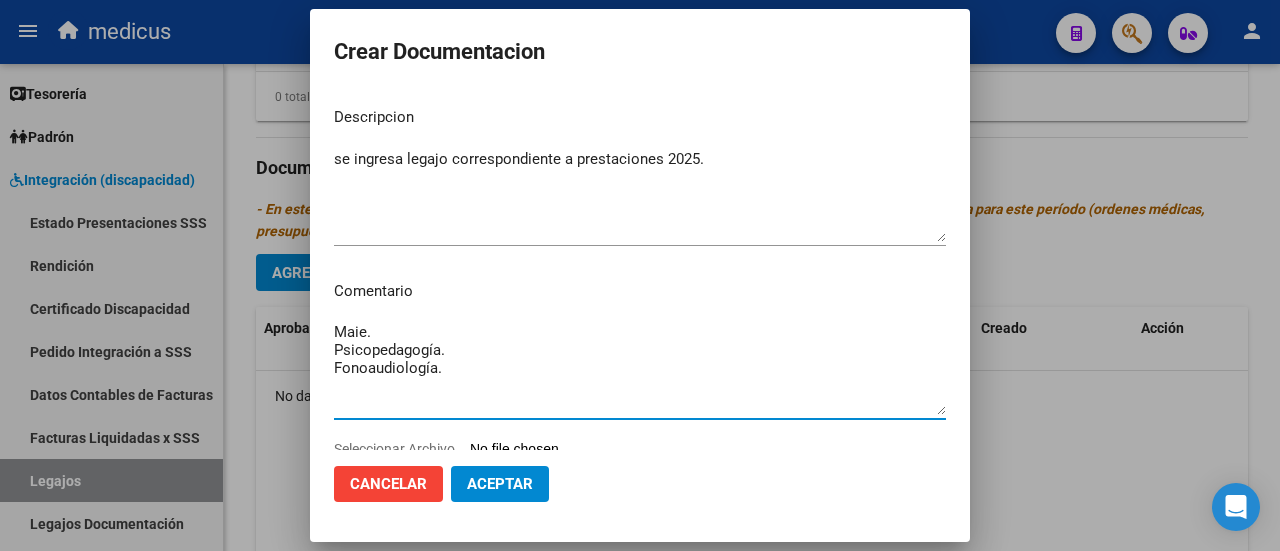 scroll, scrollTop: 58, scrollLeft: 0, axis: vertical 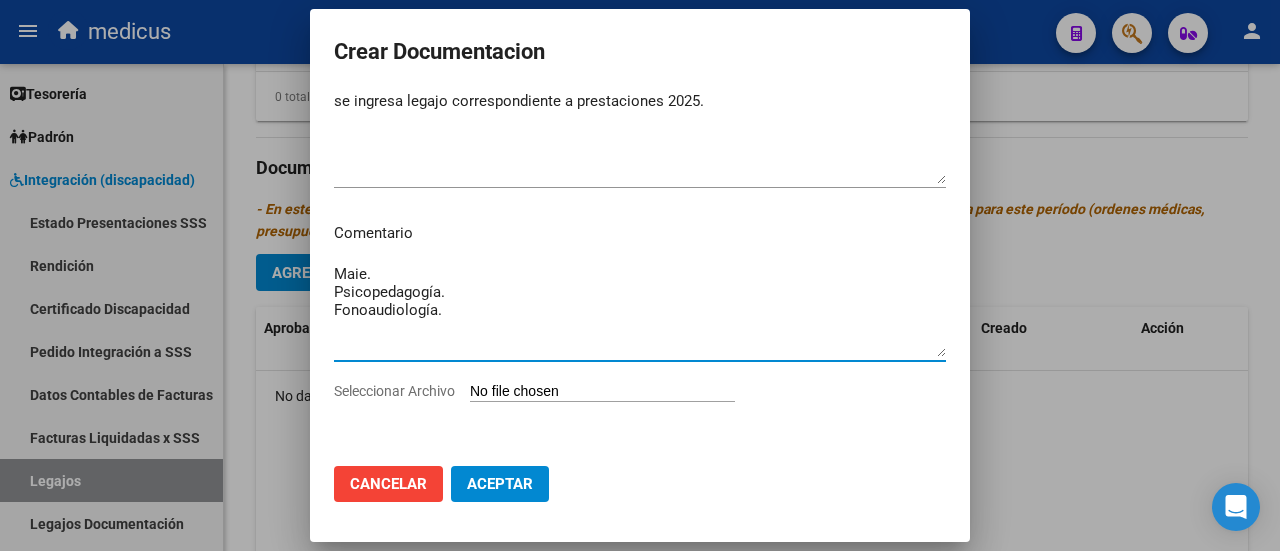 type on "Maie.
Psicopedagogía.
Fonoaudiología." 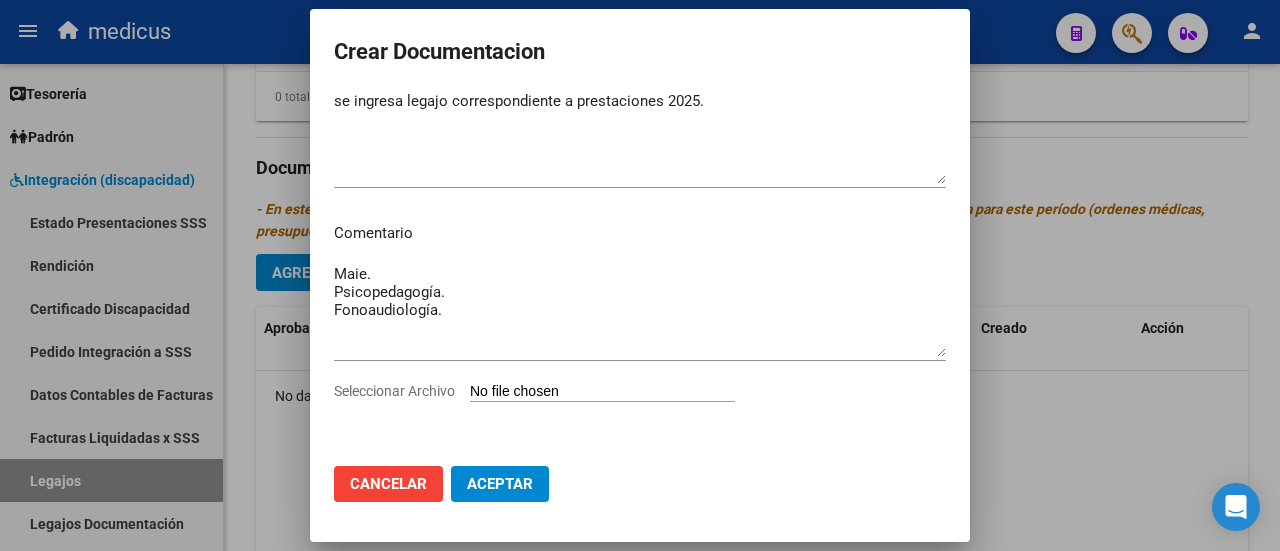 click at bounding box center (640, 275) 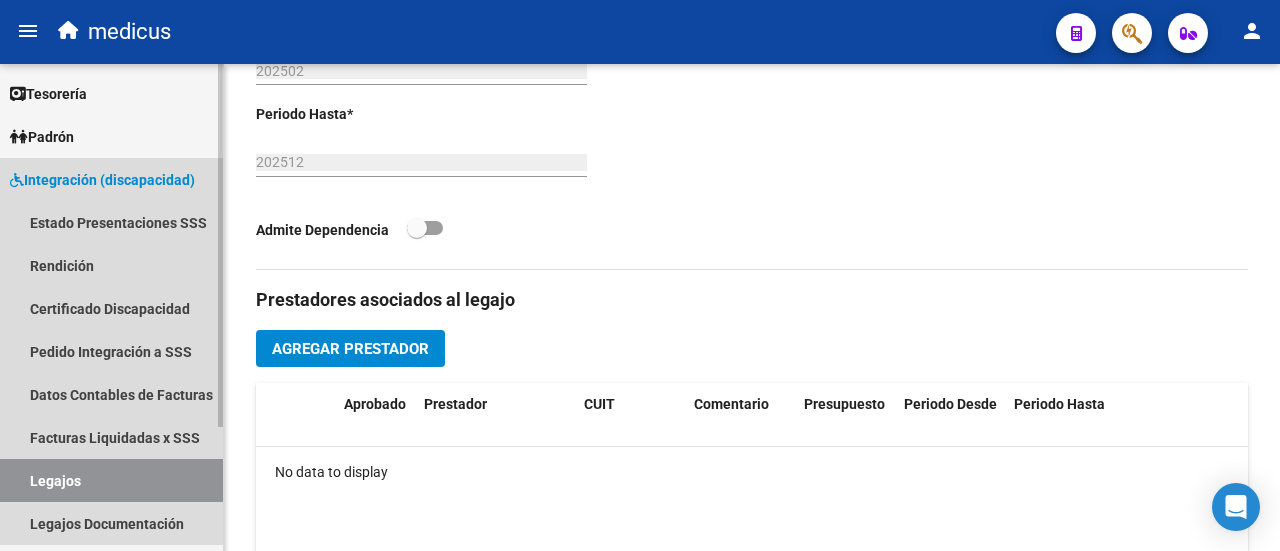click on "Legajos" at bounding box center [111, 480] 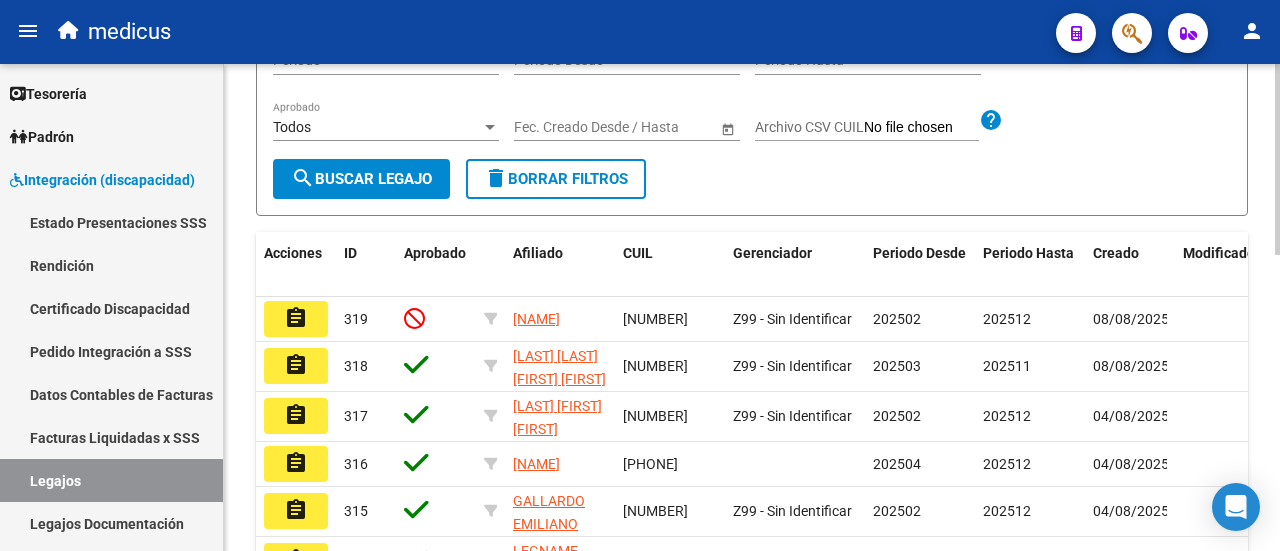 scroll, scrollTop: 238, scrollLeft: 0, axis: vertical 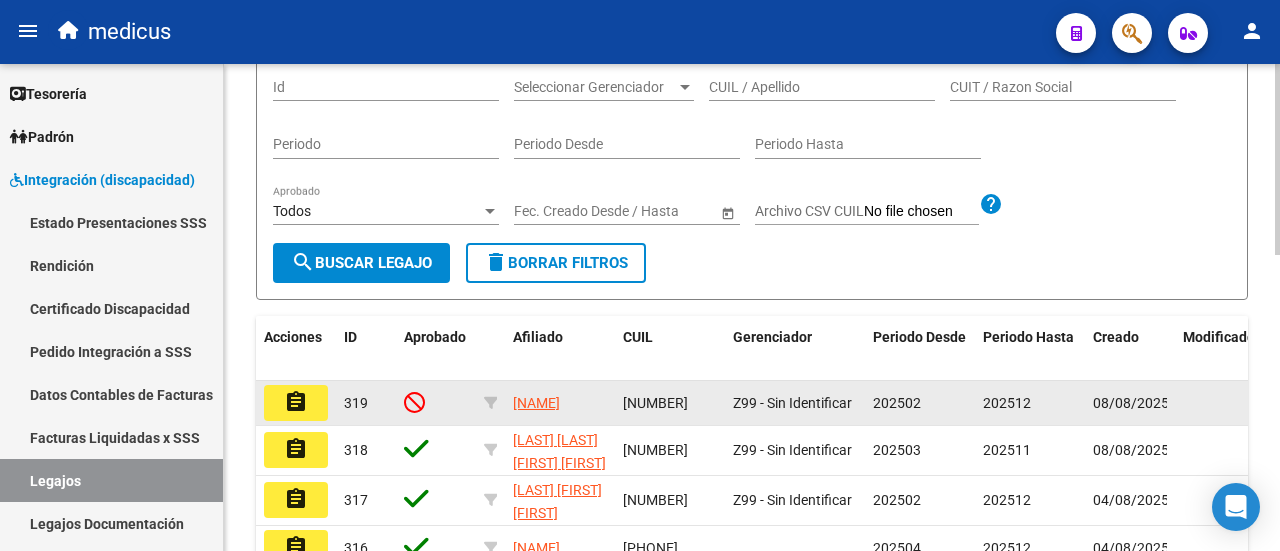click on "assignment" 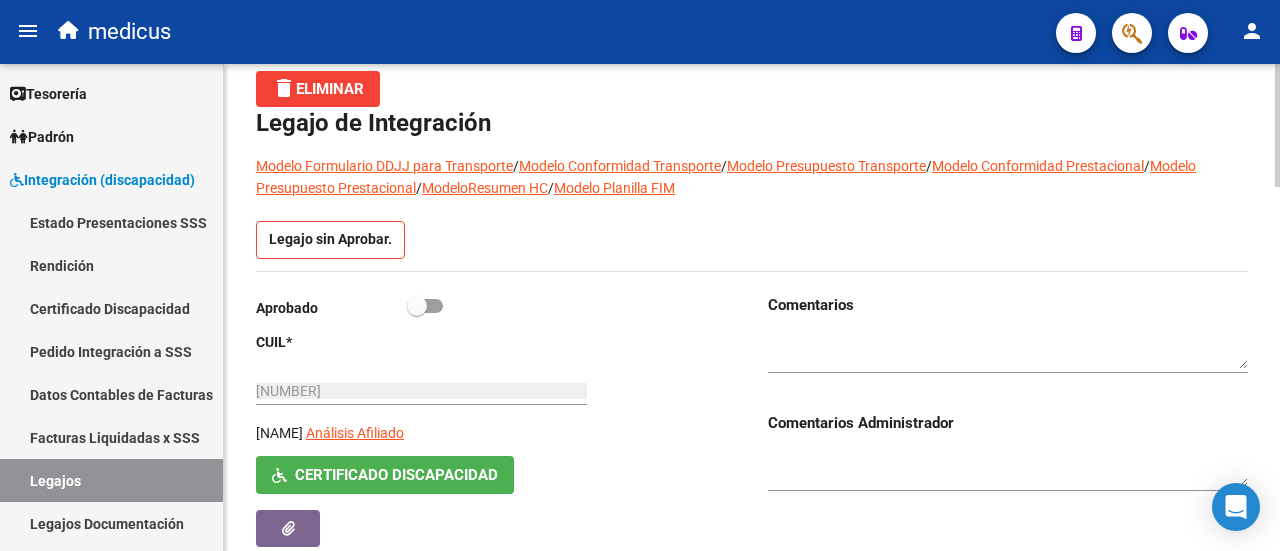 scroll, scrollTop: 0, scrollLeft: 0, axis: both 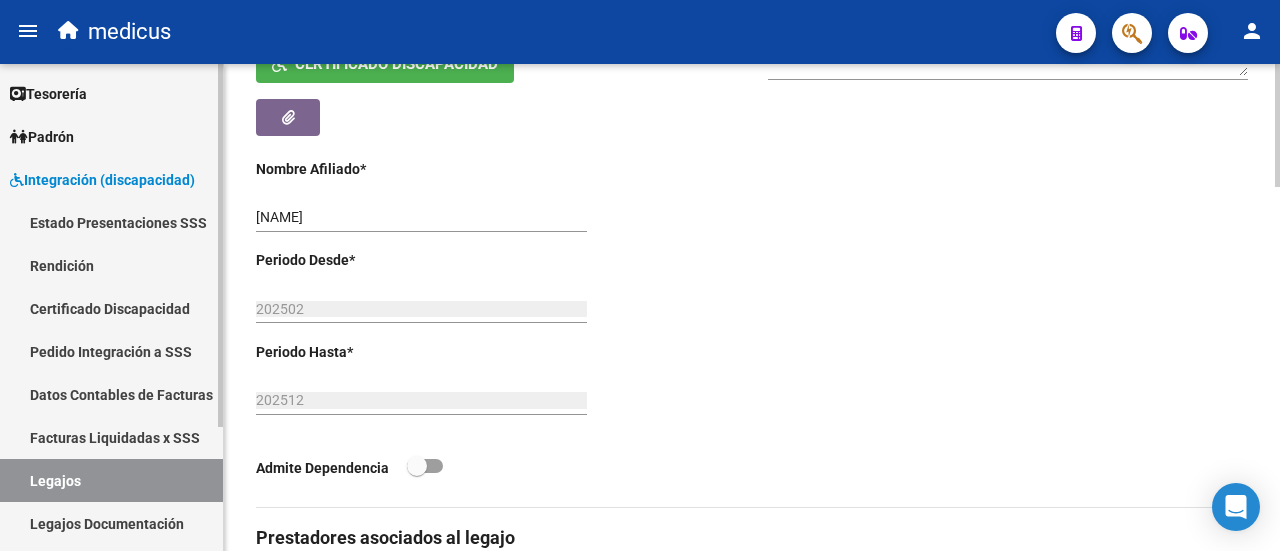 click on "Legajos" at bounding box center (111, 480) 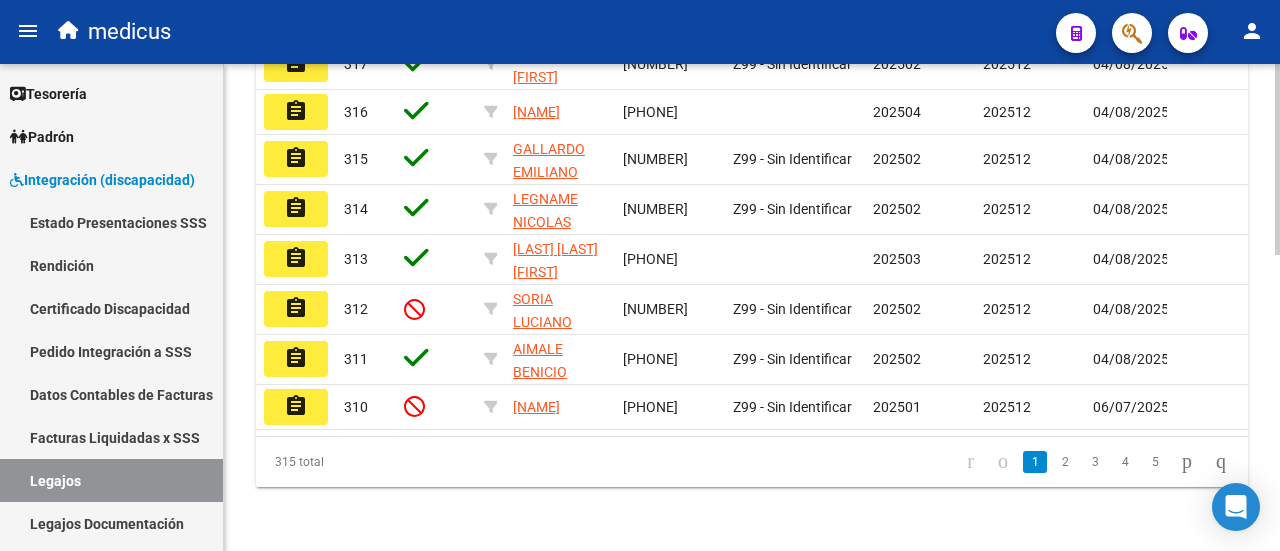 scroll, scrollTop: 754, scrollLeft: 0, axis: vertical 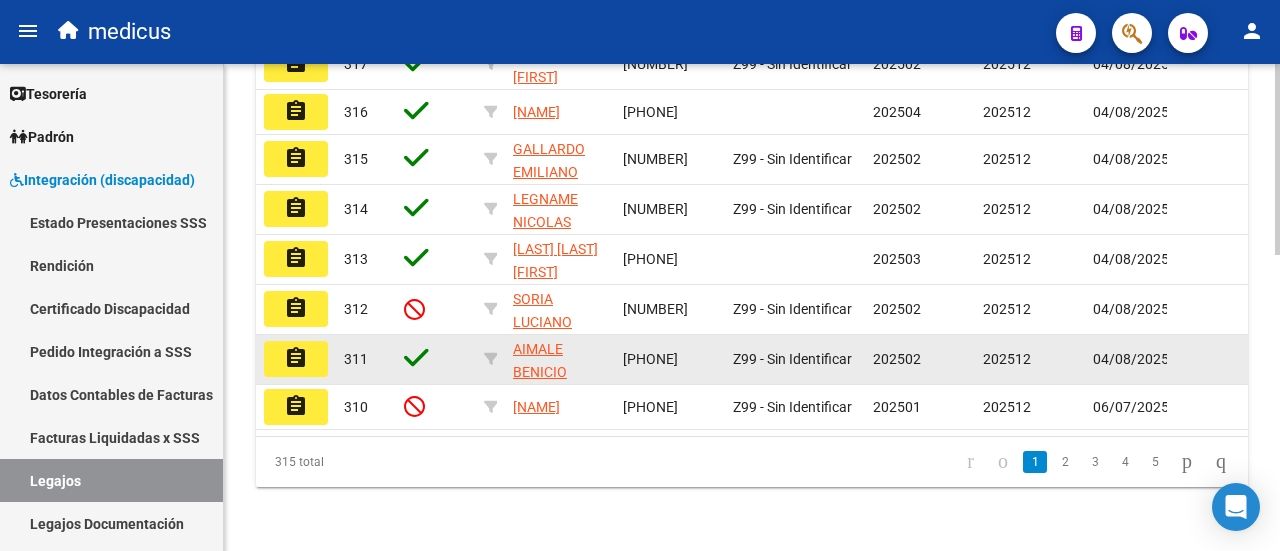 drag, startPoint x: 624, startPoint y: 342, endPoint x: 705, endPoint y: 341, distance: 81.00617 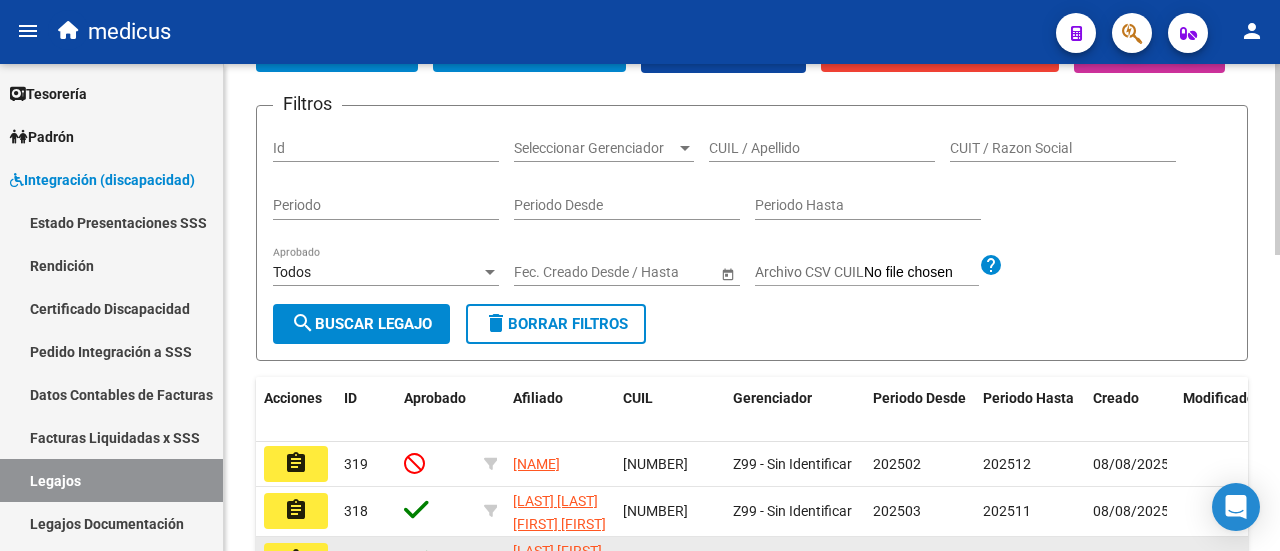 scroll, scrollTop: 400, scrollLeft: 0, axis: vertical 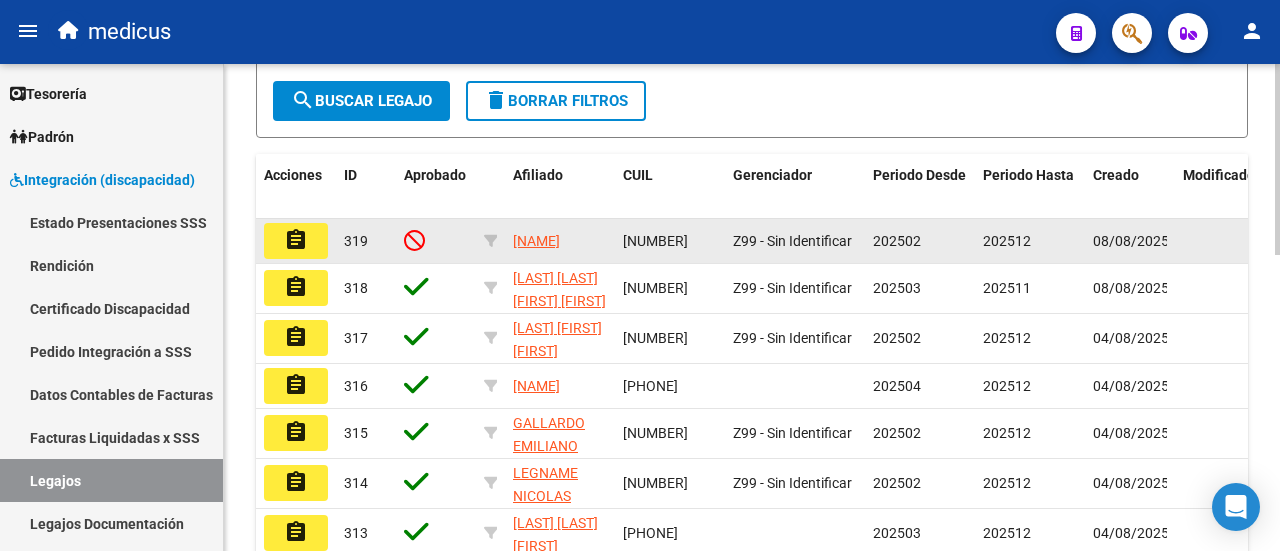 click on "assignment" 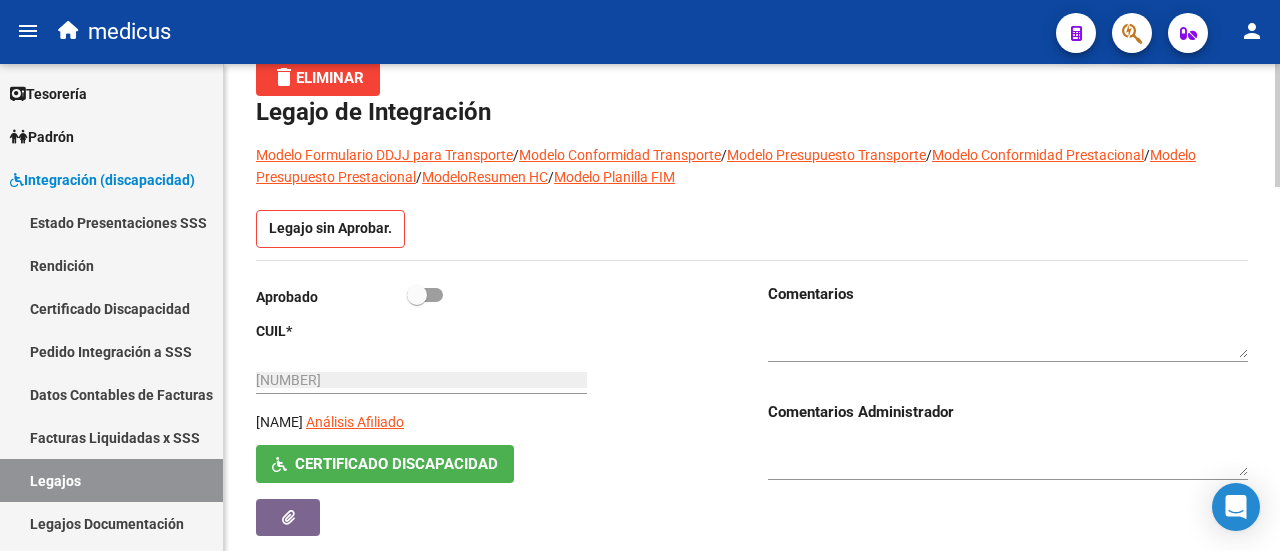 scroll, scrollTop: 0, scrollLeft: 0, axis: both 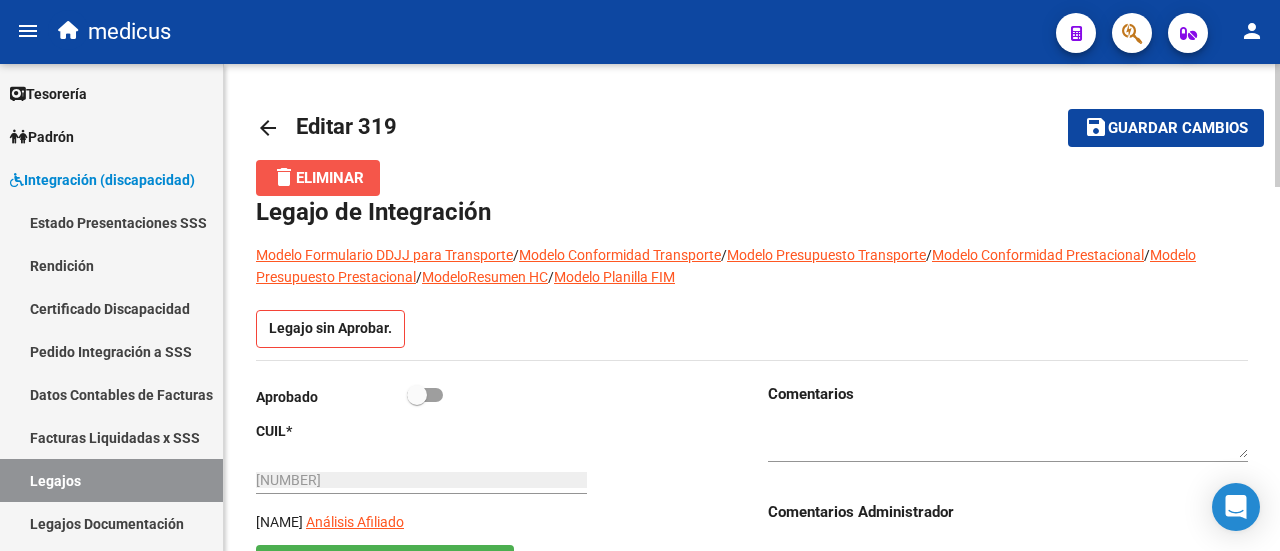 click on "delete  Eliminar" 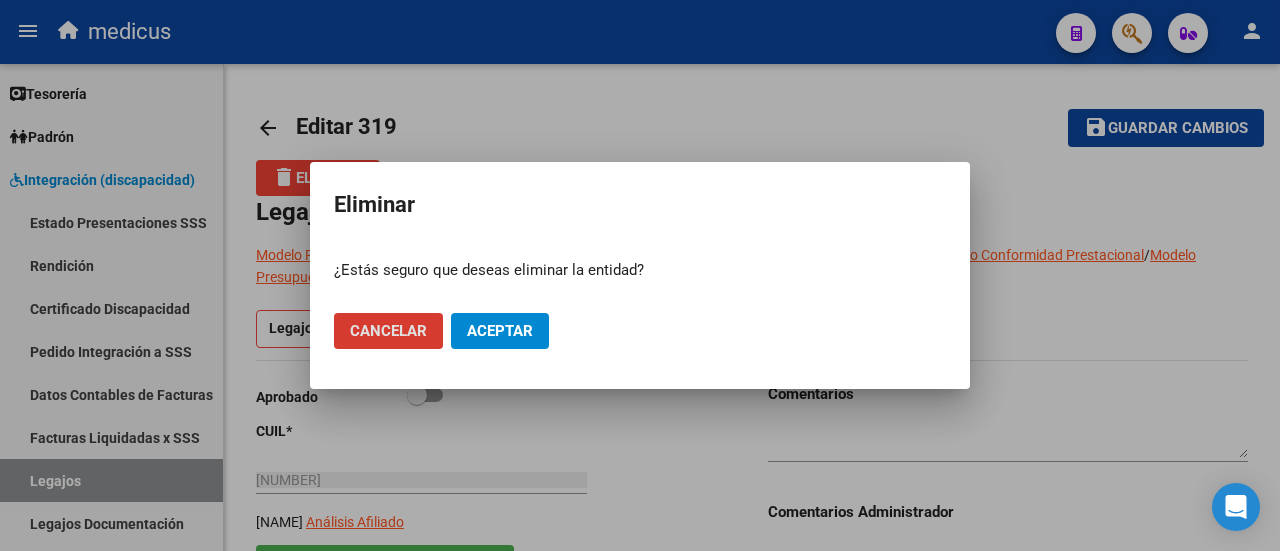 click on "Cancelar Aceptar" 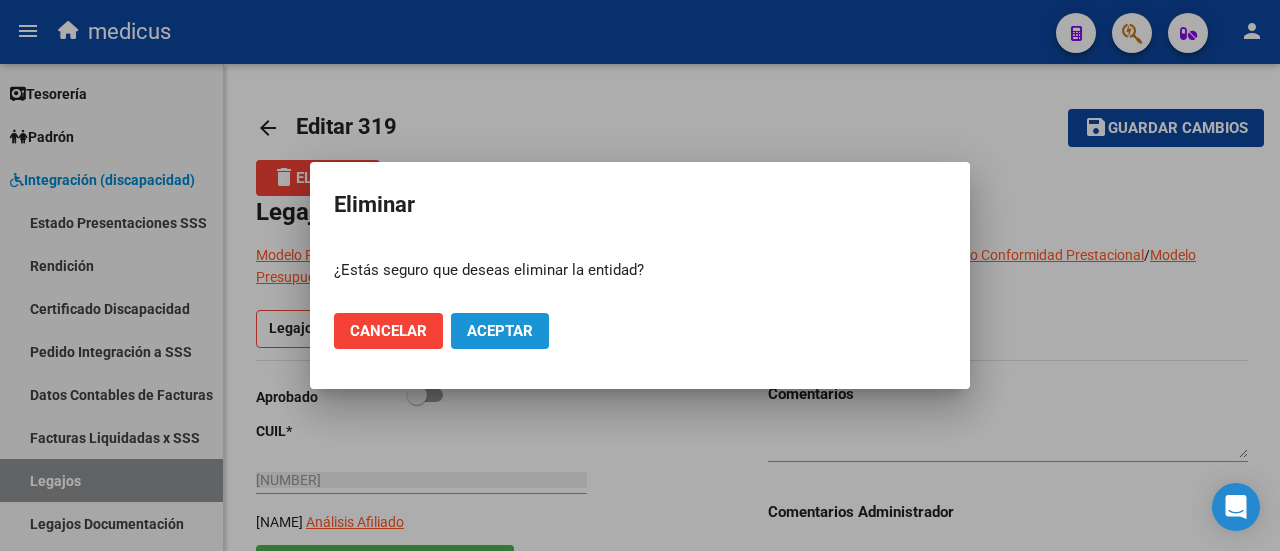 click on "Aceptar" 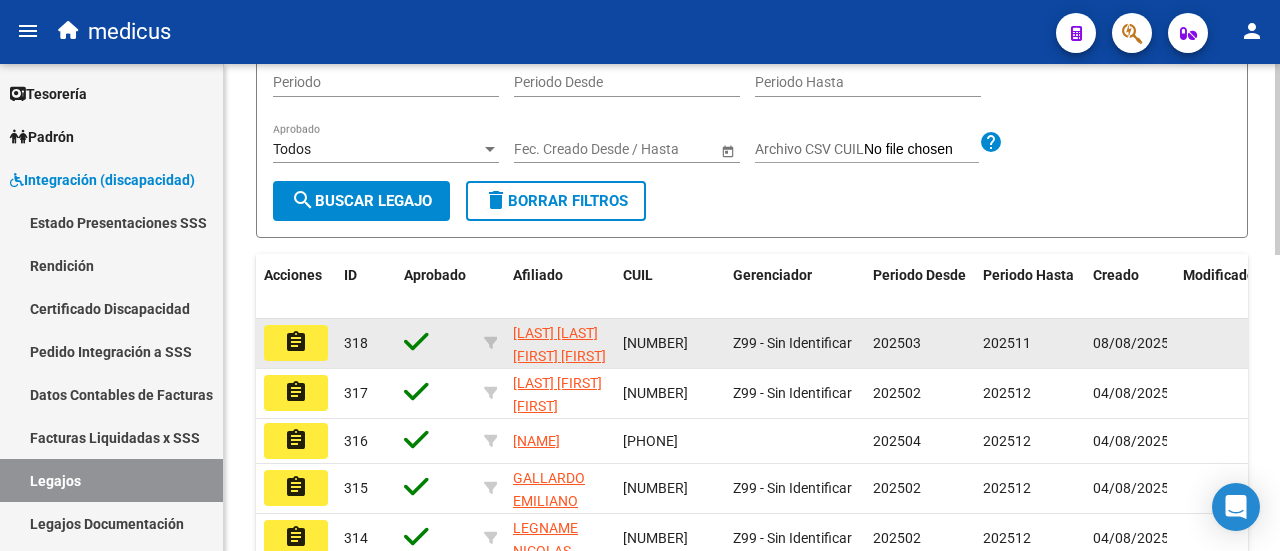 scroll, scrollTop: 500, scrollLeft: 0, axis: vertical 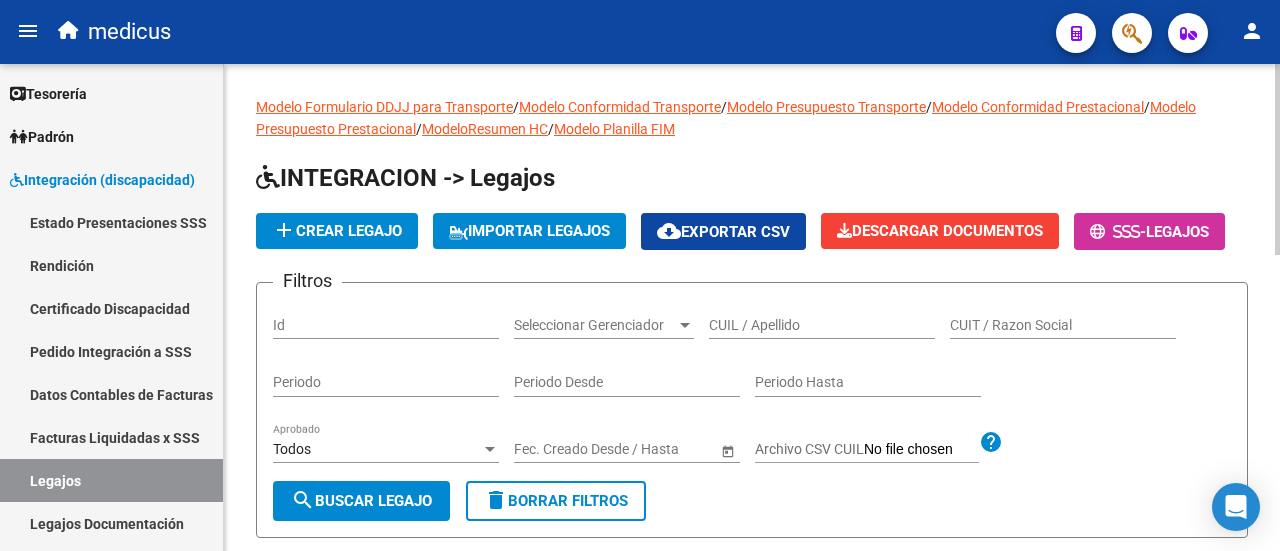 click on "CUIL / Apellido" 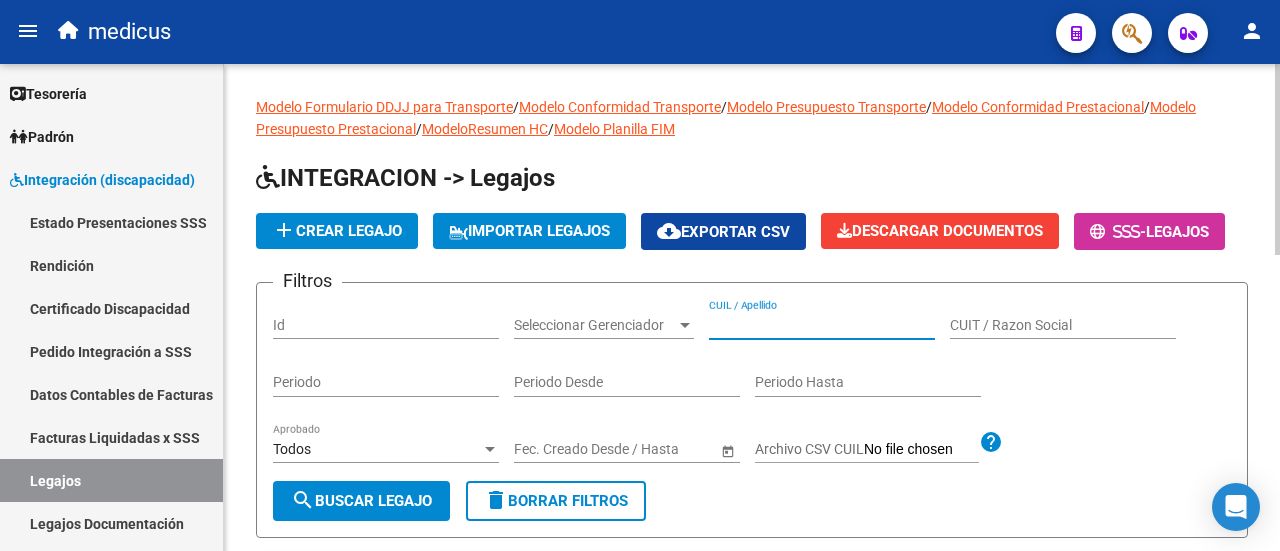 click on "CUIL / Apellido" at bounding box center (822, 325) 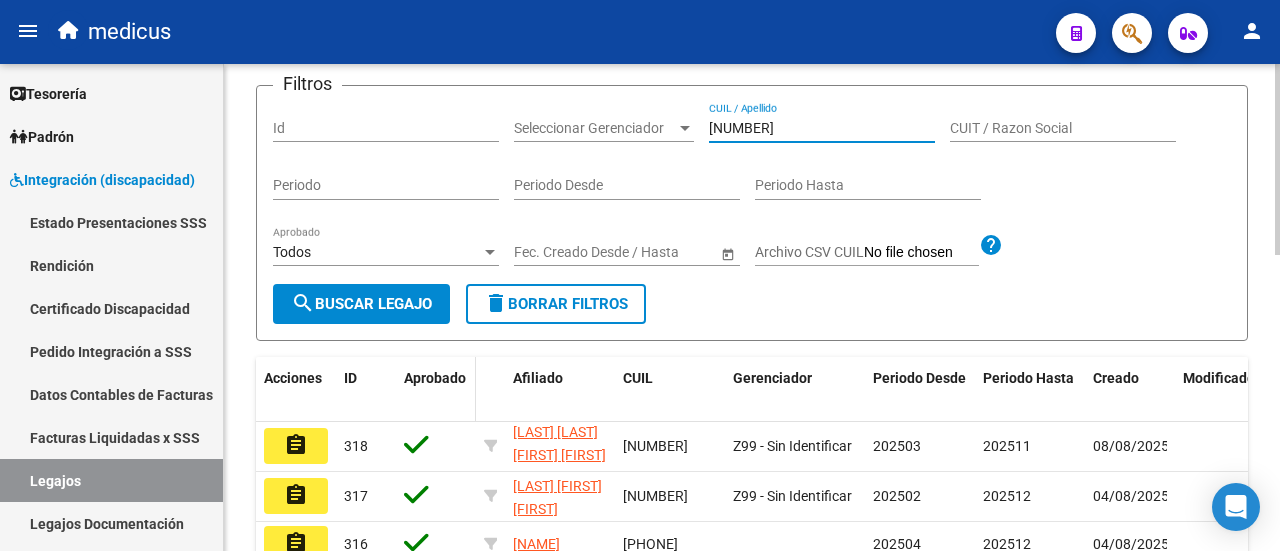 scroll, scrollTop: 200, scrollLeft: 0, axis: vertical 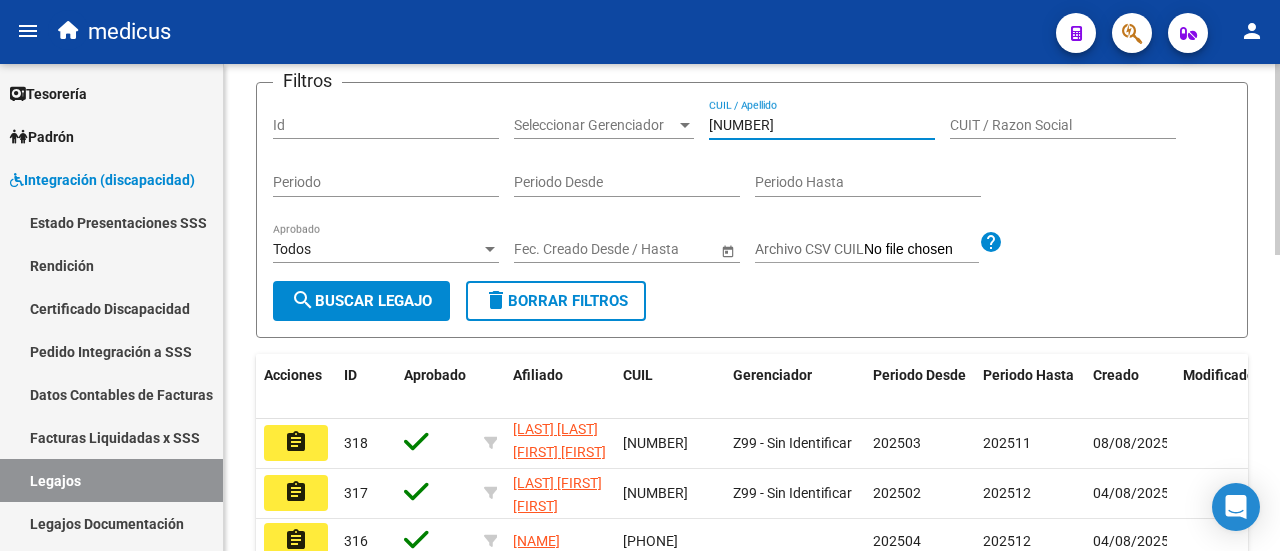 type on "[NUMBER]" 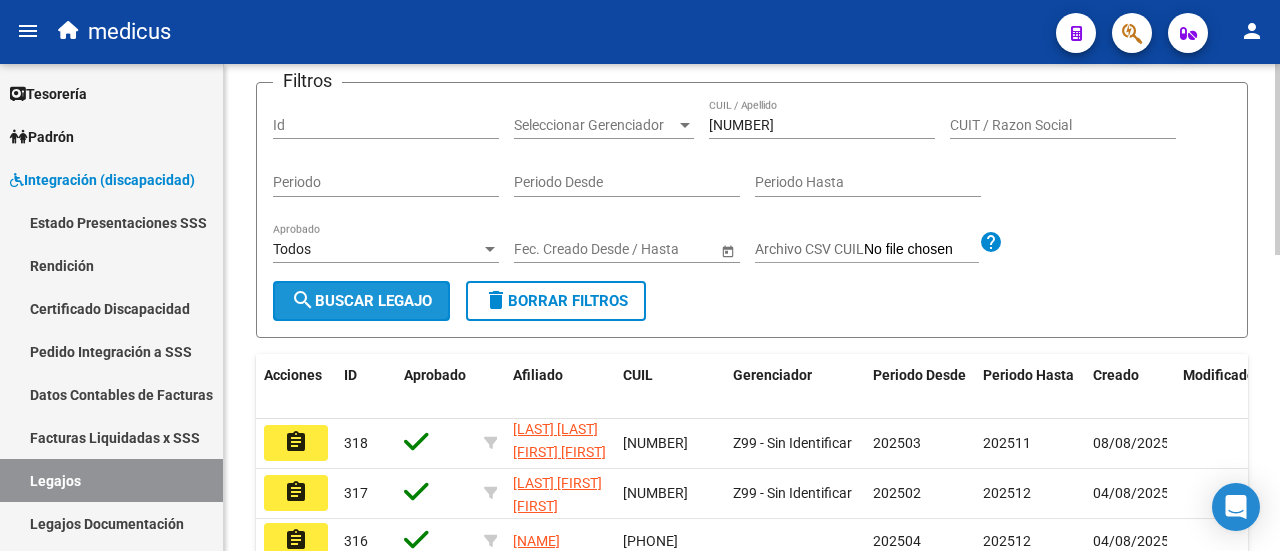 click on "search  Buscar Legajo" 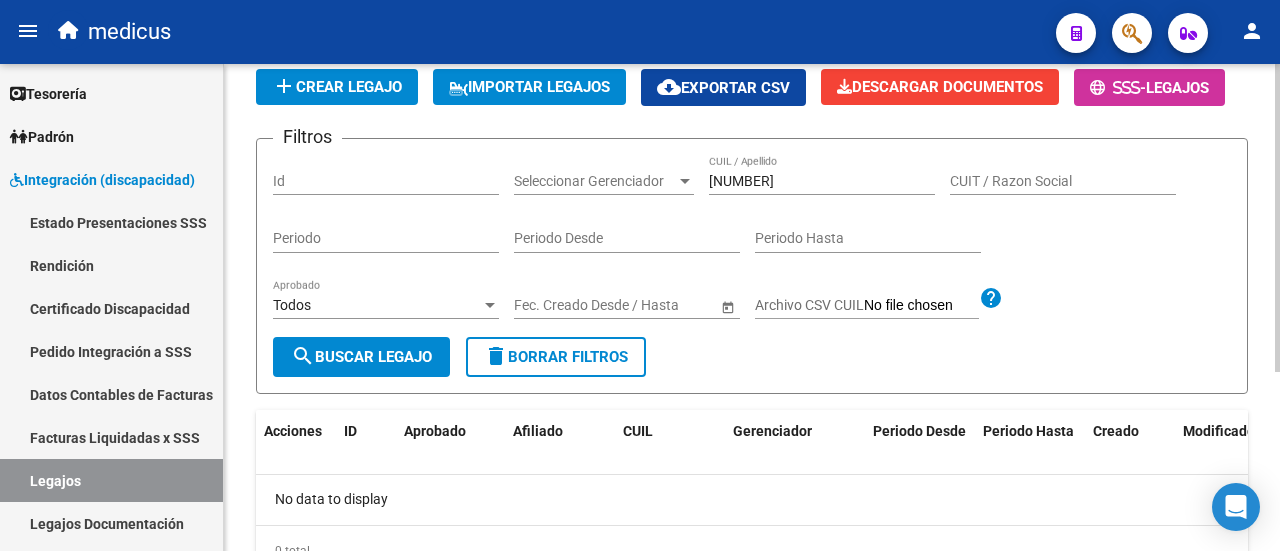 scroll, scrollTop: 100, scrollLeft: 0, axis: vertical 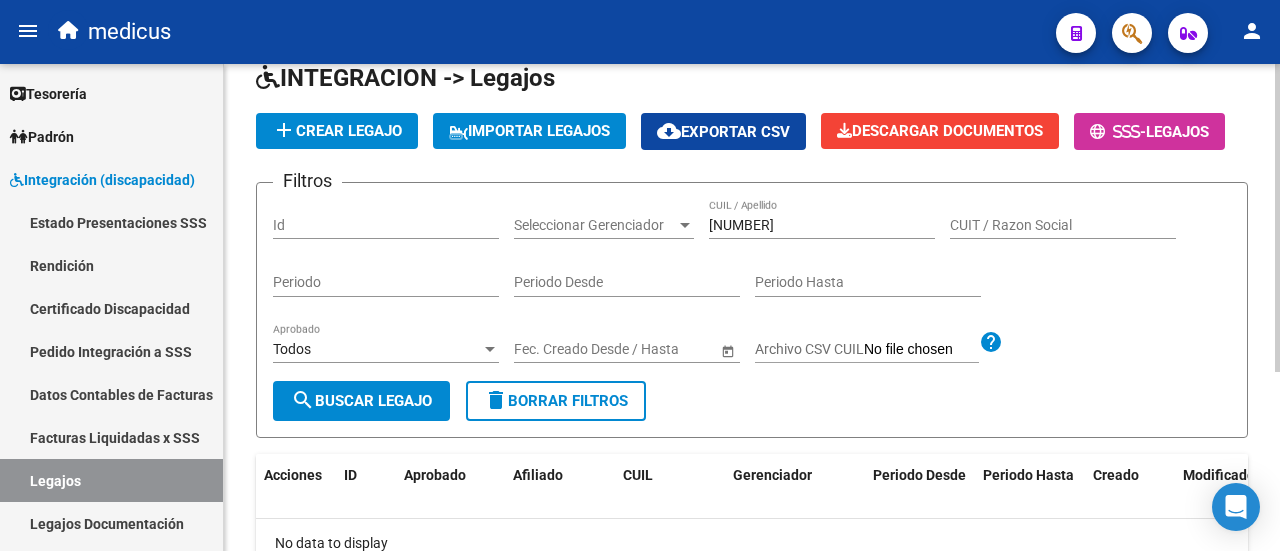 click on "add  Crear Legajo" 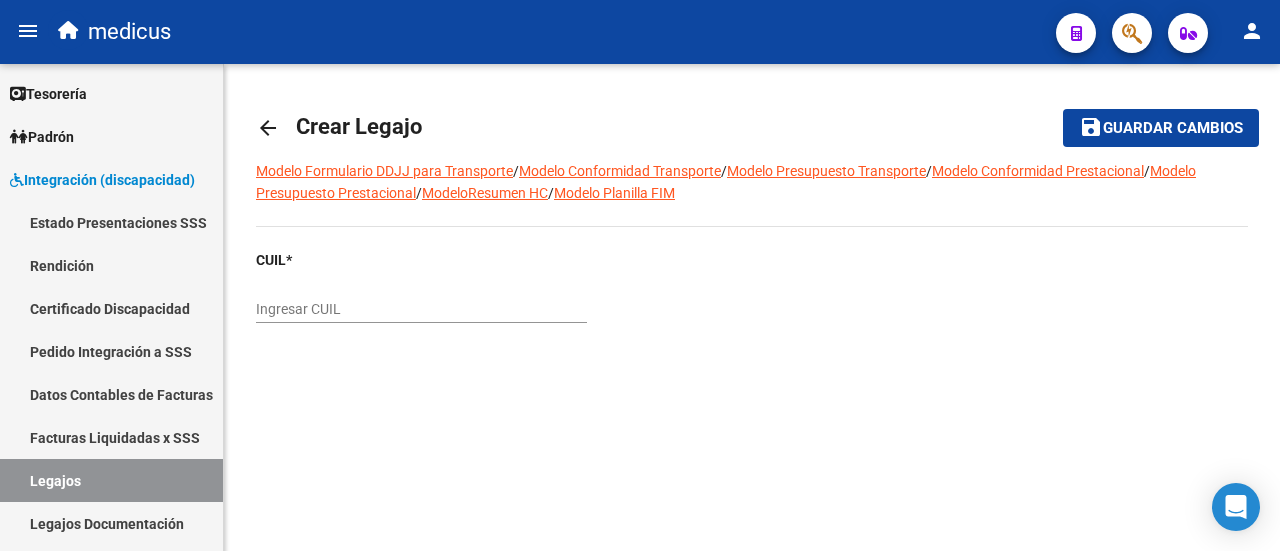 scroll, scrollTop: 0, scrollLeft: 0, axis: both 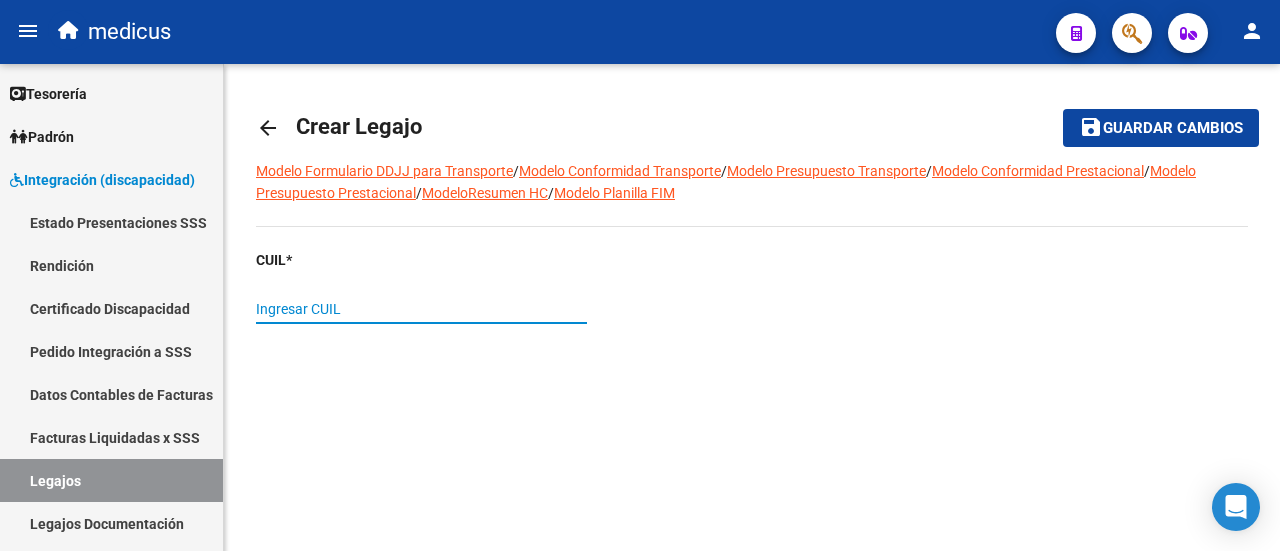 click on "Ingresar CUIL" at bounding box center [421, 309] 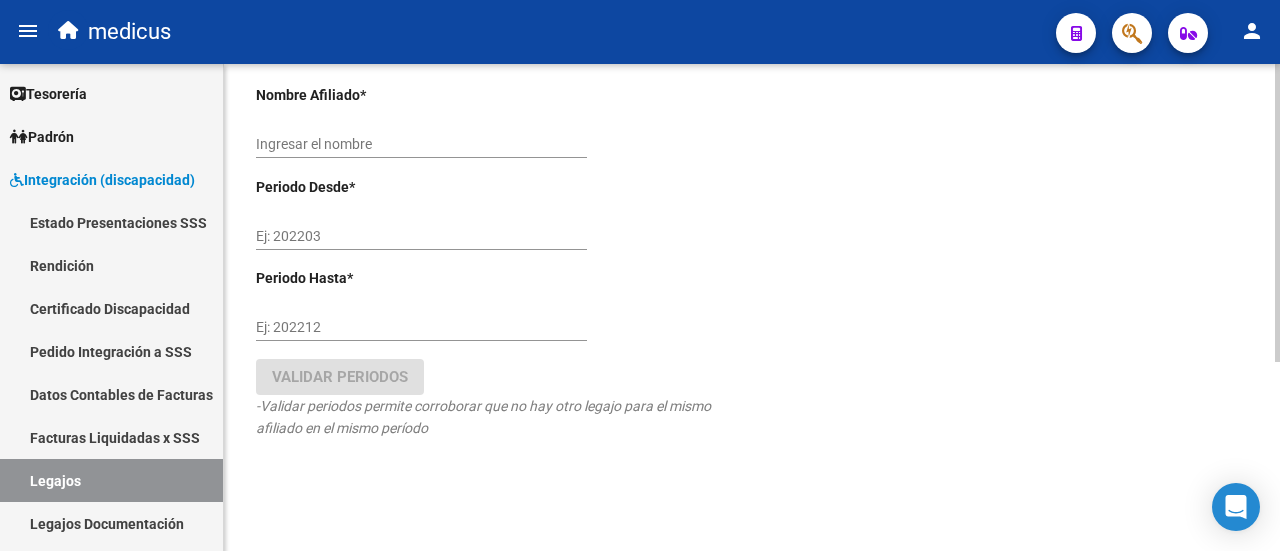 type on "[NAME]" 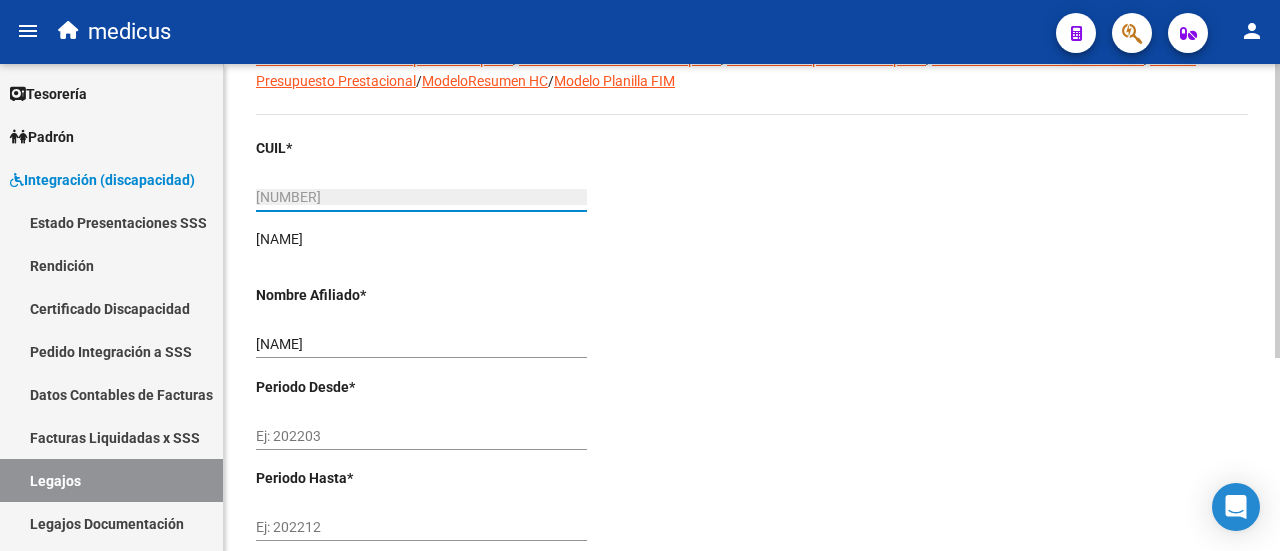 scroll, scrollTop: 212, scrollLeft: 0, axis: vertical 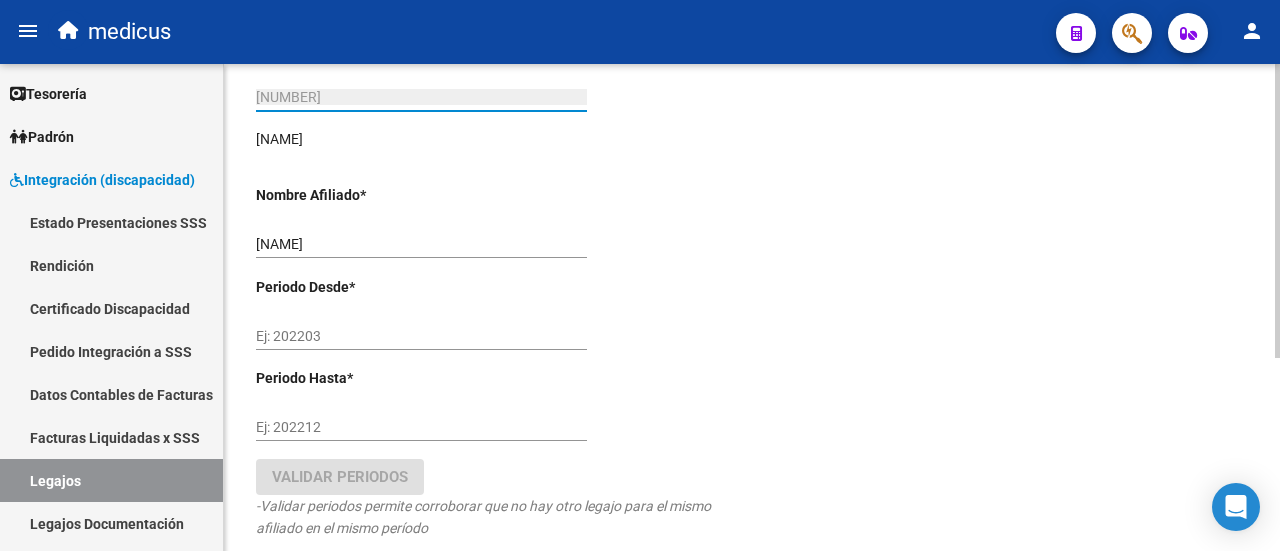 type on "20-57026334-0" 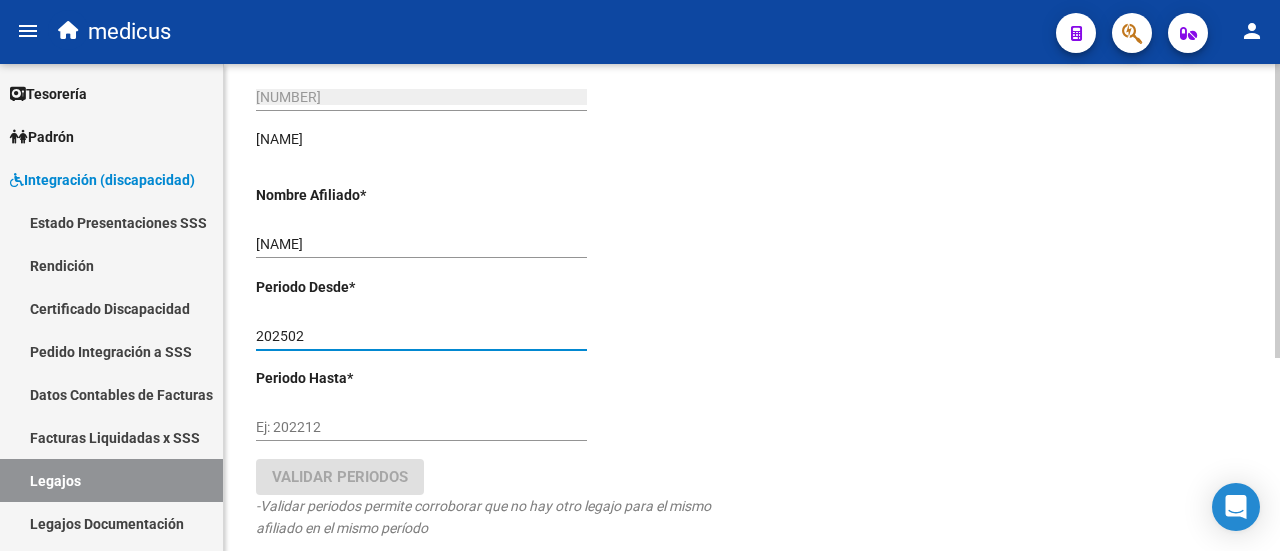 type on "202502" 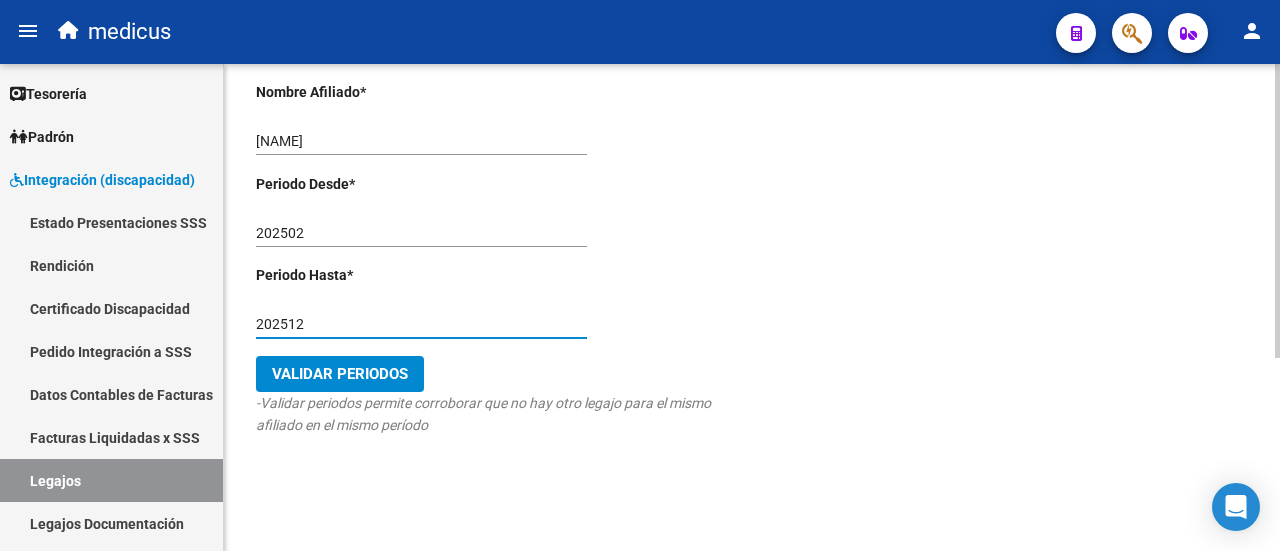 scroll, scrollTop: 319, scrollLeft: 0, axis: vertical 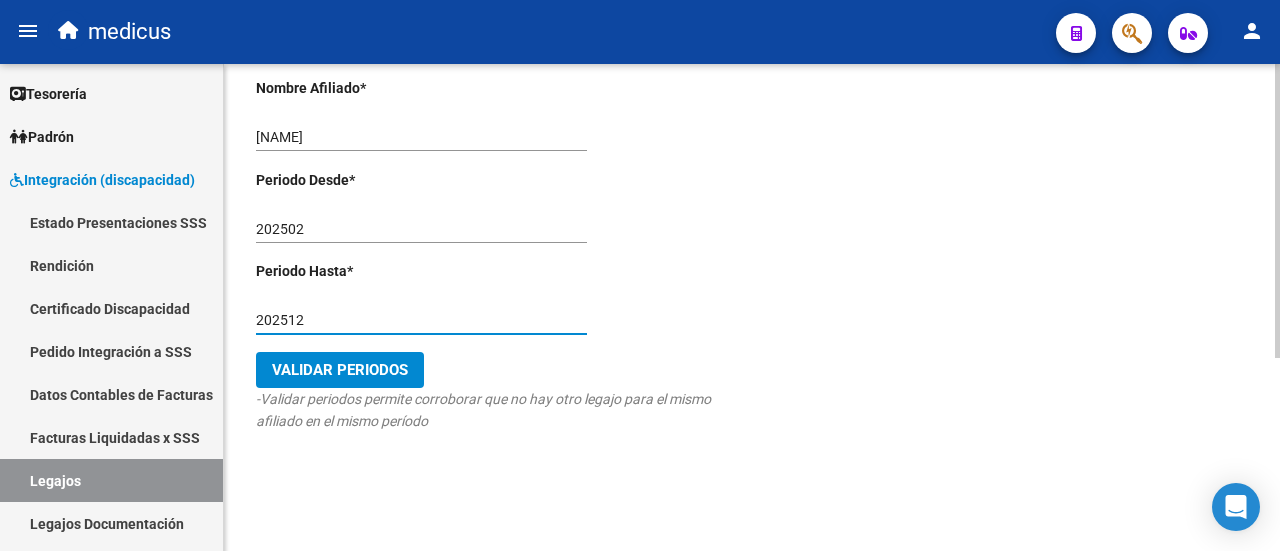 type on "202512" 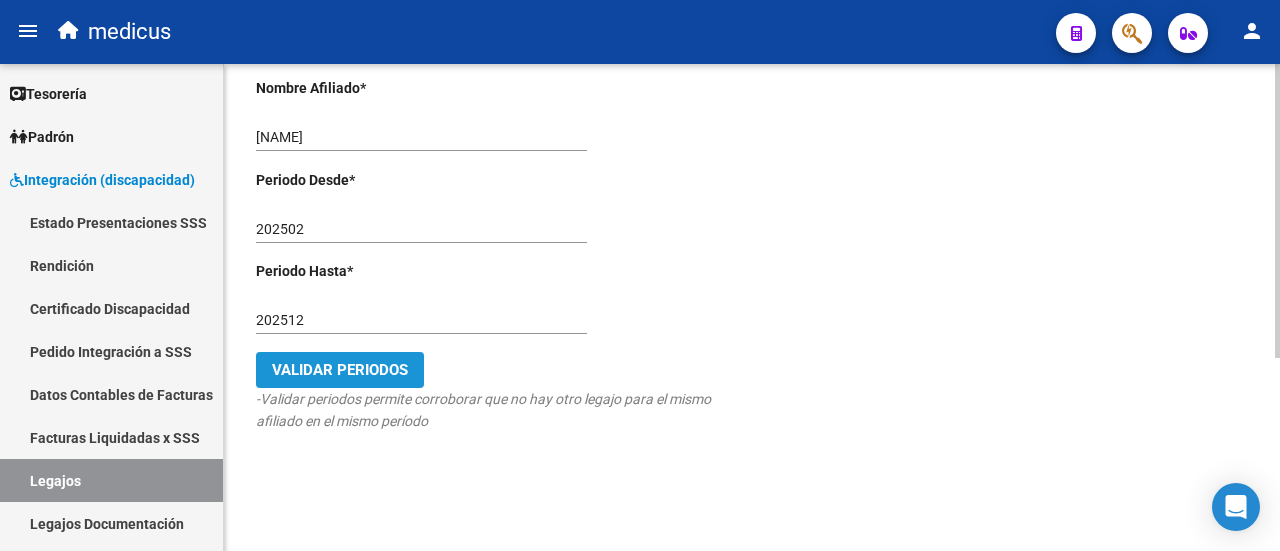 click on "Validar Periodos" 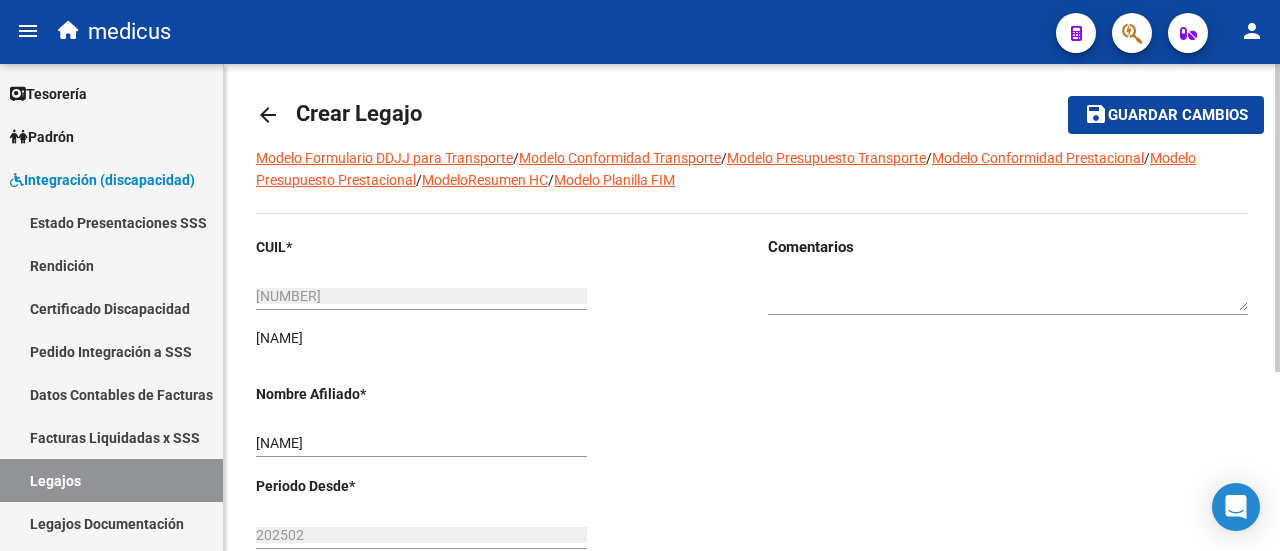 scroll, scrollTop: 0, scrollLeft: 0, axis: both 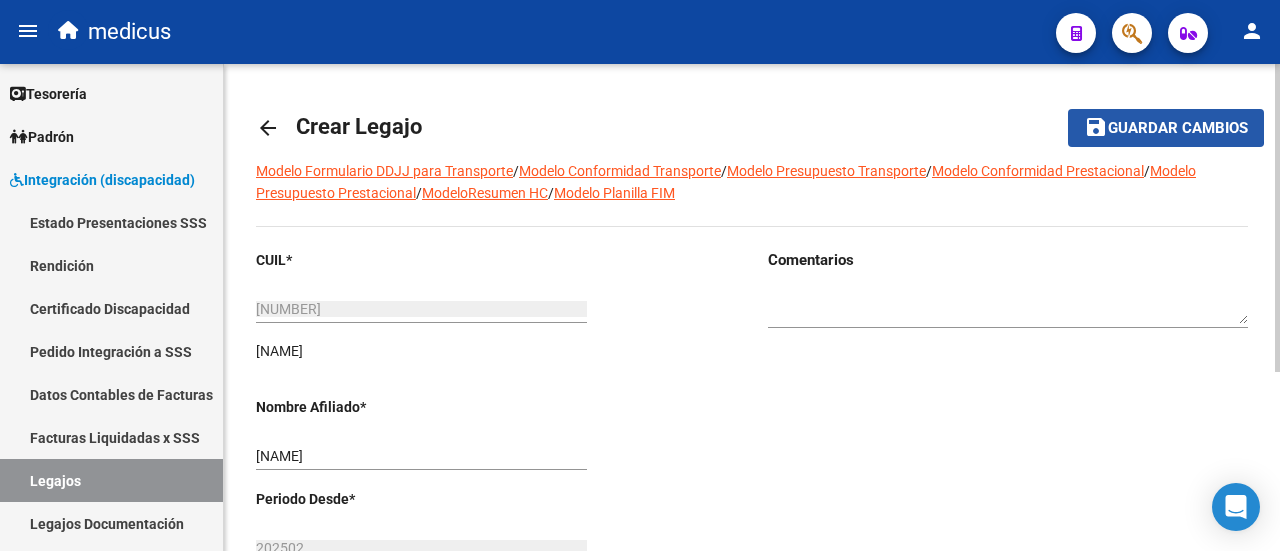 click on "Guardar cambios" 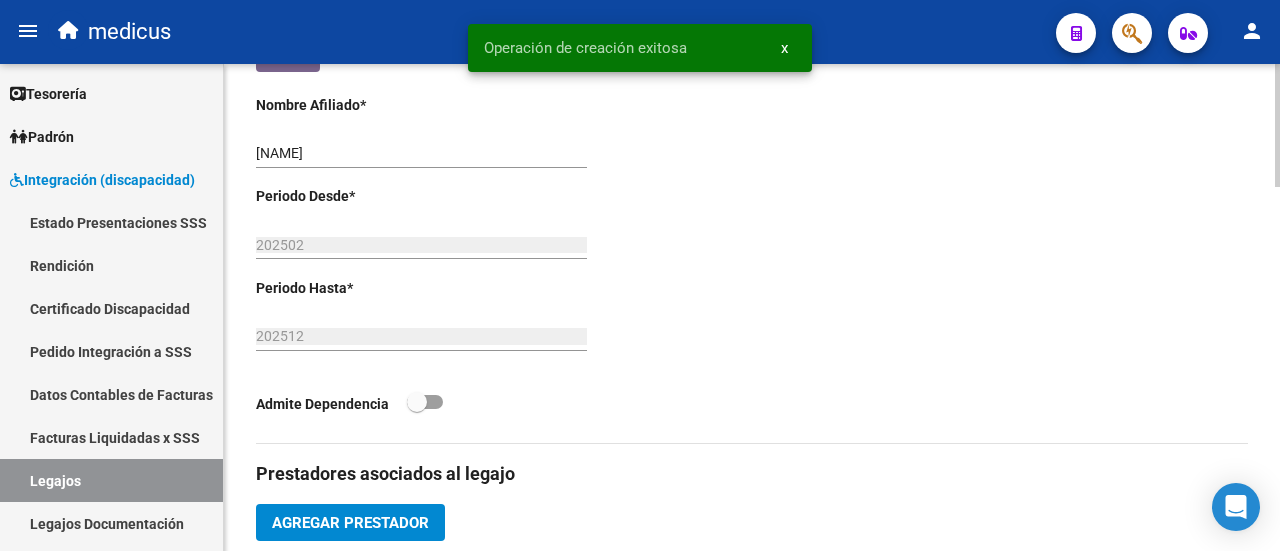scroll, scrollTop: 600, scrollLeft: 0, axis: vertical 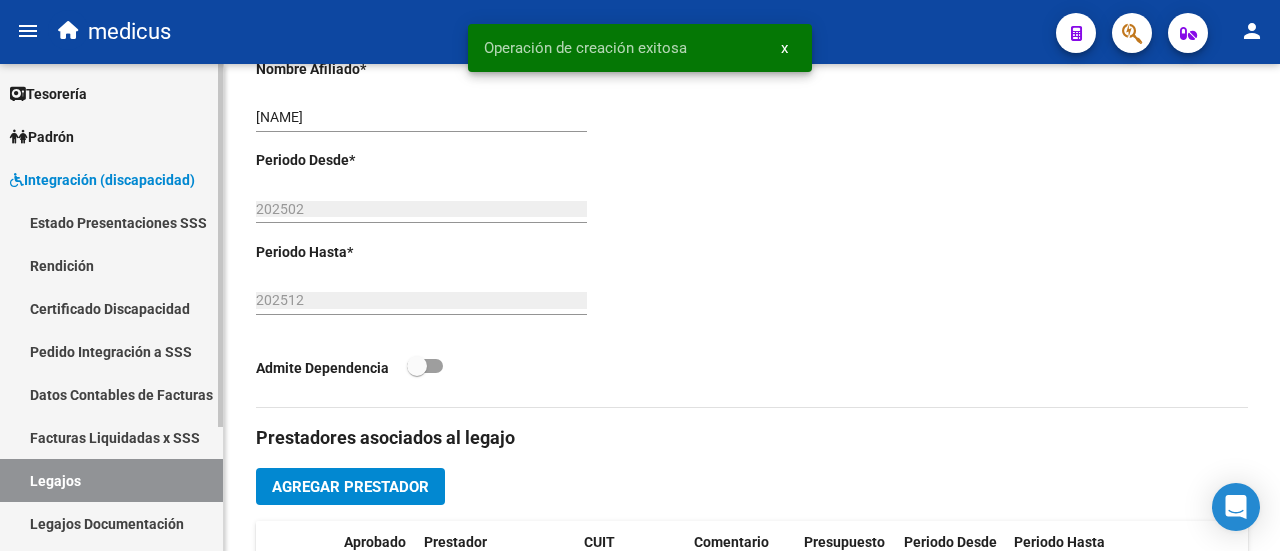 click on "Certificado Discapacidad" at bounding box center (111, 308) 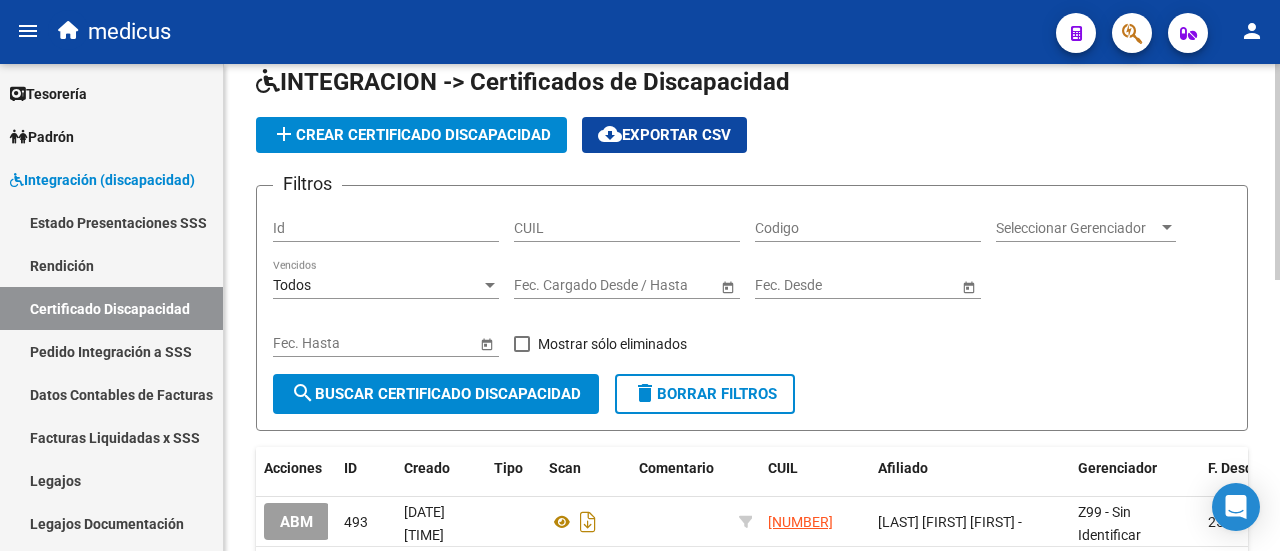 scroll, scrollTop: 0, scrollLeft: 0, axis: both 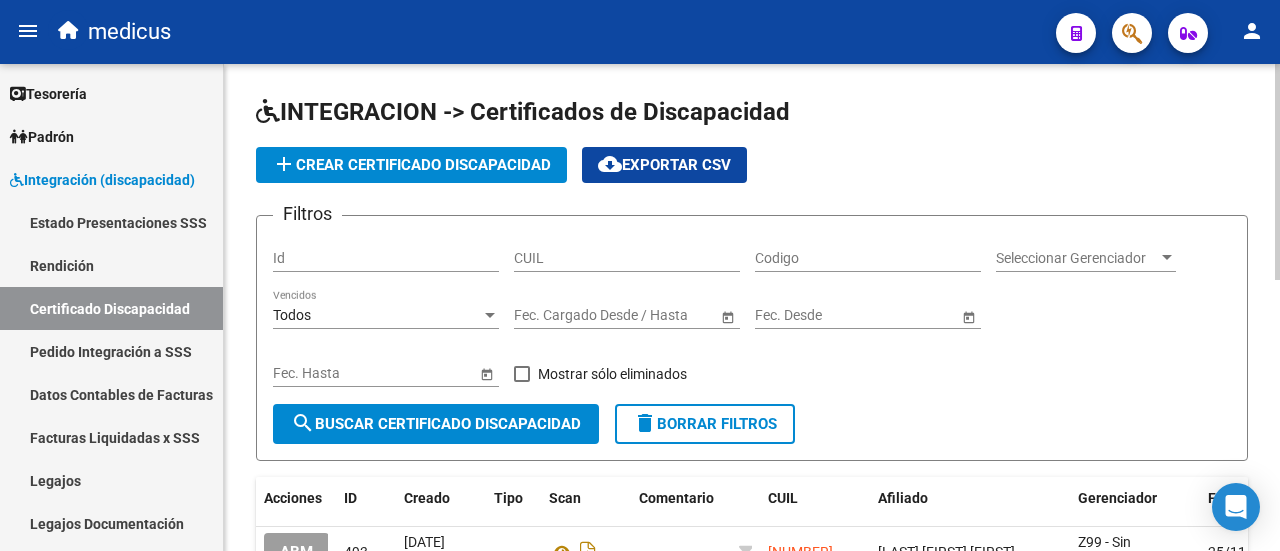 click on "CUIL" at bounding box center (627, 258) 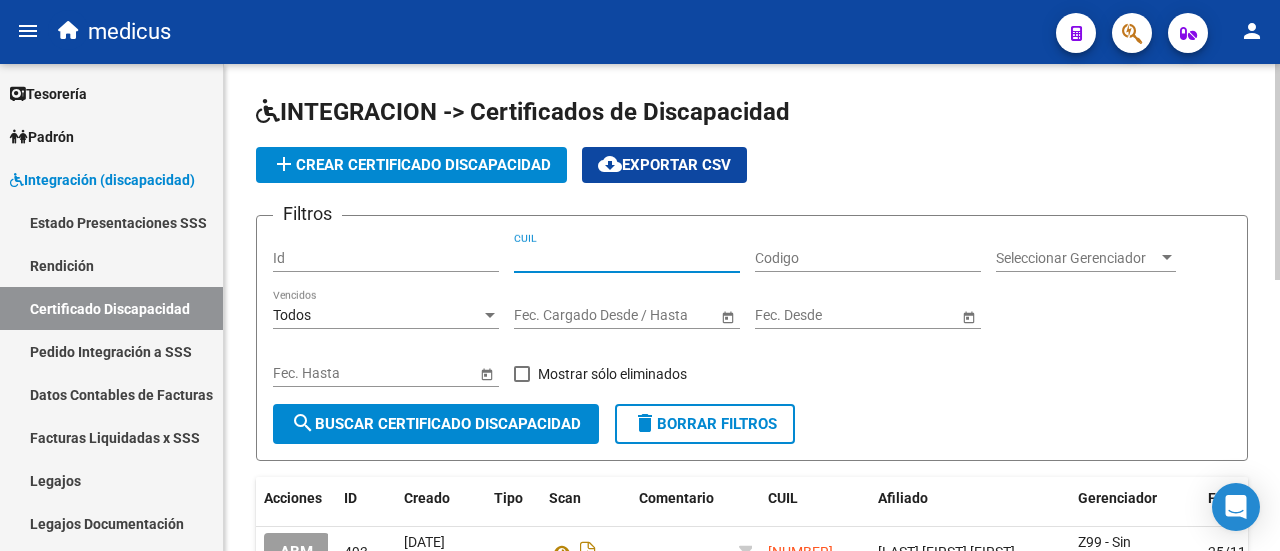 paste on "20-57026334-0" 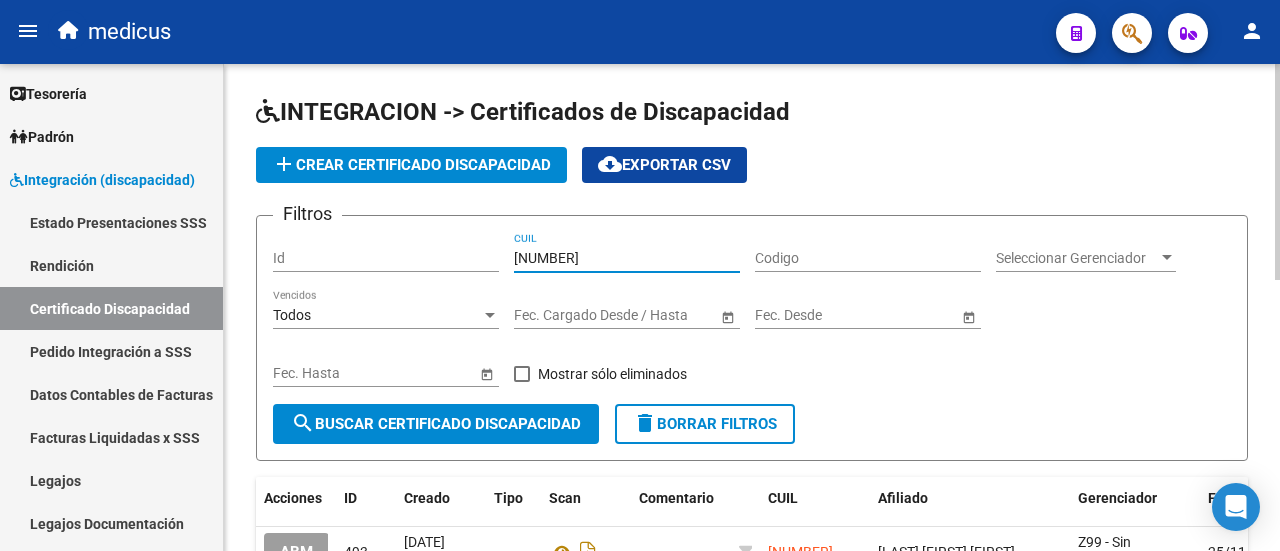 type on "20-57026334-0" 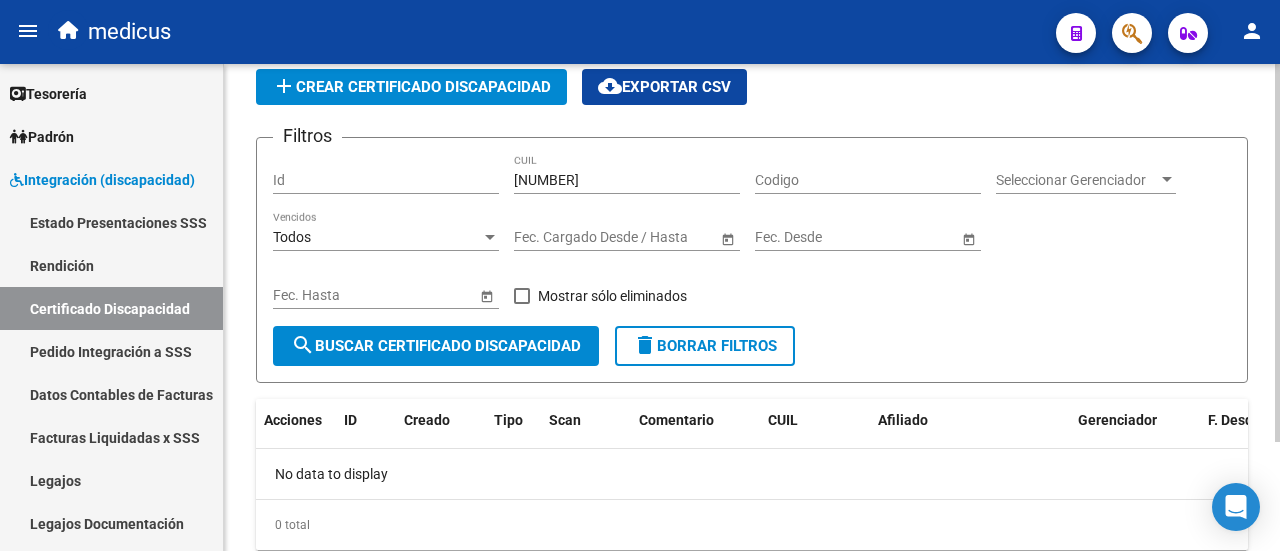 scroll, scrollTop: 40, scrollLeft: 0, axis: vertical 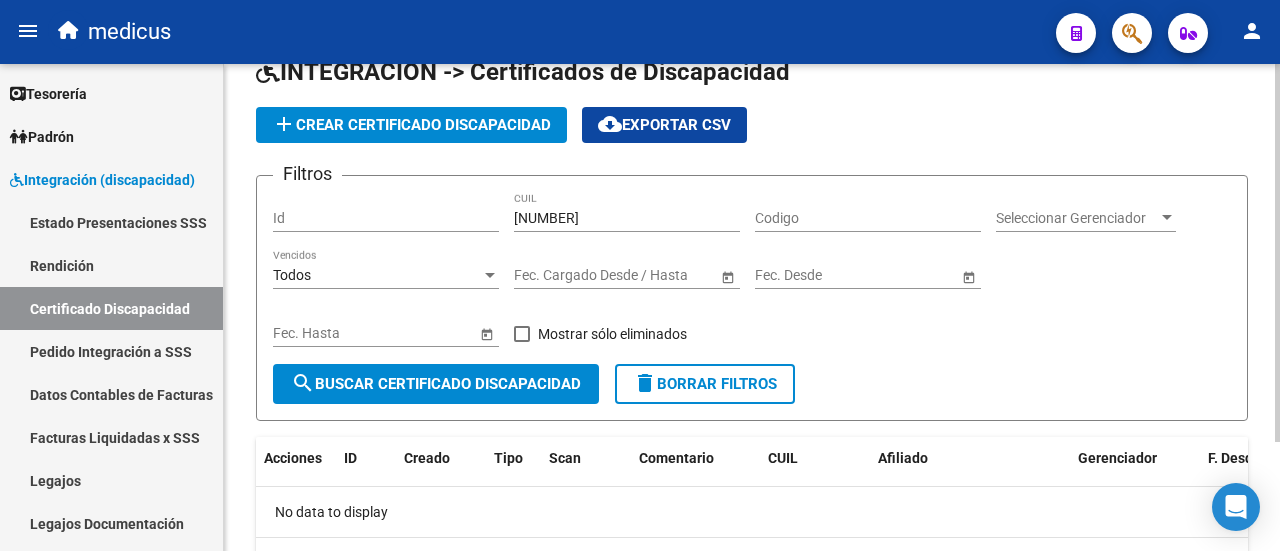 click on "add  Crear Certificado Discapacidad" 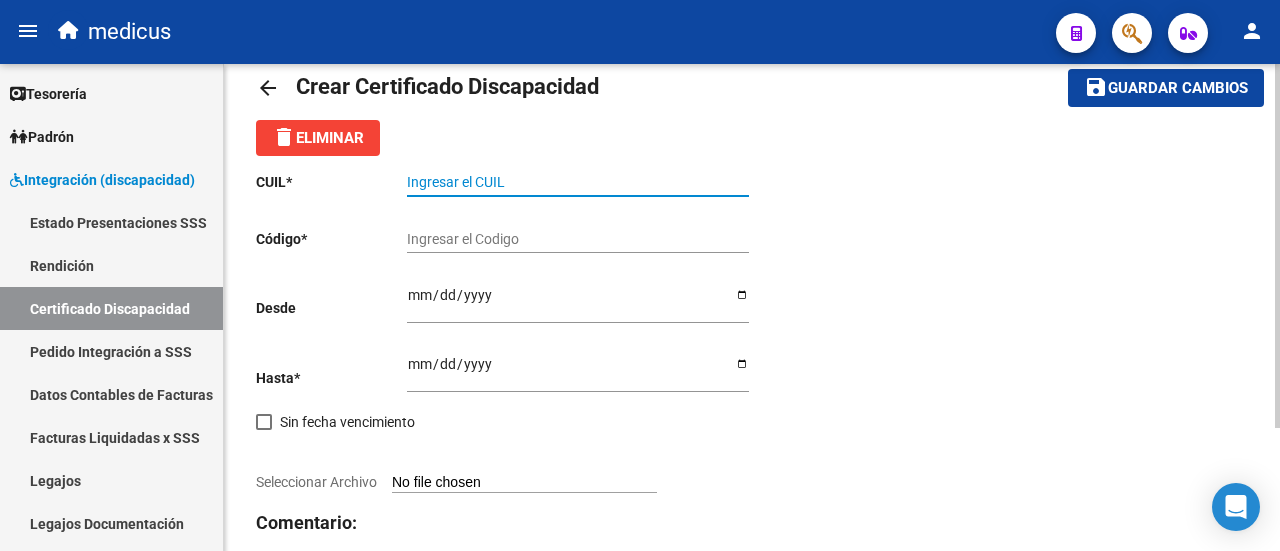 click on "Ingresar el CUIL" at bounding box center [578, 182] 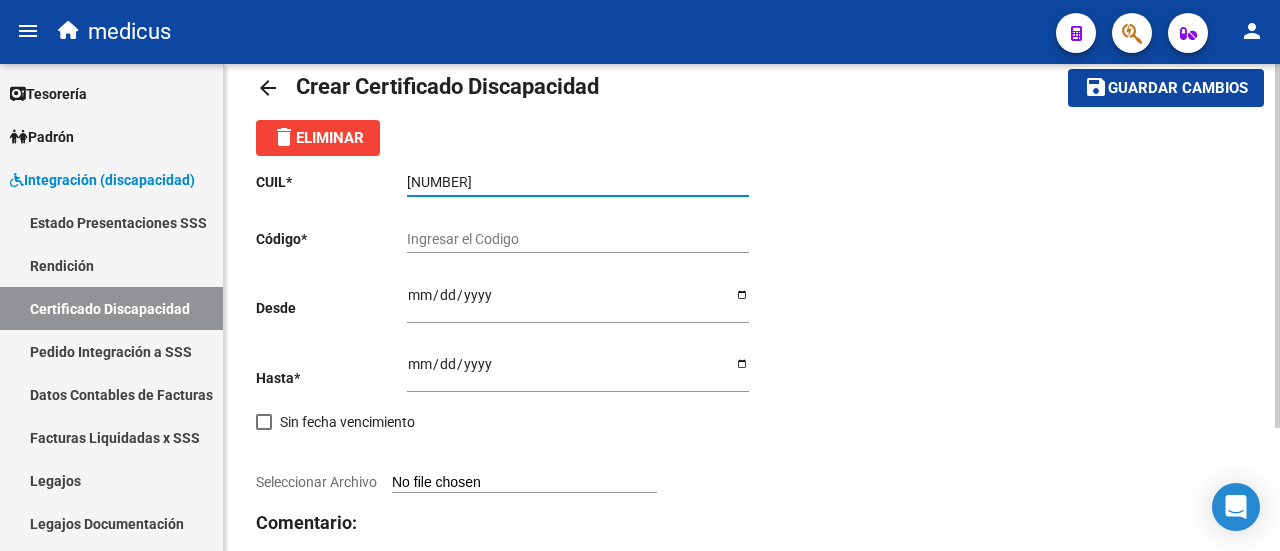 type on "20-57026334-0" 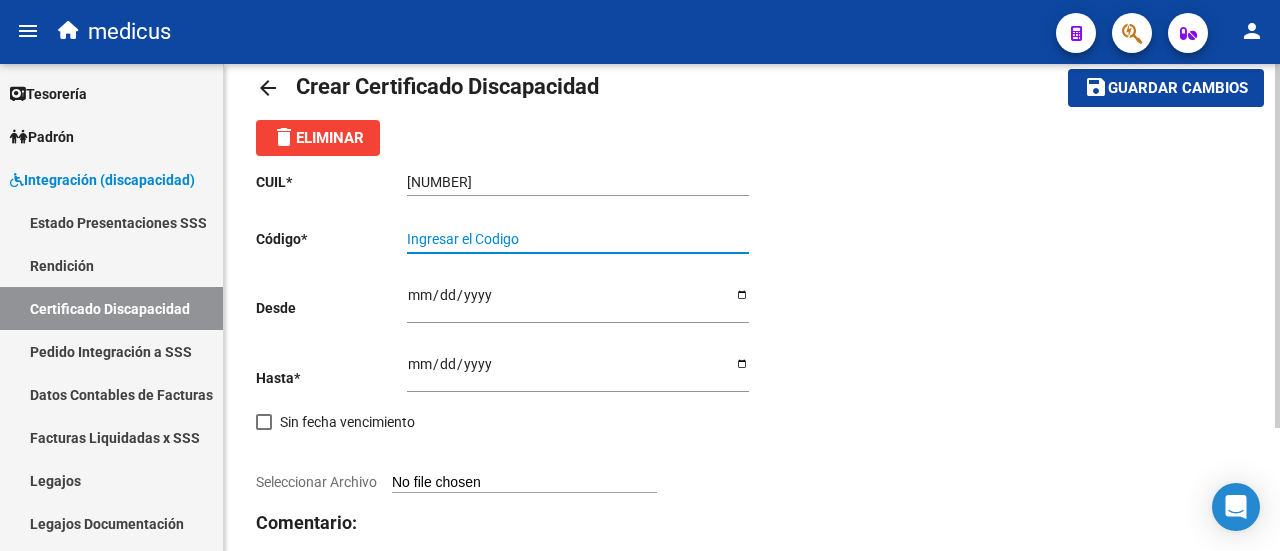 paste on "ARG-02-00053243487-20221125-20271125-CBA-536" 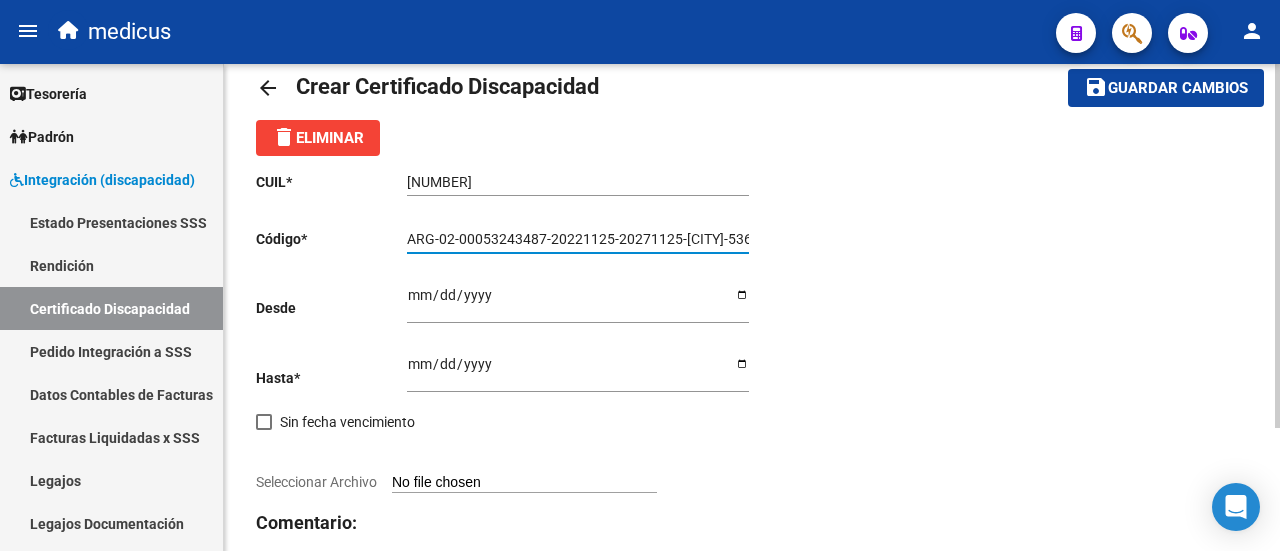click on "ARG-02-00053243487-20221125-20271125-CBA-536" at bounding box center [578, 239] 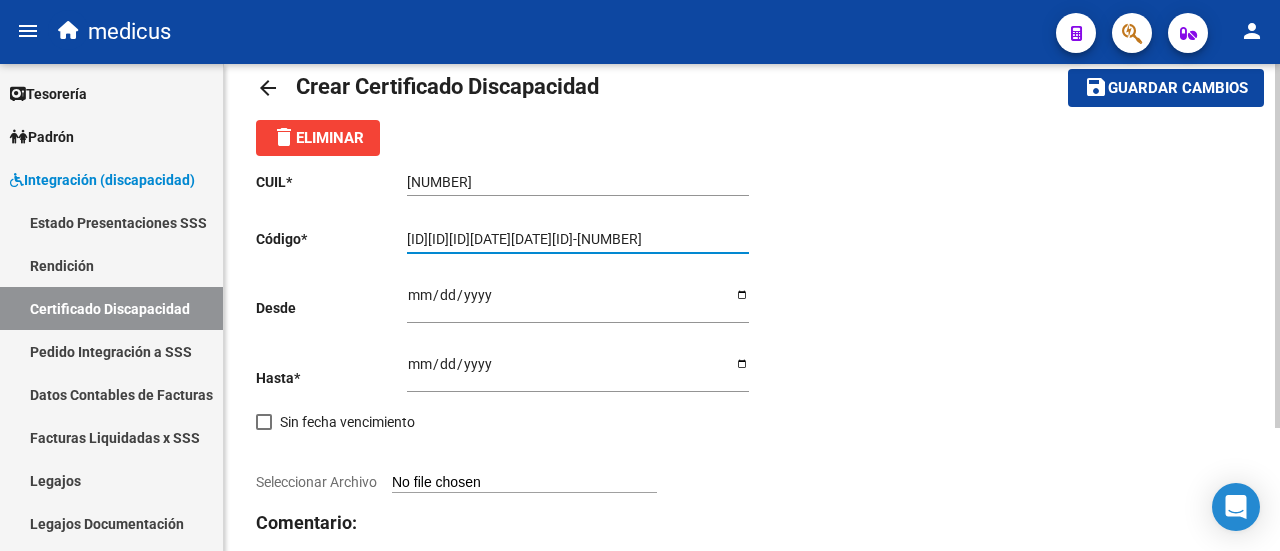 click on "ARG0200053243487-20221125-20271125-CBA-536" at bounding box center (578, 239) 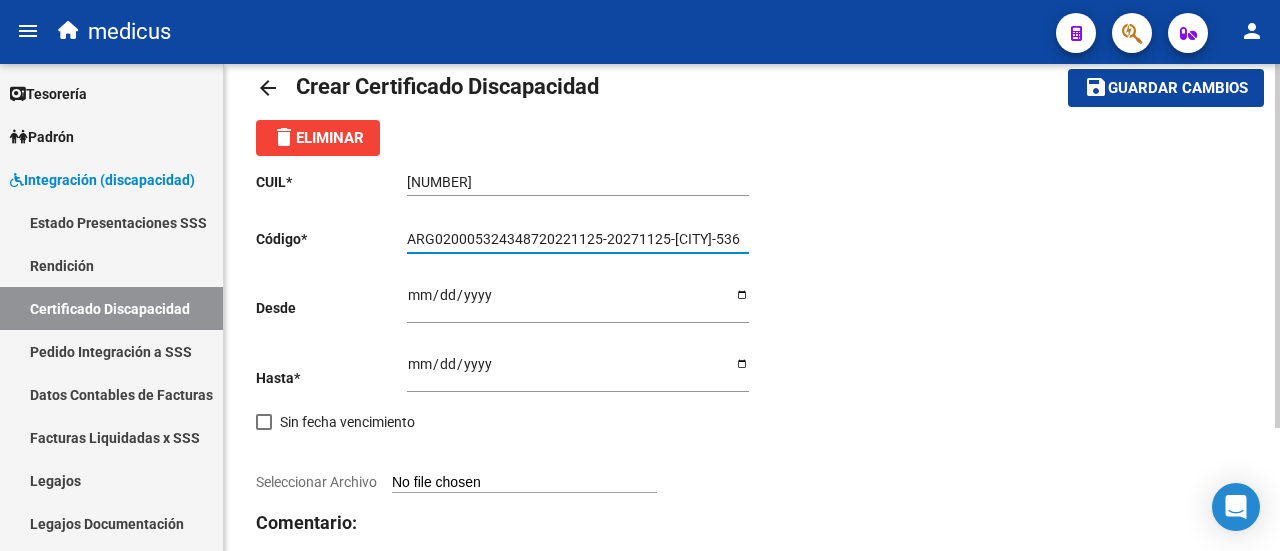 click on "ARG020005324348720221125-20271125-CBA-536" at bounding box center [578, 239] 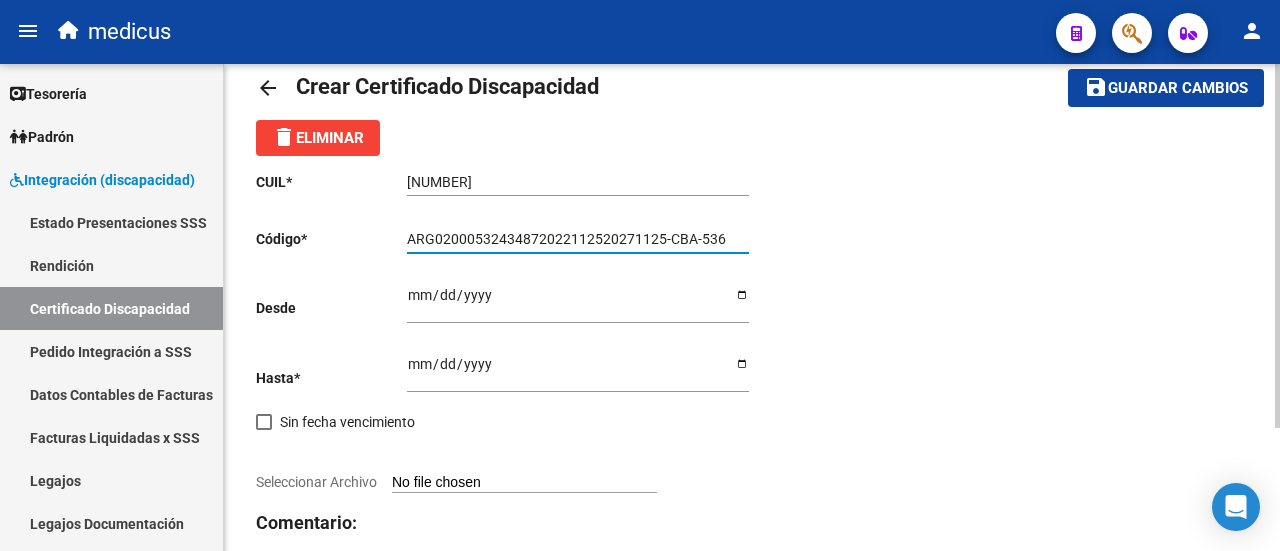 click on "ARG02000532434872022112520271125-CBA-536" at bounding box center [578, 239] 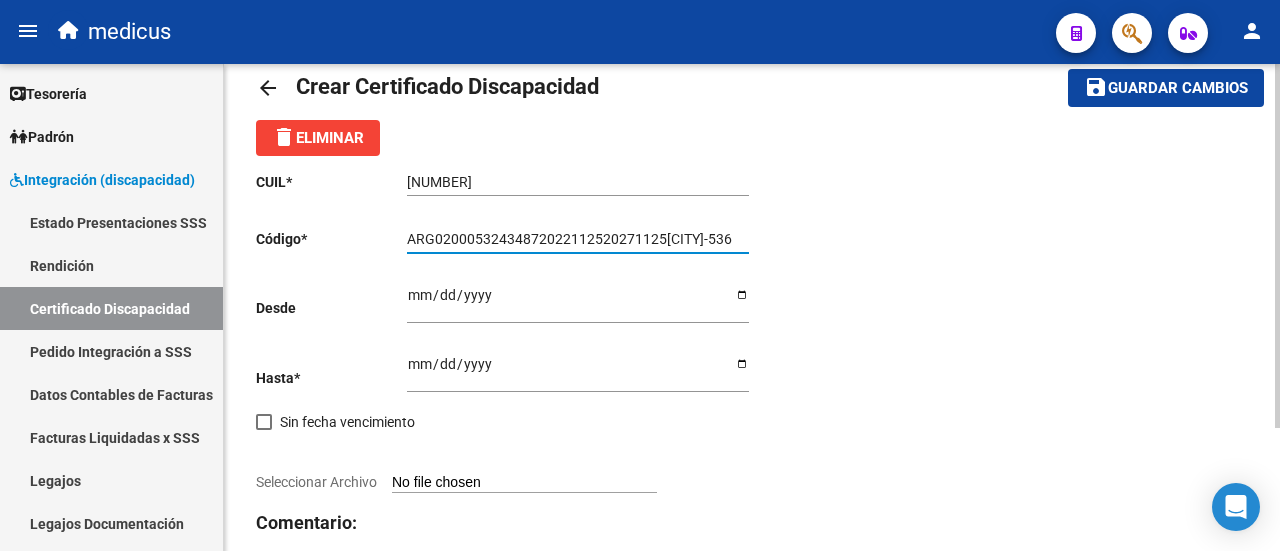 click on "ARG02000532434872022112520271125CBA-536" at bounding box center [578, 239] 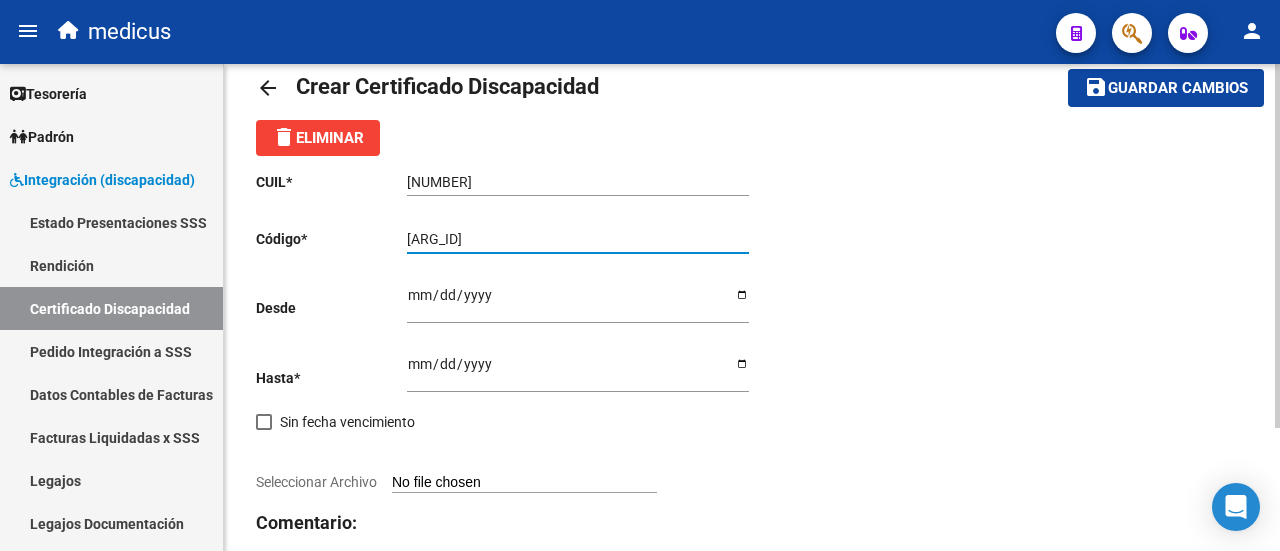 type on "[ID]" 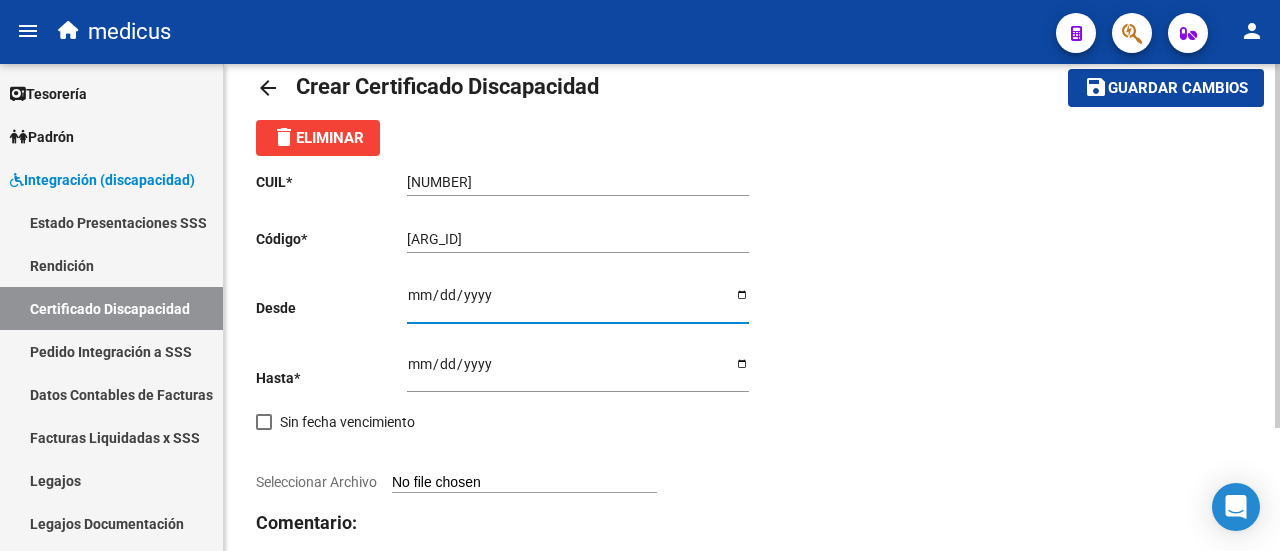 type on "2022-11-25" 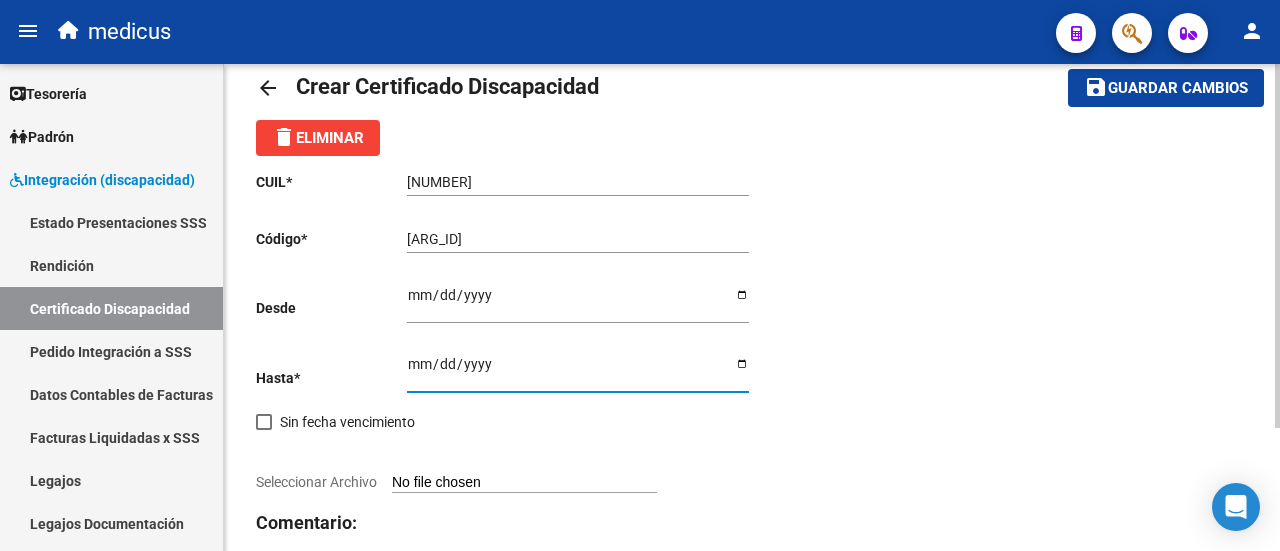 click on "Ingresar fec. Hasta" at bounding box center [578, 371] 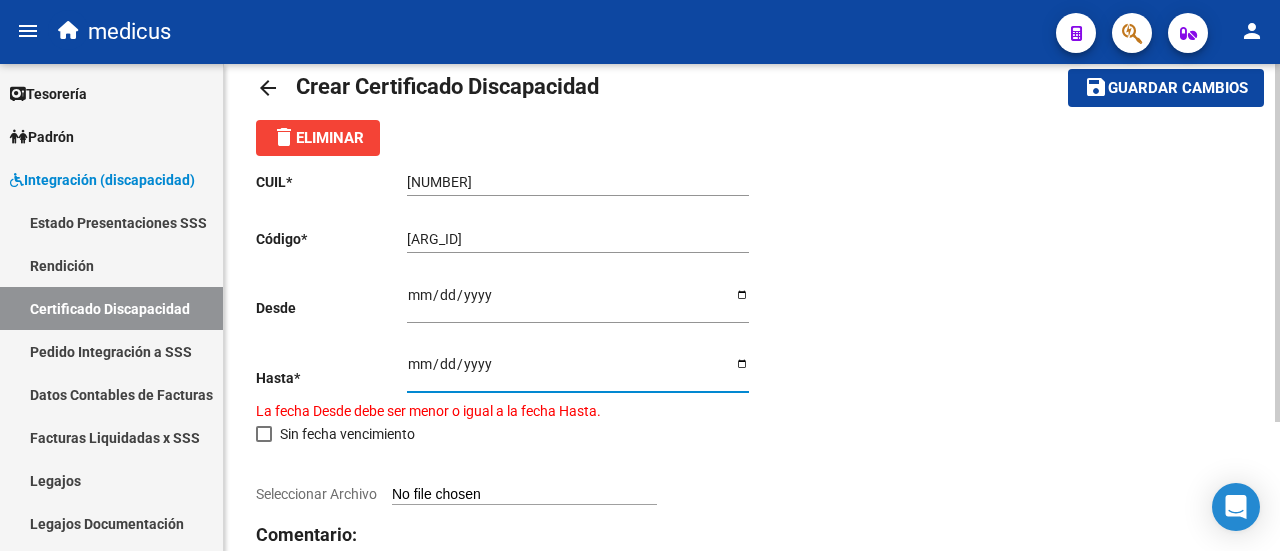 type on "2027-11-25" 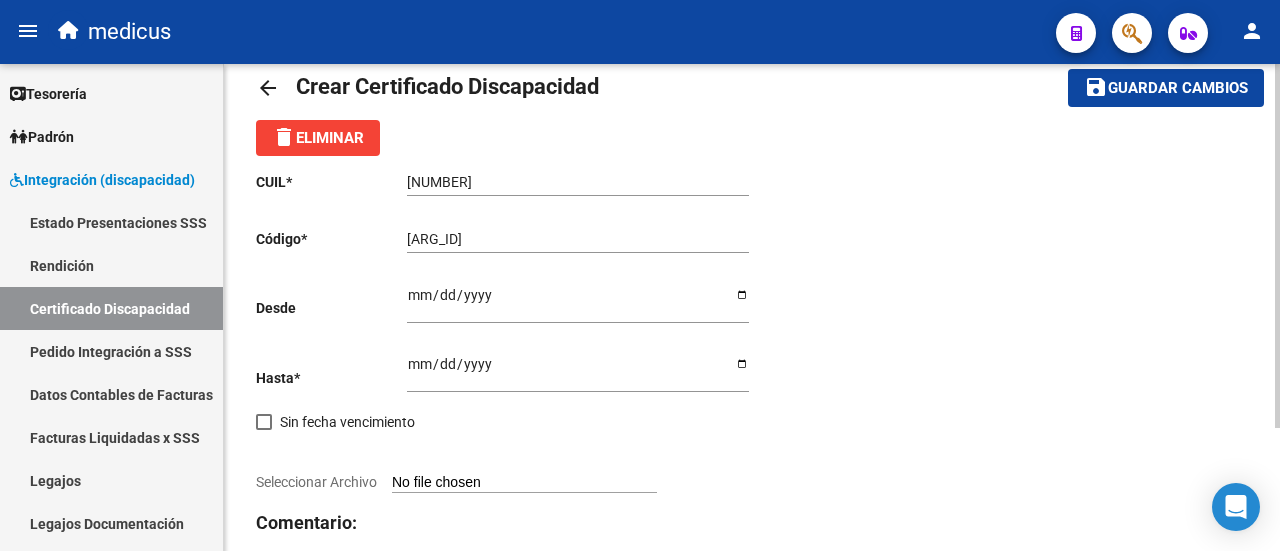 click on "Seleccionar Archivo" at bounding box center [524, 483] 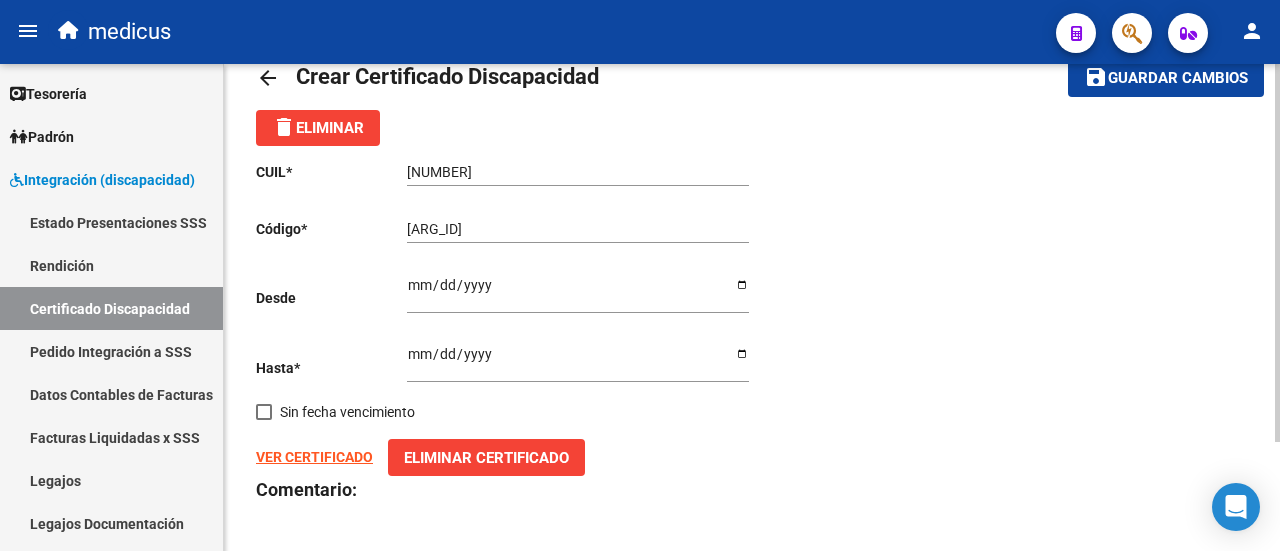 scroll, scrollTop: 0, scrollLeft: 0, axis: both 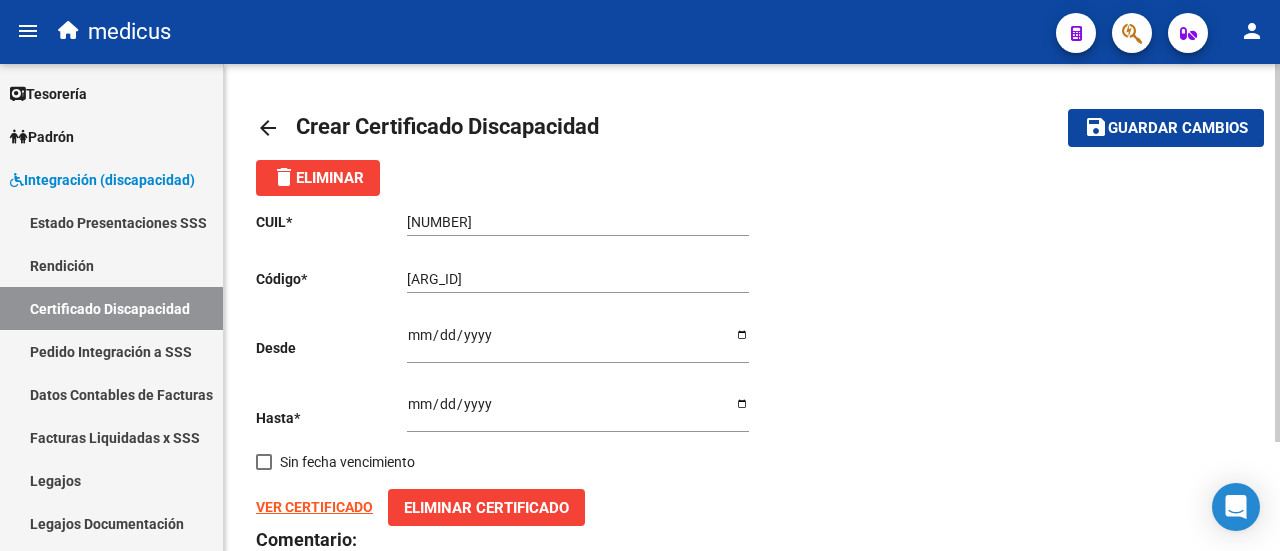 click on "save Guardar cambios" 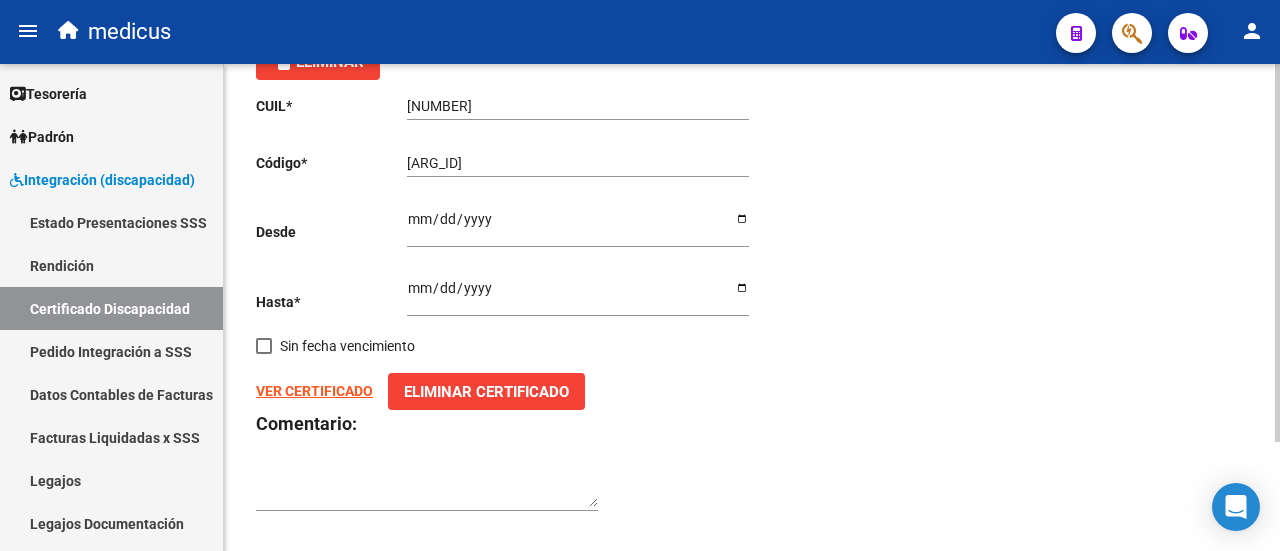 scroll, scrollTop: 140, scrollLeft: 0, axis: vertical 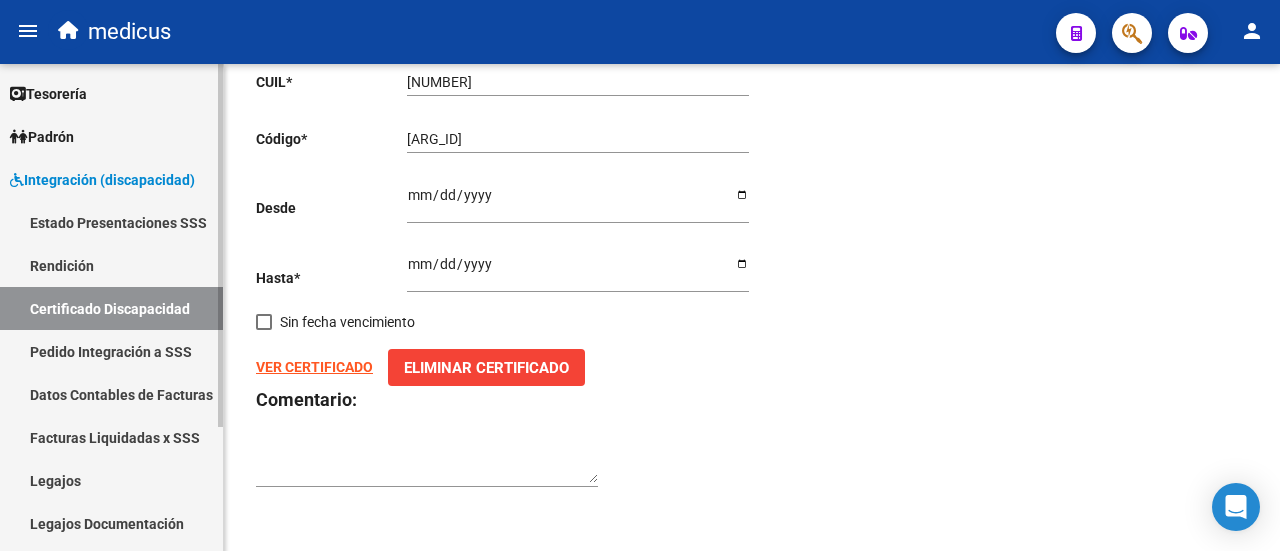 click on "Legajos" at bounding box center [111, 480] 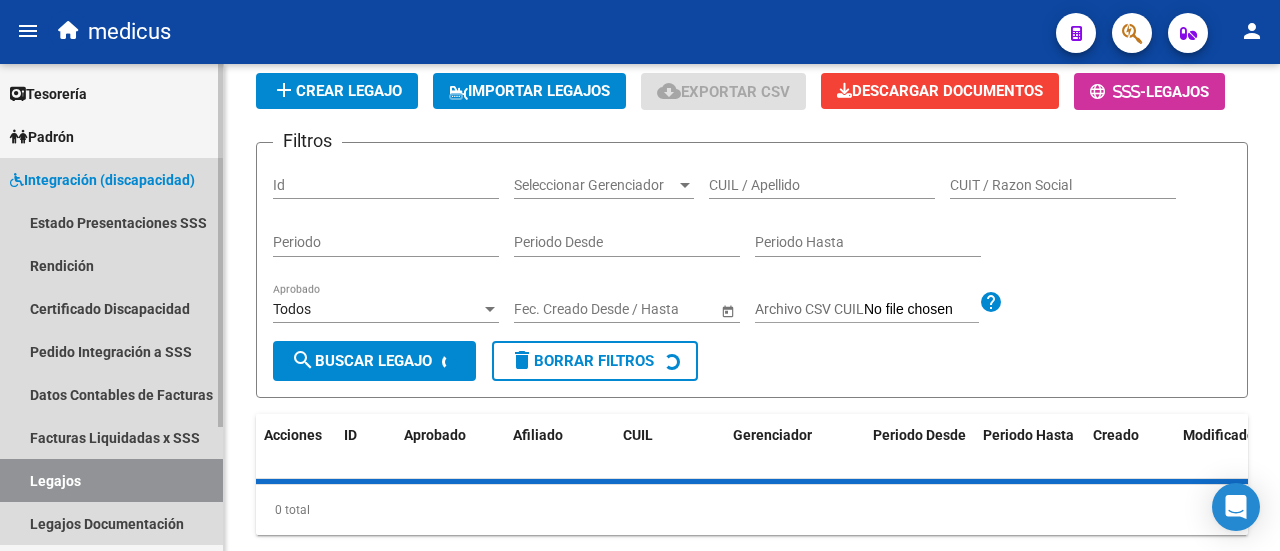 scroll, scrollTop: 0, scrollLeft: 0, axis: both 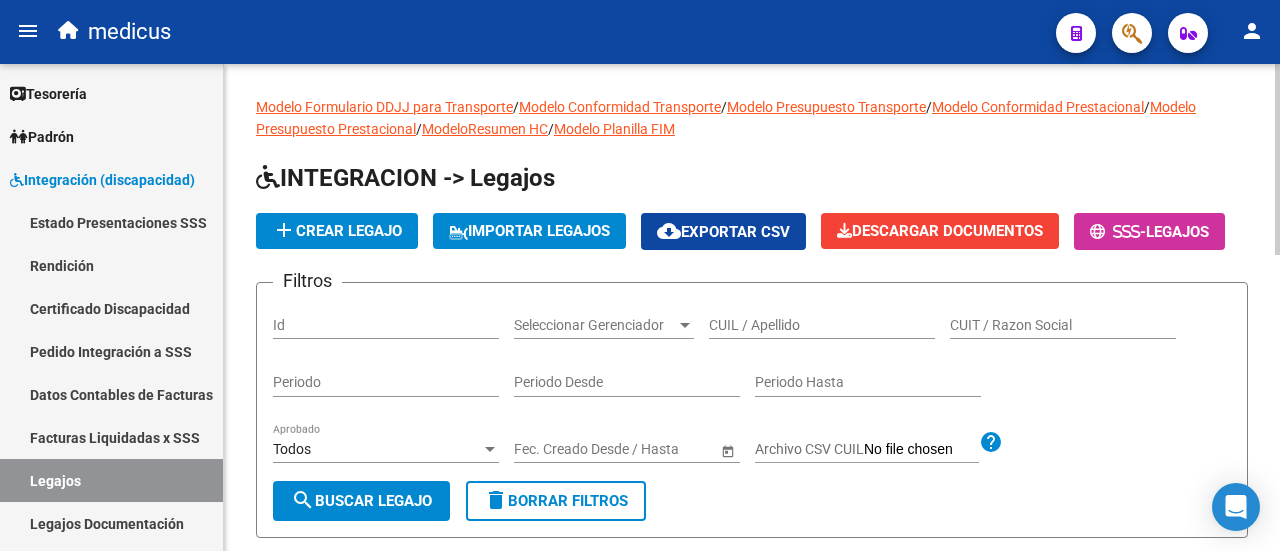 click on "CUIL / Apellido" 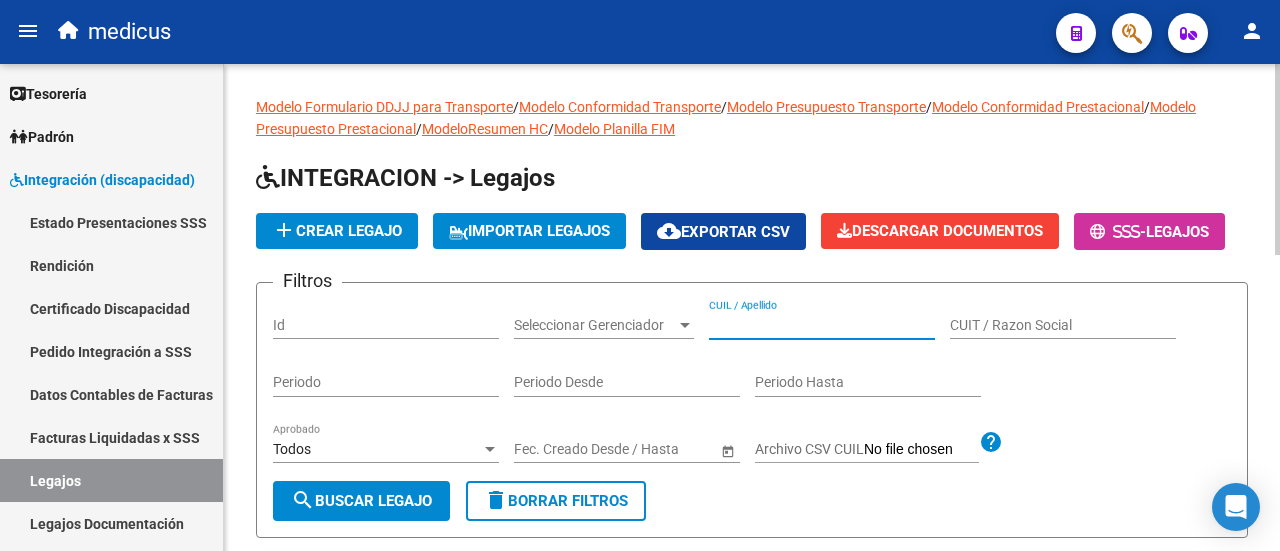 paste on "[NUMBER]" 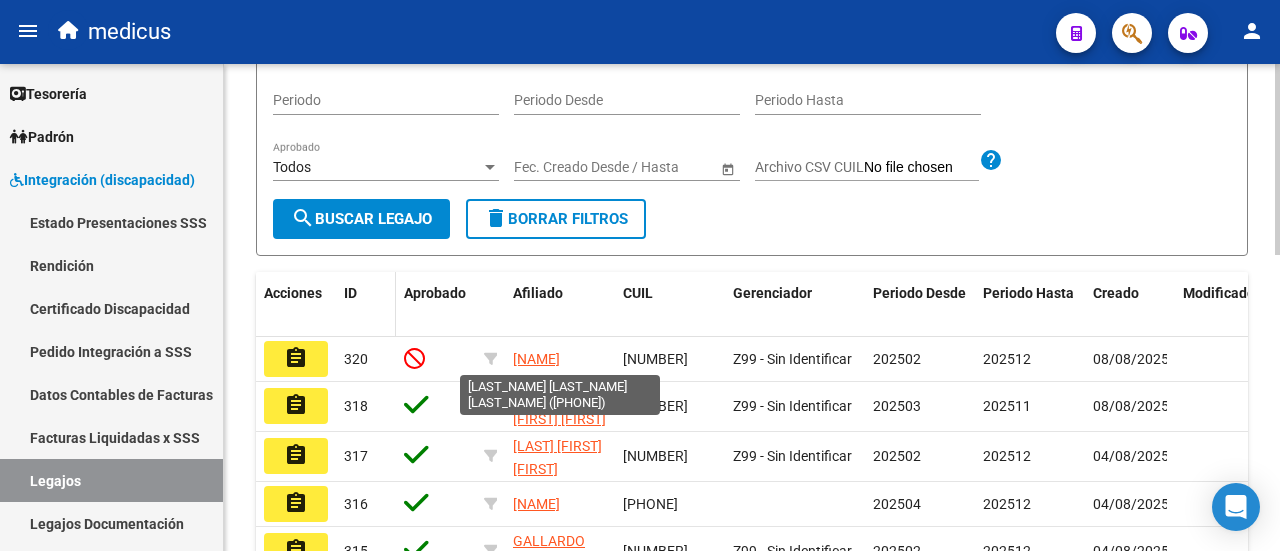 scroll, scrollTop: 300, scrollLeft: 0, axis: vertical 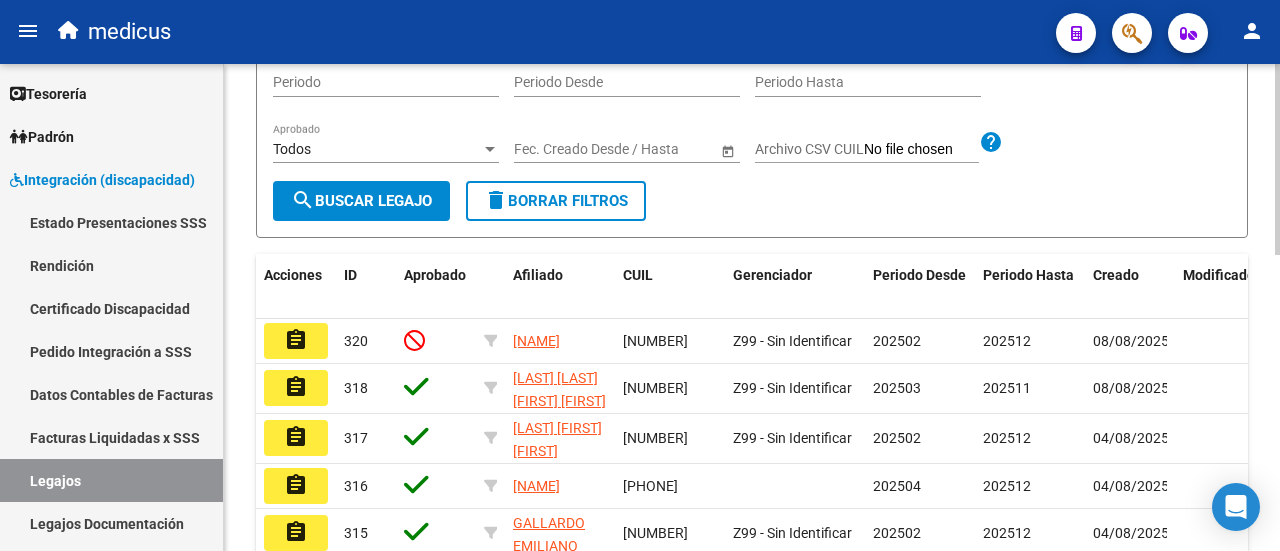 type on "[NUMBER]" 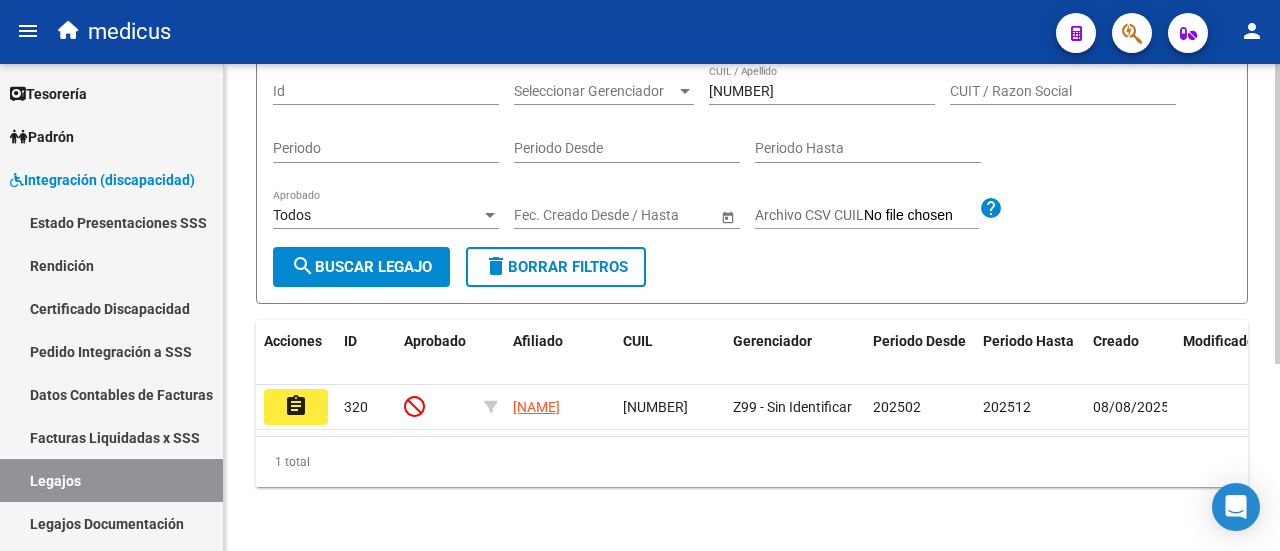 scroll, scrollTop: 304, scrollLeft: 0, axis: vertical 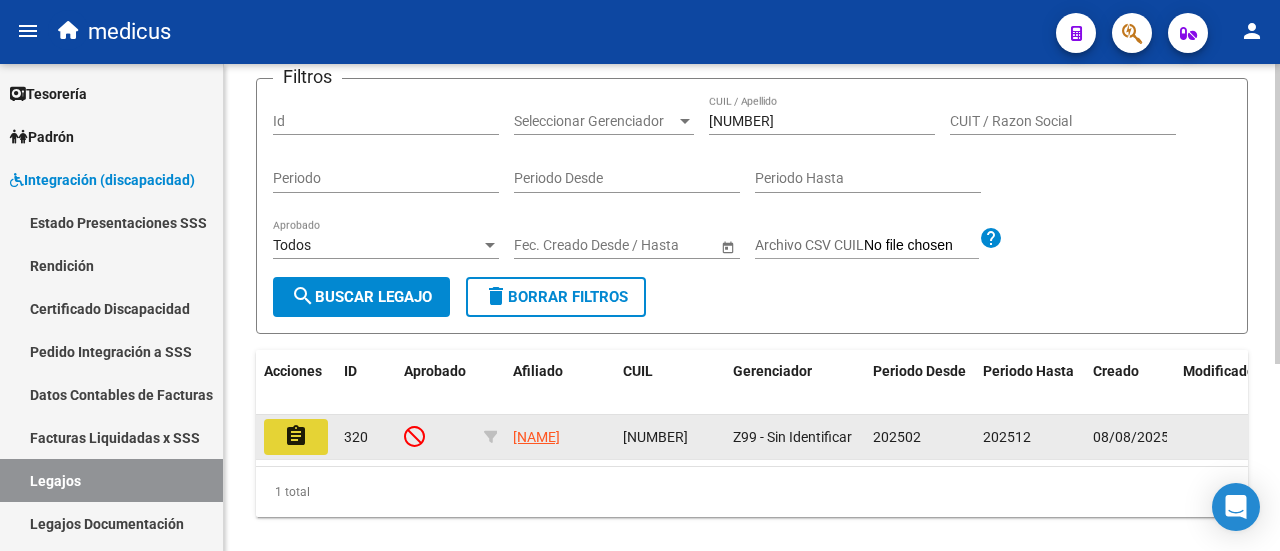 click on "assignment" 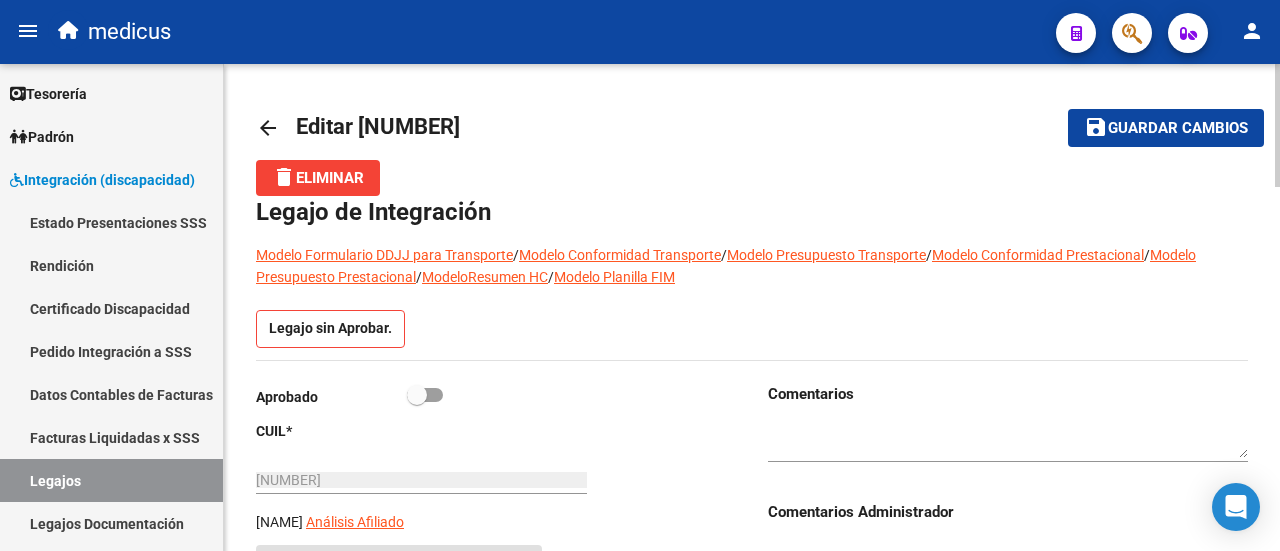 scroll, scrollTop: 0, scrollLeft: 0, axis: both 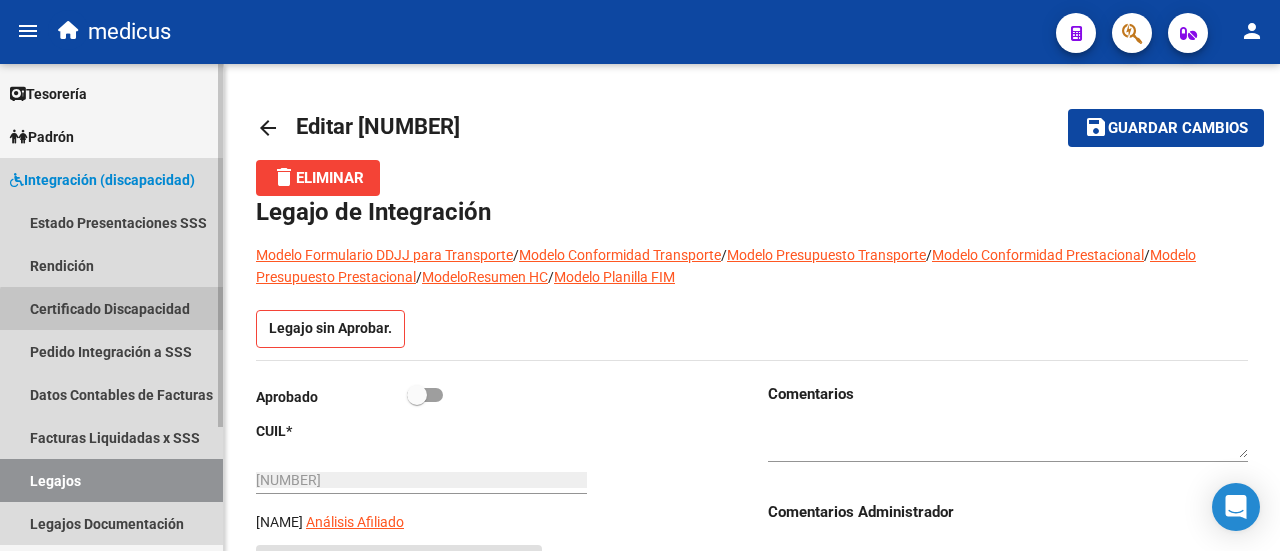 click on "Certificado Discapacidad" at bounding box center [111, 308] 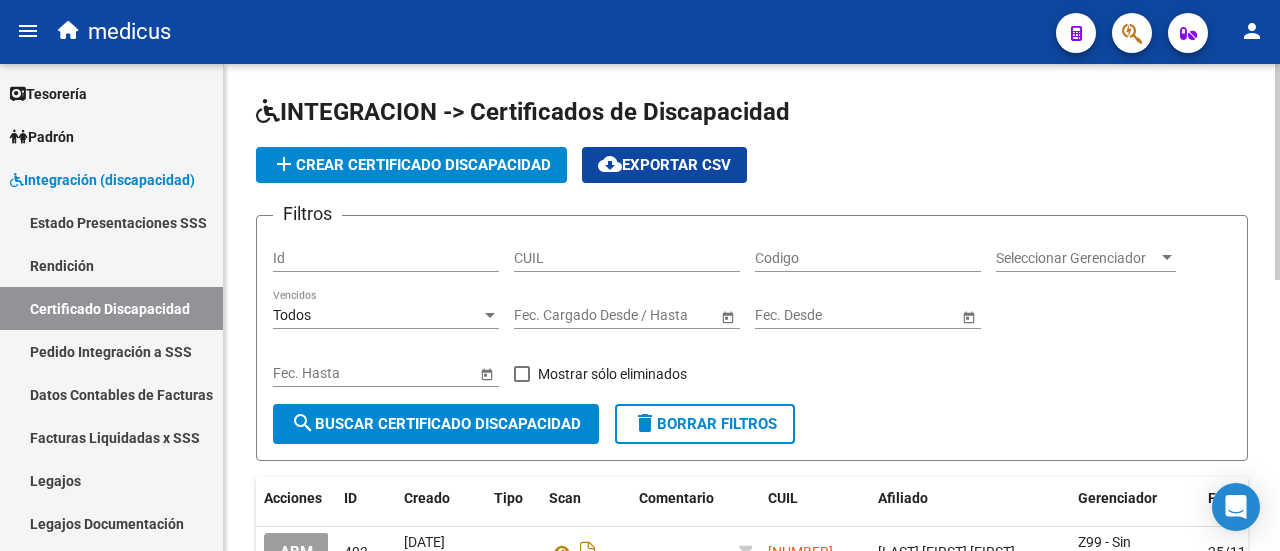 click on "CUIL" at bounding box center [627, 258] 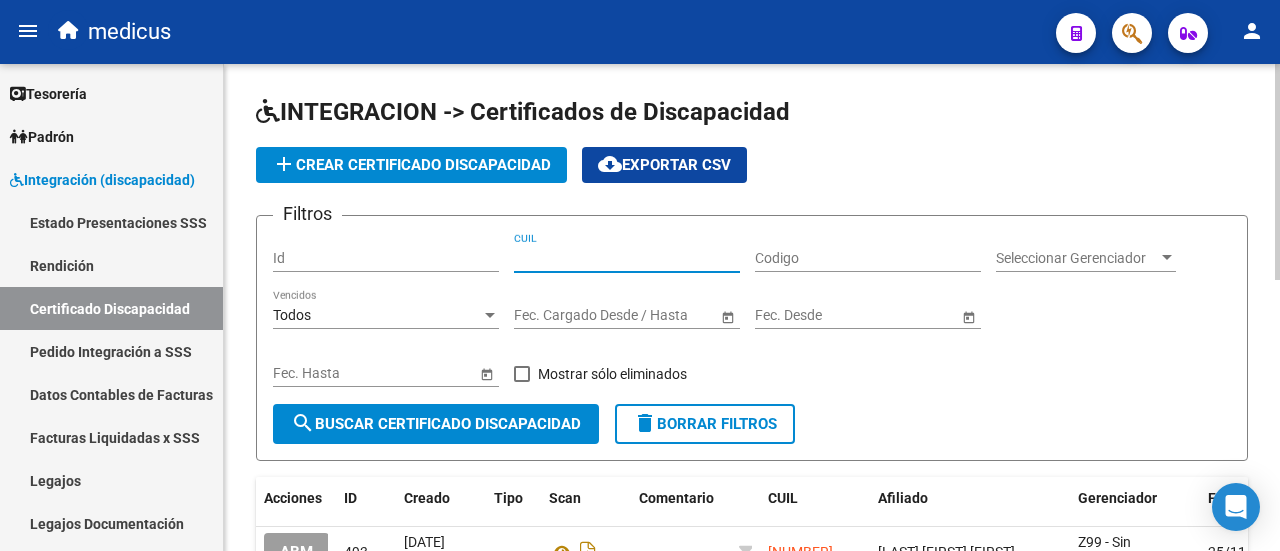 paste on "20-57026334-0" 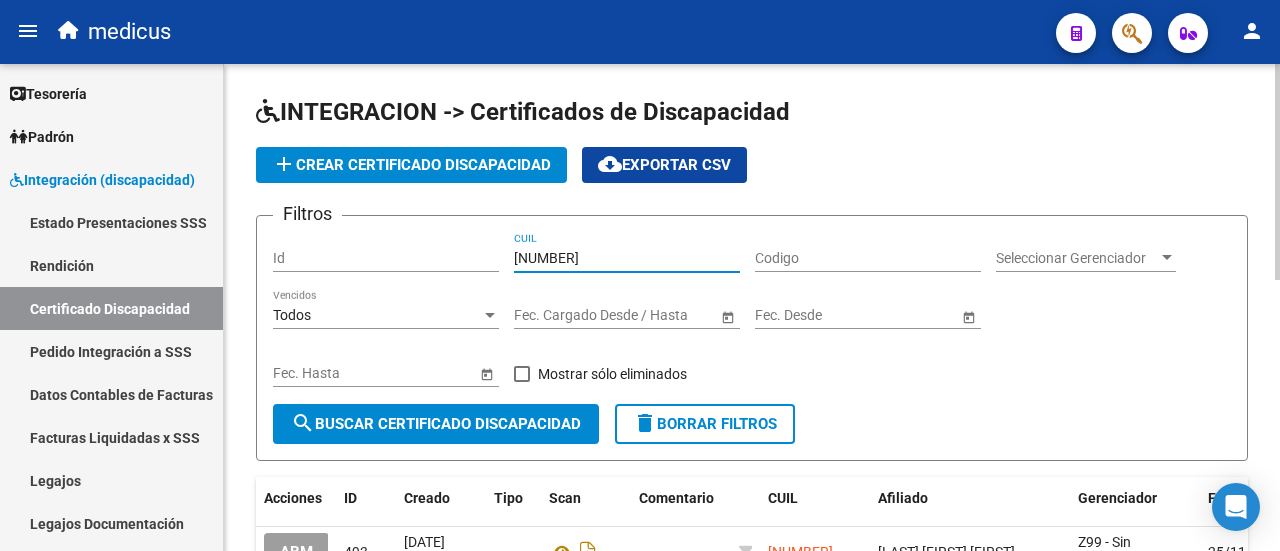 type on "20-57026334-0" 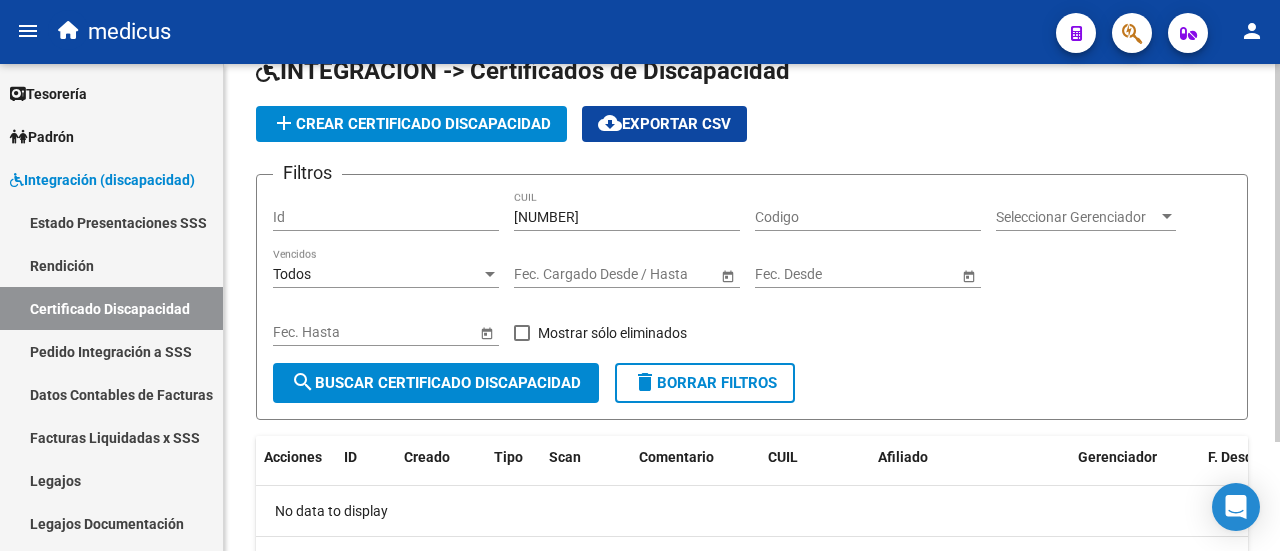 scroll, scrollTop: 0, scrollLeft: 0, axis: both 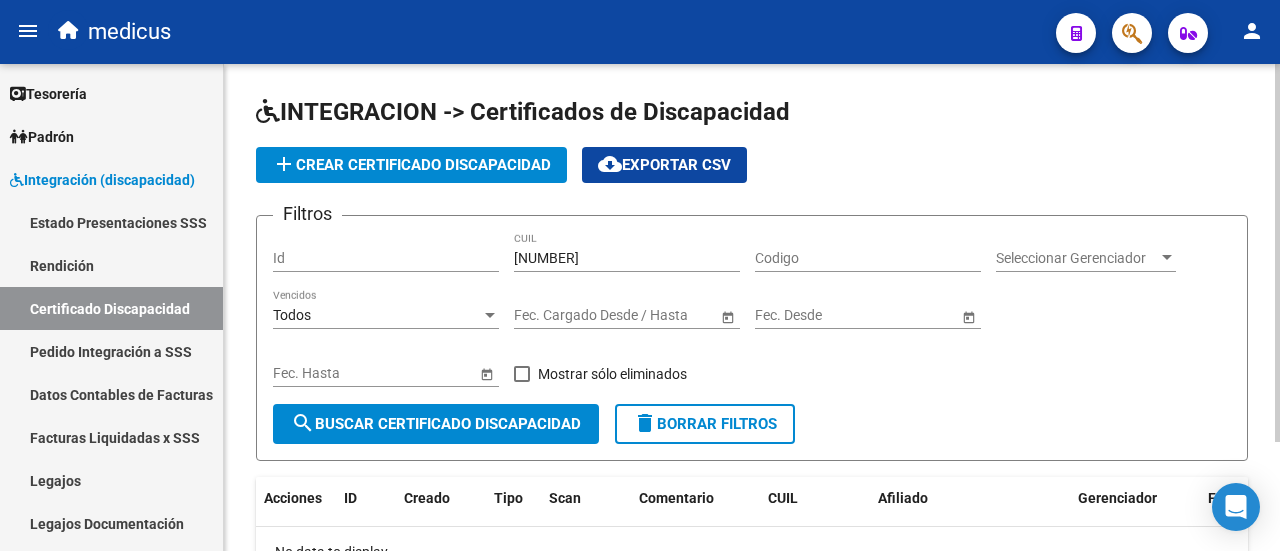 drag, startPoint x: 512, startPoint y: 255, endPoint x: 564, endPoint y: 255, distance: 52 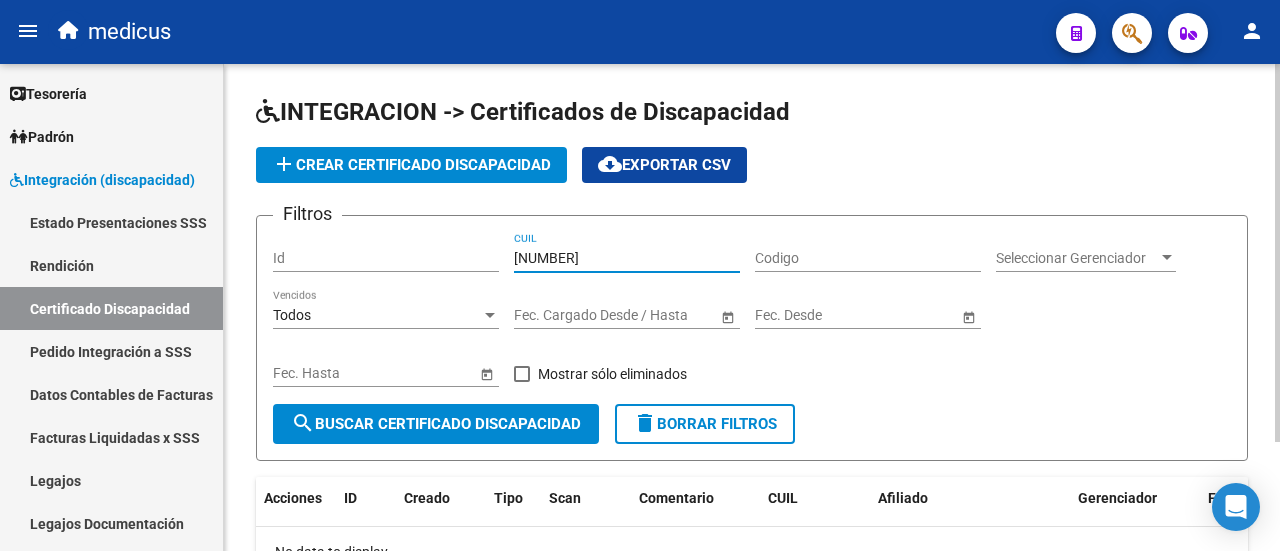 drag, startPoint x: 515, startPoint y: 259, endPoint x: 616, endPoint y: 261, distance: 101.0198 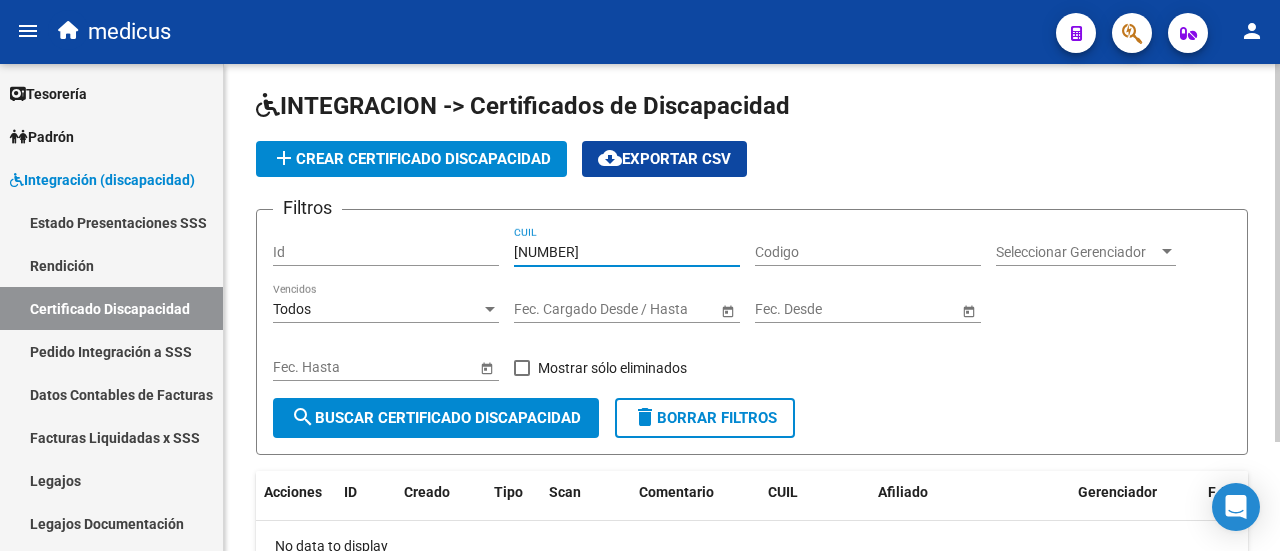 scroll, scrollTop: 0, scrollLeft: 0, axis: both 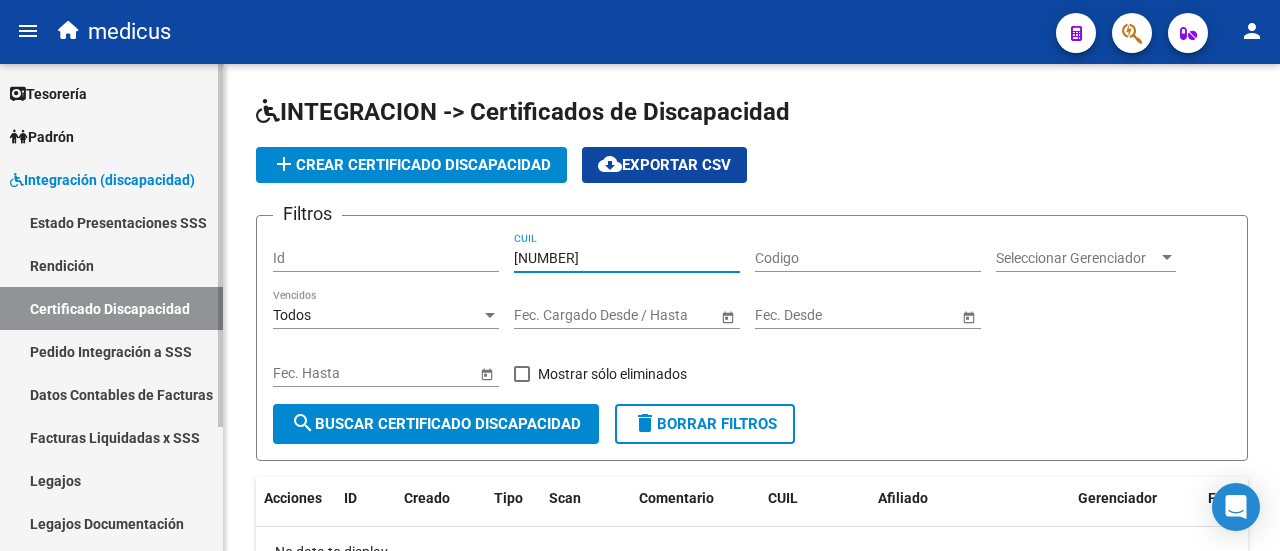 click on "Legajos" at bounding box center (111, 480) 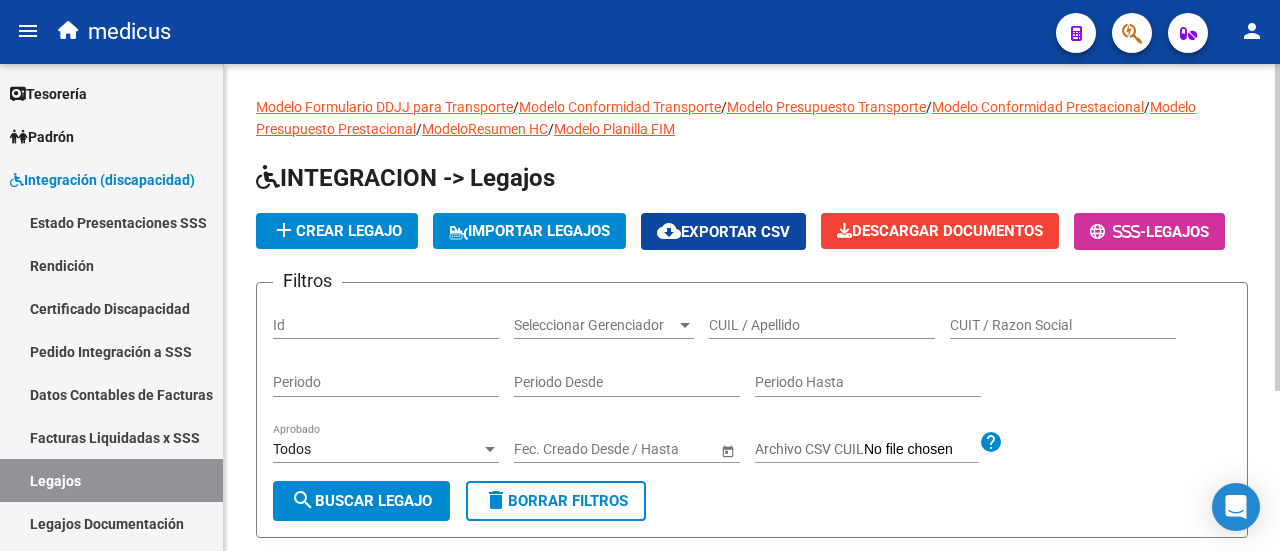 click on "CUIL / Apellido" at bounding box center [822, 325] 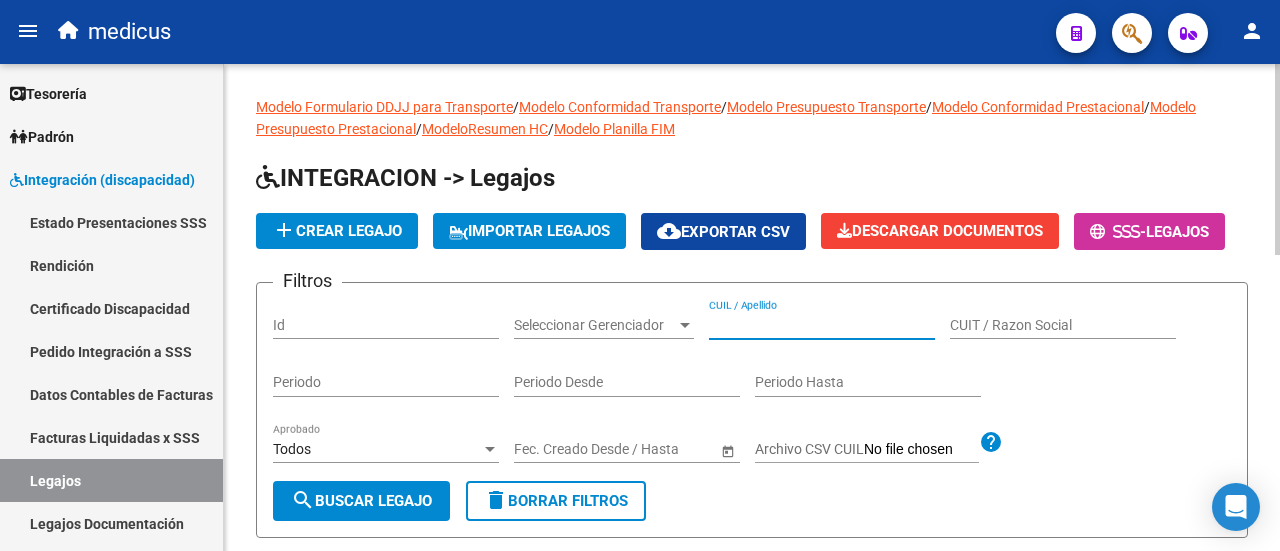 paste on "20-57026334-0" 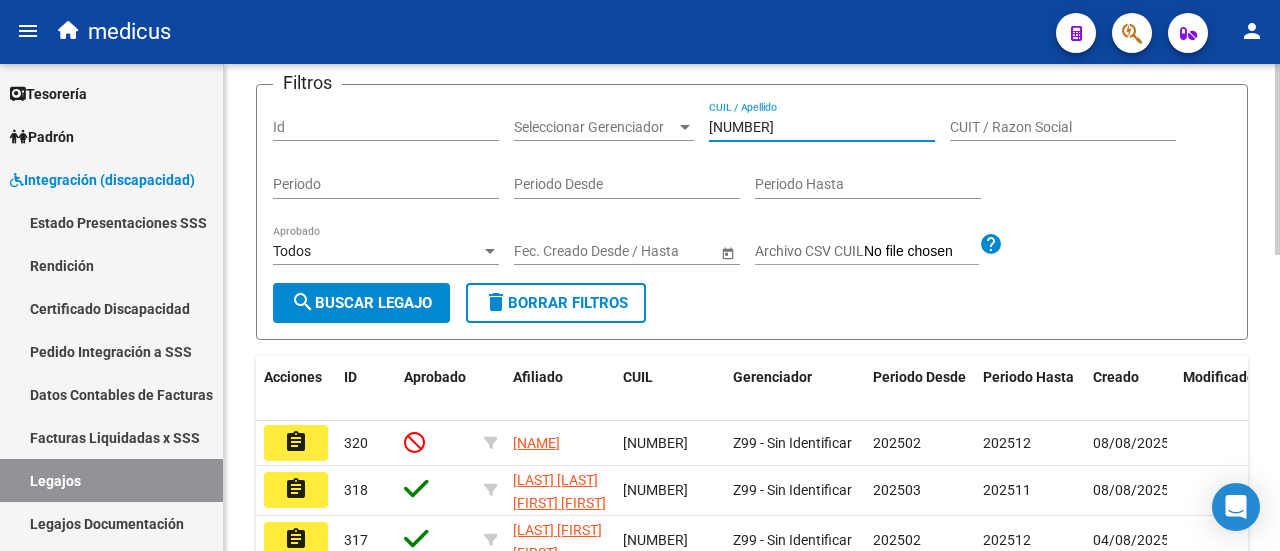 scroll, scrollTop: 200, scrollLeft: 0, axis: vertical 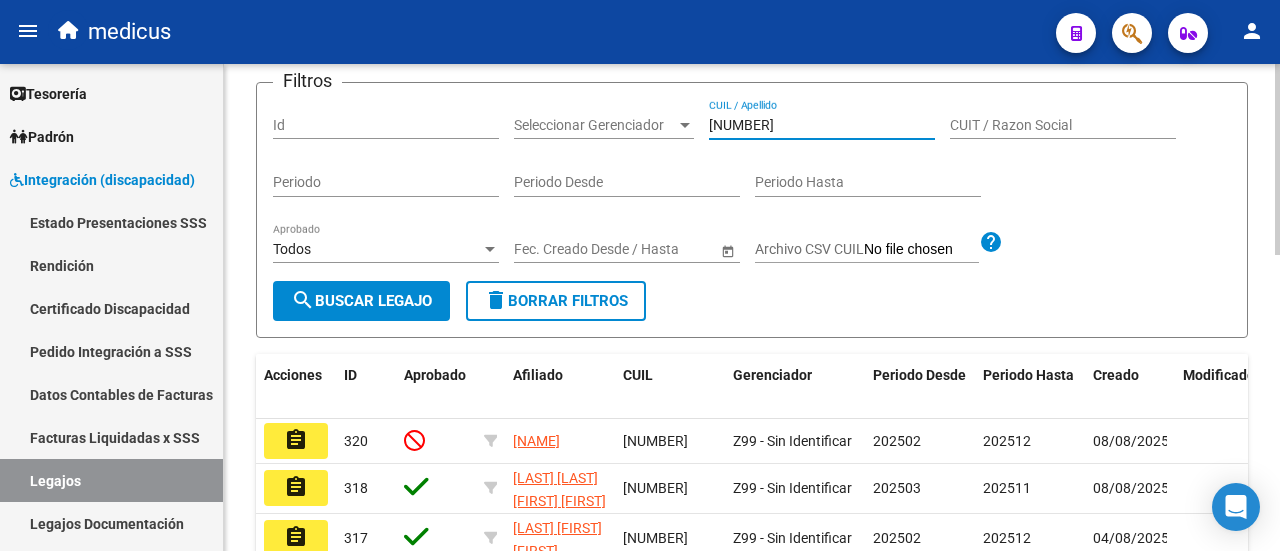 click on "20-57026334-0" at bounding box center [822, 125] 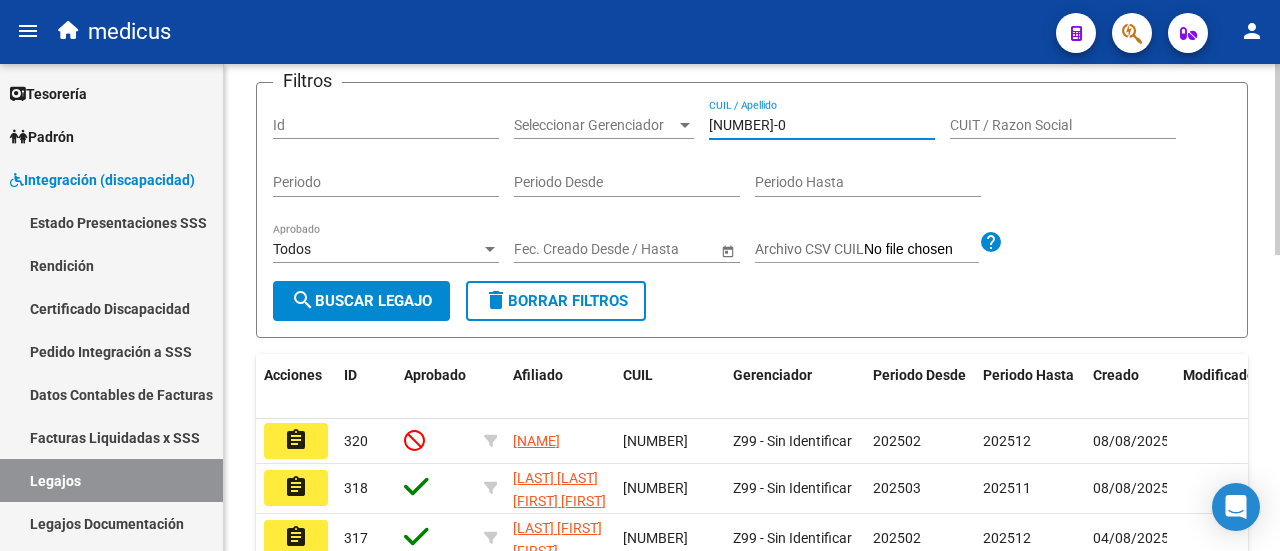 click on "2057026334-0" at bounding box center (822, 125) 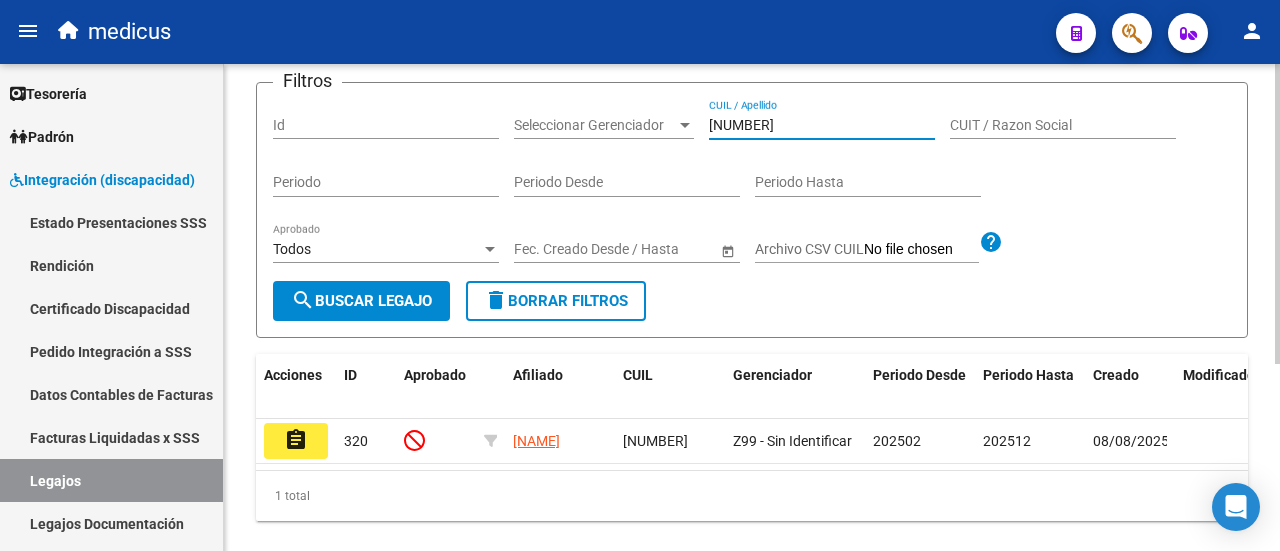 type on "[NUMBER]" 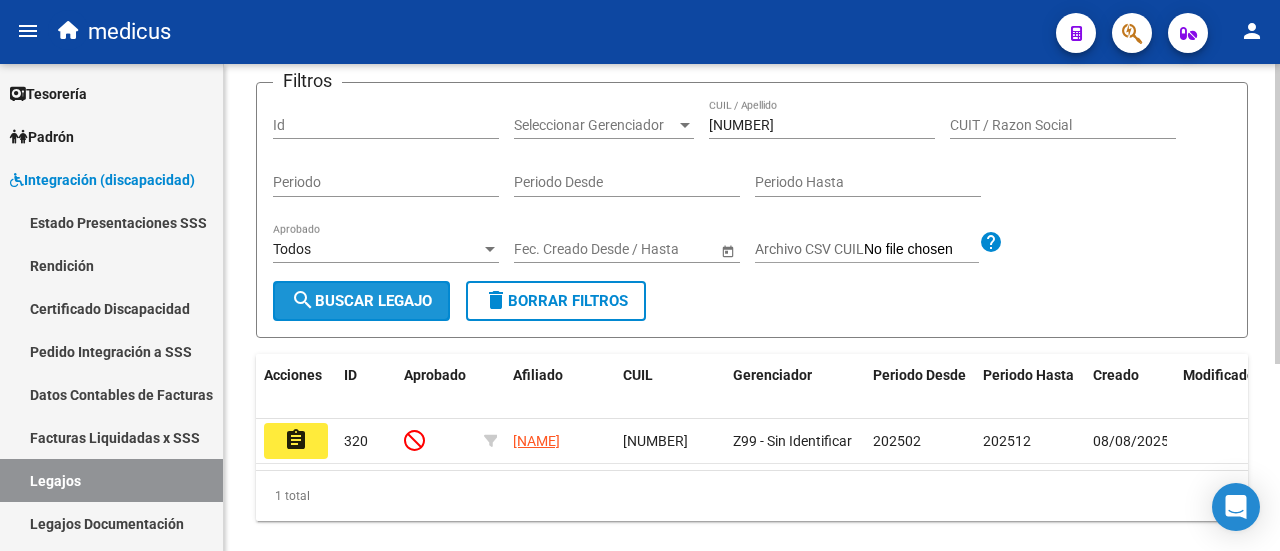 click on "search  Buscar Legajo" 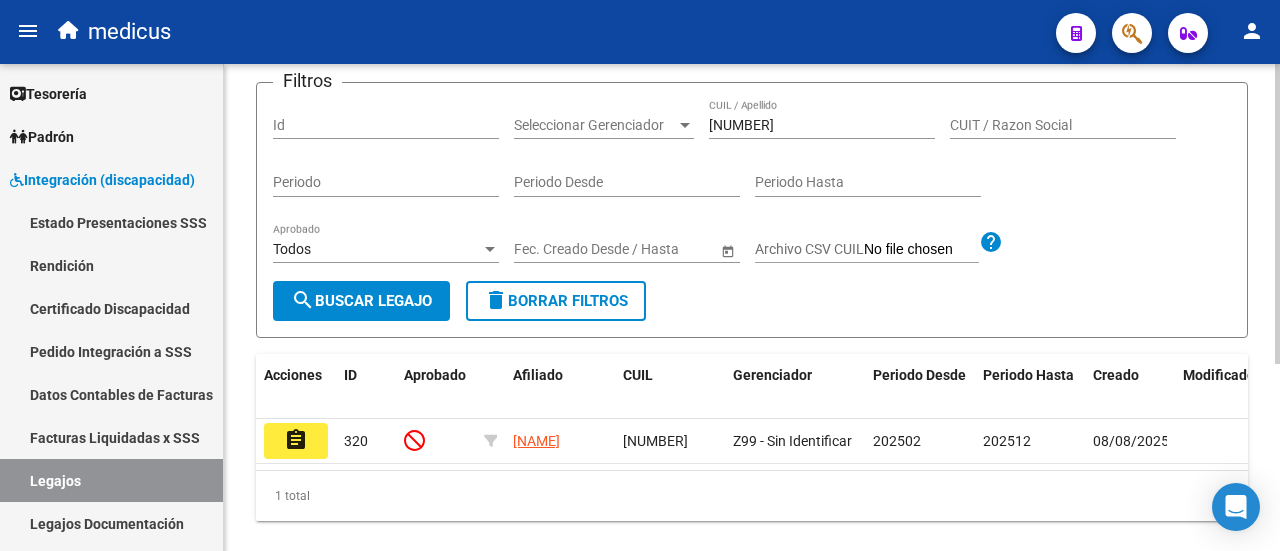 scroll, scrollTop: 304, scrollLeft: 0, axis: vertical 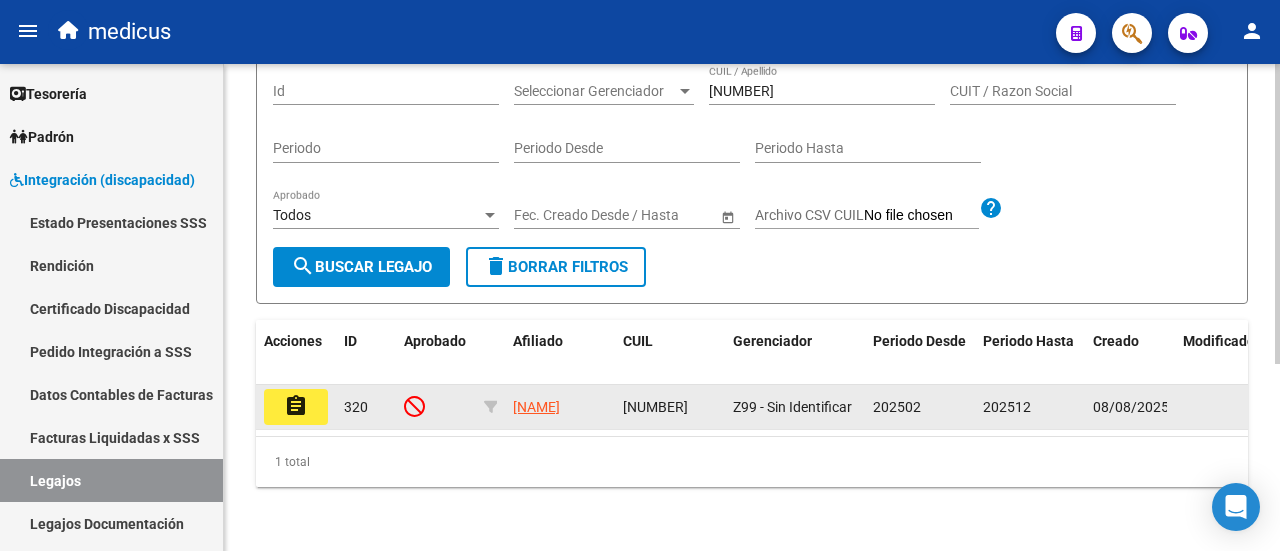 click on "assignment" 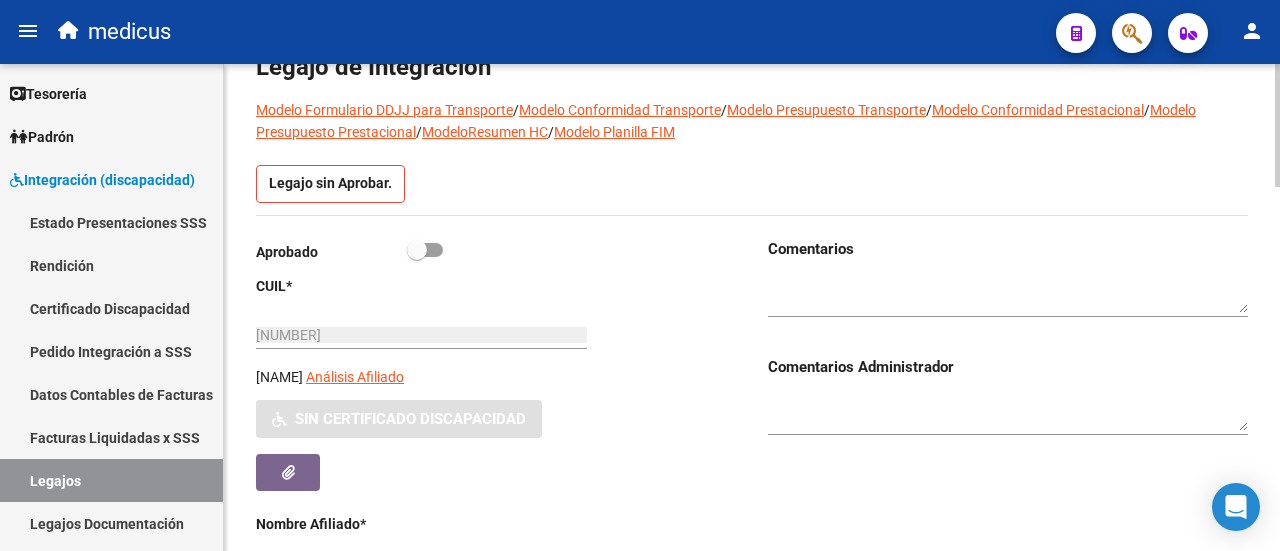 scroll, scrollTop: 0, scrollLeft: 0, axis: both 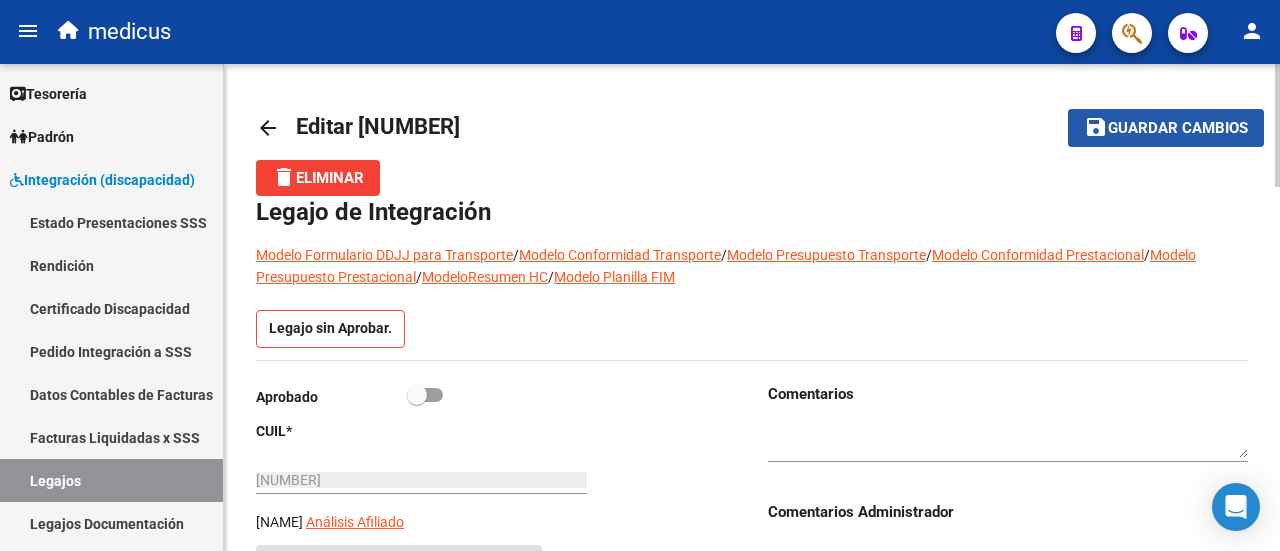 click on "Guardar cambios" 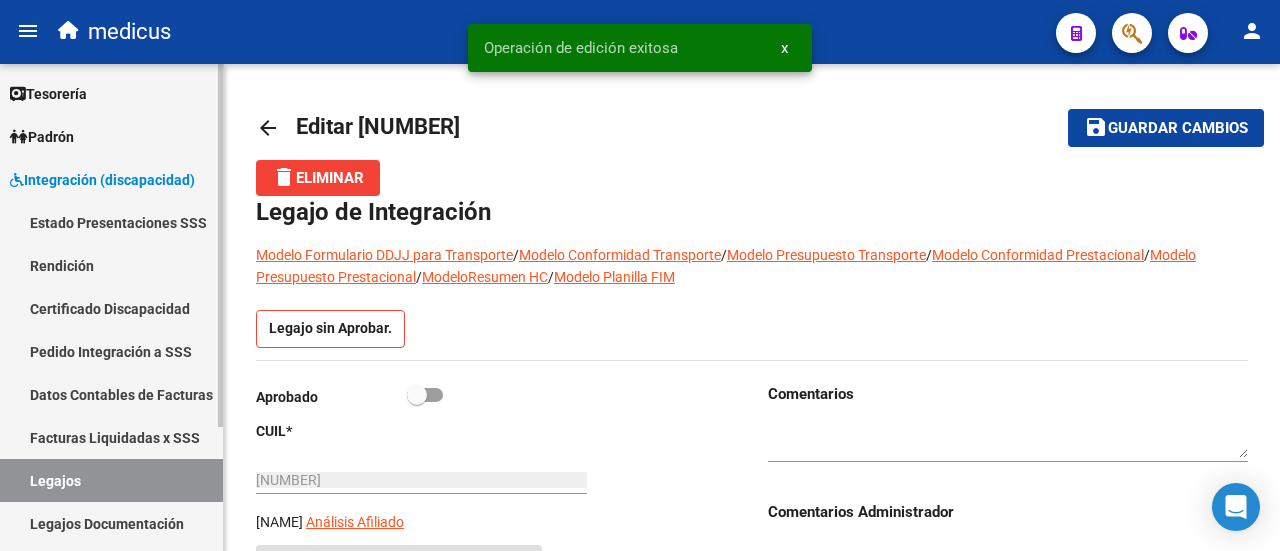 click on "Certificado Discapacidad" at bounding box center (111, 308) 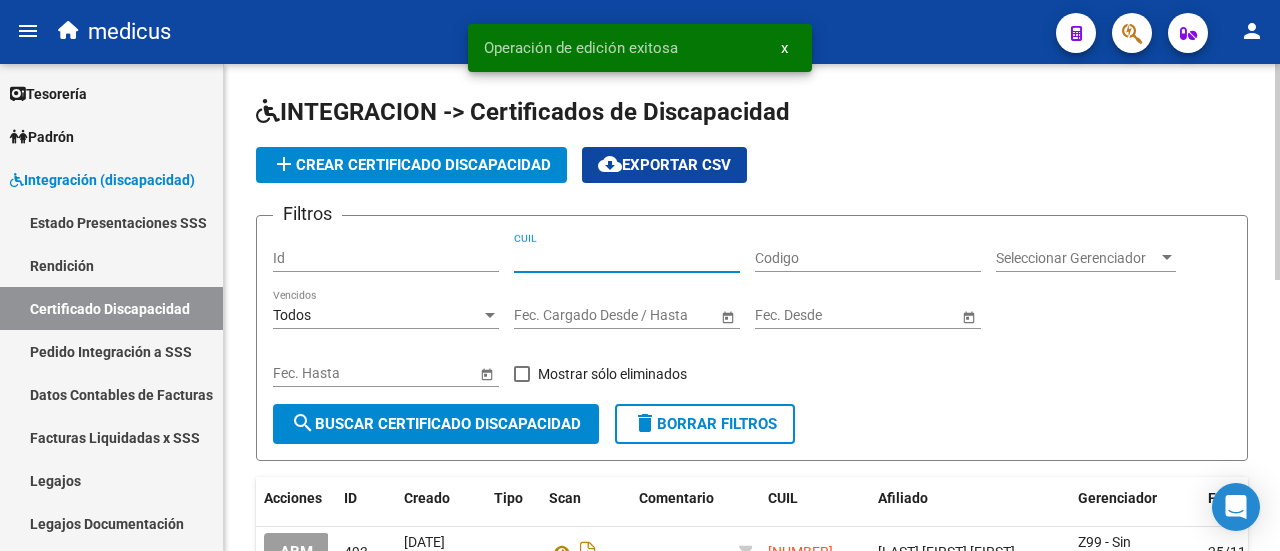click on "CUIL" at bounding box center (627, 258) 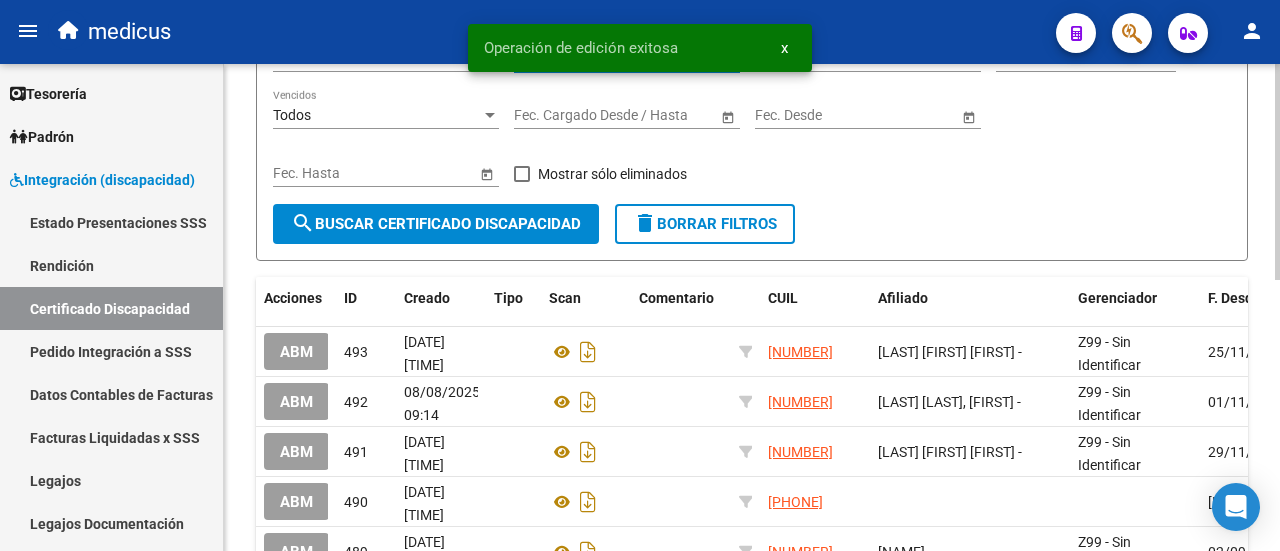 type on "20-57026334-0" 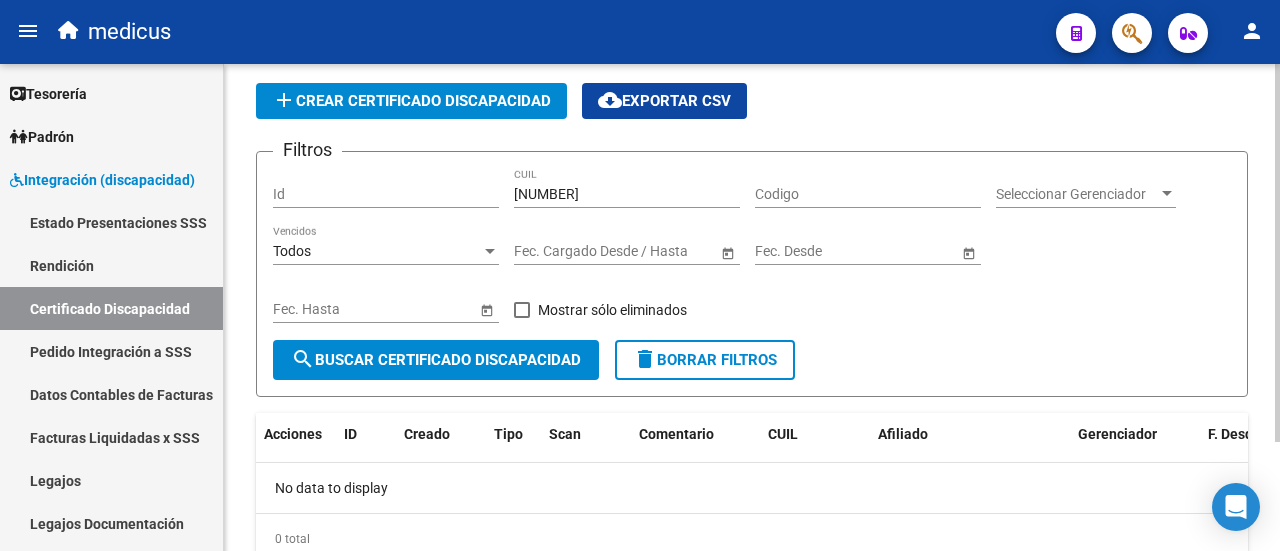 scroll, scrollTop: 0, scrollLeft: 0, axis: both 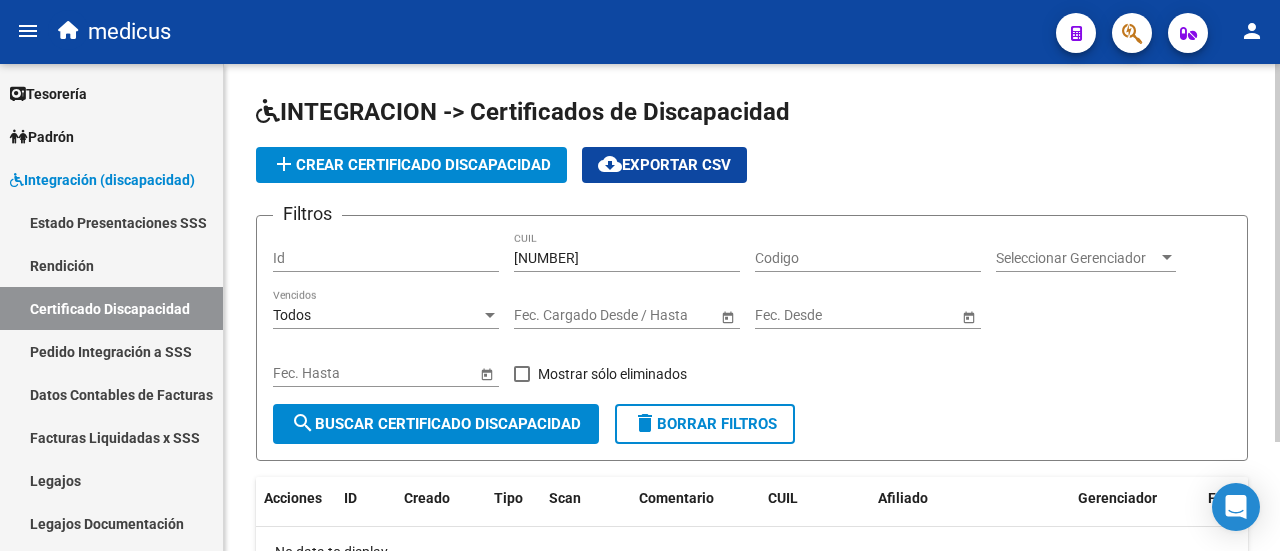 click on "add  Crear Certificado Discapacidad" 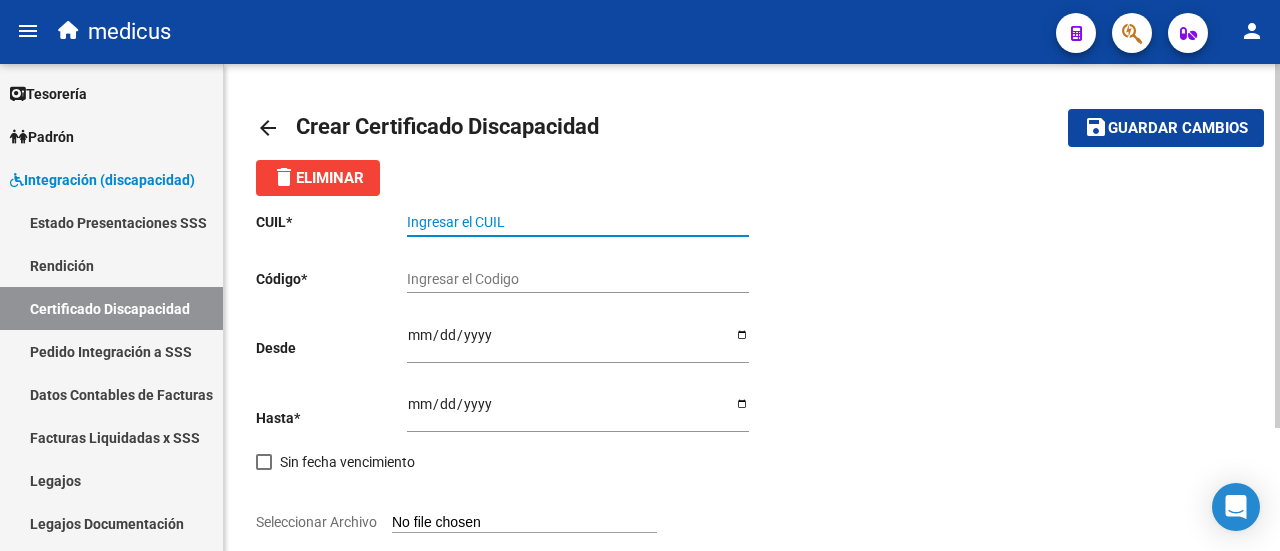 click on "Ingresar el CUIL" at bounding box center (578, 222) 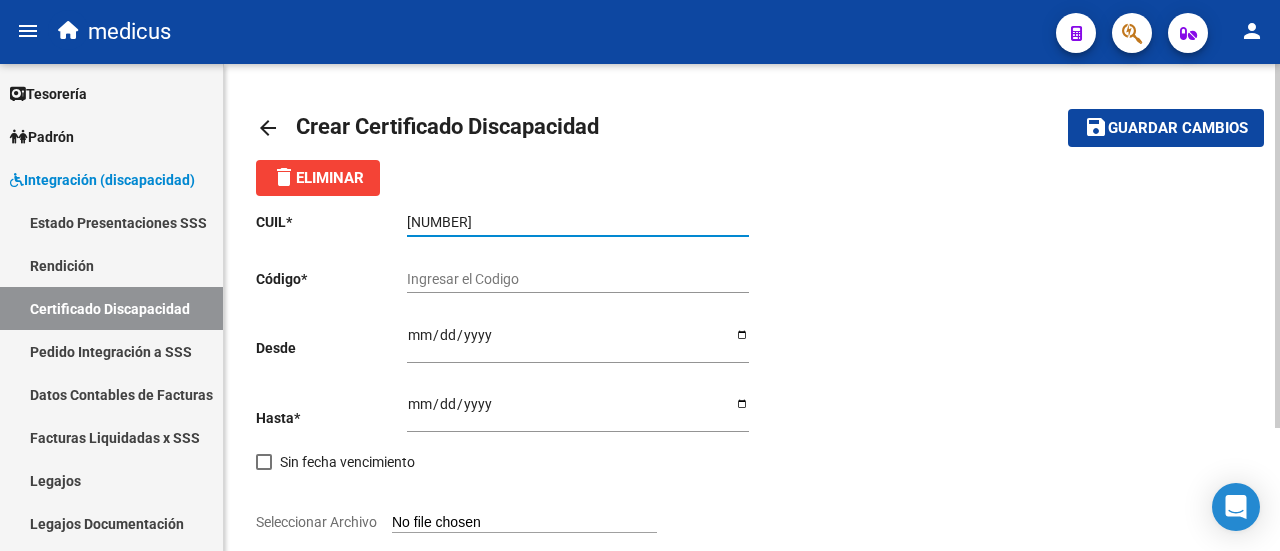 type on "20-57026334-0" 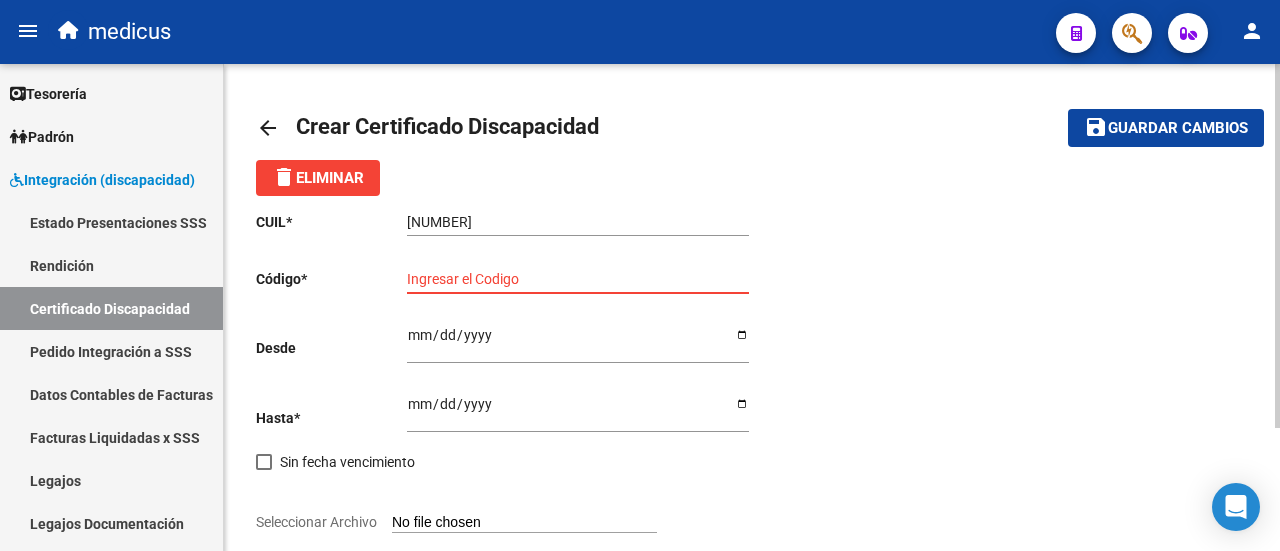 paste on "ARG-02-00057026334-20240520-20290520-BUE-440" 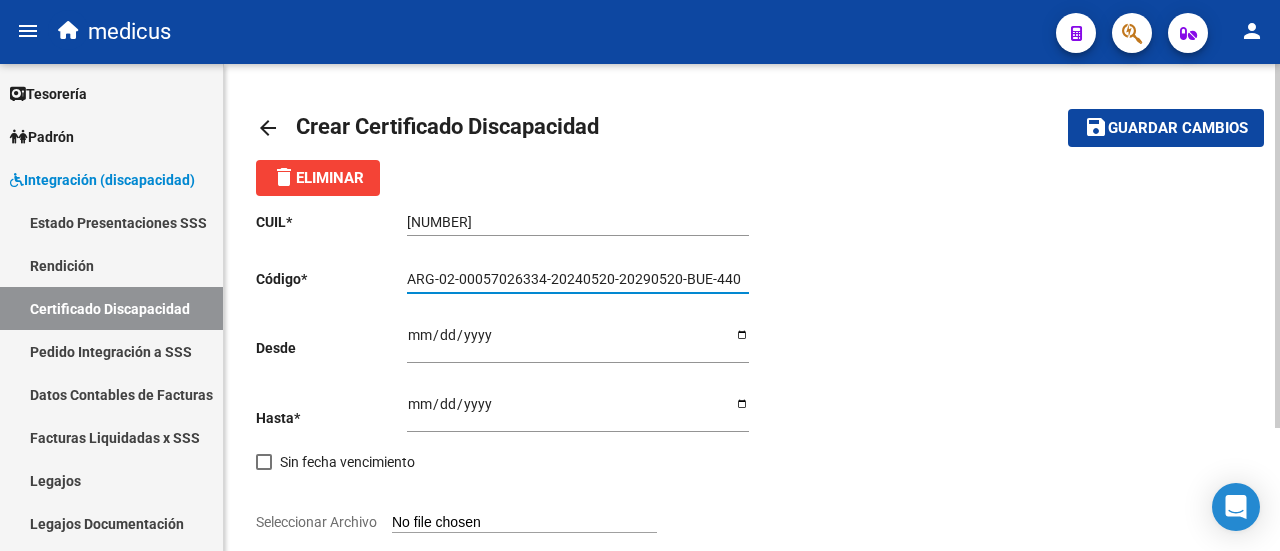 click on "ARG-02-00057026334-20240520-20290520-BUE-440" at bounding box center [578, 279] 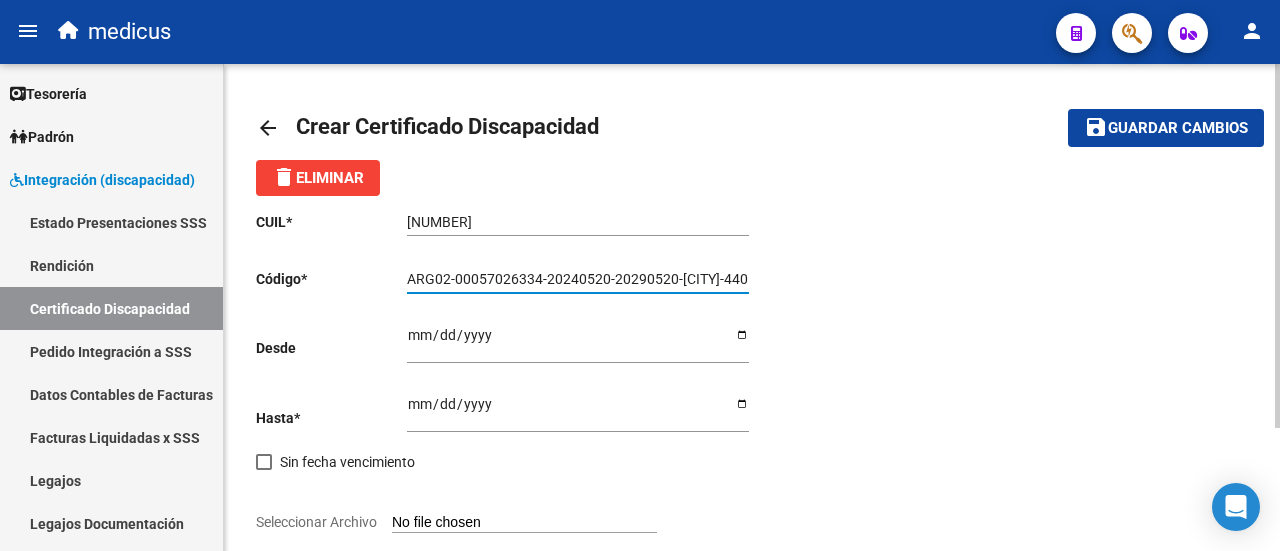 click on "ARG02-00057026334-20240520-20290520-BUE-440" at bounding box center [578, 279] 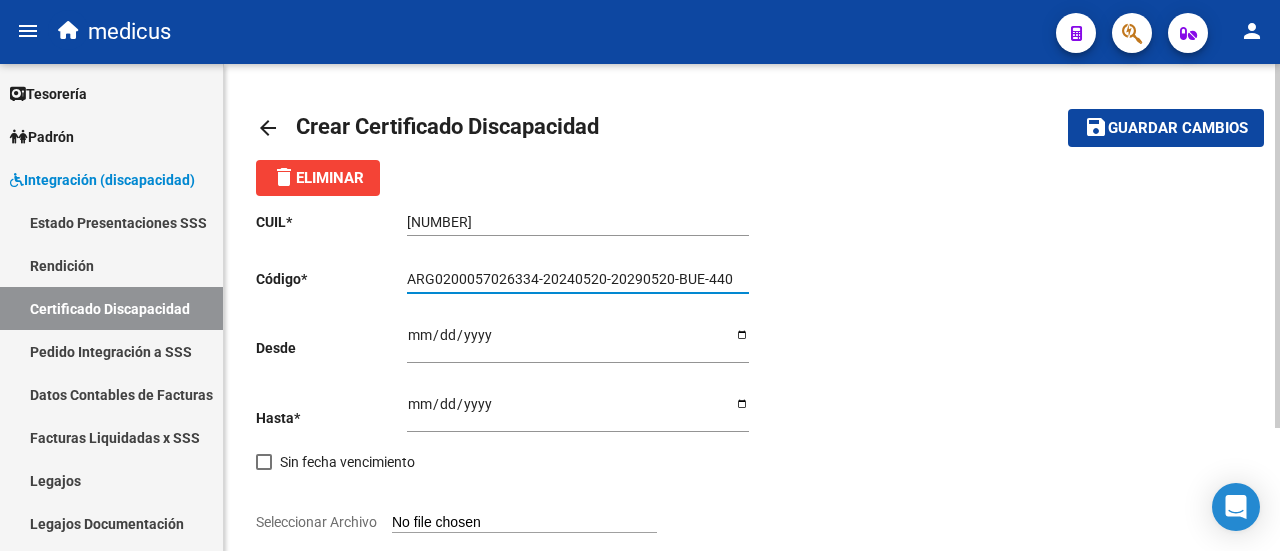 click on "ARG0200057026334-20240520-20290520-BUE-440" at bounding box center (578, 279) 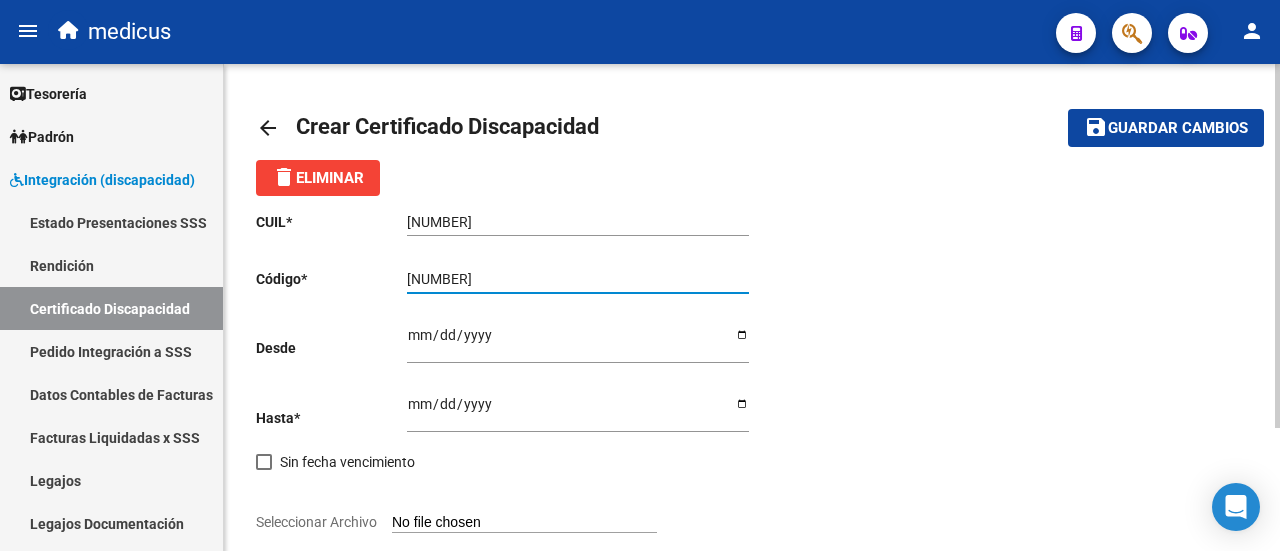 click on "ARG020005702633420240520-20290520-BUE-440" at bounding box center (578, 279) 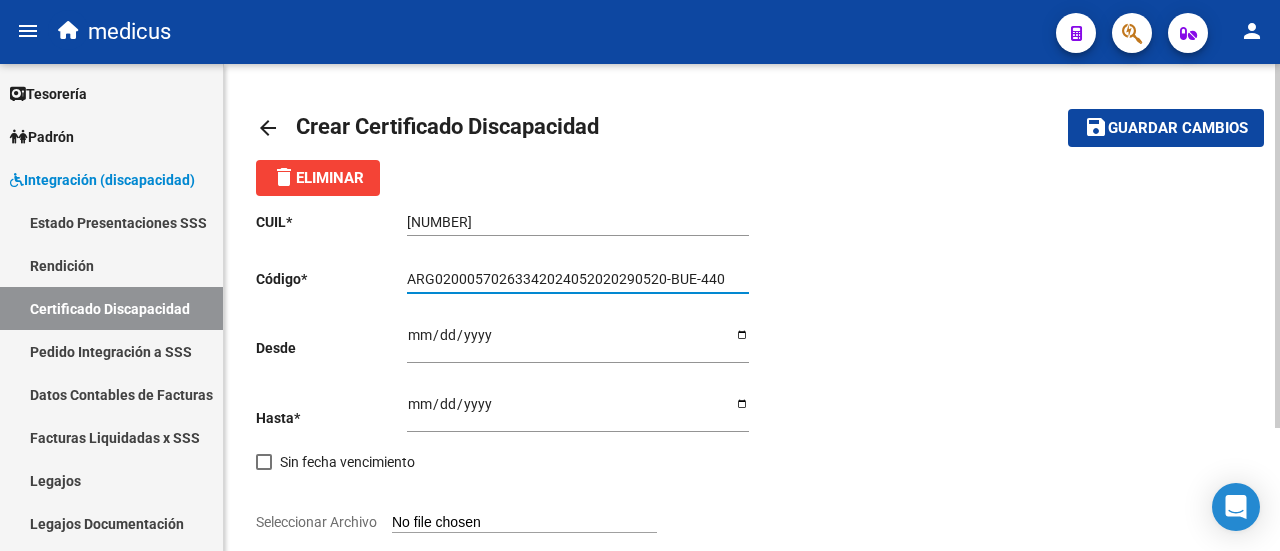 click on "ARG02000570263342024052020290520-BUE-440" at bounding box center [578, 279] 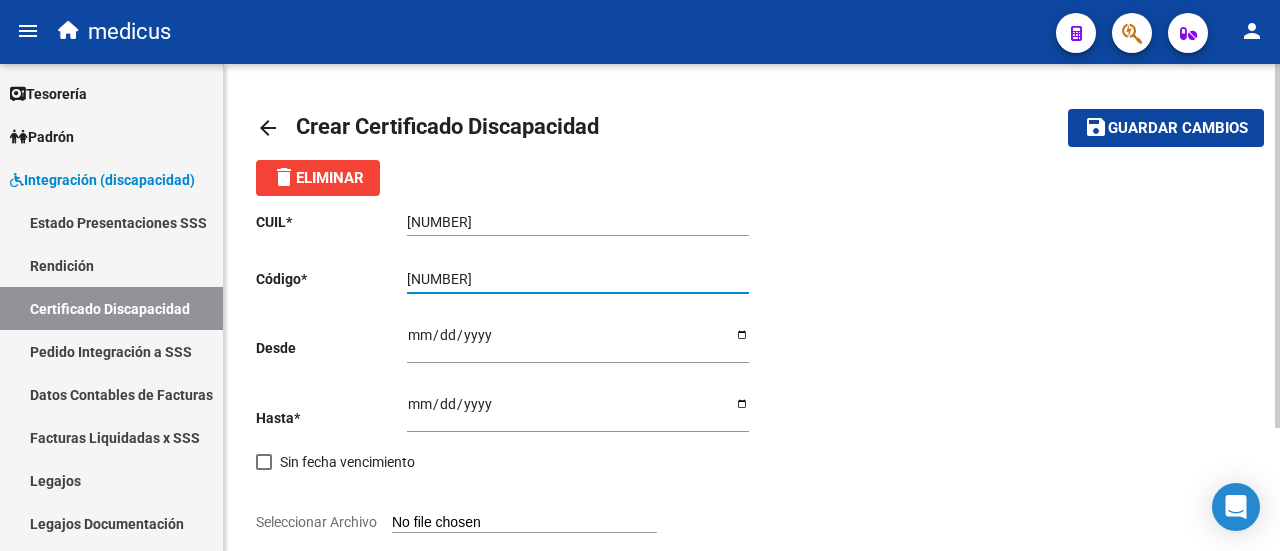 click on "ARG02000570263342024052020290520BUE-440" at bounding box center [578, 279] 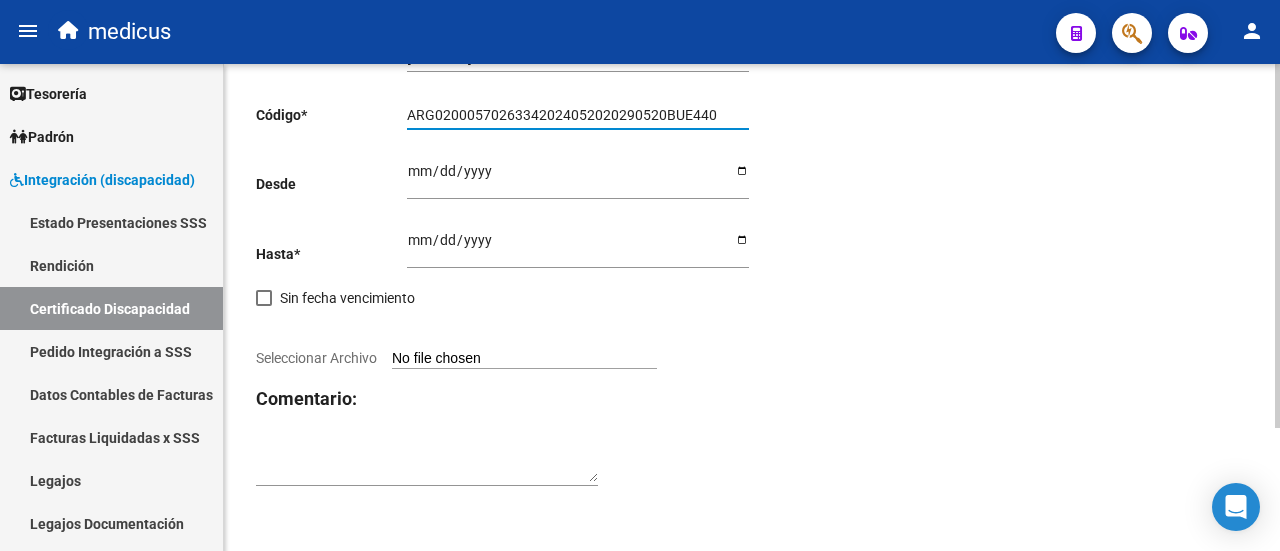 scroll, scrollTop: 64, scrollLeft: 0, axis: vertical 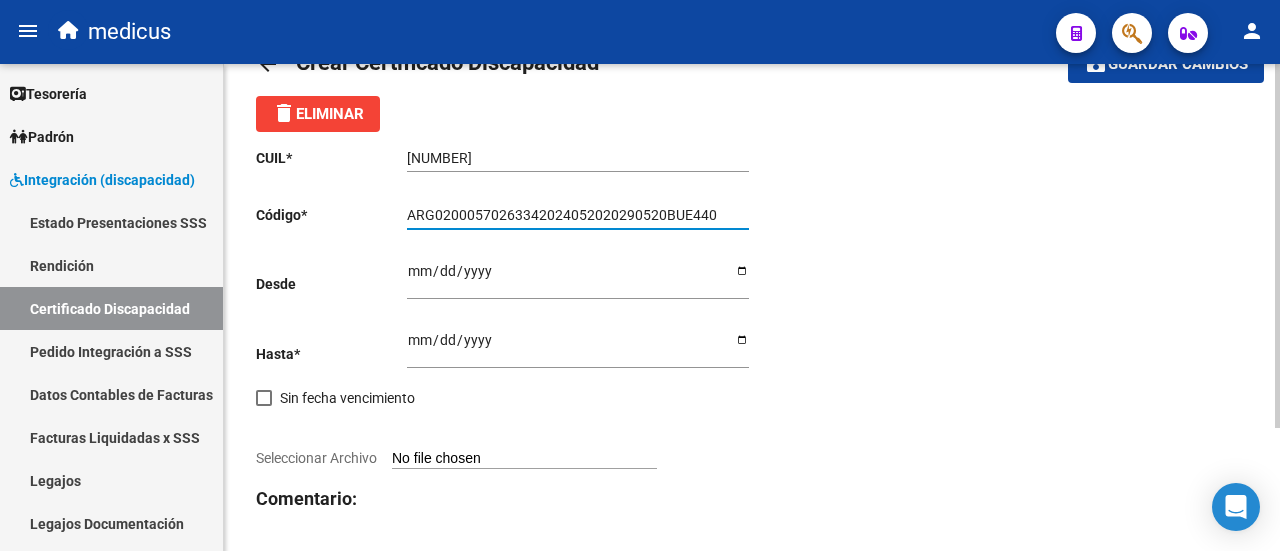 type on "ARG02000570263342024052020290520BUE440" 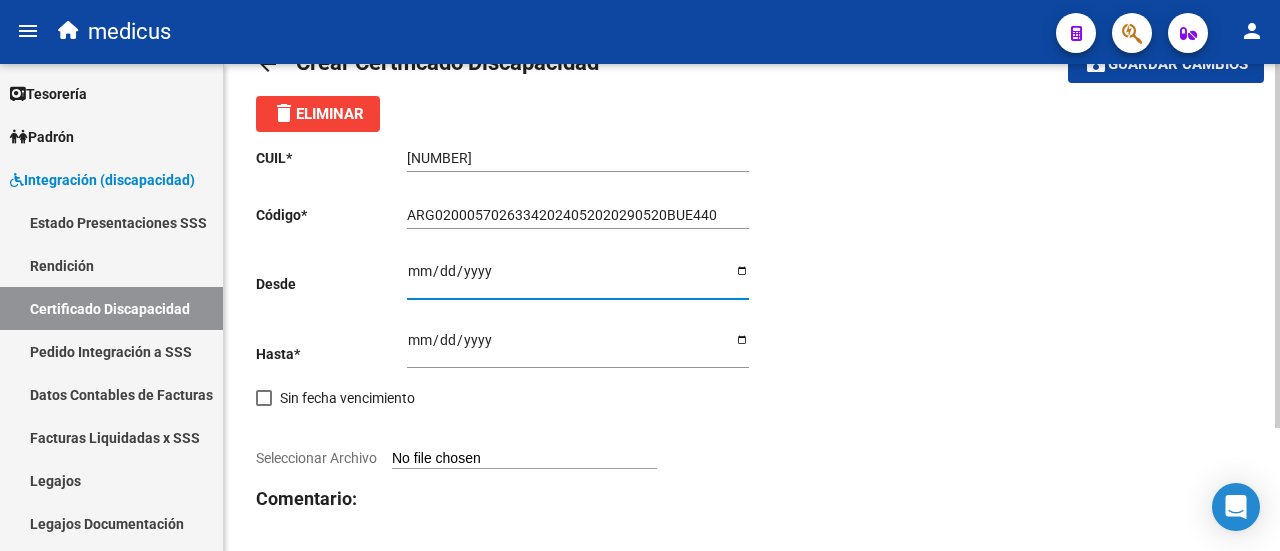 click on "Ingresar fec. Desde" at bounding box center (578, 278) 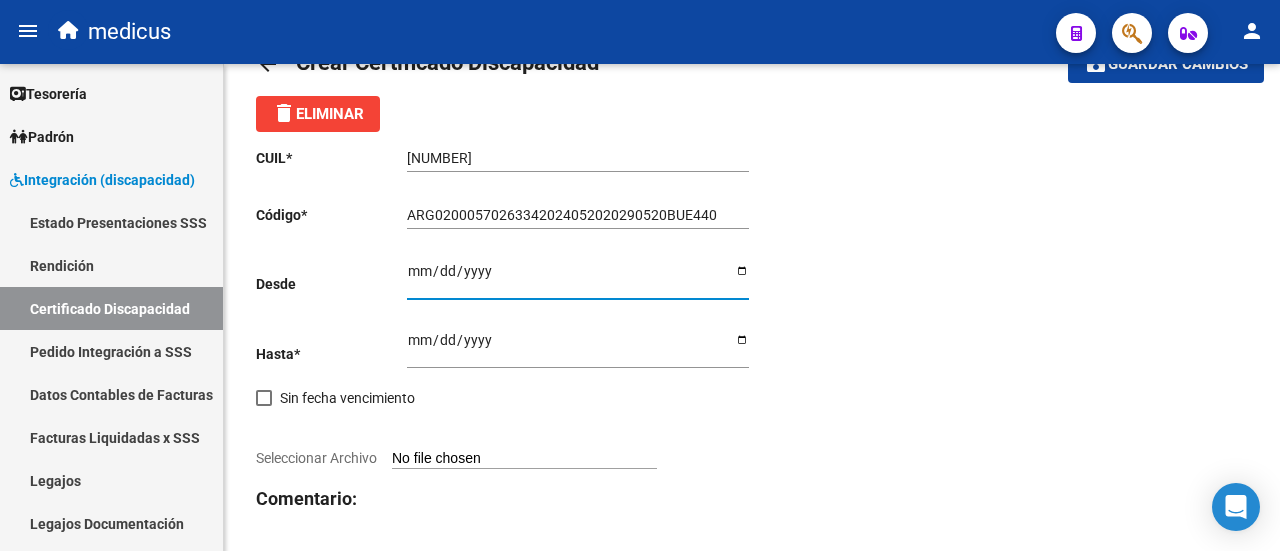 type on "2024-05-20" 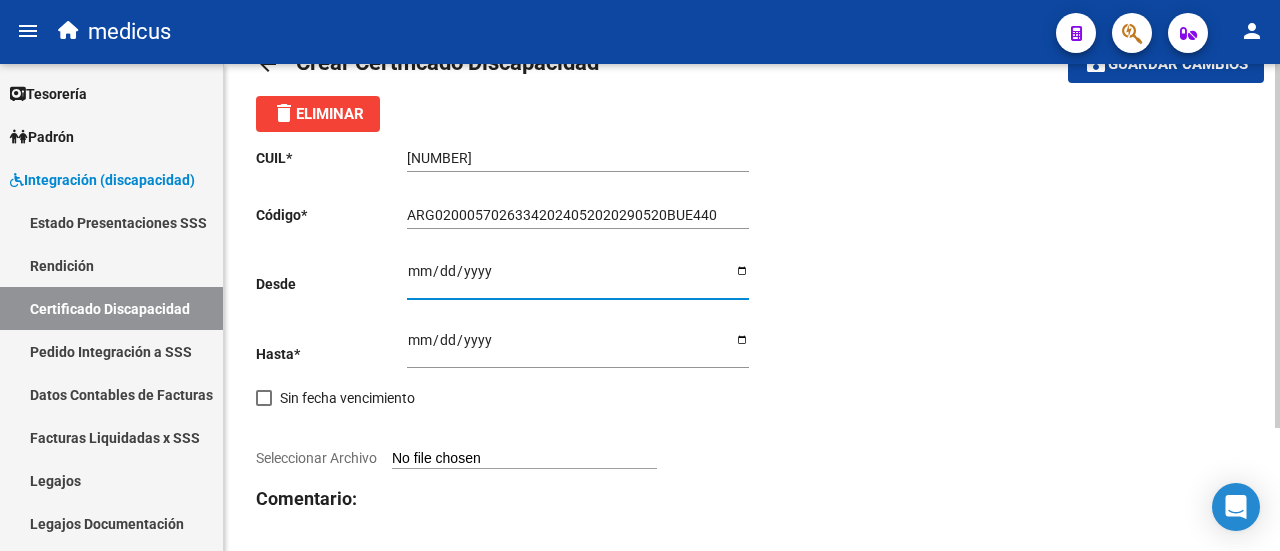 click on "Ingresar fec. Hasta" at bounding box center (578, 347) 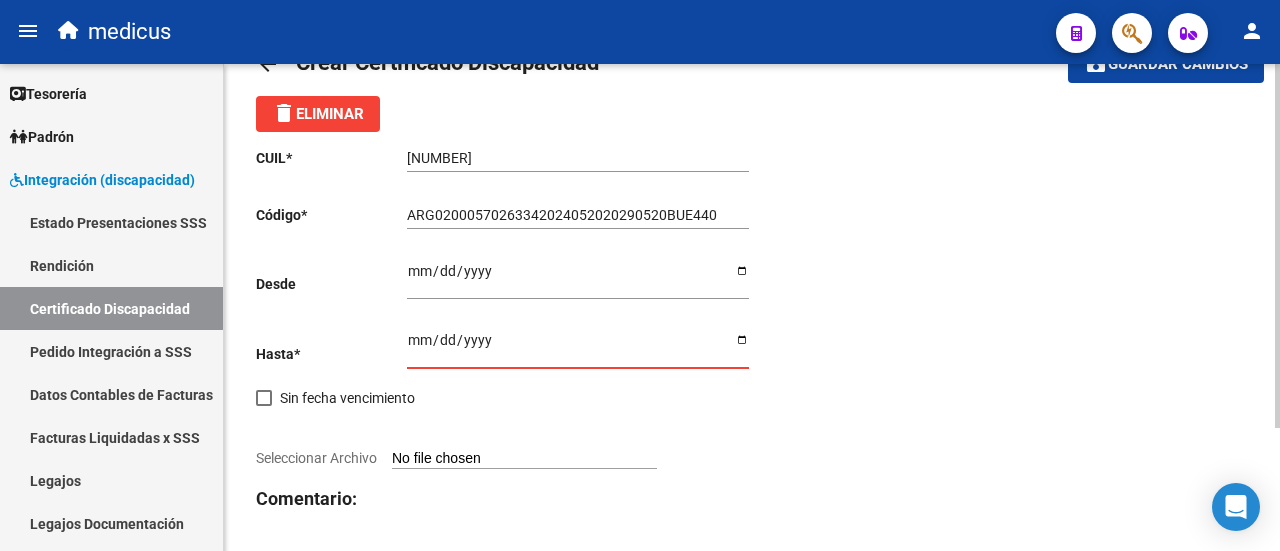 click on "Ingresar fec. Hasta" at bounding box center [578, 347] 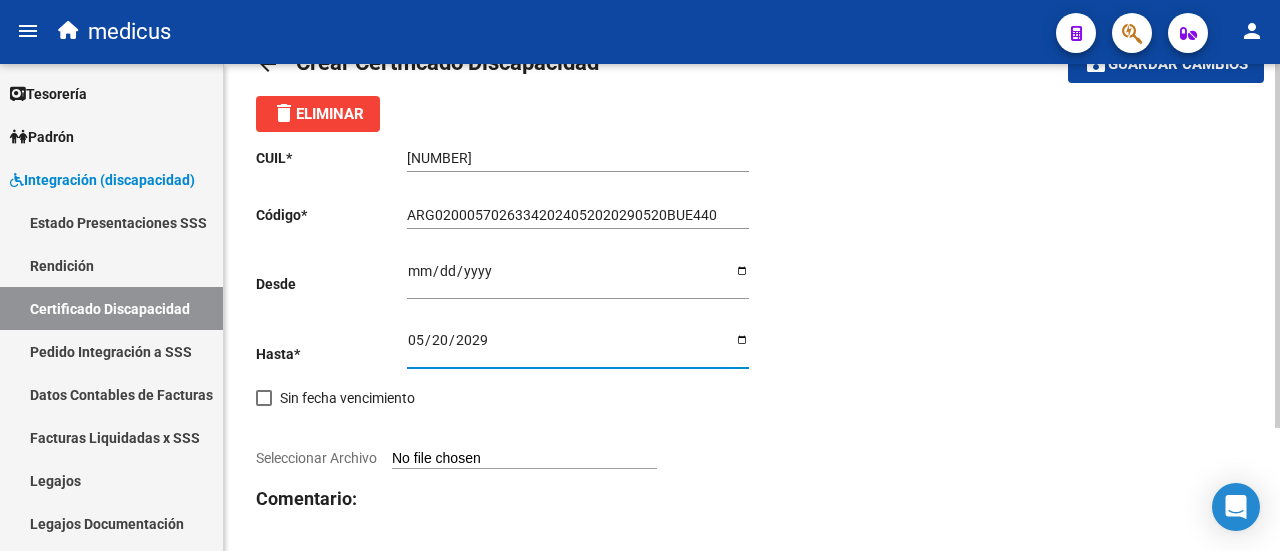 type on "2029-05-20" 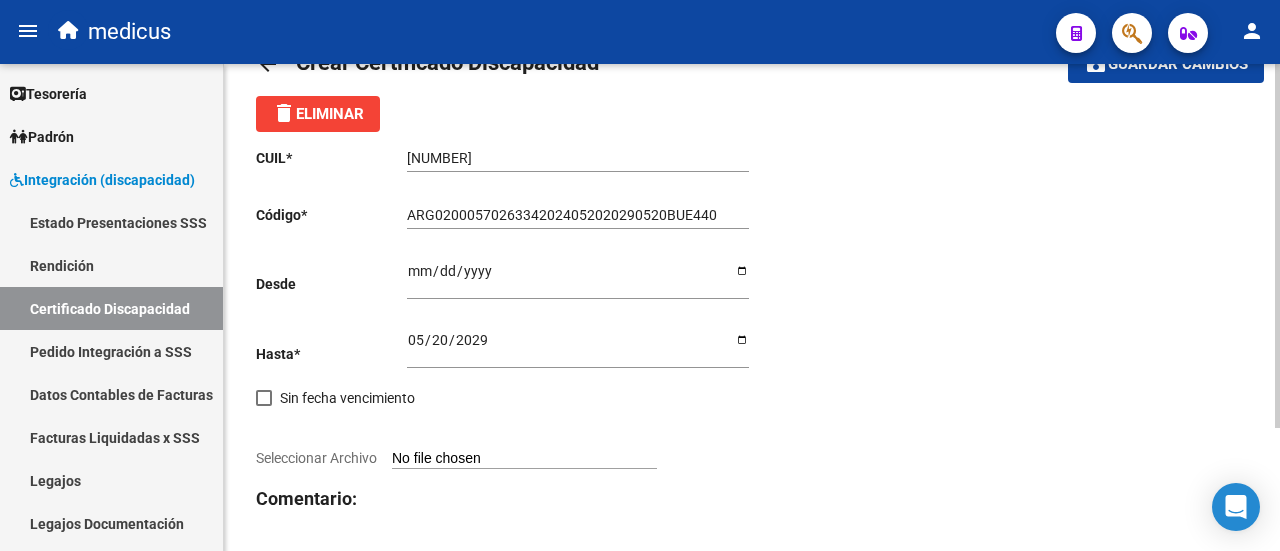 type on "C:\fakepath\CUD.pdf" 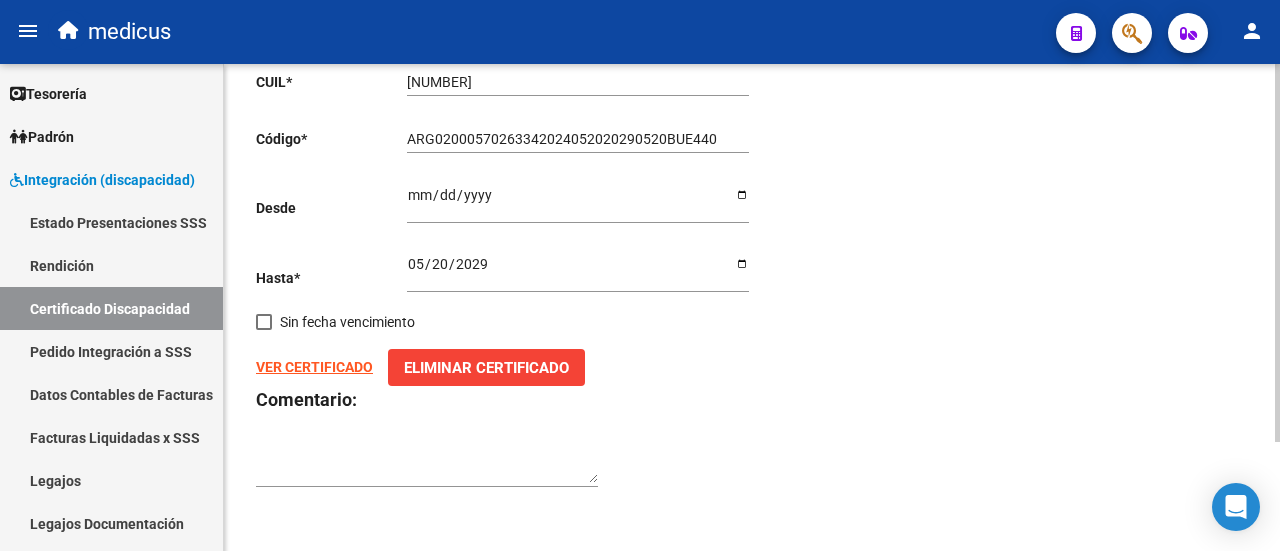 scroll, scrollTop: 0, scrollLeft: 0, axis: both 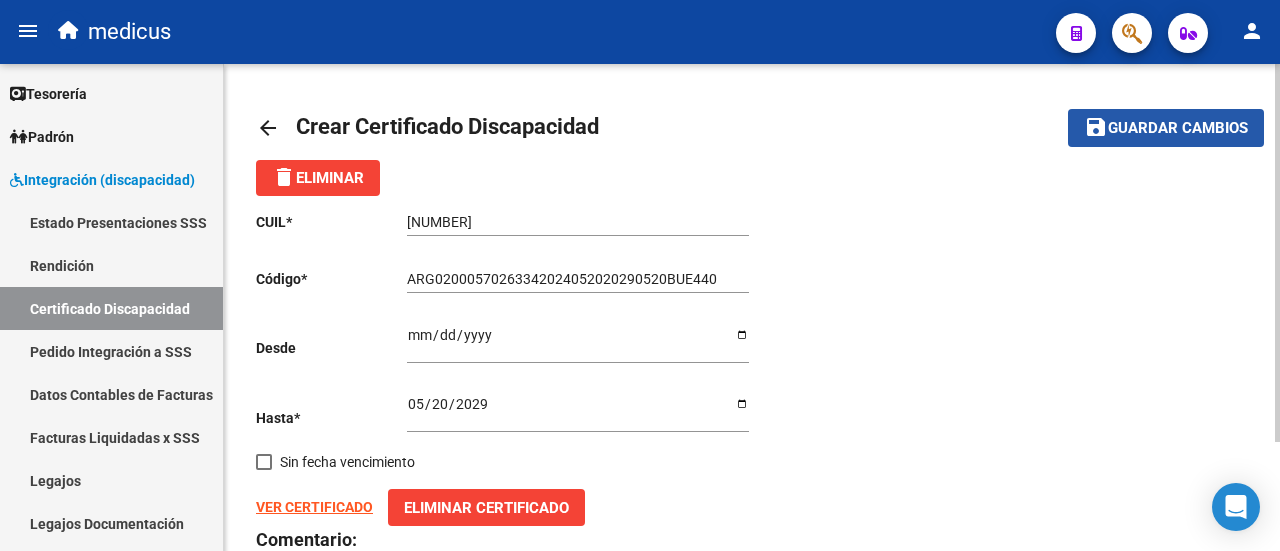 click on "save Guardar cambios" 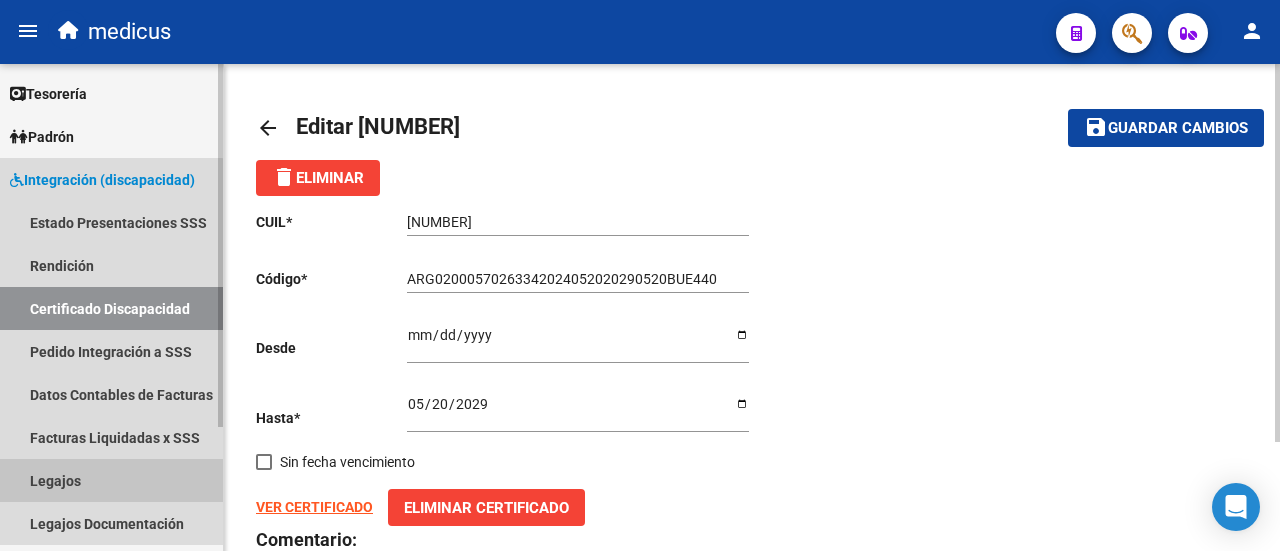 click on "Legajos" at bounding box center [111, 480] 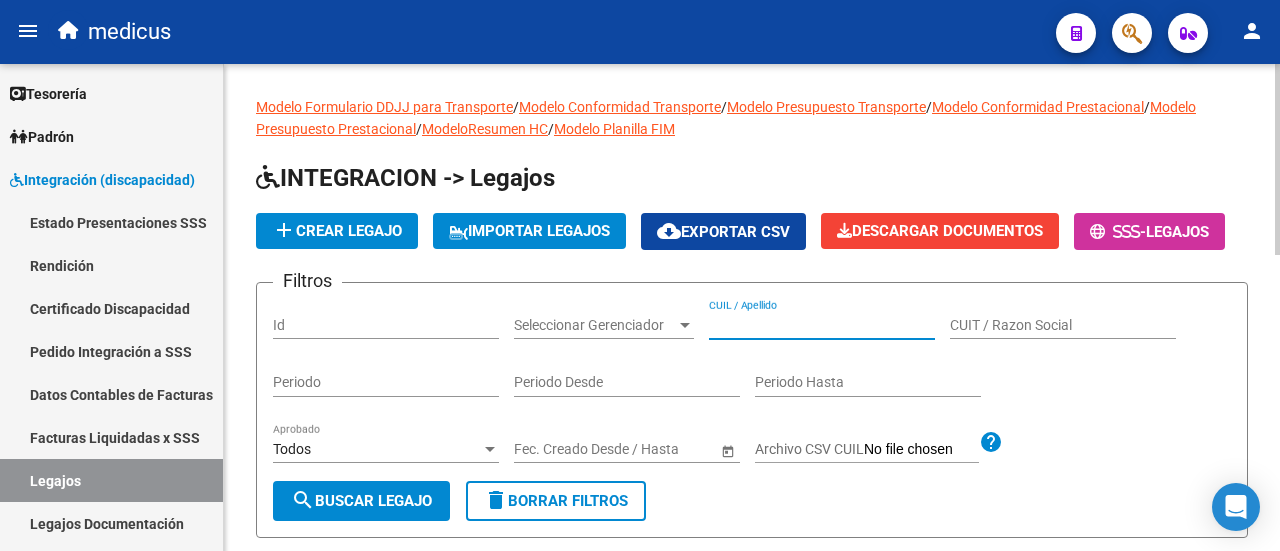 click on "CUIL / Apellido" at bounding box center [822, 325] 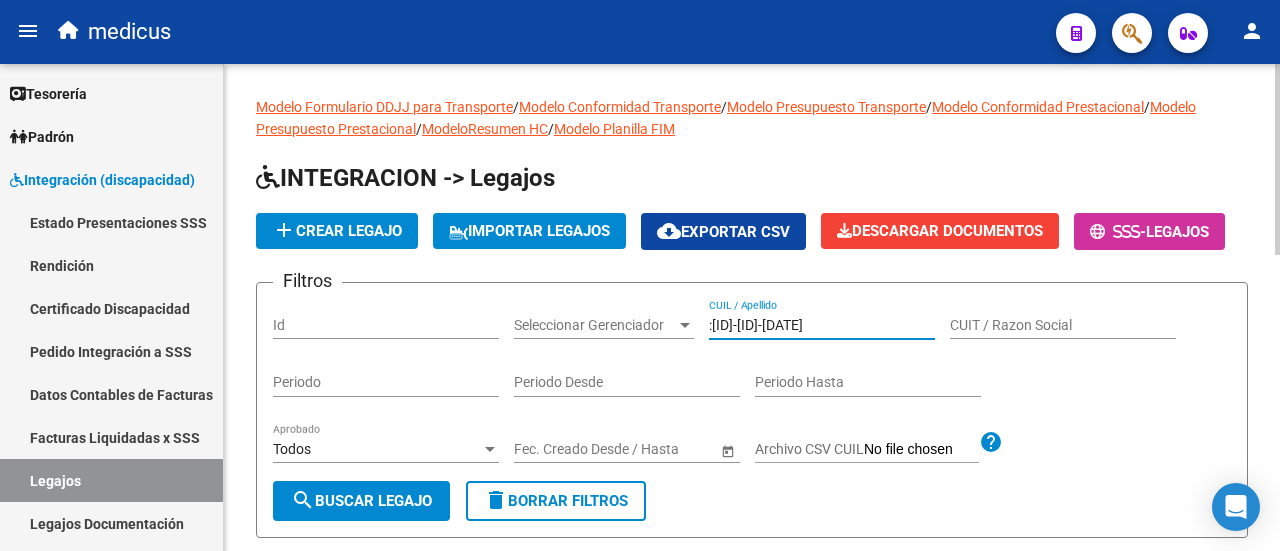 scroll, scrollTop: 0, scrollLeft: 0, axis: both 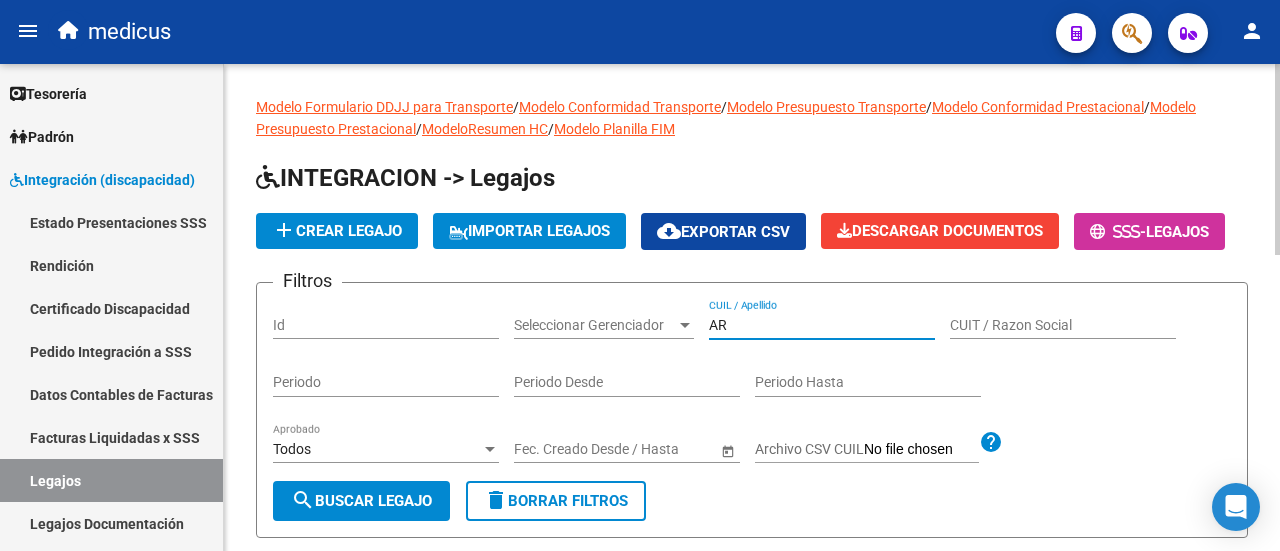 type on "A" 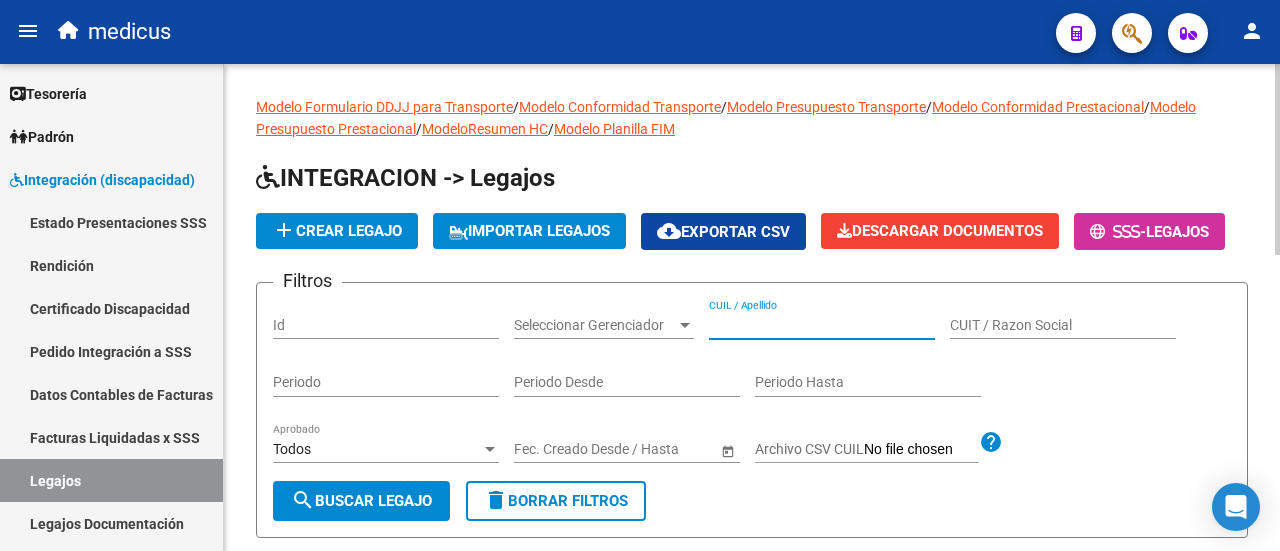 click on "CUIL / Apellido" at bounding box center (822, 325) 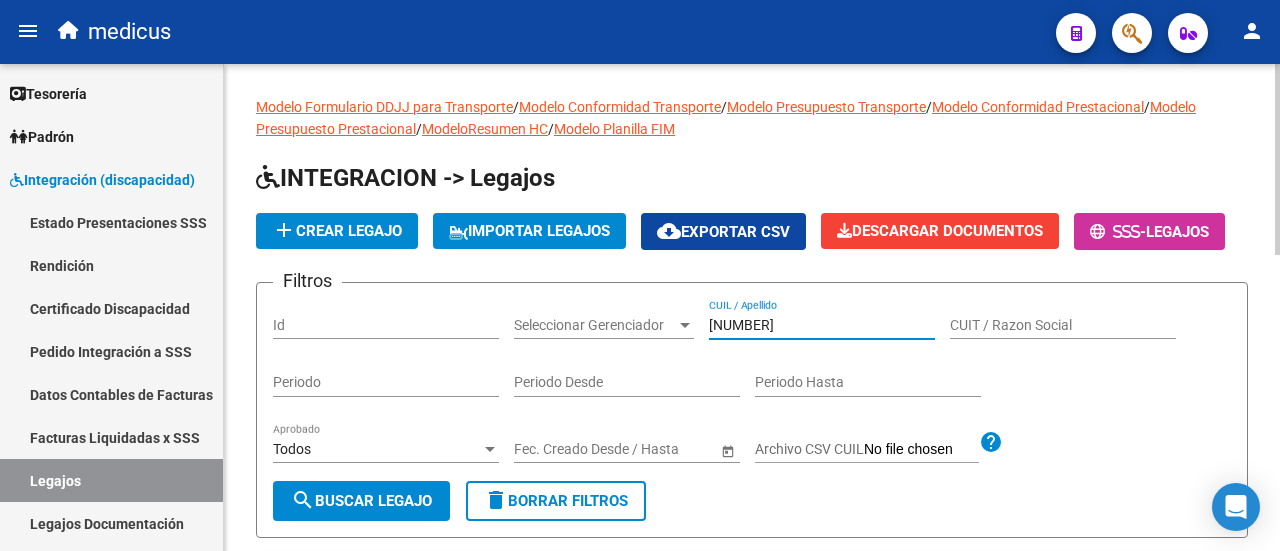 scroll, scrollTop: 200, scrollLeft: 0, axis: vertical 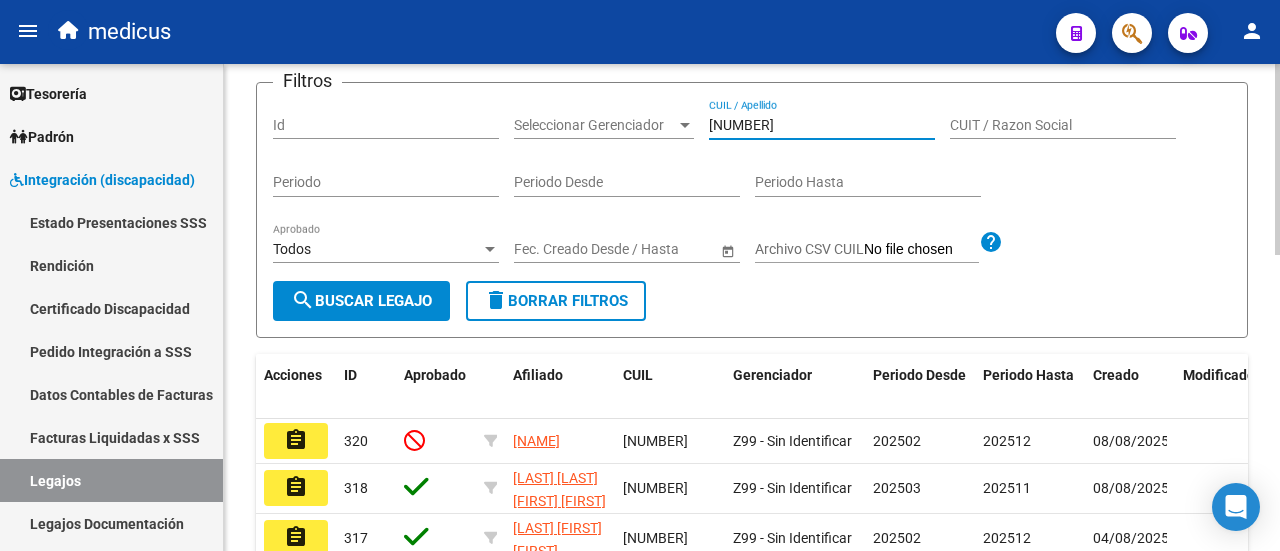 type on "[NUMBER]" 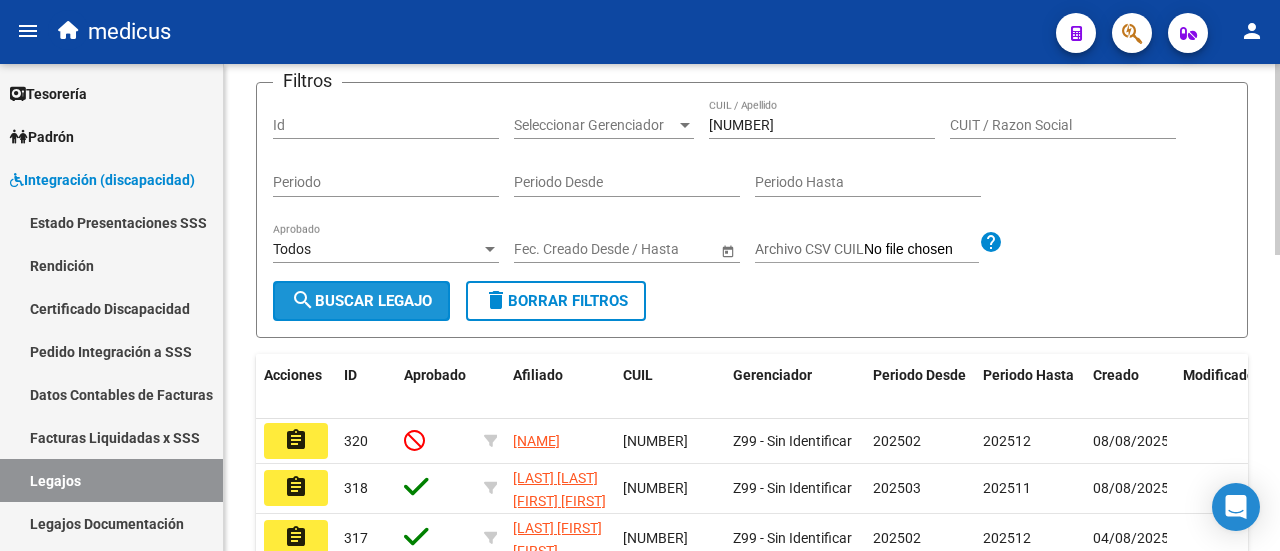 click on "search  Buscar Legajo" 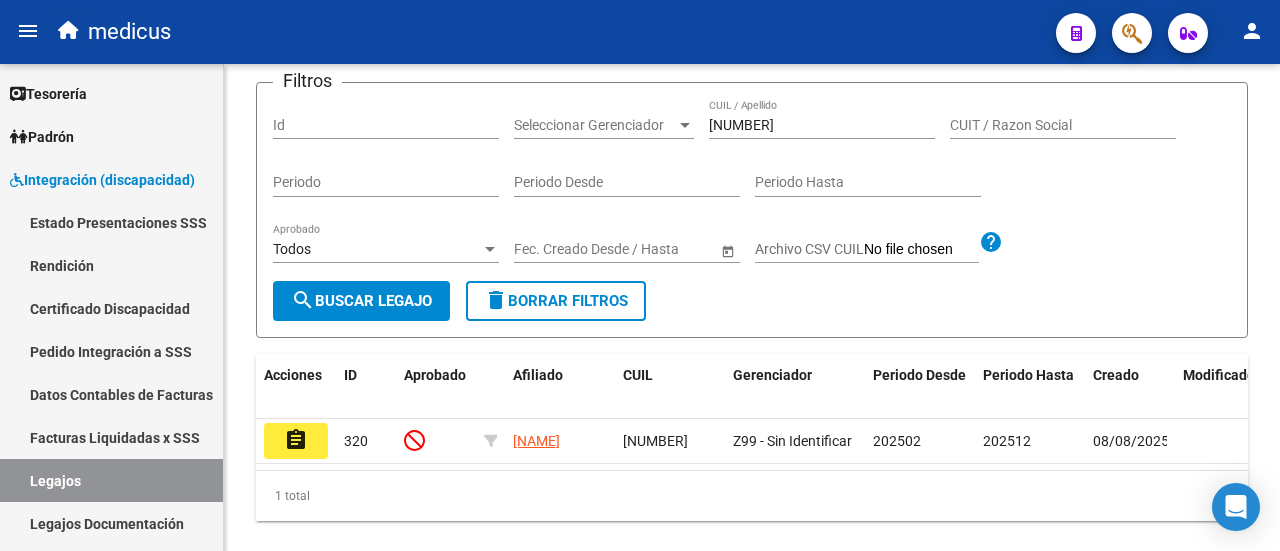 click on "assignment" 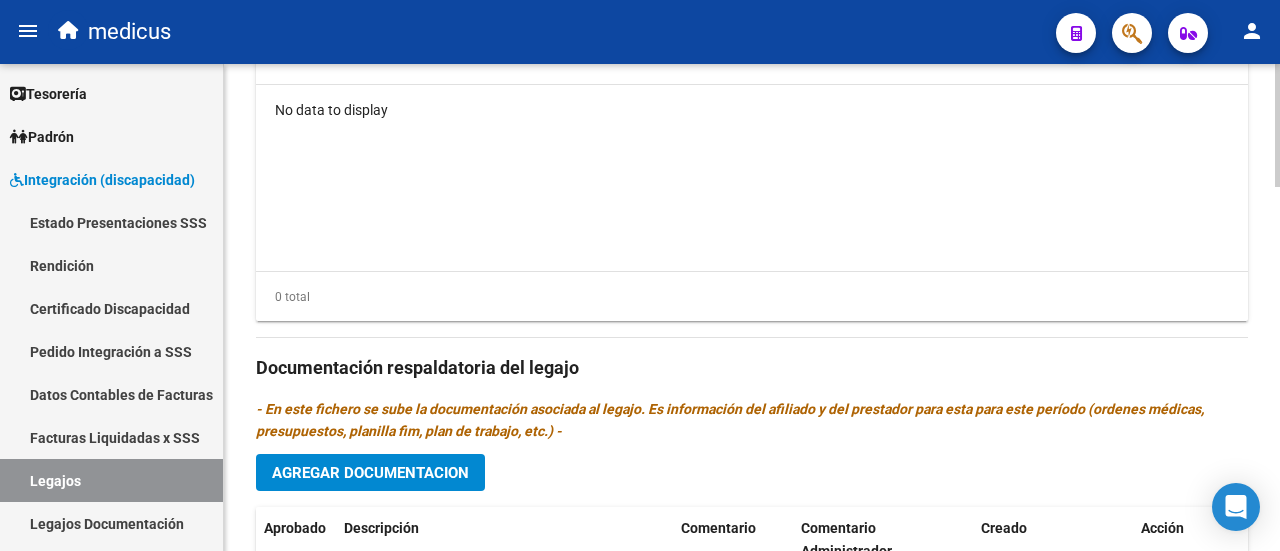 scroll, scrollTop: 1400, scrollLeft: 0, axis: vertical 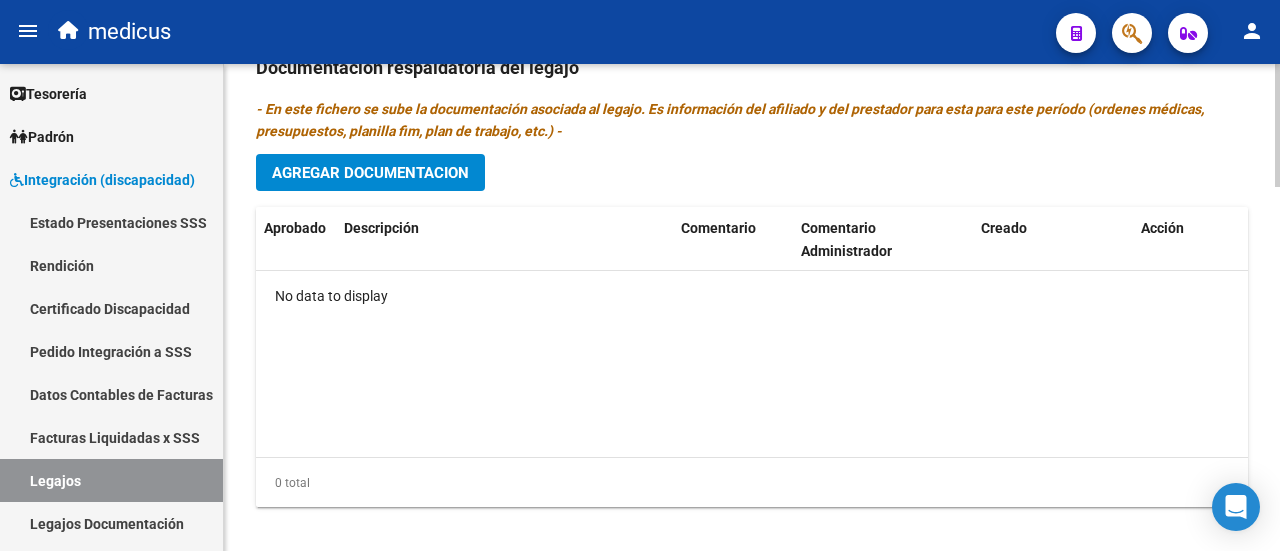 click on "Agregar Documentacion" 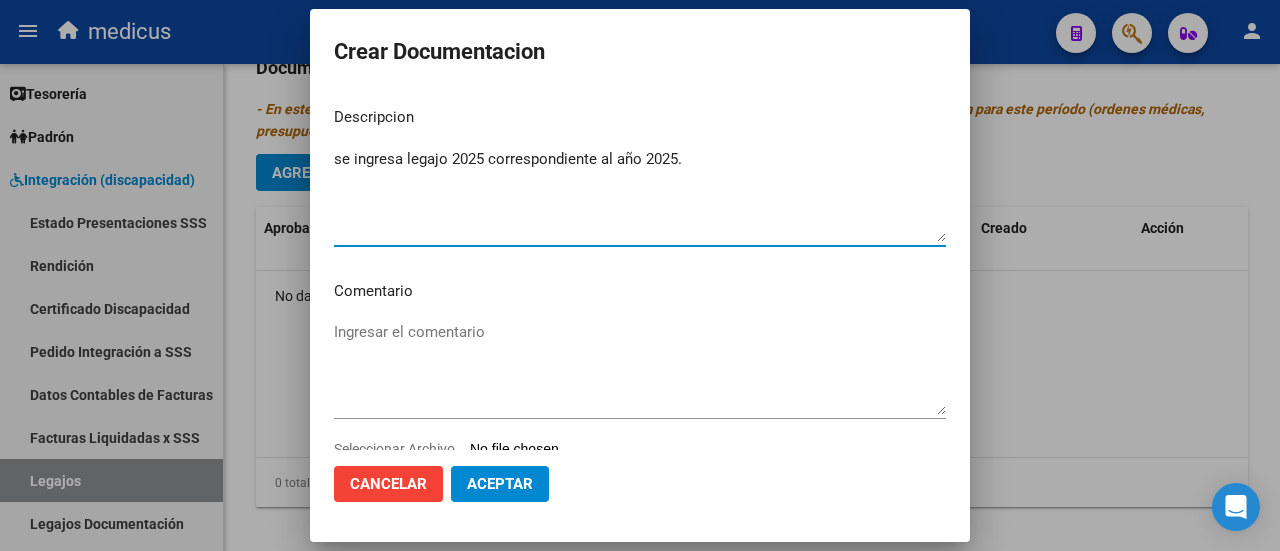 type on "se ingresa legajo 2025 correspondiente al año 2025." 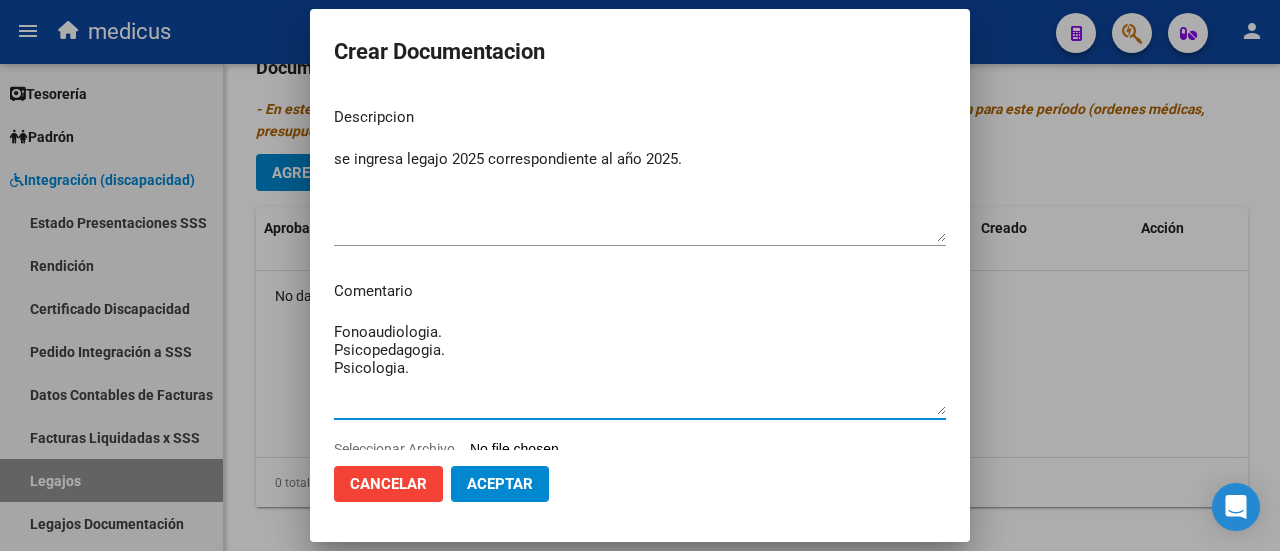 click on "Fonoaudiologia.
Psicopedagogia.
Psicologia." at bounding box center (640, 368) 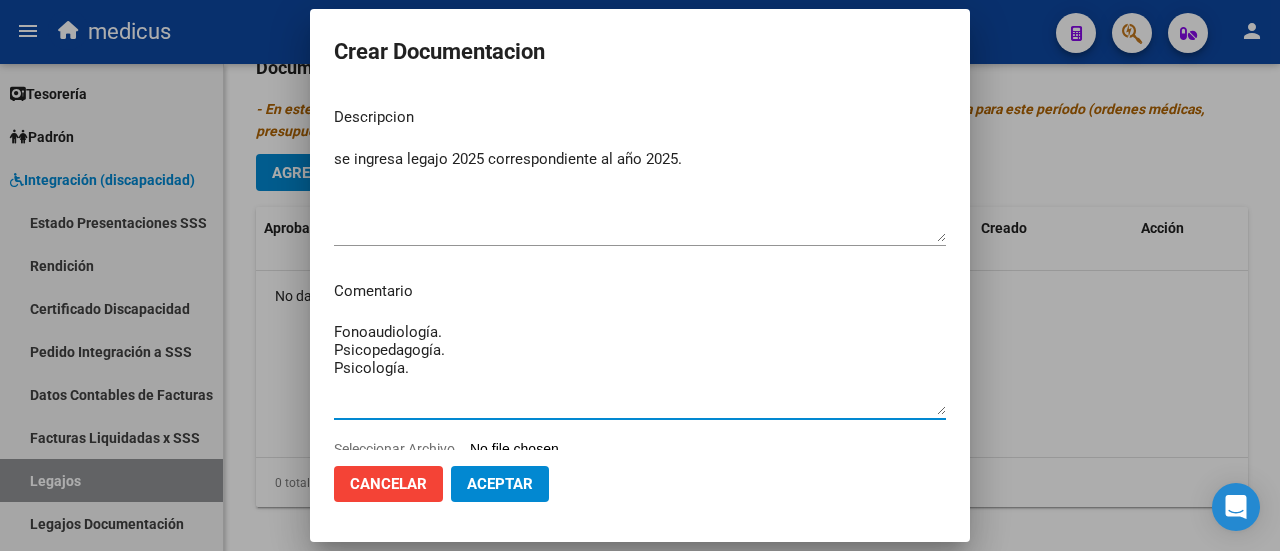 scroll, scrollTop: 58, scrollLeft: 0, axis: vertical 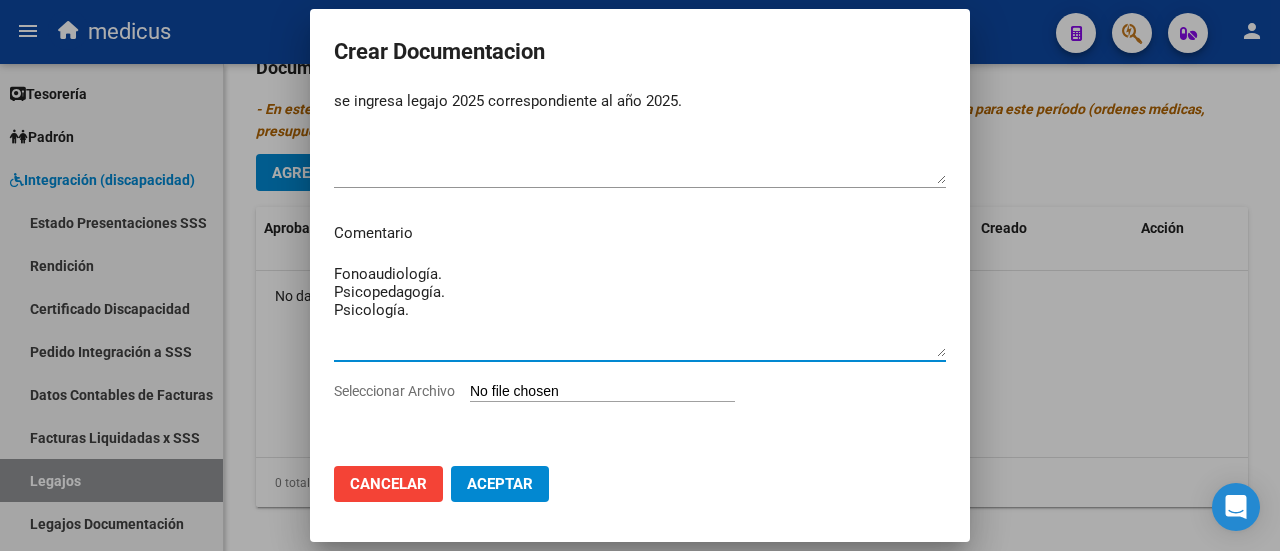 type on "Fonoaudiología.
Psicopedagogía.
Psicología." 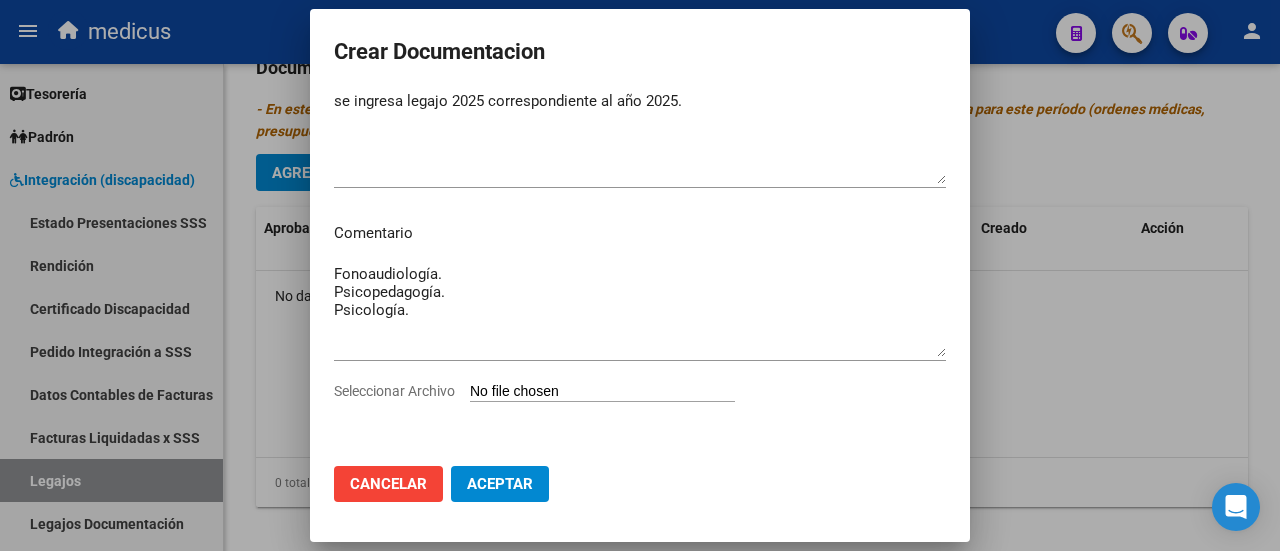 click on "Seleccionar Archivo" at bounding box center [602, 392] 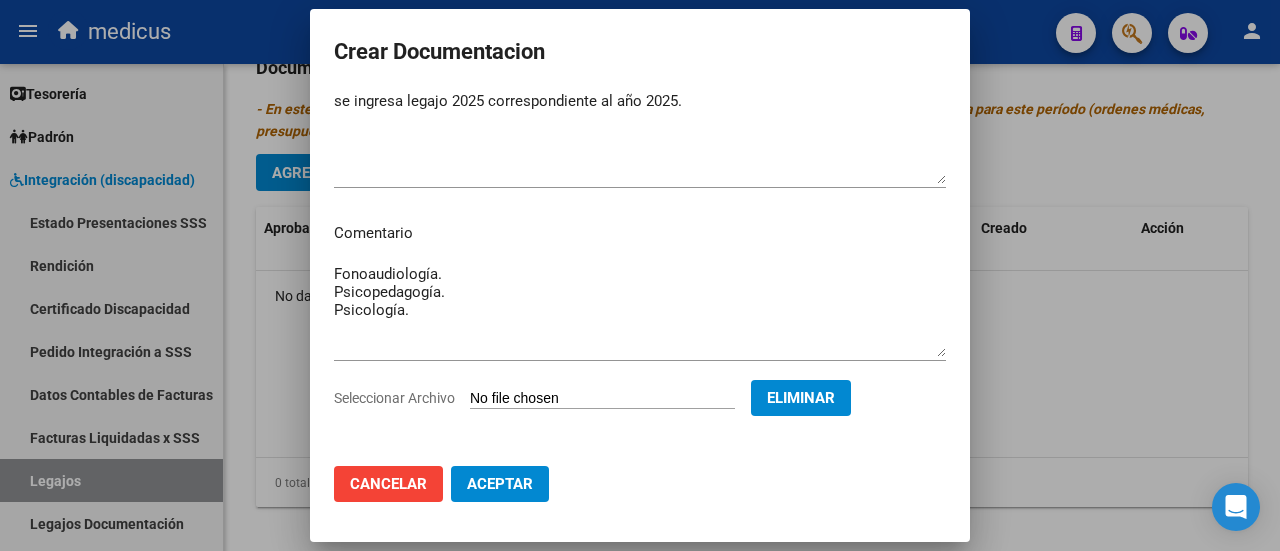 click on "Aceptar" 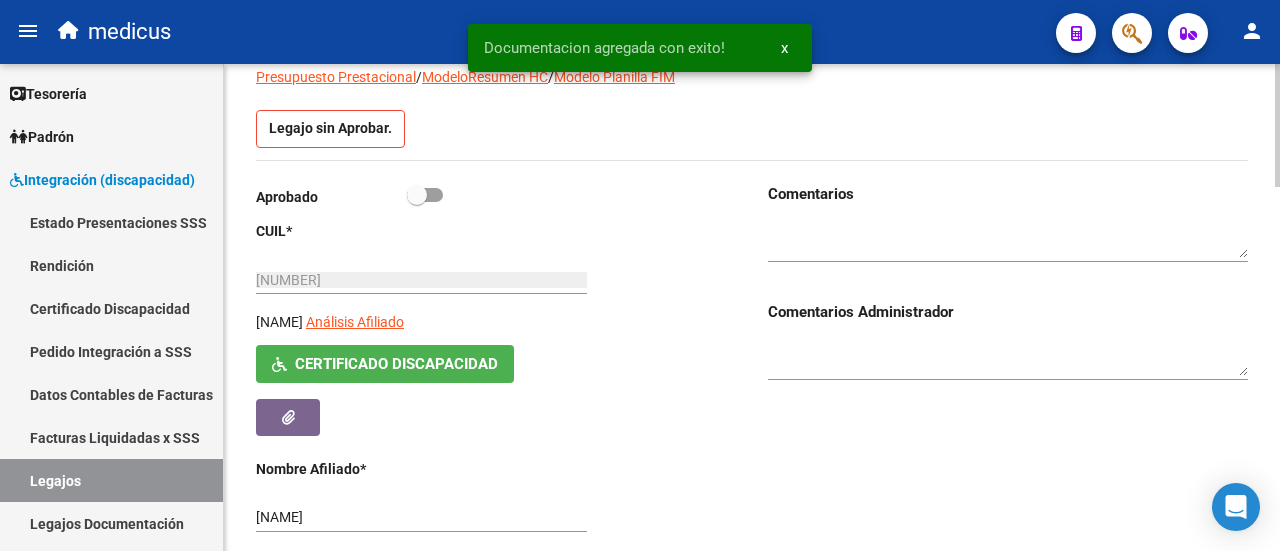 scroll, scrollTop: 0, scrollLeft: 0, axis: both 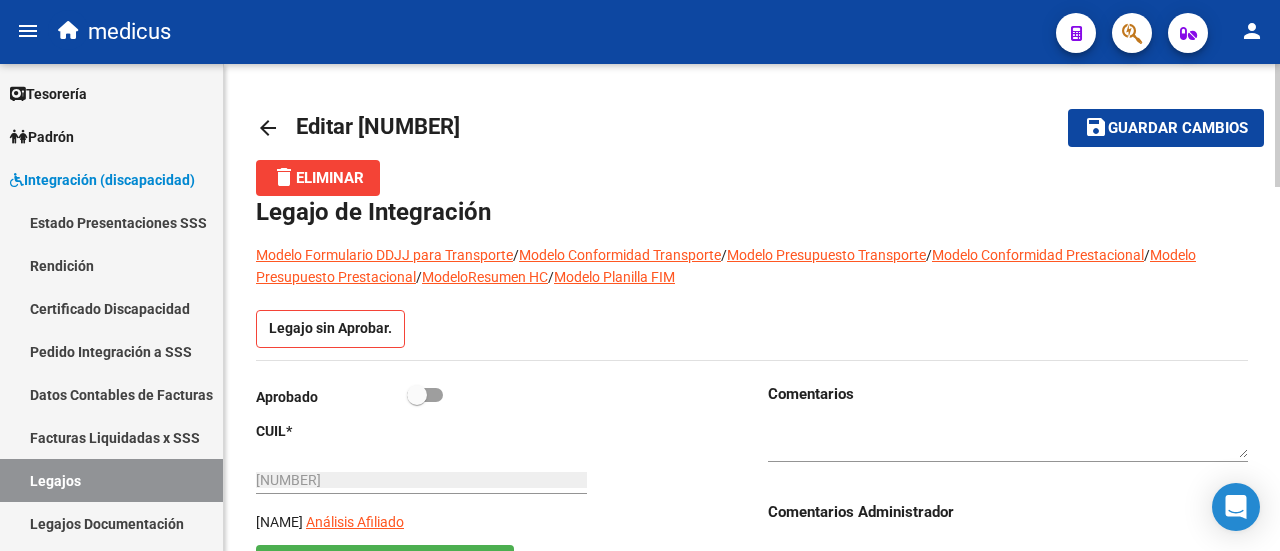 click at bounding box center [425, 395] 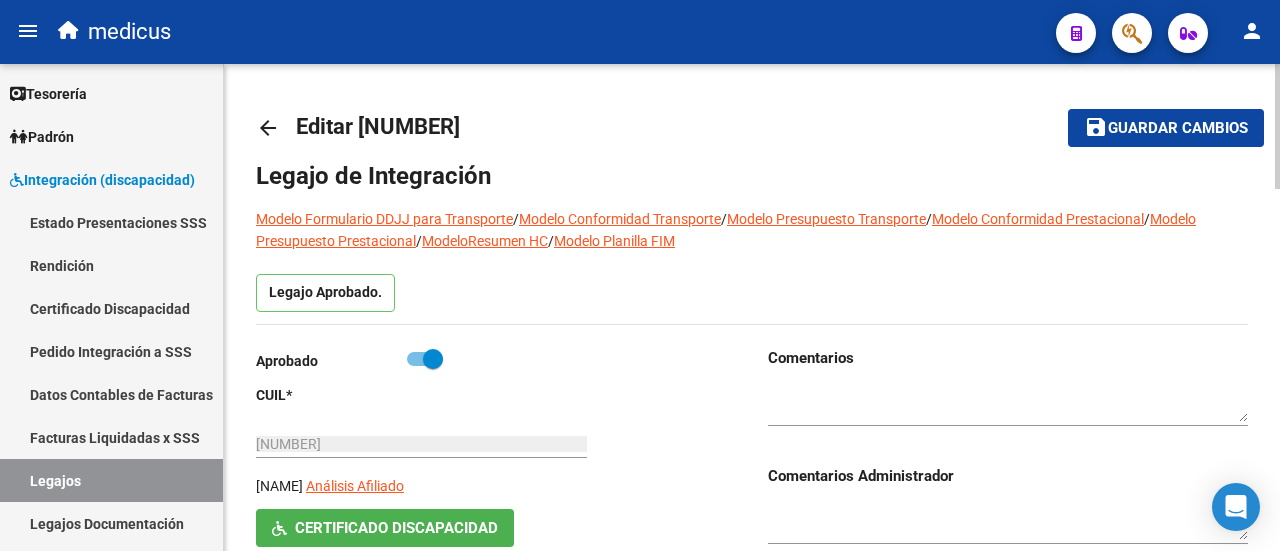 click on "Guardar cambios" 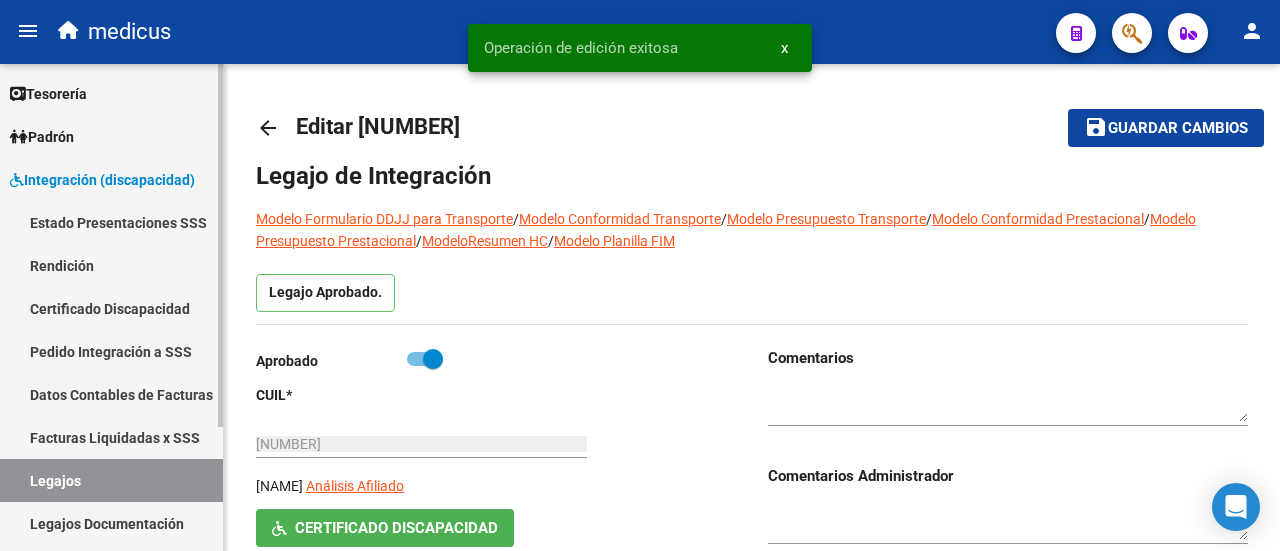 click on "Legajos" at bounding box center [111, 480] 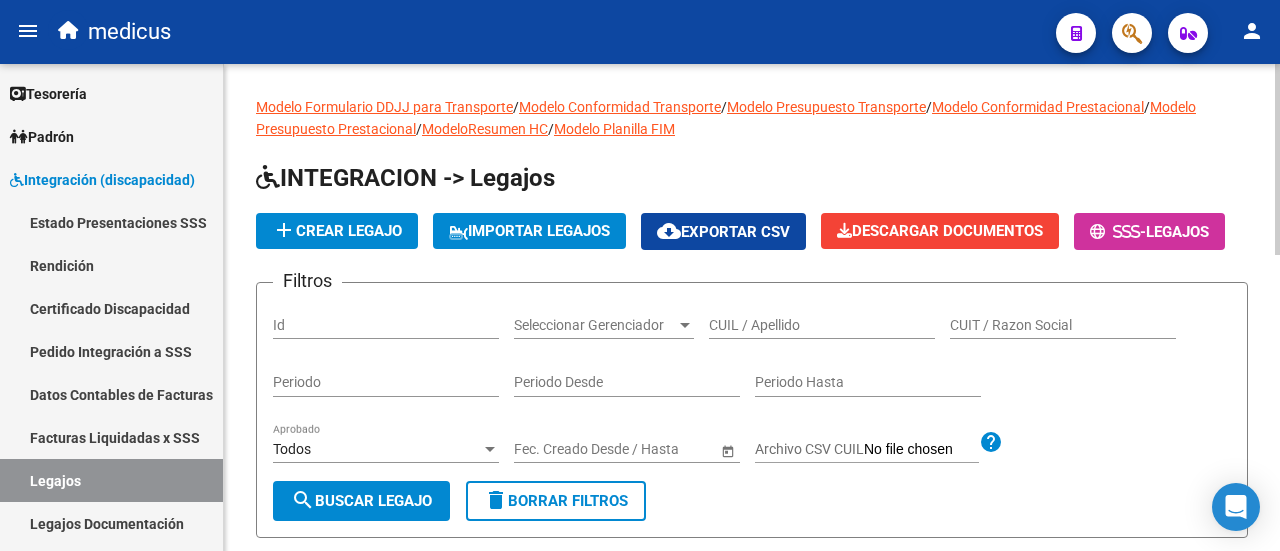 click on "CUIL / Apellido" 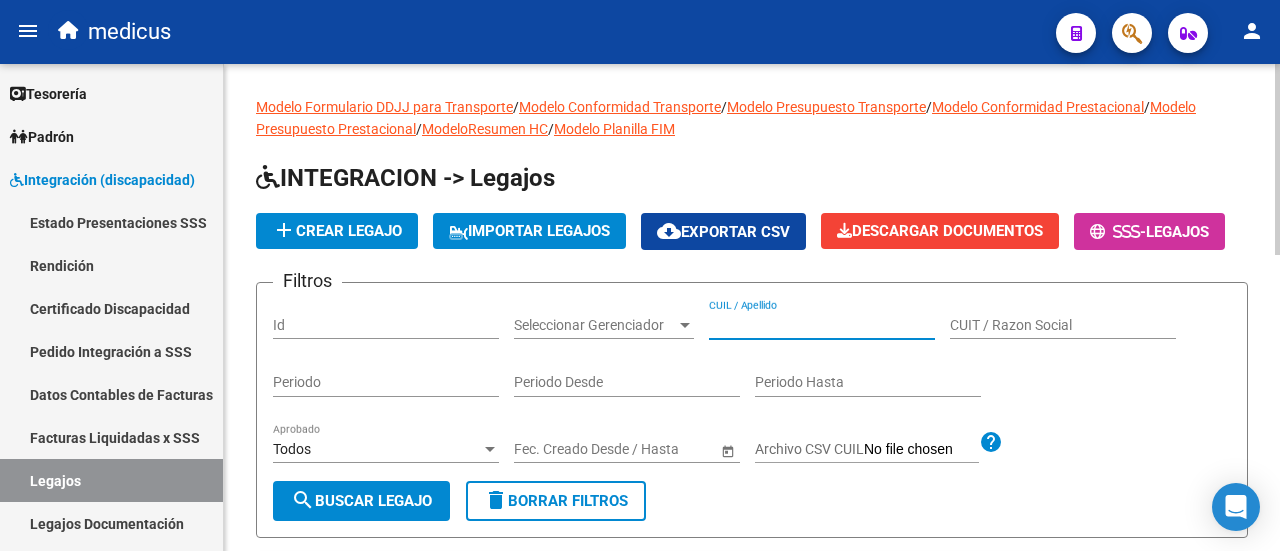 paste on "[NUMBER]" 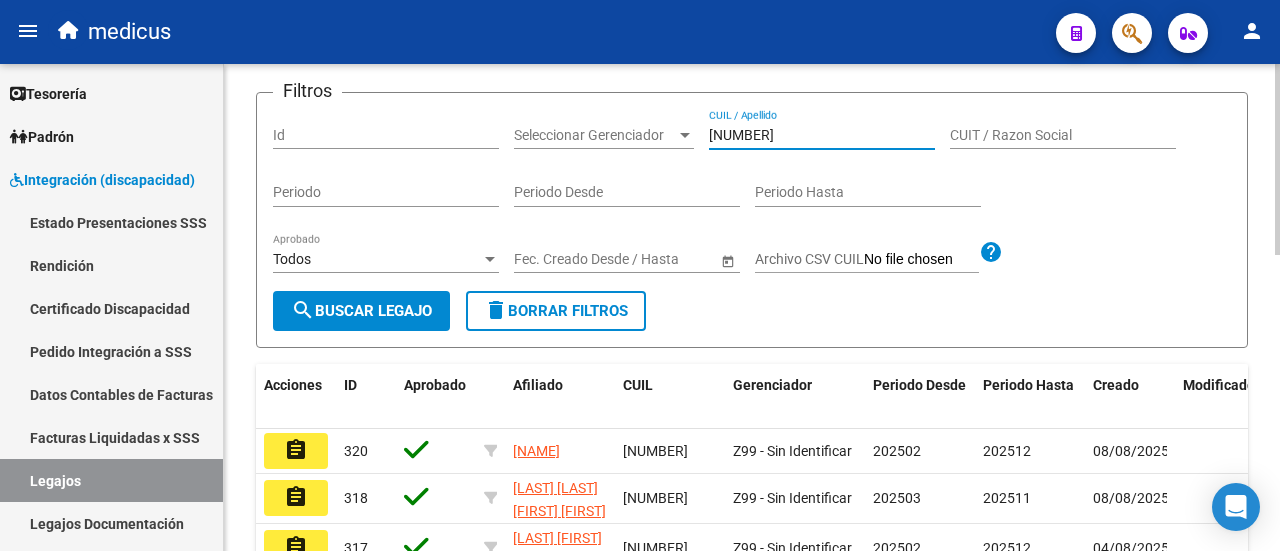 scroll, scrollTop: 200, scrollLeft: 0, axis: vertical 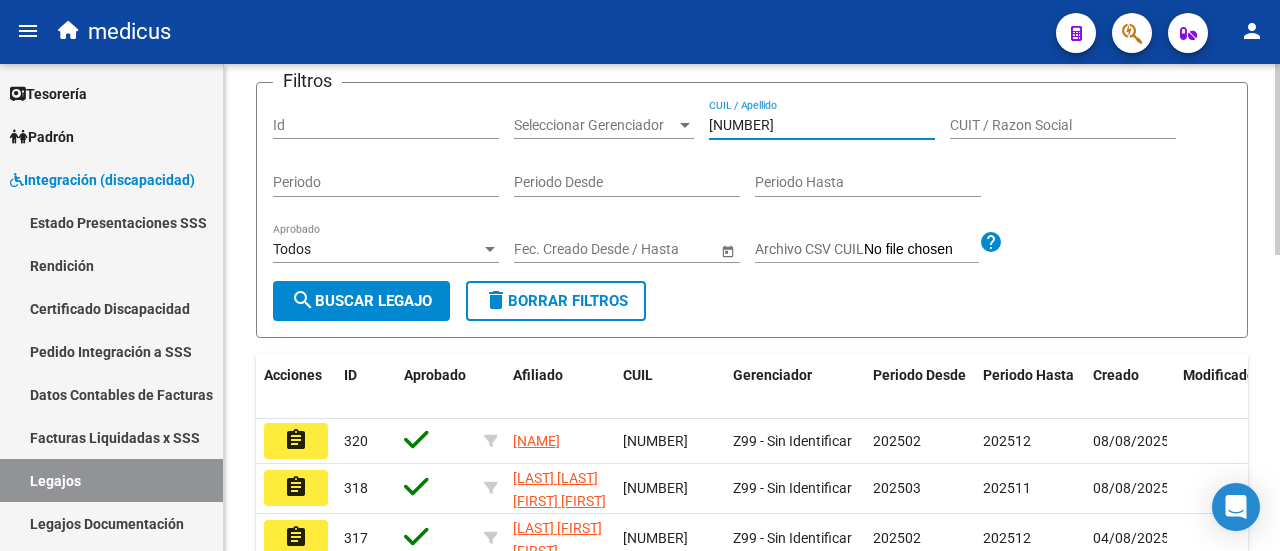 type on "[NUMBER]" 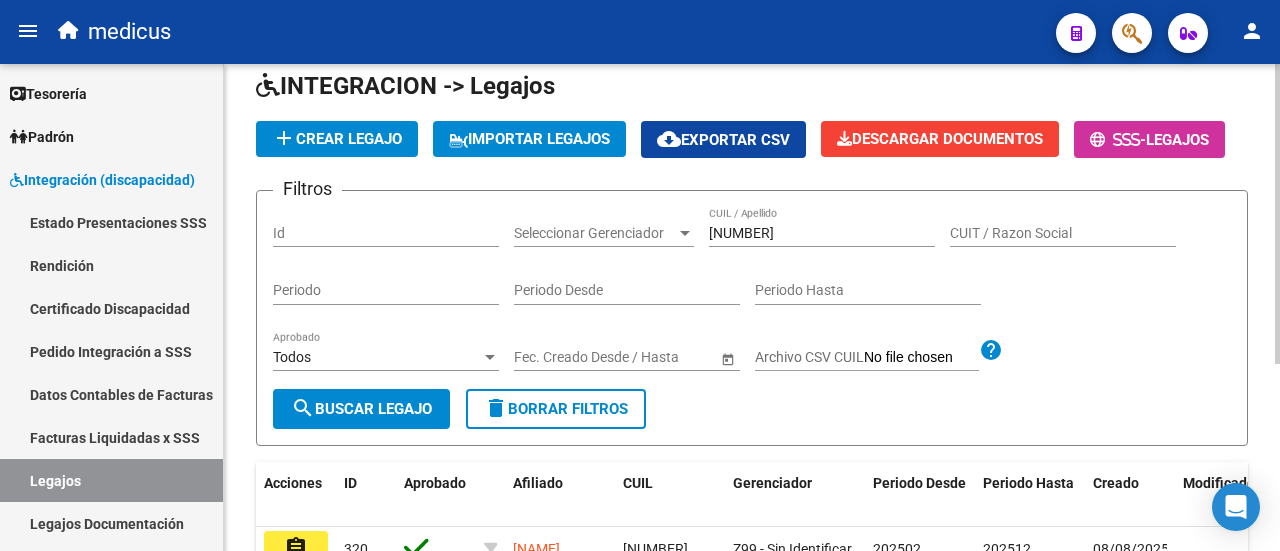 scroll, scrollTop: 204, scrollLeft: 0, axis: vertical 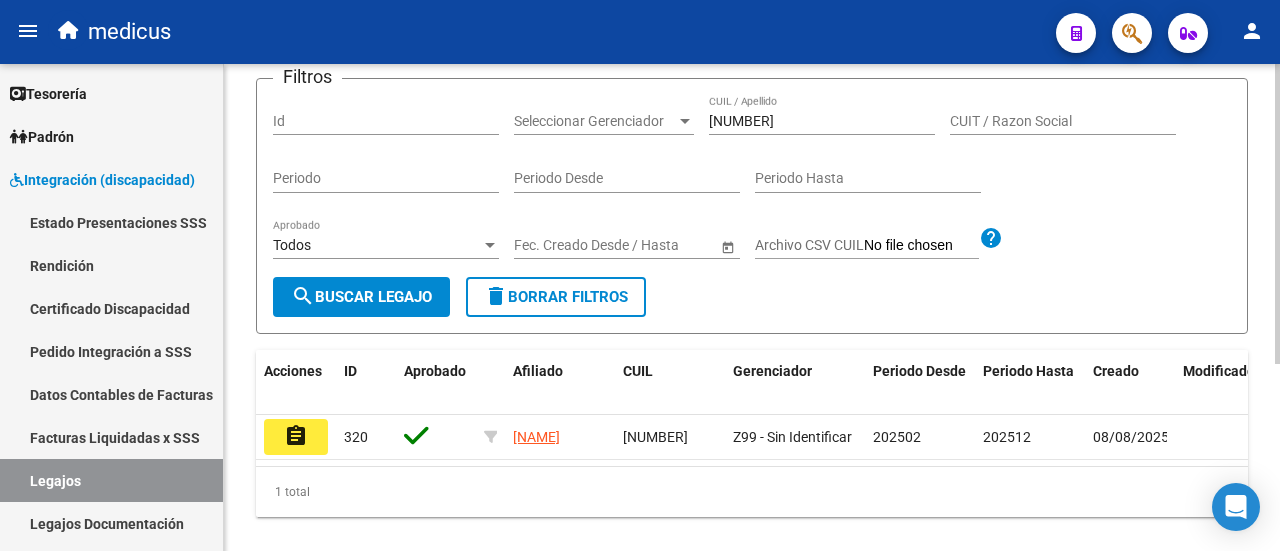 click on "delete  Borrar Filtros" 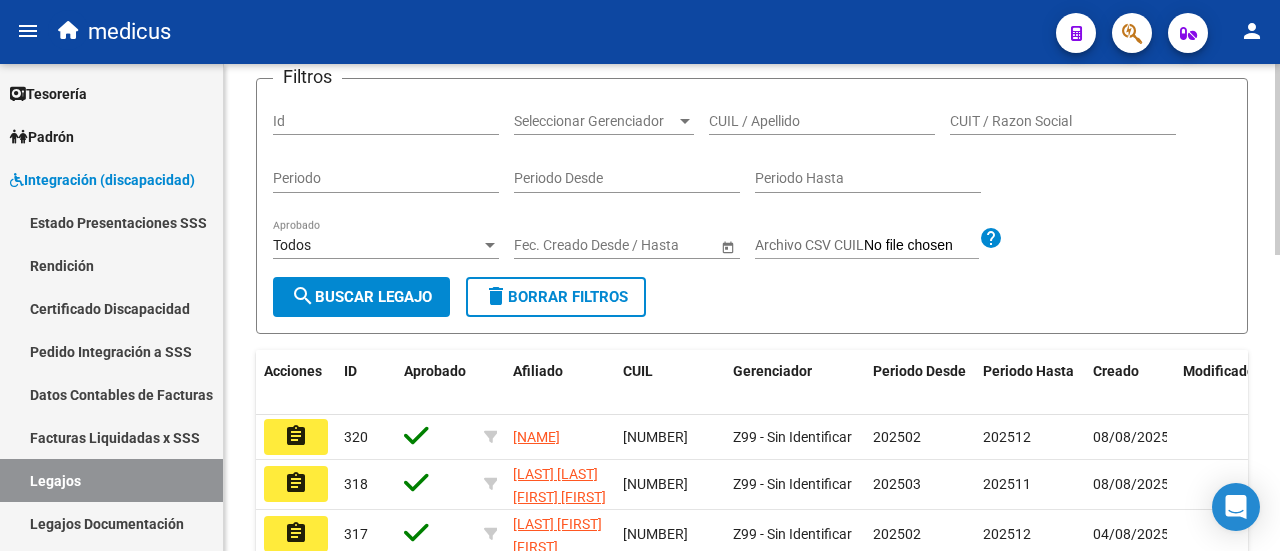 click on "CUIL / Apellido" at bounding box center (822, 121) 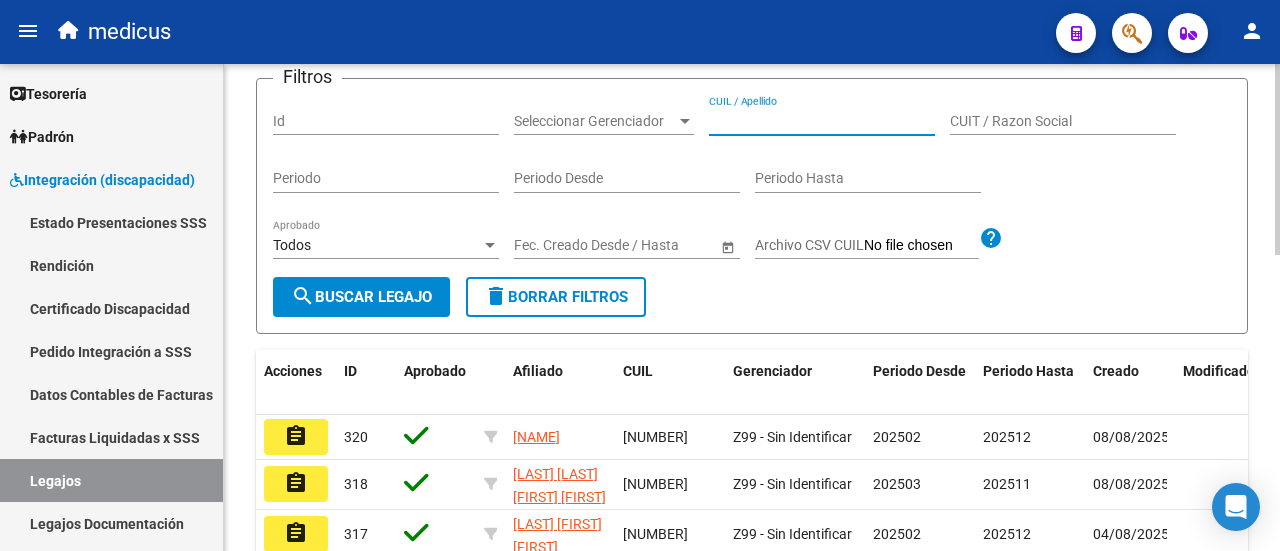paste on "[CUIL]" 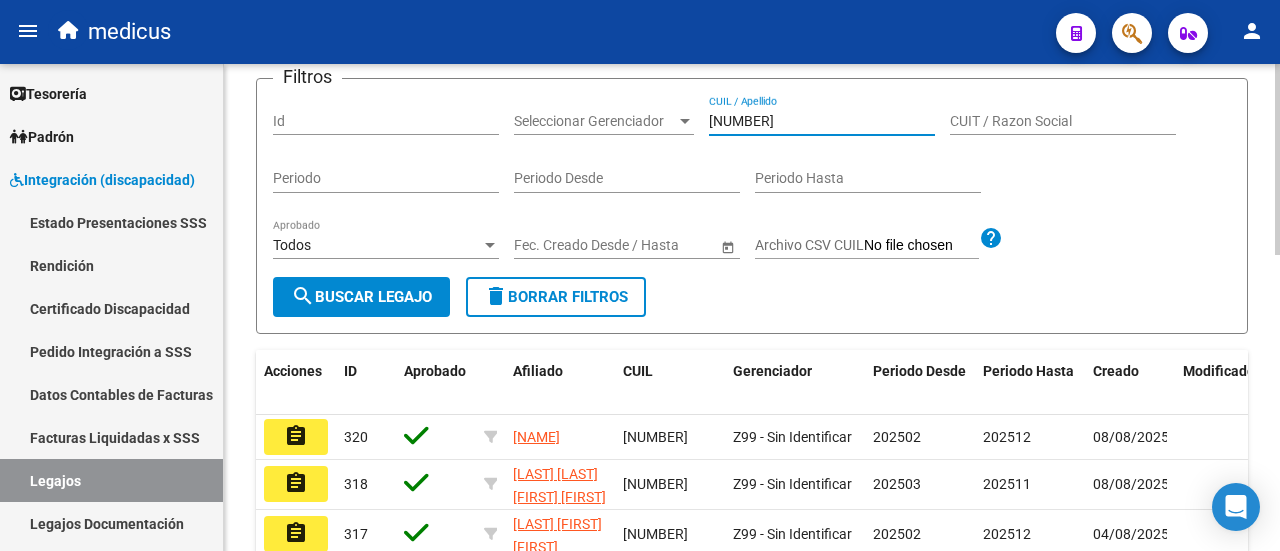 type on "[CUIL]" 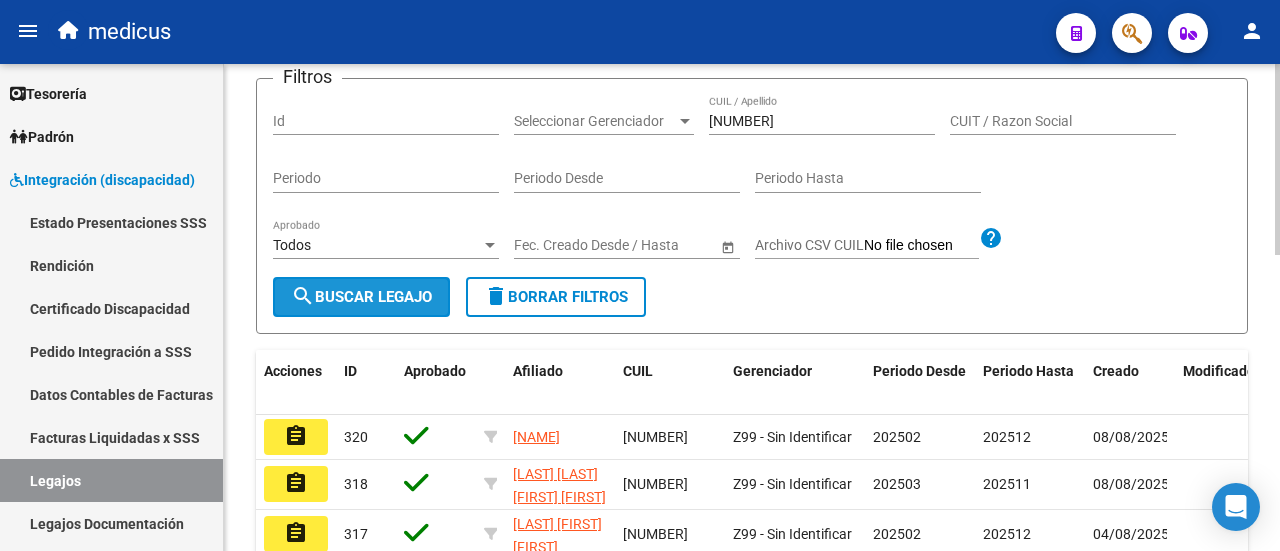 click on "search  Buscar Legajo" 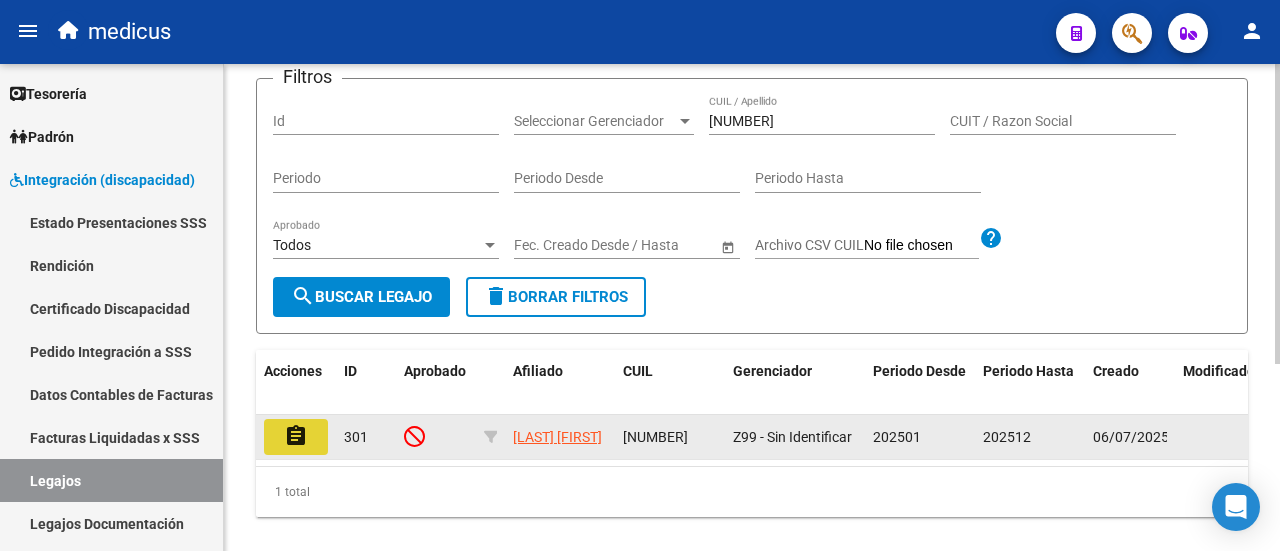 click on "assignment" 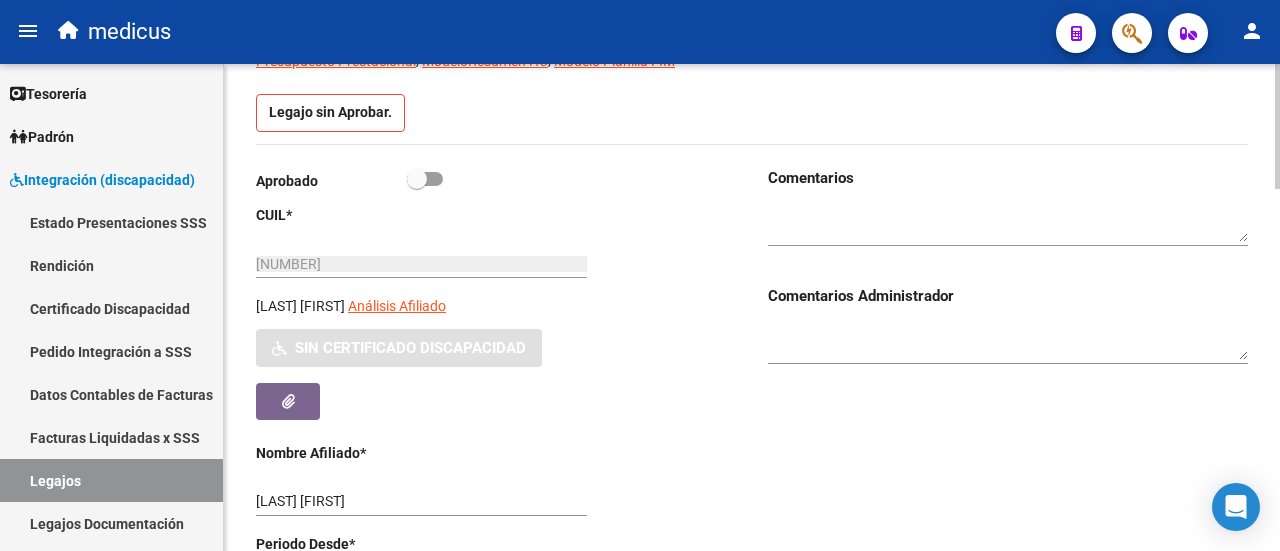 scroll, scrollTop: 316, scrollLeft: 0, axis: vertical 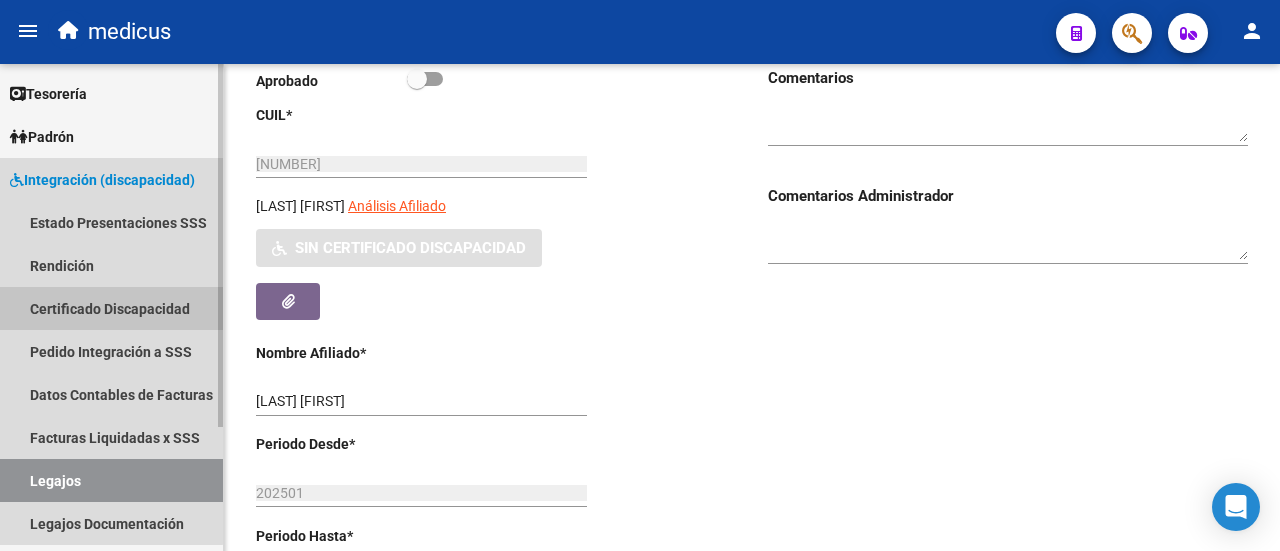 click on "Certificado Discapacidad" at bounding box center (111, 308) 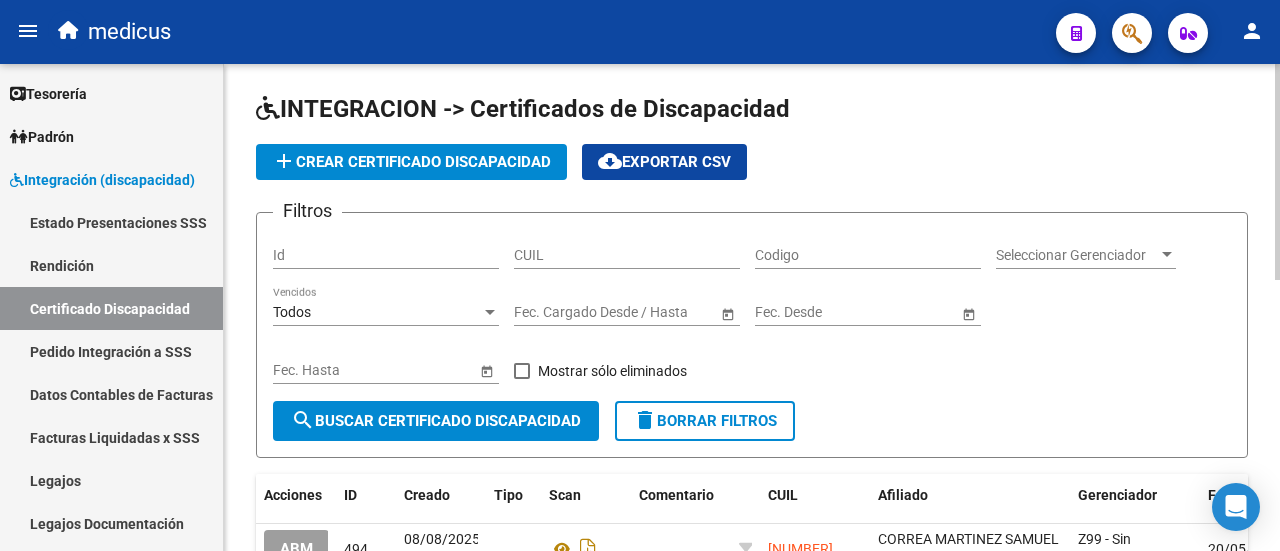 scroll, scrollTop: 0, scrollLeft: 0, axis: both 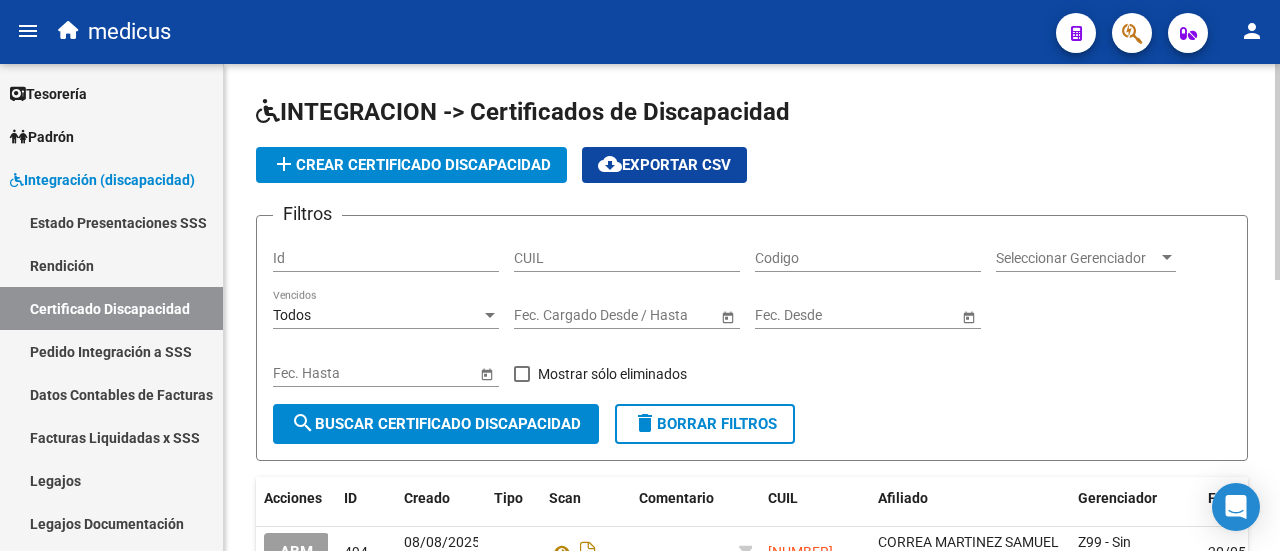 click on "CUIL" at bounding box center (627, 258) 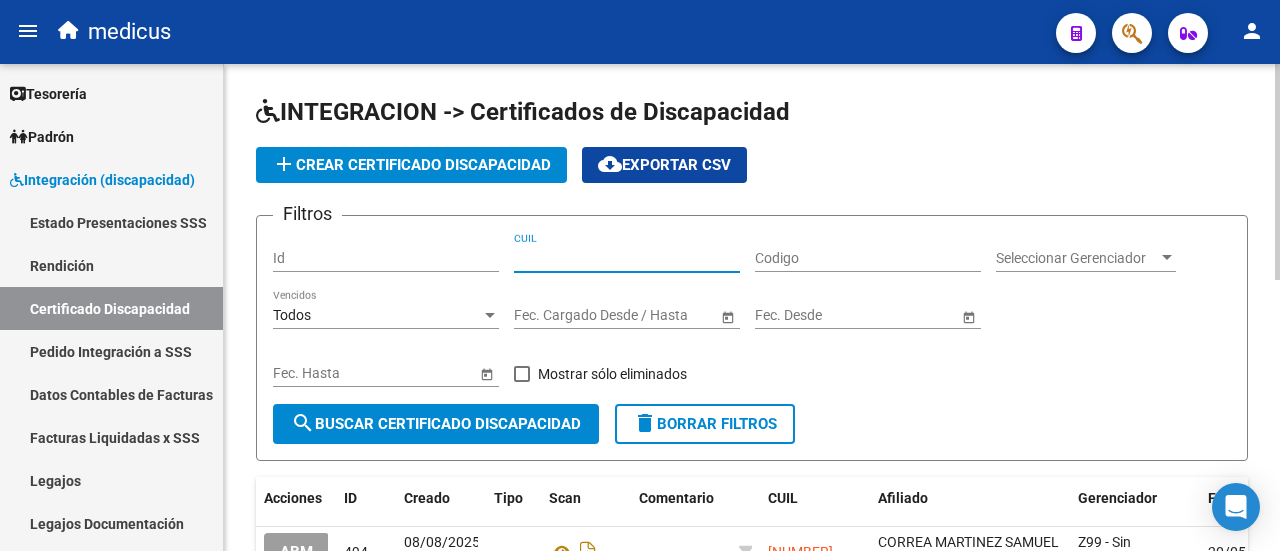 paste on "20-57255191-2" 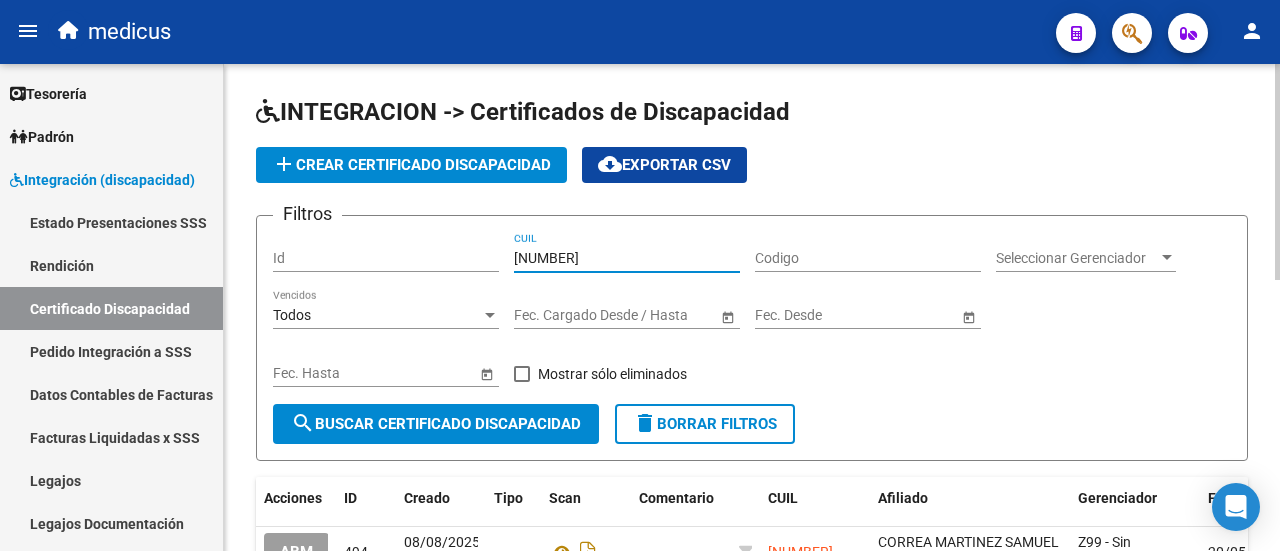 type on "20-57255191-2" 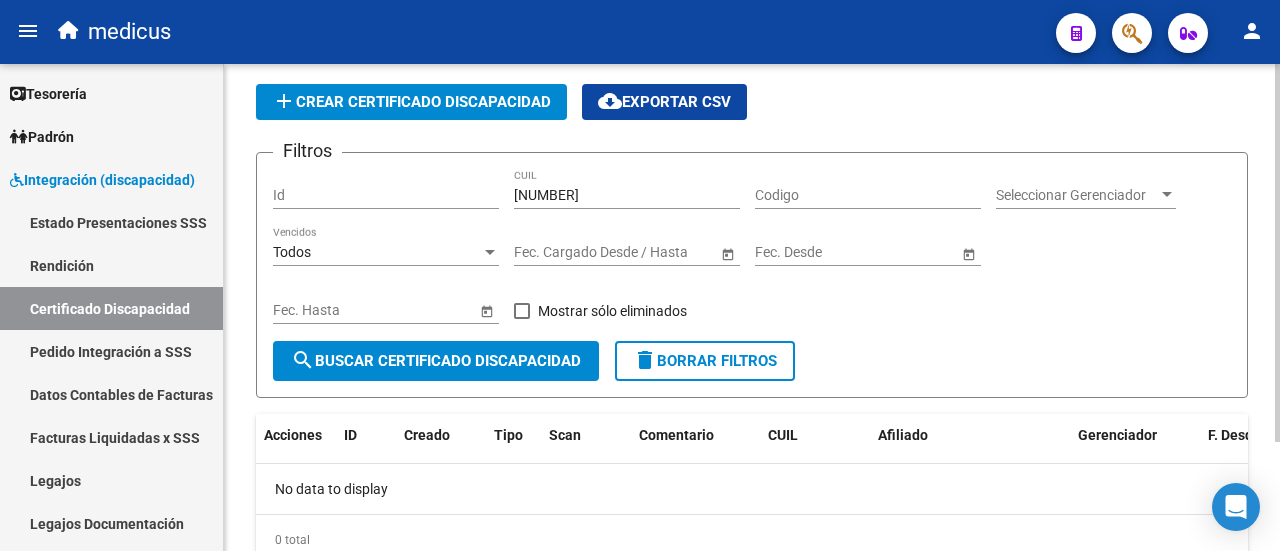 scroll, scrollTop: 0, scrollLeft: 0, axis: both 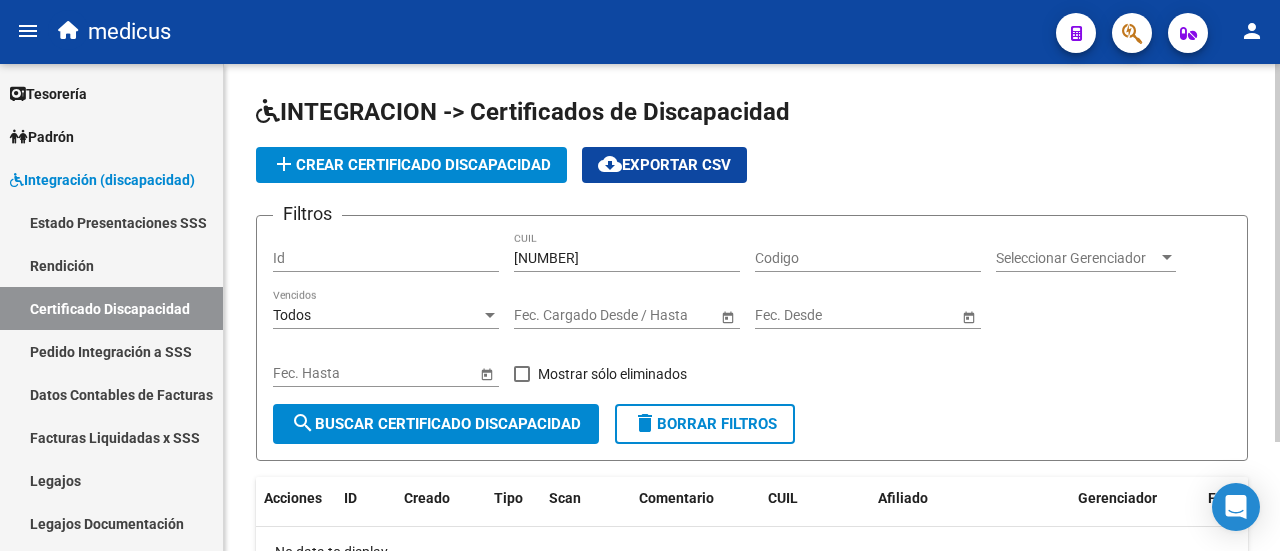 click on "add  Crear Certificado Discapacidad" 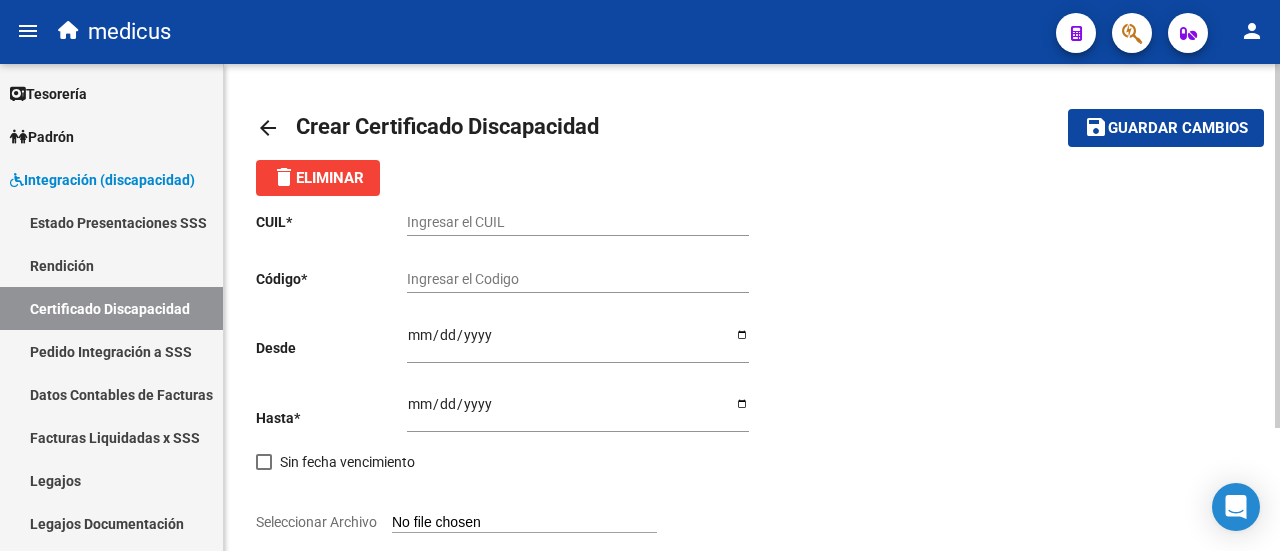 click on "Ingresar el CUIL" at bounding box center (578, 222) 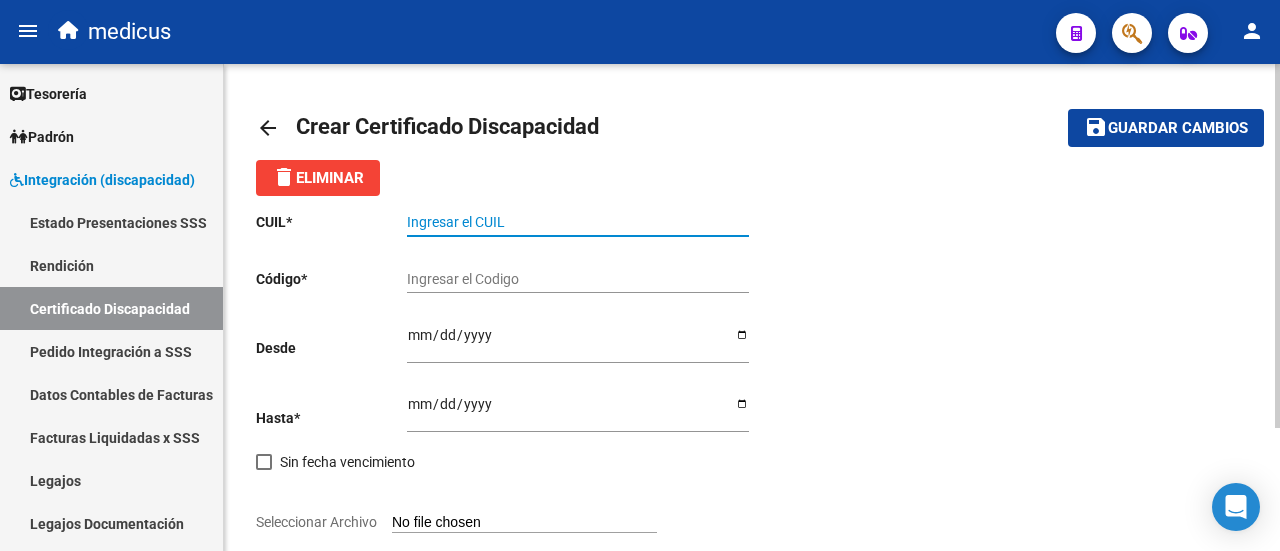 paste on "20-57255191-2" 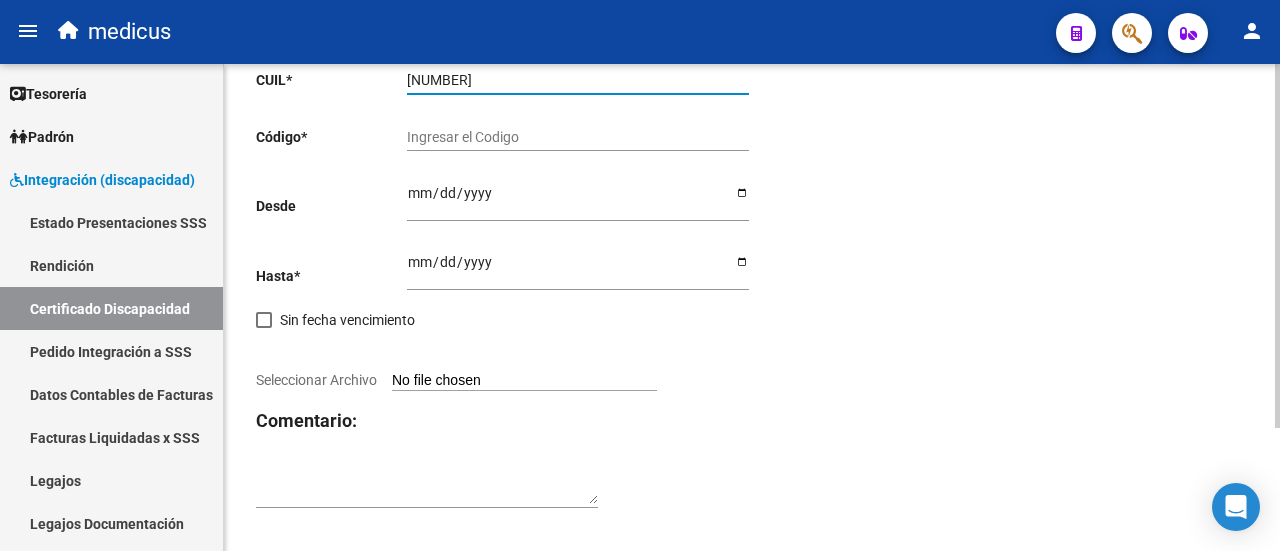 scroll, scrollTop: 164, scrollLeft: 0, axis: vertical 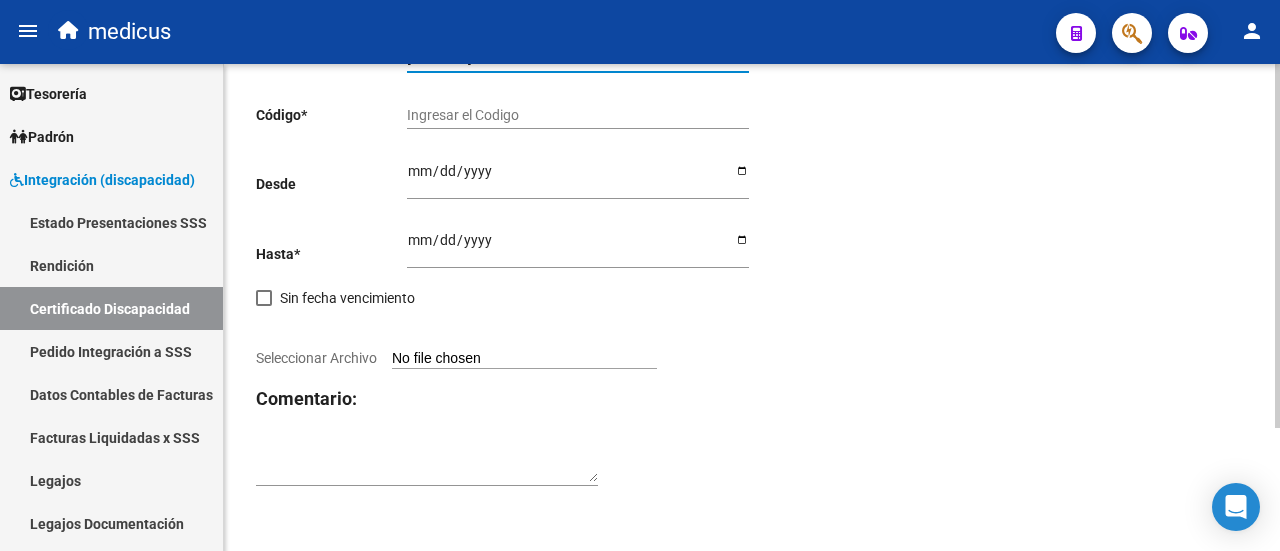 type on "20-57255191-2" 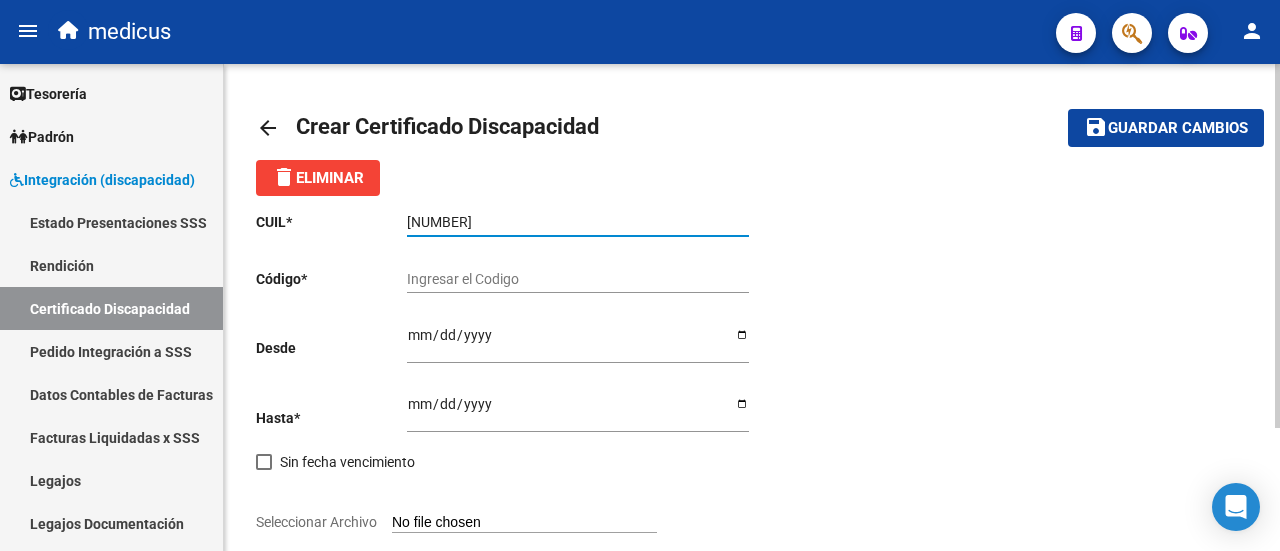 click on "Ingresar el Codigo" at bounding box center (578, 279) 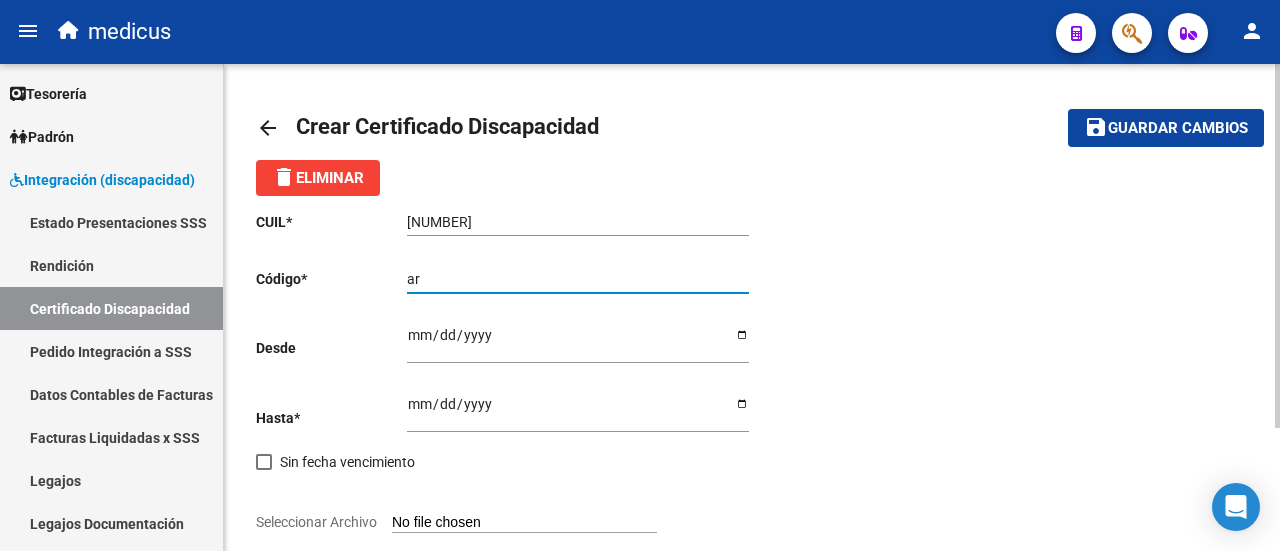 type on "a" 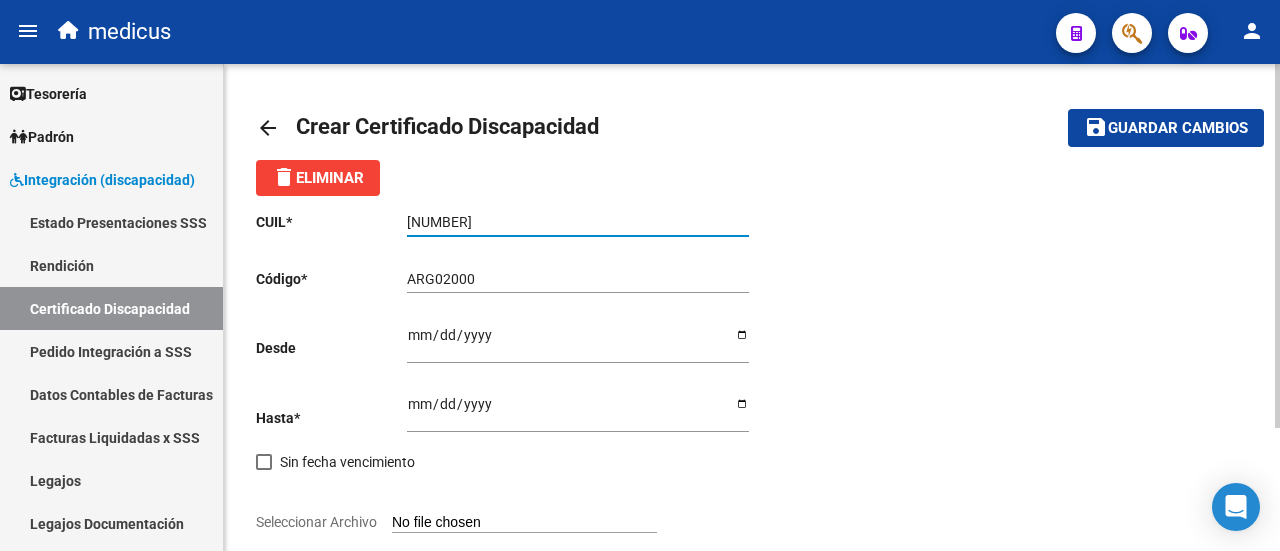 drag, startPoint x: 427, startPoint y: 219, endPoint x: 486, endPoint y: 222, distance: 59.07622 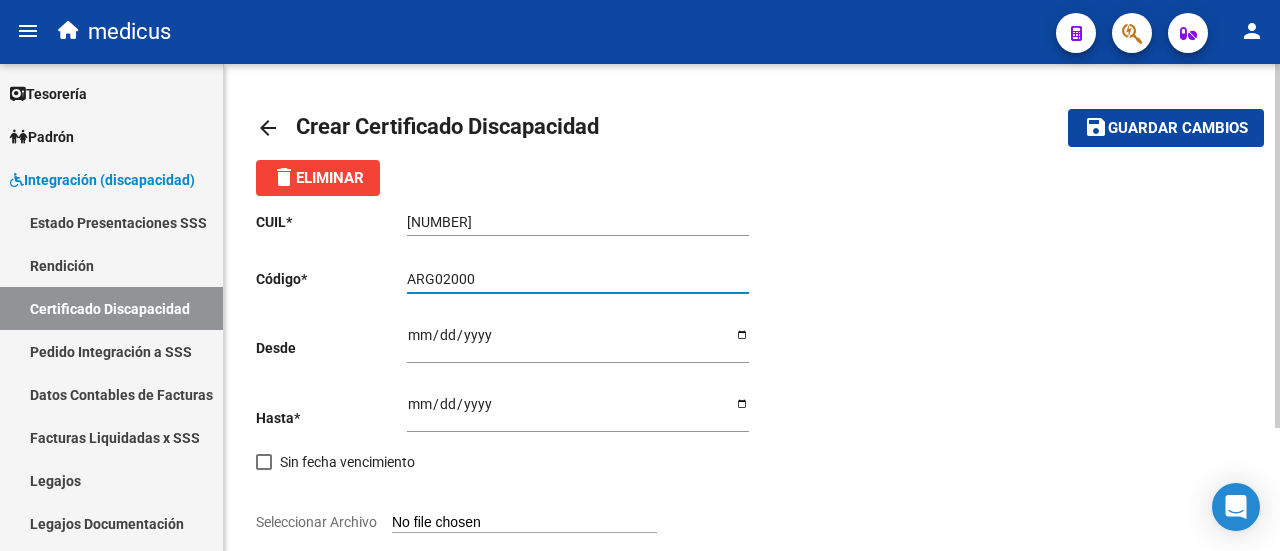 click on "ARG02000" at bounding box center [578, 279] 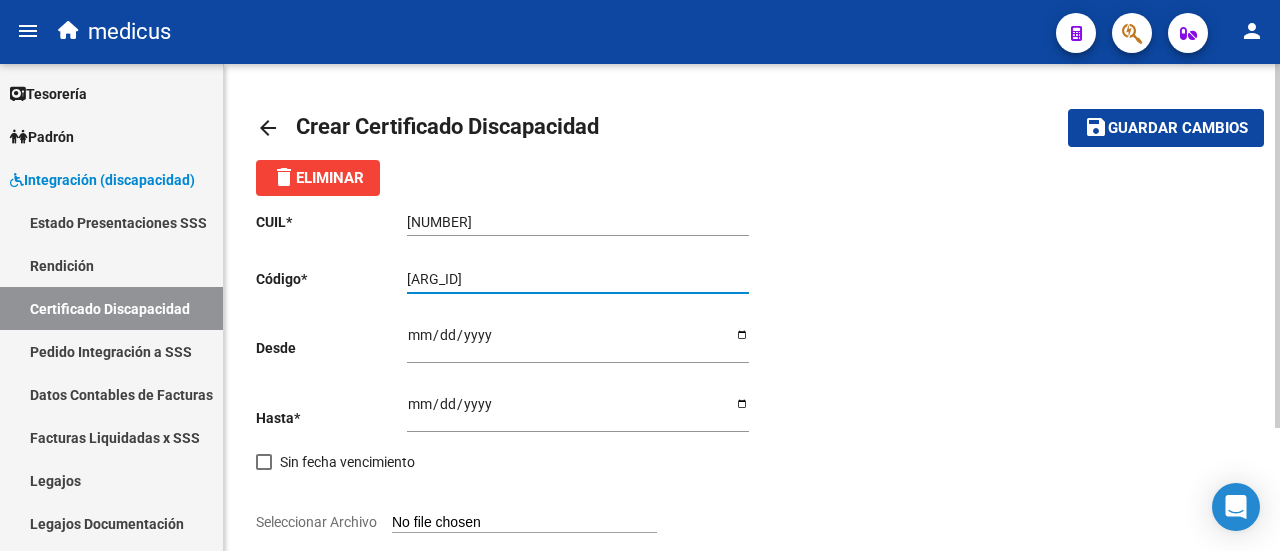 type on "[ID]" 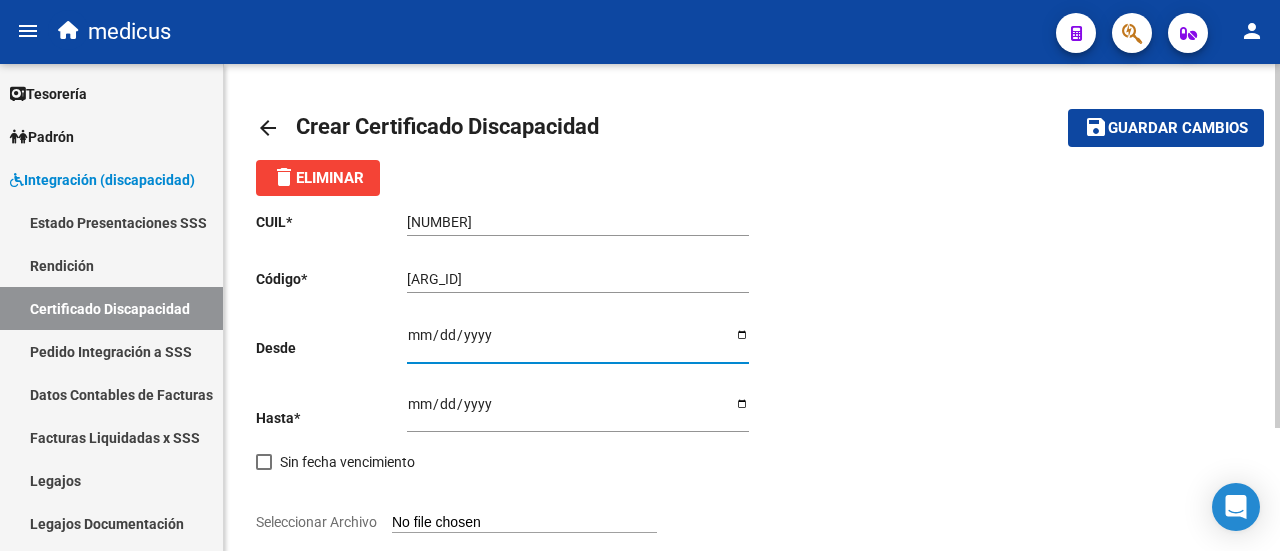 type on "2024-07-22" 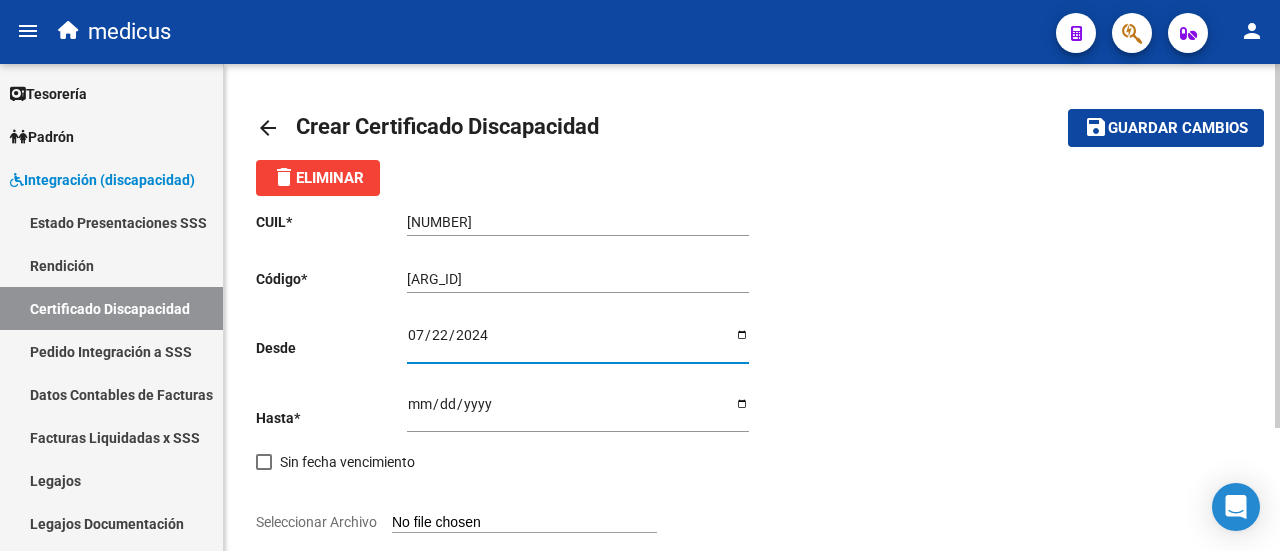 click on "Ingresar fec. Hasta" at bounding box center [578, 411] 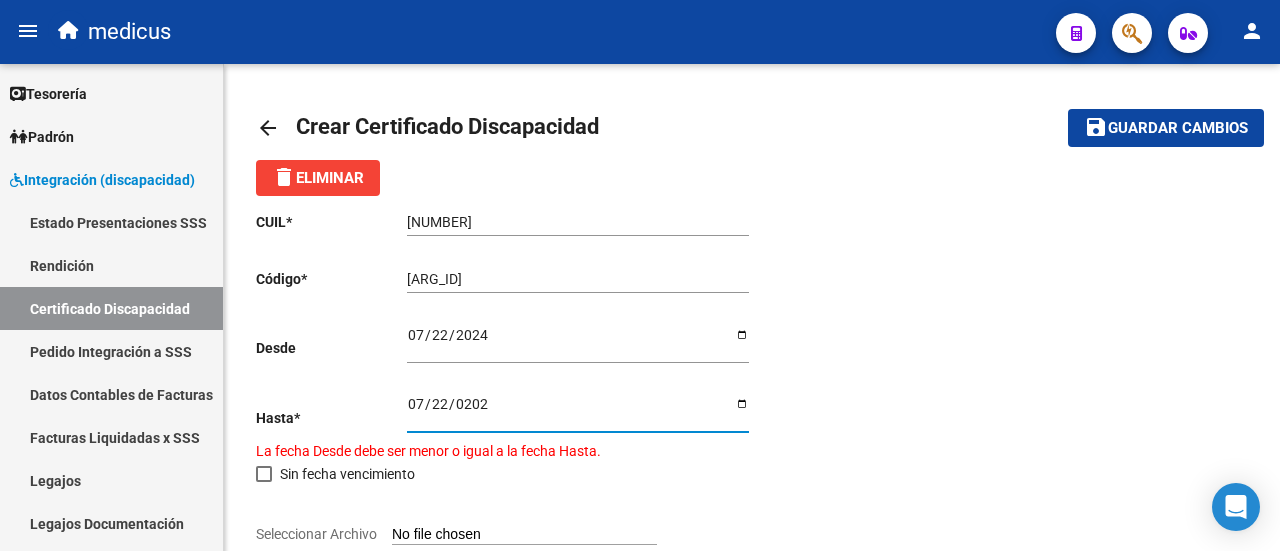 type on "2027-07-22" 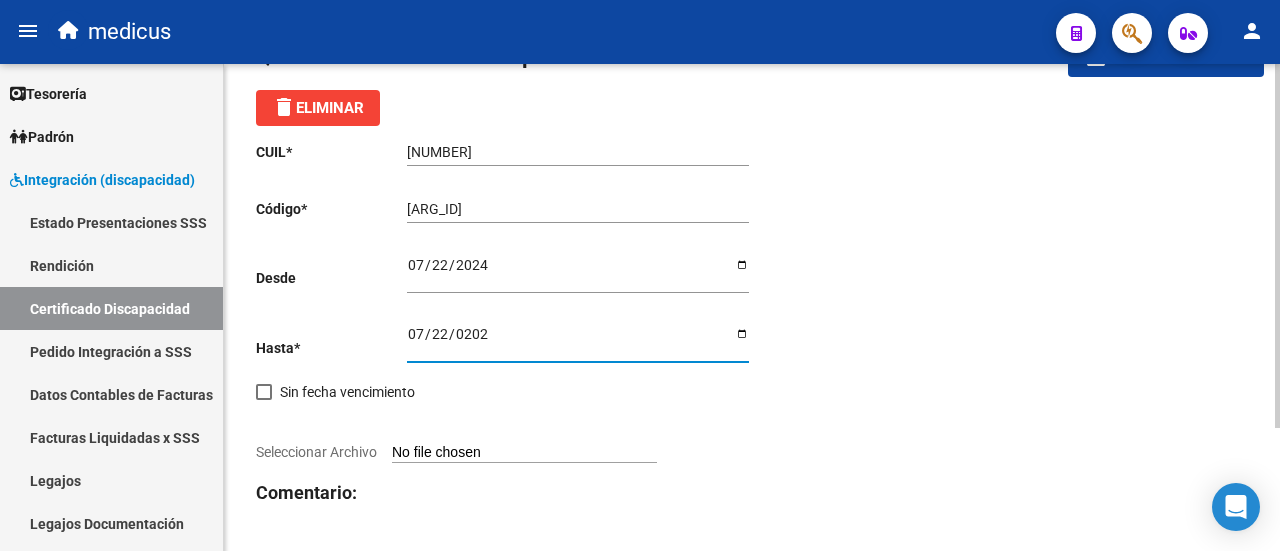 scroll, scrollTop: 100, scrollLeft: 0, axis: vertical 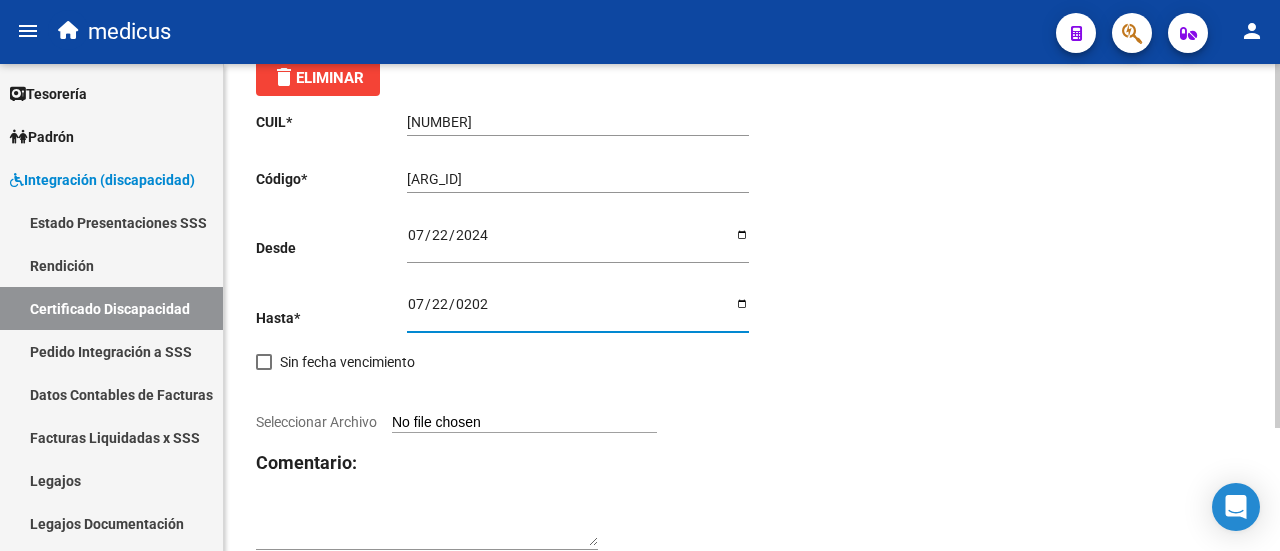 click on "Seleccionar Archivo" at bounding box center (524, 423) 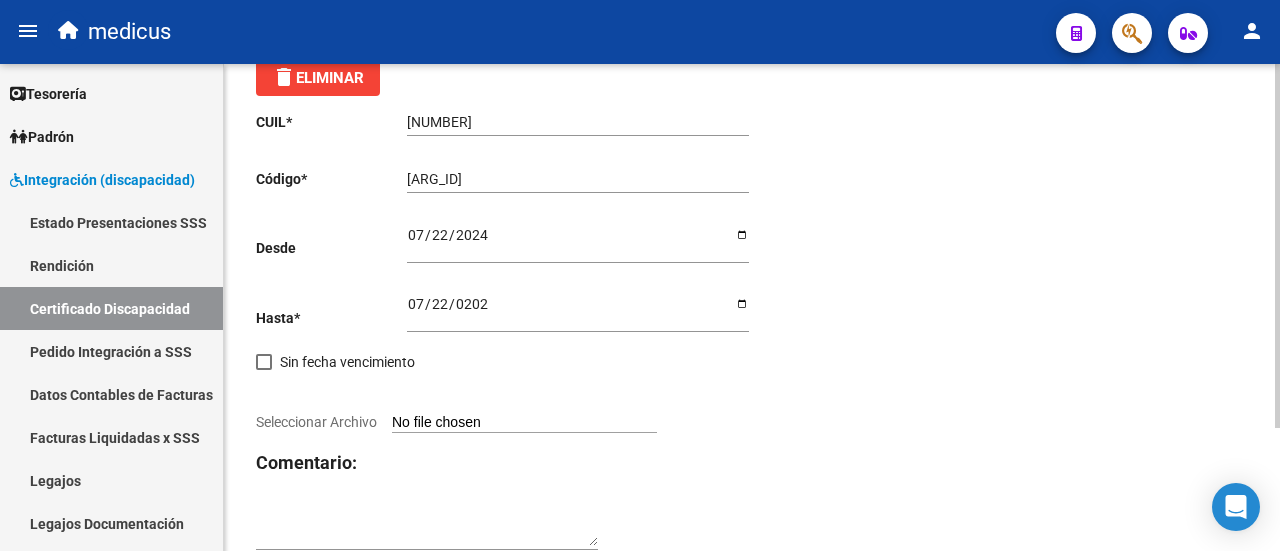type on "C:\fakepath\CUD Belloto Mateo..pdf" 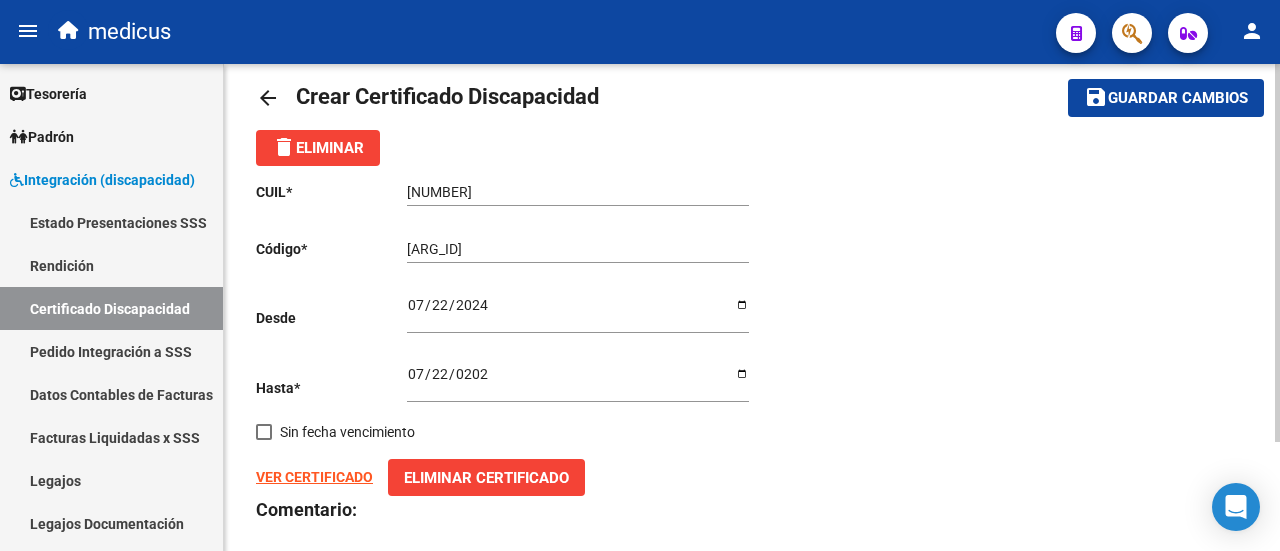 scroll, scrollTop: 0, scrollLeft: 0, axis: both 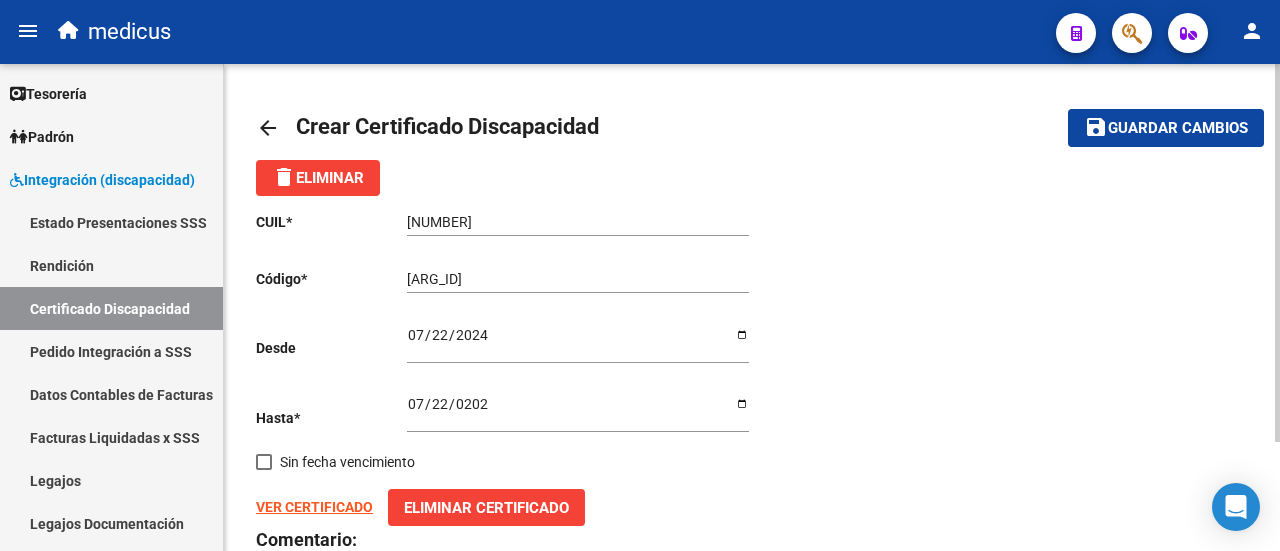 click on "Guardar cambios" 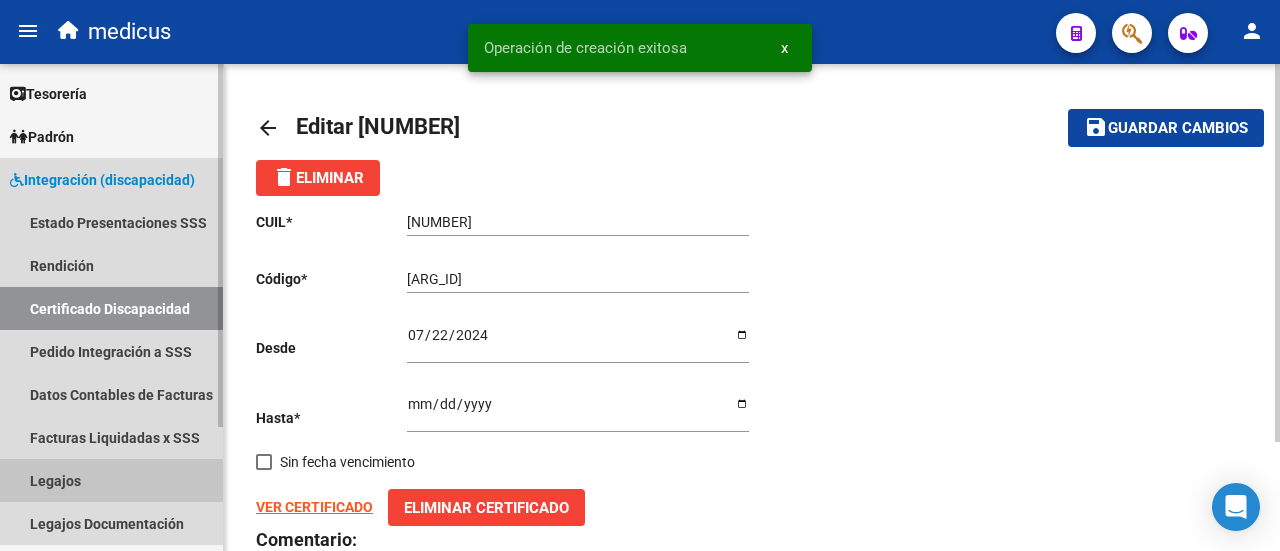click on "Legajos" at bounding box center (111, 480) 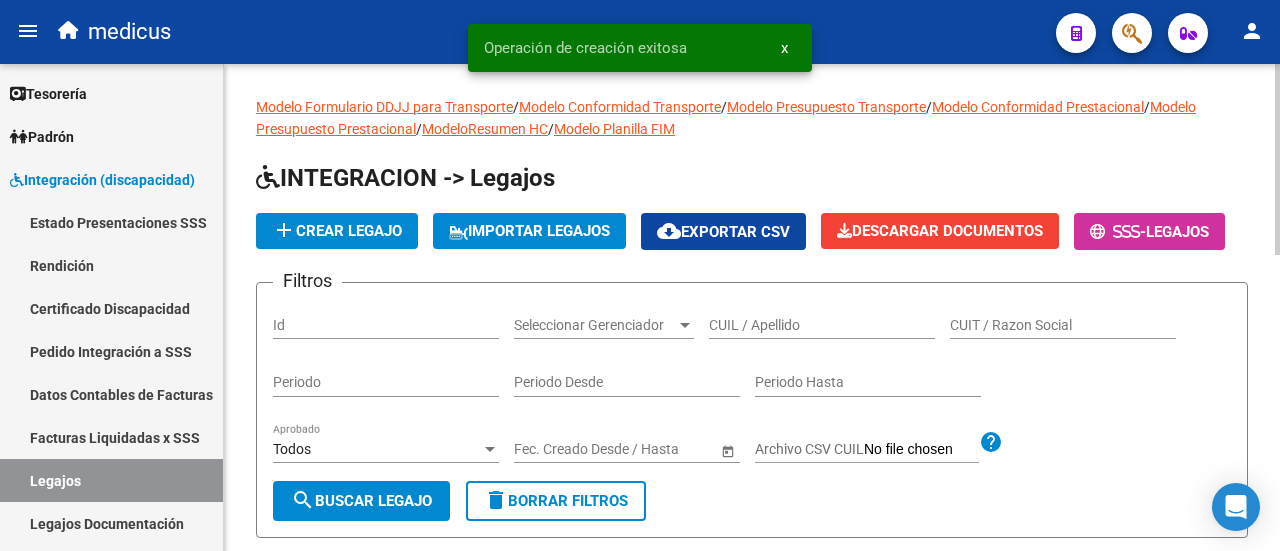 click on "CUIL / Apellido" at bounding box center (822, 325) 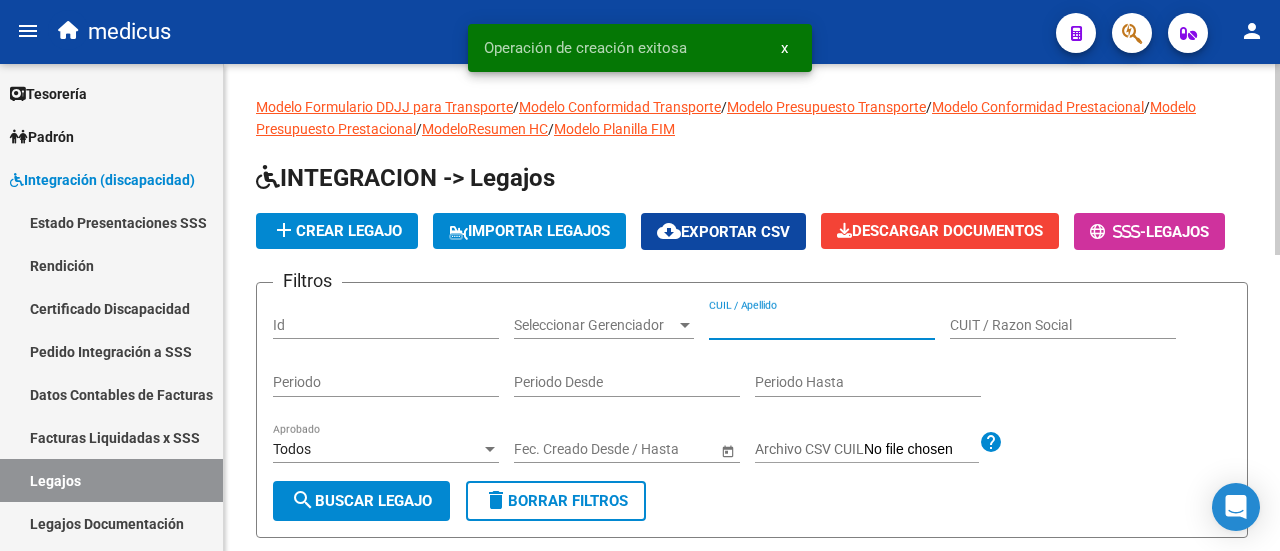 paste on "57255191" 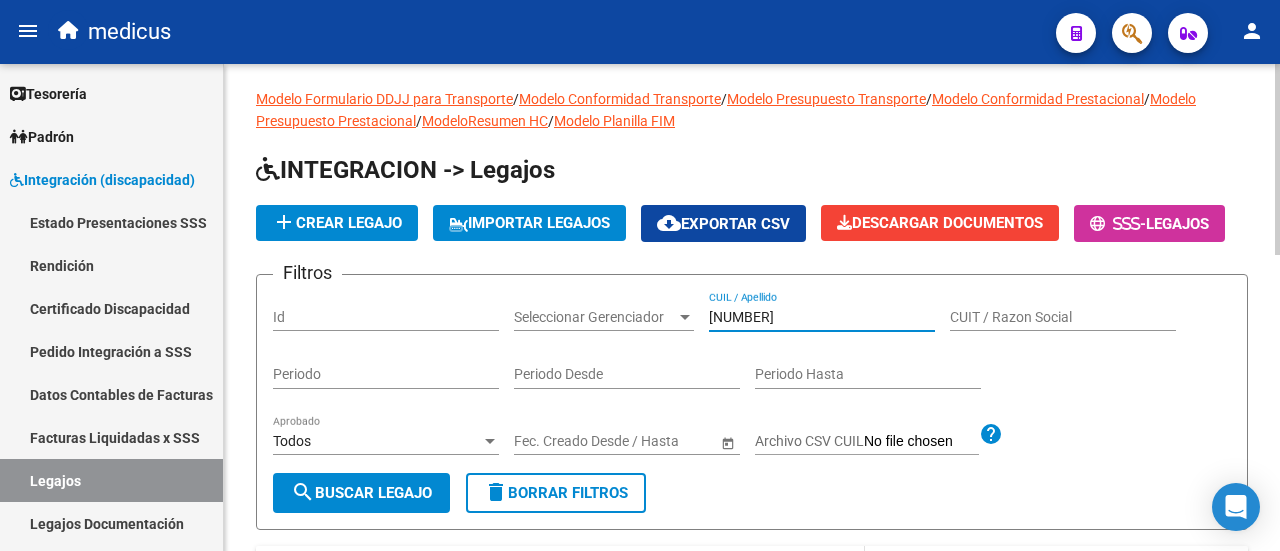 scroll, scrollTop: 0, scrollLeft: 0, axis: both 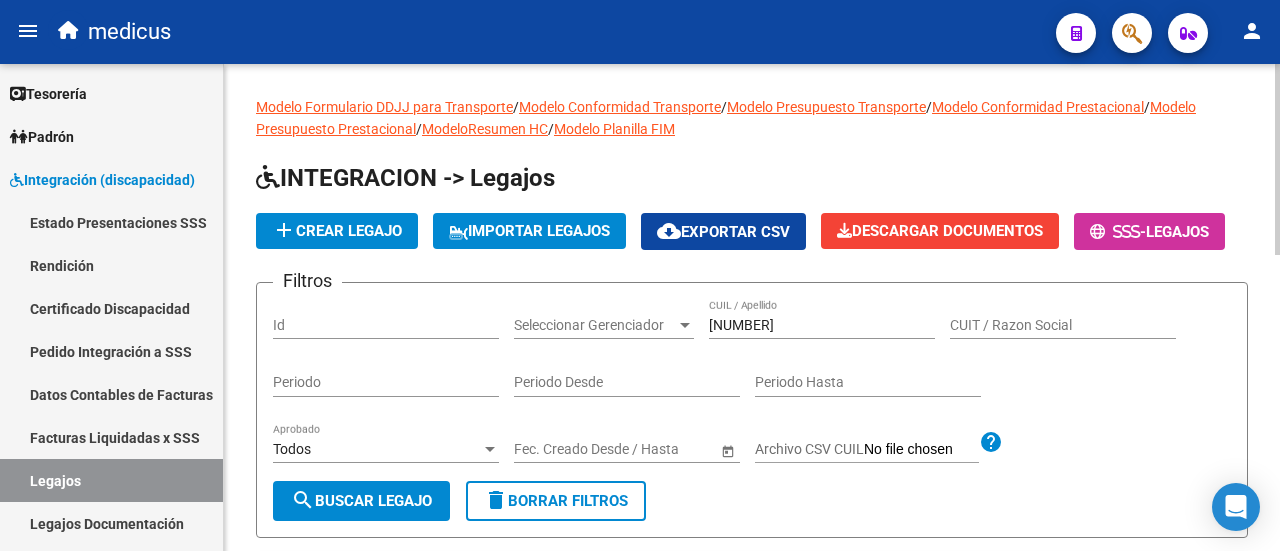 click on "57255191" at bounding box center (822, 325) 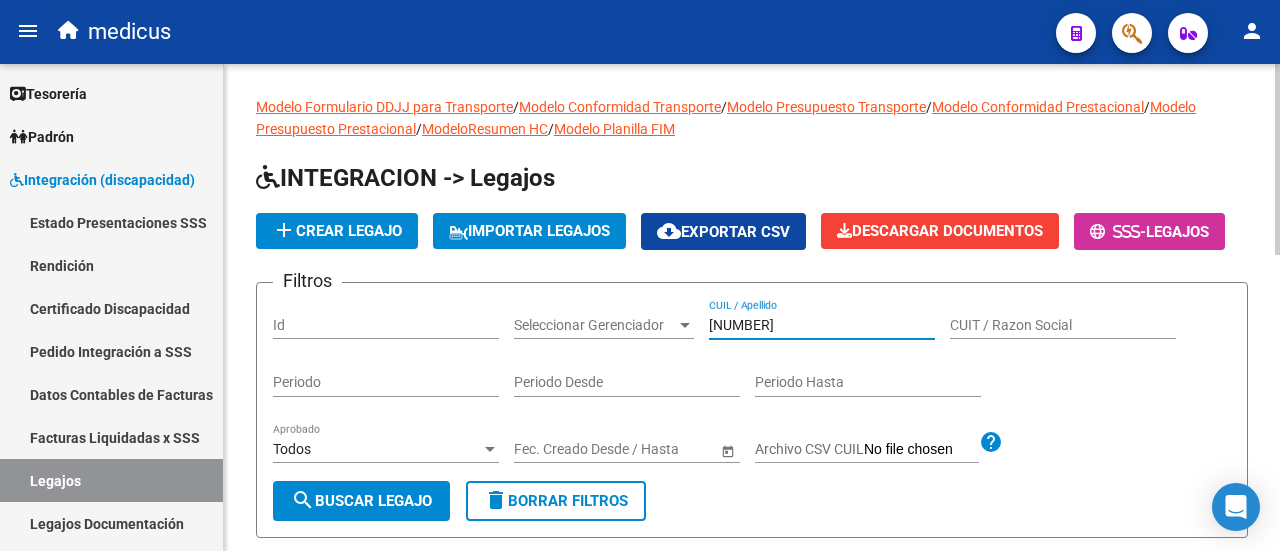 click on "57255191" at bounding box center (822, 325) 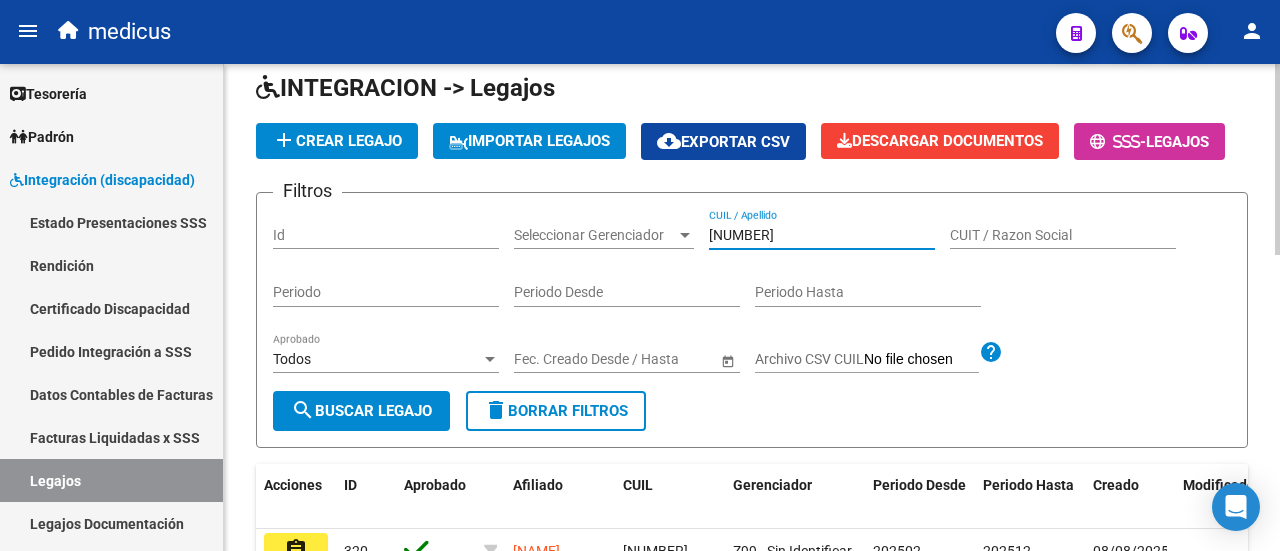 scroll, scrollTop: 200, scrollLeft: 0, axis: vertical 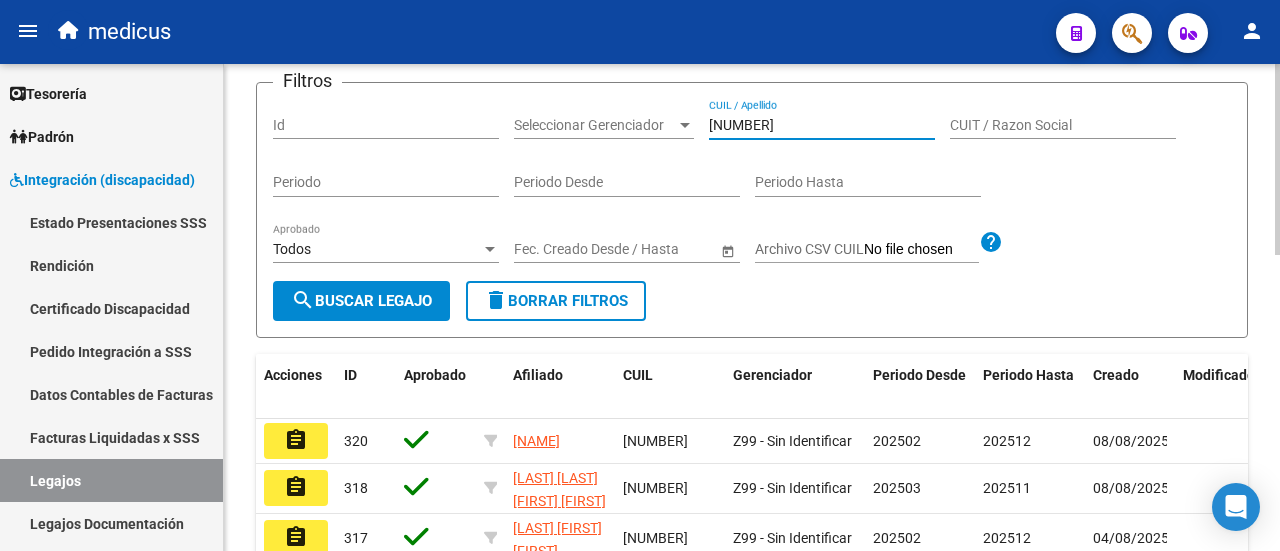 type on "[CUIL]" 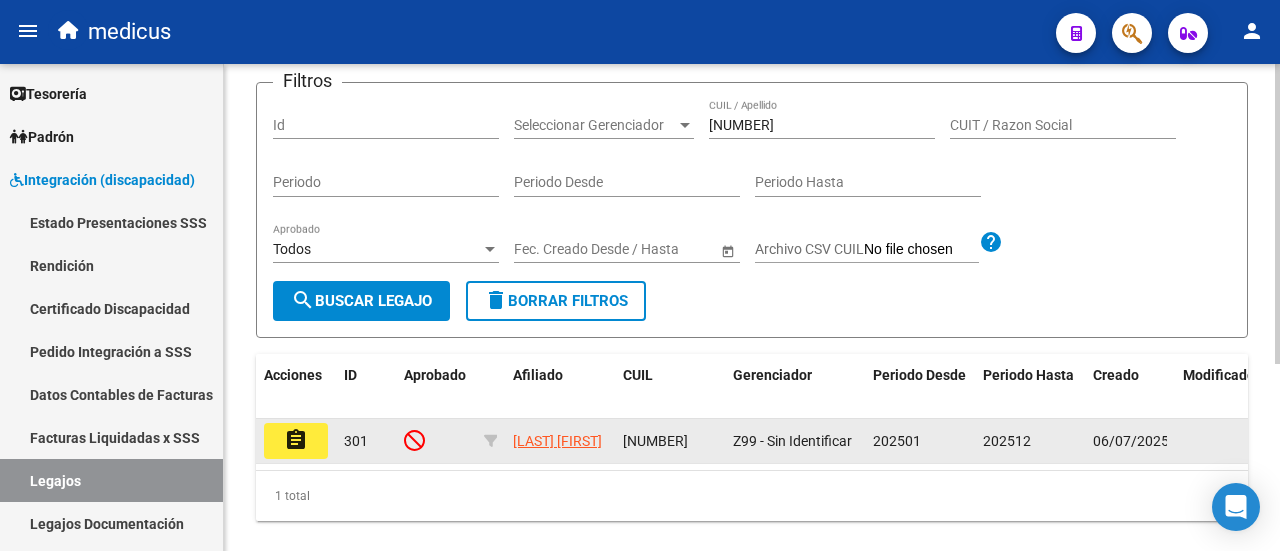 click on "assignment" 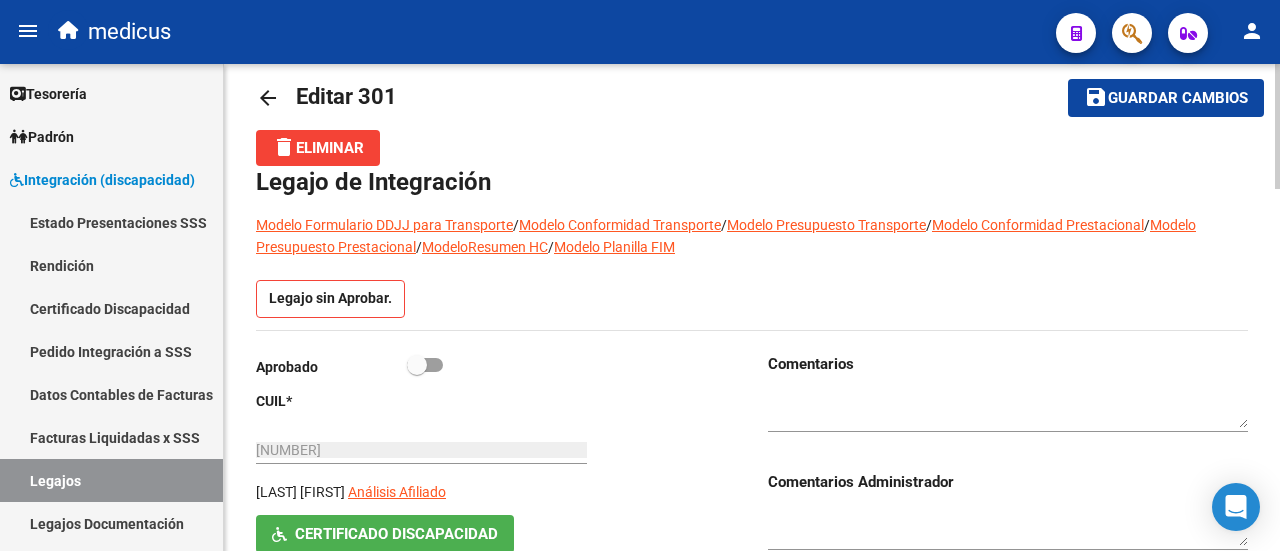 scroll, scrollTop: 0, scrollLeft: 0, axis: both 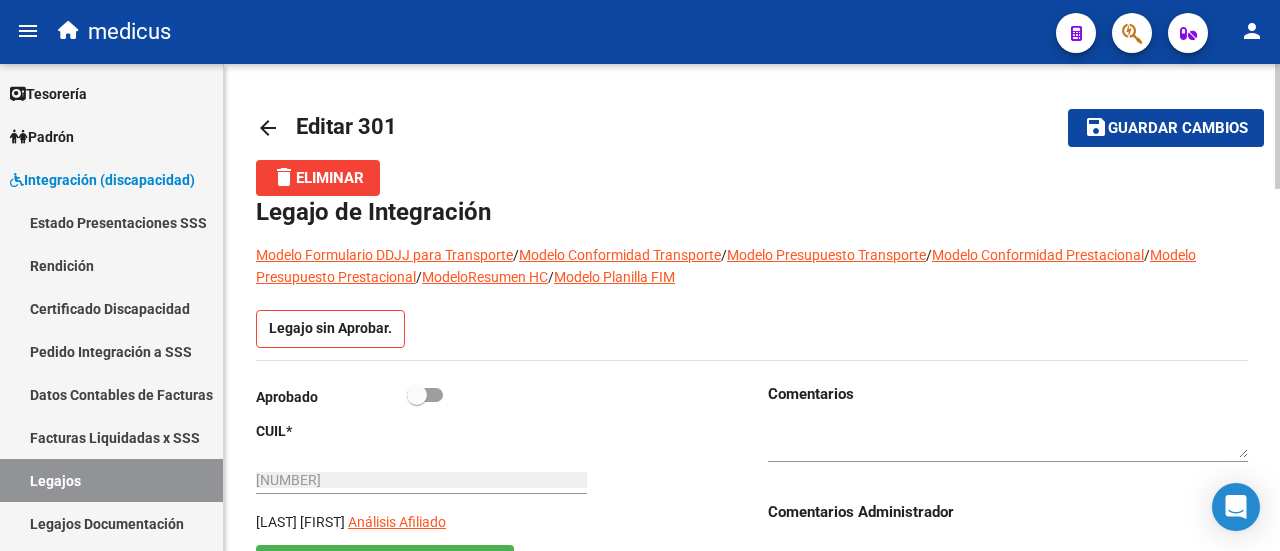 click at bounding box center [425, 395] 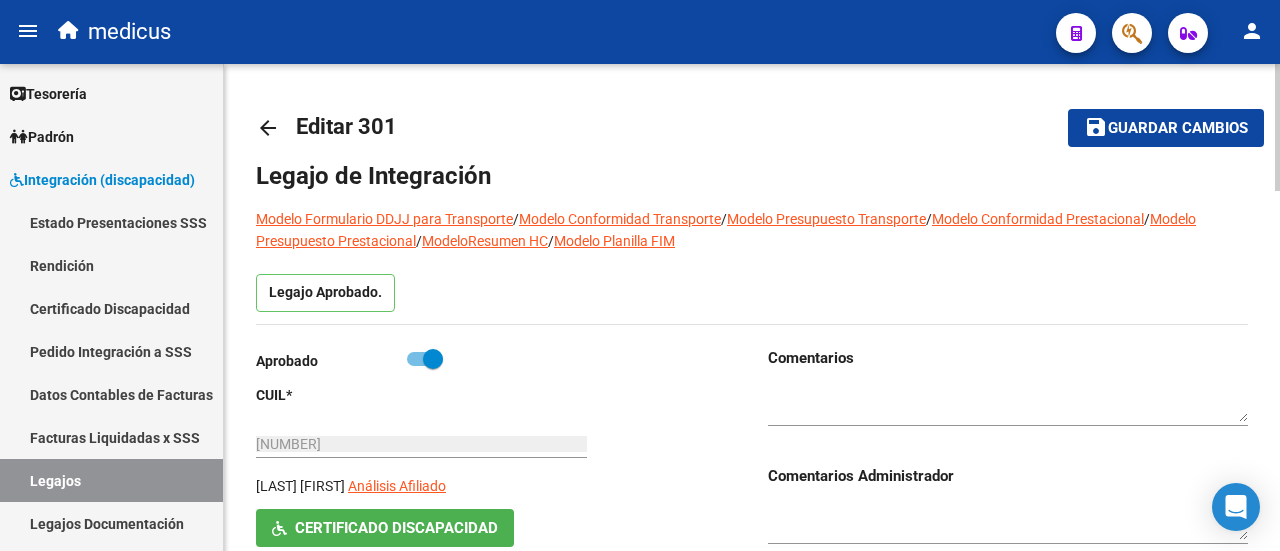 click on "Guardar cambios" 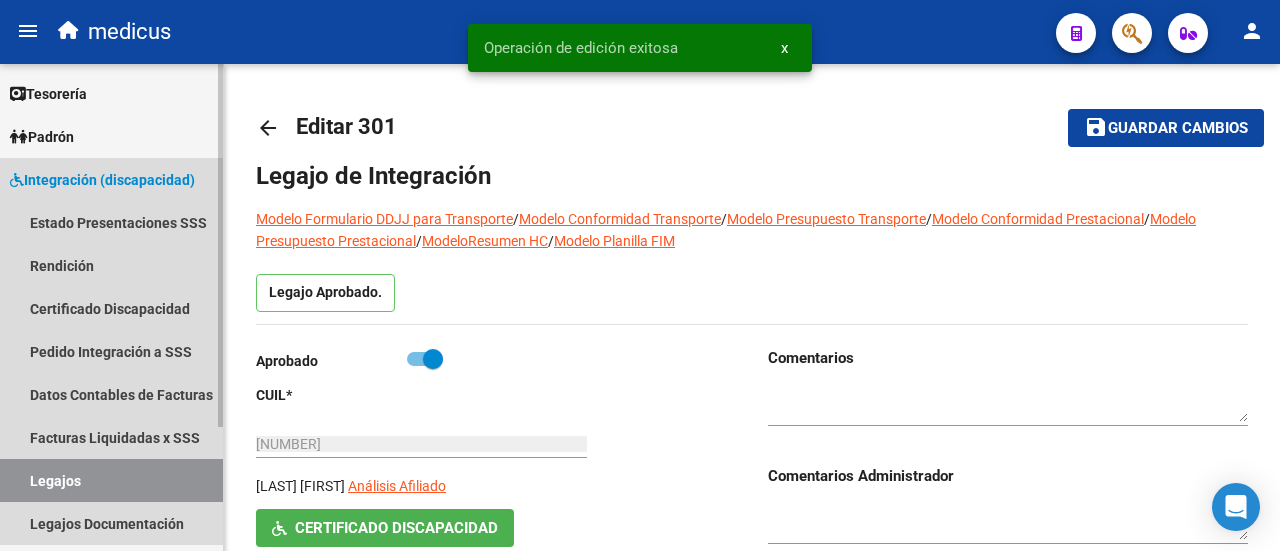 click on "Legajos" at bounding box center (111, 480) 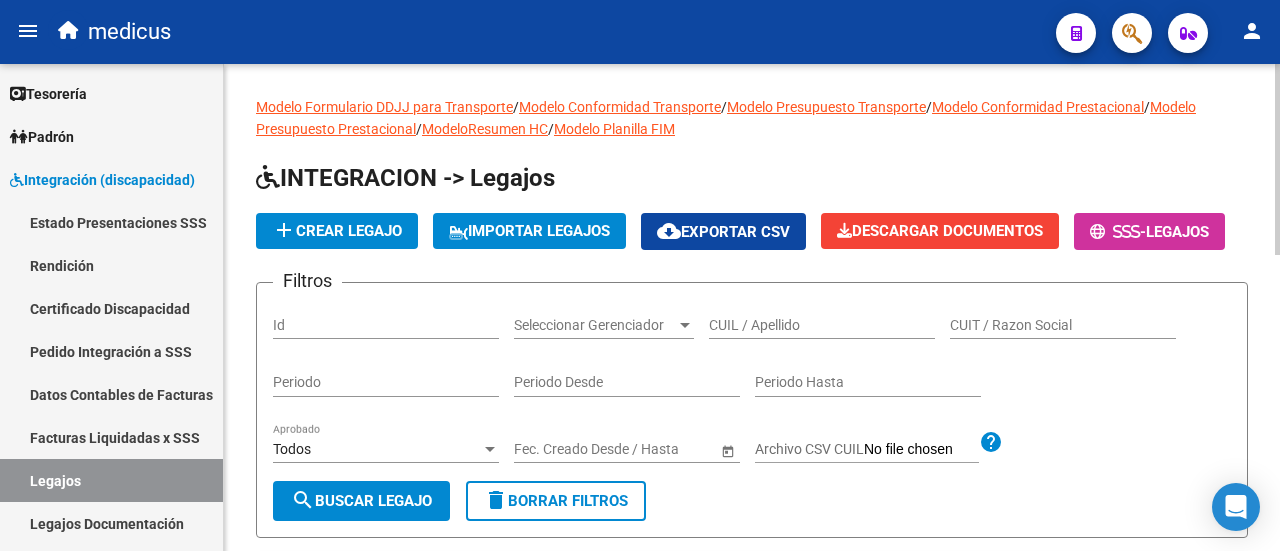 click on "CUIL / Apellido" 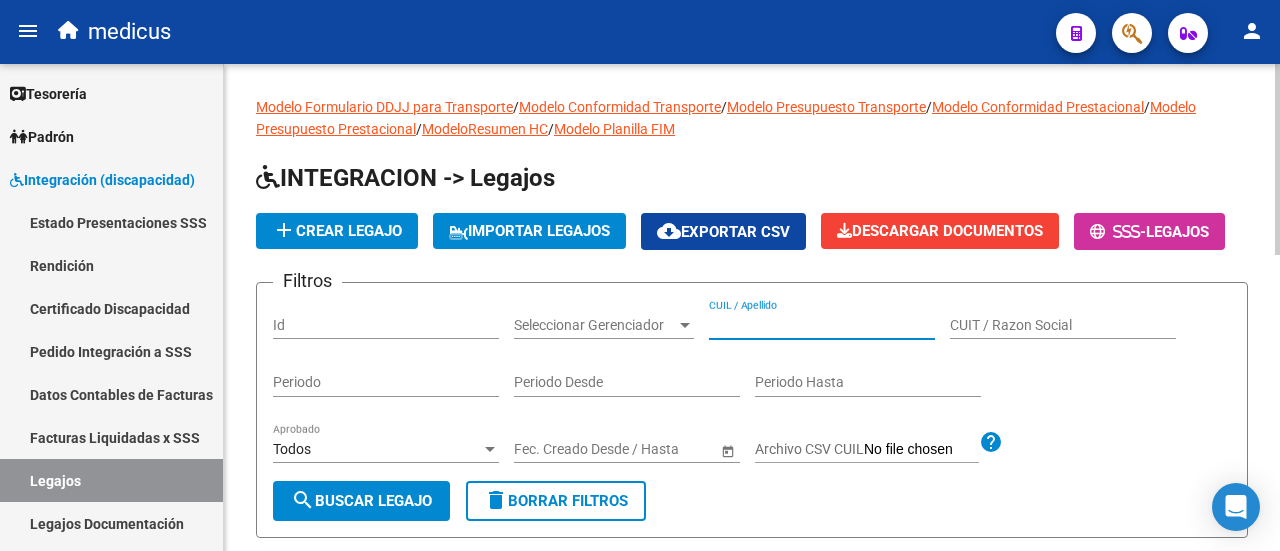 click on "CUIL / Apellido" at bounding box center [822, 325] 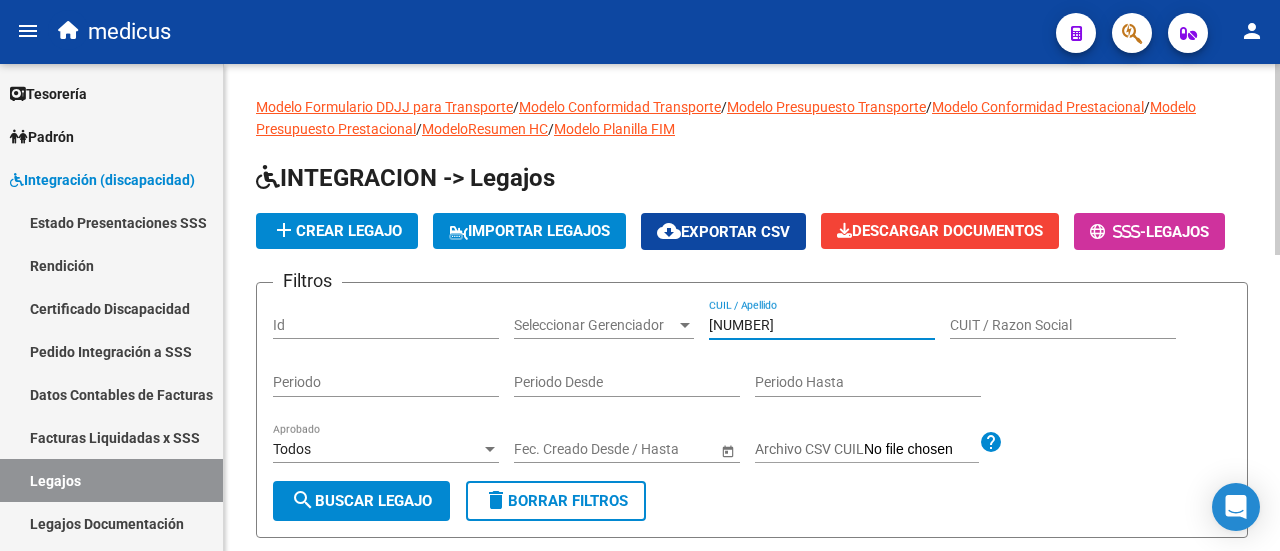 scroll, scrollTop: 200, scrollLeft: 0, axis: vertical 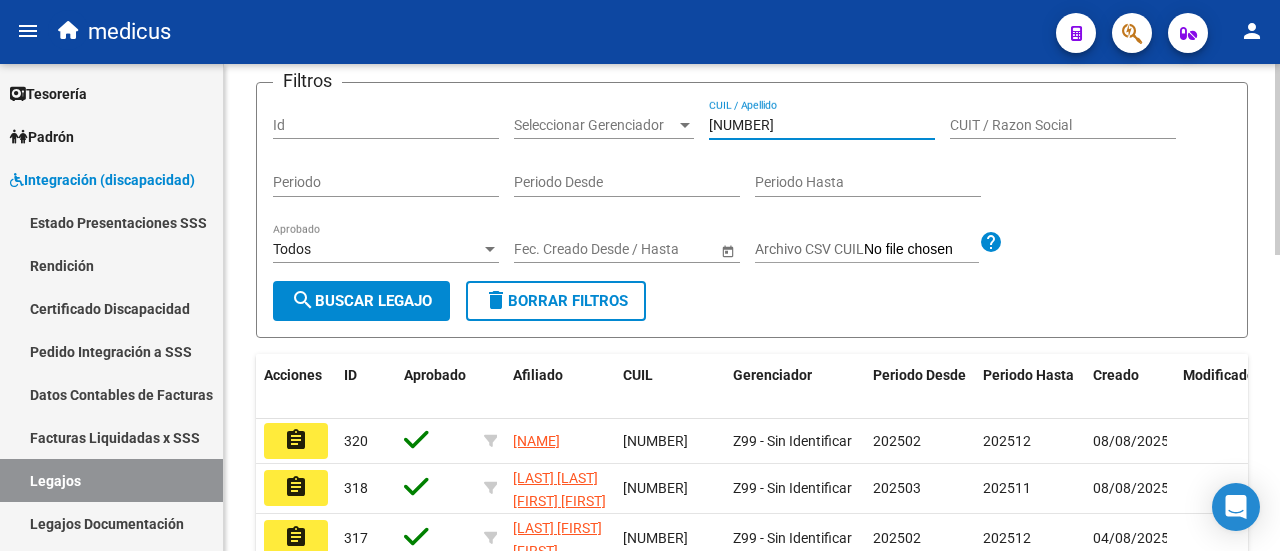 type on "[PHONE]" 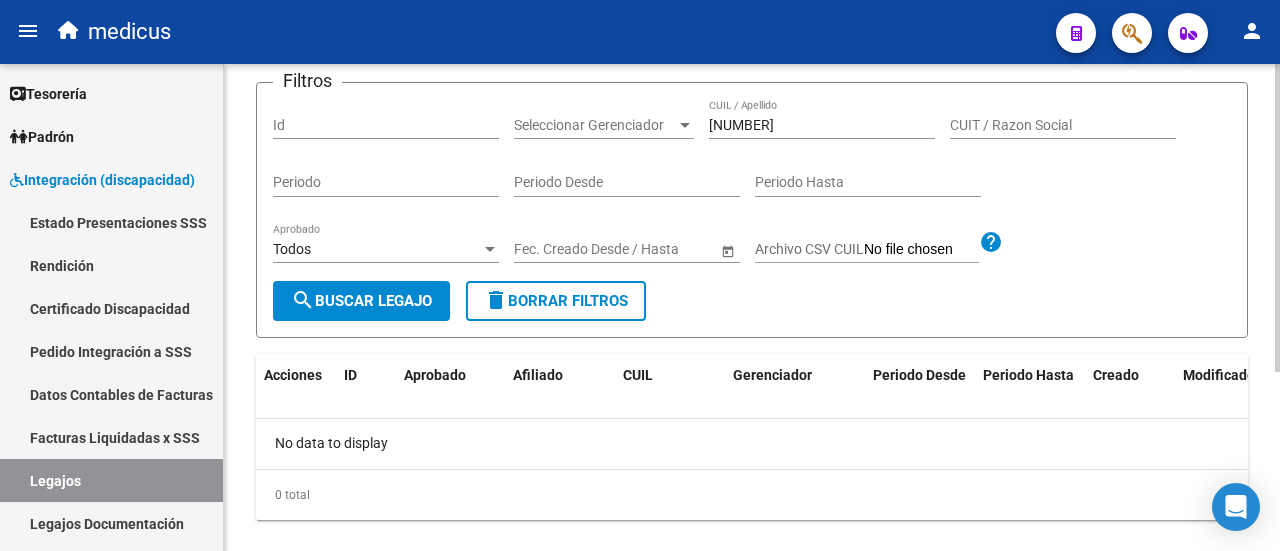 scroll, scrollTop: 0, scrollLeft: 0, axis: both 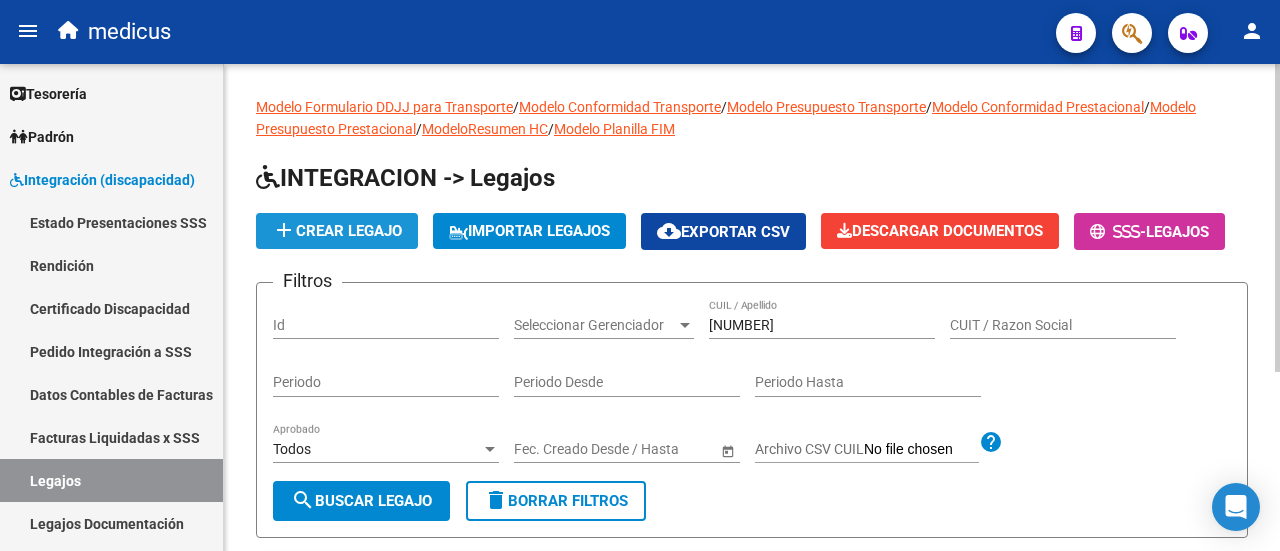 click on "add  Crear Legajo" 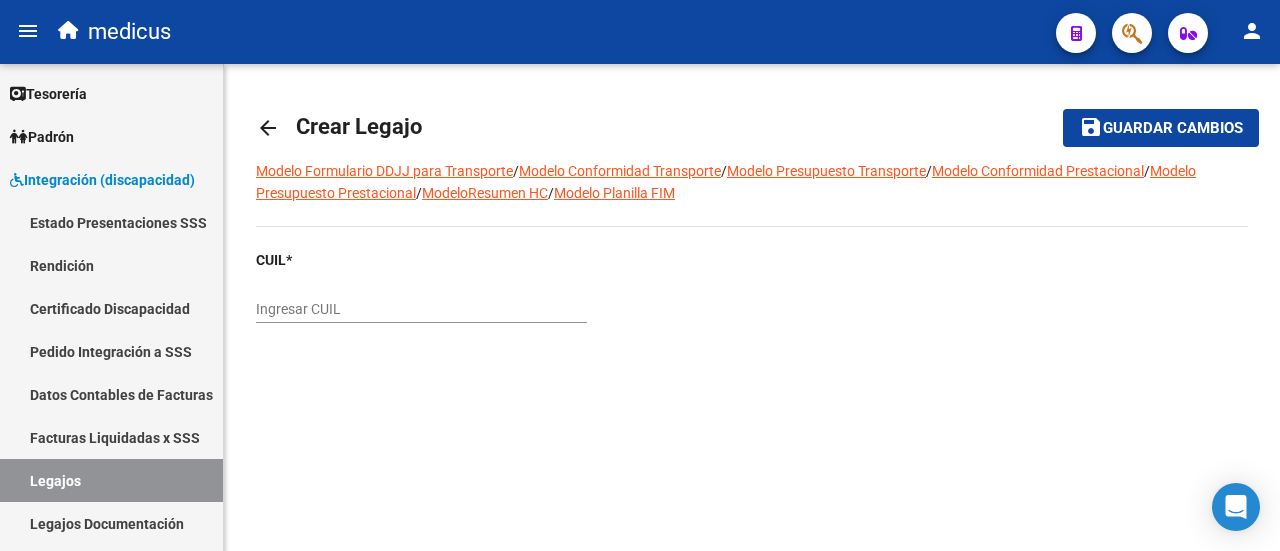 click on "Ingresar CUIL" at bounding box center (421, 309) 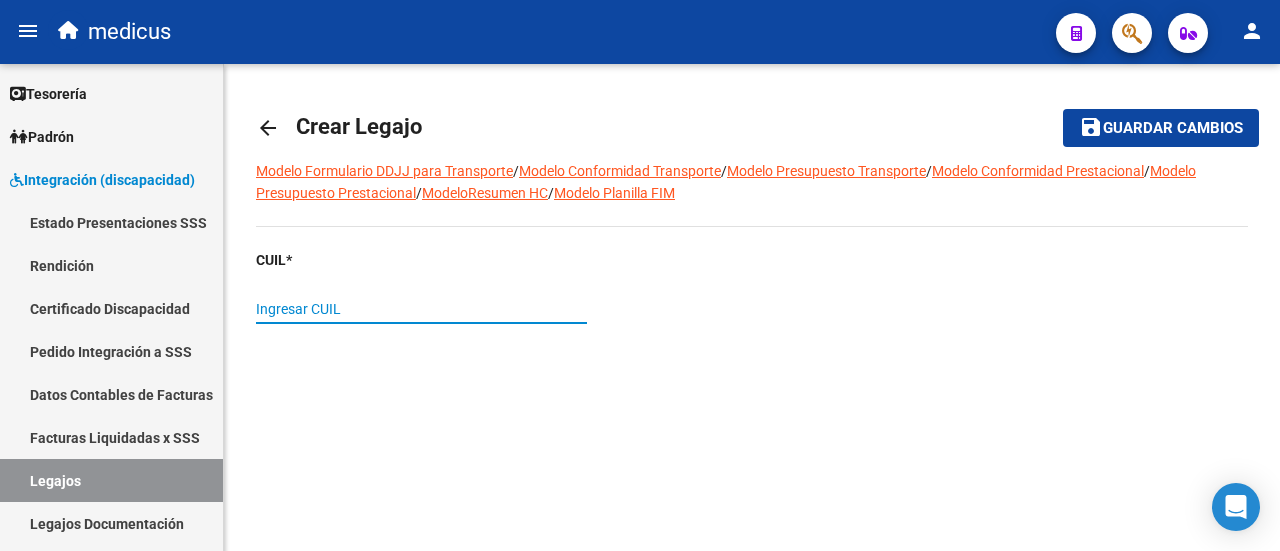 paste on "20-57302461-4" 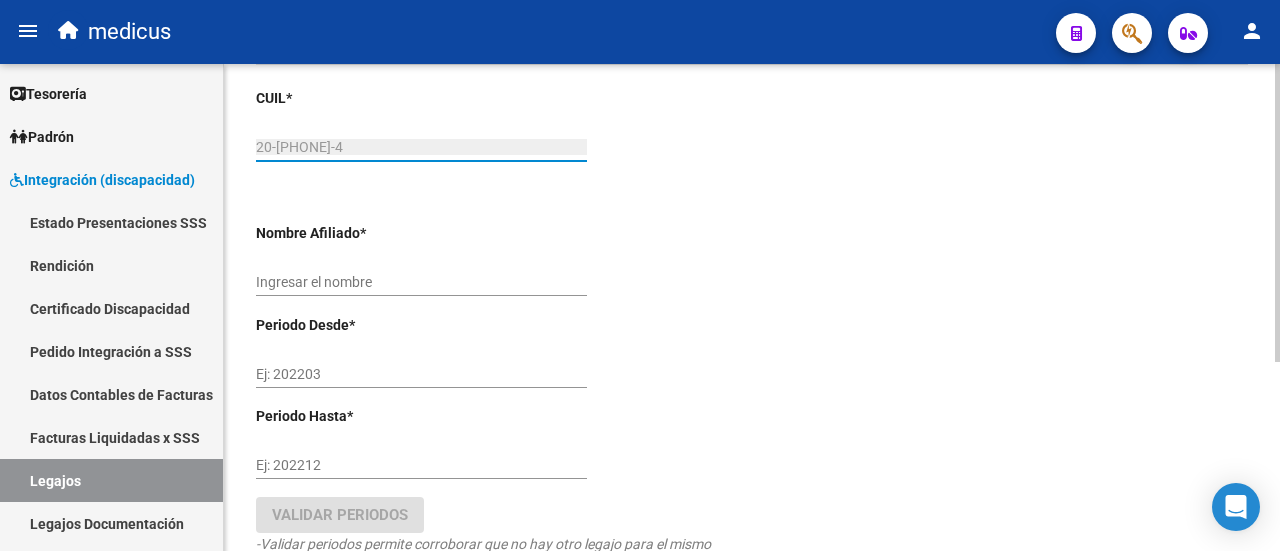 type on "[LAST] [FIRST] [MIDDLE]" 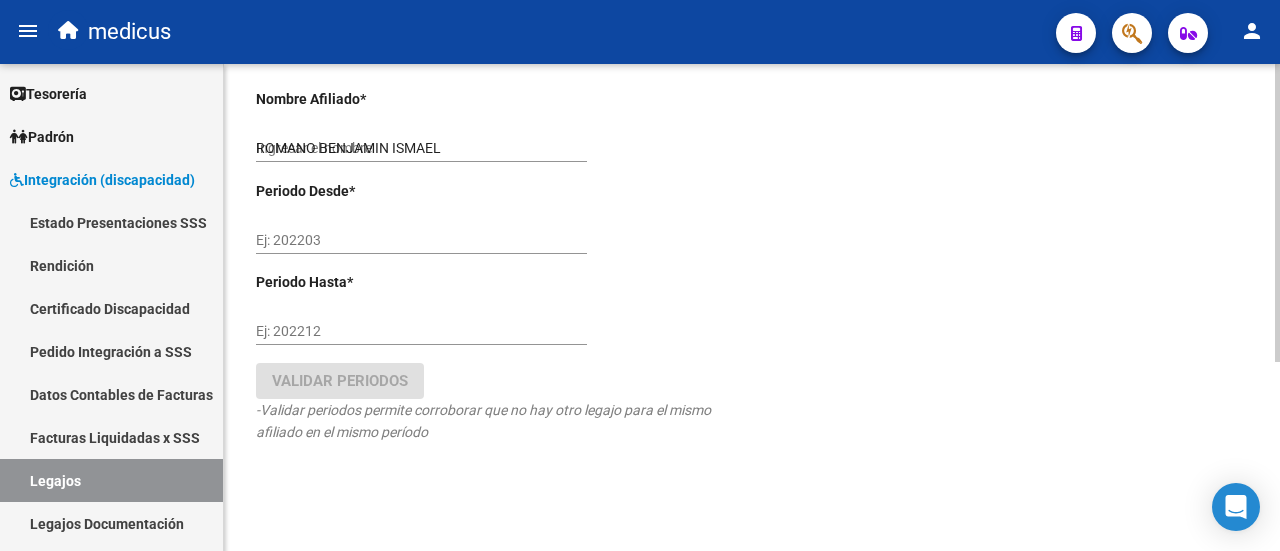 scroll, scrollTop: 300, scrollLeft: 0, axis: vertical 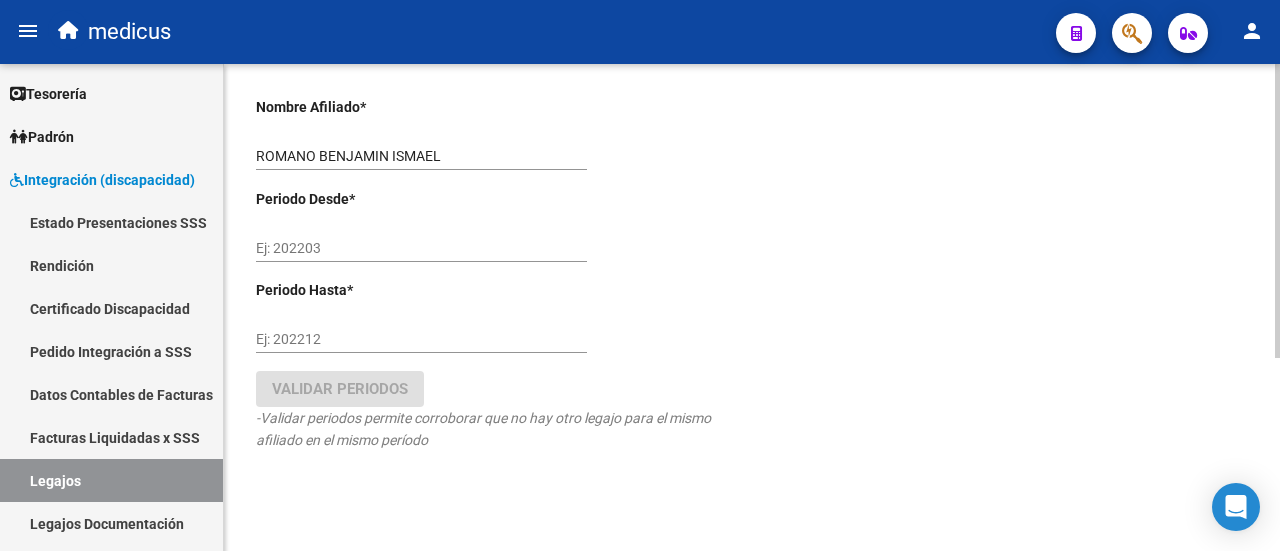 type on "20-57302461-4" 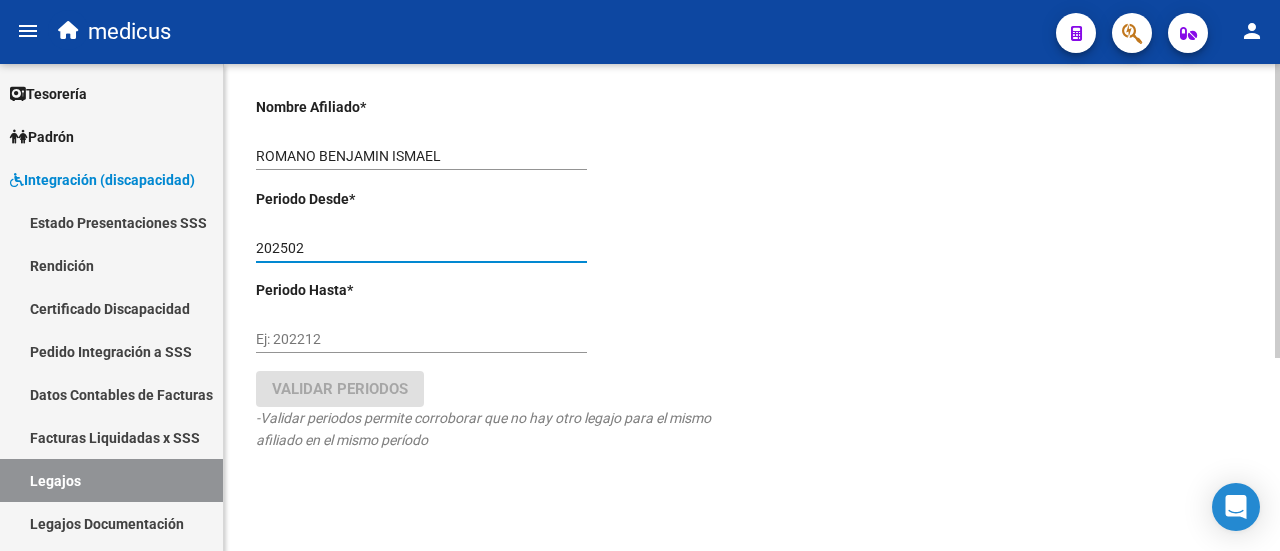 type on "202502" 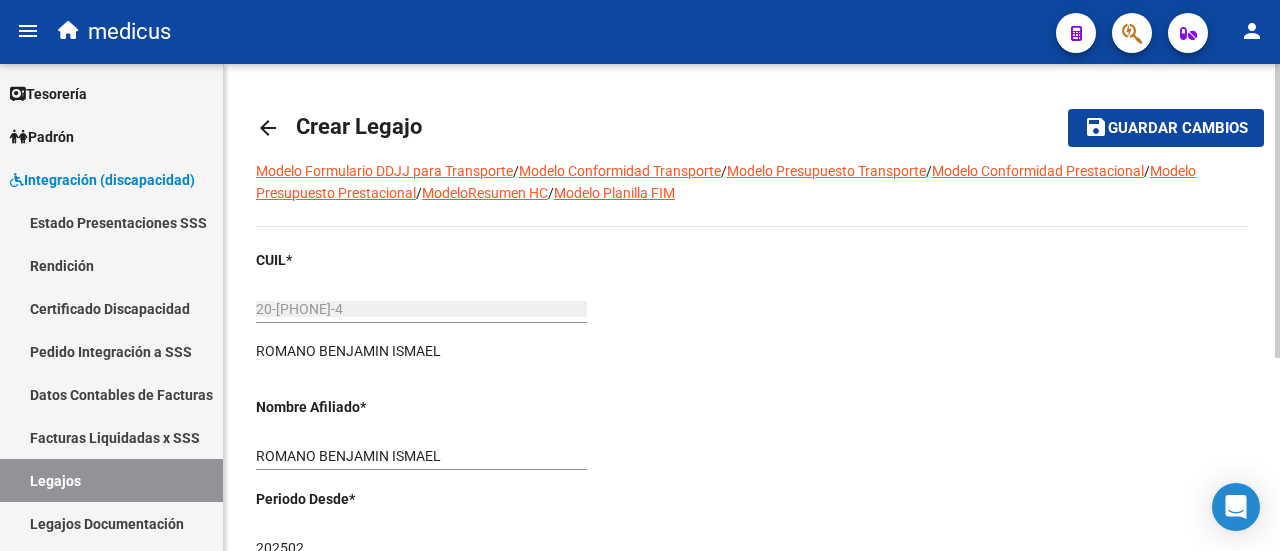 scroll, scrollTop: 319, scrollLeft: 0, axis: vertical 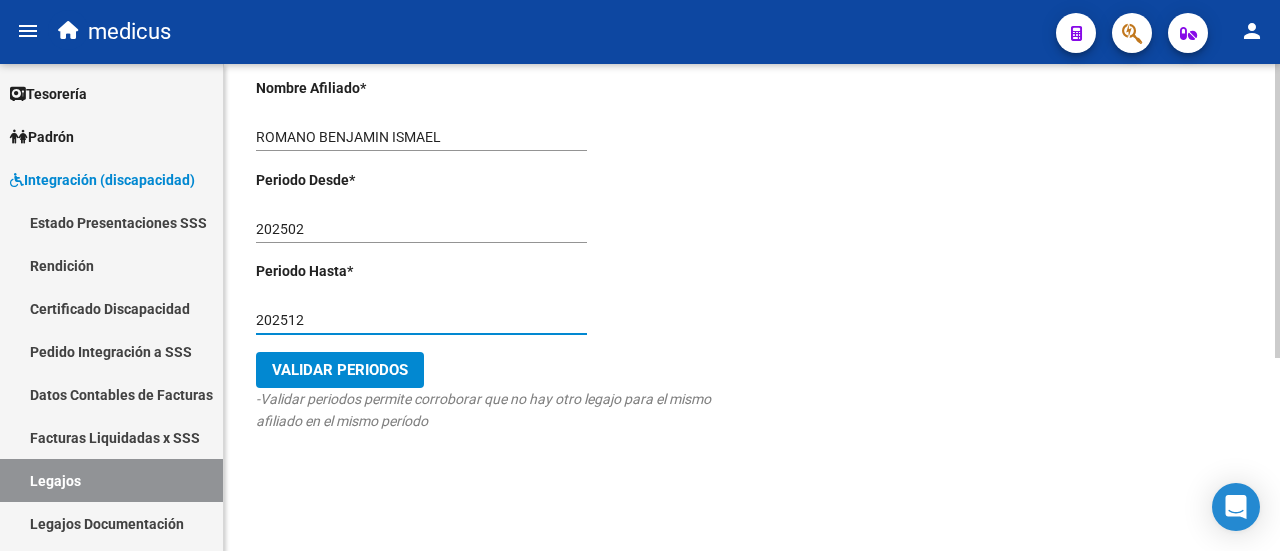 type on "202512" 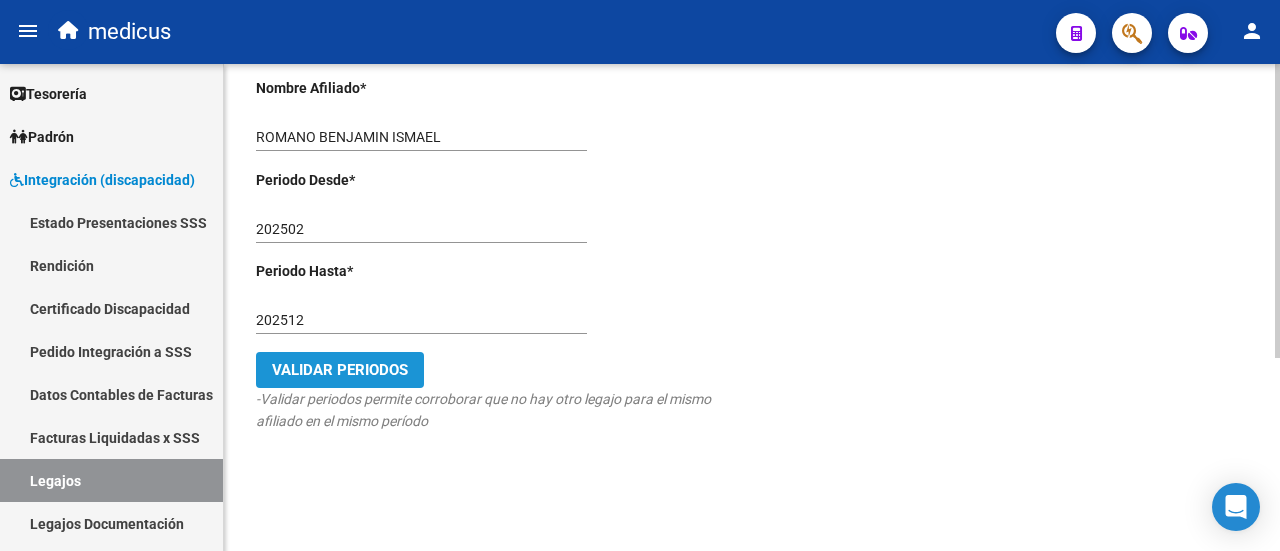 click on "Validar Periodos" 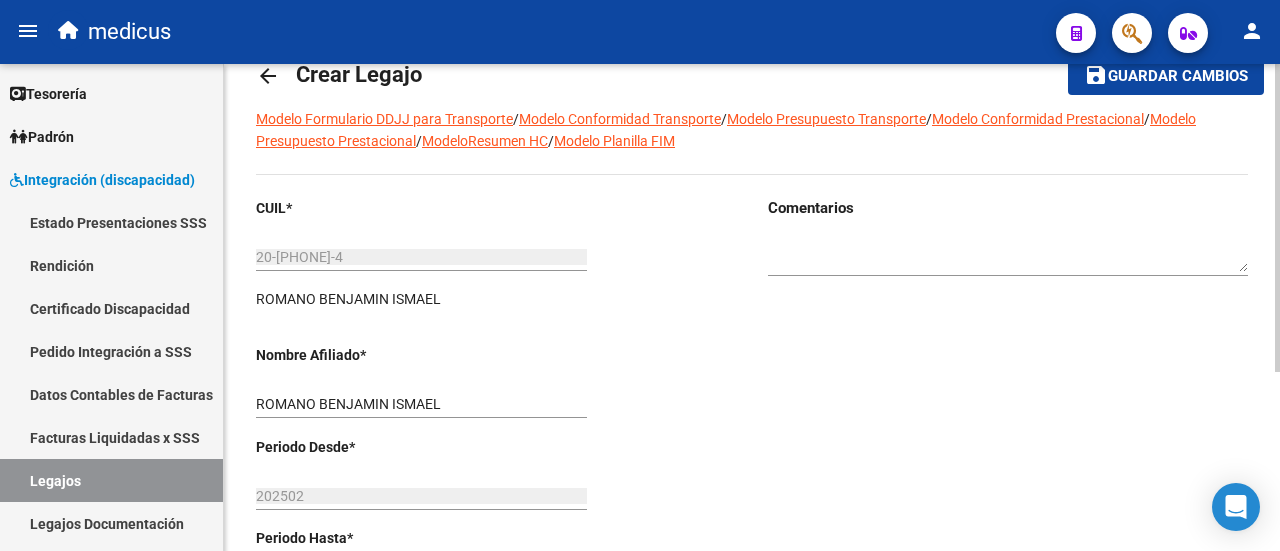 scroll, scrollTop: 0, scrollLeft: 0, axis: both 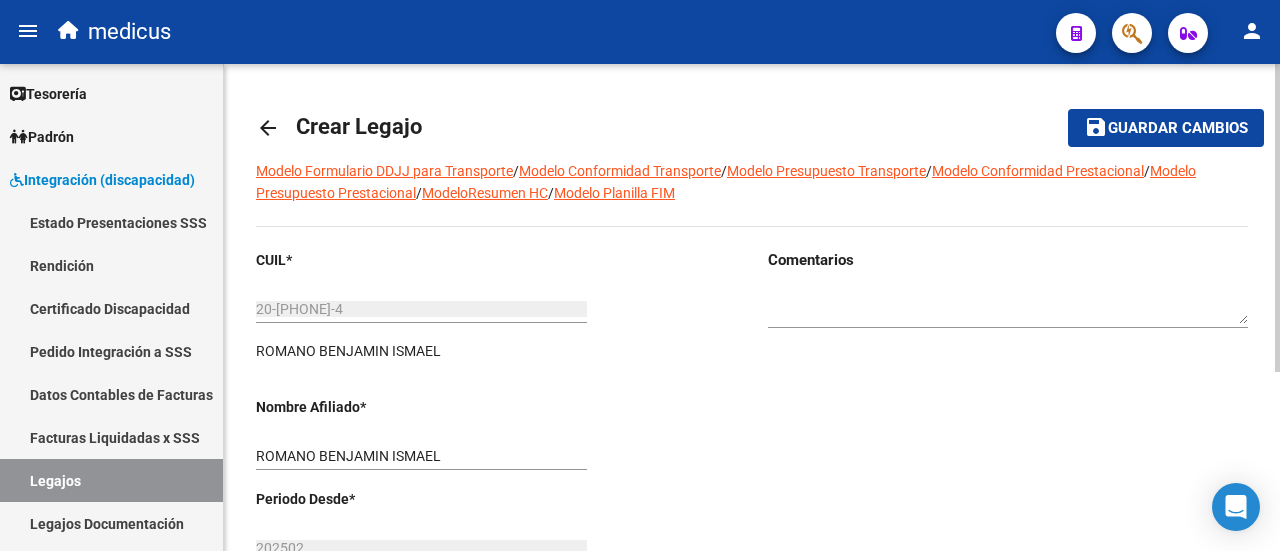 click on "Guardar cambios" 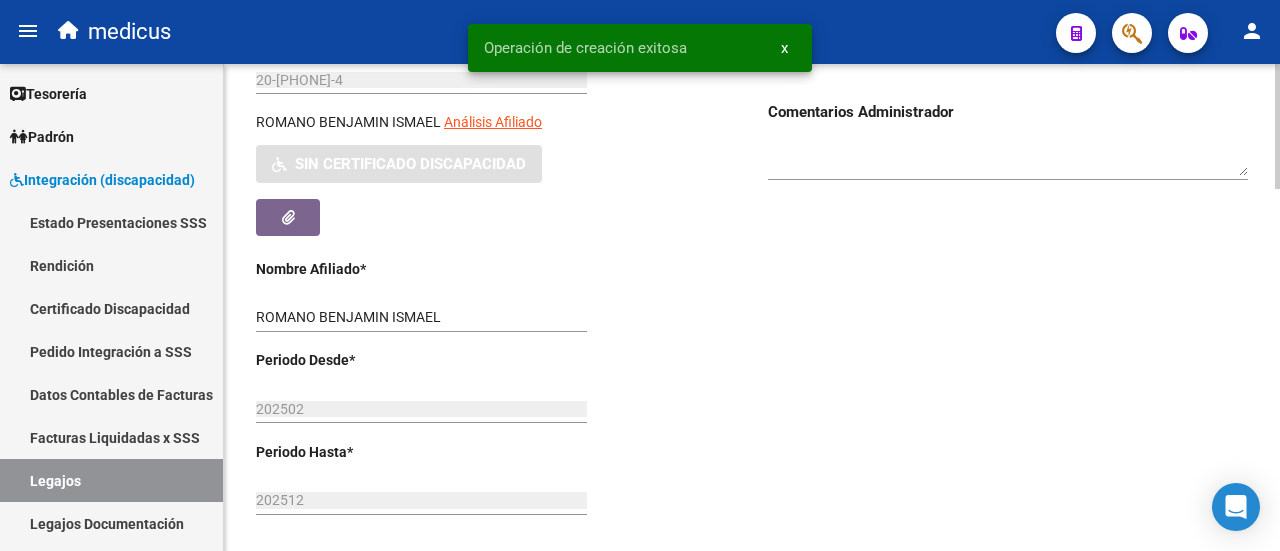scroll, scrollTop: 100, scrollLeft: 0, axis: vertical 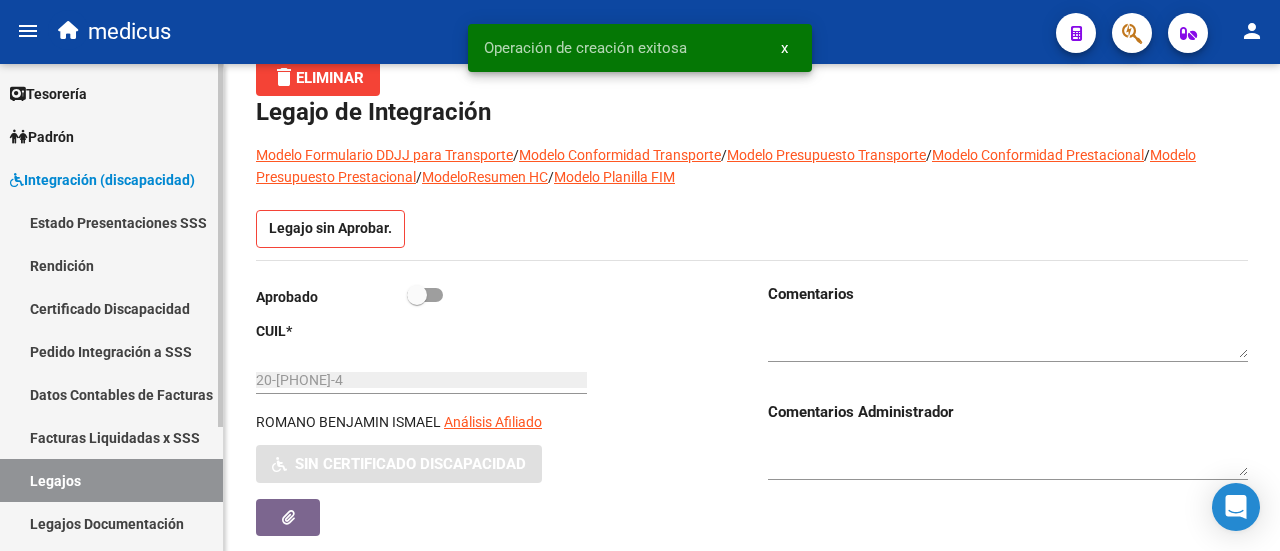 click on "Certificado Discapacidad" at bounding box center (111, 308) 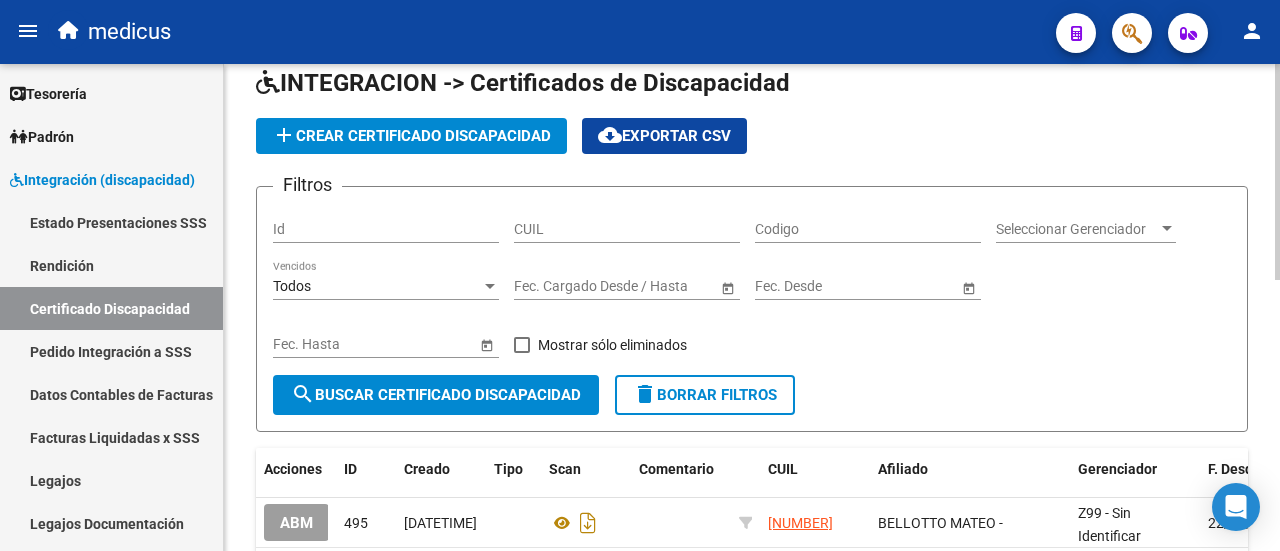 scroll, scrollTop: 0, scrollLeft: 0, axis: both 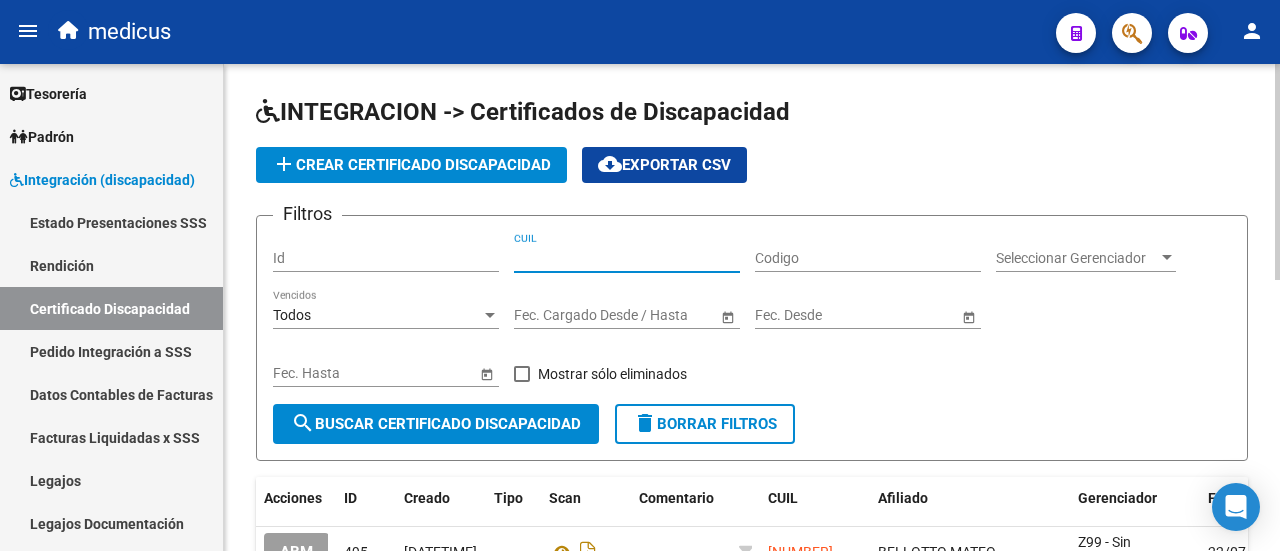 click on "CUIL" at bounding box center (627, 258) 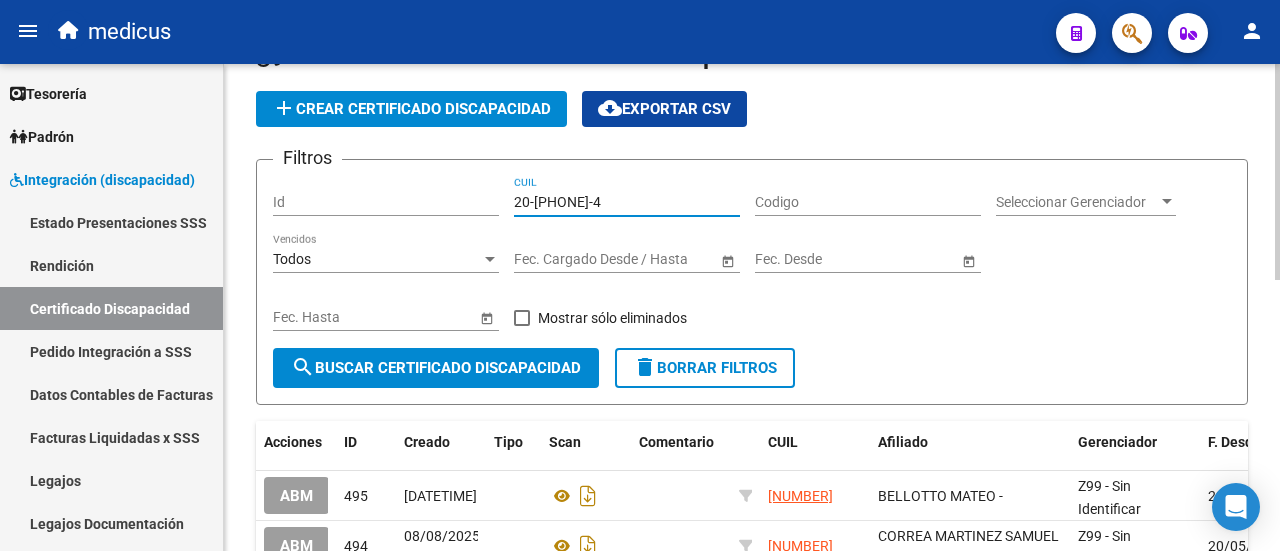 scroll, scrollTop: 100, scrollLeft: 0, axis: vertical 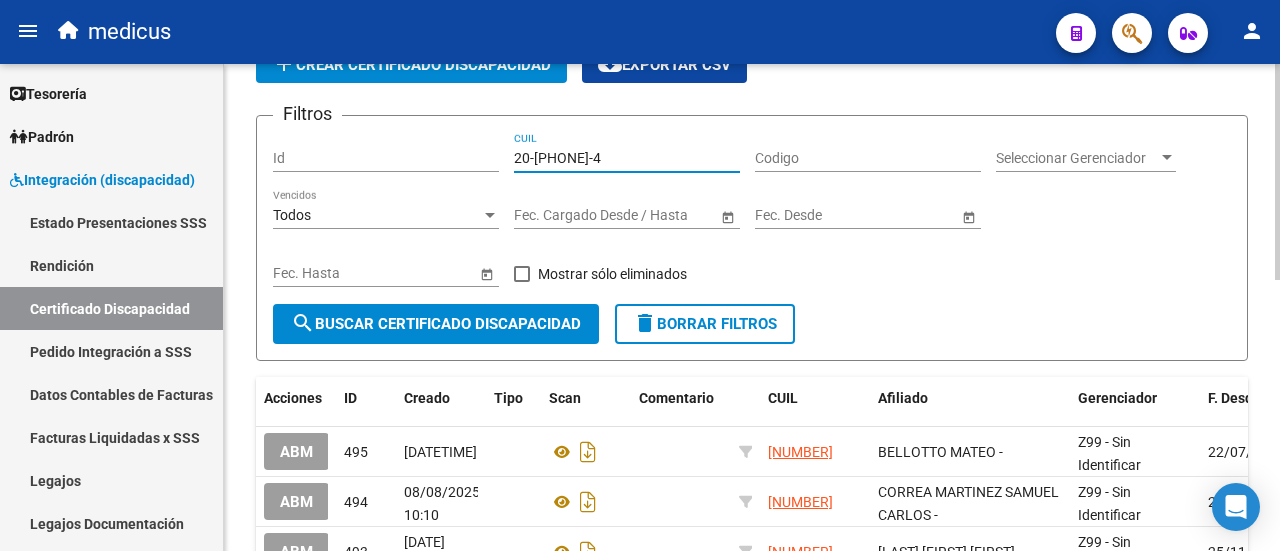 type on "20-57302461-4" 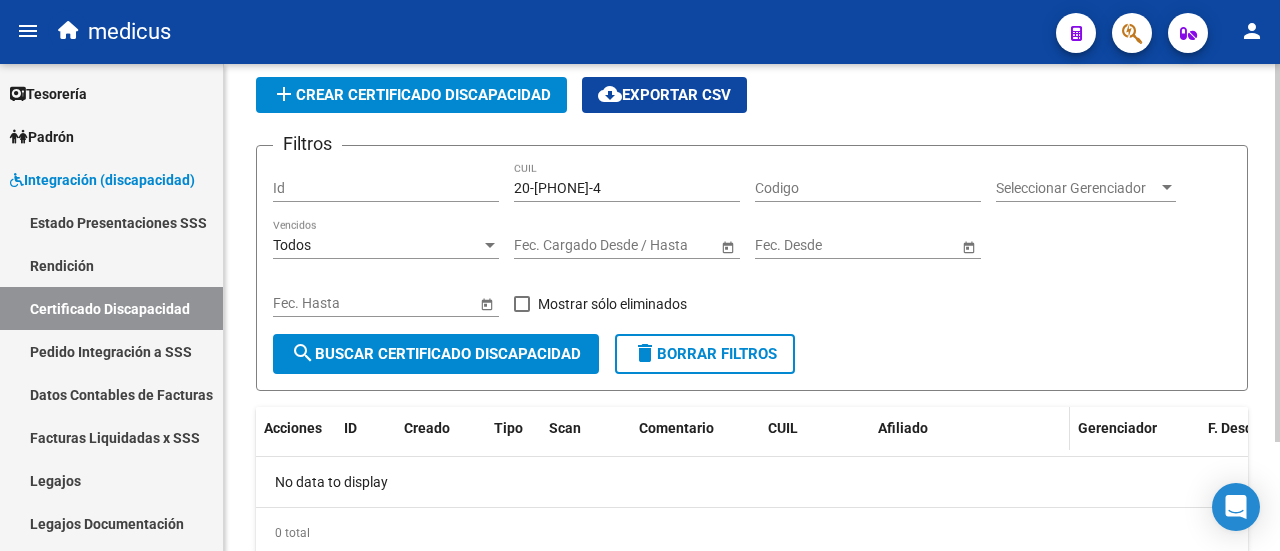 scroll, scrollTop: 0, scrollLeft: 0, axis: both 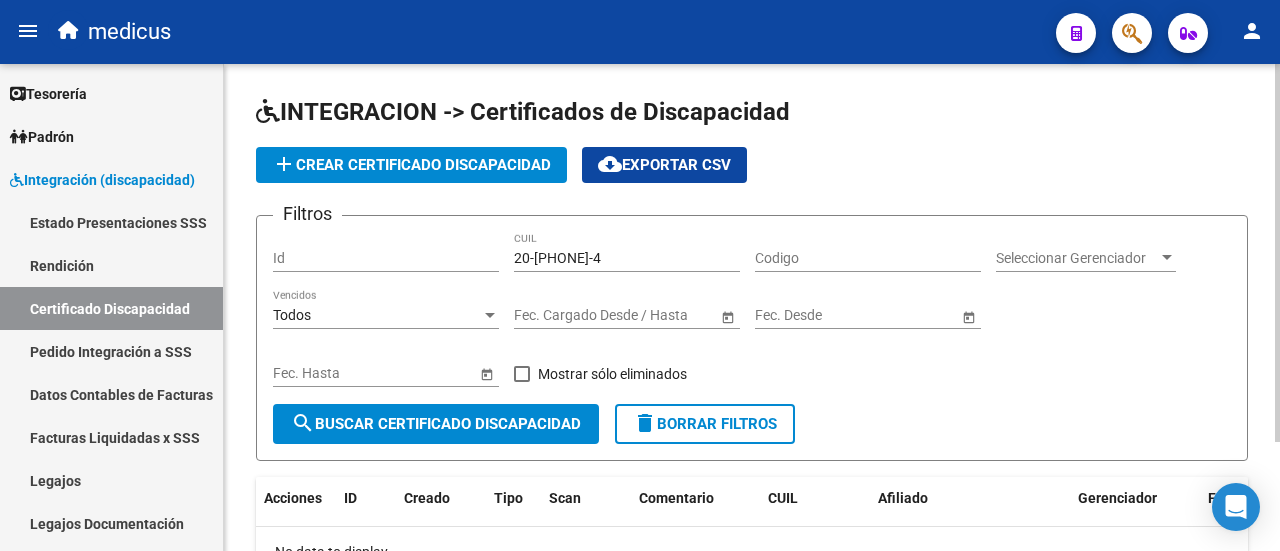 click on "add  Crear Certificado Discapacidad" 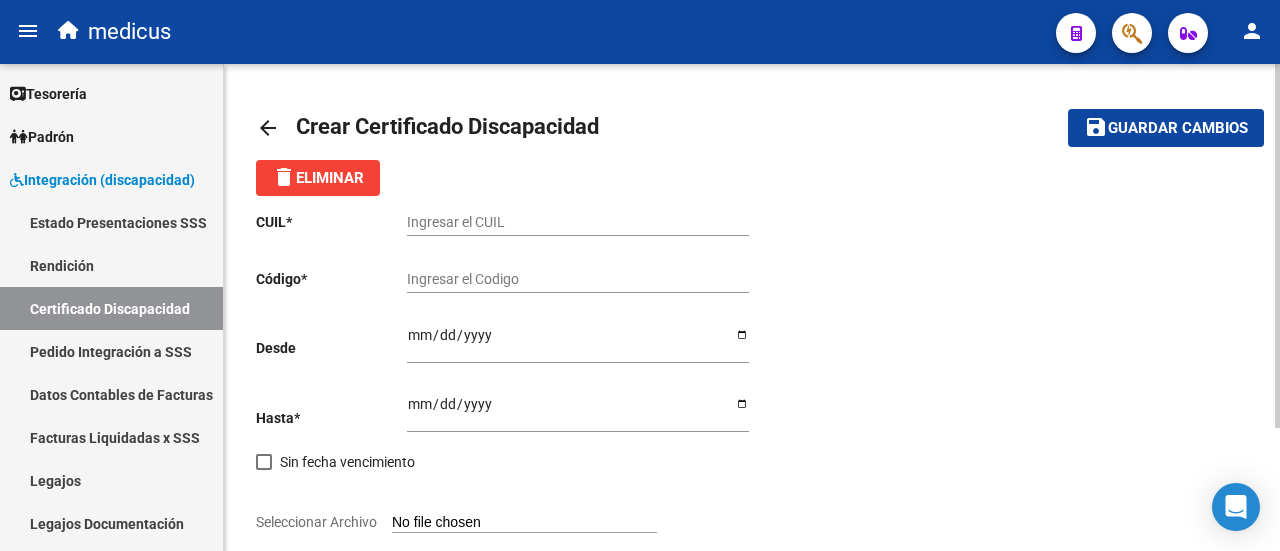 click on "Ingresar el CUIL" at bounding box center (578, 222) 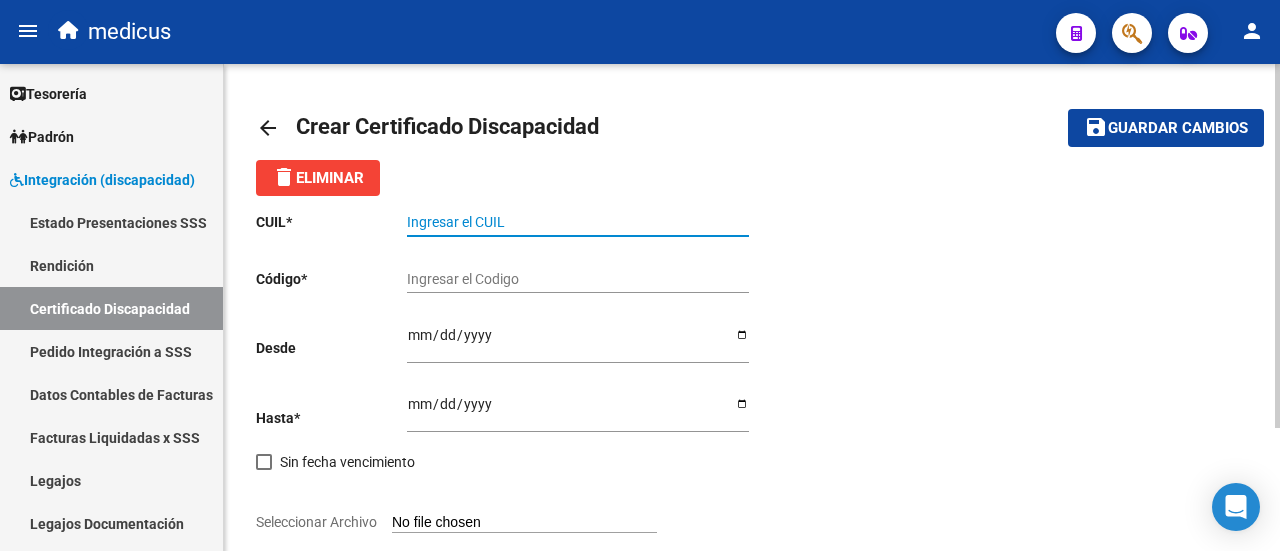paste on "20-57302461-4" 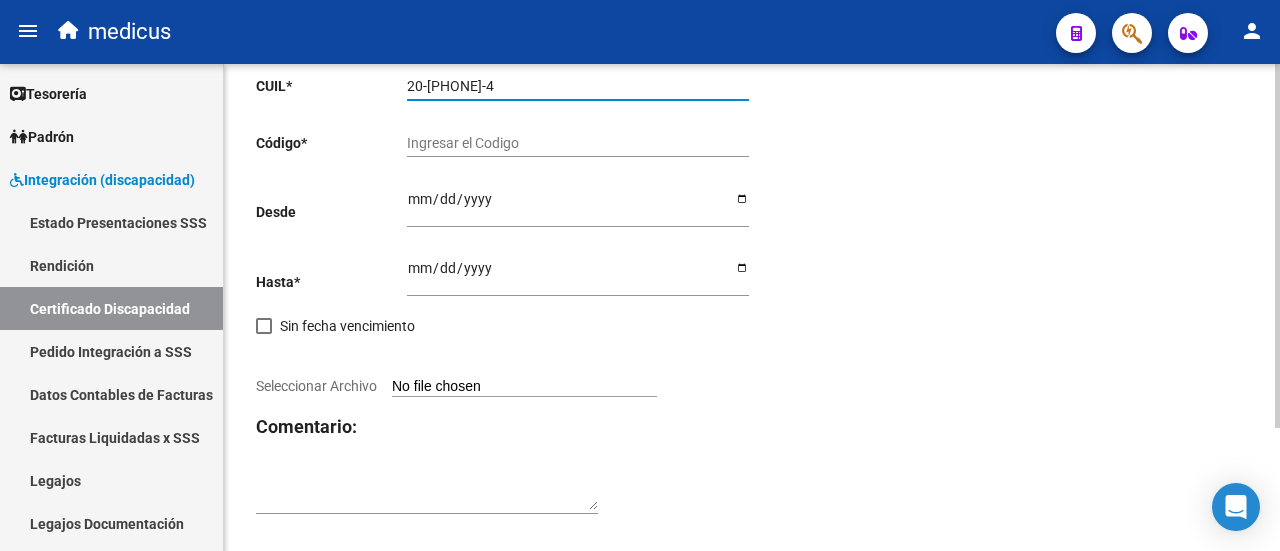 scroll, scrollTop: 164, scrollLeft: 0, axis: vertical 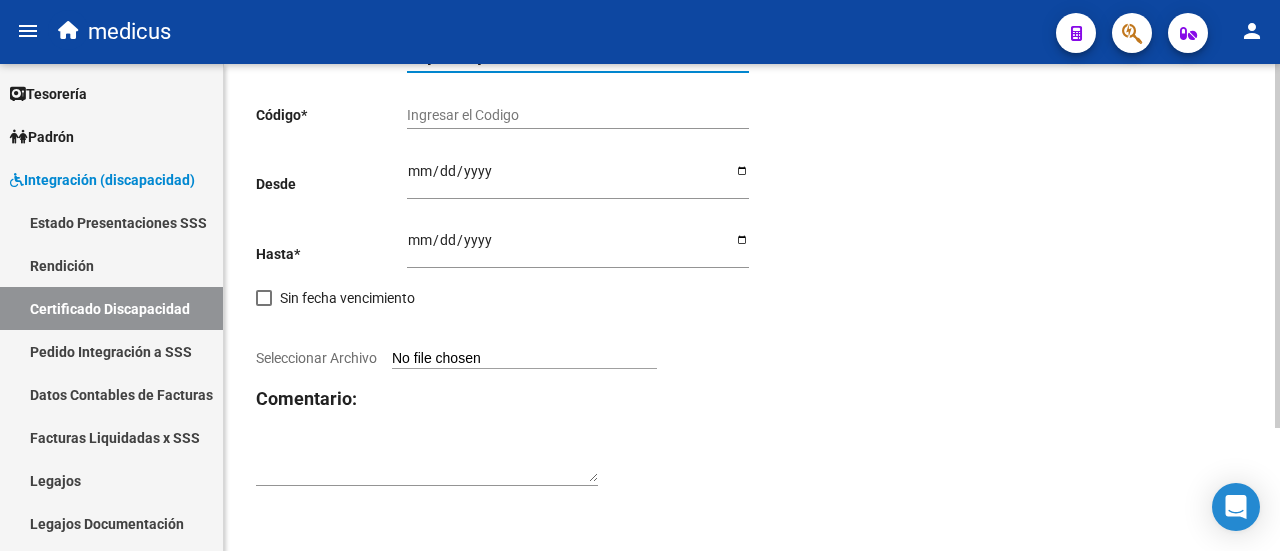 type on "20-57302461-4" 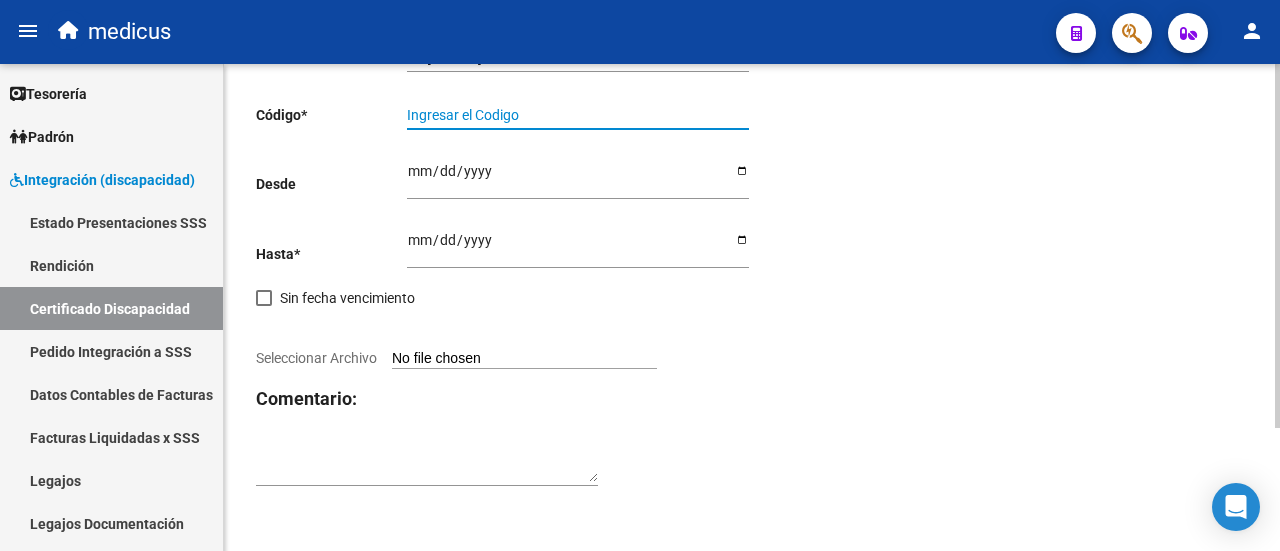 click on "Ingresar el Codigo" at bounding box center [578, 115] 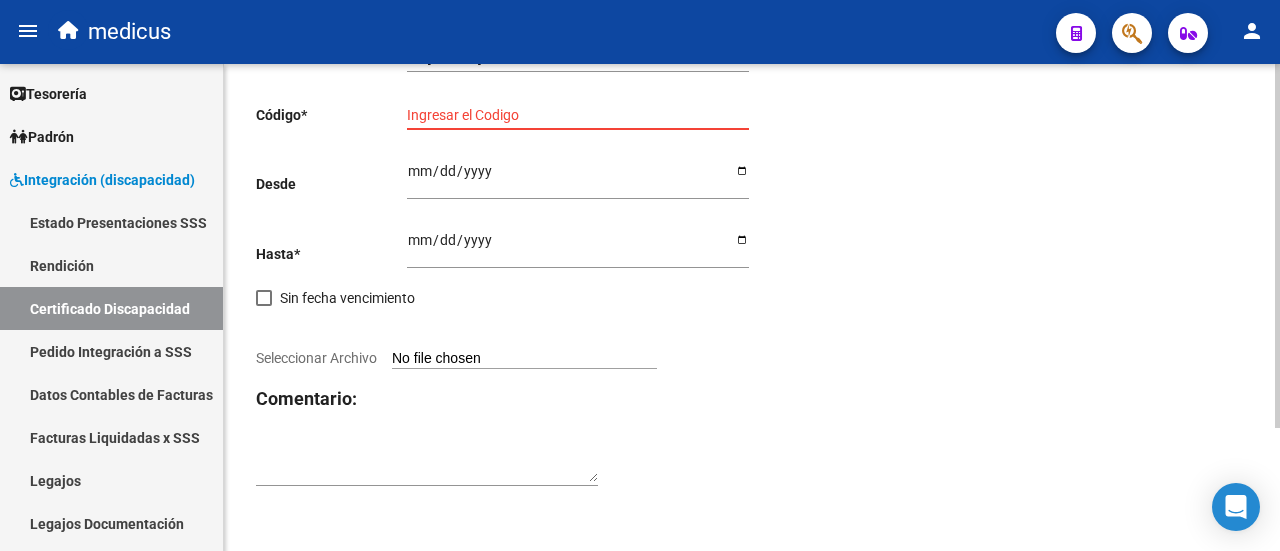 scroll, scrollTop: 64, scrollLeft: 0, axis: vertical 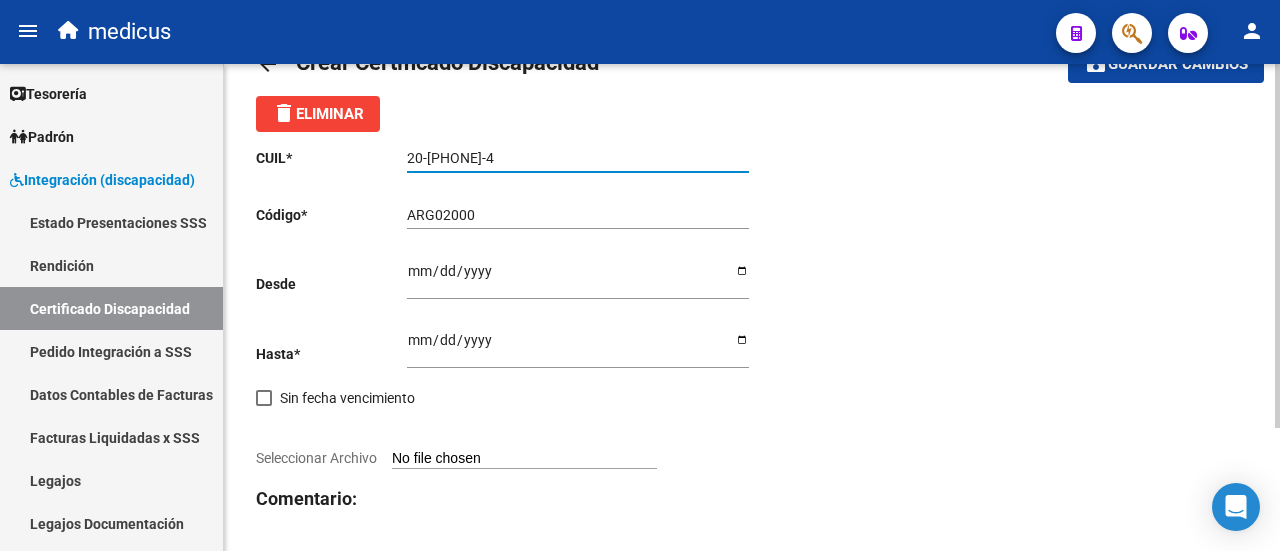 drag, startPoint x: 427, startPoint y: 161, endPoint x: 491, endPoint y: 155, distance: 64.28063 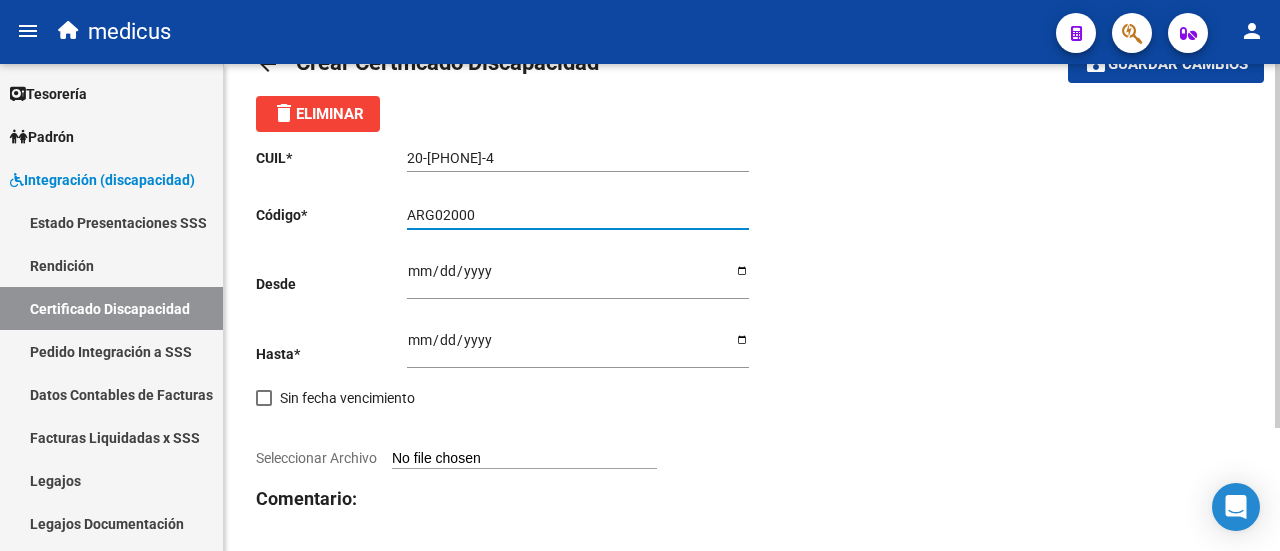 paste on "57302461" 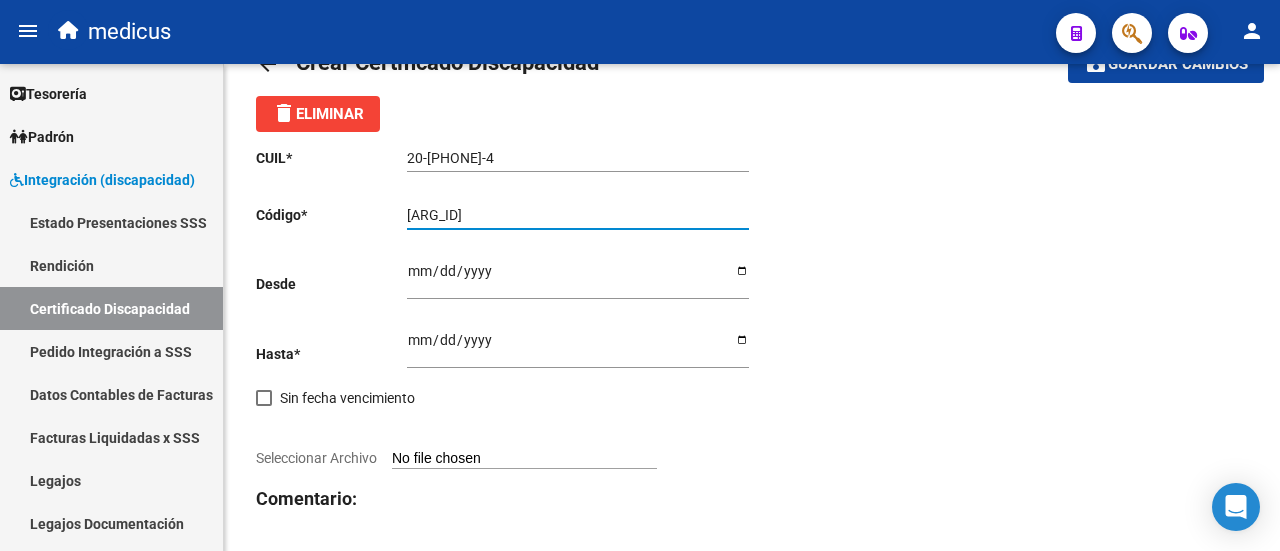 type on "ARG0200057302461" 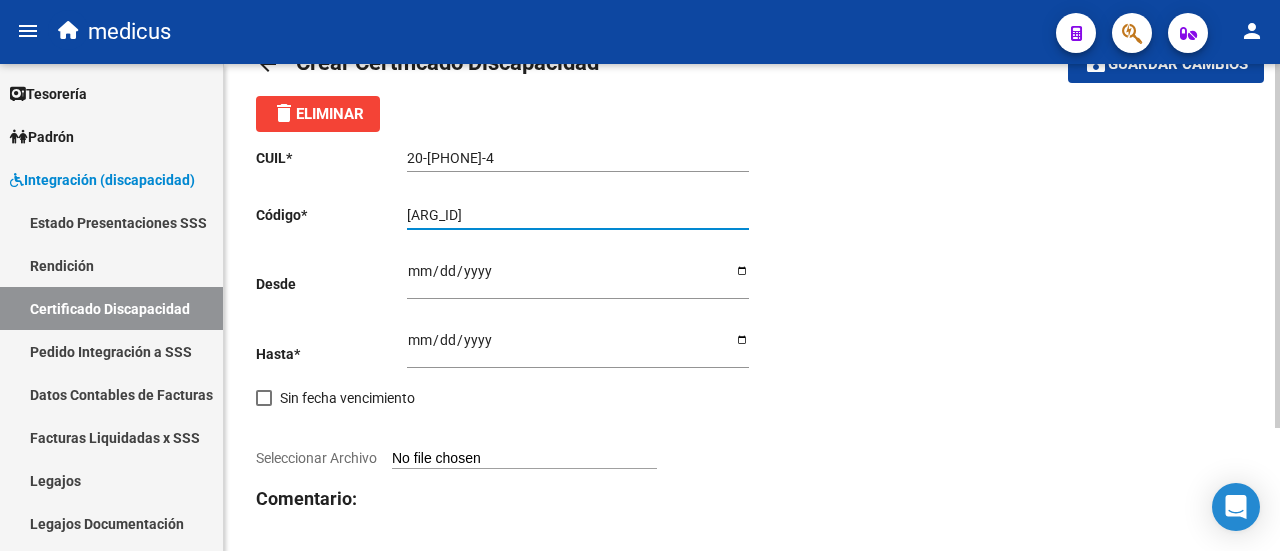 scroll, scrollTop: 0, scrollLeft: 0, axis: both 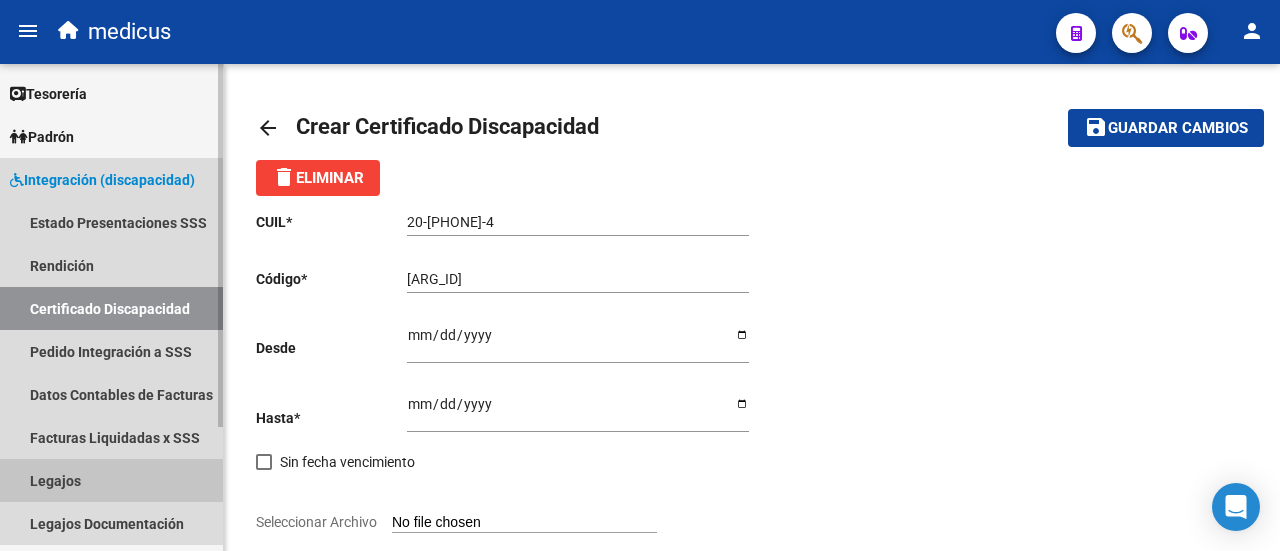 click on "Legajos" at bounding box center [111, 480] 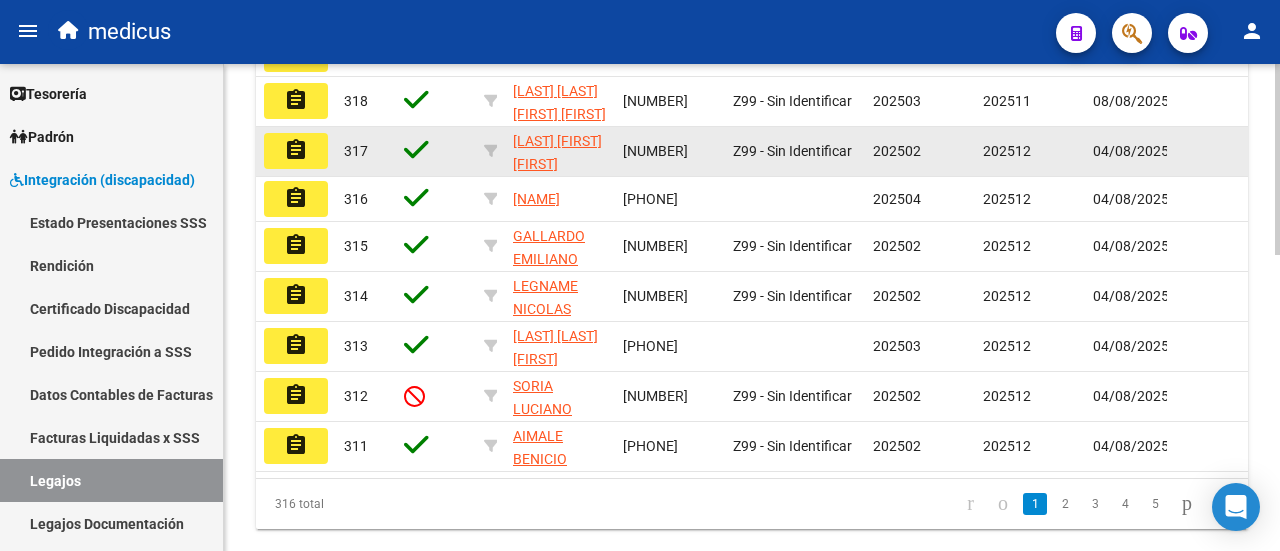 scroll, scrollTop: 437, scrollLeft: 0, axis: vertical 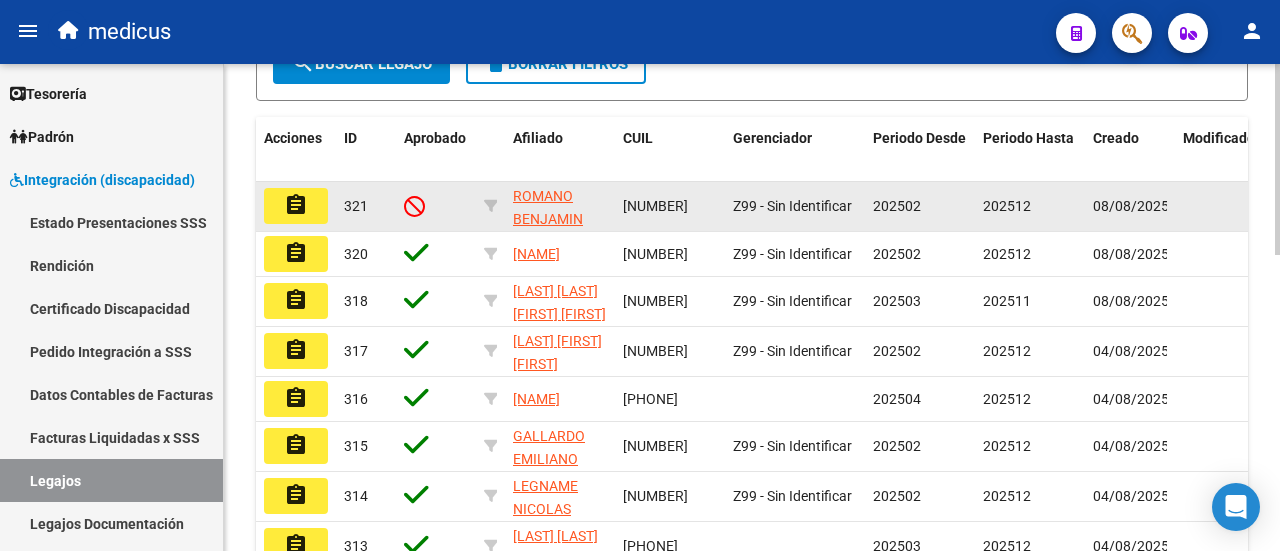 click on "assignment" 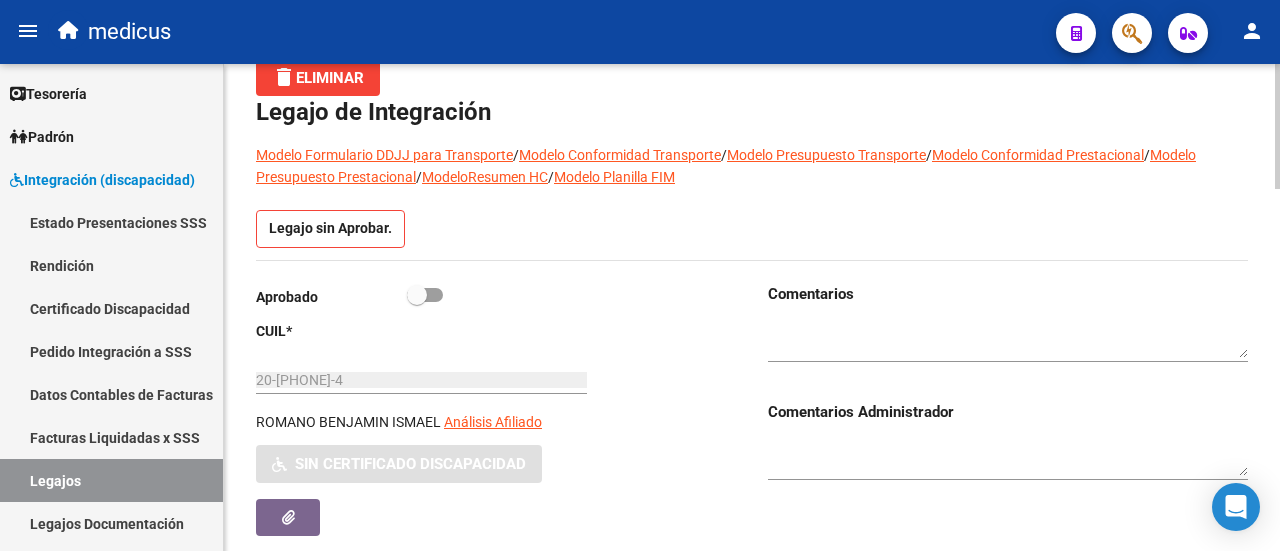 scroll, scrollTop: 0, scrollLeft: 0, axis: both 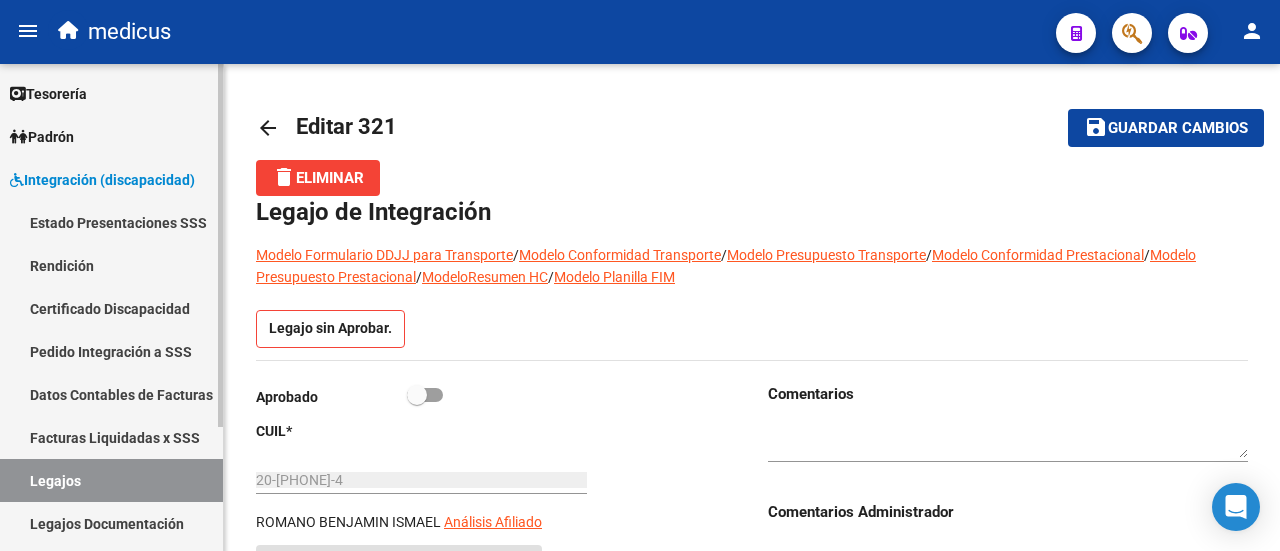 click on "Certificado Discapacidad" at bounding box center (111, 308) 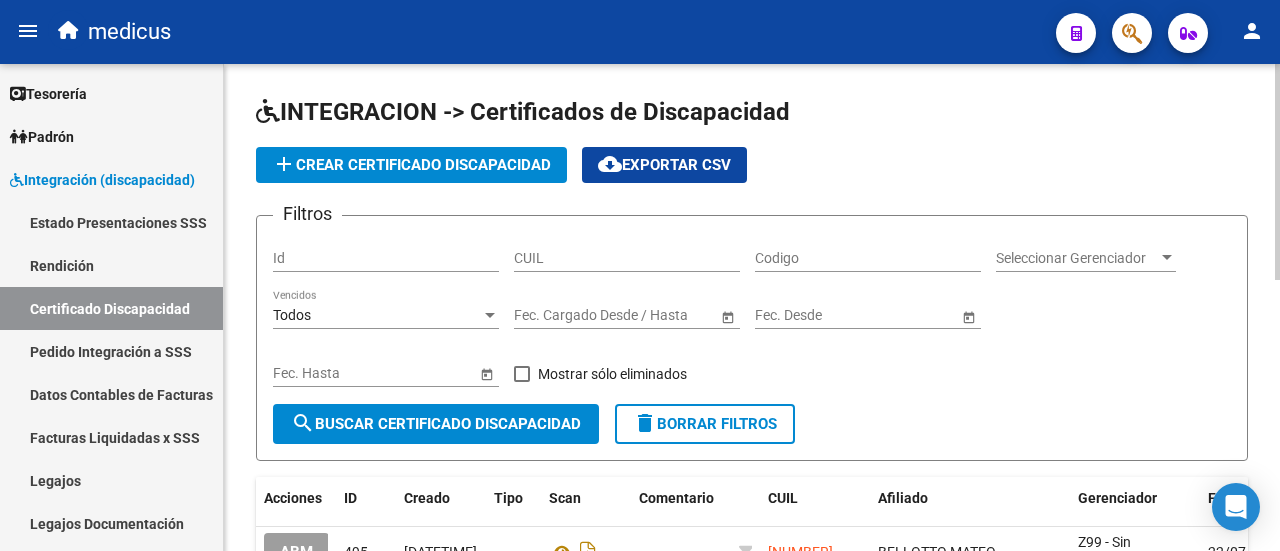 click on "CUIL" 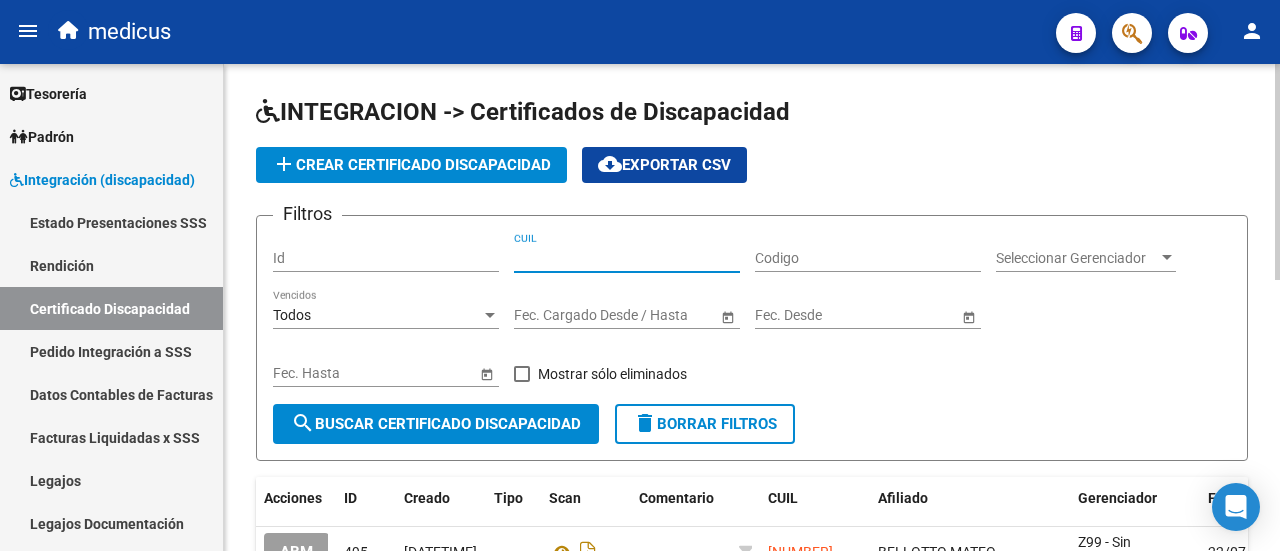 paste on "20-57302461-4" 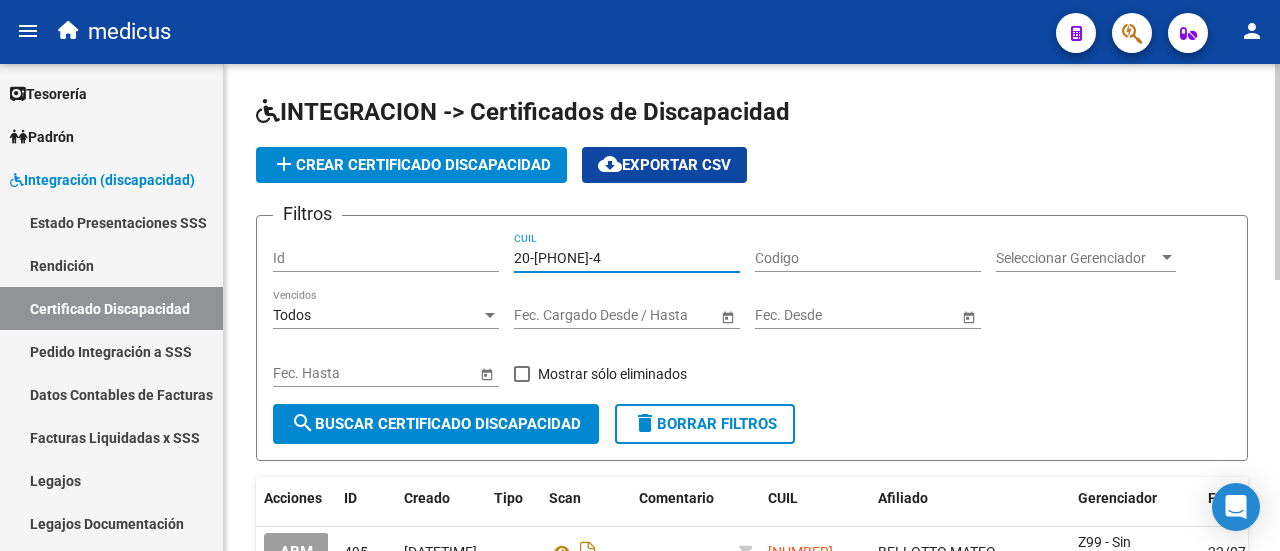 type on "20-57302461-4" 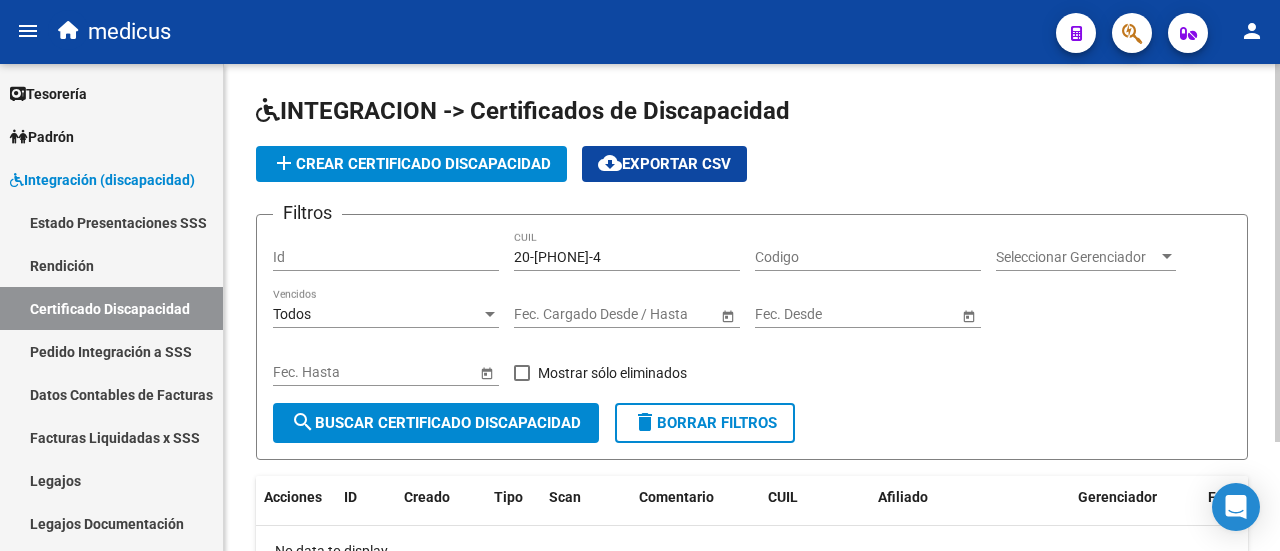 scroll, scrollTop: 0, scrollLeft: 0, axis: both 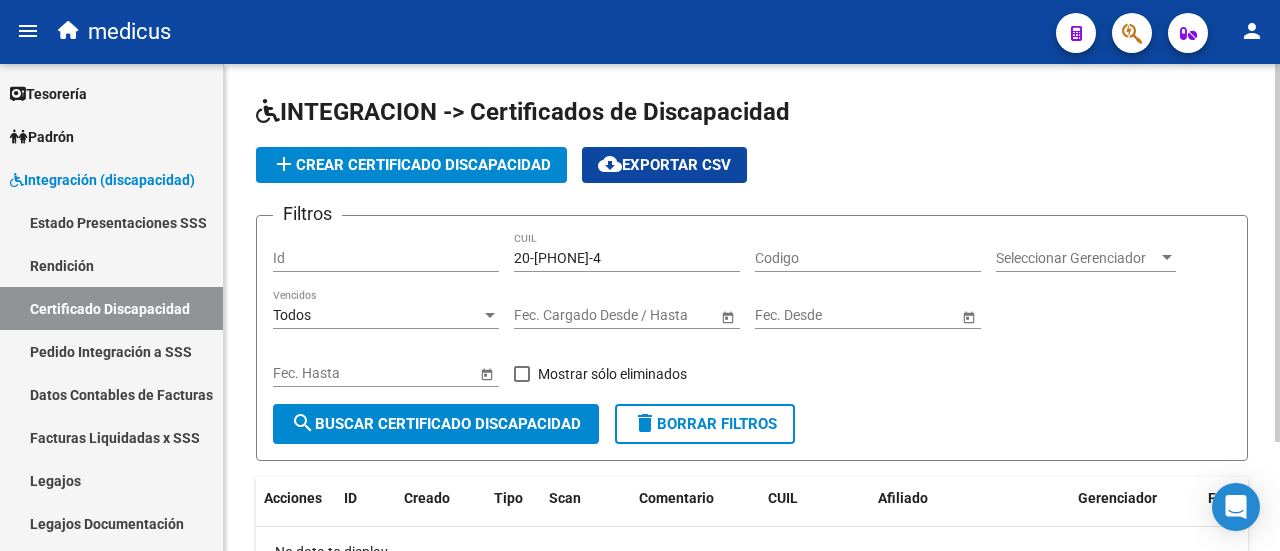 click on "add  Crear Certificado Discapacidad" 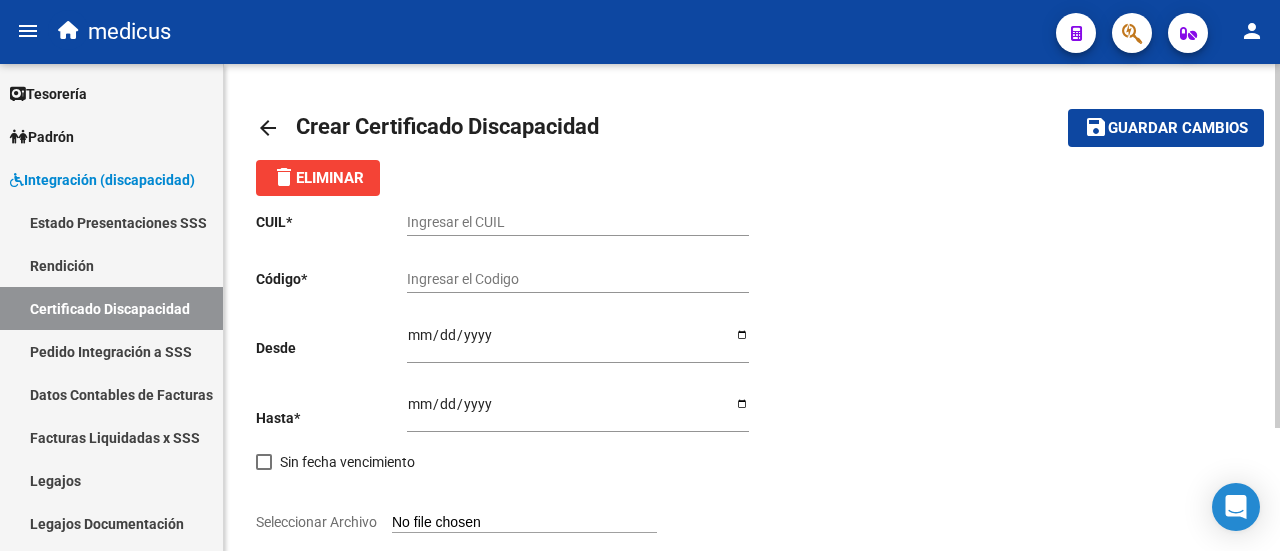 click on "Ingresar el CUIL" at bounding box center [578, 222] 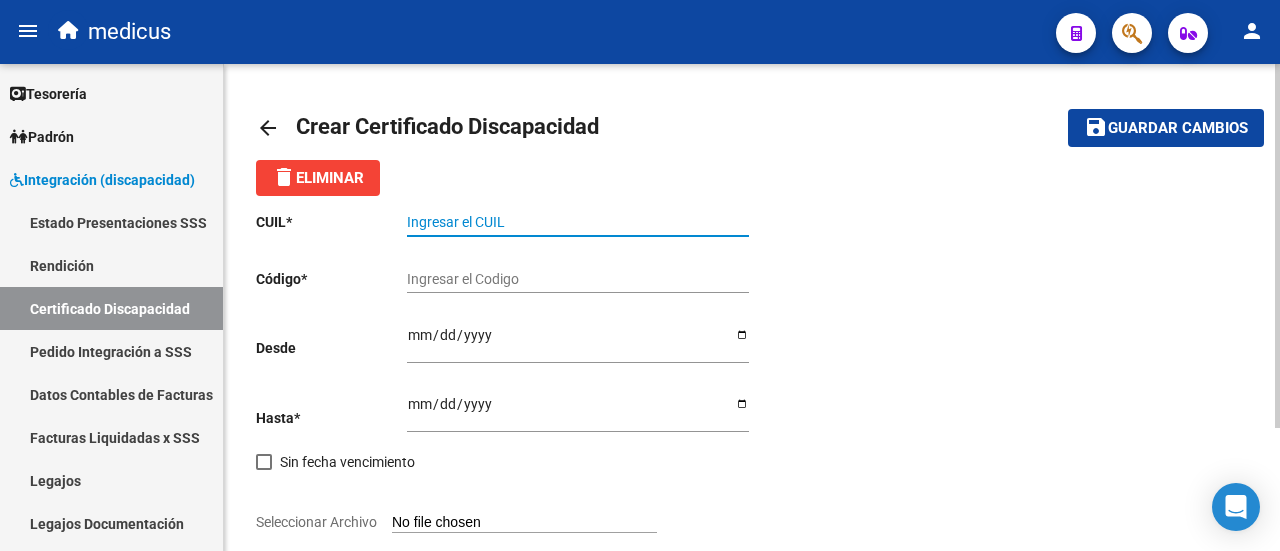 paste on "20-57302461-4" 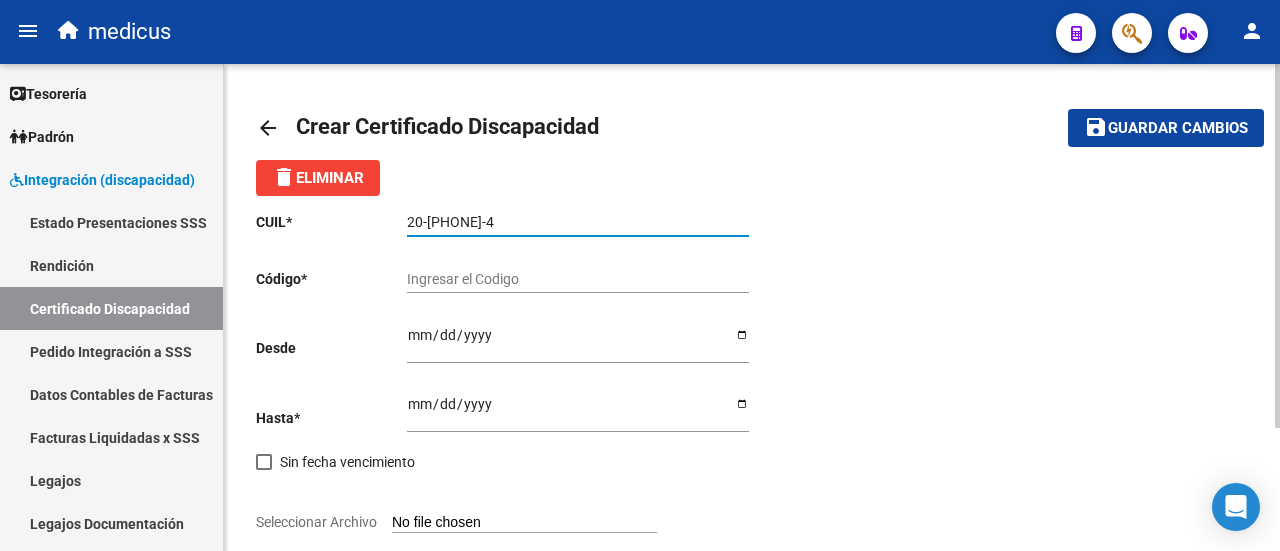 type on "20-57302461-4" 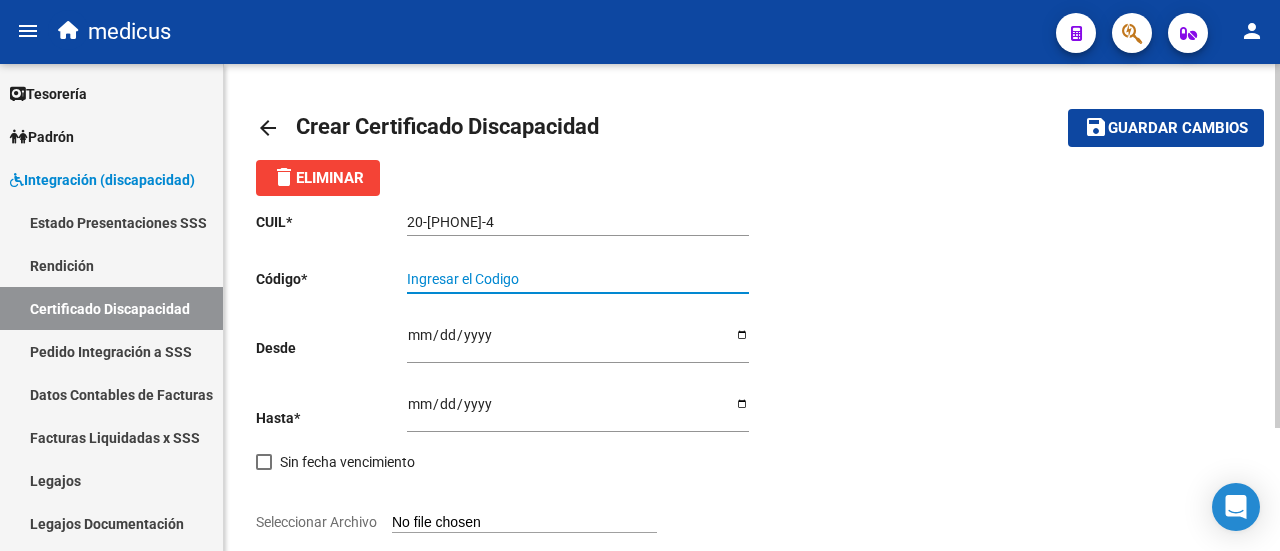 click on "Ingresar el Codigo" at bounding box center (578, 279) 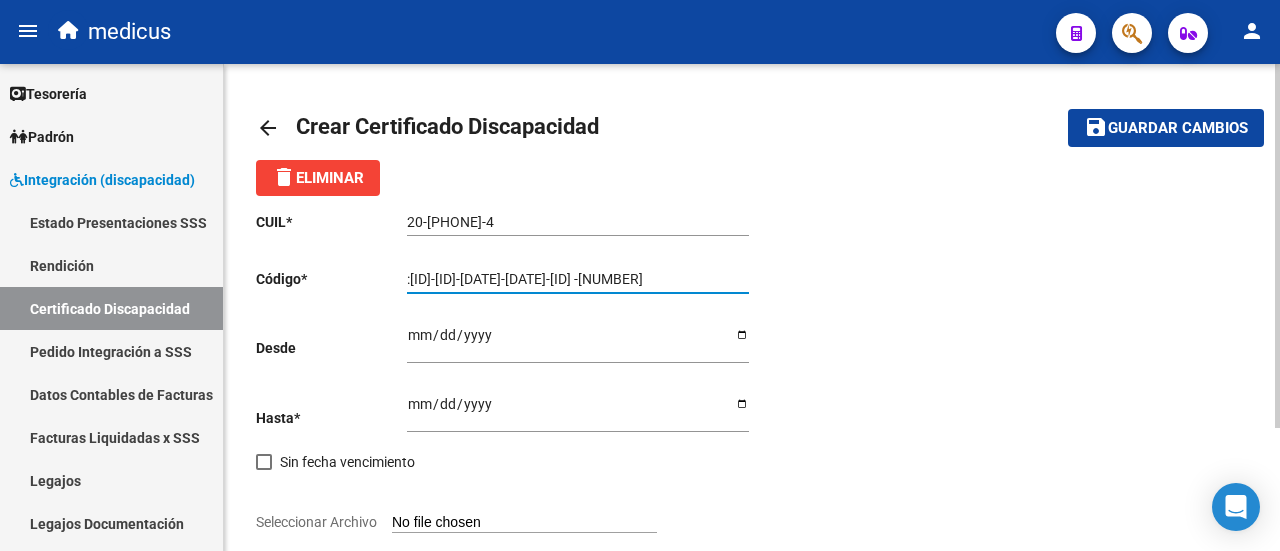click on "ARG-02-00057302461-20220602-20270602-BS -315" at bounding box center [578, 279] 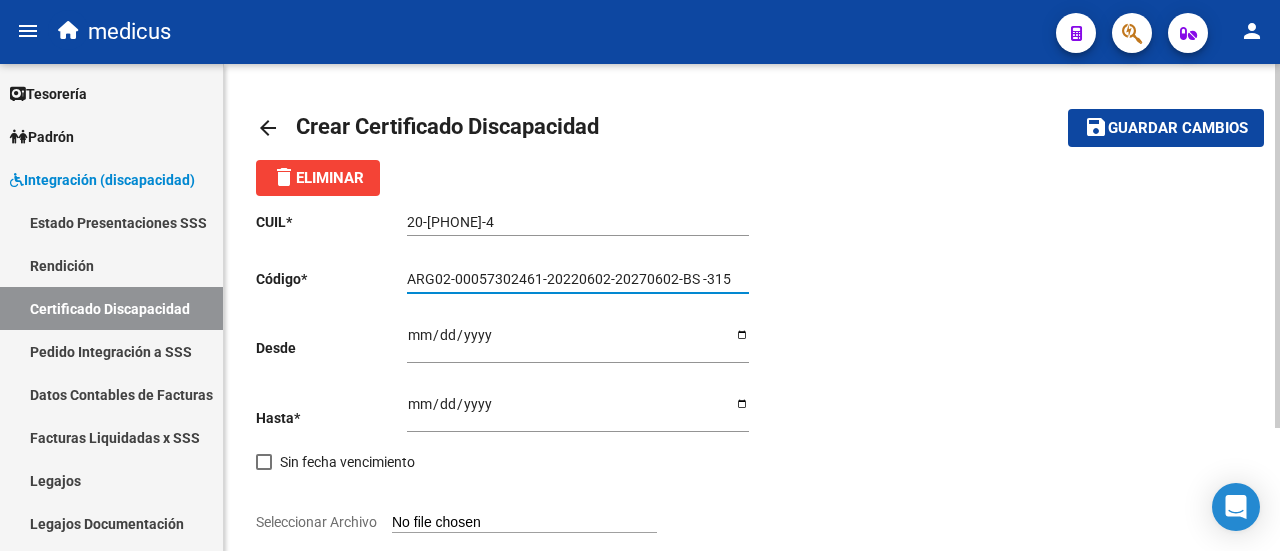 click on "ARG02-00057302461-20220602-20270602-BS -315" at bounding box center [578, 279] 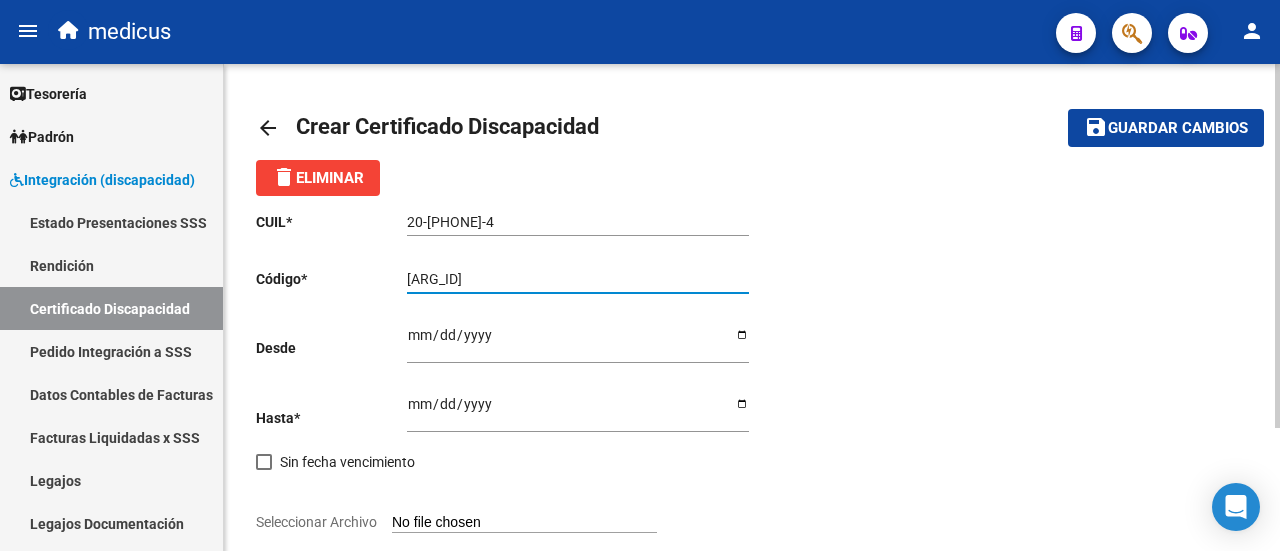 click on "ARG0200057302461-20220602-20270602-BS -315" at bounding box center [578, 279] 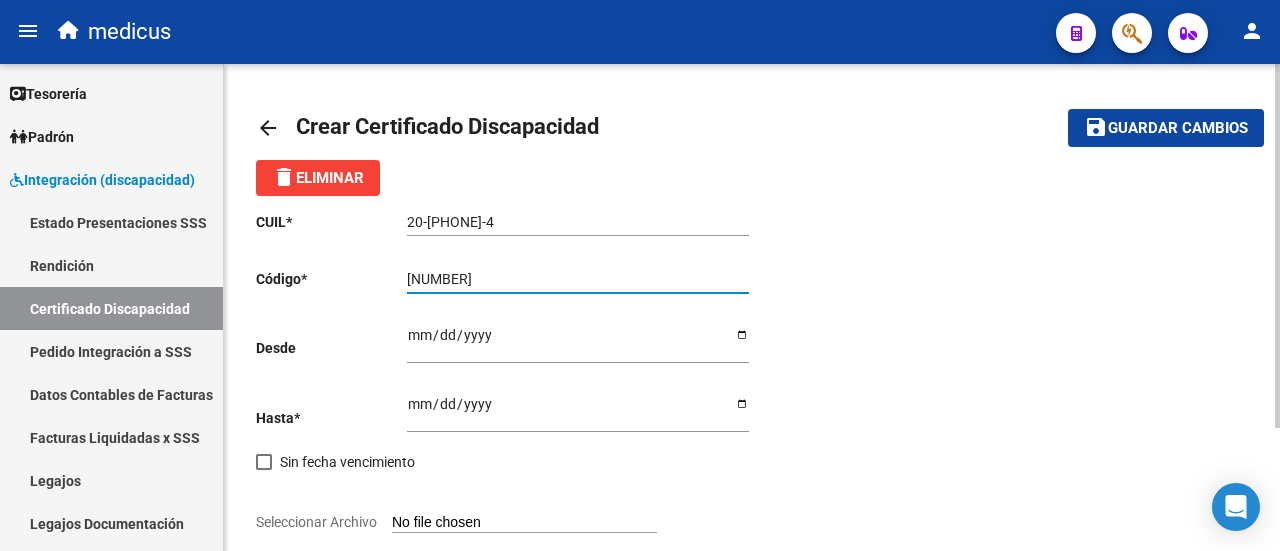 click on "ARG020005730246120220602-20270602-BS -315" at bounding box center (578, 279) 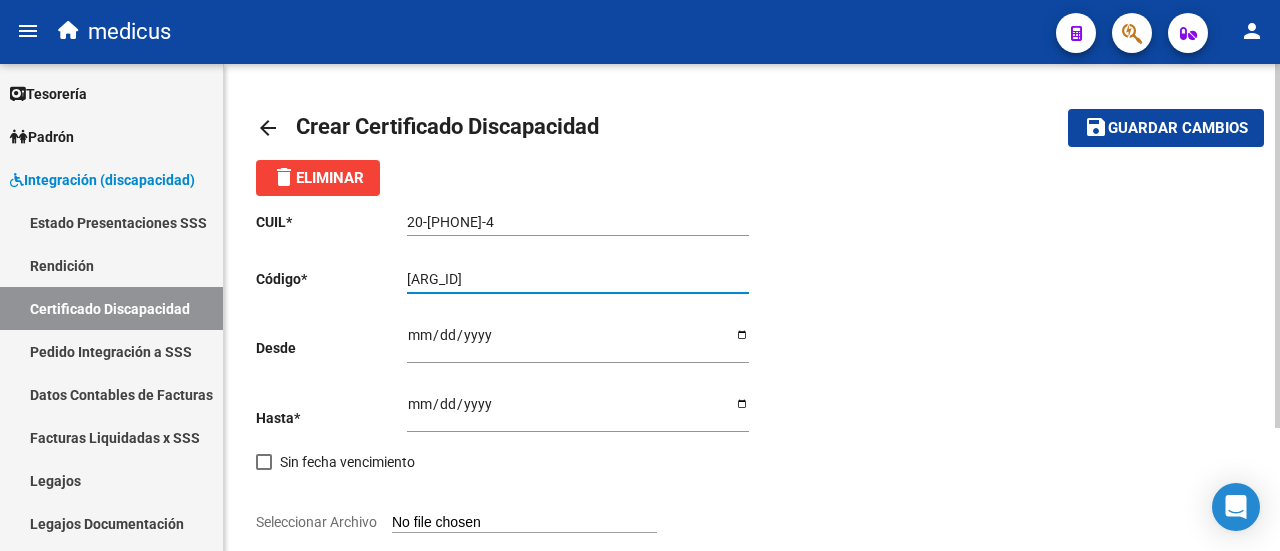click on "ARG02000573024612022060220270602-BS -315" at bounding box center [578, 279] 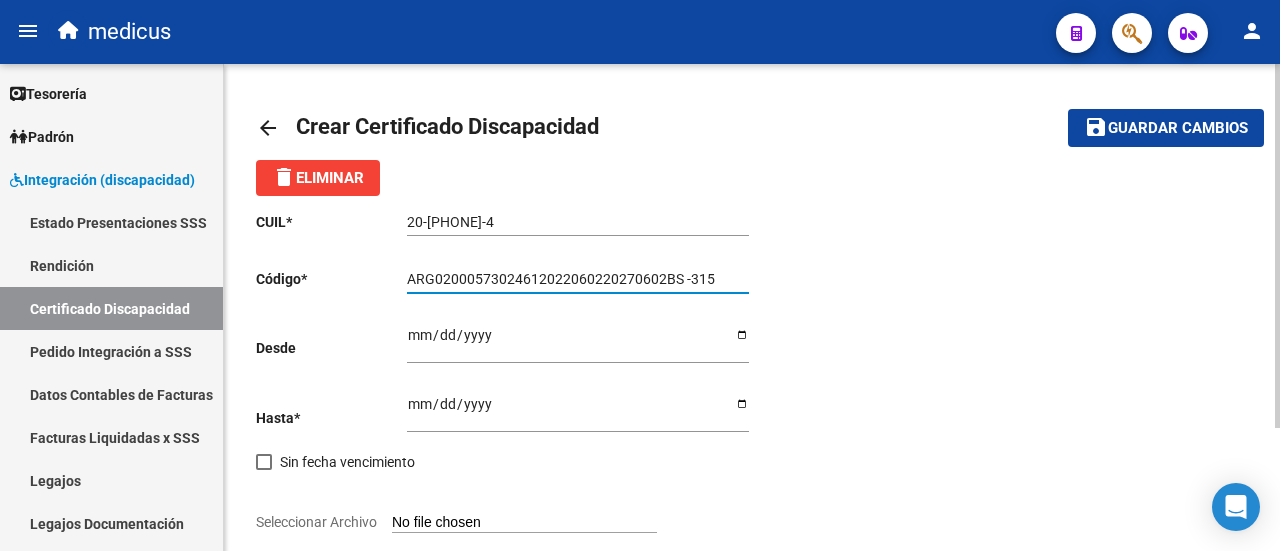 click on "ARG02000573024612022060220270602BS -315" at bounding box center [578, 279] 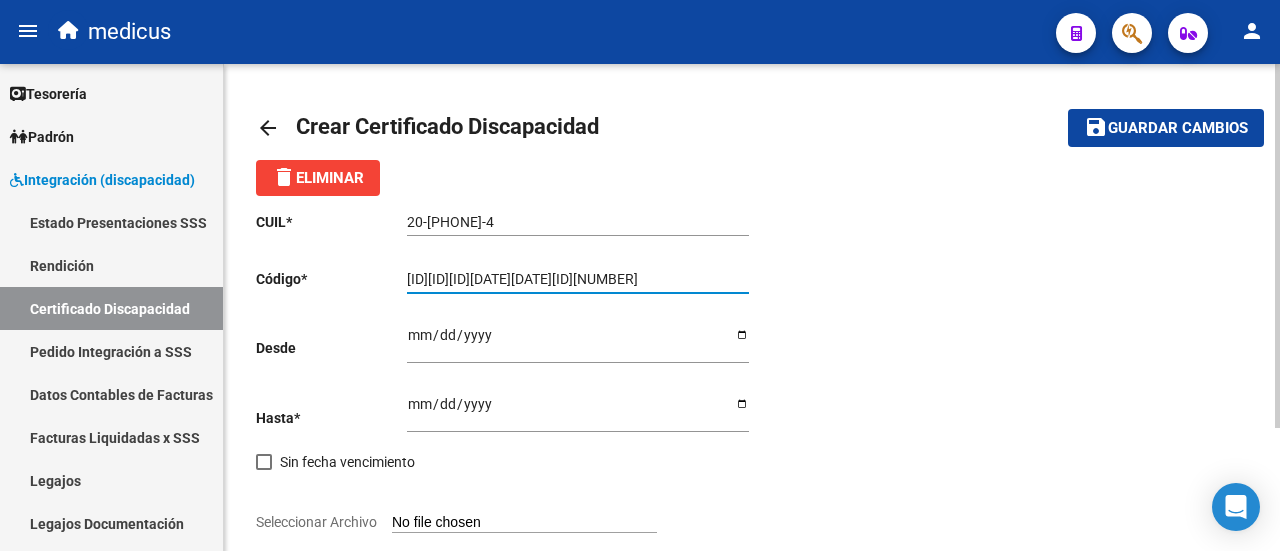 type on "ARG0200057302461[DATE][DATE]BS315" 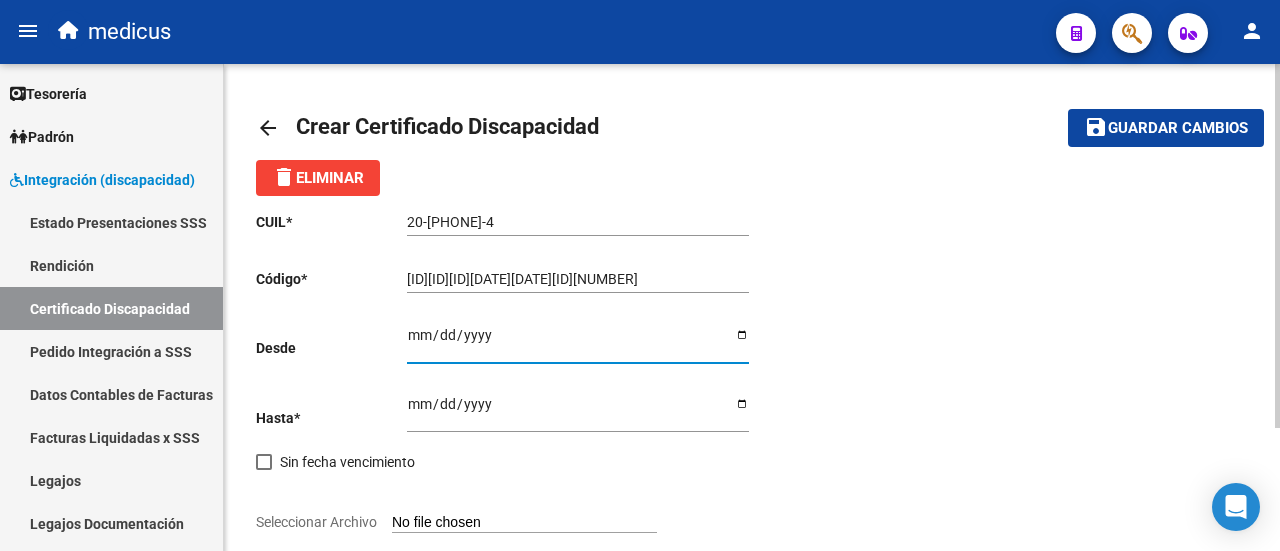 click on "Ingresar fec. Desde" at bounding box center (578, 342) 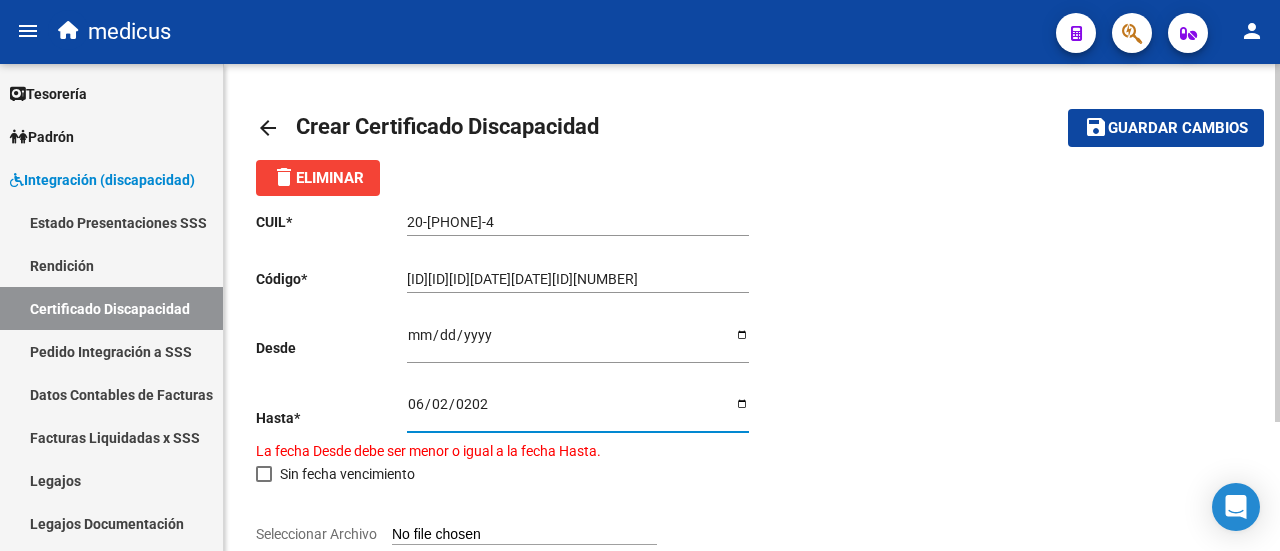 type on "2027-06-02" 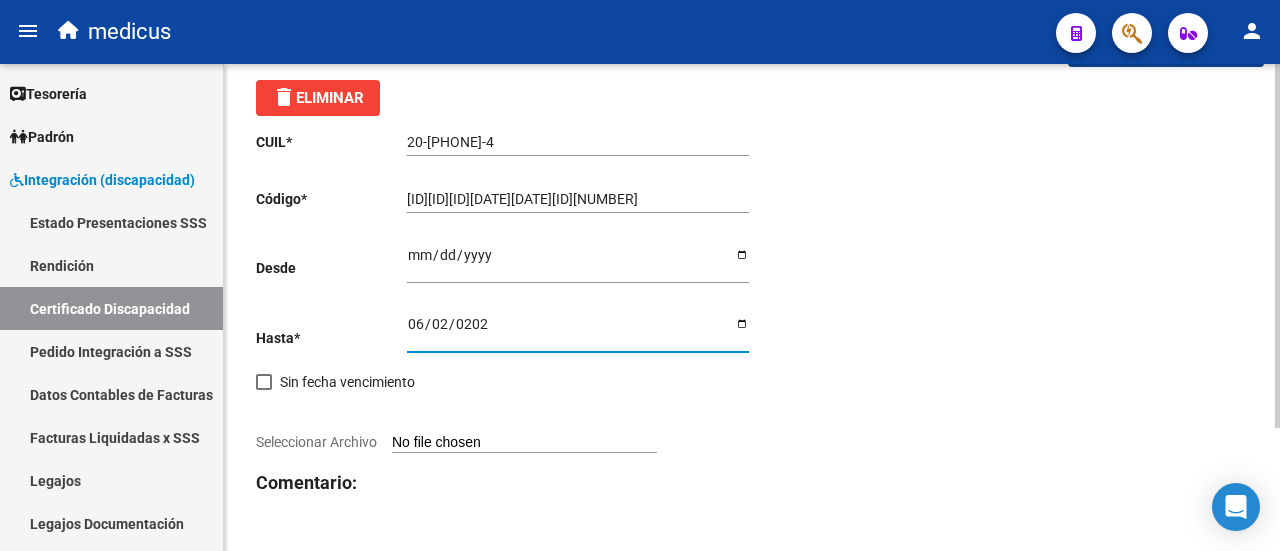 scroll, scrollTop: 164, scrollLeft: 0, axis: vertical 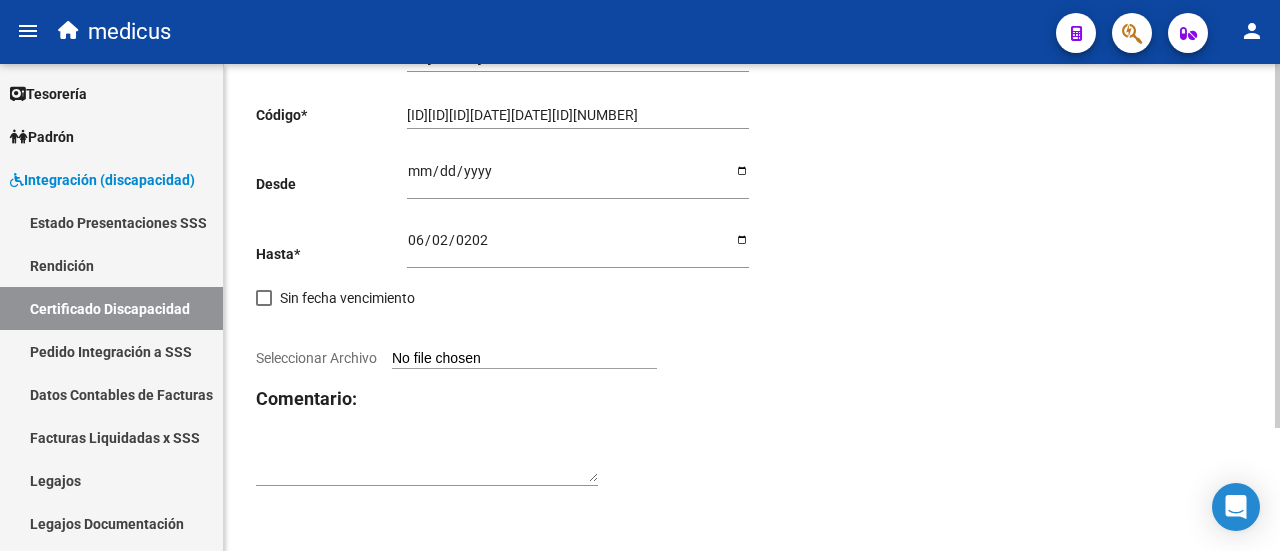 click on "Seleccionar Archivo" at bounding box center (524, 359) 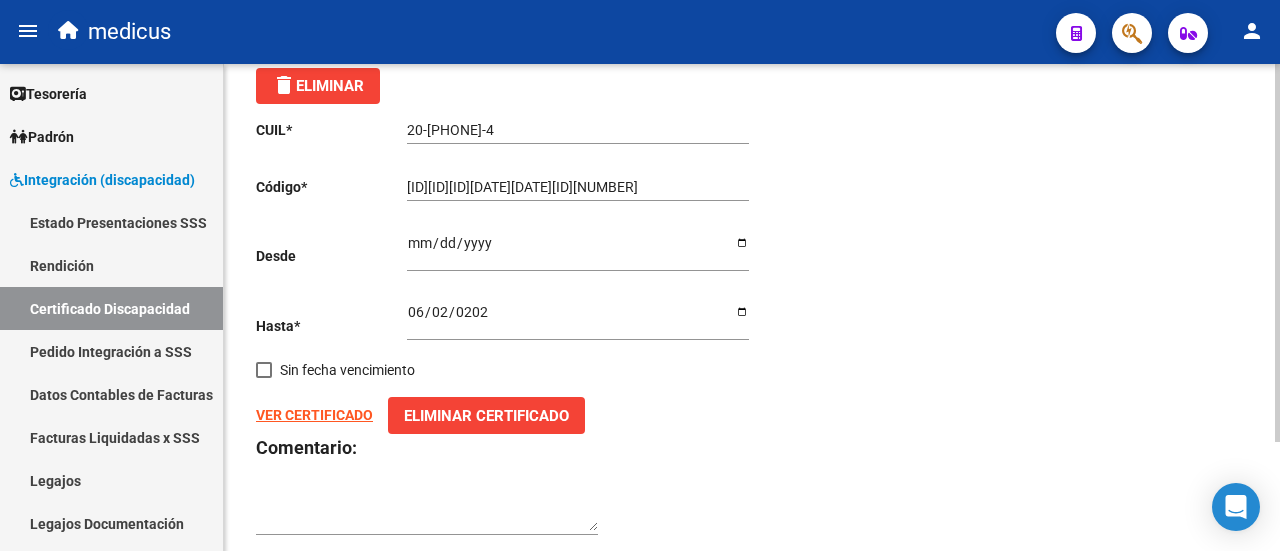 scroll, scrollTop: 0, scrollLeft: 0, axis: both 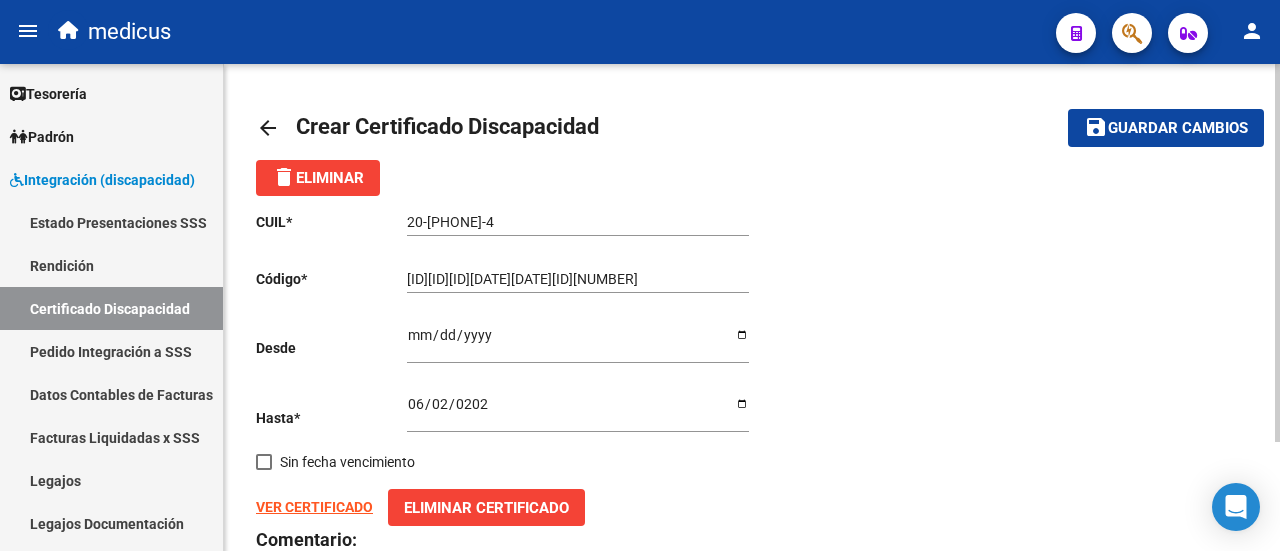 click on "Guardar cambios" 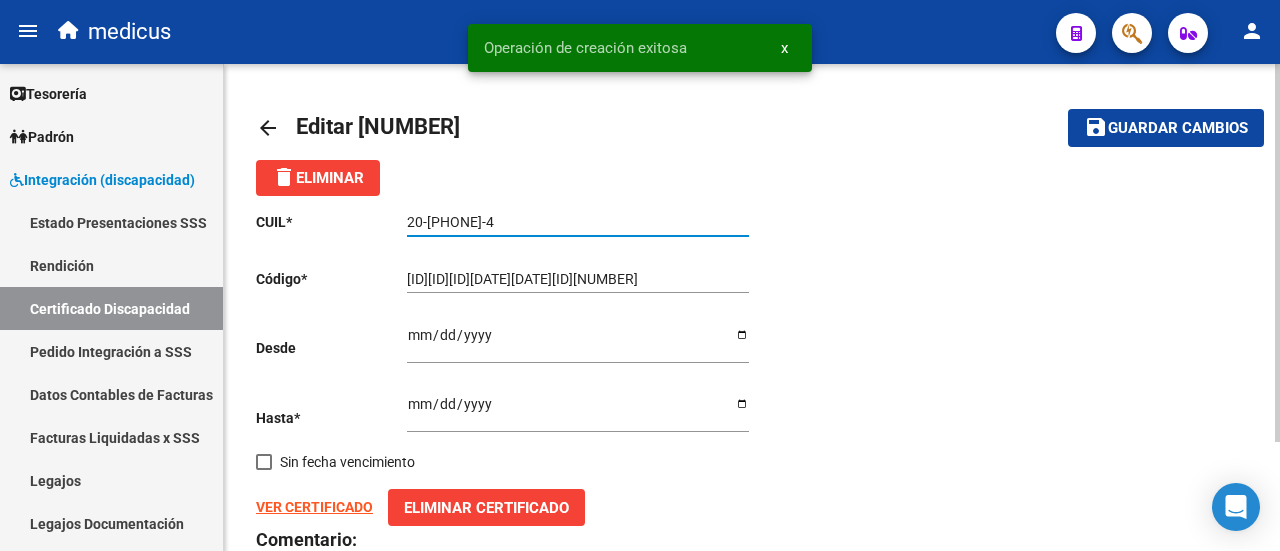 drag, startPoint x: 406, startPoint y: 219, endPoint x: 528, endPoint y: 219, distance: 122 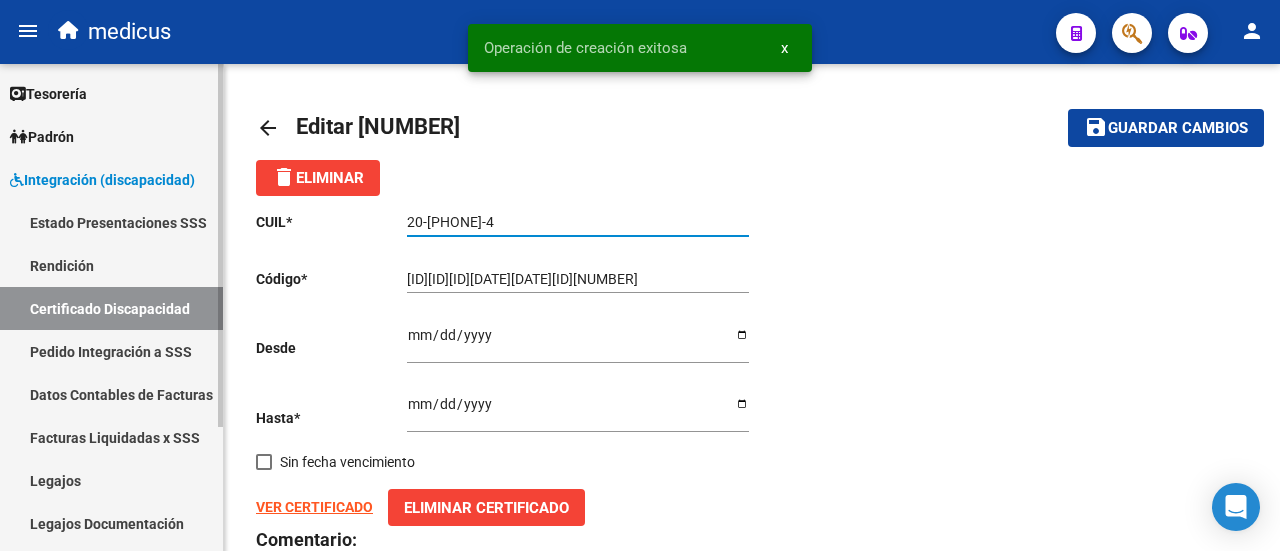 click on "Legajos" at bounding box center [111, 480] 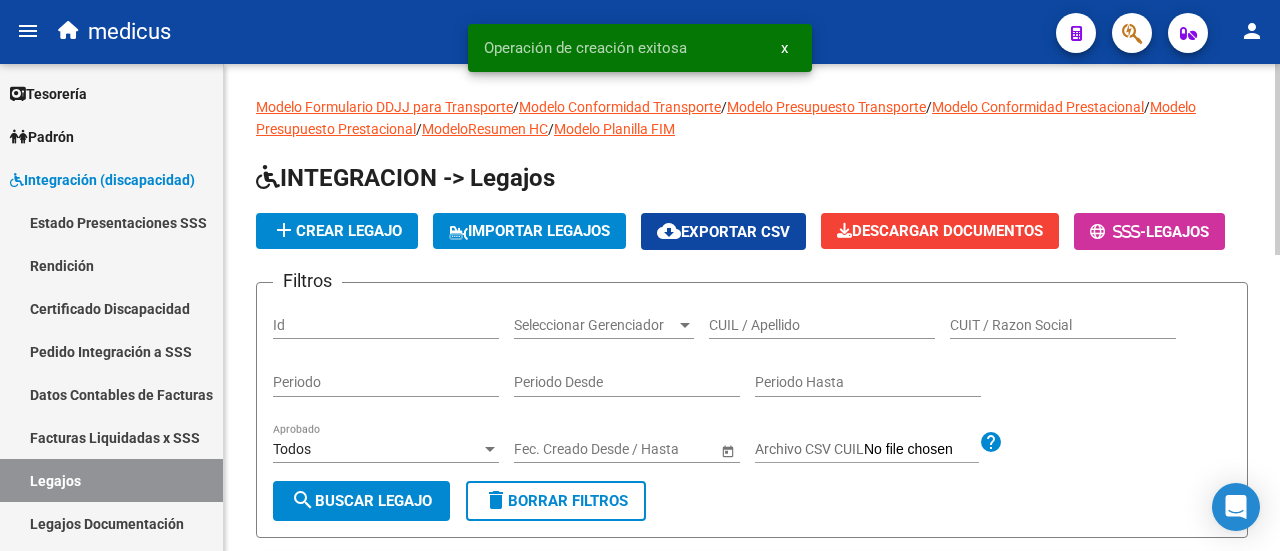 click on "CUIL / Apellido" at bounding box center [822, 325] 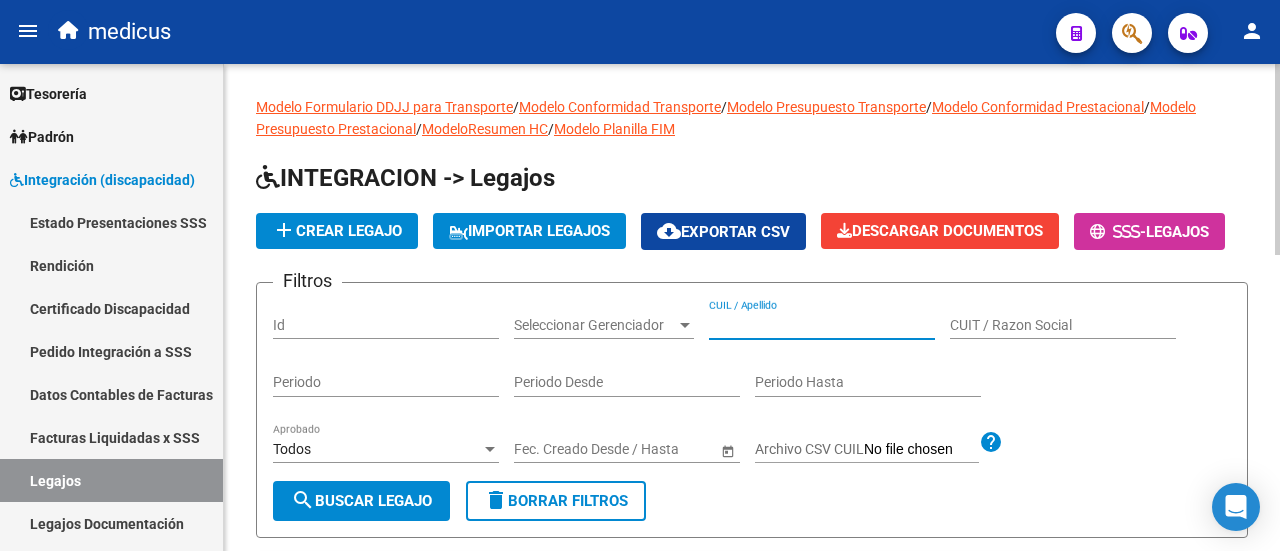 paste on "20-57302461-4" 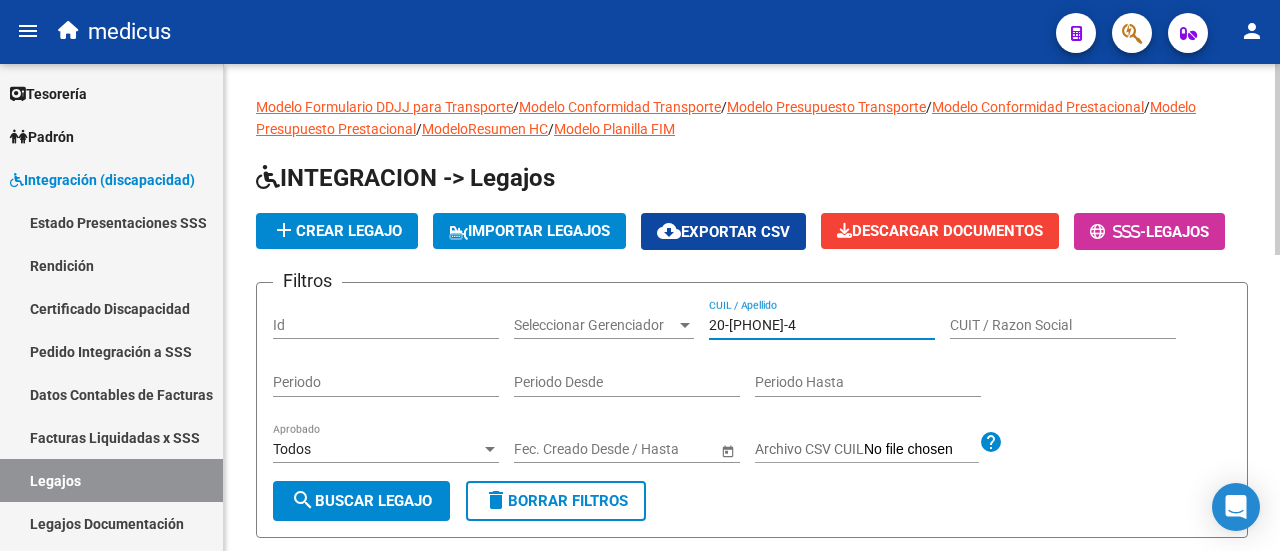 click on "20-57302461-4" at bounding box center (822, 325) 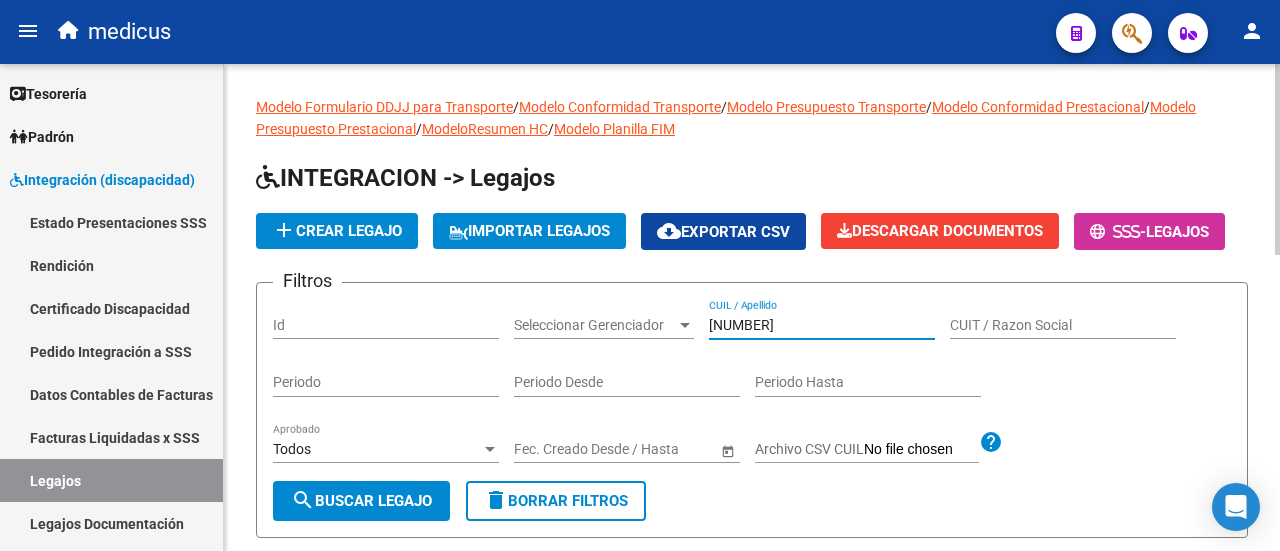 click on "2057302461-4" at bounding box center (822, 325) 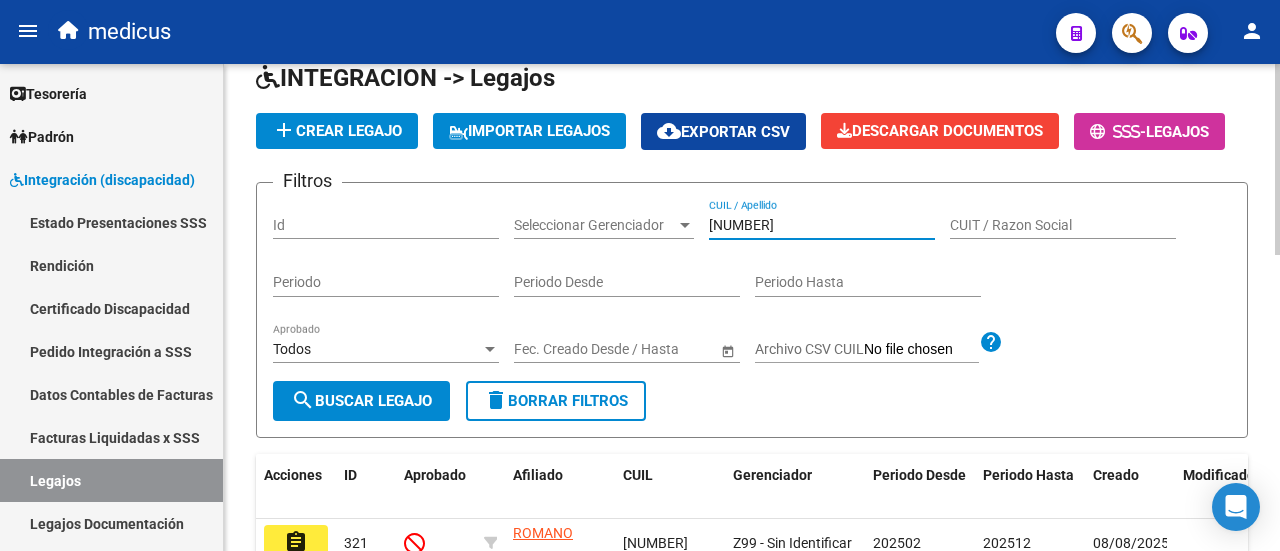 type on "[PHONE]" 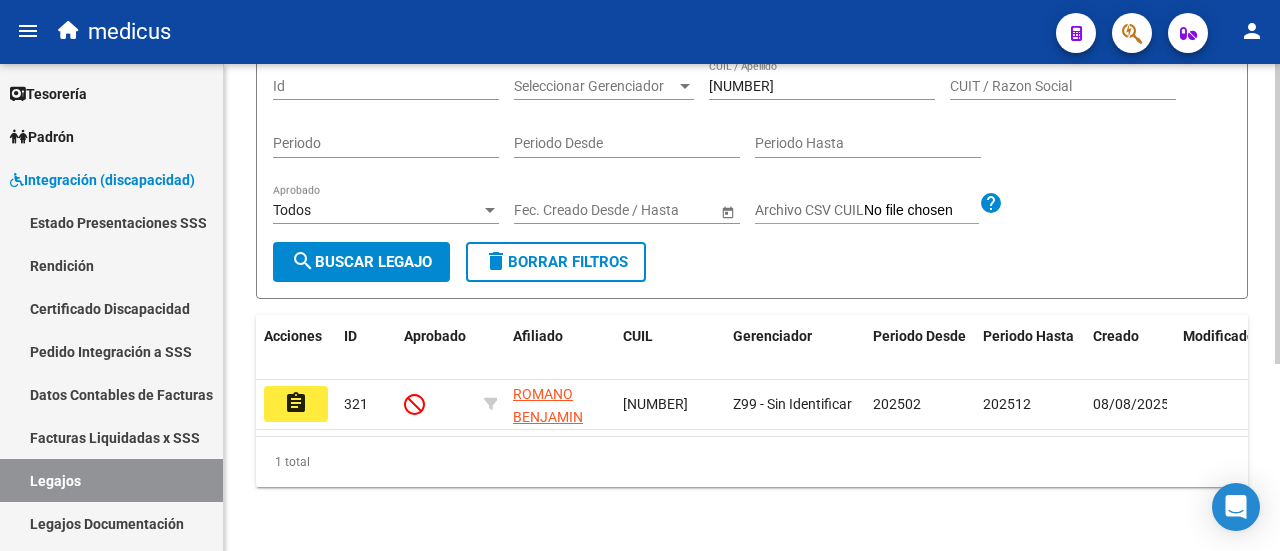 scroll, scrollTop: 300, scrollLeft: 0, axis: vertical 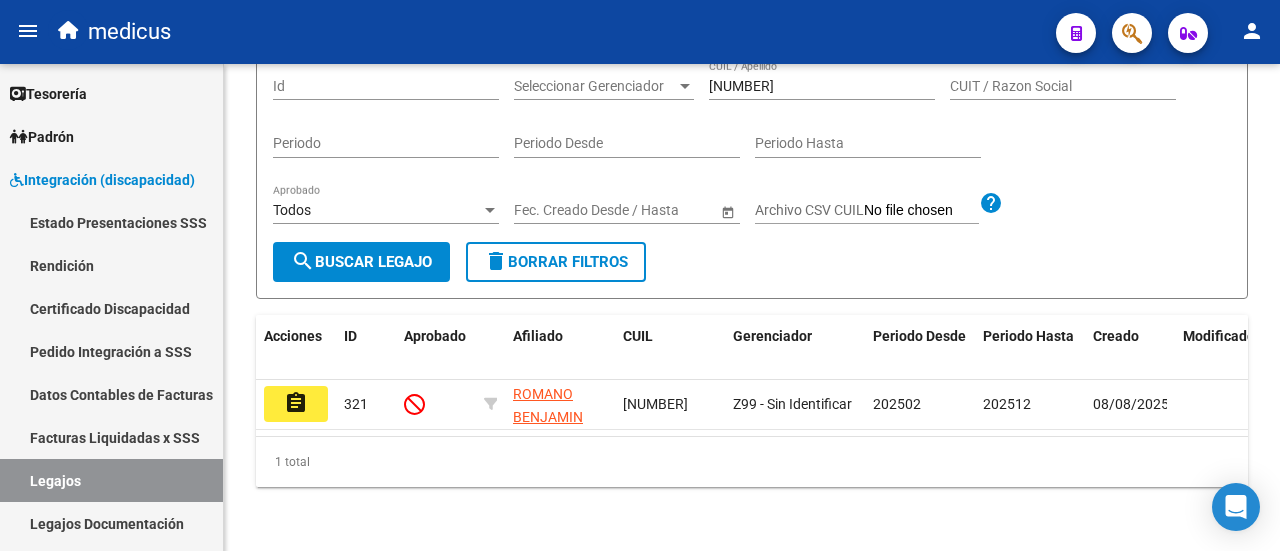click on "assignment" 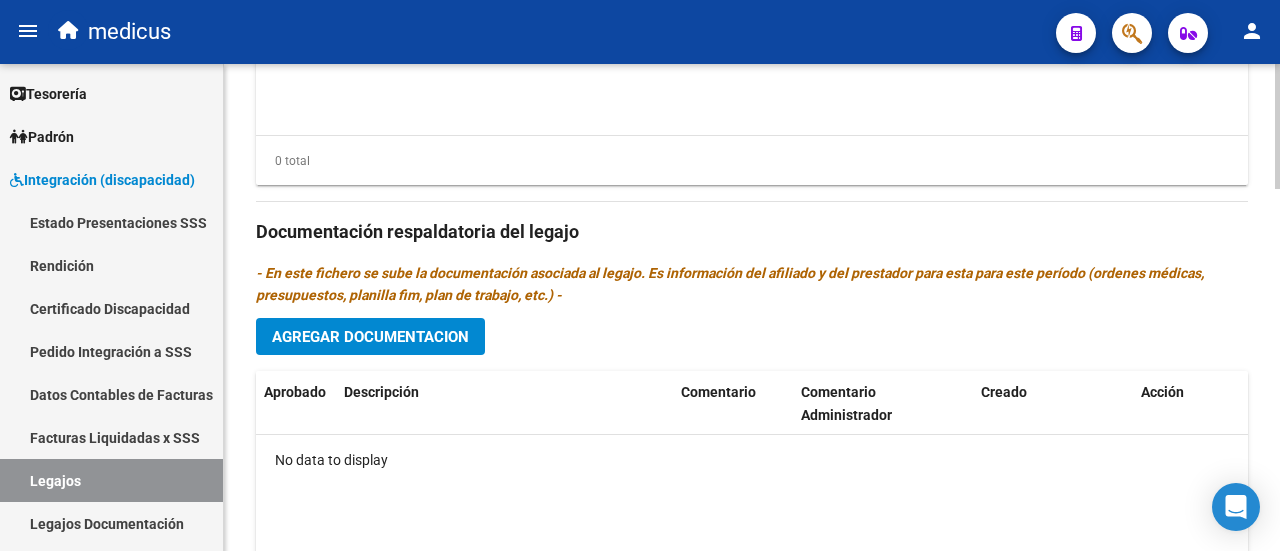 scroll, scrollTop: 1300, scrollLeft: 0, axis: vertical 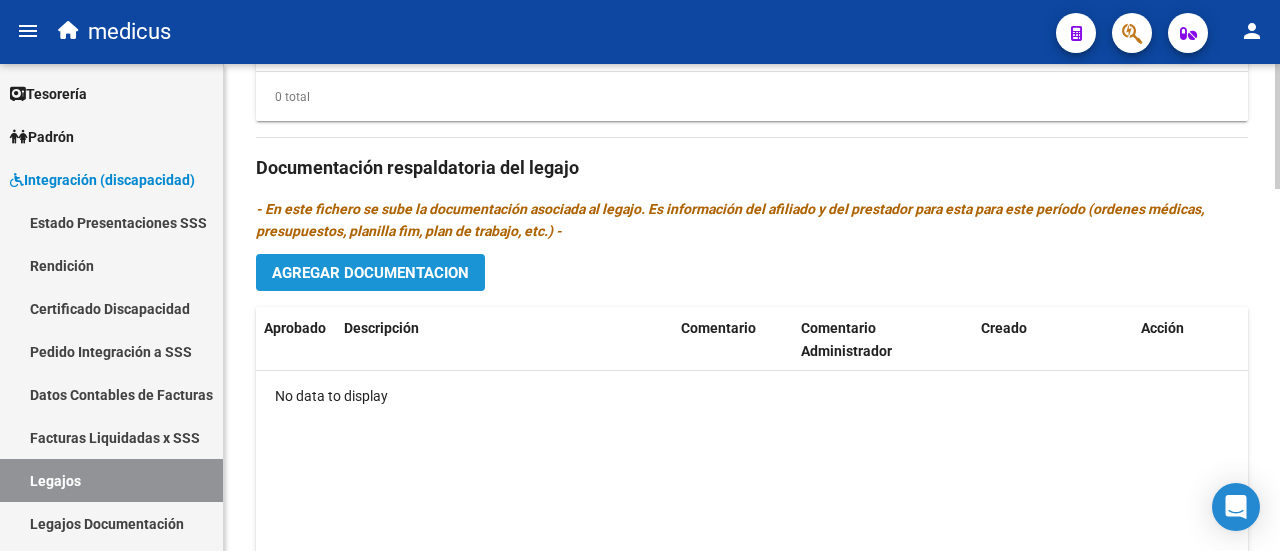 click on "Agregar Documentacion" 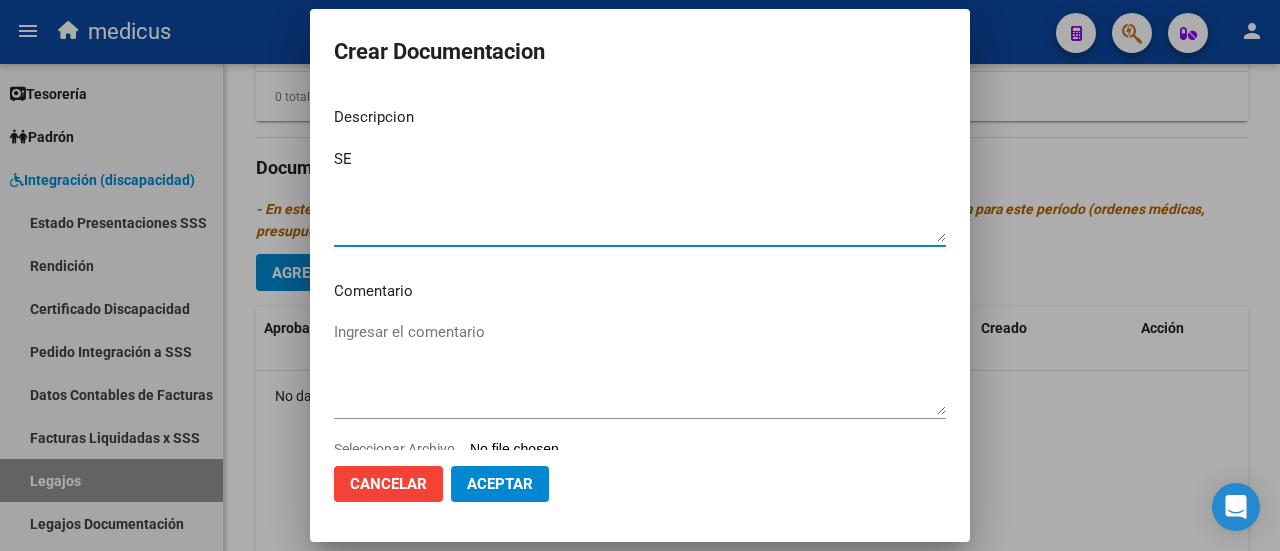 type on "S" 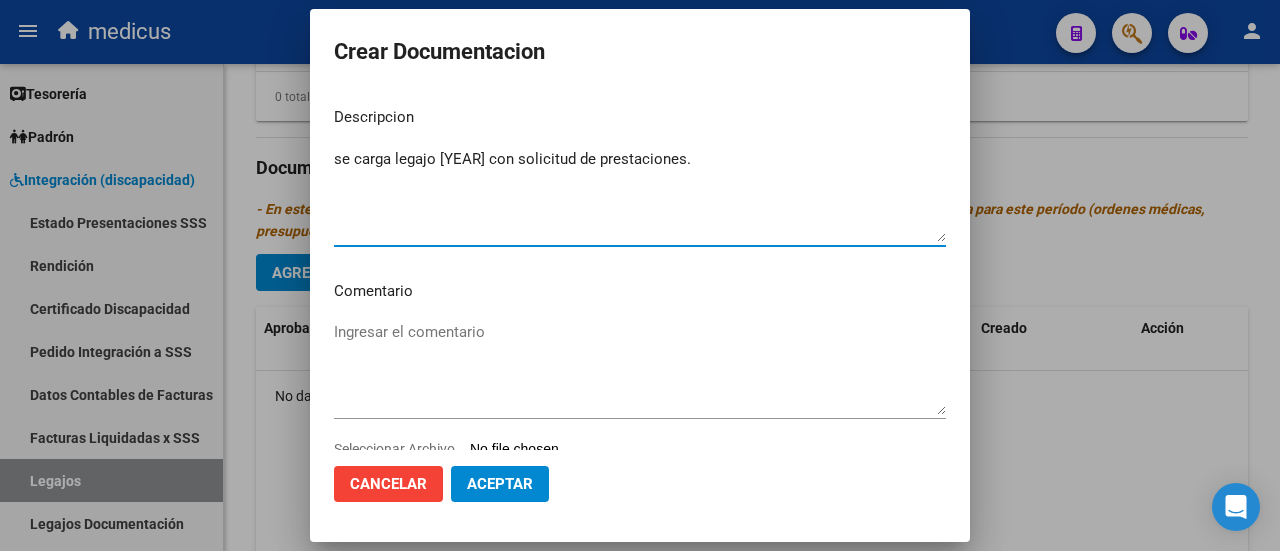 type on "se carga legajo 2025 con solicitud de prestaciones." 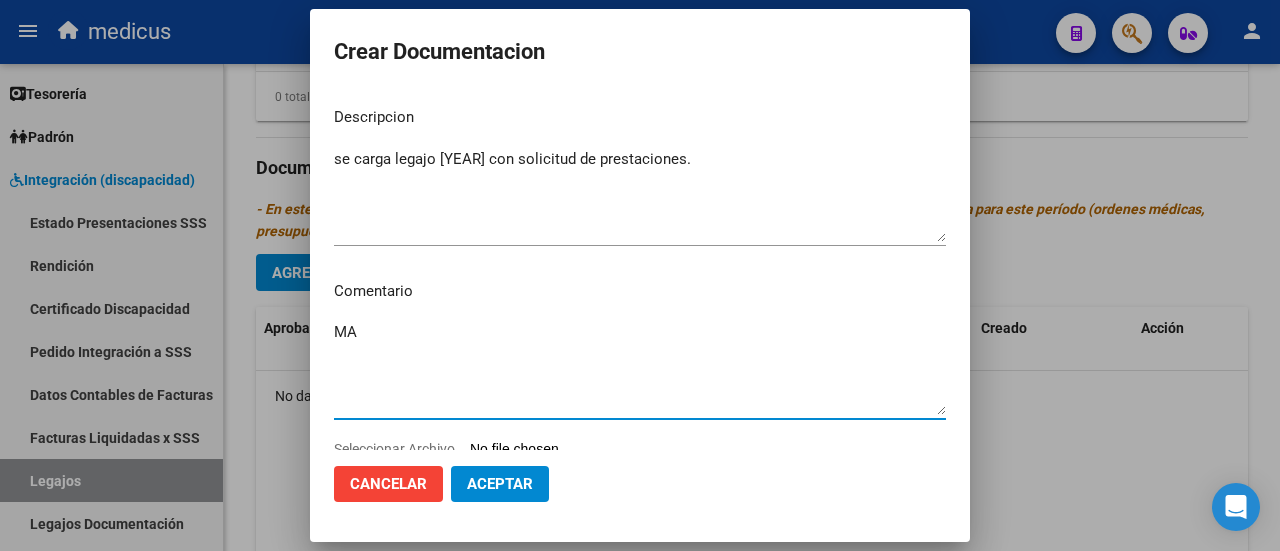 type on "M" 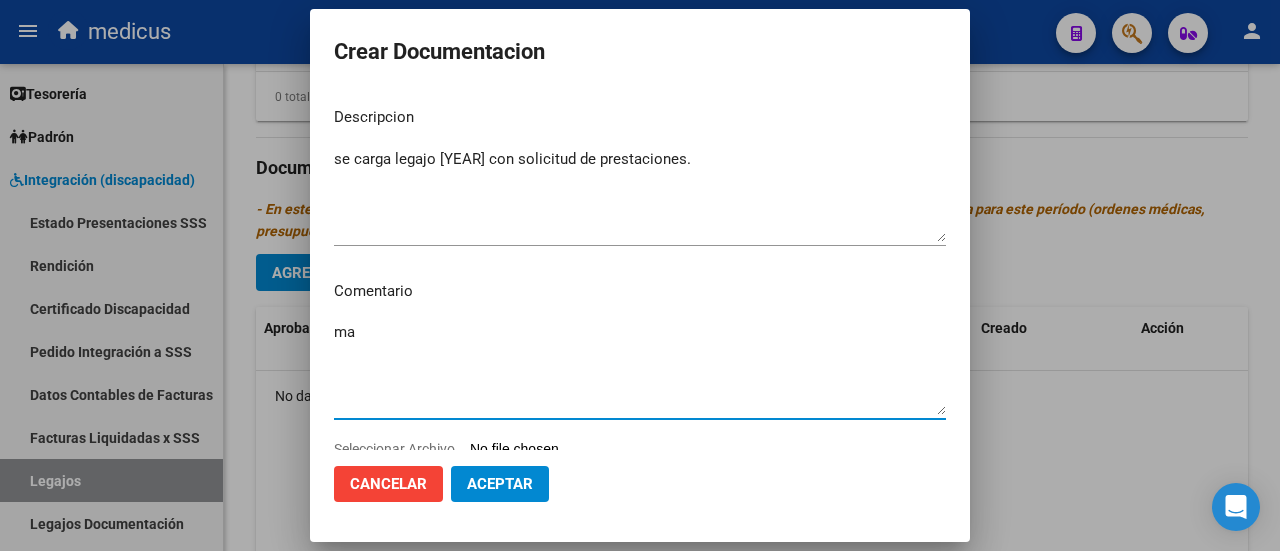 type on "m" 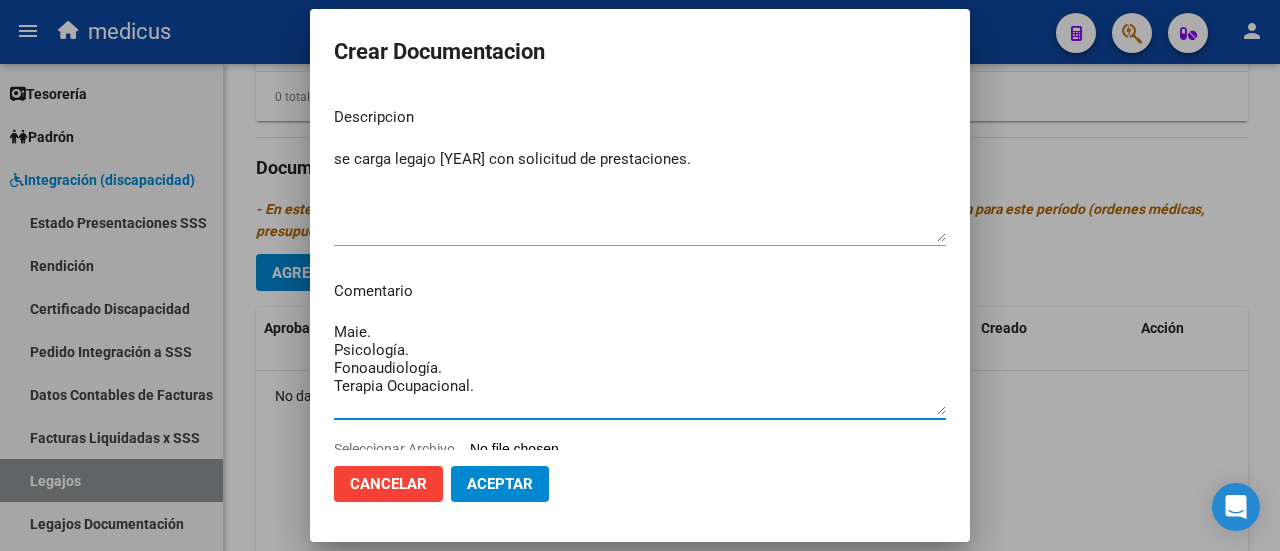 drag, startPoint x: 344, startPoint y: 329, endPoint x: 667, endPoint y: 321, distance: 323.09906 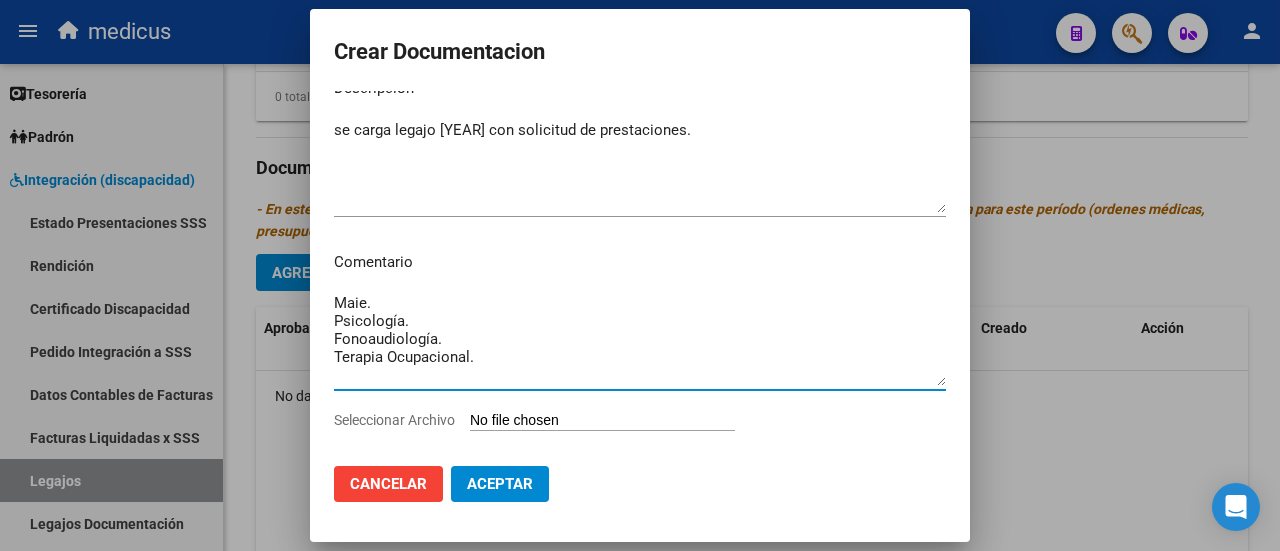 scroll, scrollTop: 58, scrollLeft: 0, axis: vertical 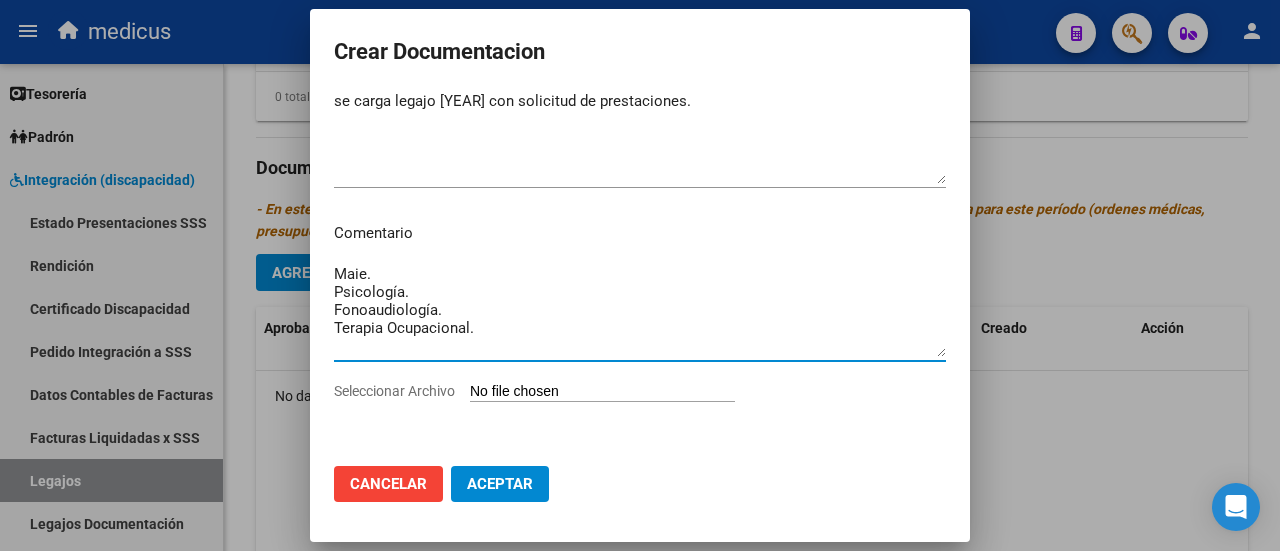 type on "Maie.
Psicología.
Fonoaudiología.
Terapia Ocupacional." 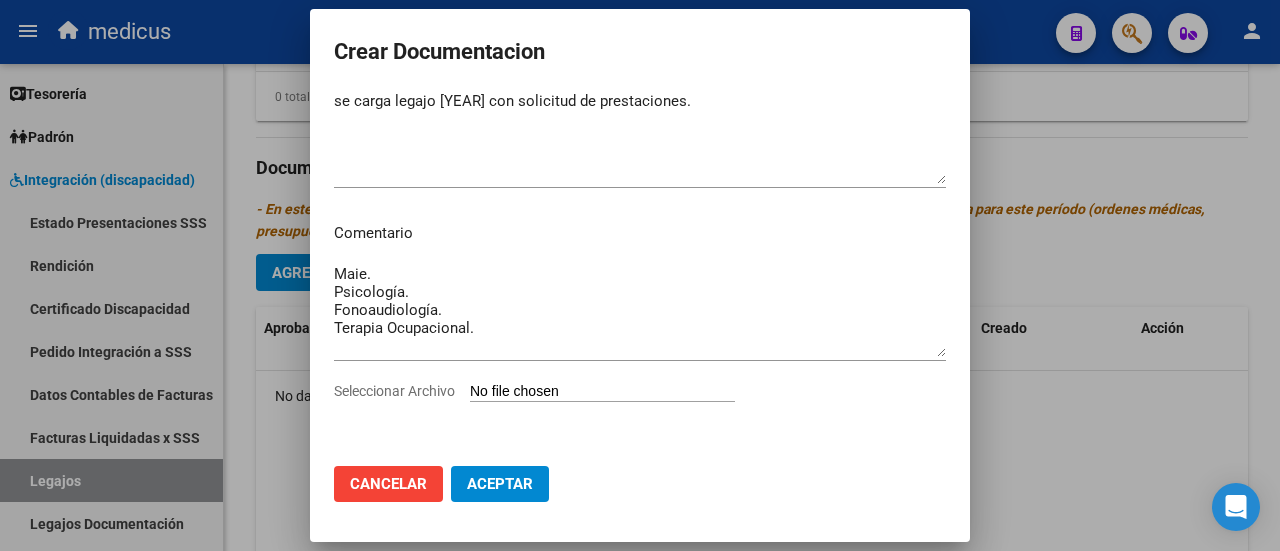 click on "Seleccionar Archivo" at bounding box center (602, 392) 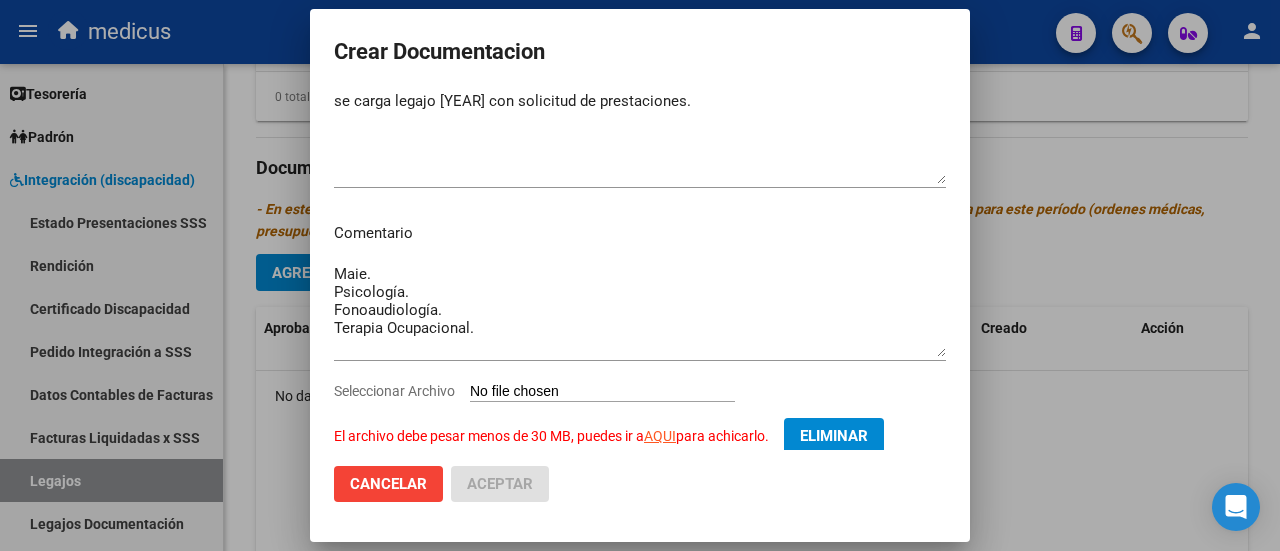 click on "Eliminar" at bounding box center [834, 436] 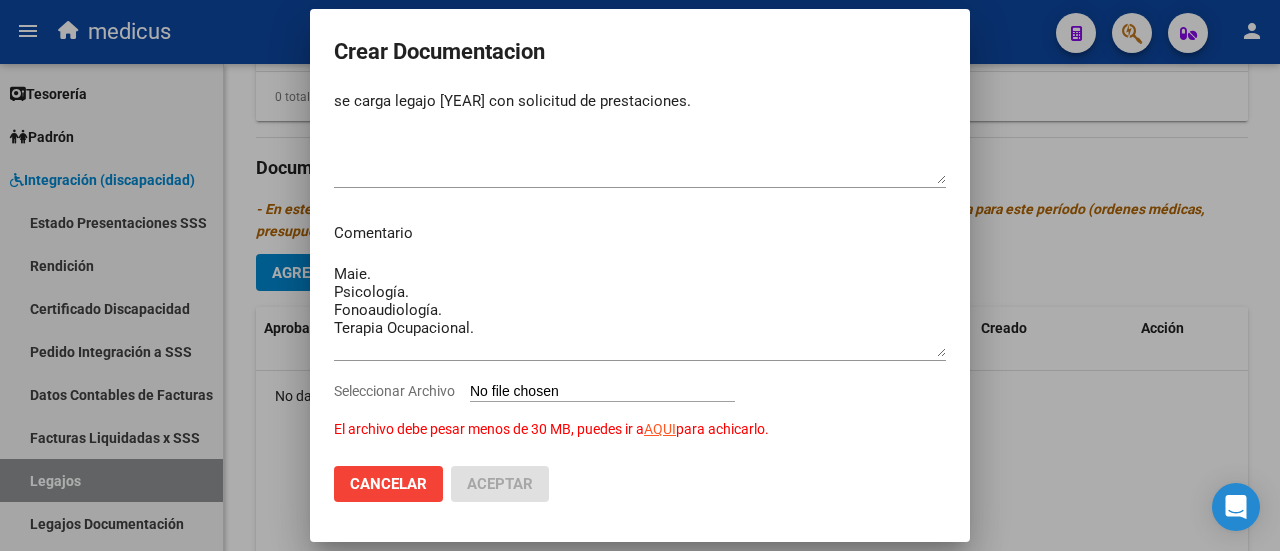 click on "Seleccionar Archivo  El archivo debe pesar menos de 30 MB, puedes ir a  AQUI  para achicarlo." at bounding box center [602, 392] 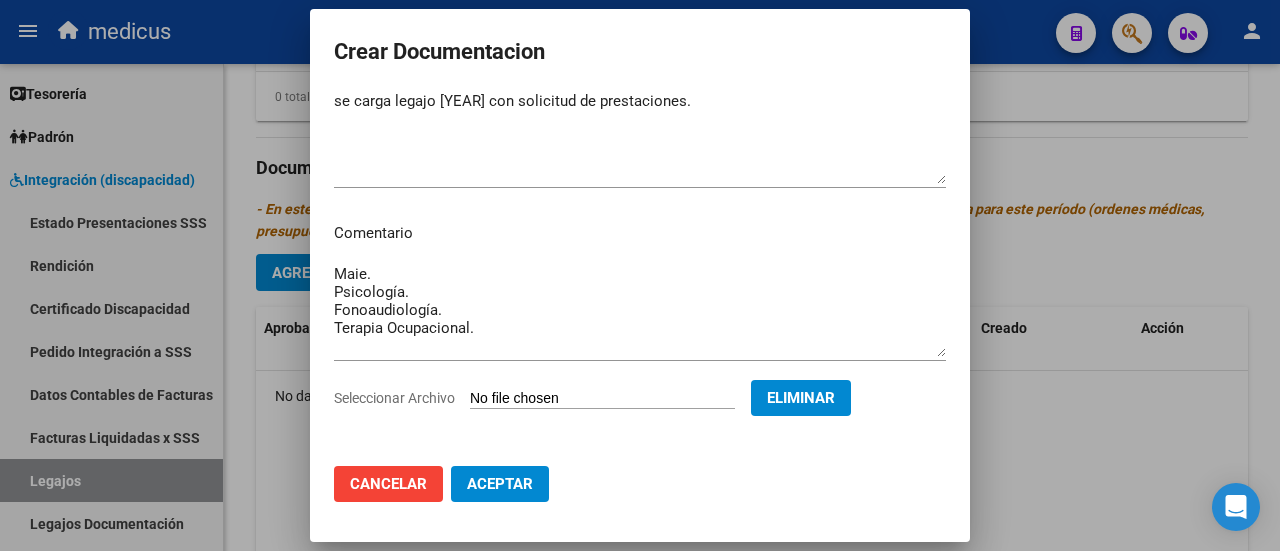 click on "Aceptar" 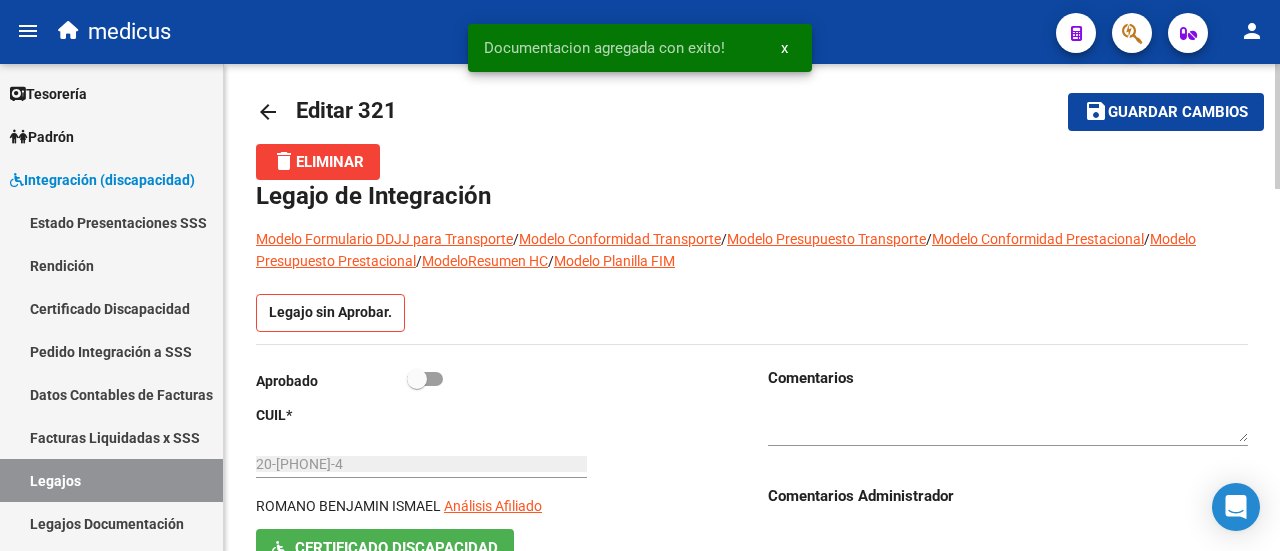 scroll, scrollTop: 0, scrollLeft: 0, axis: both 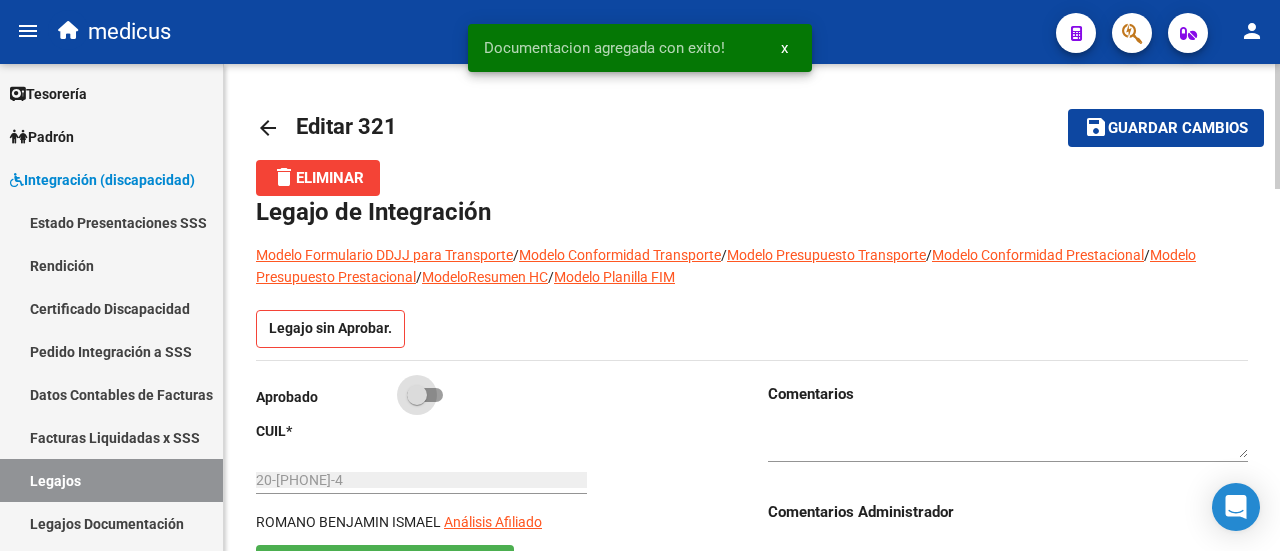 click at bounding box center (425, 395) 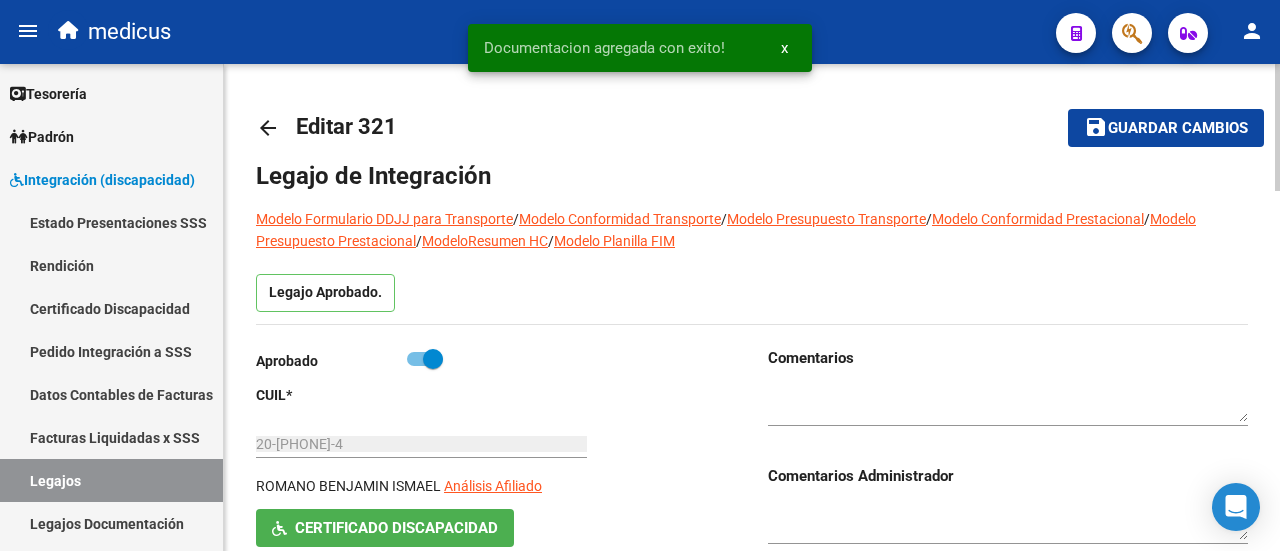 click on "save Guardar cambios" 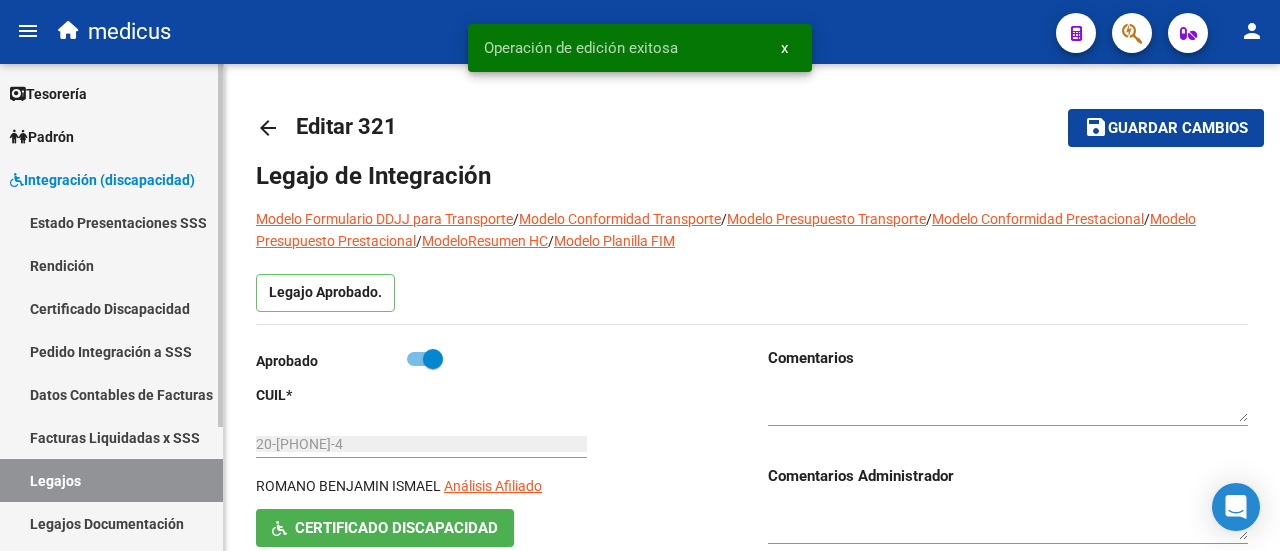 click on "Legajos" at bounding box center (111, 480) 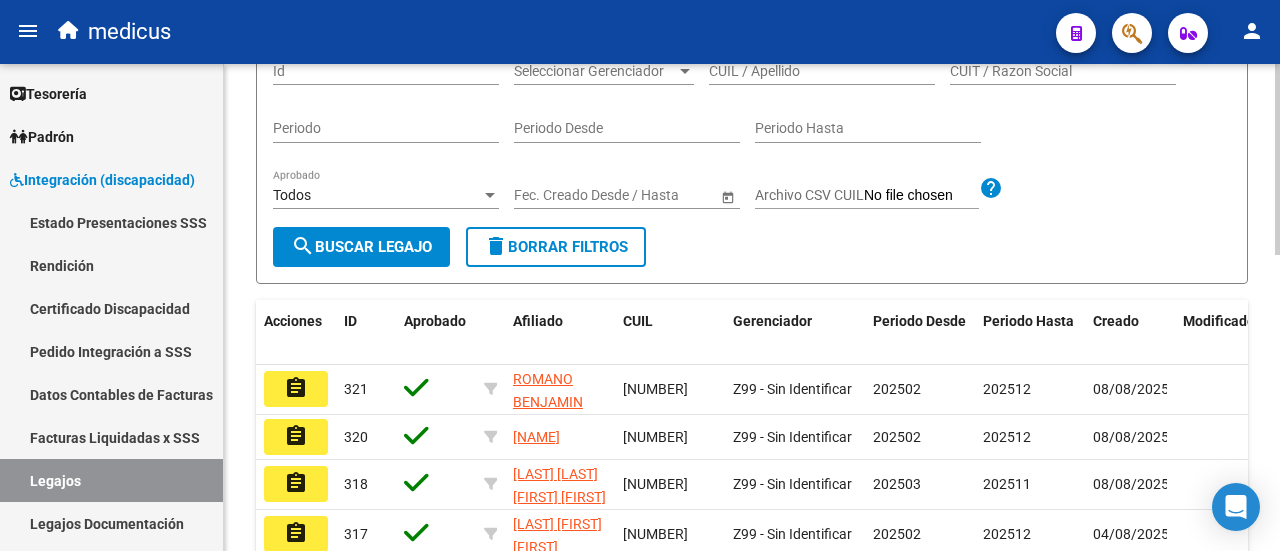 scroll, scrollTop: 300, scrollLeft: 0, axis: vertical 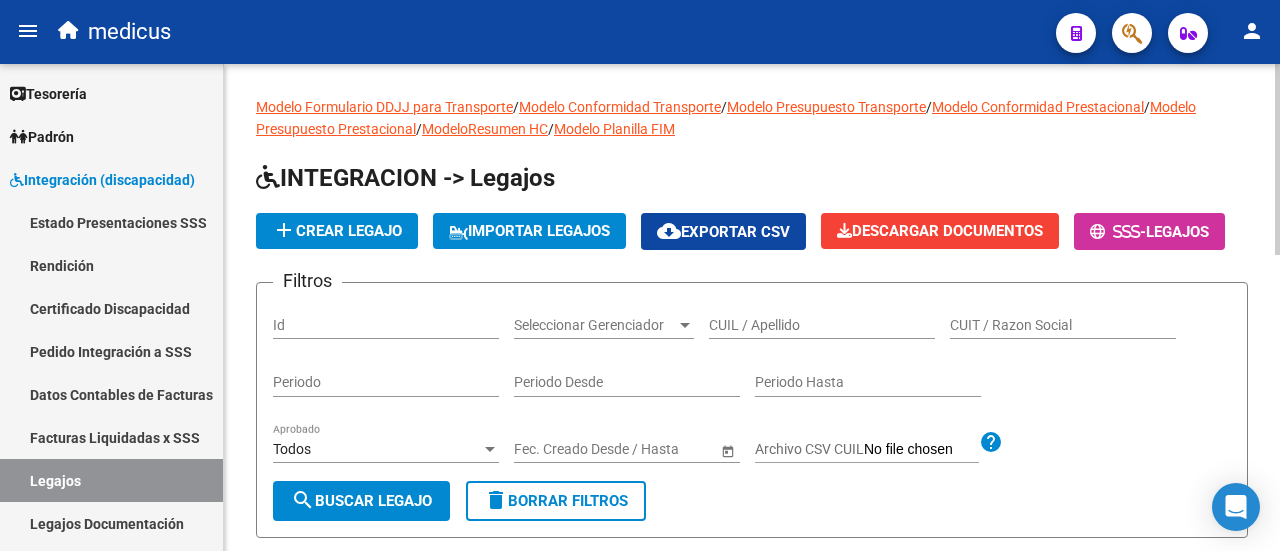 click on "CUIL / Apellido" at bounding box center (822, 325) 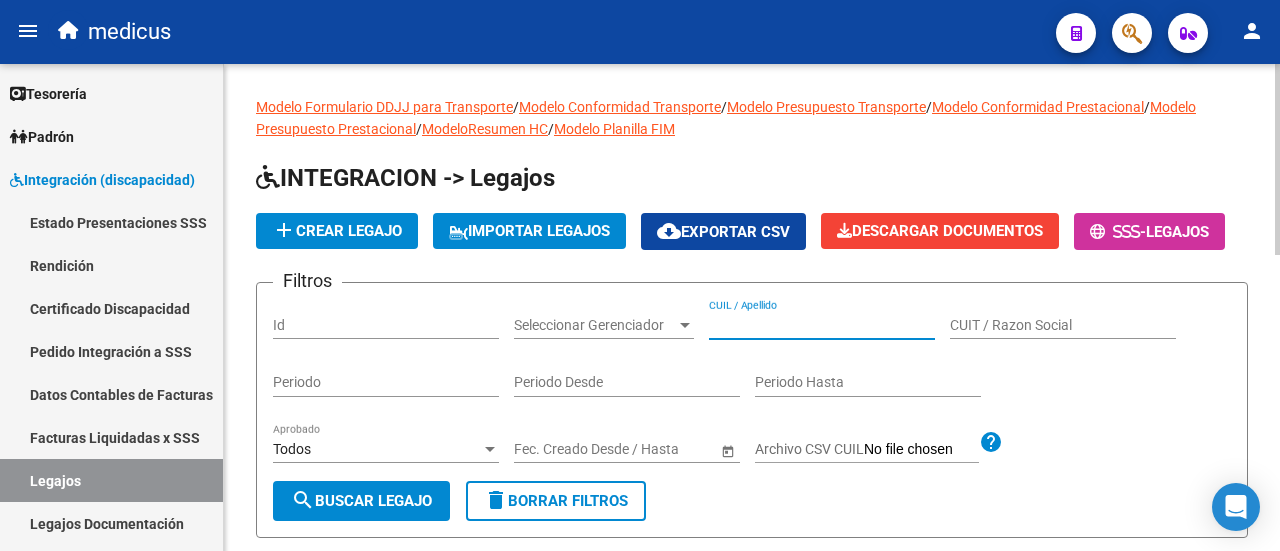paste on "[PHONE]" 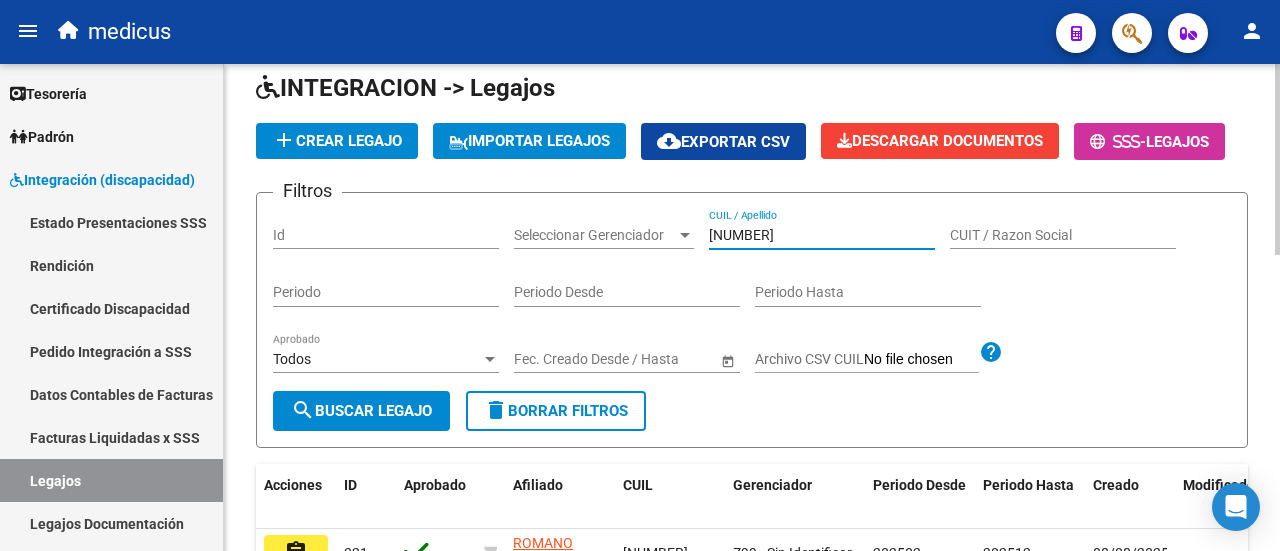 scroll, scrollTop: 200, scrollLeft: 0, axis: vertical 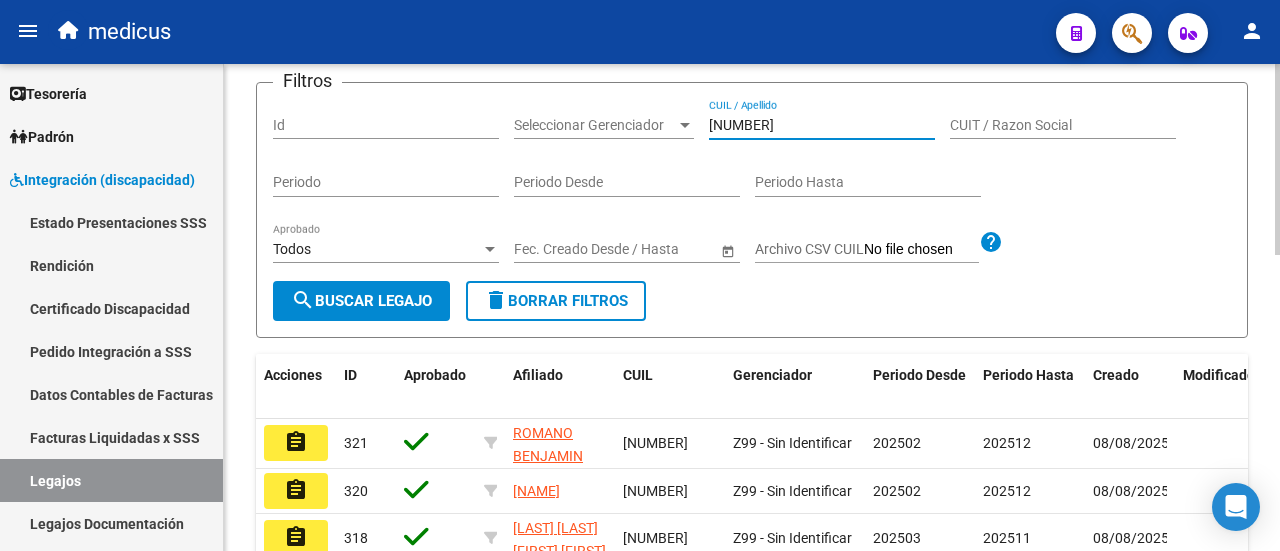 type on "[PHONE]" 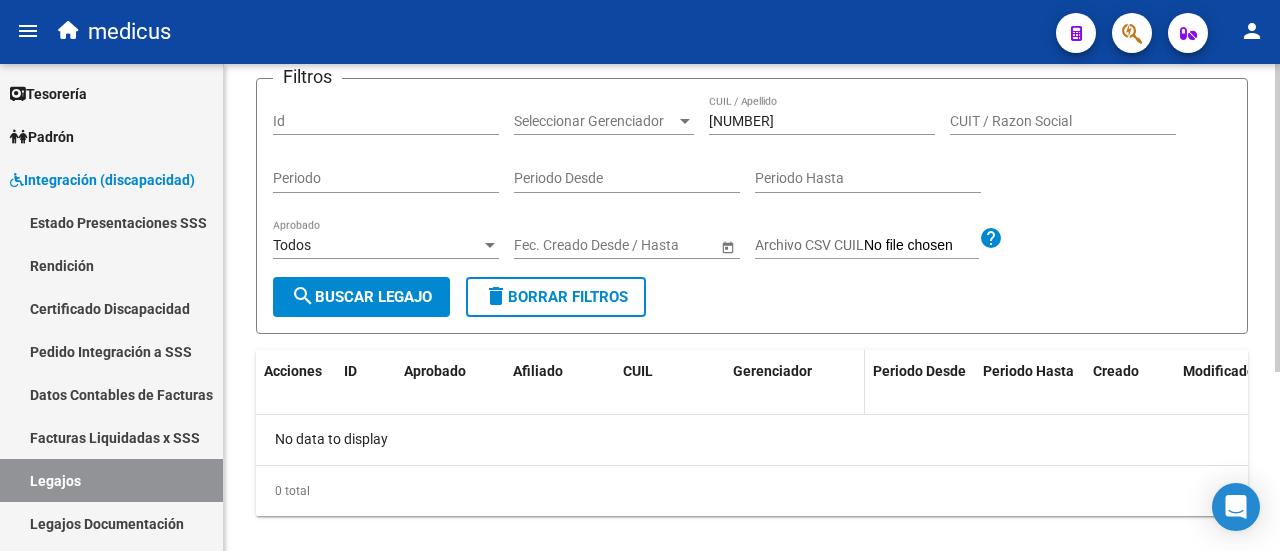 scroll, scrollTop: 82, scrollLeft: 0, axis: vertical 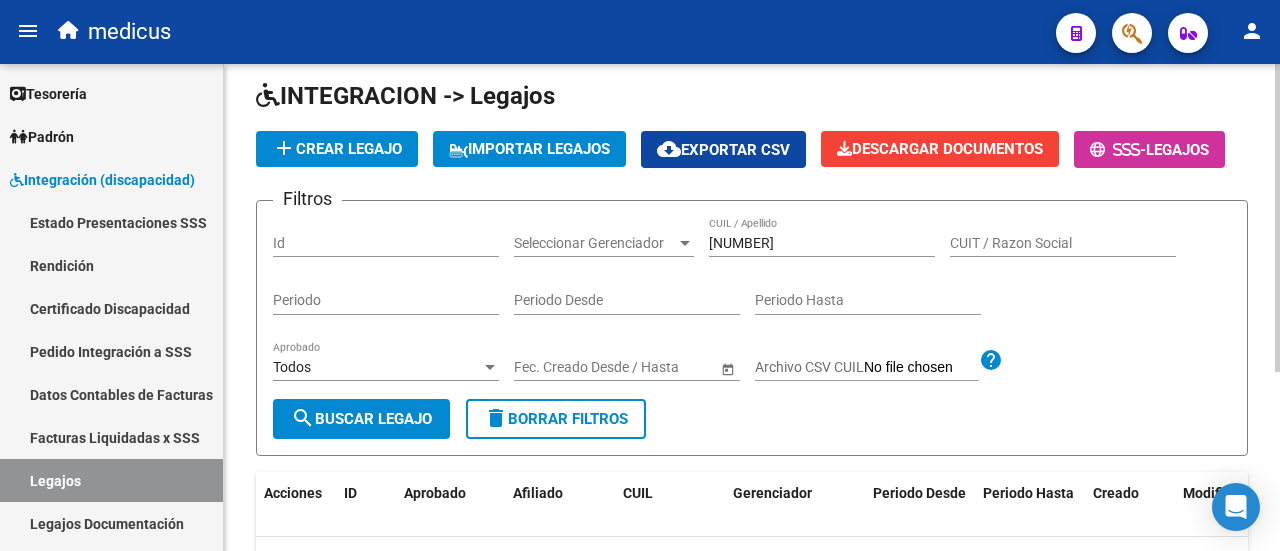 click on "INTEGRACION -> Legajos add  Crear Legajo
IMPORTAR LEGAJOS
cloud_download  Exportar CSV  Descargar Documentos
-  Legajos Filtros Id Seleccionar Gerenciador Seleccionar Gerenciador 20576349239 CUIL / Apellido CUIT / Razon Social Periodo Periodo Desde Periodo Hasta Todos Aprobado Start date – End date Fec. Creado Desde / Hasta Archivo CSV CUIL help search  Buscar Legajo  delete  Borrar Filtros" 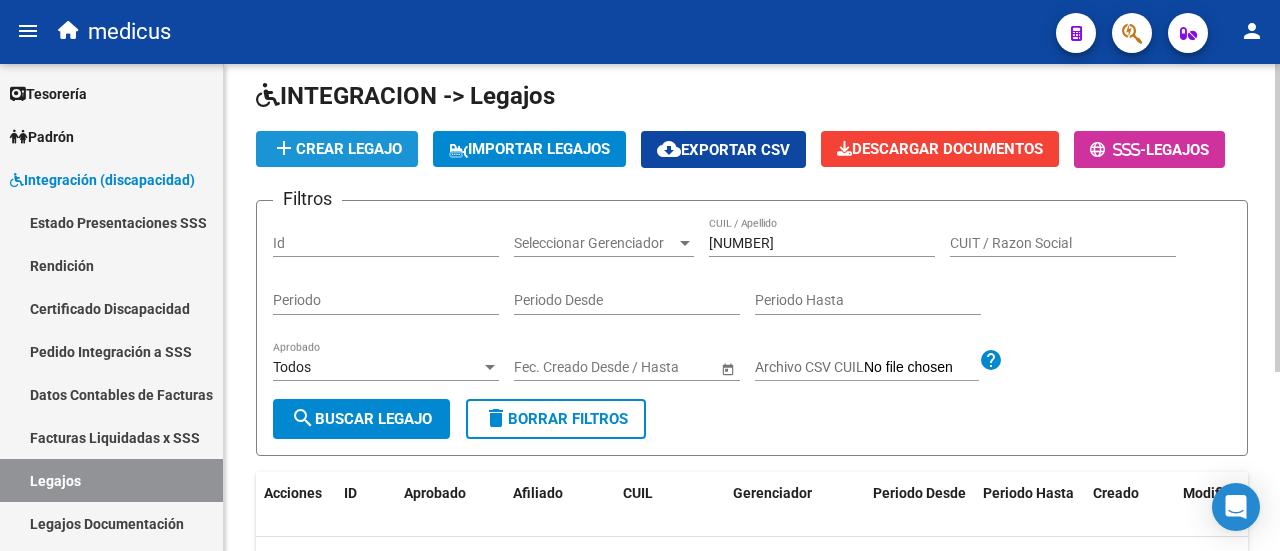 click on "add  Crear Legajo" 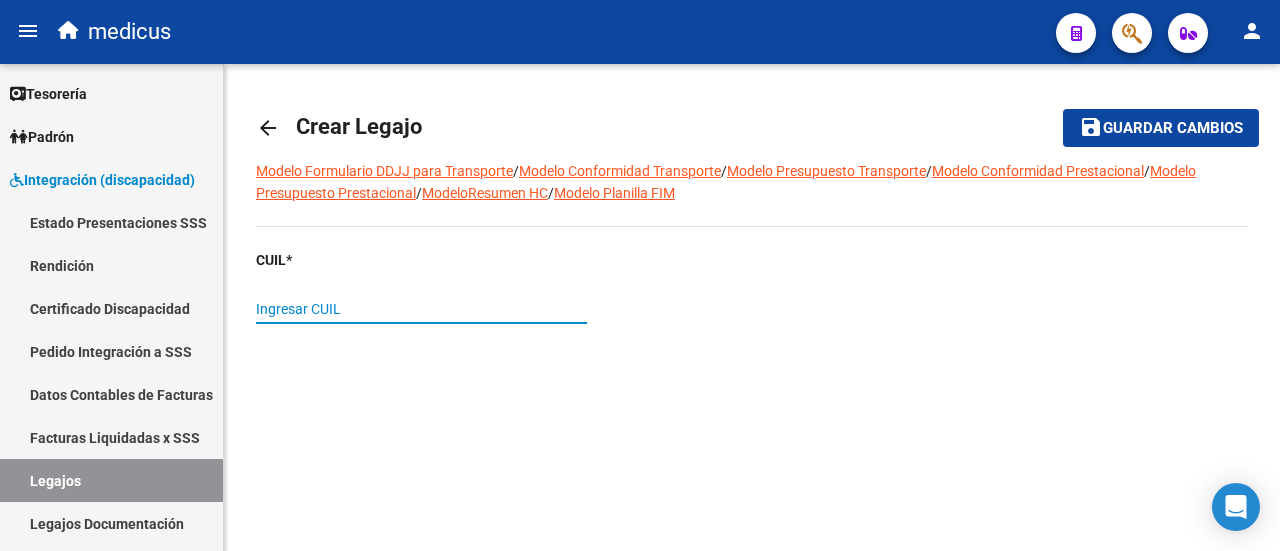 click on "Ingresar CUIL" at bounding box center (421, 309) 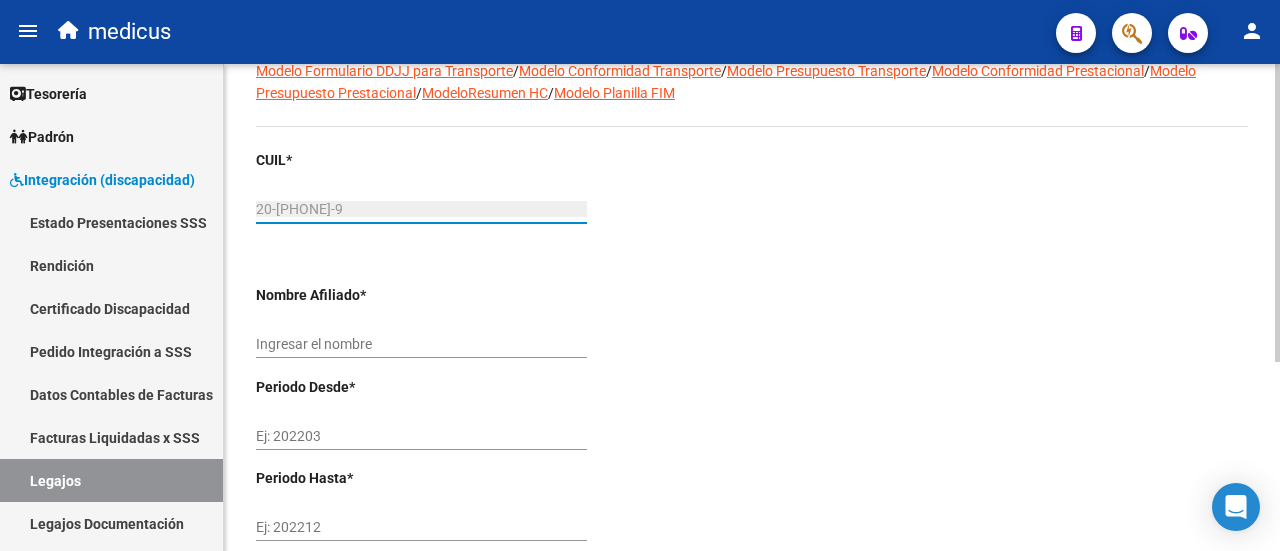 type on "[NAME]" 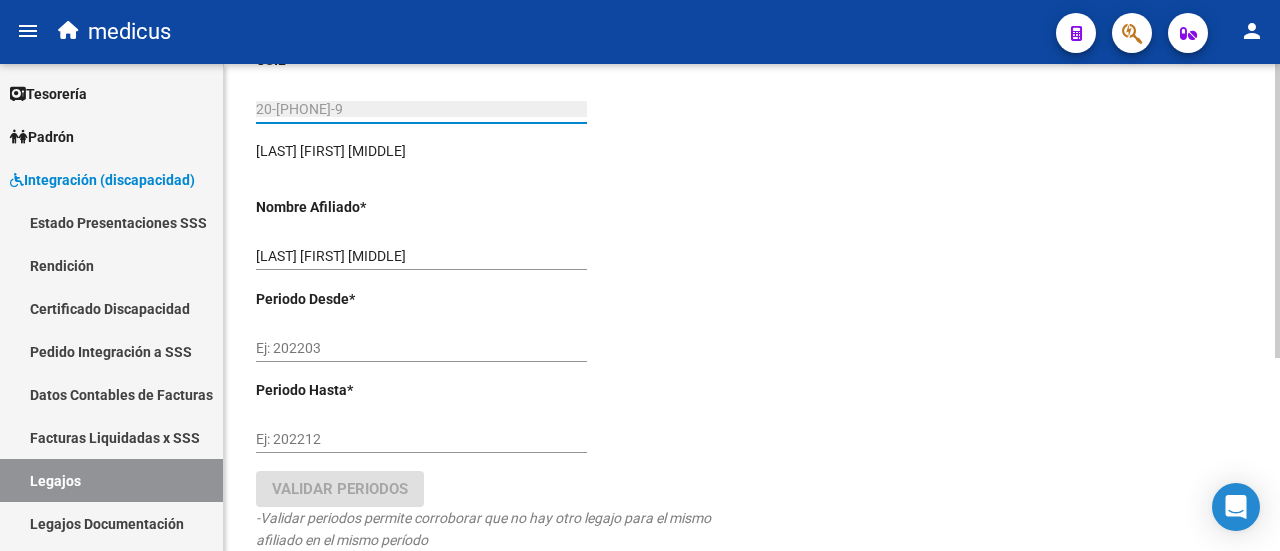 scroll, scrollTop: 300, scrollLeft: 0, axis: vertical 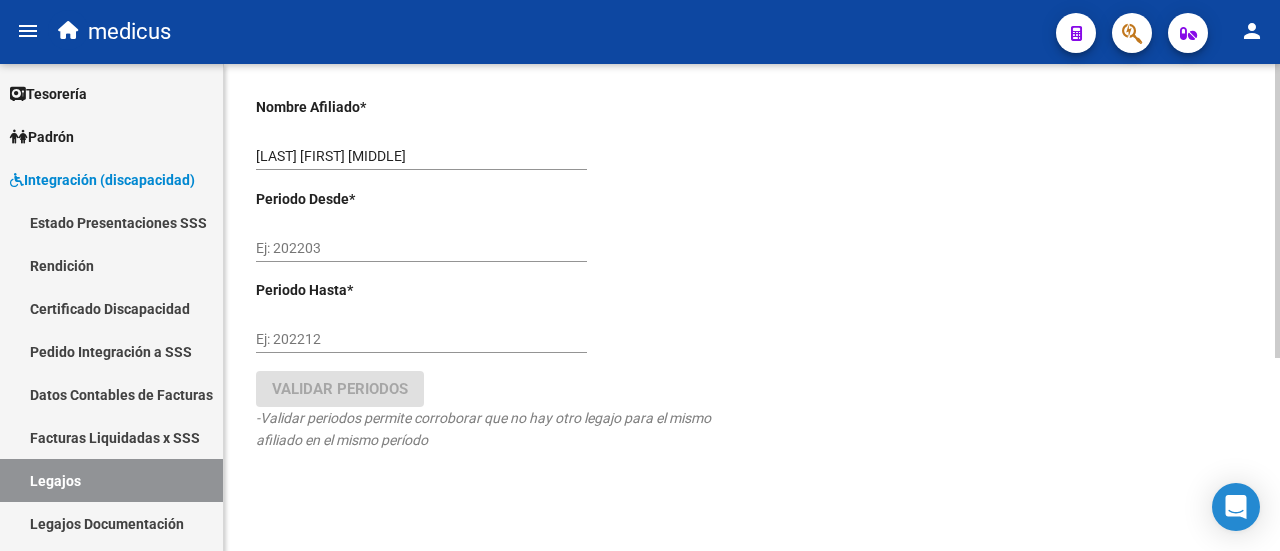 type on "20-57634923-9" 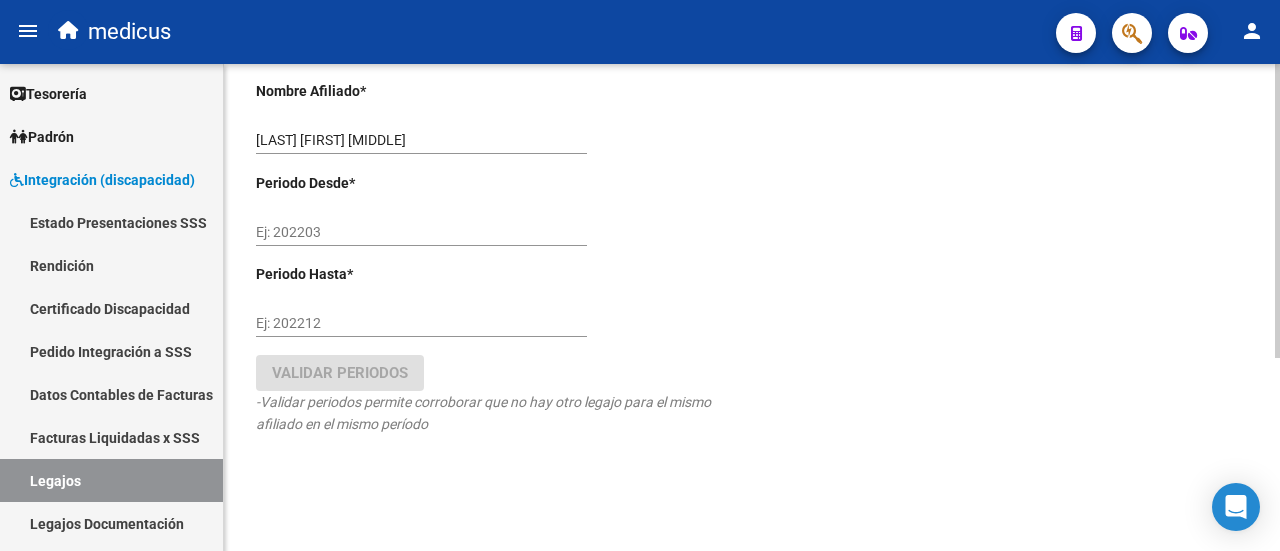 scroll, scrollTop: 319, scrollLeft: 0, axis: vertical 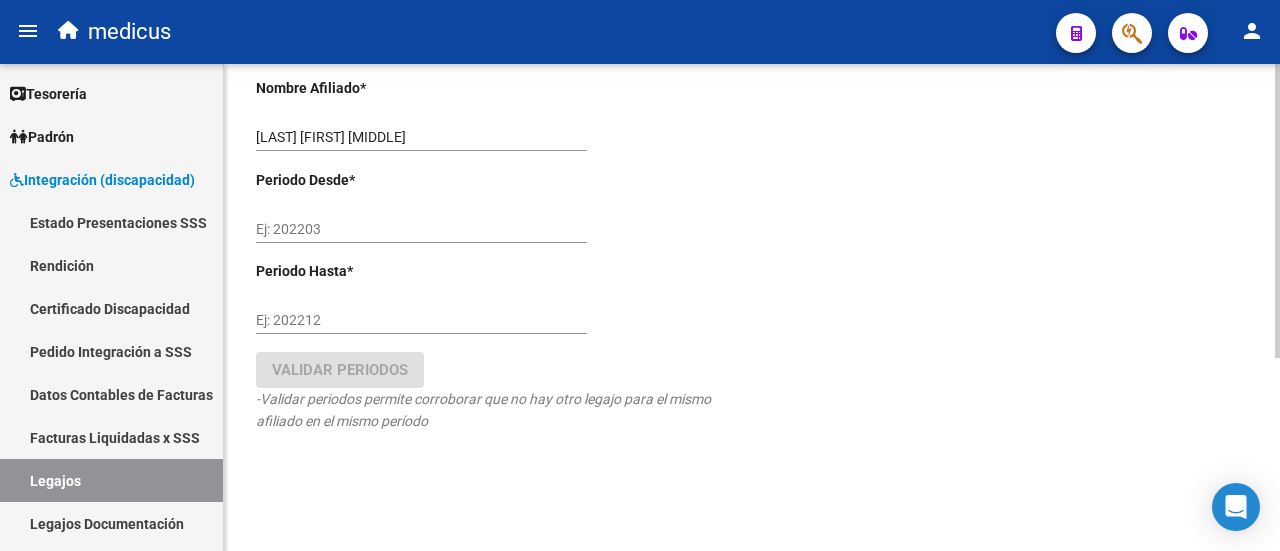 click on "Ej: 202203" at bounding box center (421, 229) 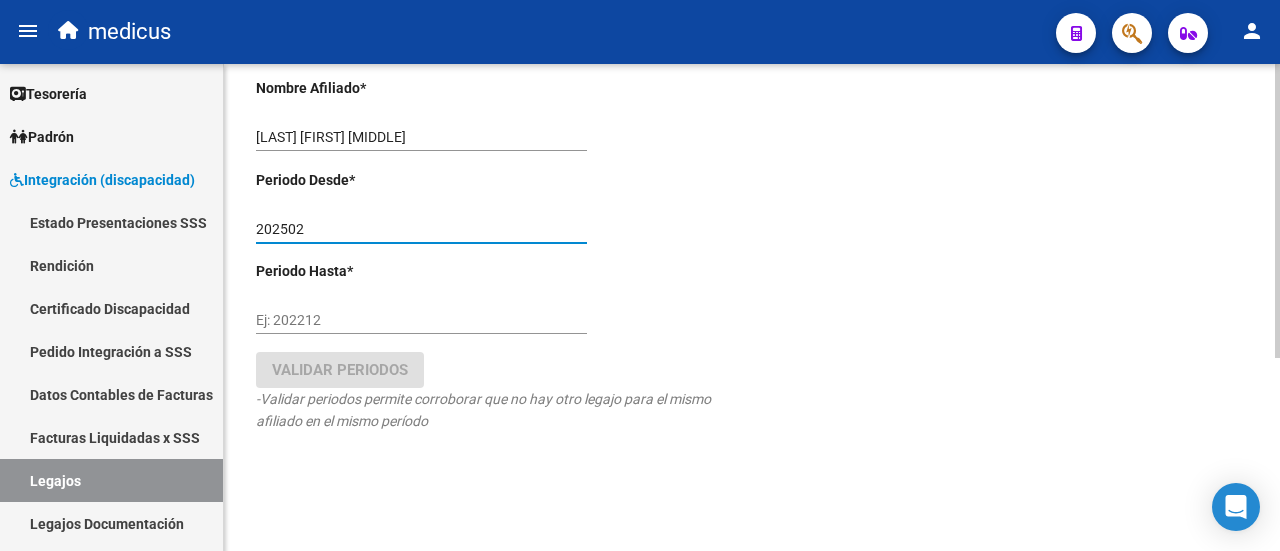 type on "202502" 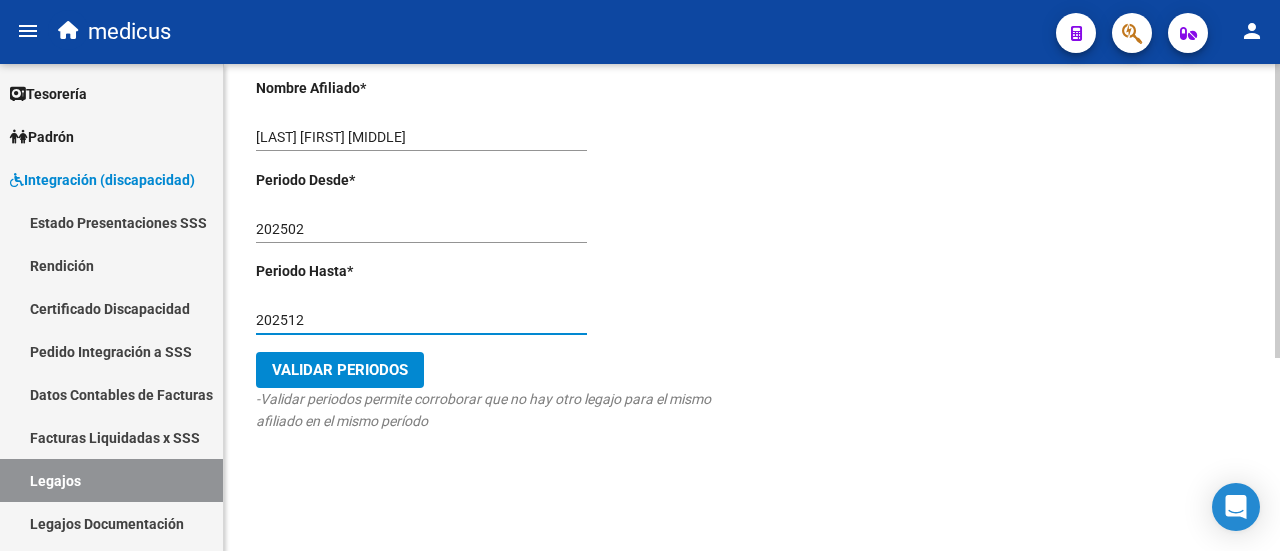type on "202512" 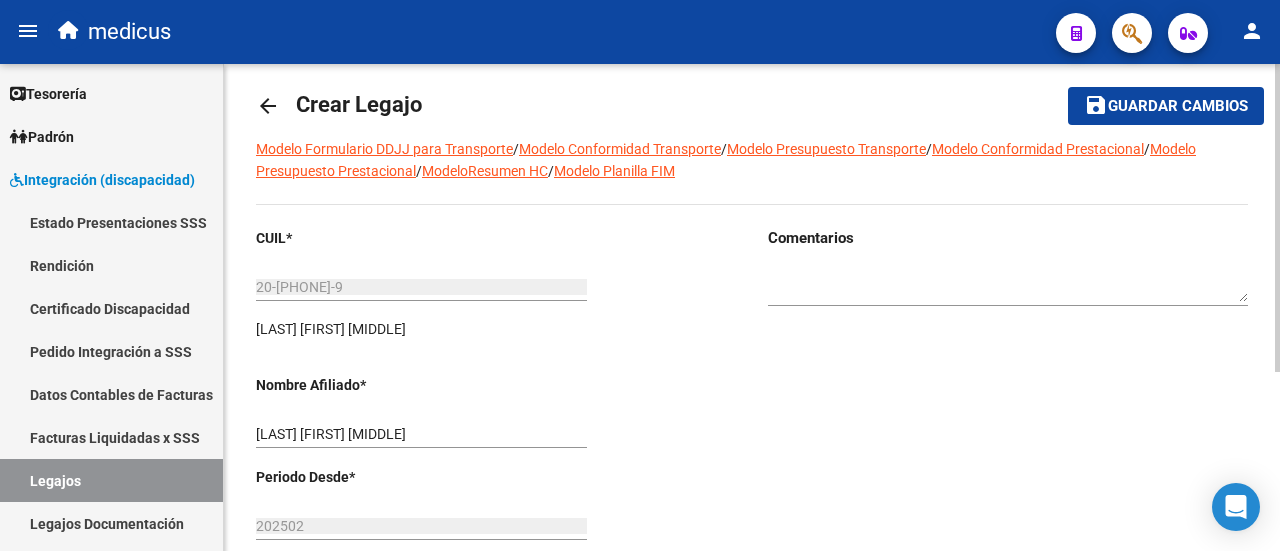 scroll, scrollTop: 0, scrollLeft: 0, axis: both 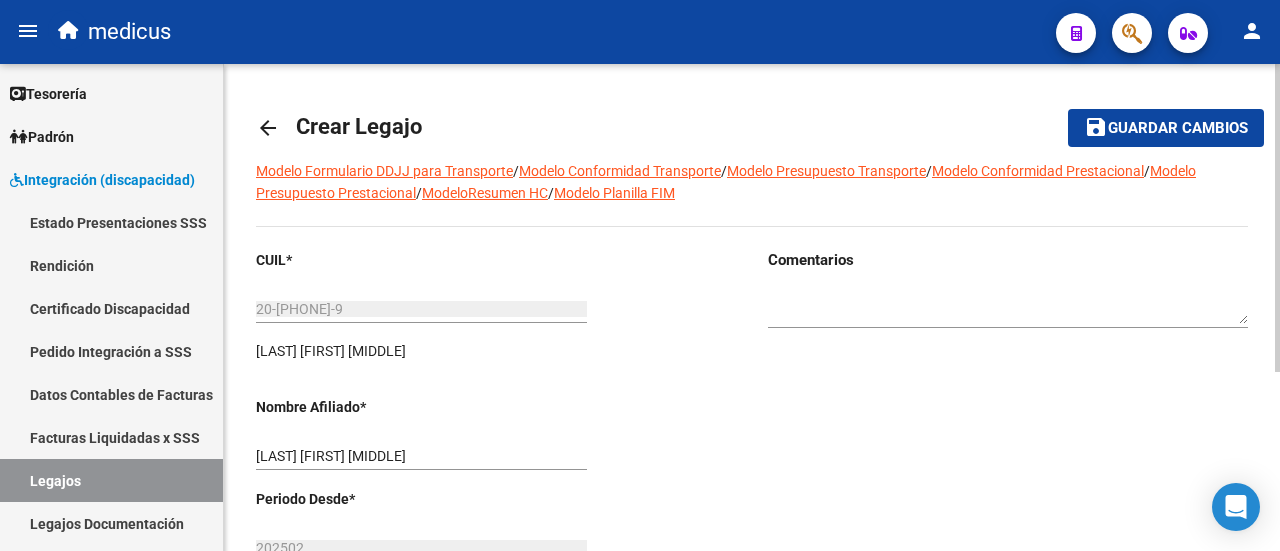 click on "Guardar cambios" 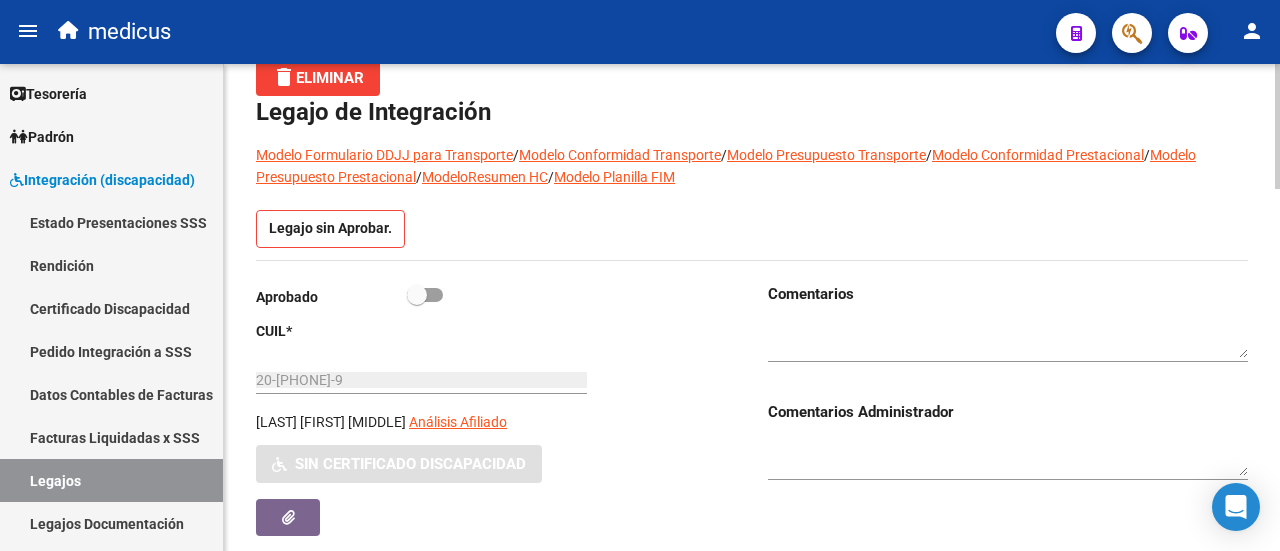 scroll, scrollTop: 0, scrollLeft: 0, axis: both 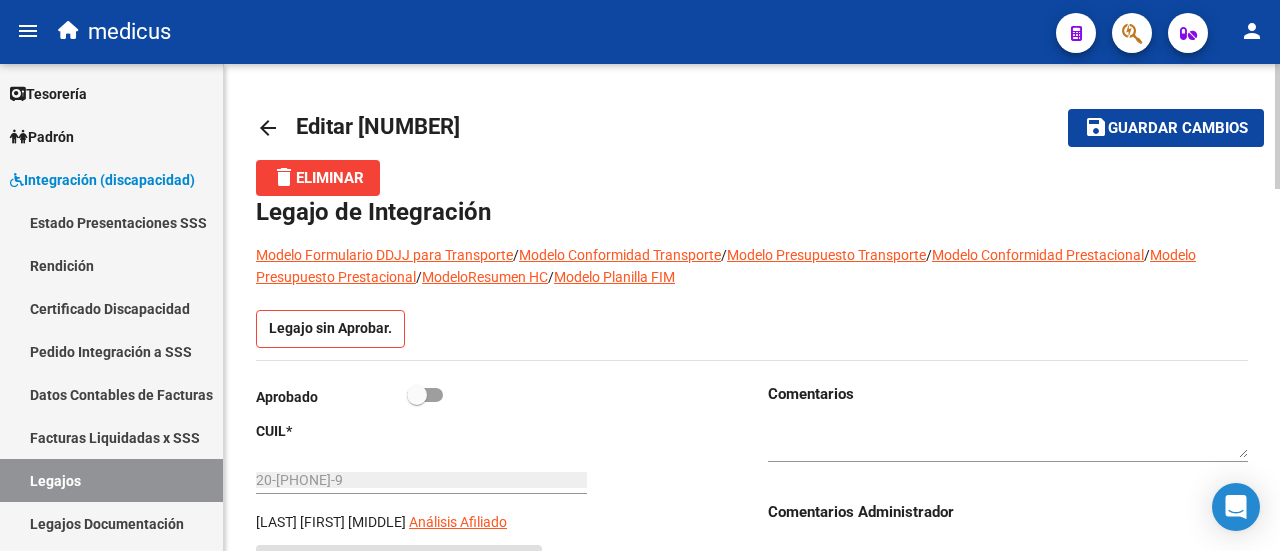 click on "Guardar cambios" 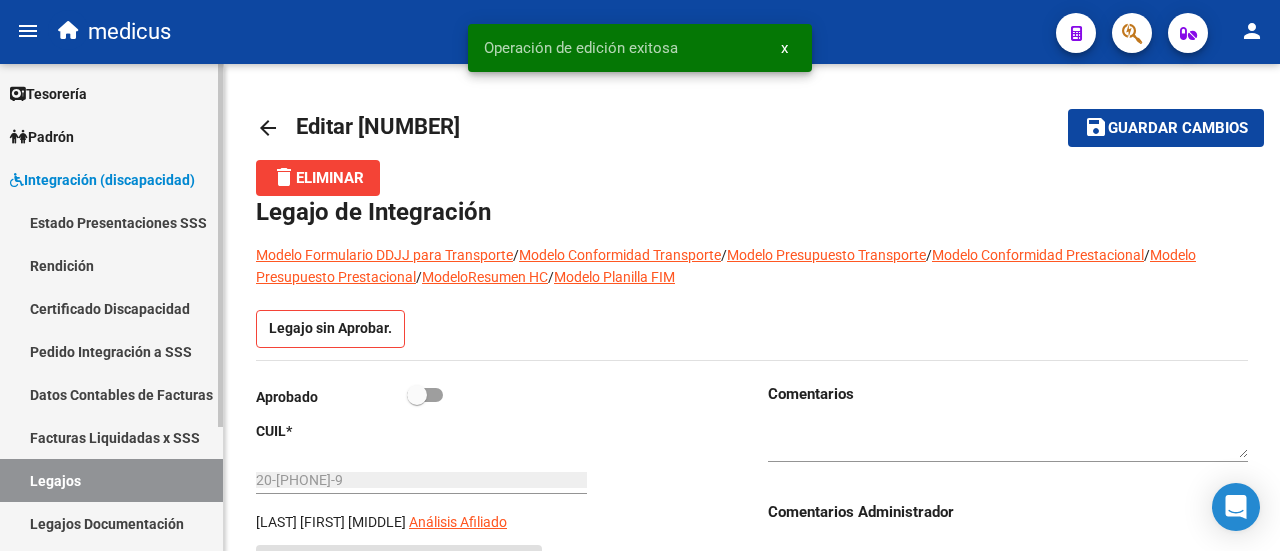click on "Certificado Discapacidad" at bounding box center [111, 308] 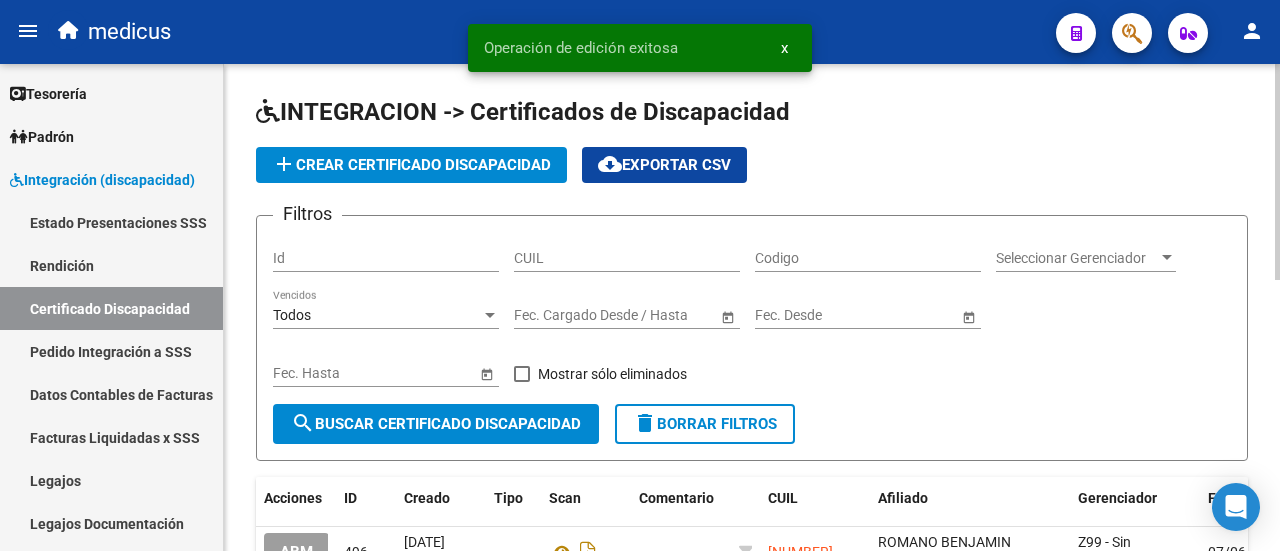 click on "CUIL" 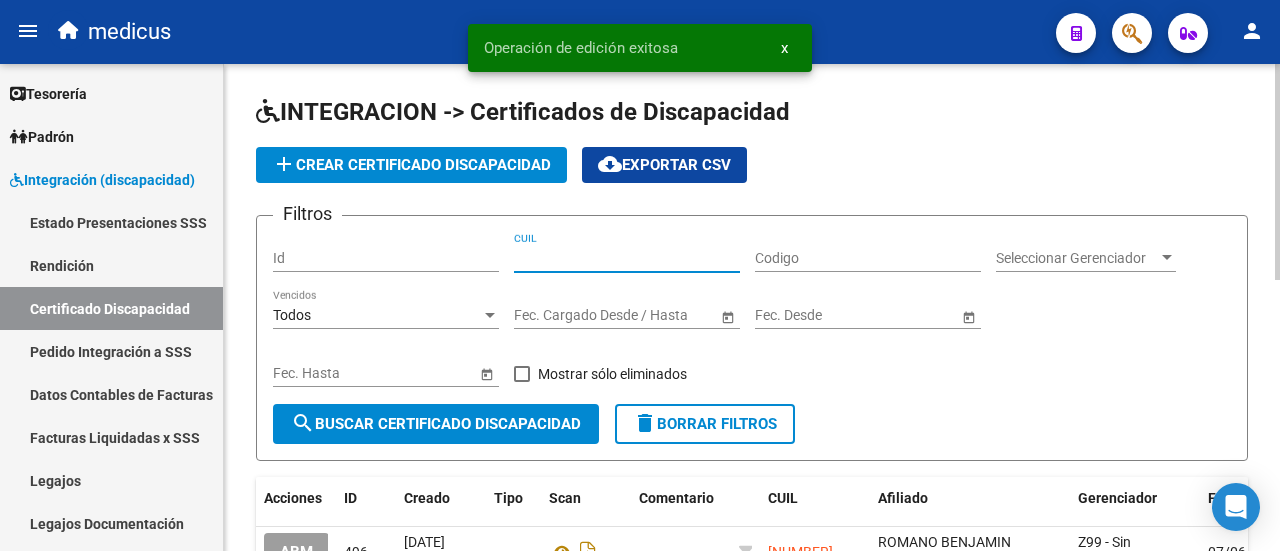 paste on "20-57634923-9" 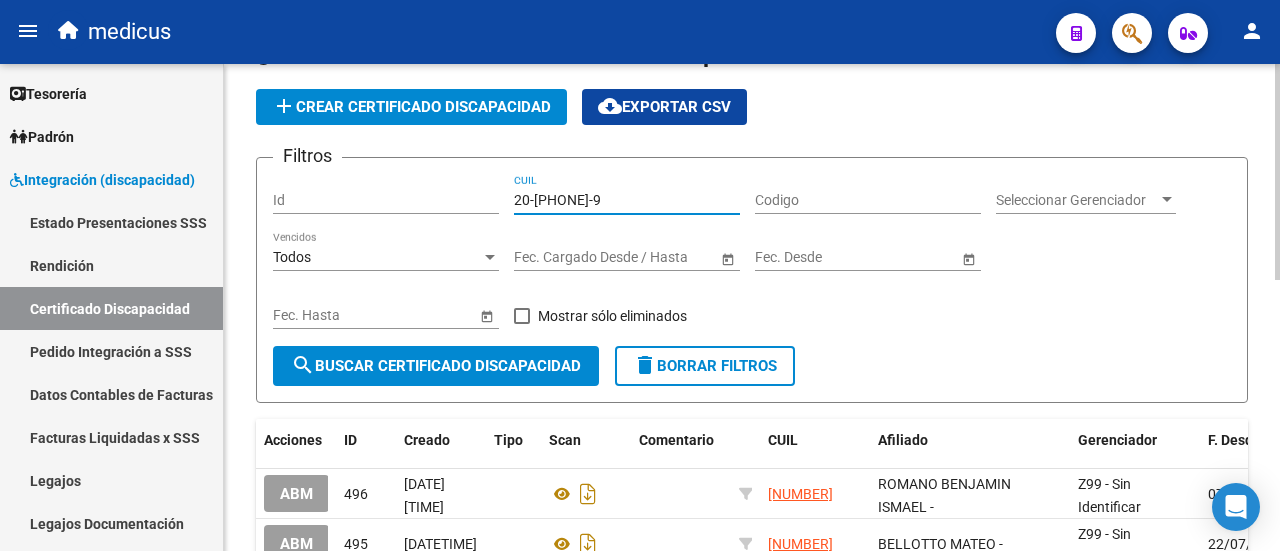 scroll, scrollTop: 100, scrollLeft: 0, axis: vertical 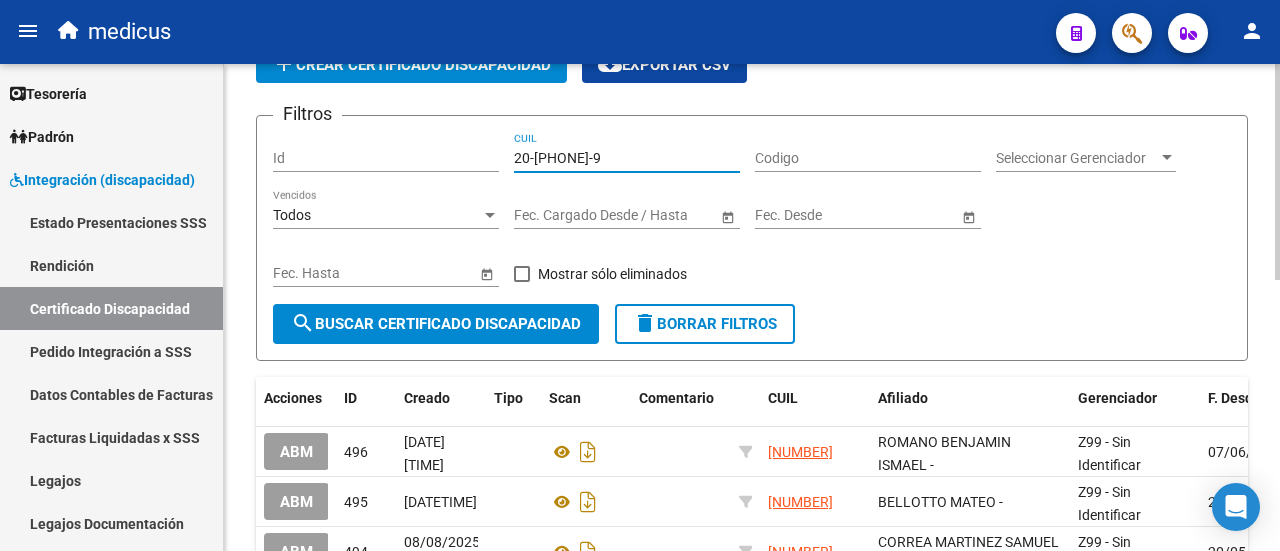type on "20-57634923-9" 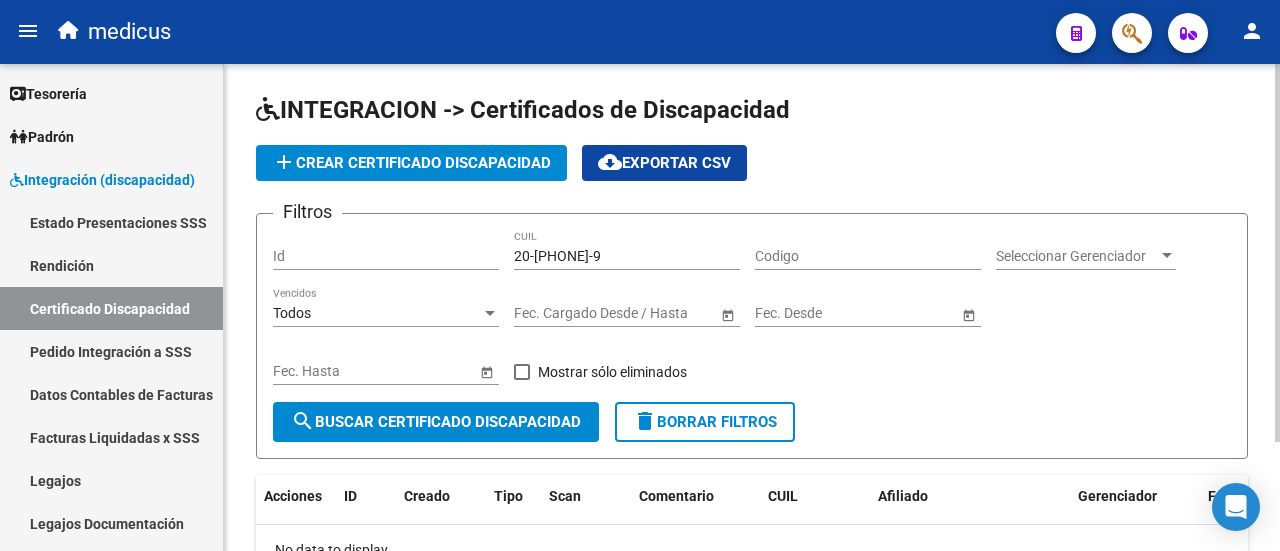 scroll, scrollTop: 0, scrollLeft: 0, axis: both 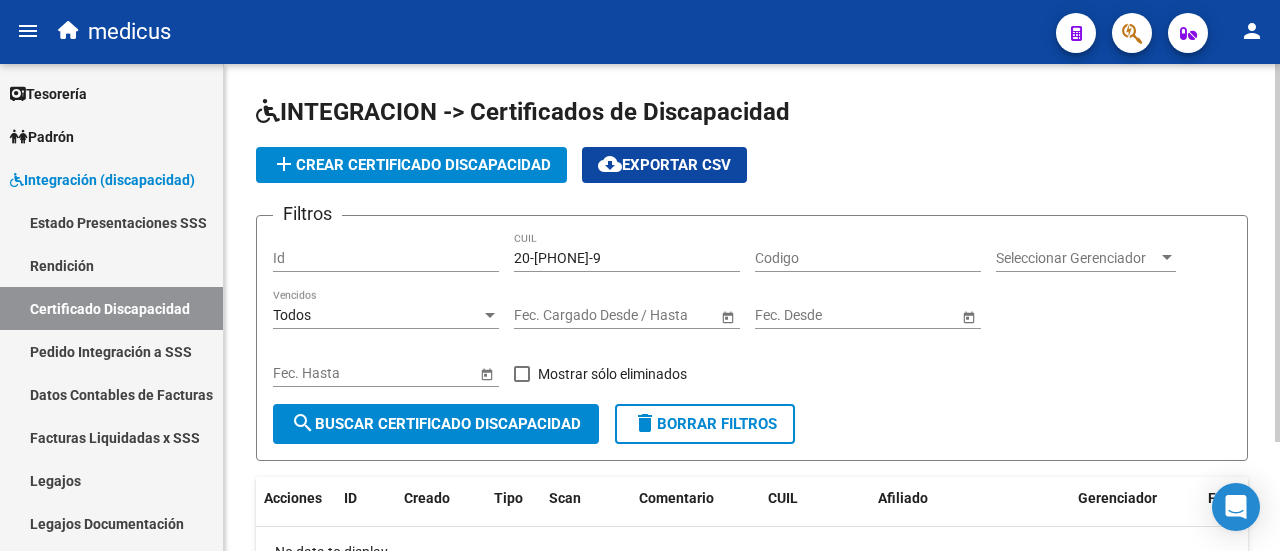 click on "add  Crear Certificado Discapacidad" 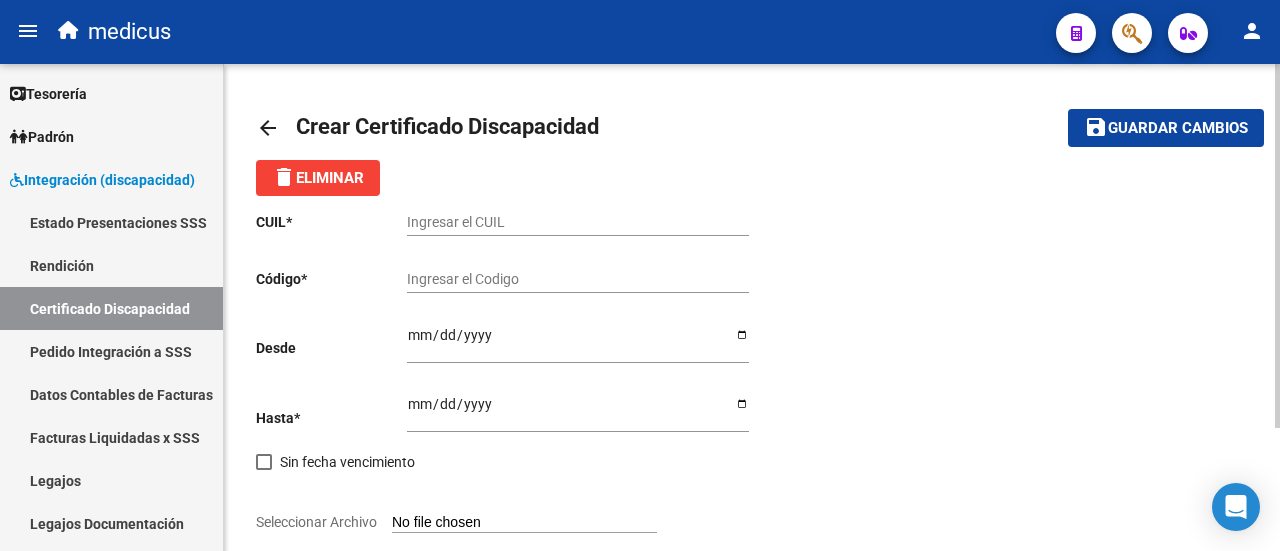 click on "Ingresar el CUIL" at bounding box center (578, 222) 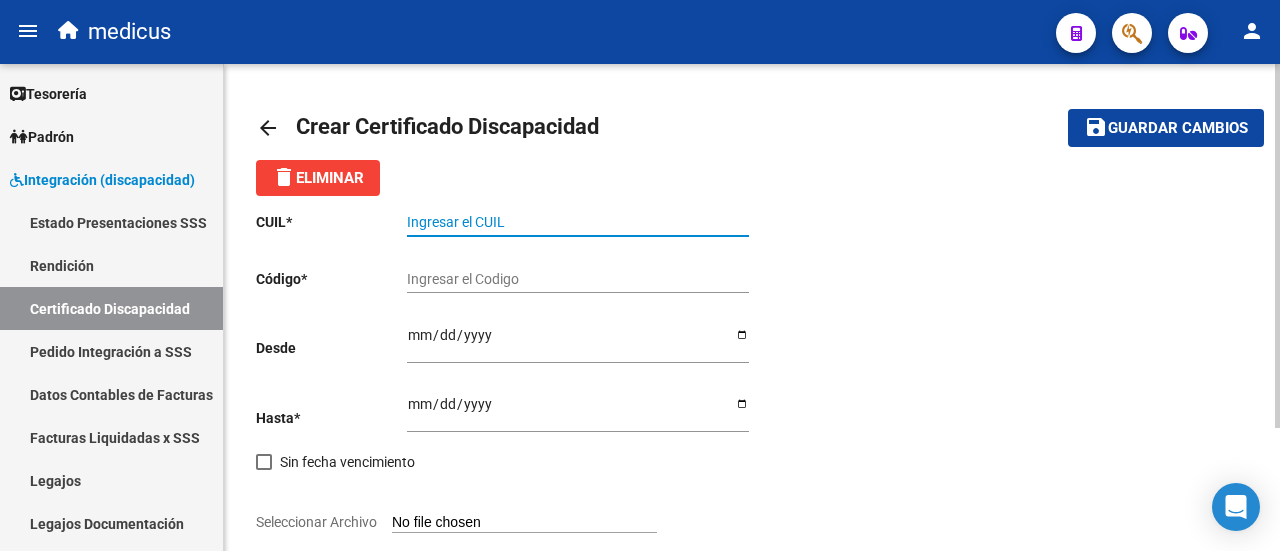 paste on "20-57634923-9" 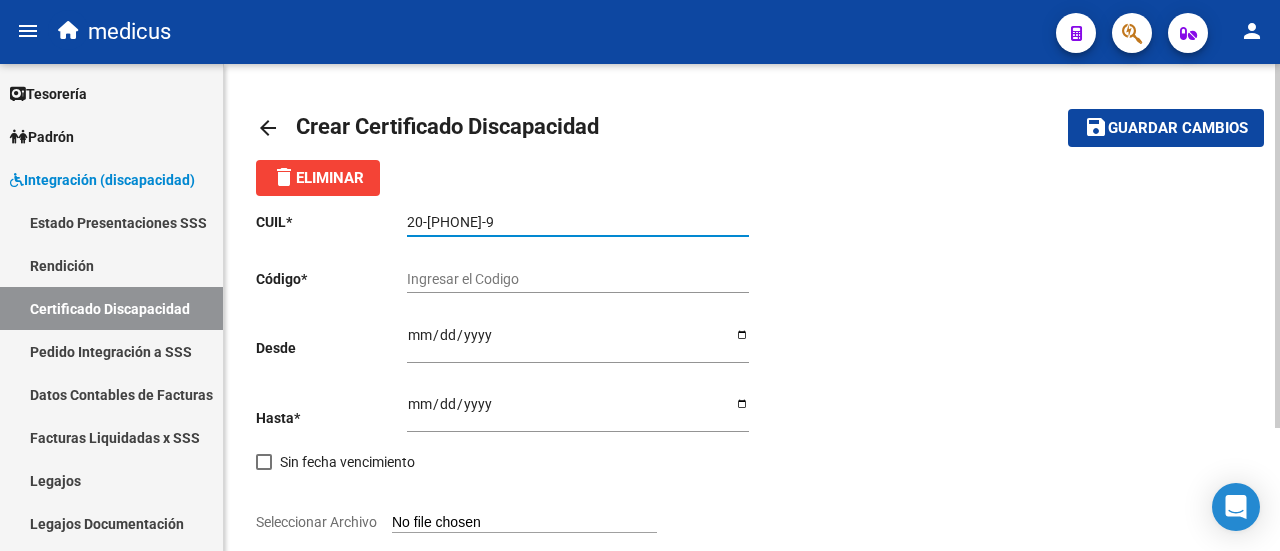 type on "20-57634923-9" 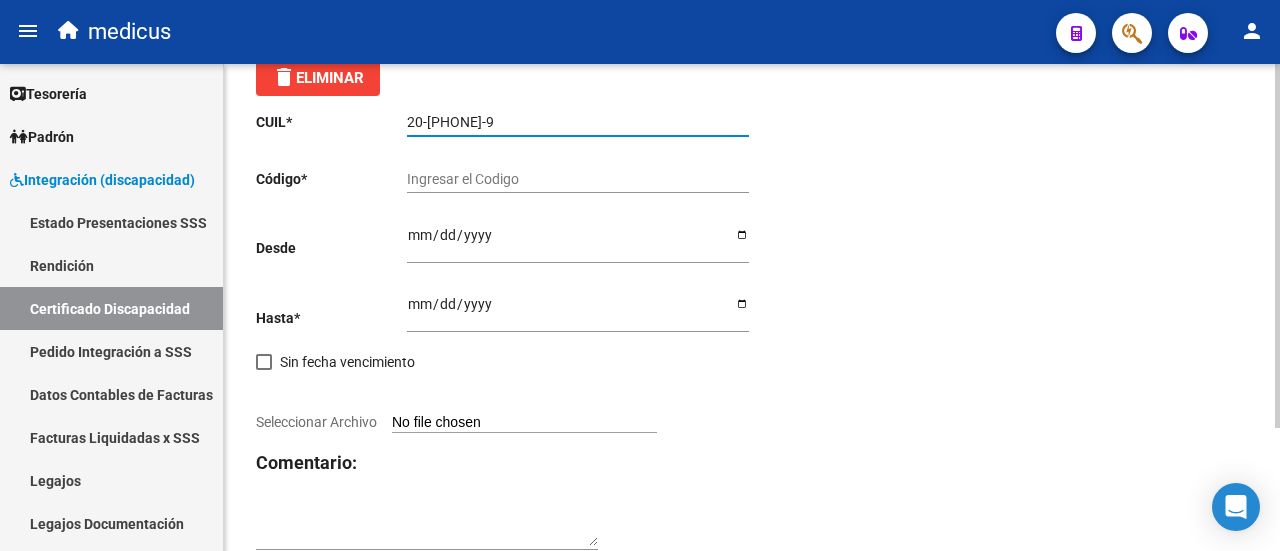 scroll, scrollTop: 0, scrollLeft: 0, axis: both 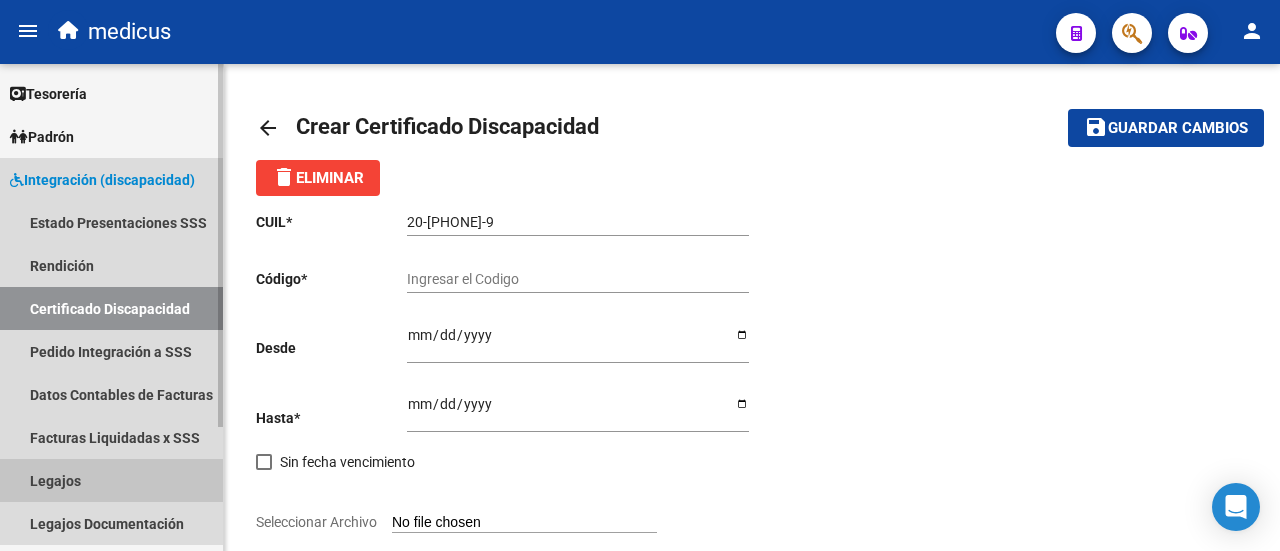 click on "Legajos" at bounding box center (111, 480) 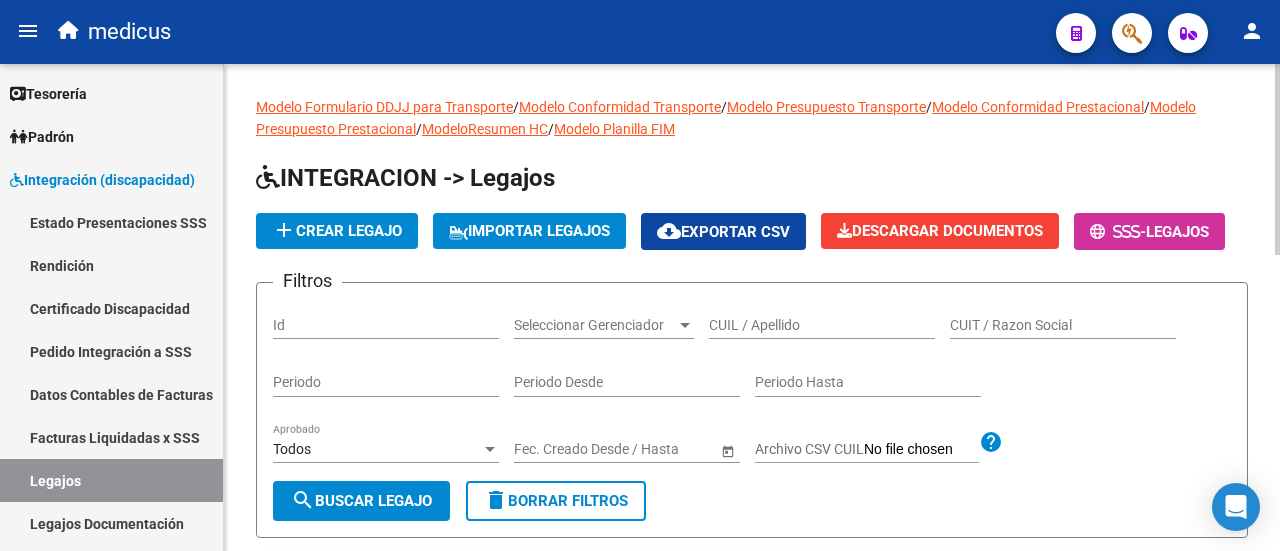 click on "CUIL / Apellido" 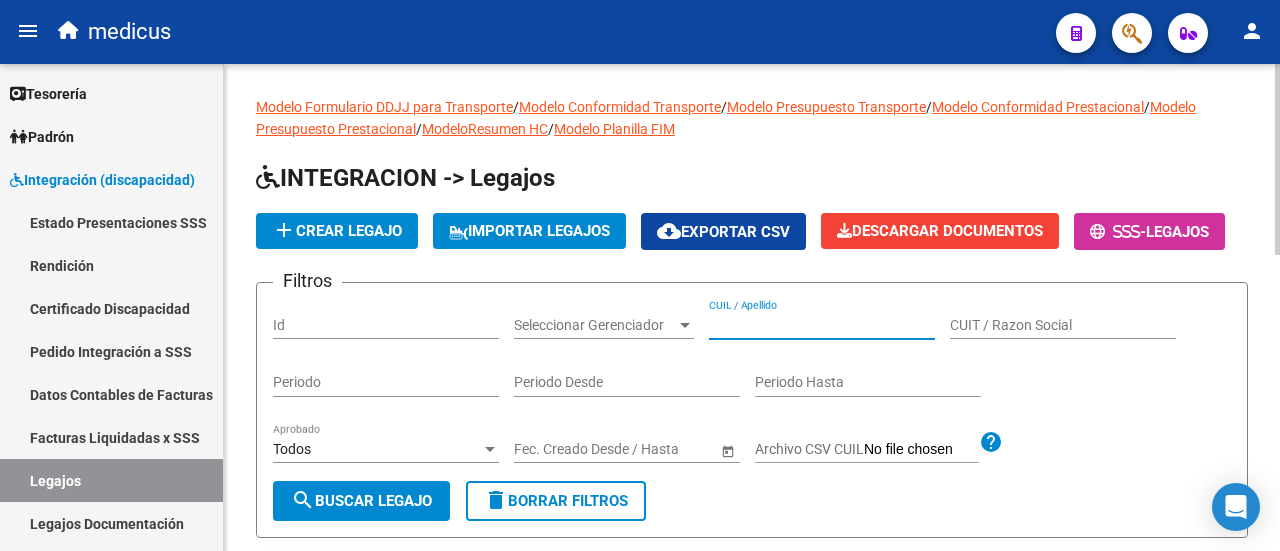 paste on "[PHONE]" 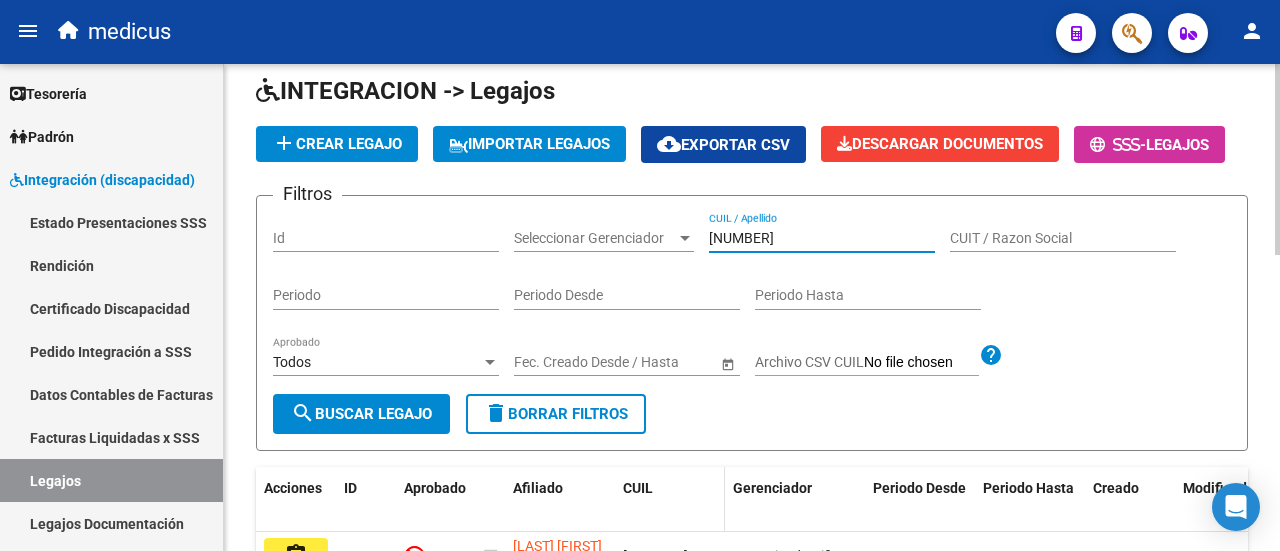 scroll, scrollTop: 200, scrollLeft: 0, axis: vertical 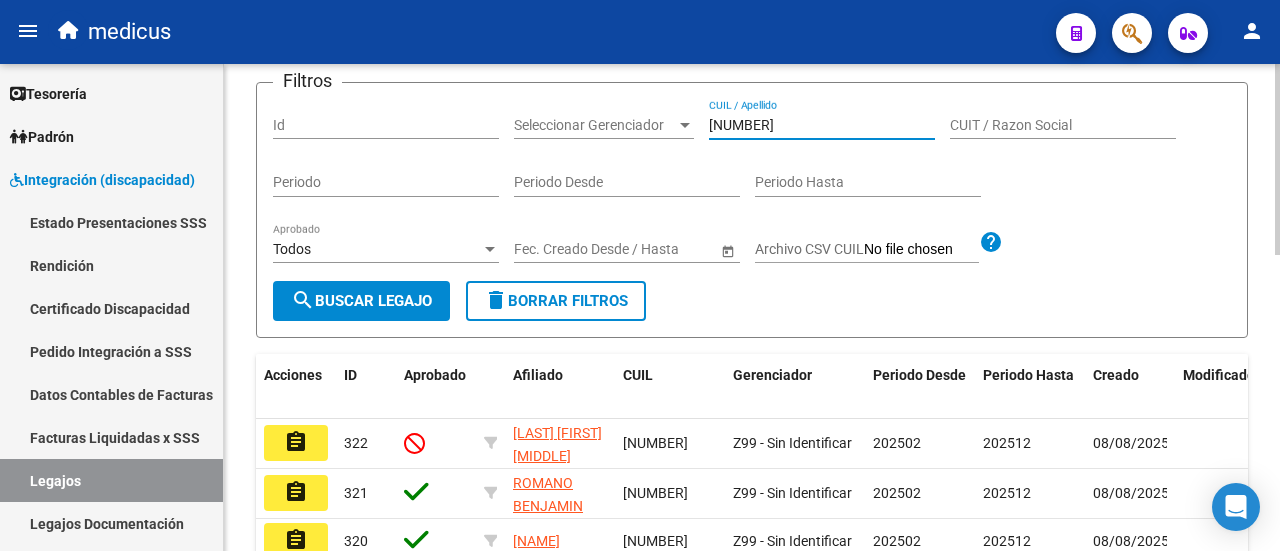 type on "[PHONE]" 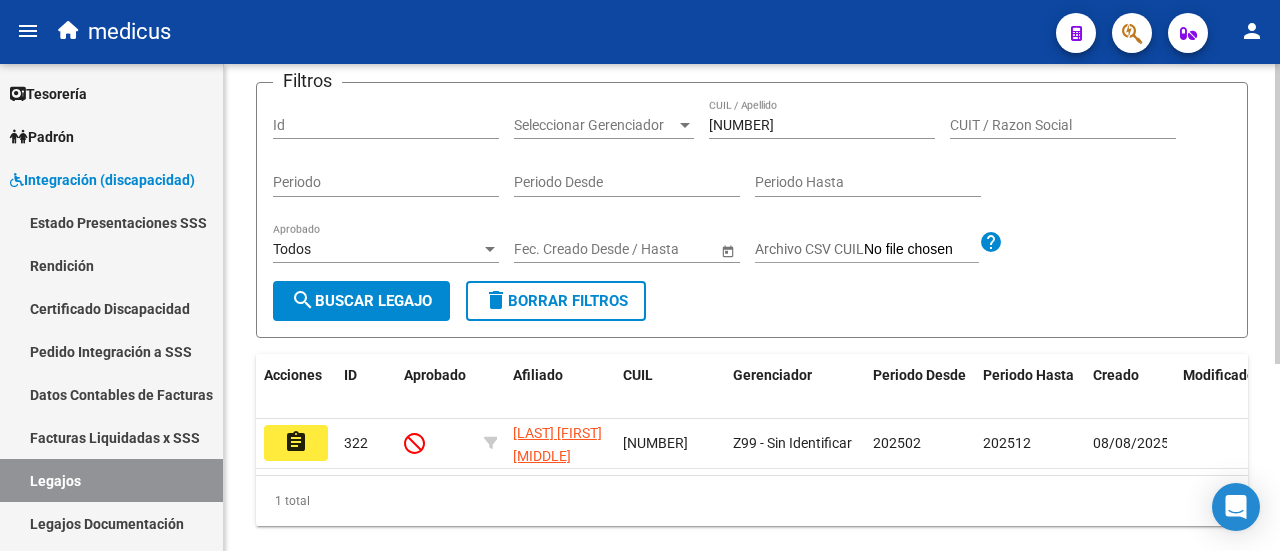 scroll, scrollTop: 100, scrollLeft: 0, axis: vertical 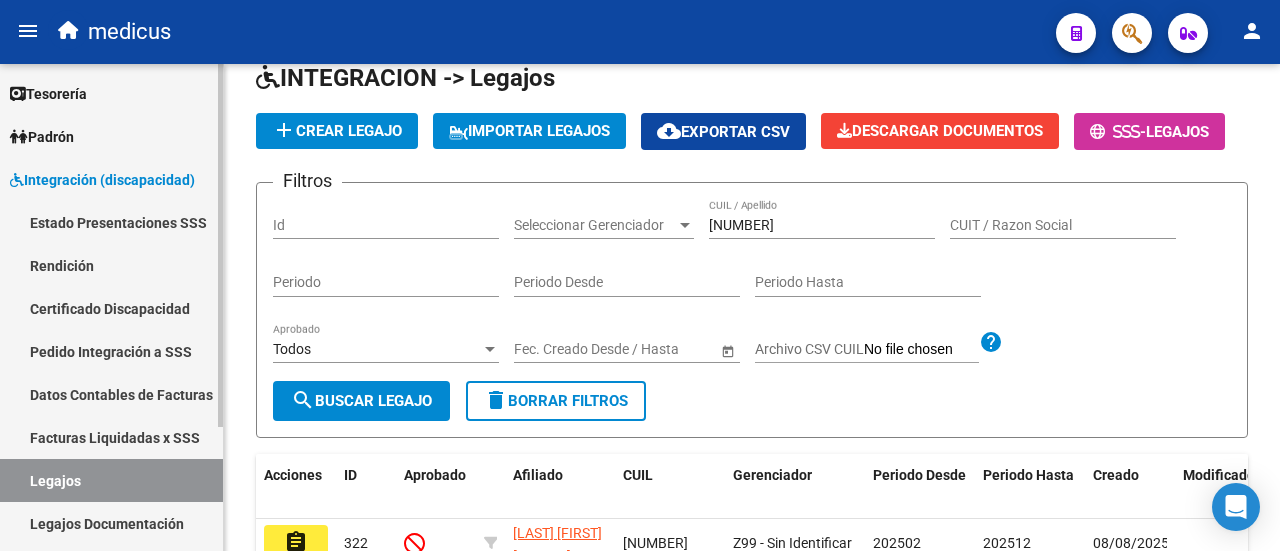 click on "Certificado Discapacidad" at bounding box center [111, 308] 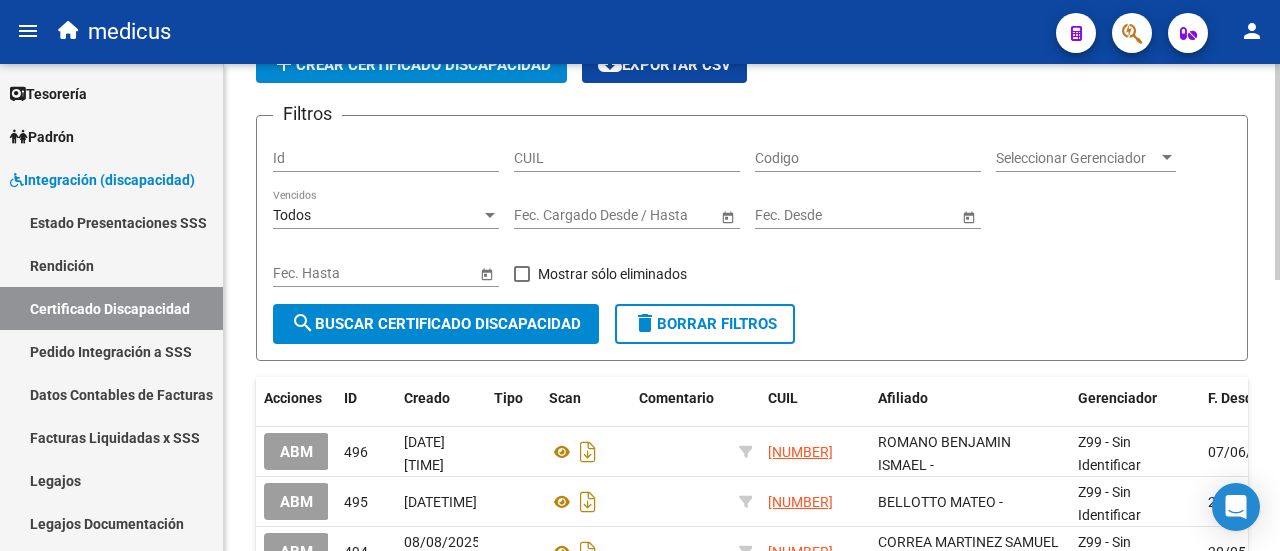 scroll, scrollTop: 0, scrollLeft: 0, axis: both 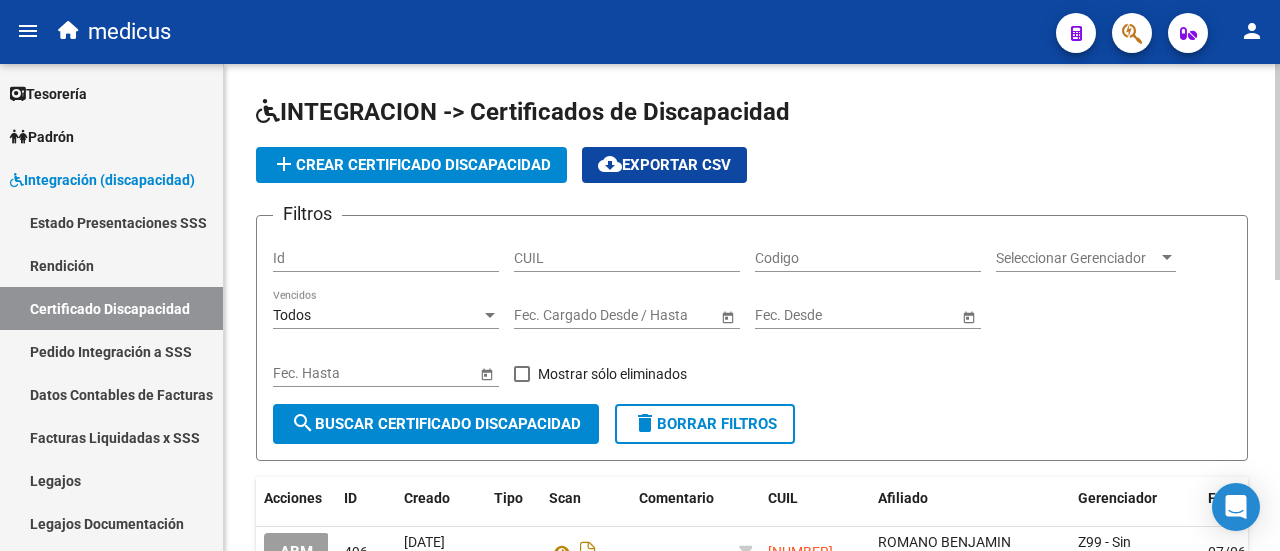 click on "CUIL" at bounding box center [627, 258] 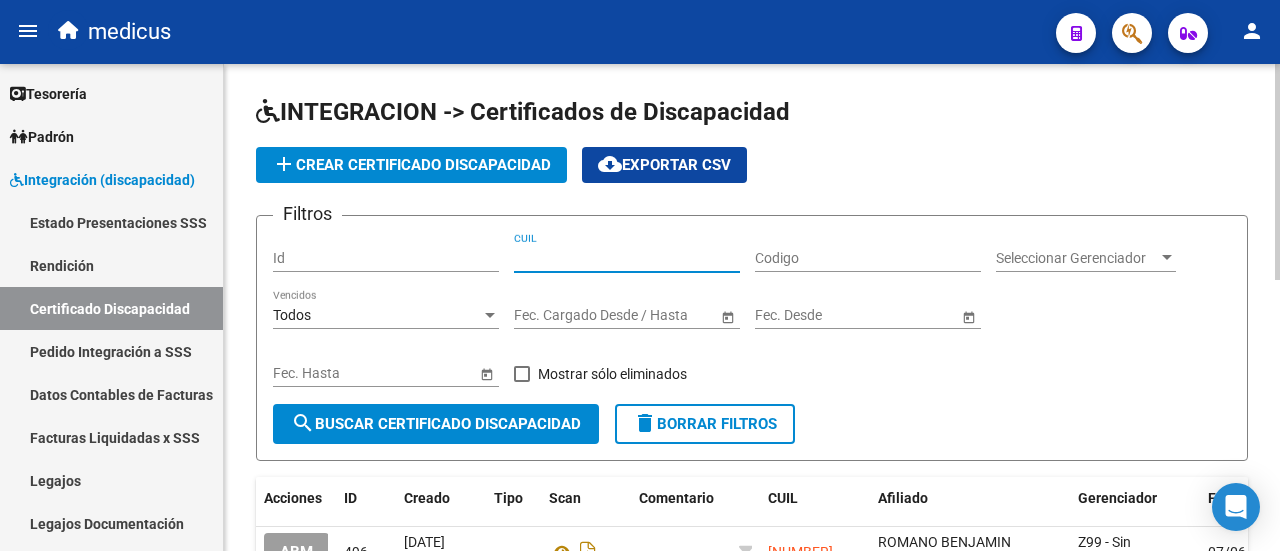 paste on "20-57634923-9" 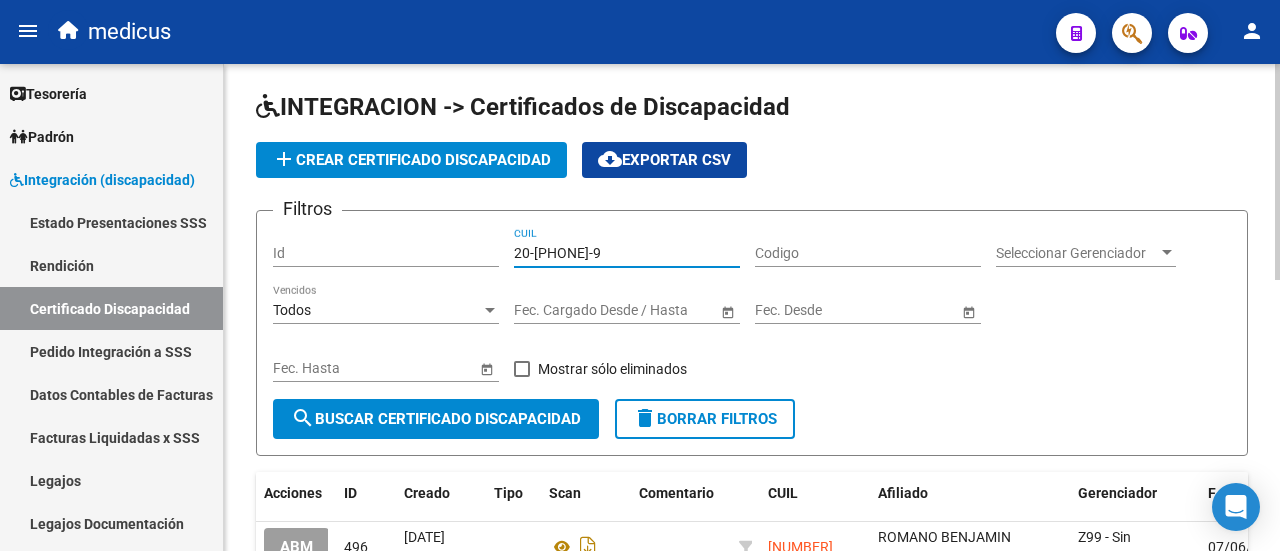 scroll, scrollTop: 0, scrollLeft: 0, axis: both 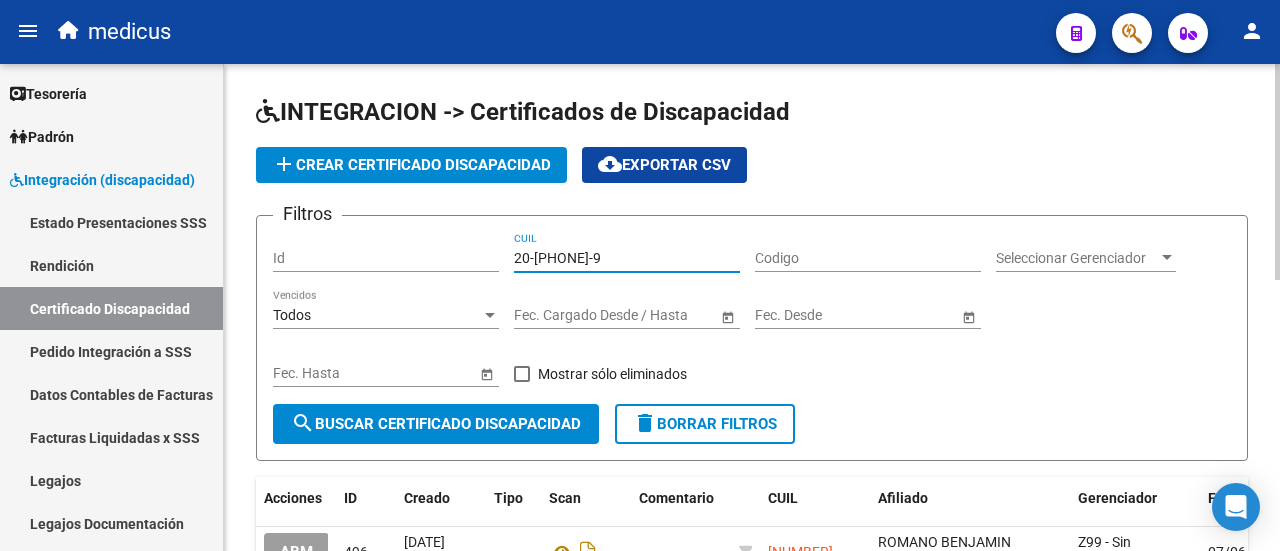 type on "20-57634923-9" 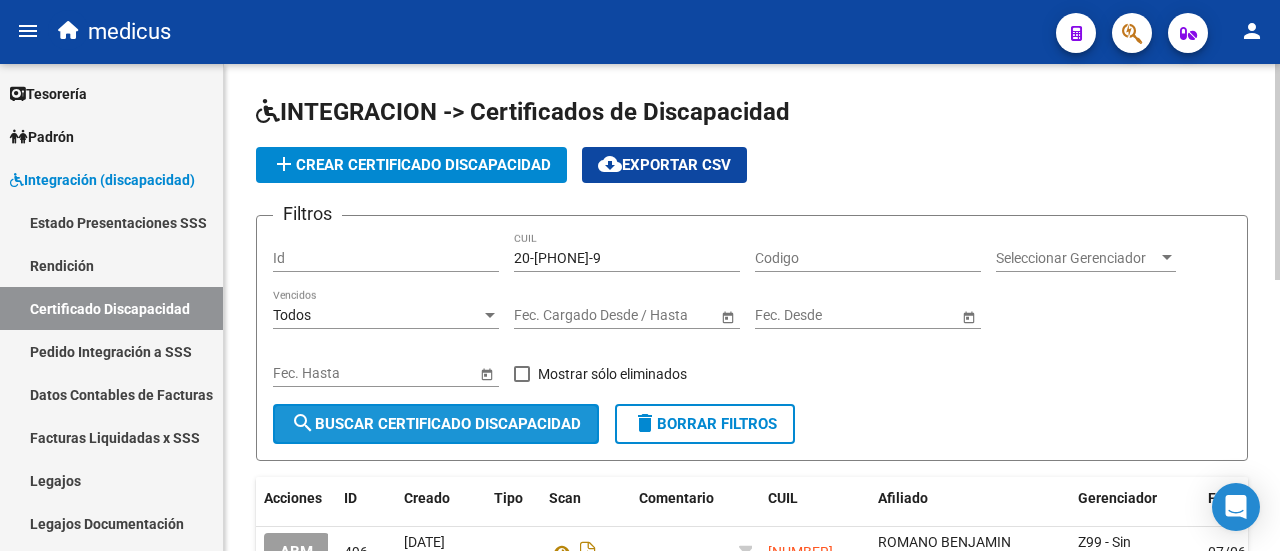 click on "search  Buscar Certificado Discapacidad" 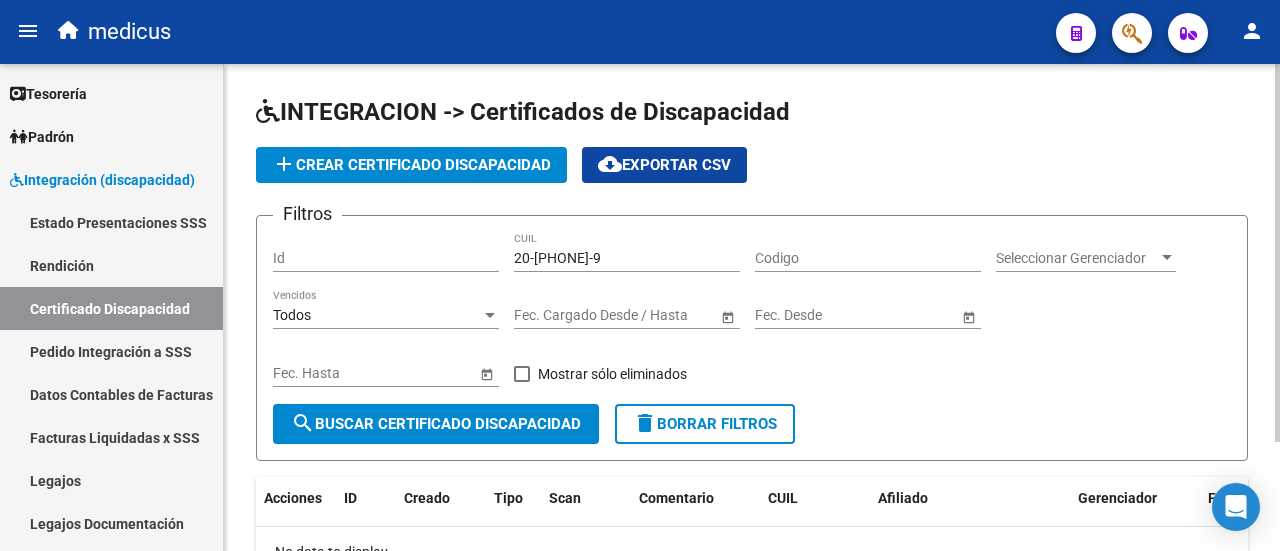 click on "add  Crear Certificado Discapacidad" 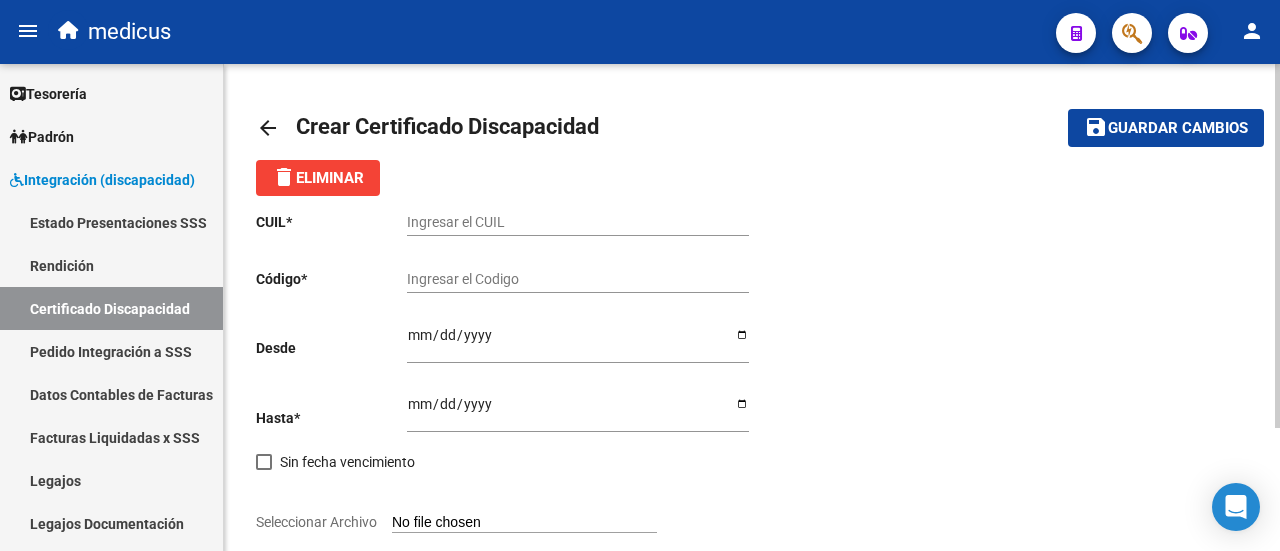 click on "Ingresar el CUIL" at bounding box center [578, 222] 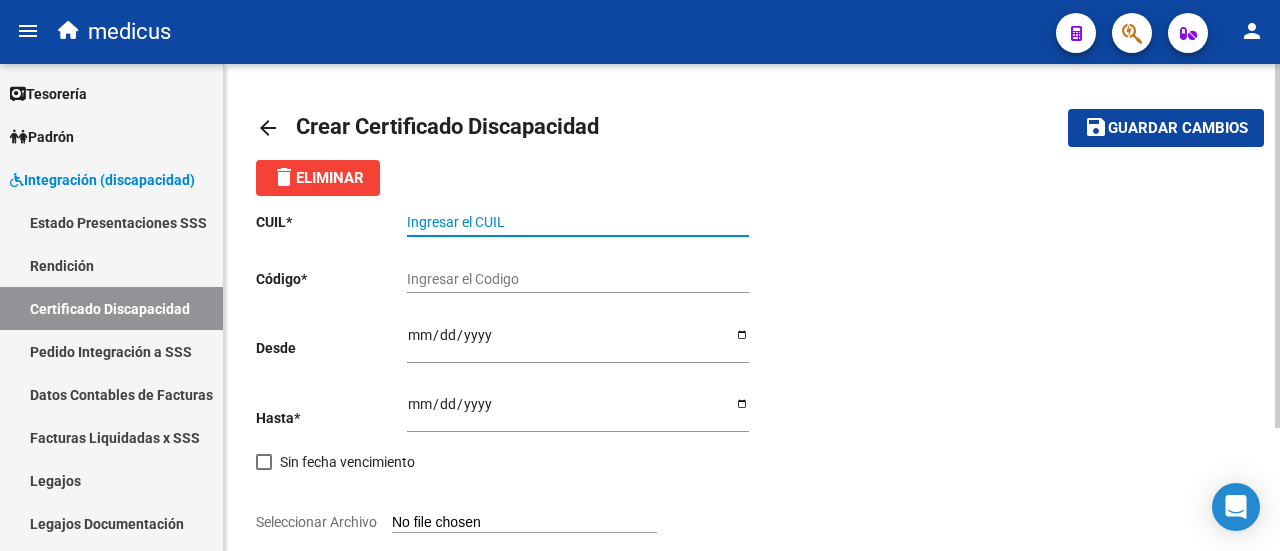 paste on "20-57634923-9" 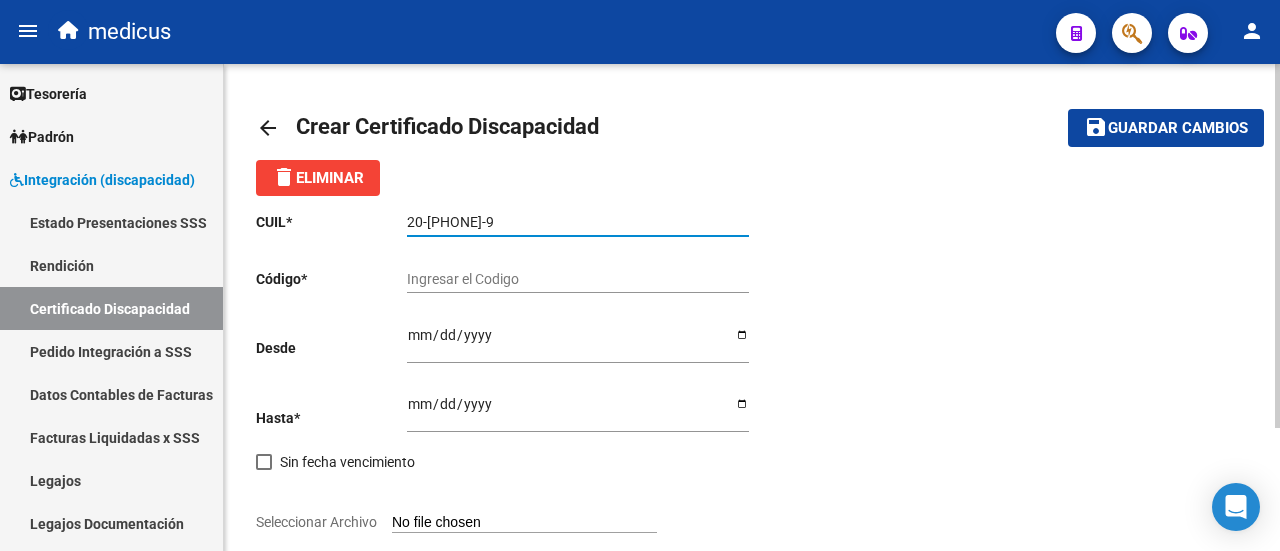 type on "20-57634923-9" 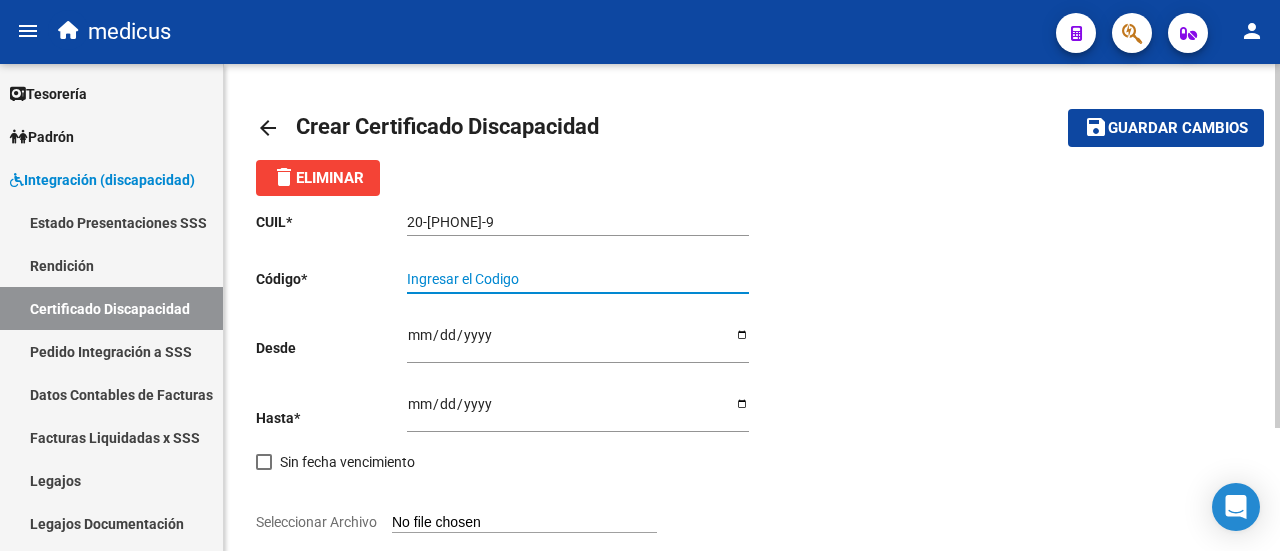 click on "Ingresar el Codigo" at bounding box center (578, 279) 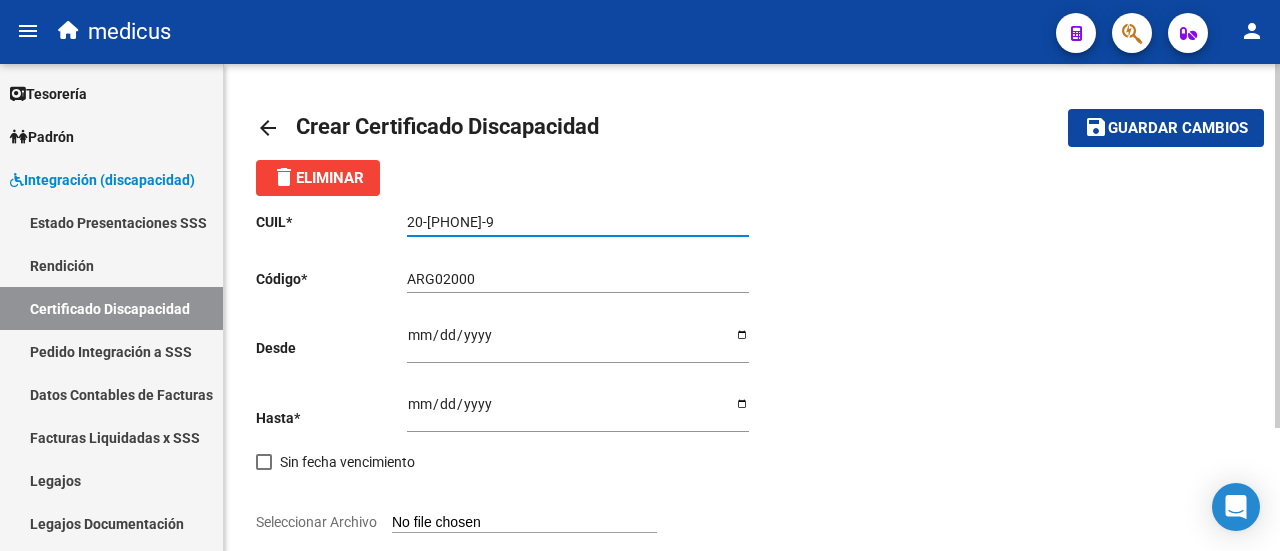 drag, startPoint x: 428, startPoint y: 223, endPoint x: 486, endPoint y: 220, distance: 58.077534 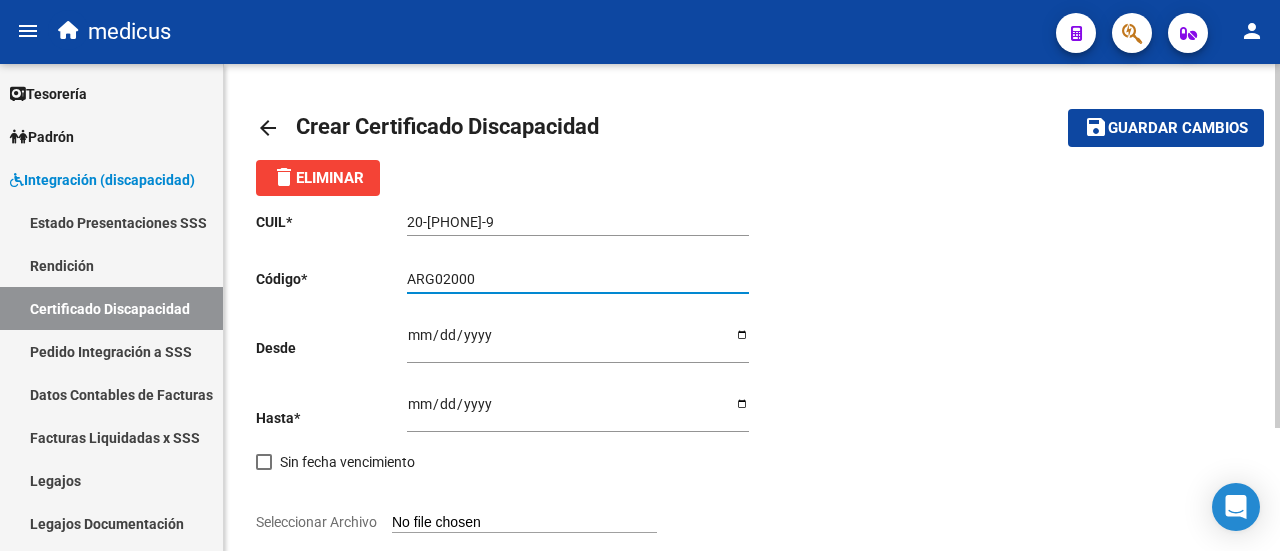 paste on "57634923" 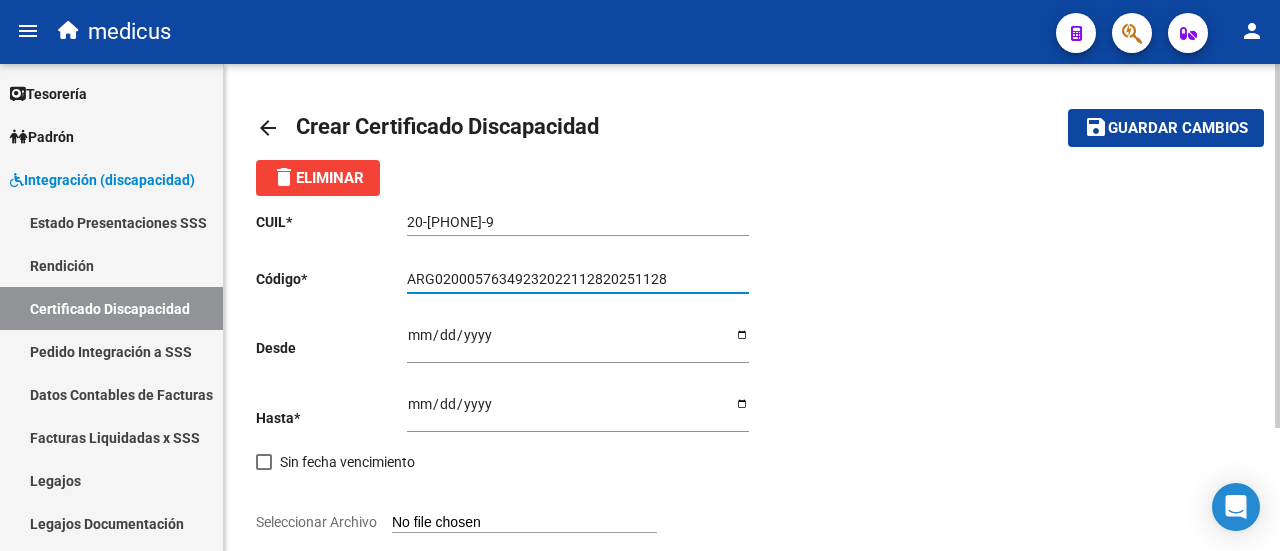 type on "[ID]" 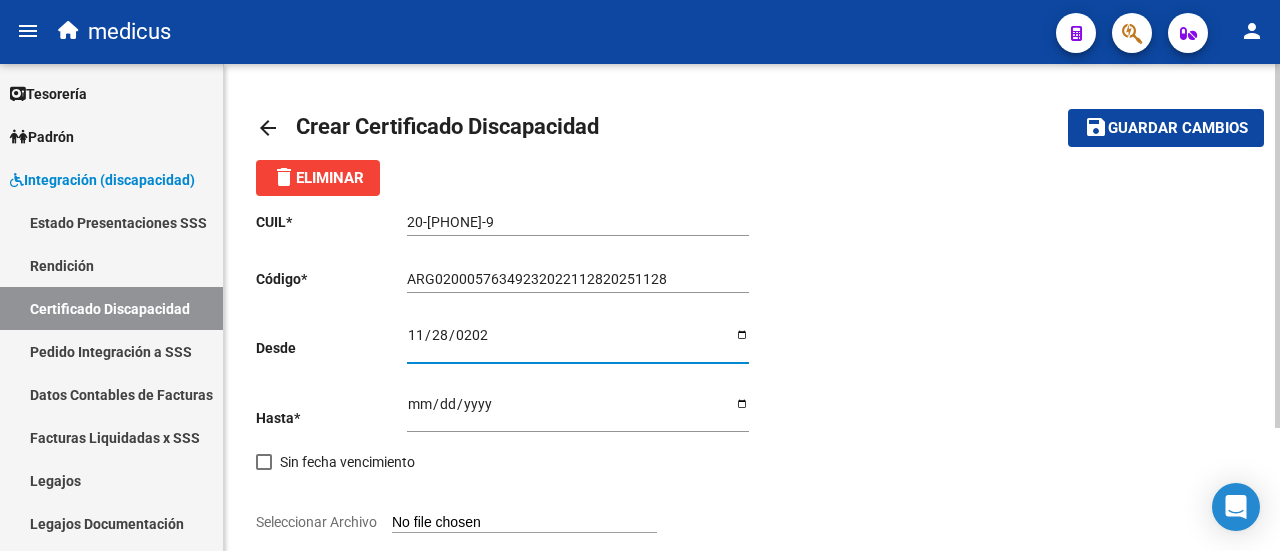 type on "2022-11-28" 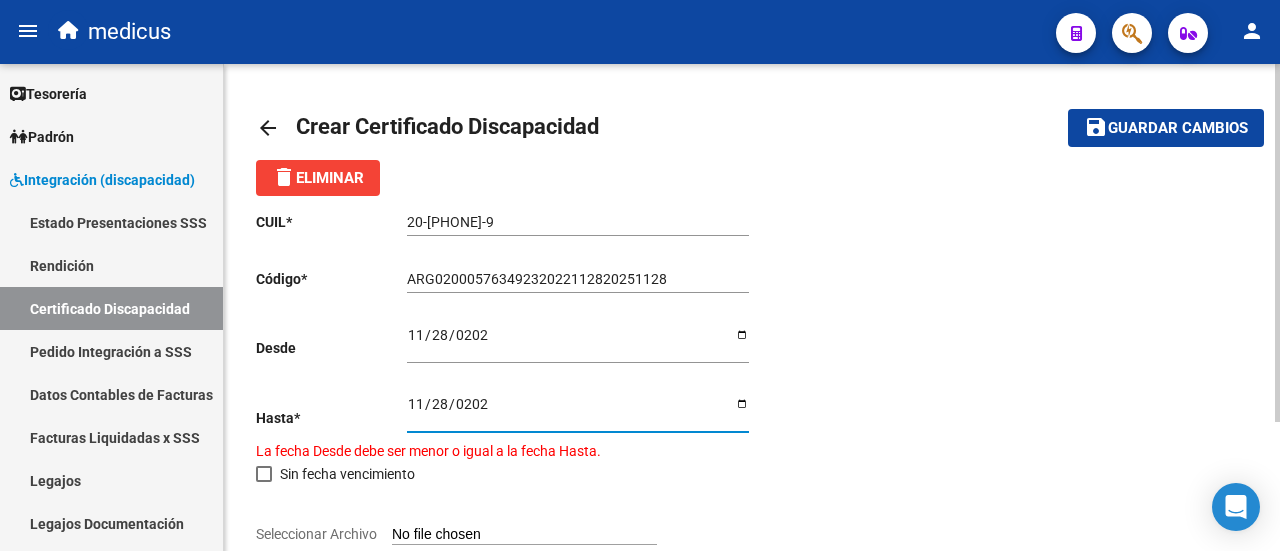 type on "2025-11-28" 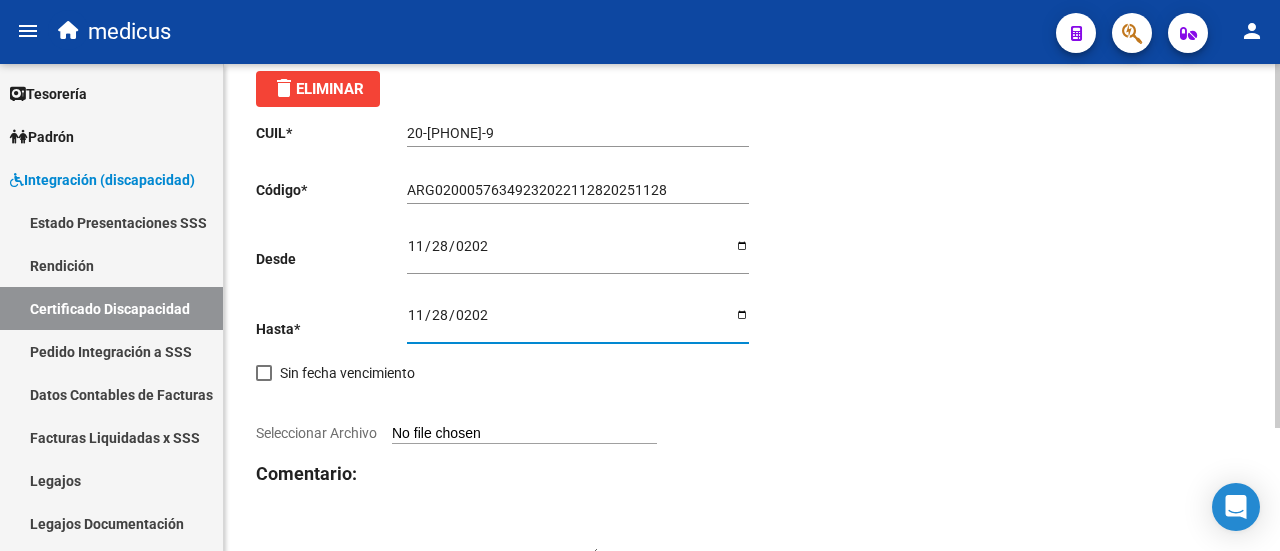scroll, scrollTop: 164, scrollLeft: 0, axis: vertical 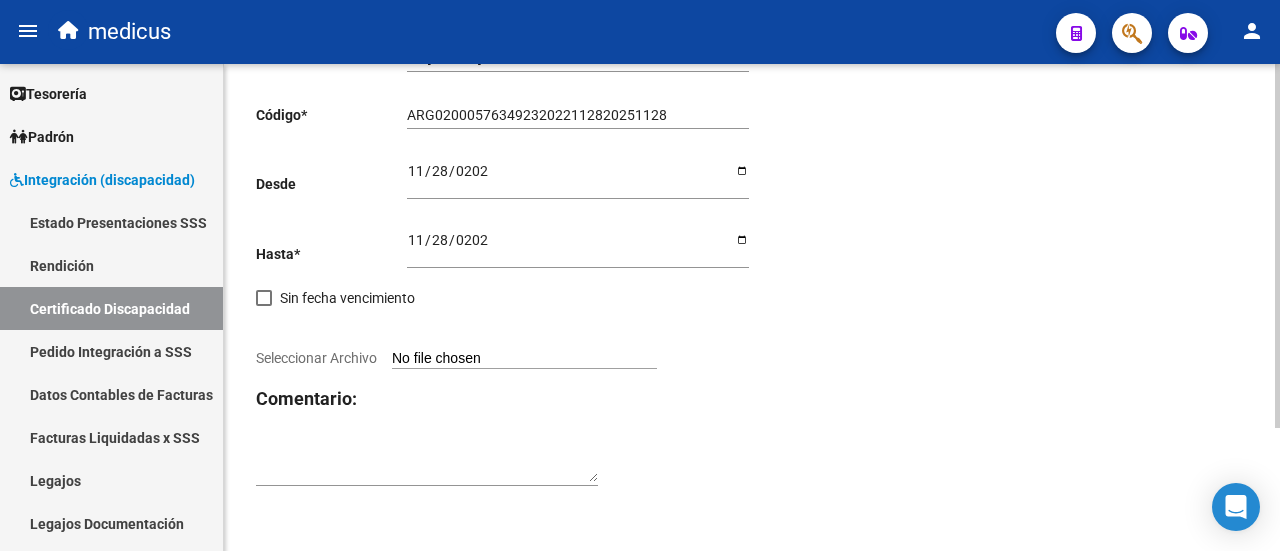 click on "Seleccionar Archivo" at bounding box center (524, 359) 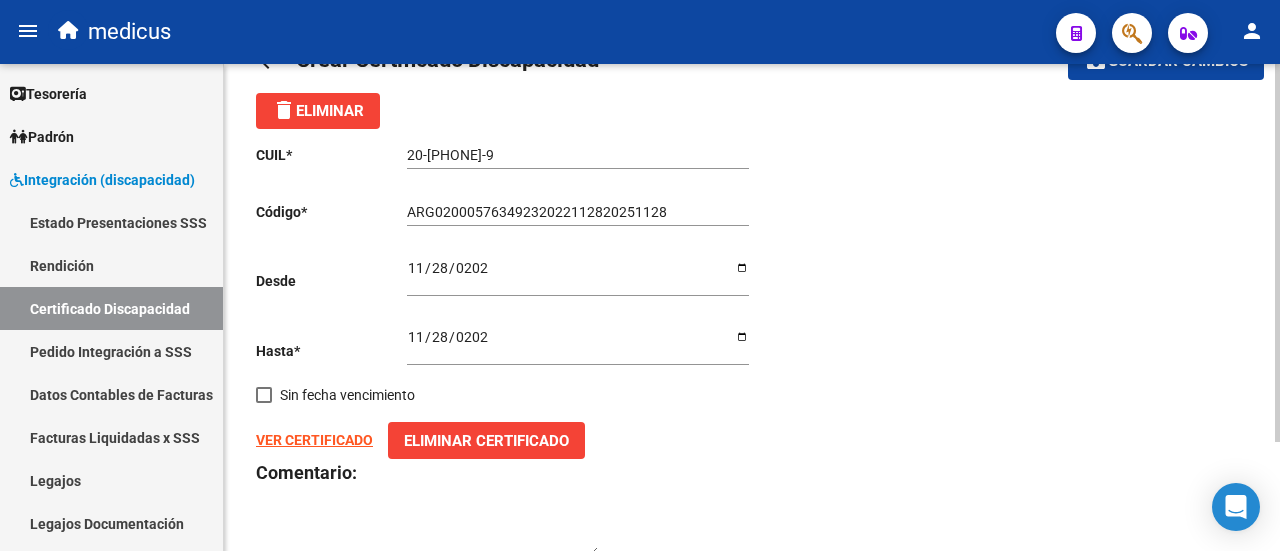 scroll, scrollTop: 0, scrollLeft: 0, axis: both 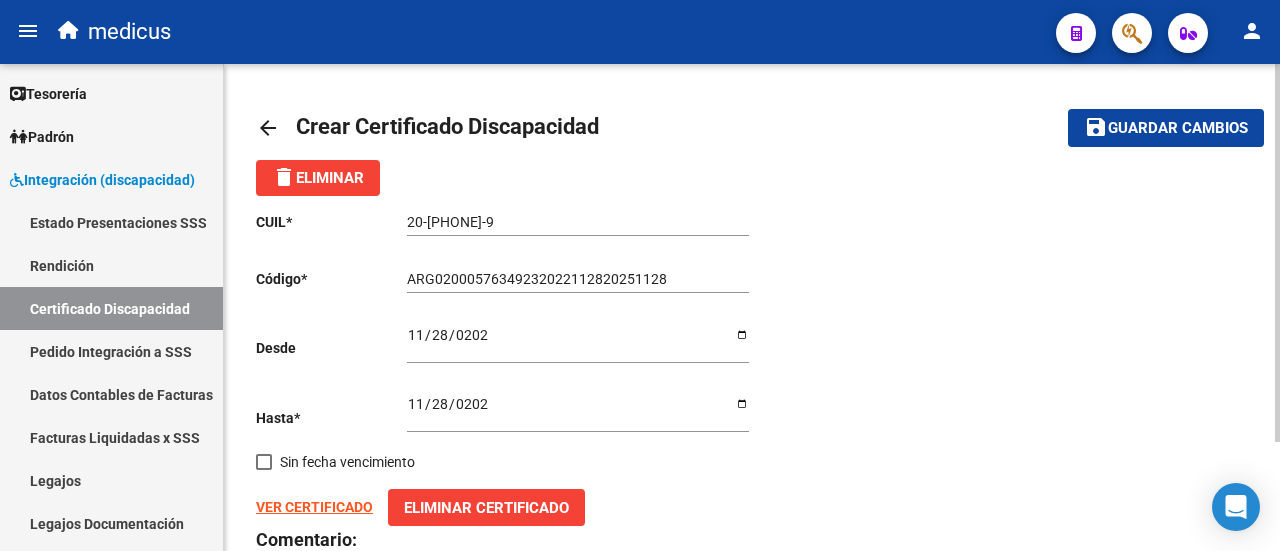 click on "Guardar cambios" 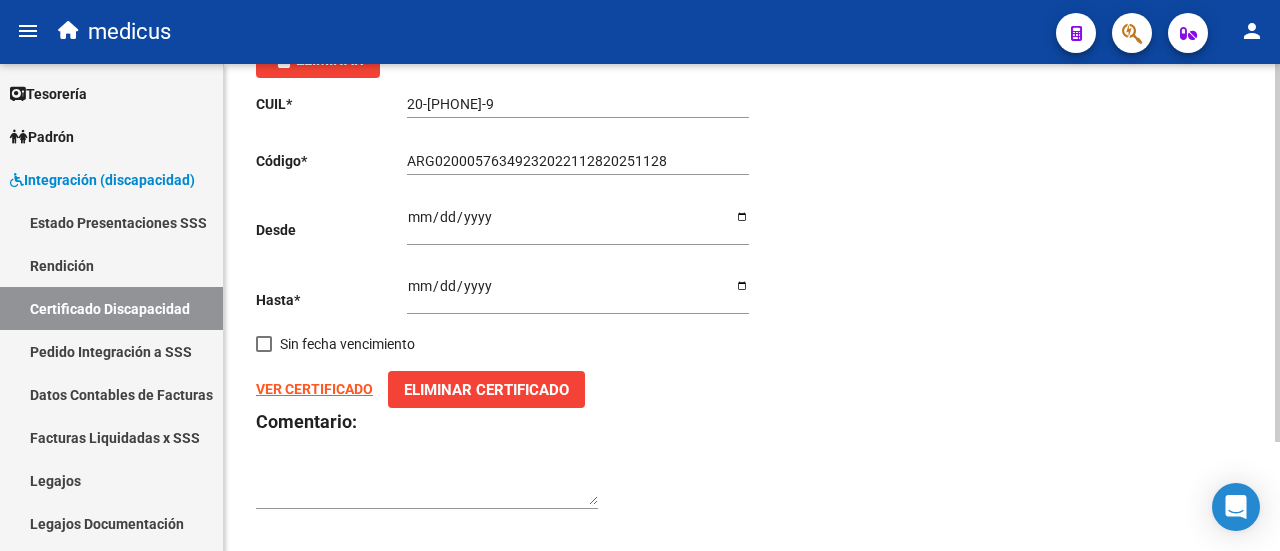 scroll, scrollTop: 140, scrollLeft: 0, axis: vertical 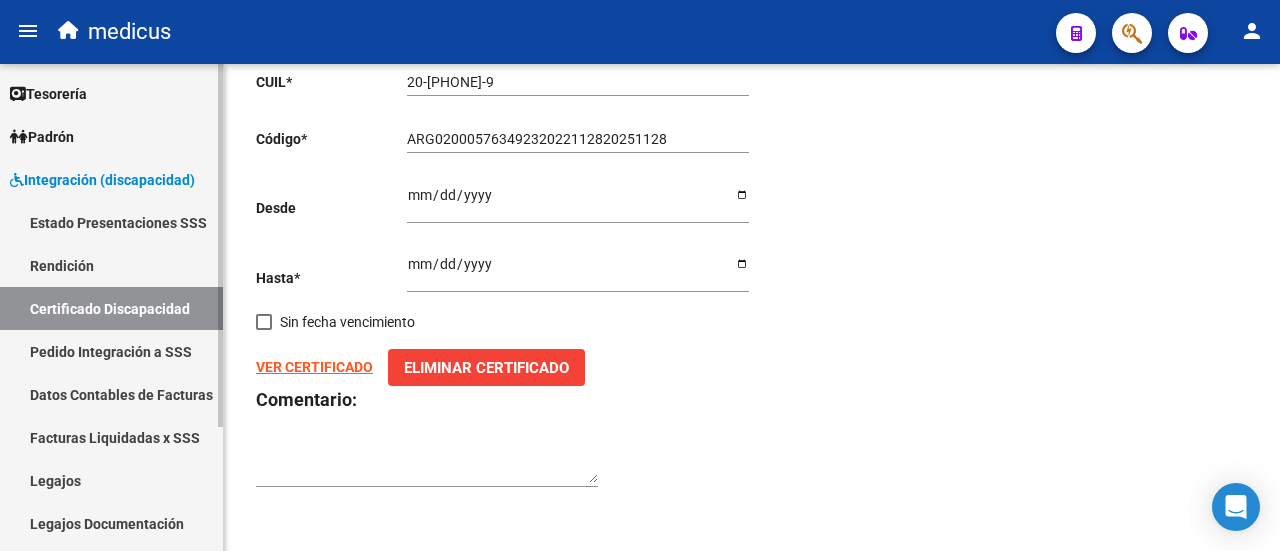 click on "Legajos" at bounding box center [111, 480] 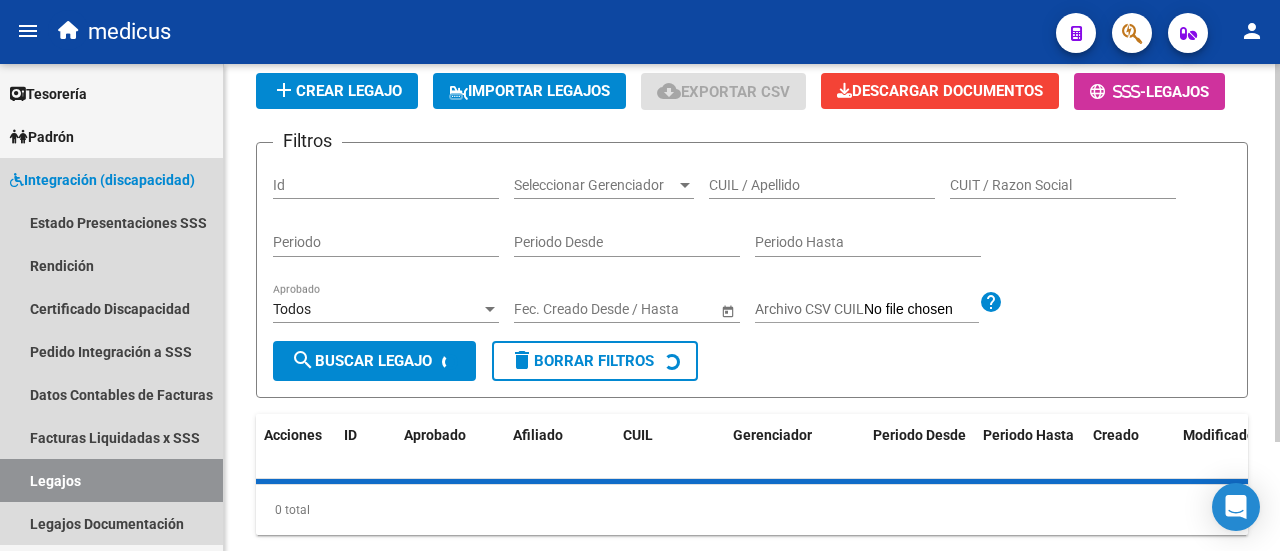 scroll, scrollTop: 0, scrollLeft: 0, axis: both 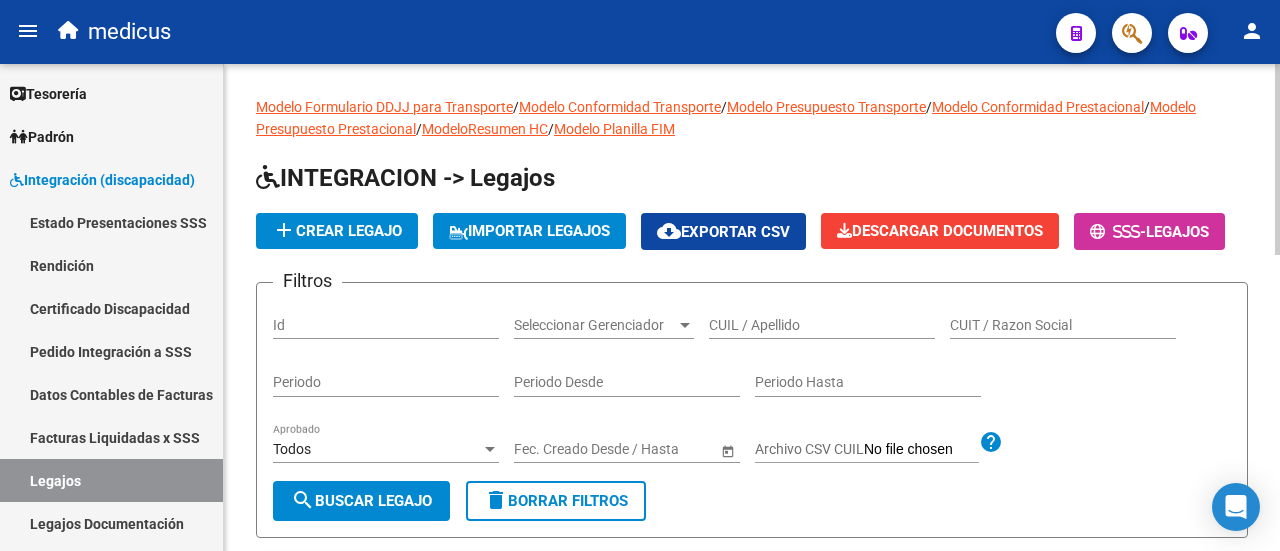 click on "CUIL / Apellido" 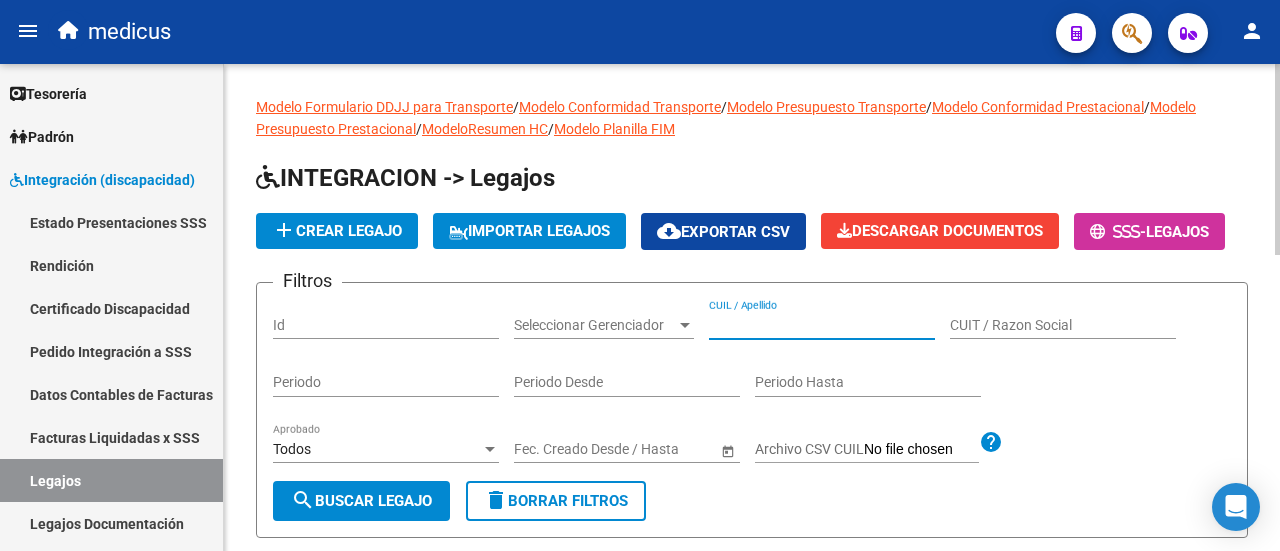 click on "CUIL / Apellido" at bounding box center (822, 325) 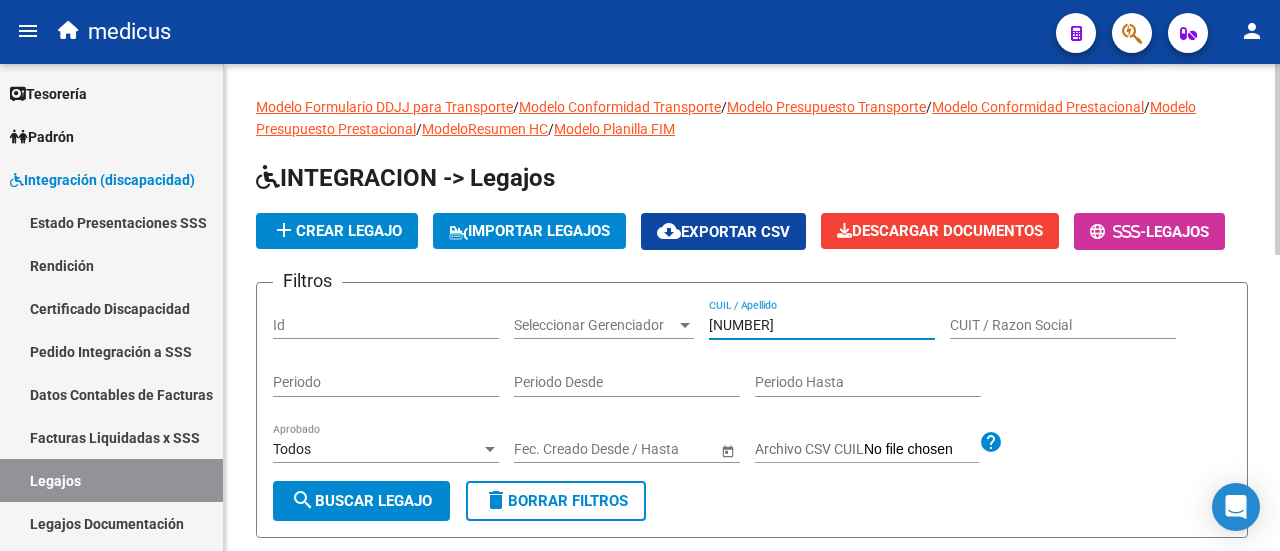 scroll, scrollTop: 100, scrollLeft: 0, axis: vertical 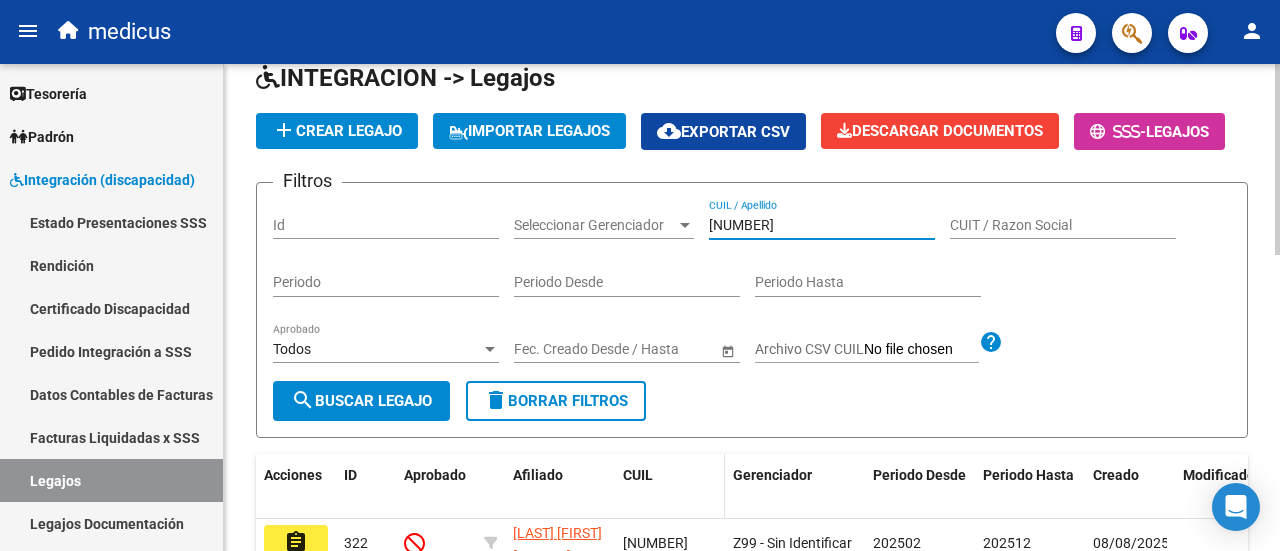 type on "57634923" 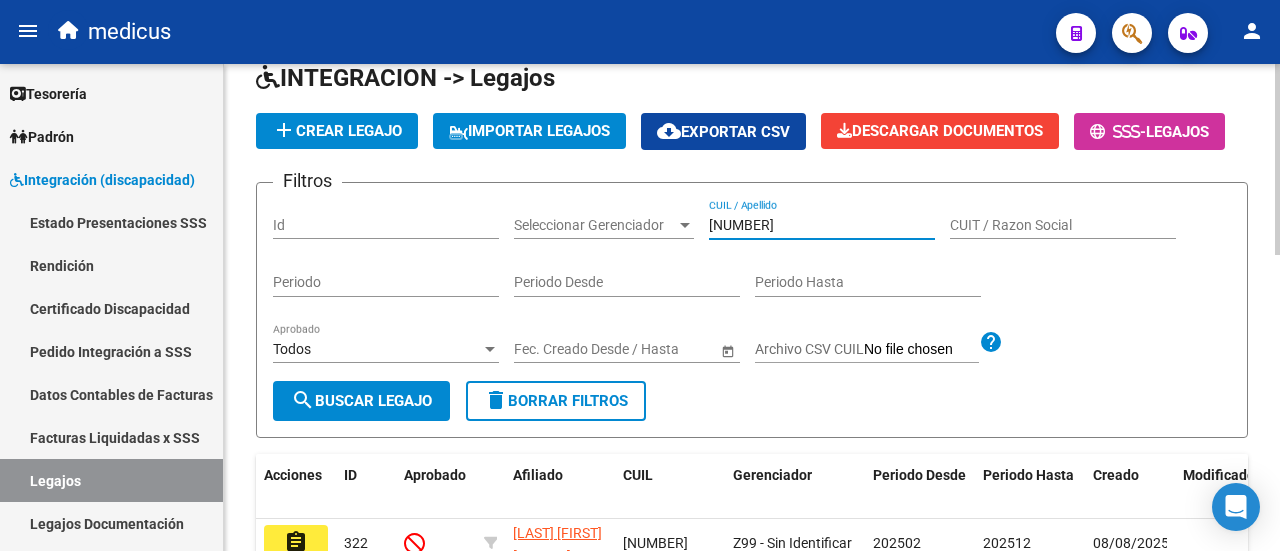 click on "delete  Borrar Filtros" 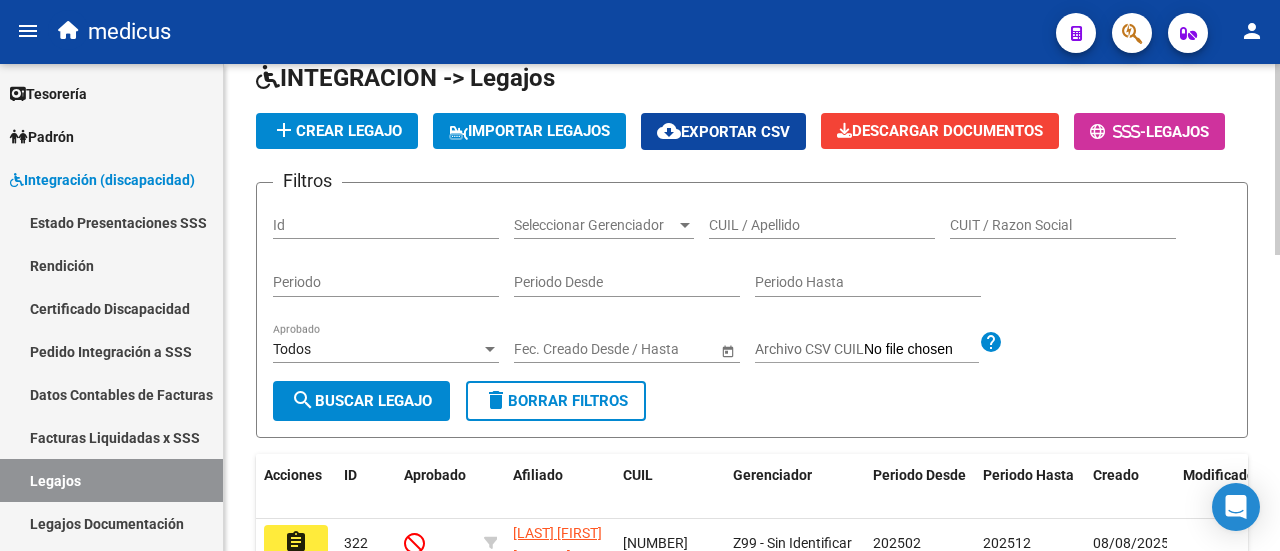 click on "CUIL / Apellido" at bounding box center (822, 225) 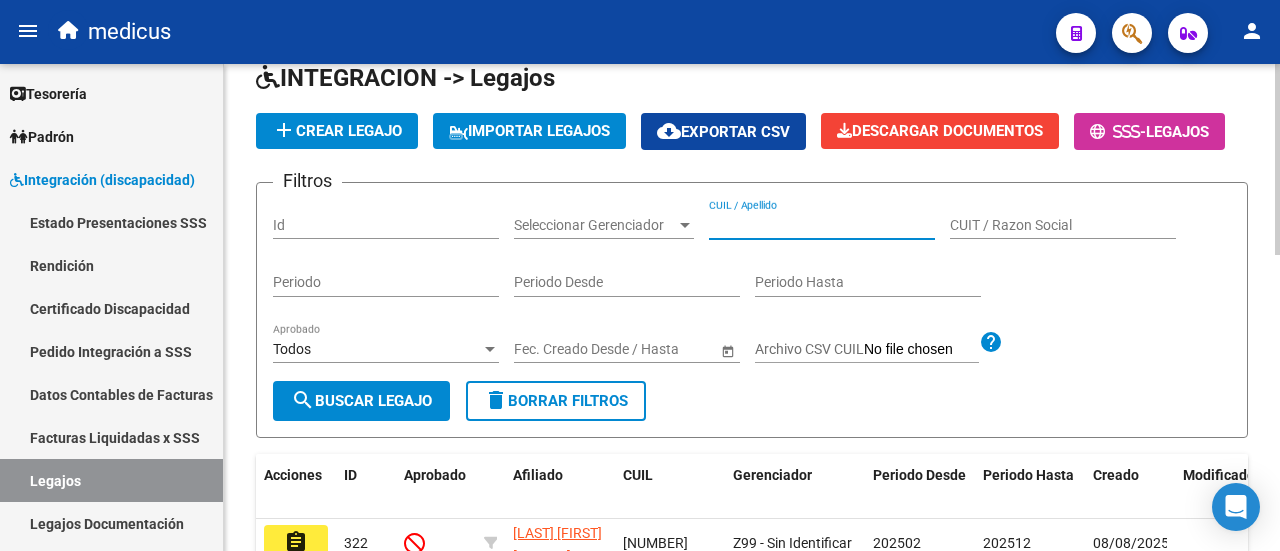 paste on "[PHONE]" 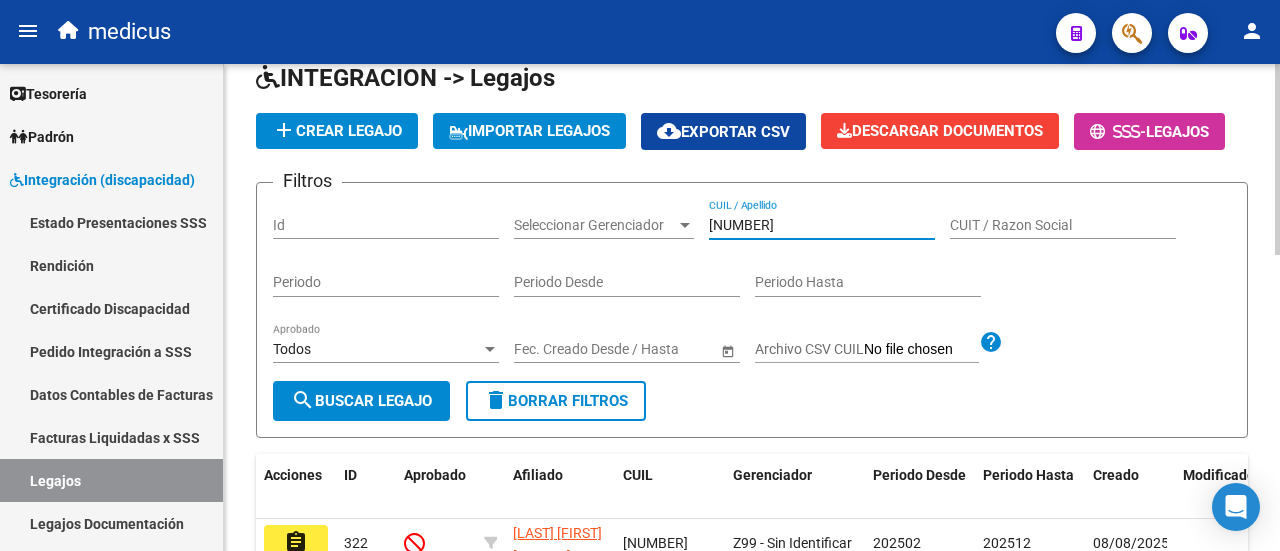 type on "[PHONE]" 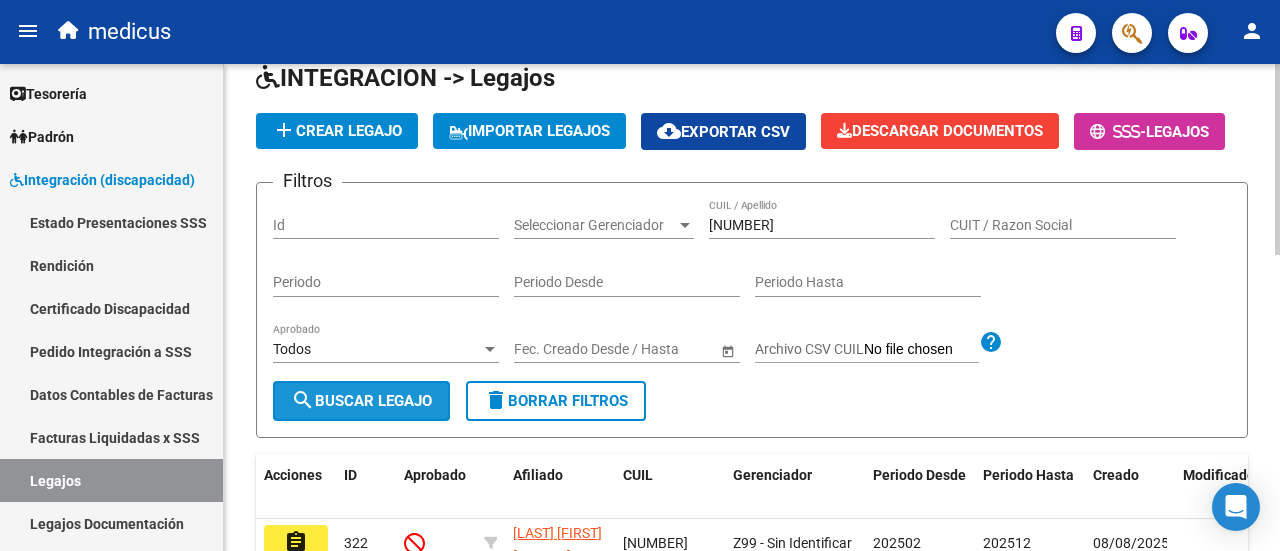 click on "search  Buscar Legajo" 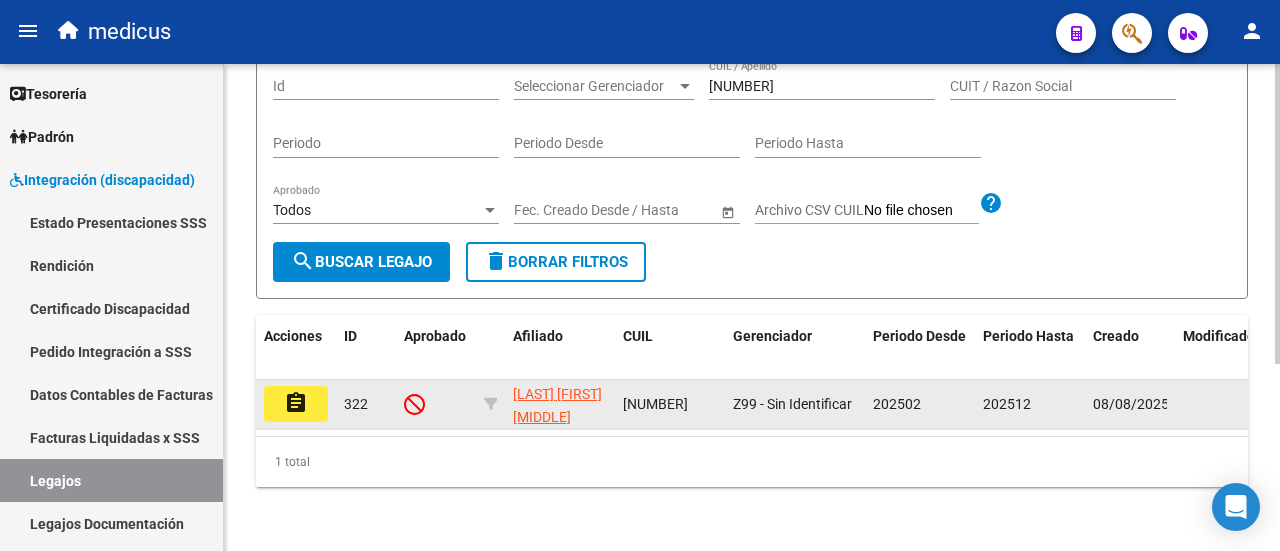 scroll, scrollTop: 300, scrollLeft: 0, axis: vertical 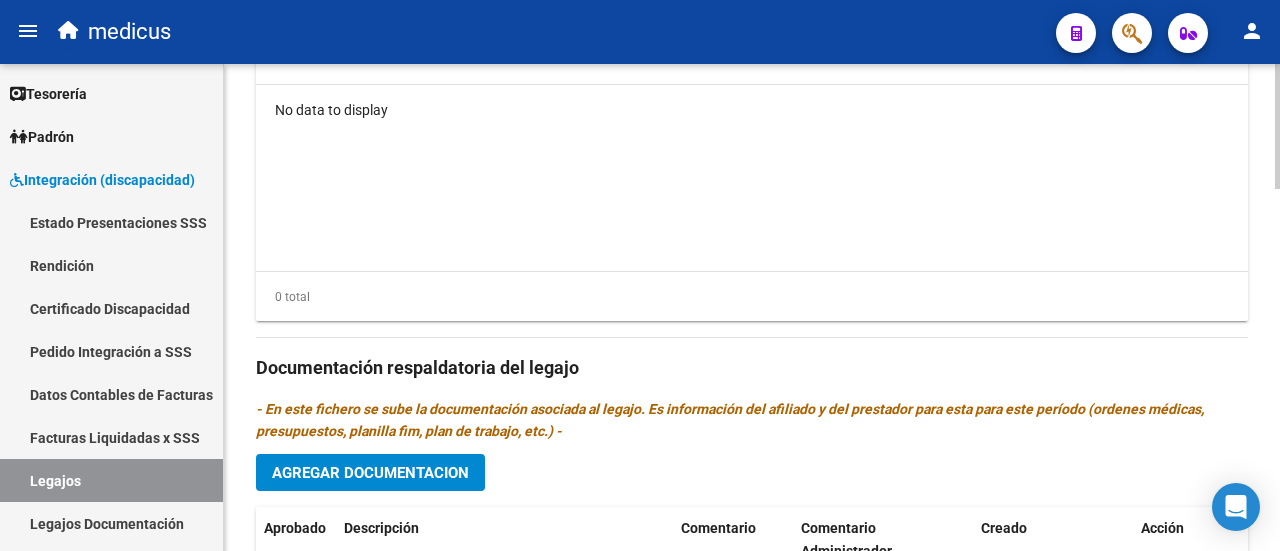 click on "Agregar Documentacion" 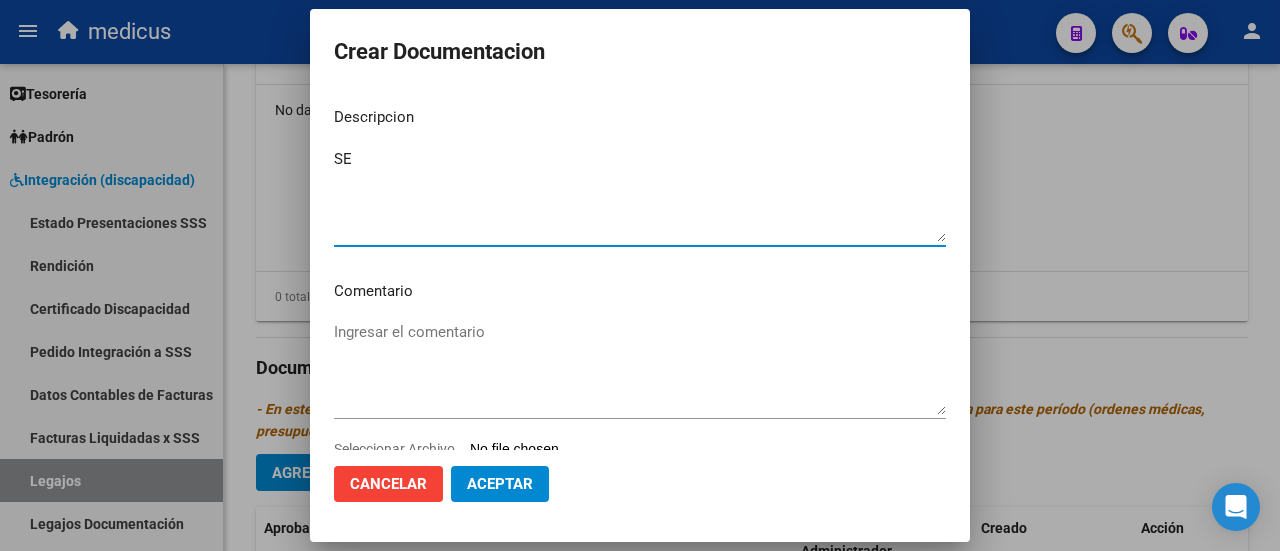 type on "S" 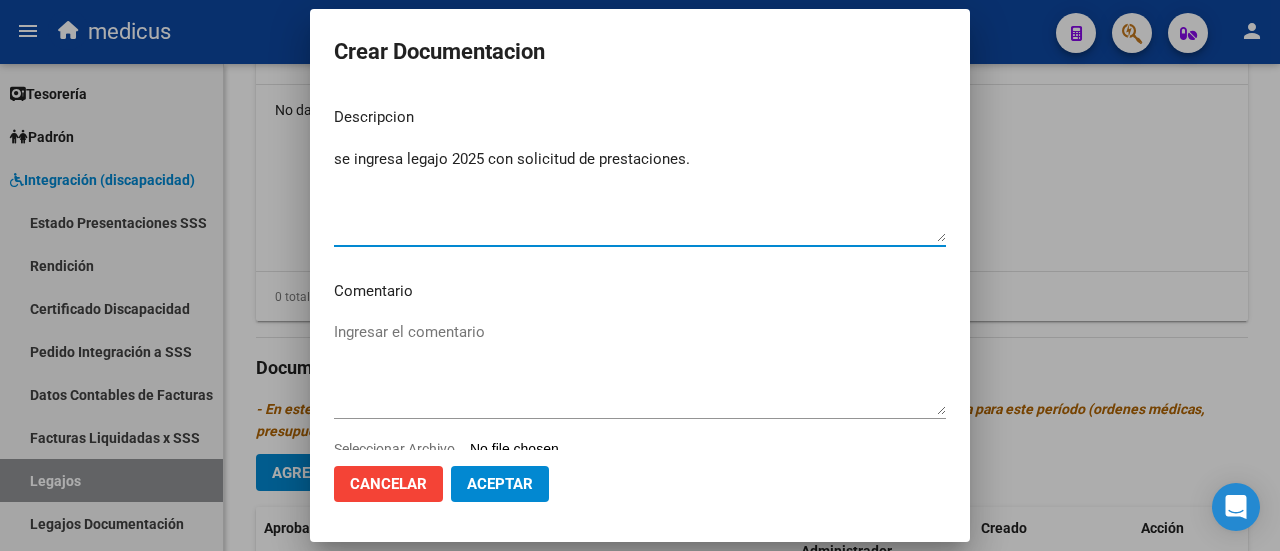 type on "se ingresa legajo 2025 con solicitud de prestaciones." 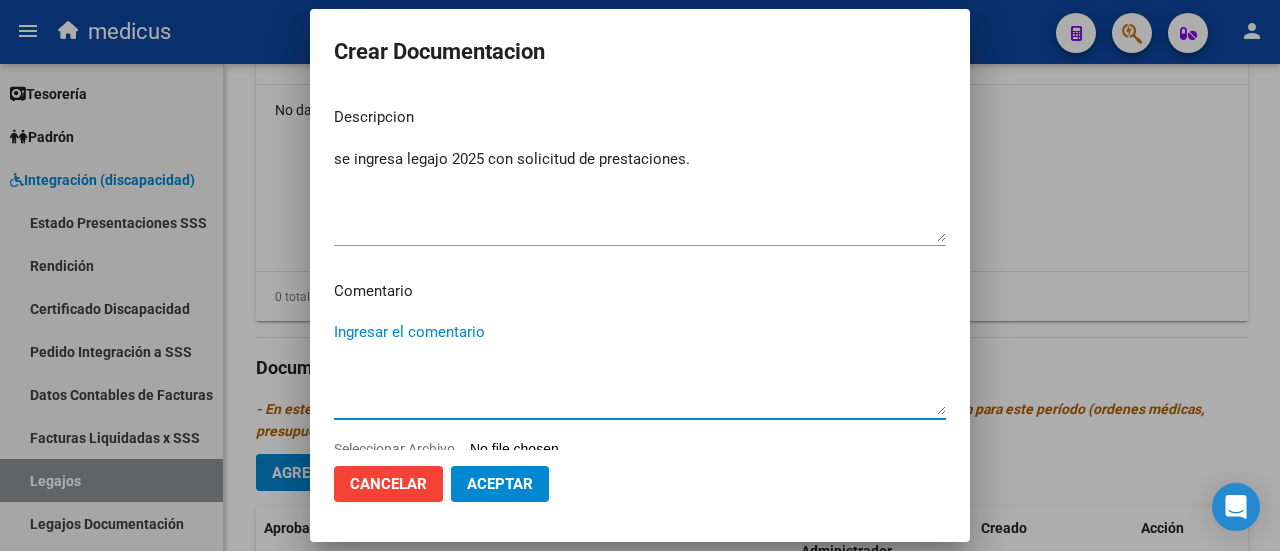 click on "Ingresar el comentario" at bounding box center [640, 368] 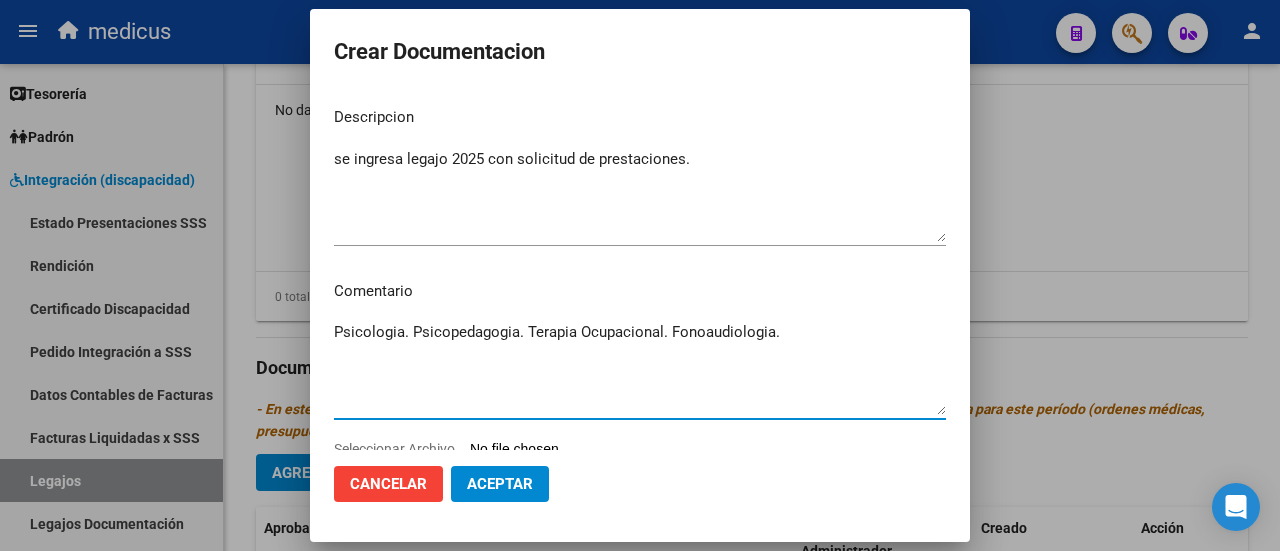 scroll, scrollTop: 58, scrollLeft: 0, axis: vertical 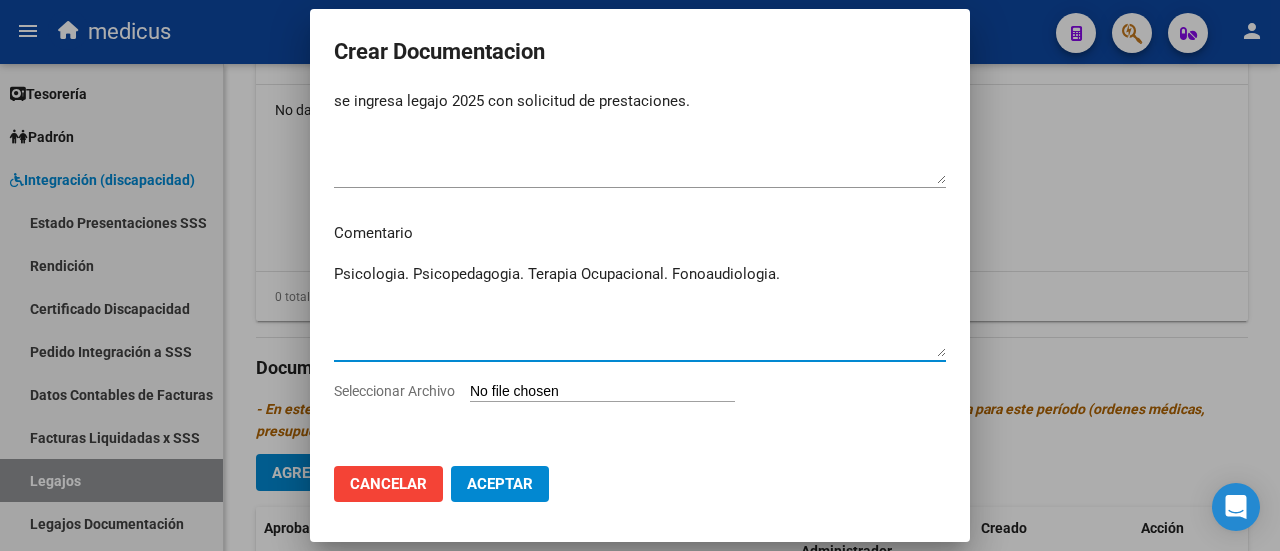type on "Psicologia.
Psicopedagogia.
Terapia Ocupacional.
Fonoaudiologia." 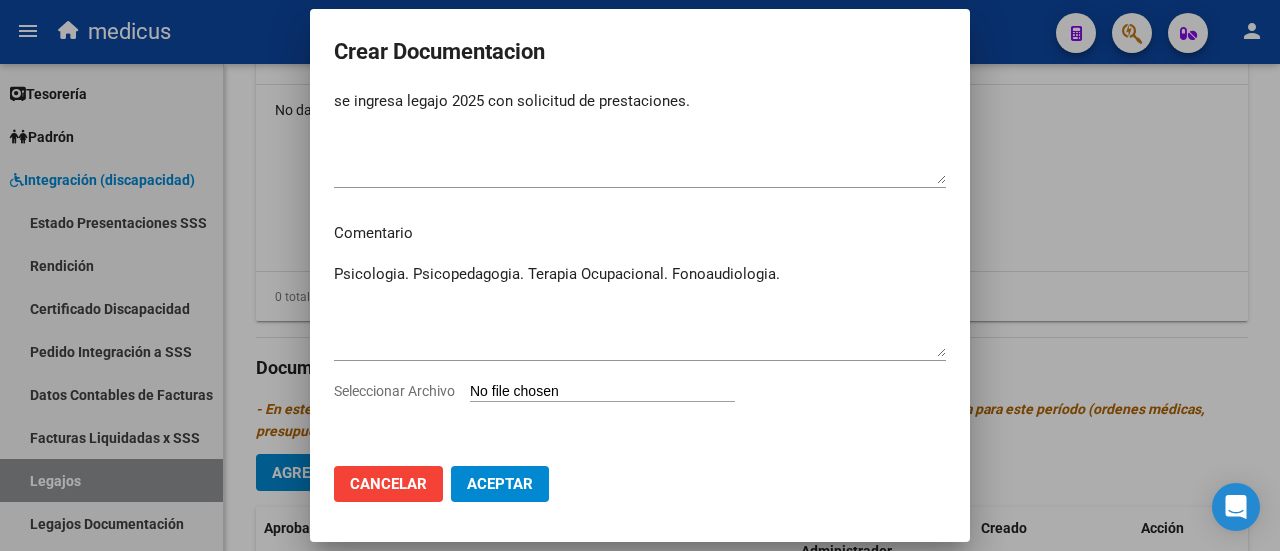 type on "C:\fakepath\MONCADA JEREMIAS MARIANO-20576349239.pdf" 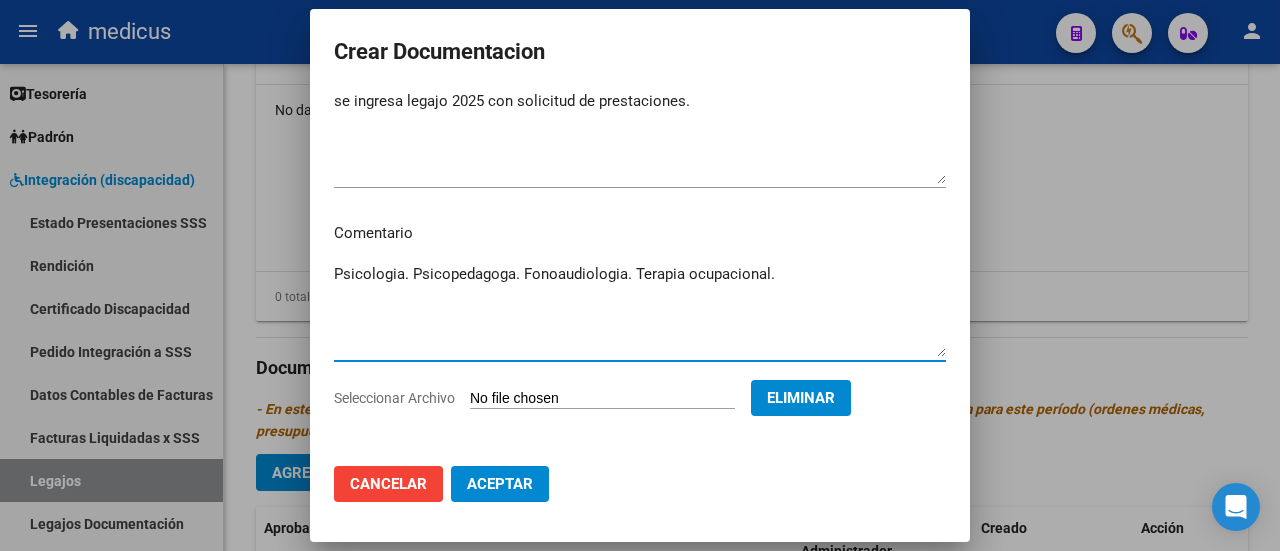 type on "Psicología.
Psicopedagogía.
Terapia Ocupacional.
Fonoaudiología." 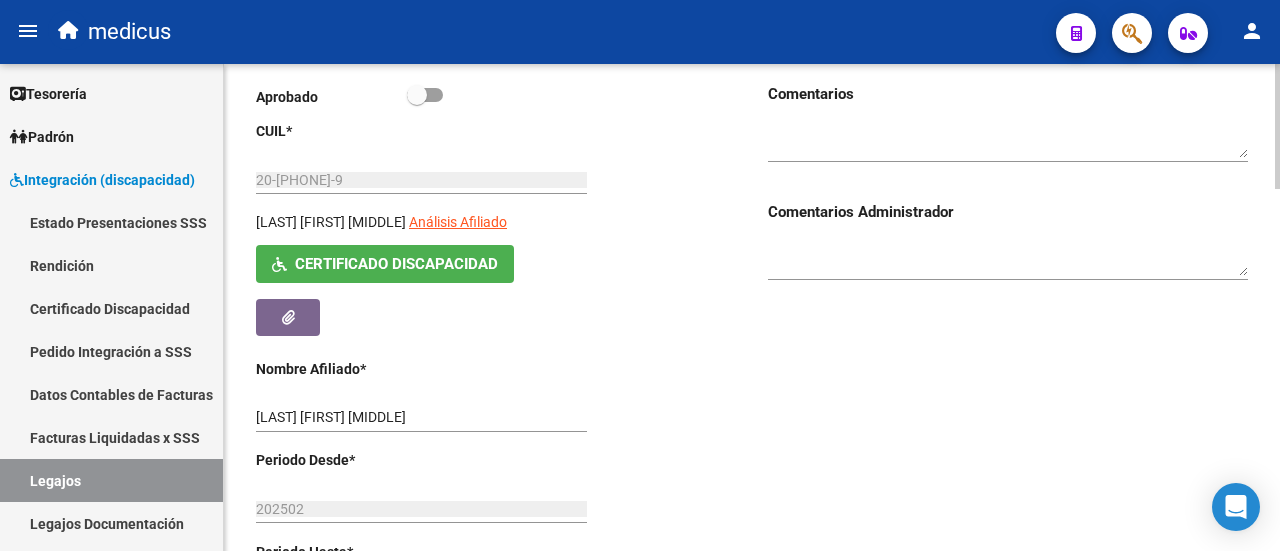 scroll, scrollTop: 0, scrollLeft: 0, axis: both 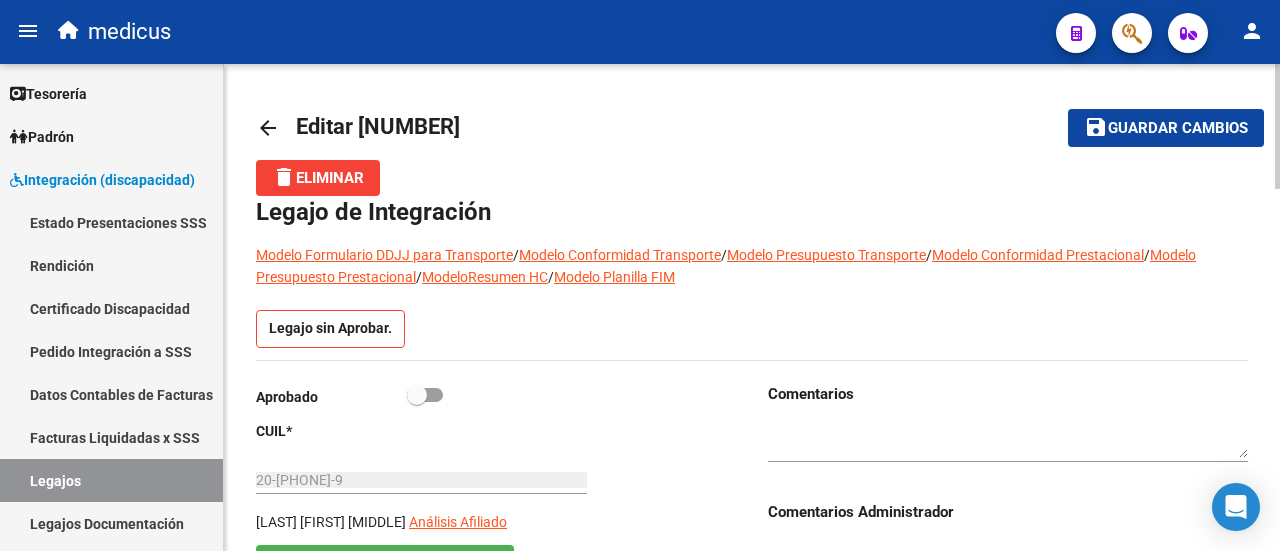 click at bounding box center [425, 395] 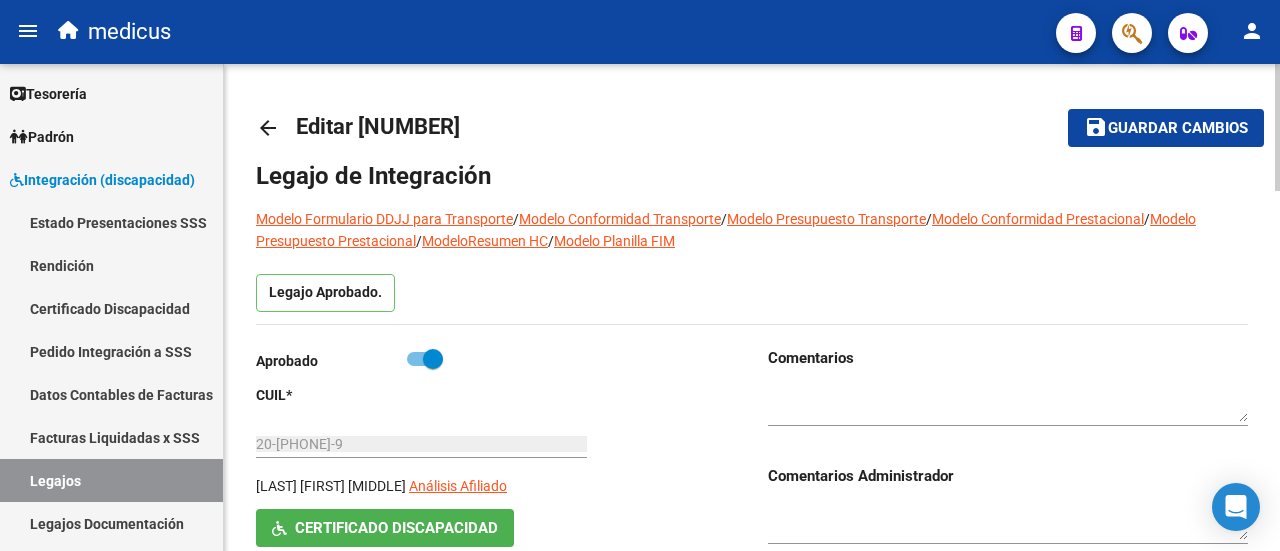click on "Guardar cambios" 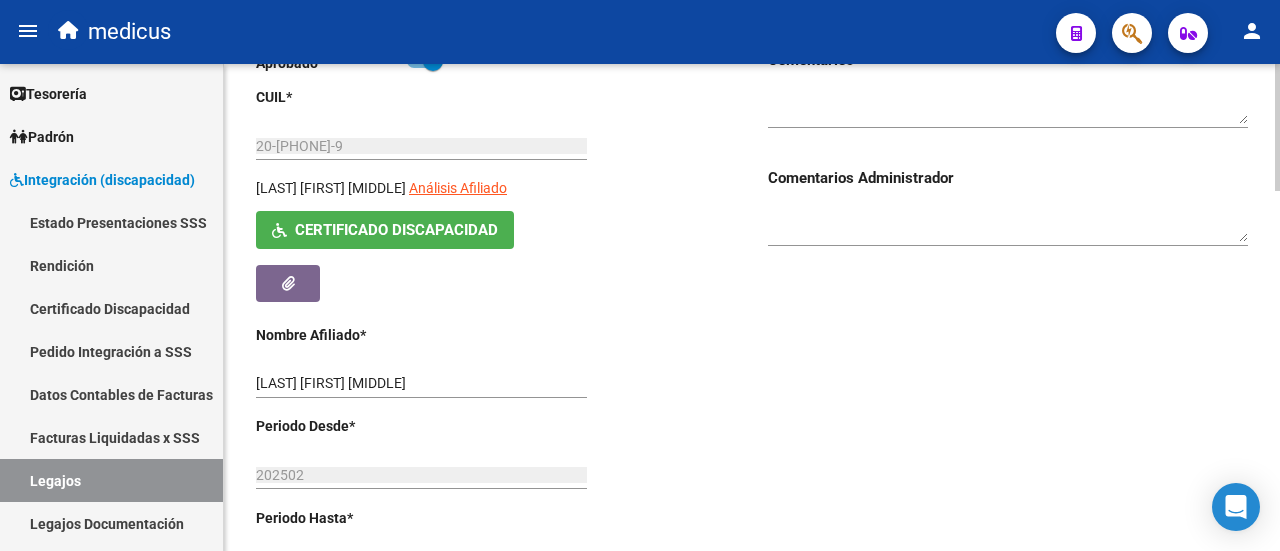 scroll, scrollTop: 300, scrollLeft: 0, axis: vertical 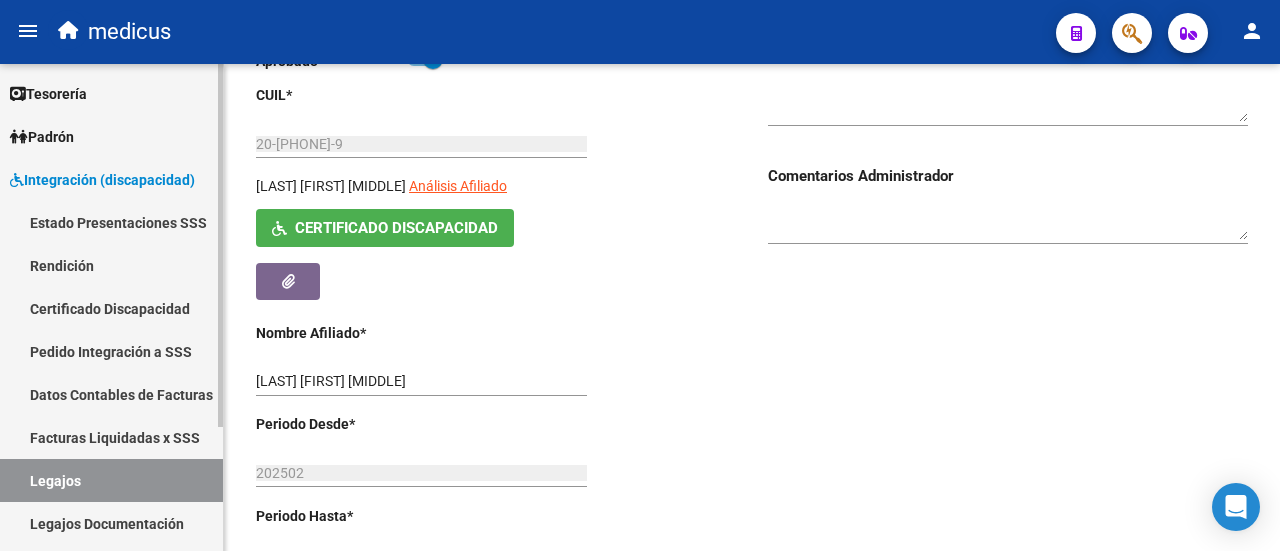 click on "Legajos" at bounding box center [111, 480] 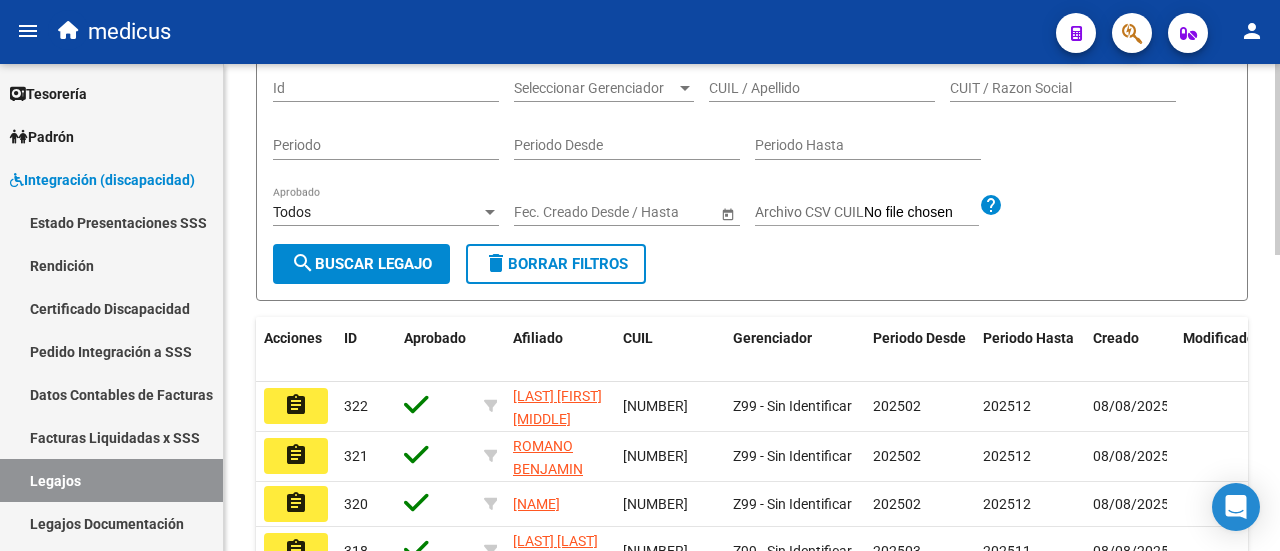 scroll, scrollTop: 300, scrollLeft: 0, axis: vertical 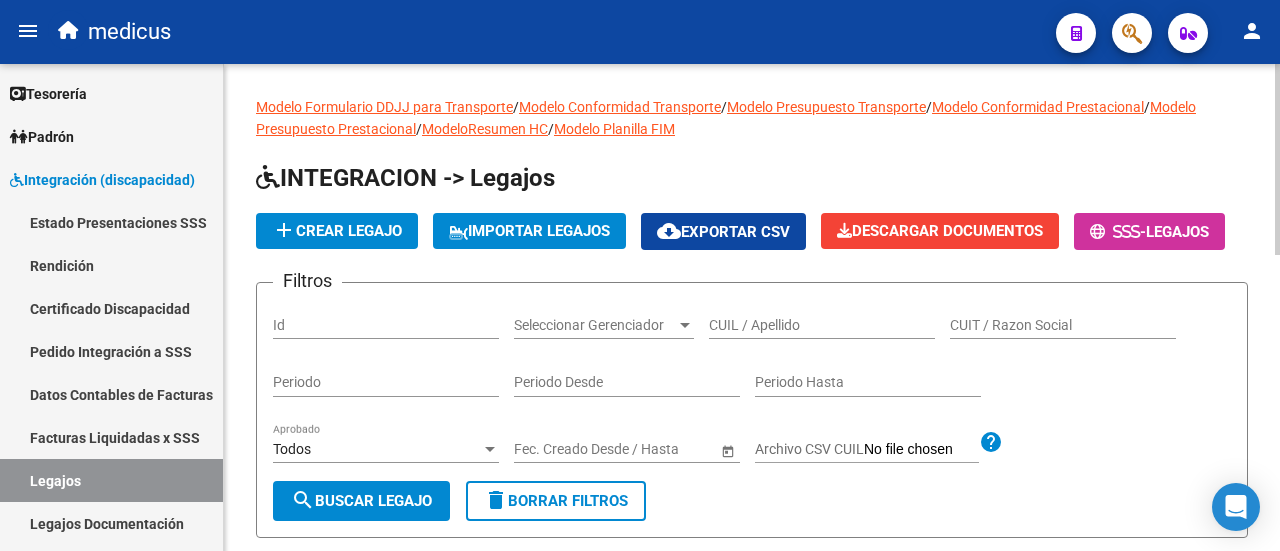 click on "CUIL / Apellido" 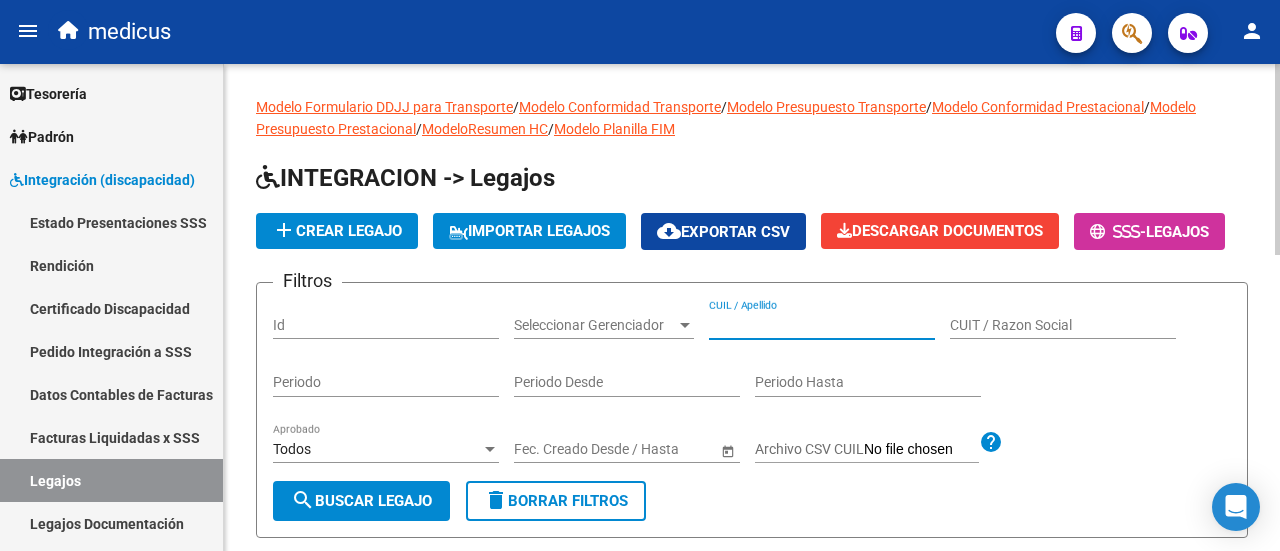 paste on "[PHONE]" 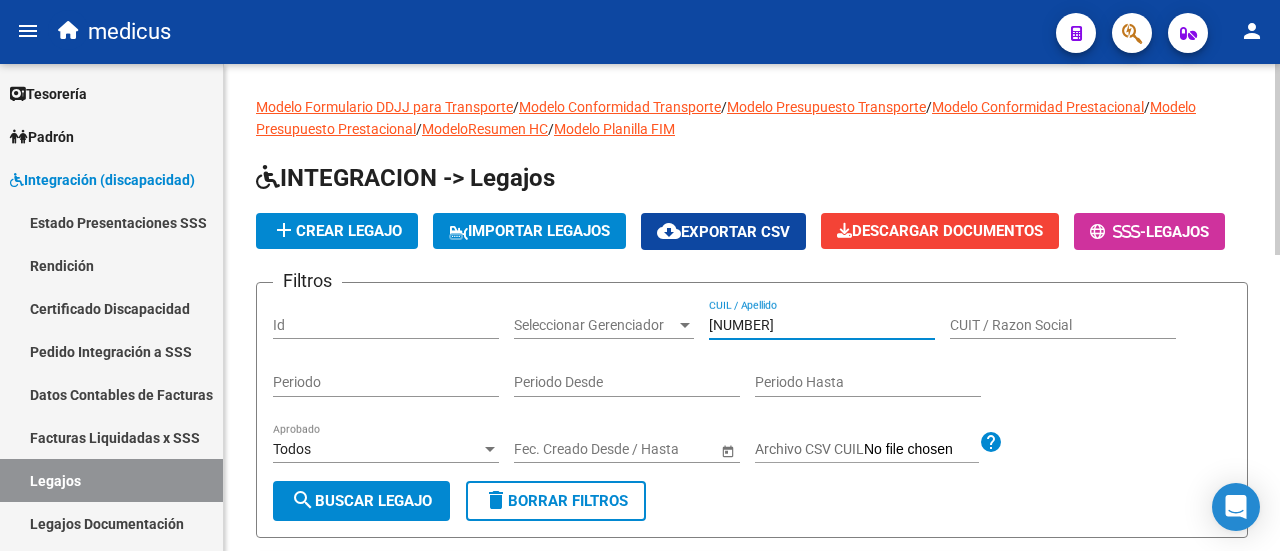 type on "[PHONE]" 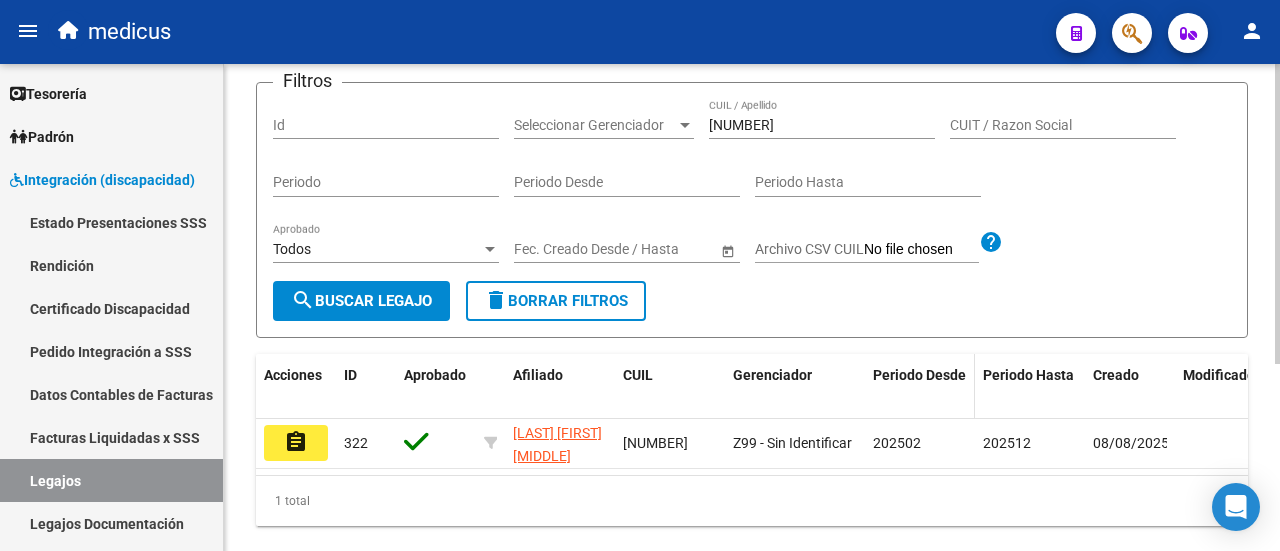 scroll, scrollTop: 304, scrollLeft: 0, axis: vertical 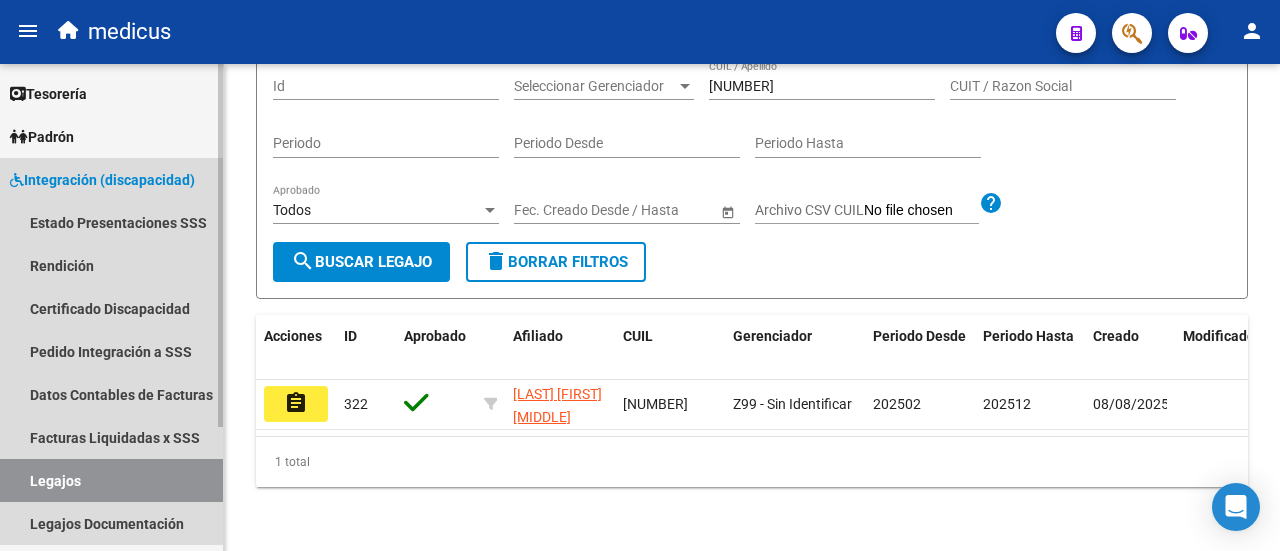 click on "Legajos" at bounding box center (111, 480) 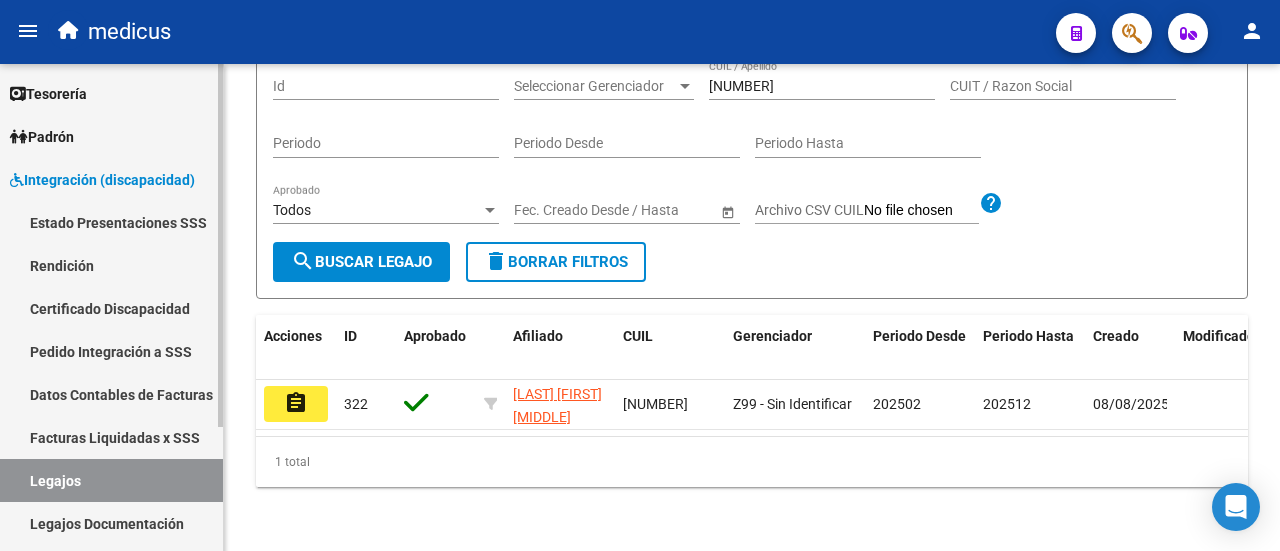click on "Legajos" at bounding box center [111, 480] 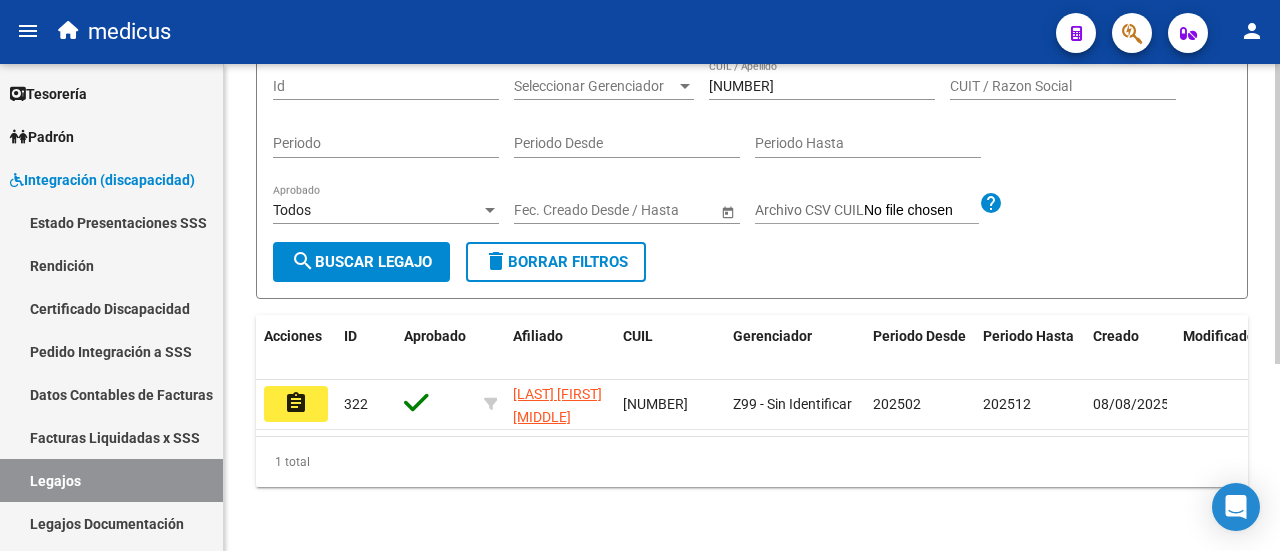 click on "delete  Borrar Filtros" 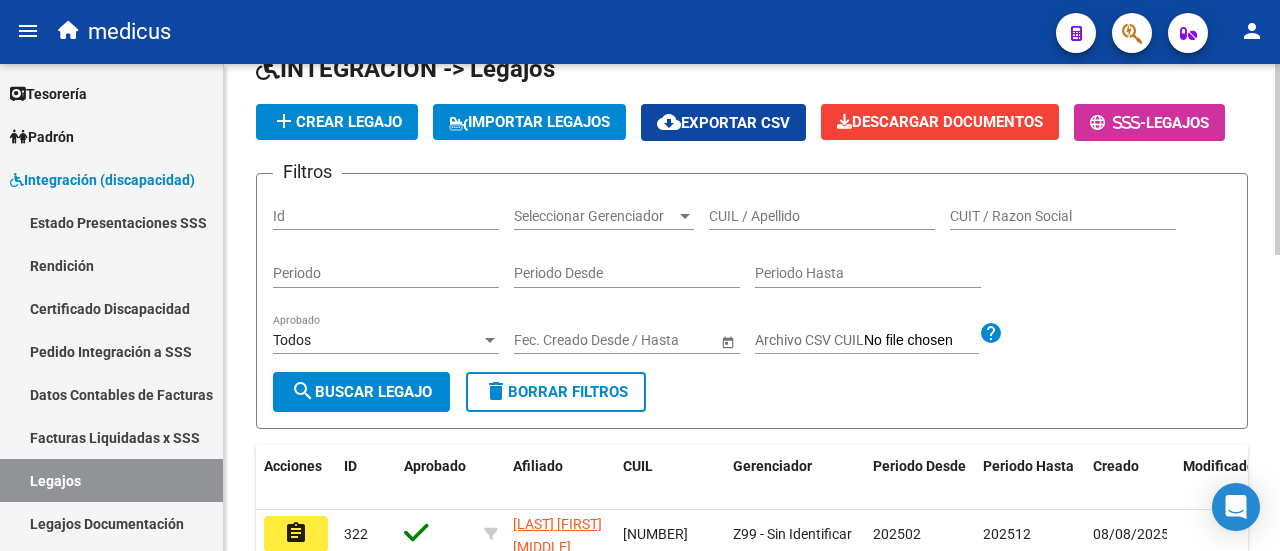 scroll, scrollTop: 104, scrollLeft: 0, axis: vertical 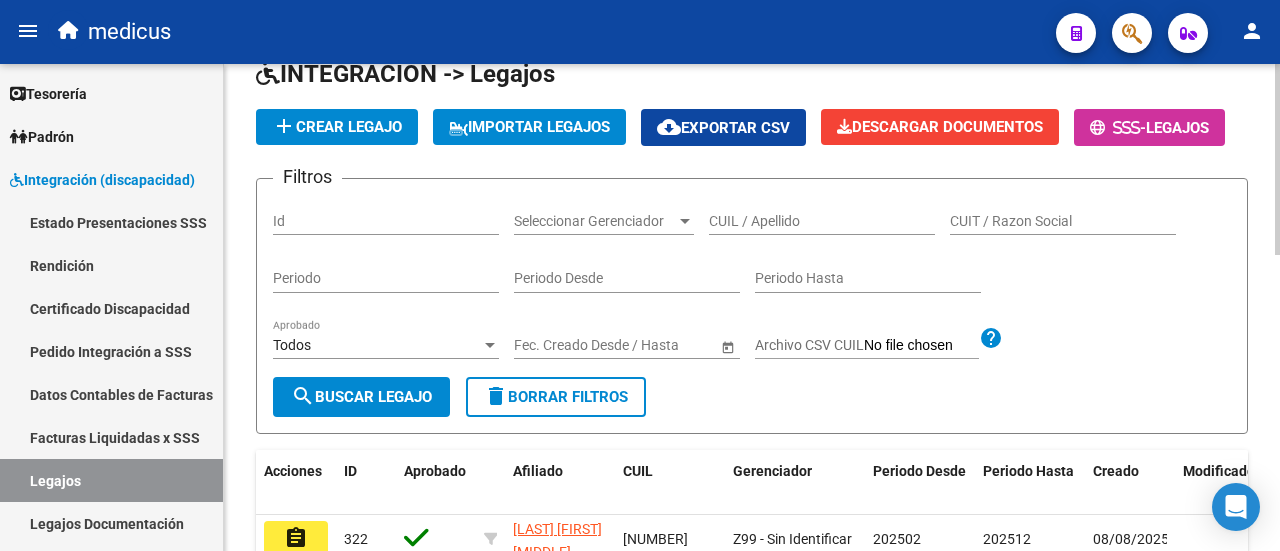 click on "CUIL / Apellido" at bounding box center (822, 221) 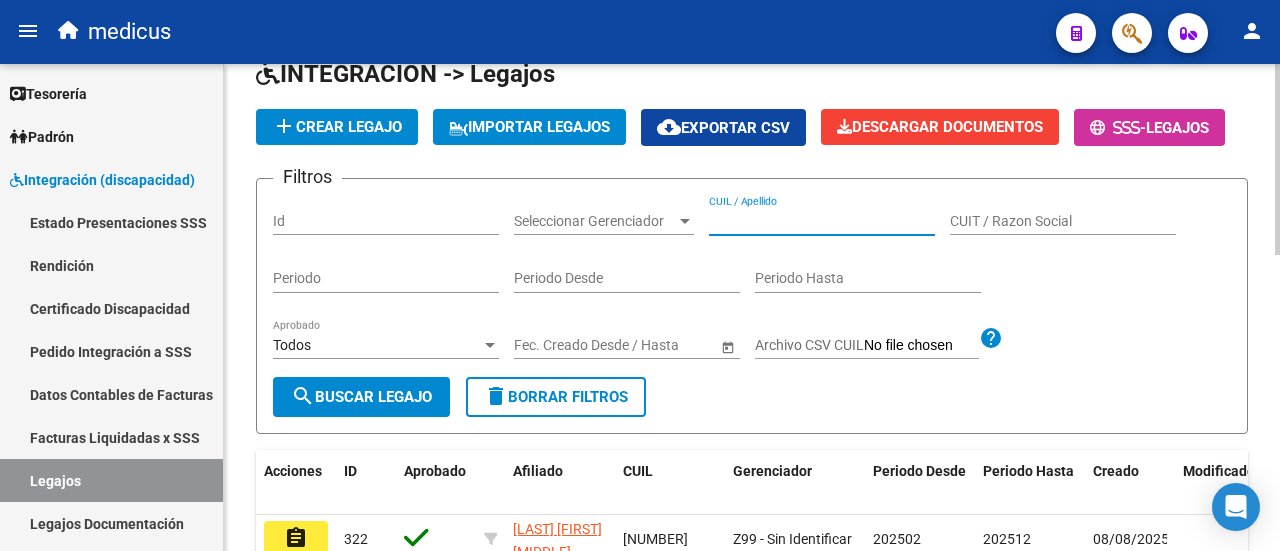 paste on "[PHONE]" 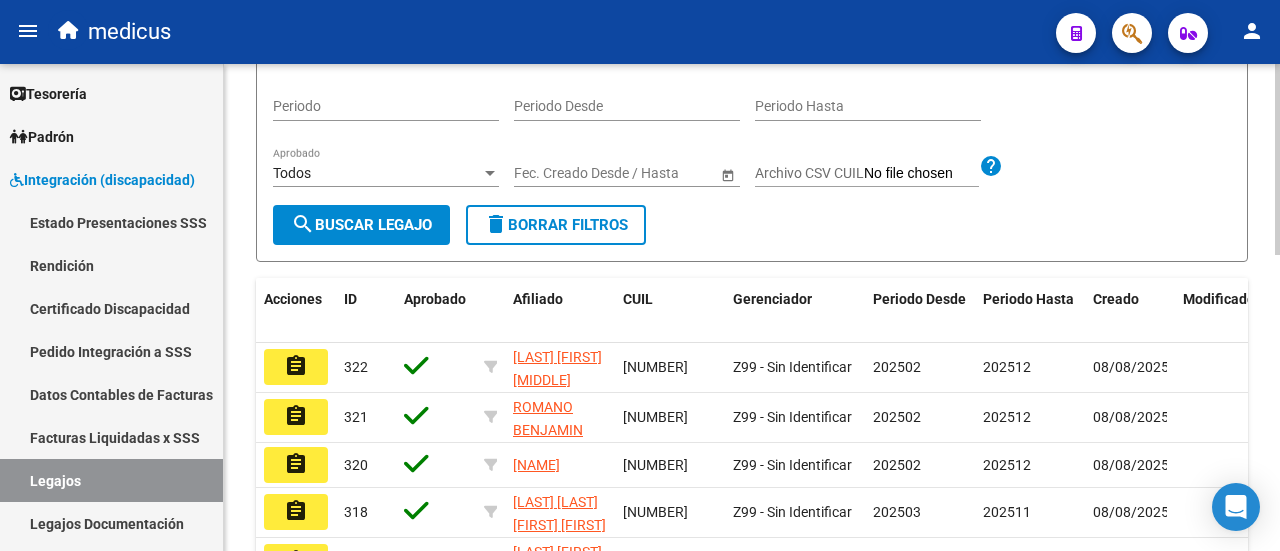 scroll, scrollTop: 304, scrollLeft: 0, axis: vertical 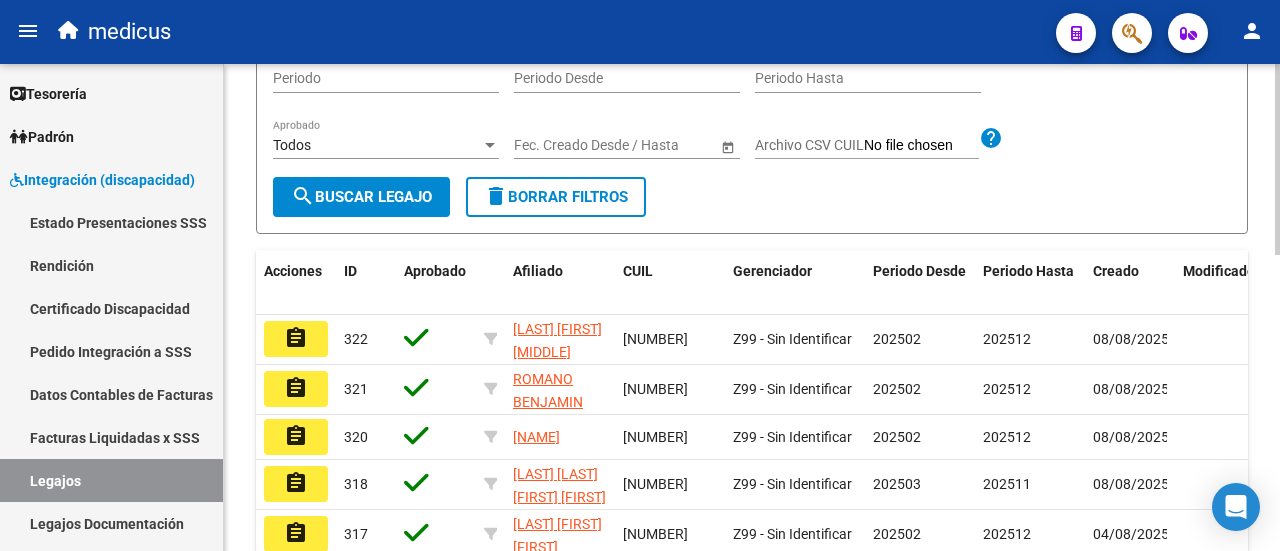 type on "[PHONE]" 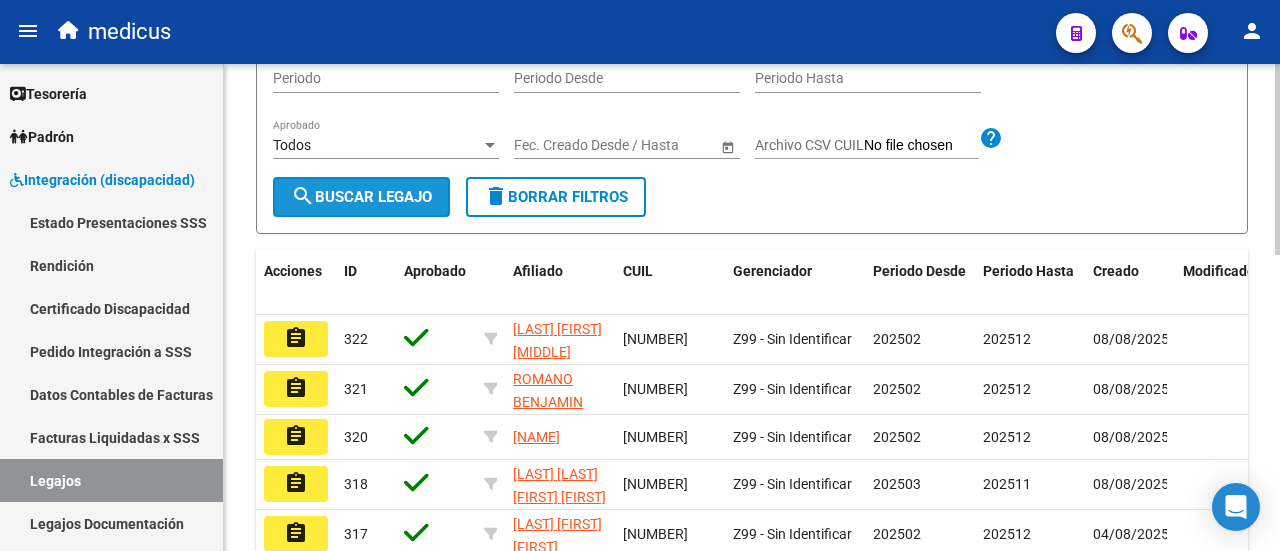 click on "search  Buscar Legajo" 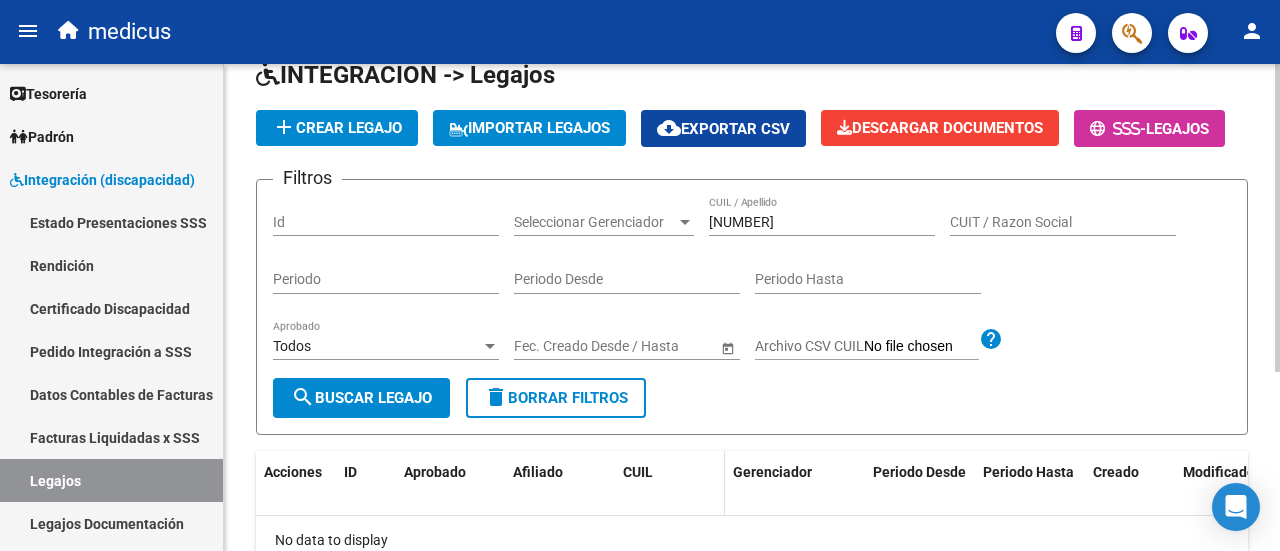 scroll, scrollTop: 0, scrollLeft: 0, axis: both 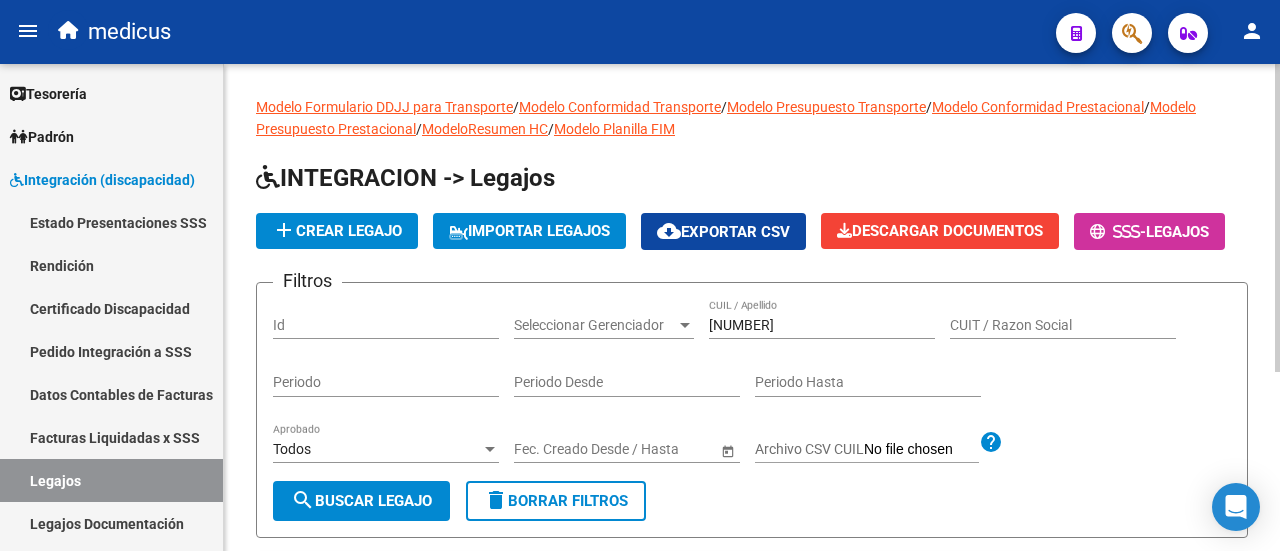 click on "add  Crear Legajo" 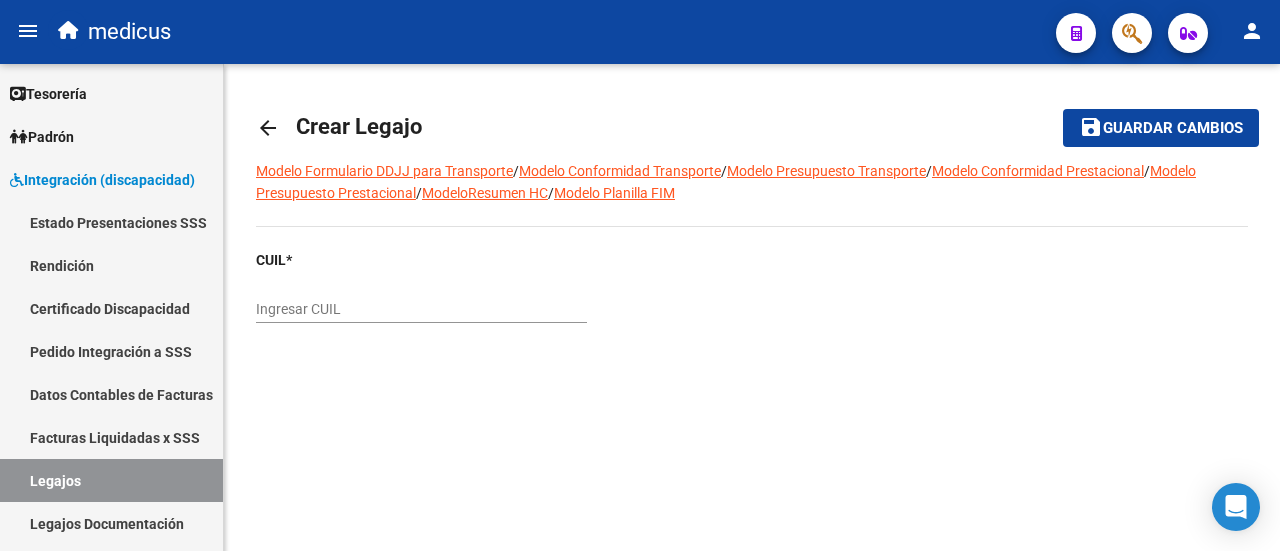 click on "Ingresar CUIL" at bounding box center (421, 309) 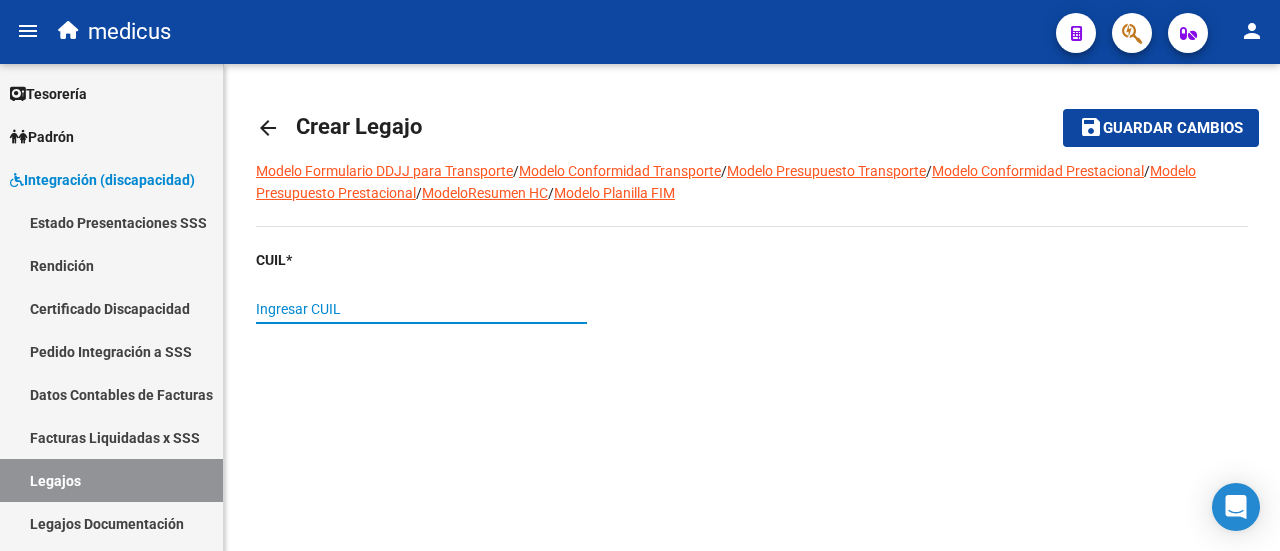 paste on "20-57645376-1" 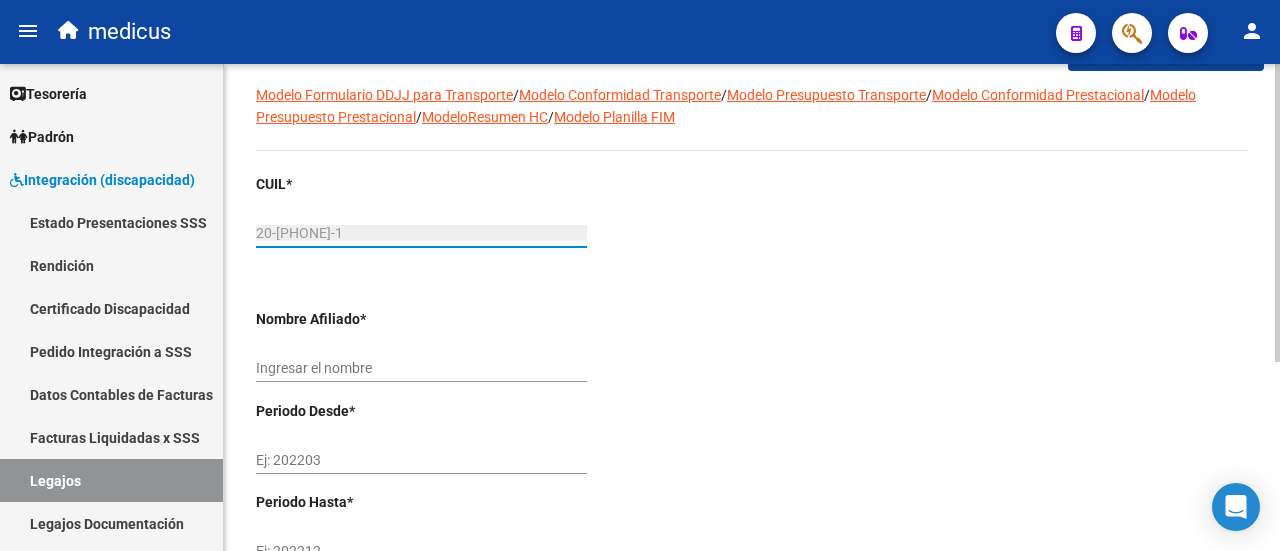 scroll, scrollTop: 200, scrollLeft: 0, axis: vertical 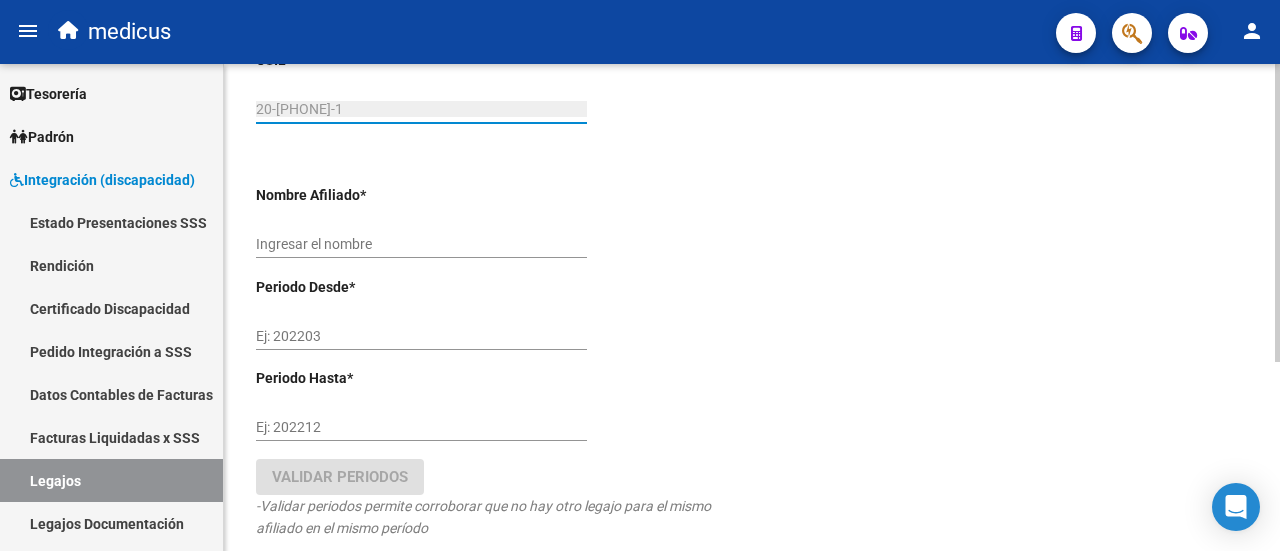 type on "[LAST_NAME] [LAST_NAME] [FIRST_NAME] [FIRST_NAME]" 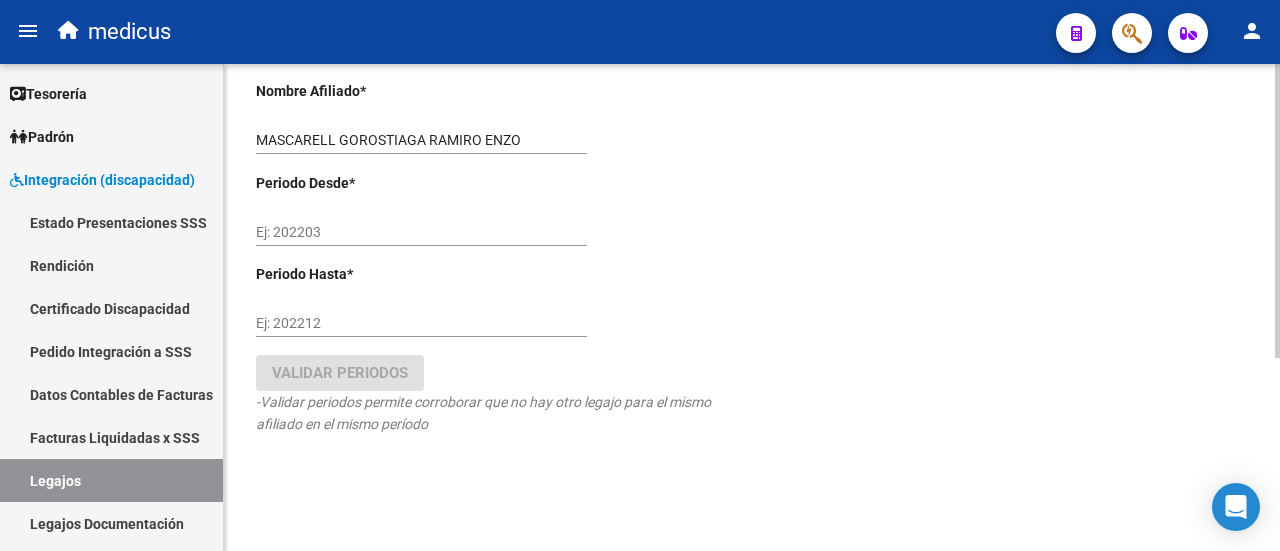 scroll, scrollTop: 319, scrollLeft: 0, axis: vertical 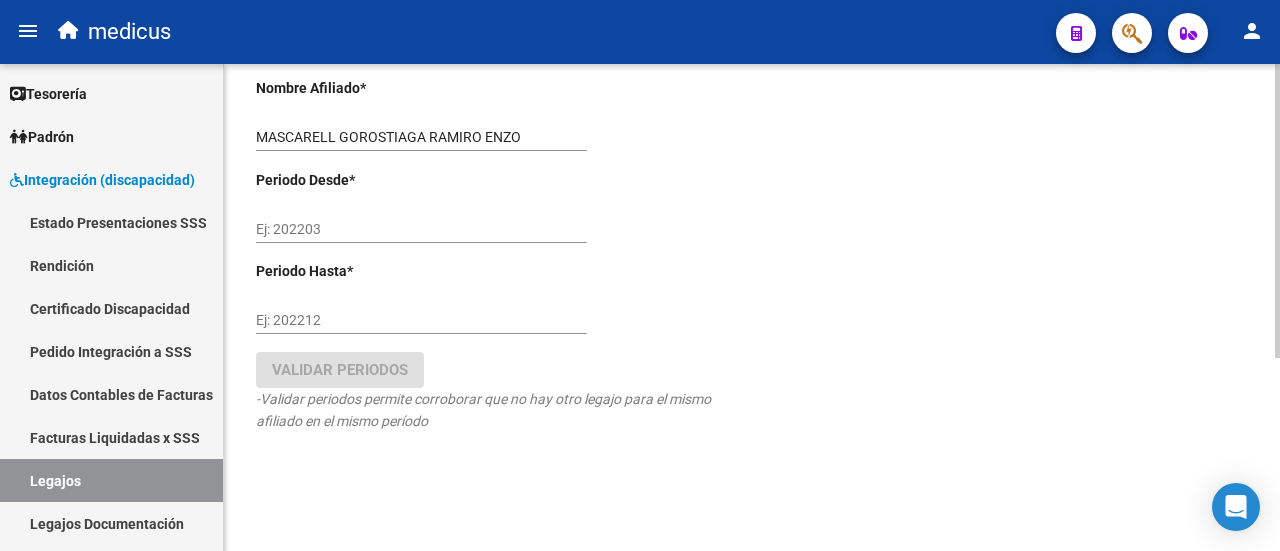type on "20-57645376-1" 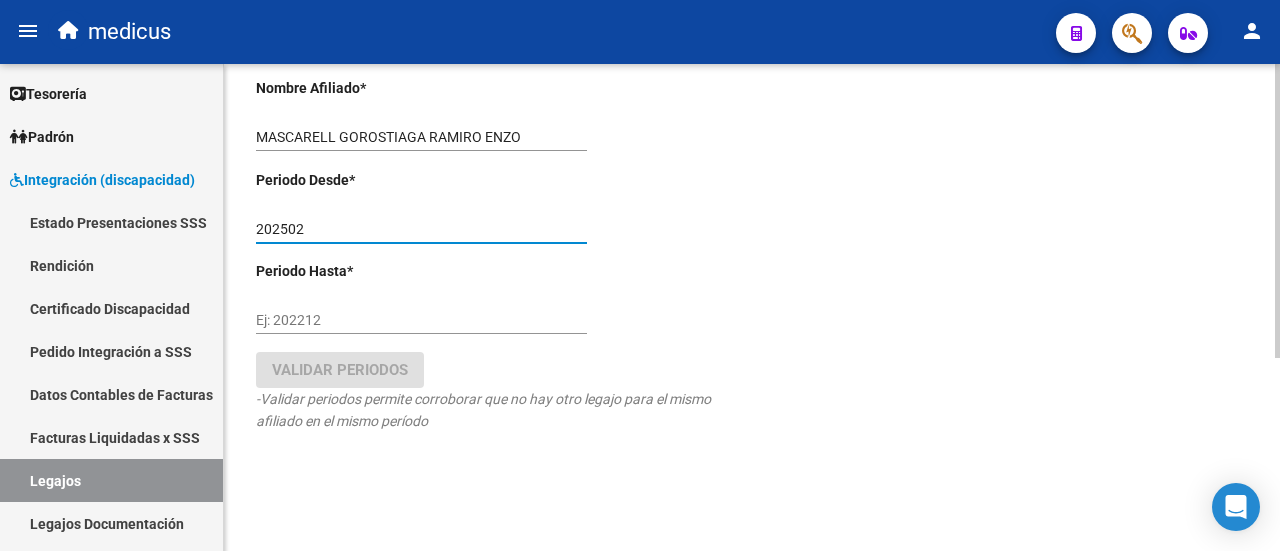 type on "202502" 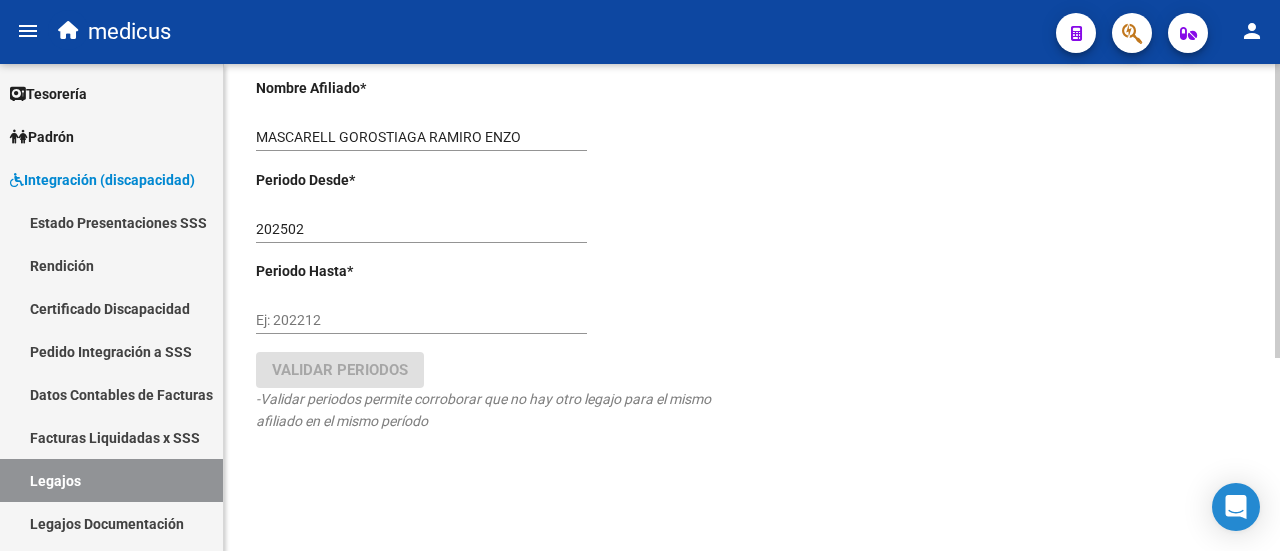 click on "Ej: 202212" 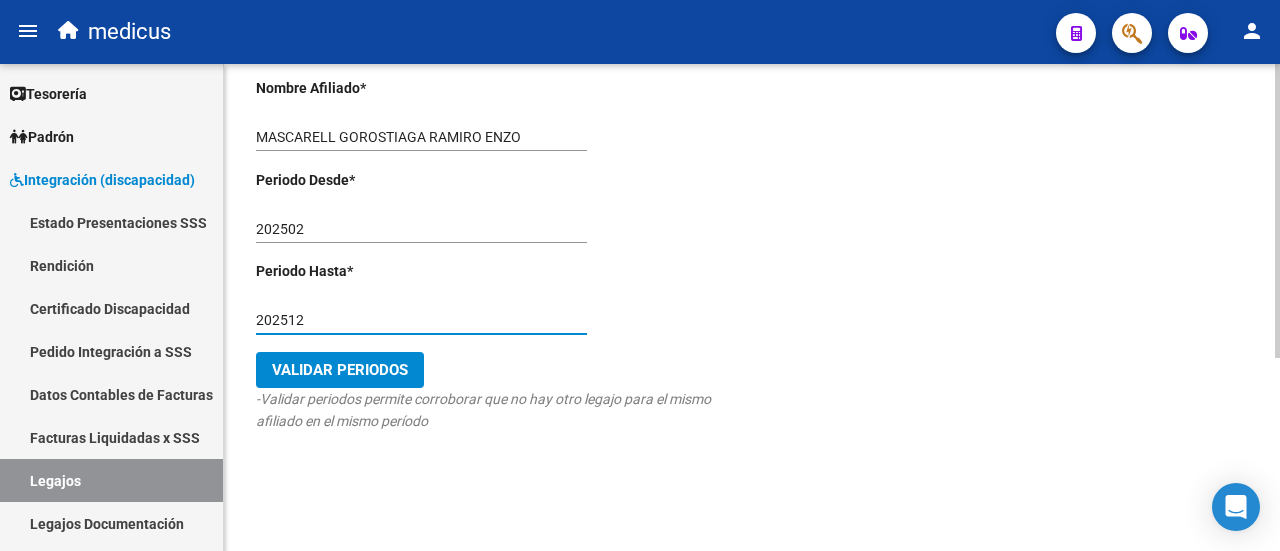type on "202512" 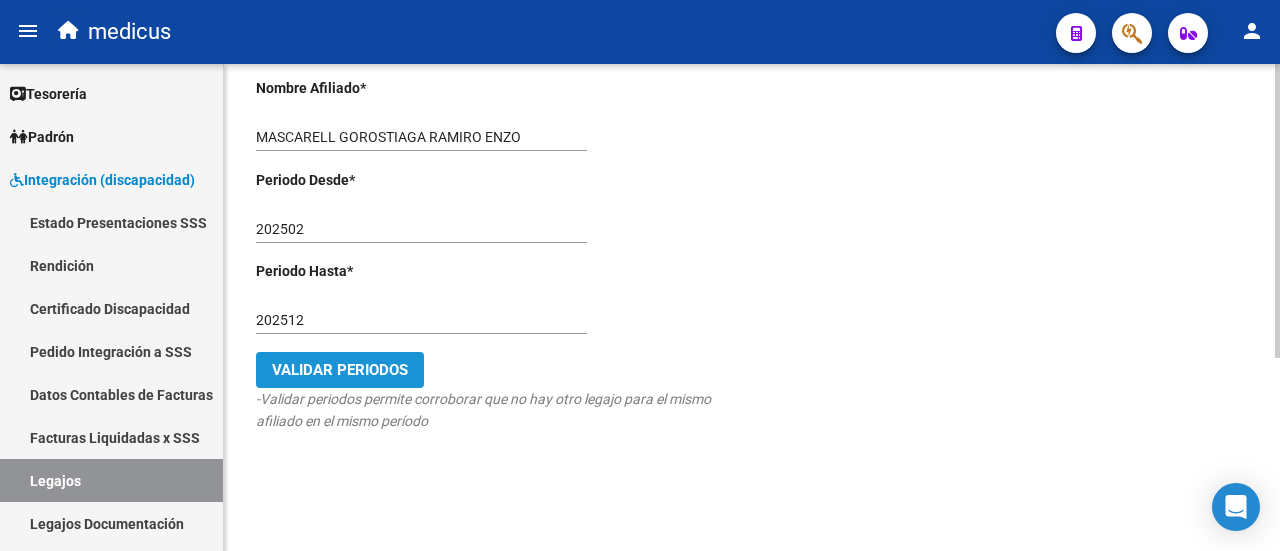 click on "Validar Periodos" 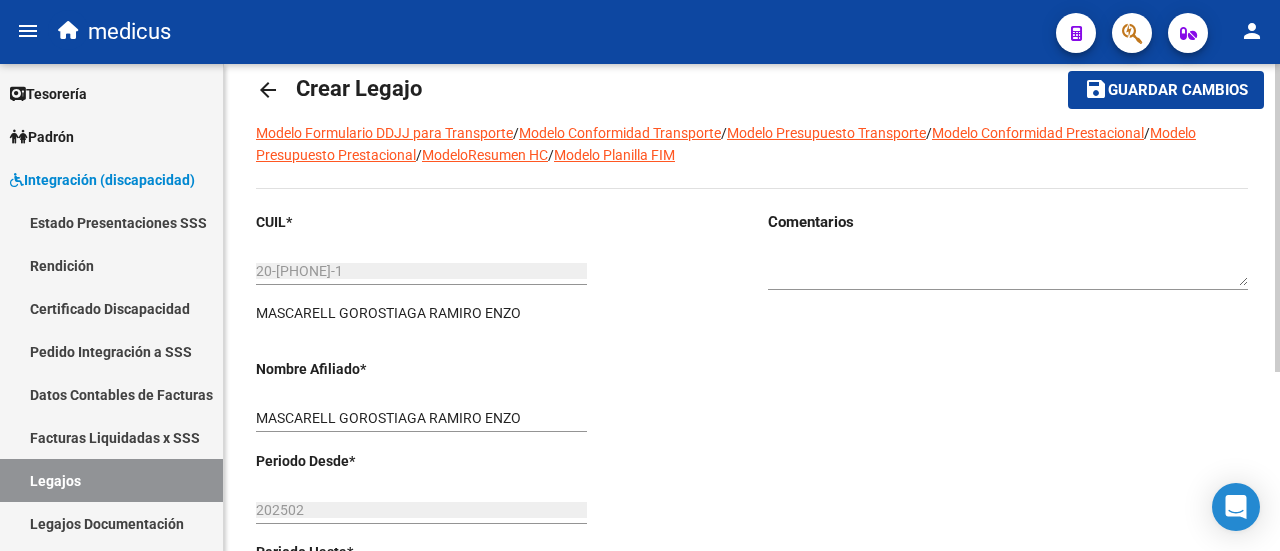 scroll, scrollTop: 0, scrollLeft: 0, axis: both 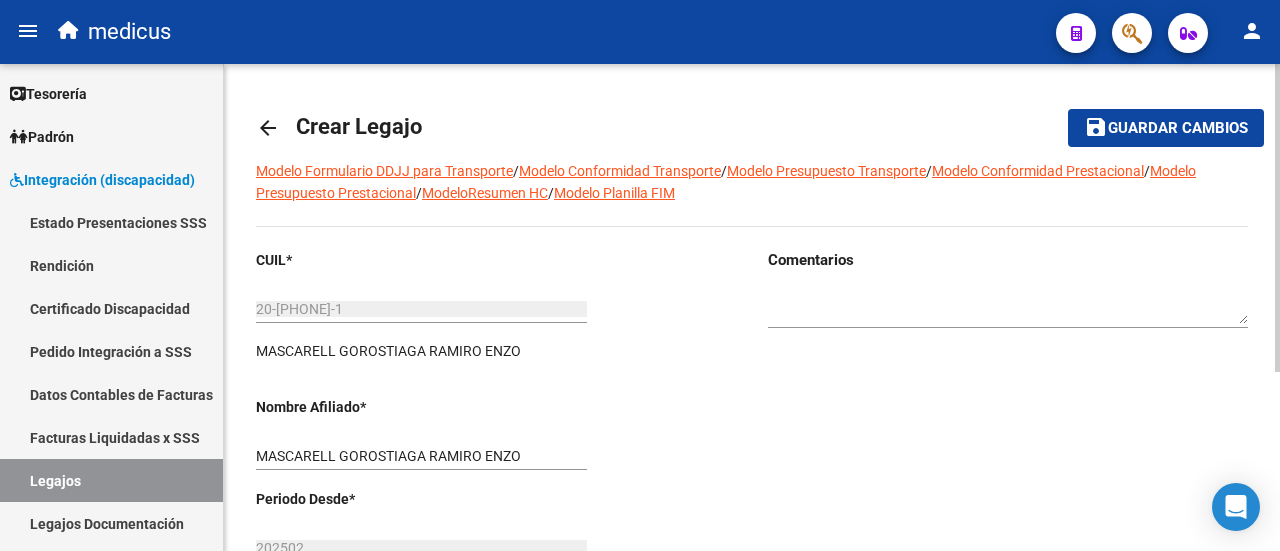 click on "Guardar cambios" 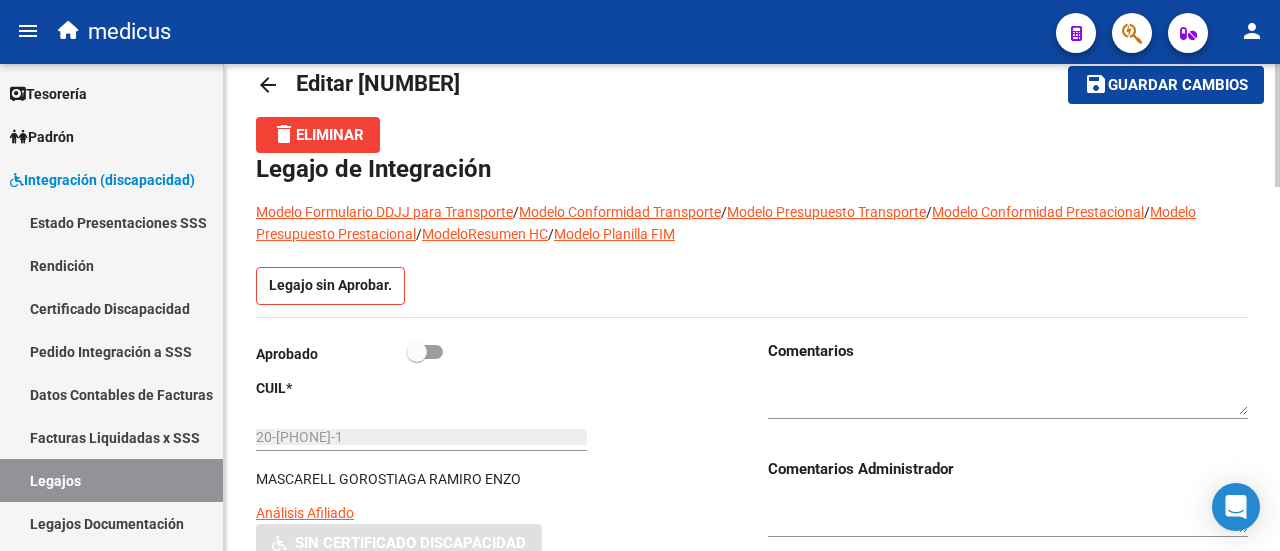 scroll, scrollTop: 0, scrollLeft: 0, axis: both 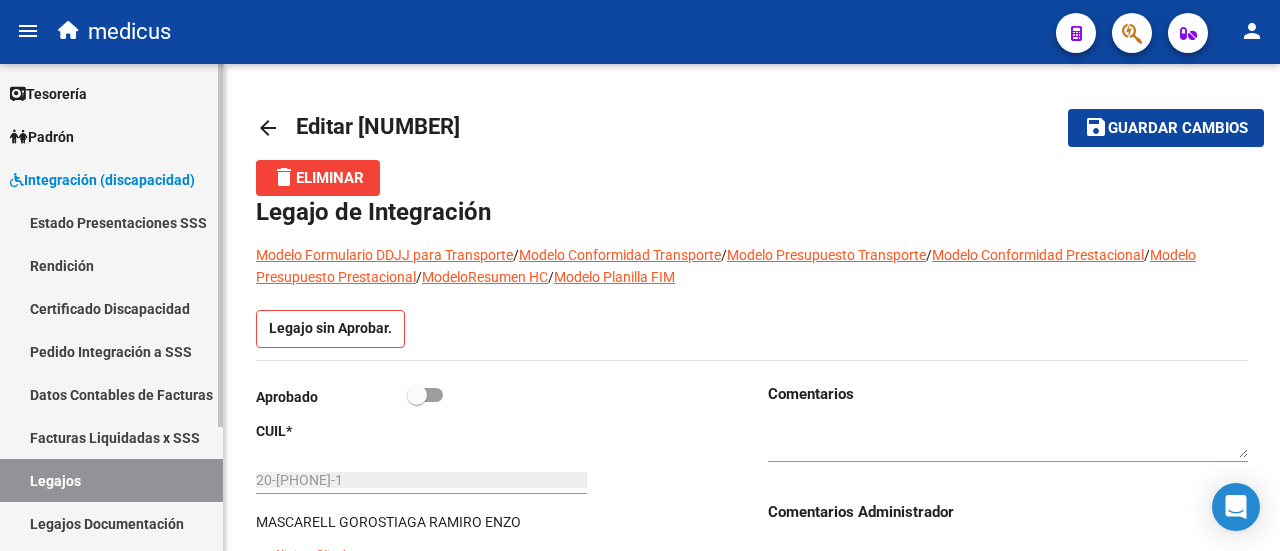 click on "Certificado Discapacidad" at bounding box center [111, 308] 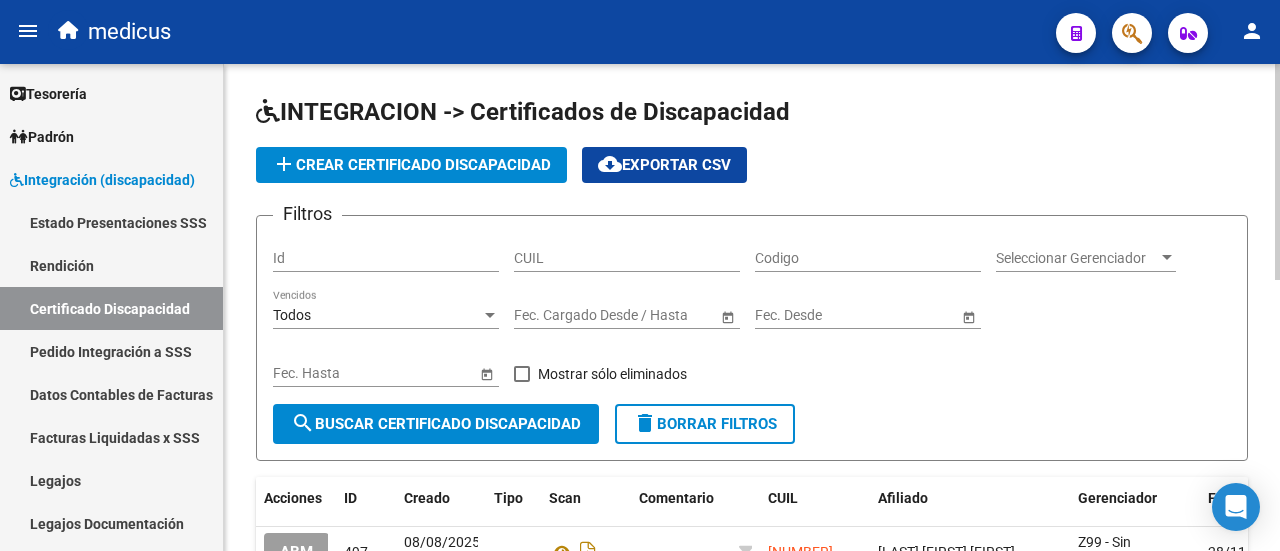 click on "CUIL" 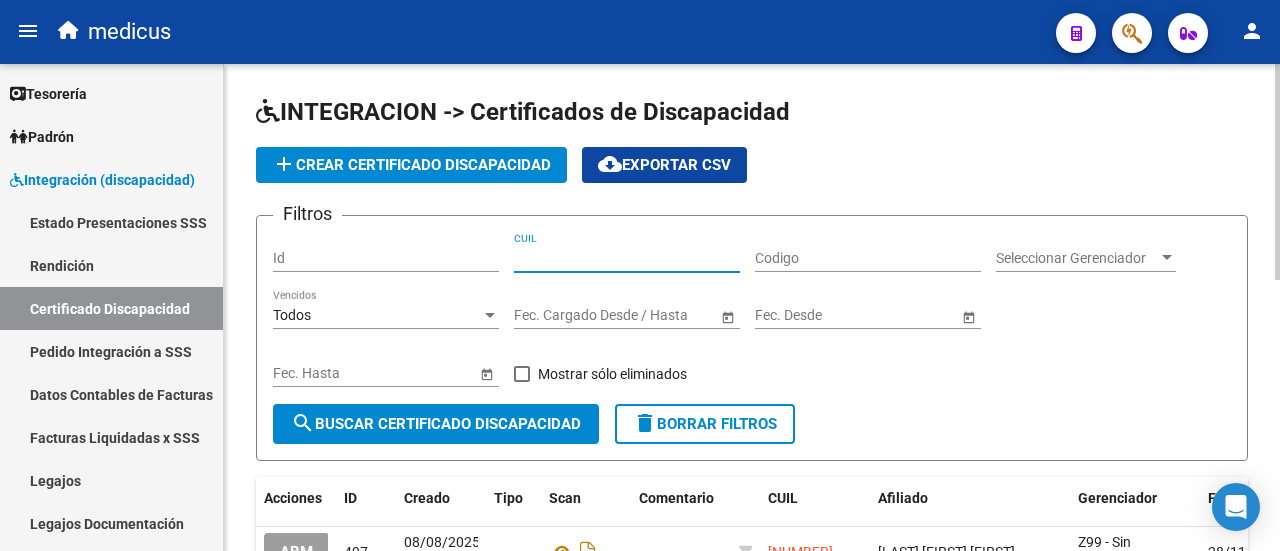 paste on "20-57645376-1" 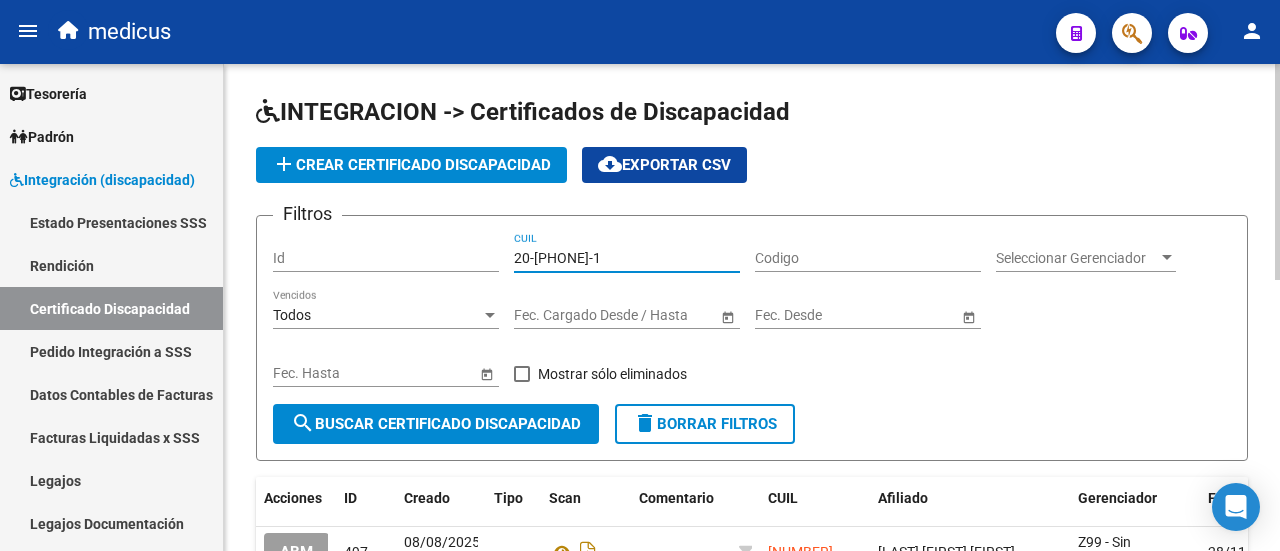 type on "20-57645376-1" 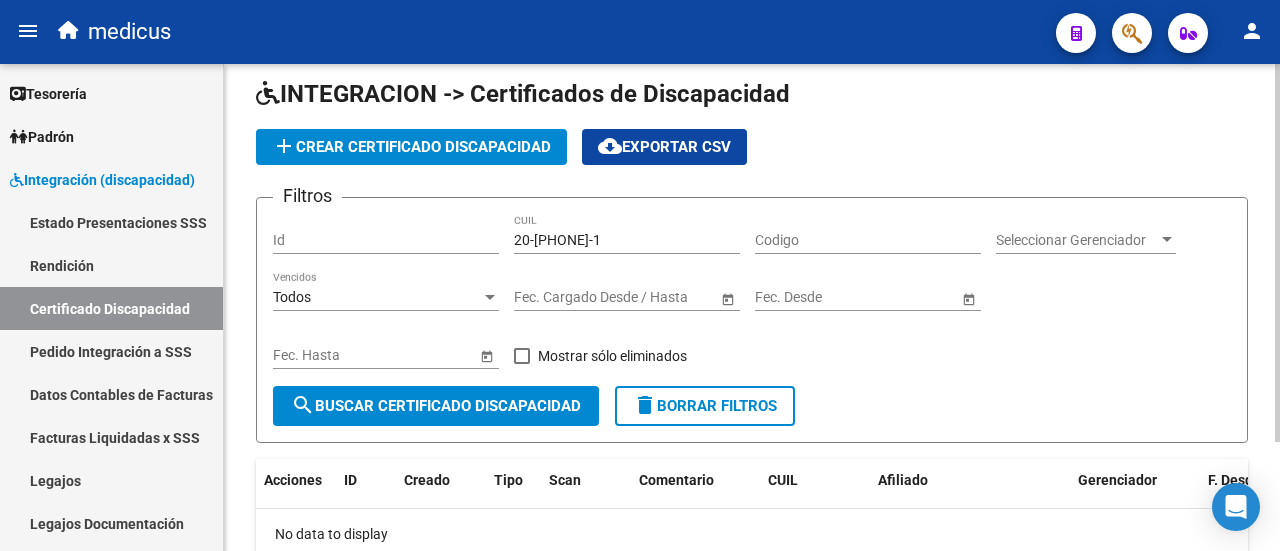 scroll, scrollTop: 0, scrollLeft: 0, axis: both 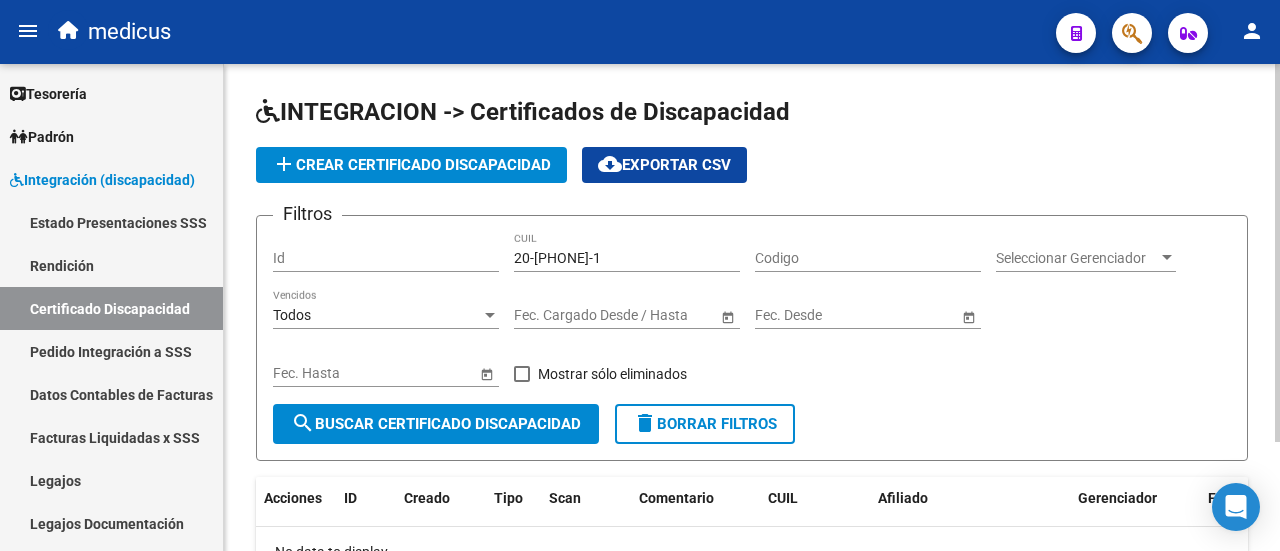 click on "add  Crear Certificado Discapacidad" 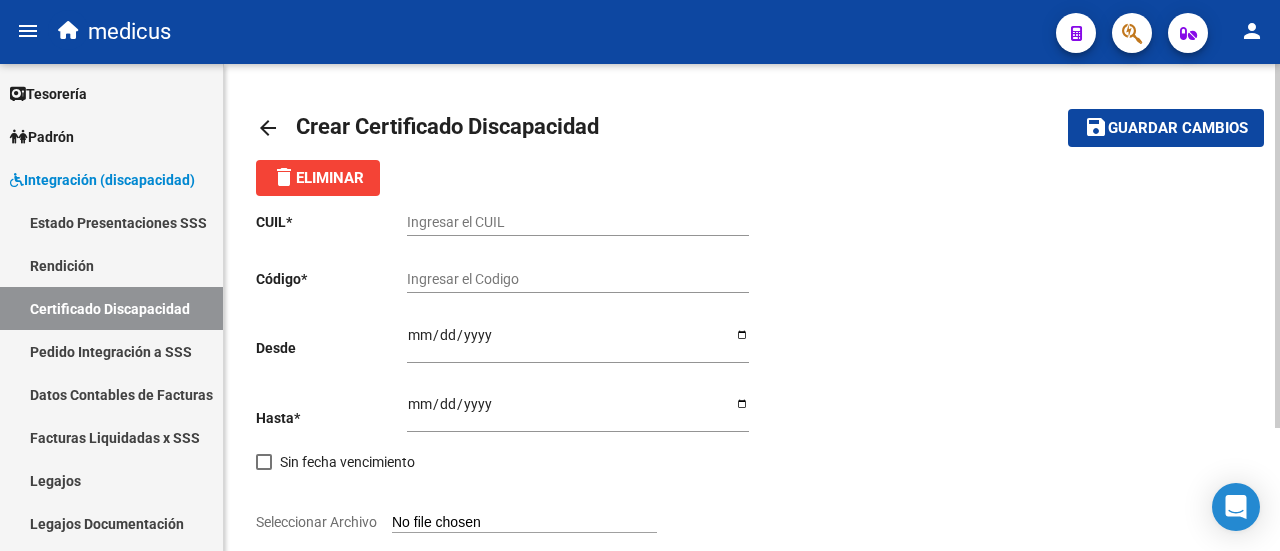 click on "Ingresar el CUIL" at bounding box center [578, 222] 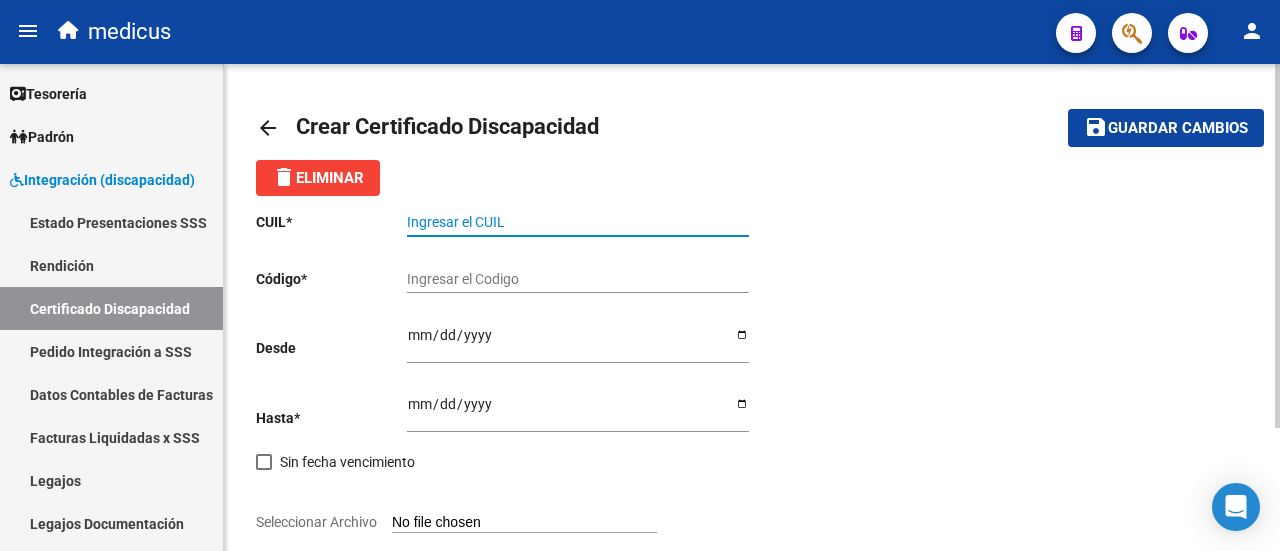 paste on "20-57645376-1" 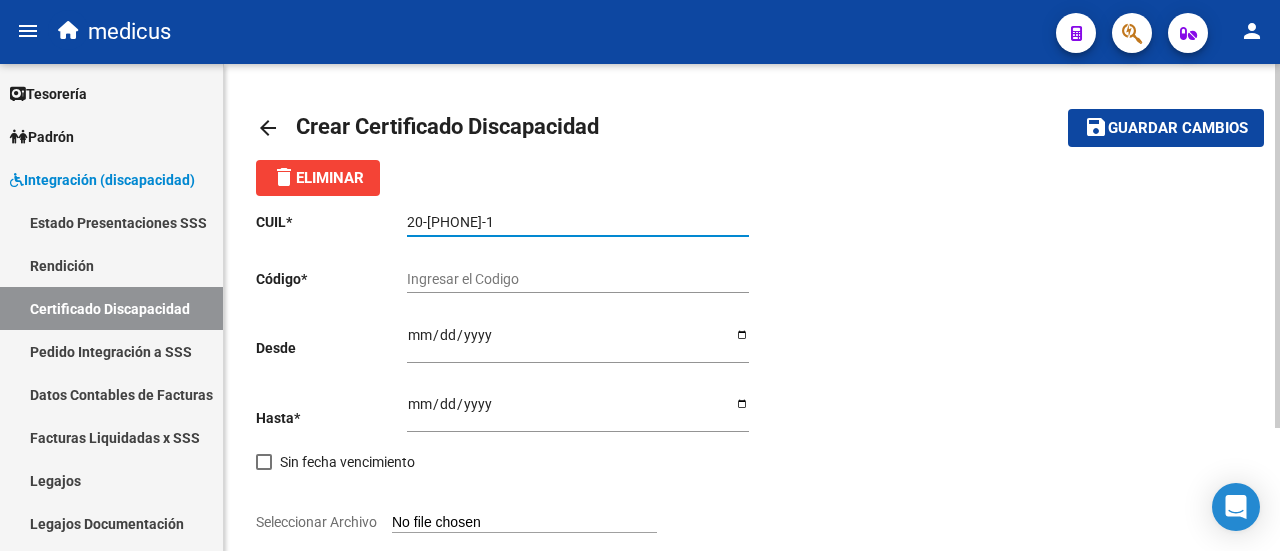 type on "20-57645376-1" 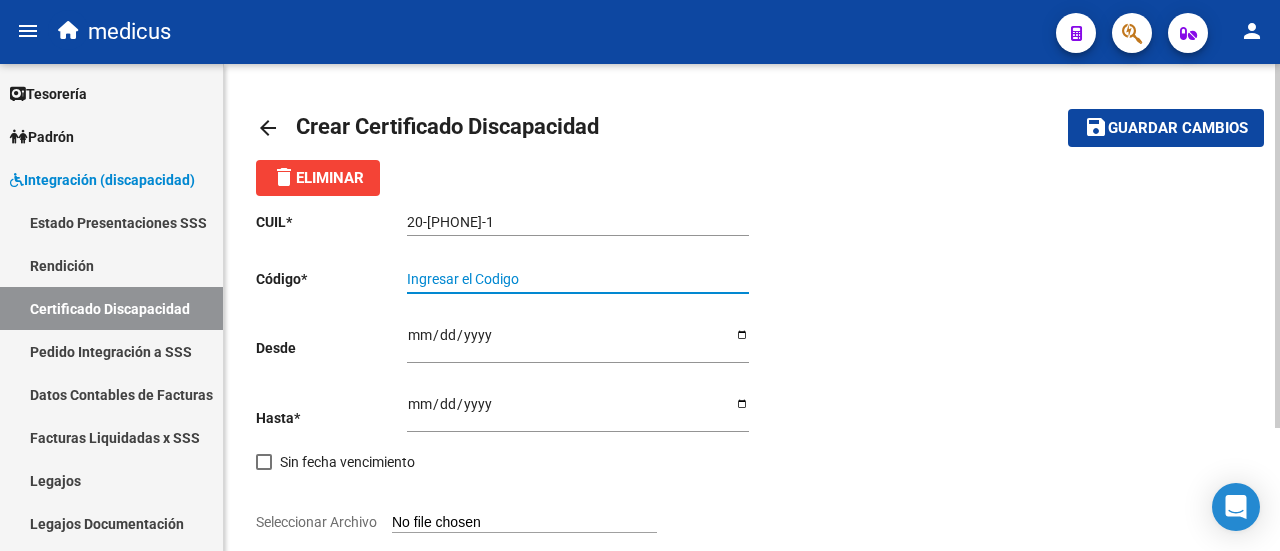 click on "Ingresar el Codigo" at bounding box center (578, 279) 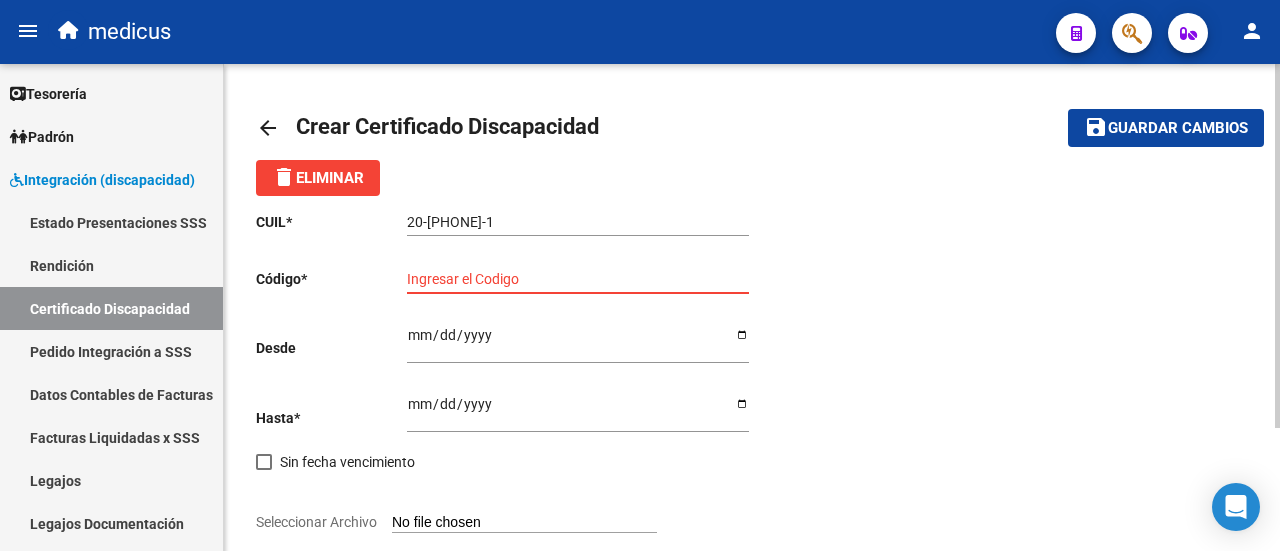 paste on ":ARG-02-00057645376-20211221-20231221-BS-413" 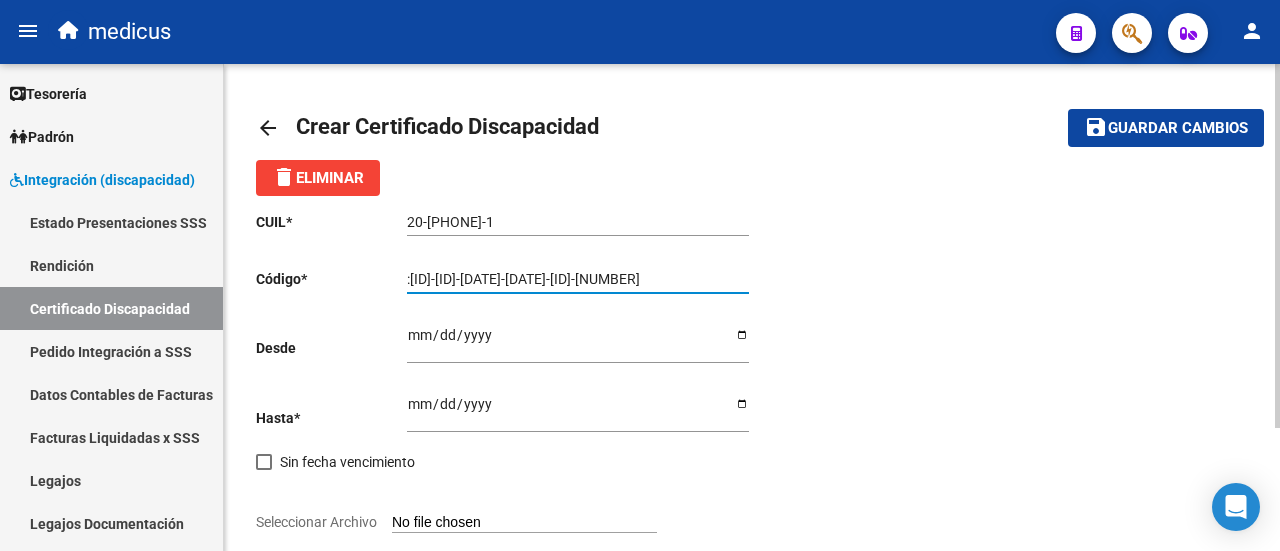 click on ":ARG-02-00057645376-20211221-20231221-BS-413" at bounding box center [578, 279] 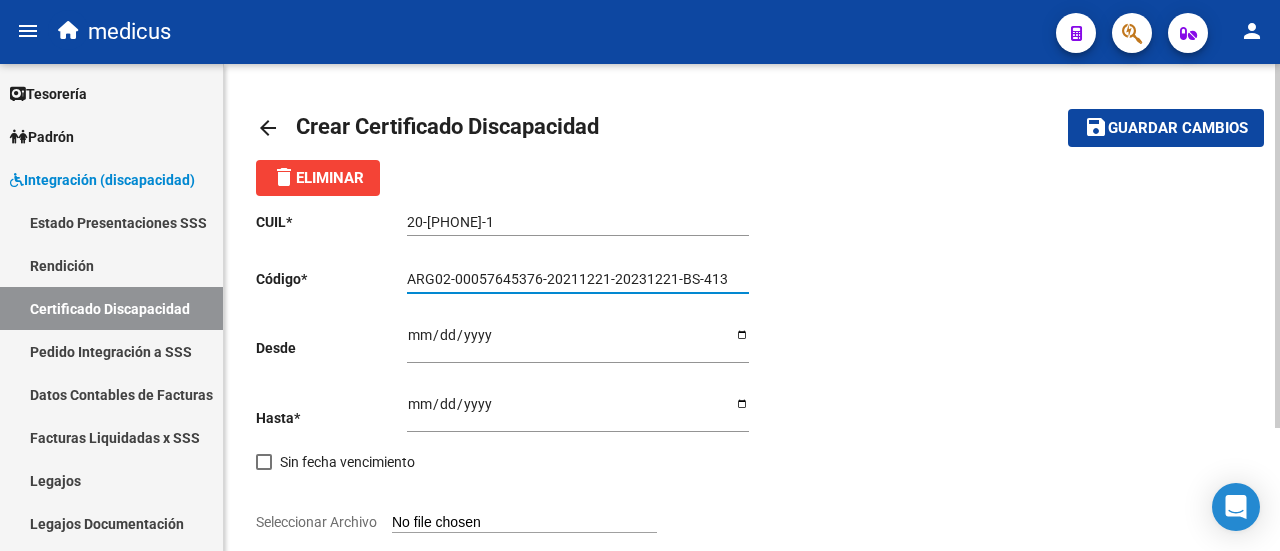 click on ":ARG02-00057645376-20211221-20231221-BS-413" at bounding box center [578, 279] 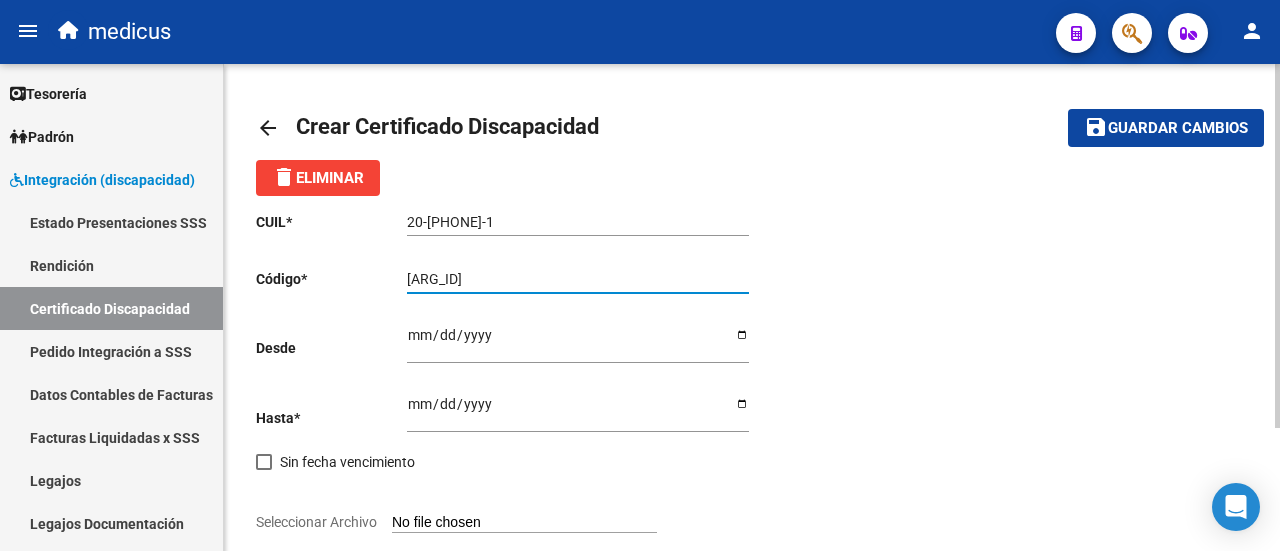 click on "ARG0200057645376-20211221-20231221-BS-413" at bounding box center (578, 279) 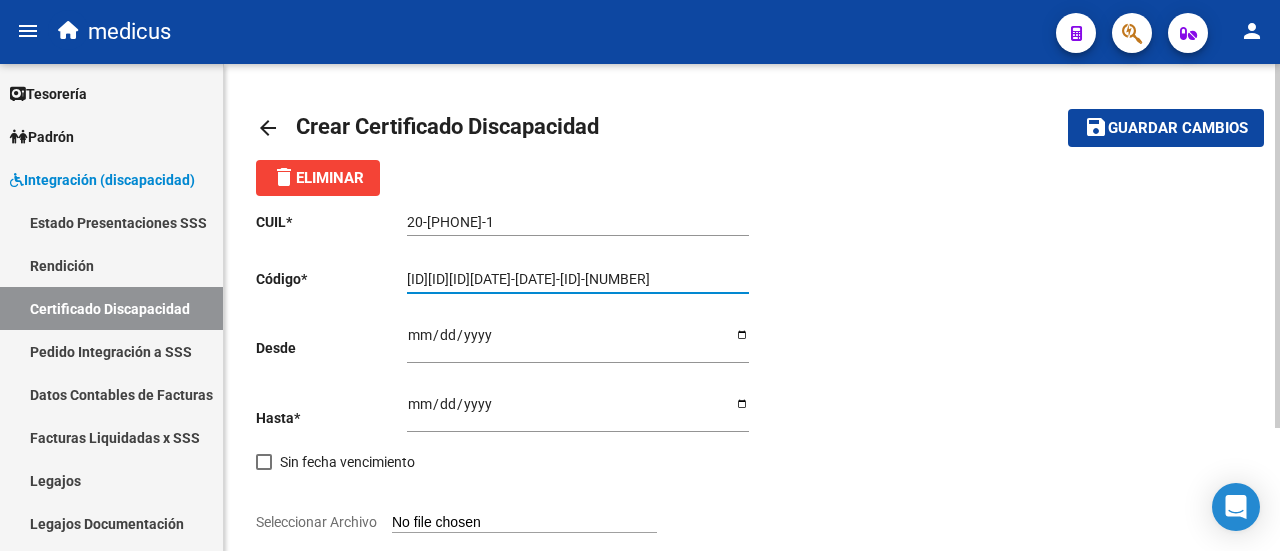 click on "ARG020005764537620211221-20231221-BS-413" at bounding box center [578, 279] 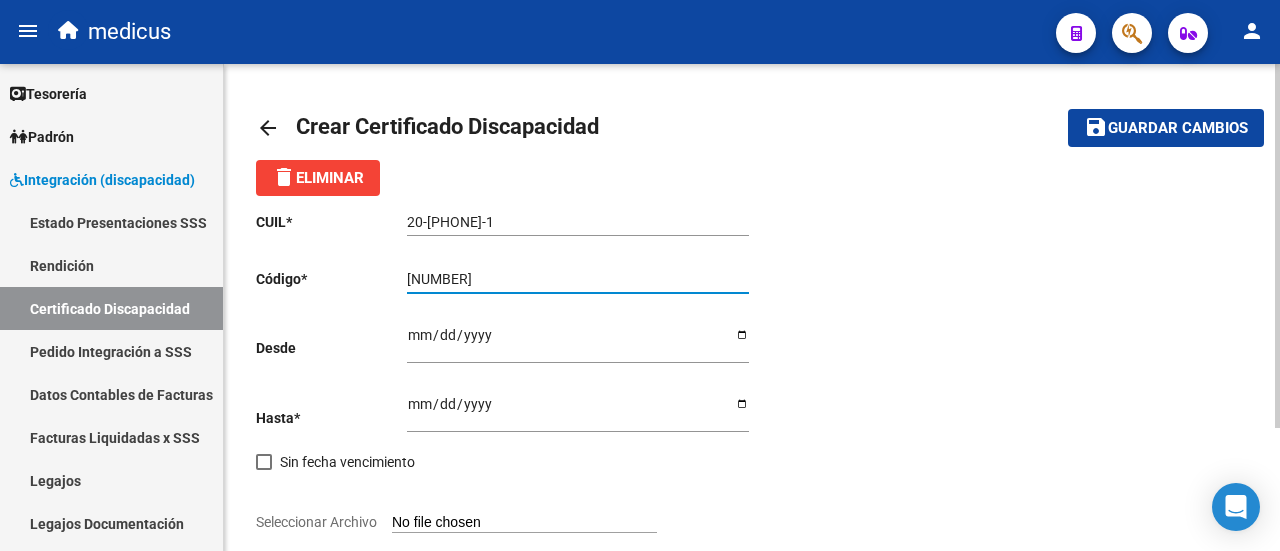 click on "ARG02000576453762021122120231221-BS-413" at bounding box center [578, 279] 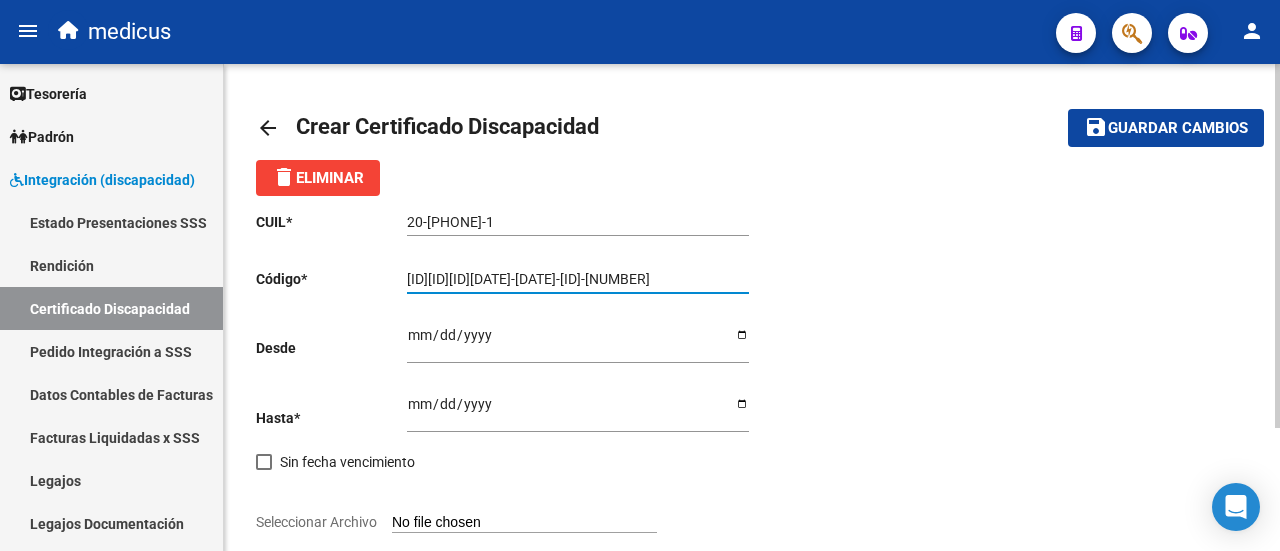click on "ARG02000576453762021122120231221BS-413" at bounding box center (578, 279) 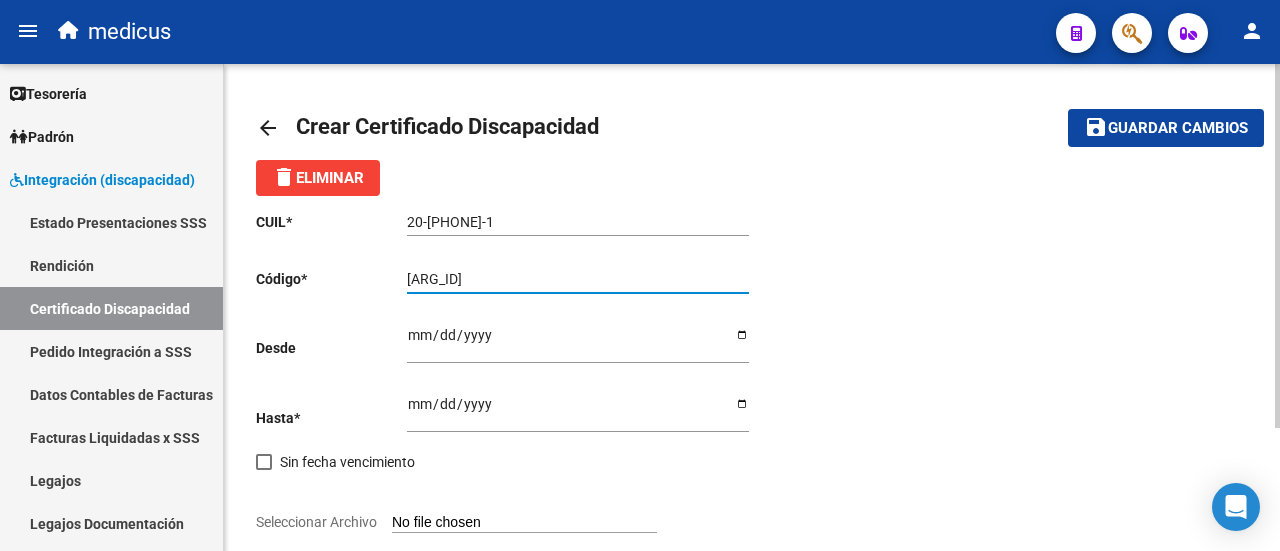 type on "ARG02000576453762021122120231221BS413" 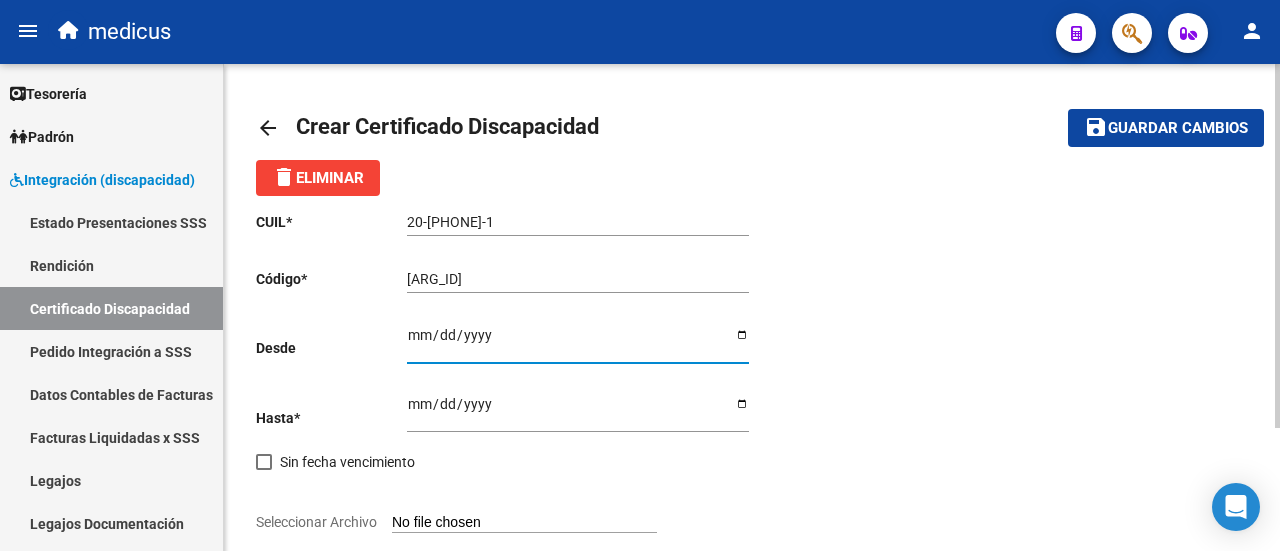 type on "0211-12-21" 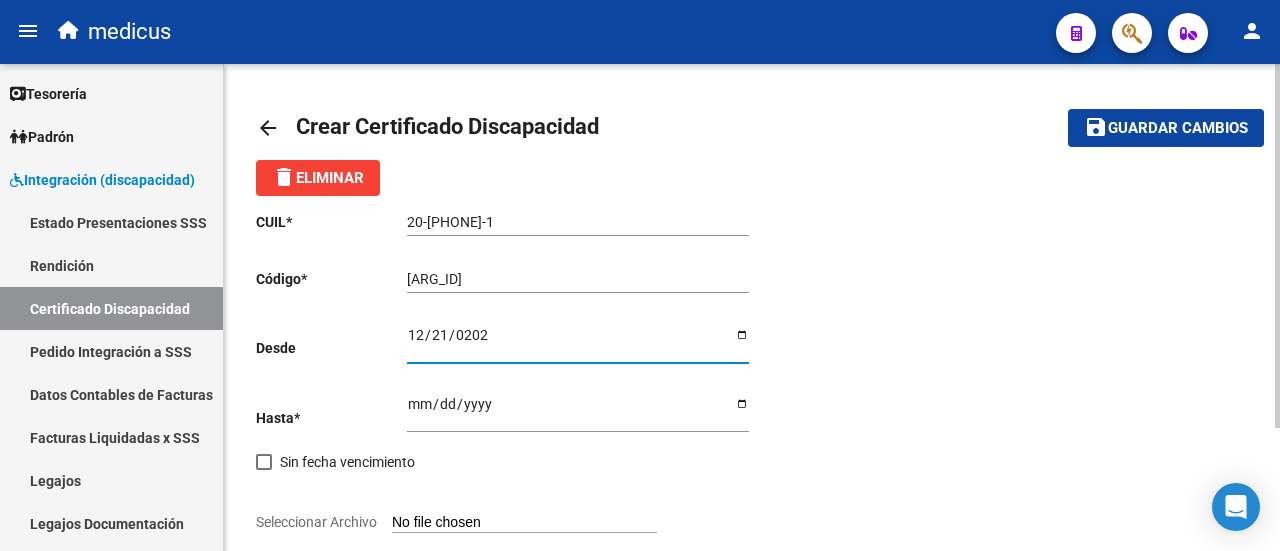 type on "2021-12-21" 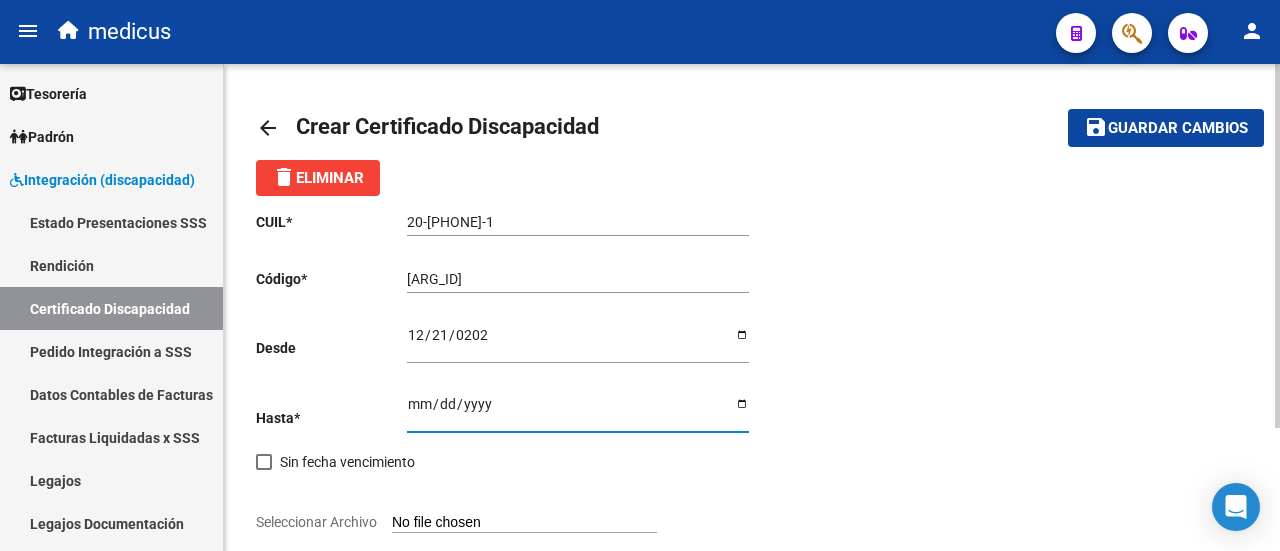click on "Ingresar fec. Hasta" at bounding box center [578, 411] 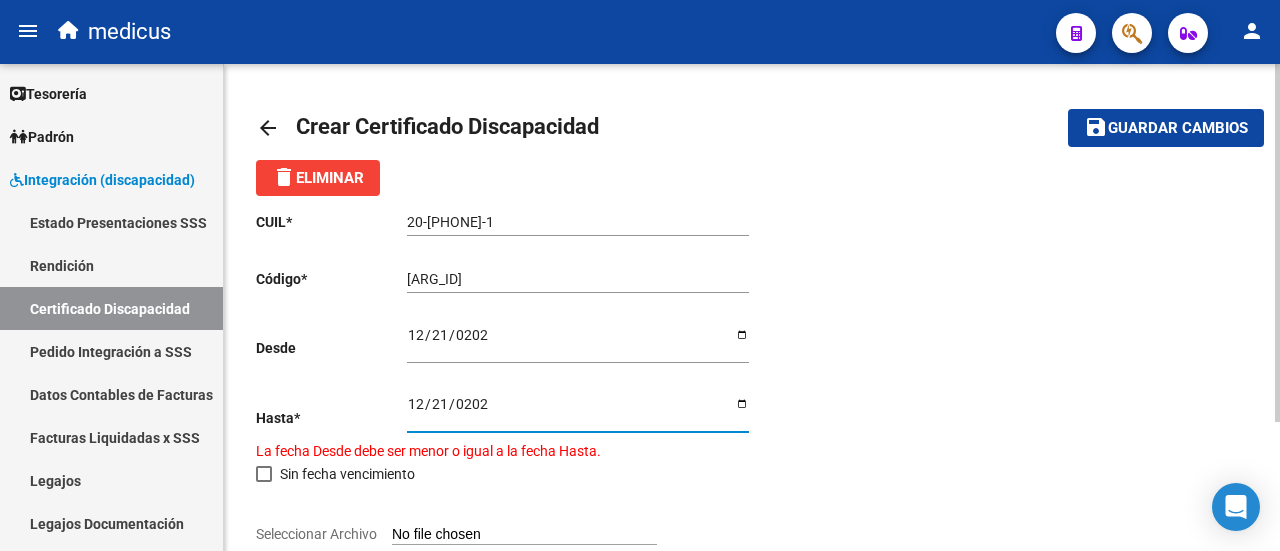 type on "2025-12-21" 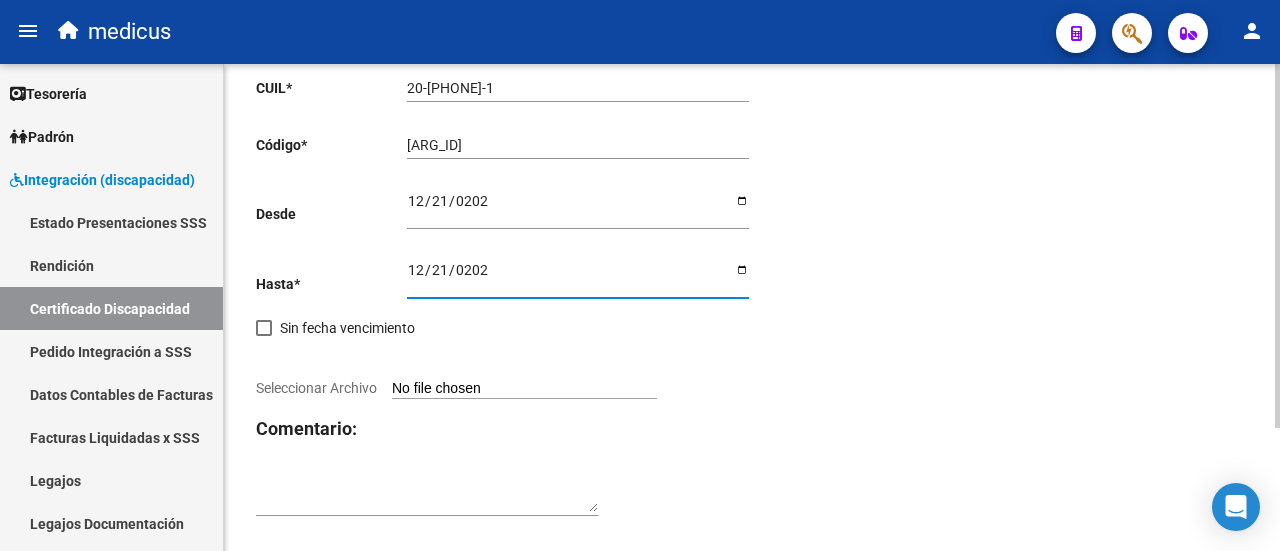 scroll, scrollTop: 164, scrollLeft: 0, axis: vertical 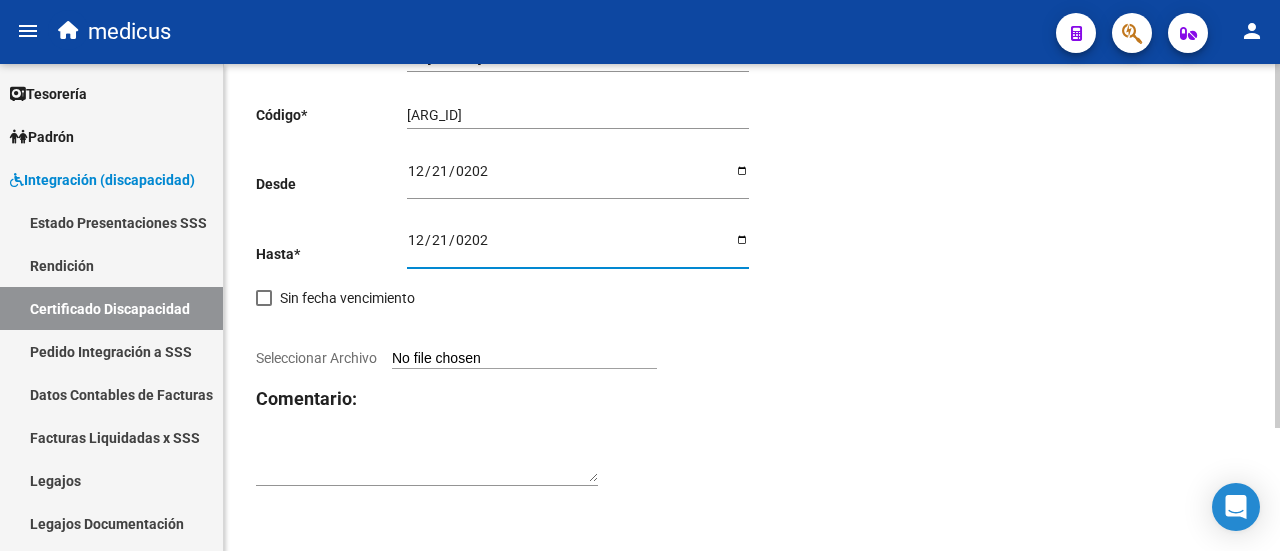 click on "Seleccionar Archivo" at bounding box center (524, 359) 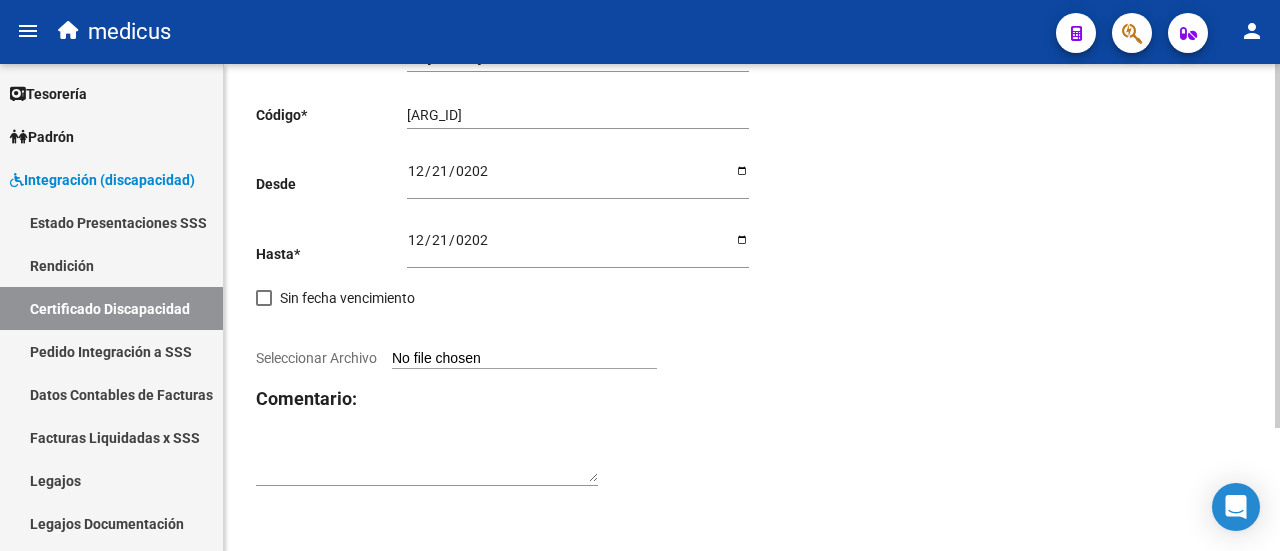 click on "Seleccionar Archivo" at bounding box center (524, 359) 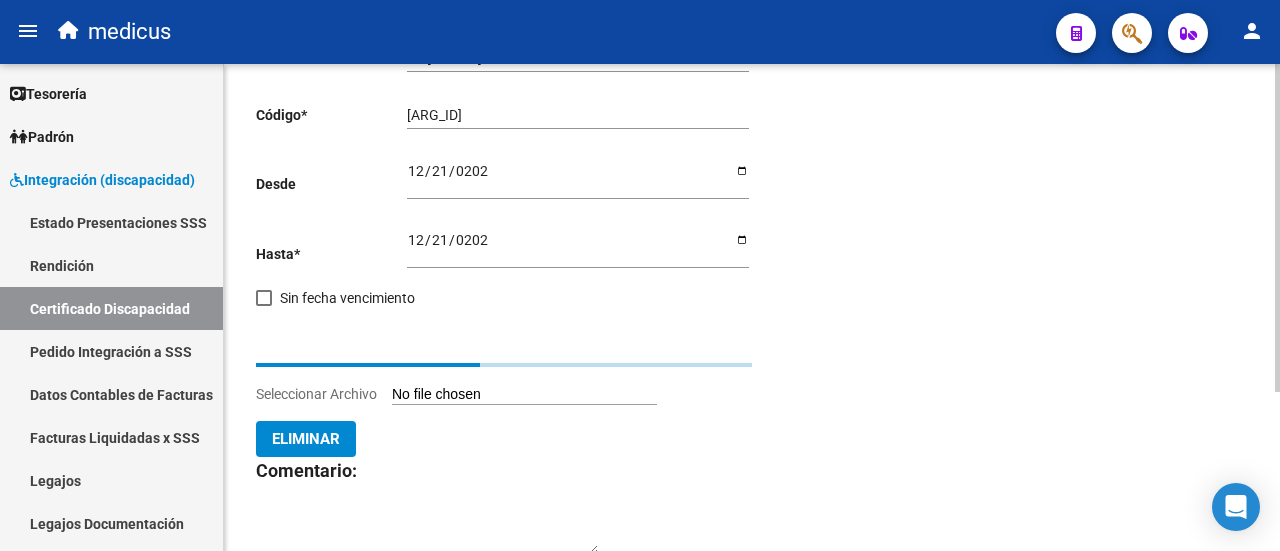 scroll, scrollTop: 140, scrollLeft: 0, axis: vertical 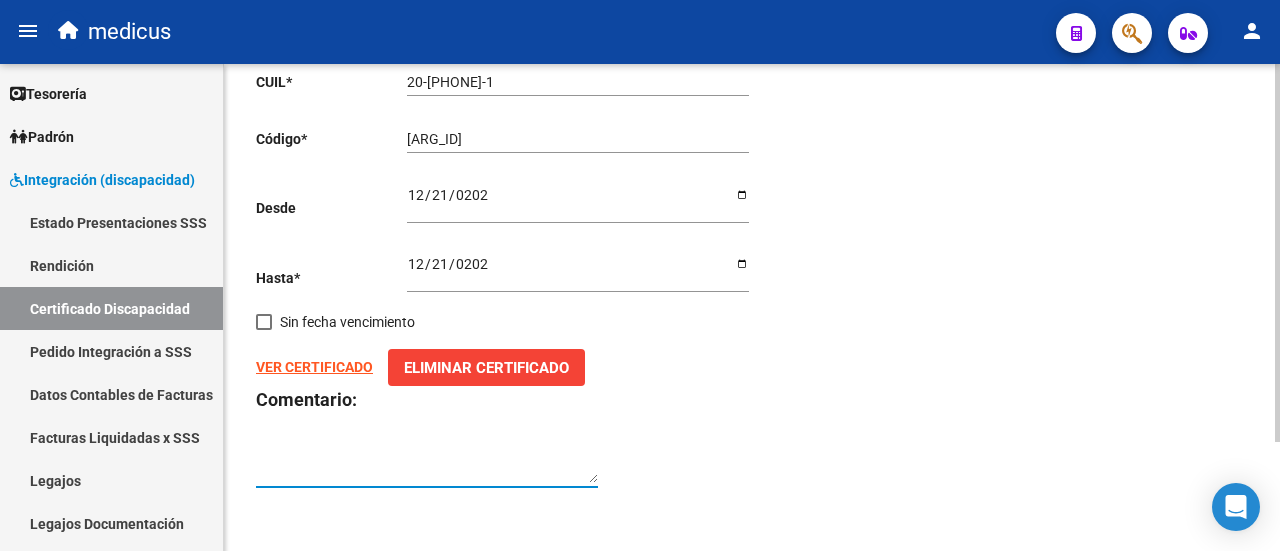 click at bounding box center (427, 464) 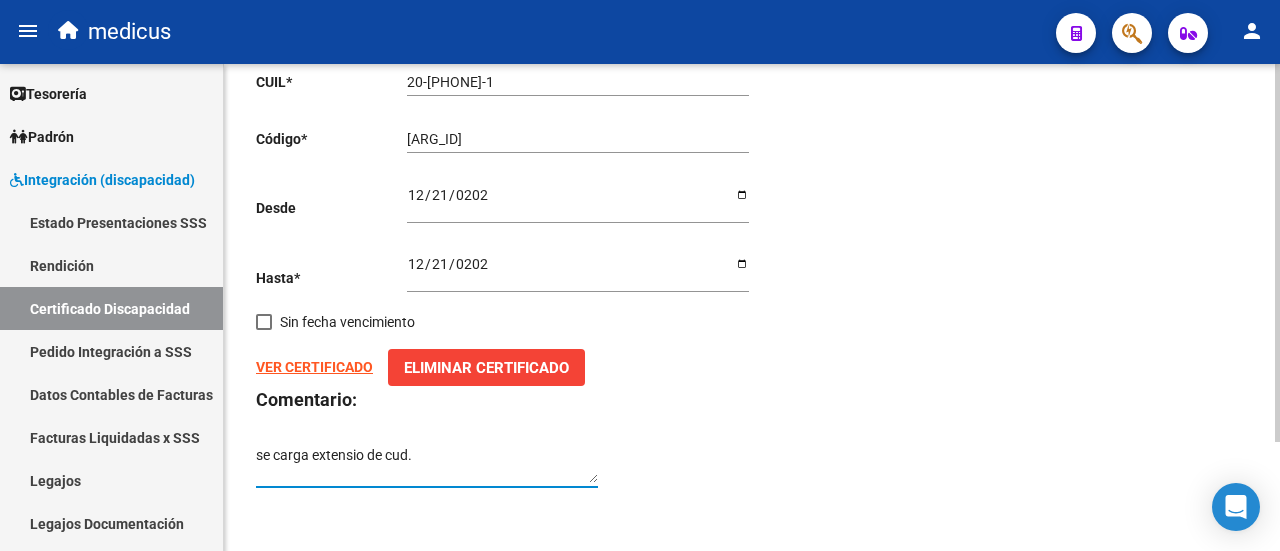 click on "se carga extensio de cud." at bounding box center [427, 464] 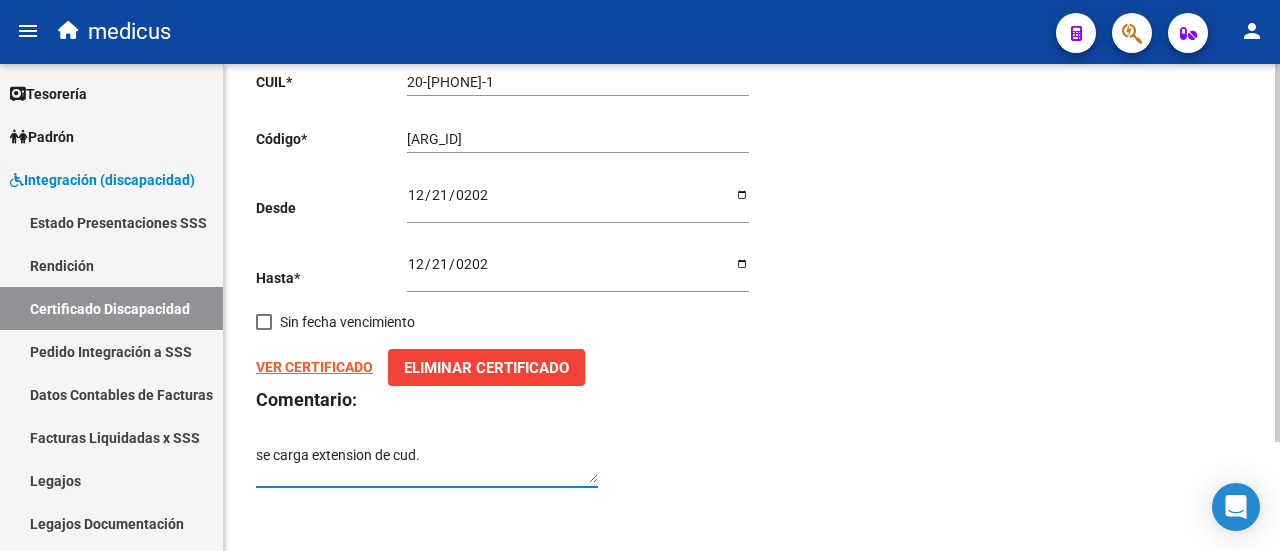 click on "se carga extension de cud." at bounding box center (427, 464) 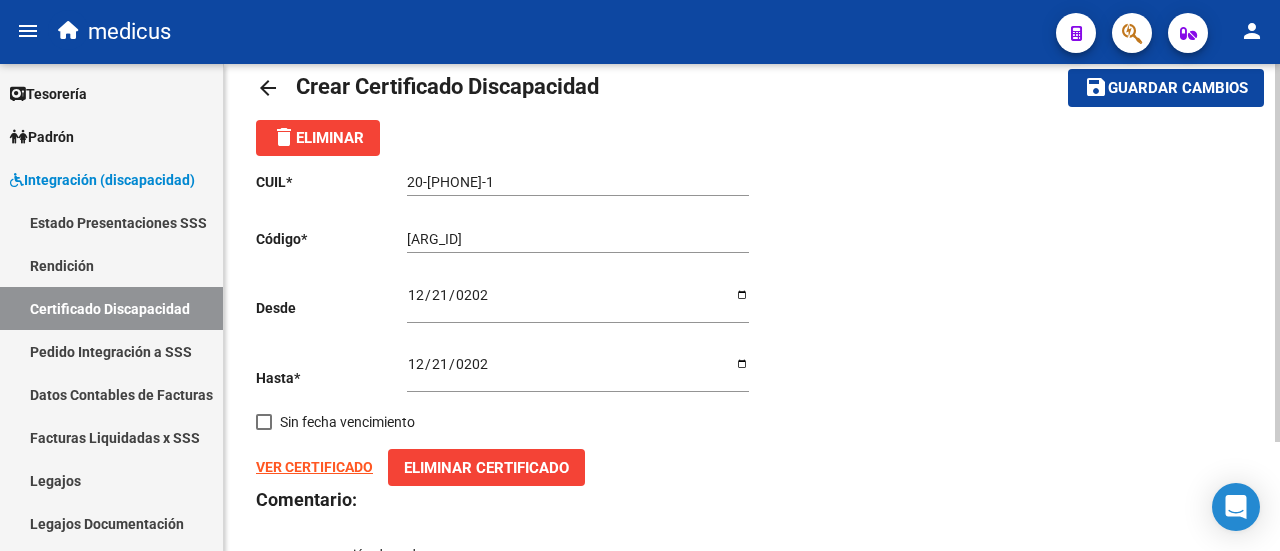 scroll, scrollTop: 0, scrollLeft: 0, axis: both 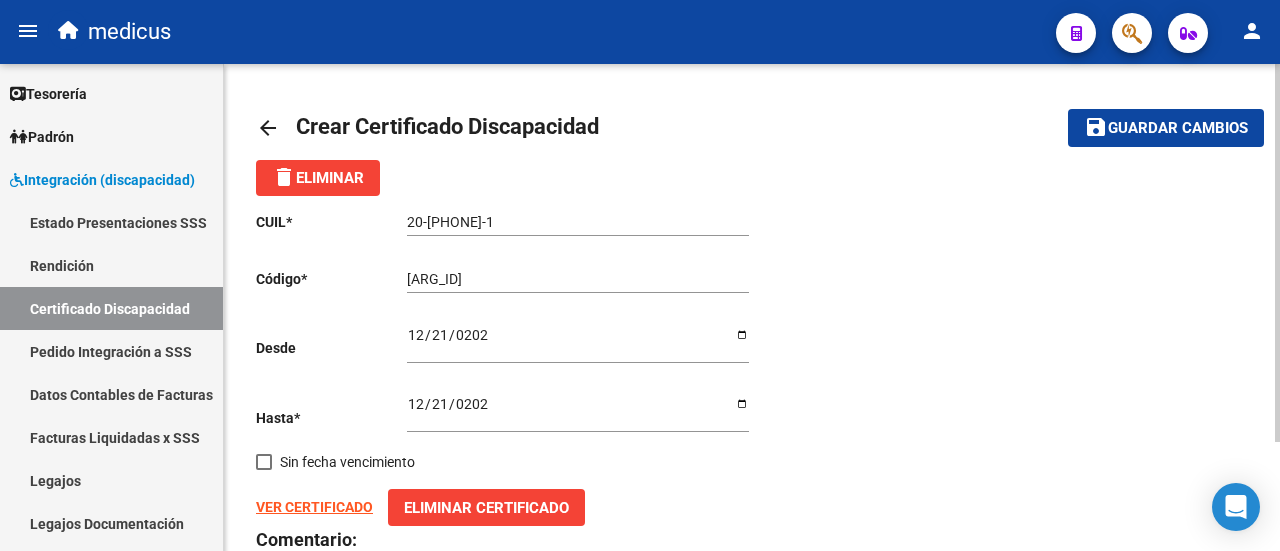 type on "se carga extensión de cud." 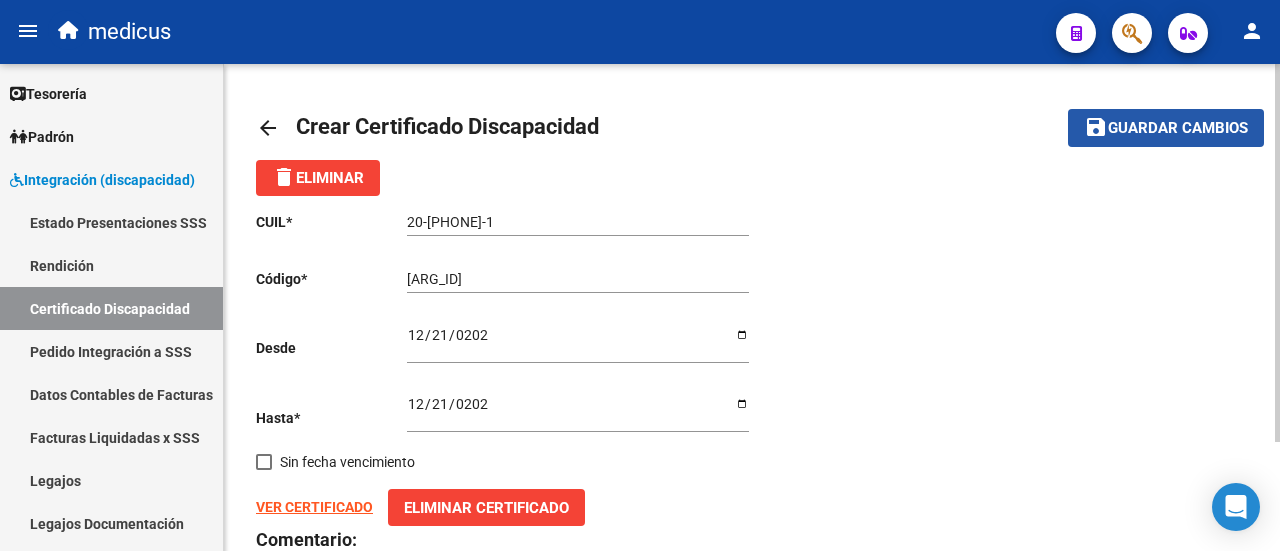 click on "save Guardar cambios" 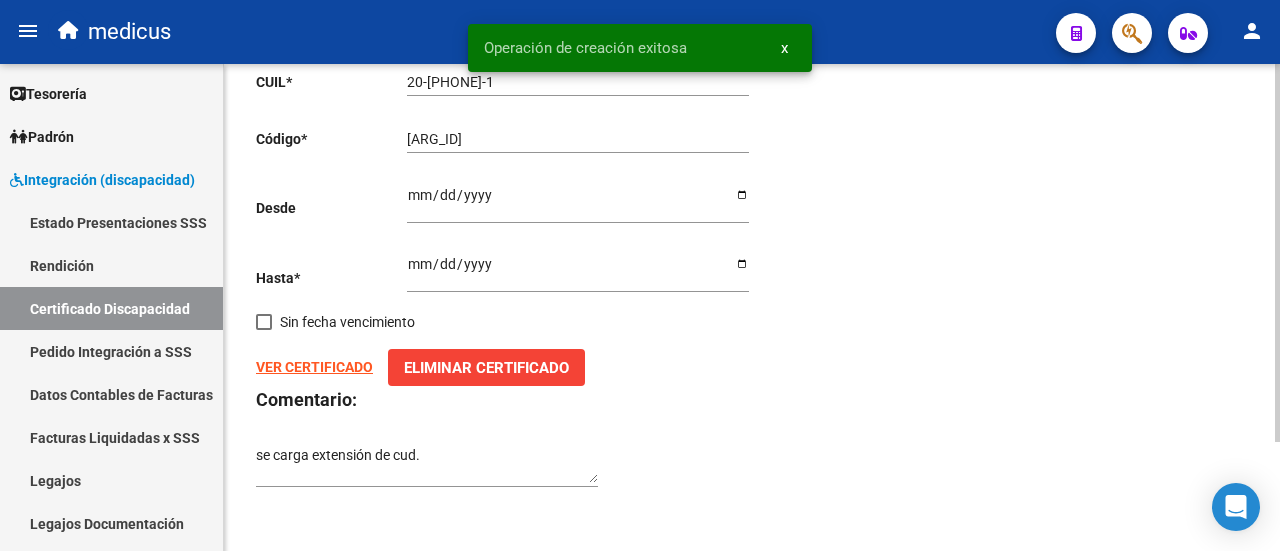 scroll, scrollTop: 0, scrollLeft: 0, axis: both 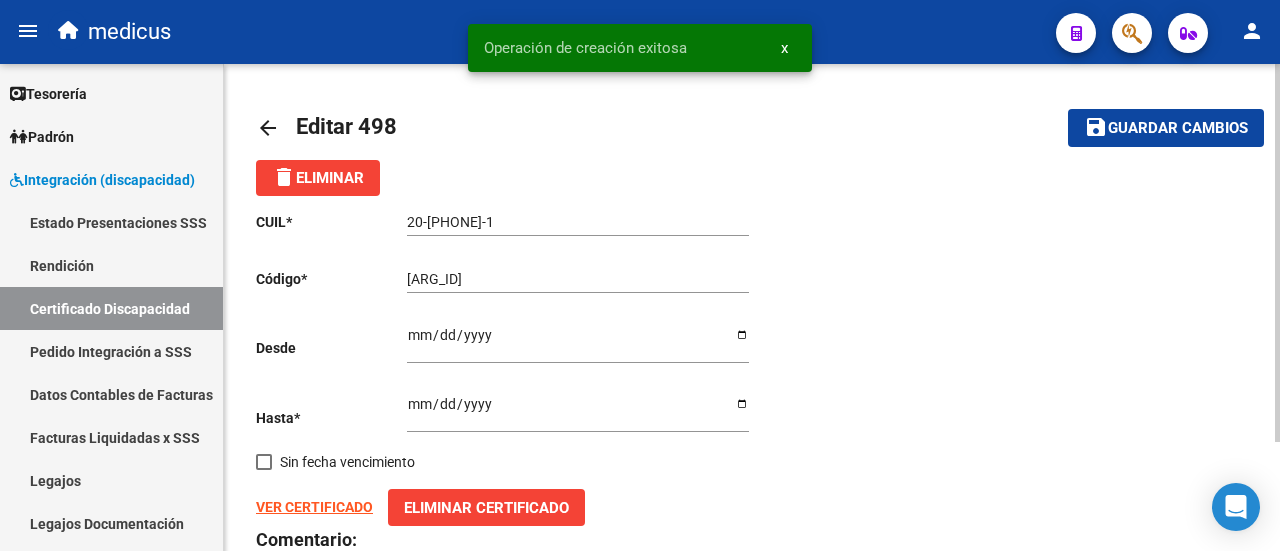 click on "Guardar cambios" 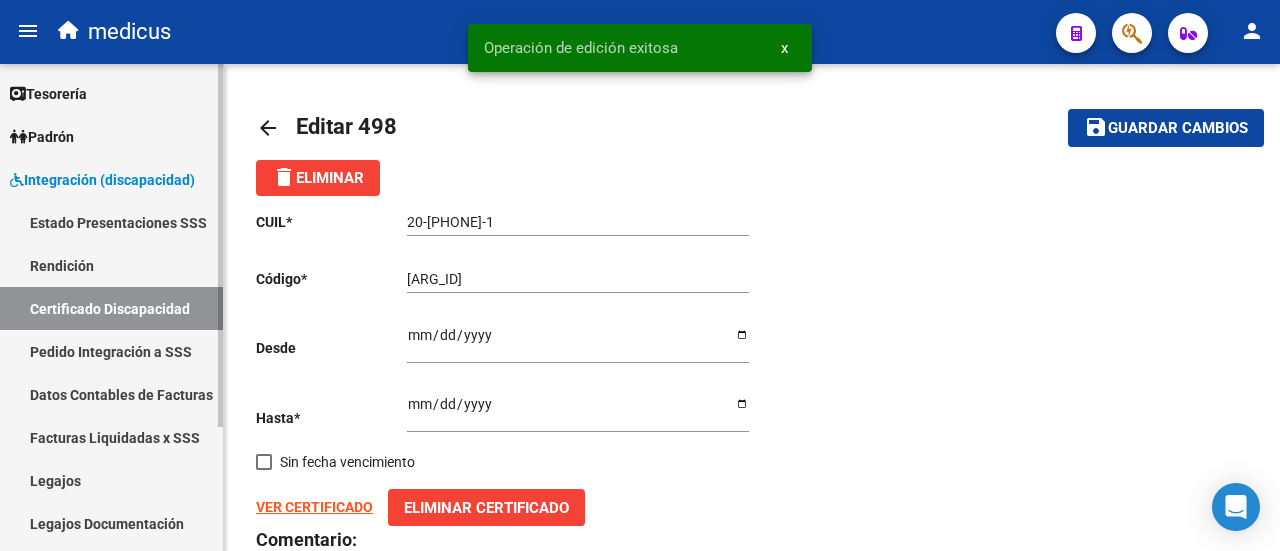 click on "Legajos" at bounding box center (111, 480) 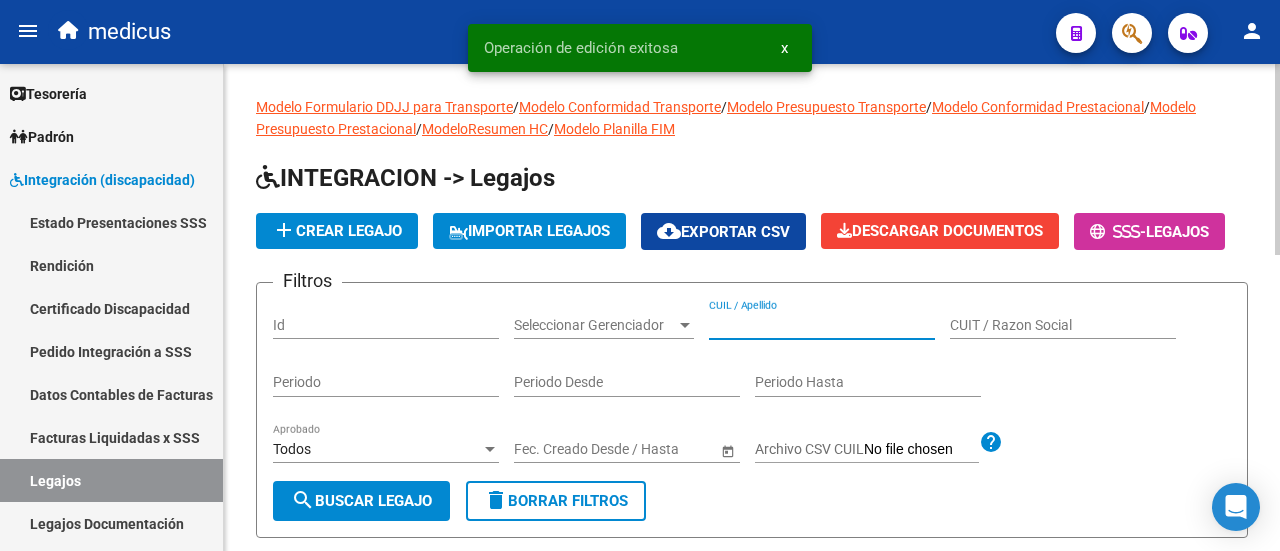 click on "CUIL / Apellido" at bounding box center (822, 325) 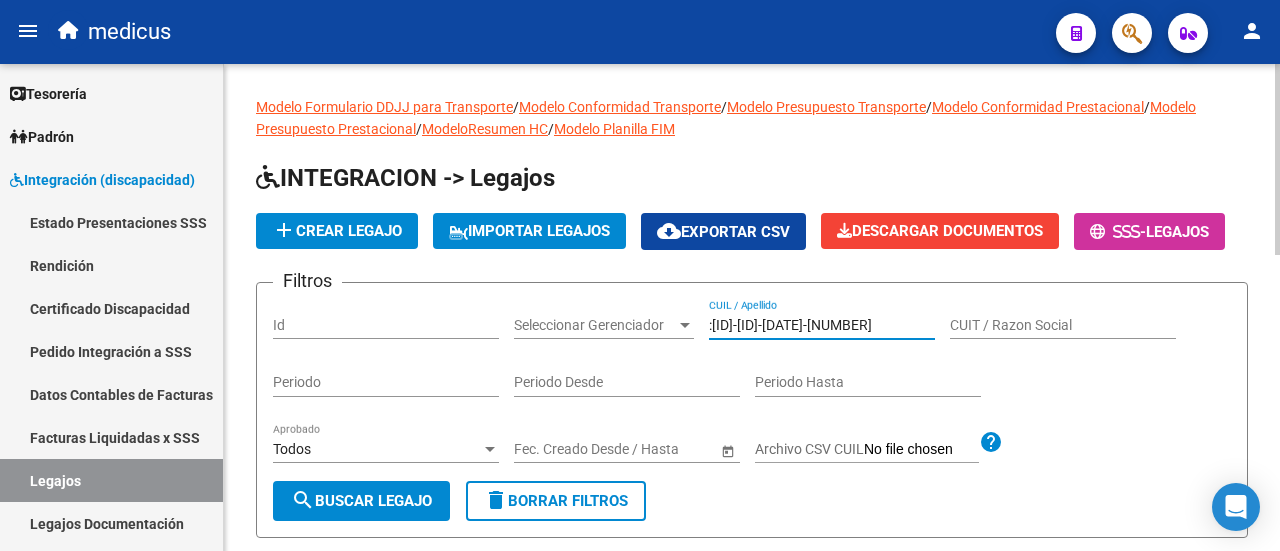 scroll, scrollTop: 0, scrollLeft: 0, axis: both 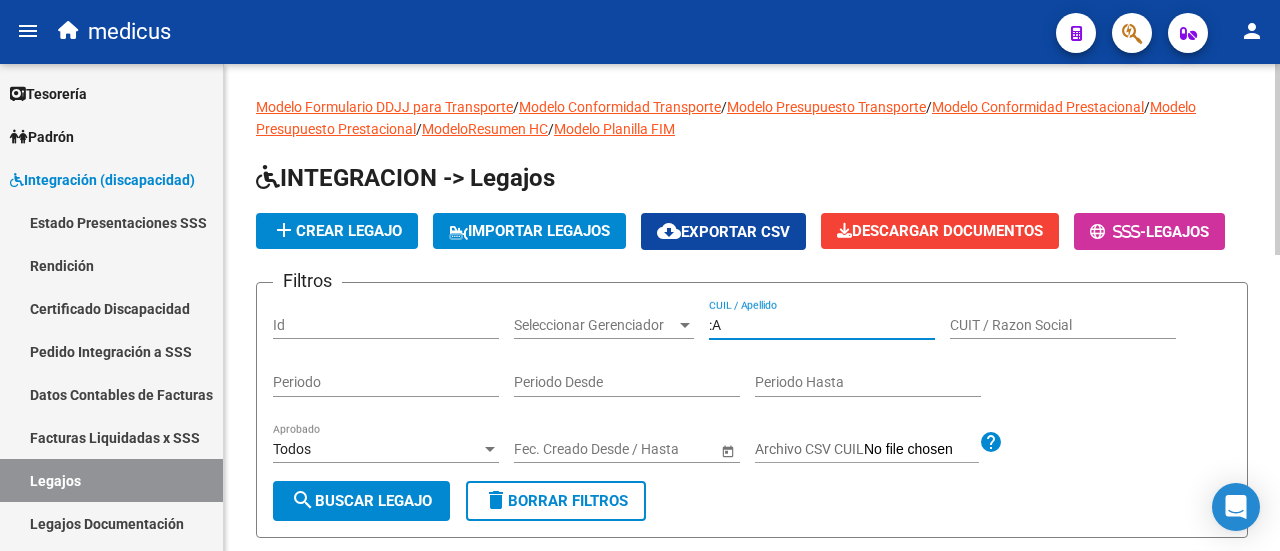 type on ":" 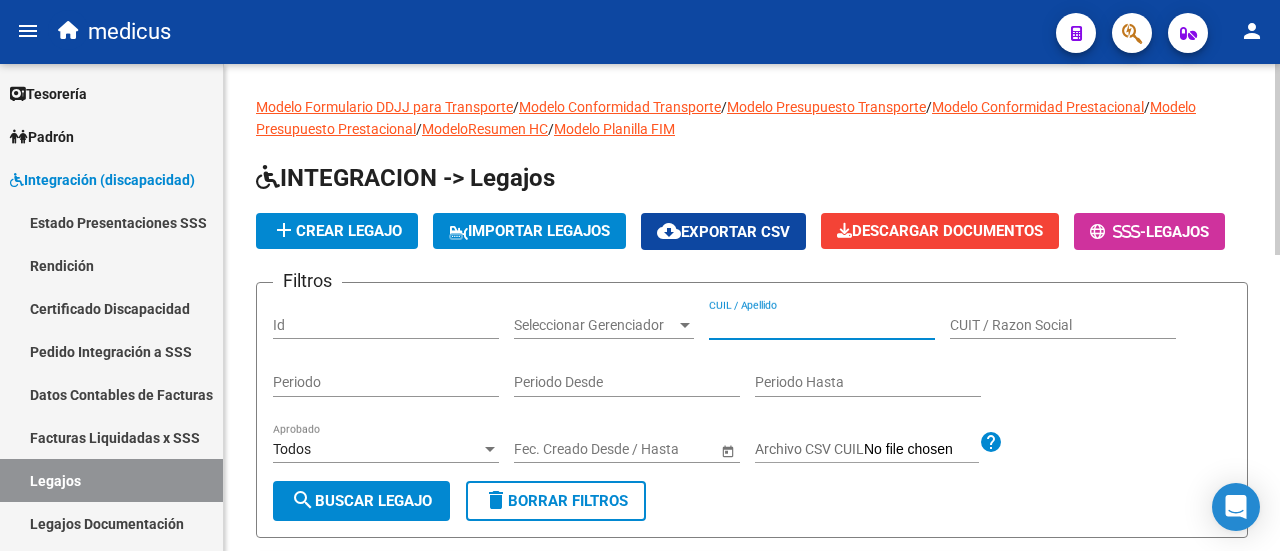 paste on "[PHONE]" 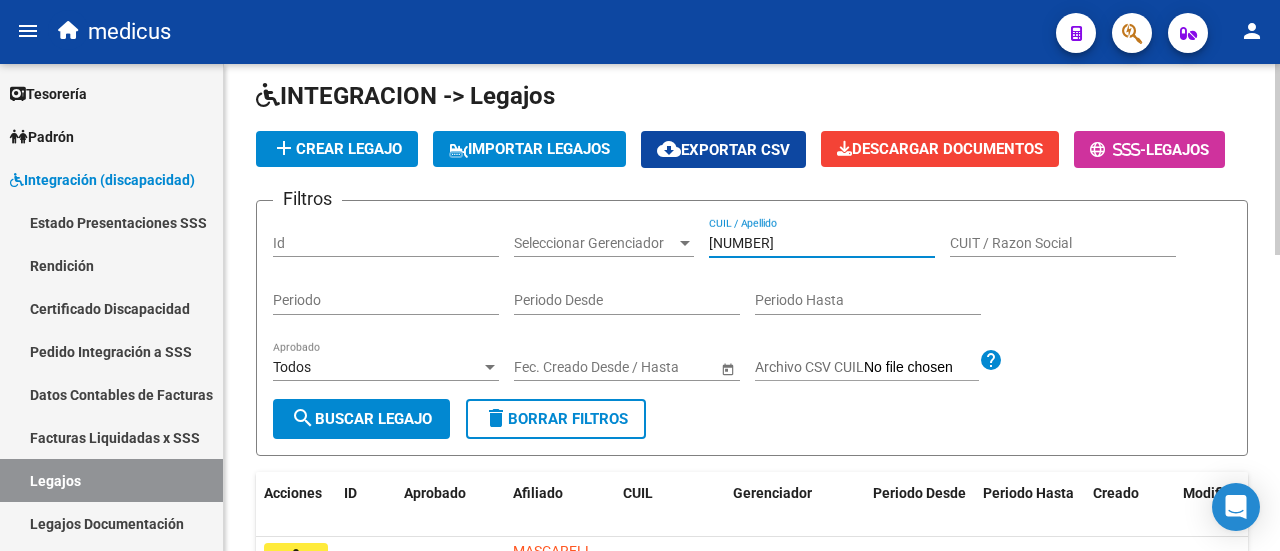 scroll, scrollTop: 200, scrollLeft: 0, axis: vertical 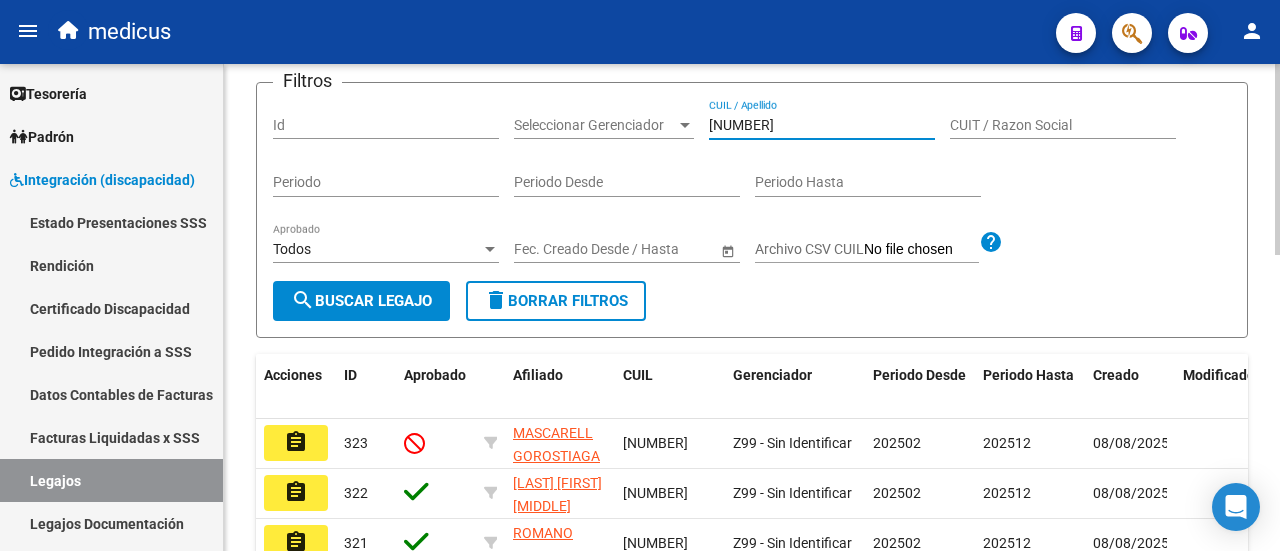 type on "[PHONE]" 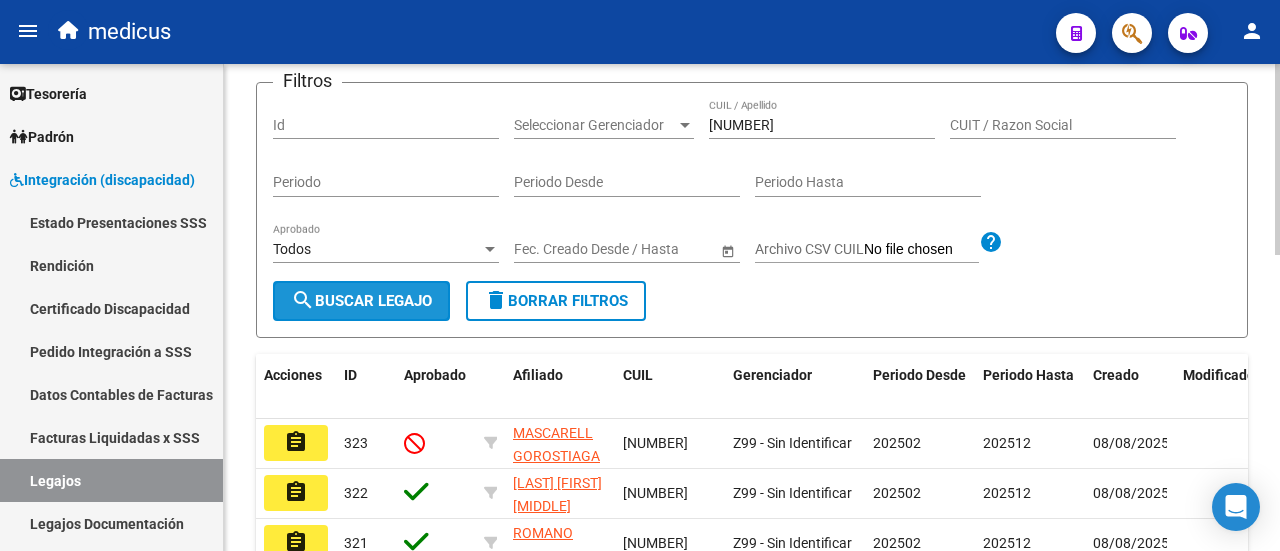 click on "search  Buscar Legajo" 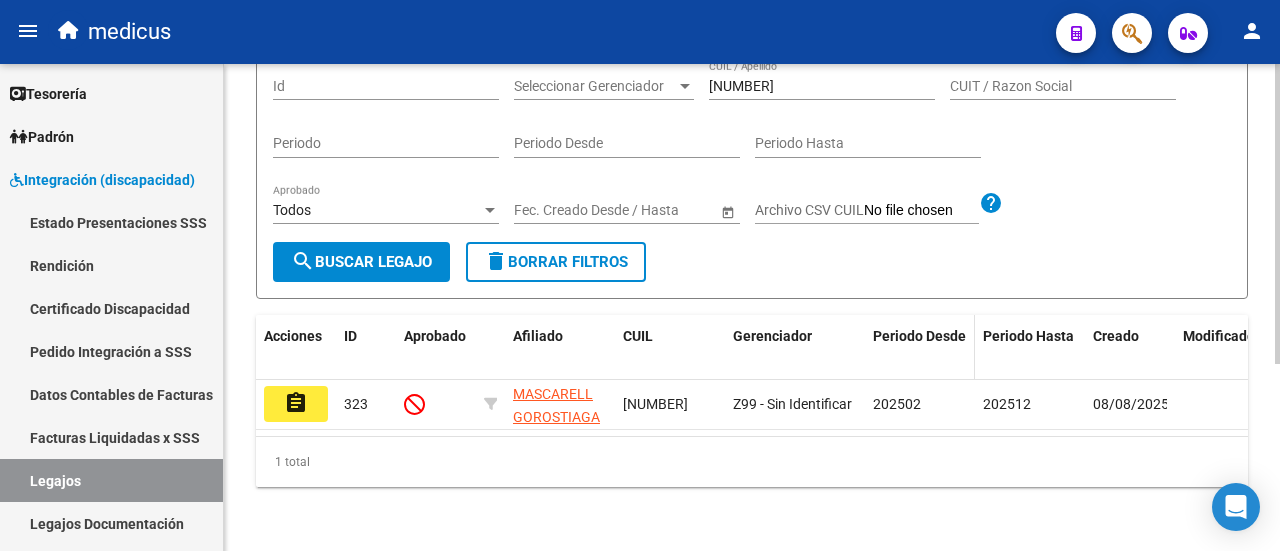 scroll, scrollTop: 304, scrollLeft: 0, axis: vertical 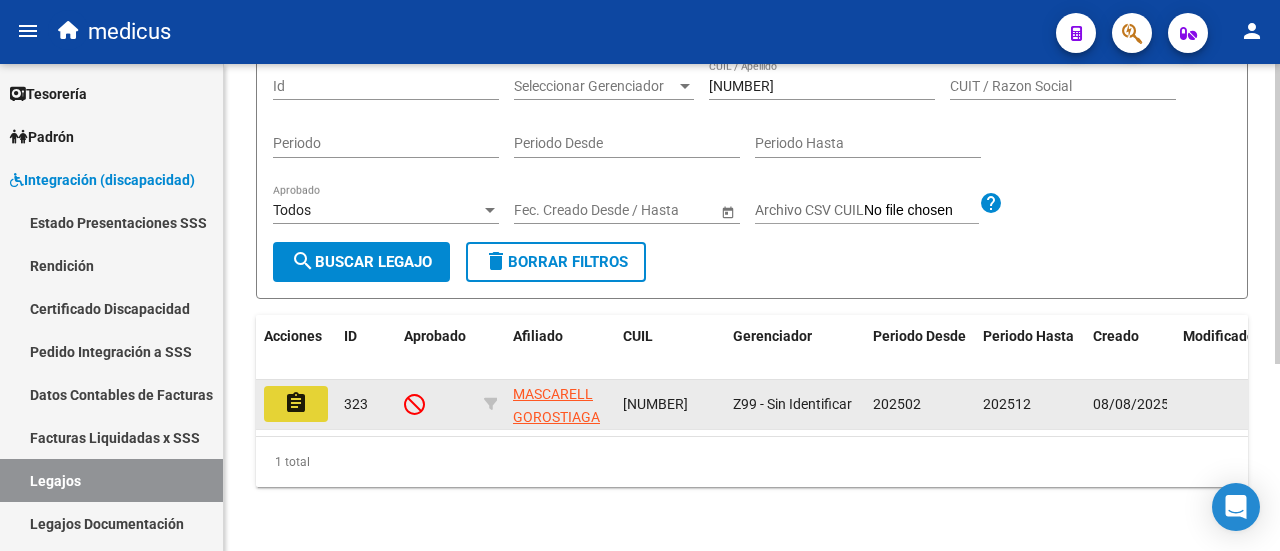 click on "assignment" 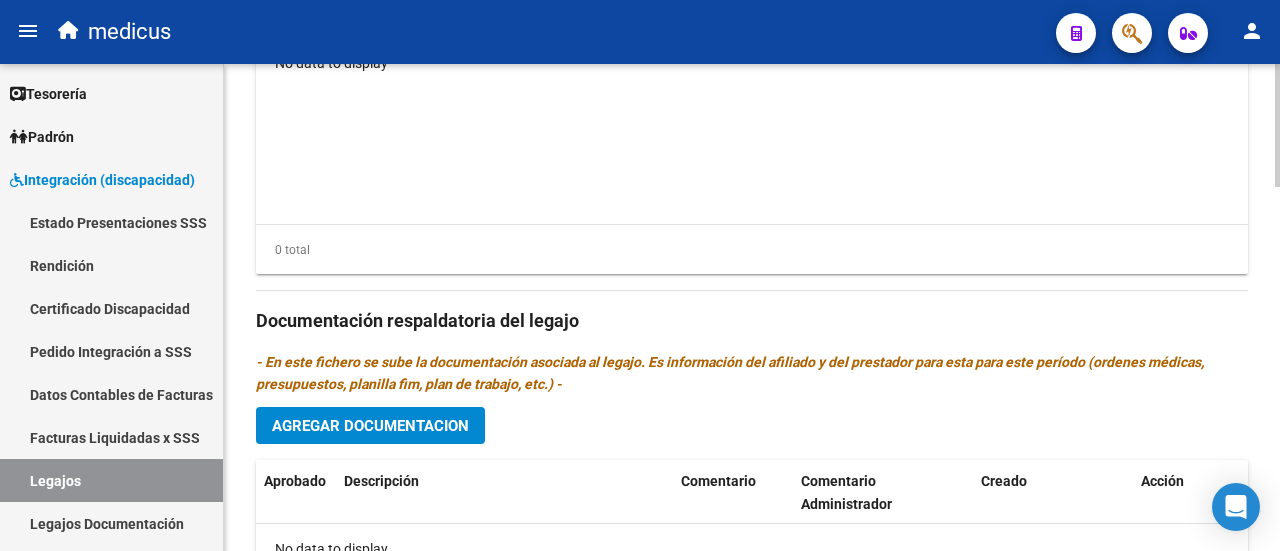 scroll, scrollTop: 1200, scrollLeft: 0, axis: vertical 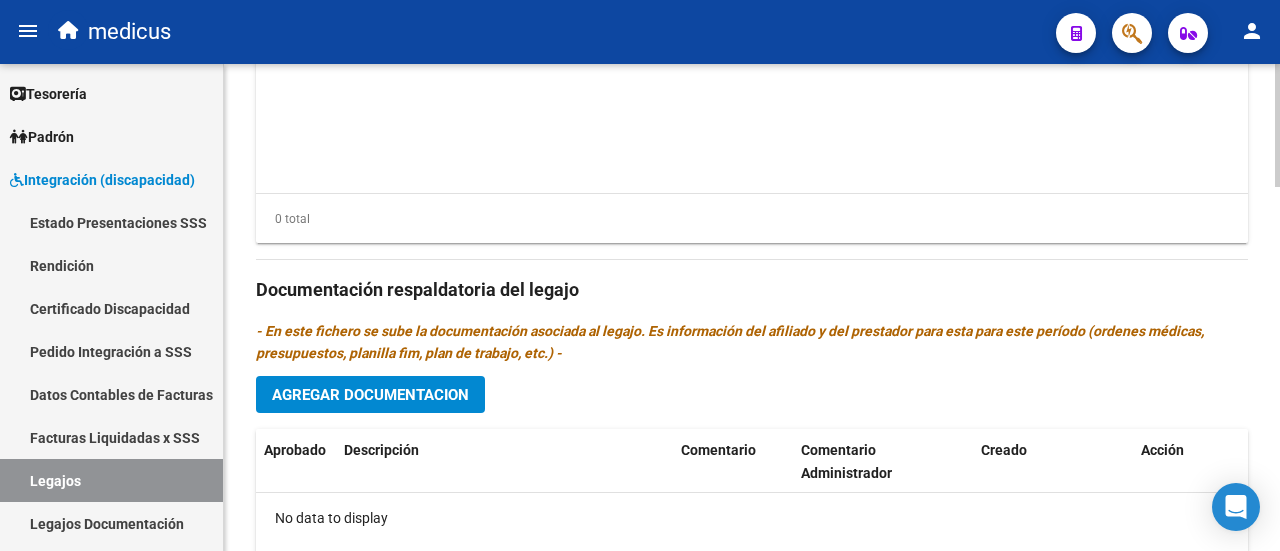 click on "Agregar Documentacion" 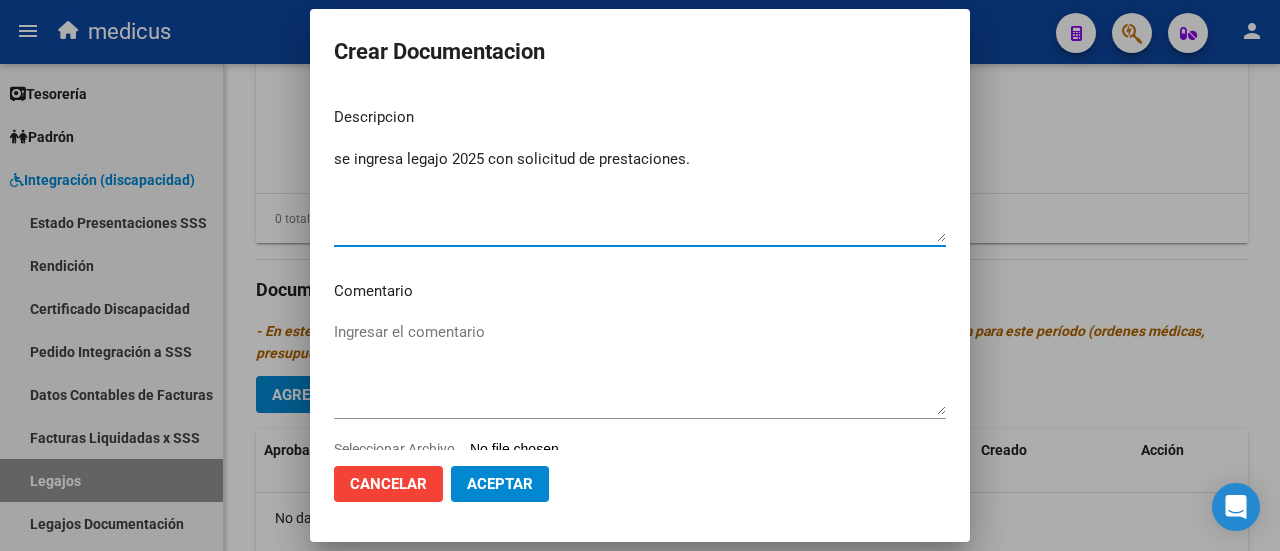 type on "se ingresa legajo 2025 con solicitud de prestaciones." 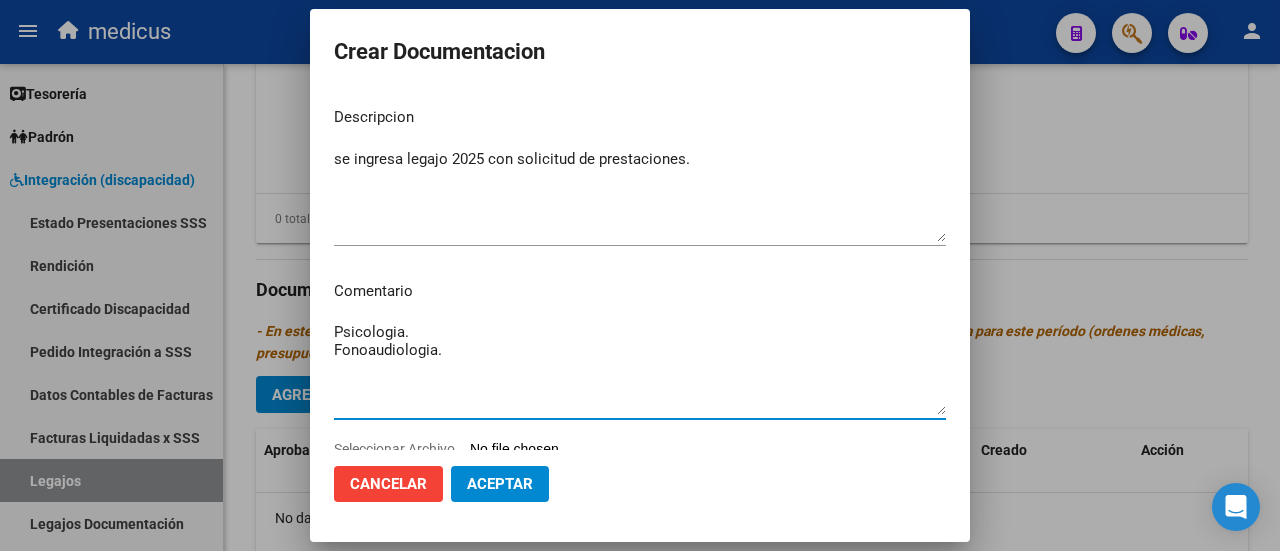 drag, startPoint x: 337, startPoint y: 333, endPoint x: 438, endPoint y: 343, distance: 101.49384 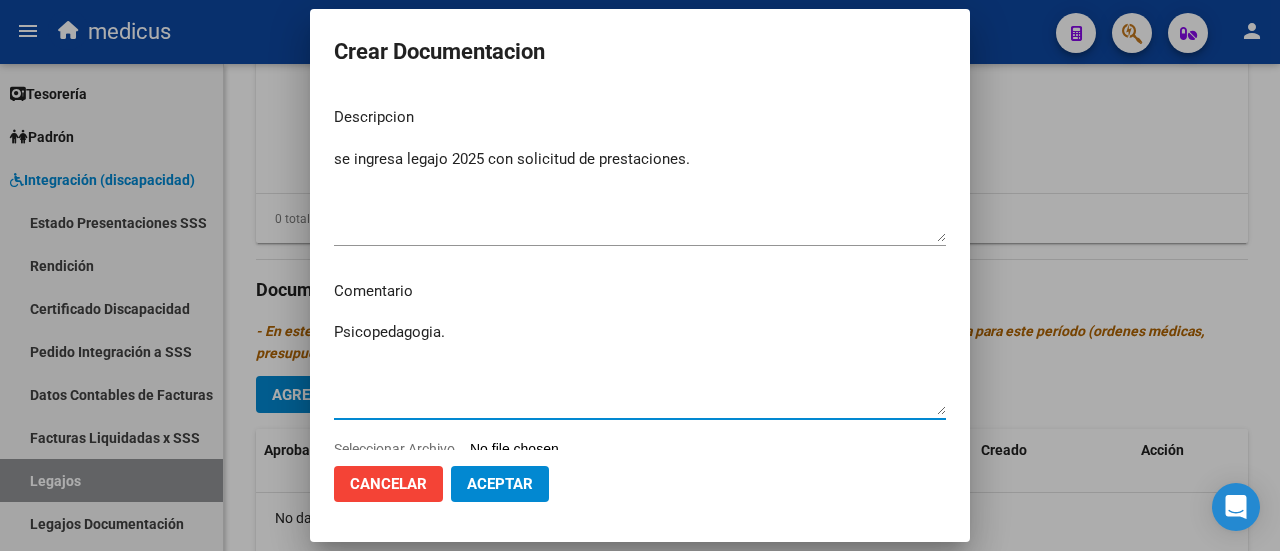 click on "Psicopedagogia." at bounding box center [640, 368] 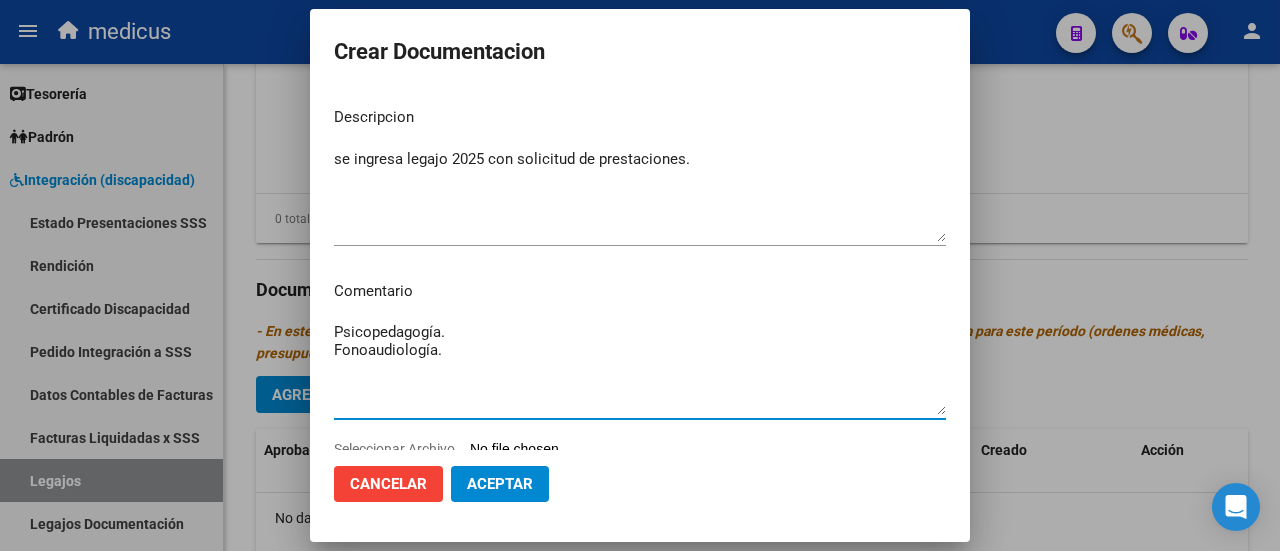 click on "Descripcion    se ingresa legajo 2025 con solicitud de prestaciones. Ingresar el descripcion  Comentario    Psicopedagogía.
Fonoaudiología. Ingresar el comentario  Seleccionar Archivo" at bounding box center [640, 270] 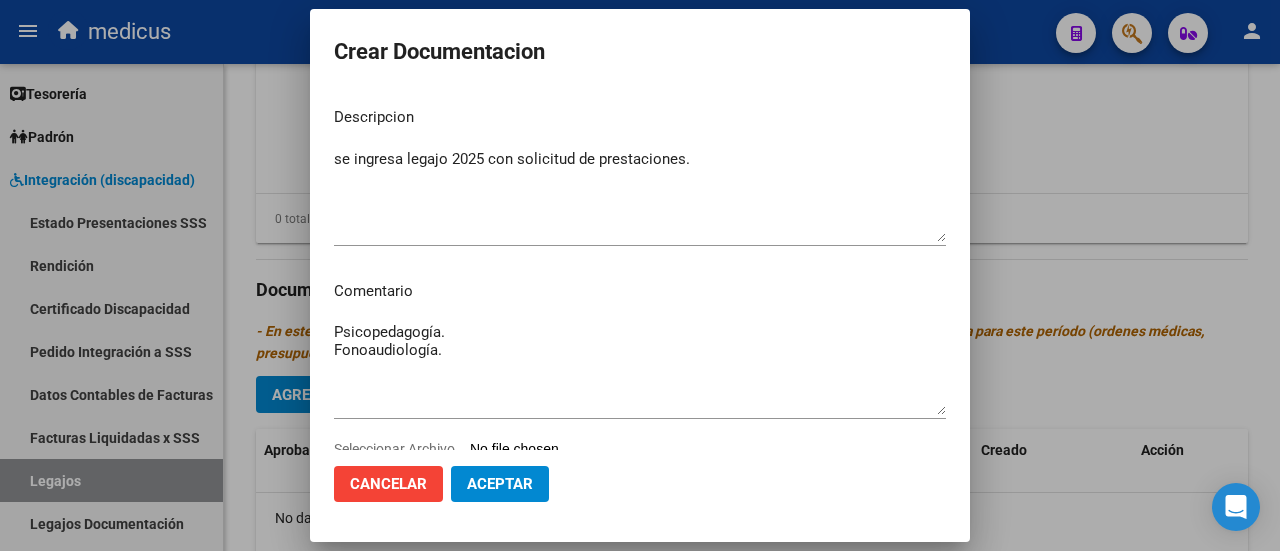 click on "Psicopedagogía.
Fonoaudiología." at bounding box center (640, 368) 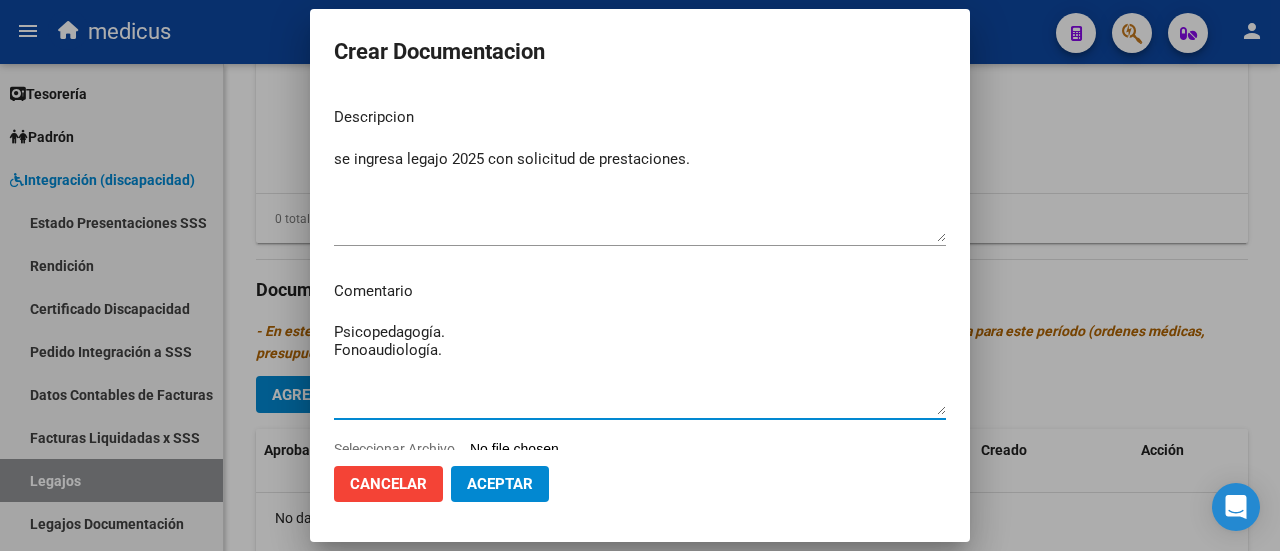 click on "Psicopedagogía.
Fonoaudiología." at bounding box center (640, 368) 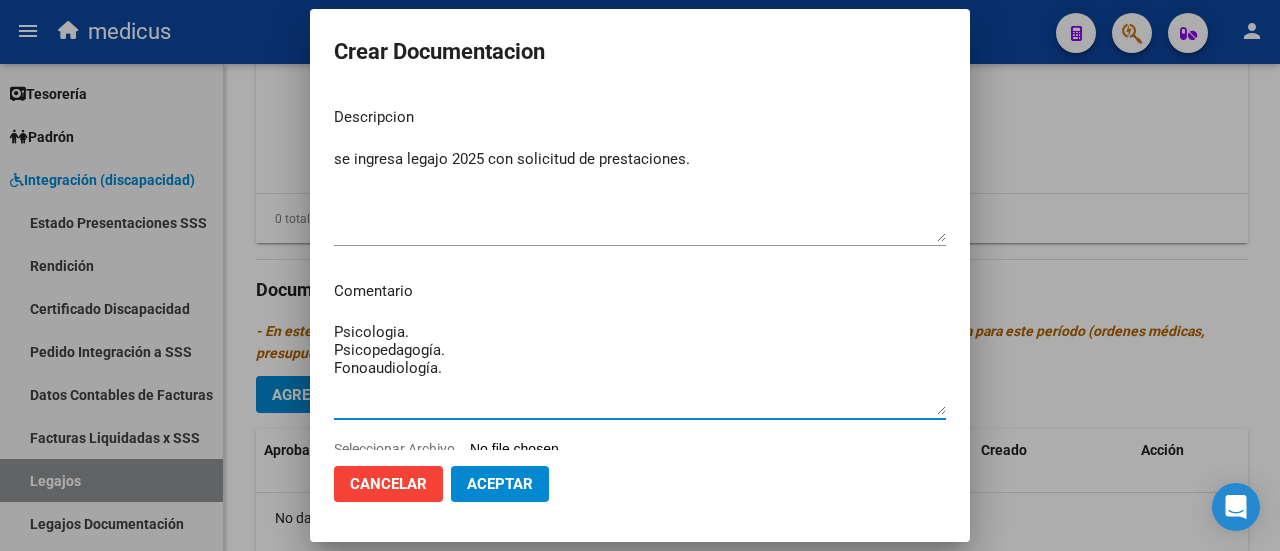 click on "Psicologia.
Psicopedagogía.
Fonoaudiología." at bounding box center [640, 368] 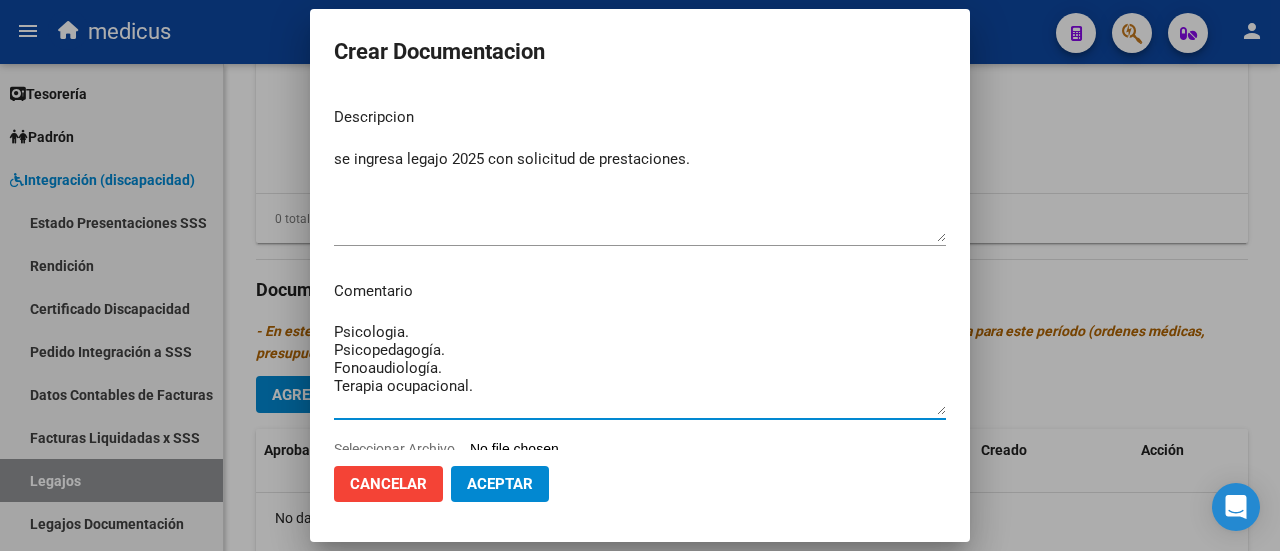 click on "Psicologia.
Psicopedagogía.
Fonoaudiología.
Terapia ocupacional." at bounding box center [640, 368] 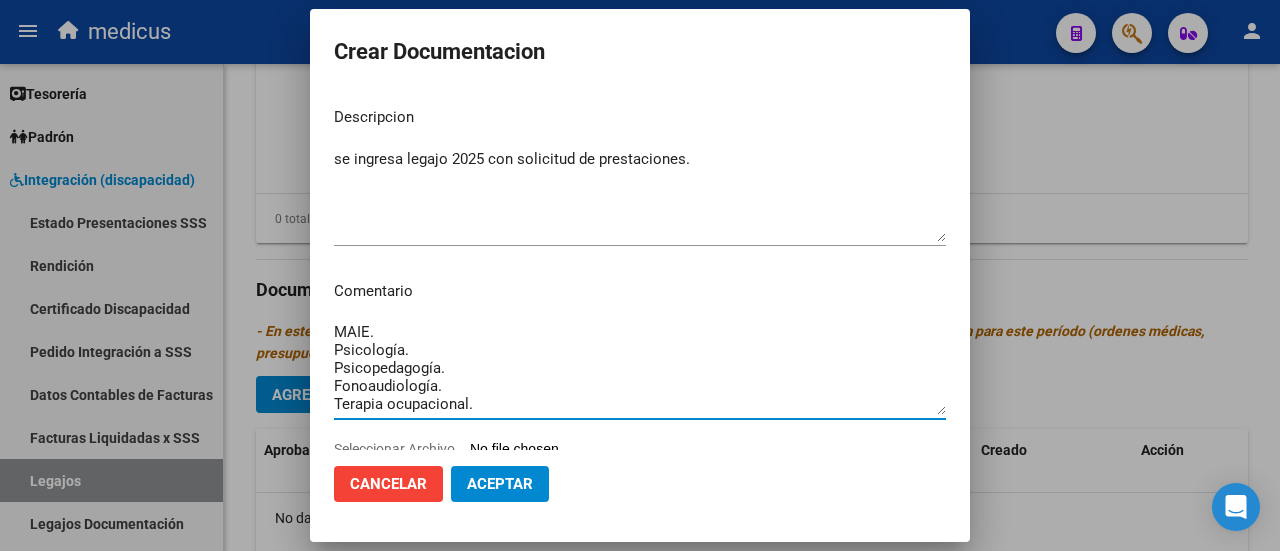 scroll, scrollTop: 58, scrollLeft: 0, axis: vertical 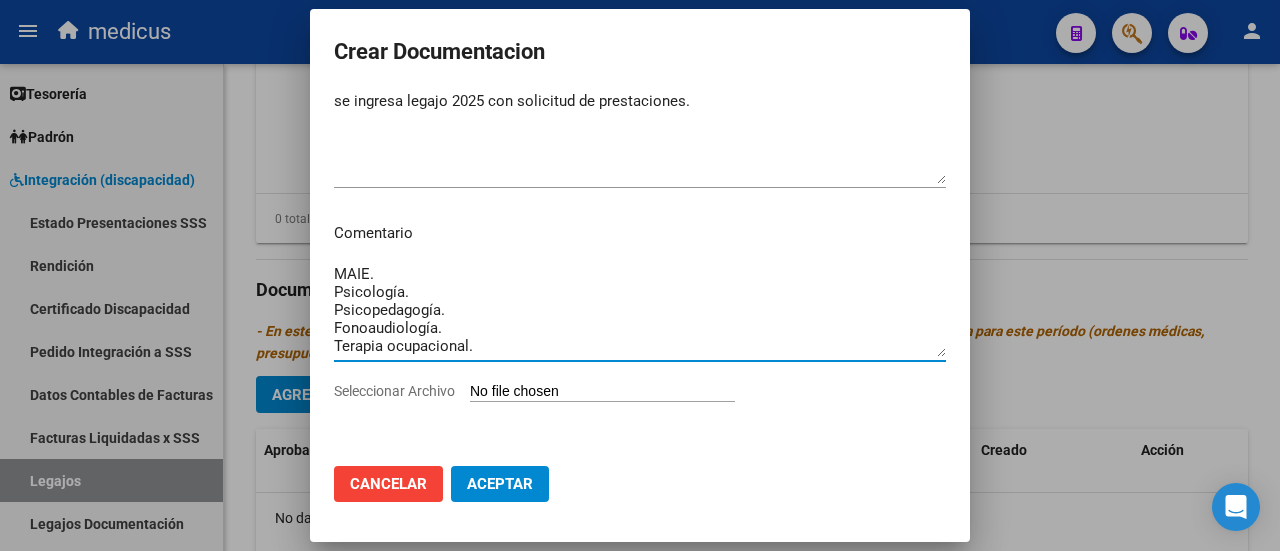 type on "MAIE.
Psicología.
Psicopedagogía.
Fonoaudiología.
Terapia ocupacional." 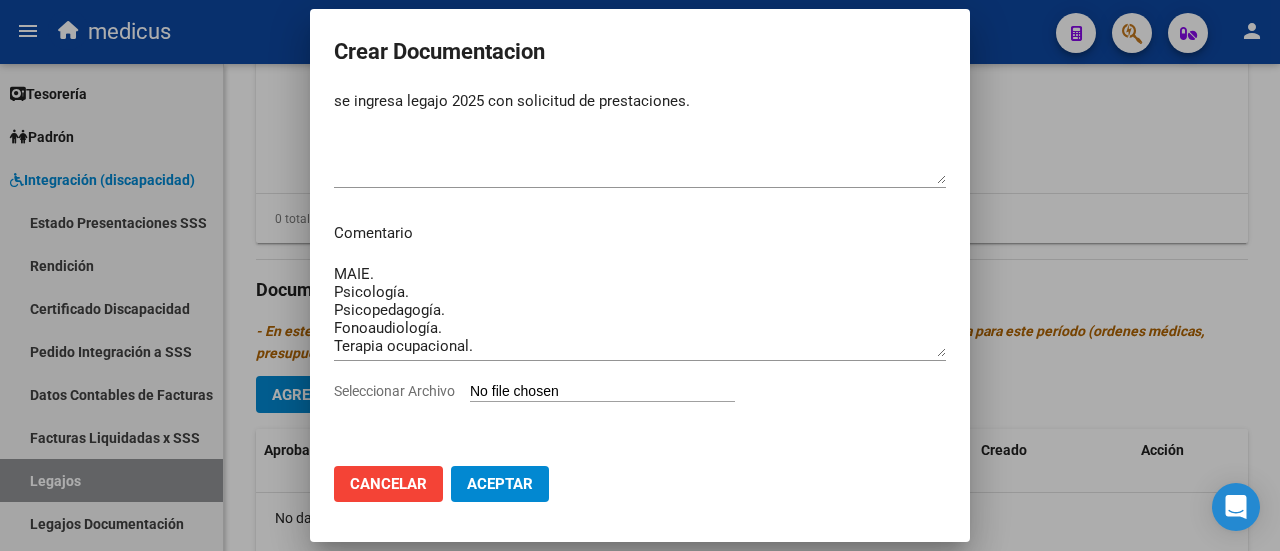 type on "C:\fakepath\MASCARELL GOROSTIAGA RAMIRO ENZO-20576453761.pdf" 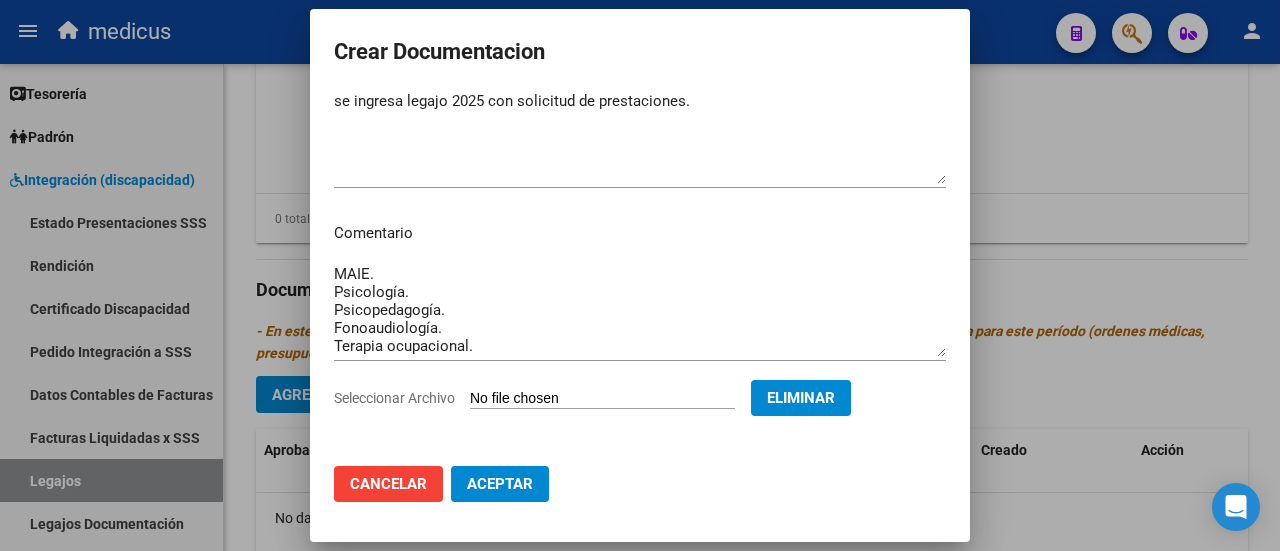 click on "Aceptar" 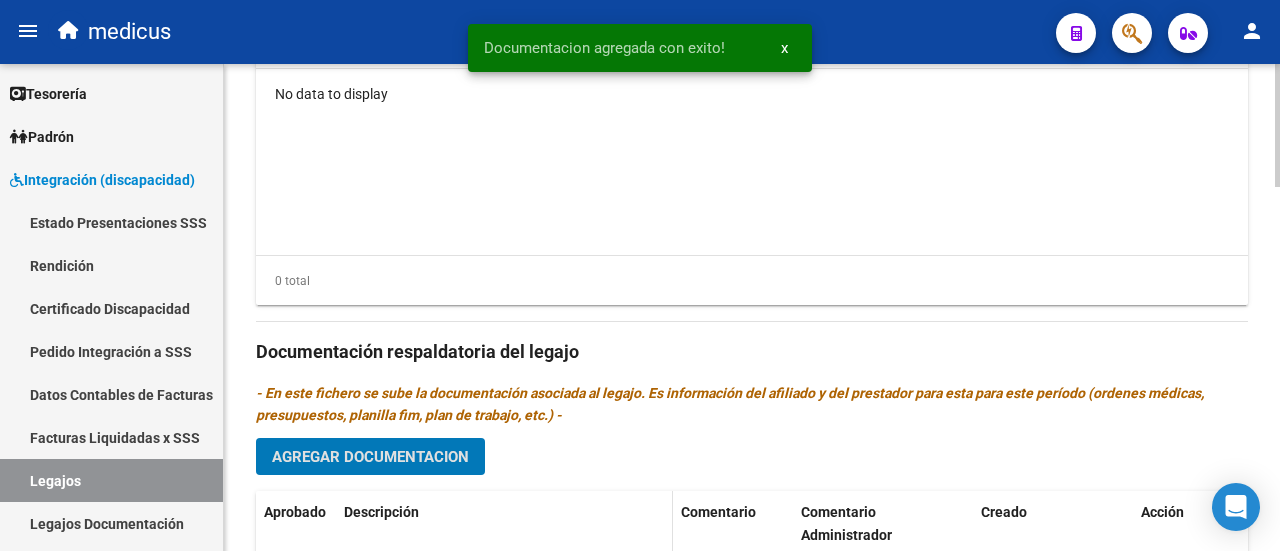 scroll, scrollTop: 1238, scrollLeft: 0, axis: vertical 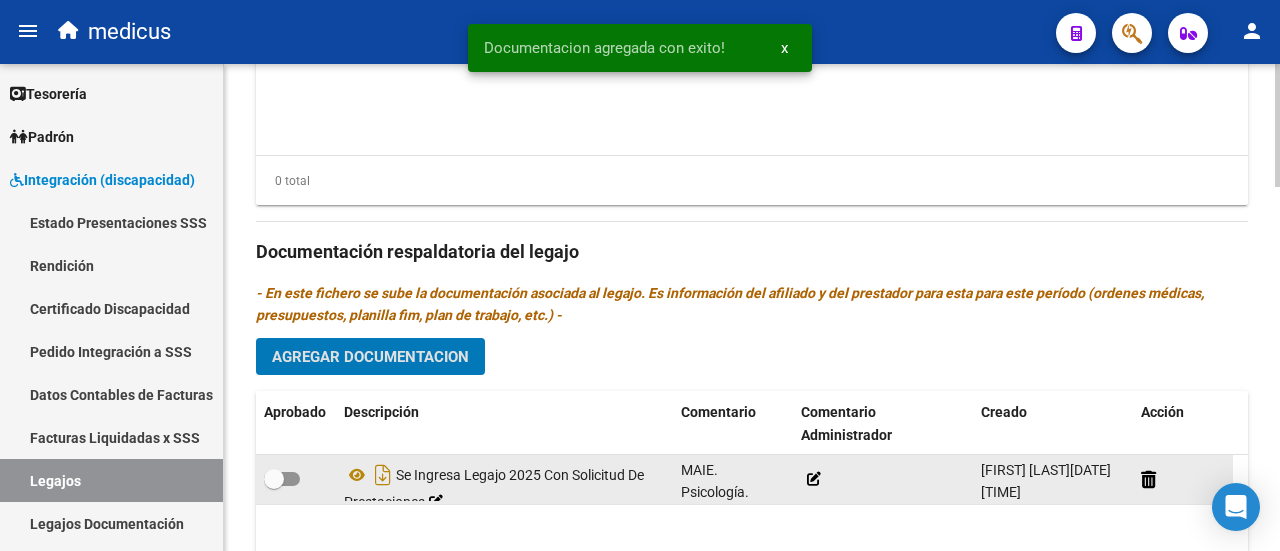 click at bounding box center (282, 479) 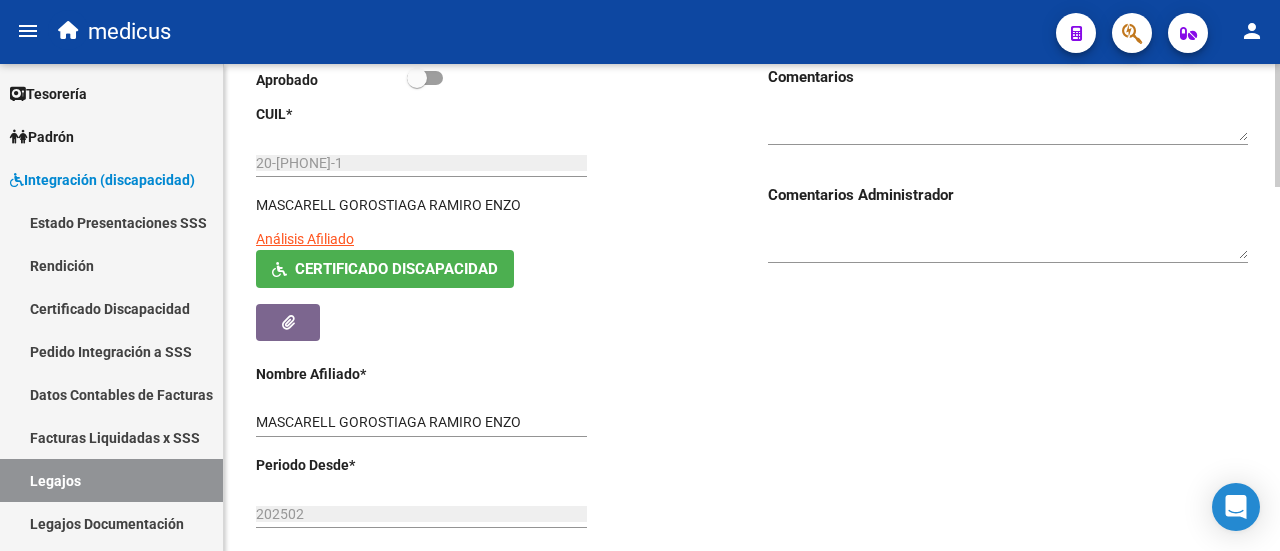 scroll, scrollTop: 238, scrollLeft: 0, axis: vertical 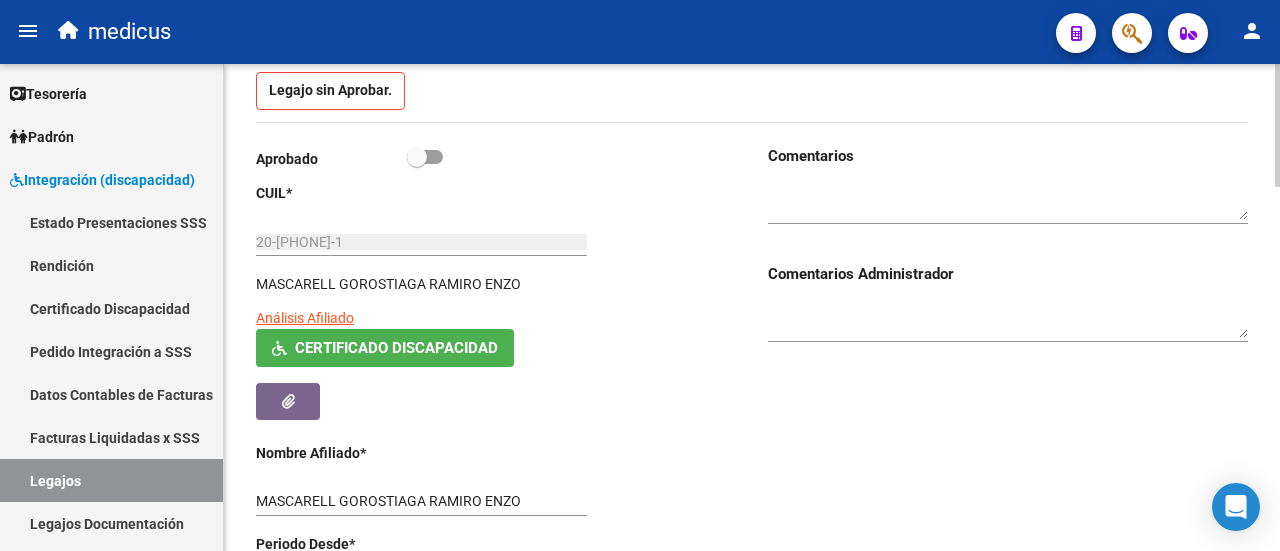 click at bounding box center (425, 157) 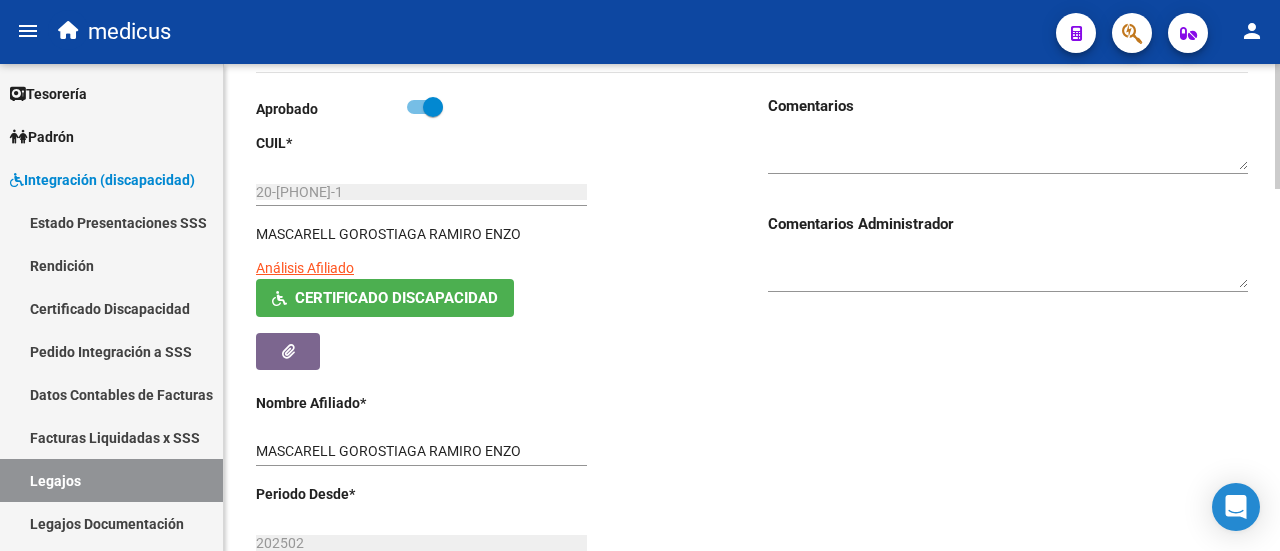 scroll, scrollTop: 0, scrollLeft: 0, axis: both 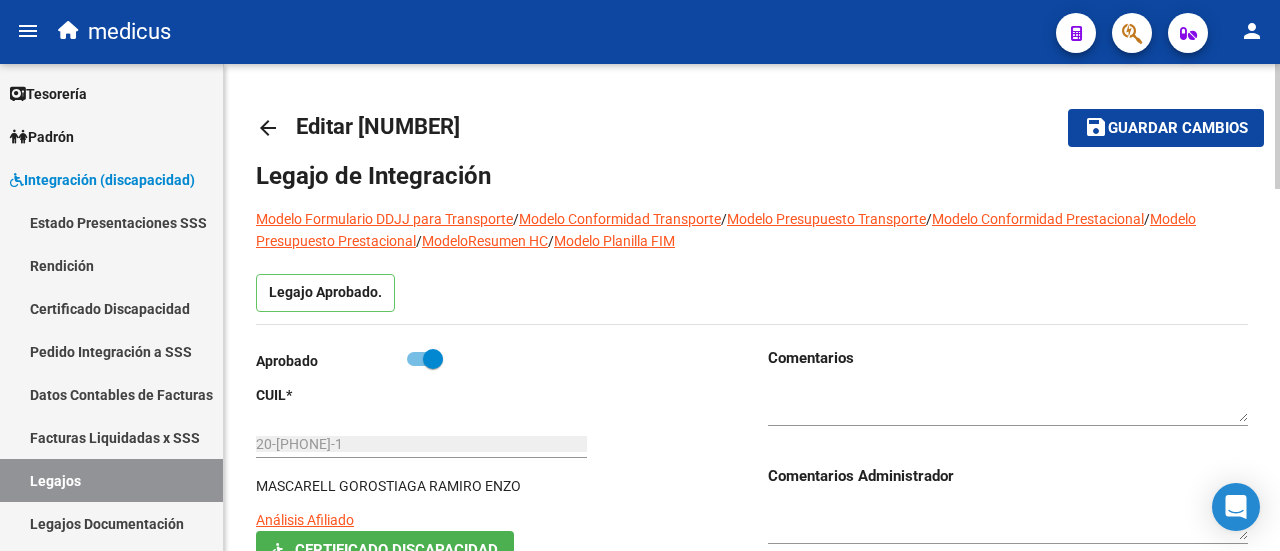 click on "Guardar cambios" 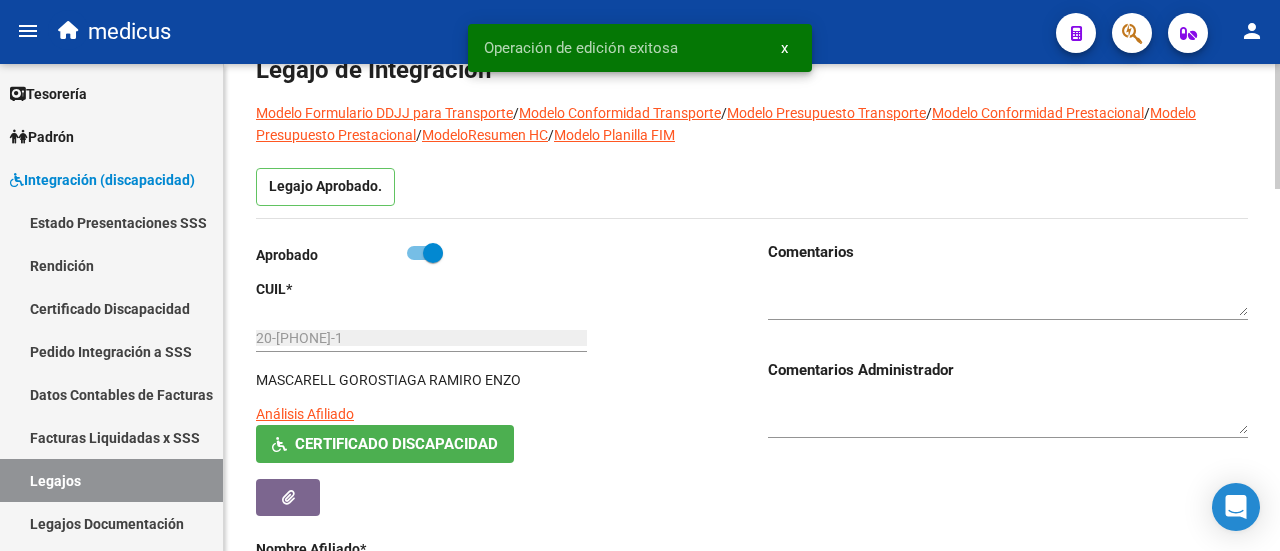 scroll, scrollTop: 300, scrollLeft: 0, axis: vertical 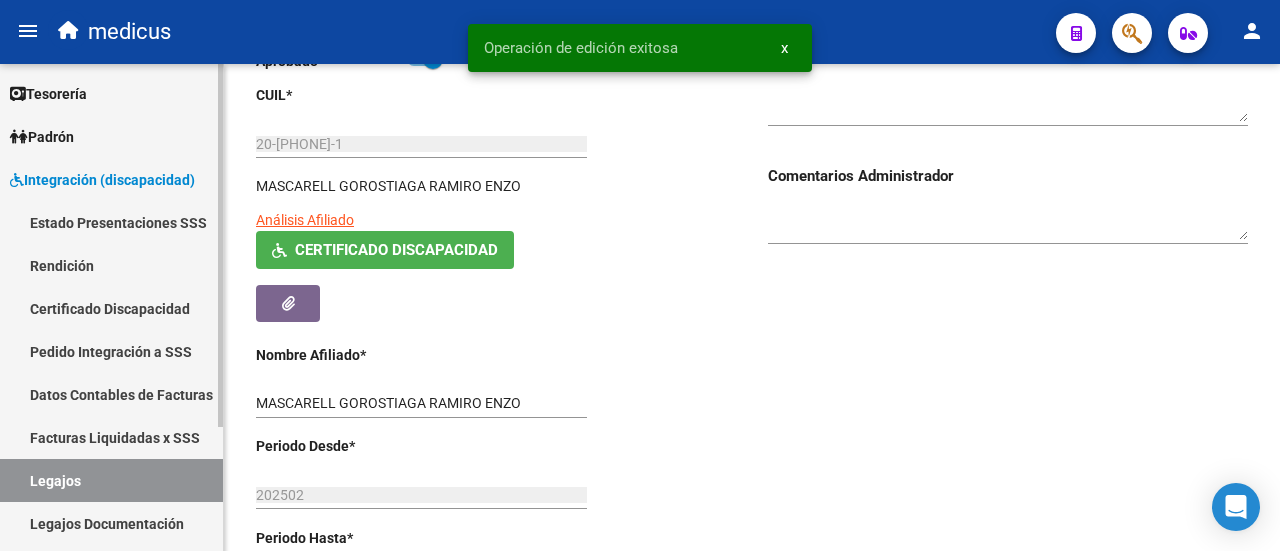 click on "Legajos" at bounding box center [111, 480] 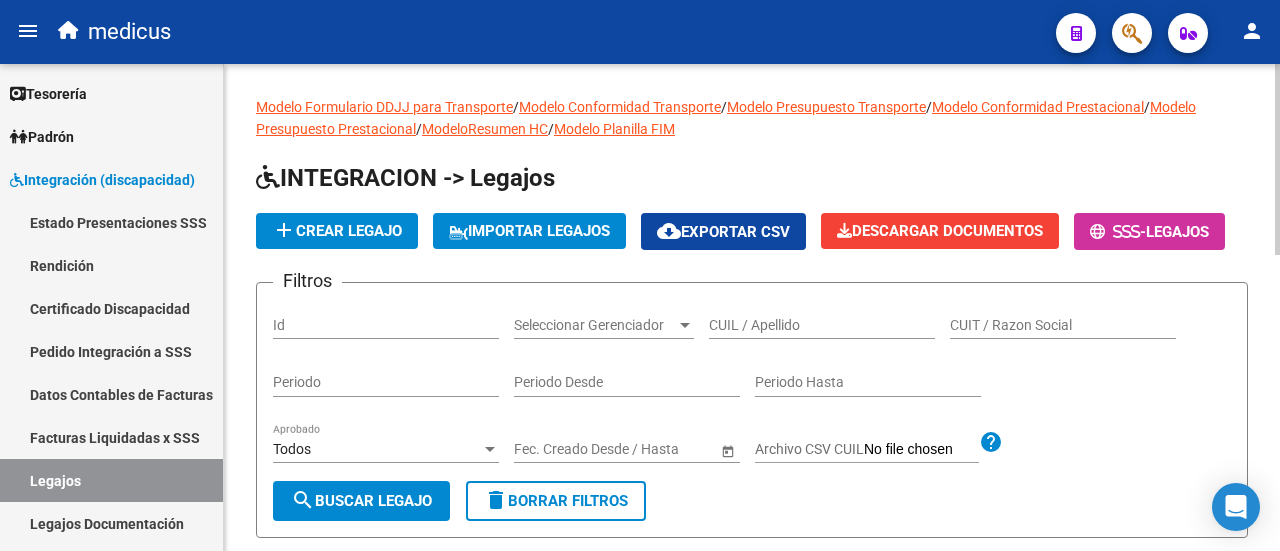 scroll, scrollTop: 300, scrollLeft: 0, axis: vertical 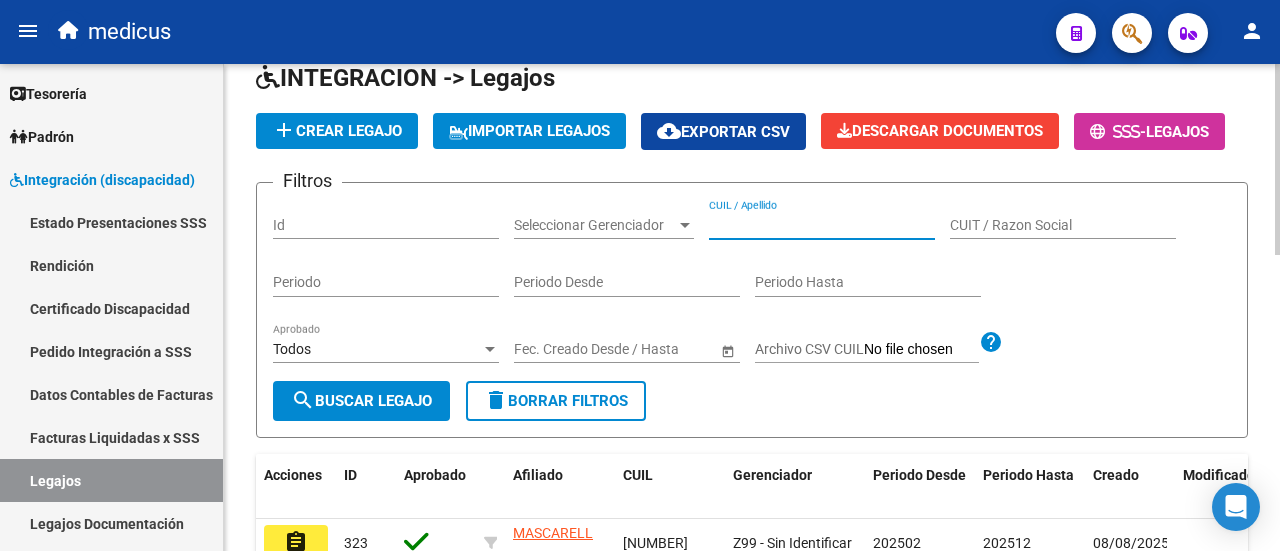 click on "CUIL / Apellido" at bounding box center (822, 225) 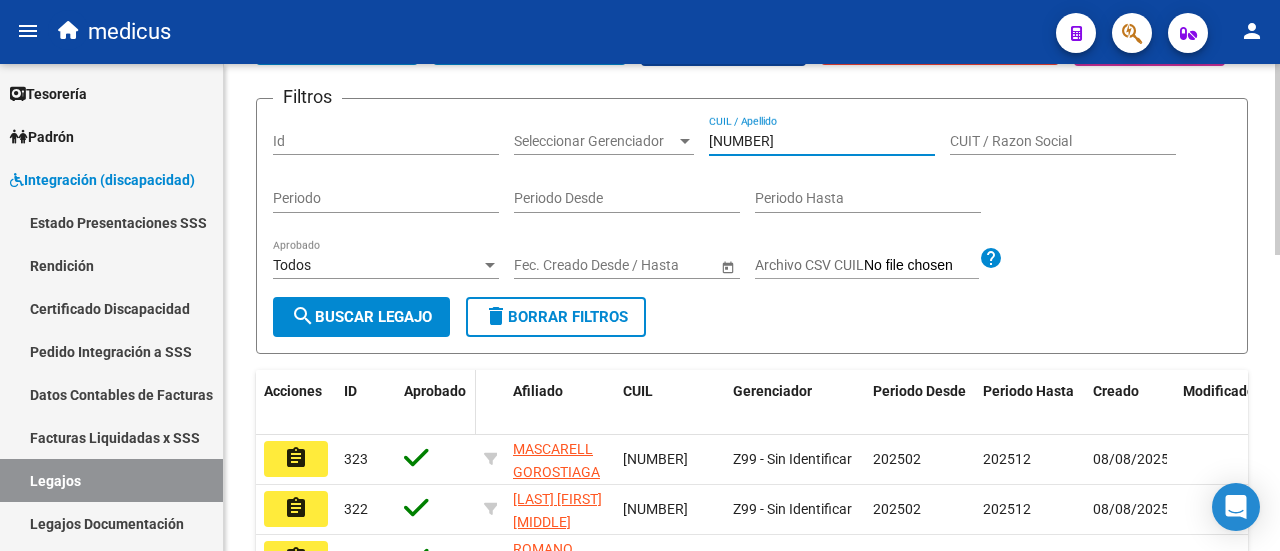 scroll, scrollTop: 300, scrollLeft: 0, axis: vertical 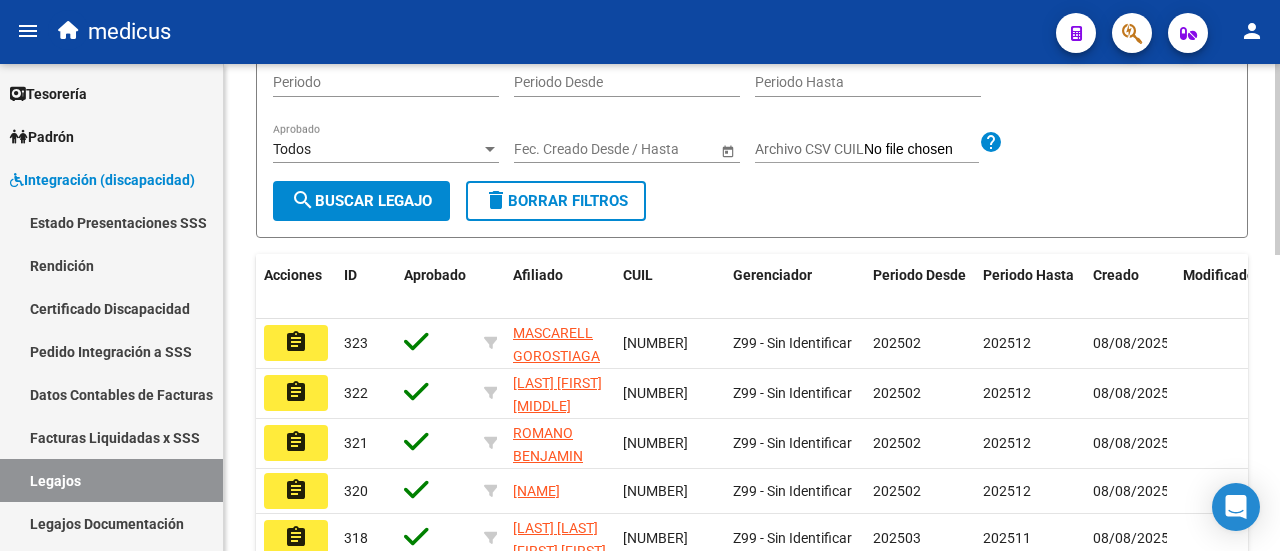 type on "[PHONE]" 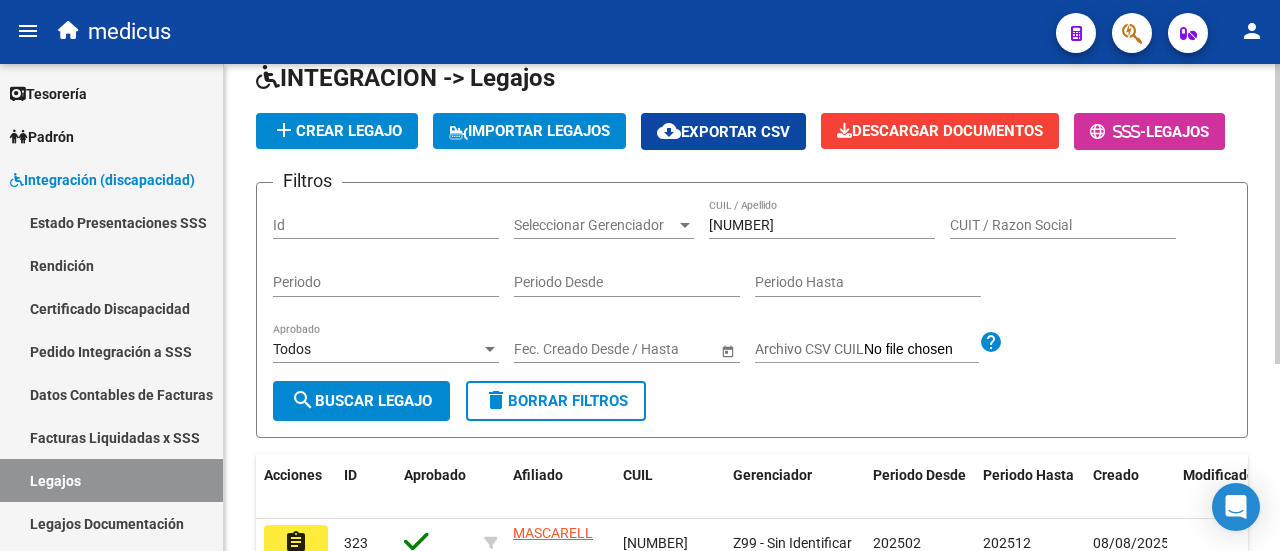 scroll, scrollTop: 100, scrollLeft: 0, axis: vertical 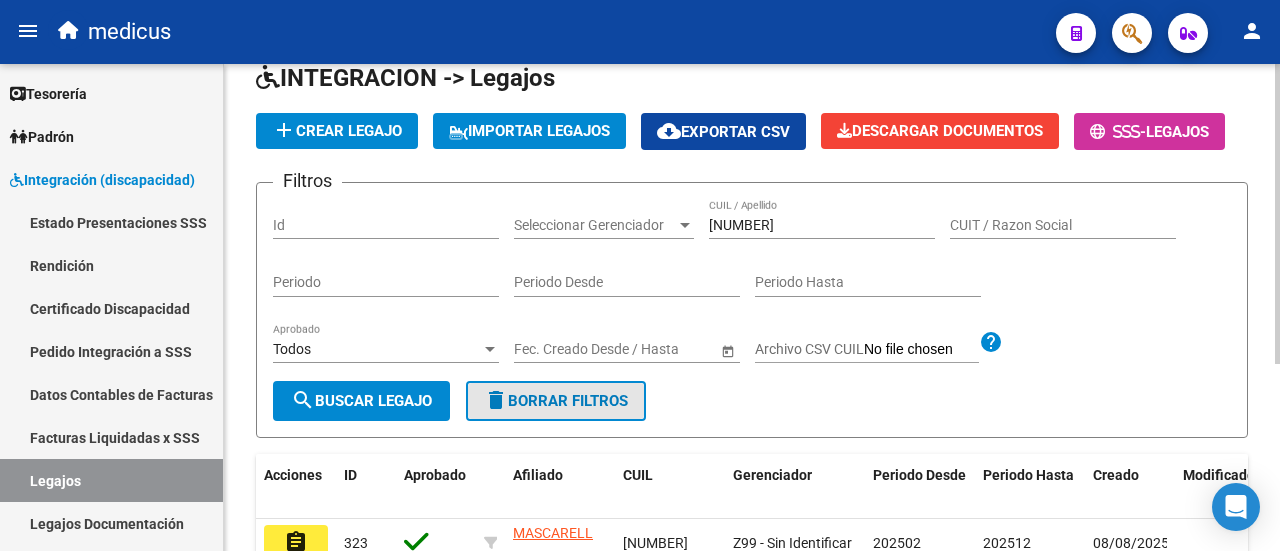 click on "delete  Borrar Filtros" 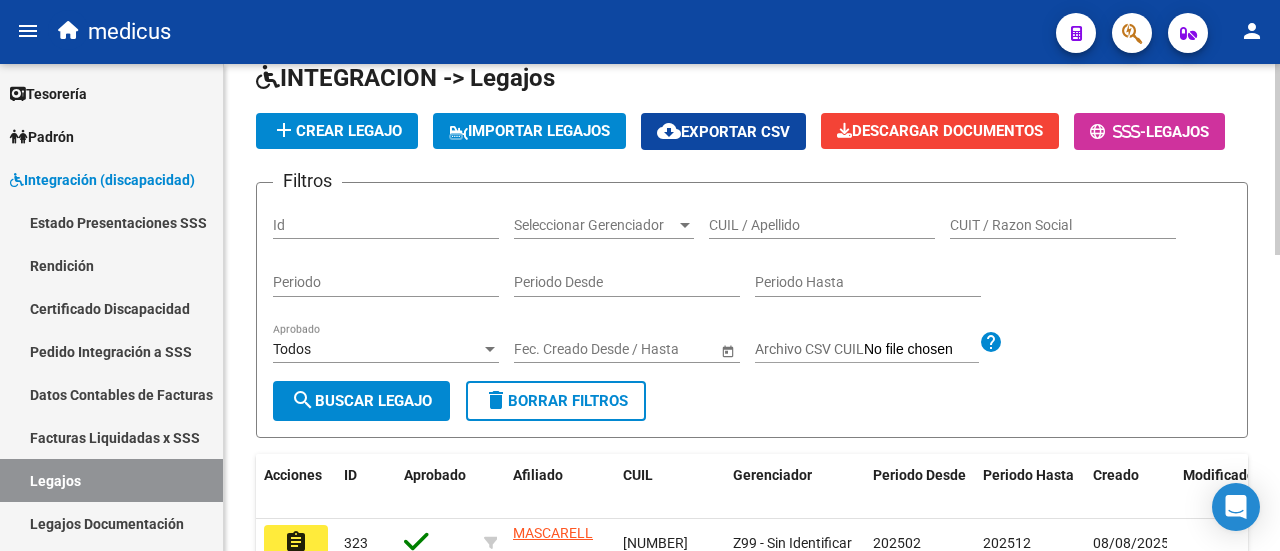 click on "CUIL / Apellido" at bounding box center [822, 225] 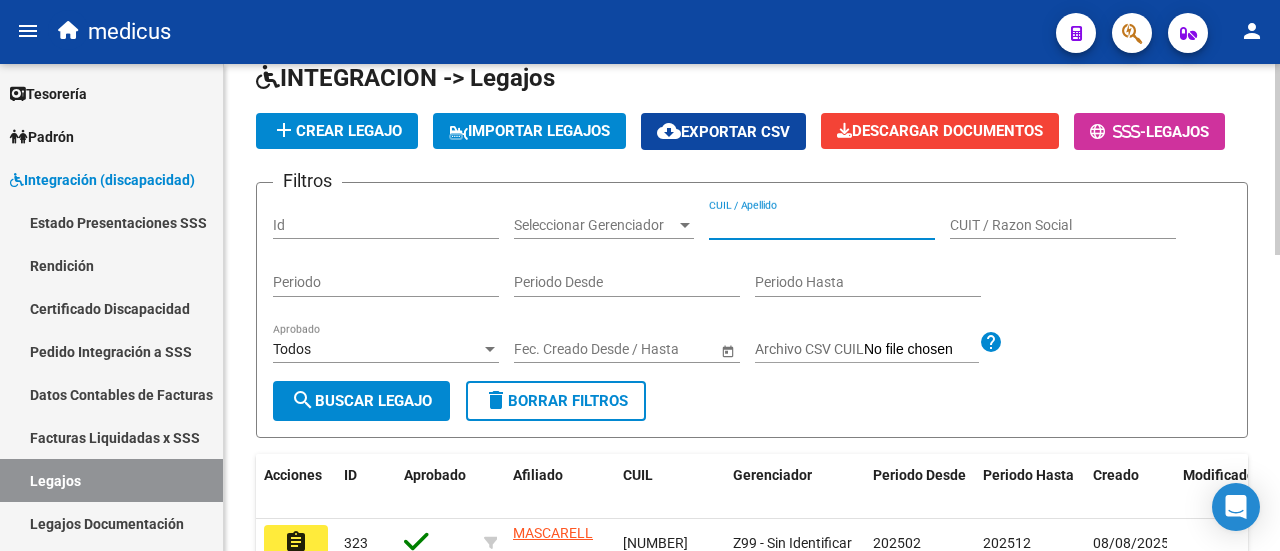 paste on "20580498044" 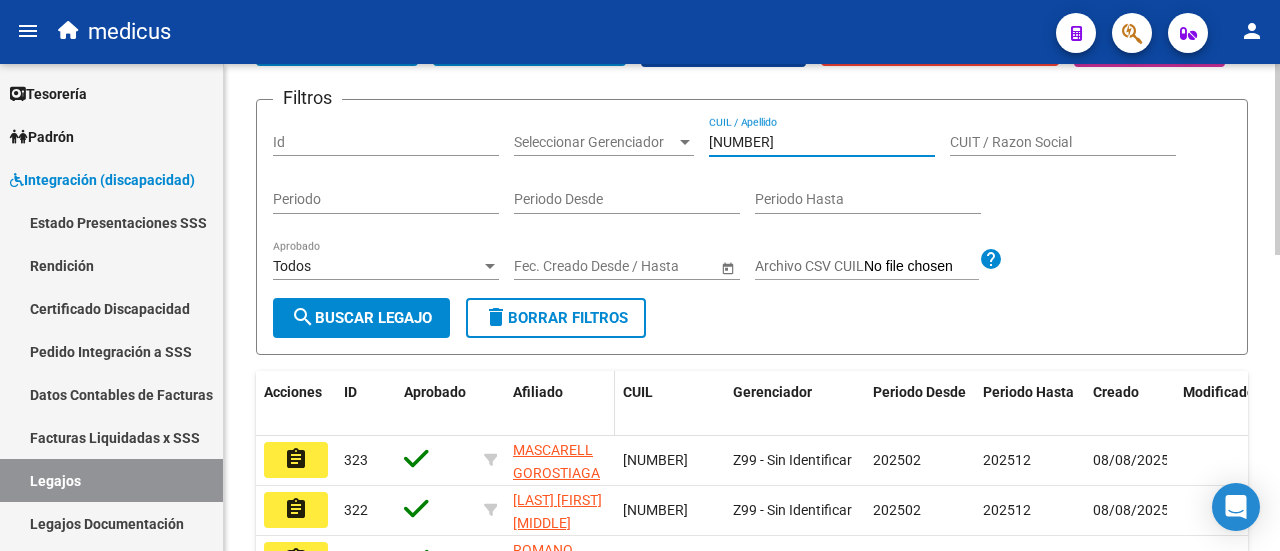 scroll, scrollTop: 300, scrollLeft: 0, axis: vertical 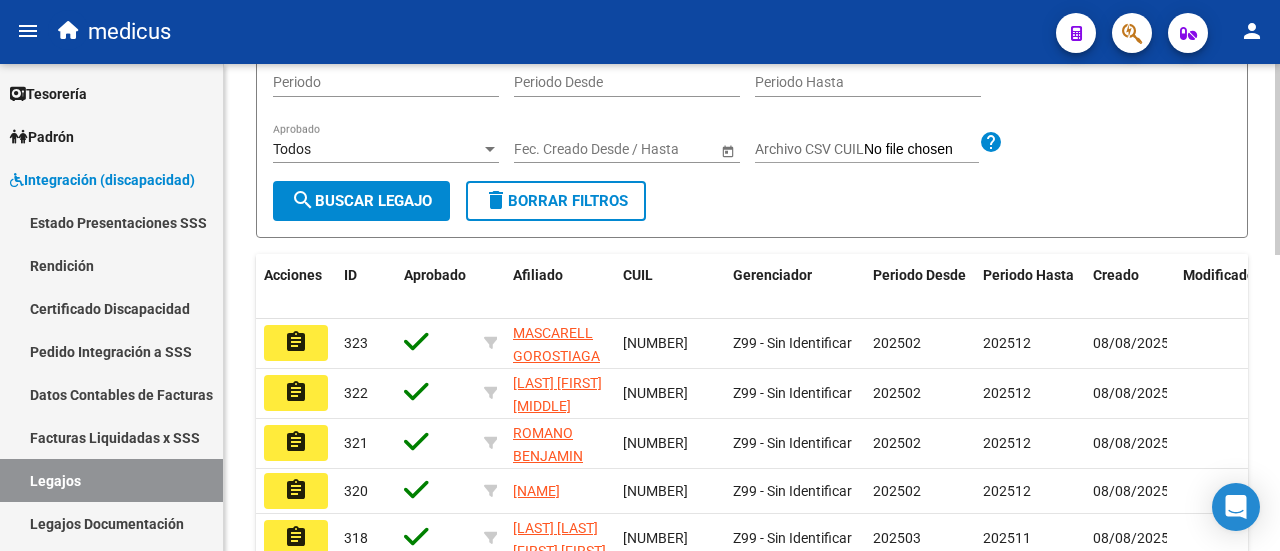 type on "20580498044" 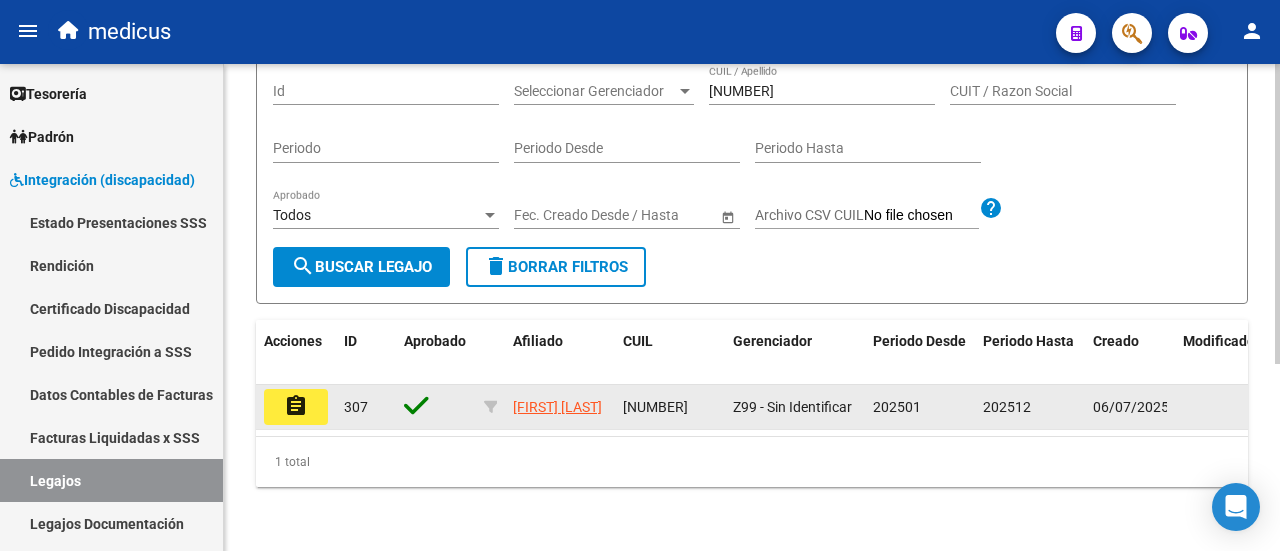 click on "assignment" 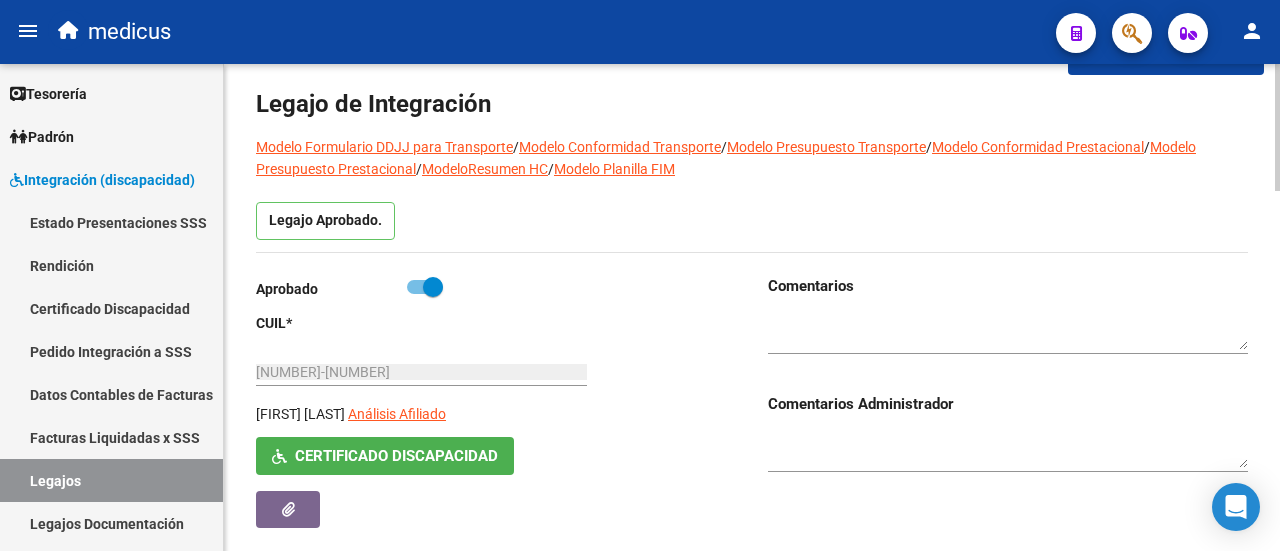 scroll, scrollTop: 0, scrollLeft: 0, axis: both 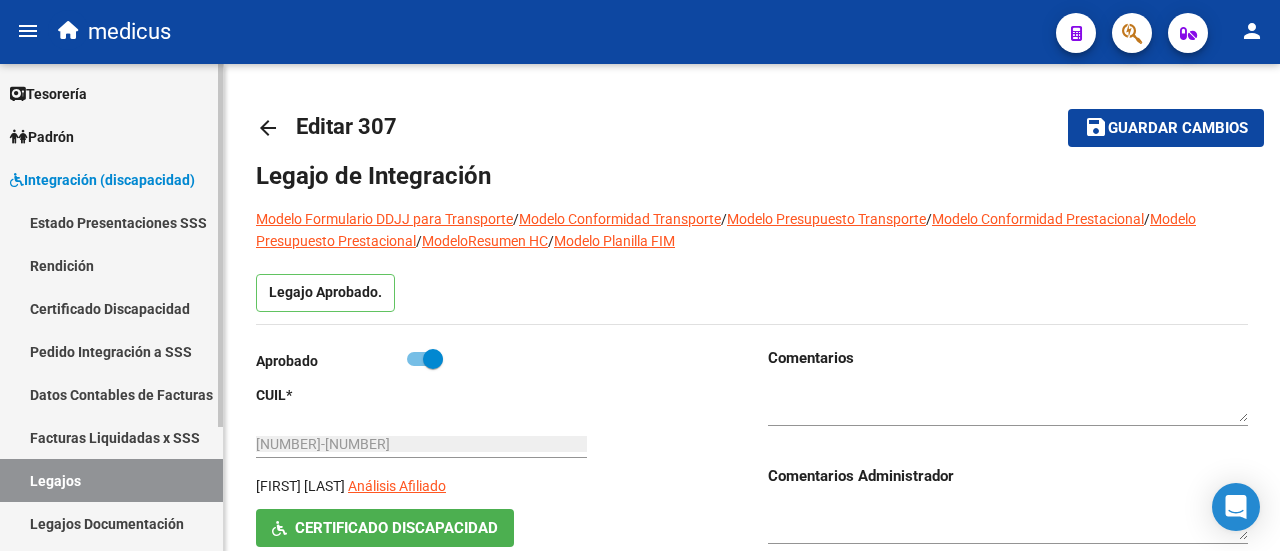 click on "Legajos" at bounding box center [111, 480] 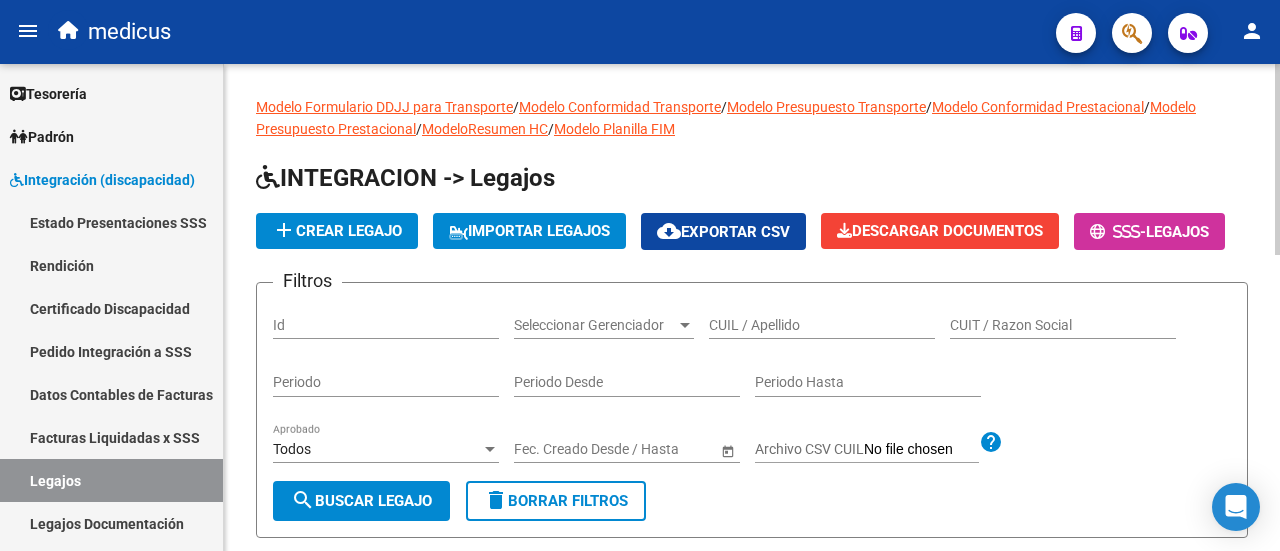 click on "CUIL / Apellido" at bounding box center [822, 325] 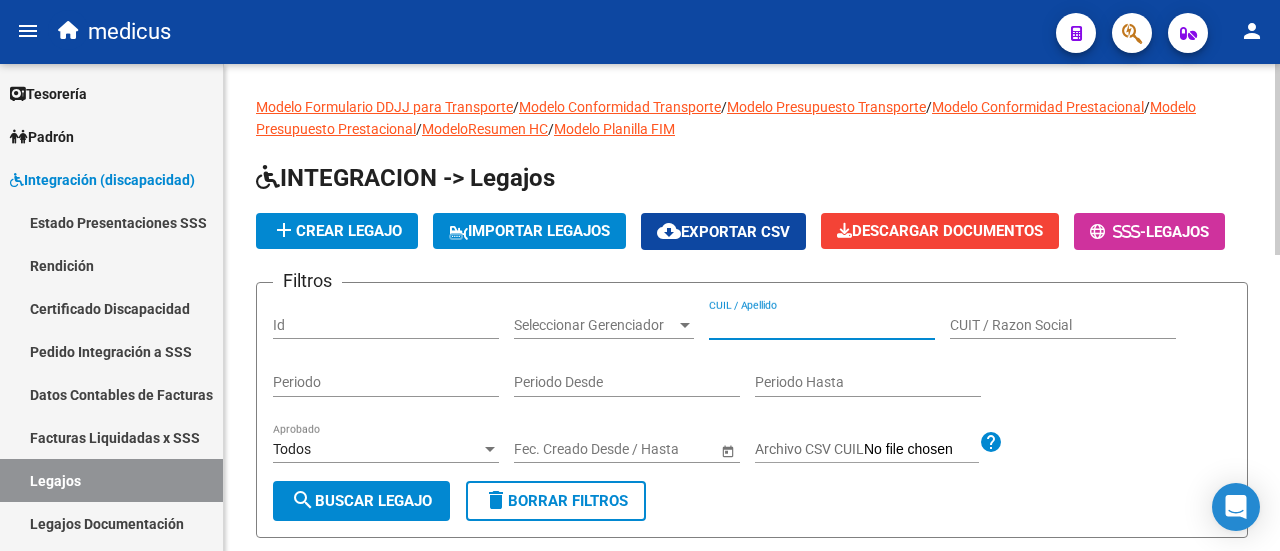 paste on "[NUMBER]" 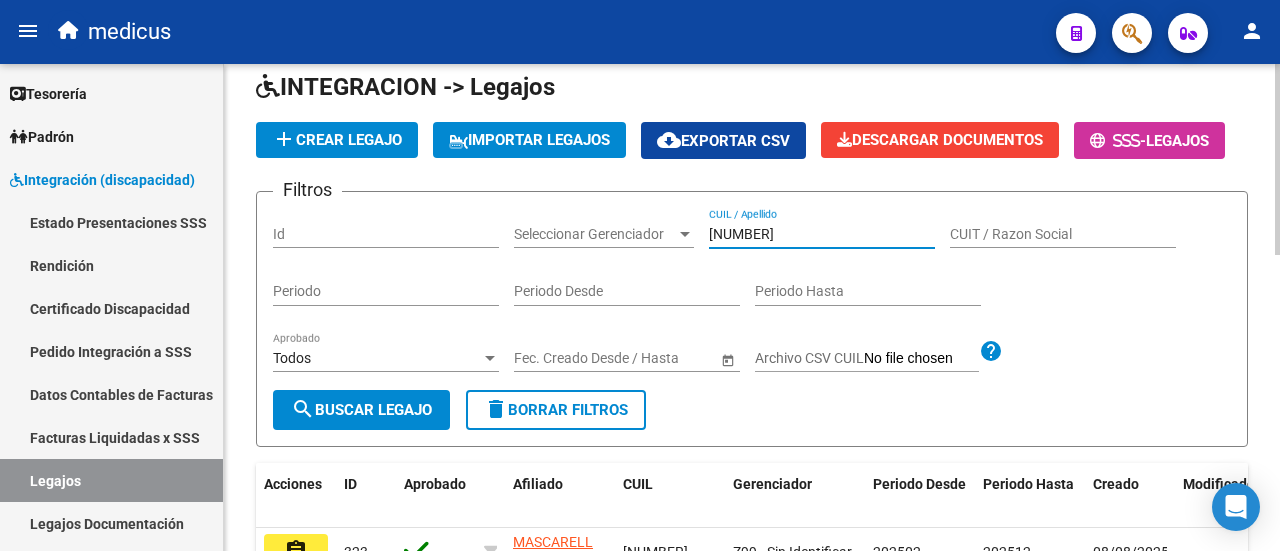 scroll, scrollTop: 200, scrollLeft: 0, axis: vertical 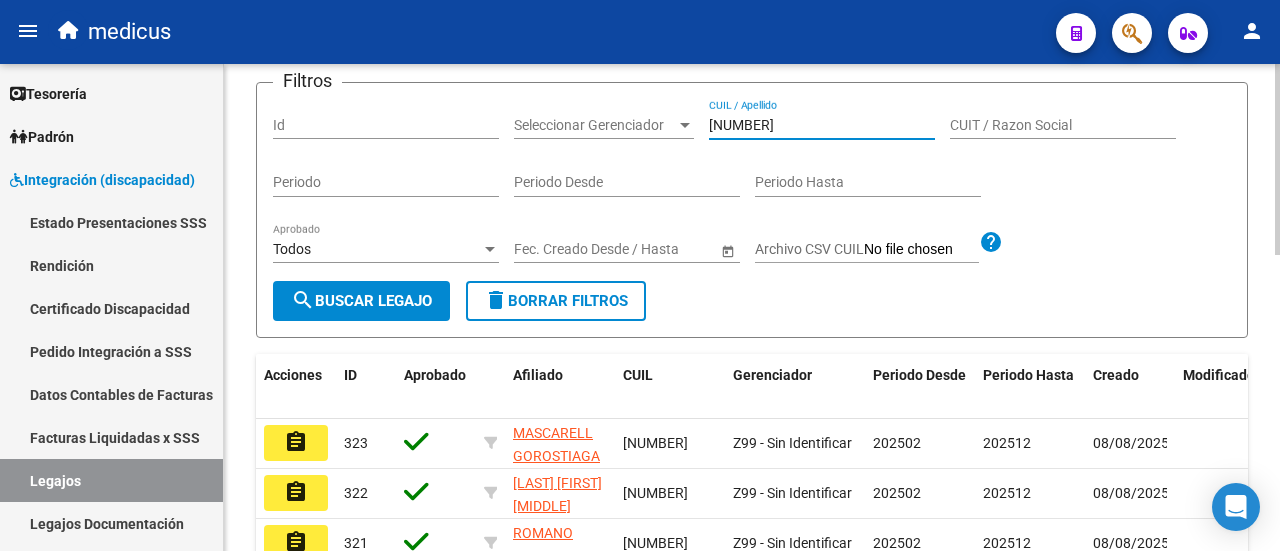 type on "[NUMBER]" 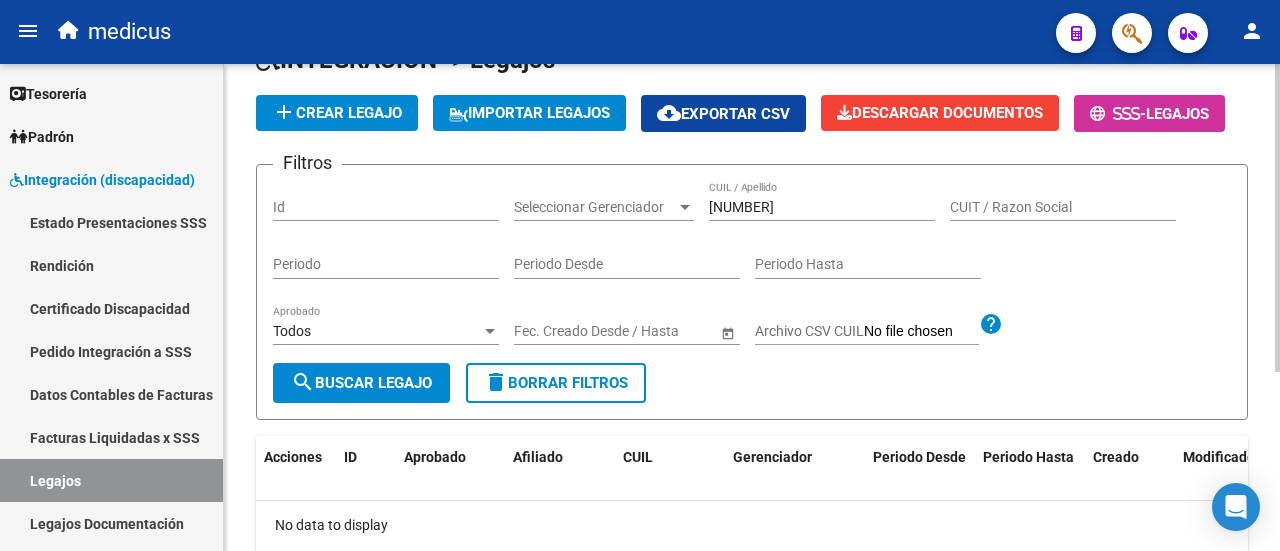 scroll, scrollTop: 0, scrollLeft: 0, axis: both 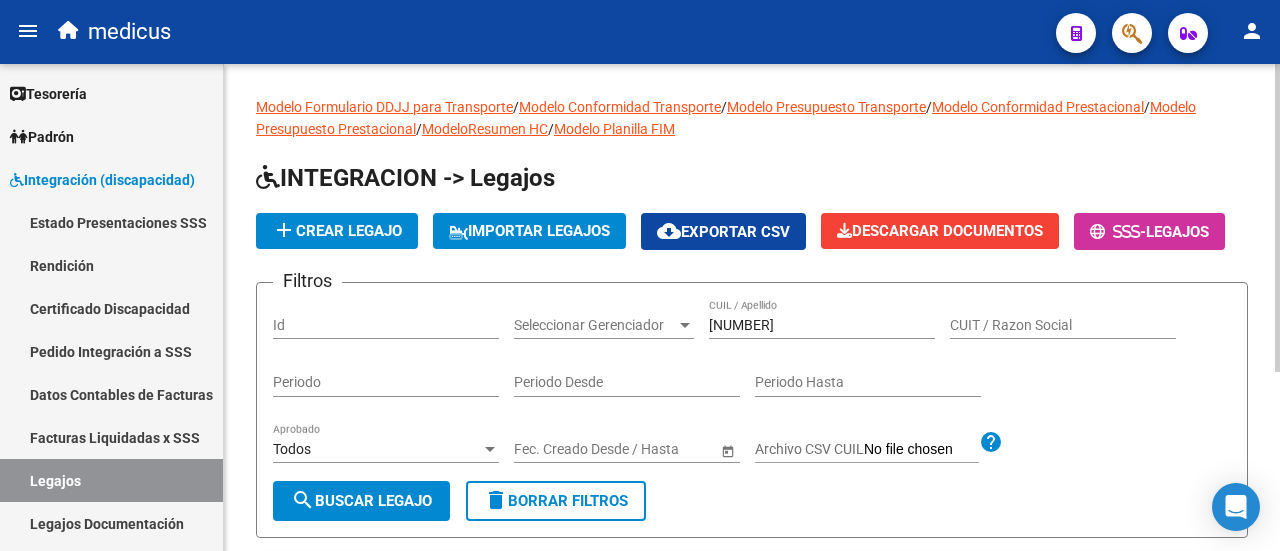 click on "add  Crear Legajo" 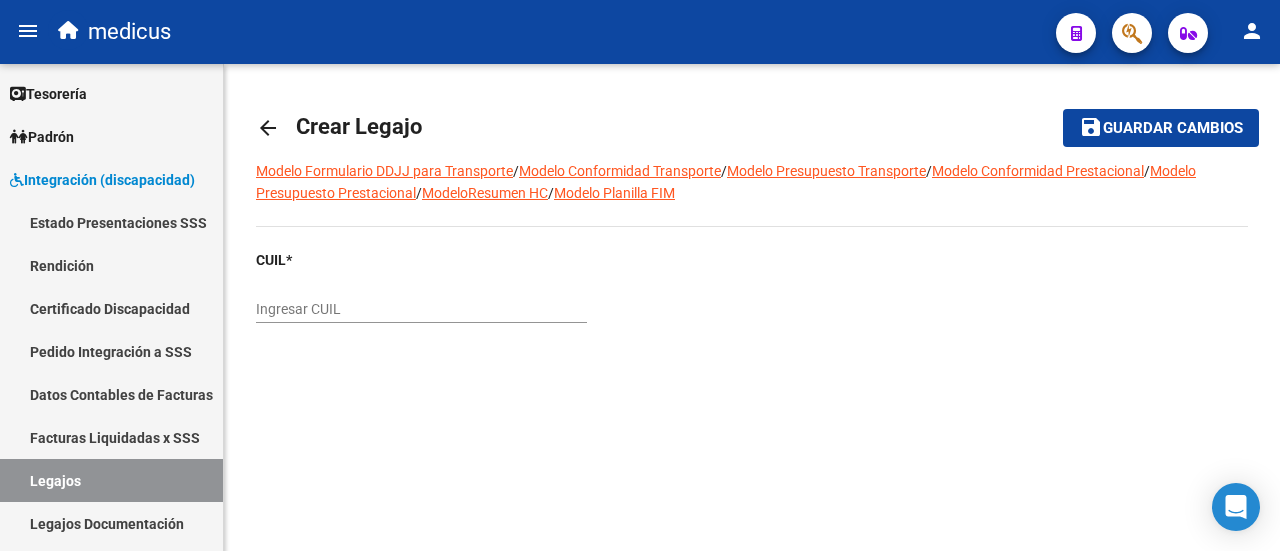 click on "Ingresar CUIL" at bounding box center (421, 309) 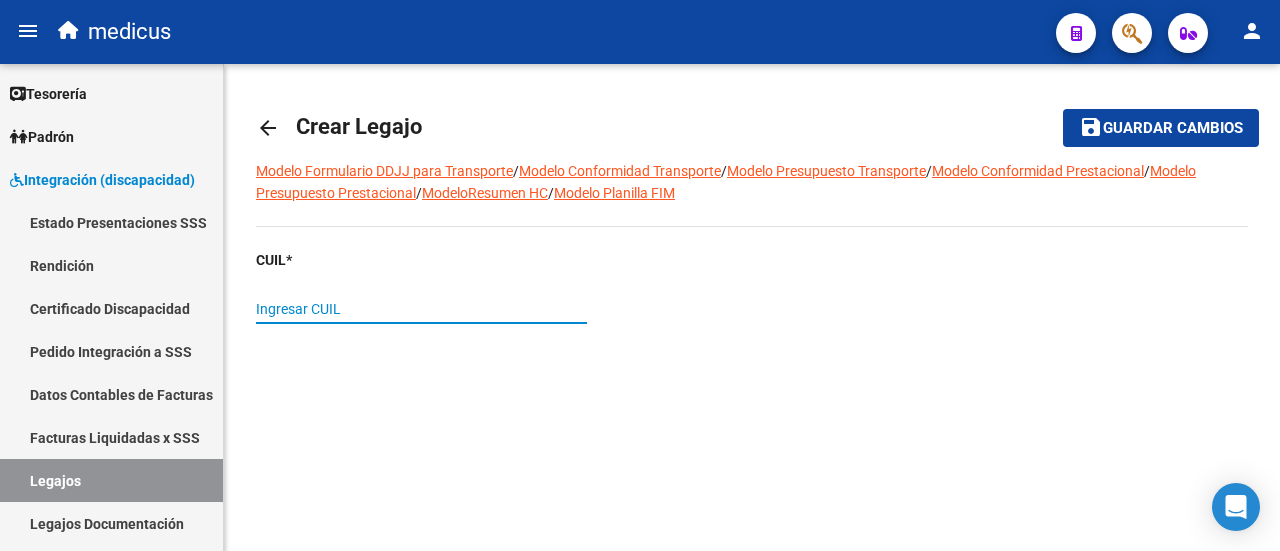 paste on "20-58256944-5" 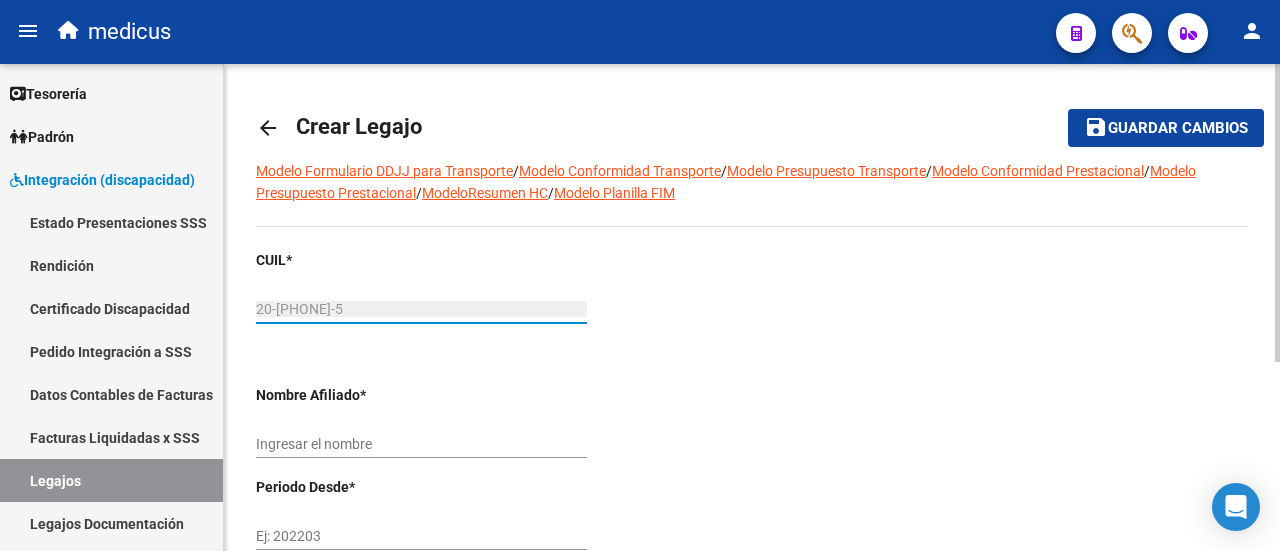 scroll, scrollTop: 200, scrollLeft: 0, axis: vertical 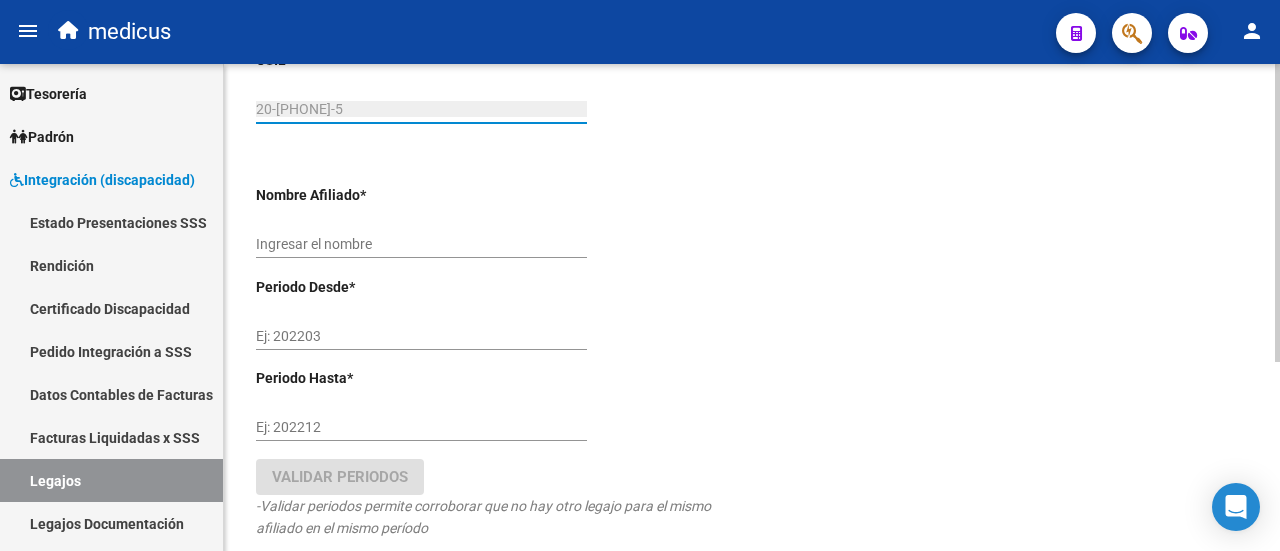 type on "[LAST] [FIRST]" 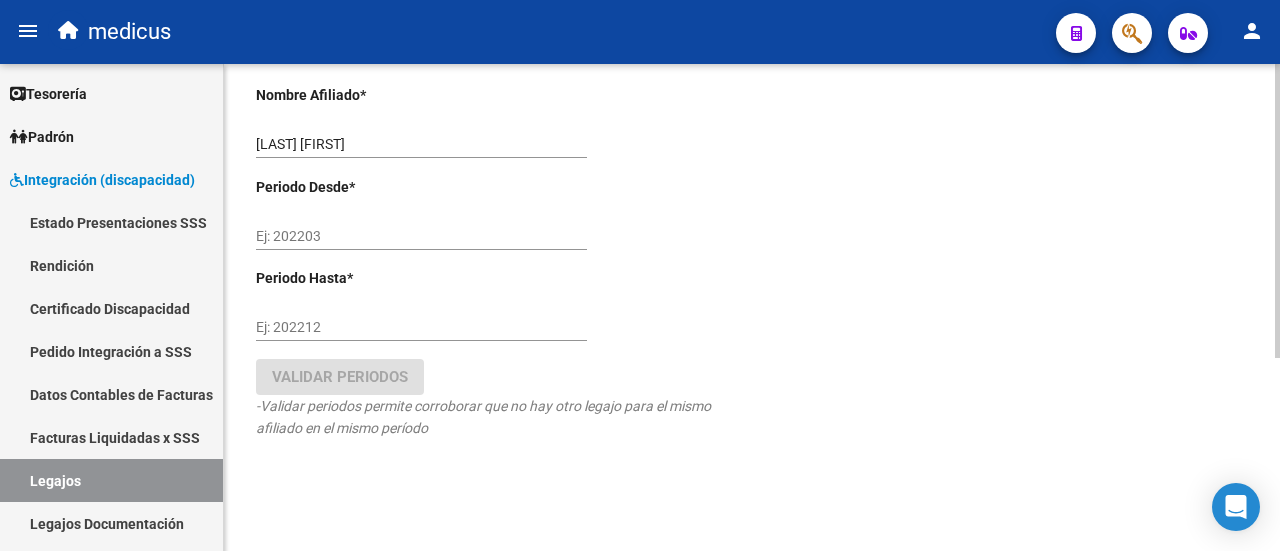 scroll, scrollTop: 319, scrollLeft: 0, axis: vertical 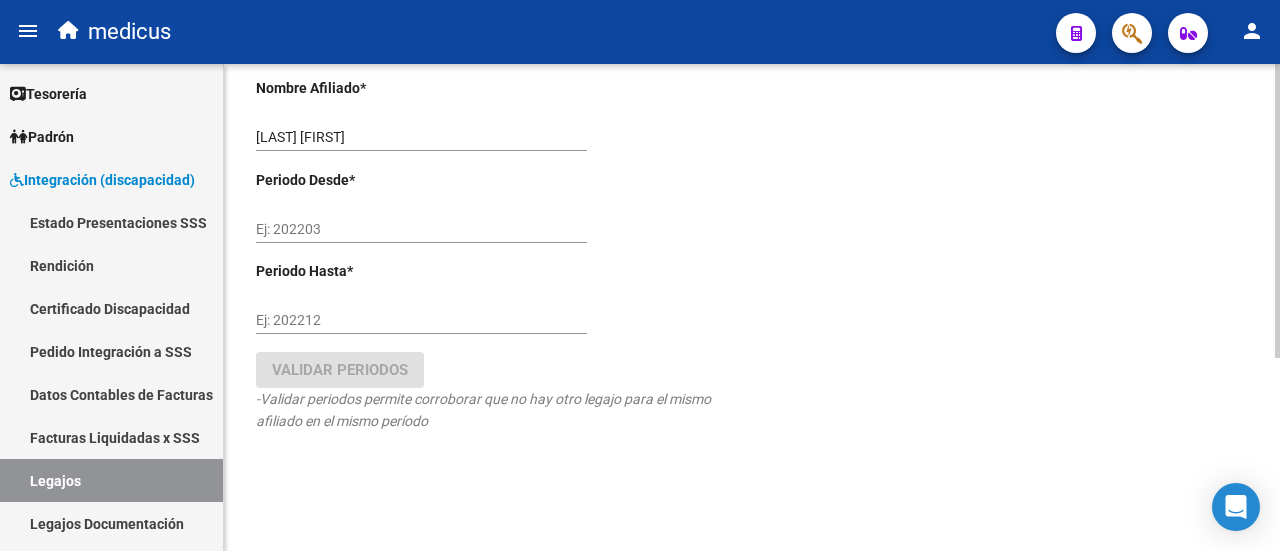 type on "20-58256944-5" 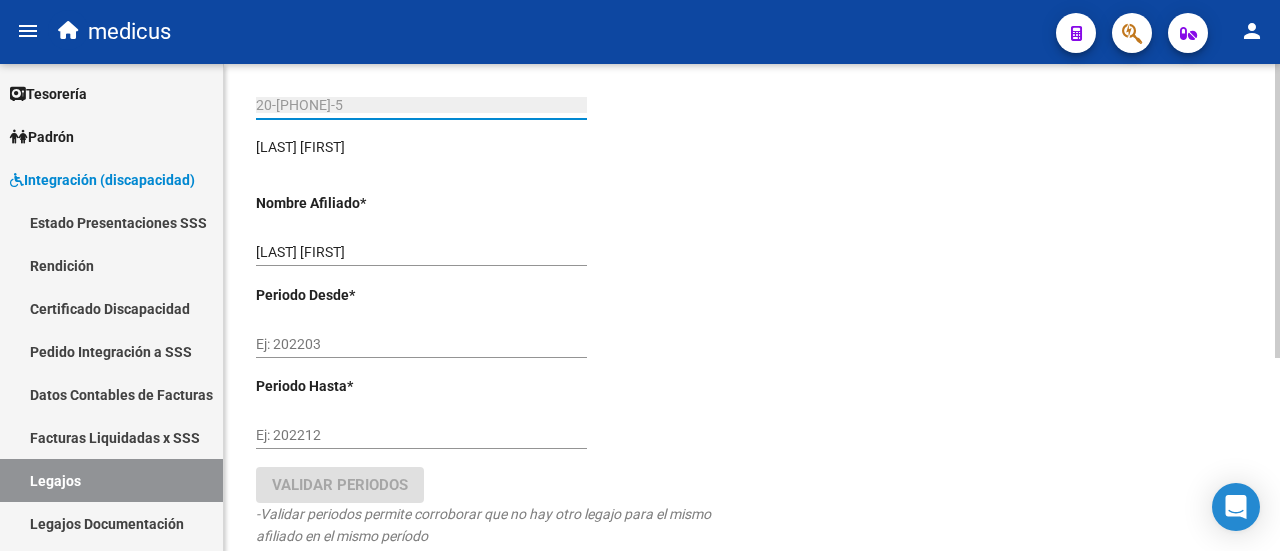 scroll, scrollTop: 219, scrollLeft: 0, axis: vertical 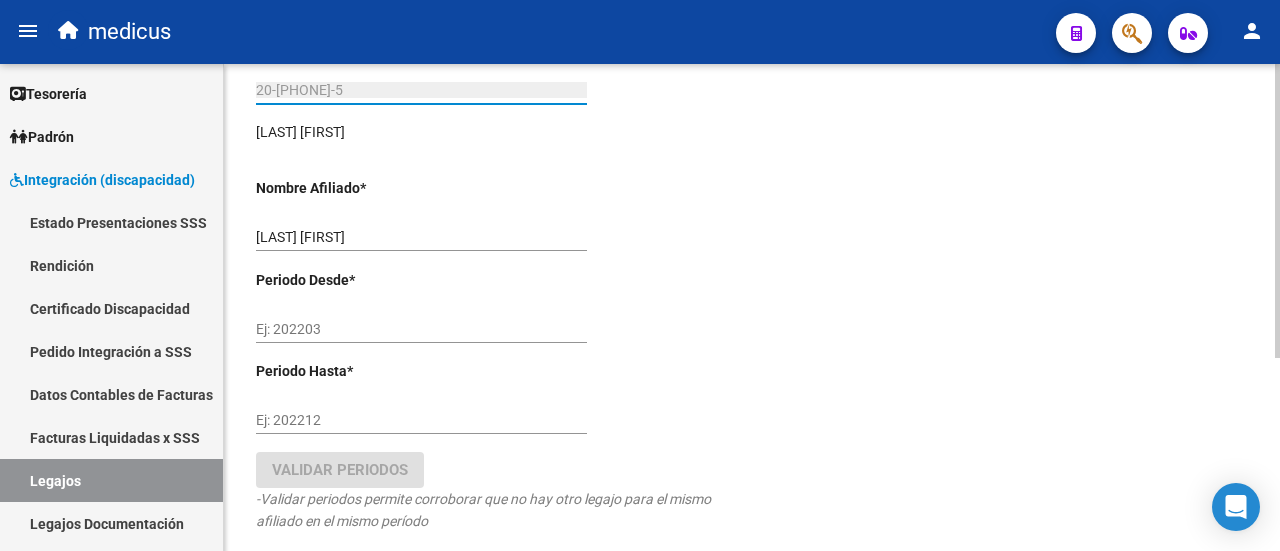 click on "Ej: 202203" at bounding box center (421, 329) 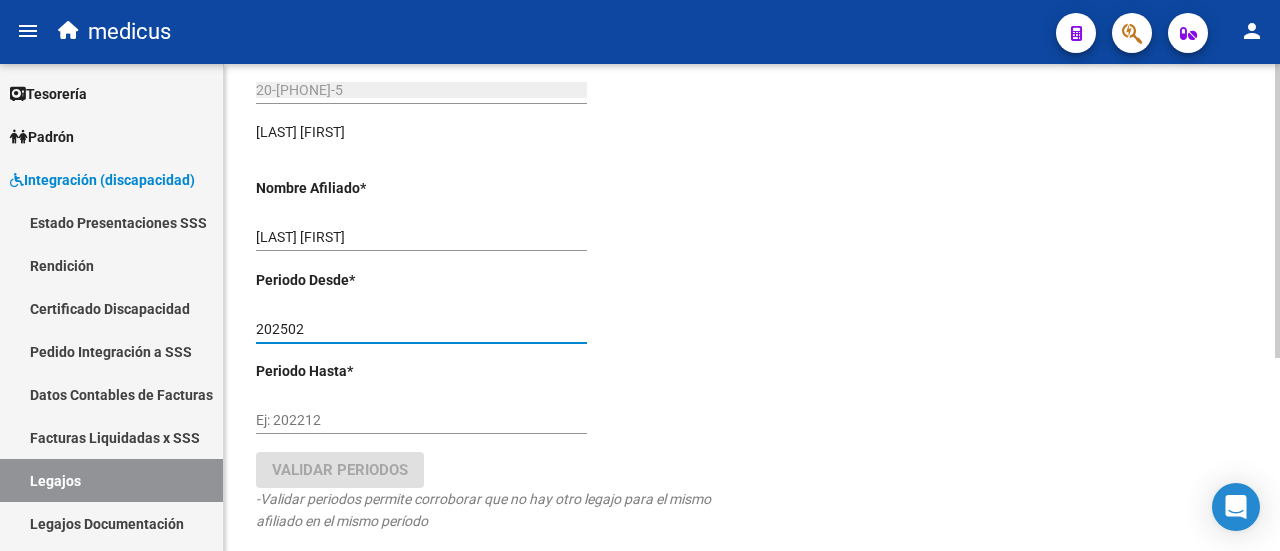 type on "202502" 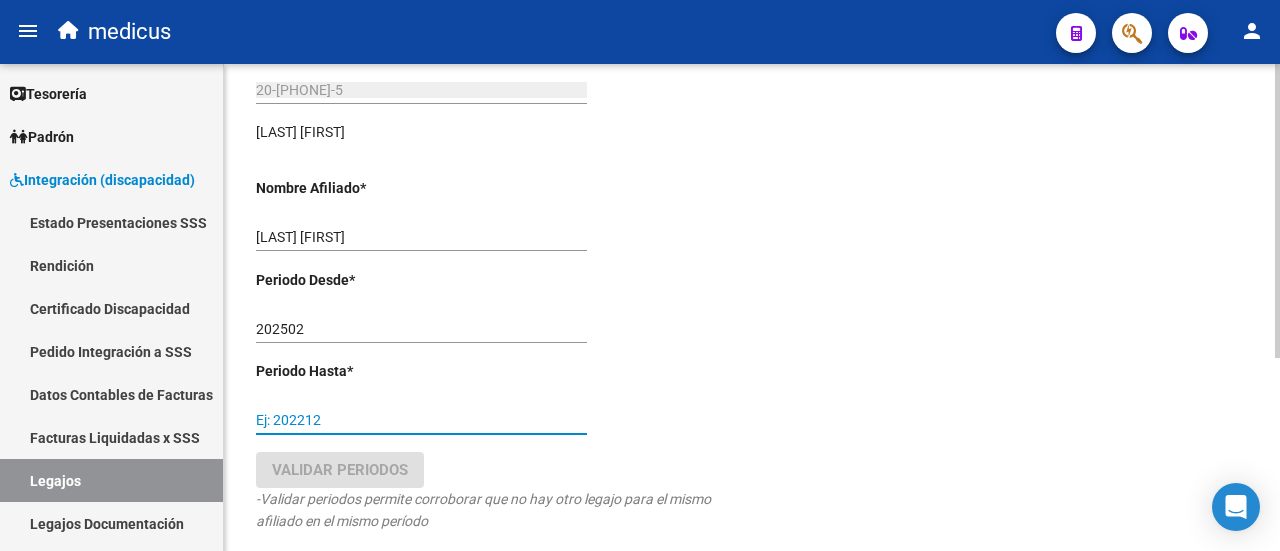 click on "Ej: 202212" at bounding box center (421, 420) 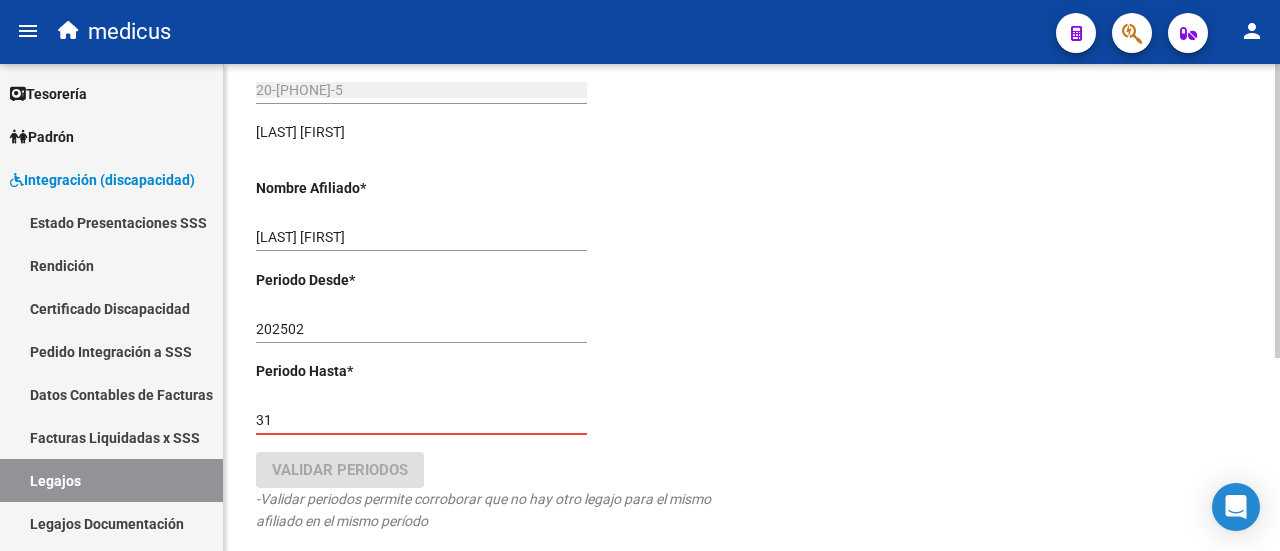 type on "3" 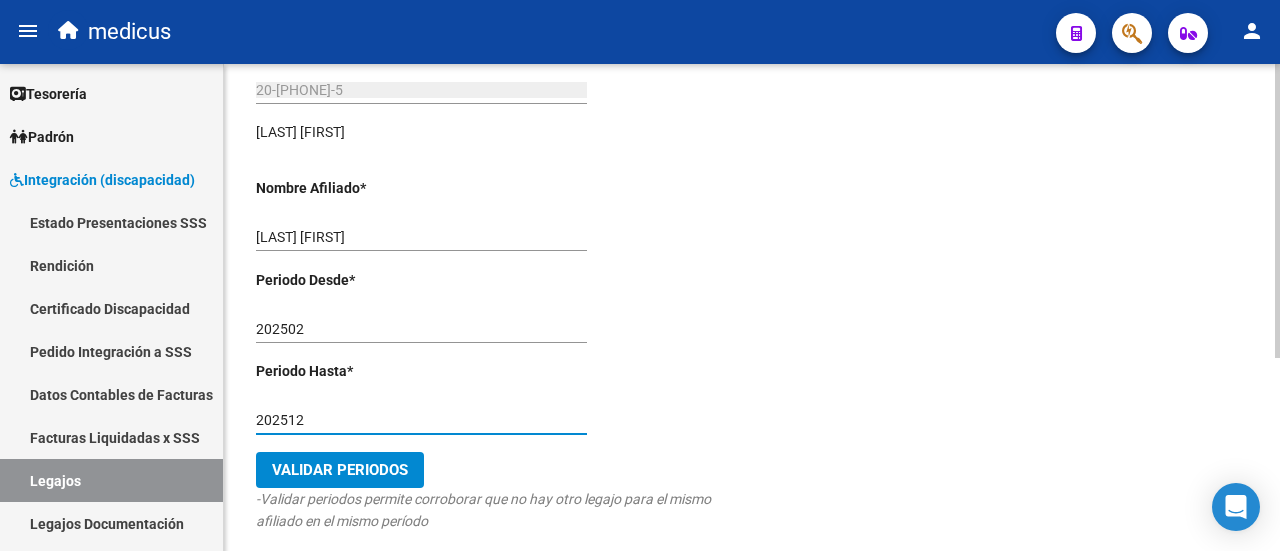 type on "202512" 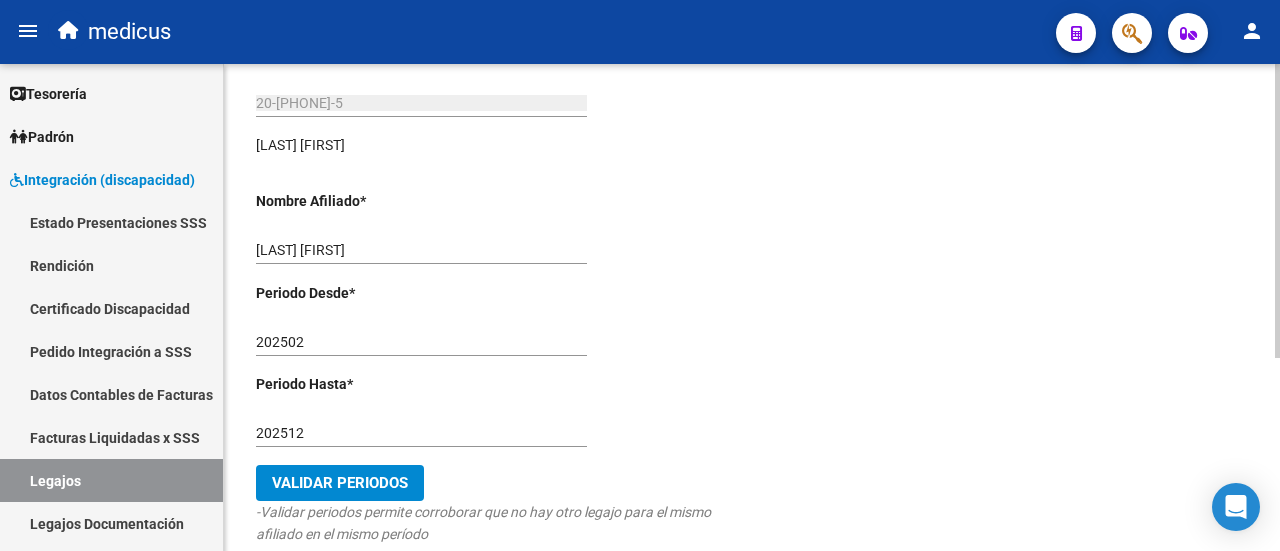 scroll, scrollTop: 319, scrollLeft: 0, axis: vertical 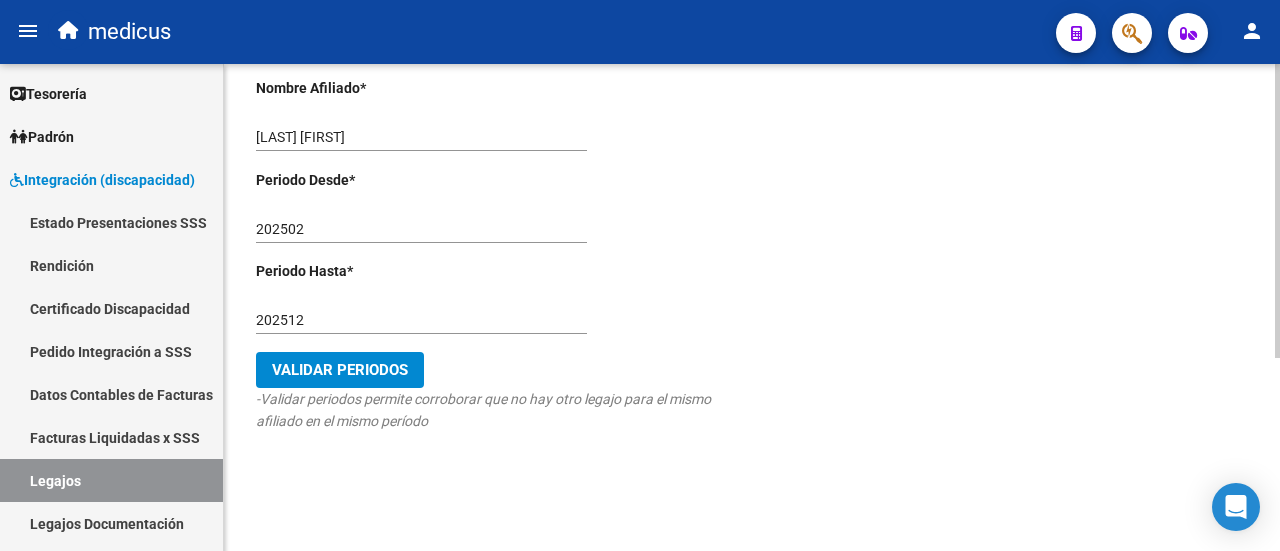 click on "Validar Periodos" 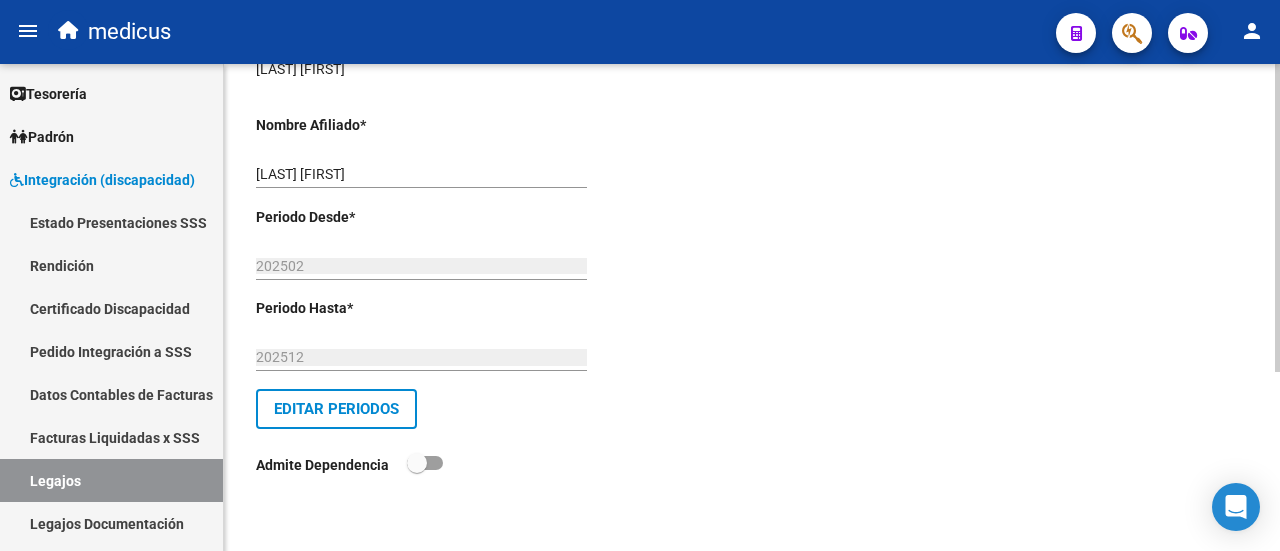 scroll, scrollTop: 0, scrollLeft: 0, axis: both 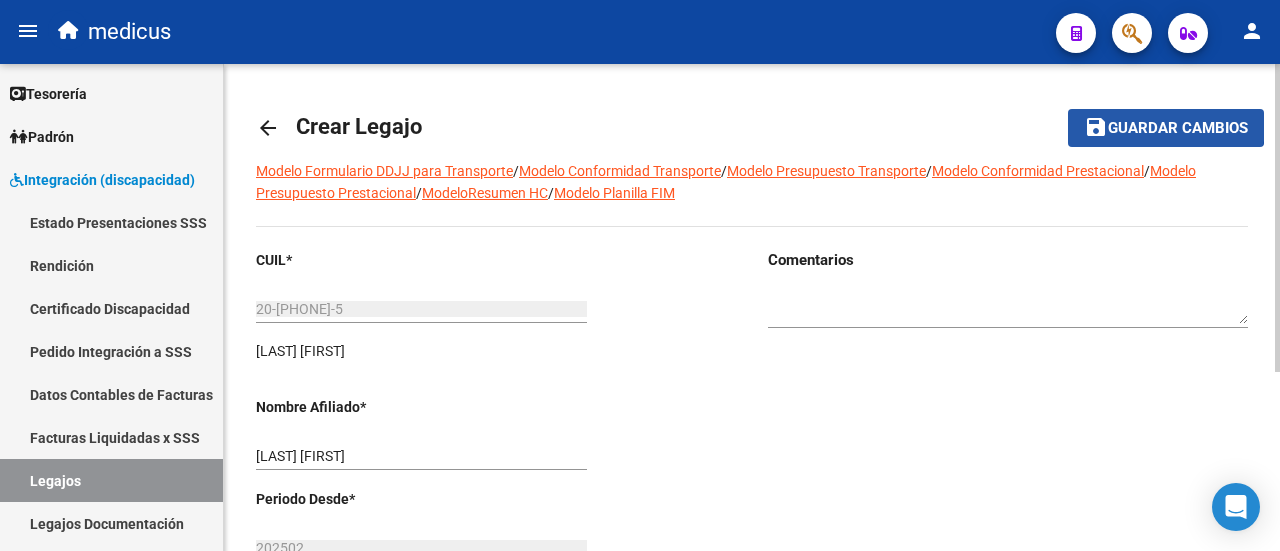 click on "save Guardar cambios" 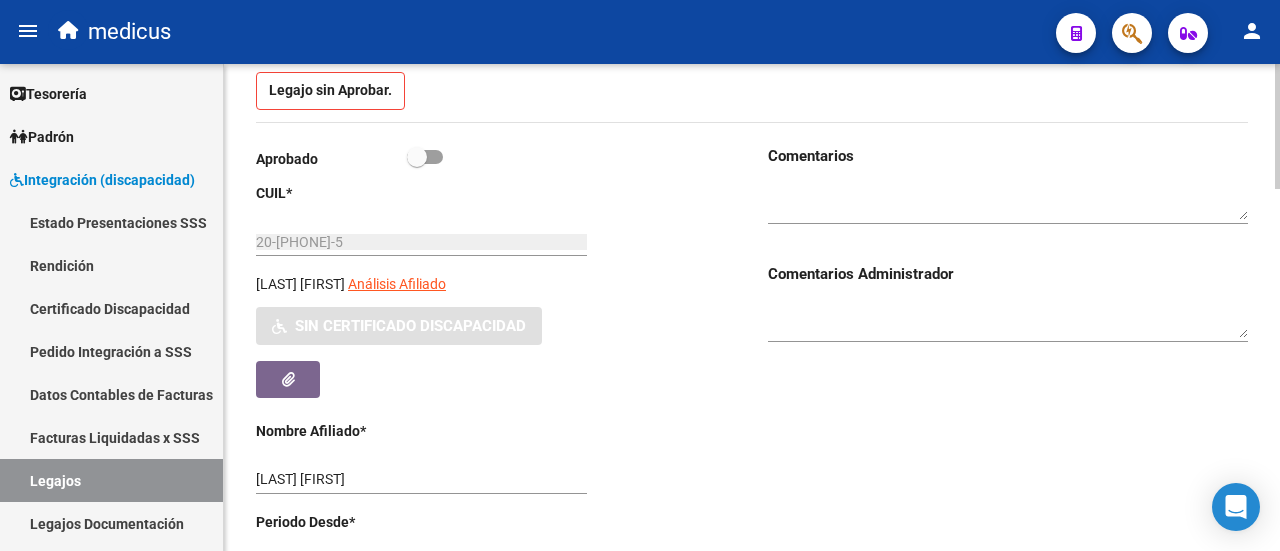 scroll, scrollTop: 116, scrollLeft: 0, axis: vertical 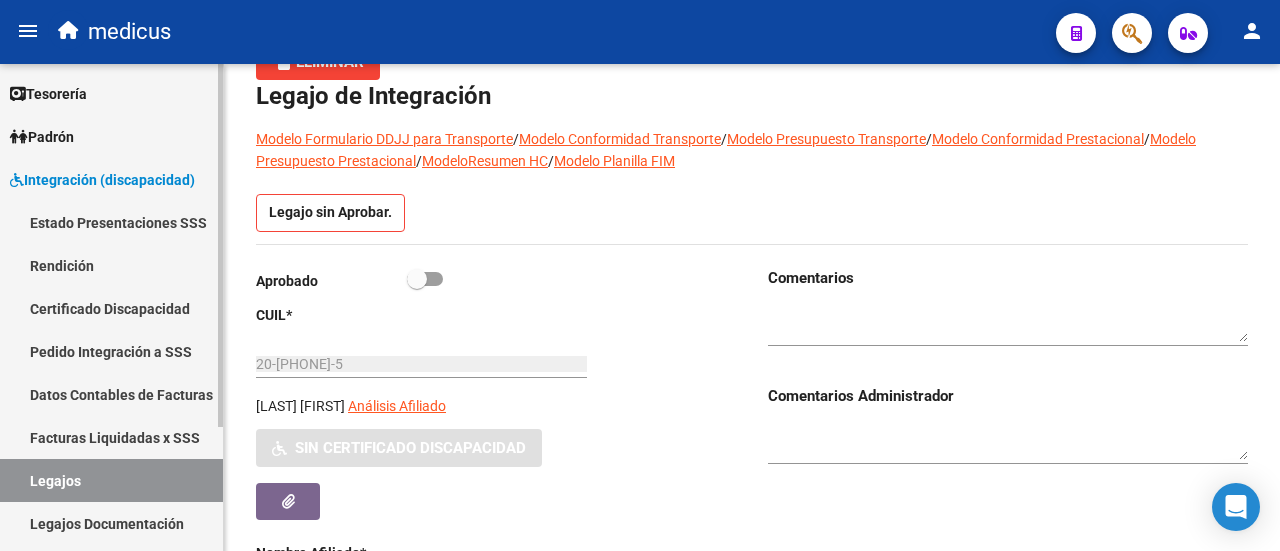 click on "Certificado Discapacidad" at bounding box center (111, 308) 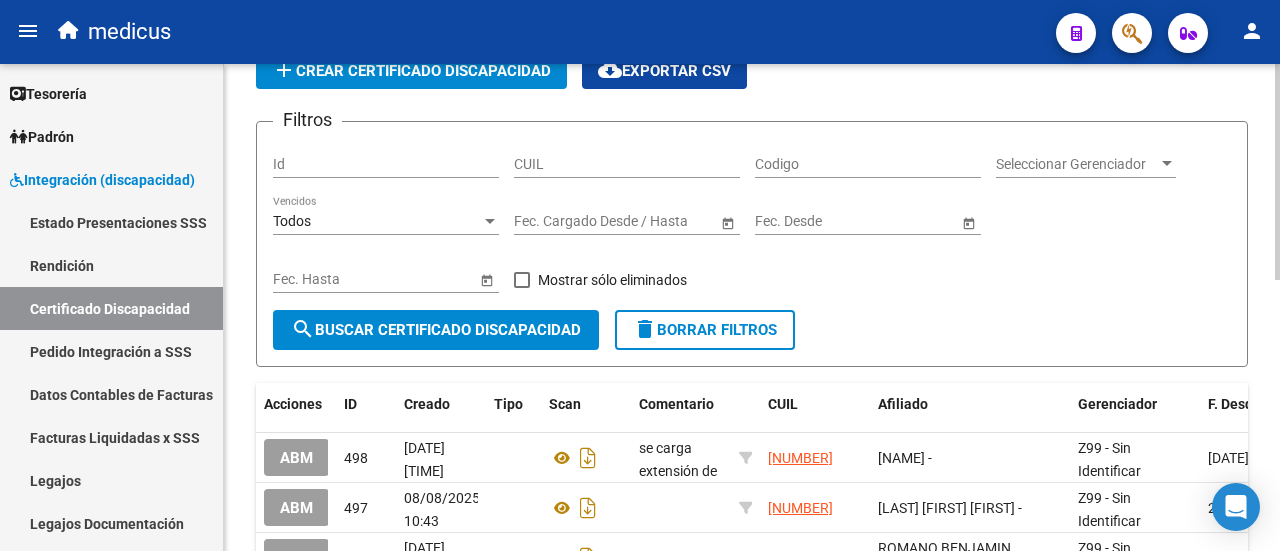 scroll, scrollTop: 116, scrollLeft: 0, axis: vertical 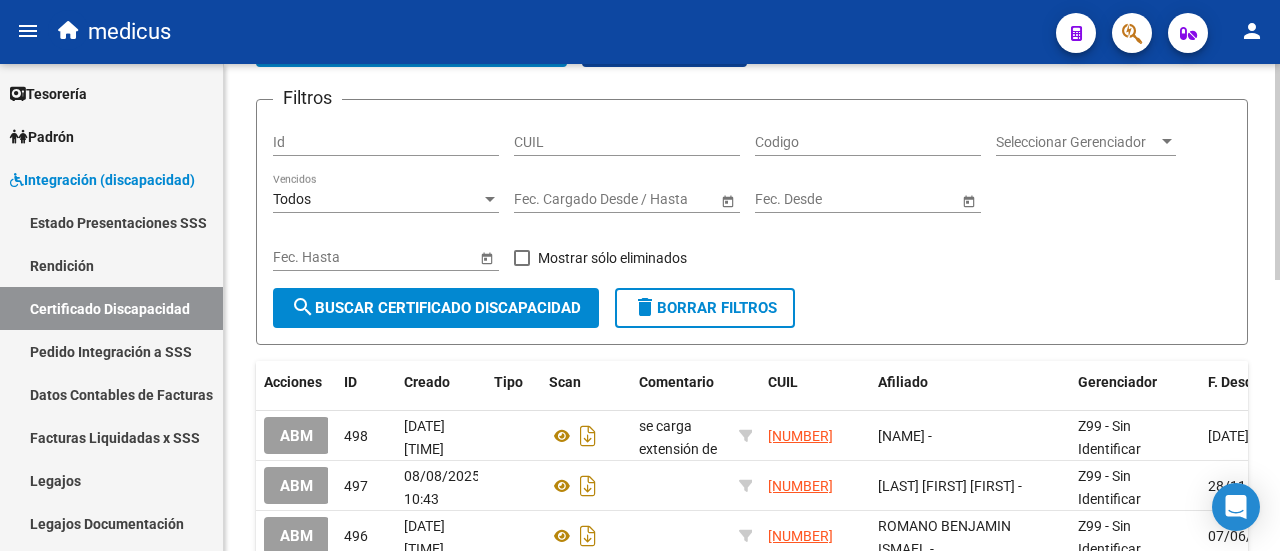 click on "CUIL" at bounding box center [627, 142] 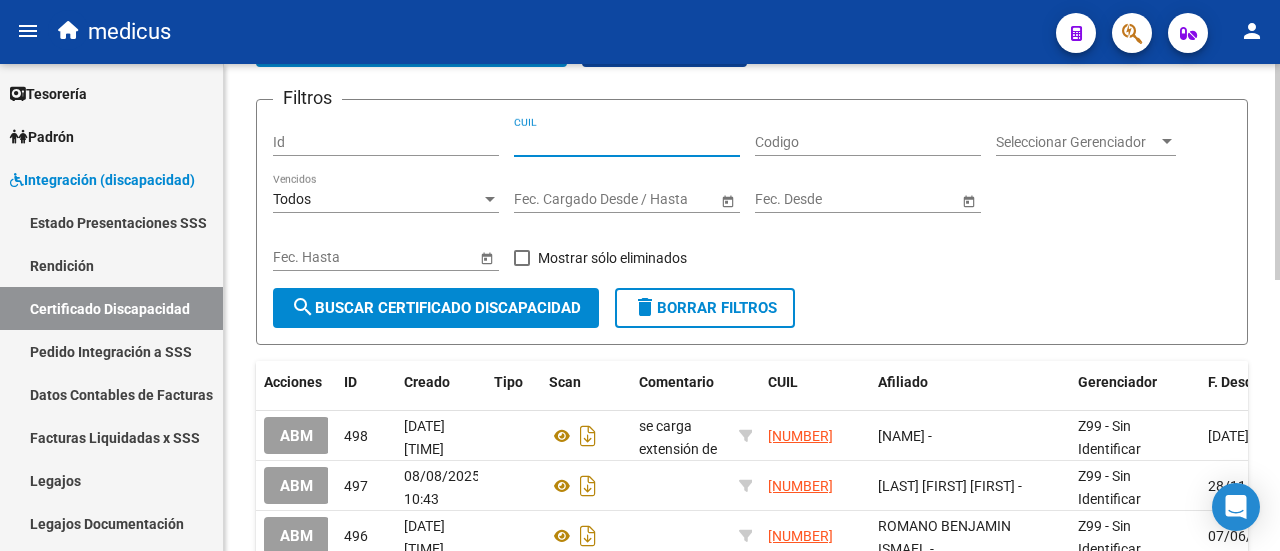 paste on "02-00058256-9" 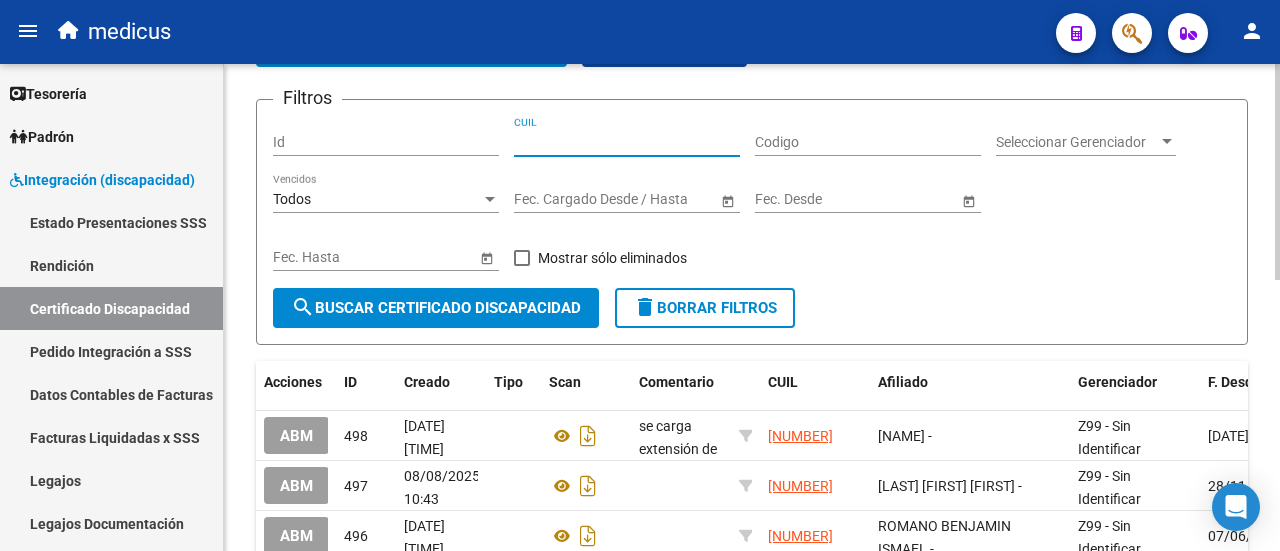 type on "02-00058256-9" 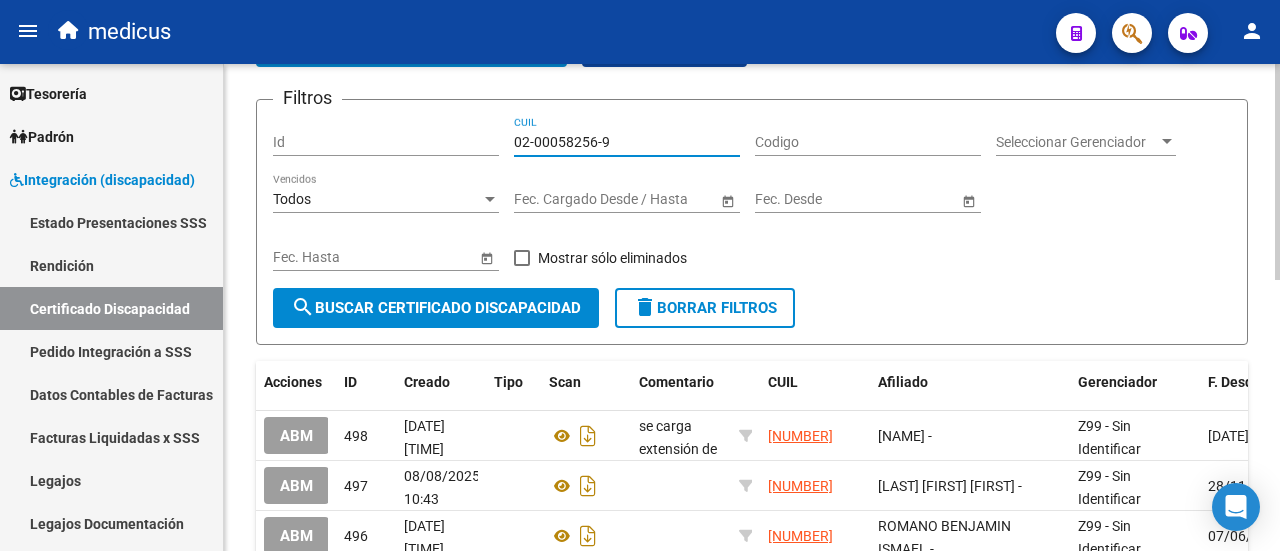 drag, startPoint x: 610, startPoint y: 144, endPoint x: 503, endPoint y: 160, distance: 108.18965 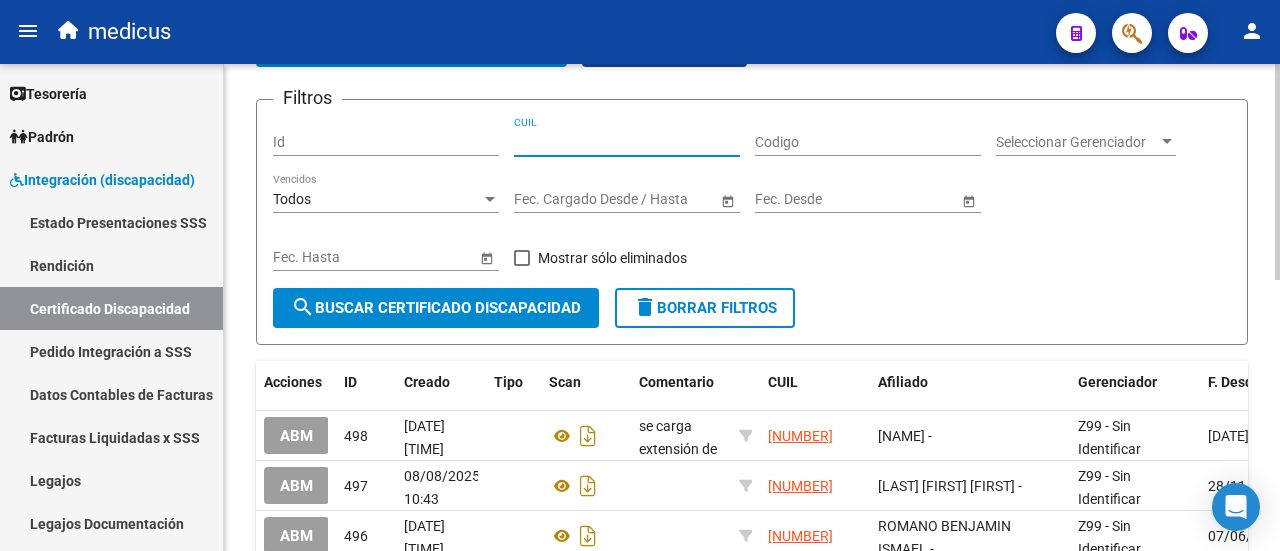 paste on "20-58256944-5" 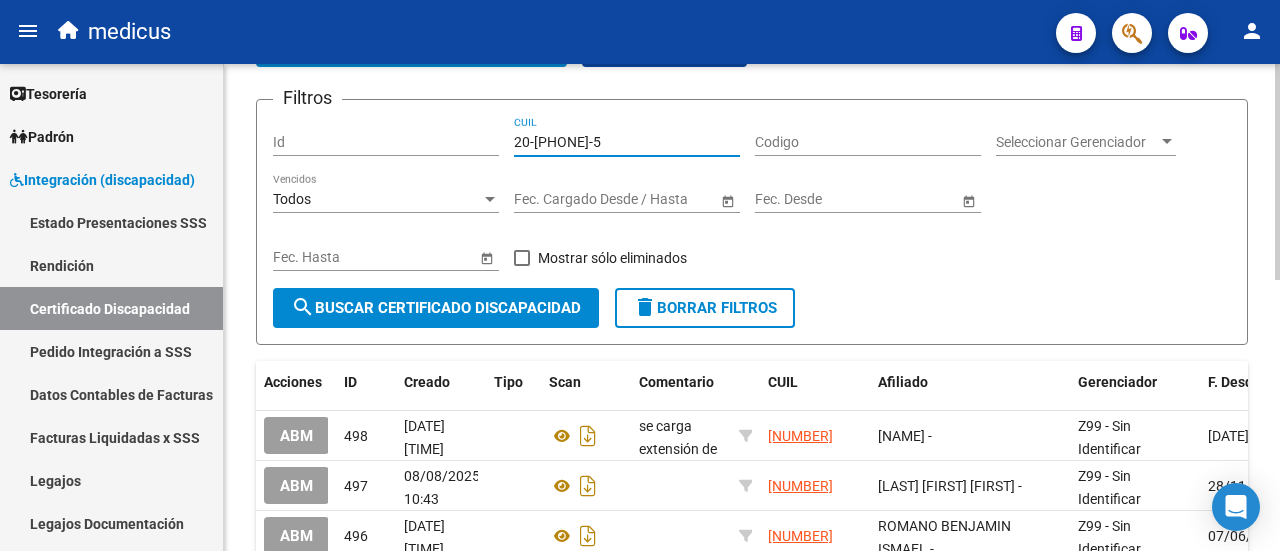 type on "20-58256944-5" 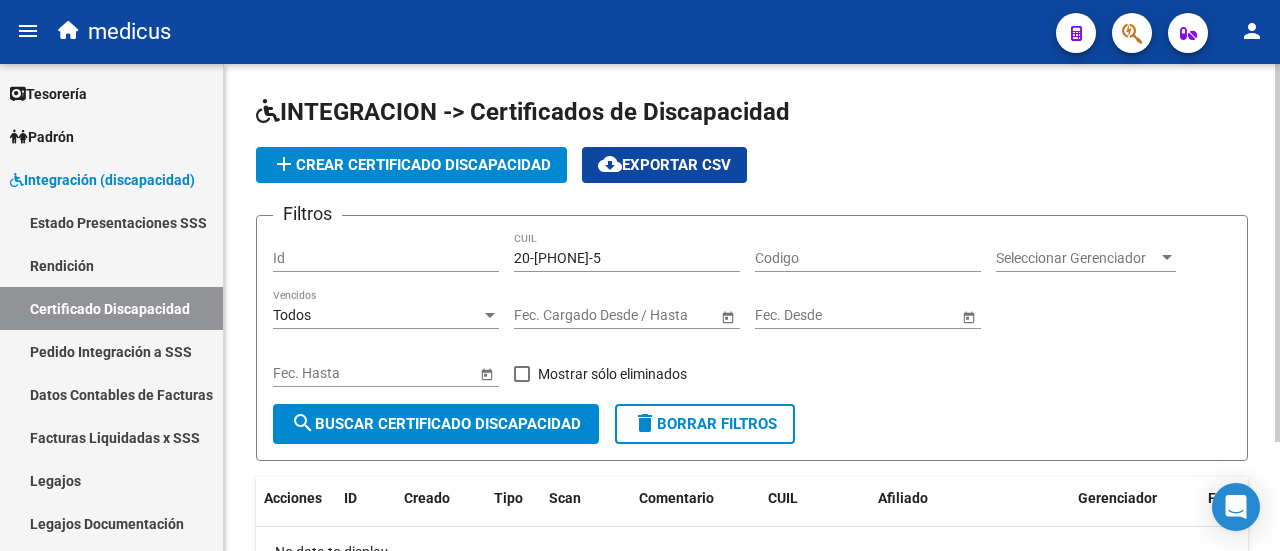scroll, scrollTop: 0, scrollLeft: 0, axis: both 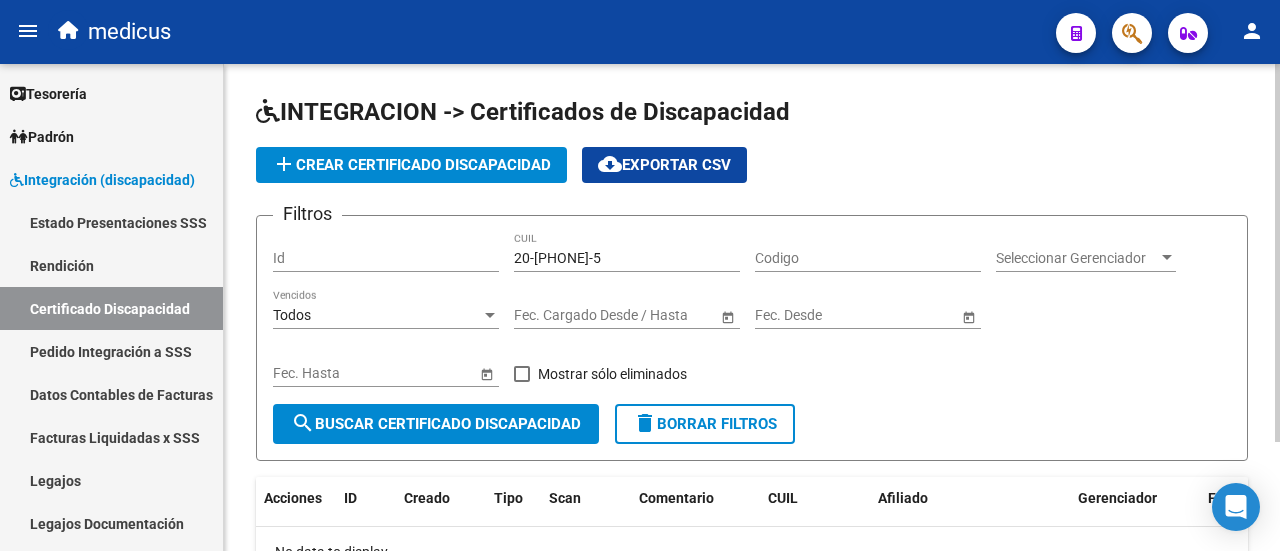 click on "add  Crear Certificado Discapacidad" 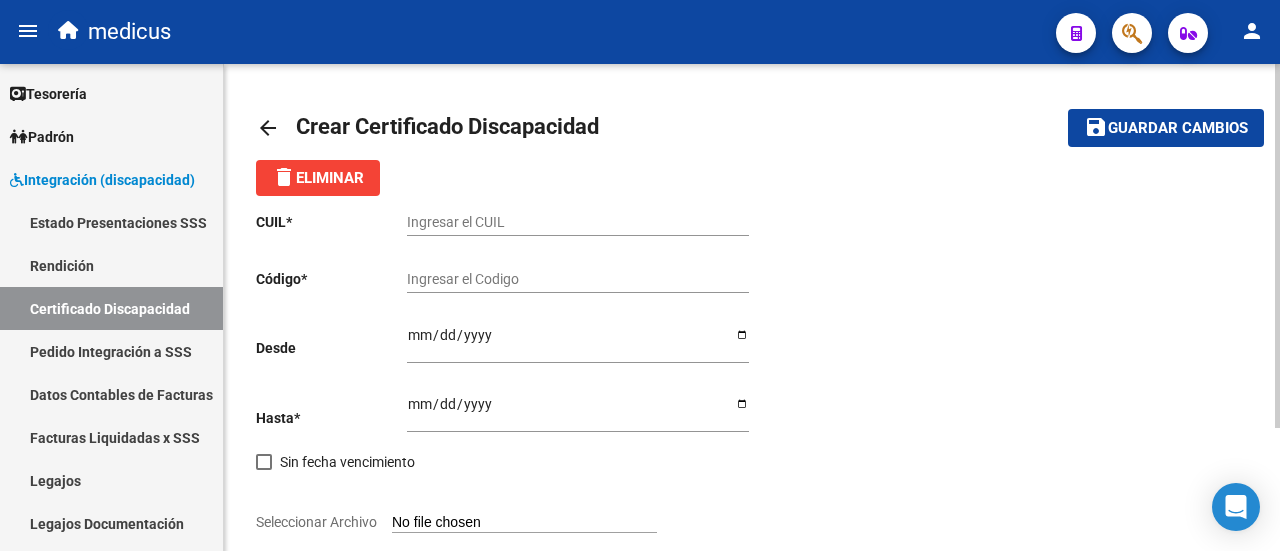 click on "Ingresar el CUIL" at bounding box center (578, 222) 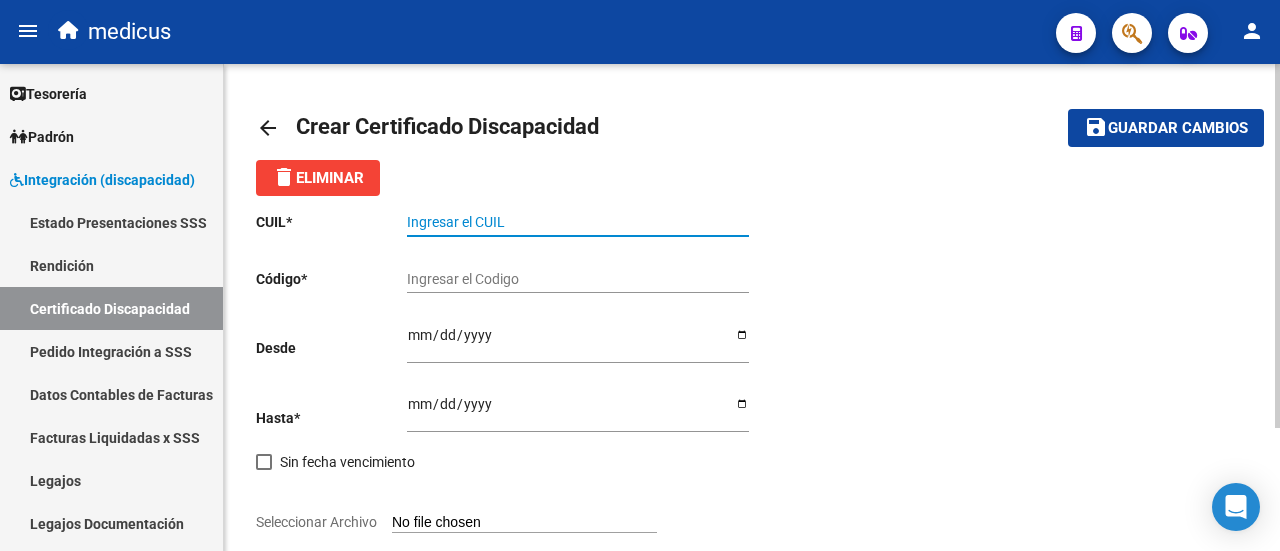 paste on "20-58256944-5" 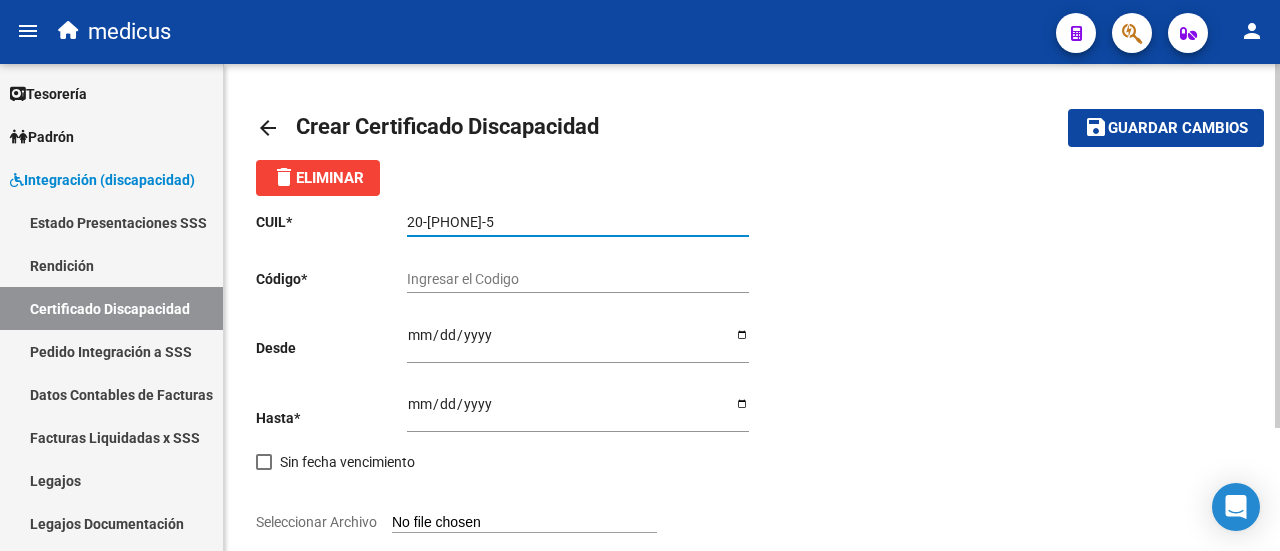type on "20-58256944-5" 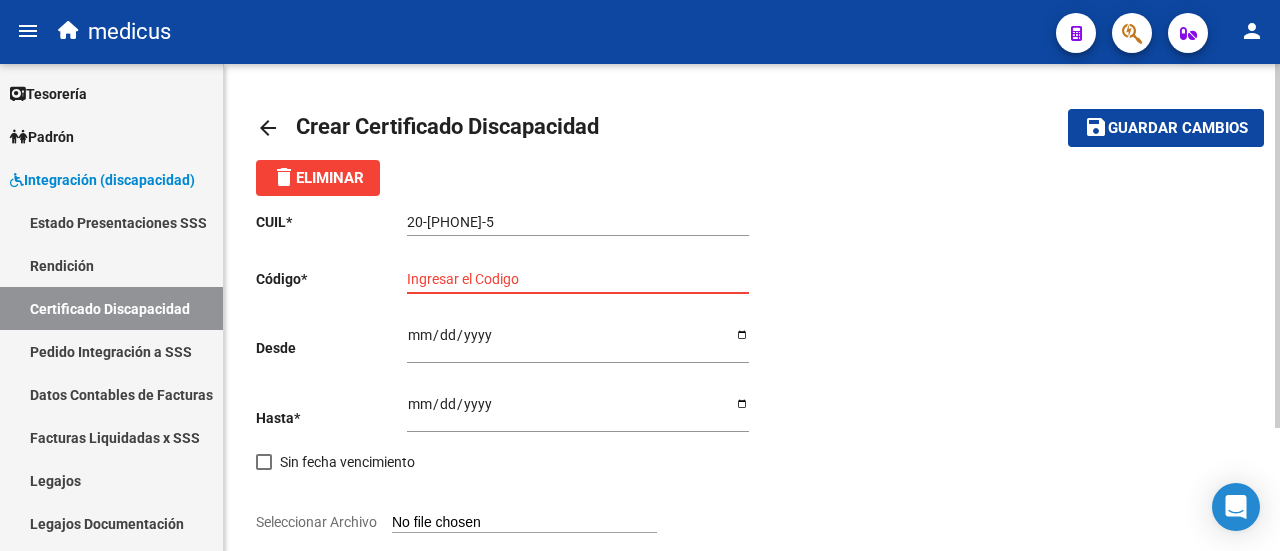 paste on "ARG-02-00058256944-20241104-20201104-ENT-434" 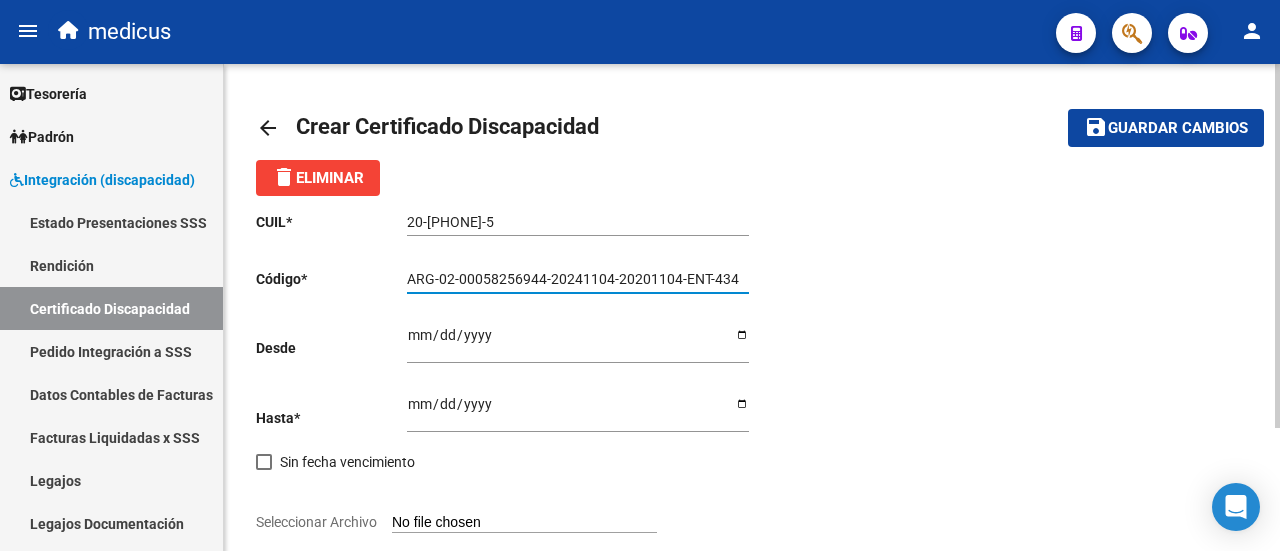 click on "ARG-02-00058256944-20241104-20201104-ENT-434" at bounding box center (578, 279) 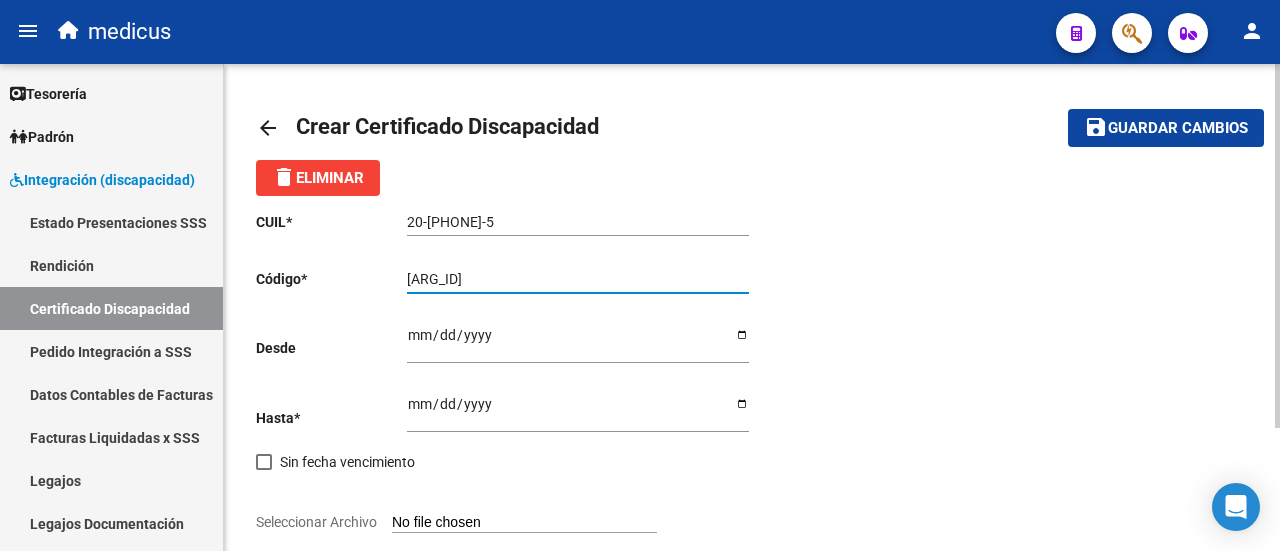 click on "ARG0200058256944-20241104-20201104-ENT-434" at bounding box center [578, 279] 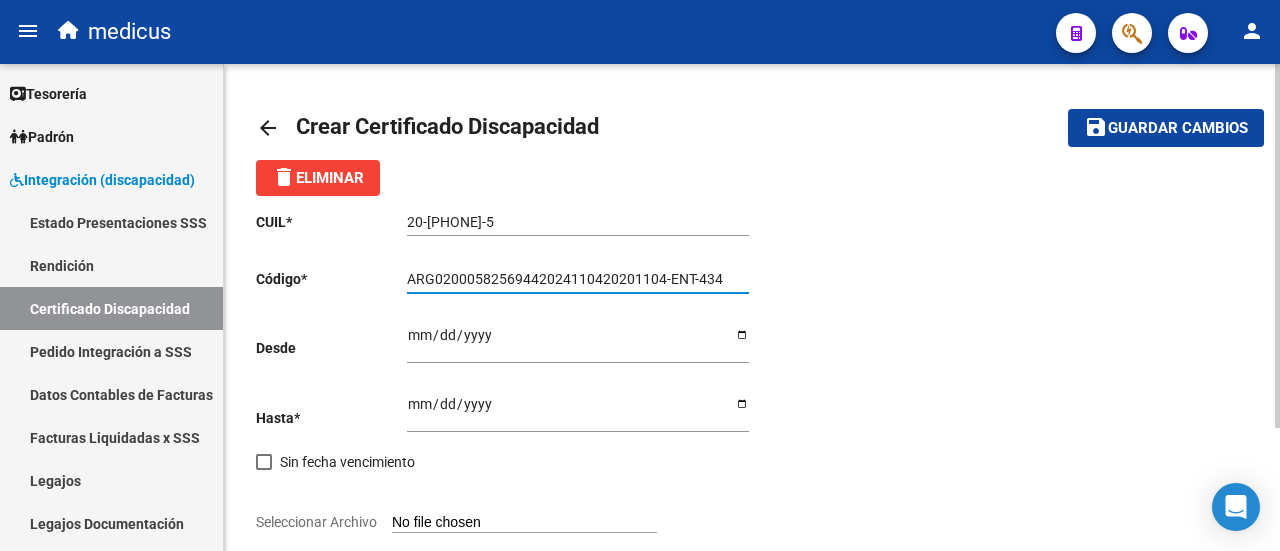 click on "ARG02000582569442024110420201104-ENT-434" at bounding box center (578, 279) 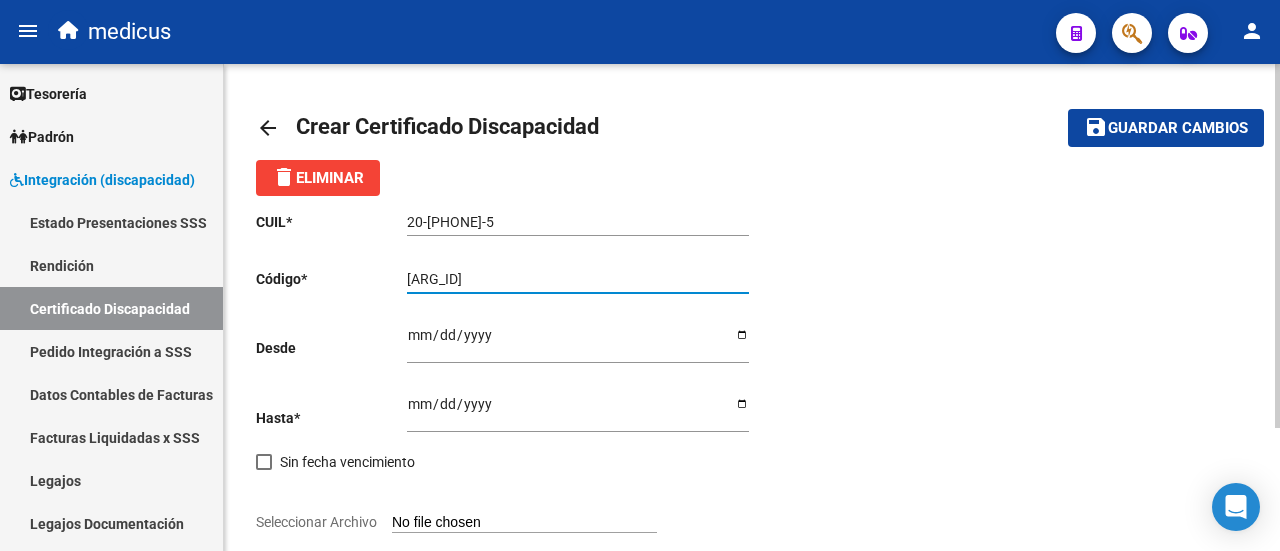 click on "ARG02000582569442024110420201104ENT-434" at bounding box center [578, 279] 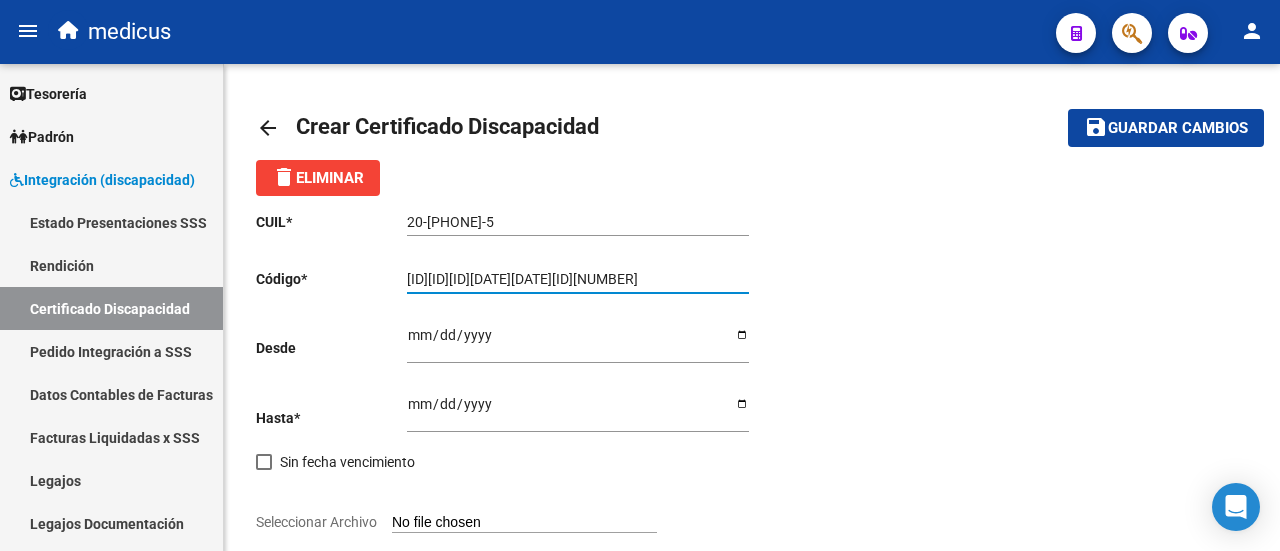 type on "[ARG_ID]" 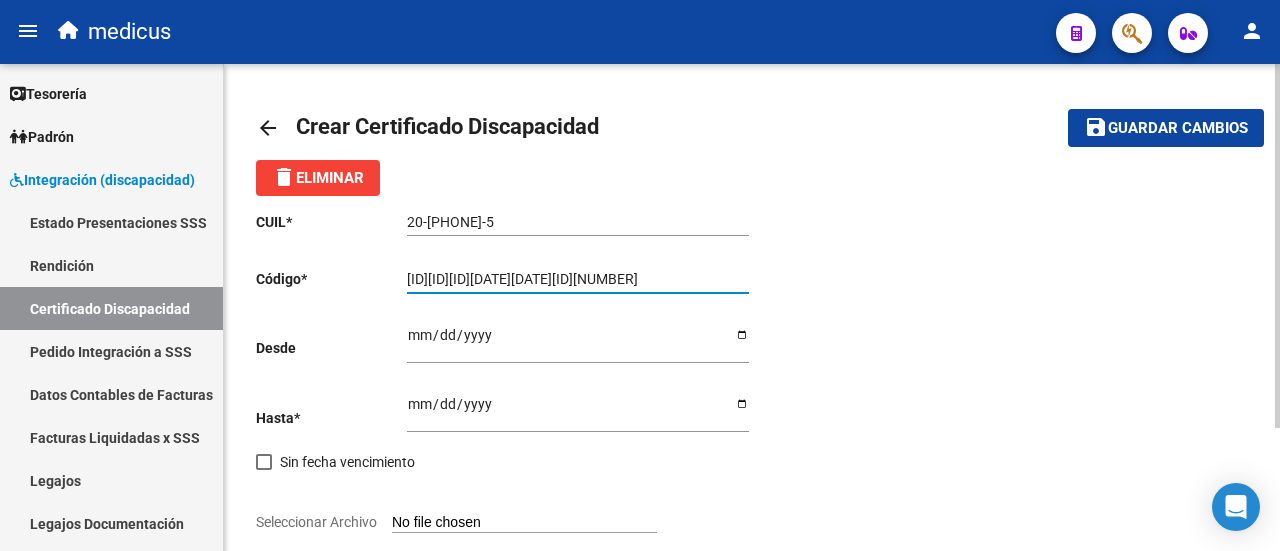 click on "Ingresar fec. Desde" at bounding box center (578, 342) 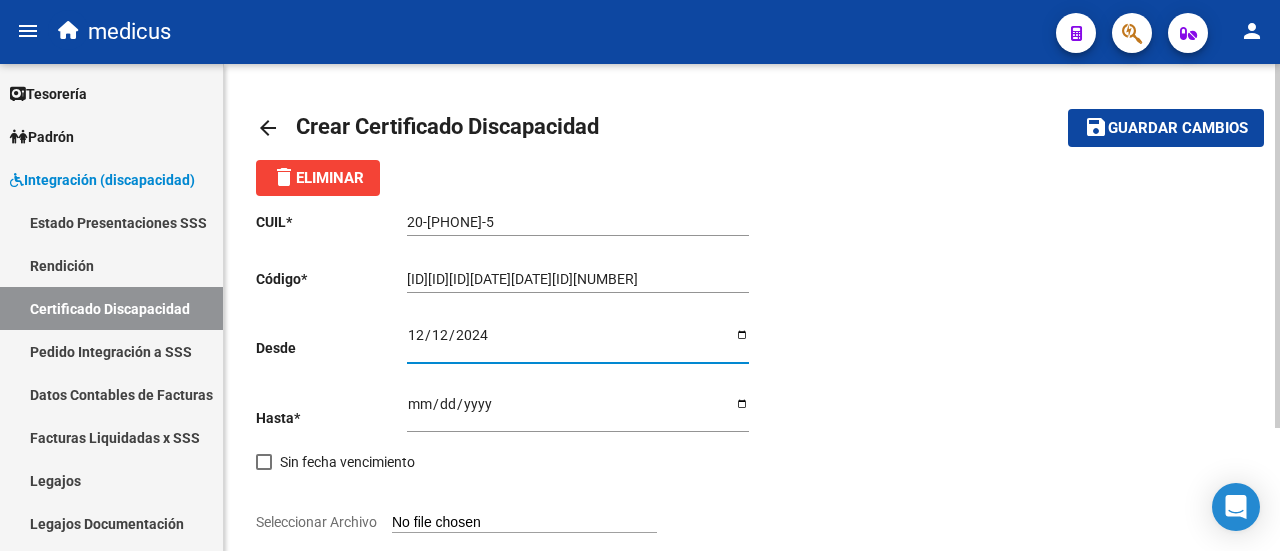 click on "2024-12-12" at bounding box center [578, 342] 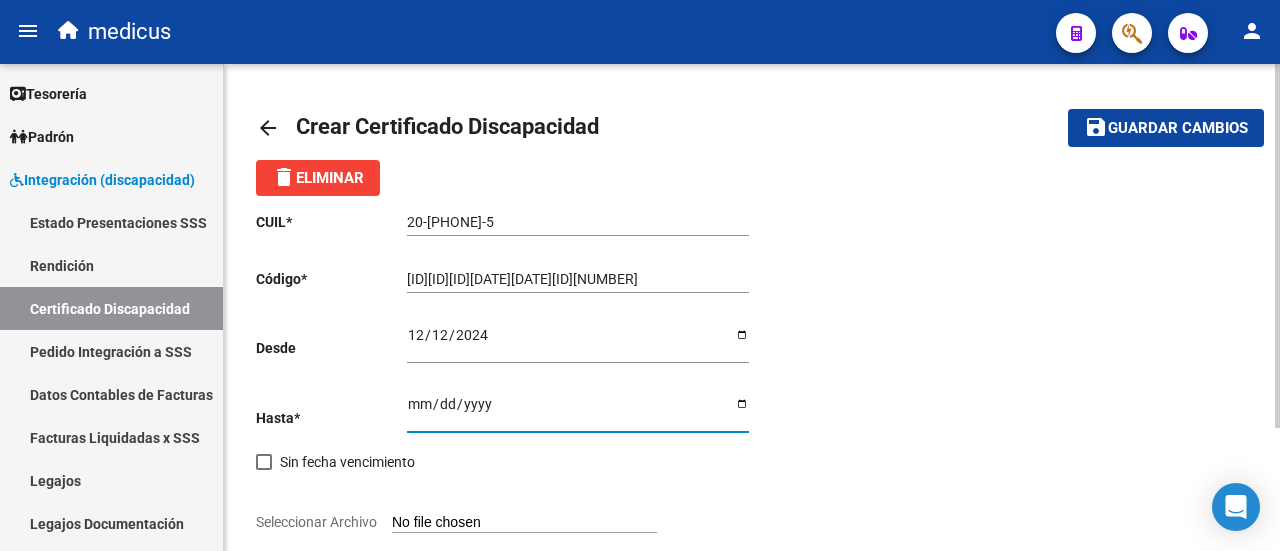 click on "Ingresar fec. Hasta" at bounding box center (578, 411) 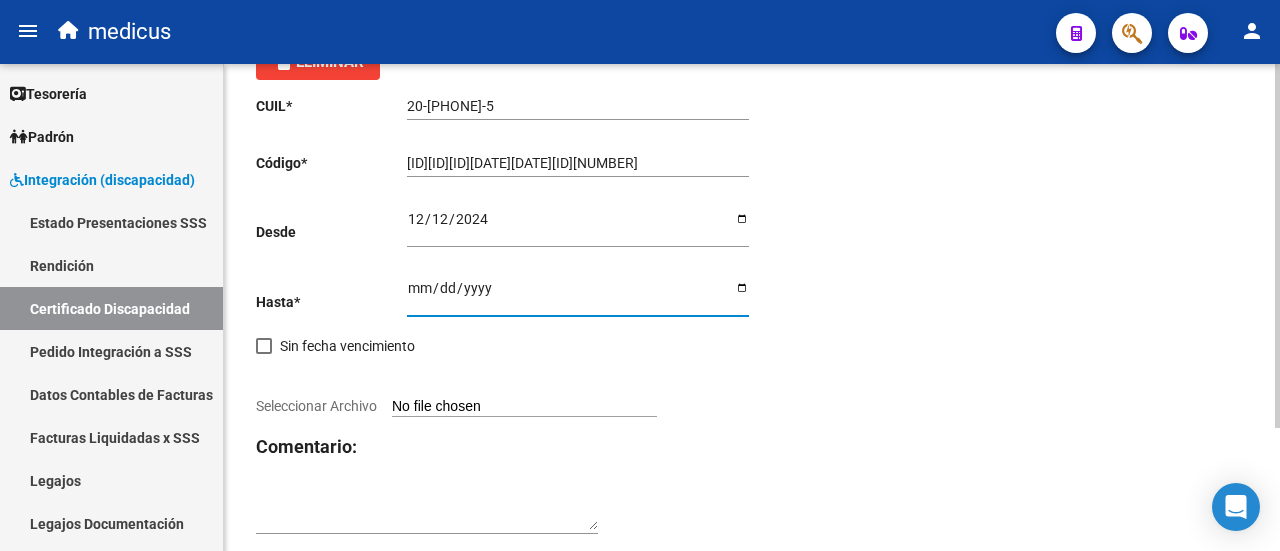 scroll, scrollTop: 164, scrollLeft: 0, axis: vertical 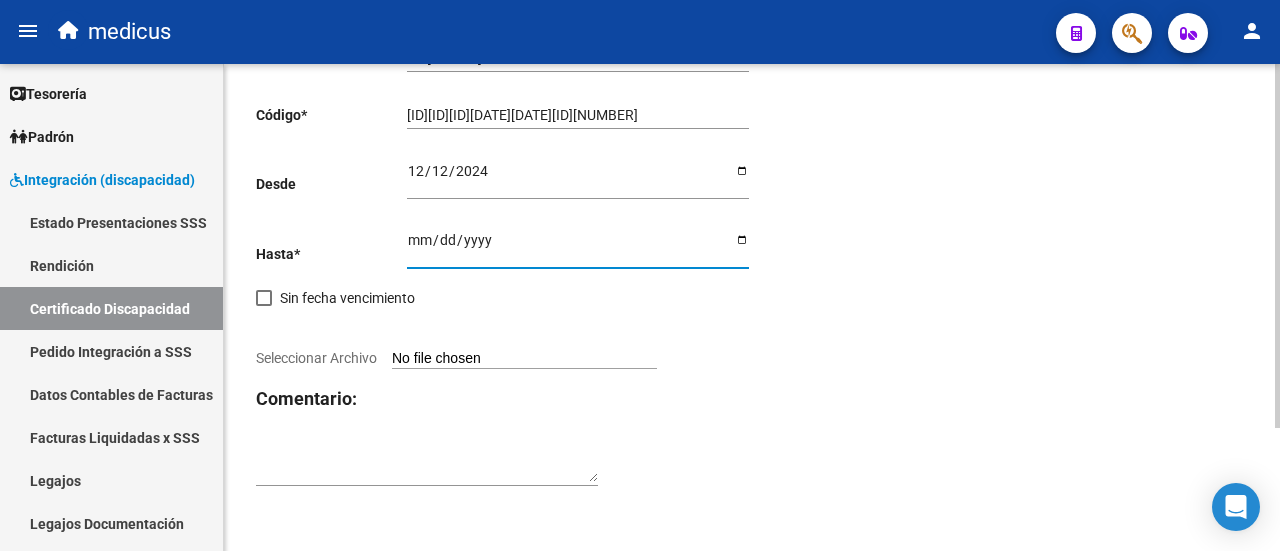 click on "Seleccionar Archivo" at bounding box center (524, 359) 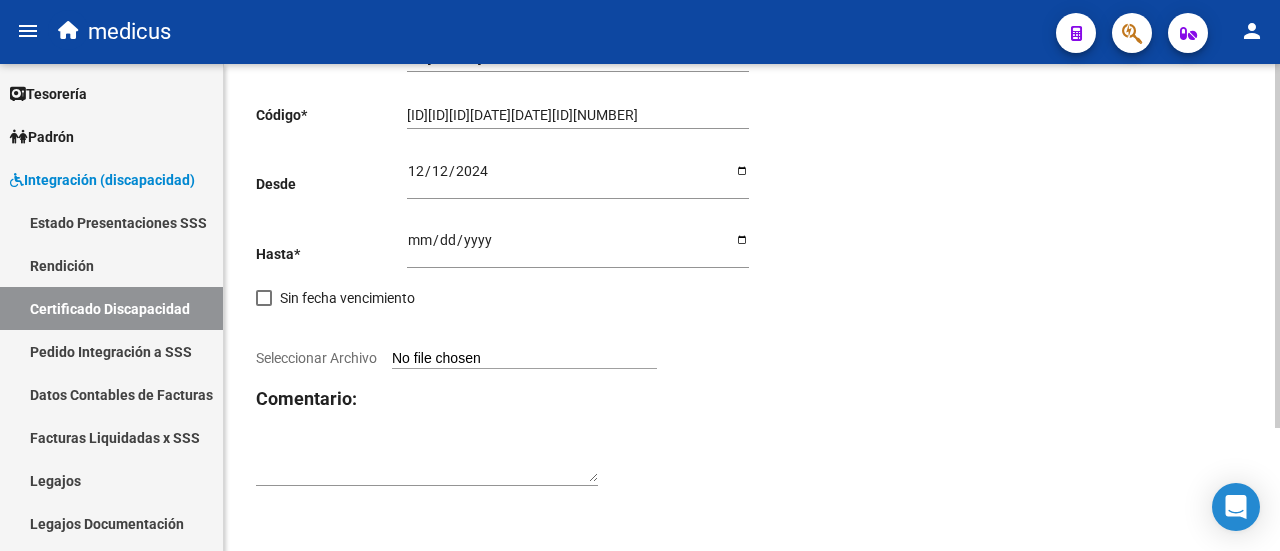 type on "C:\fakepath\CUD.pdf" 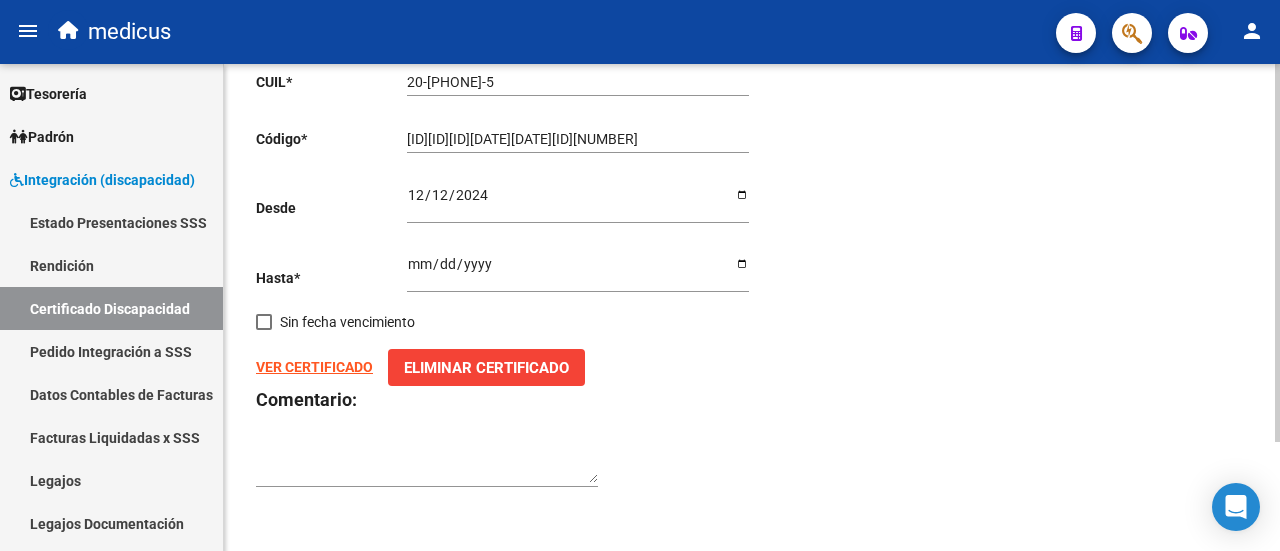 scroll, scrollTop: 0, scrollLeft: 0, axis: both 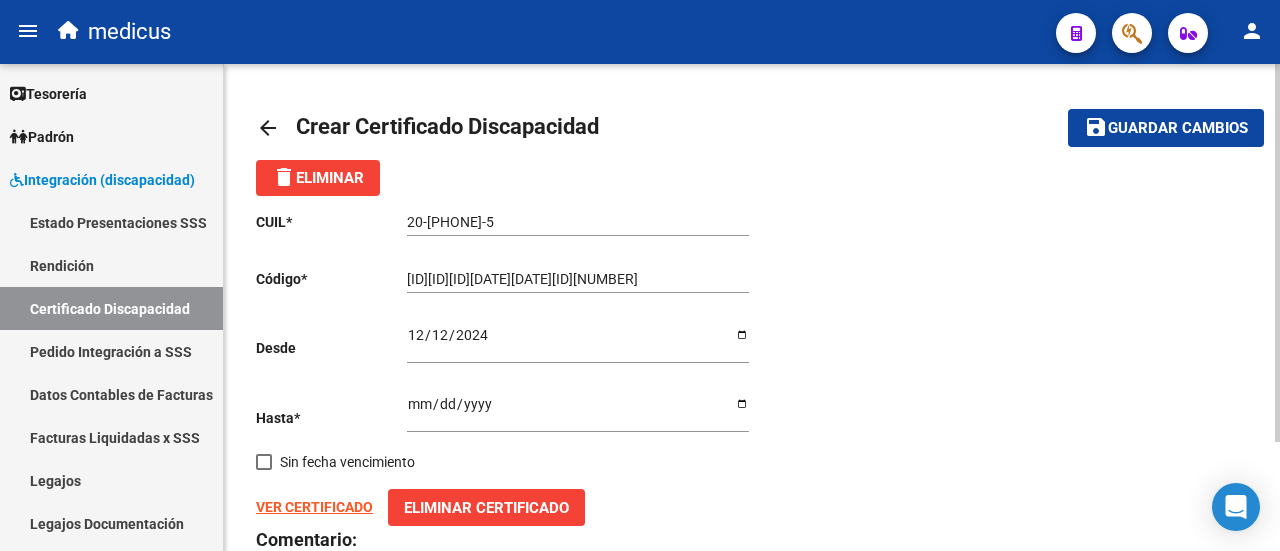 click on "save Guardar cambios" 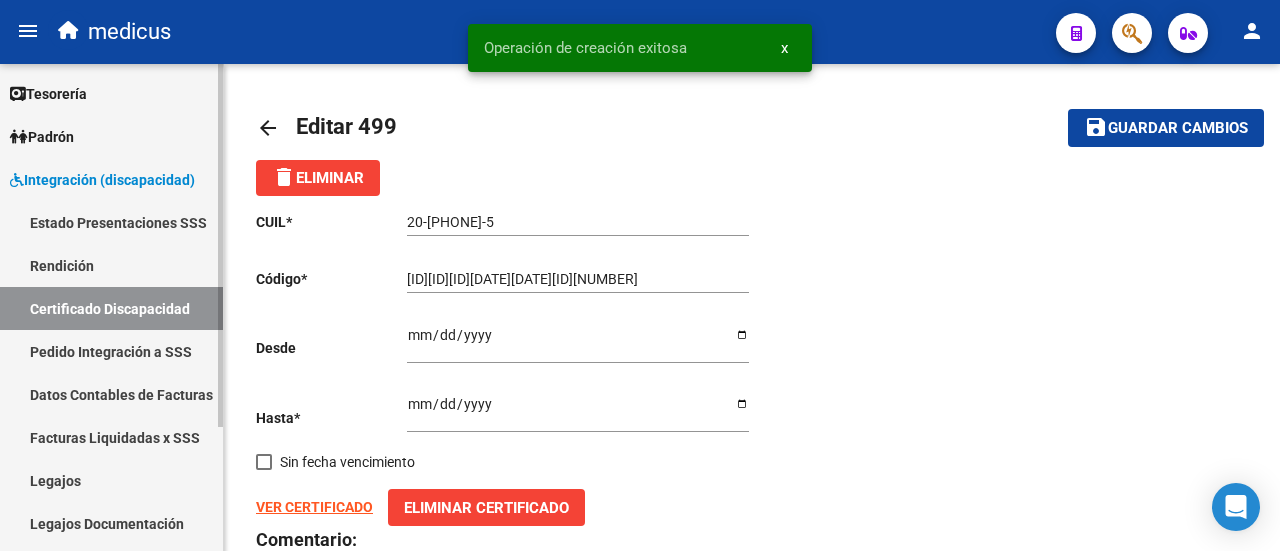 click on "Legajos" at bounding box center (111, 480) 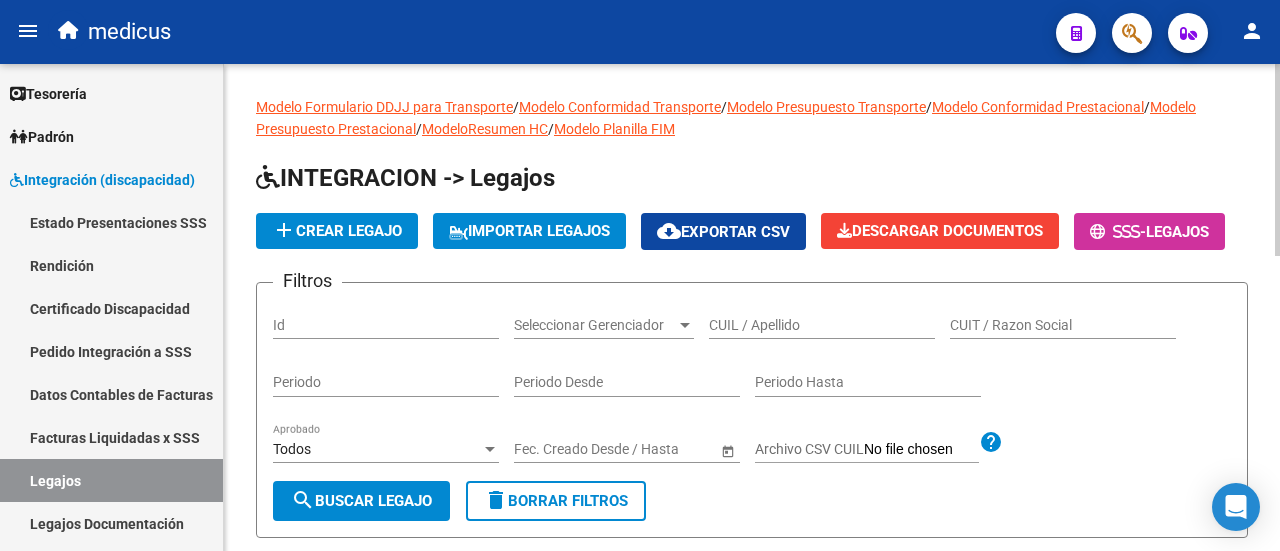 click on "CUIL / Apellido" 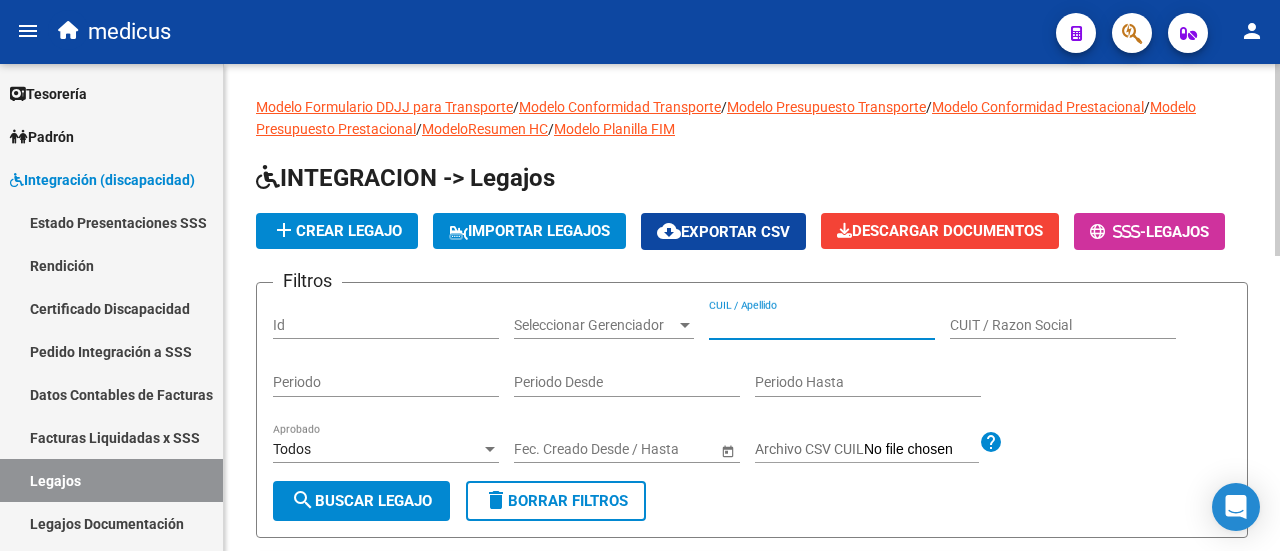 paste on "[NUMBER]" 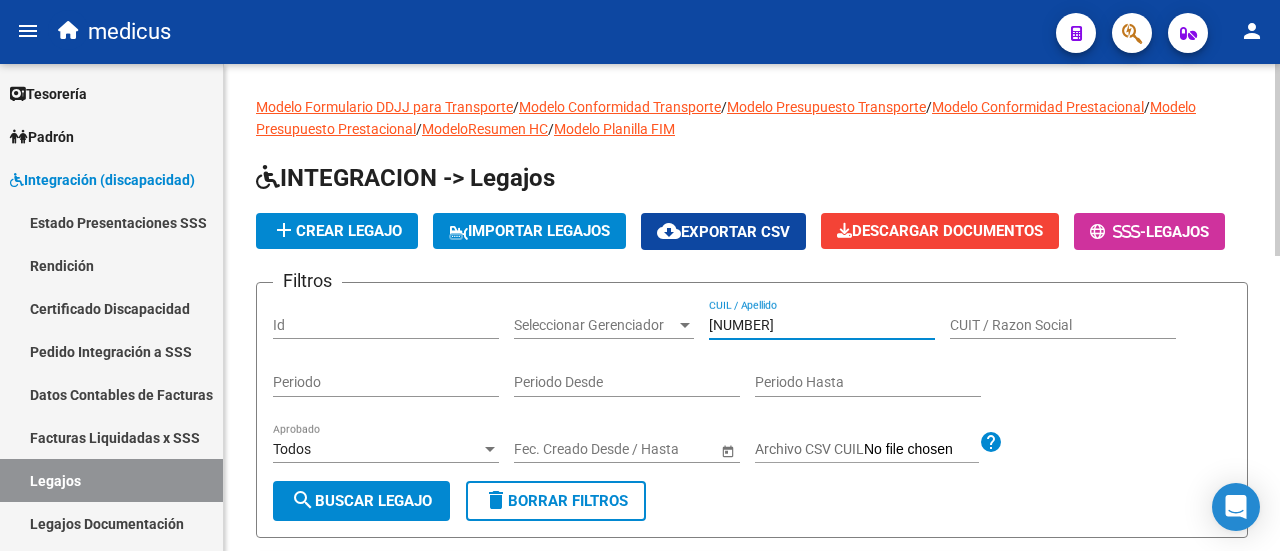 scroll, scrollTop: 100, scrollLeft: 0, axis: vertical 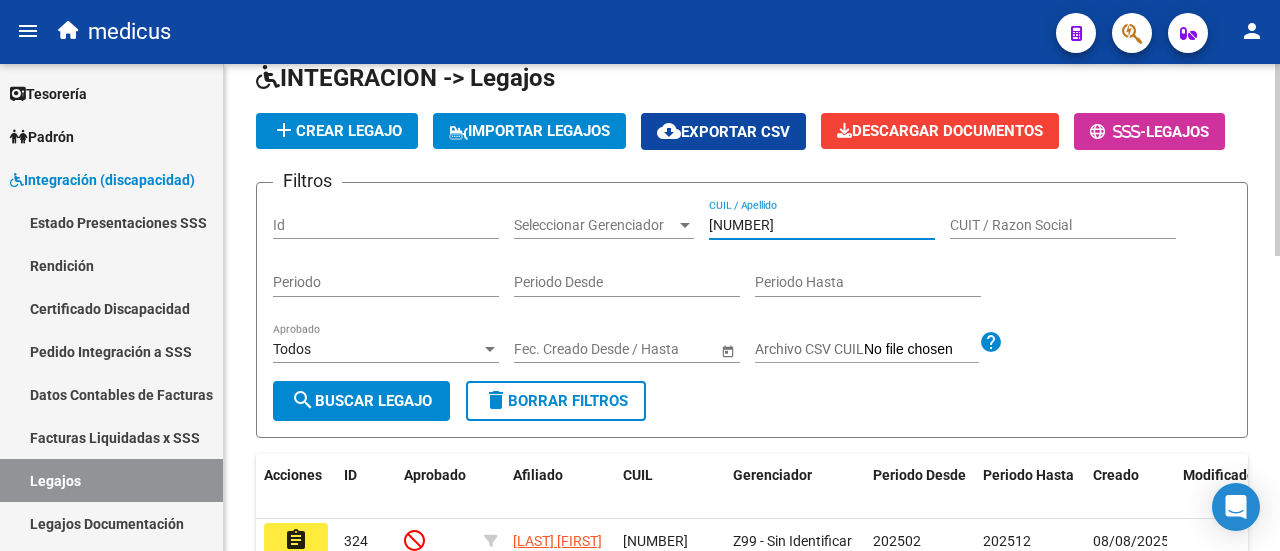 type on "[NUMBER]" 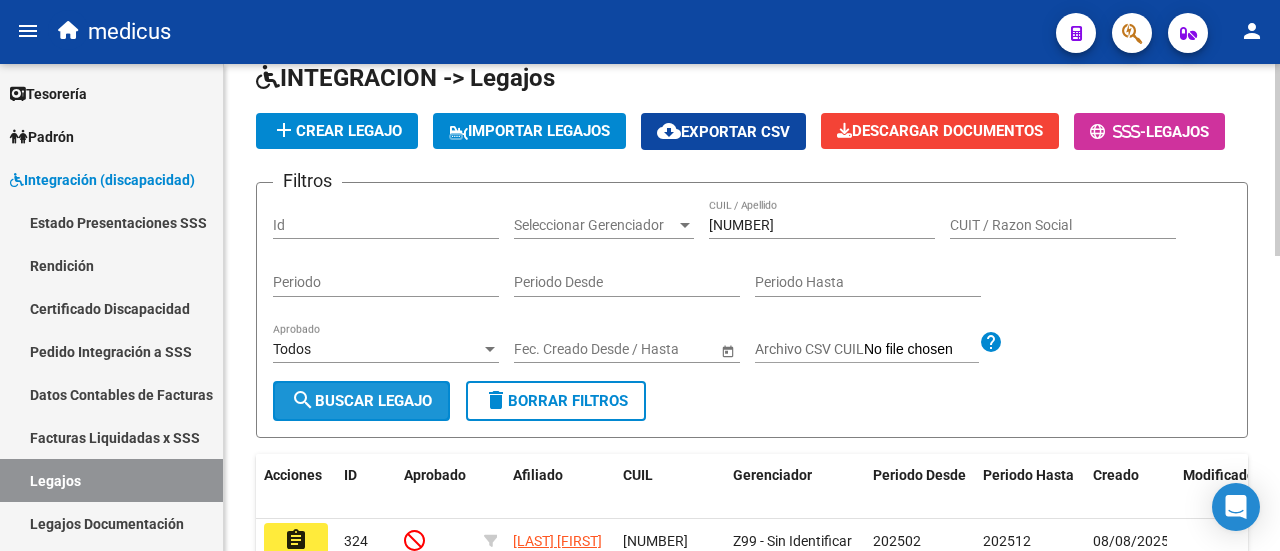 click on "search  Buscar Legajo" 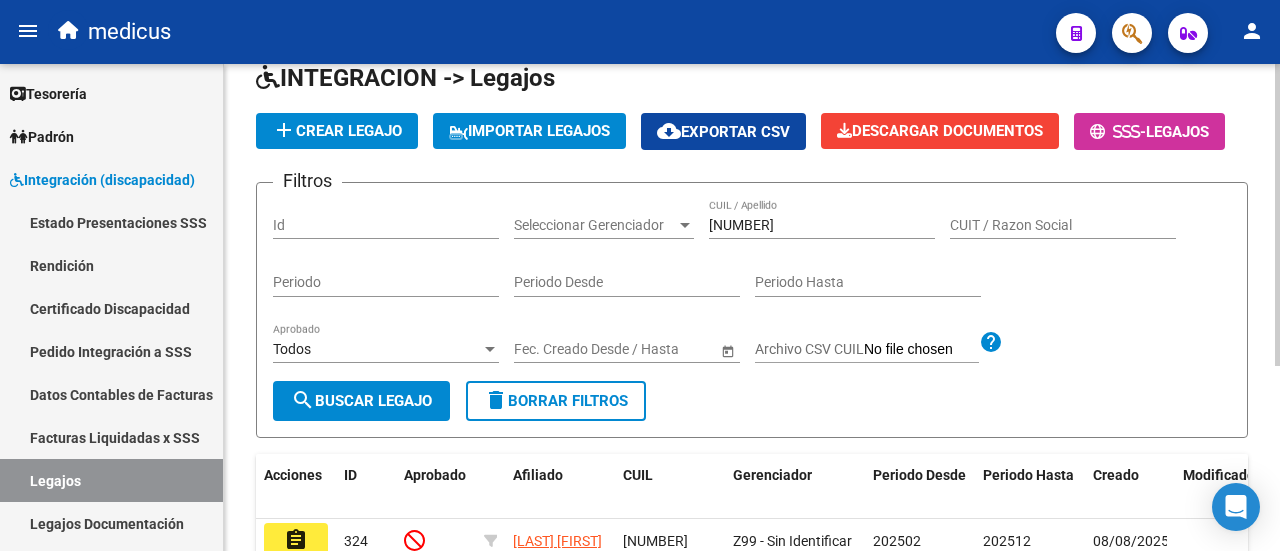 scroll, scrollTop: 298, scrollLeft: 0, axis: vertical 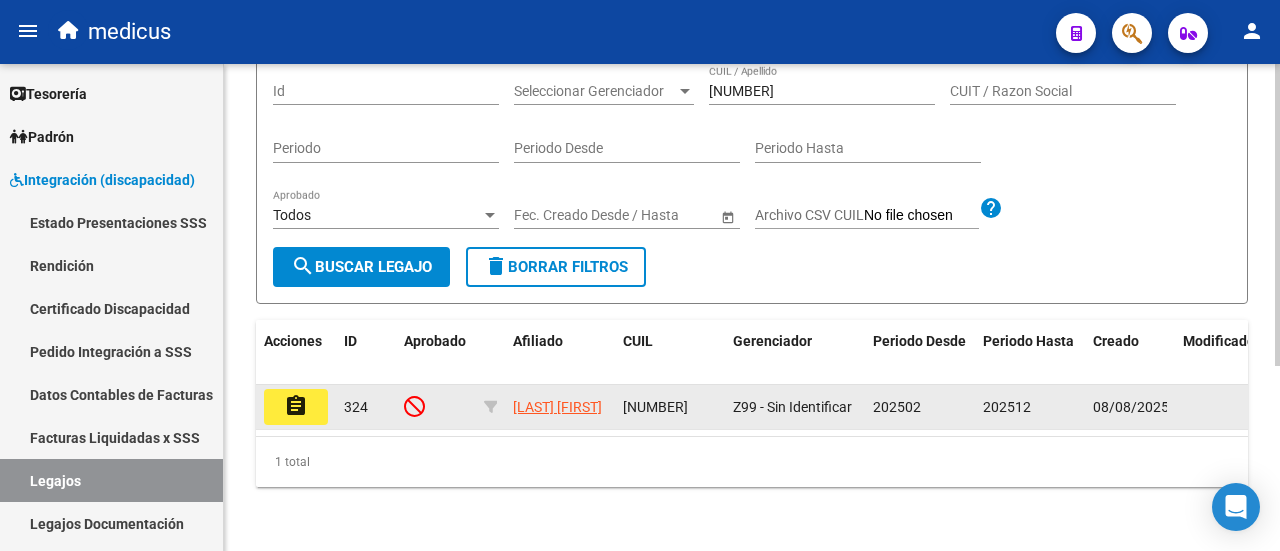 click on "assignment" 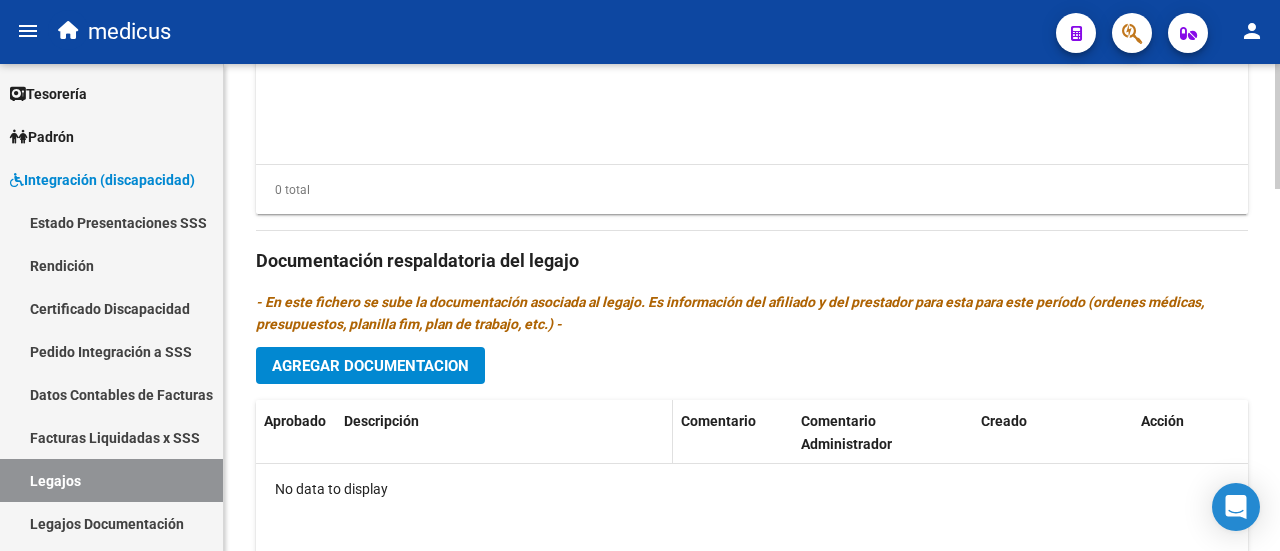 scroll, scrollTop: 1300, scrollLeft: 0, axis: vertical 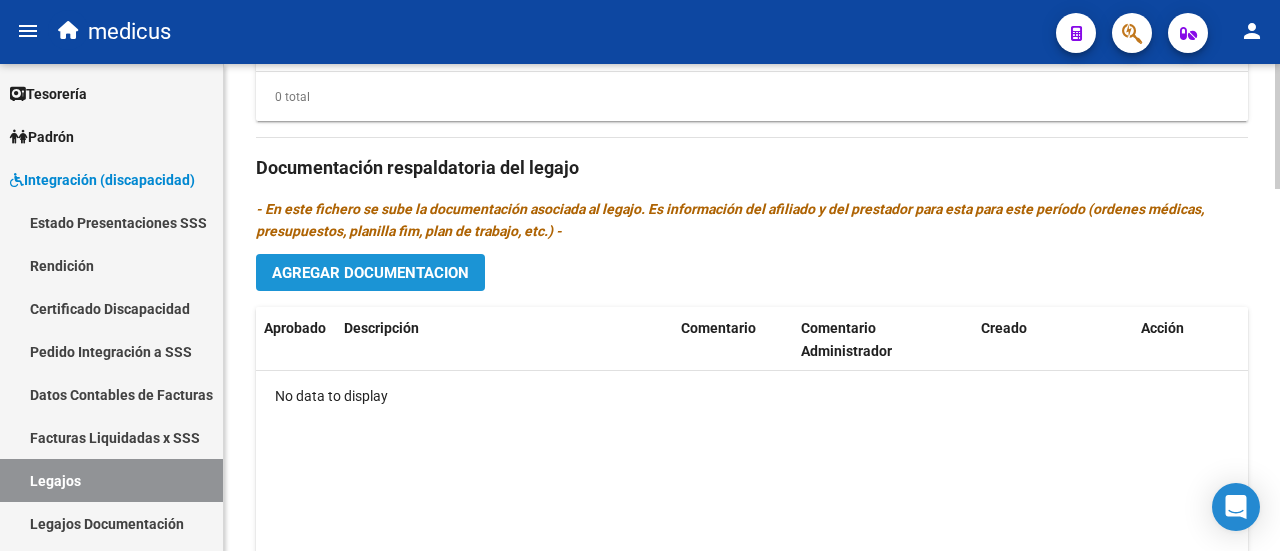 click on "Agregar Documentacion" 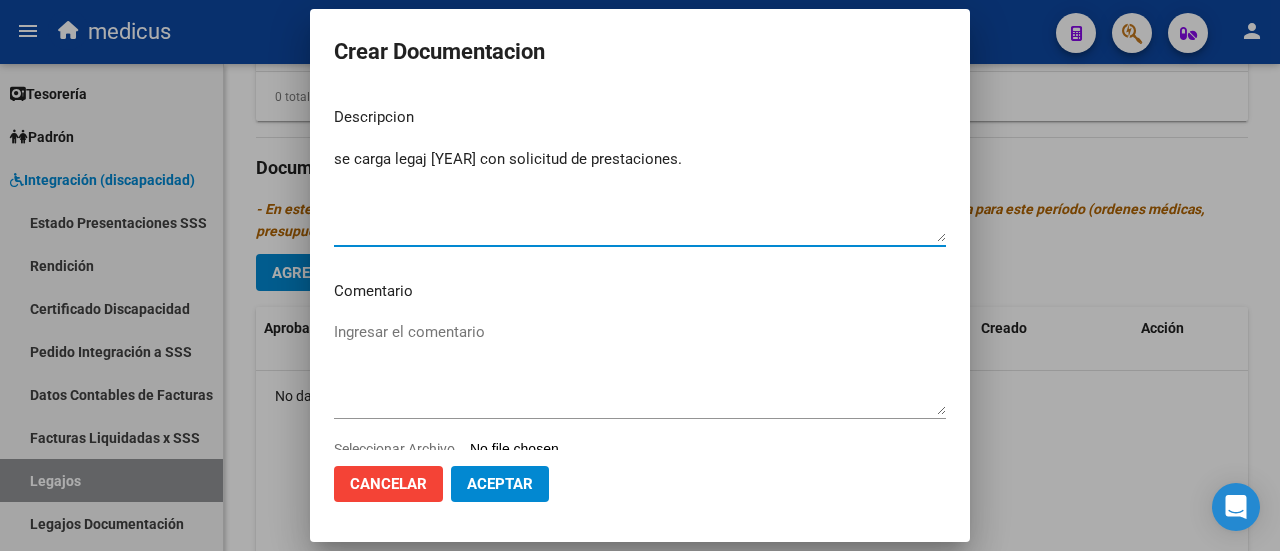 click on "se carga legaj 2025 con solicitud de prestaciones." at bounding box center (640, 195) 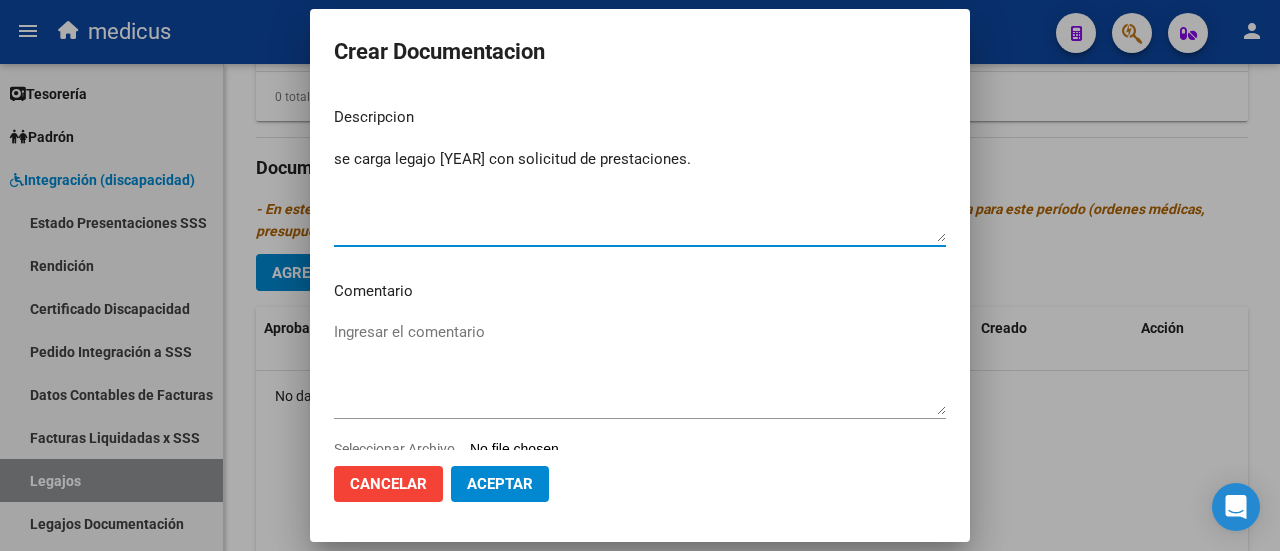 type on "se carga legajo 2025 con solicitud de prestaciones." 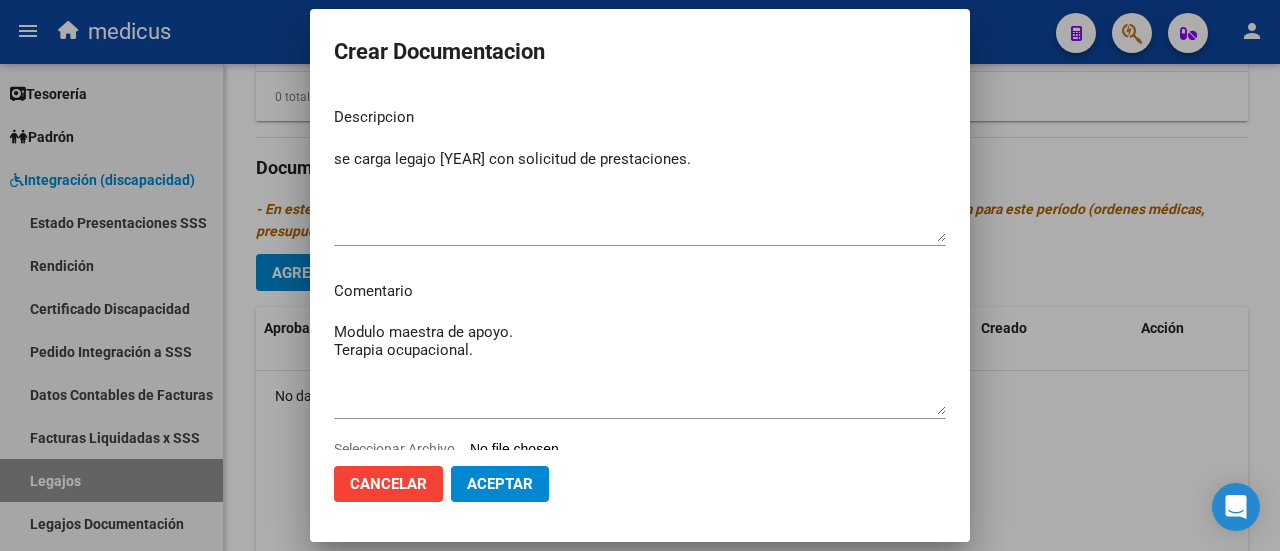 click on "Modulo maestra de apoyo.
Terapia ocupacional." at bounding box center (640, 368) 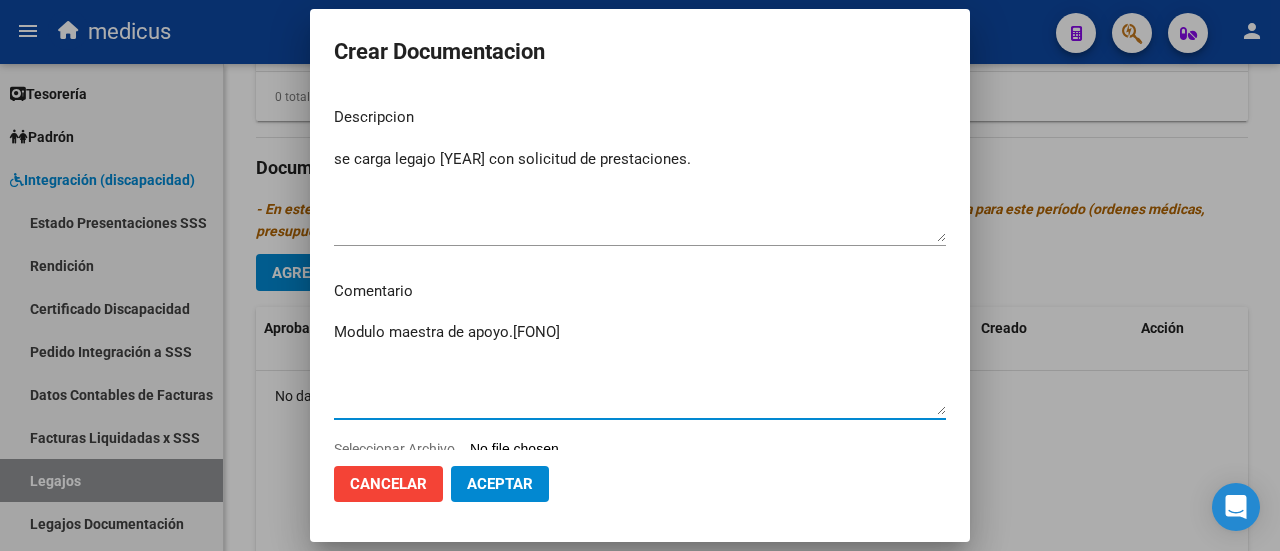 scroll, scrollTop: 18, scrollLeft: 0, axis: vertical 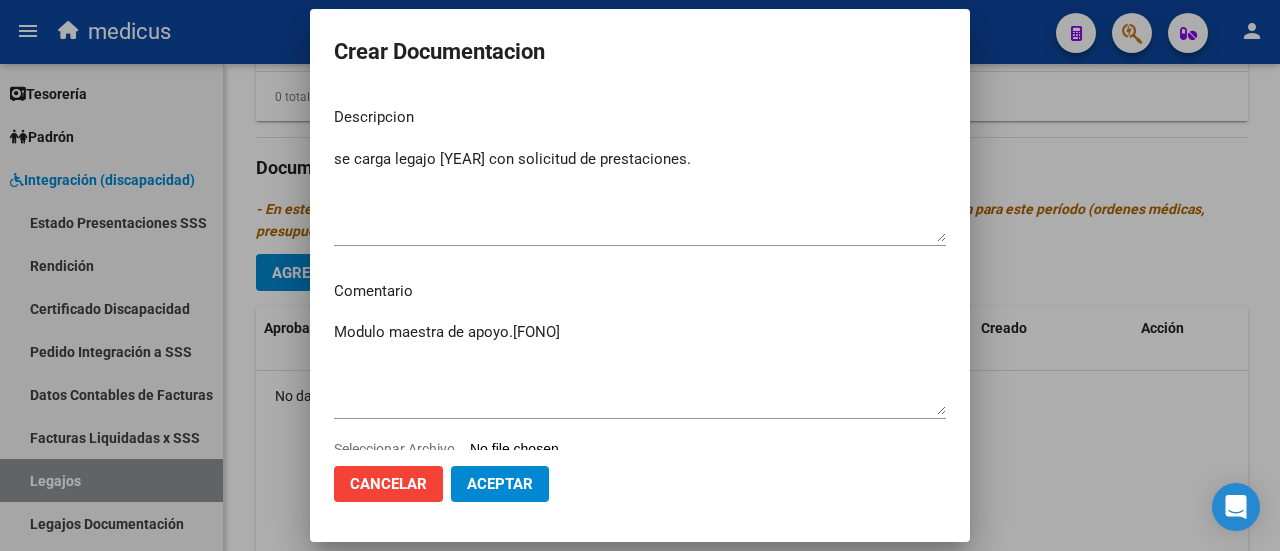 type on "C:\fakepath\VILA MANUEL-20582569445.pdf" 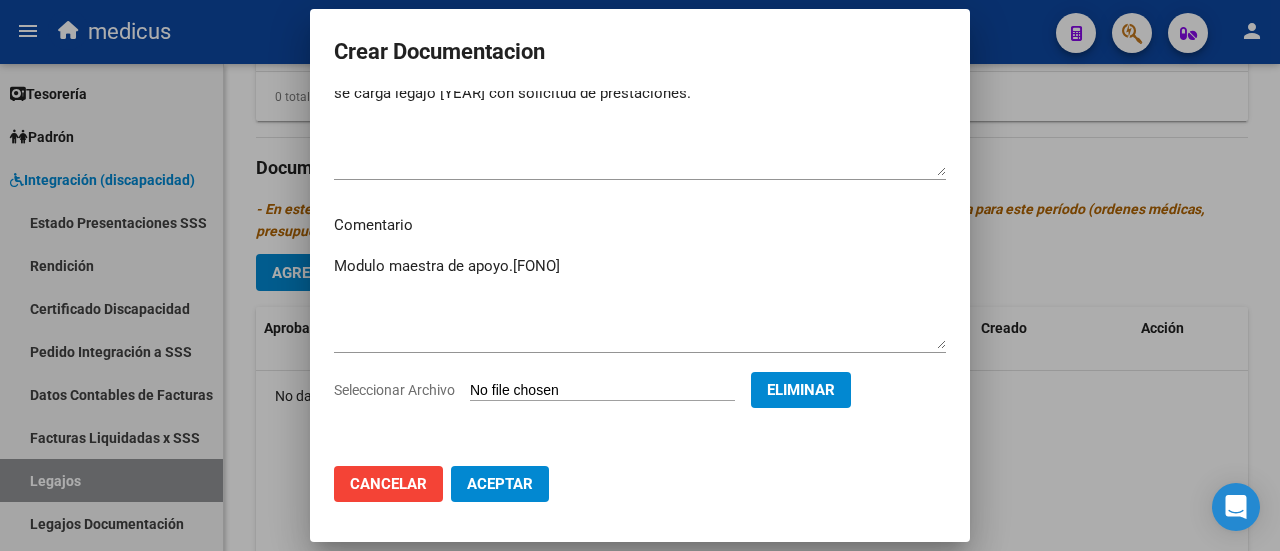 scroll, scrollTop: 64, scrollLeft: 0, axis: vertical 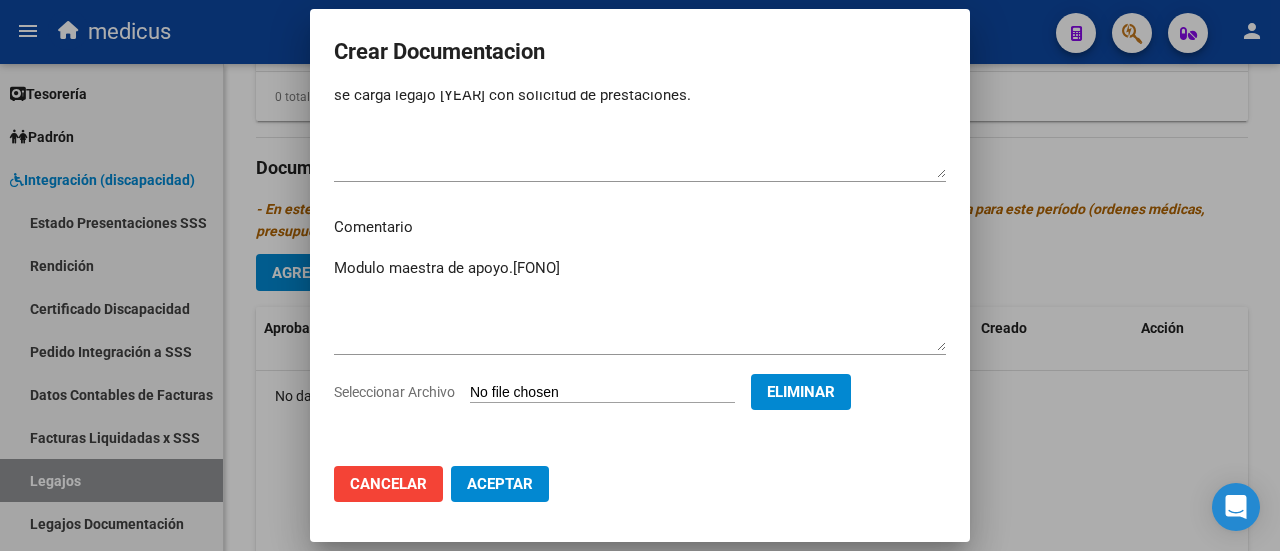 click on "Aceptar" 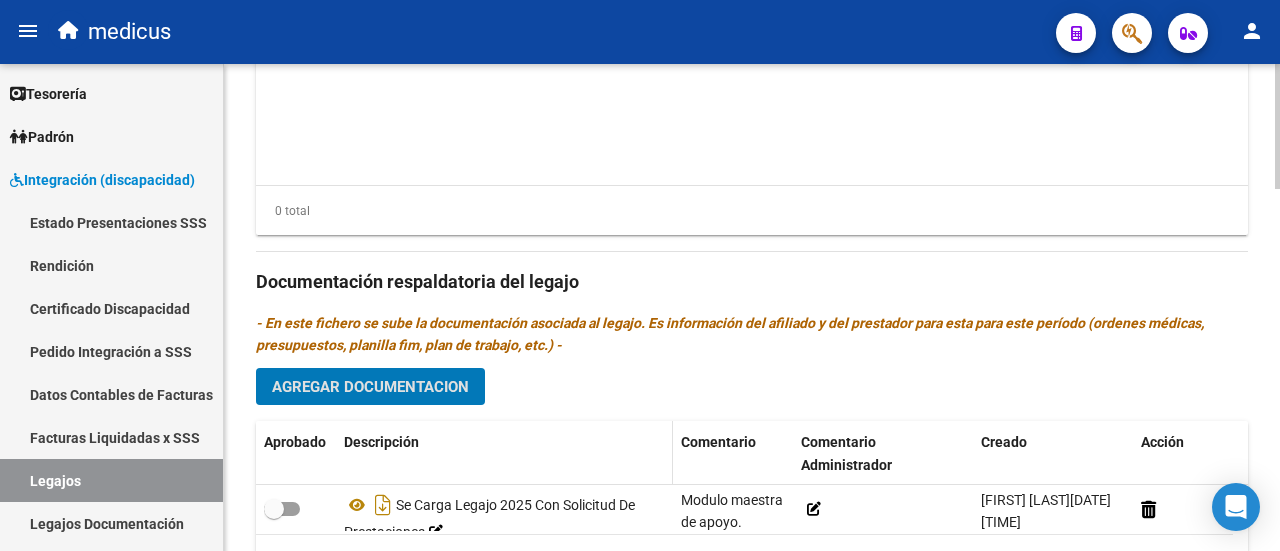 scroll, scrollTop: 1200, scrollLeft: 0, axis: vertical 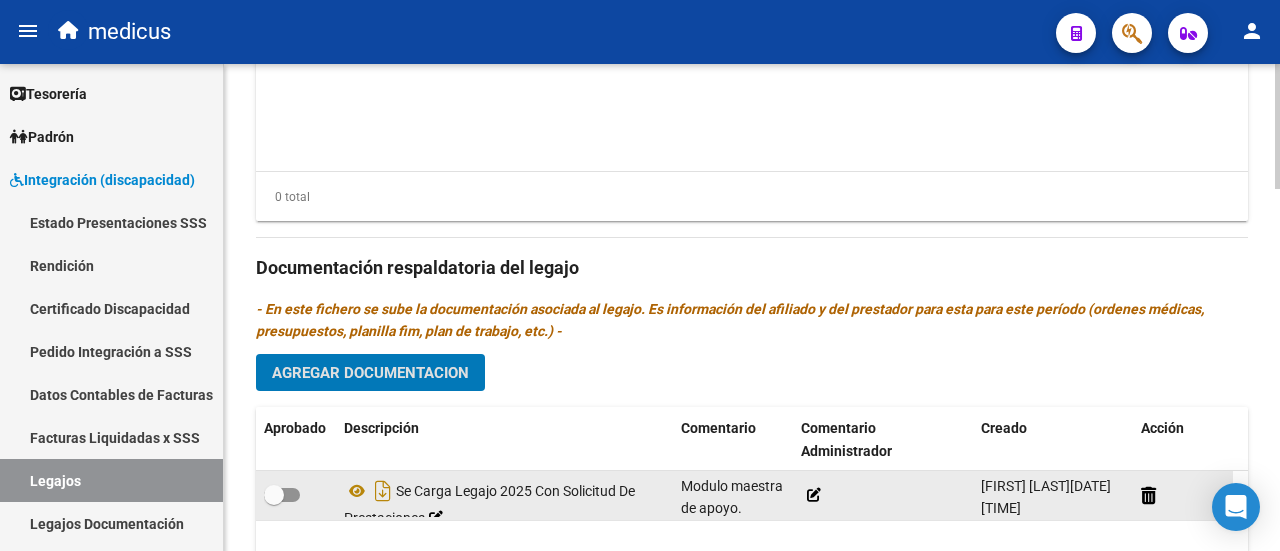 click at bounding box center [282, 495] 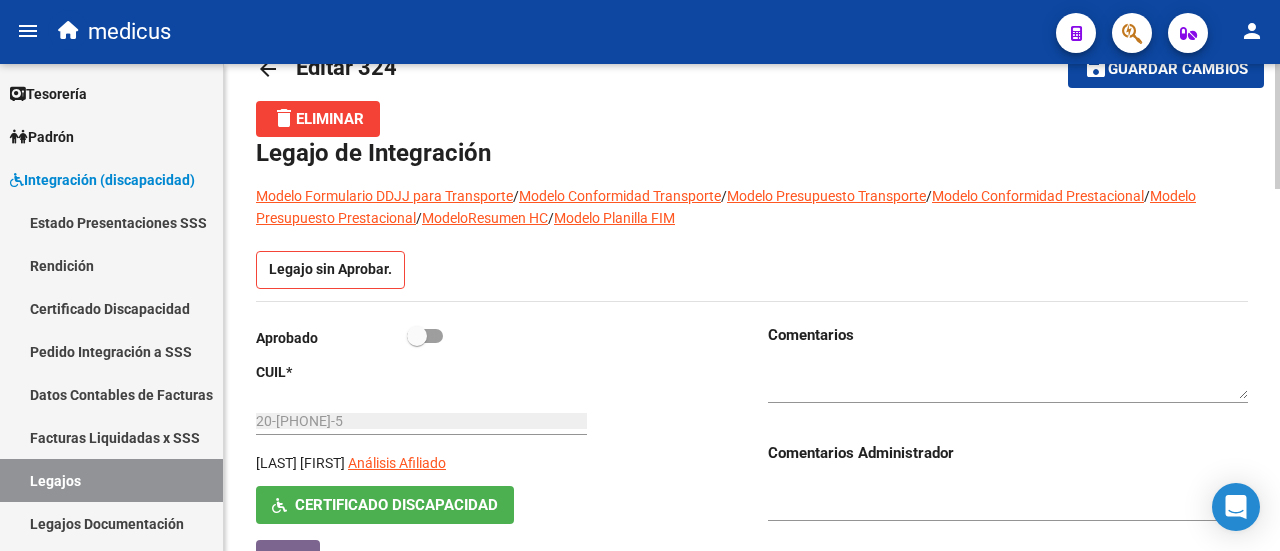 scroll, scrollTop: 0, scrollLeft: 0, axis: both 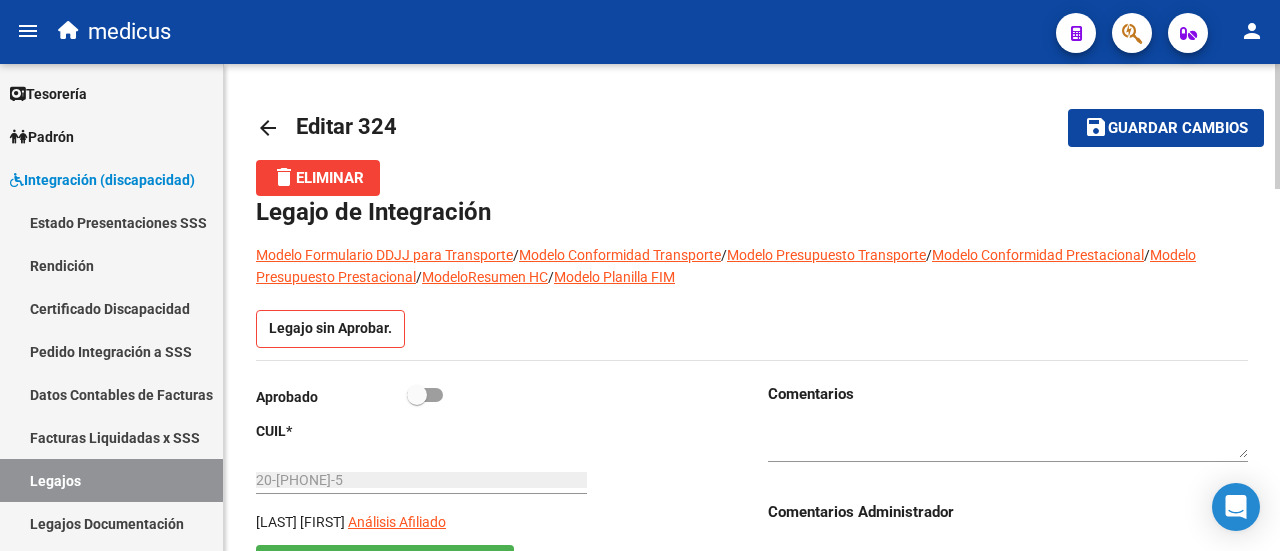 click at bounding box center (417, 395) 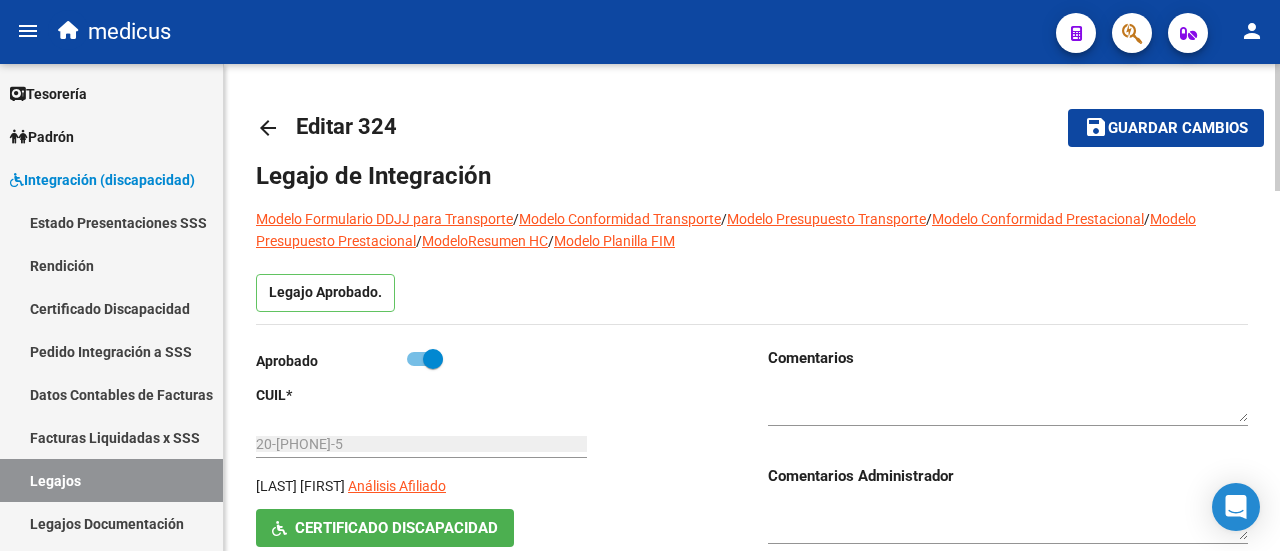 click on "save" 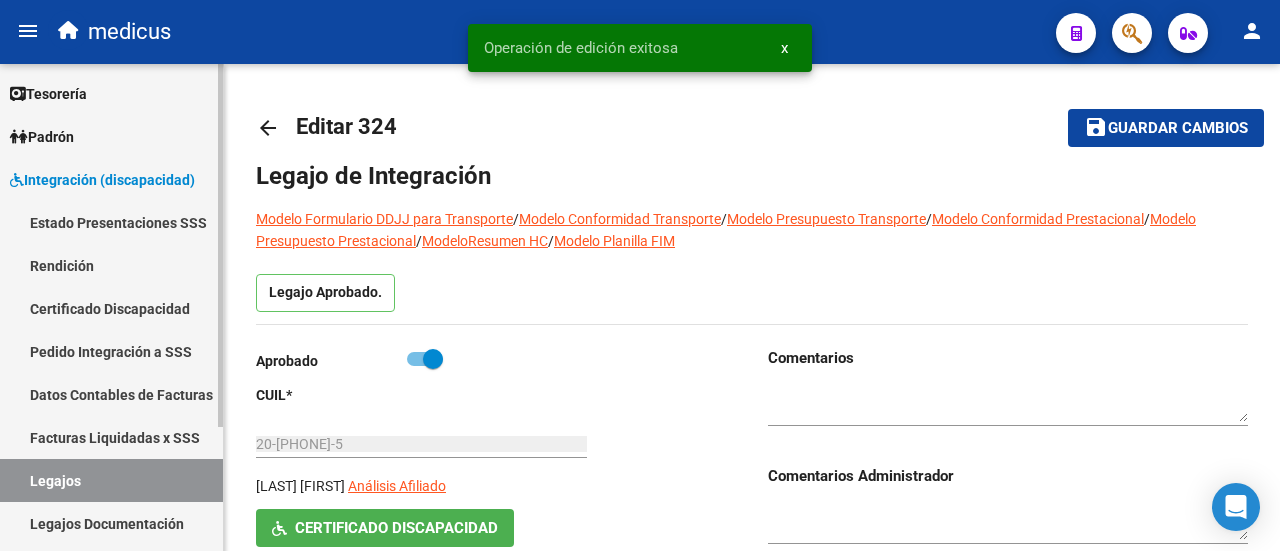 click on "Legajos" at bounding box center [111, 480] 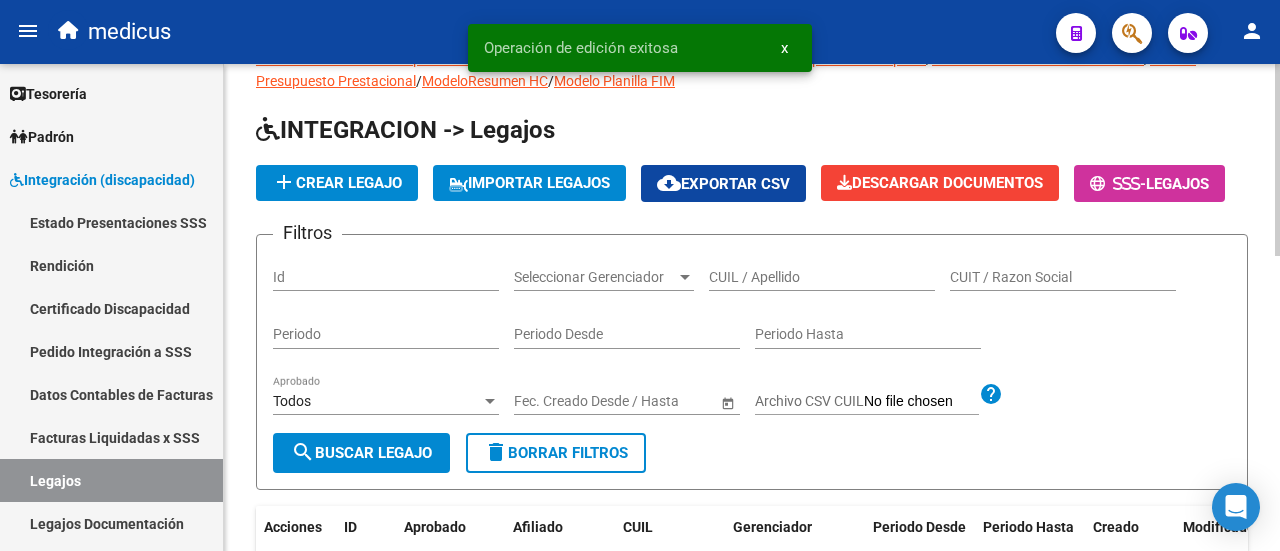 scroll, scrollTop: 0, scrollLeft: 0, axis: both 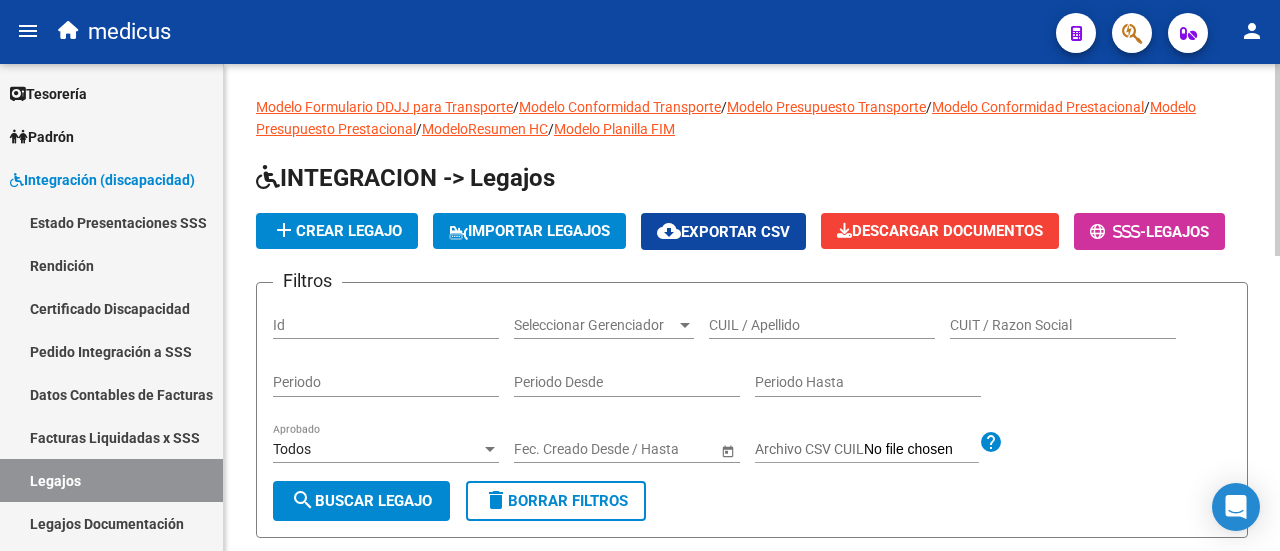 click on "CUIL / Apellido" 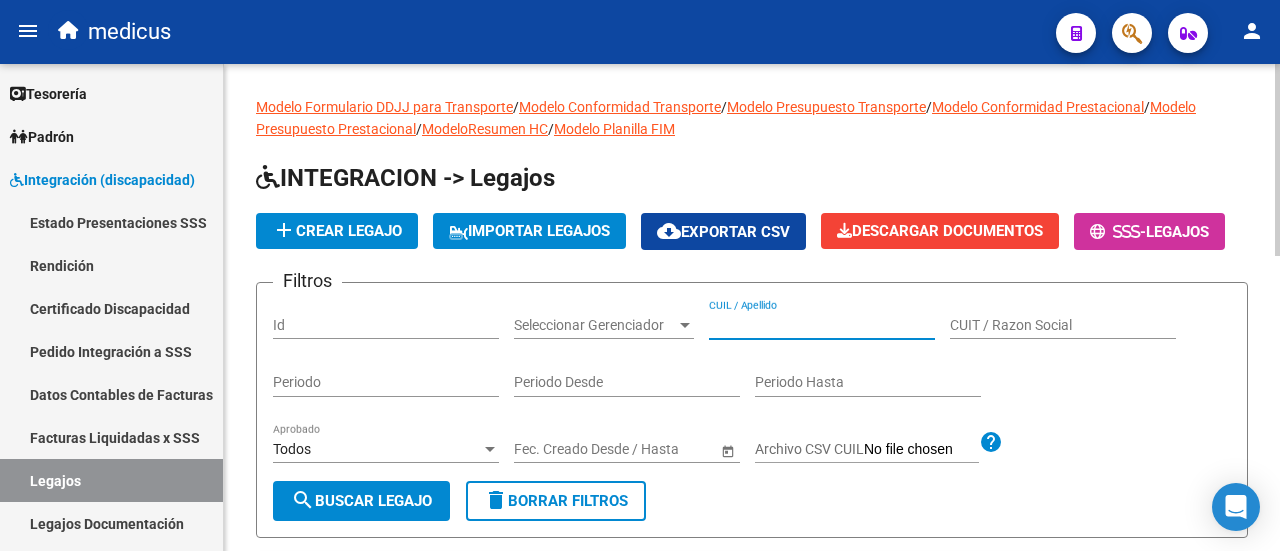 paste on "20583682091" 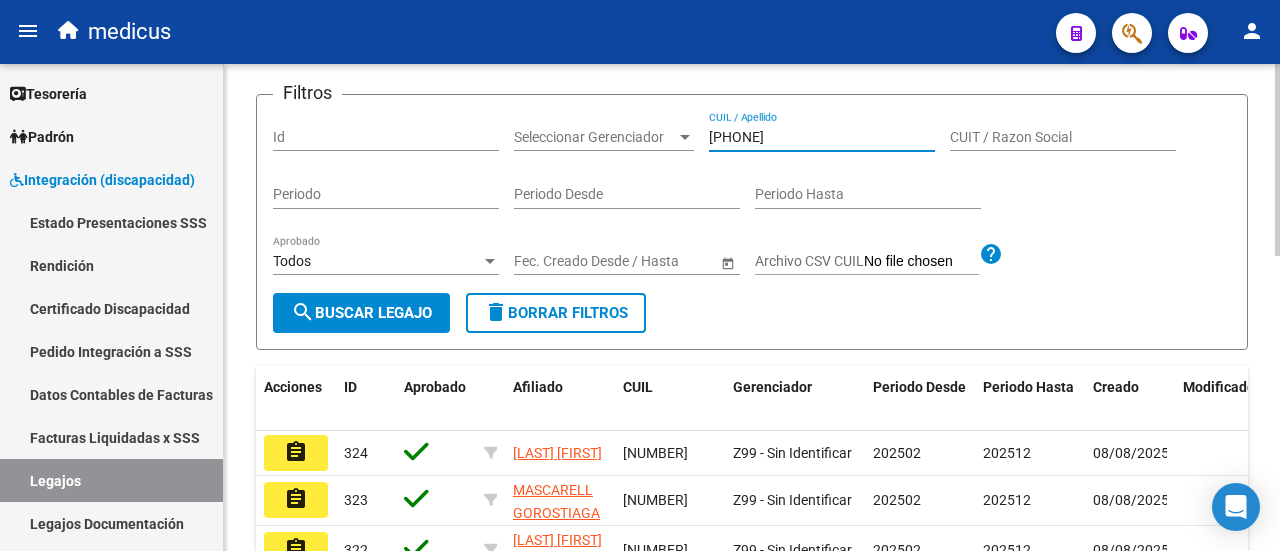 scroll, scrollTop: 200, scrollLeft: 0, axis: vertical 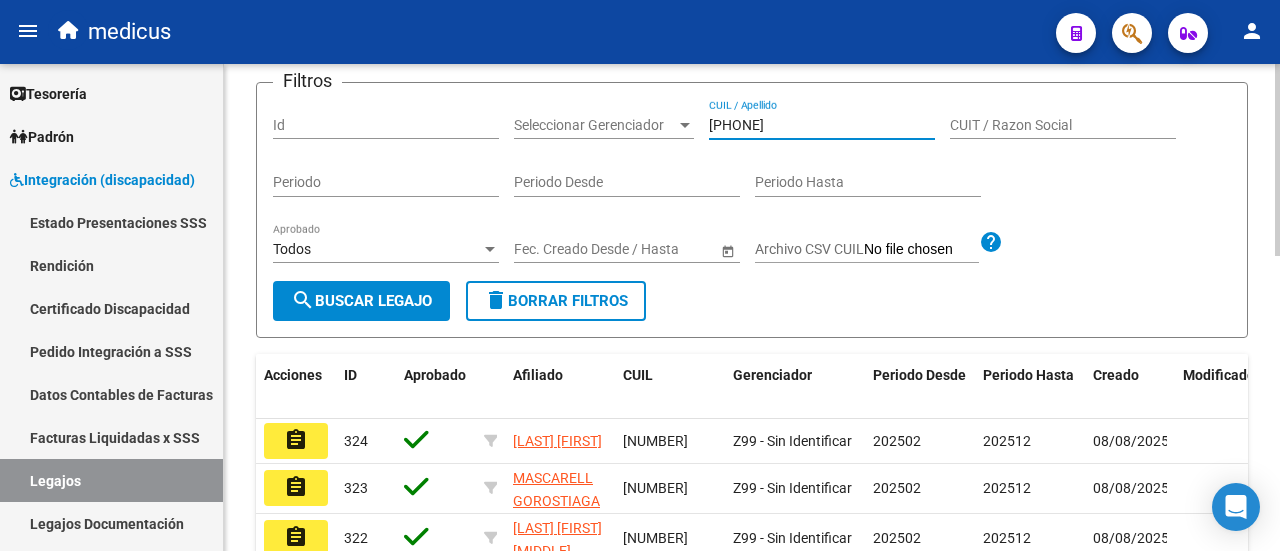 type on "20583682091" 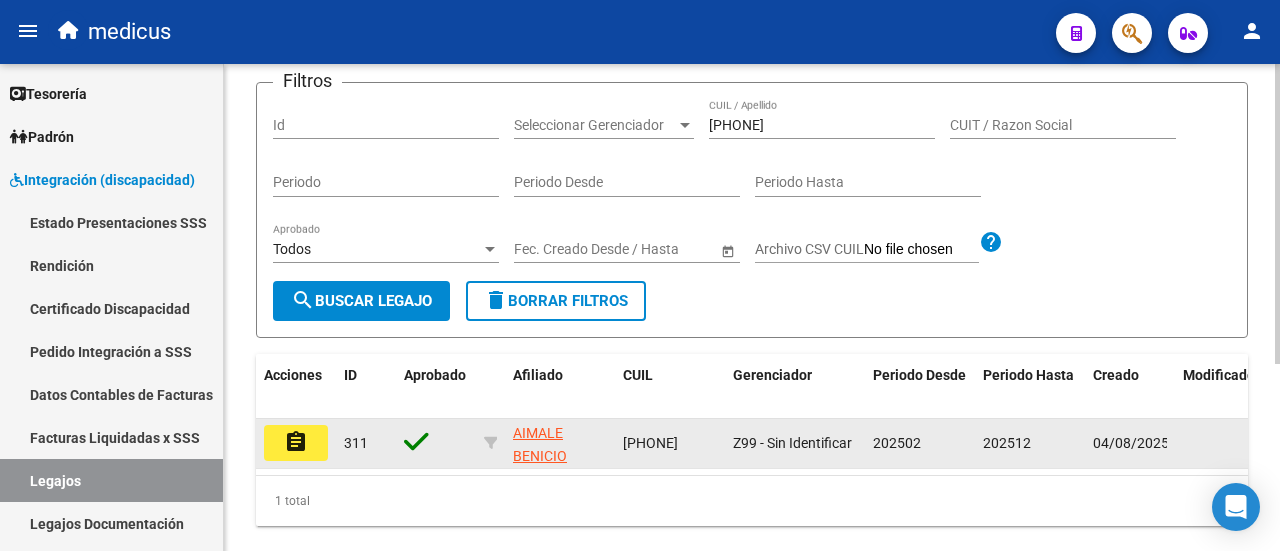click on "assignment" 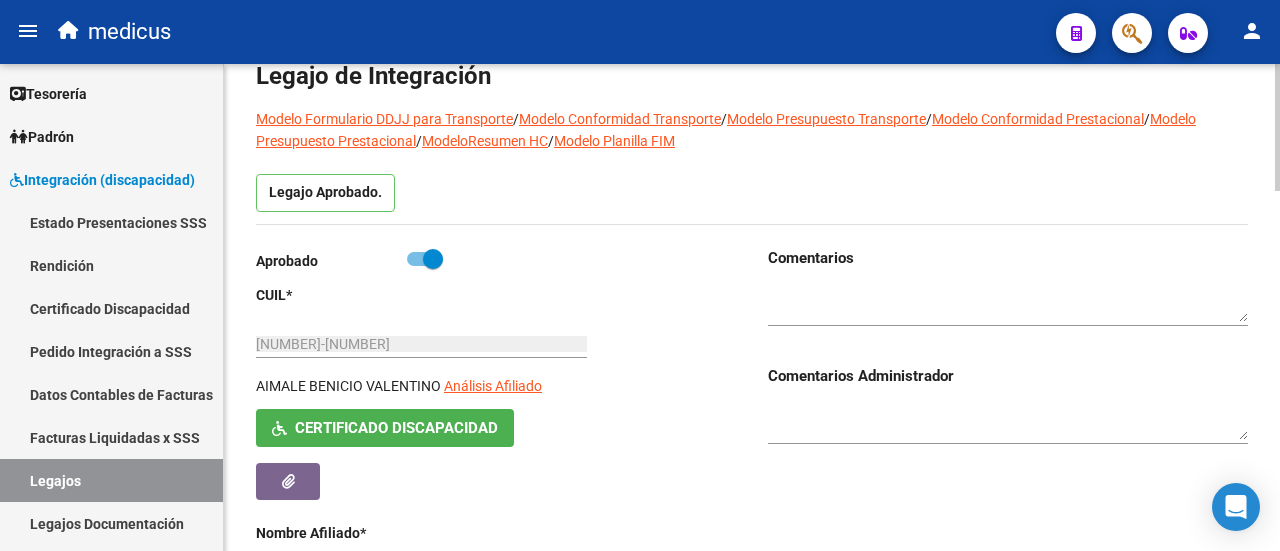 scroll, scrollTop: 0, scrollLeft: 0, axis: both 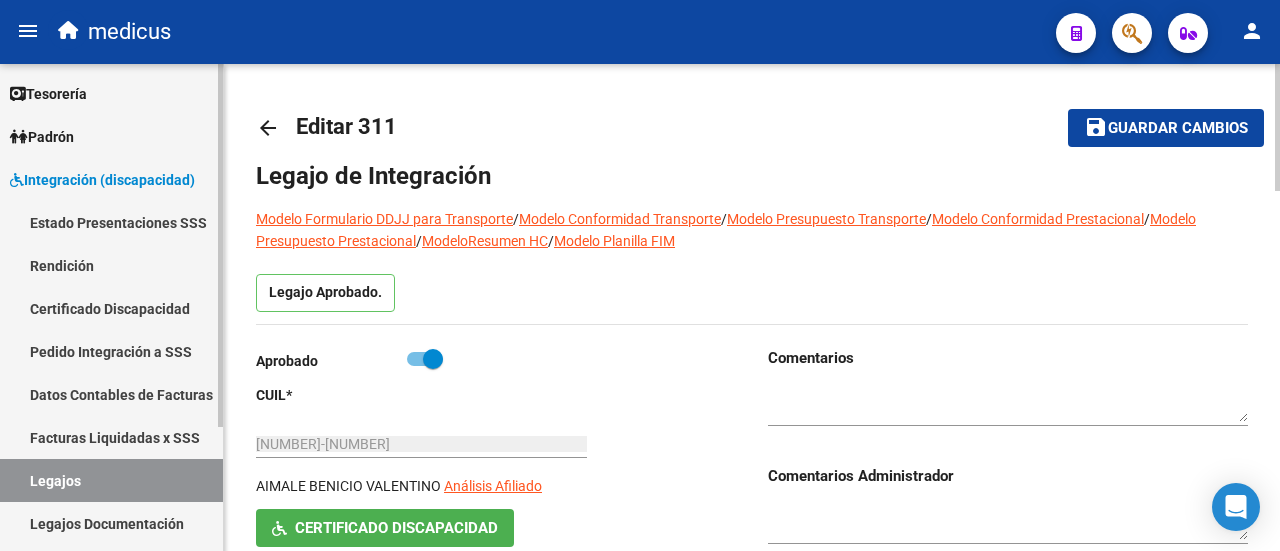 click on "Legajos" at bounding box center [111, 480] 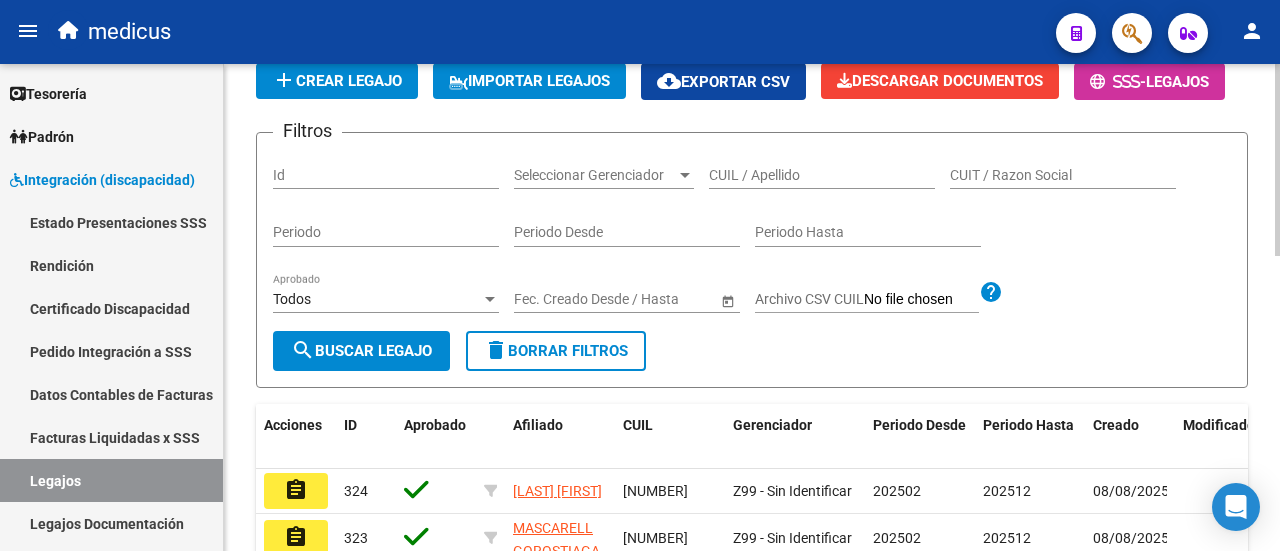 scroll, scrollTop: 148, scrollLeft: 0, axis: vertical 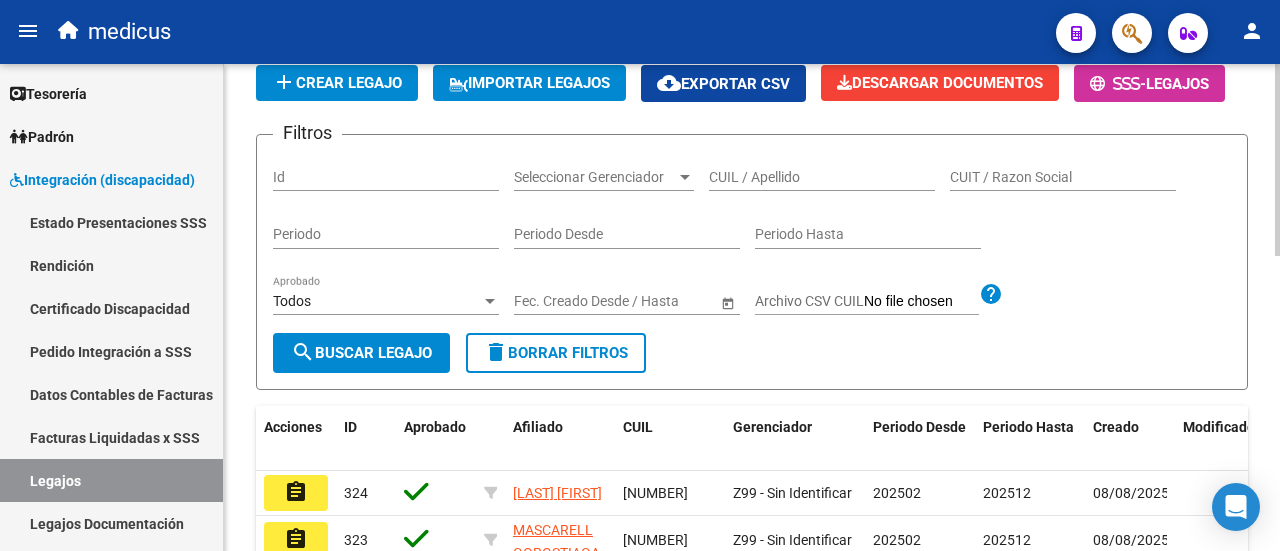 click on "CUIL / Apellido" at bounding box center (822, 177) 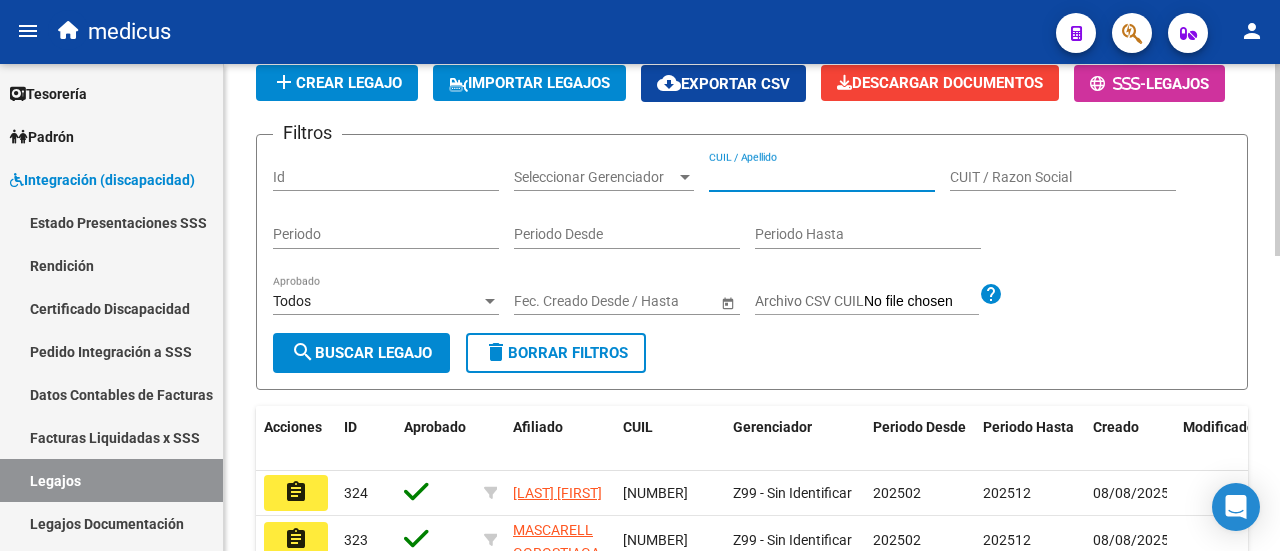 paste on "20583682091" 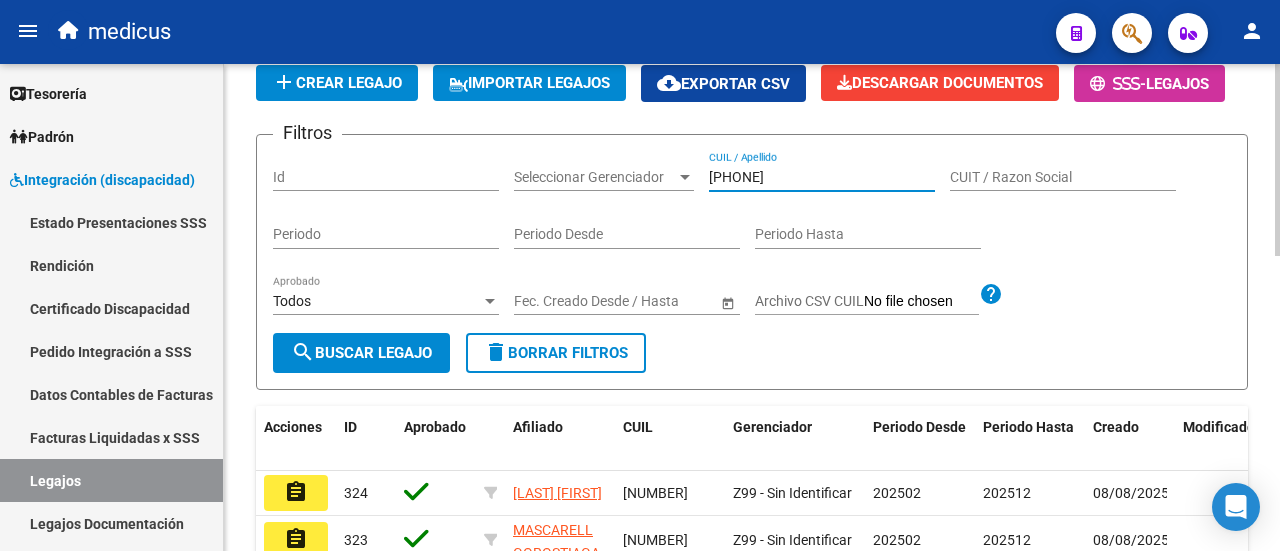 type on "20583682091" 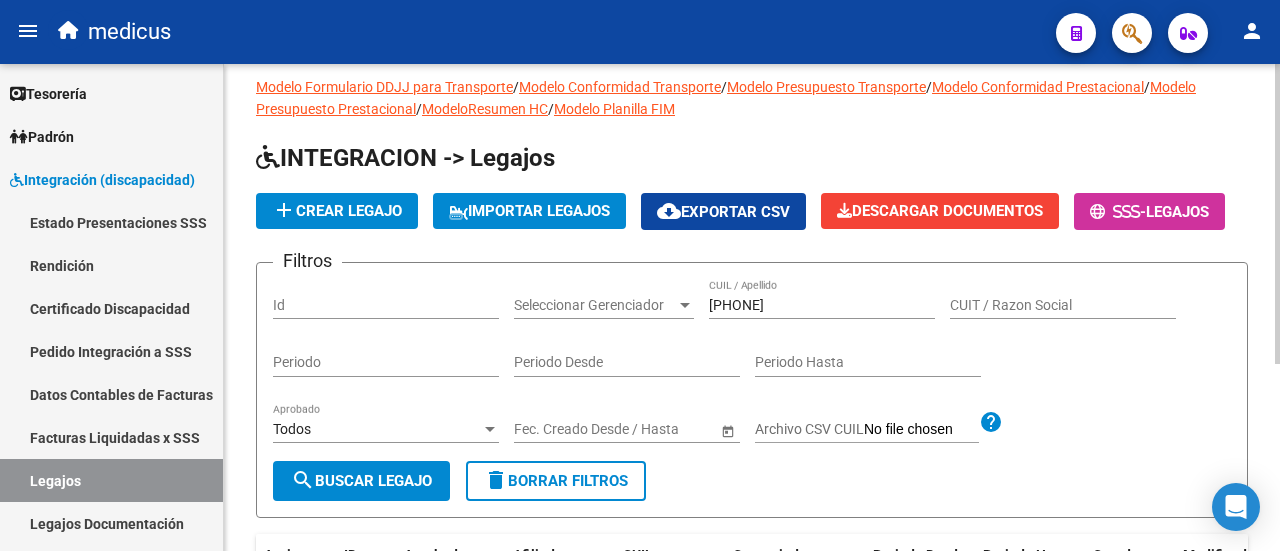scroll, scrollTop: 4, scrollLeft: 0, axis: vertical 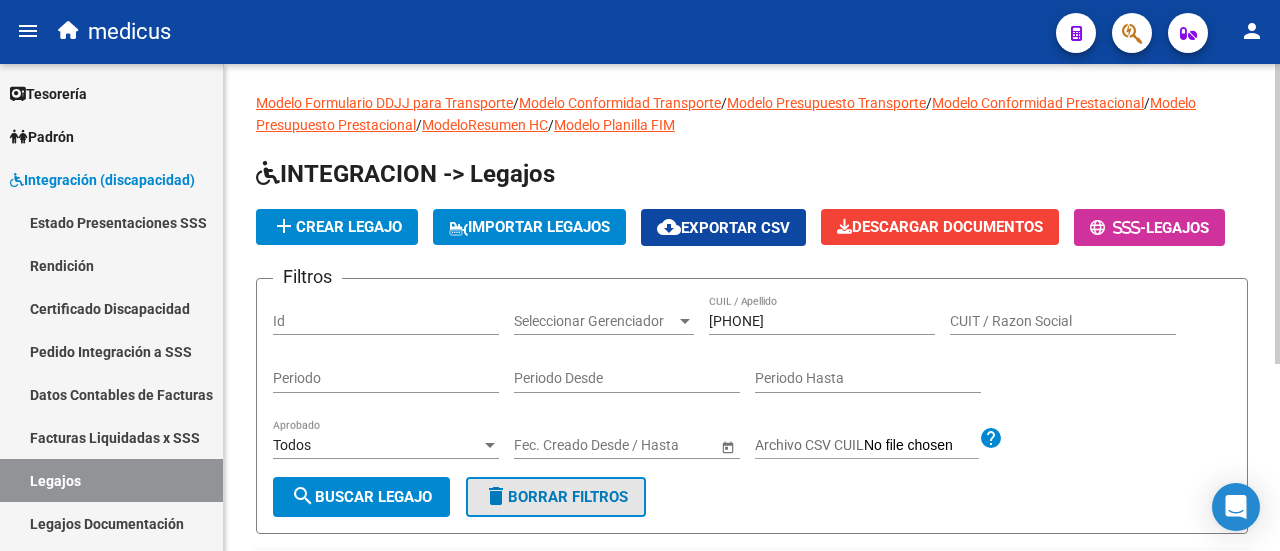 click on "delete  Borrar Filtros" 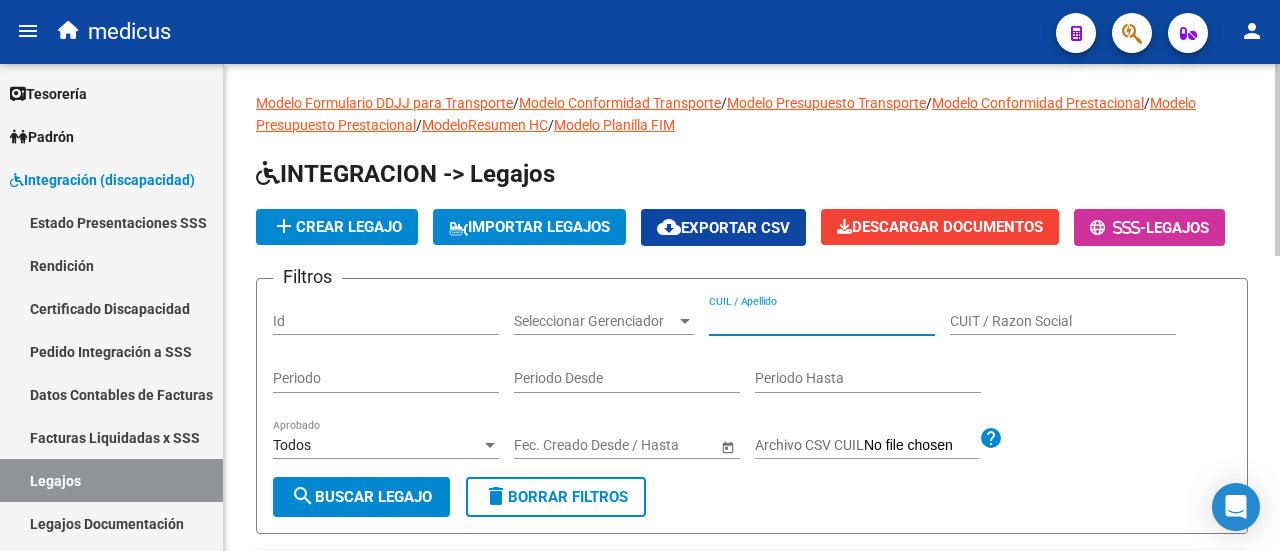 click on "CUIL / Apellido" at bounding box center (822, 321) 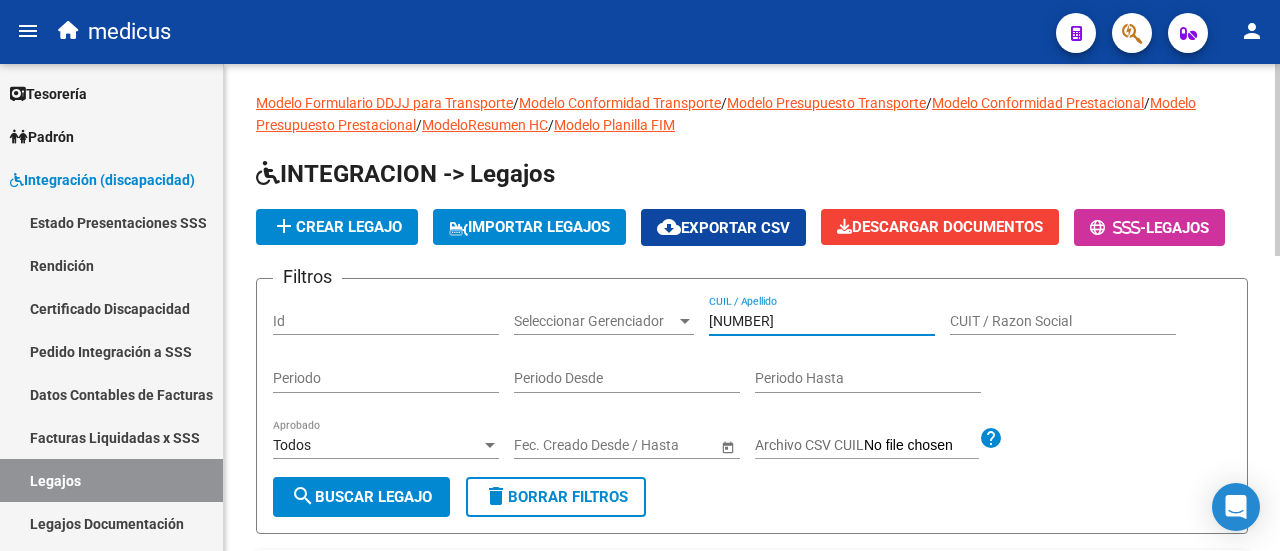scroll, scrollTop: 204, scrollLeft: 0, axis: vertical 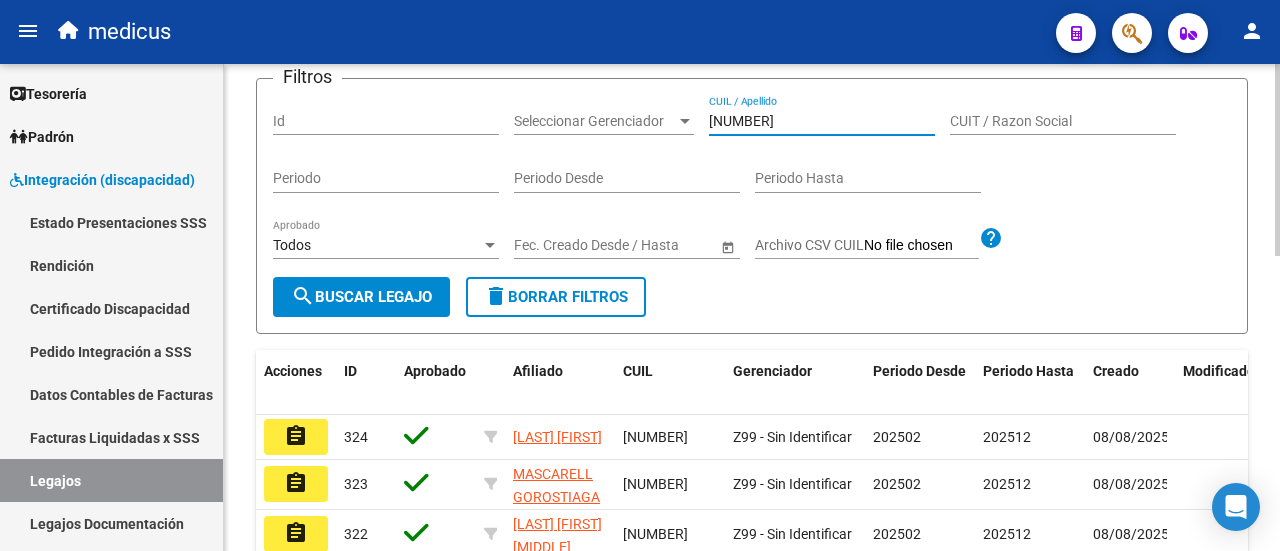 type on "20586716345" 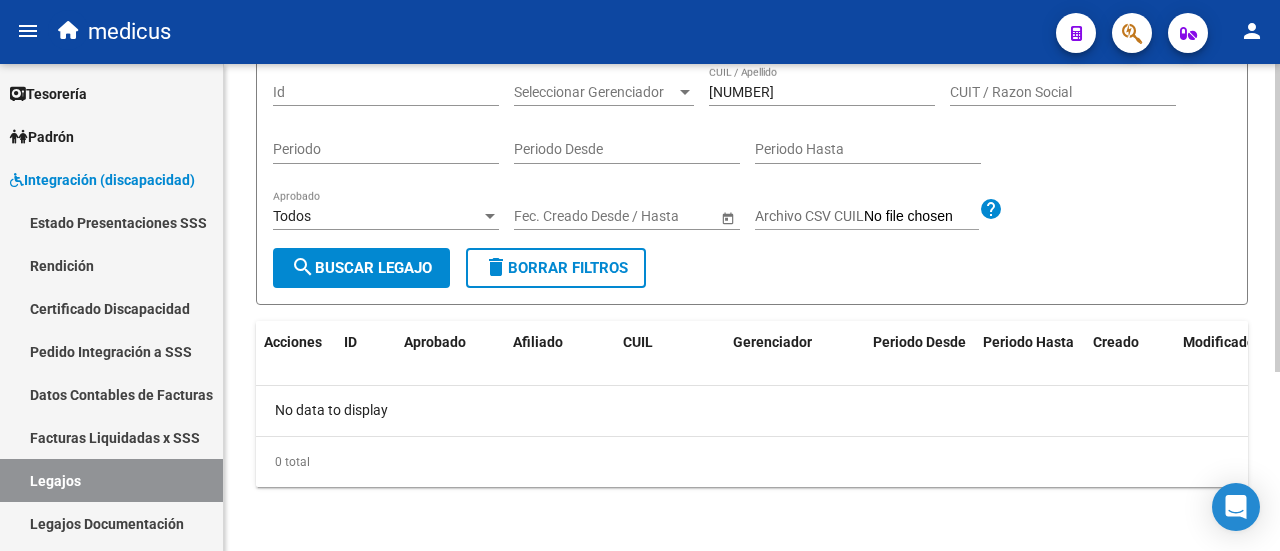 scroll, scrollTop: 0, scrollLeft: 0, axis: both 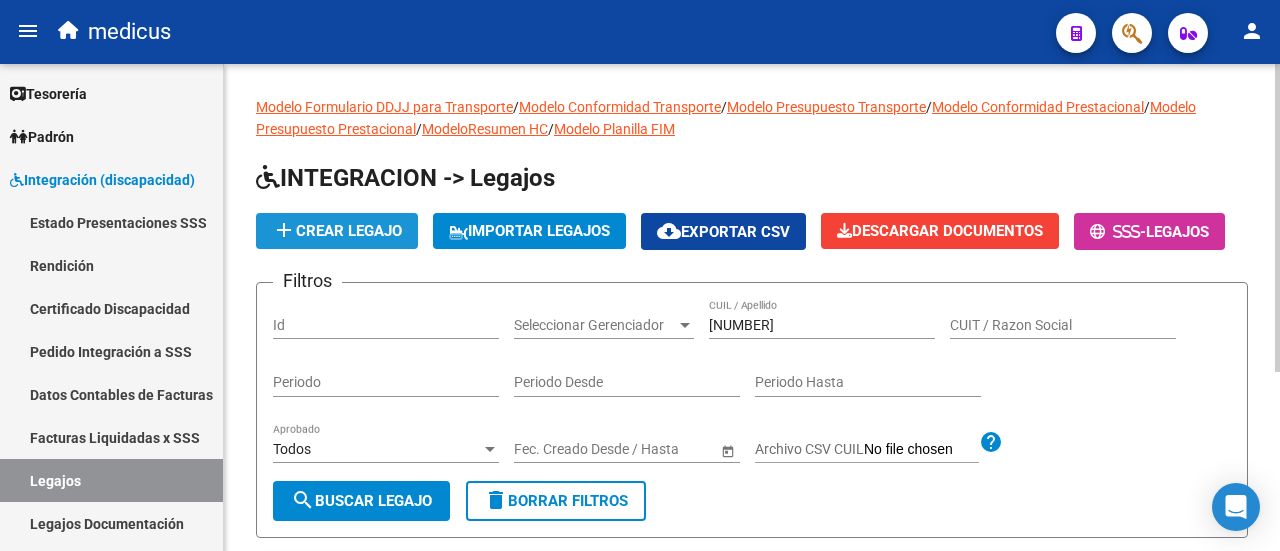 click on "add  Crear Legajo" 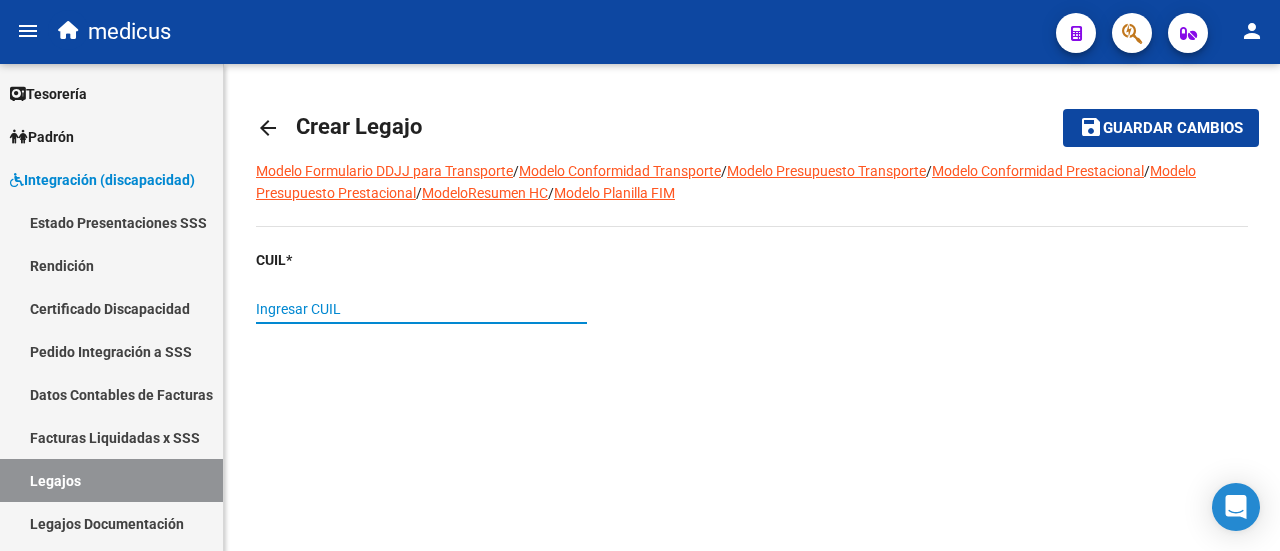 click on "Ingresar CUIL" at bounding box center [421, 309] 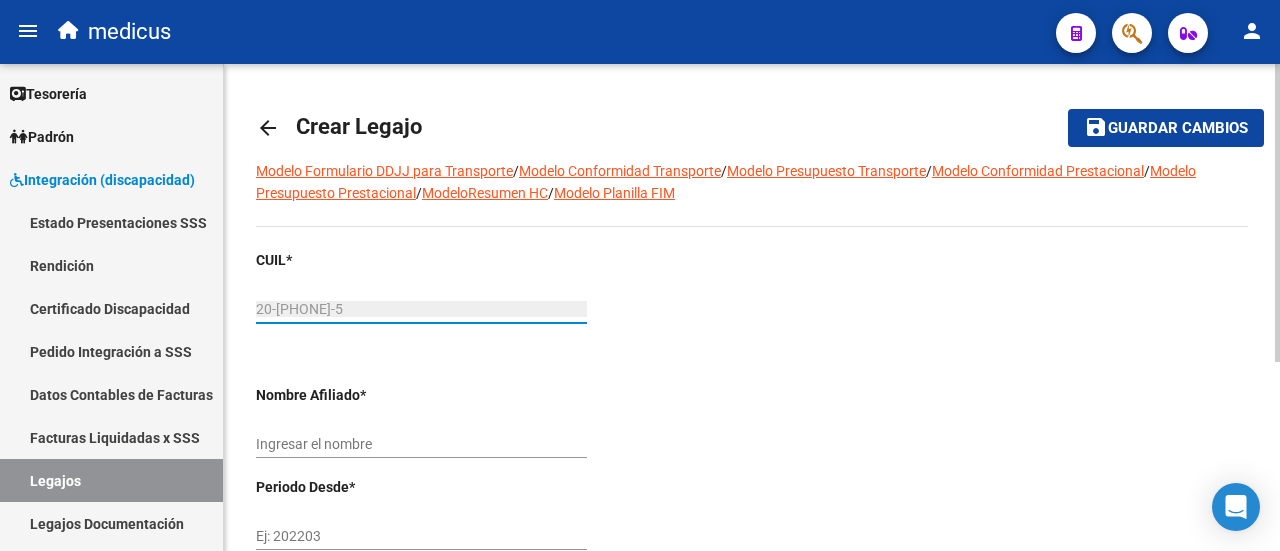 type on "[LAST]" 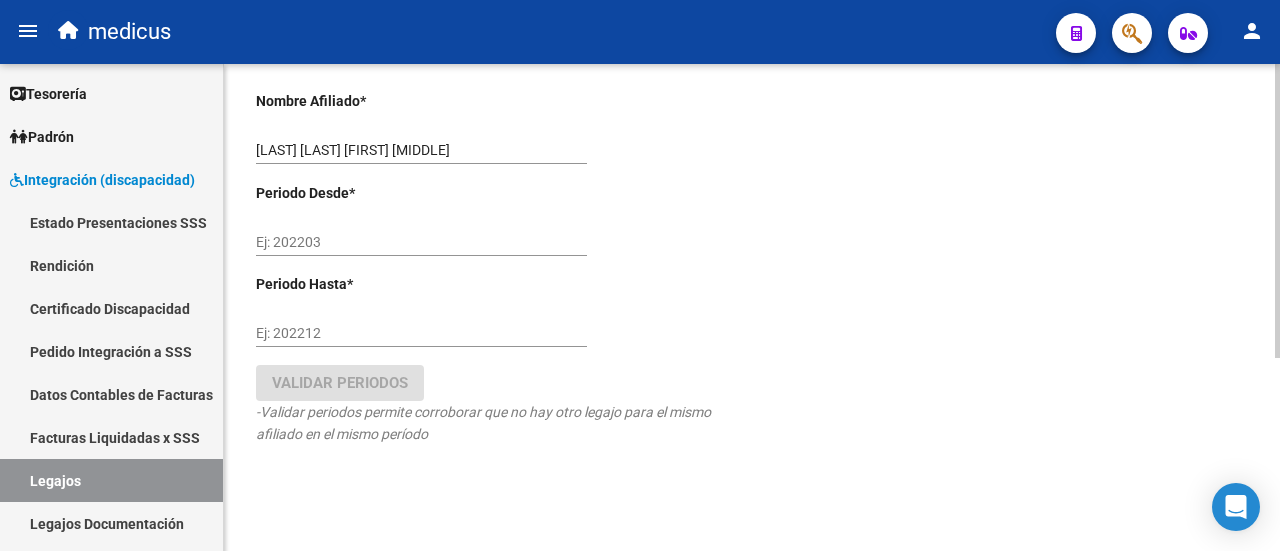 scroll, scrollTop: 319, scrollLeft: 0, axis: vertical 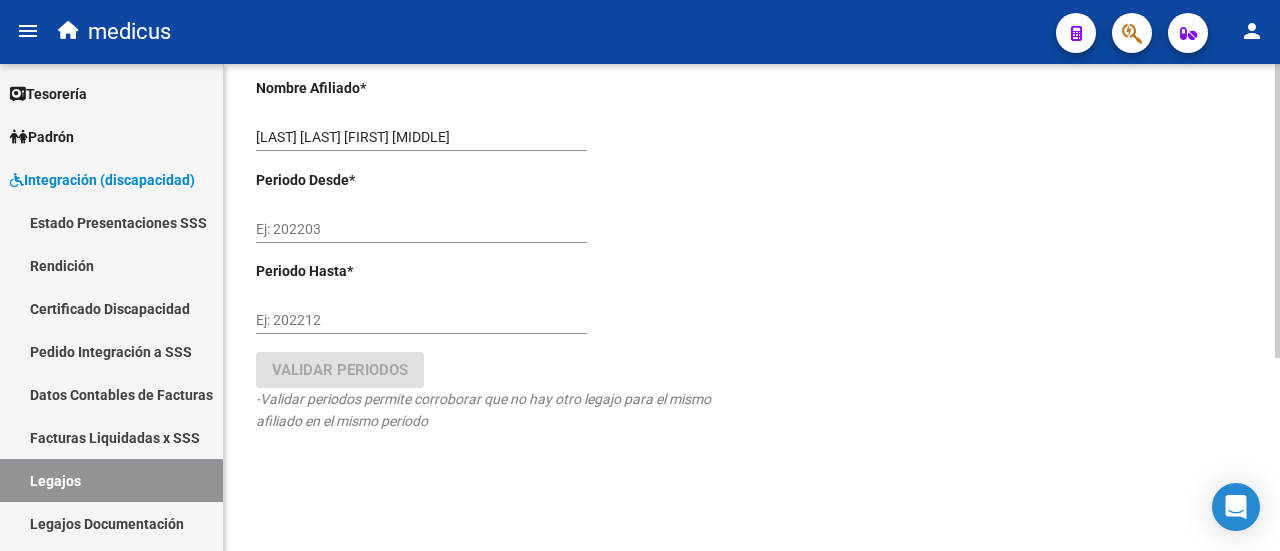 type on "[CUIL]" 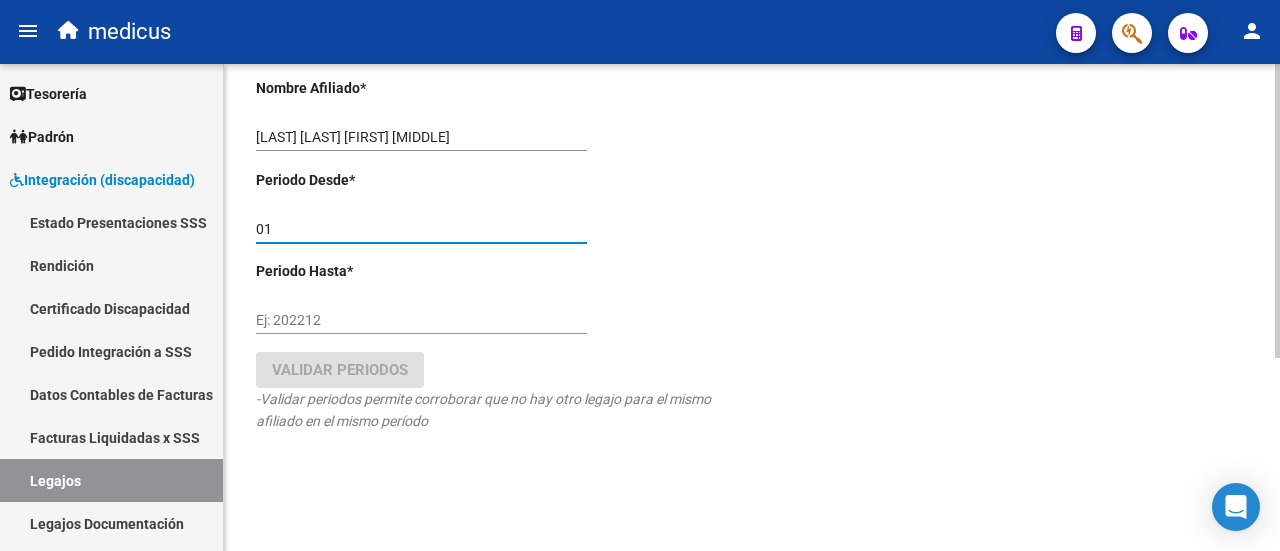 type on "0" 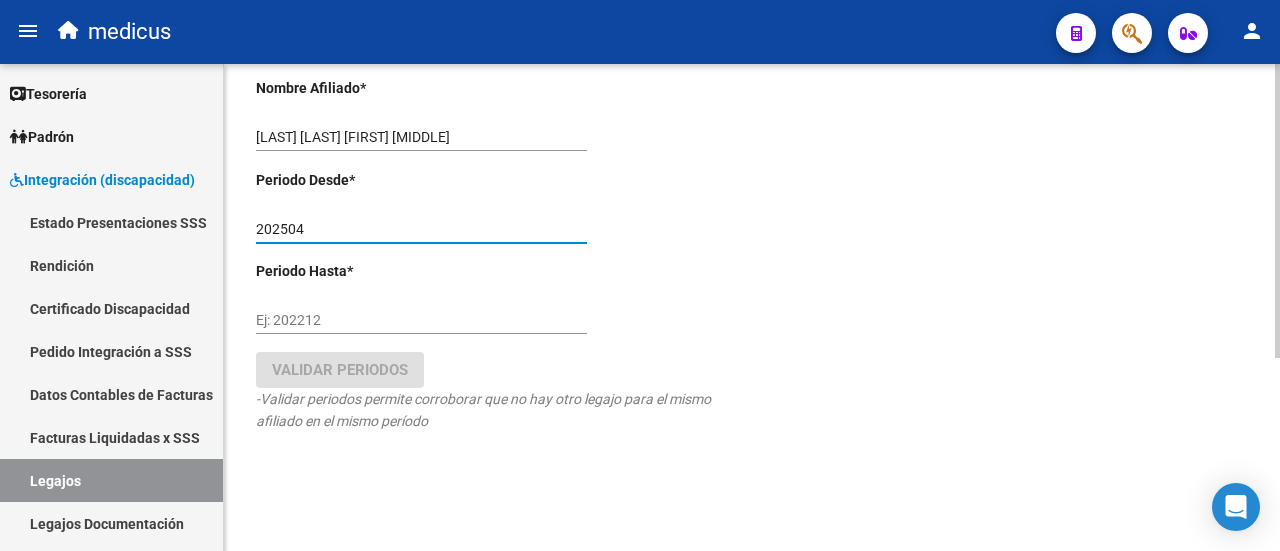 type on "202504" 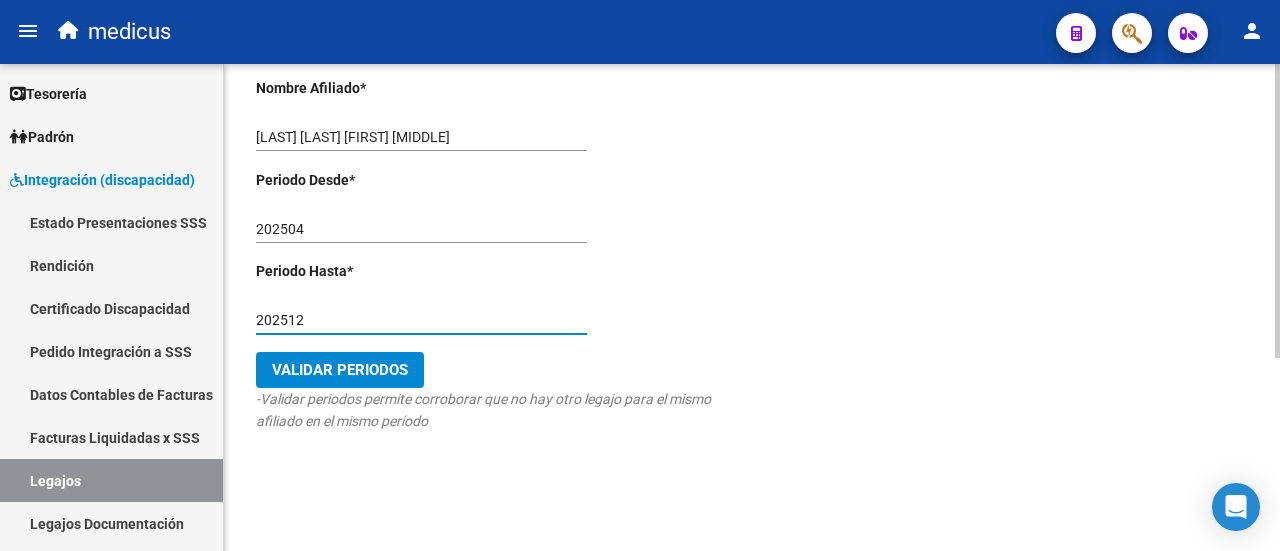 type on "202512" 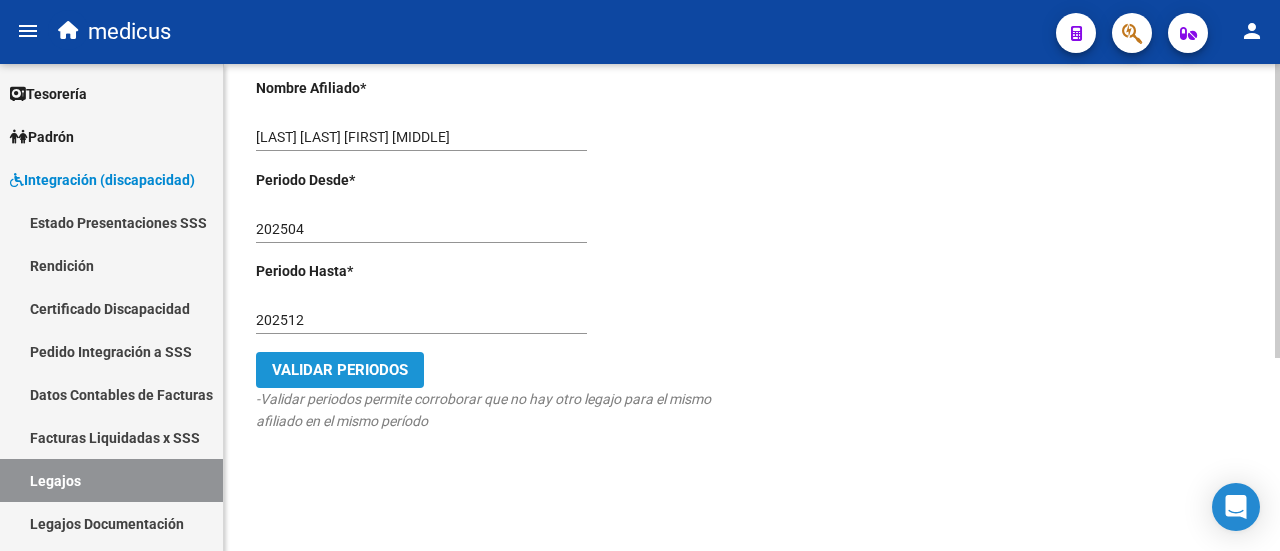 click on "Validar Periodos" 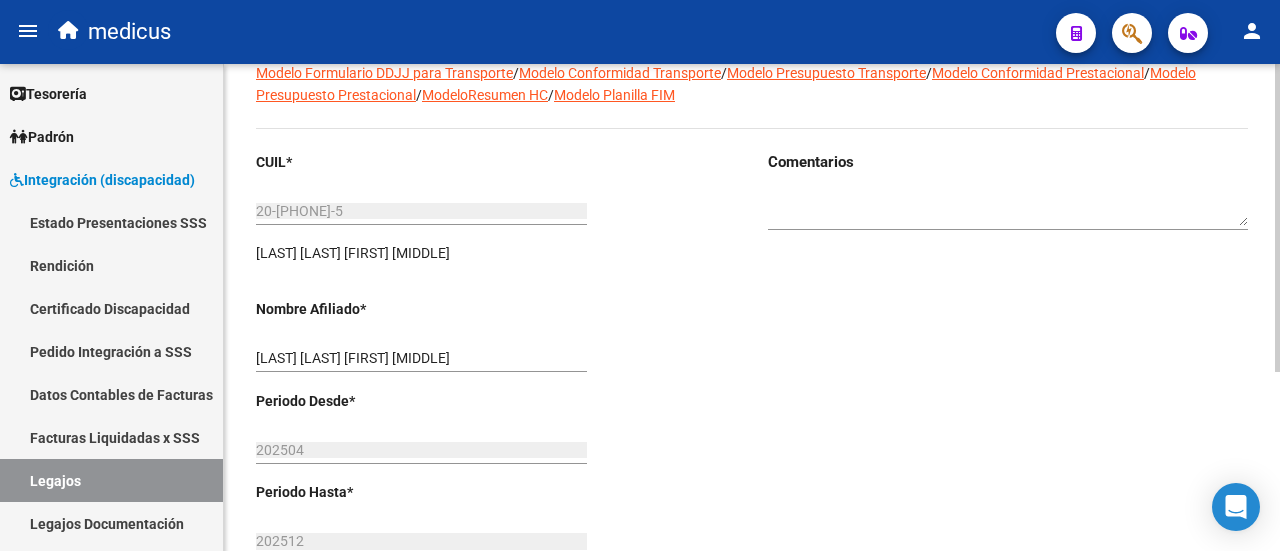scroll, scrollTop: 0, scrollLeft: 0, axis: both 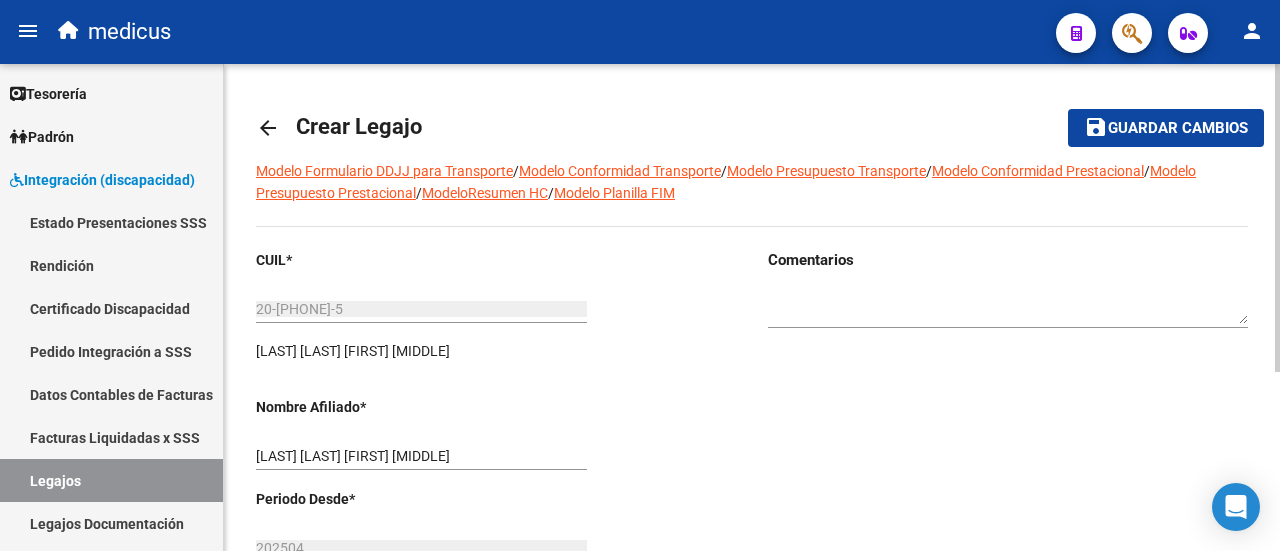 click on "Guardar cambios" 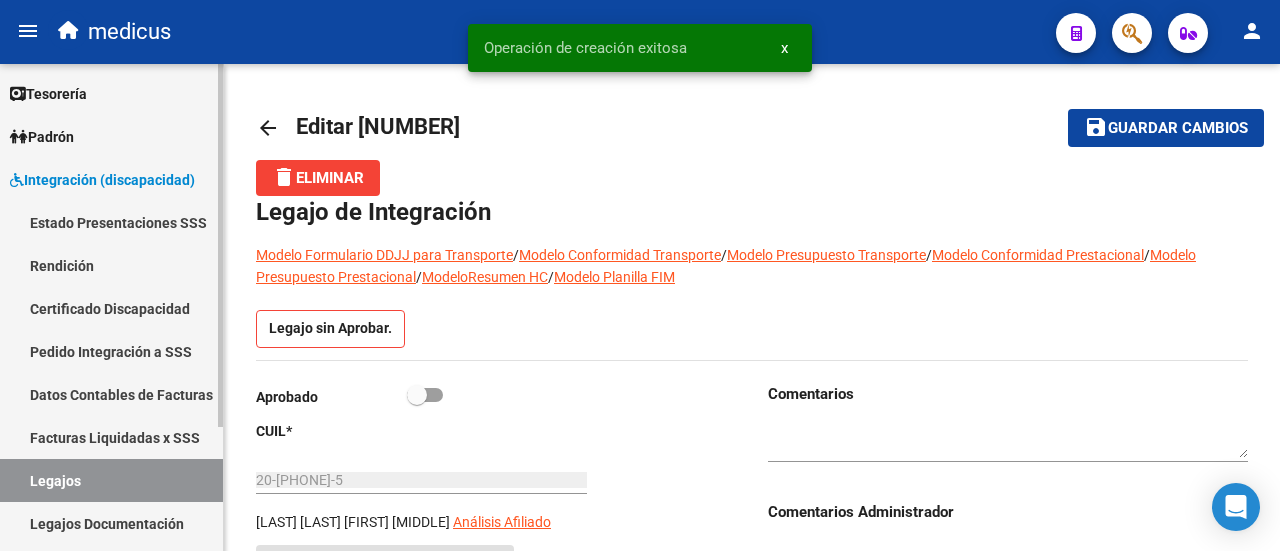 click on "Legajos" at bounding box center [111, 480] 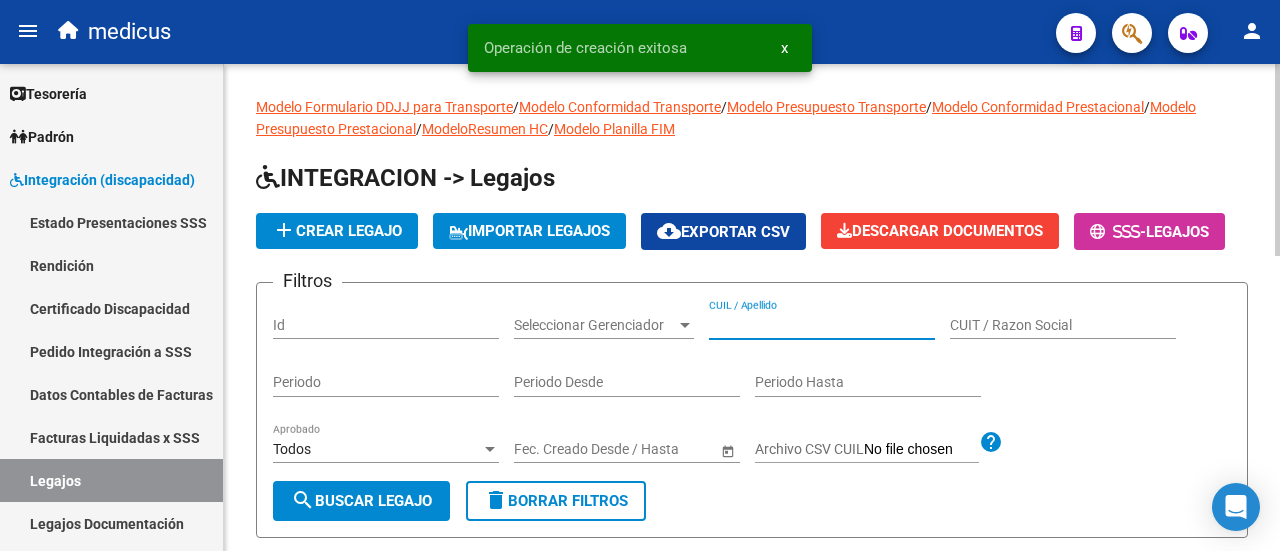 click on "CUIL / Apellido" at bounding box center [822, 325] 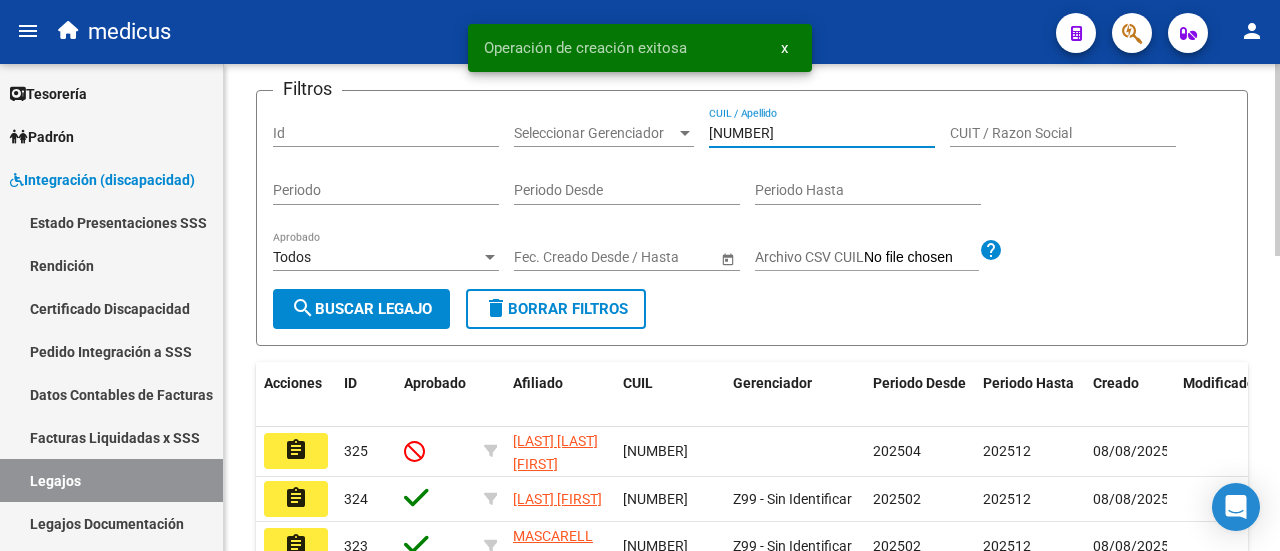 scroll, scrollTop: 200, scrollLeft: 0, axis: vertical 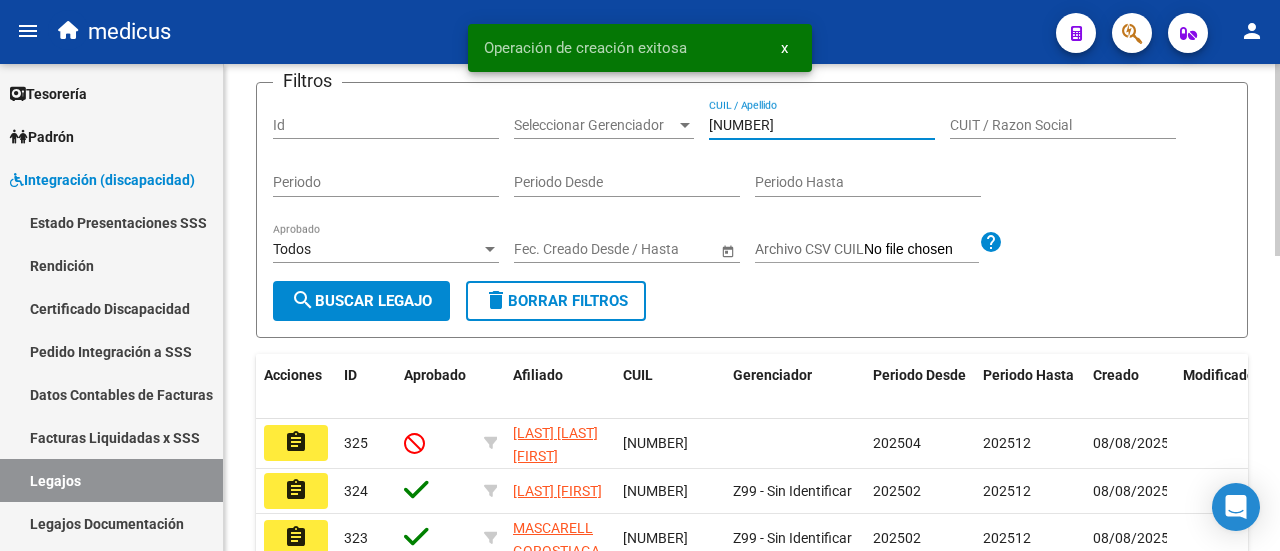 type on "20586716345" 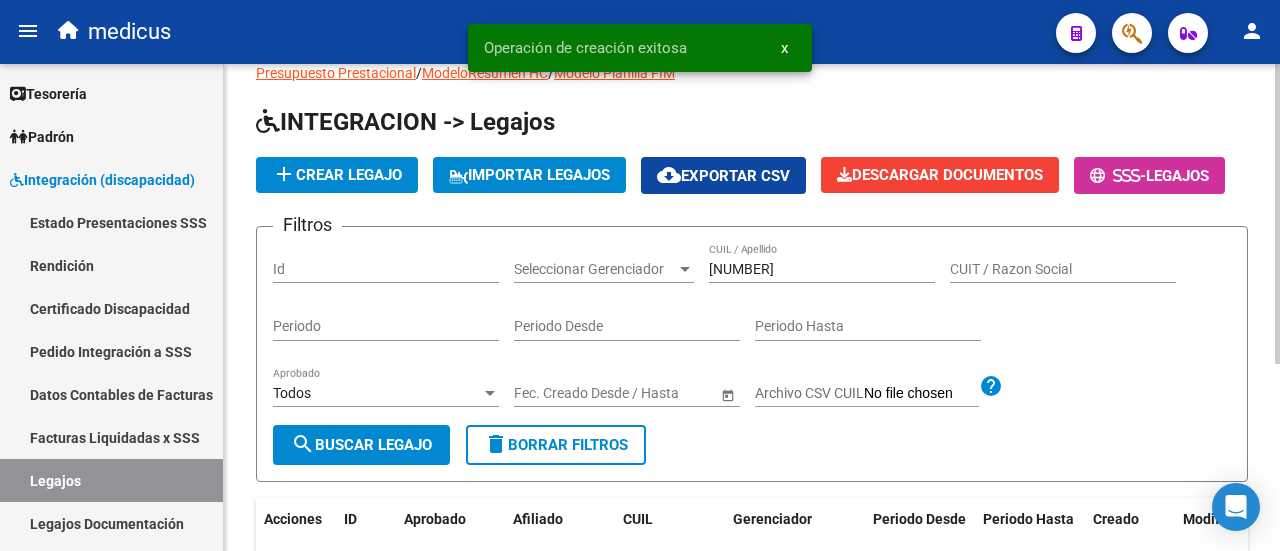 scroll, scrollTop: 0, scrollLeft: 0, axis: both 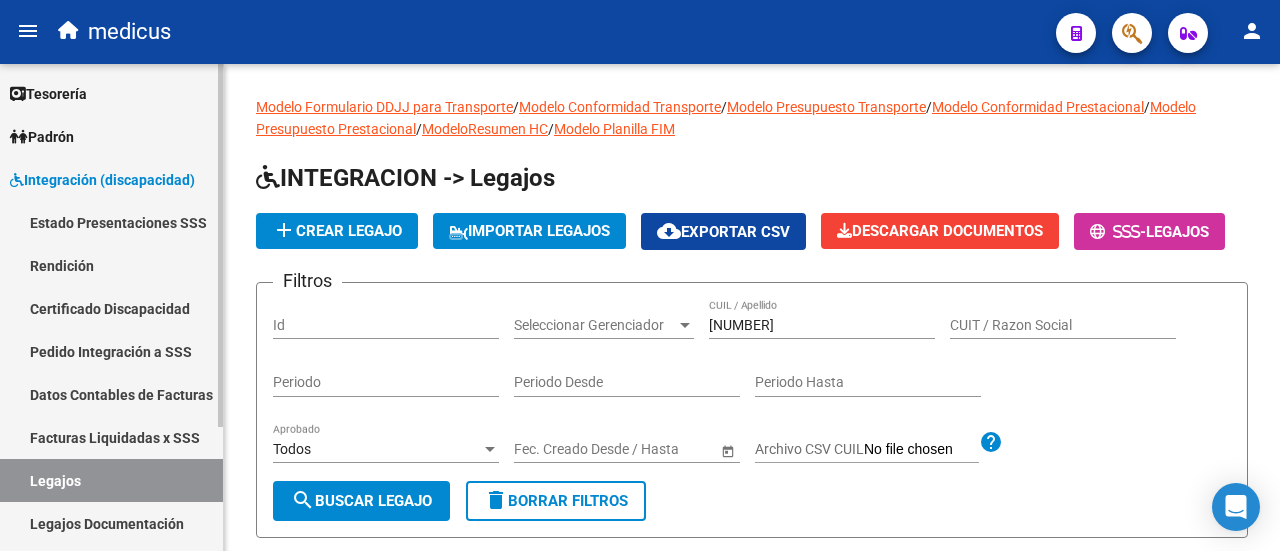 click on "Certificado Discapacidad" at bounding box center [111, 308] 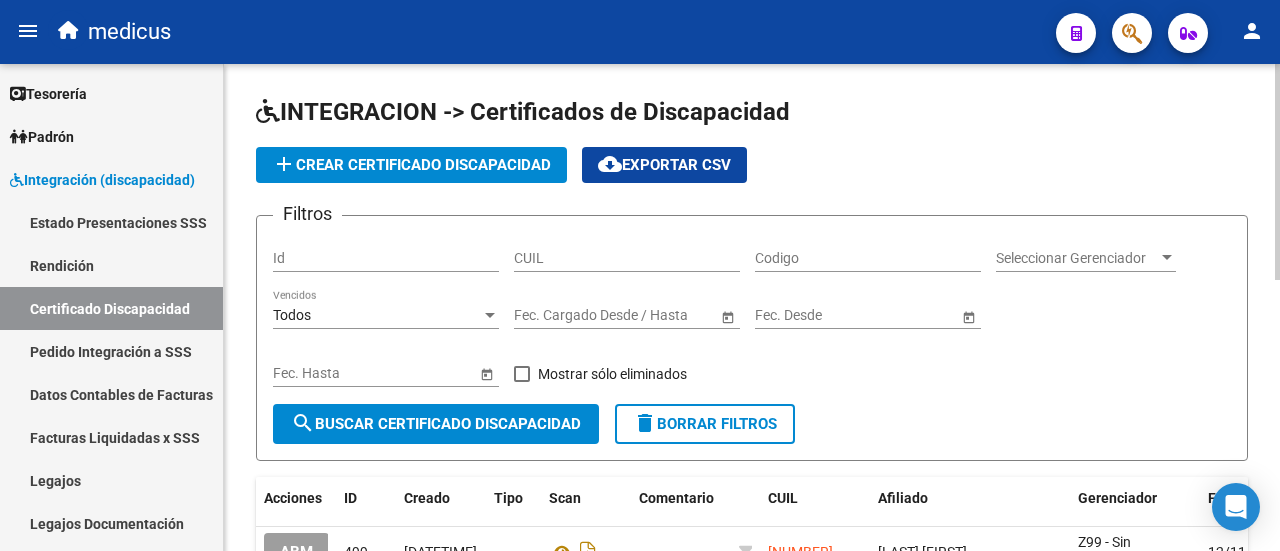 click on "CUIL" 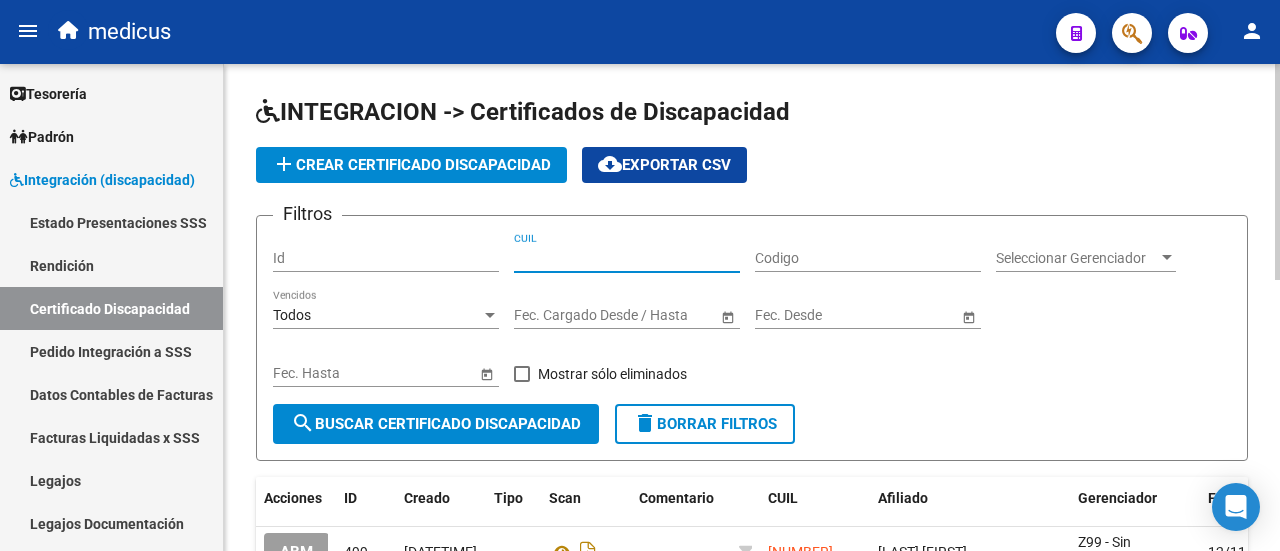 paste on "[CUIL]" 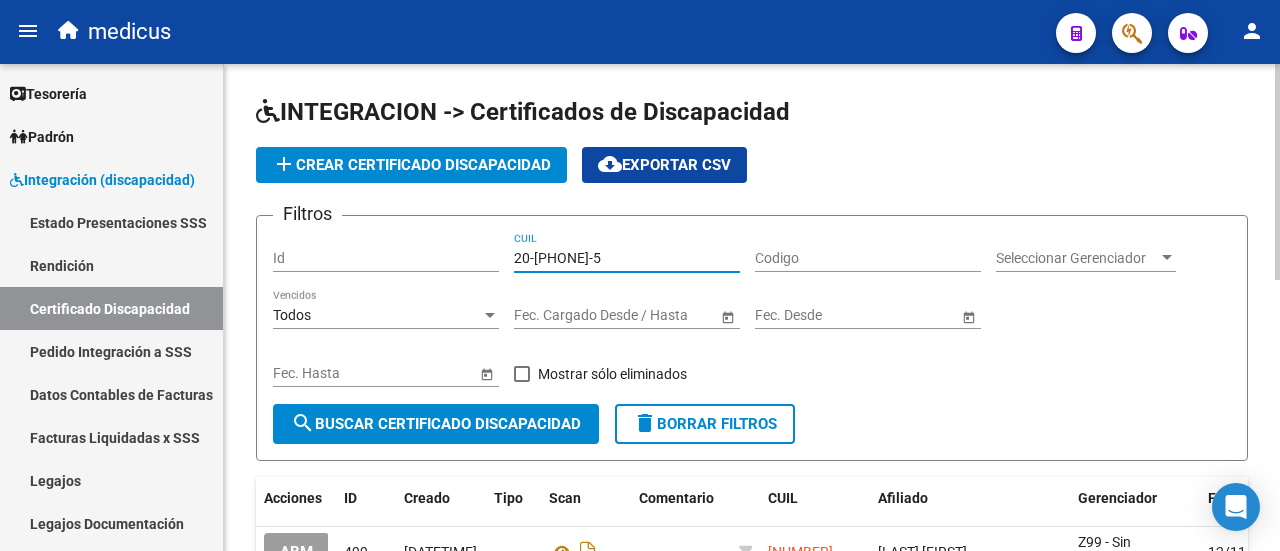 type on "[CUIL]" 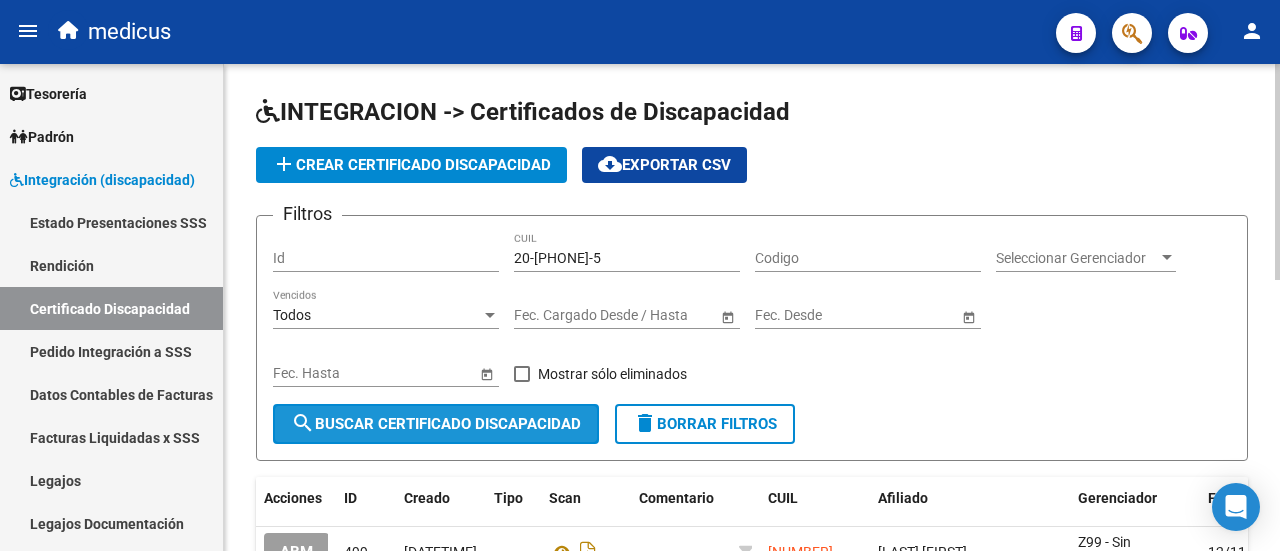 click on "search  Buscar Certificado Discapacidad" 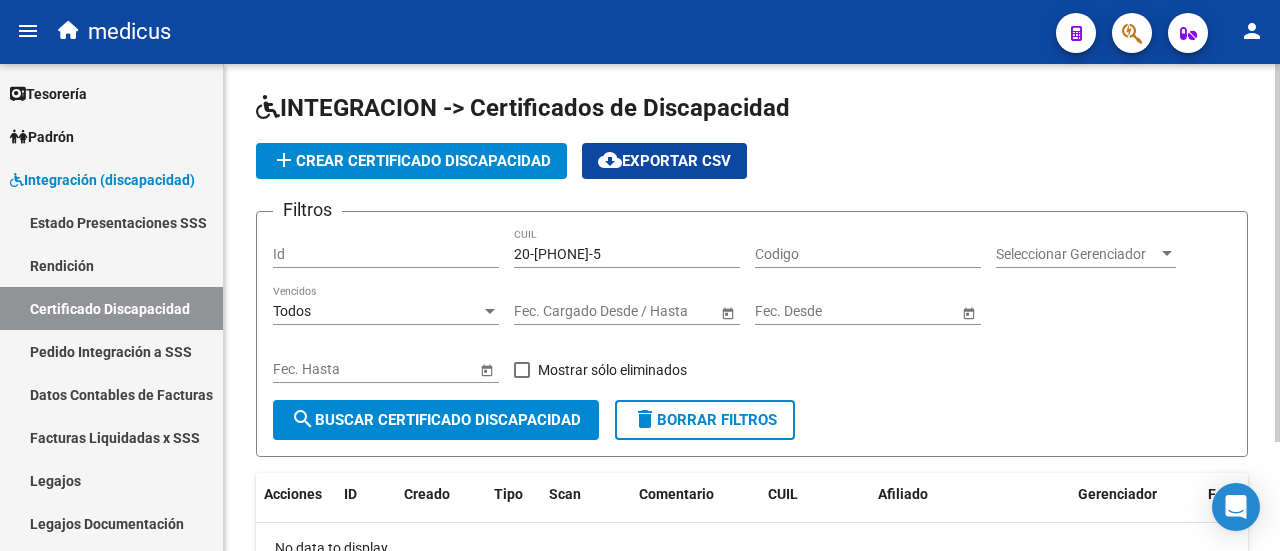 scroll, scrollTop: 0, scrollLeft: 0, axis: both 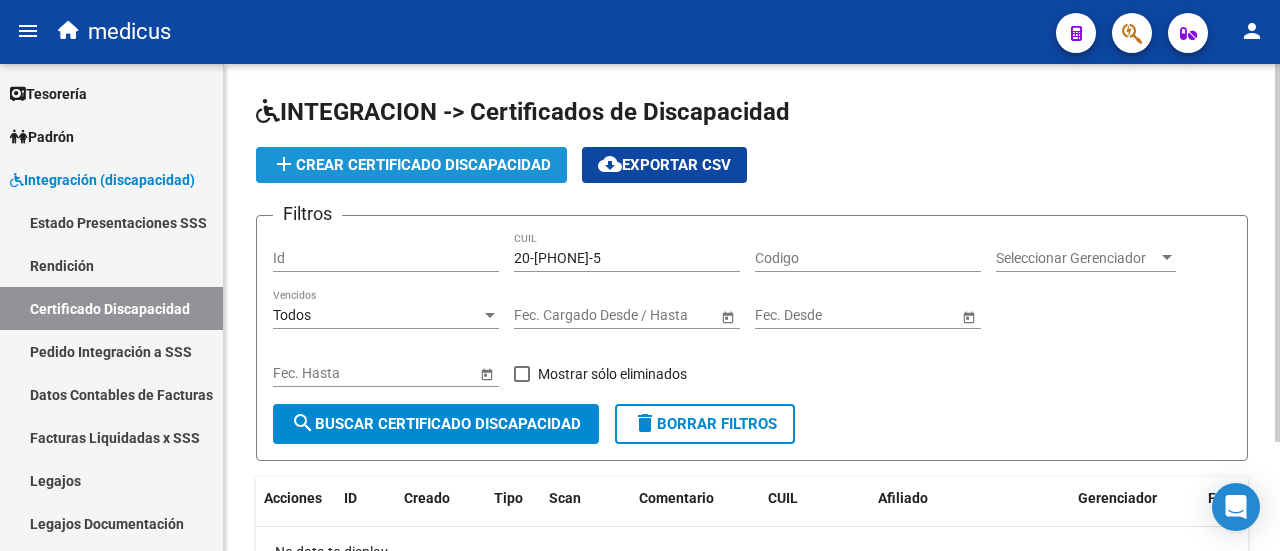 click on "add  Crear Certificado Discapacidad" 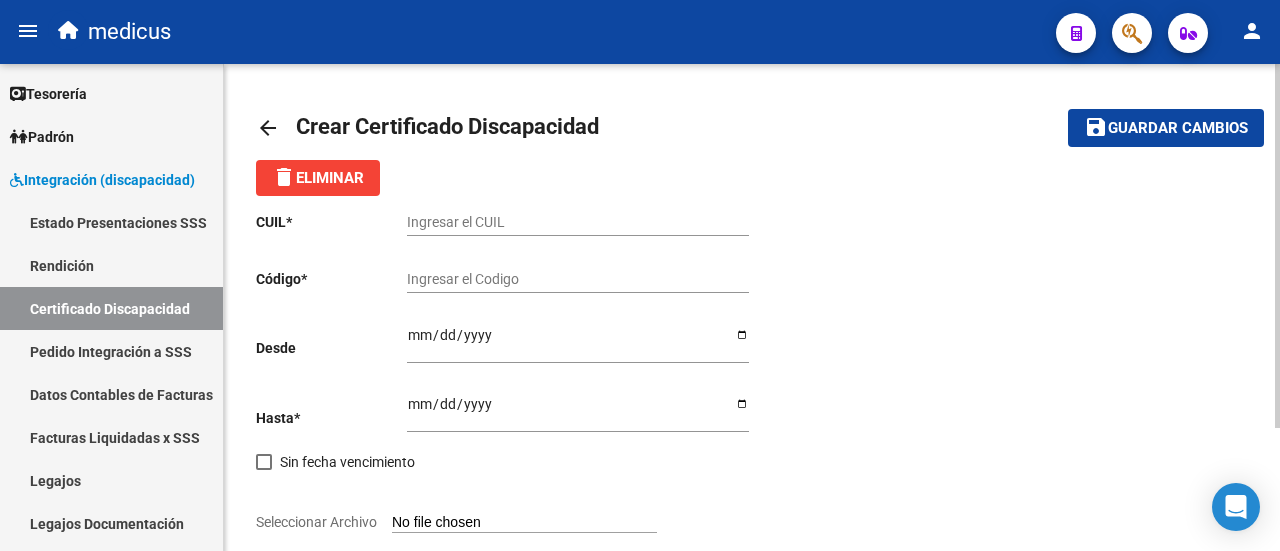 click on "Ingresar el CUIL" at bounding box center [578, 222] 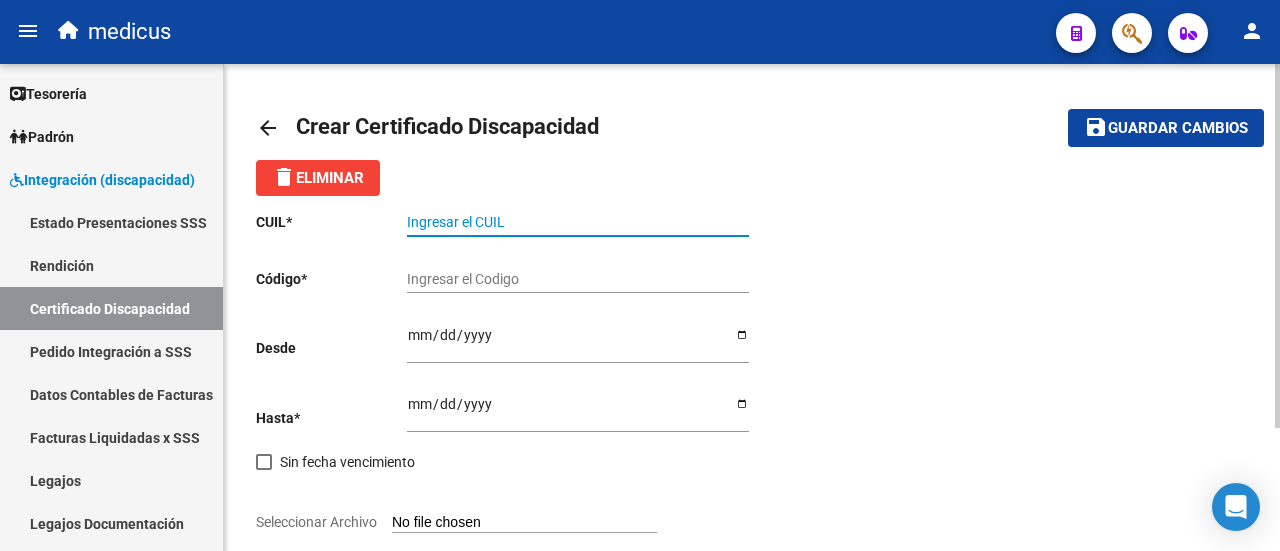 paste on "[CUIL]" 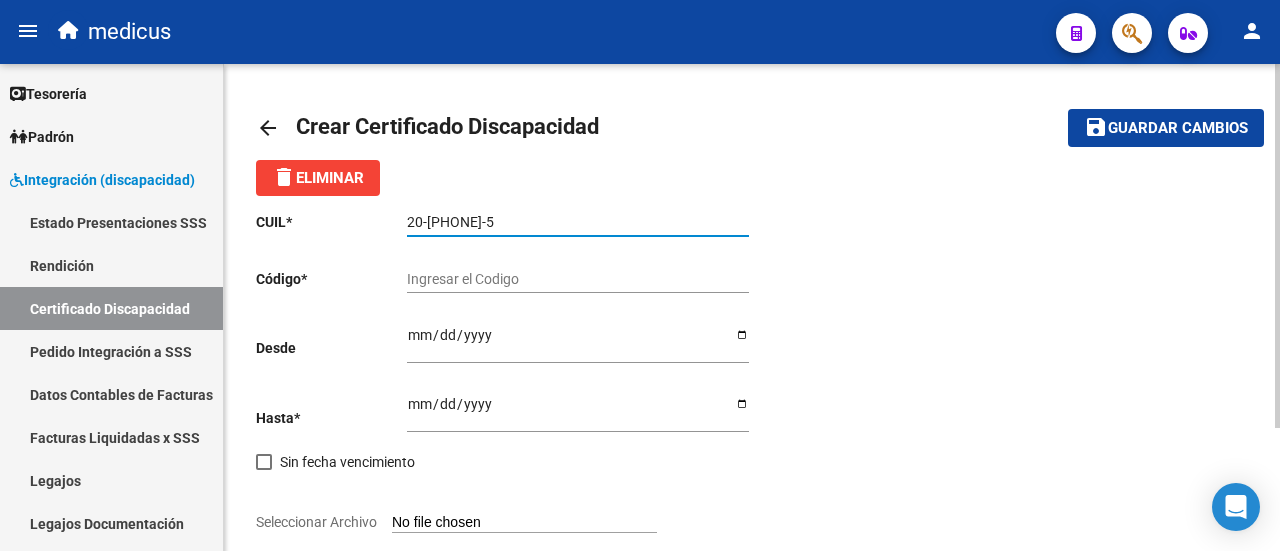 type on "[CUIL]" 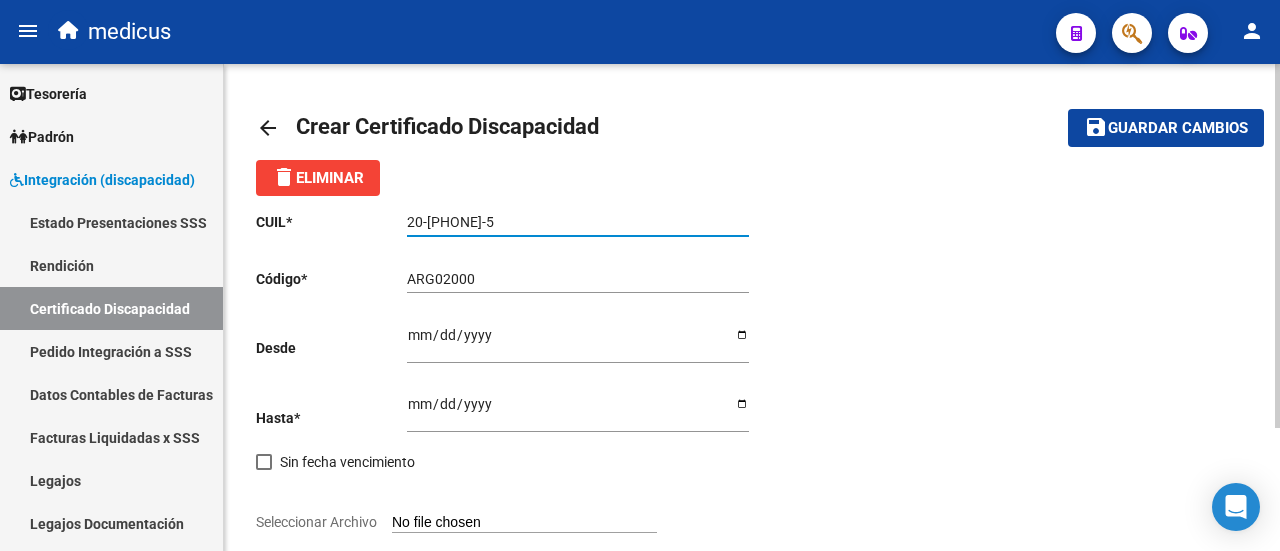 drag, startPoint x: 429, startPoint y: 217, endPoint x: 489, endPoint y: 217, distance: 60 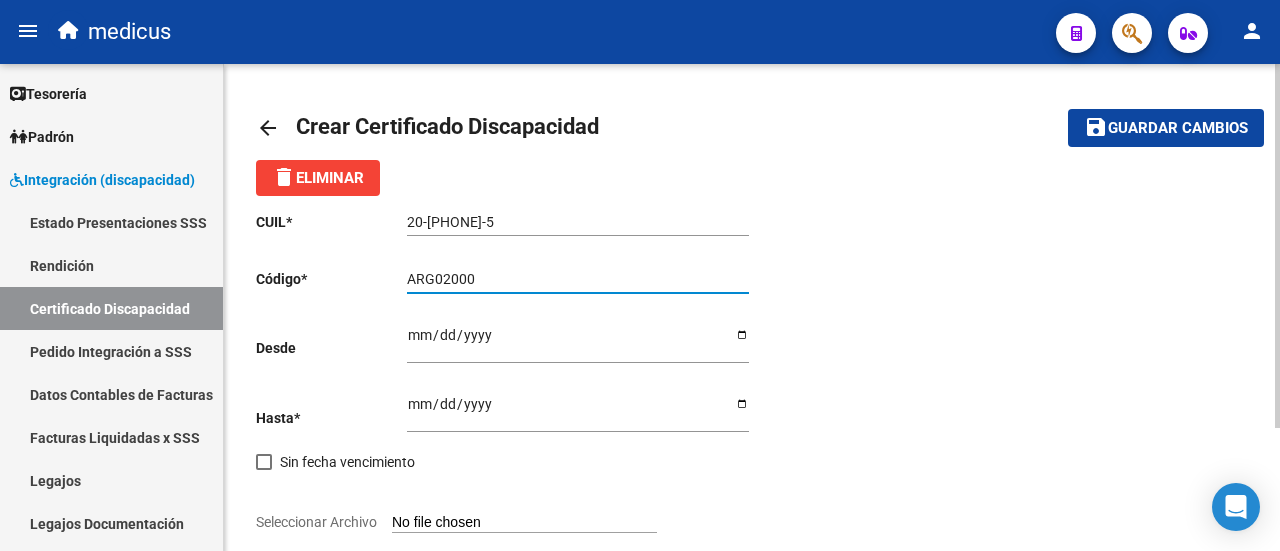 paste on "[NUMBER]" 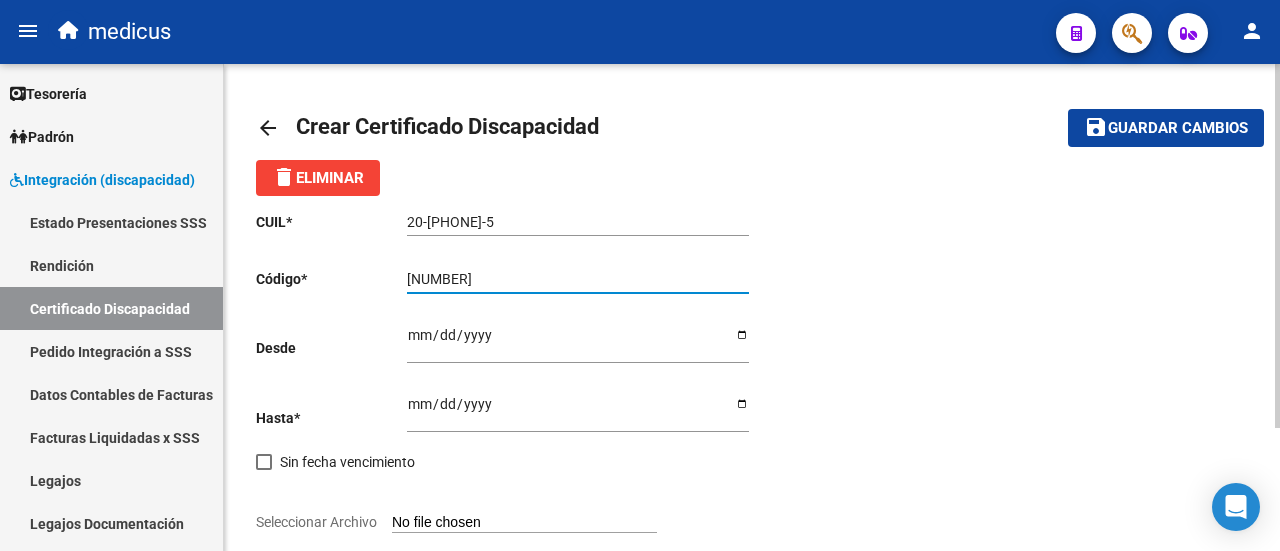 click on "ARG0200058671634" at bounding box center (578, 279) 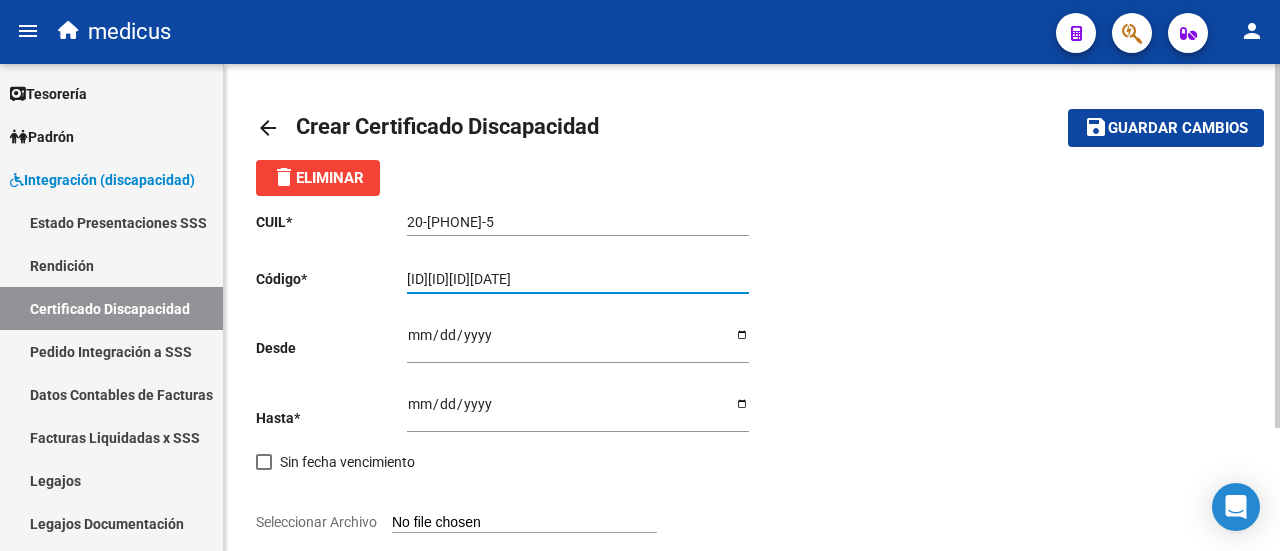 click on "[ID]" at bounding box center (578, 279) 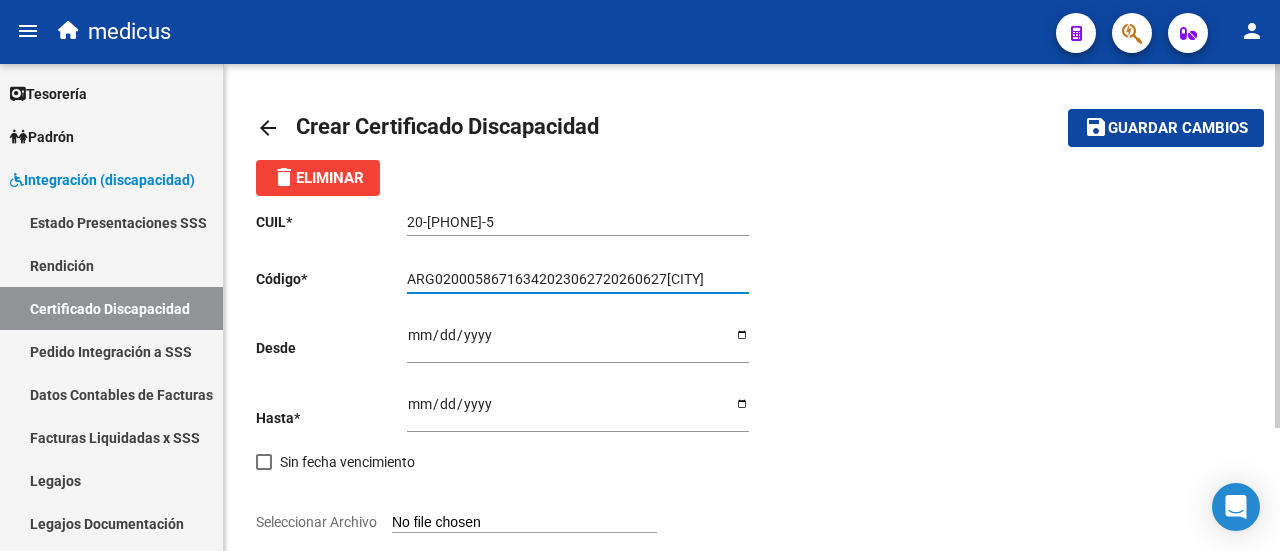 type on "[ARG_ID]" 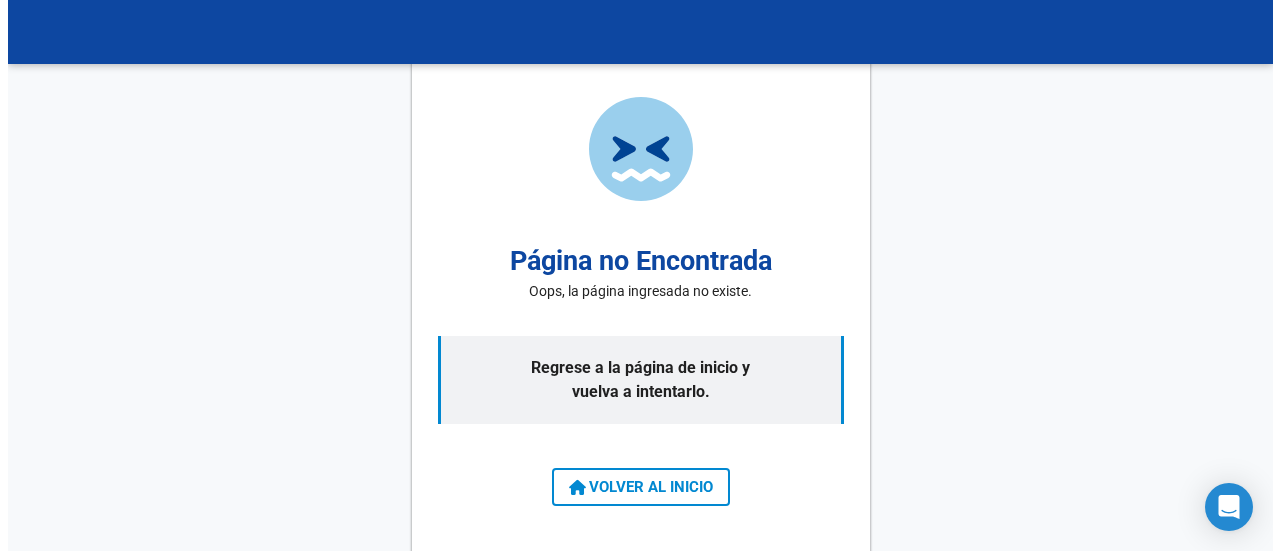 scroll, scrollTop: 0, scrollLeft: 0, axis: both 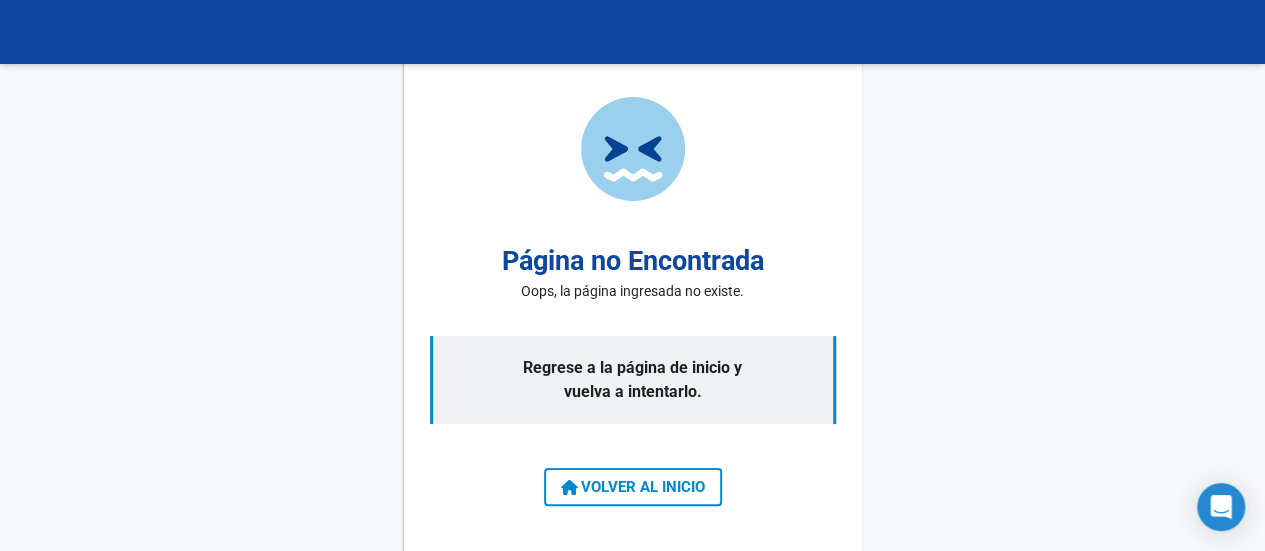 click 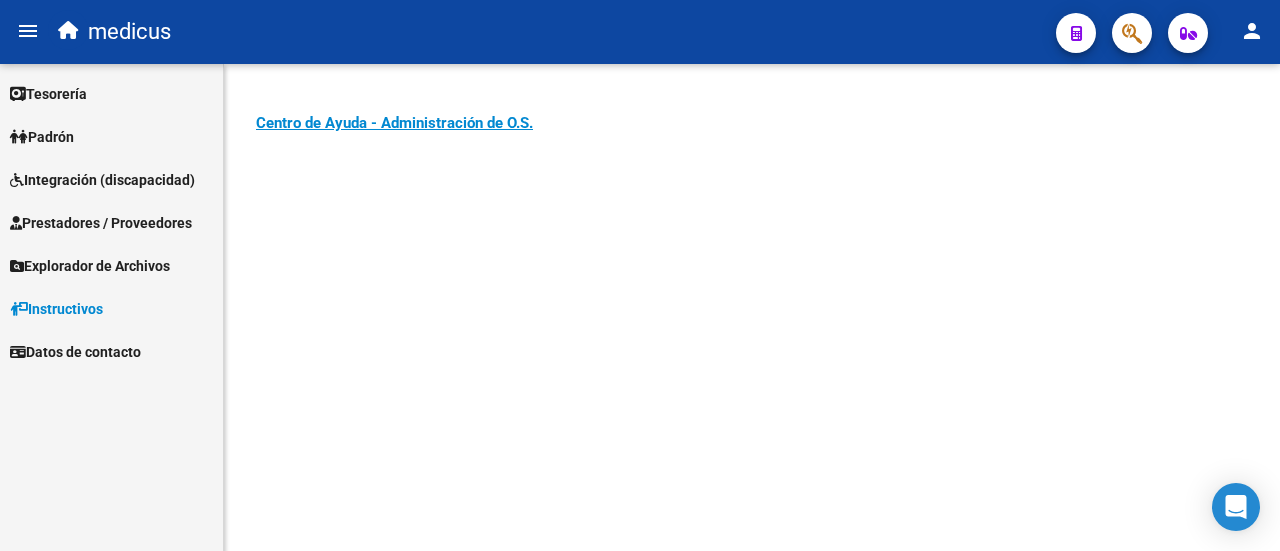 click on "Integración (discapacidad)" at bounding box center [102, 180] 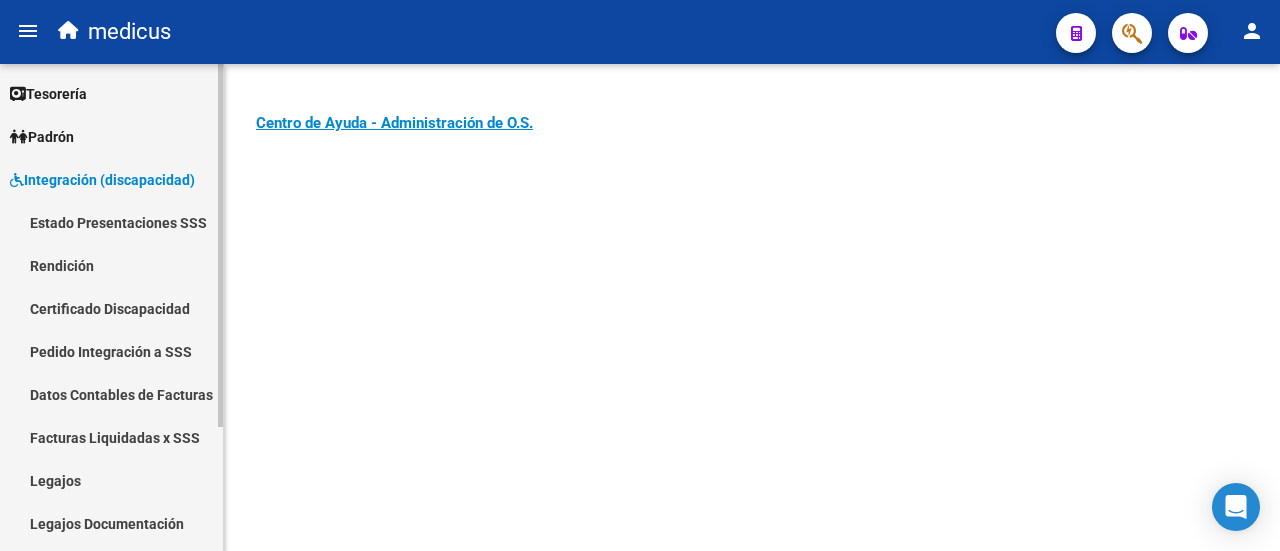 click on "Legajos" at bounding box center (111, 480) 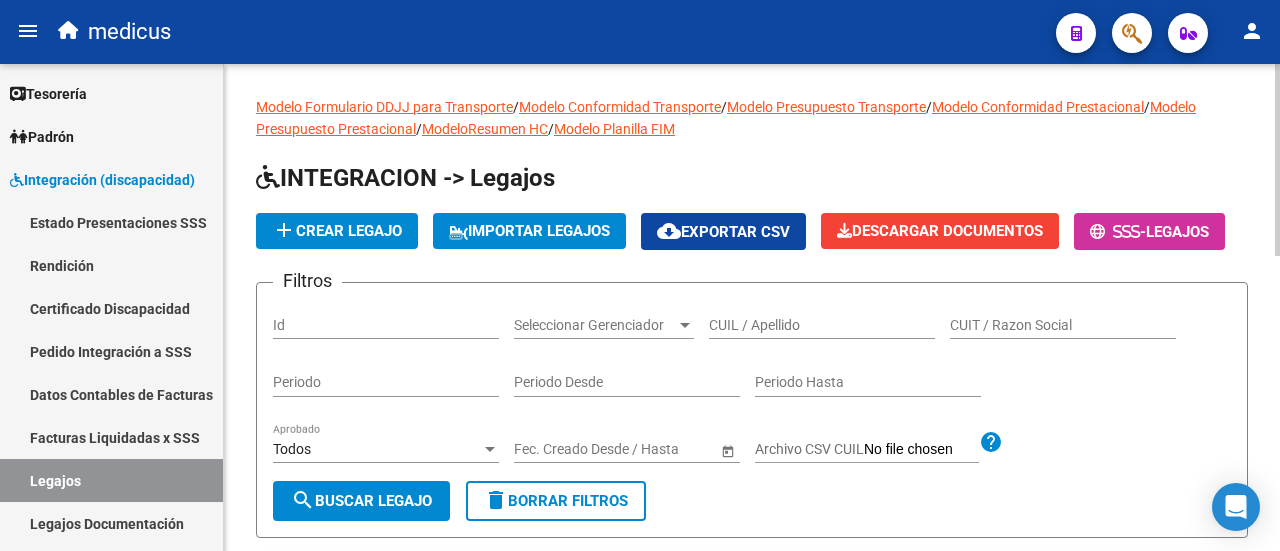 click on "CUIL / Apellido" at bounding box center (822, 325) 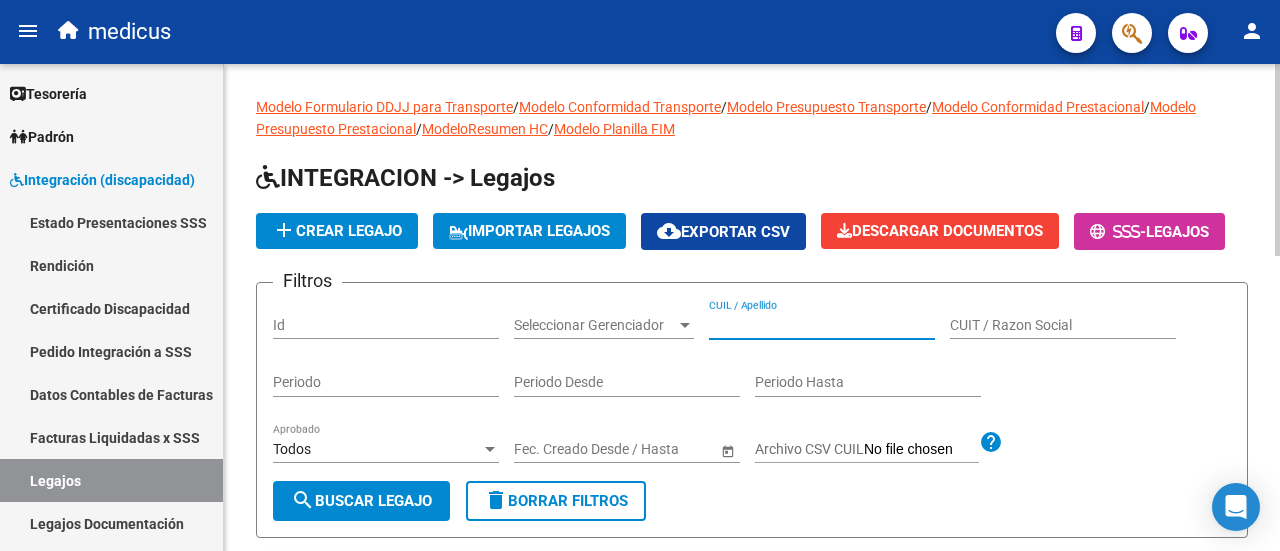 paste on "saas1234" 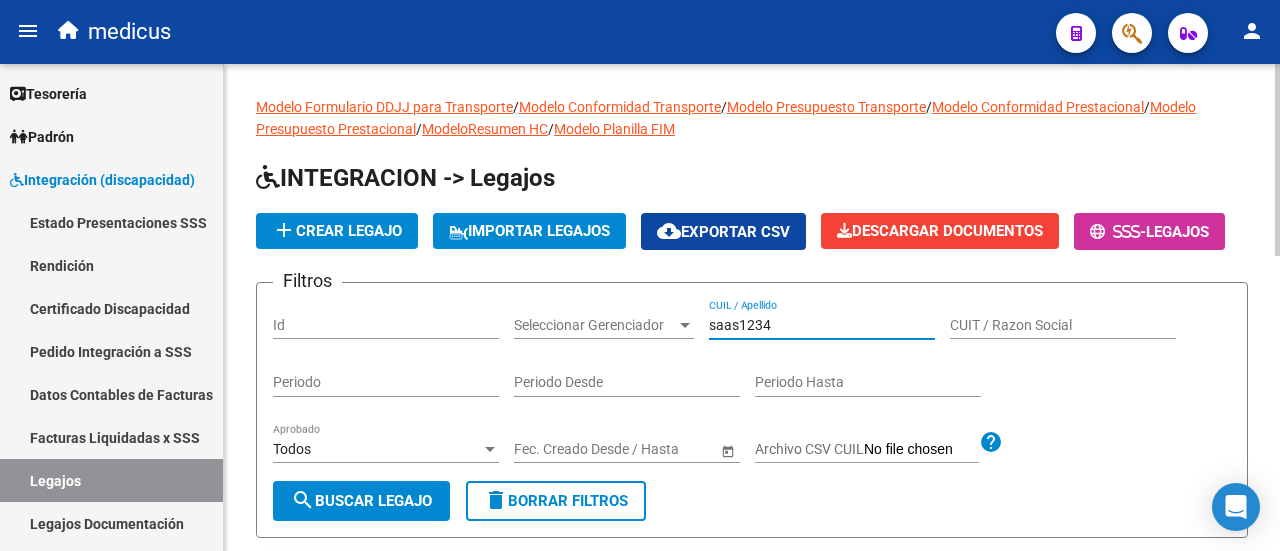 drag, startPoint x: 777, startPoint y: 380, endPoint x: 744, endPoint y: 422, distance: 53.413483 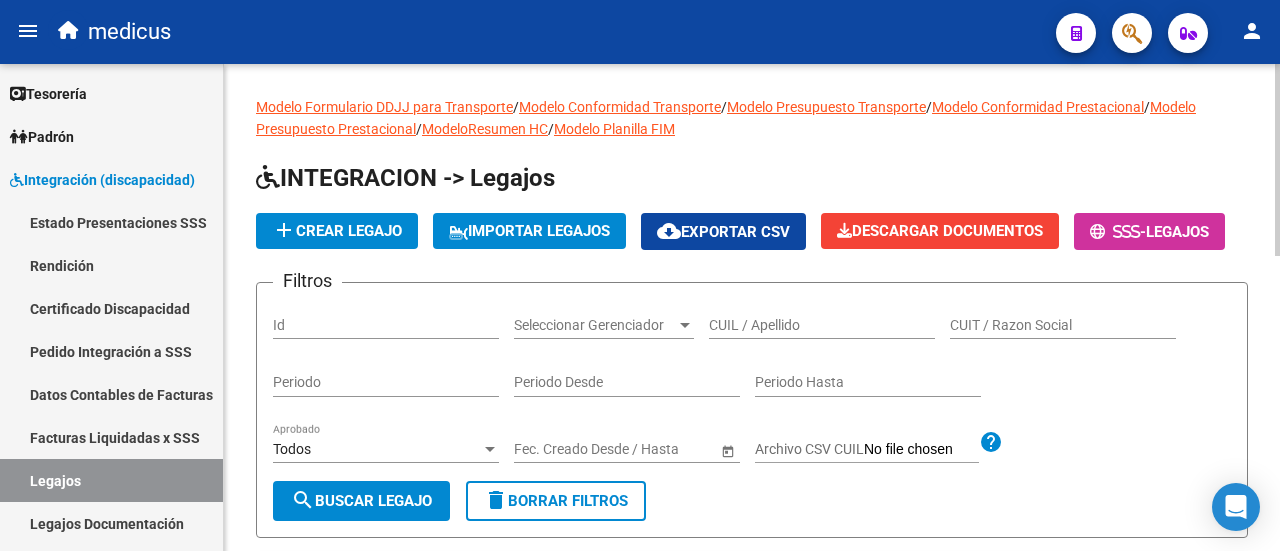 click on "CUIL / Apellido" 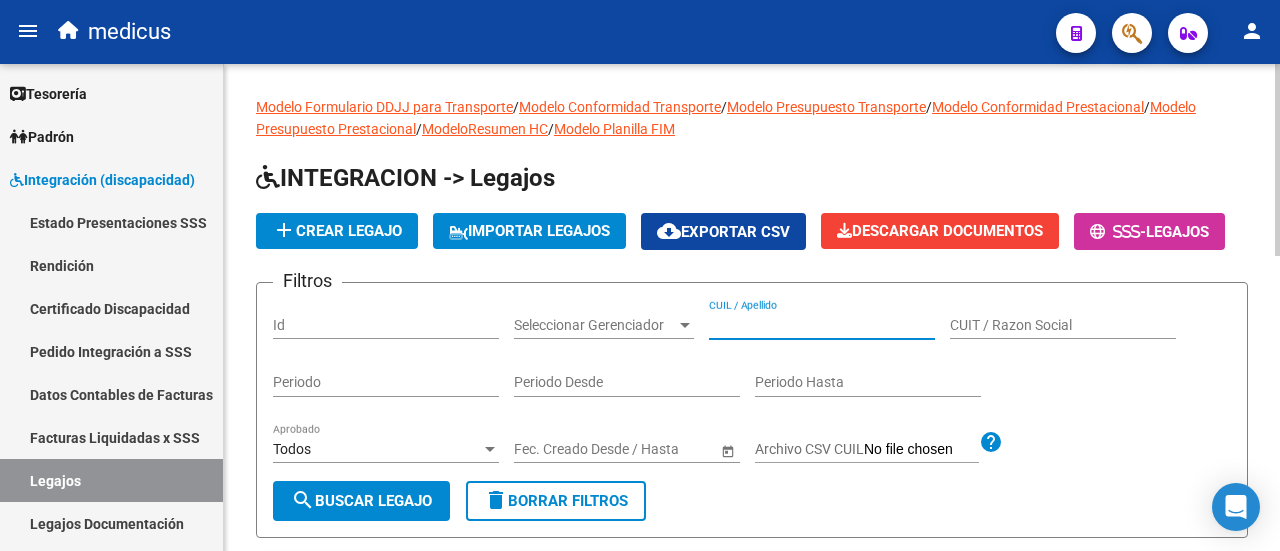 paste on "20586716345" 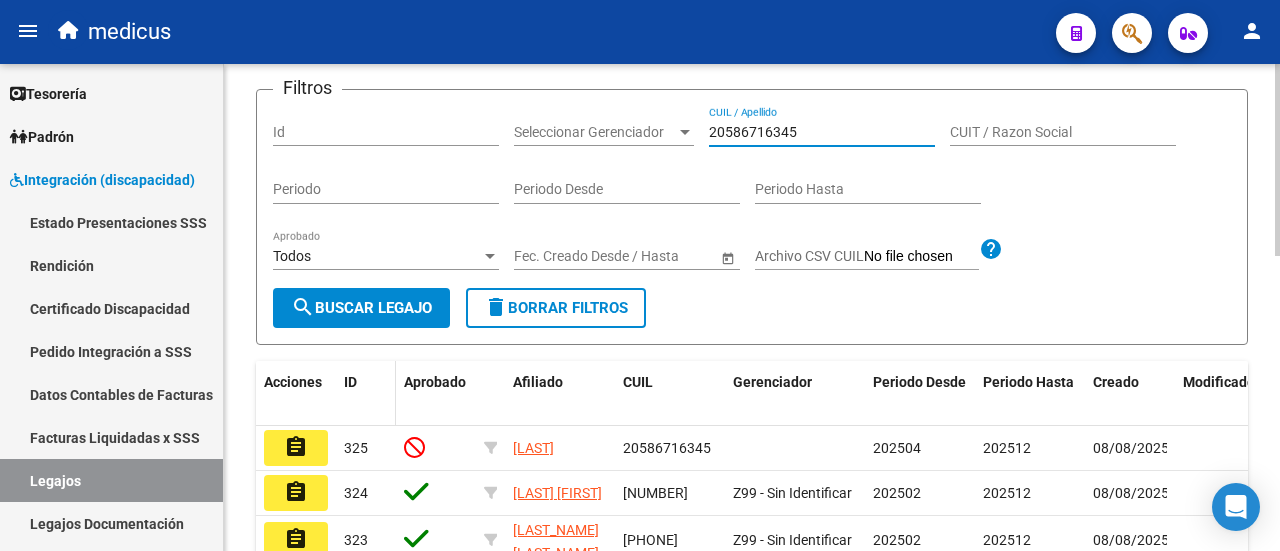 scroll, scrollTop: 200, scrollLeft: 0, axis: vertical 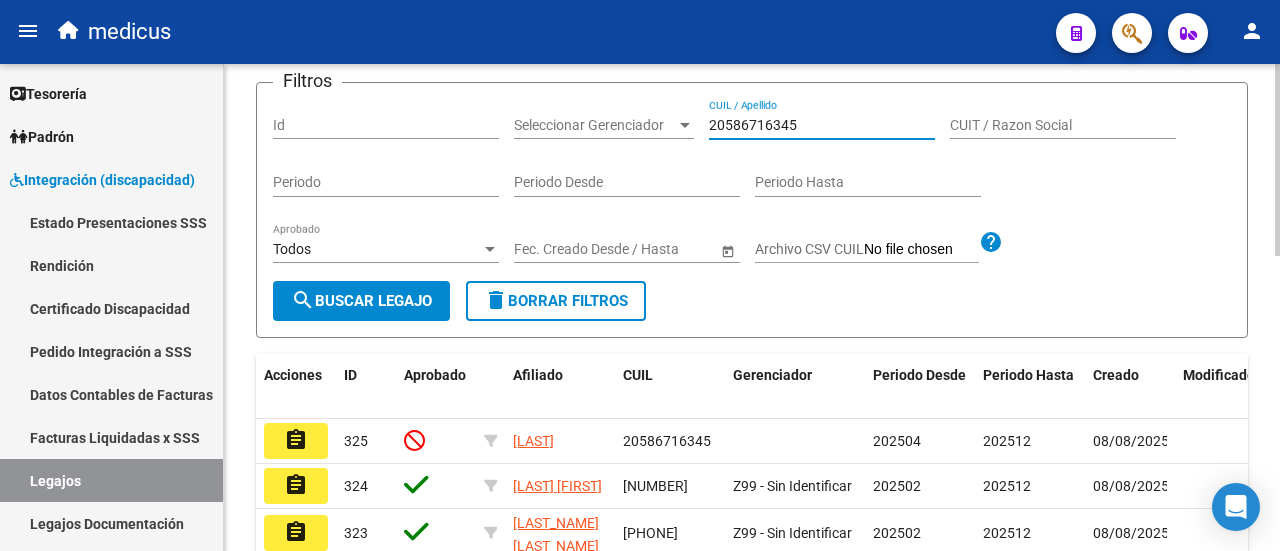 type on "20586716345" 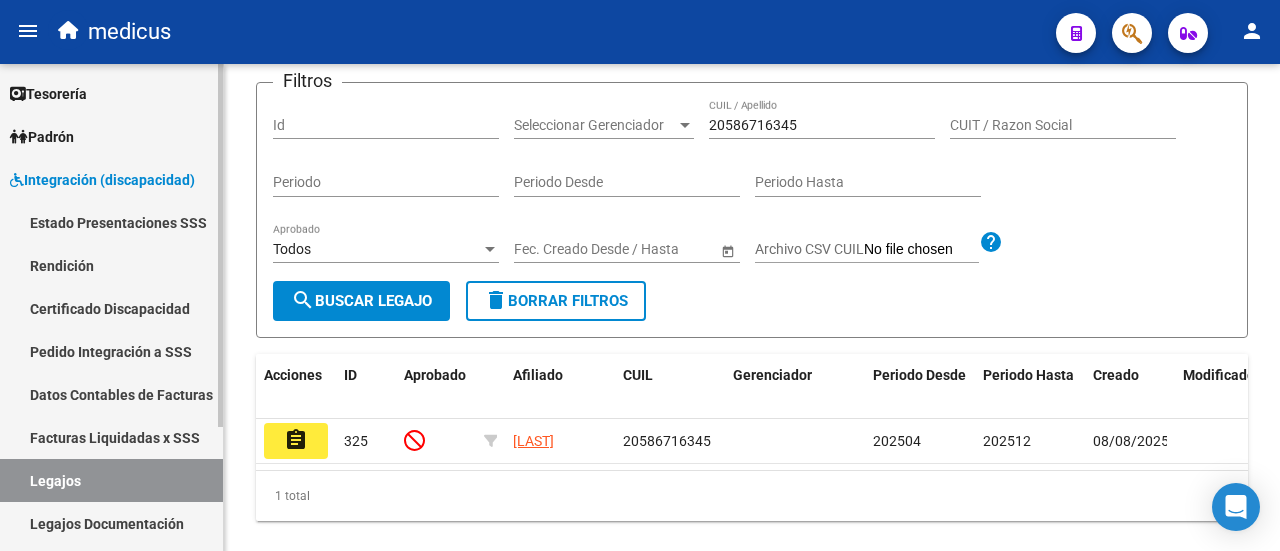 click on "Certificado Discapacidad" at bounding box center (111, 308) 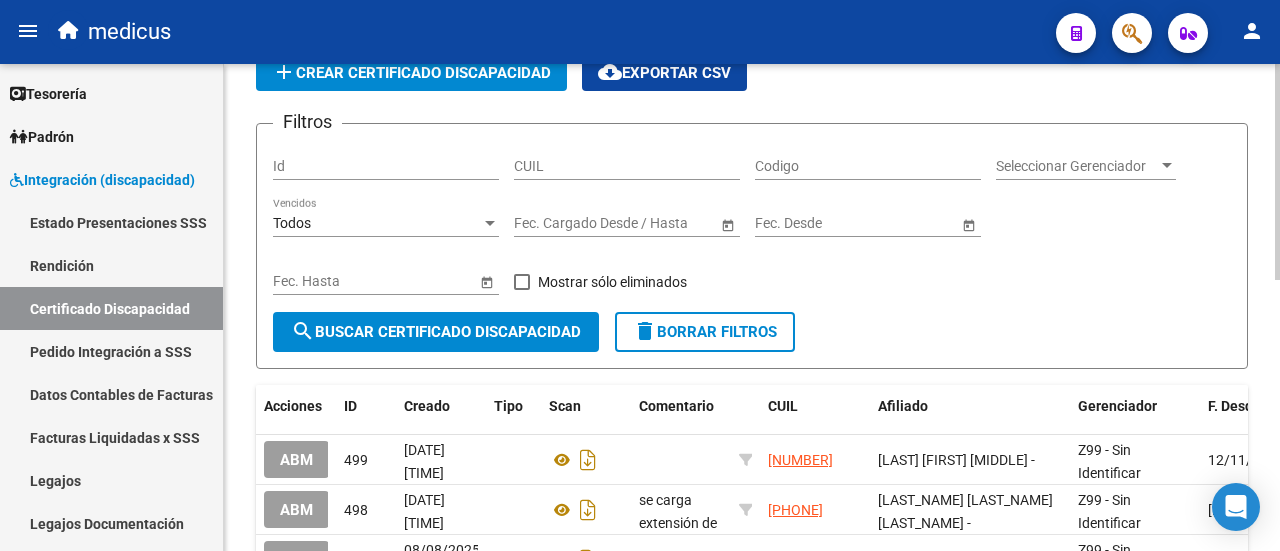 scroll, scrollTop: 0, scrollLeft: 0, axis: both 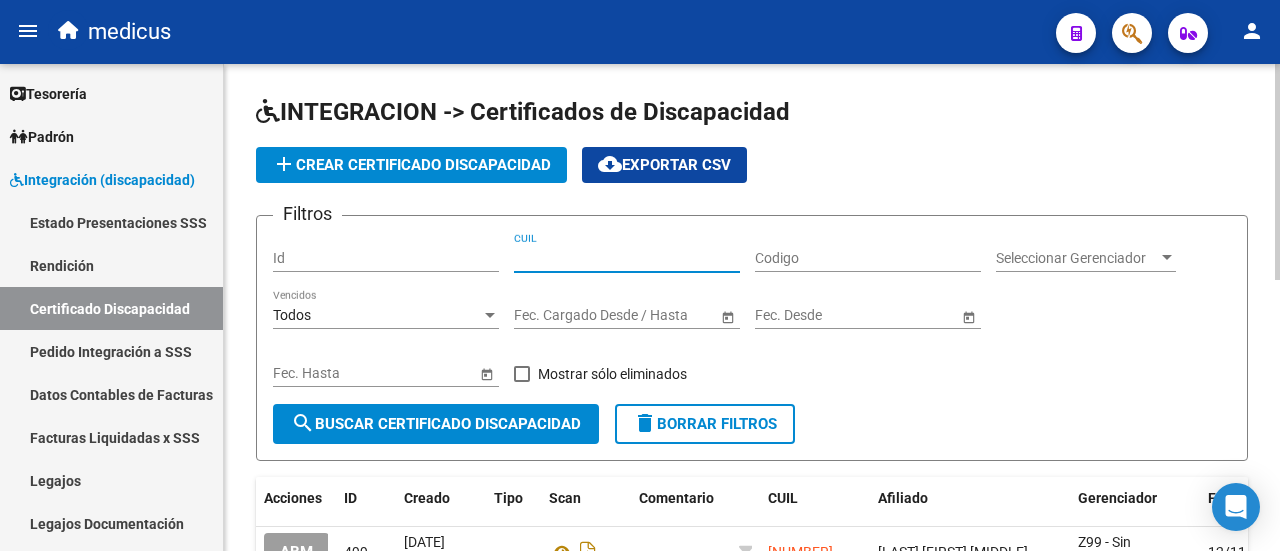 click on "CUIL" at bounding box center [627, 258] 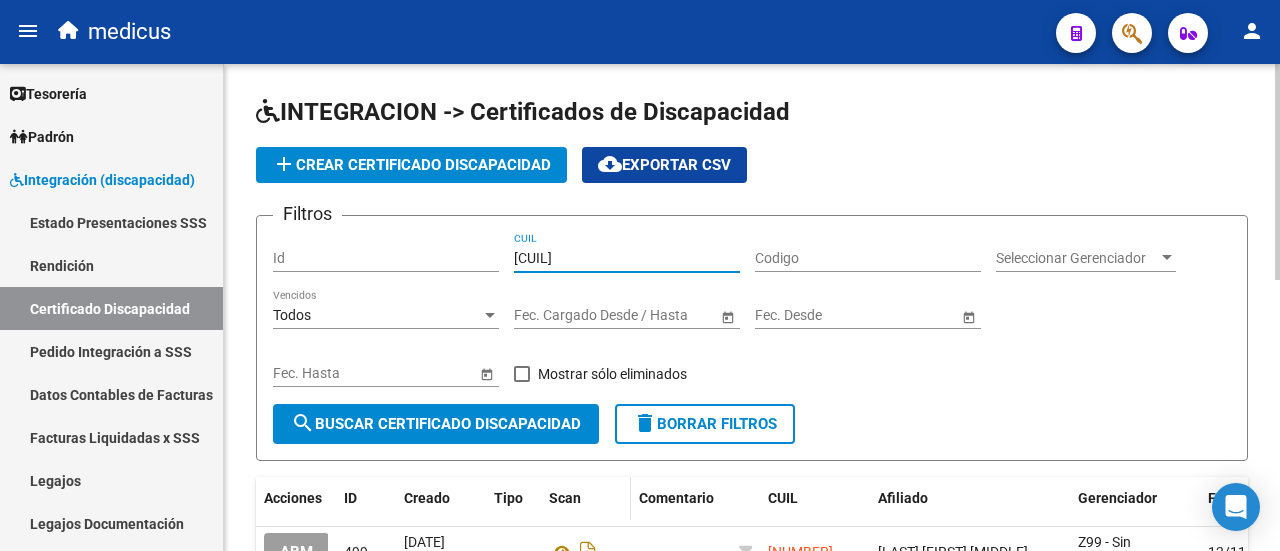 scroll, scrollTop: 200, scrollLeft: 0, axis: vertical 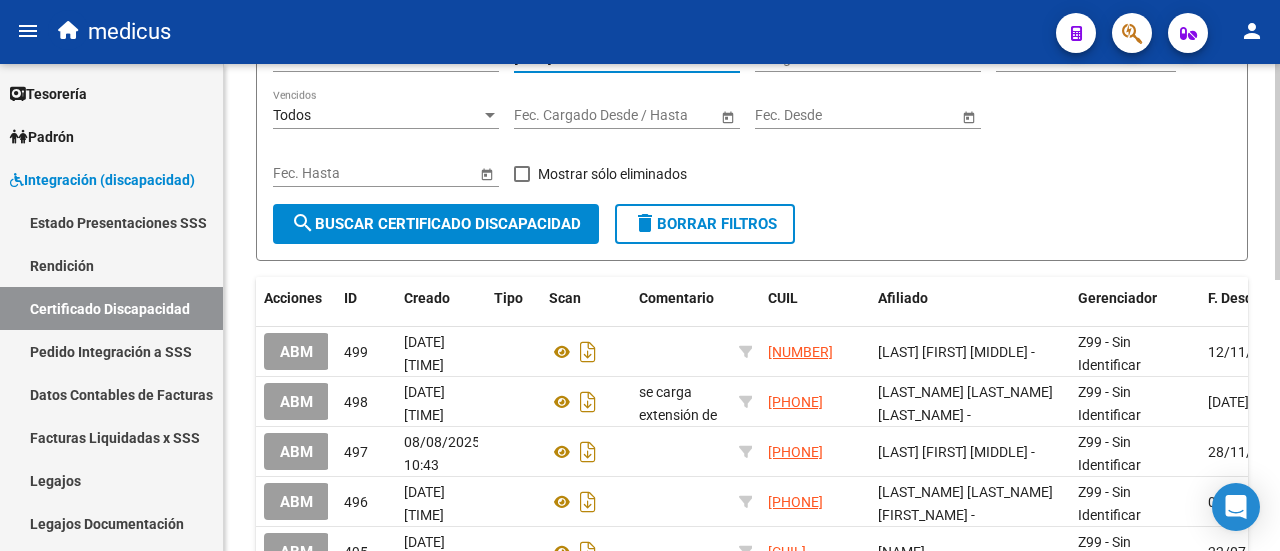 type on "[CUIL]" 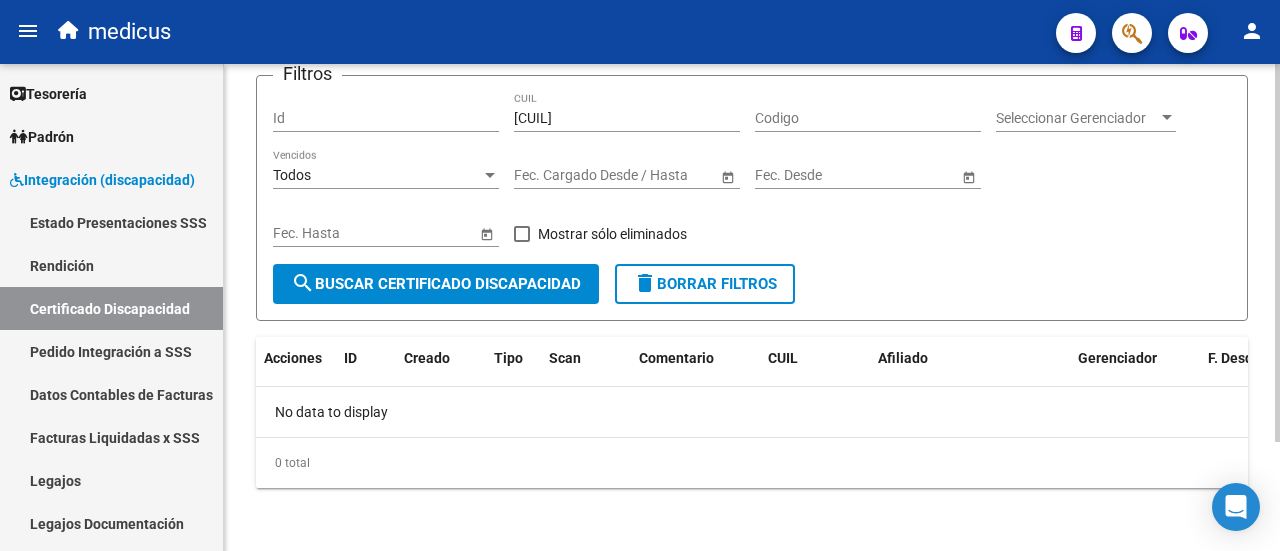 scroll, scrollTop: 0, scrollLeft: 0, axis: both 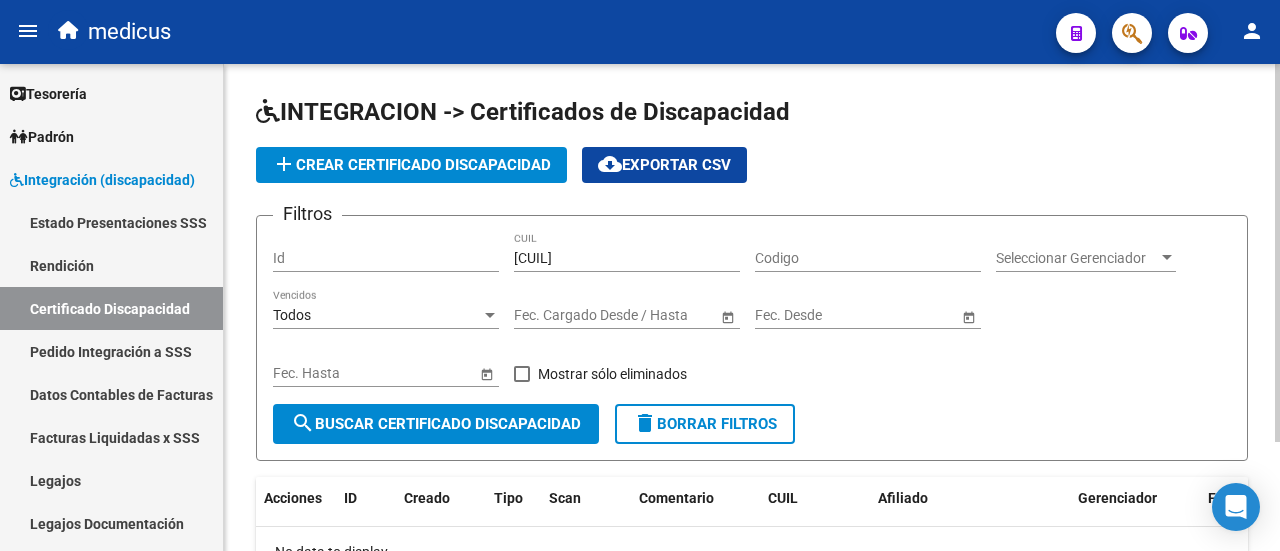 click on "add  Crear Certificado Discapacidad" 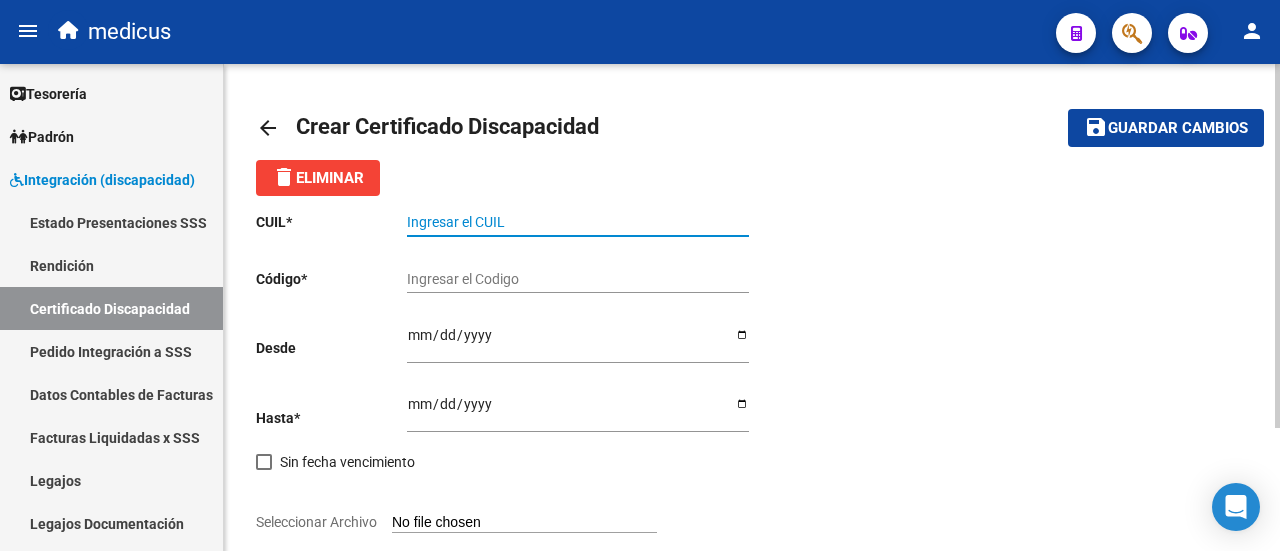 click on "Ingresar el CUIL" at bounding box center (578, 222) 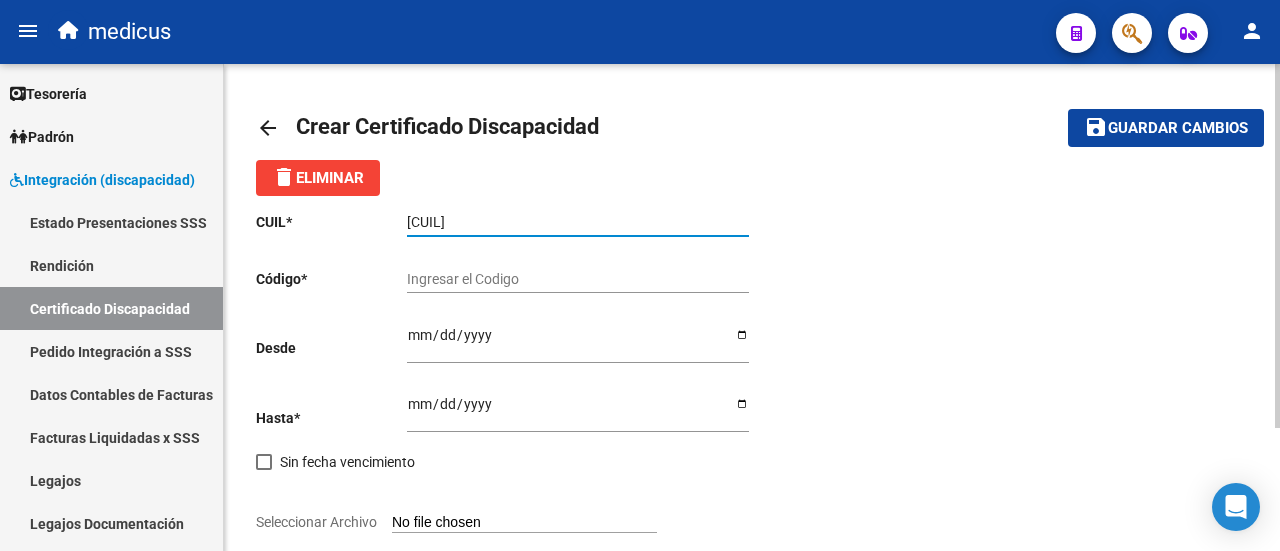 type on "[CUIL]" 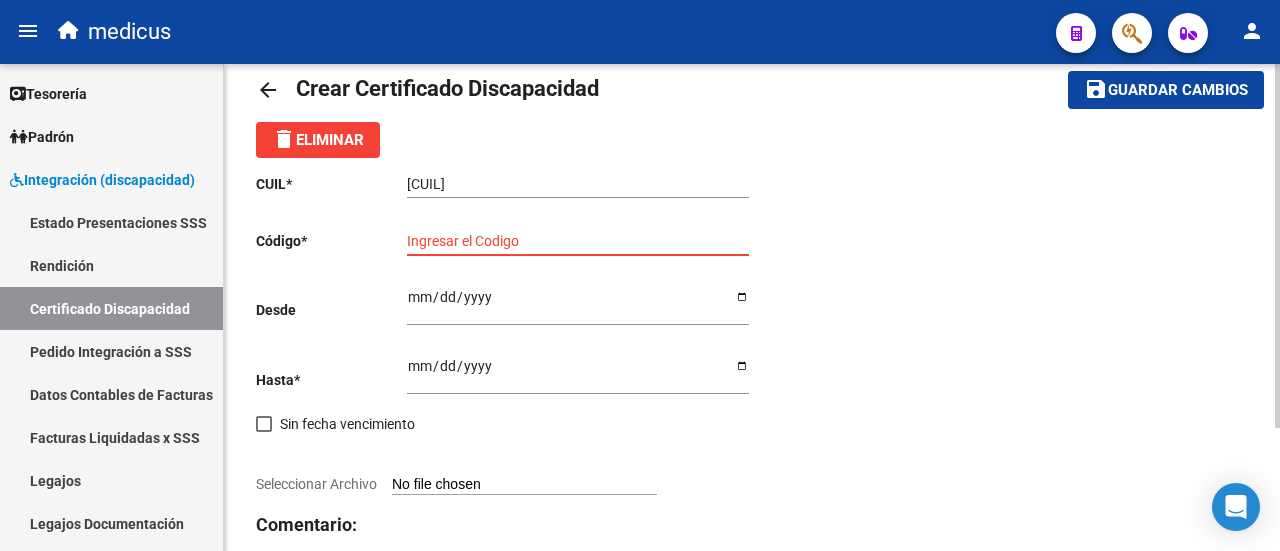 scroll, scrollTop: 0, scrollLeft: 0, axis: both 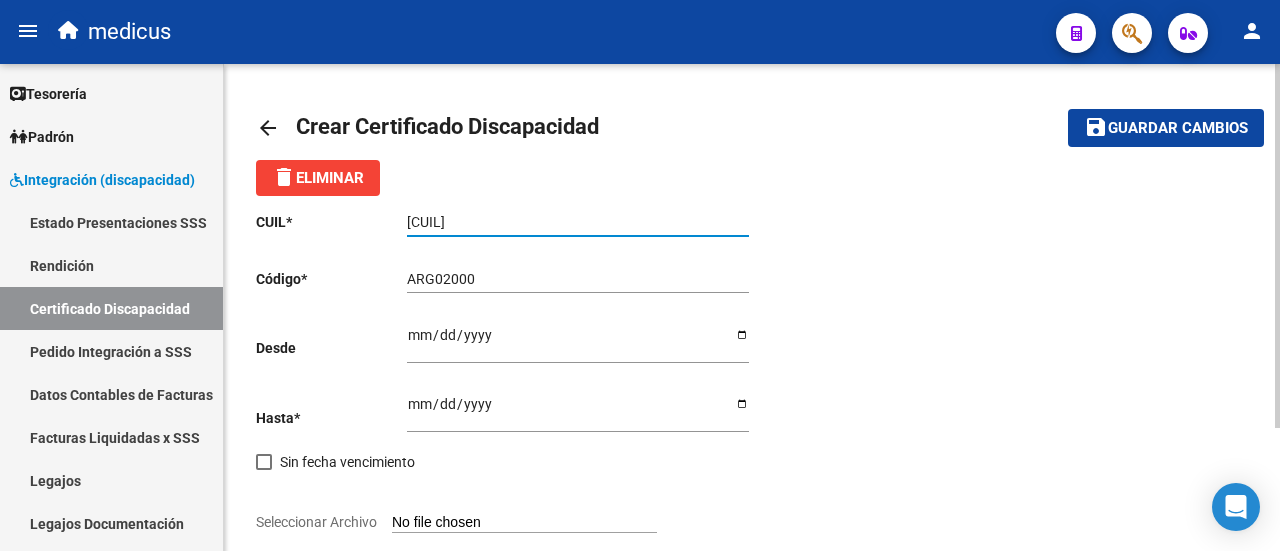 drag, startPoint x: 427, startPoint y: 223, endPoint x: 490, endPoint y: 219, distance: 63.126858 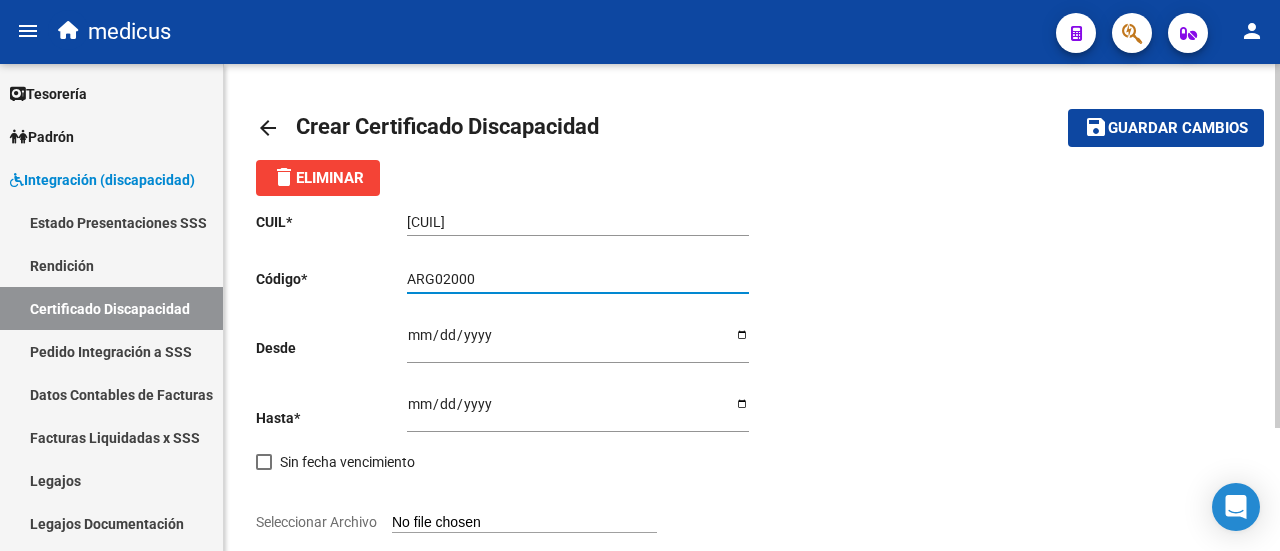 paste on "[NUMBER]" 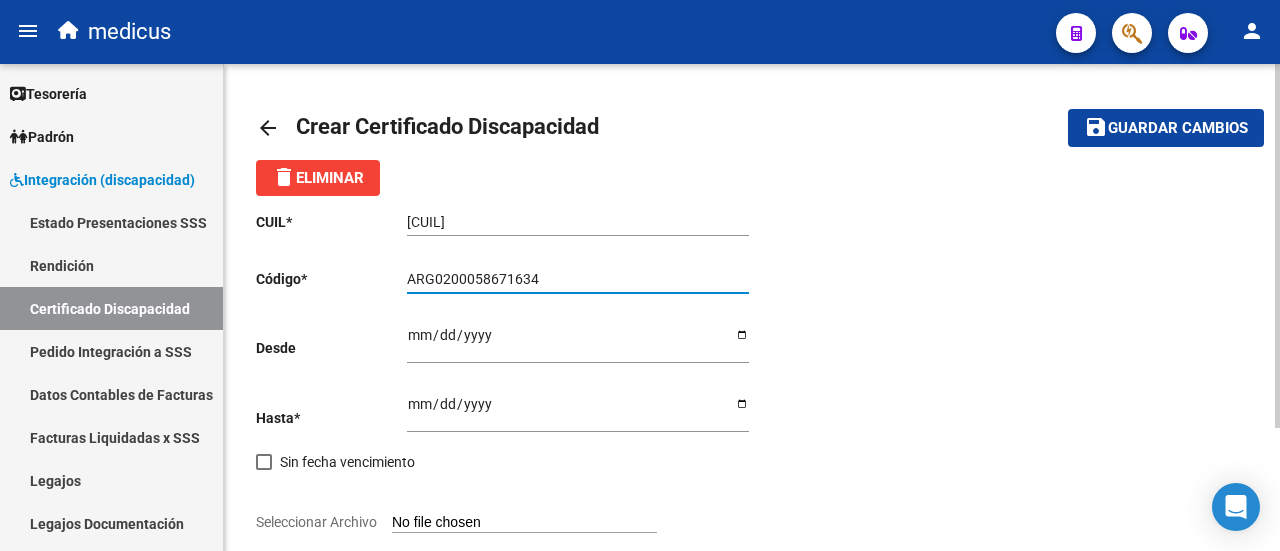 click on "ARG0200058671634" at bounding box center [578, 279] 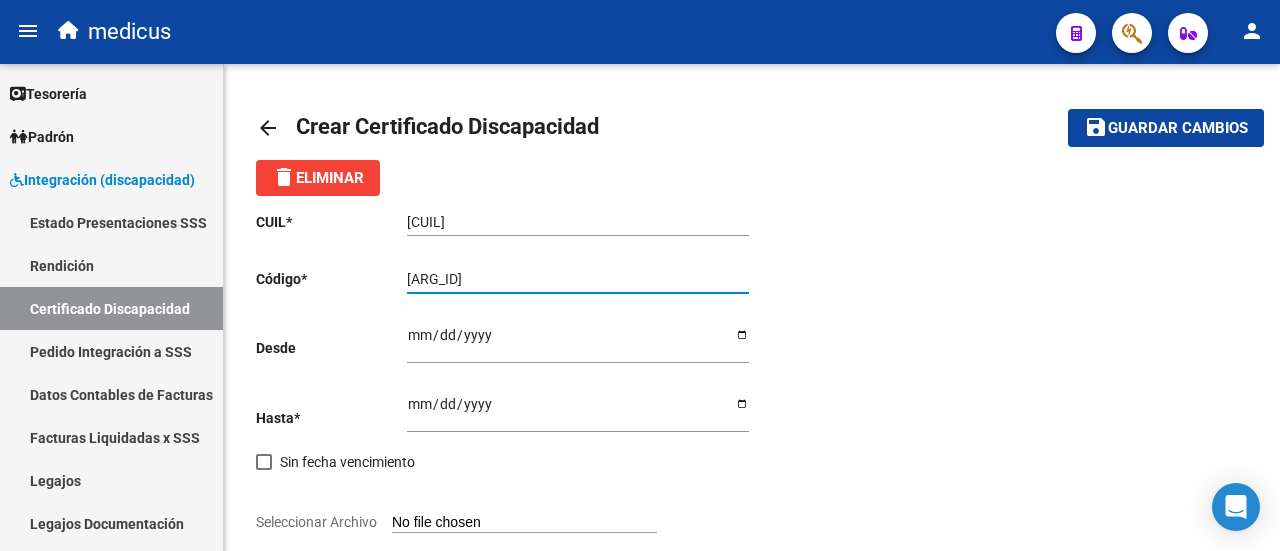 type on "[ARG_ID]" 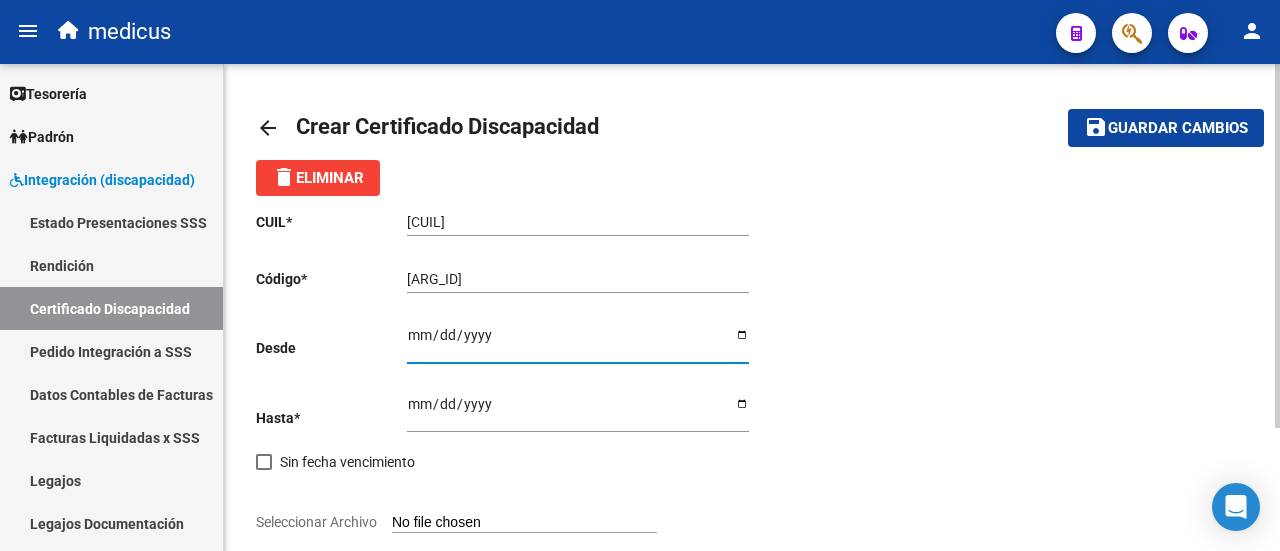 click on "Ingresar fec. Desde" at bounding box center [578, 342] 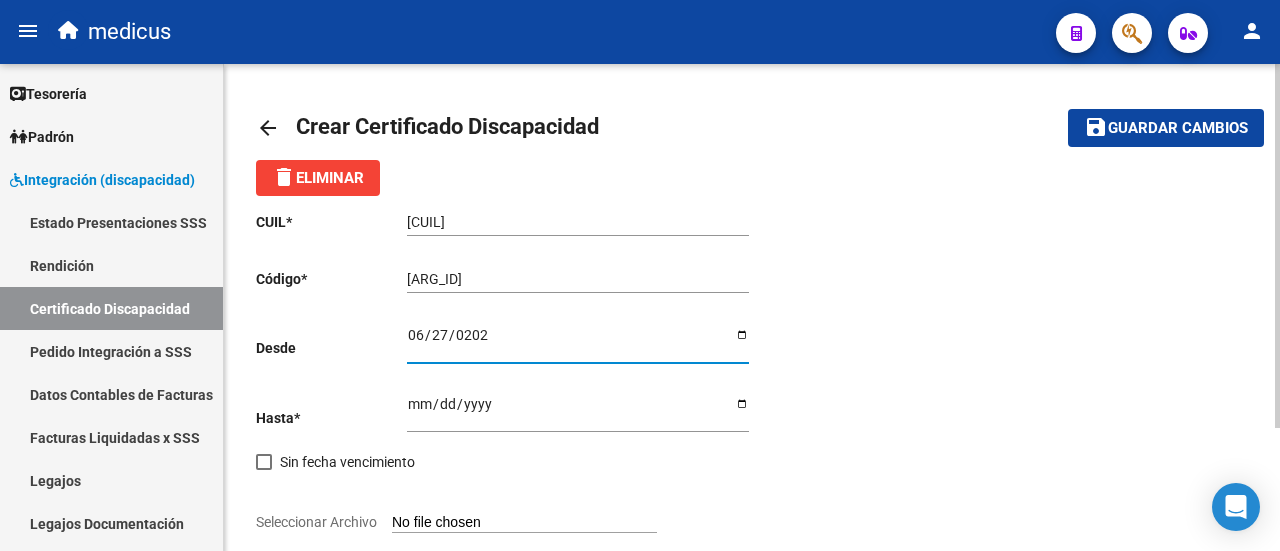 type on "[DATE]" 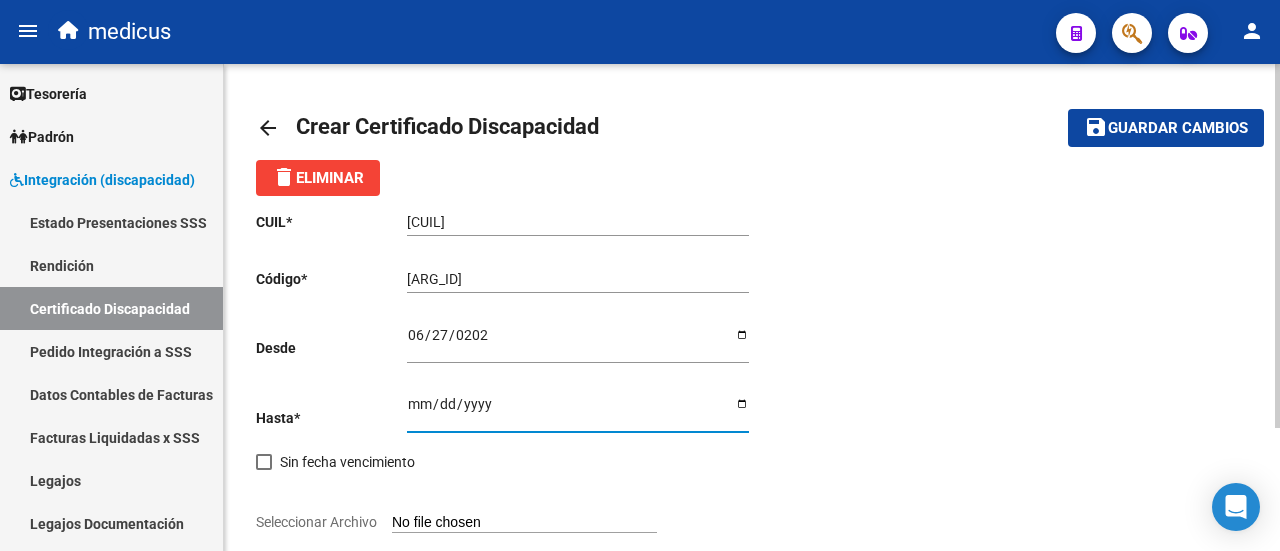 click on "Ingresar fec. Hasta" at bounding box center (578, 411) 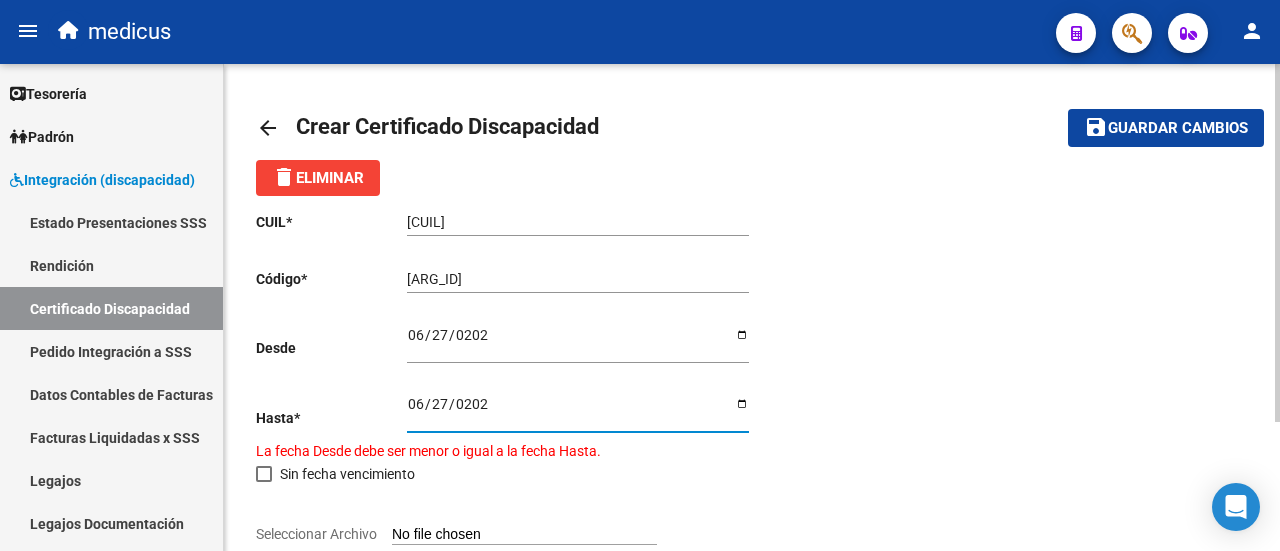 type on "[DATE]" 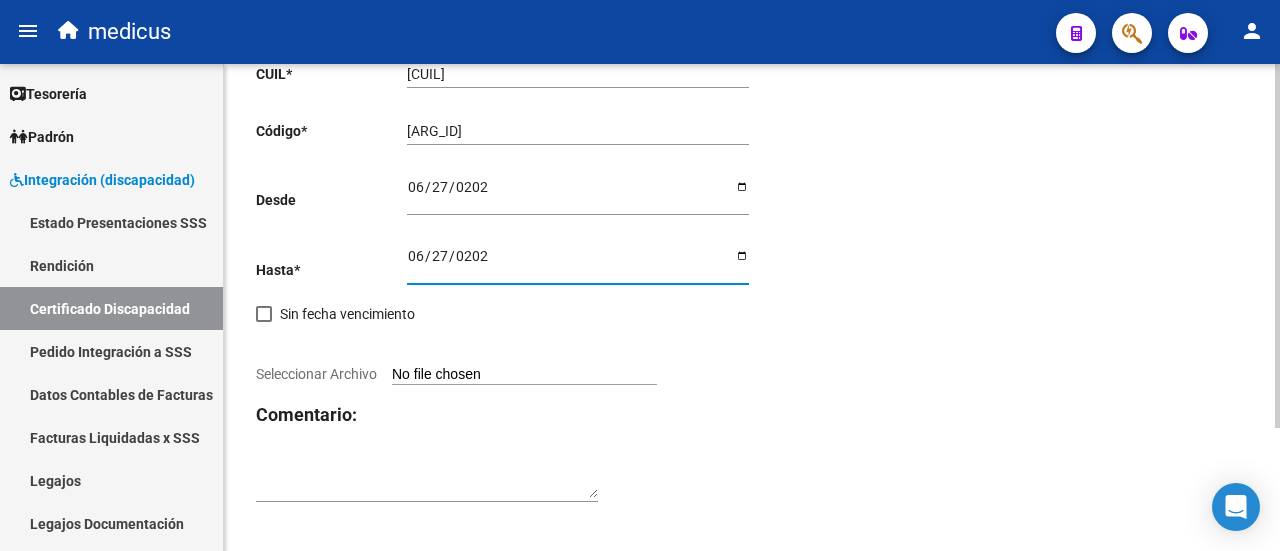 scroll, scrollTop: 164, scrollLeft: 0, axis: vertical 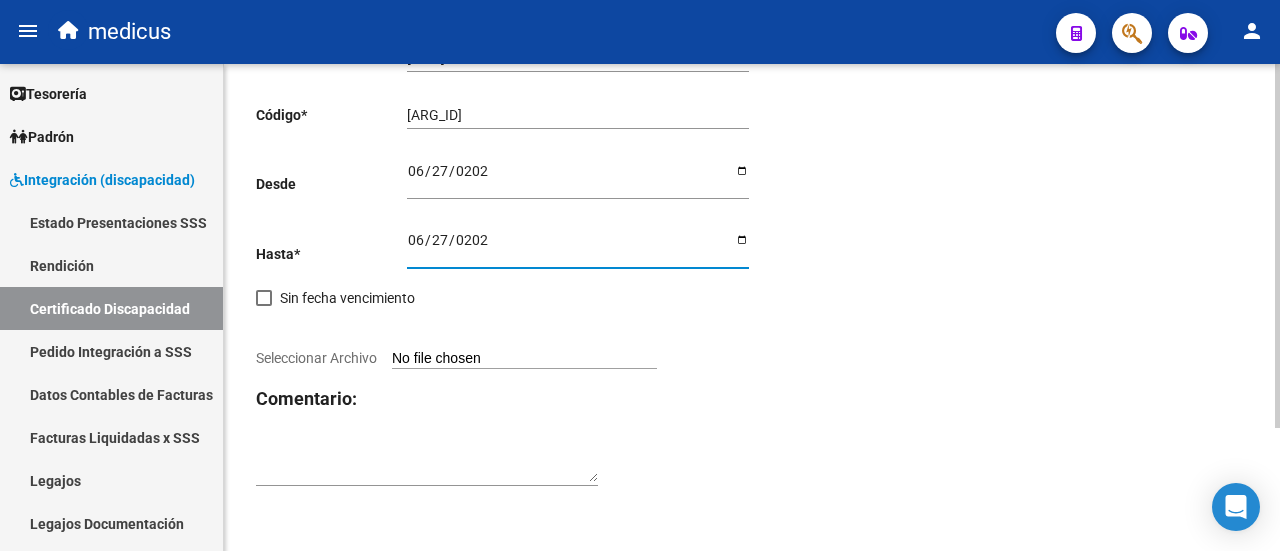 click on "Seleccionar Archivo" at bounding box center (524, 359) 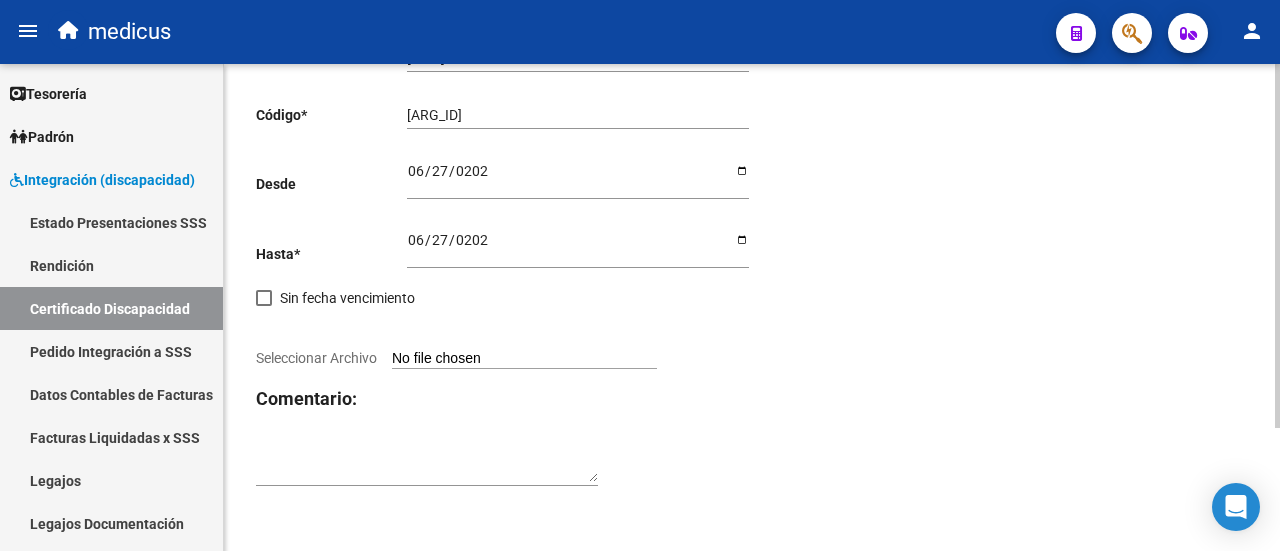 type on "C:\fakepath\CUD.pdf" 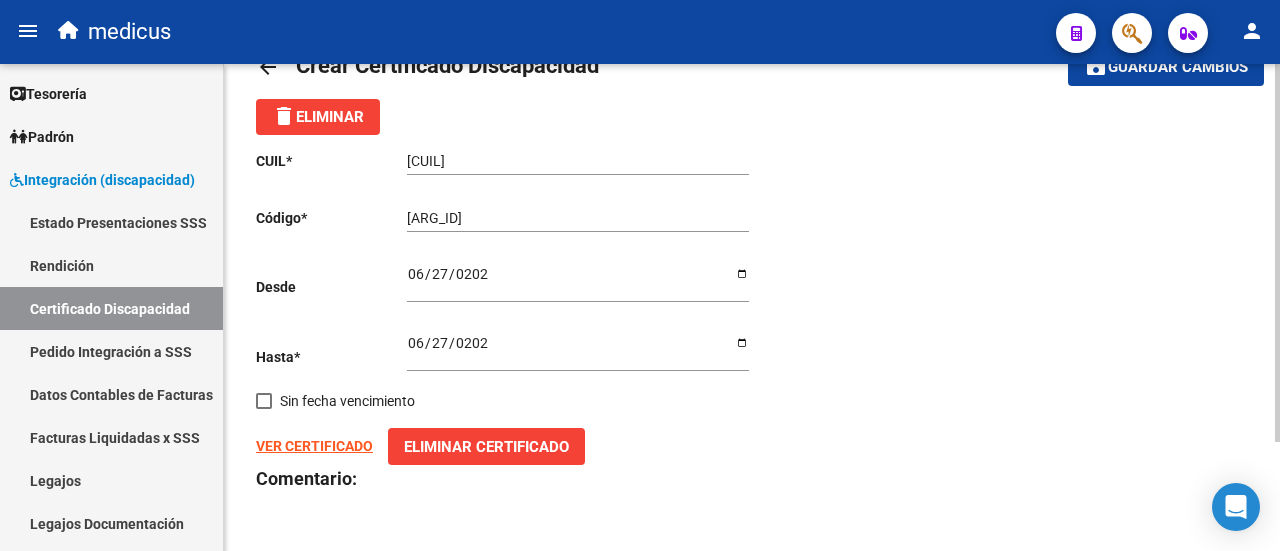 scroll, scrollTop: 0, scrollLeft: 0, axis: both 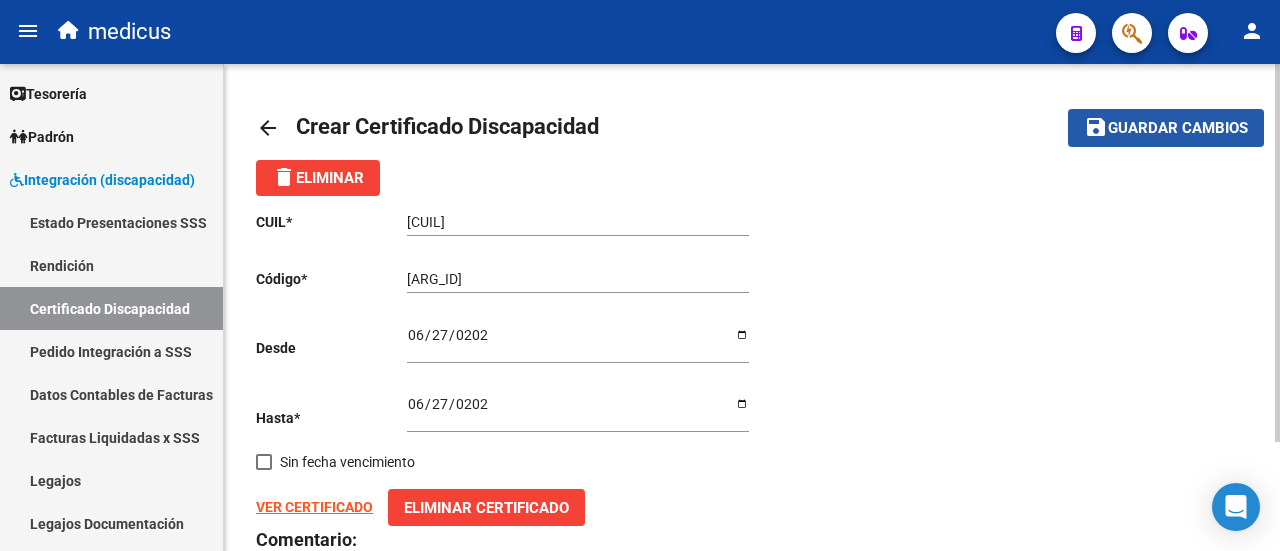 click on "Guardar cambios" 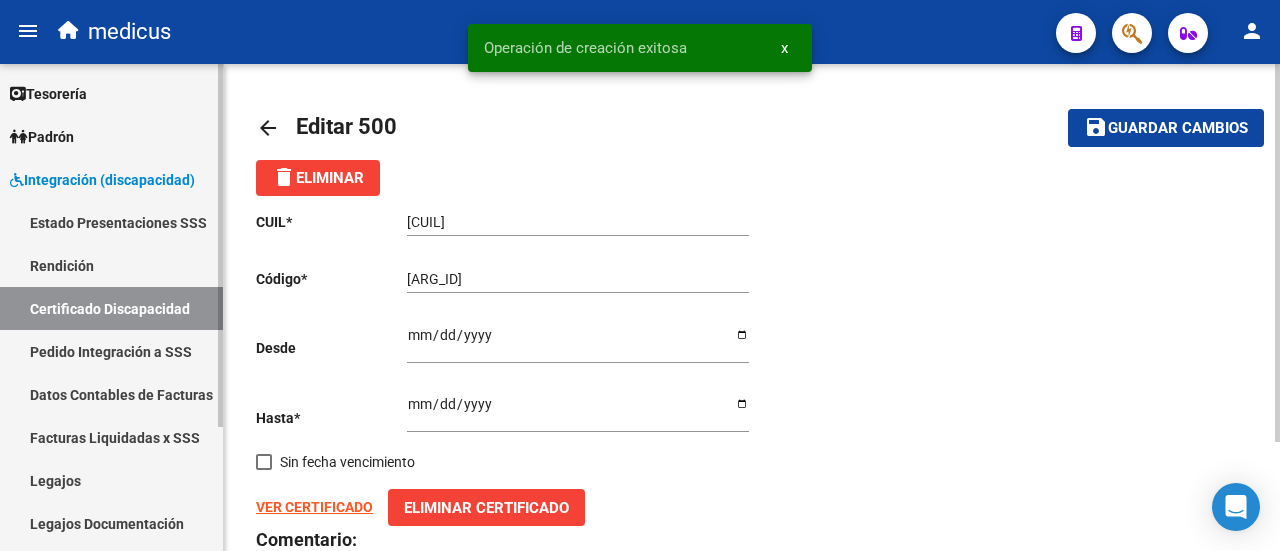 click on "Legajos" at bounding box center [111, 480] 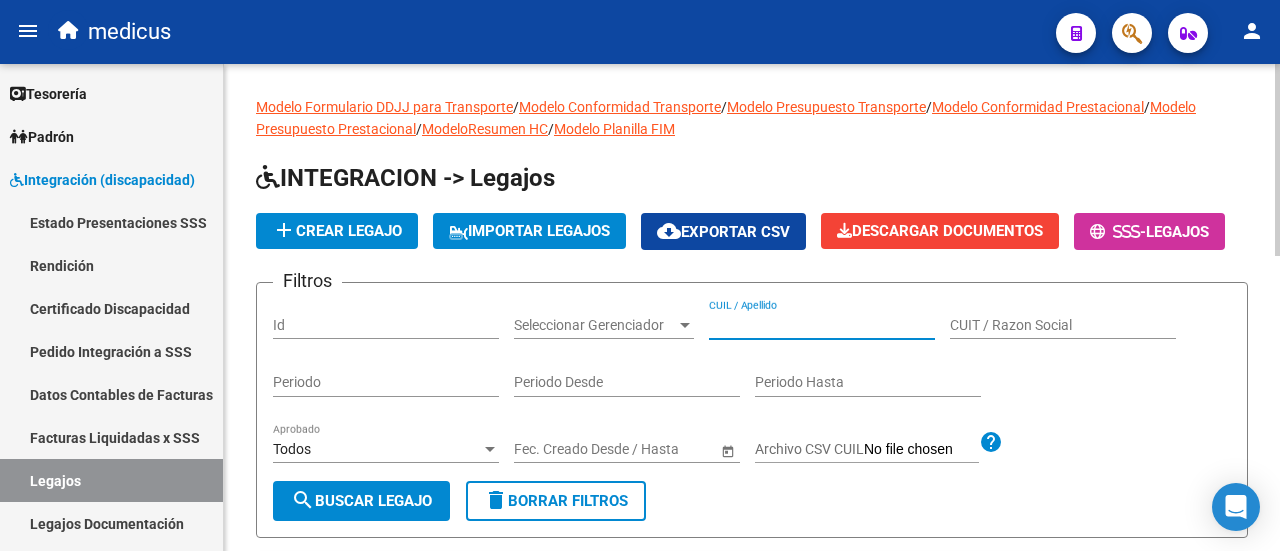 click on "CUIL / Apellido" at bounding box center (822, 325) 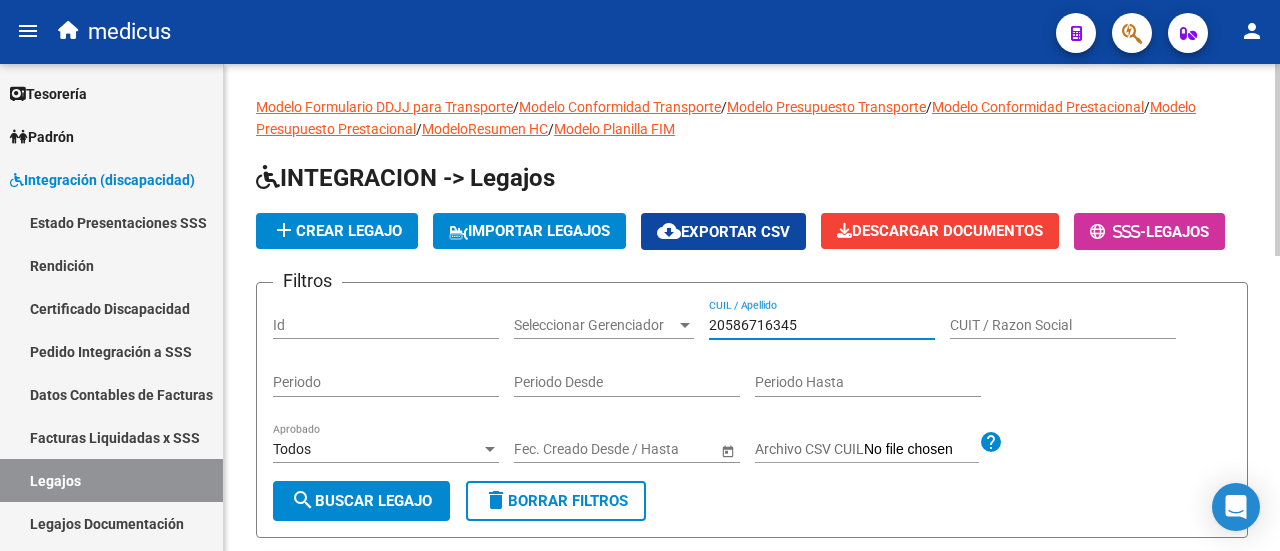 scroll, scrollTop: 200, scrollLeft: 0, axis: vertical 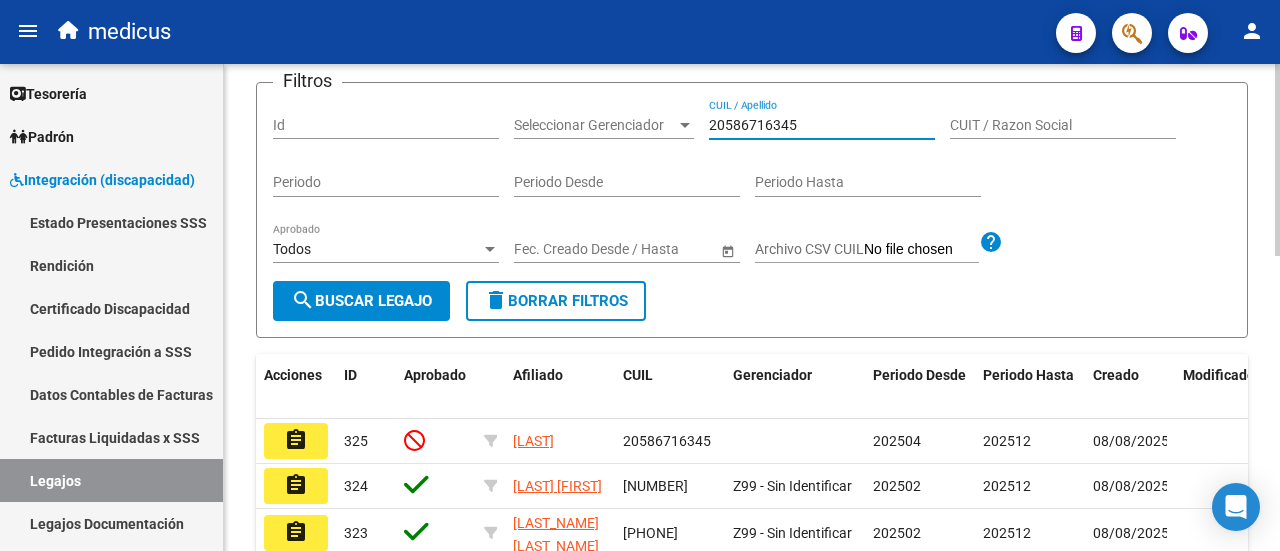 type on "20586716345" 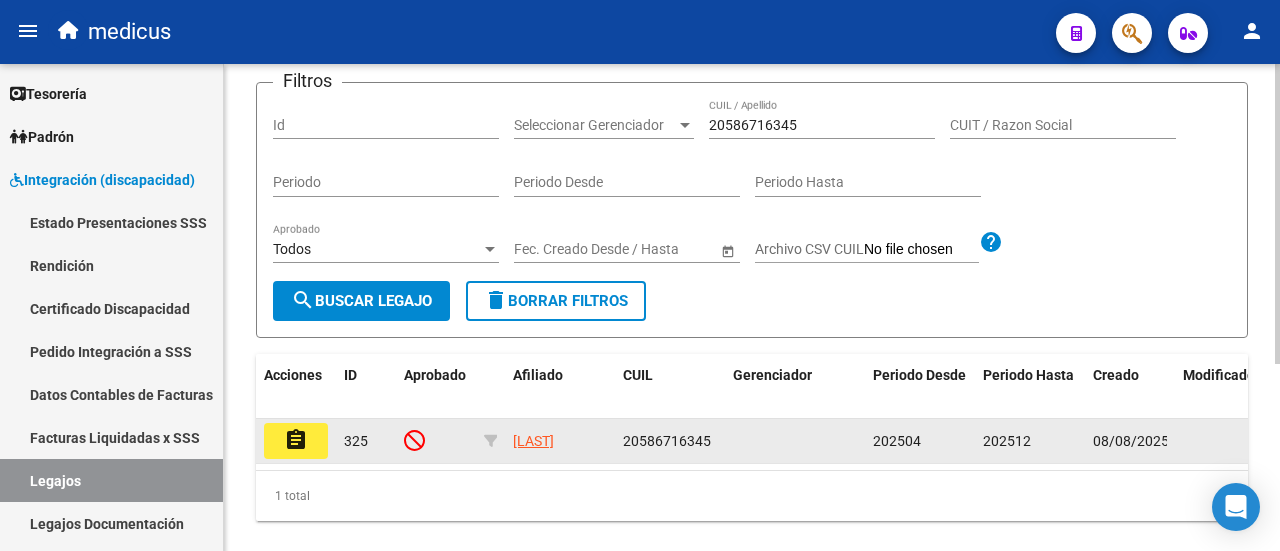 click on "assignment" 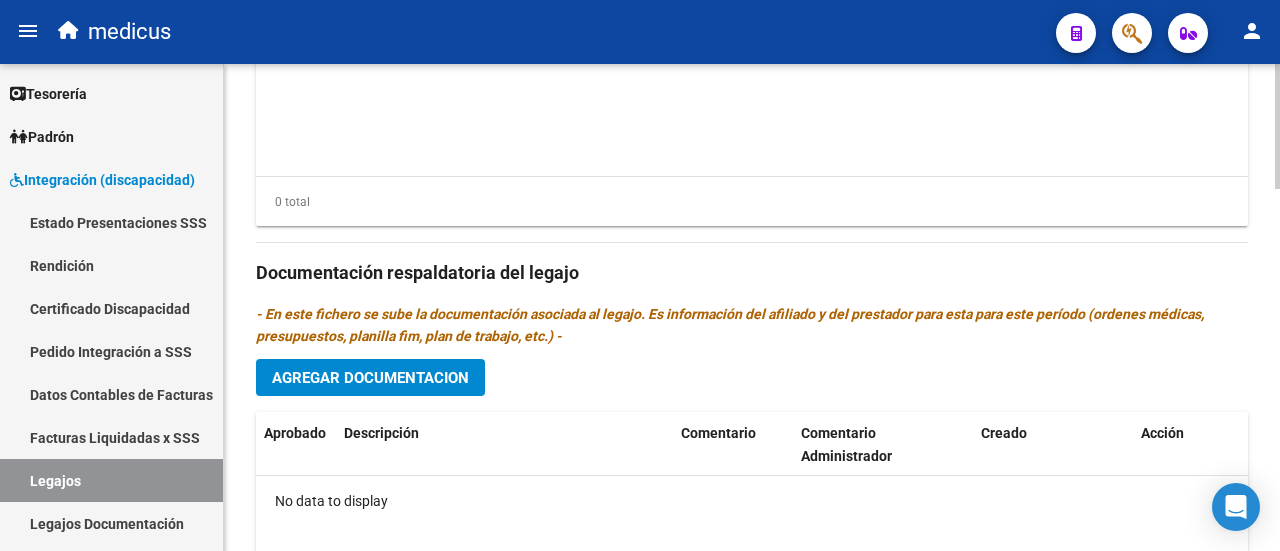 scroll, scrollTop: 1200, scrollLeft: 0, axis: vertical 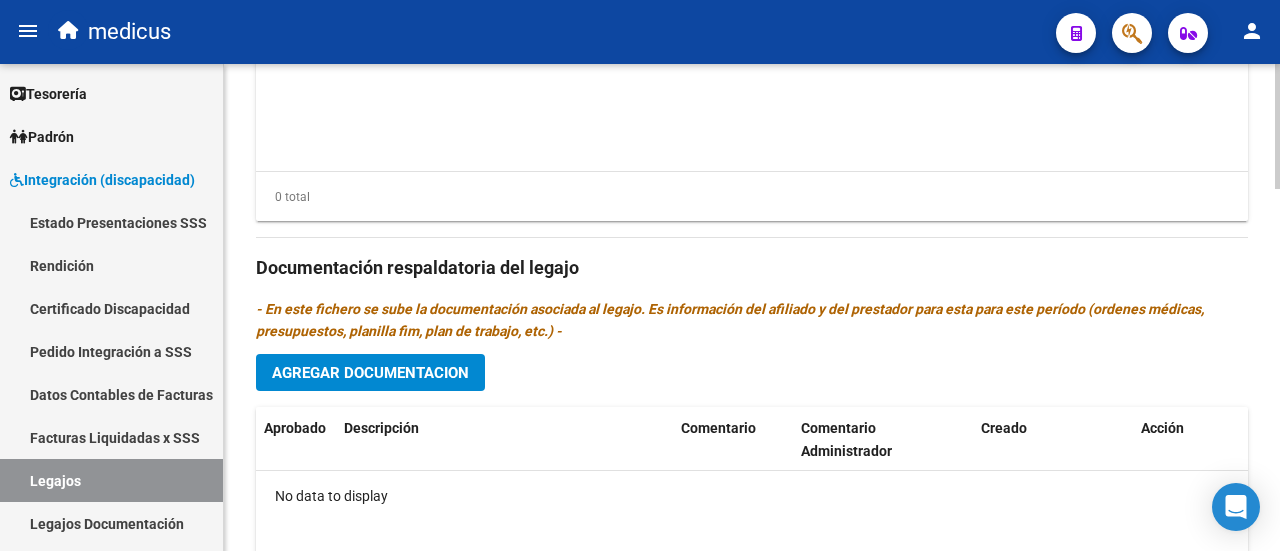 click on "Agregar Documentacion" 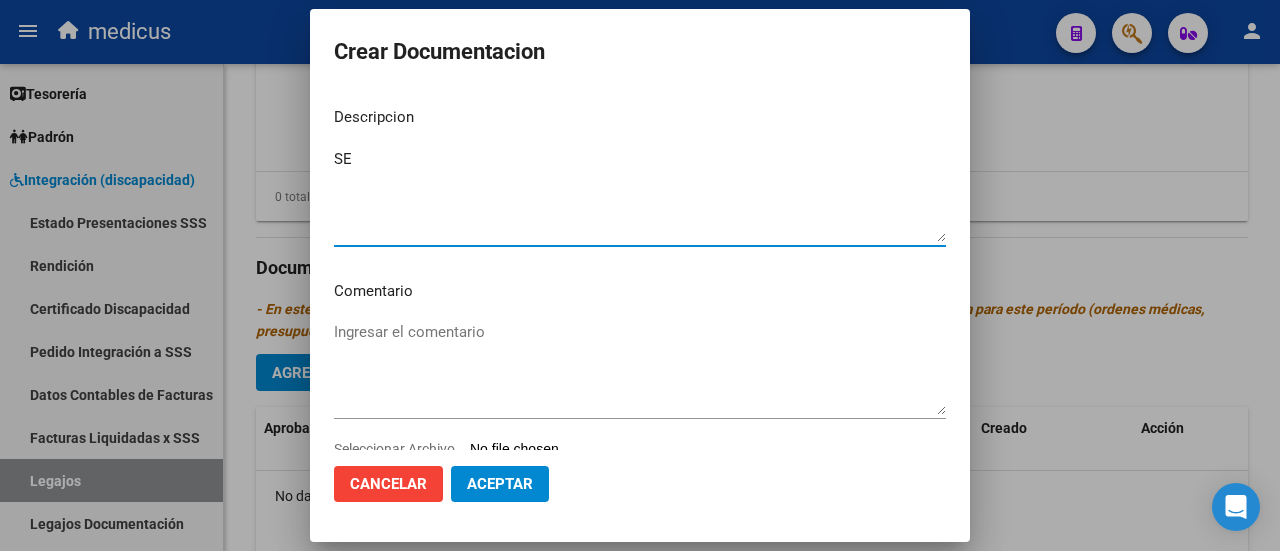 type on "S" 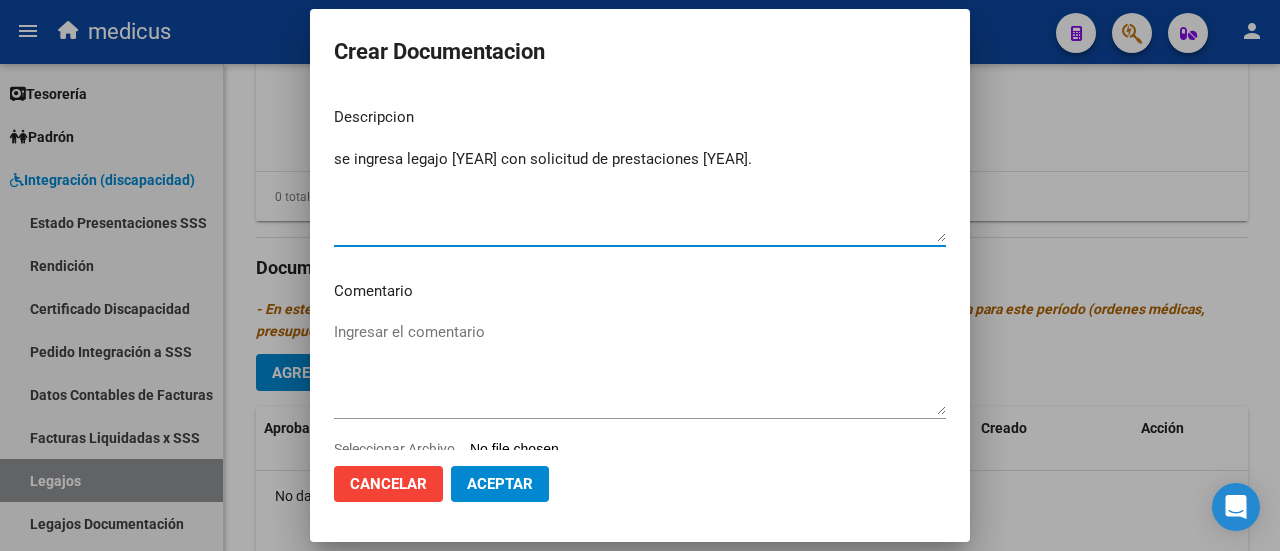 type on "se ingresa legajo [YEAR] con solicitud de prestaciones [YEAR]." 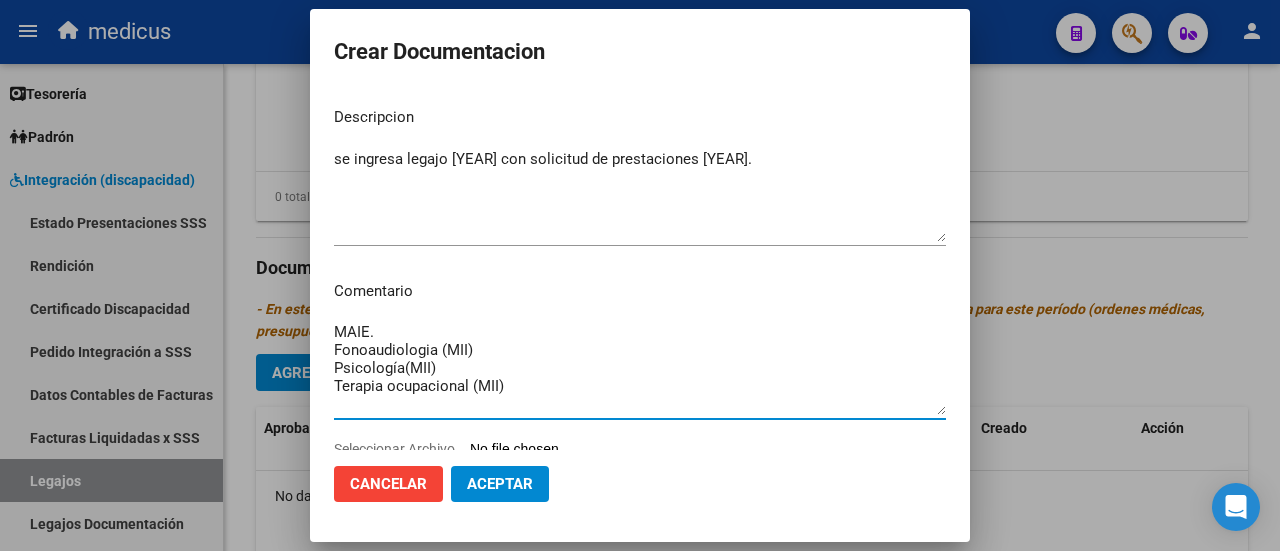 click on "MAIE.
Fonoaudiologia (MII)
Psicología(MII)
Terapia ocupacional (MII)" at bounding box center (640, 368) 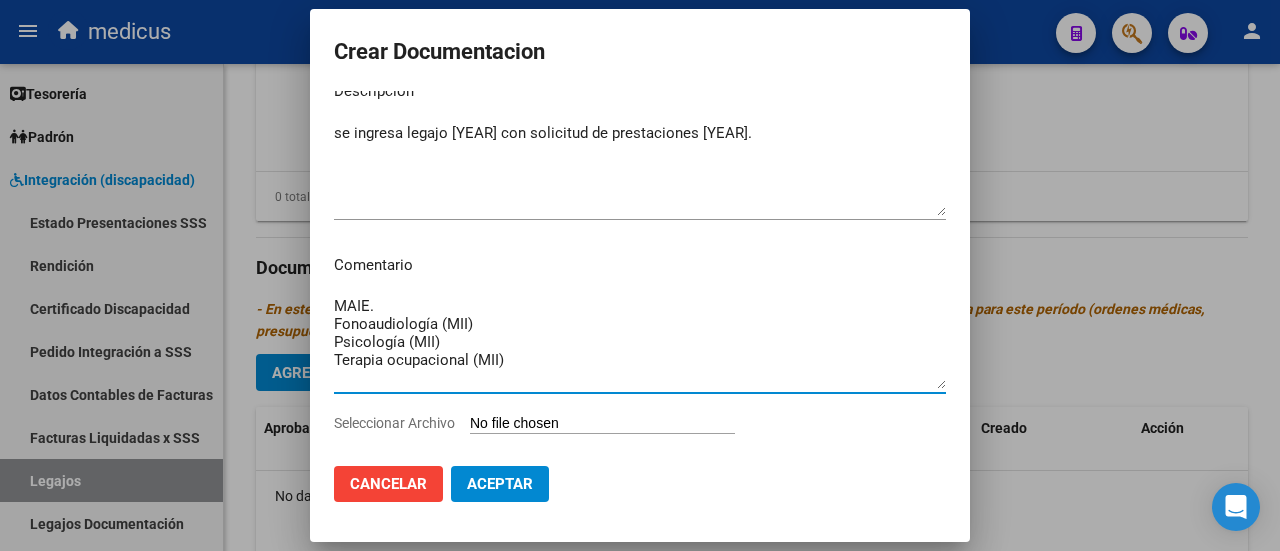 scroll, scrollTop: 0, scrollLeft: 0, axis: both 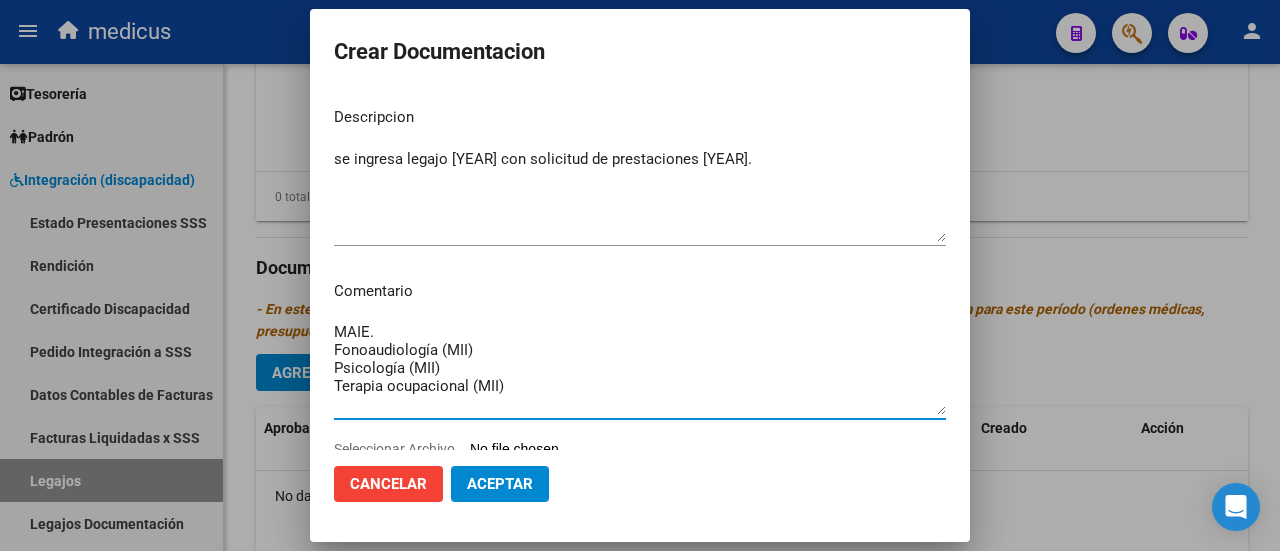 type on "MAIE.
Fonoaudiología (MII)
Psicología (MII)
Terapia ocupacional (MII)" 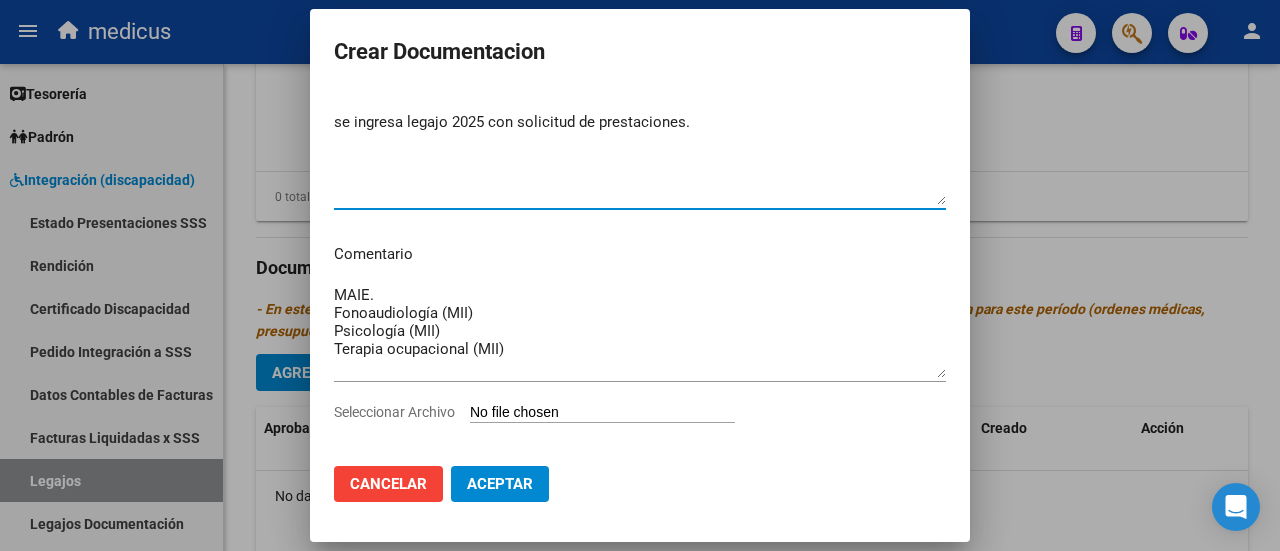 scroll, scrollTop: 58, scrollLeft: 0, axis: vertical 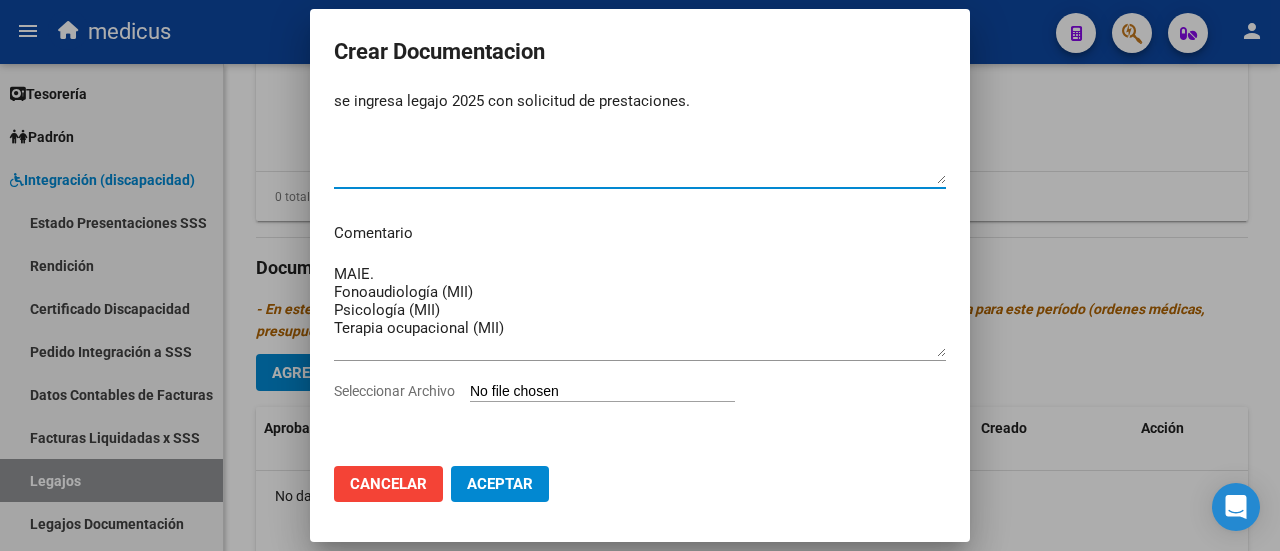 type on "se ingresa legajo 2025 con solicitud de prestaciones." 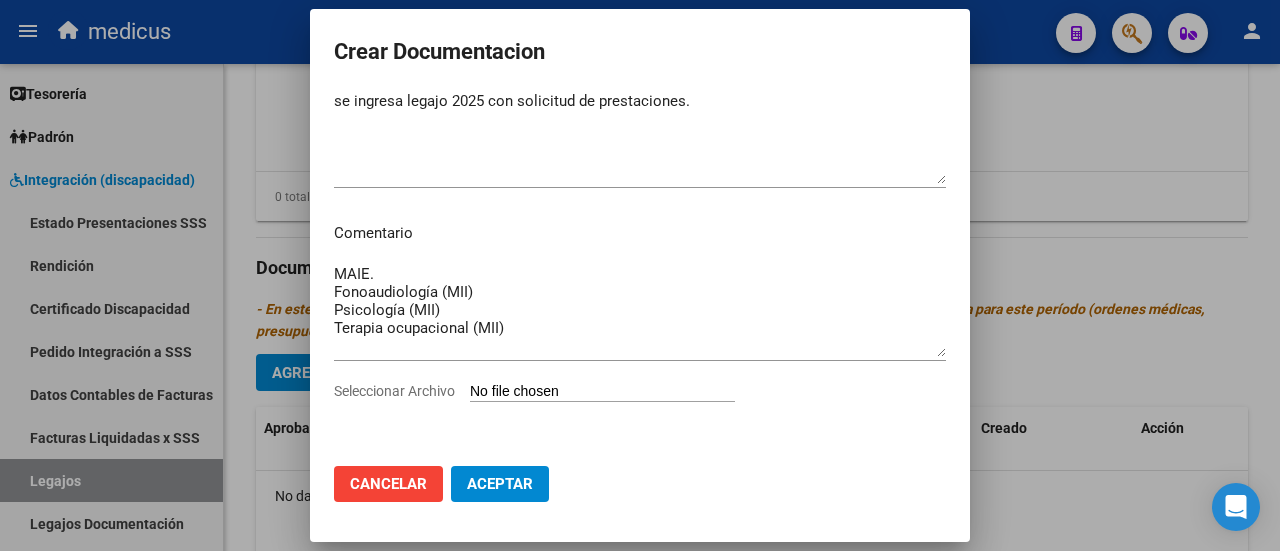 type on "C:\fakepath\[NAME]-[CUIL].pdf" 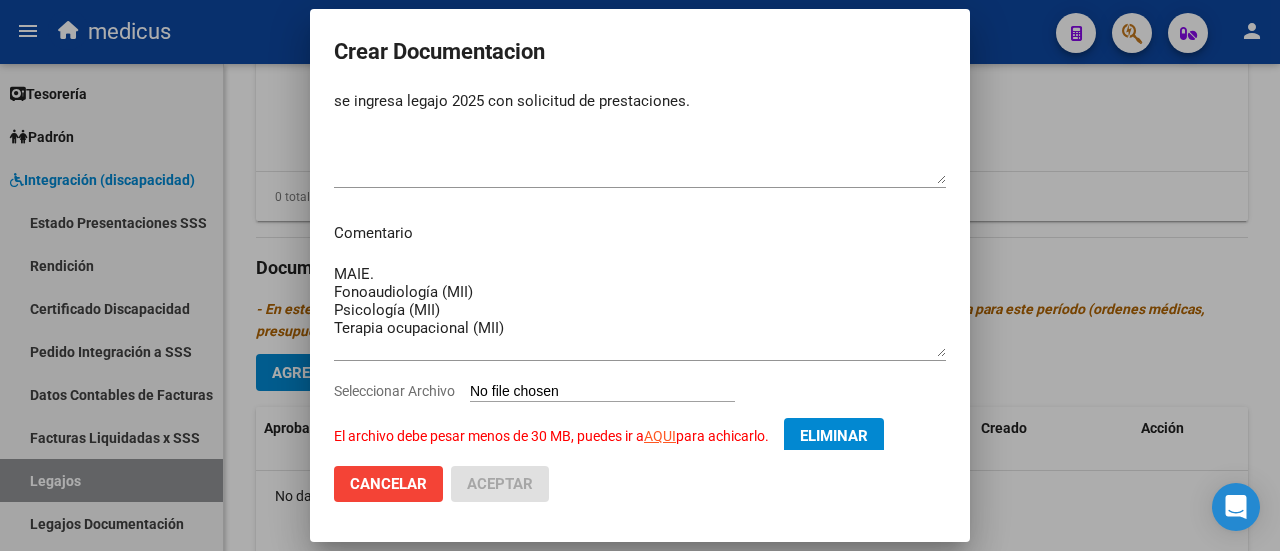 click on "Eliminar" at bounding box center (834, 436) 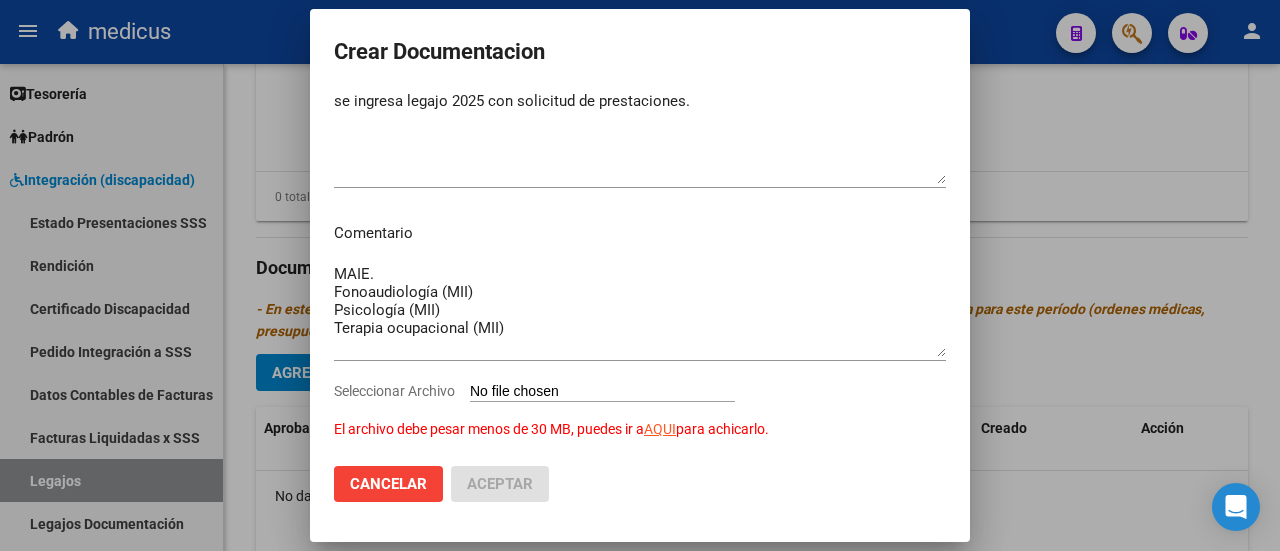 click on "Seleccionar Archivo  El archivo debe pesar menos de 30 MB, puedes ir a  AQUI  para achicarlo." at bounding box center (602, 392) 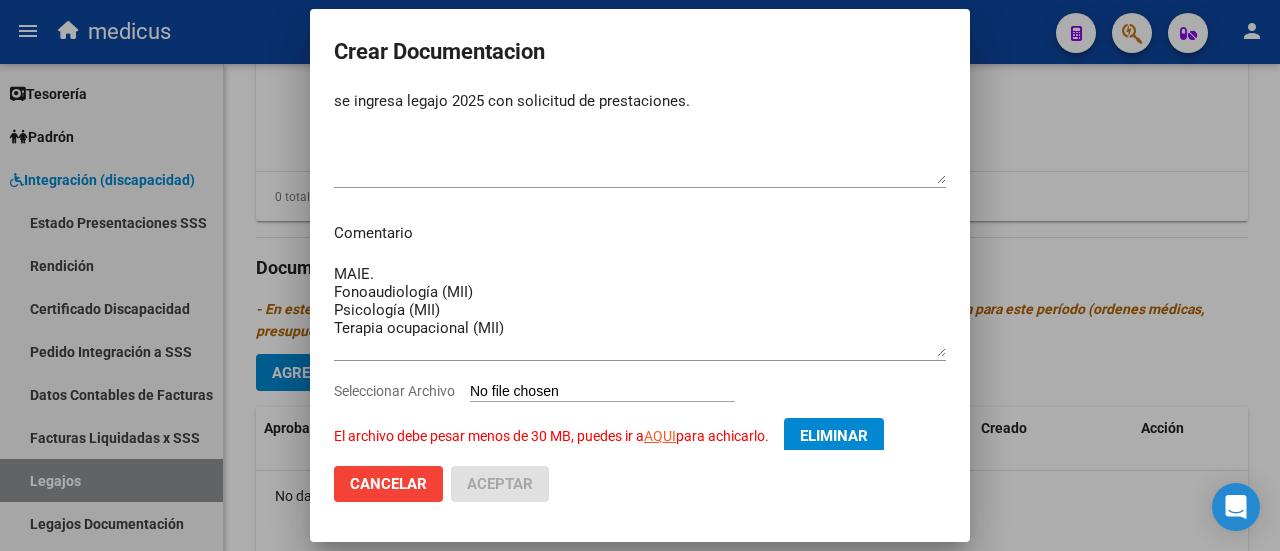 click on "Eliminar" at bounding box center (834, 436) 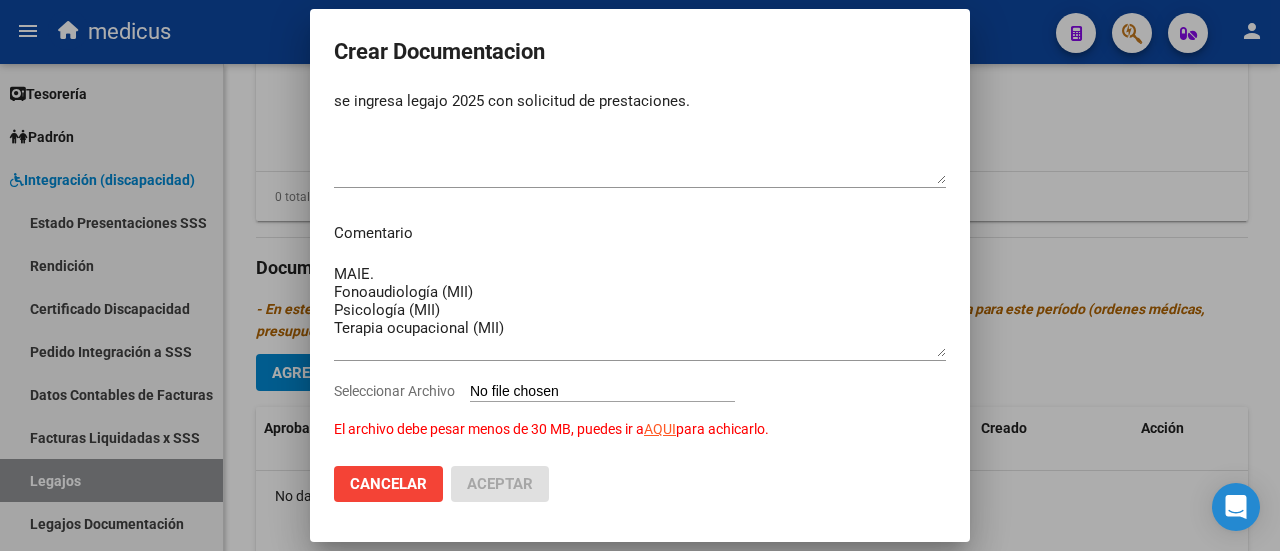 click on "Seleccionar Archivo  El archivo debe pesar menos de 30 MB, puedes ir a  AQUI  para achicarlo." at bounding box center [602, 392] 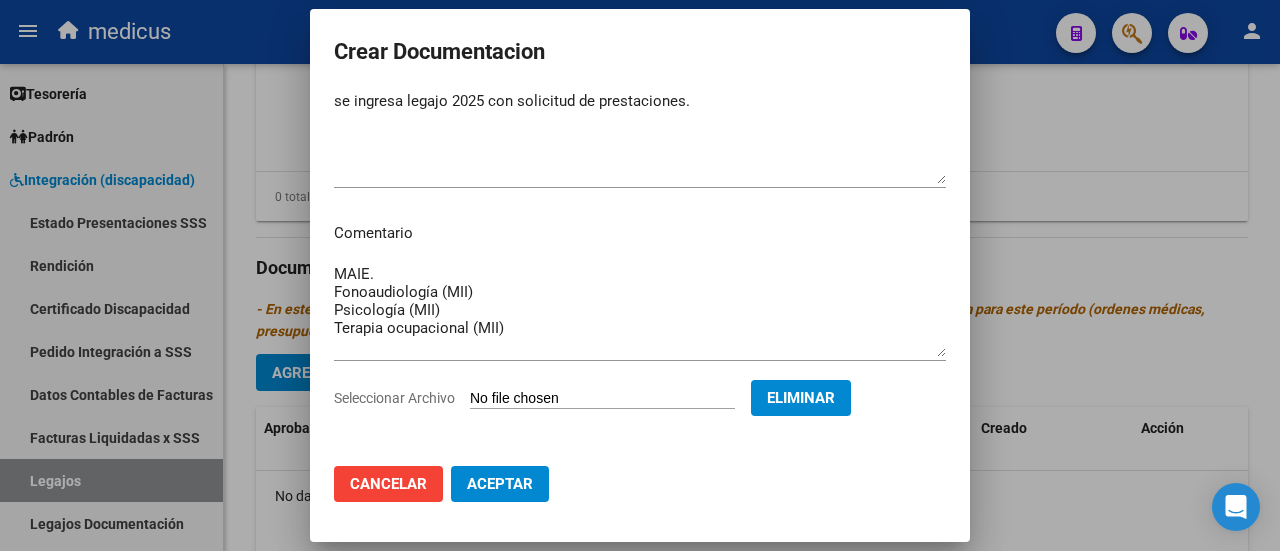 click on "Aceptar" 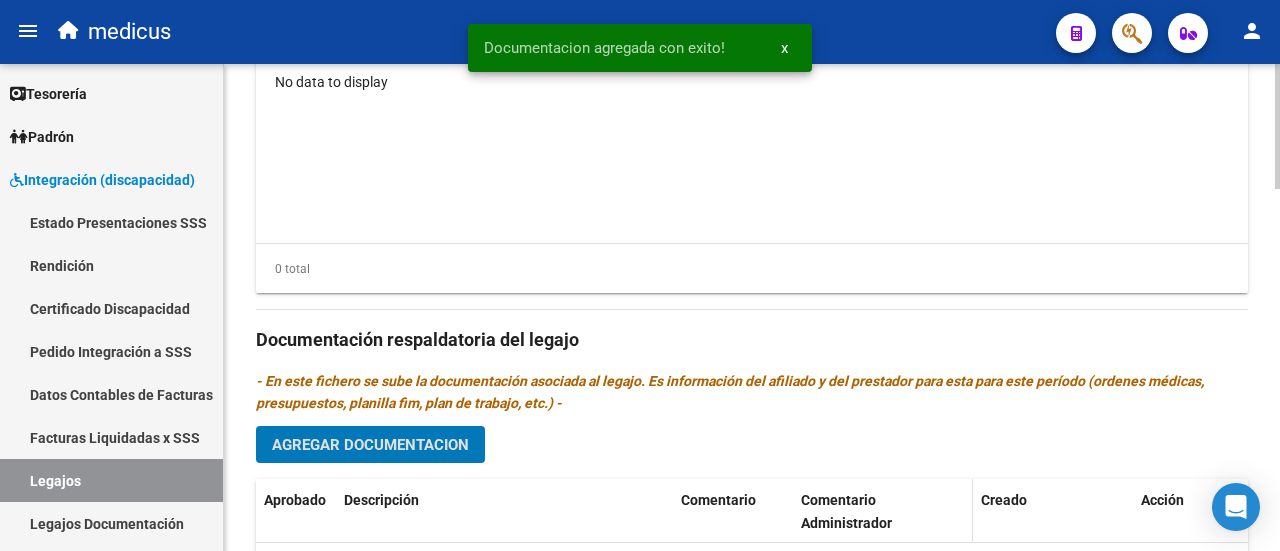 scroll, scrollTop: 1200, scrollLeft: 0, axis: vertical 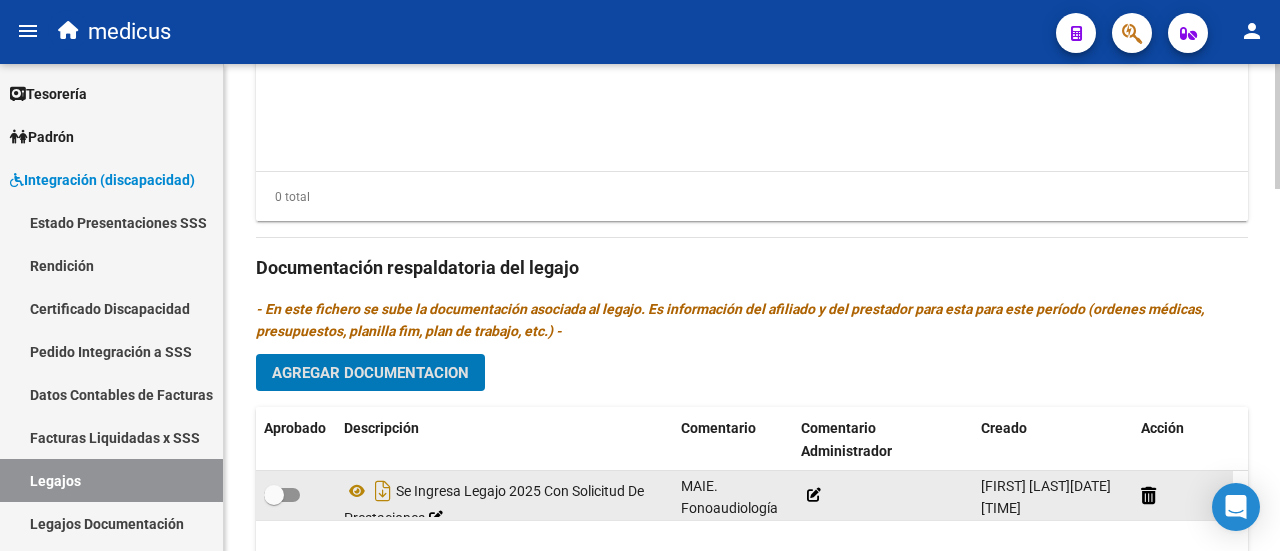 click at bounding box center (282, 495) 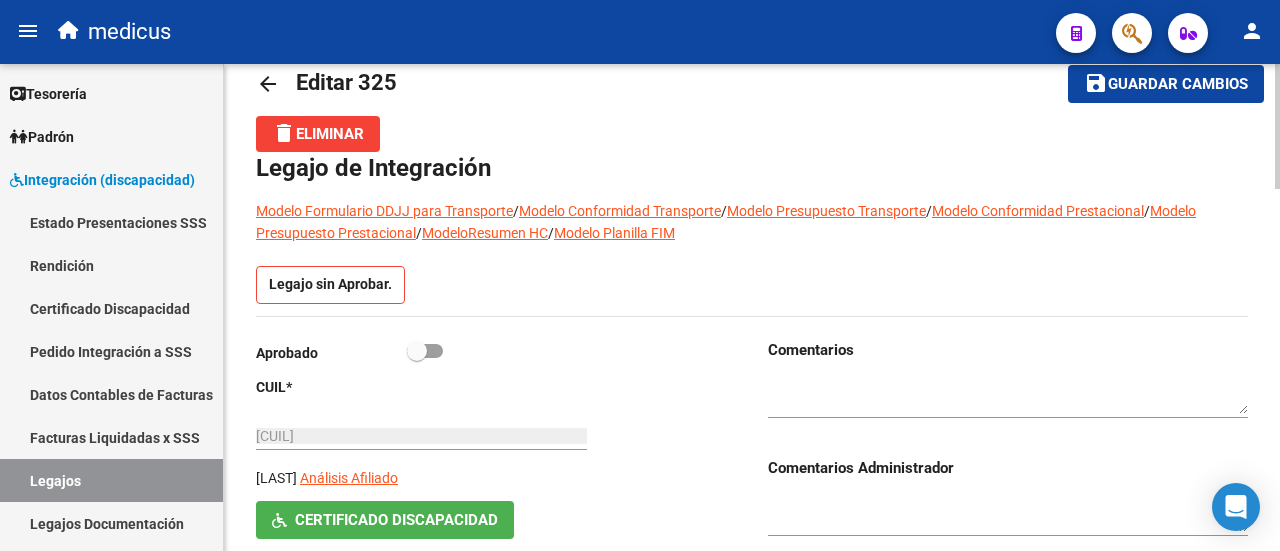 scroll, scrollTop: 0, scrollLeft: 0, axis: both 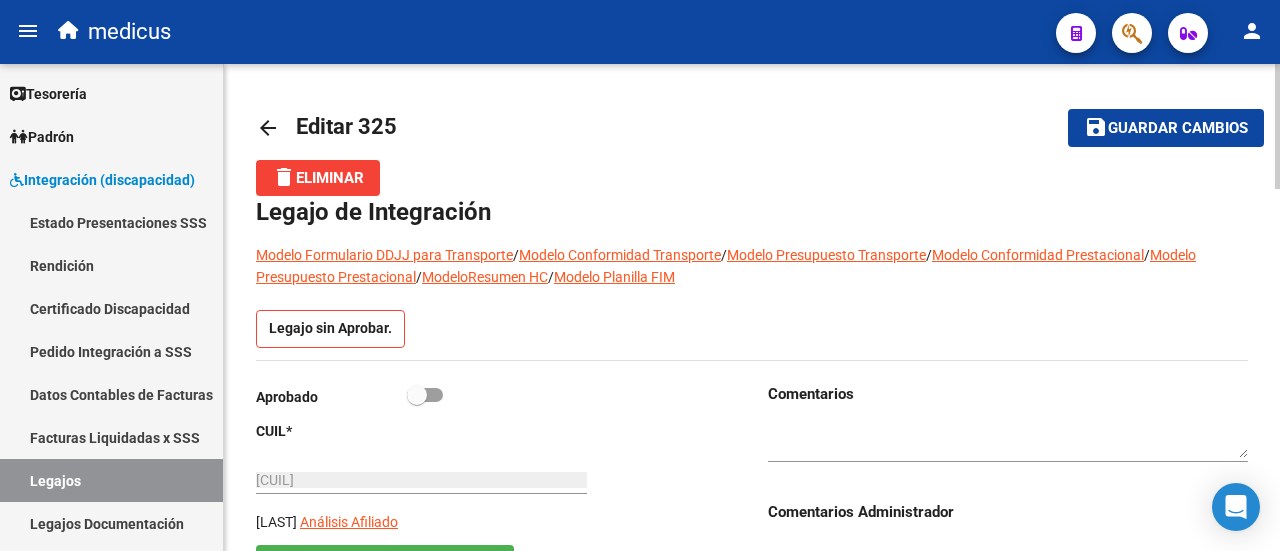 click at bounding box center [417, 395] 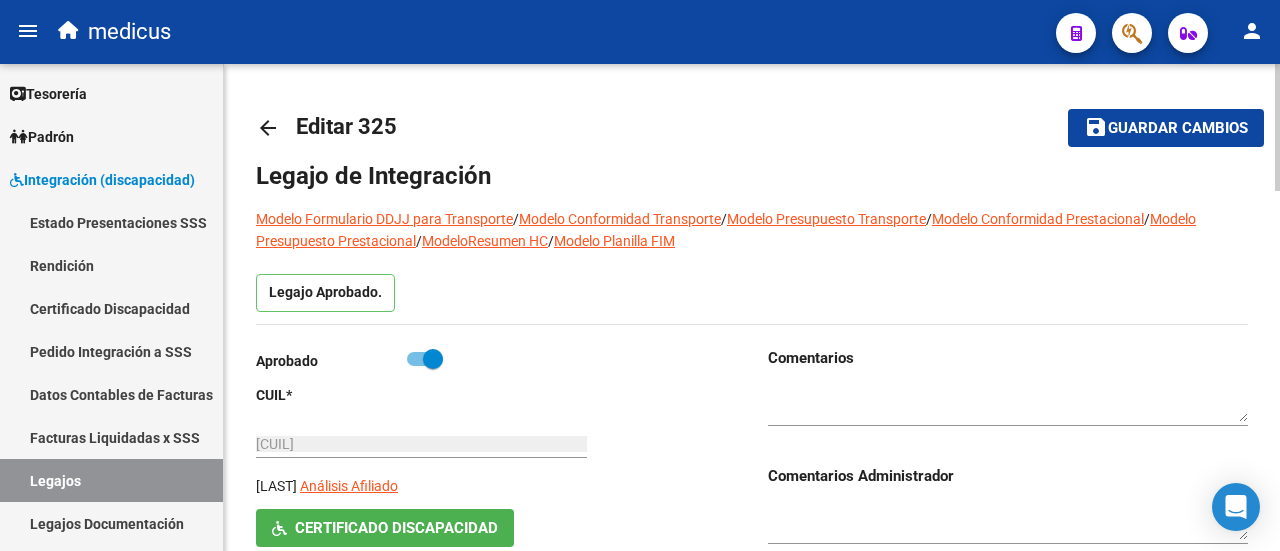 click on "Guardar cambios" 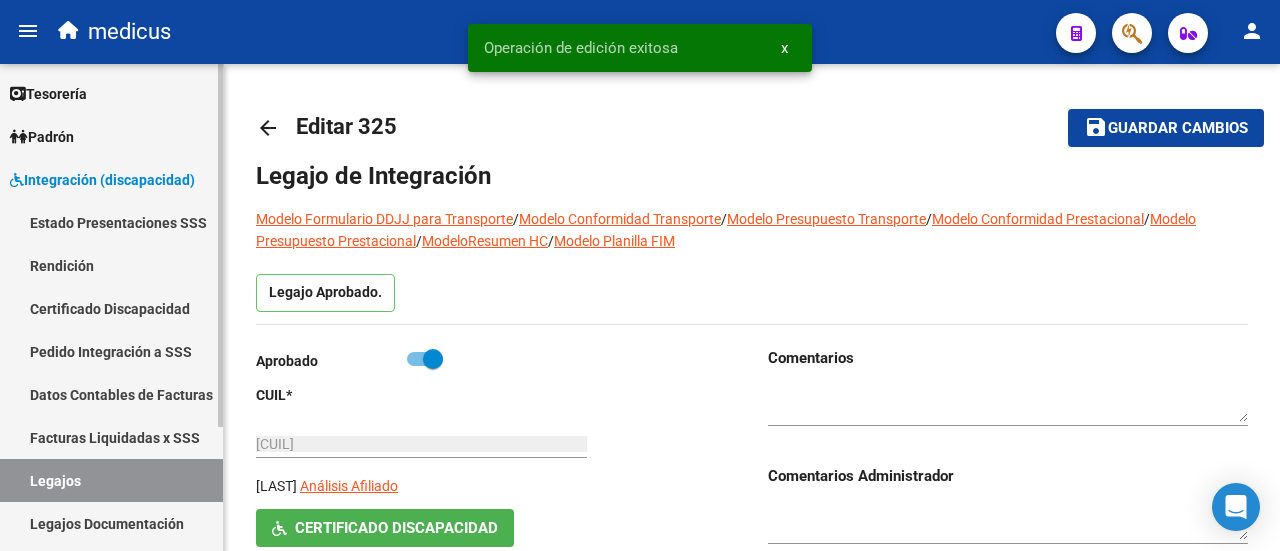 click on "Legajos" at bounding box center [111, 480] 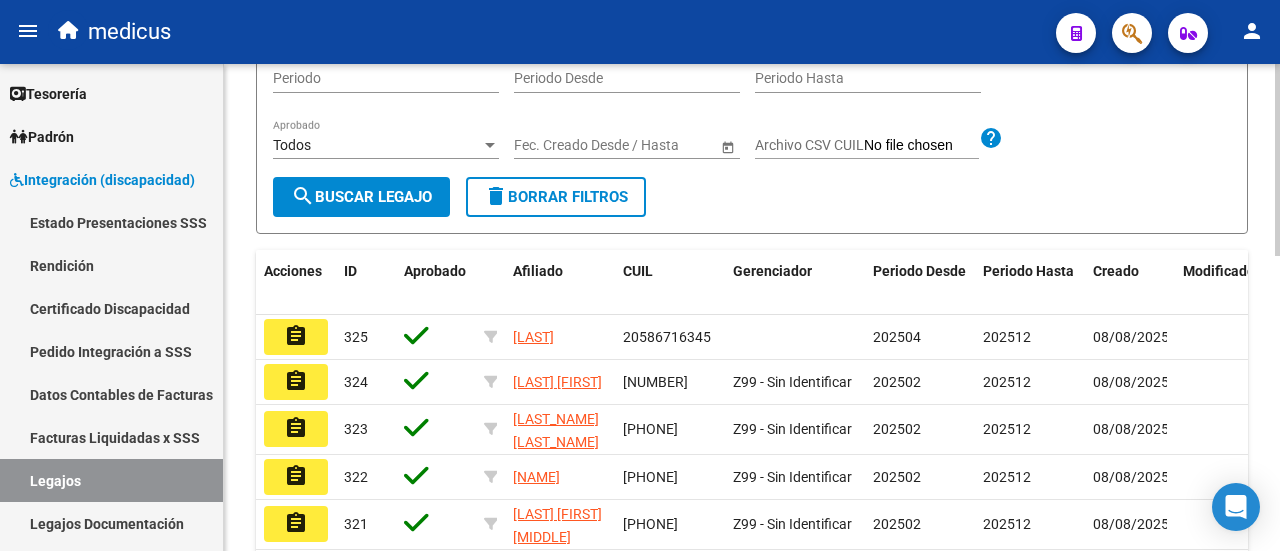 scroll, scrollTop: 300, scrollLeft: 0, axis: vertical 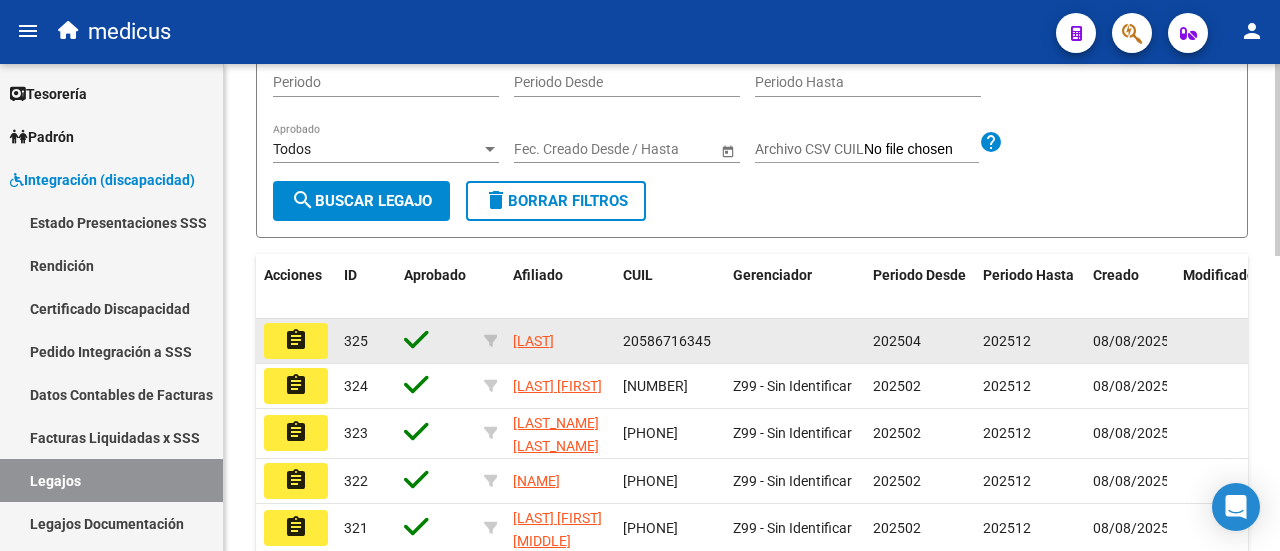 click on "assignment" 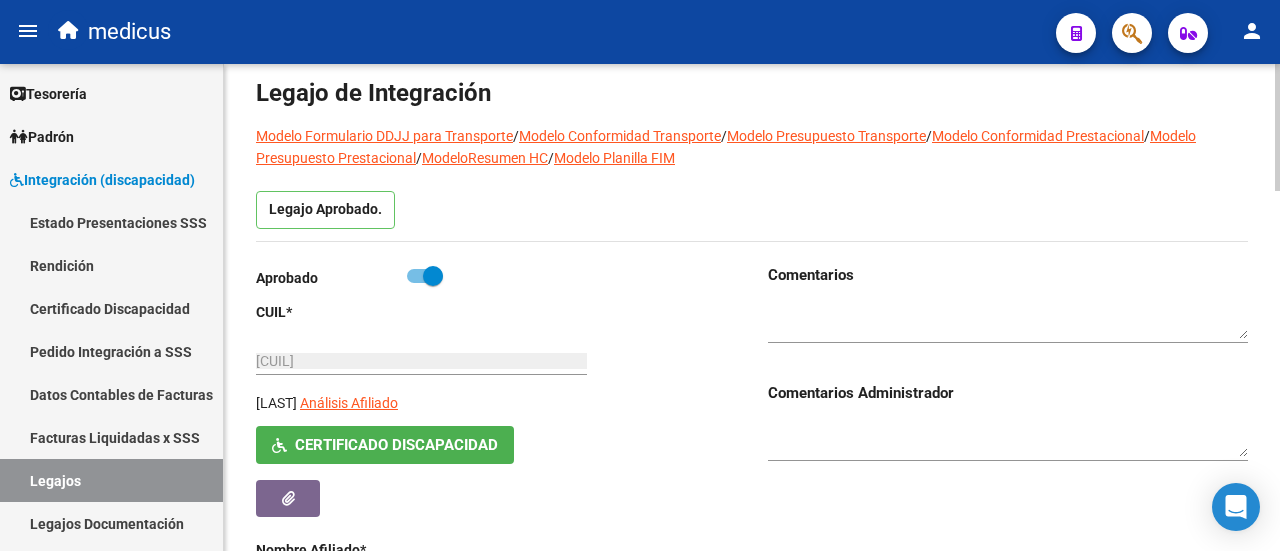 scroll, scrollTop: 0, scrollLeft: 0, axis: both 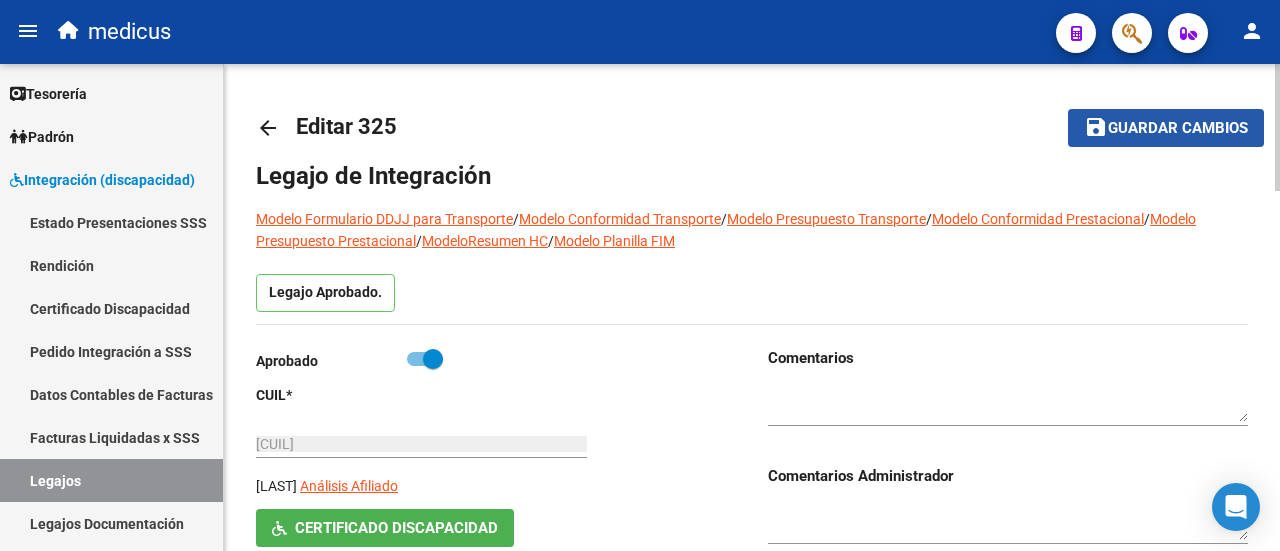 click on "save Guardar cambios" 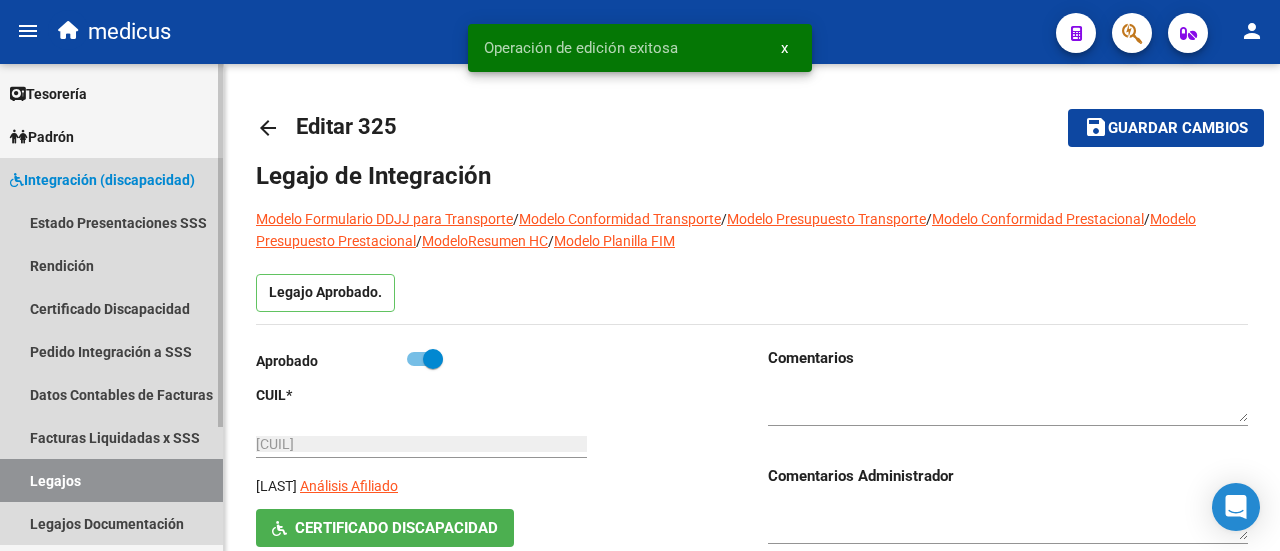 click on "Legajos" at bounding box center (111, 480) 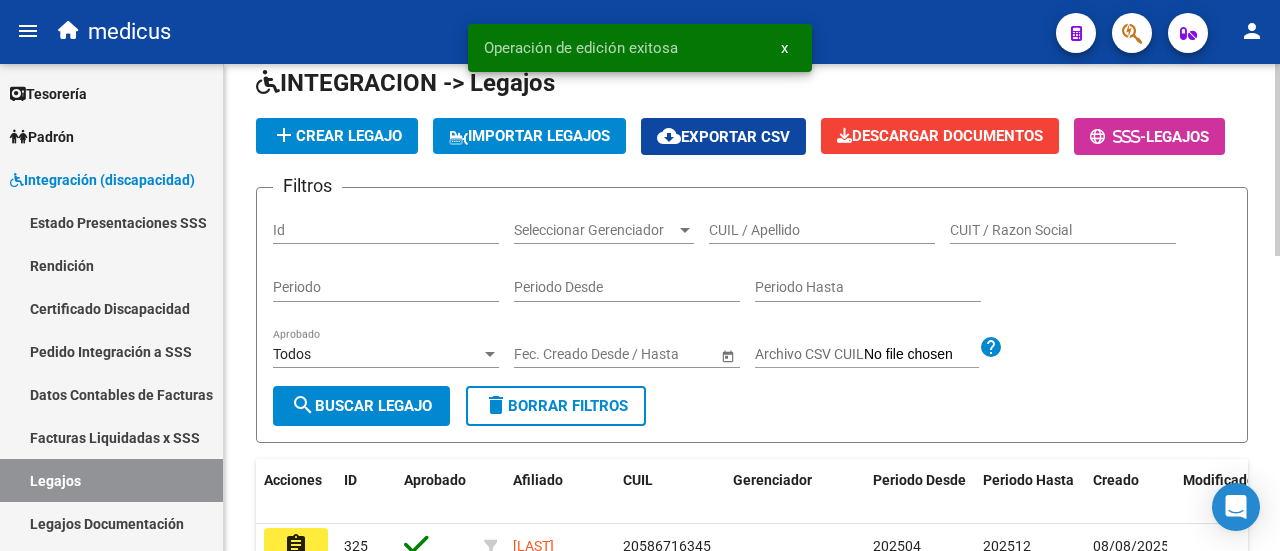 scroll, scrollTop: 0, scrollLeft: 0, axis: both 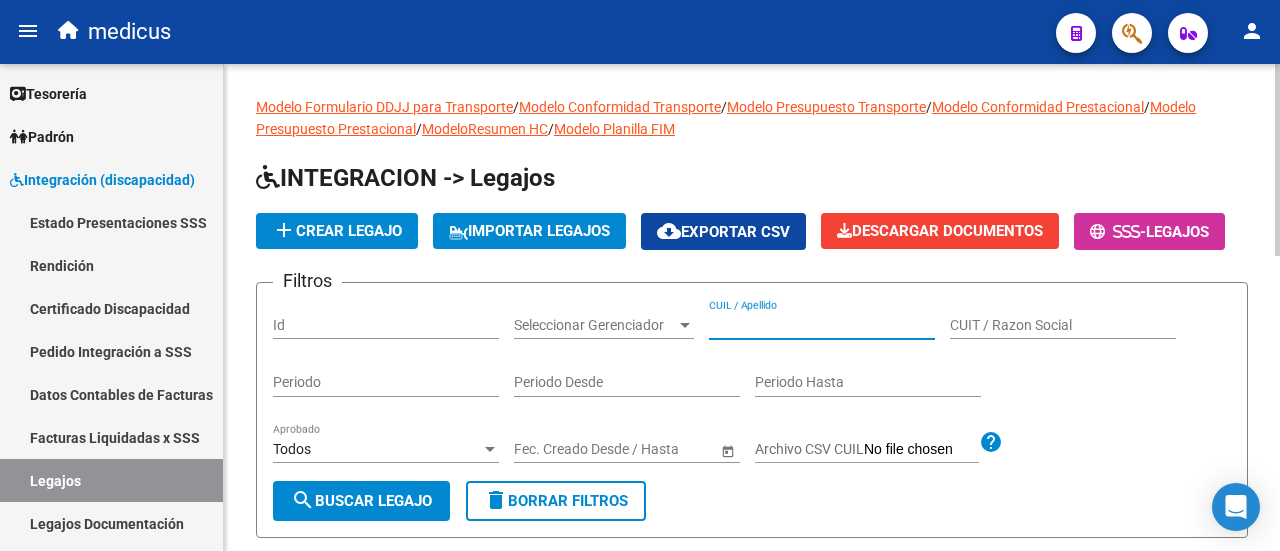 click on "CUIL / Apellido" at bounding box center [822, 325] 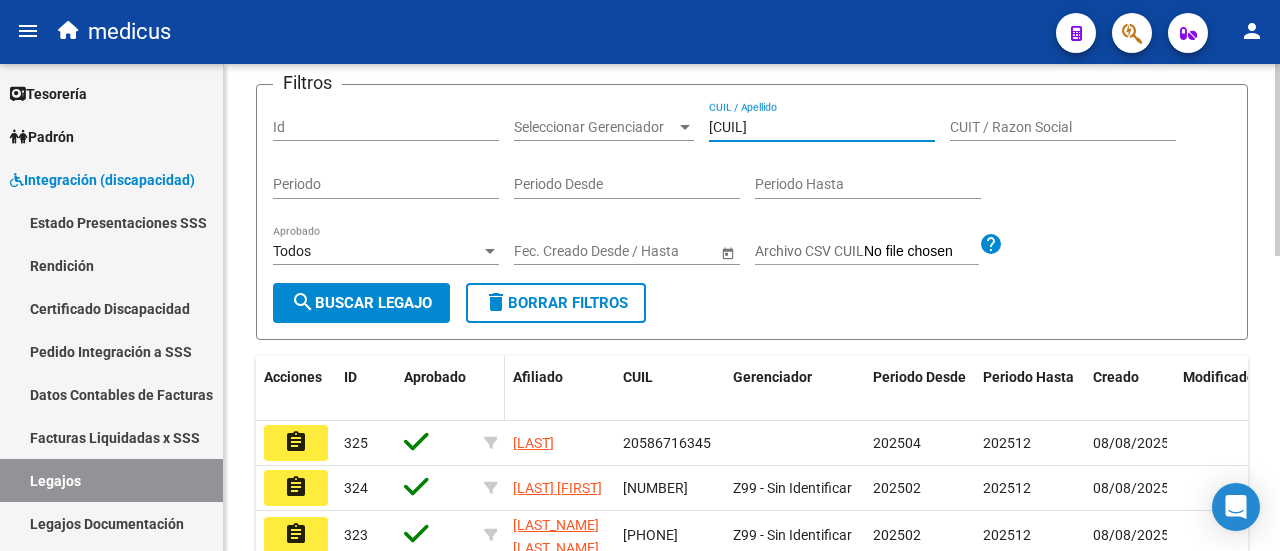 scroll, scrollTop: 200, scrollLeft: 0, axis: vertical 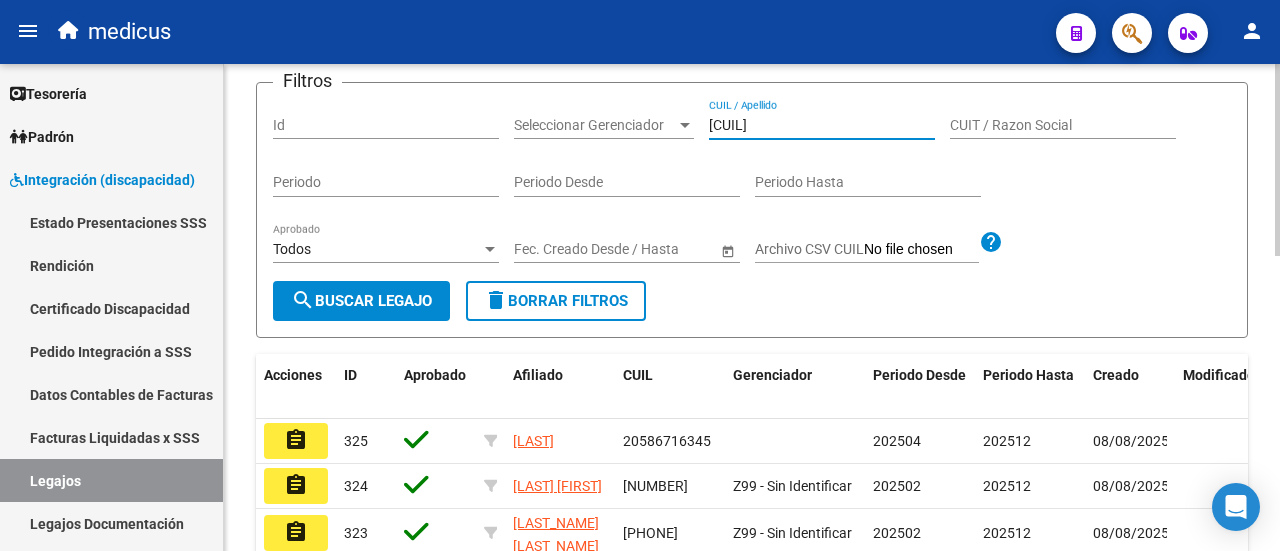 type on "[CUIL]" 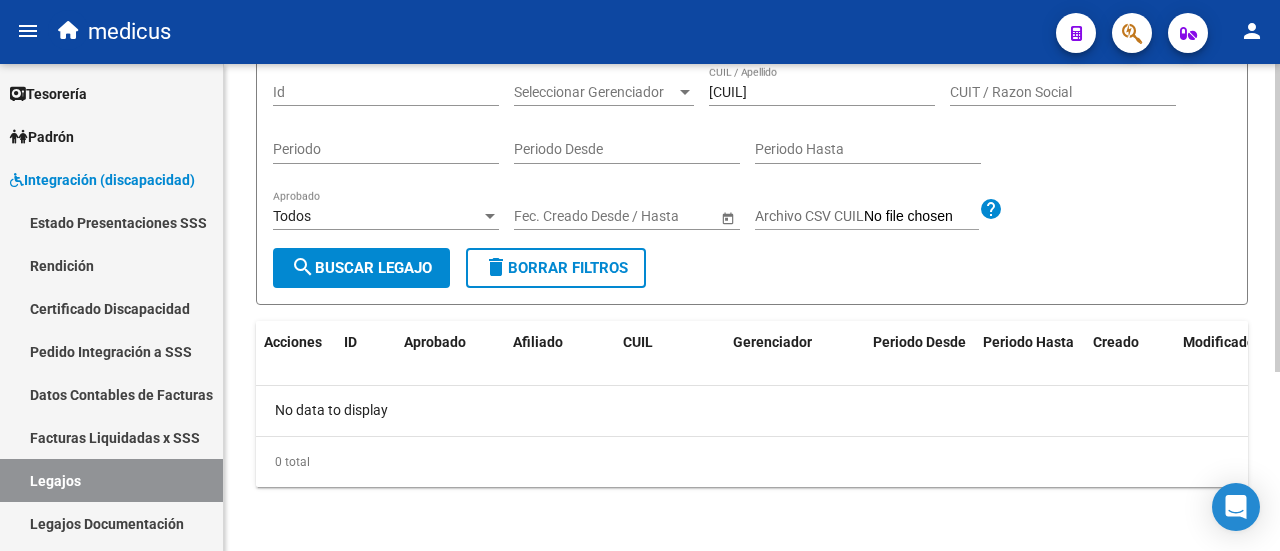 scroll, scrollTop: 0, scrollLeft: 0, axis: both 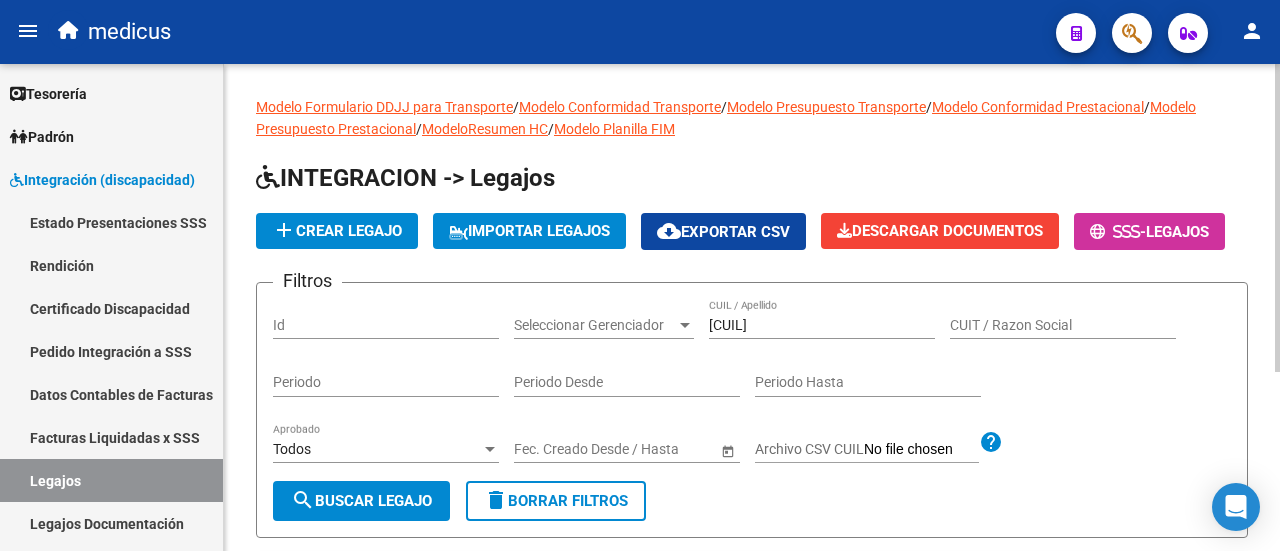 click on "add  Crear Legajo" 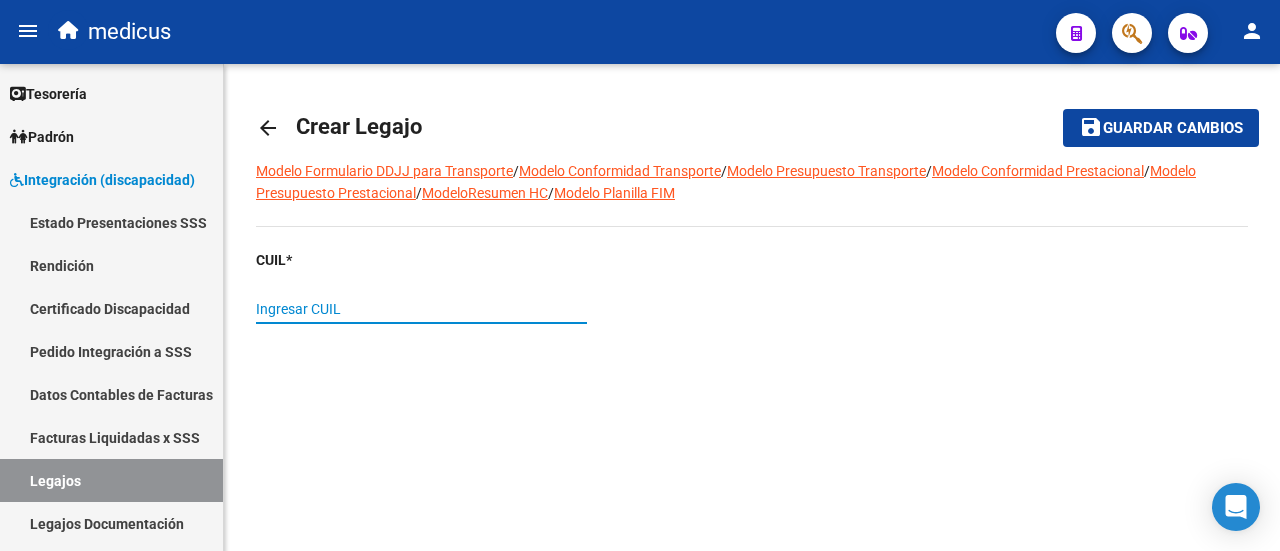 click on "Ingresar CUIL" at bounding box center [421, 309] 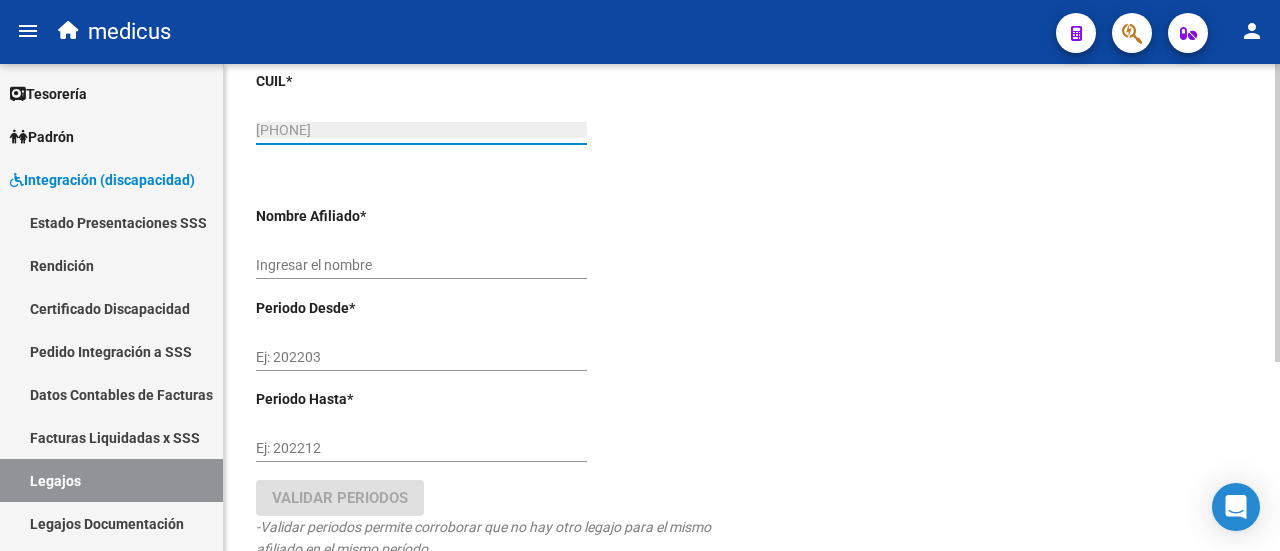 scroll, scrollTop: 200, scrollLeft: 0, axis: vertical 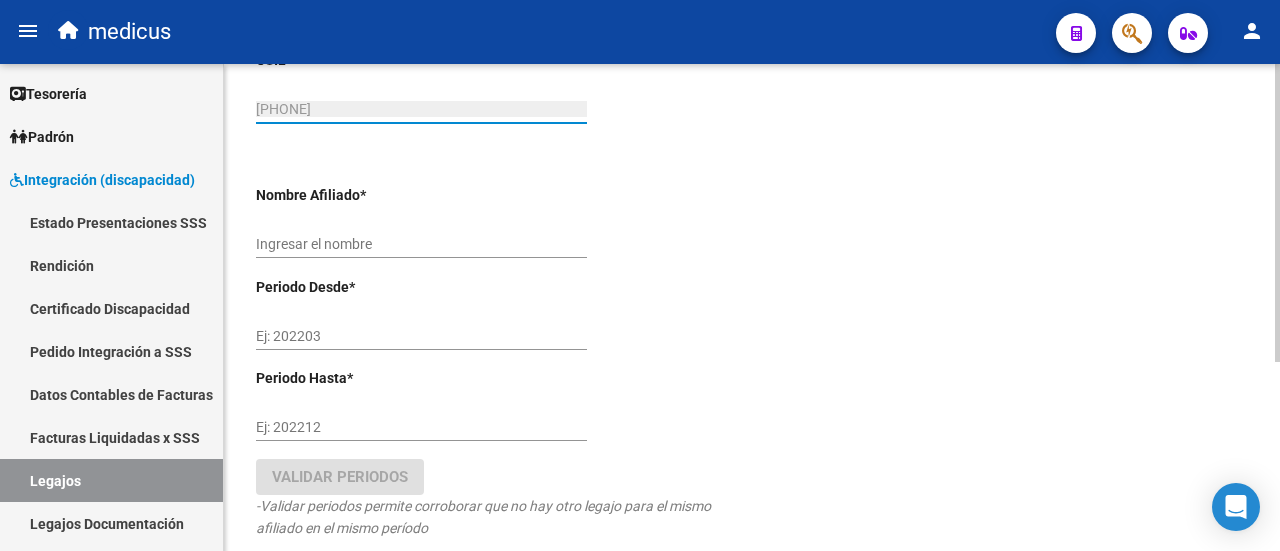 type on "[LAST_NAME] [LAST_NAME] [LAST_NAME]" 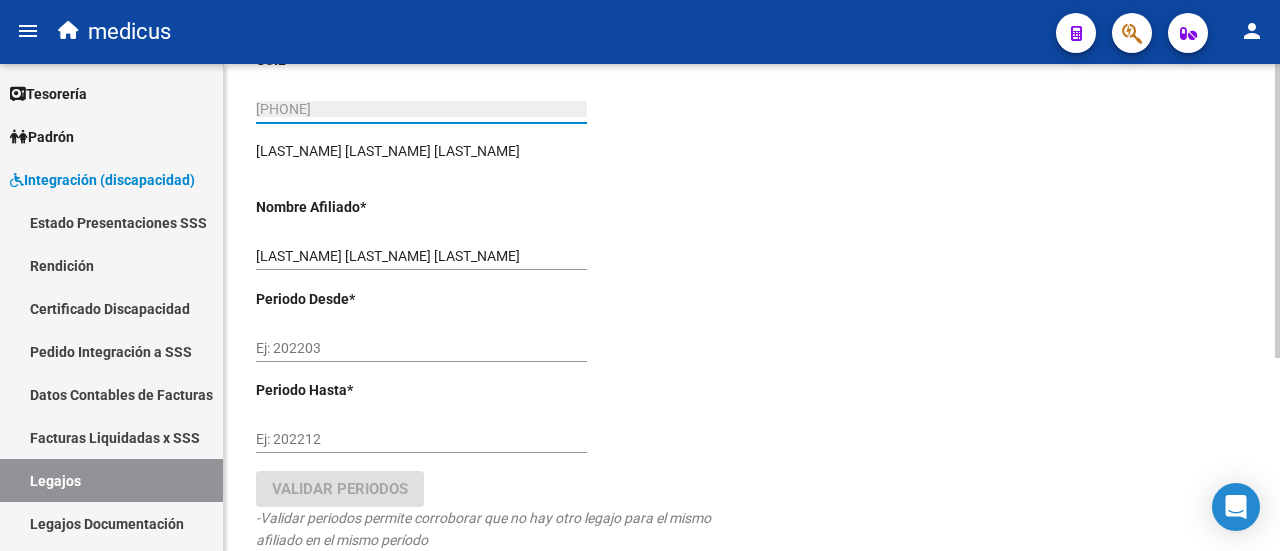 type on "[PHONE]" 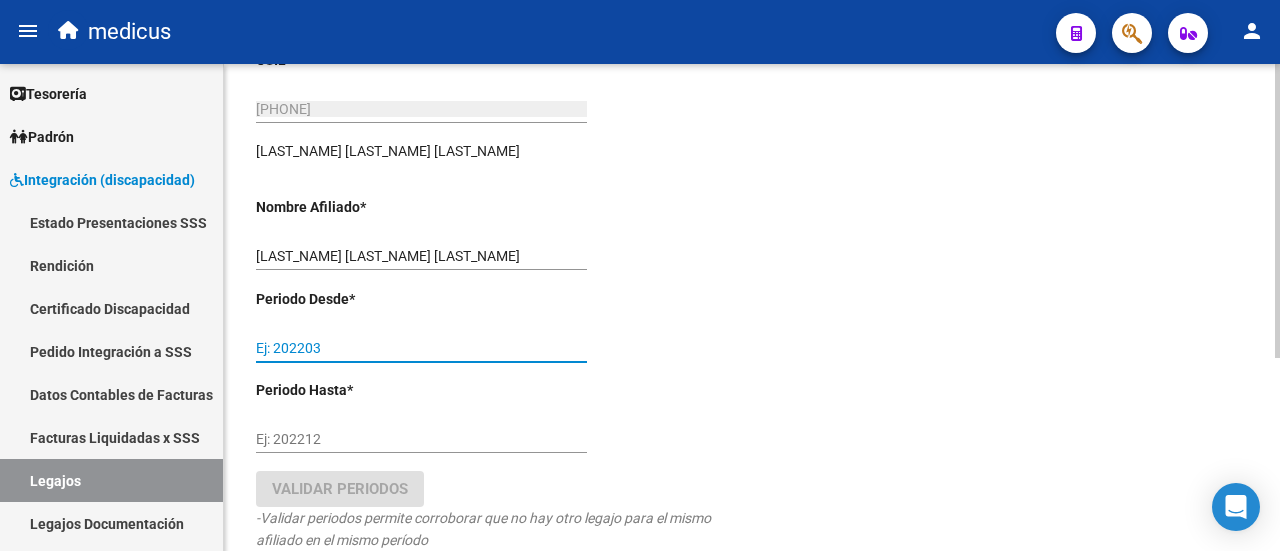 click on "Ej: 202203" at bounding box center (421, 348) 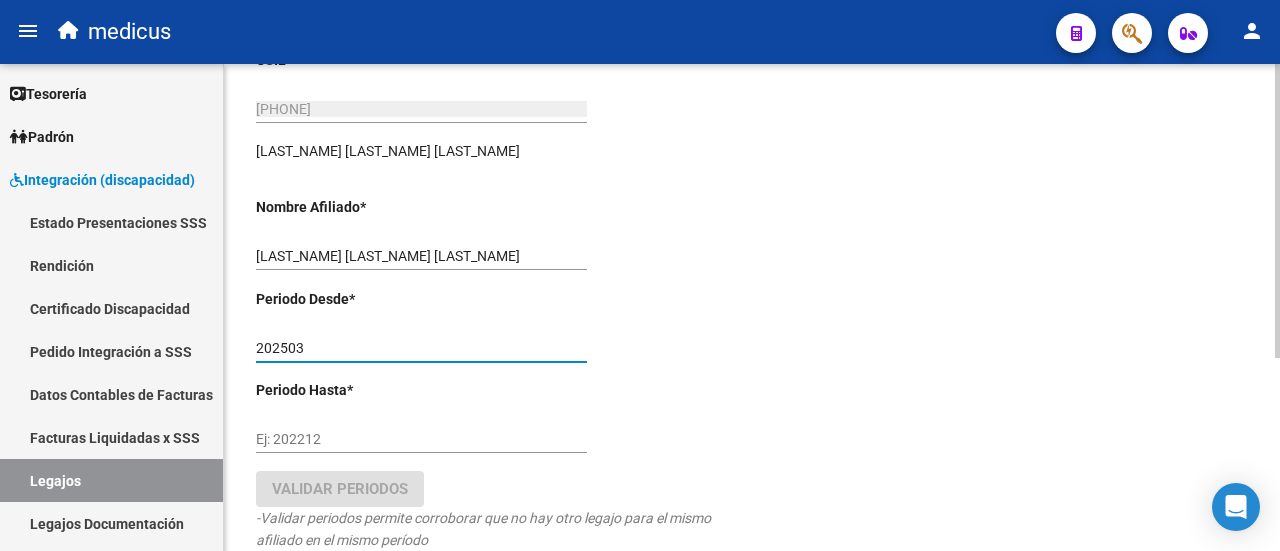 type on "202503" 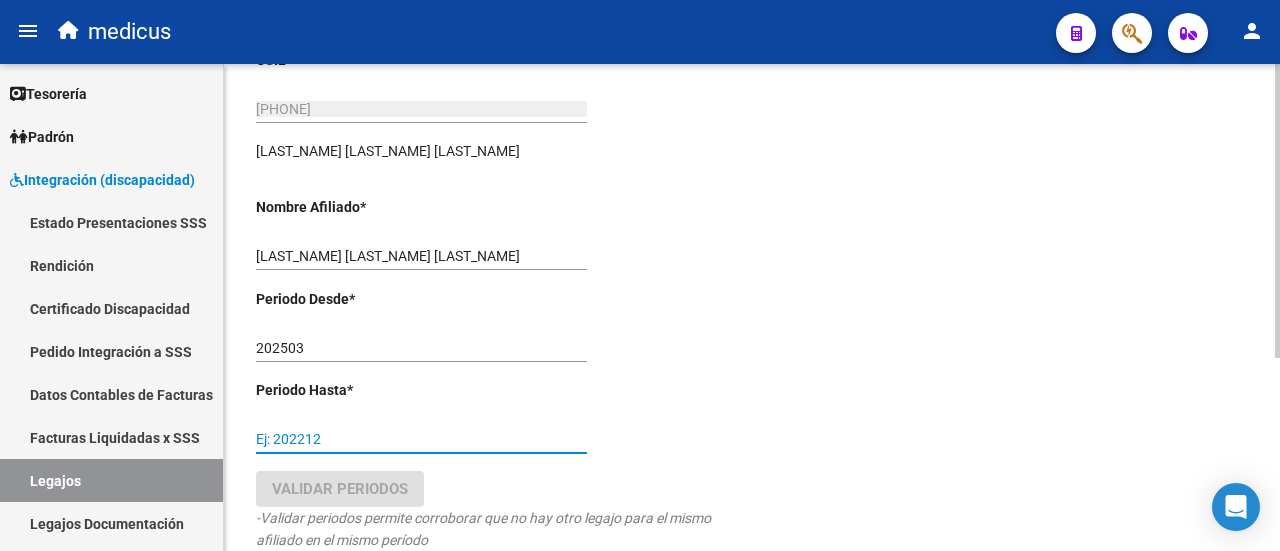 click on "Ej: 202212" at bounding box center (421, 439) 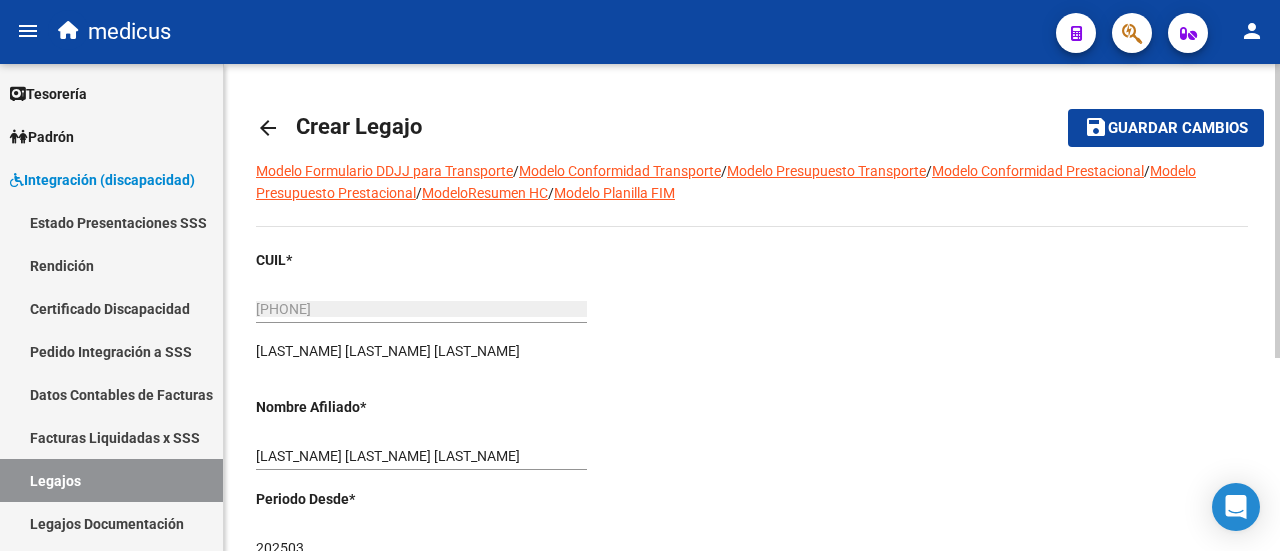 scroll, scrollTop: 300, scrollLeft: 0, axis: vertical 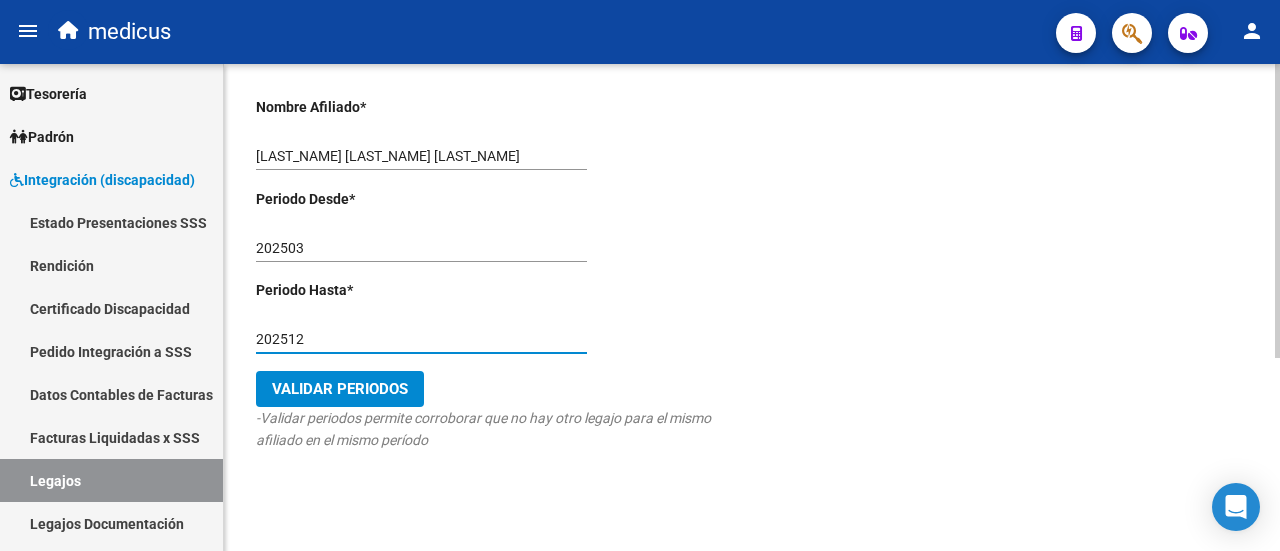 type on "202512" 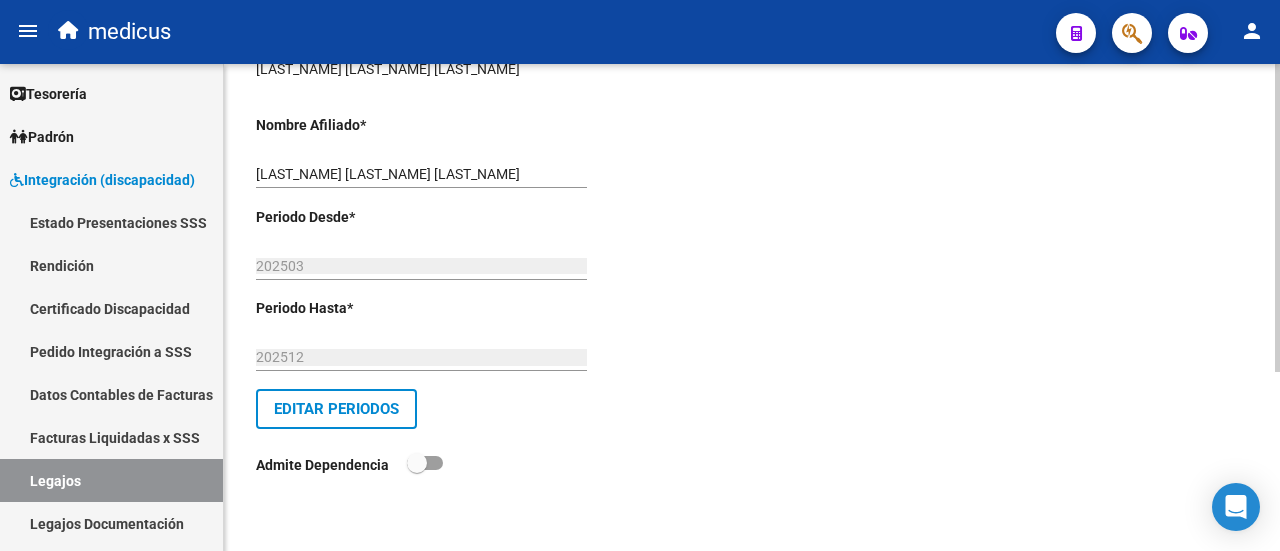 scroll, scrollTop: 0, scrollLeft: 0, axis: both 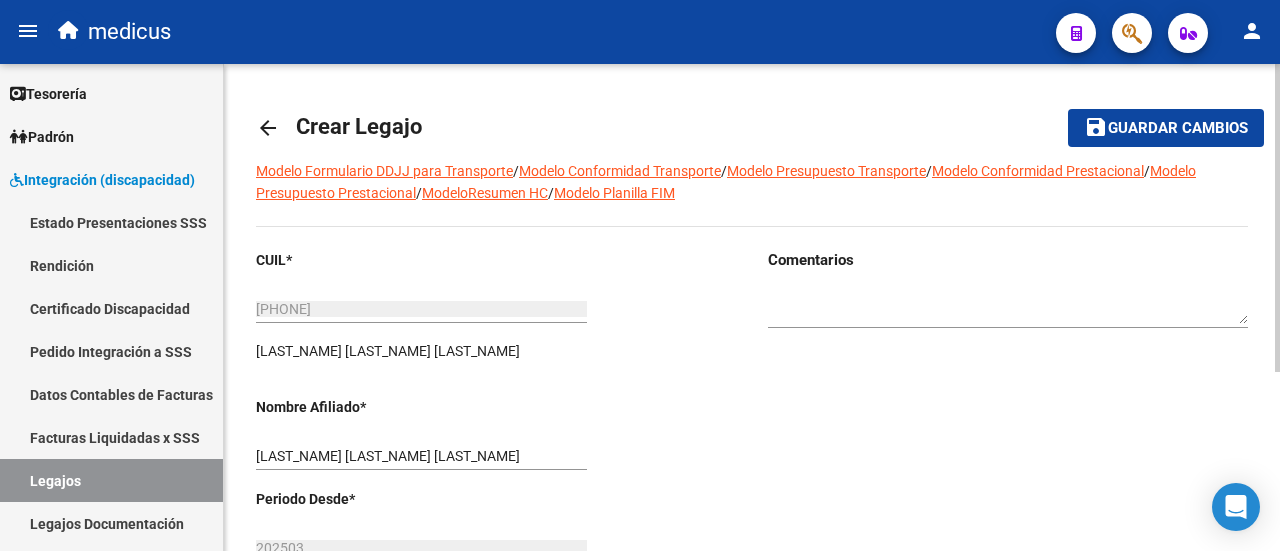 click on "Guardar cambios" 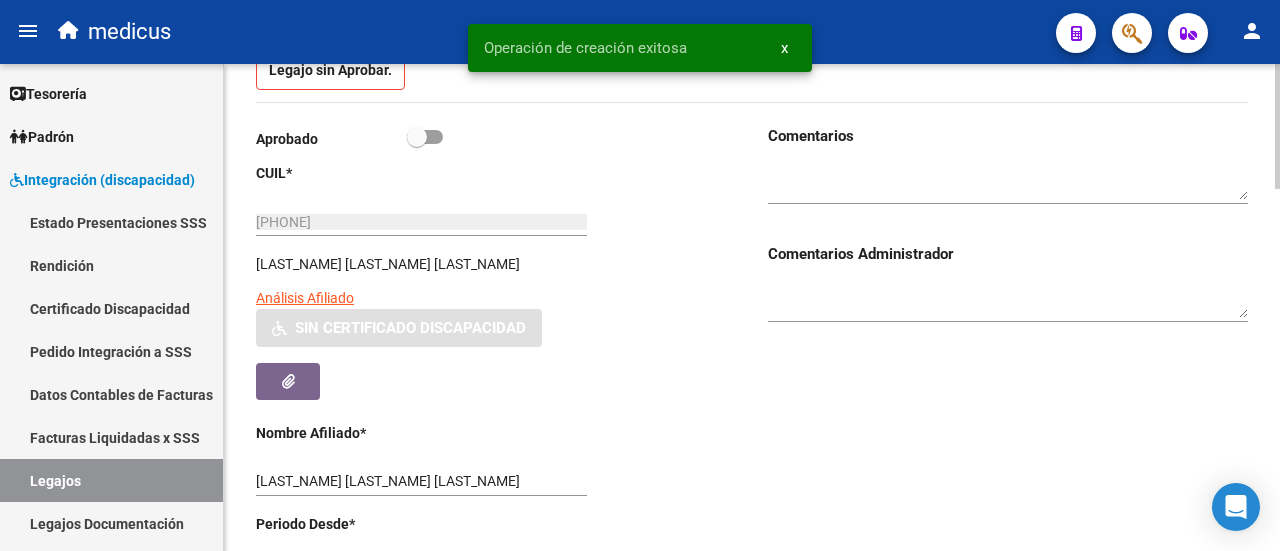 scroll, scrollTop: 100, scrollLeft: 0, axis: vertical 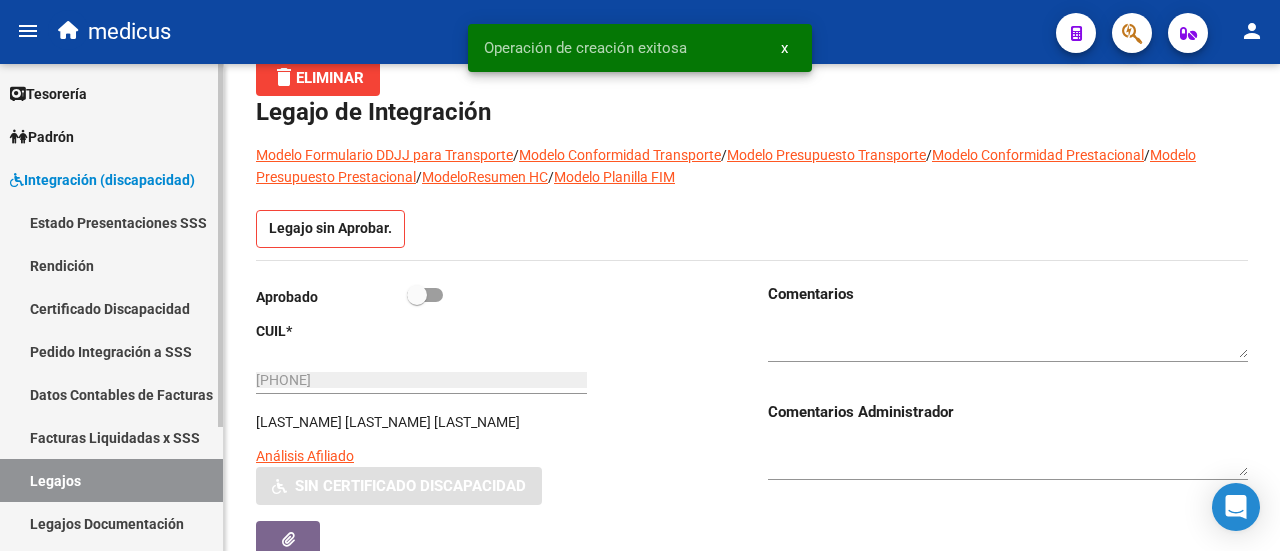 click on "Certificado Discapacidad" at bounding box center (111, 308) 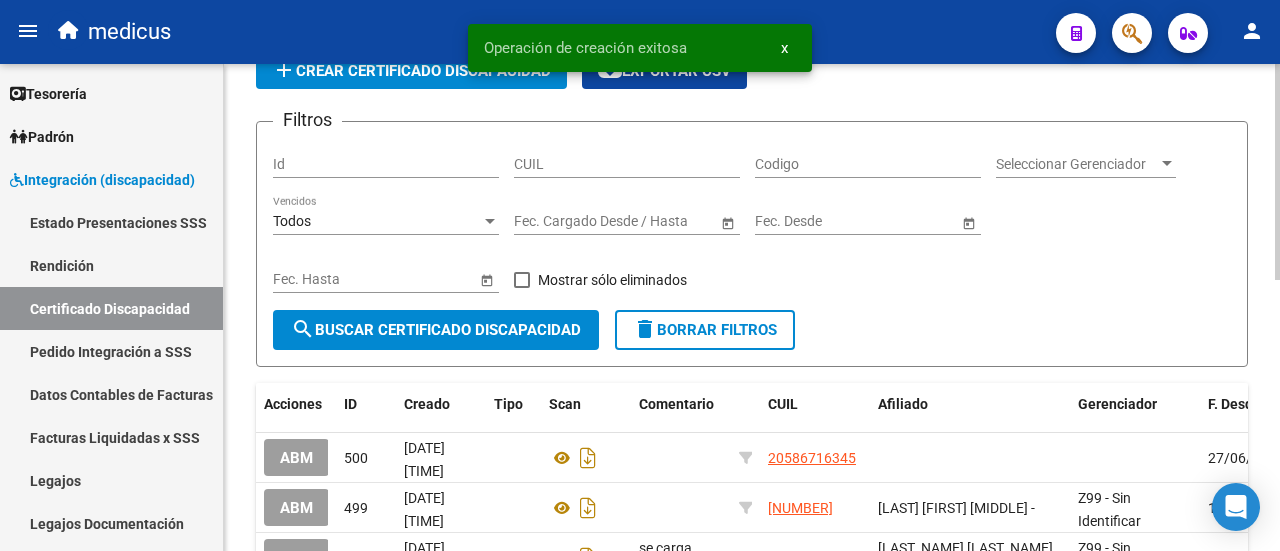 scroll, scrollTop: 100, scrollLeft: 0, axis: vertical 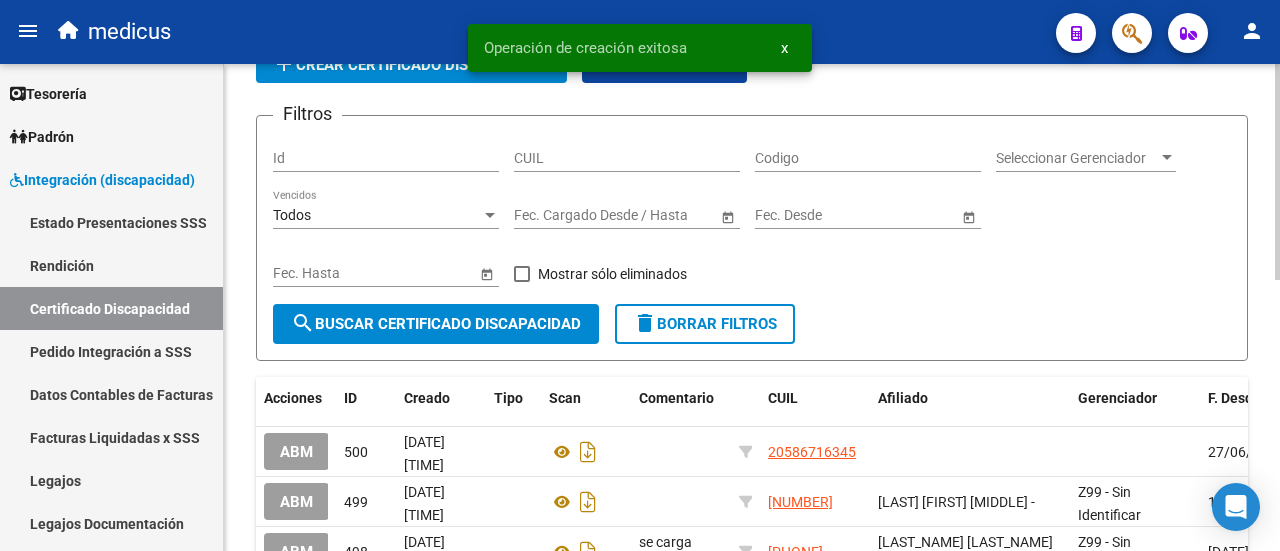 click on "CUIL" at bounding box center [627, 158] 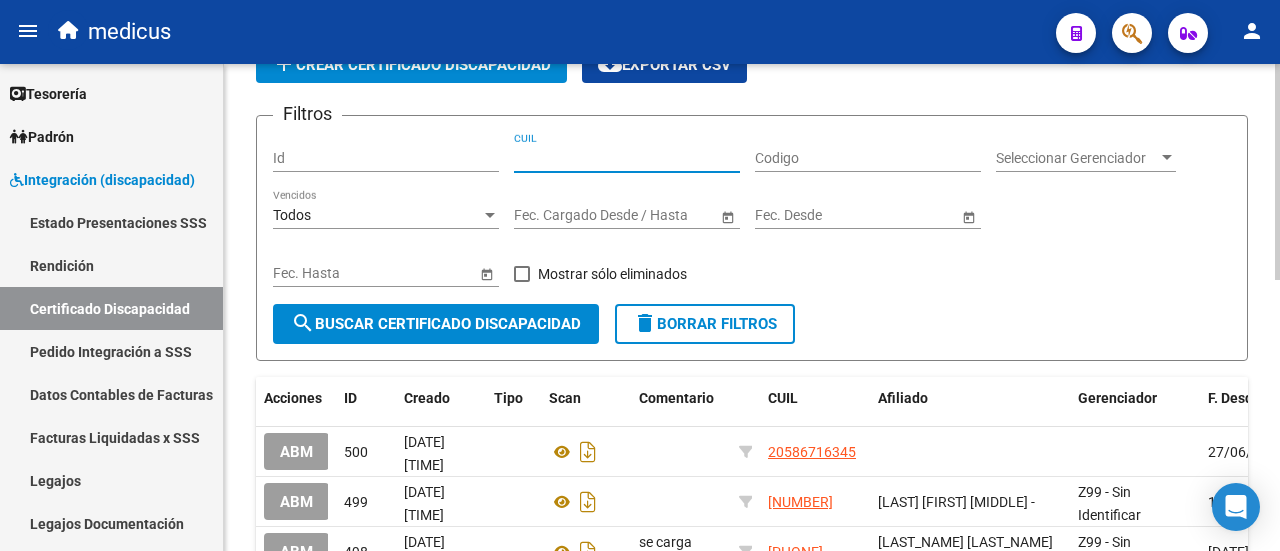 paste on "[PHONE]" 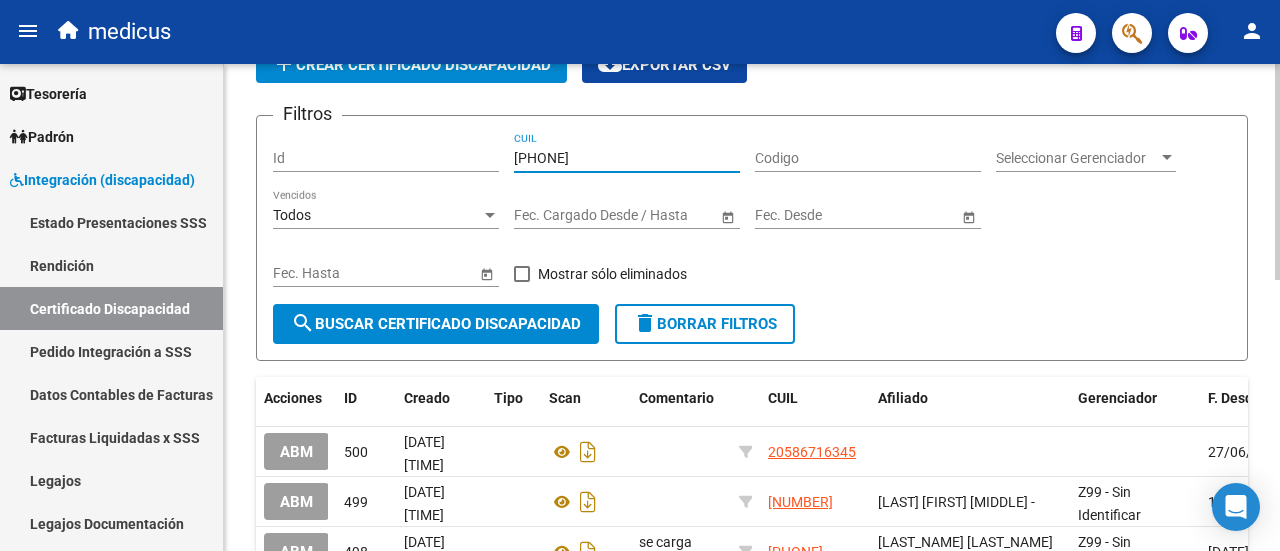 type on "[PHONE]" 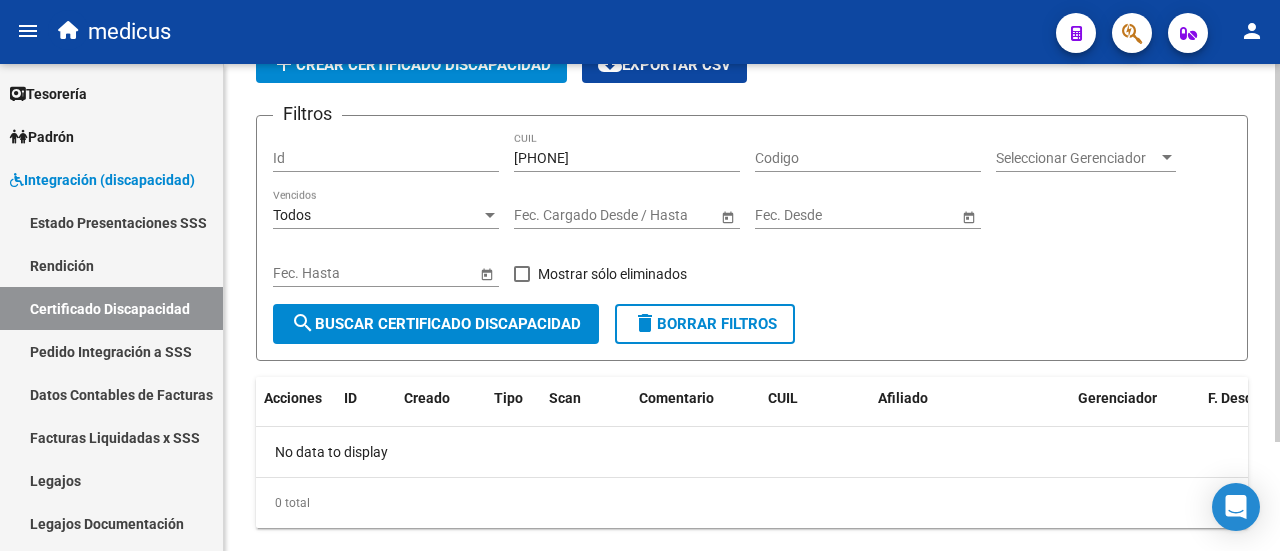 scroll, scrollTop: 0, scrollLeft: 0, axis: both 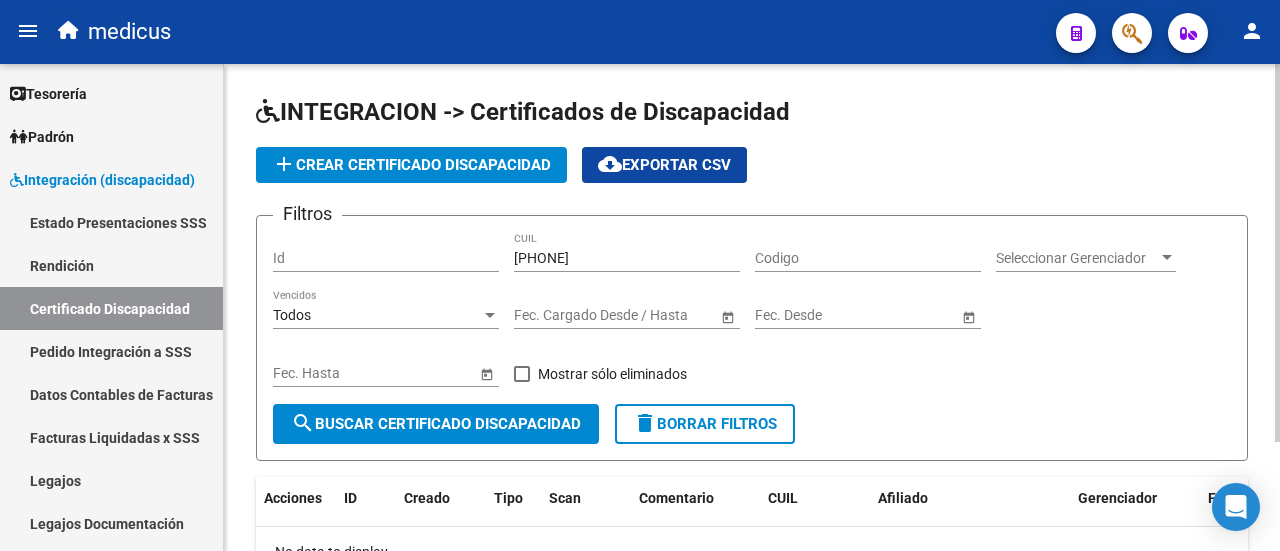 click on "INTEGRACION -> Certificados de Discapacidad add  Crear Certificado Discapacidad
cloud_download  Exportar CSV  Filtros Id [ID] CUIL Codigo Seleccionar Gerenciador Seleccionar Gerenciador Todos Vencidos Start date – End date Fec. Cargado Desde / Hasta Start date – End date Fec. Desde Start date – End date Fec. Hasta   Mostrar sólo eliminados  search  Buscar Certificado Discapacidad  delete  Borrar Filtros" 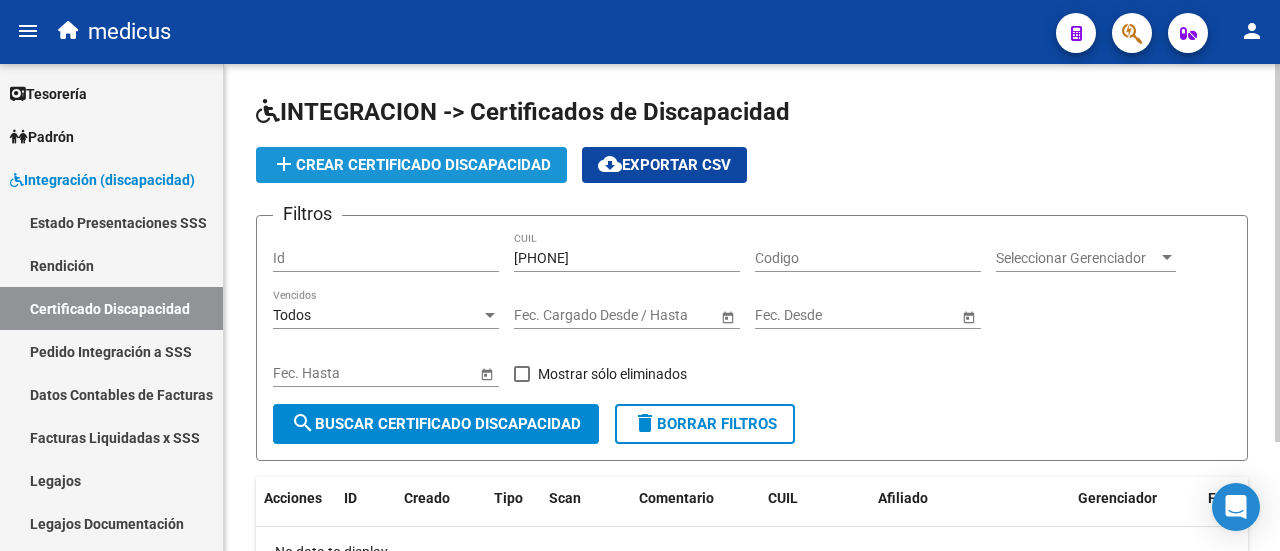 click on "add  Crear Certificado Discapacidad" 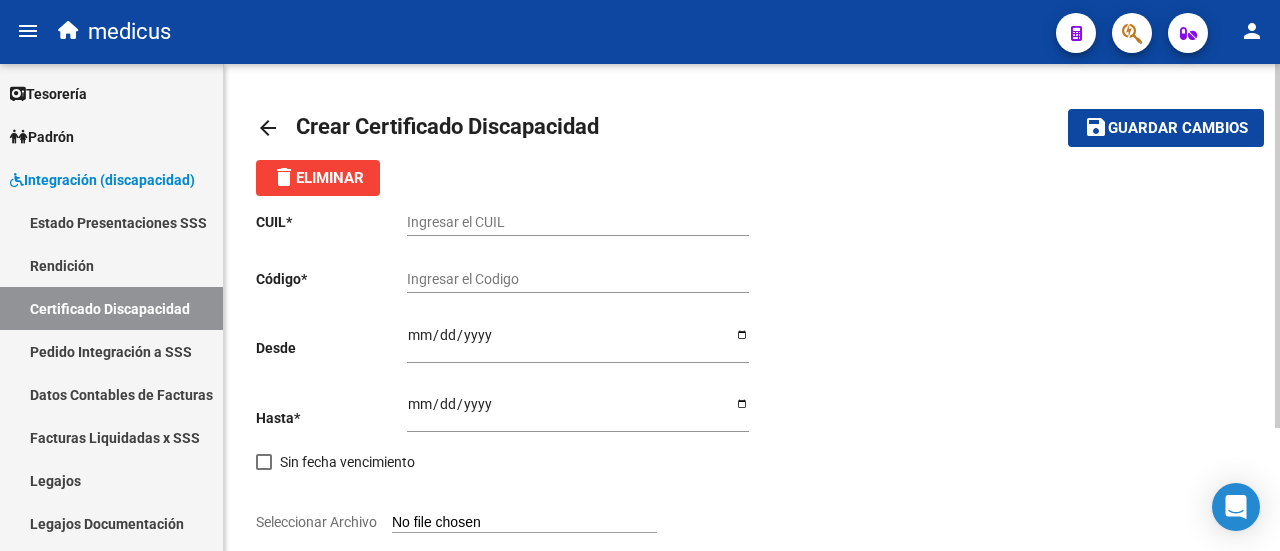 click on "Ingresar el CUIL" at bounding box center (578, 222) 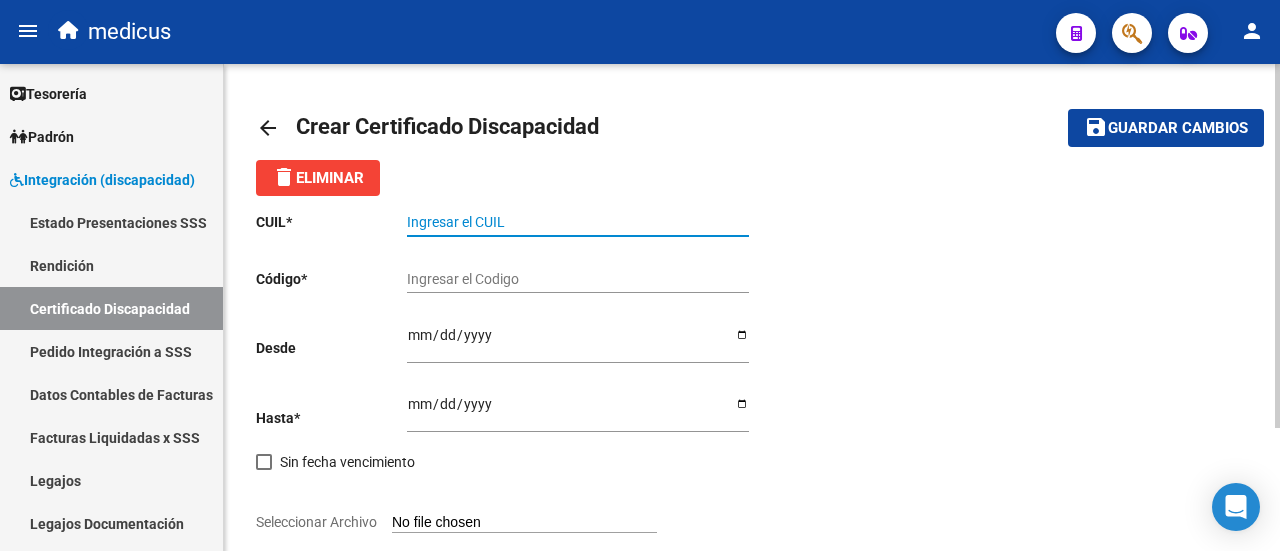 paste on "[PHONE]" 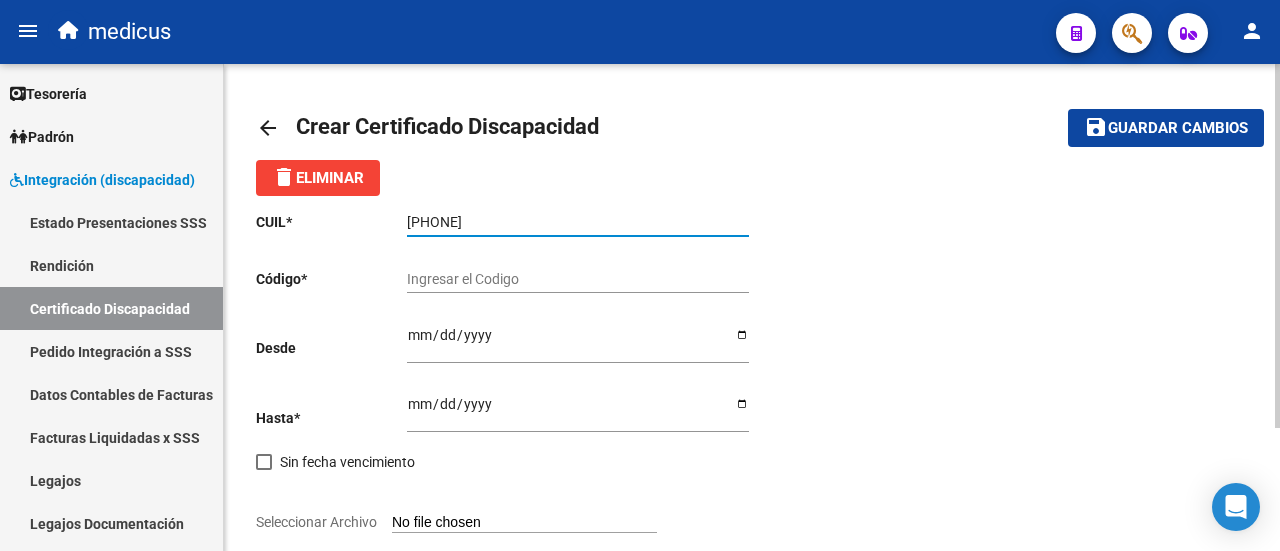 type on "[PHONE]" 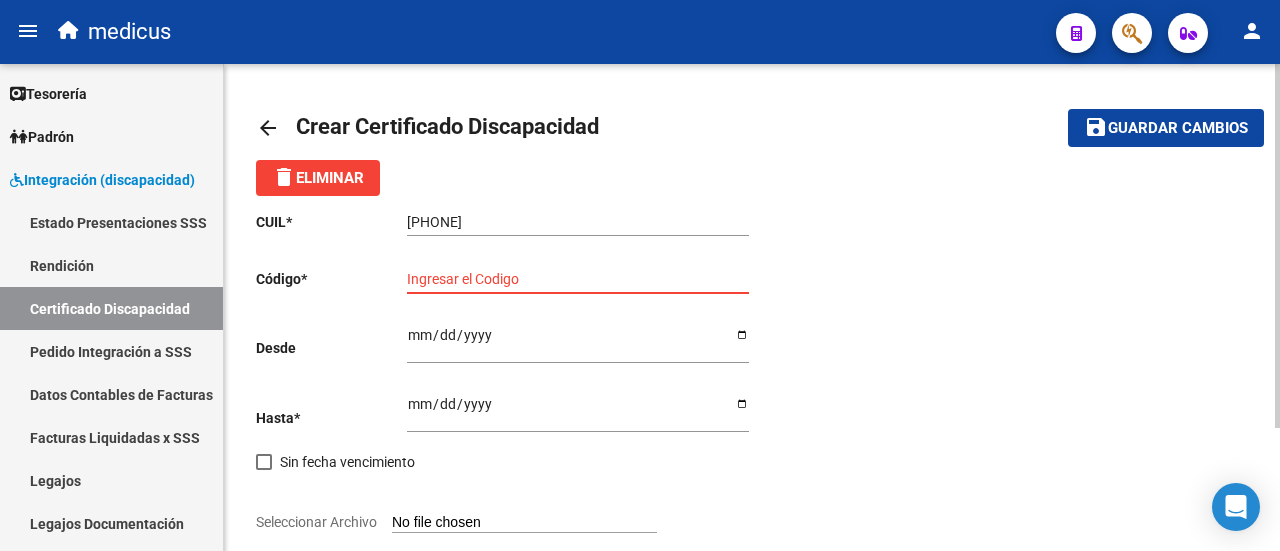 paste on "ARG-01-00059917144-[DATE]-" 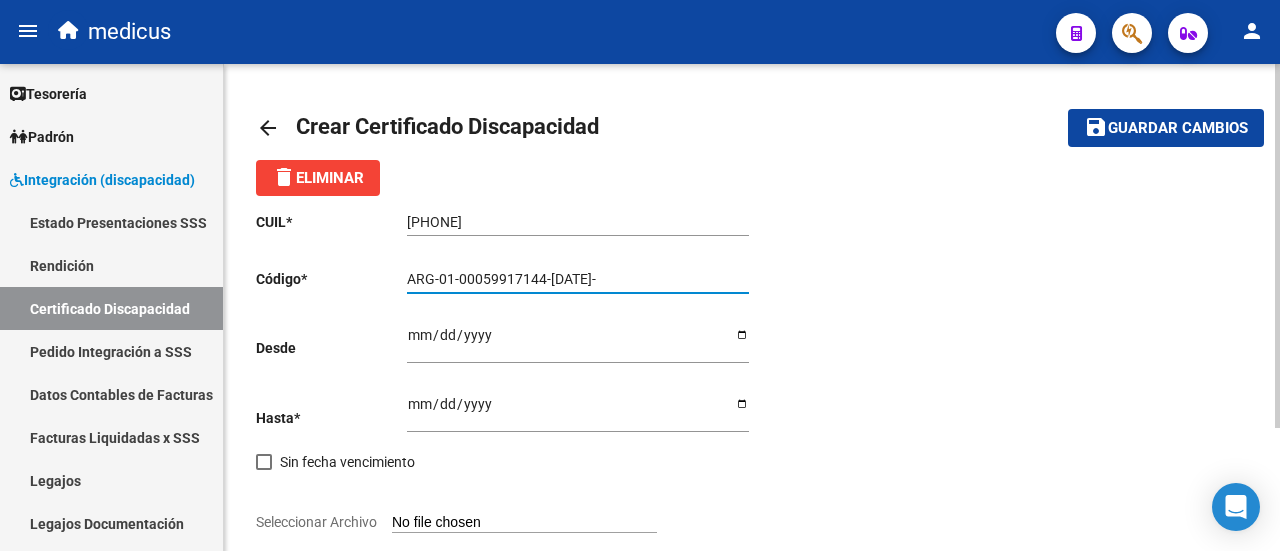 click on "ARG-01-00059917144-[DATE]-" at bounding box center (578, 279) 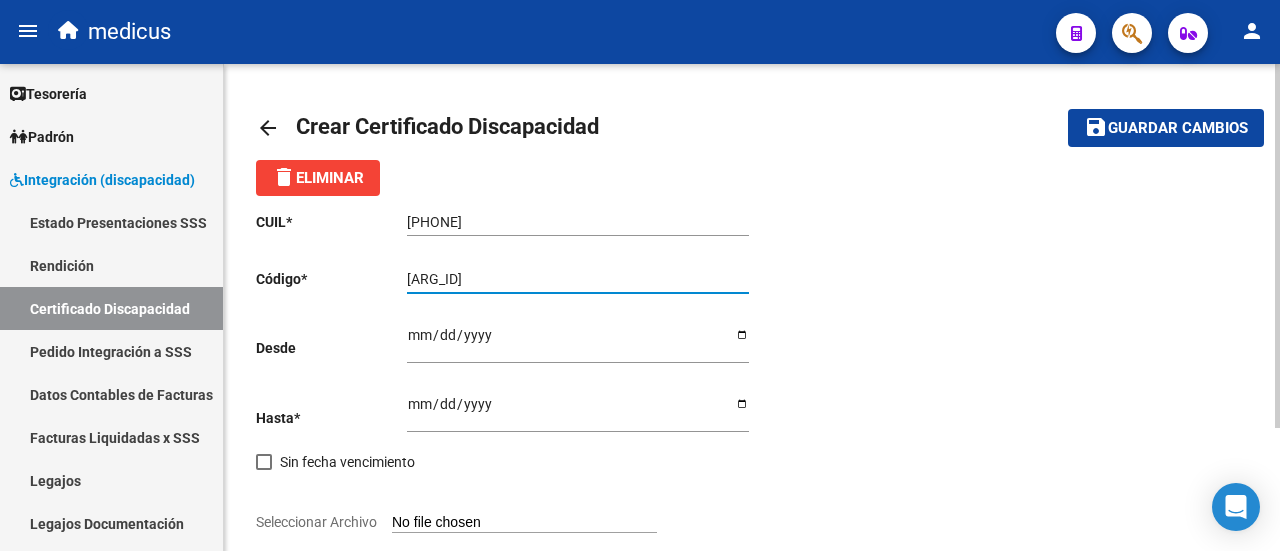 click on "[ARG_ID]" at bounding box center [578, 279] 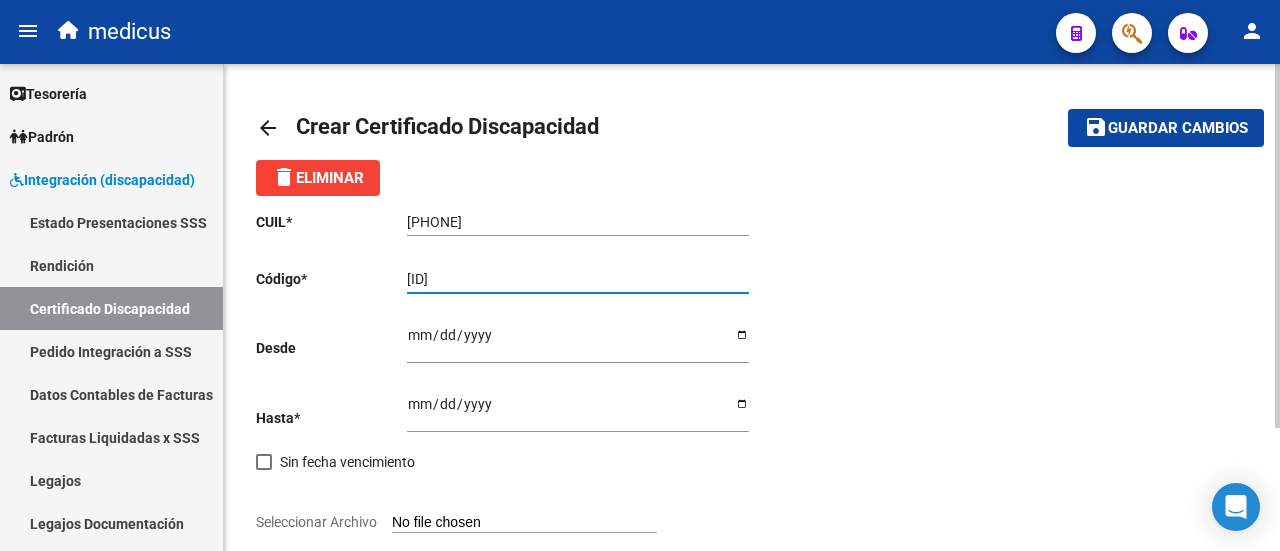 click on "[ID]" at bounding box center [578, 279] 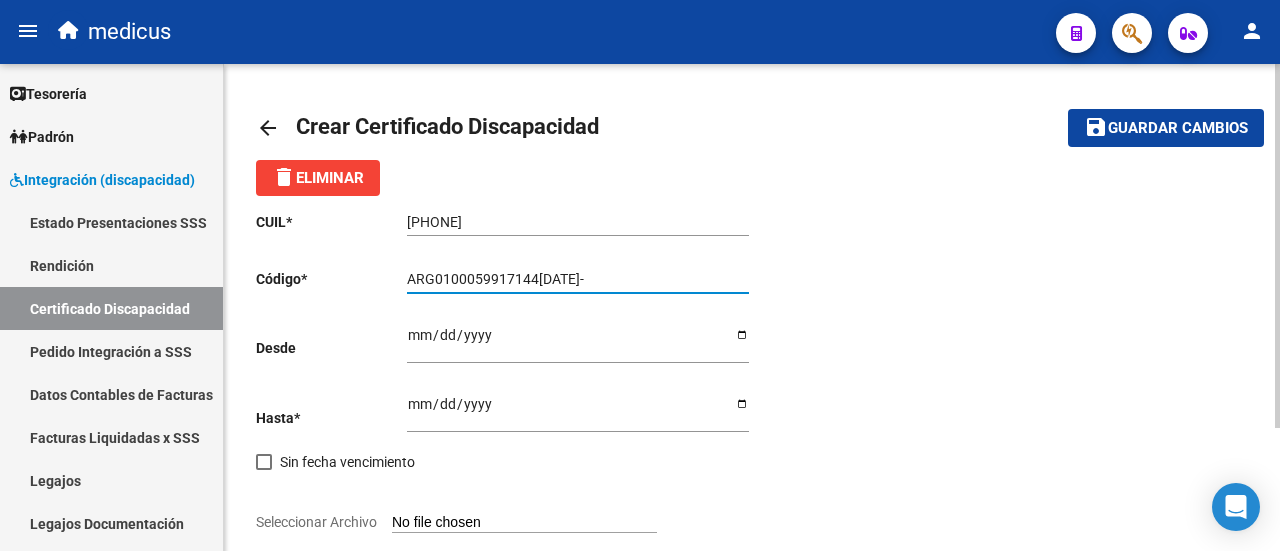 click on "ARG0100059917144[DATE]-" at bounding box center (578, 279) 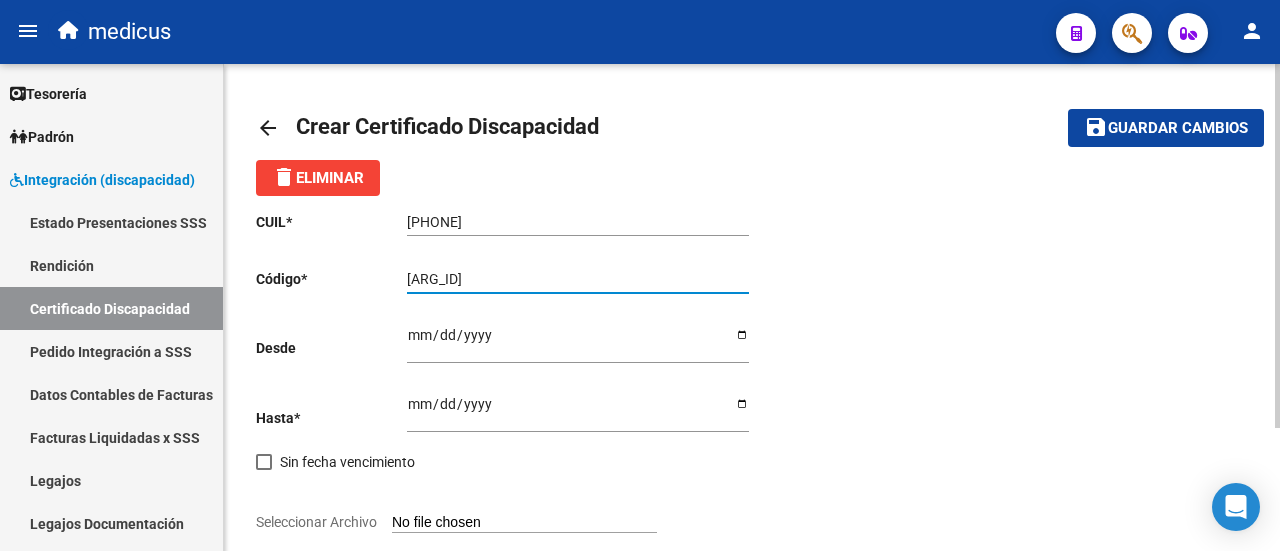 click on "[ARG_ID]" at bounding box center [578, 279] 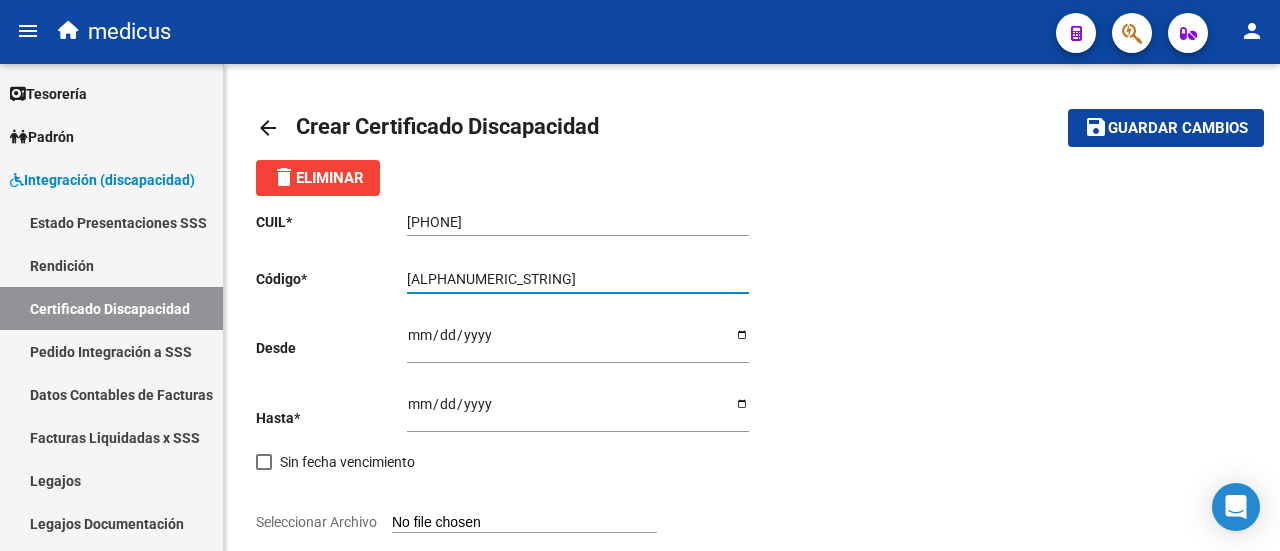 type on "[ALPHANUMERIC_STRING]" 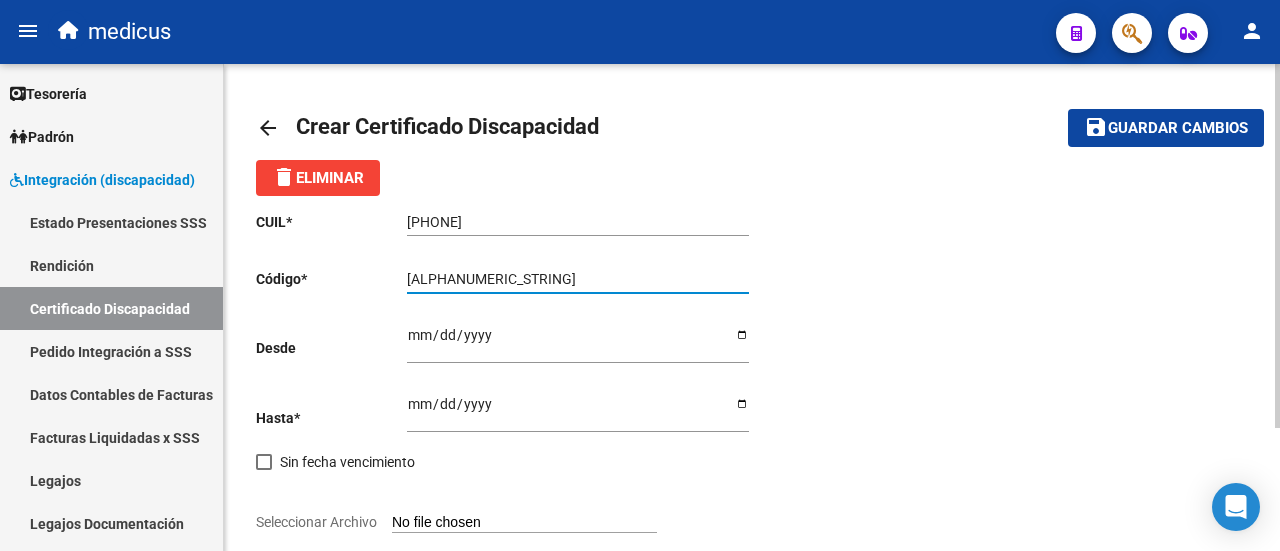 click on "Ingresar fec. Desde" at bounding box center (578, 342) 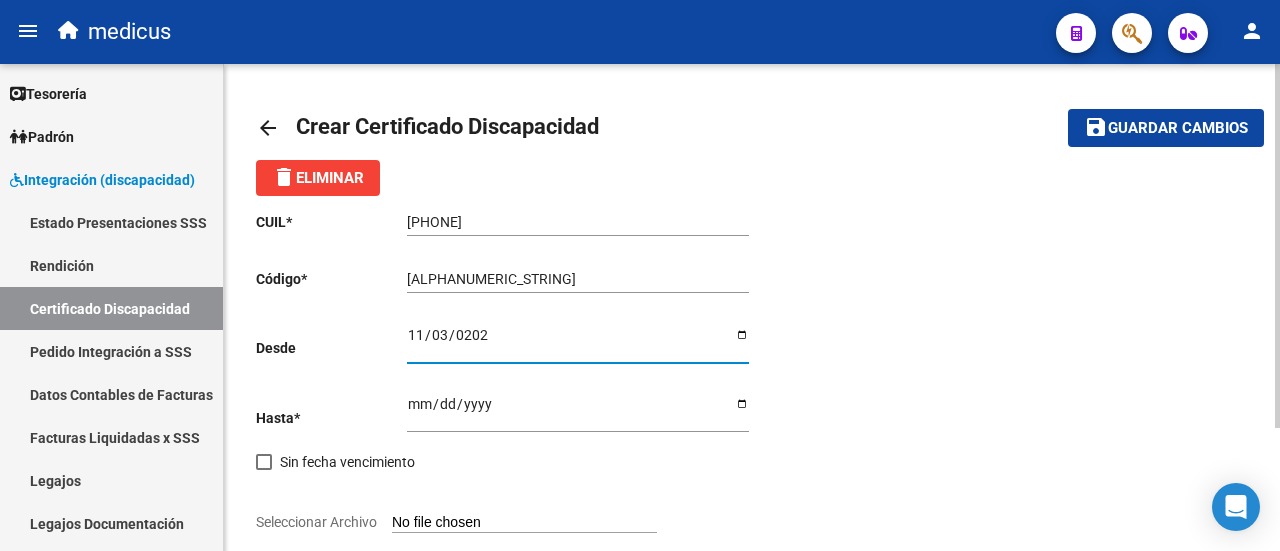 type on "[DATE]" 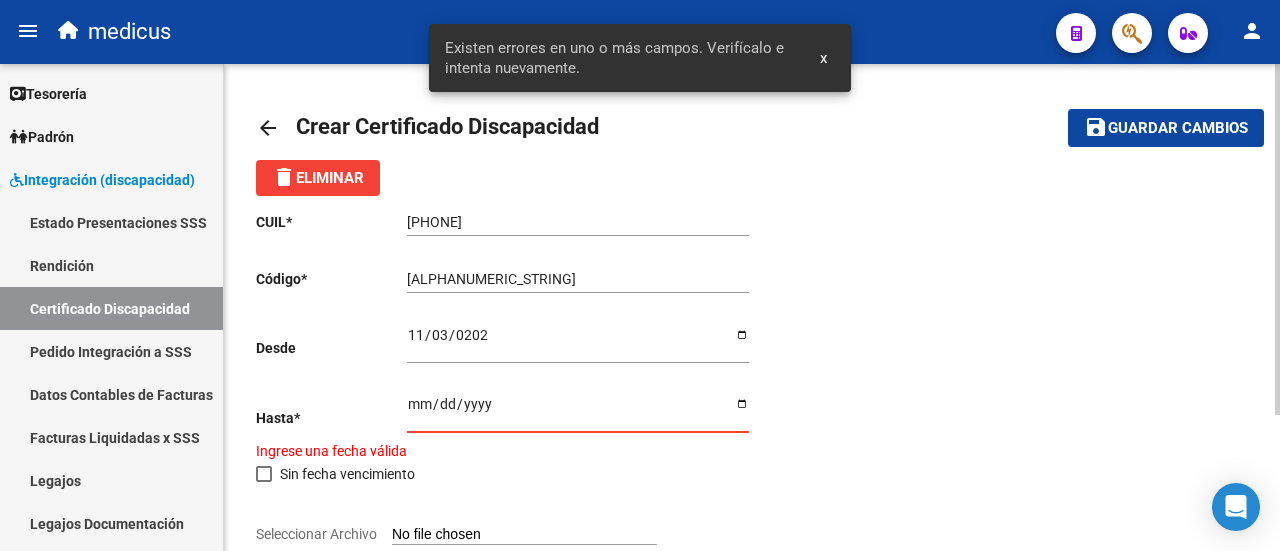 click on "Ingresar fec. Hasta" at bounding box center (578, 411) 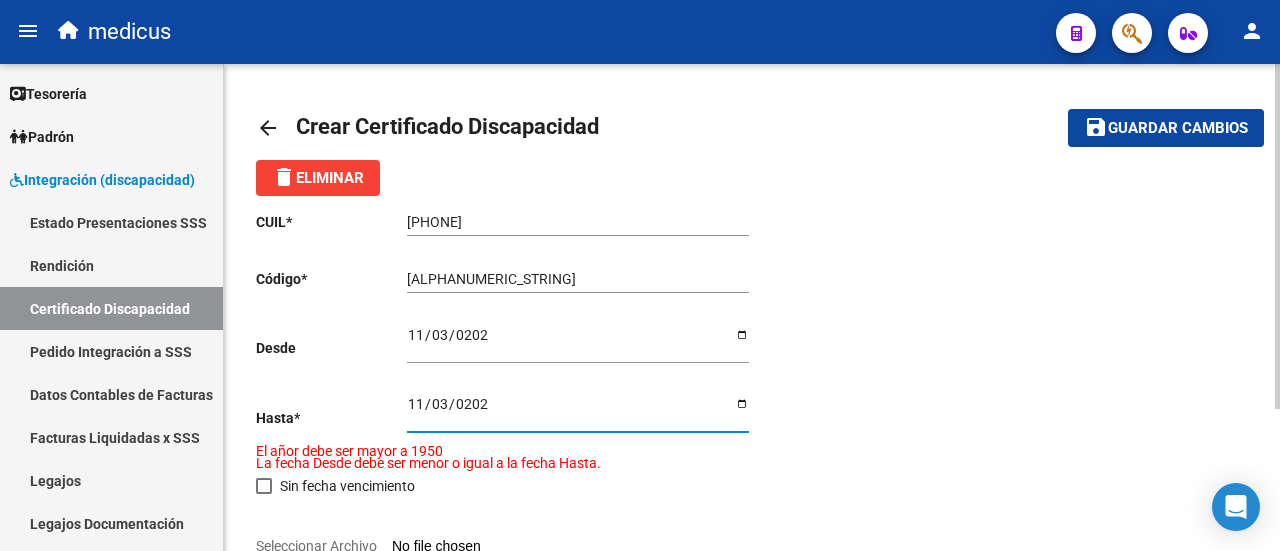 type on "2028-11-03" 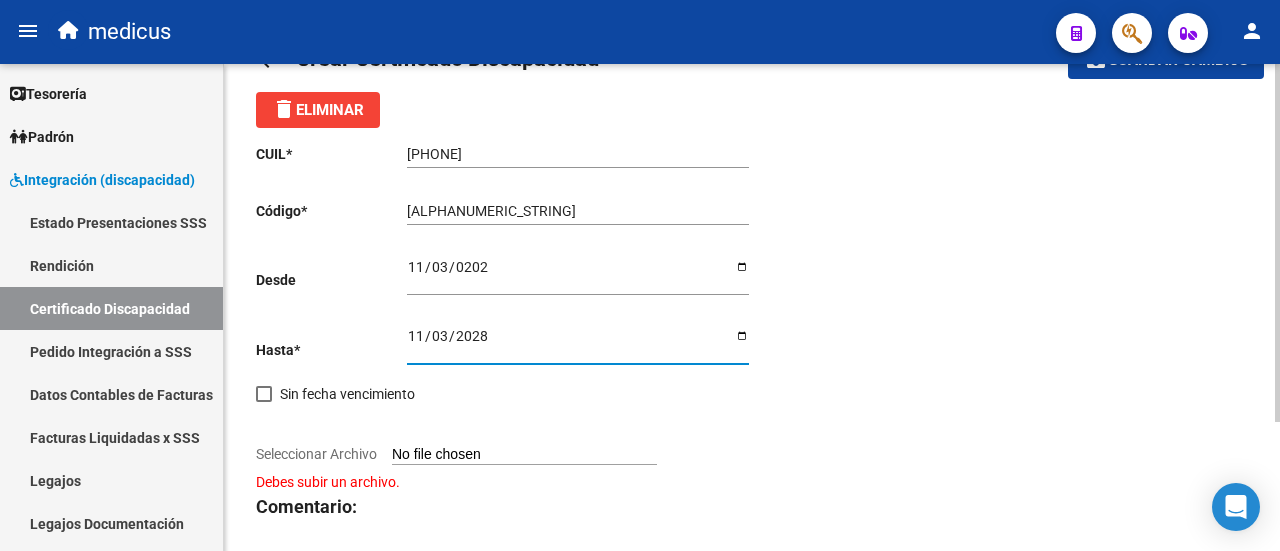scroll, scrollTop: 176, scrollLeft: 0, axis: vertical 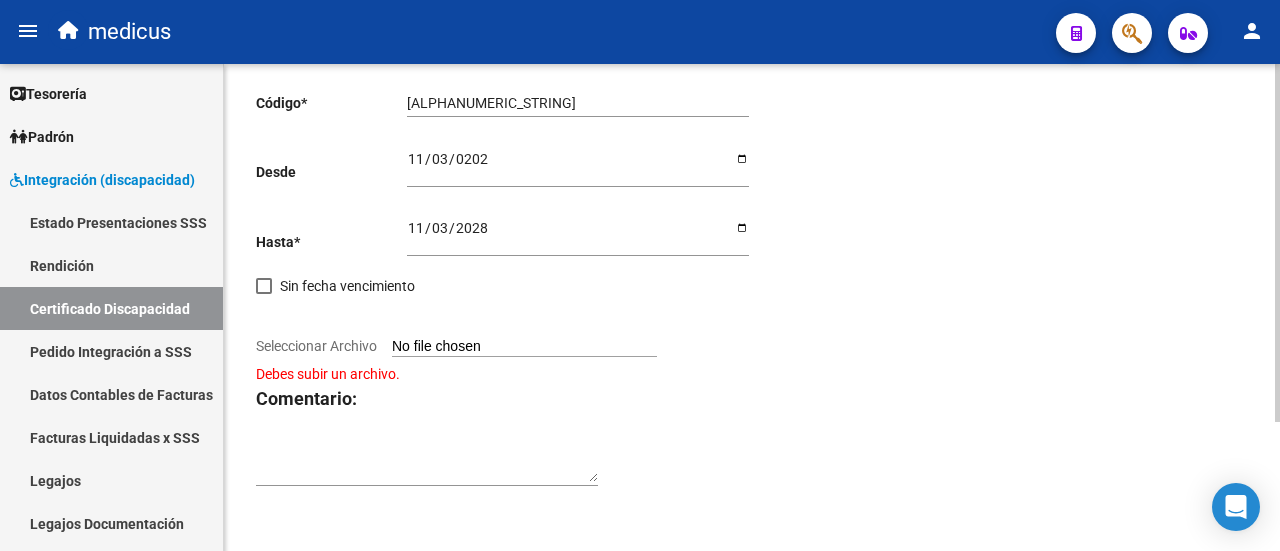 click on "Seleccionar Archivo" at bounding box center [524, 347] 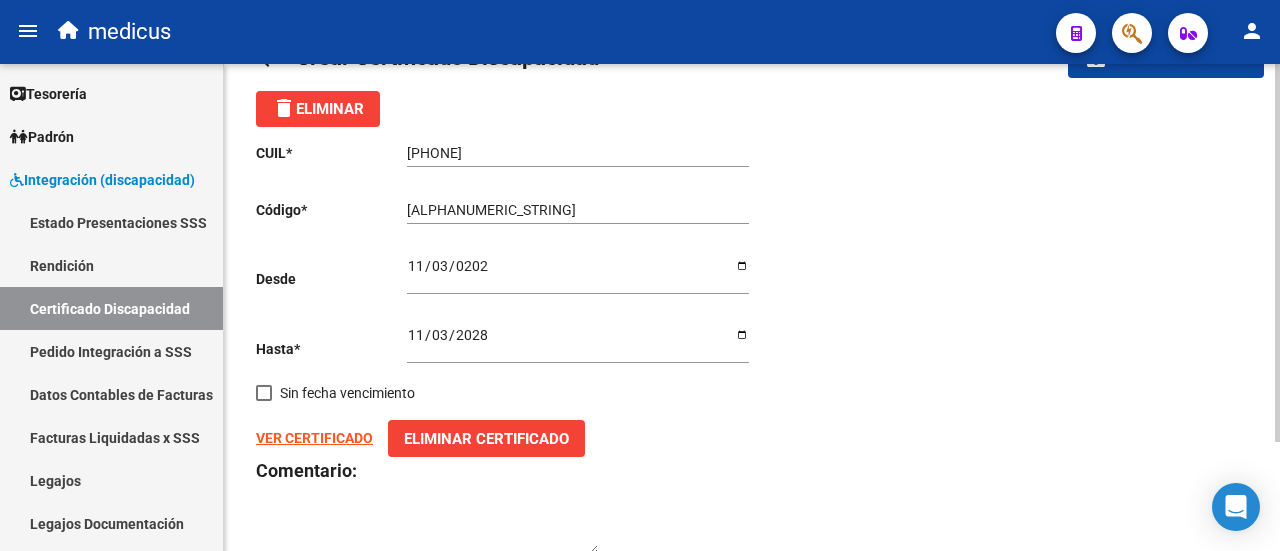 scroll, scrollTop: 0, scrollLeft: 0, axis: both 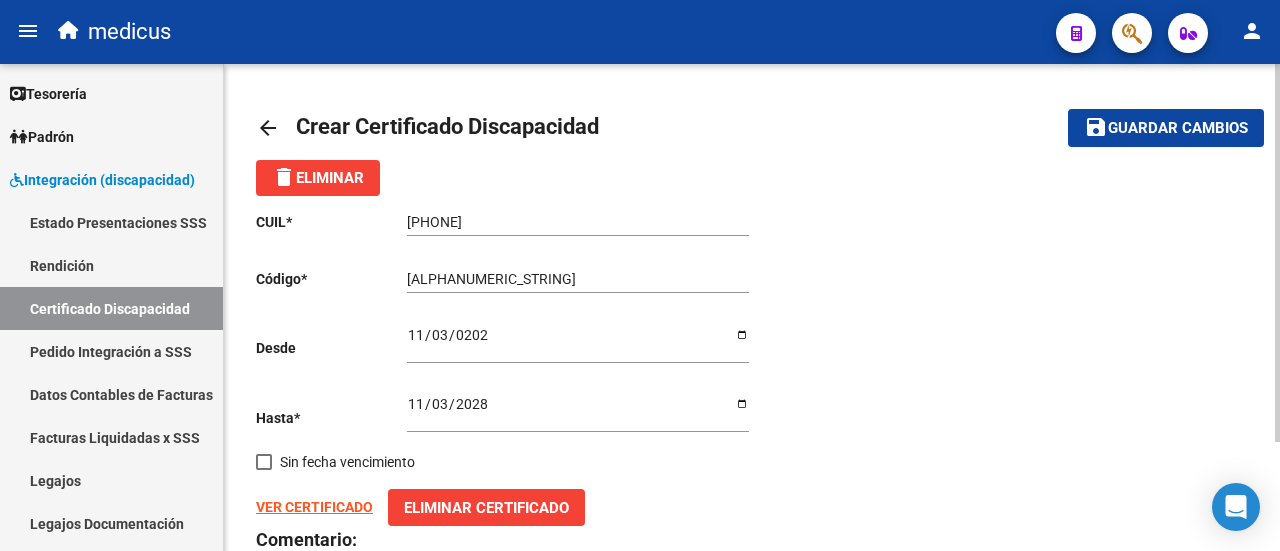 click on "Guardar cambios" 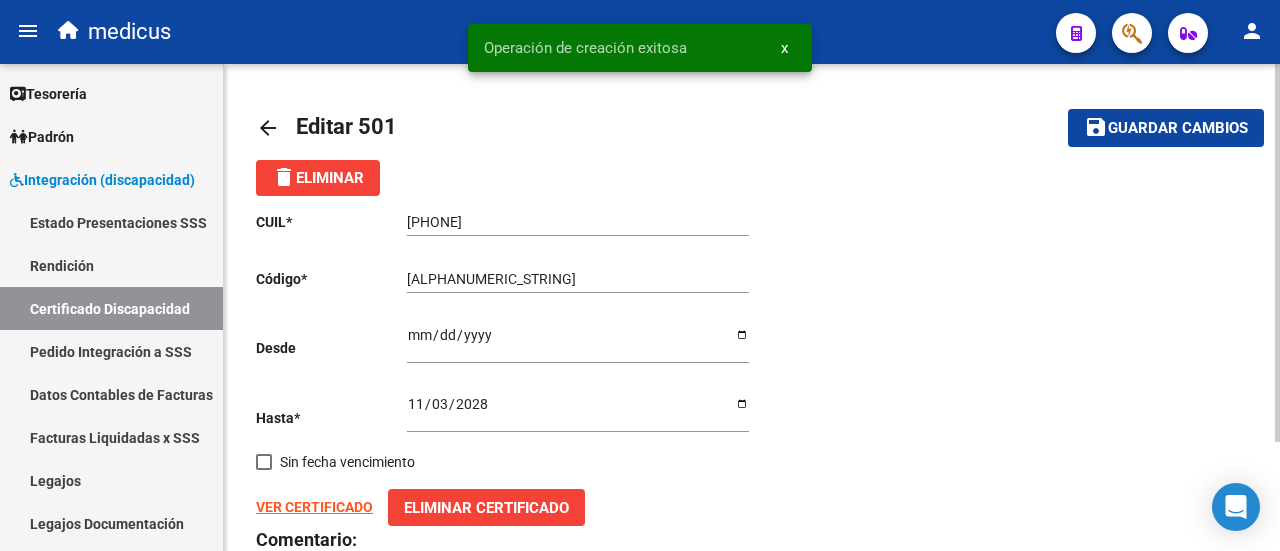 scroll, scrollTop: 140, scrollLeft: 0, axis: vertical 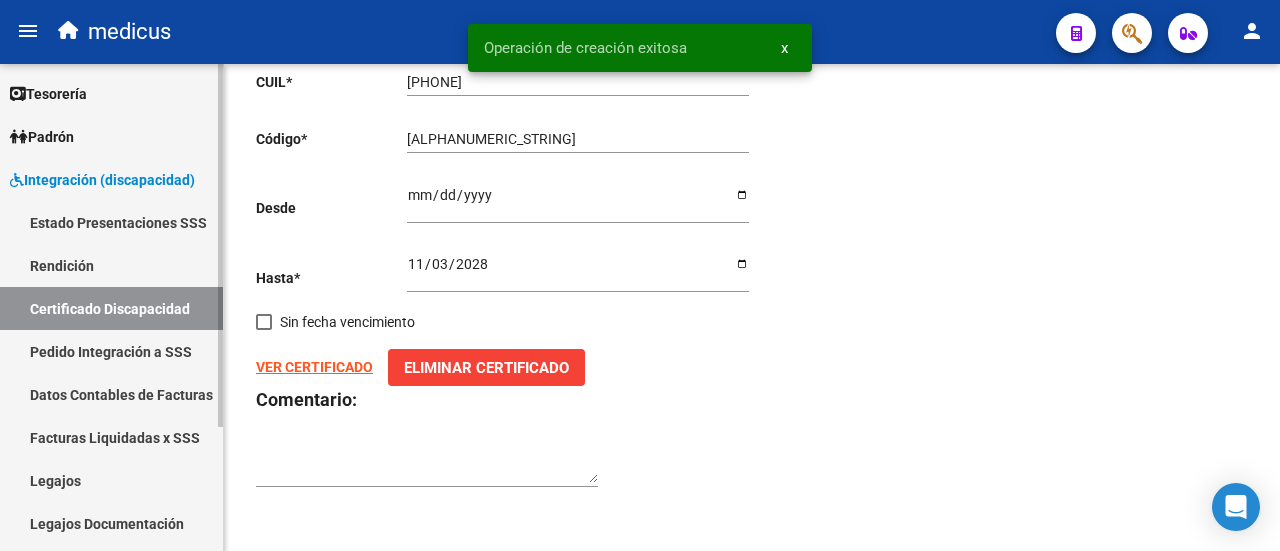 click on "Legajos" at bounding box center [111, 480] 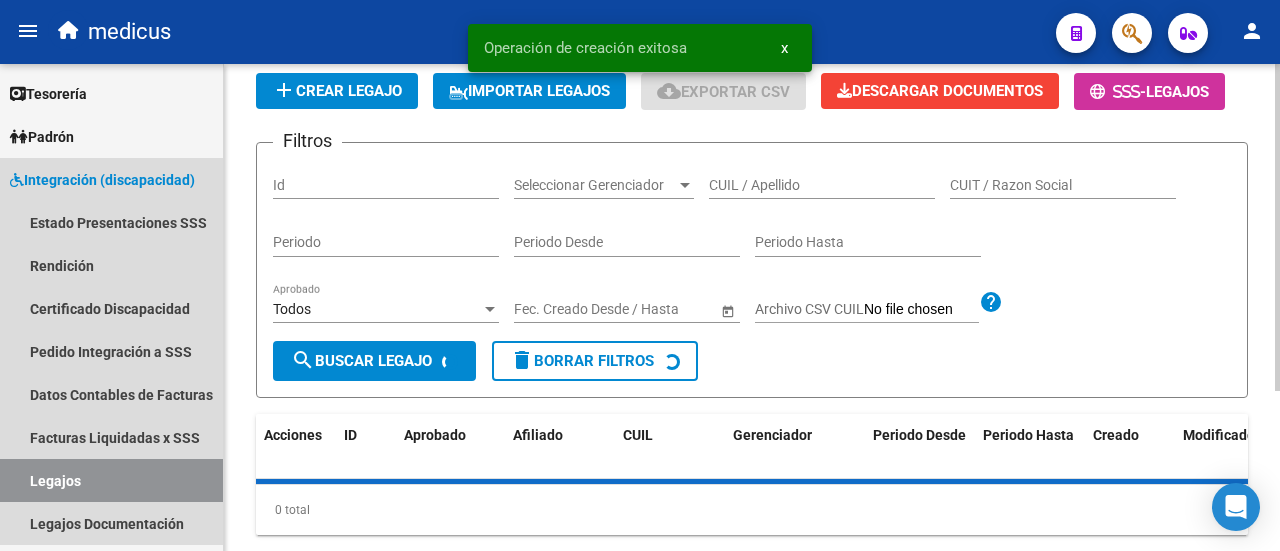 scroll, scrollTop: 0, scrollLeft: 0, axis: both 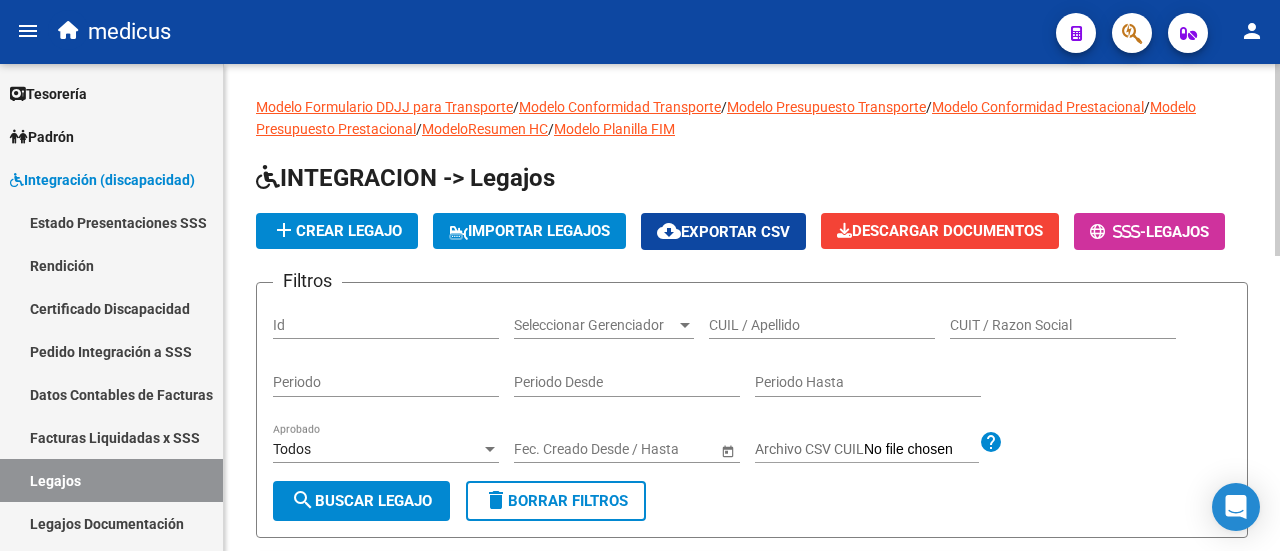 click on "CUIL / Apellido" 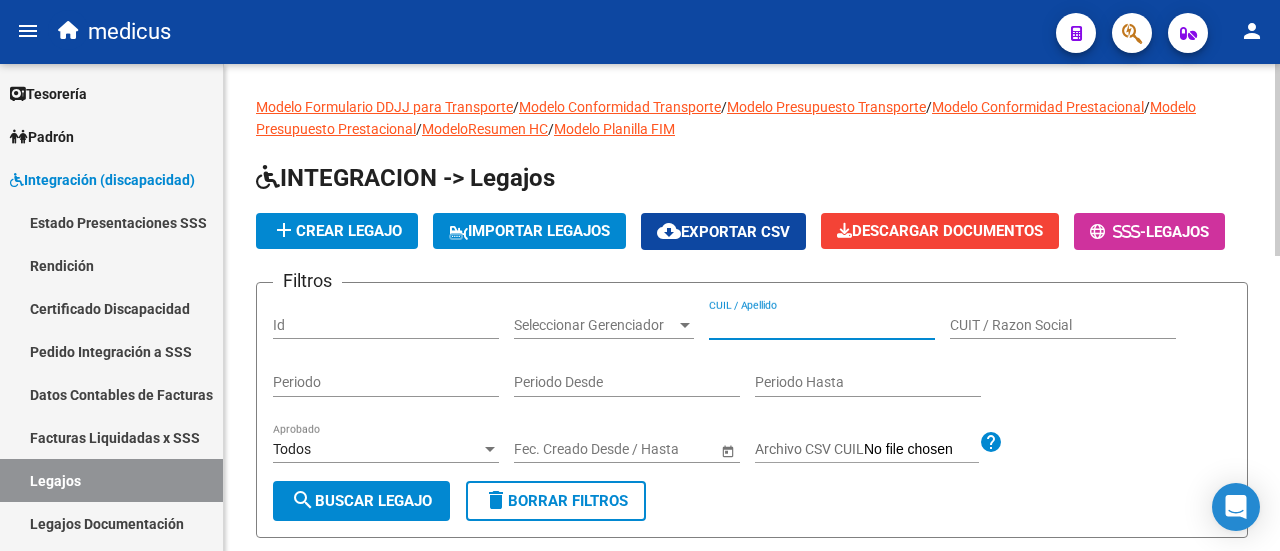 click on "CUIL / Apellido" at bounding box center (822, 325) 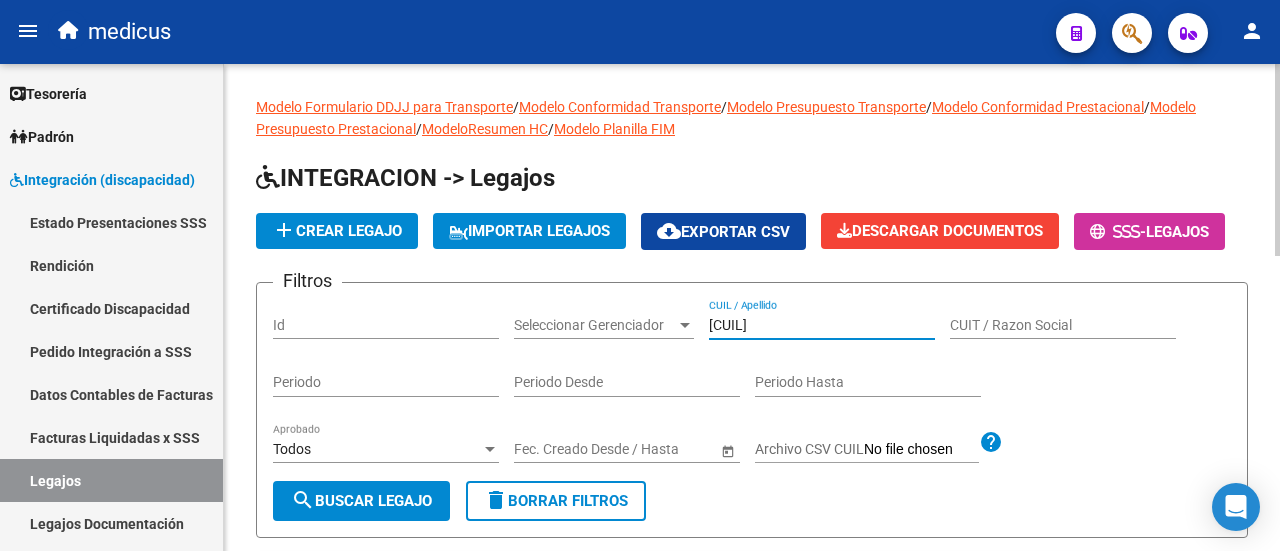 scroll, scrollTop: 300, scrollLeft: 0, axis: vertical 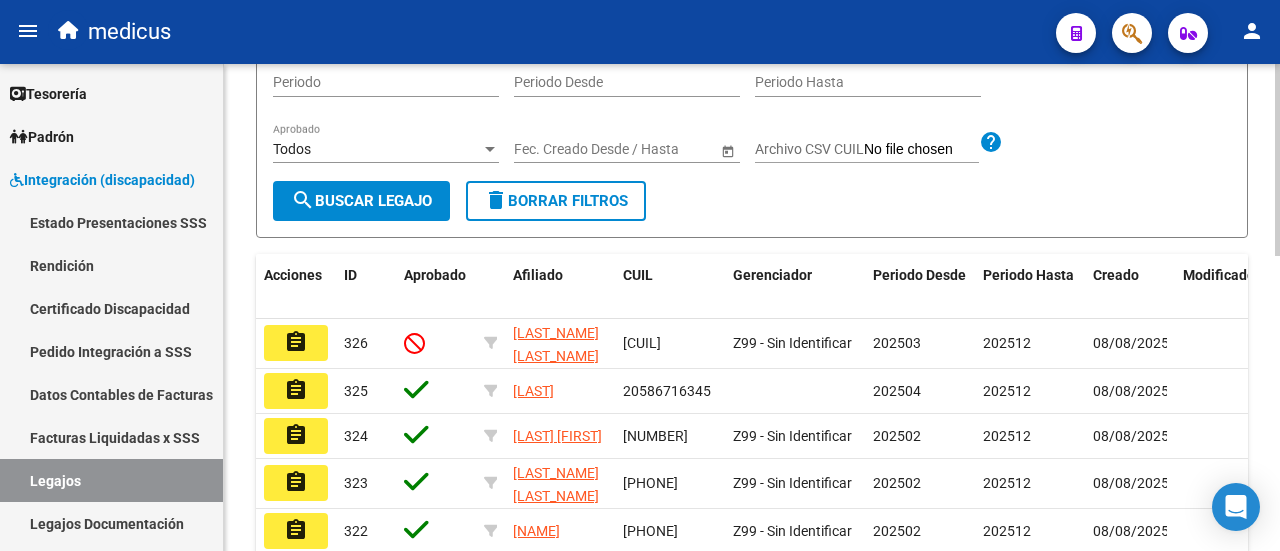 type on "[CUIL]" 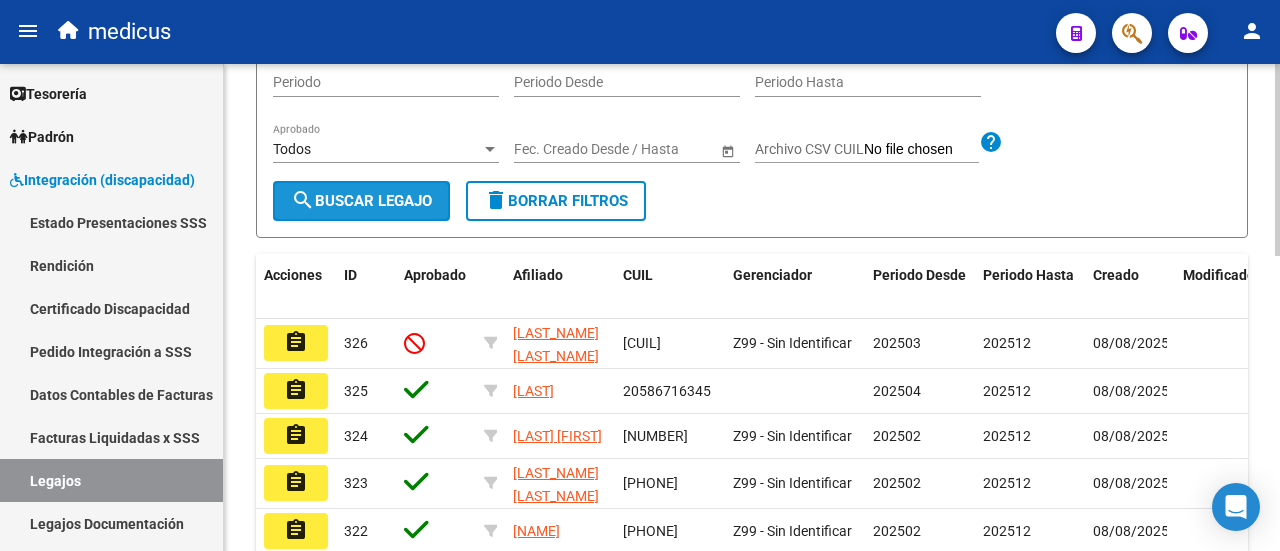 click on "search  Buscar Legajo" 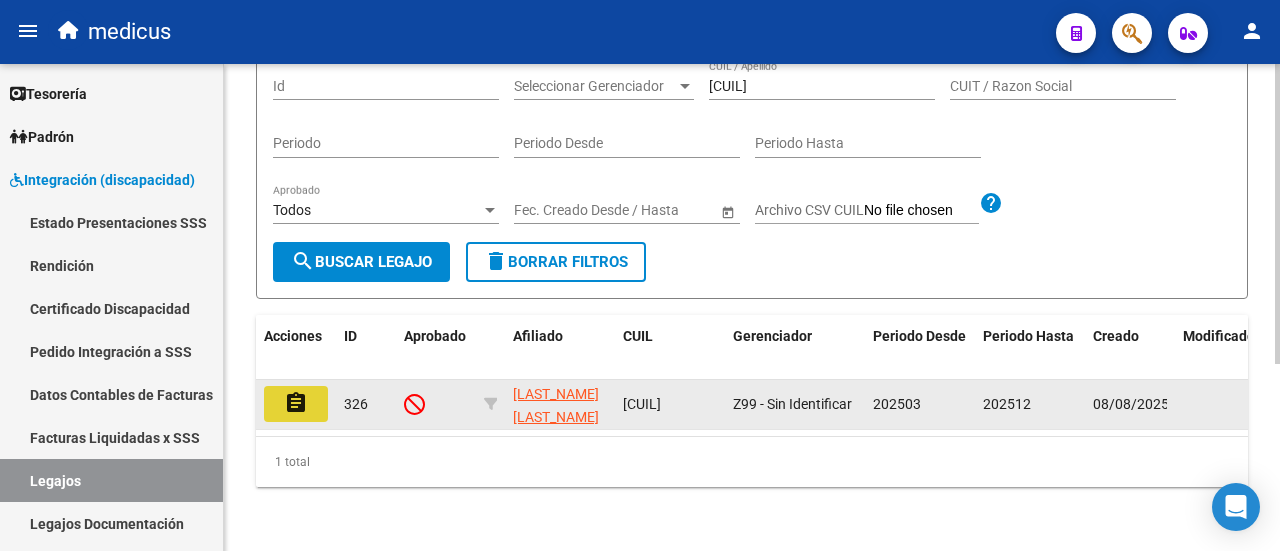 click on "assignment" 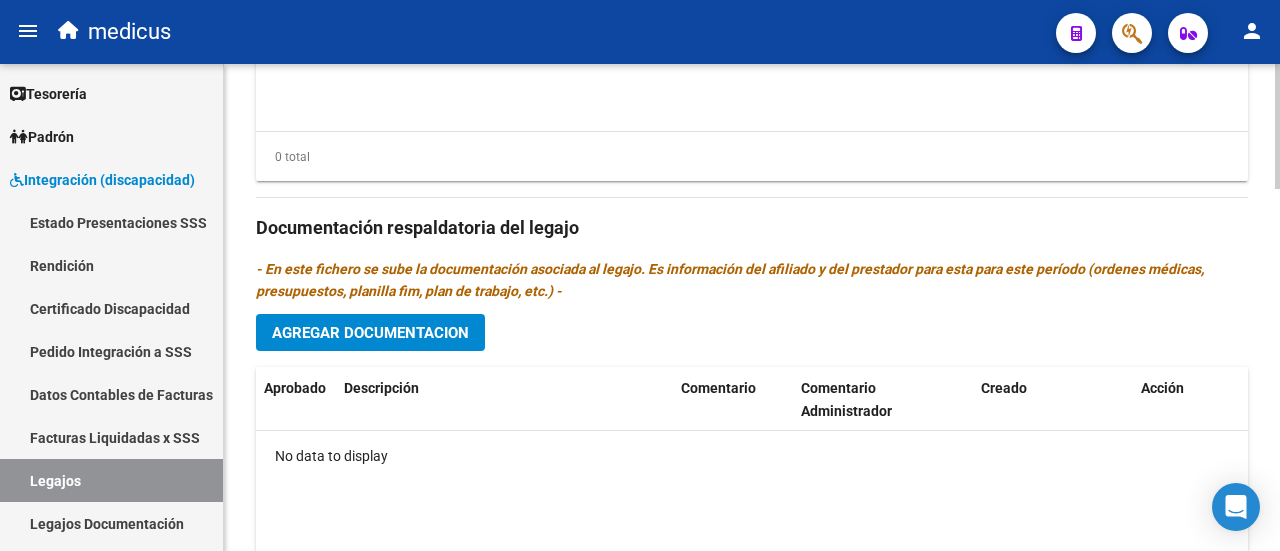 scroll, scrollTop: 1216, scrollLeft: 0, axis: vertical 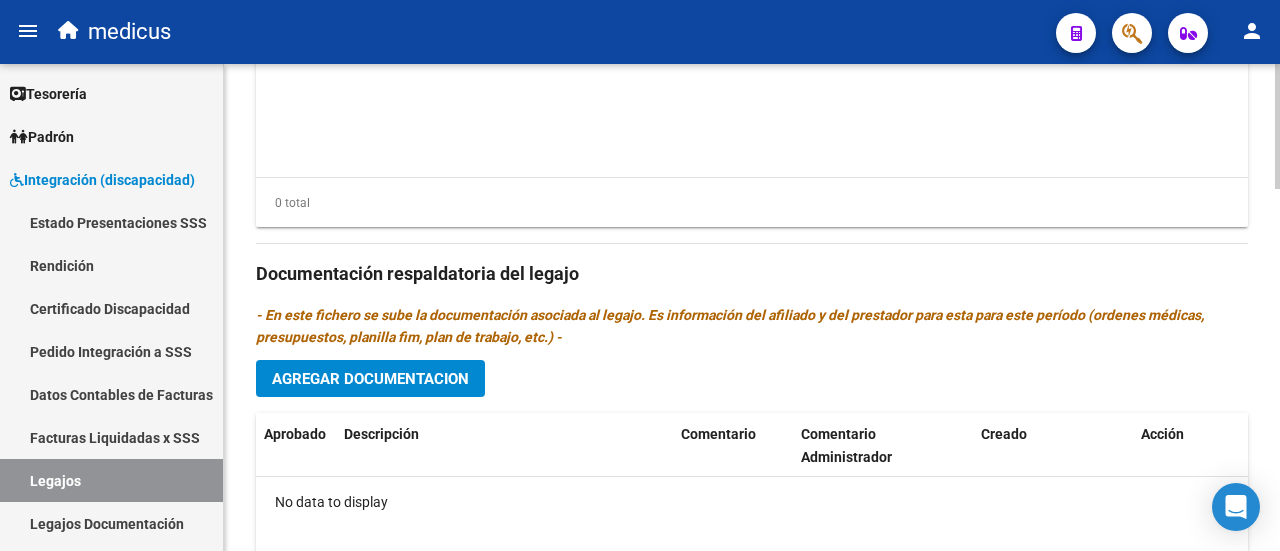click on "Agregar Documentacion" 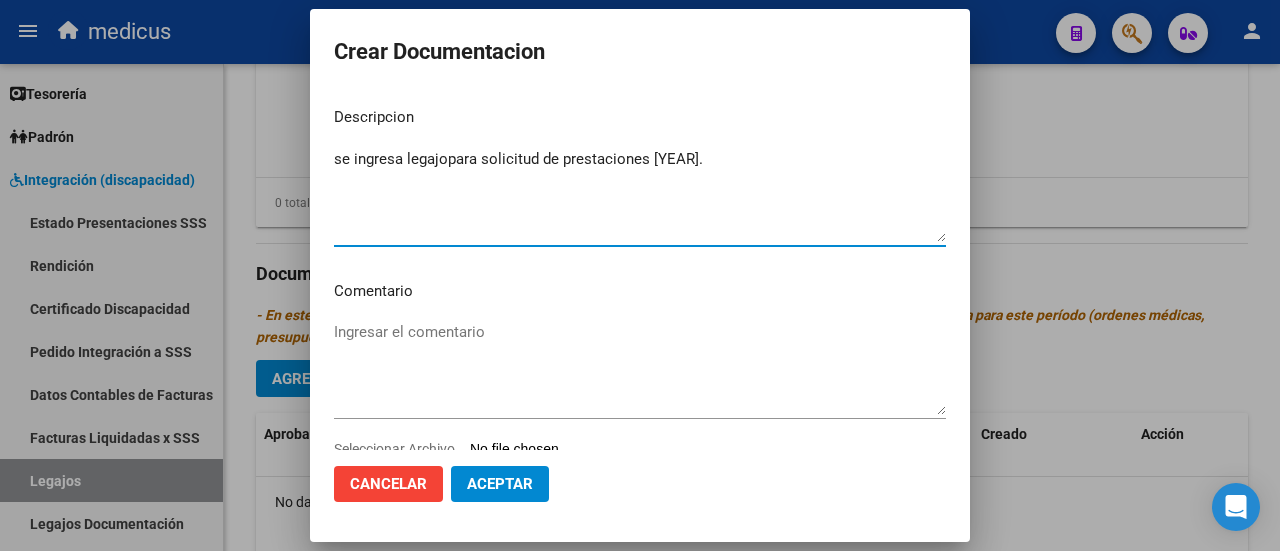 click on "se ingresa legajopara solicitud de prestaciones [YEAR]." at bounding box center (640, 195) 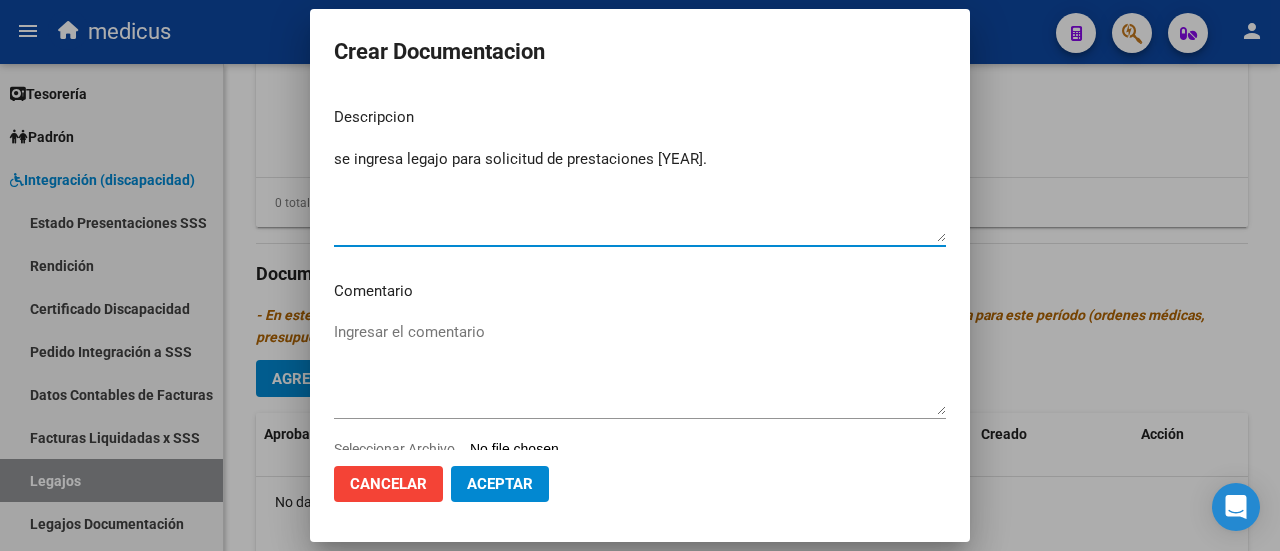 type on "se ingresa legajo para solicitud de prestaciones [YEAR]." 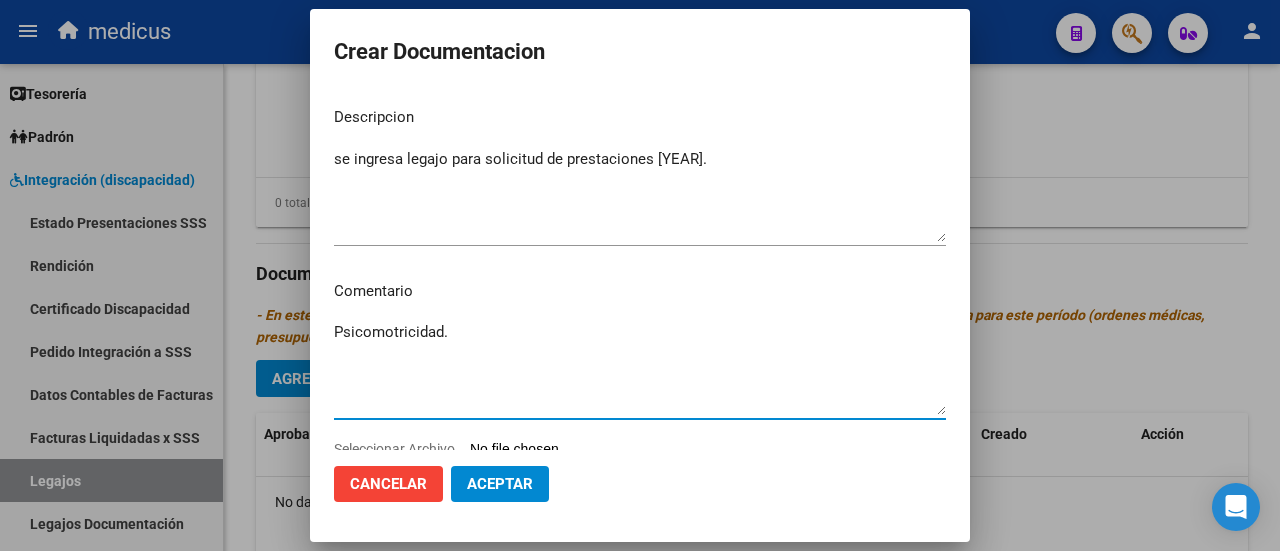 scroll, scrollTop: 58, scrollLeft: 0, axis: vertical 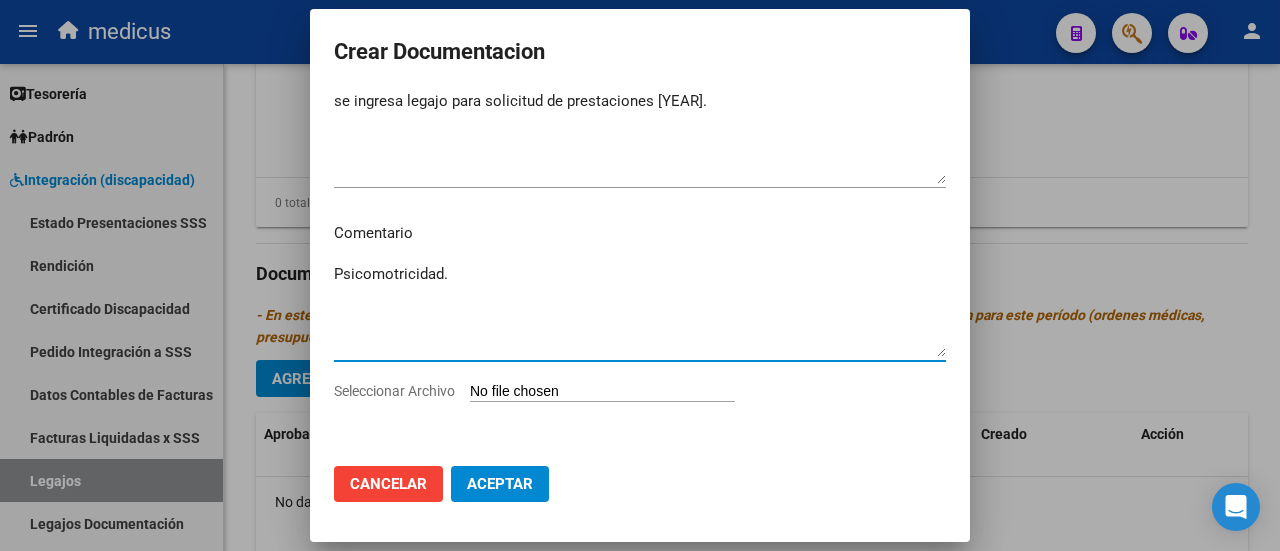 type on "Psicomotricidad." 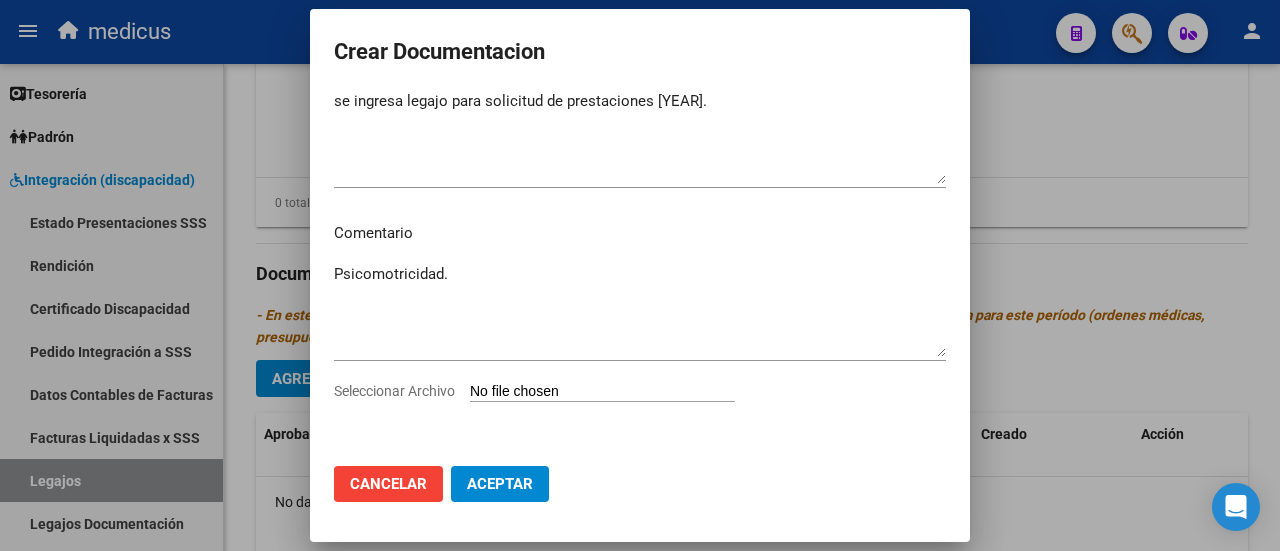 type on "C:\fakepath\VILLALOBO SALINA LEYLA-20599171445.pdf" 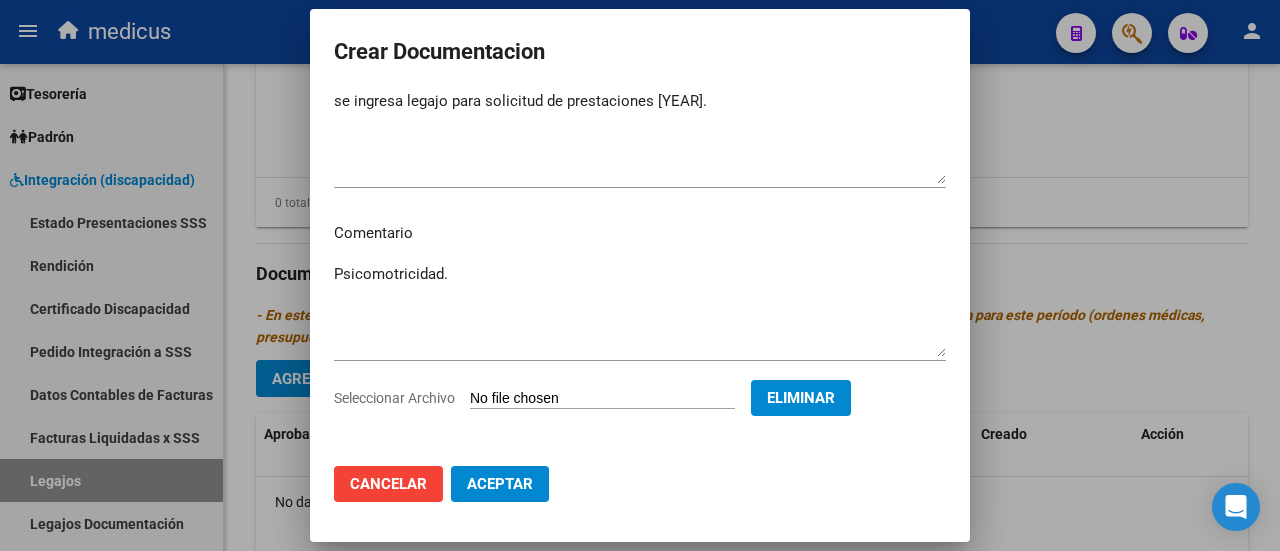click on "Aceptar" 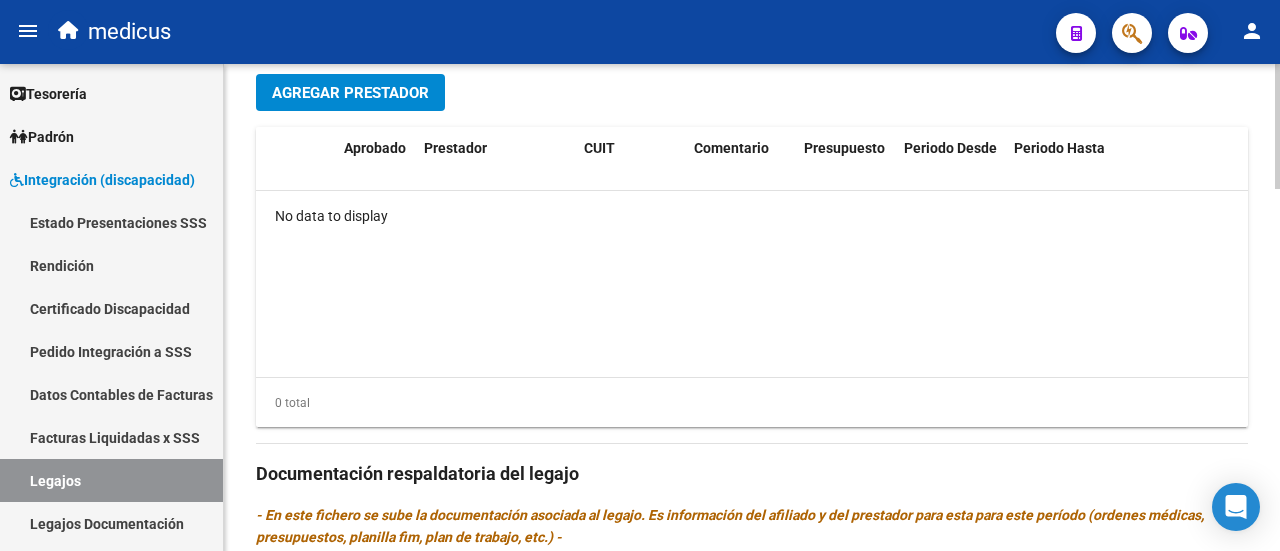 scroll, scrollTop: 1316, scrollLeft: 0, axis: vertical 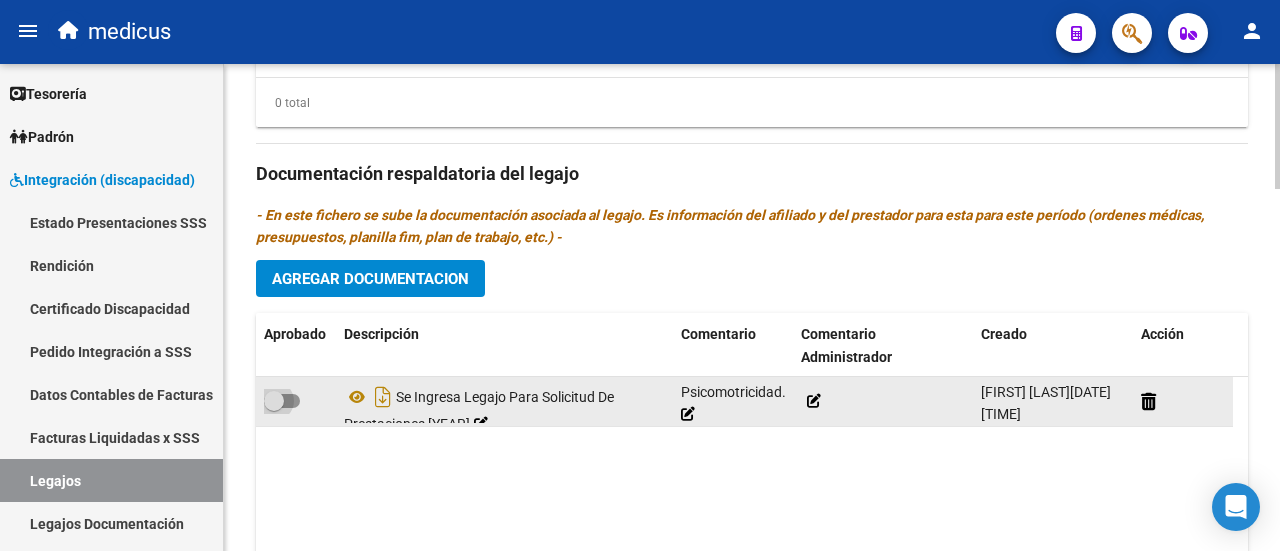 click at bounding box center [282, 401] 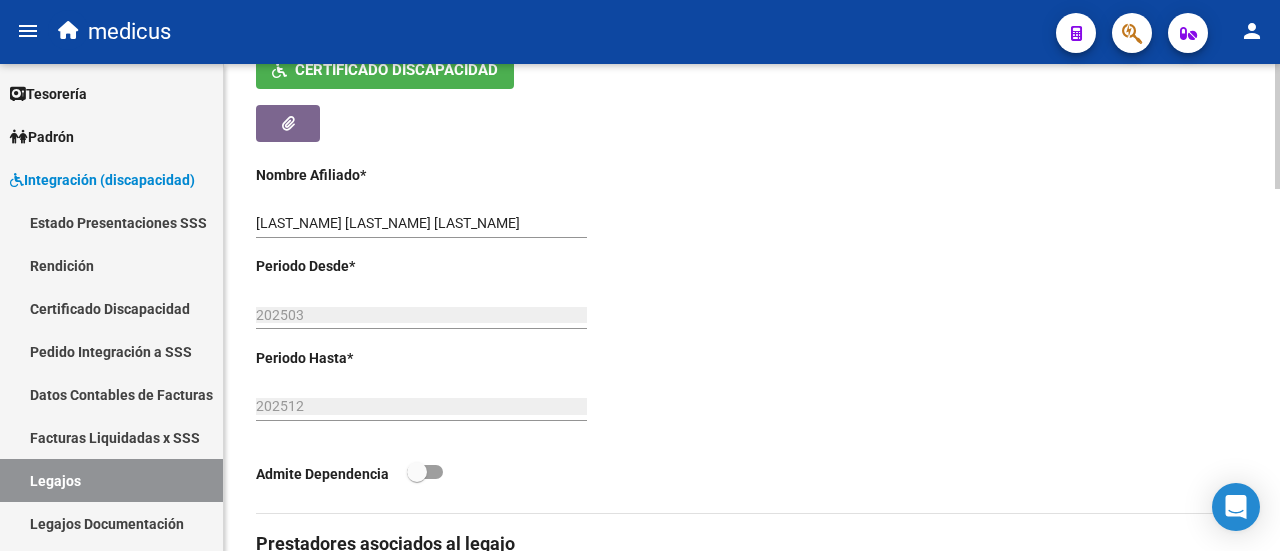 scroll, scrollTop: 316, scrollLeft: 0, axis: vertical 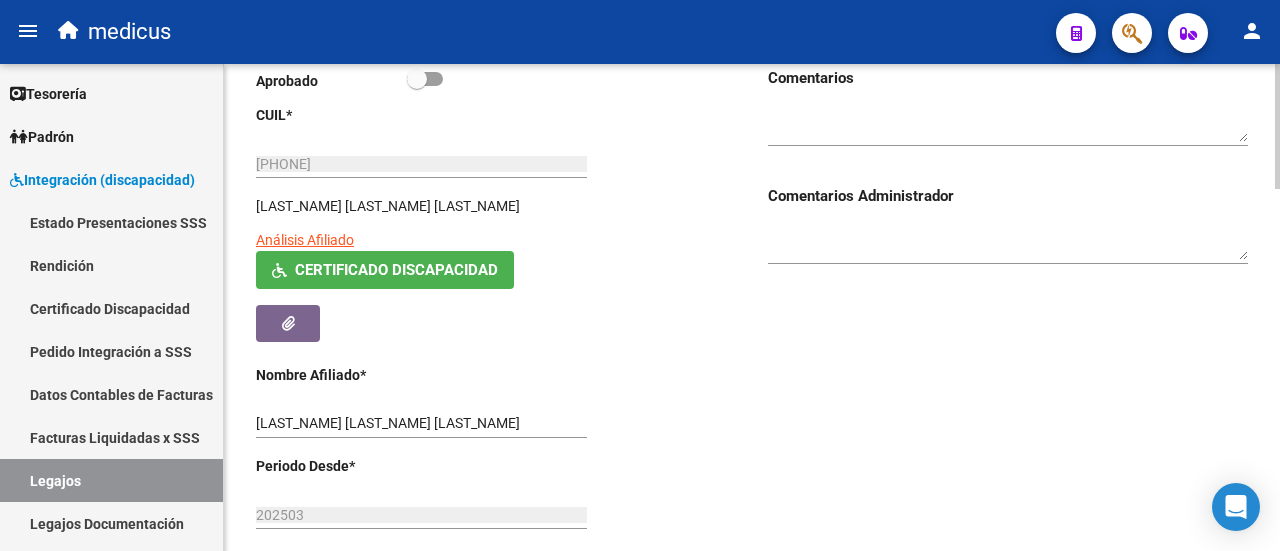 click at bounding box center [425, 79] 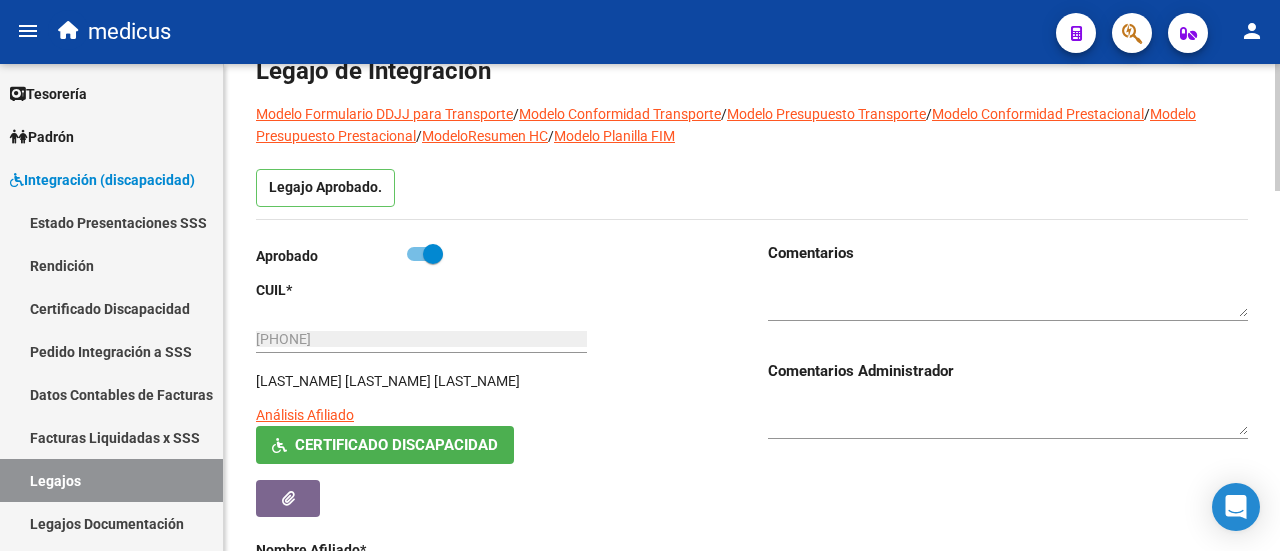 scroll, scrollTop: 0, scrollLeft: 0, axis: both 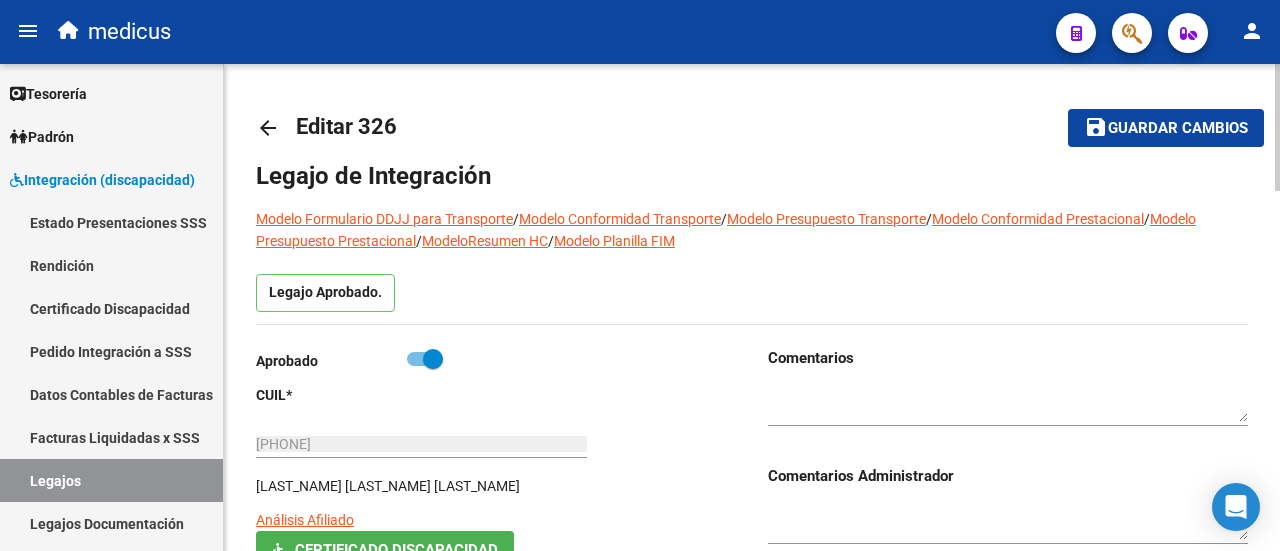 click on "save Guardar cambios" 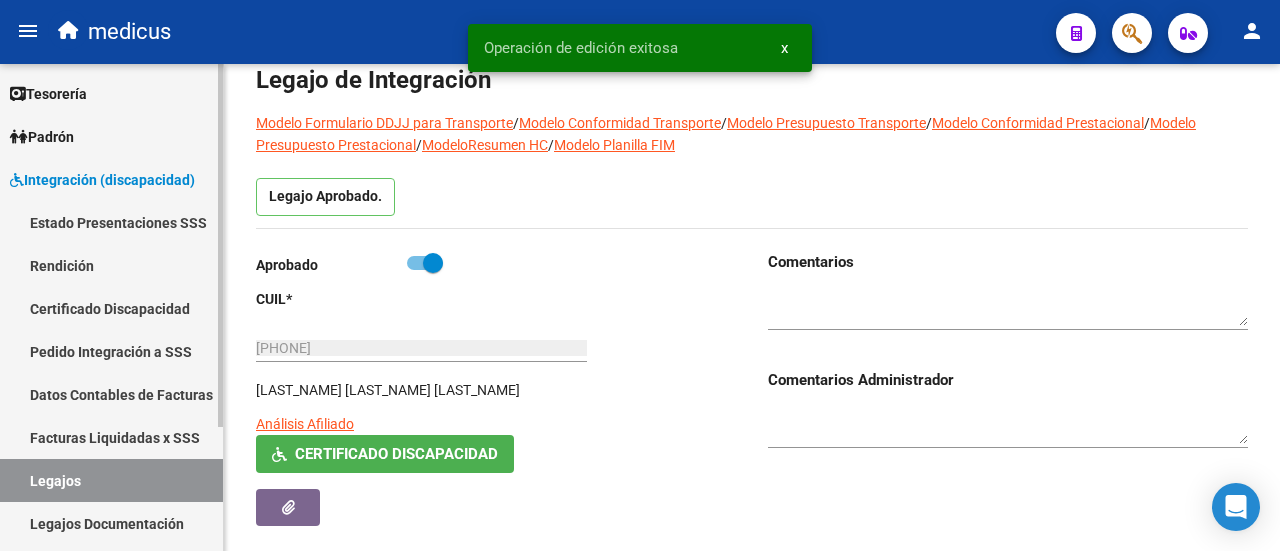 scroll, scrollTop: 200, scrollLeft: 0, axis: vertical 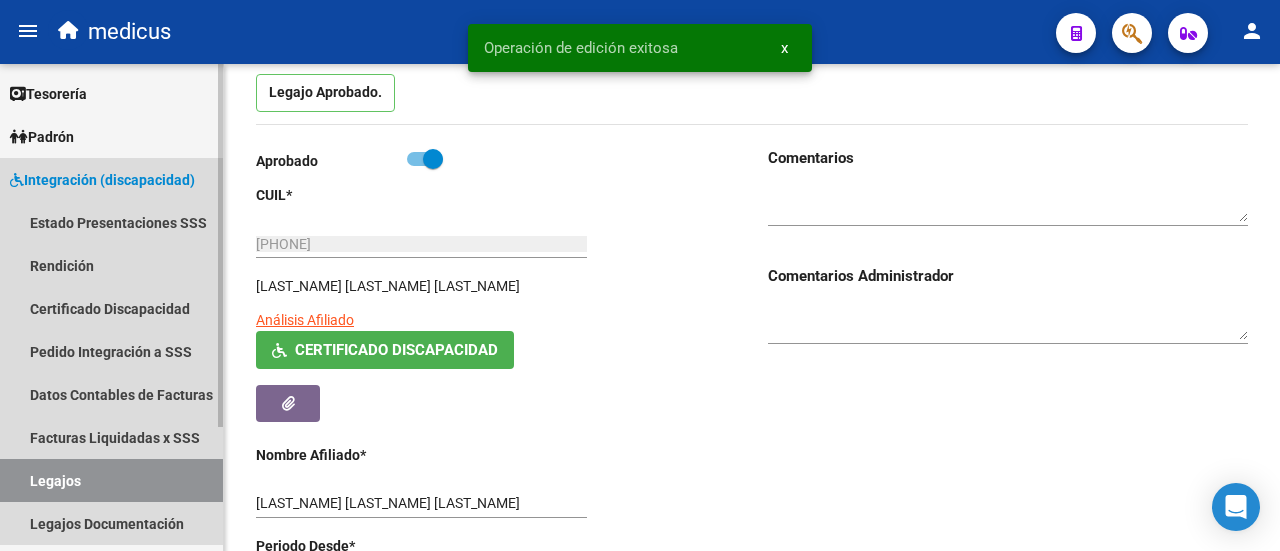 click on "Legajos" at bounding box center [111, 480] 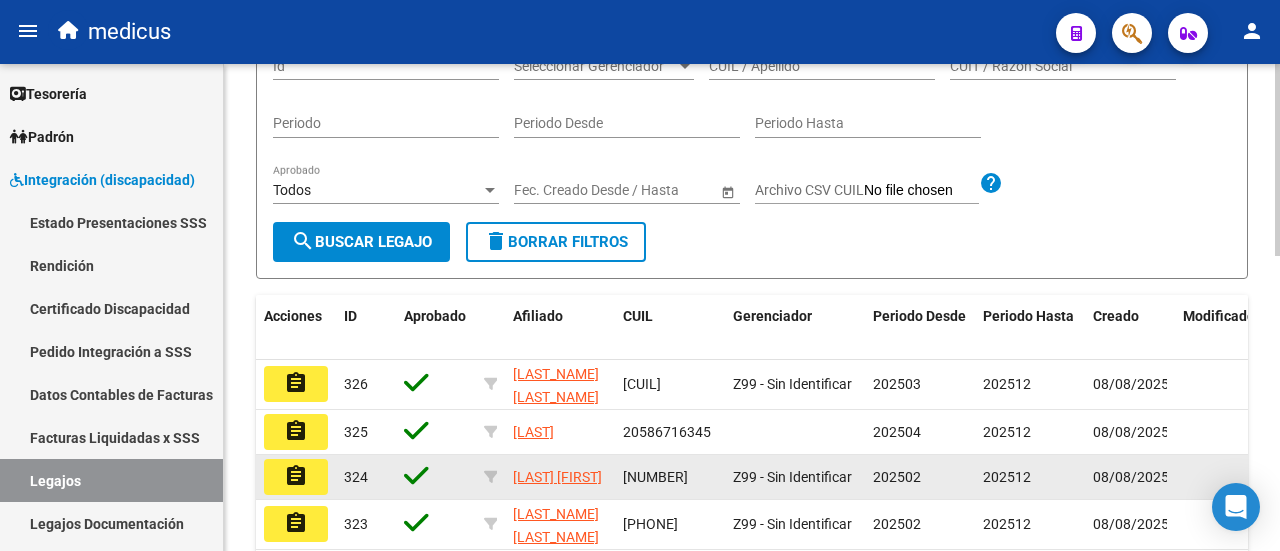 scroll, scrollTop: 300, scrollLeft: 0, axis: vertical 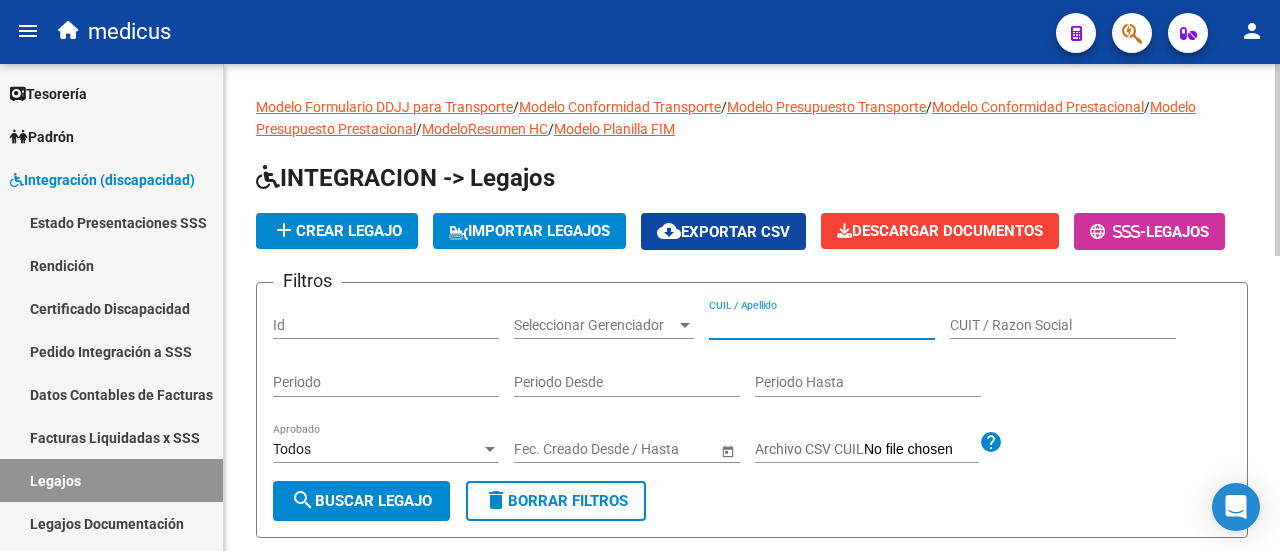 click on "CUIL / Apellido" at bounding box center [822, 325] 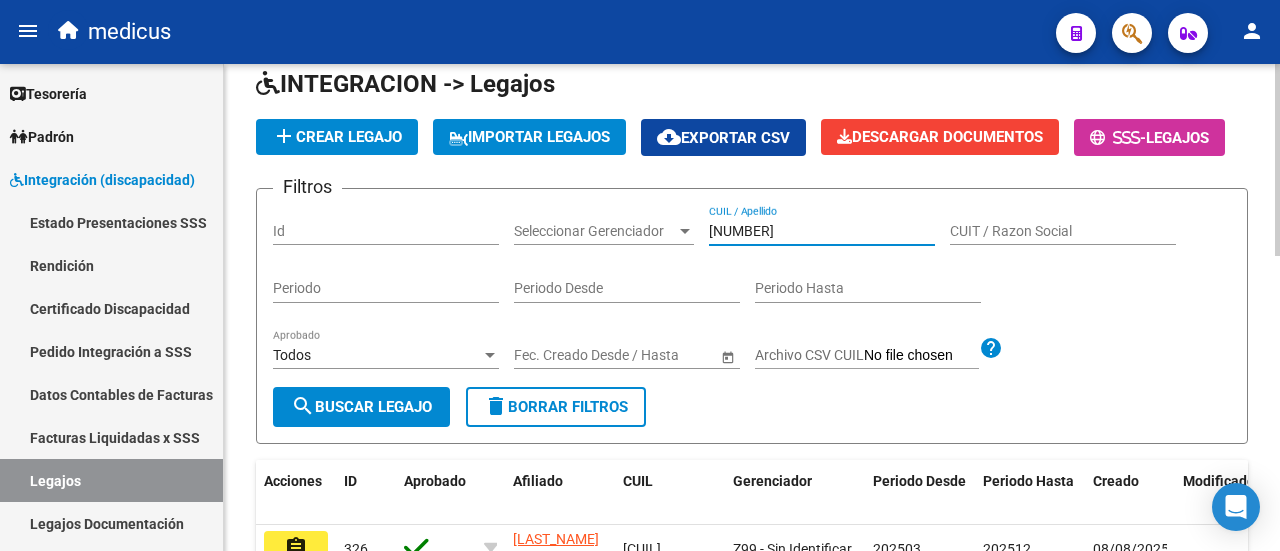 scroll, scrollTop: 200, scrollLeft: 0, axis: vertical 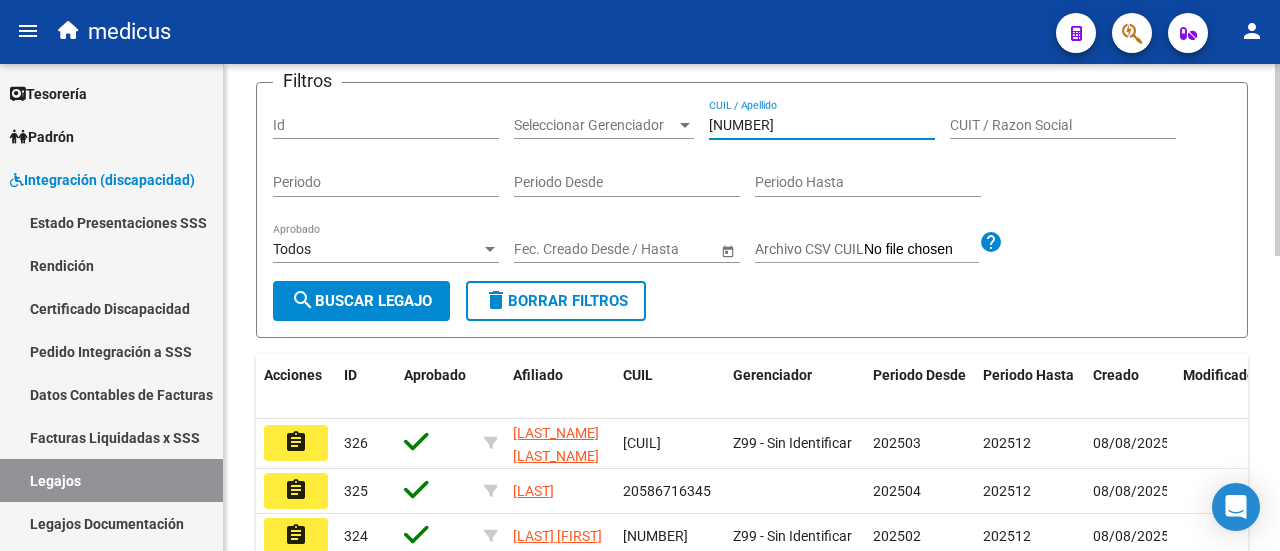 type on "[NUMBER]" 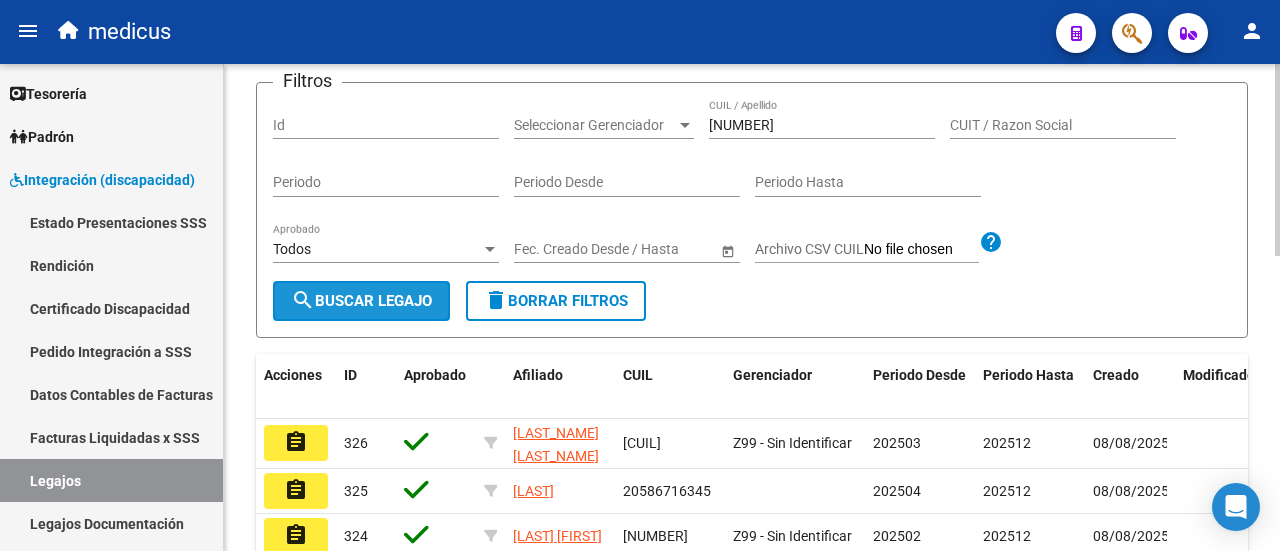 click on "search  Buscar Legajo" 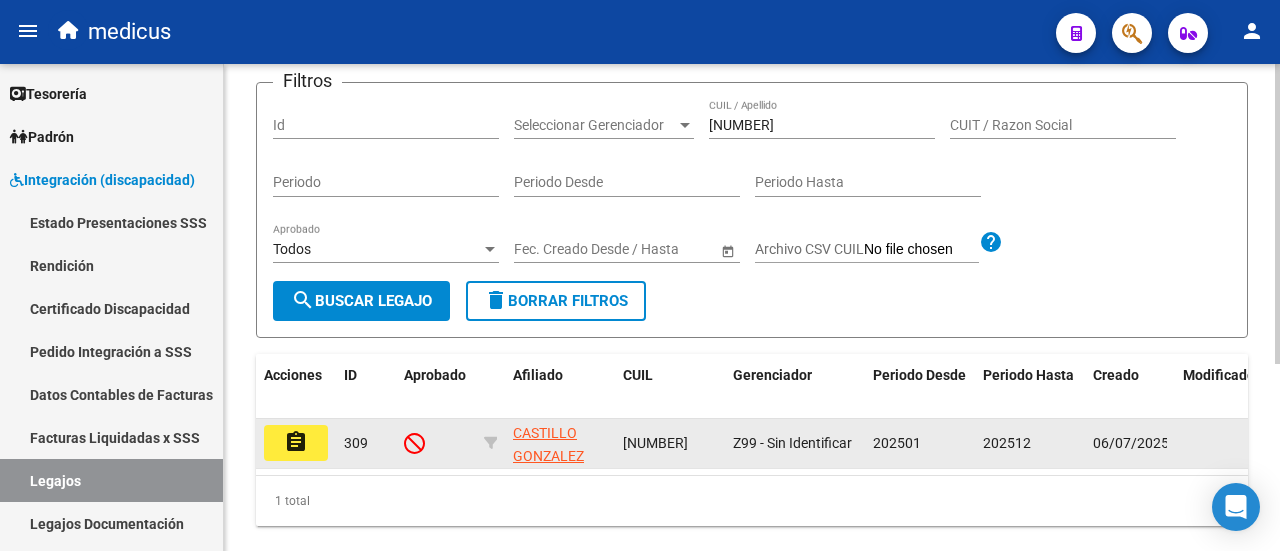 click on "assignment" 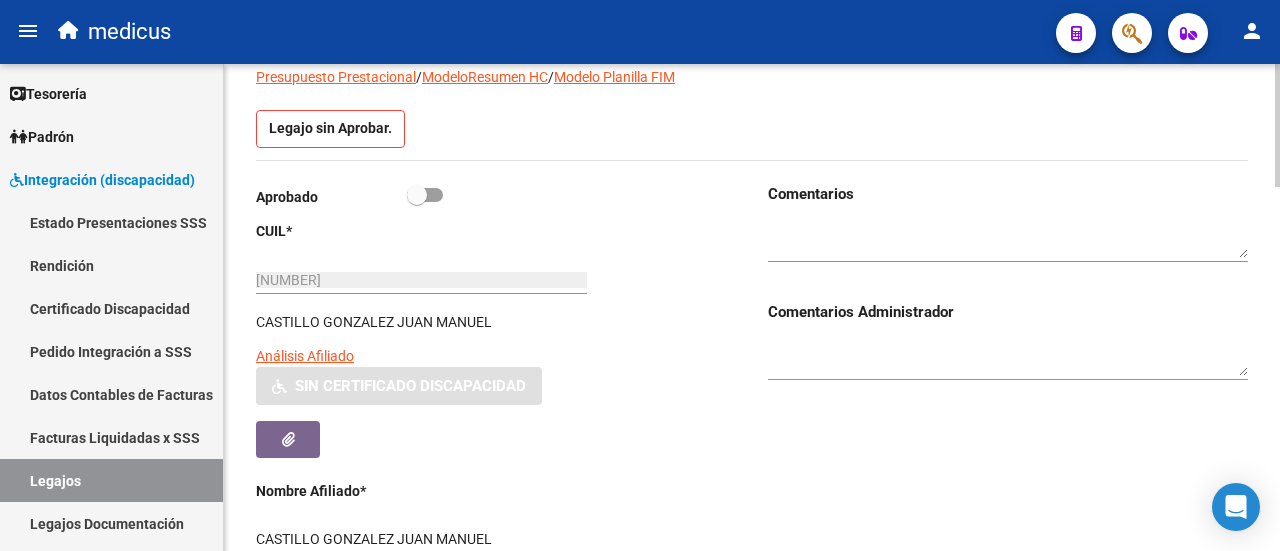 scroll, scrollTop: 0, scrollLeft: 0, axis: both 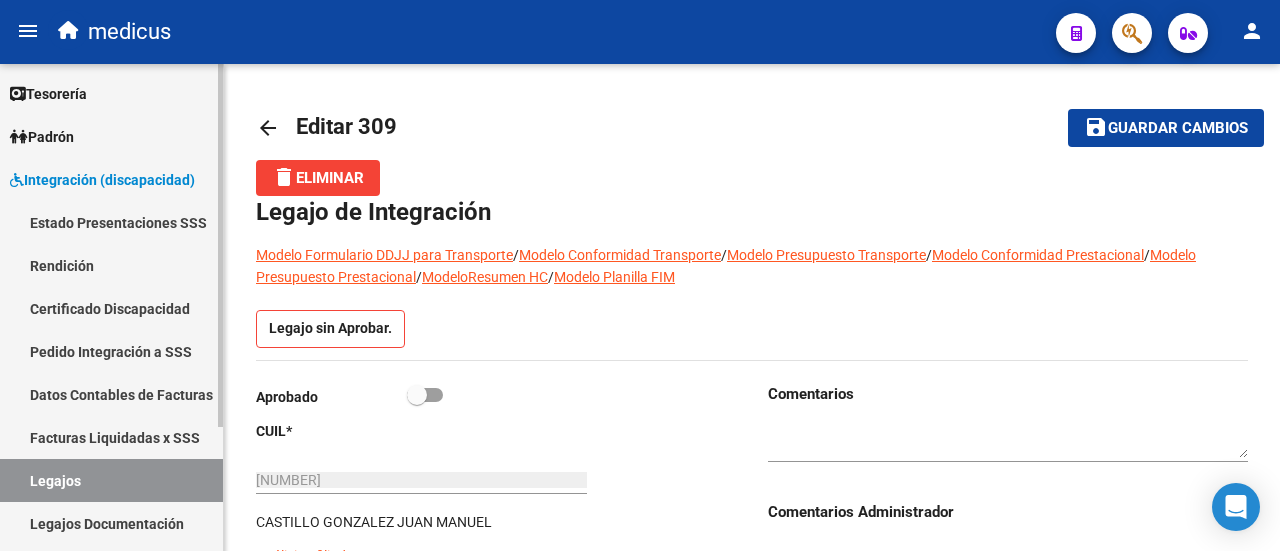 click on "Certificado Discapacidad" at bounding box center (111, 308) 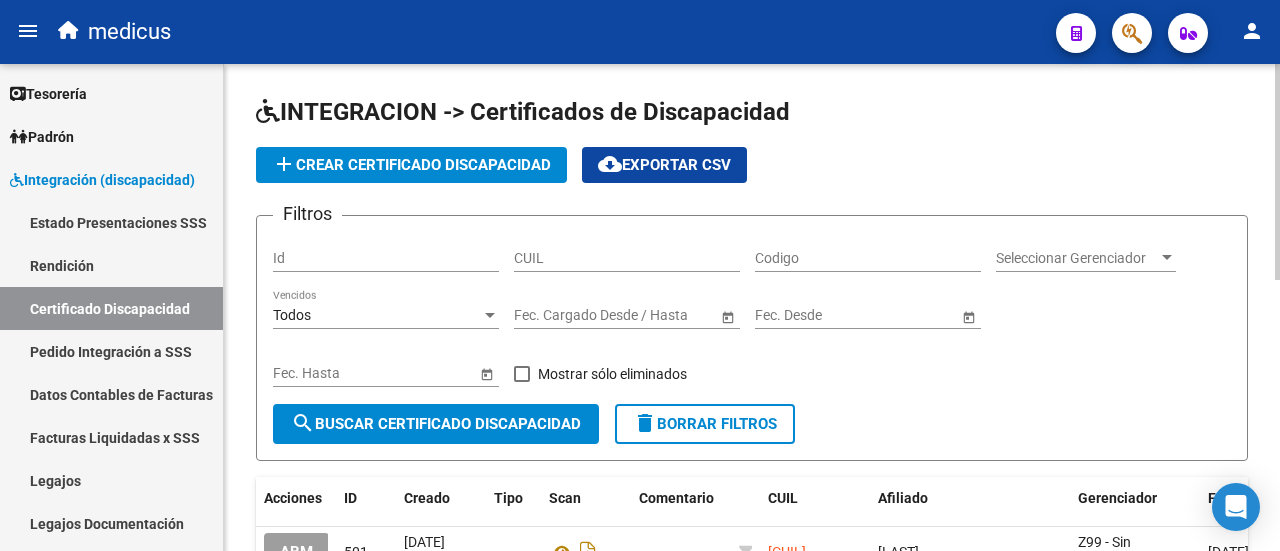 click on "CUIL" at bounding box center (627, 258) 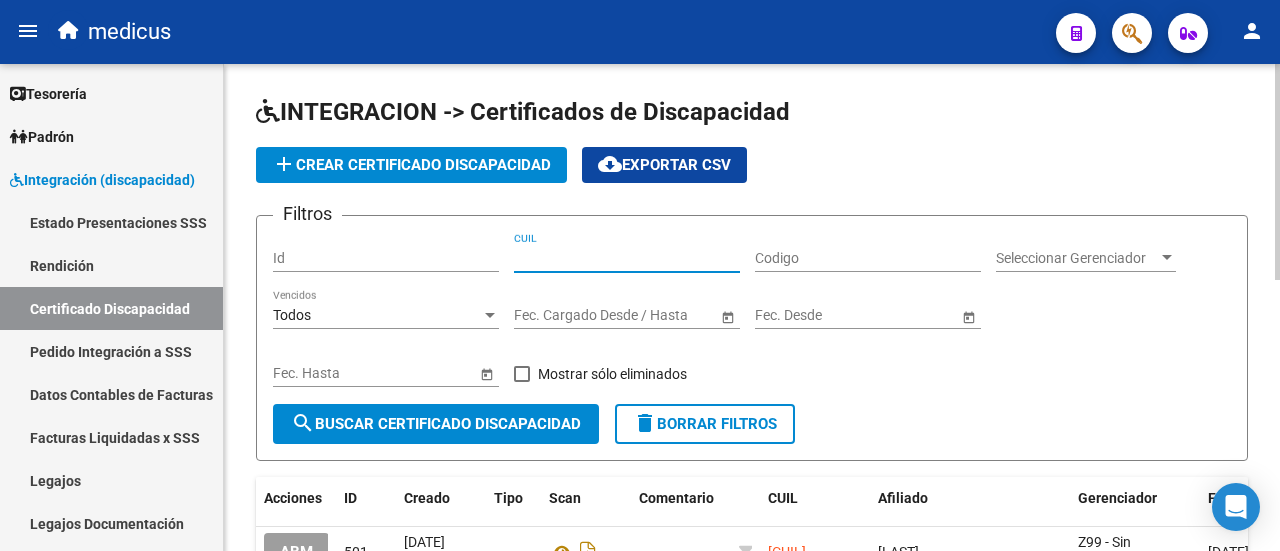 paste on "[NUMBER]" 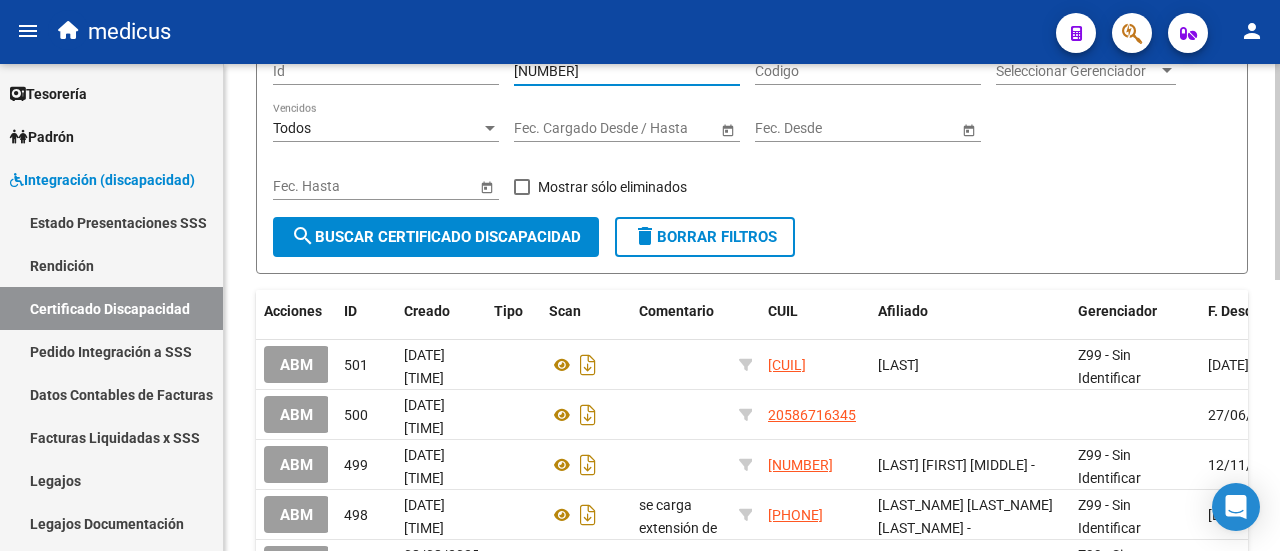 scroll, scrollTop: 200, scrollLeft: 0, axis: vertical 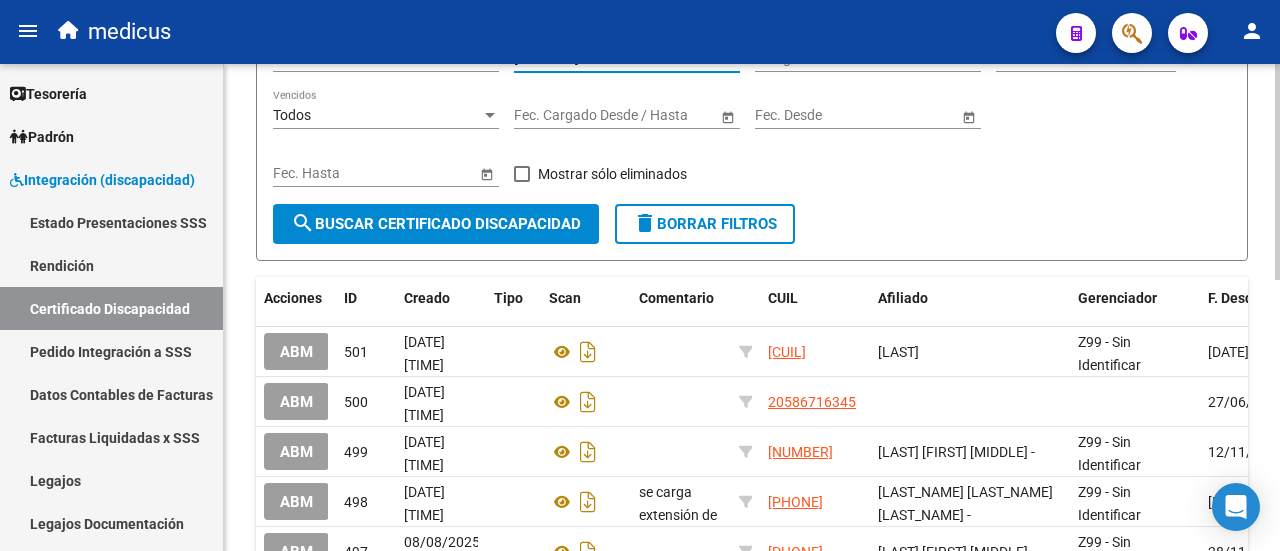 type on "[NUMBER]" 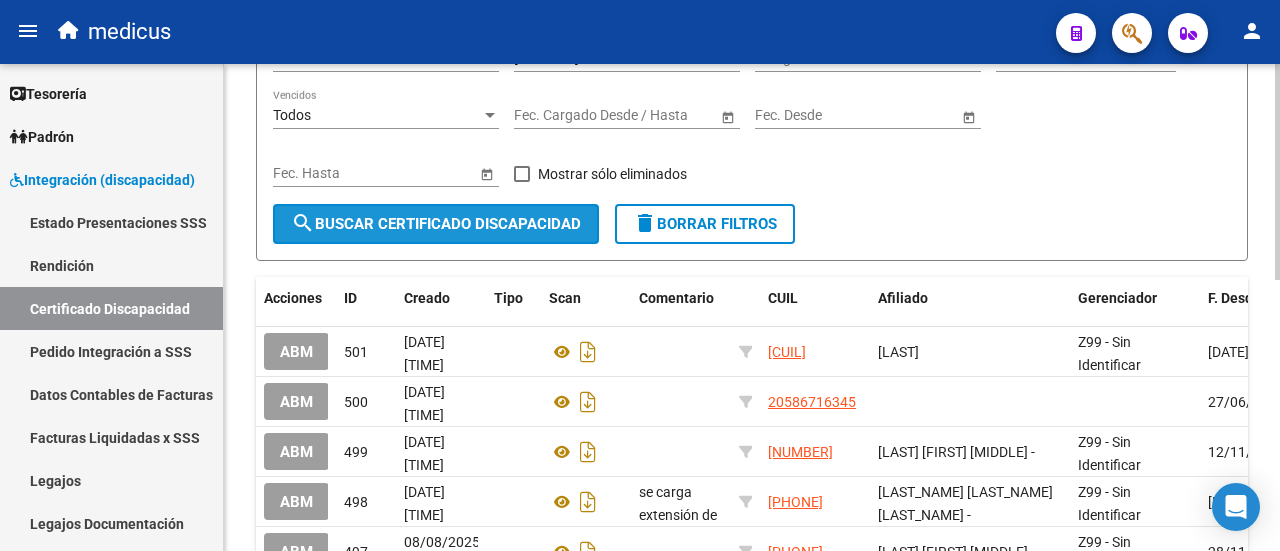 click on "search  Buscar Certificado Discapacidad" 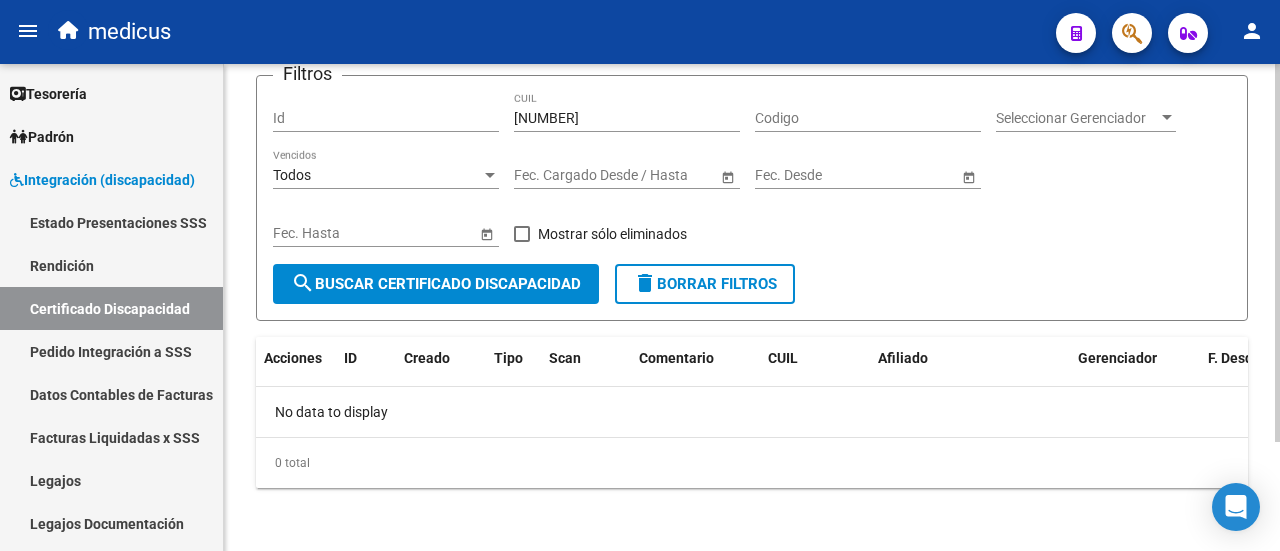 scroll, scrollTop: 0, scrollLeft: 0, axis: both 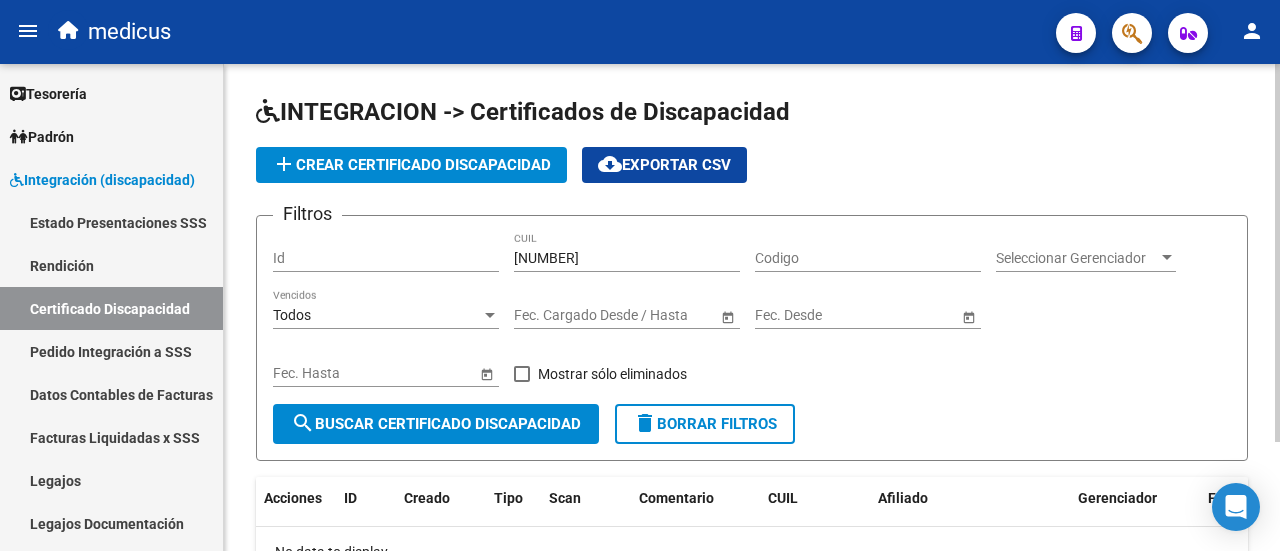 click on "add  Crear Certificado Discapacidad" 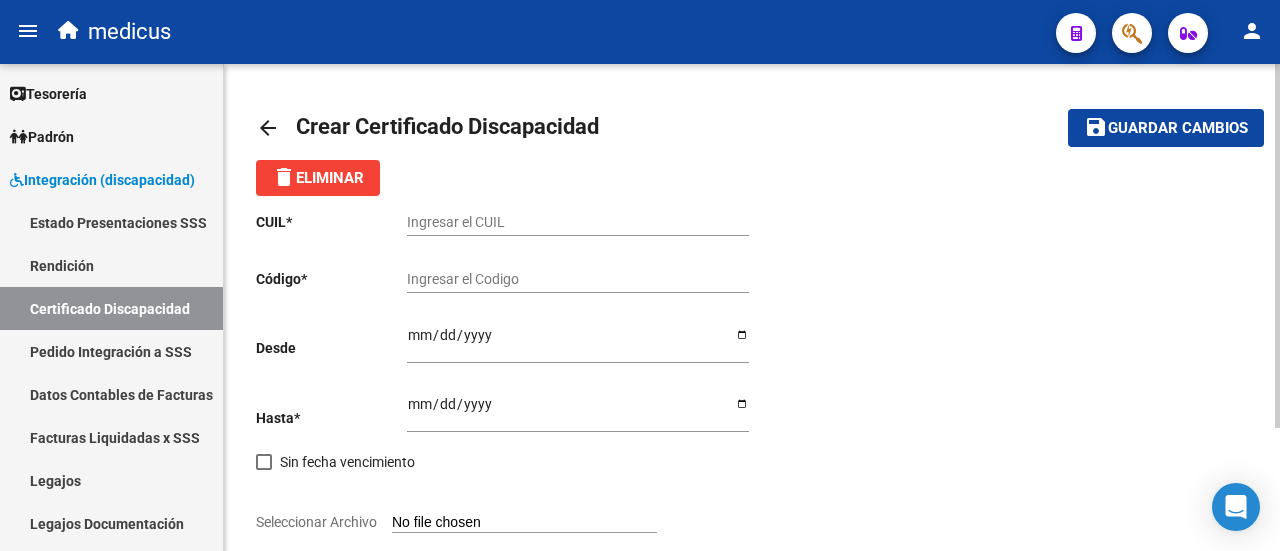 click on "Ingresar el CUIL" at bounding box center (578, 222) 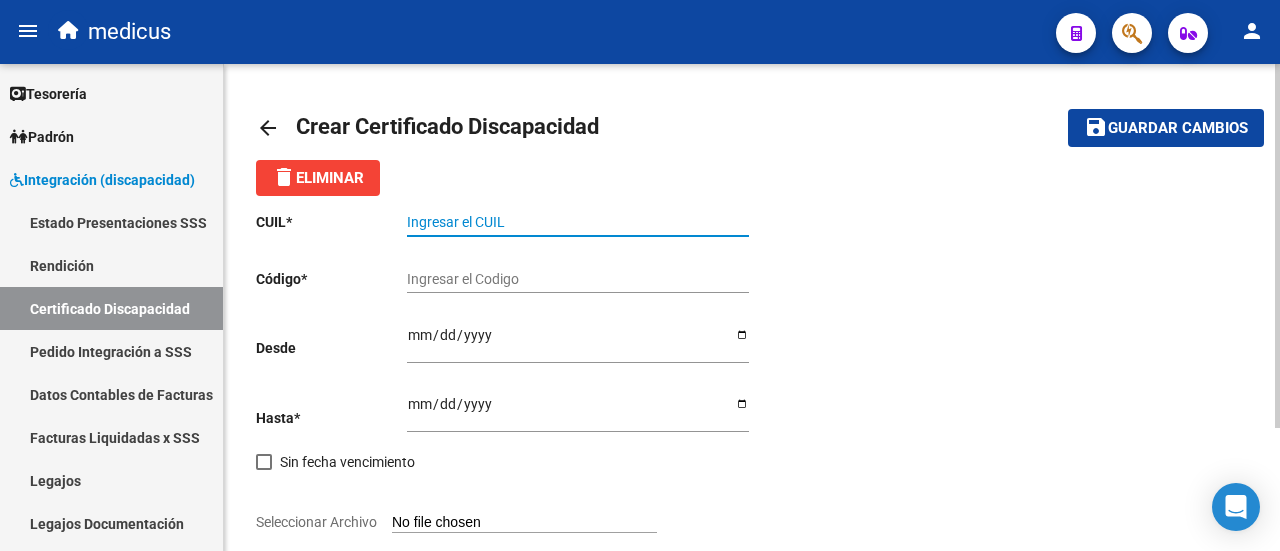 paste on "[NUMBER]" 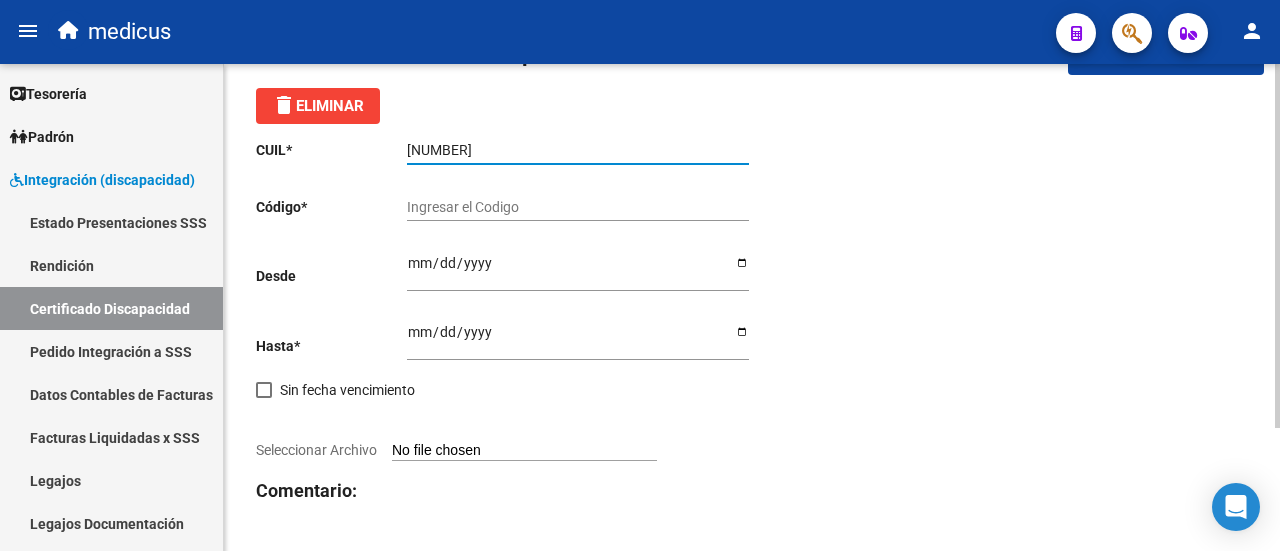 scroll, scrollTop: 0, scrollLeft: 0, axis: both 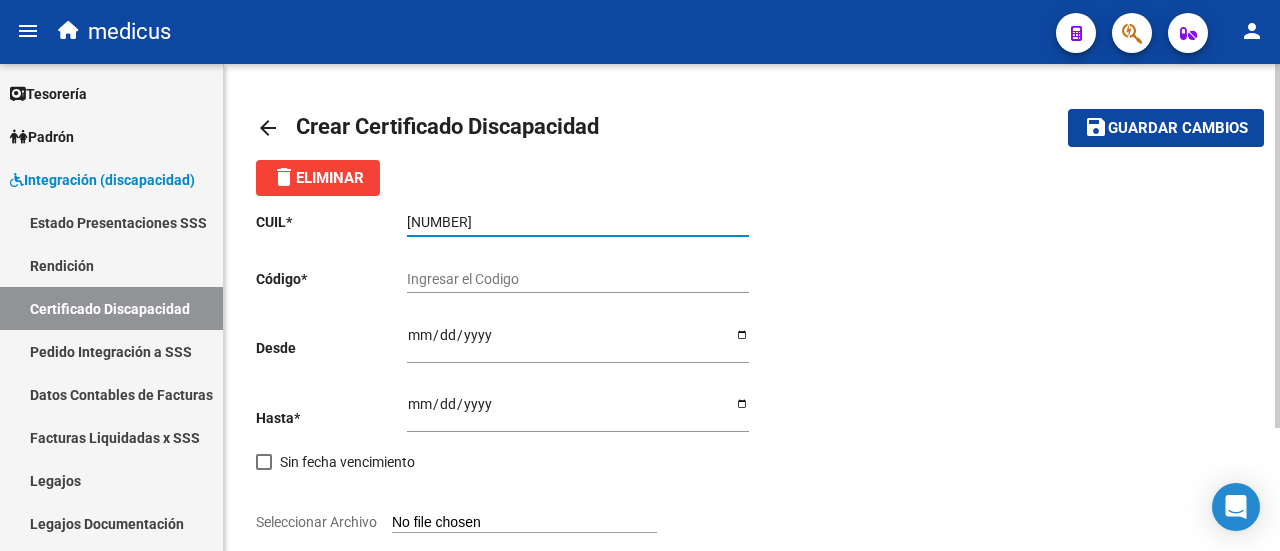 type on "[NUMBER]" 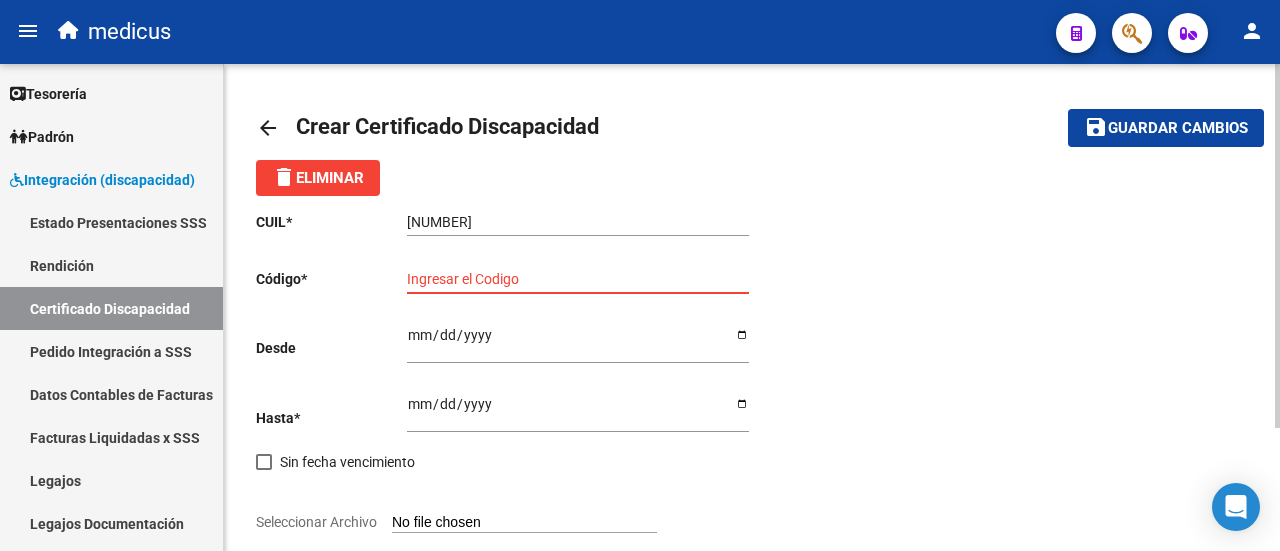 paste on "[ARG_ID]" 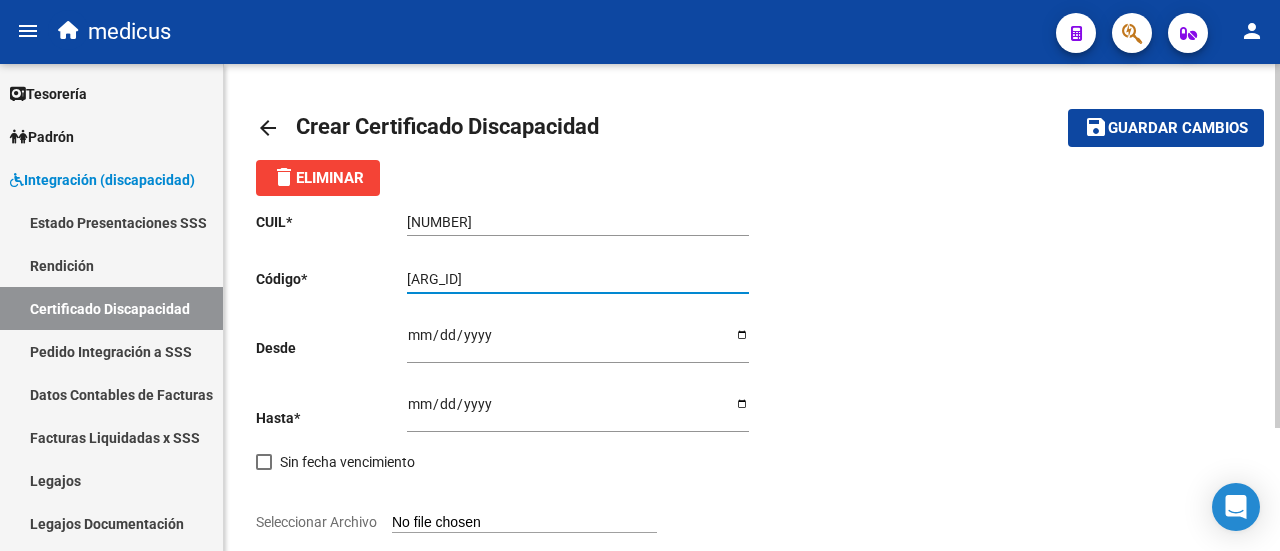 click on "[ARG_ID]" at bounding box center (578, 279) 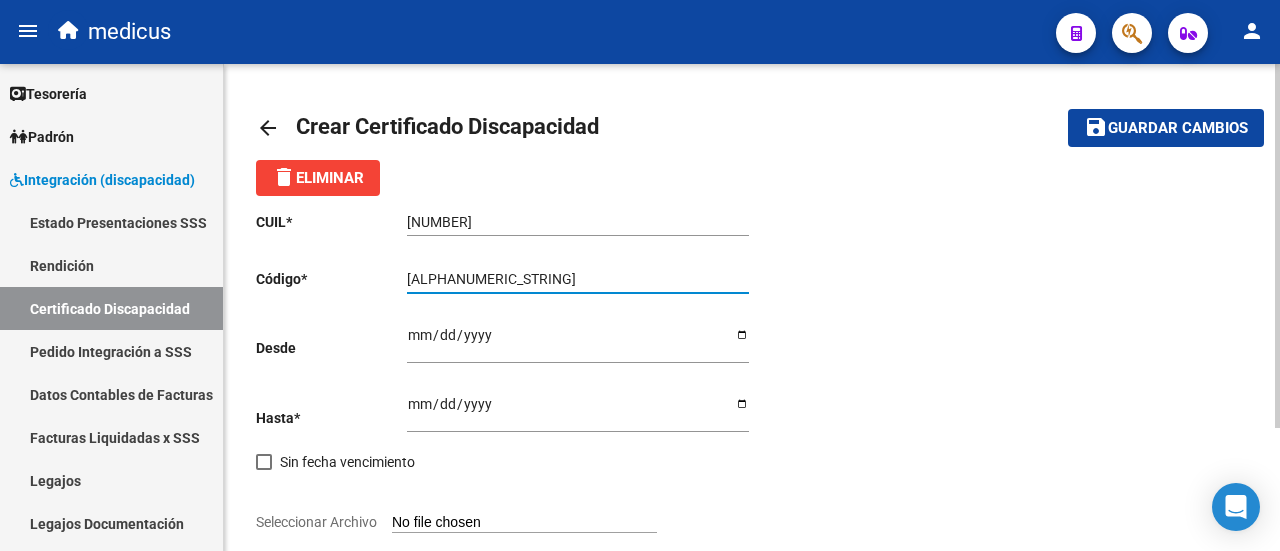 click on "[ALPHANUMERIC_STRING]" at bounding box center (578, 279) 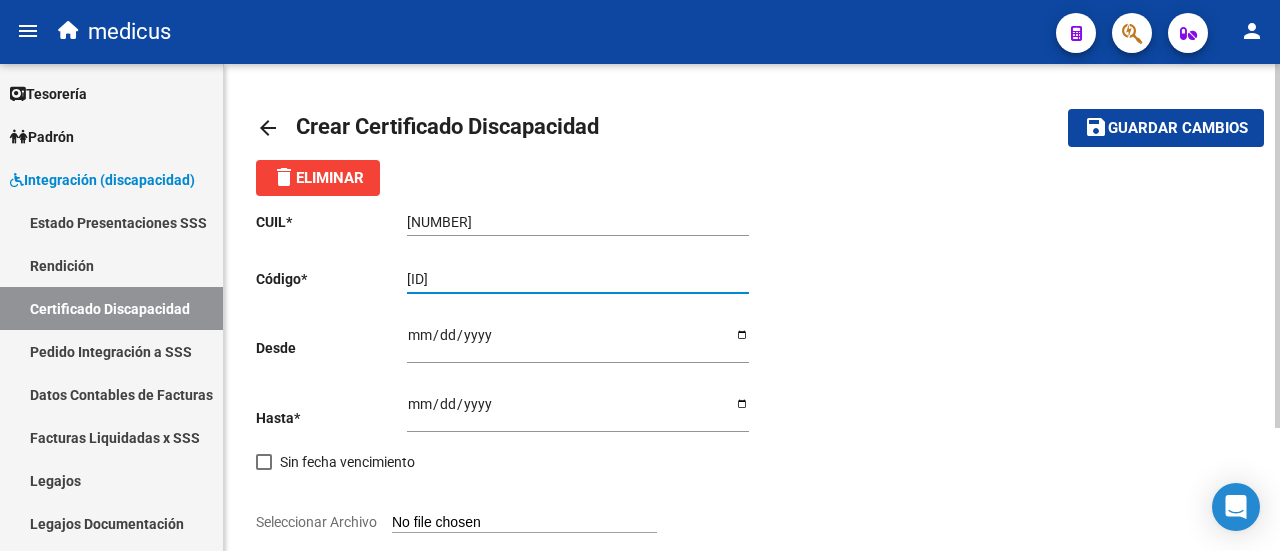 click on "[ID]" at bounding box center (578, 279) 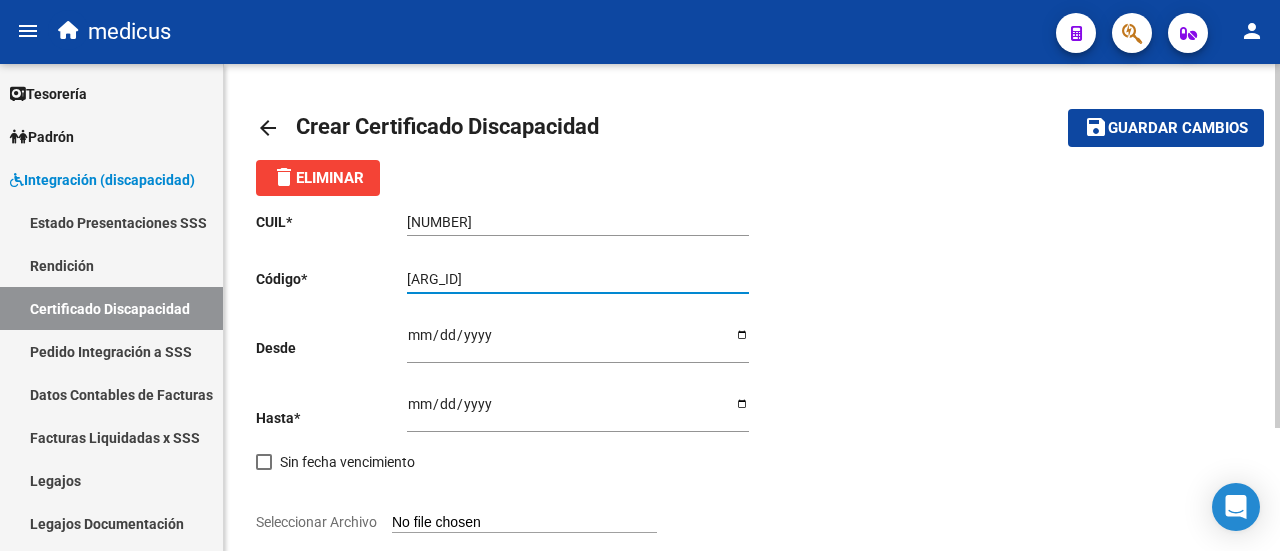 click on "[ARG_ID]" at bounding box center [578, 279] 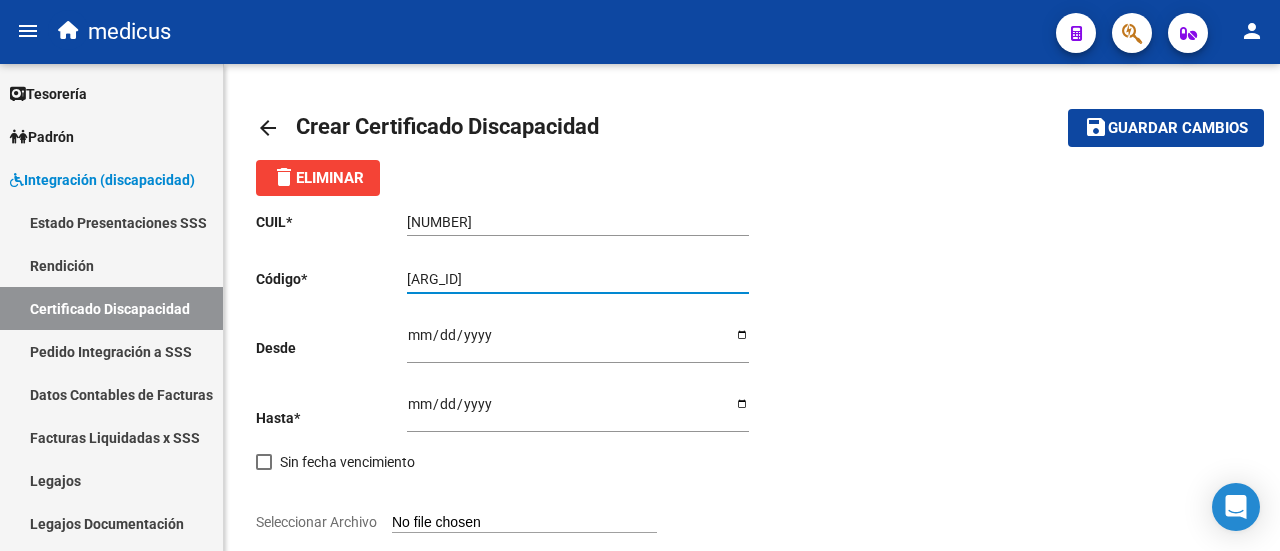 type on "[ARG_ID]" 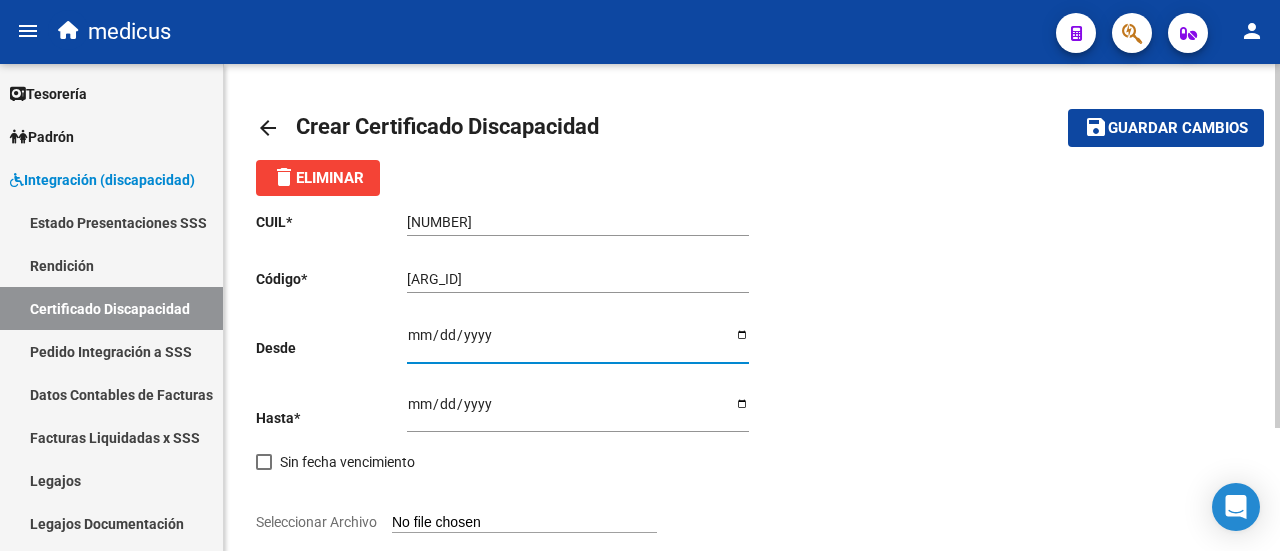 click on "Ingresar fec. Desde" at bounding box center (578, 342) 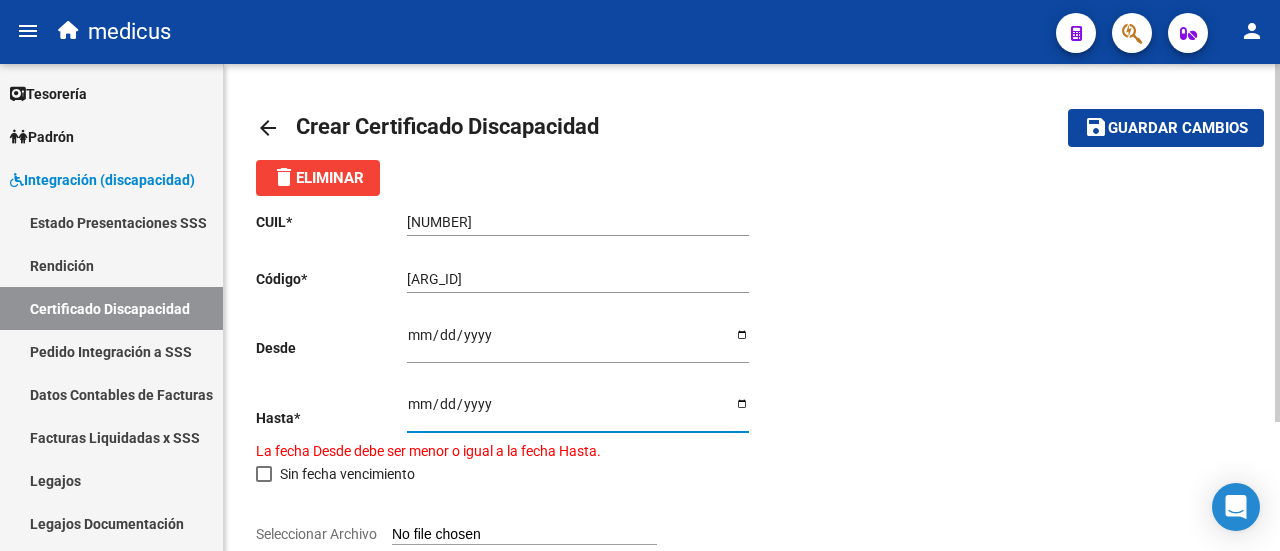 type on "[DATE]" 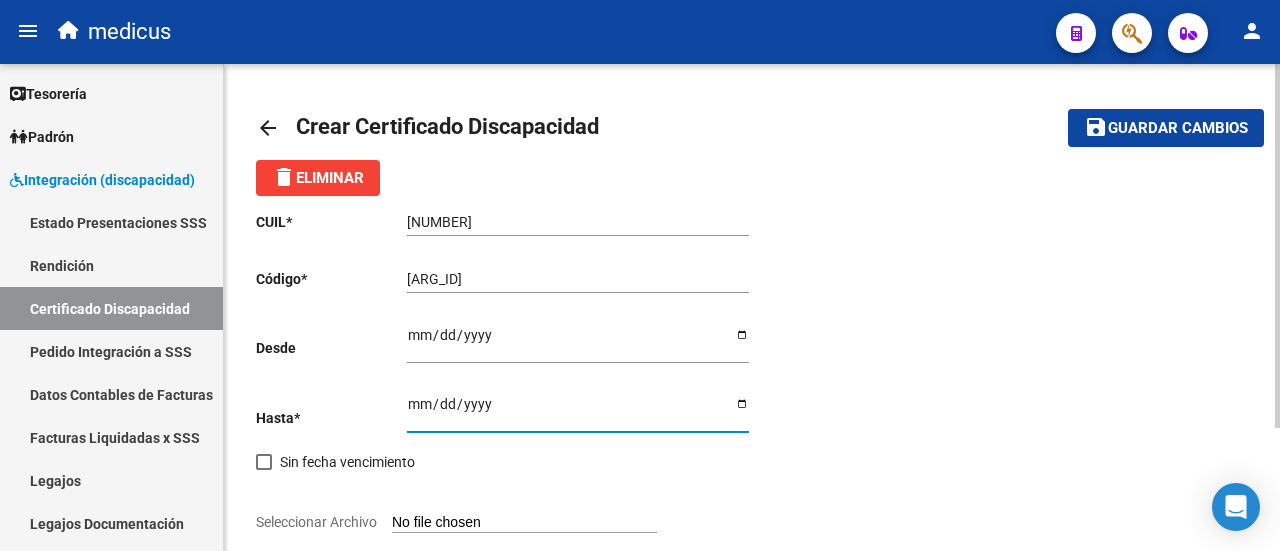 scroll, scrollTop: 164, scrollLeft: 0, axis: vertical 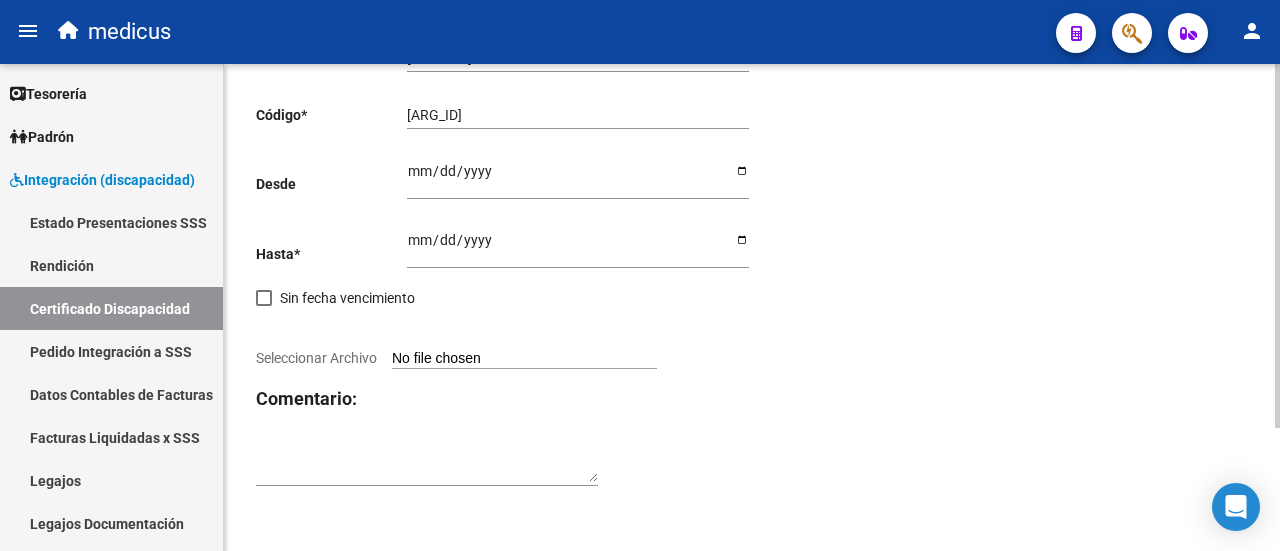 click on "Seleccionar Archivo" at bounding box center (524, 359) 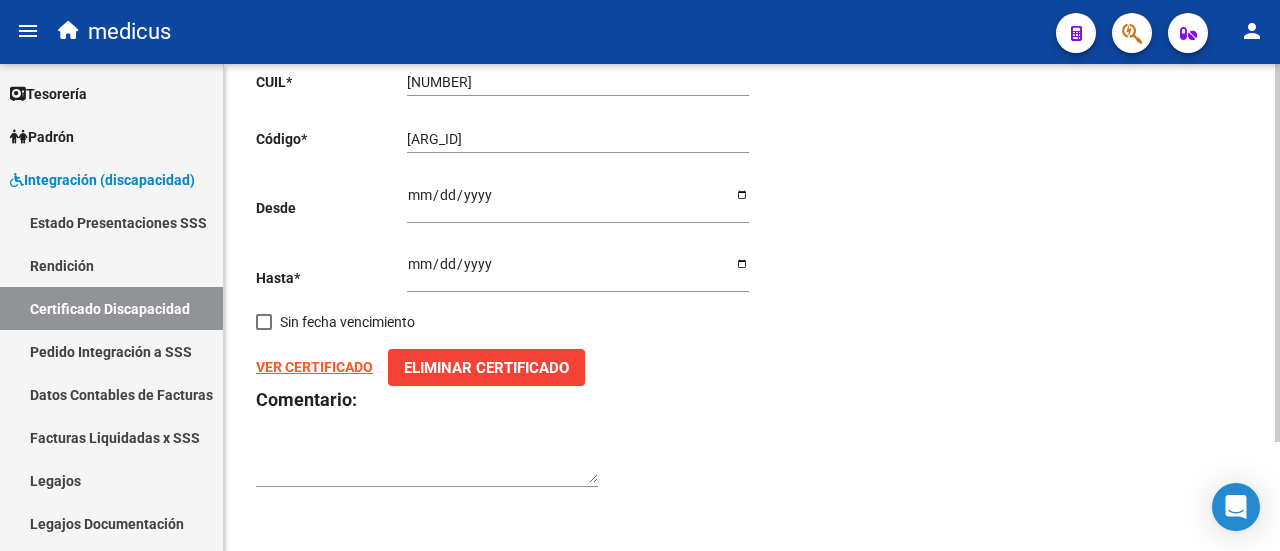 scroll, scrollTop: 0, scrollLeft: 0, axis: both 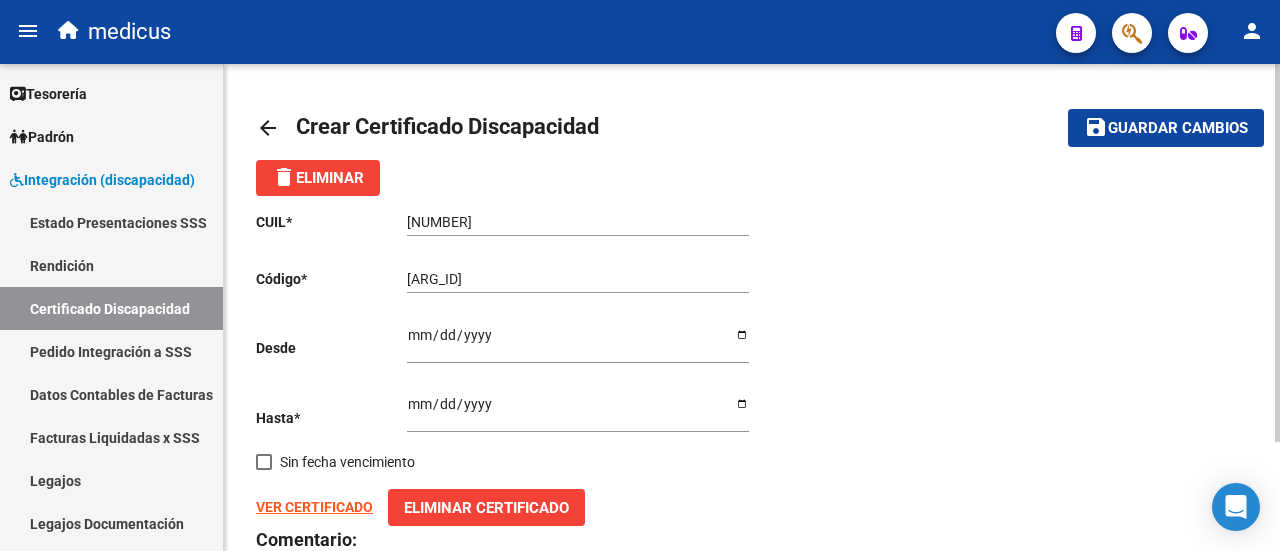 click on "save Guardar cambios" 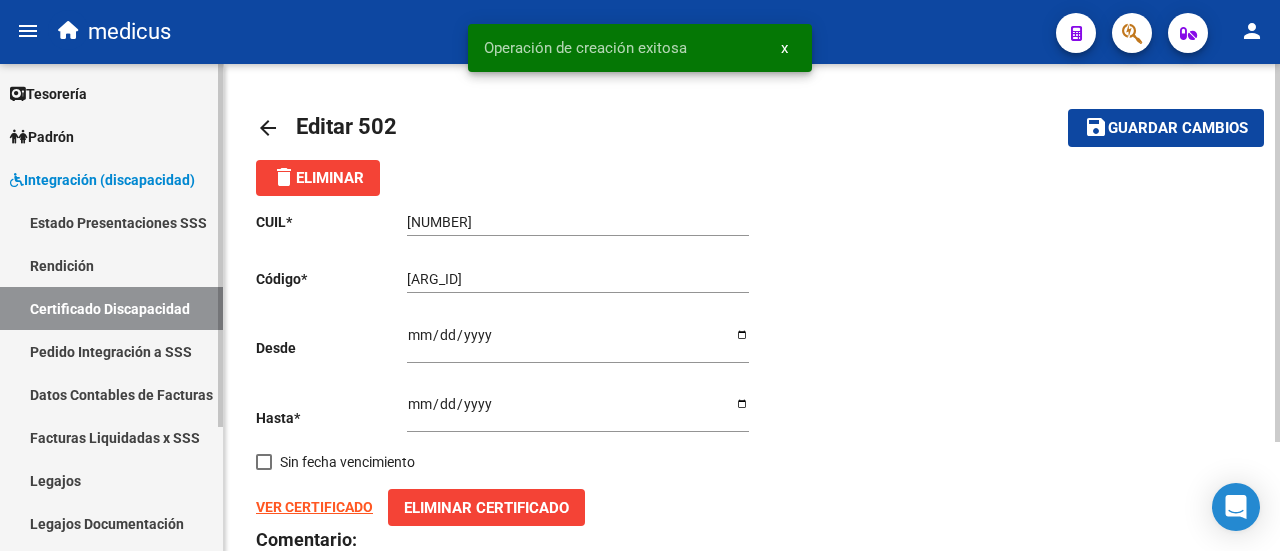 click on "Legajos" at bounding box center [111, 480] 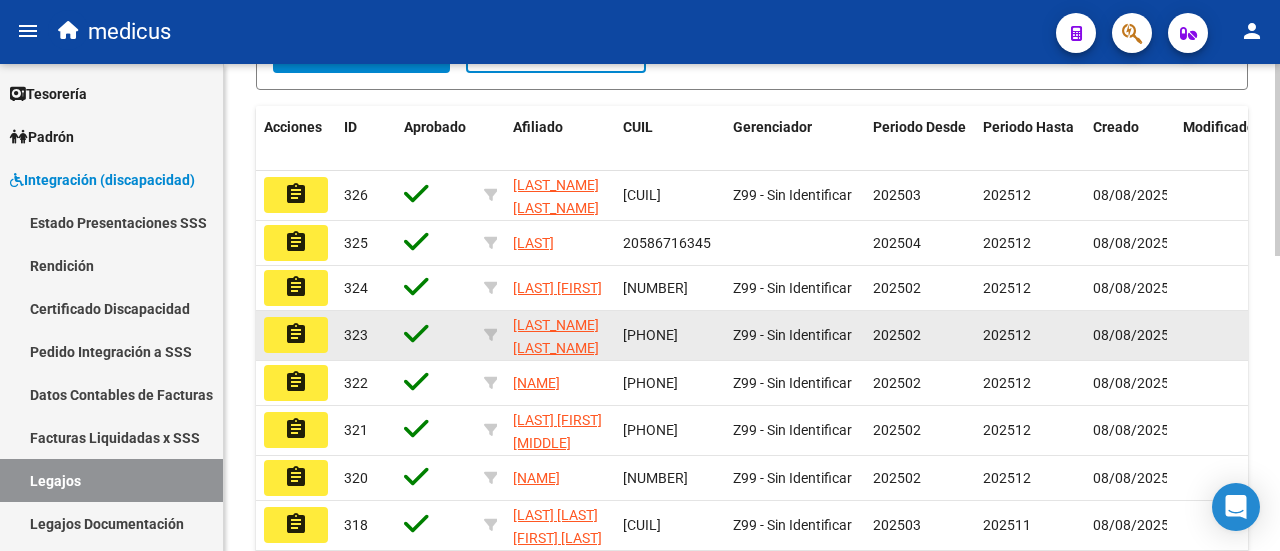 scroll, scrollTop: 148, scrollLeft: 0, axis: vertical 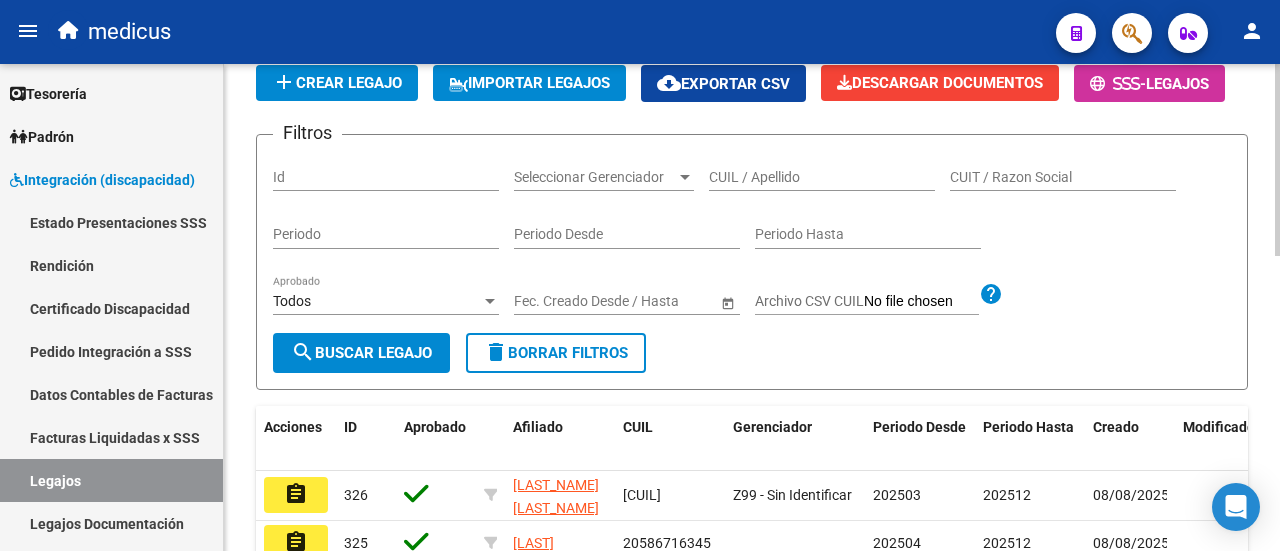 click on "CUIL / Apellido" at bounding box center (822, 177) 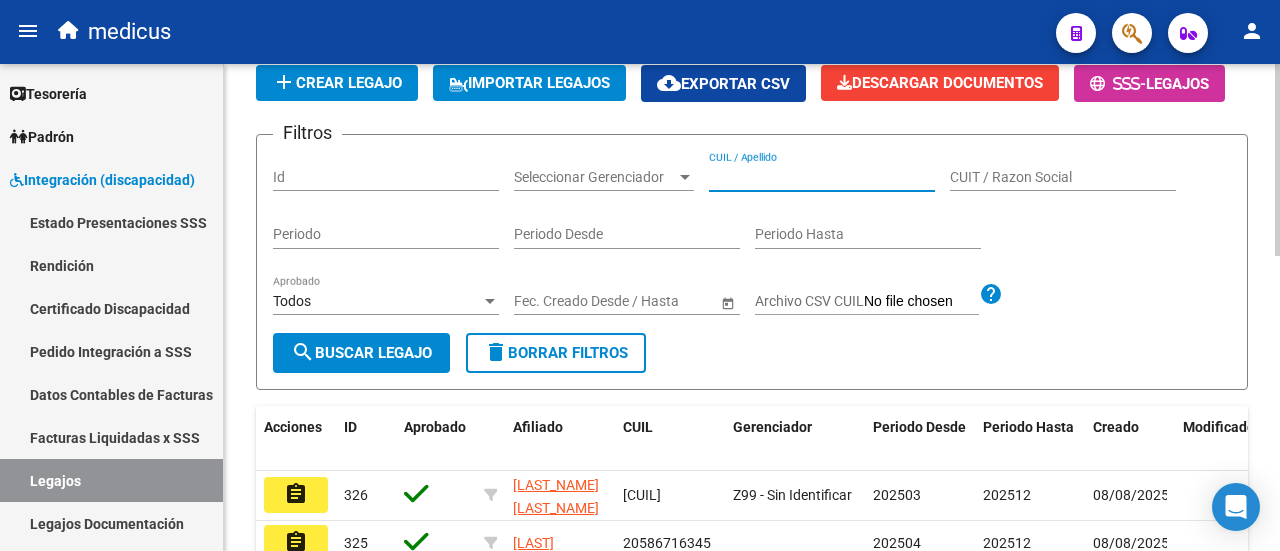 paste on "[ARG_ID]" 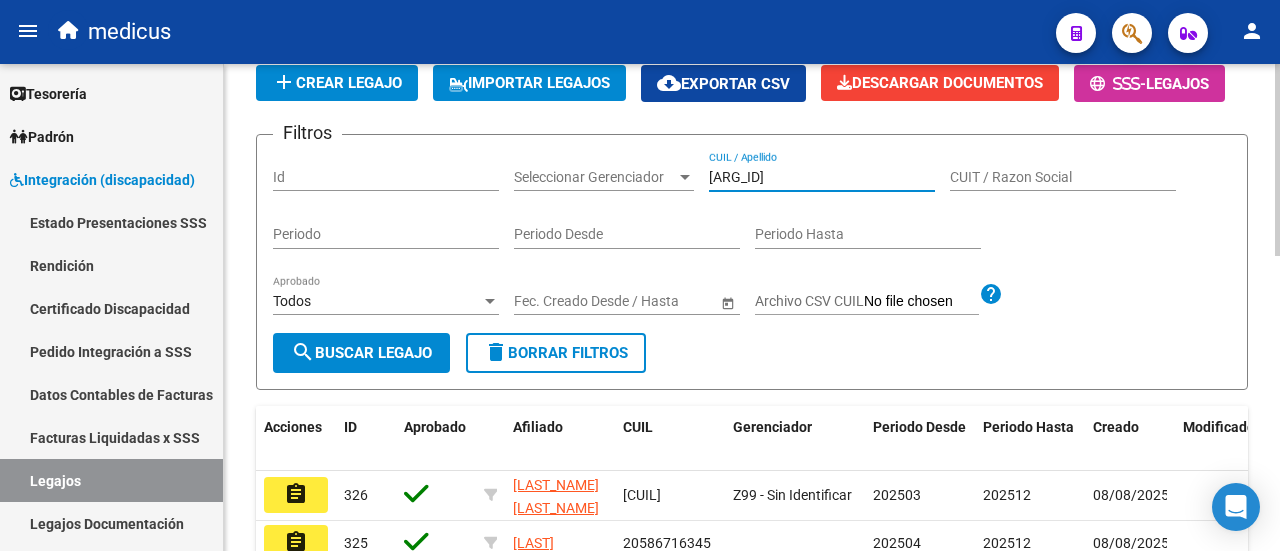 scroll, scrollTop: 0, scrollLeft: 102, axis: horizontal 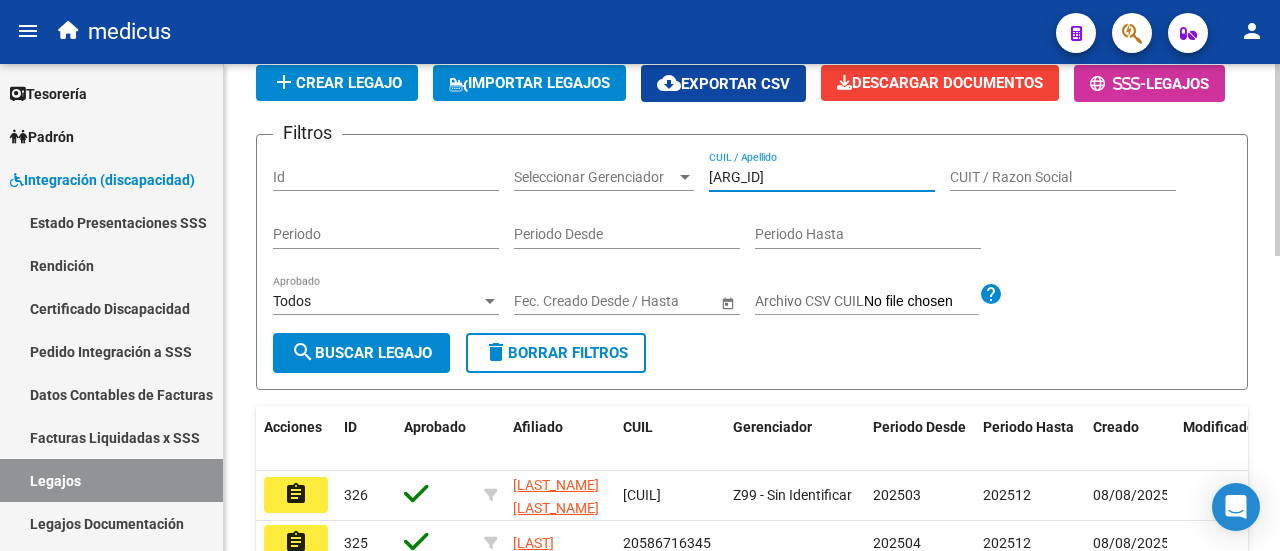 type on "[ARG_ID]" 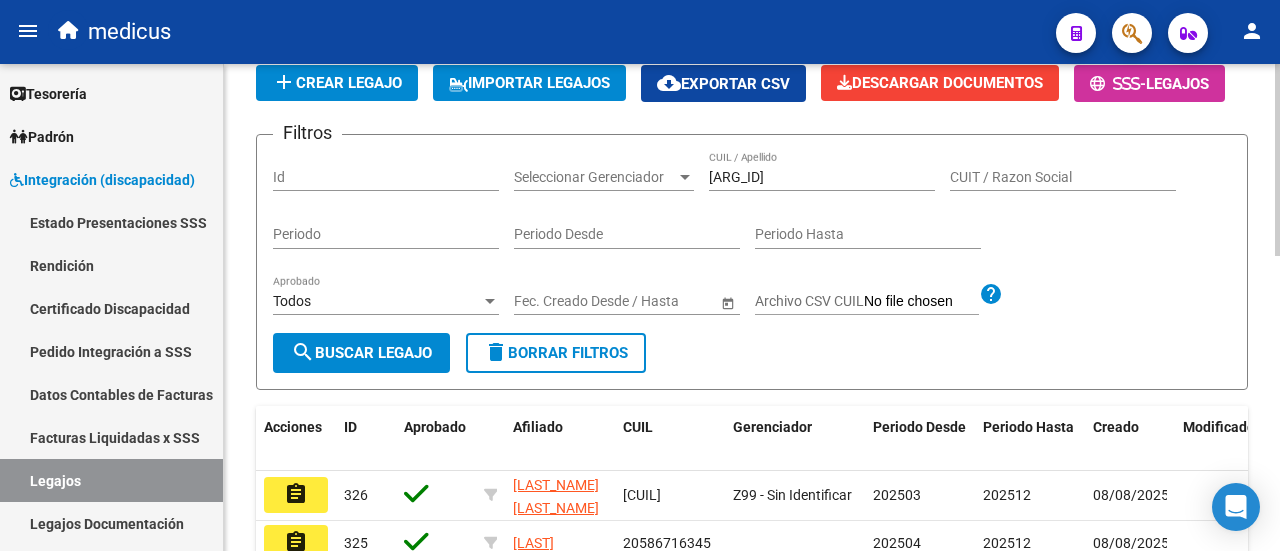 scroll, scrollTop: 0, scrollLeft: 0, axis: both 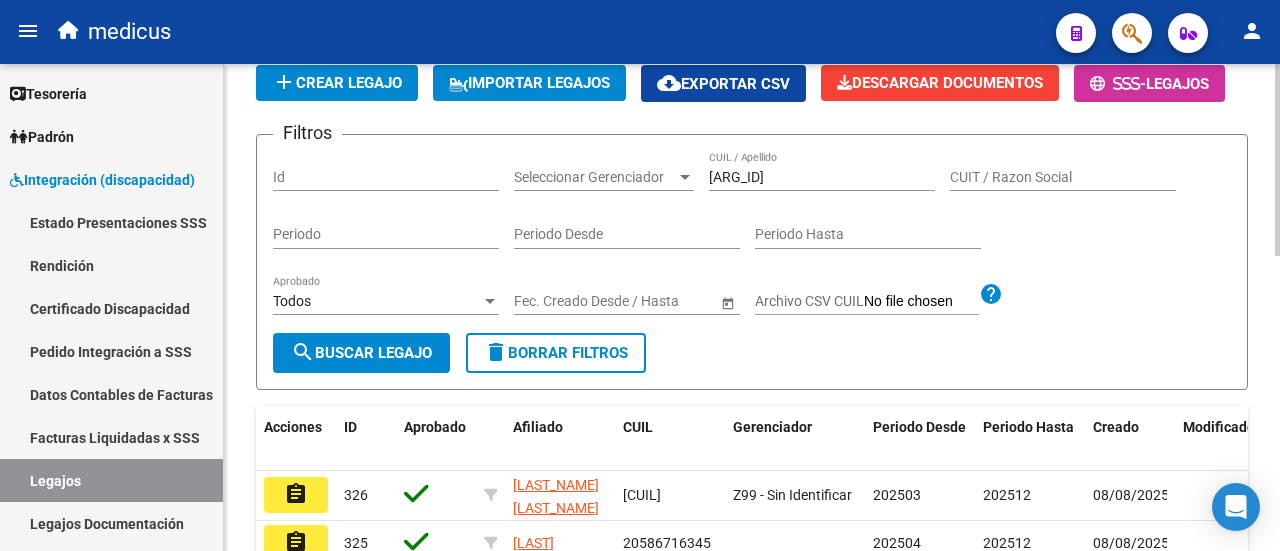 click on "delete  Borrar Filtros" 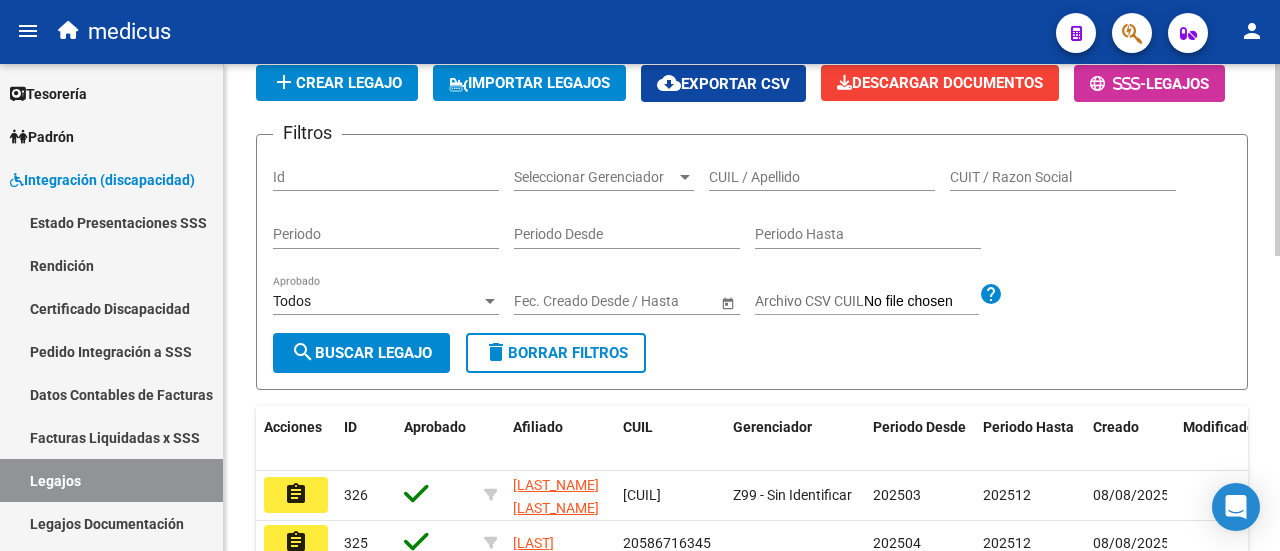 click on "CUIL / Apellido" at bounding box center [822, 177] 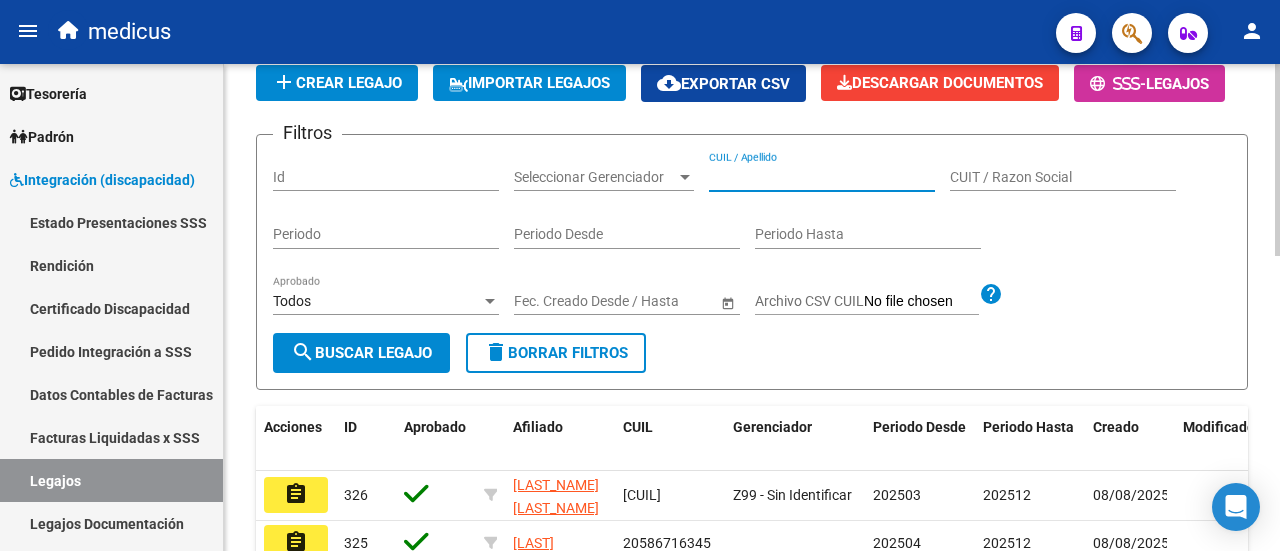 paste on "[NUMBER]" 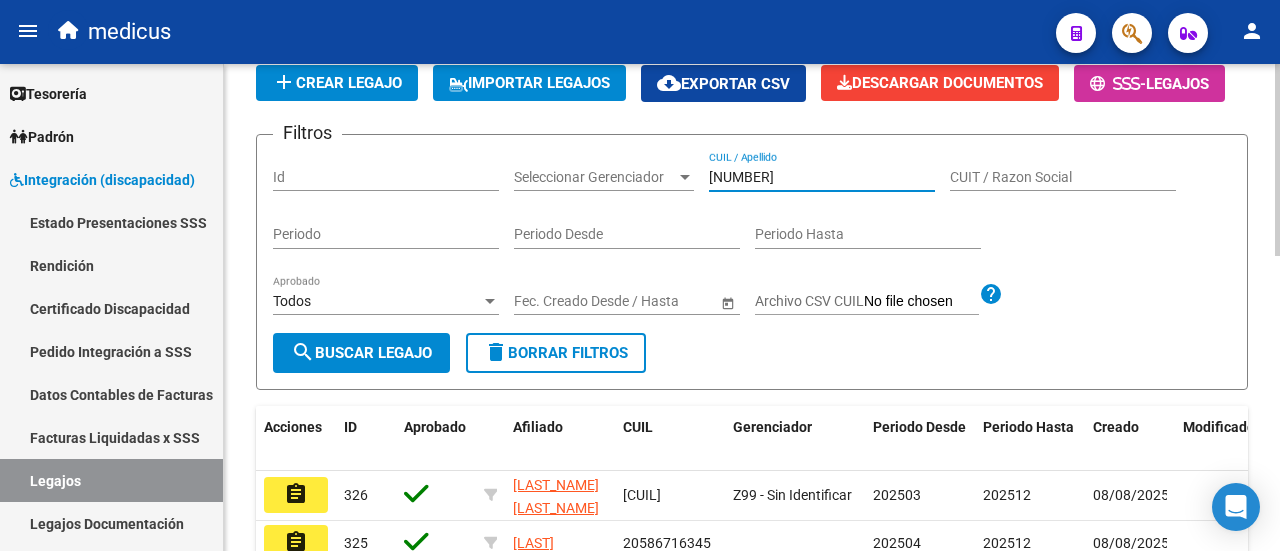 type on "[NUMBER]" 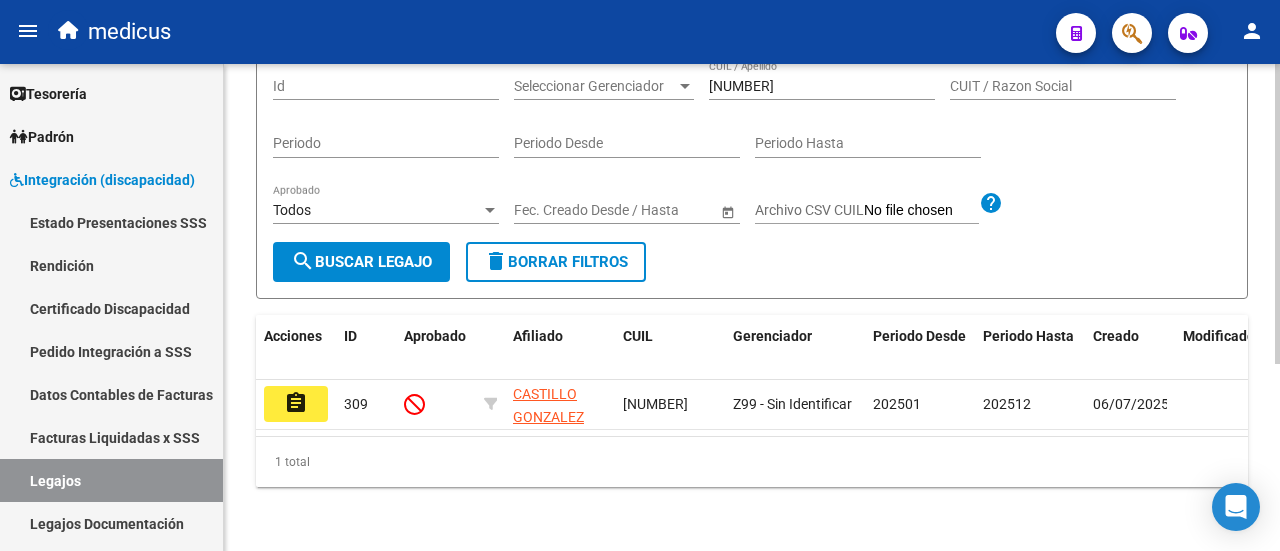 scroll, scrollTop: 304, scrollLeft: 0, axis: vertical 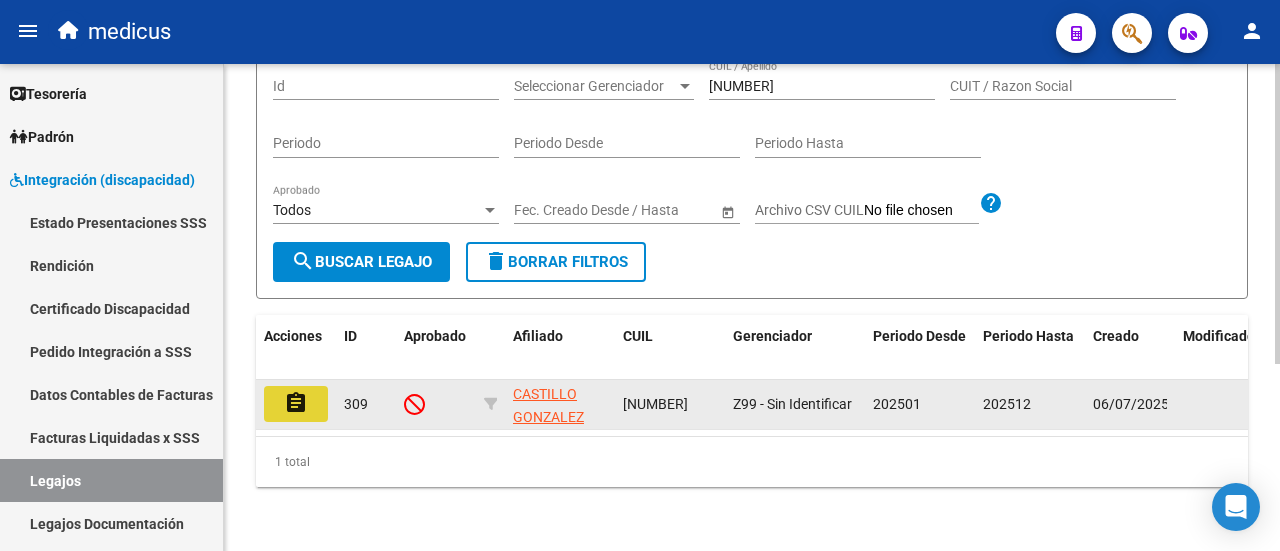 click on "assignment" 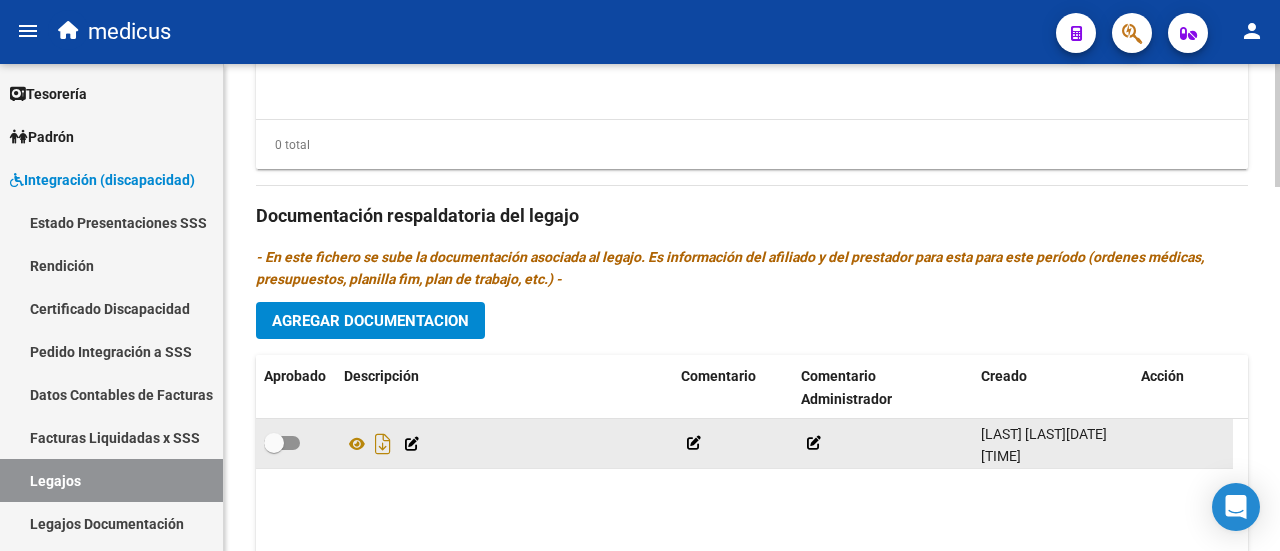 scroll, scrollTop: 1300, scrollLeft: 0, axis: vertical 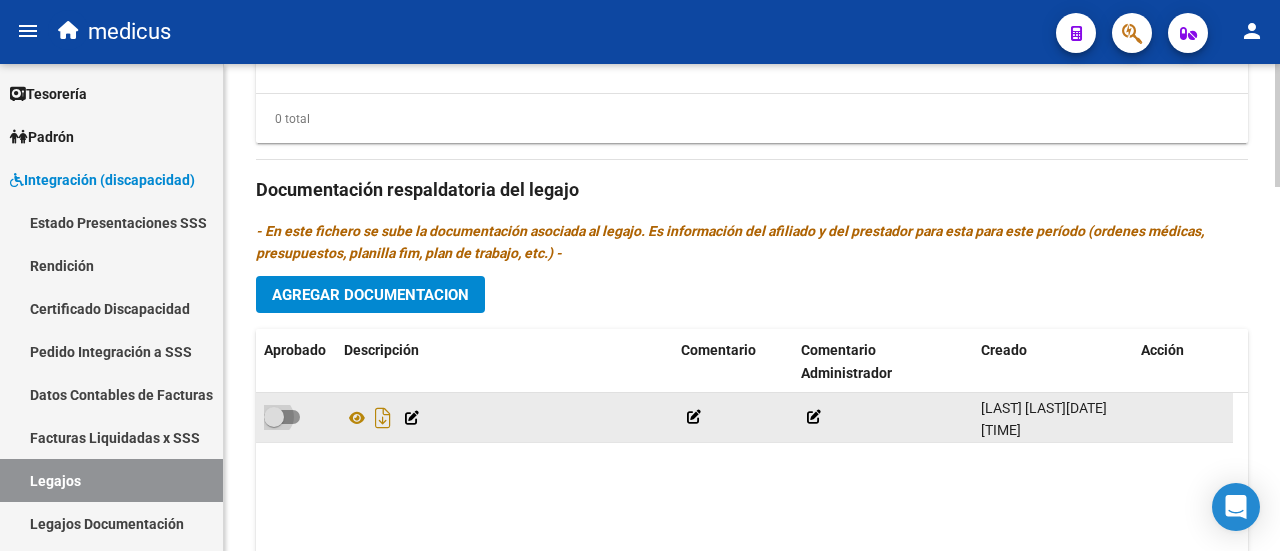 click at bounding box center (282, 417) 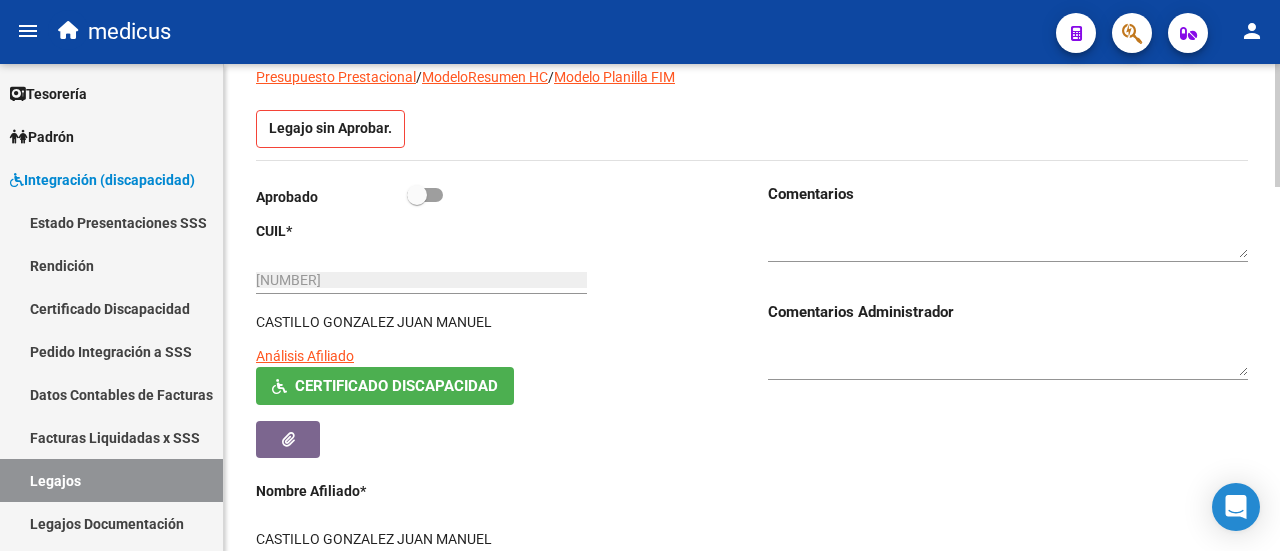 scroll, scrollTop: 0, scrollLeft: 0, axis: both 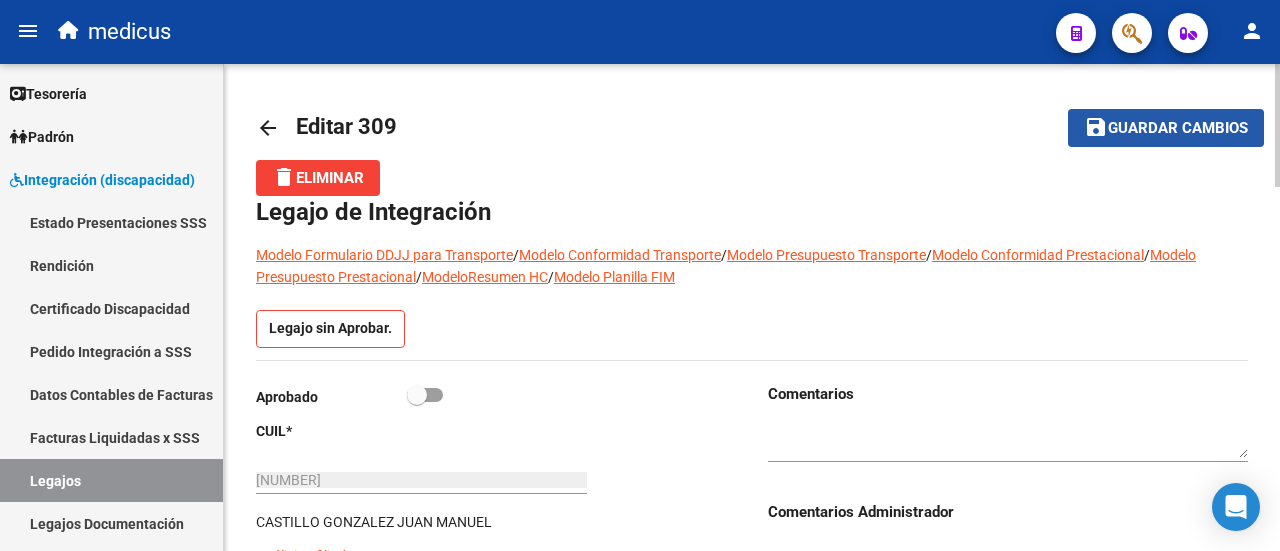 click on "Guardar cambios" 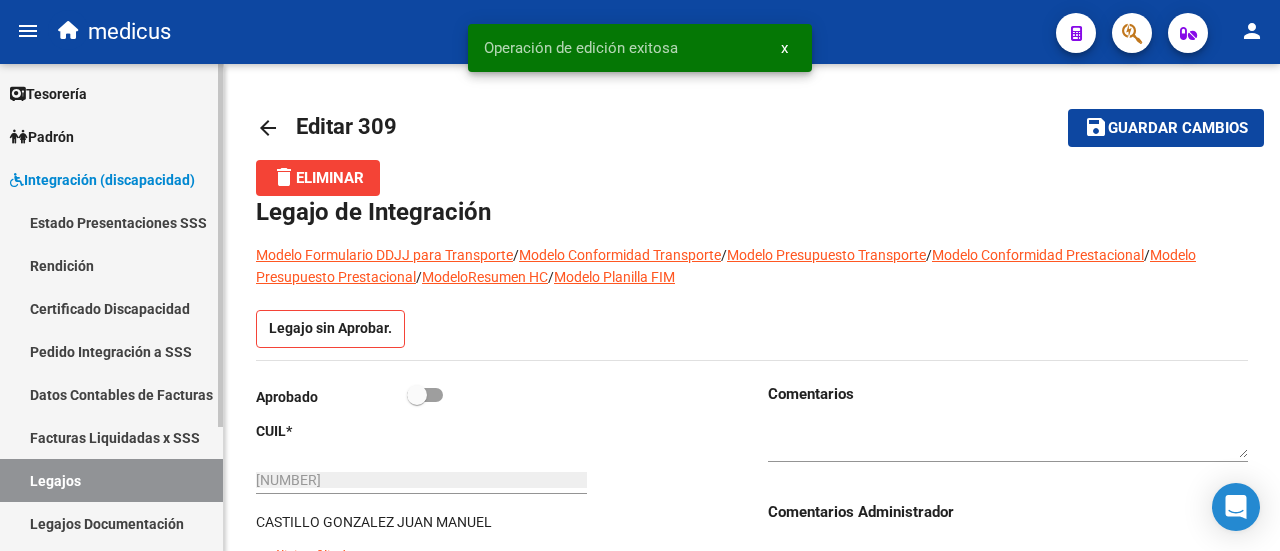 click on "Legajos" at bounding box center (111, 480) 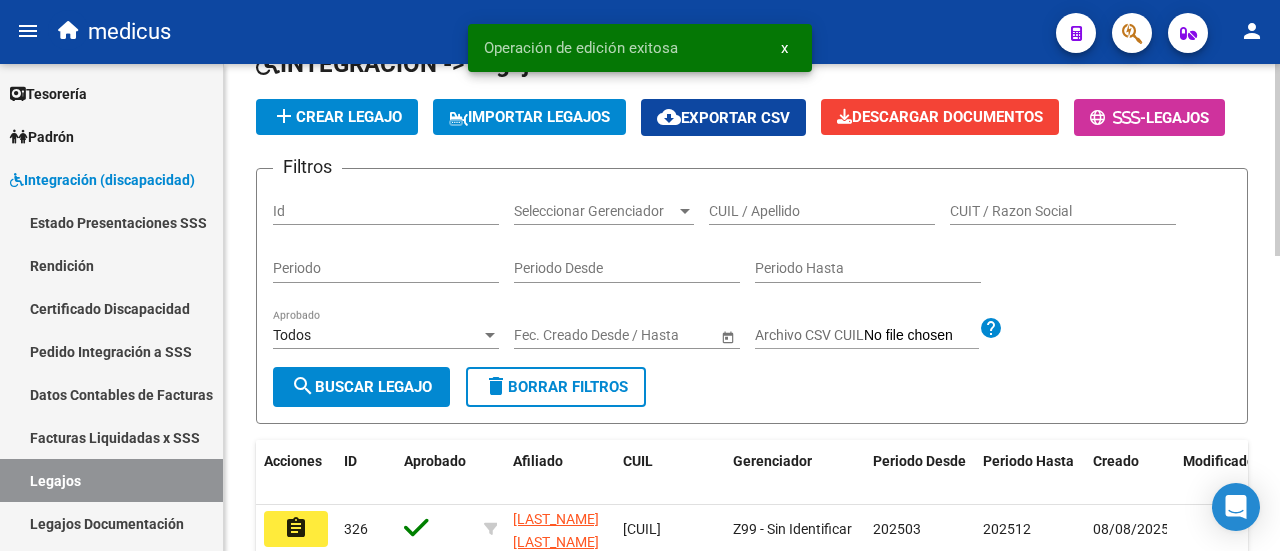 scroll, scrollTop: 0, scrollLeft: 0, axis: both 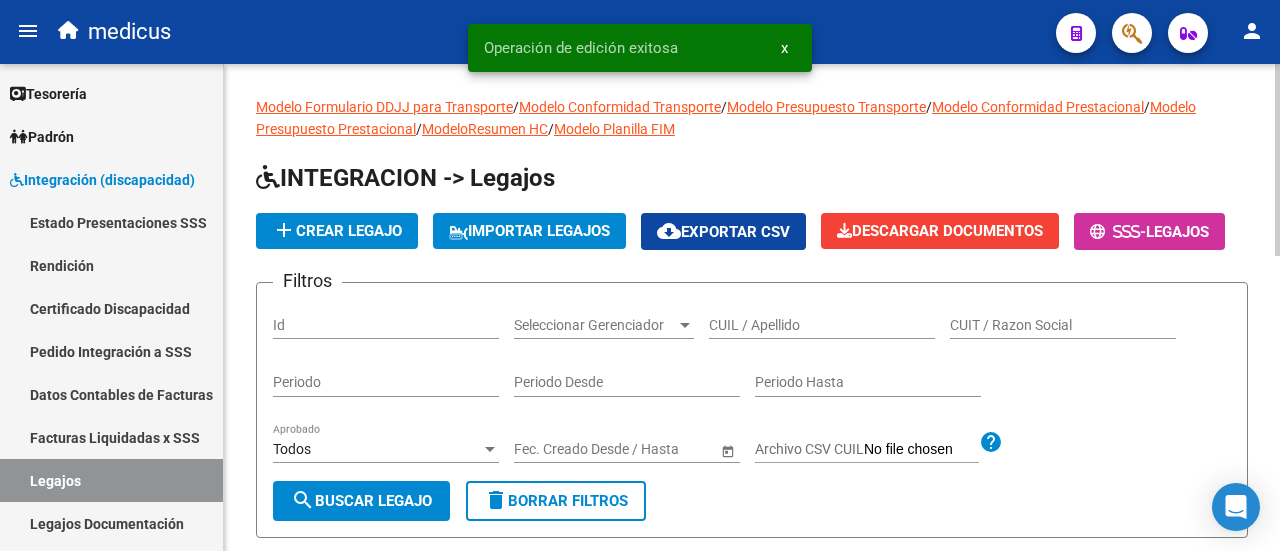 click on "CUIL / Apellido" at bounding box center (822, 325) 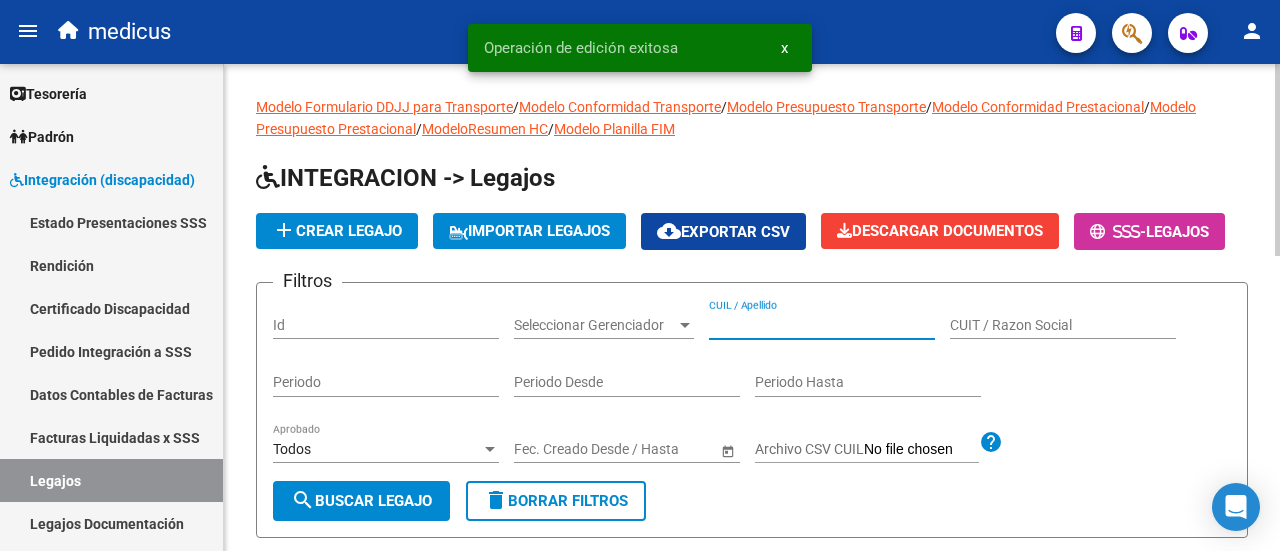 paste on "[NUMBER]" 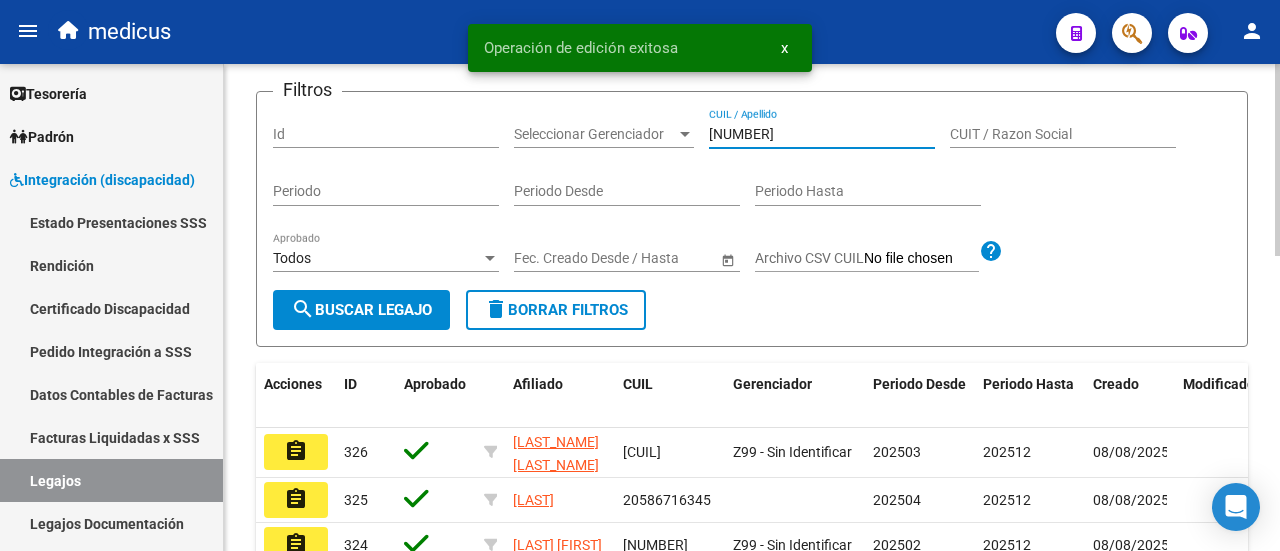 scroll, scrollTop: 200, scrollLeft: 0, axis: vertical 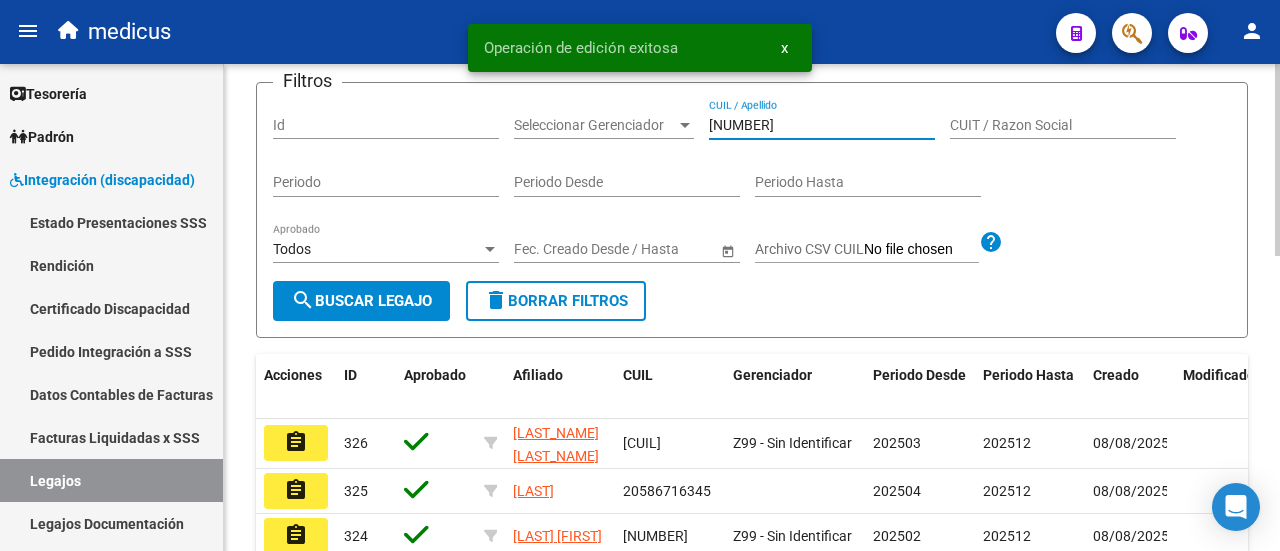type on "[NUMBER]" 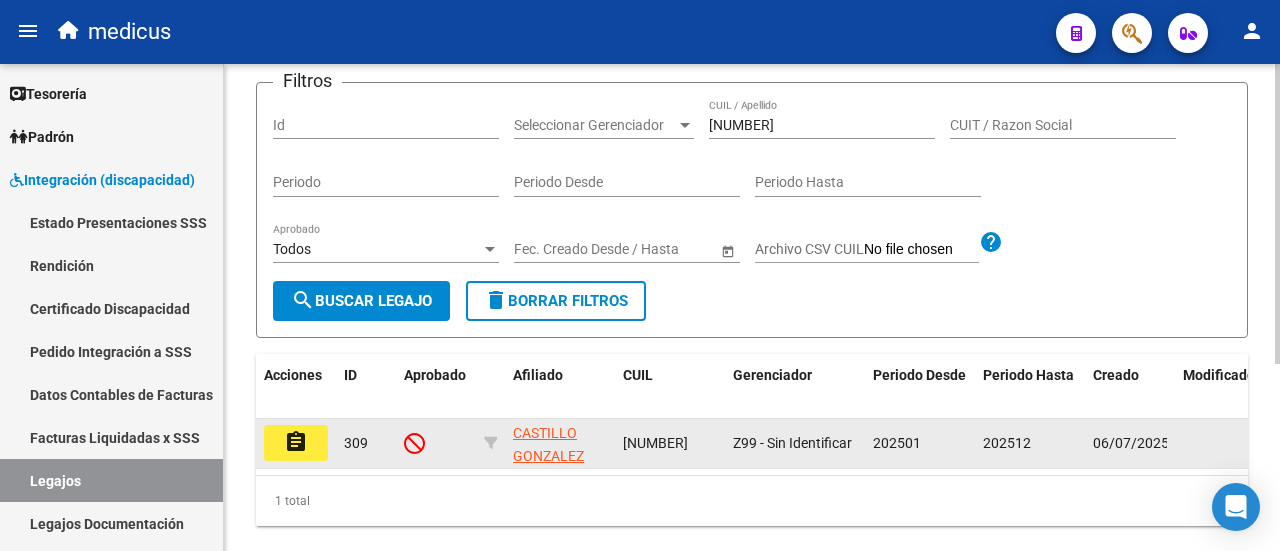 click on "assignment" 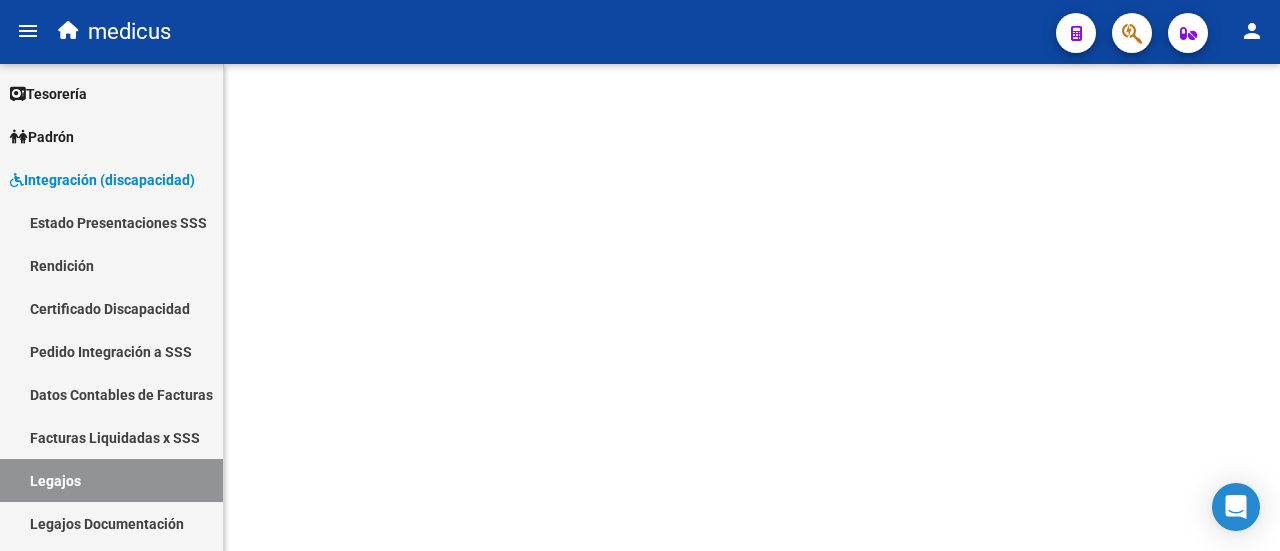 scroll, scrollTop: 0, scrollLeft: 0, axis: both 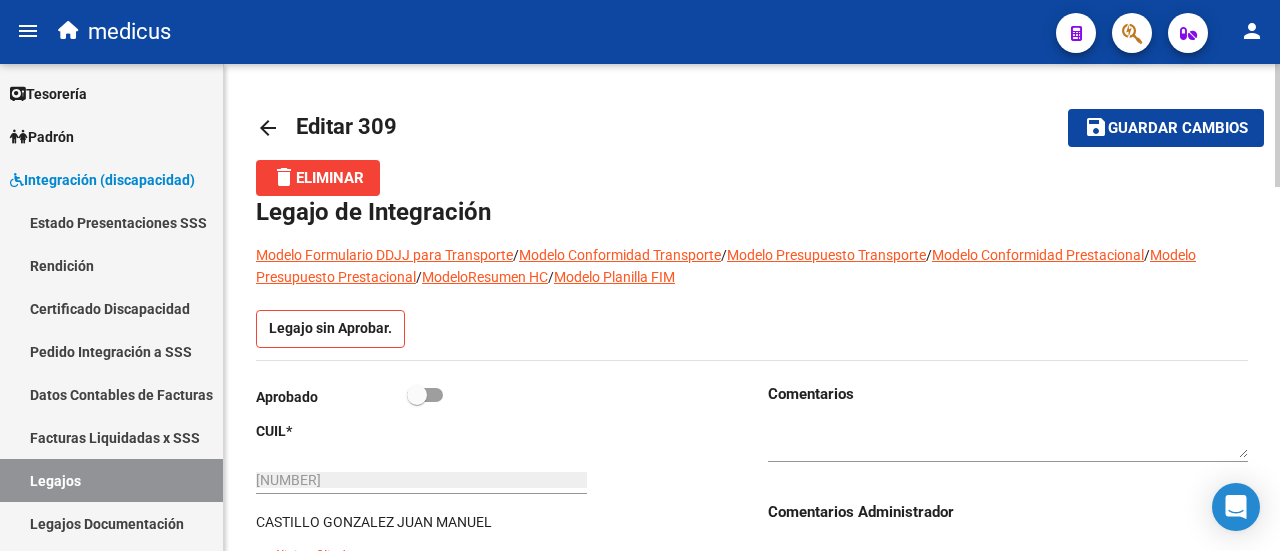 click at bounding box center (425, 395) 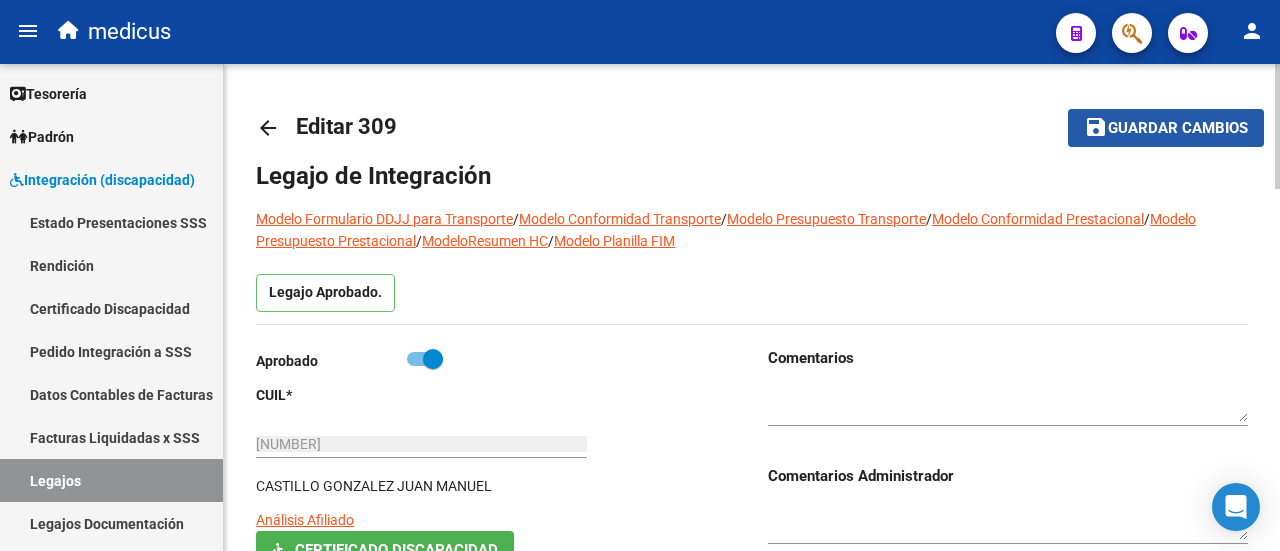 click on "Guardar cambios" 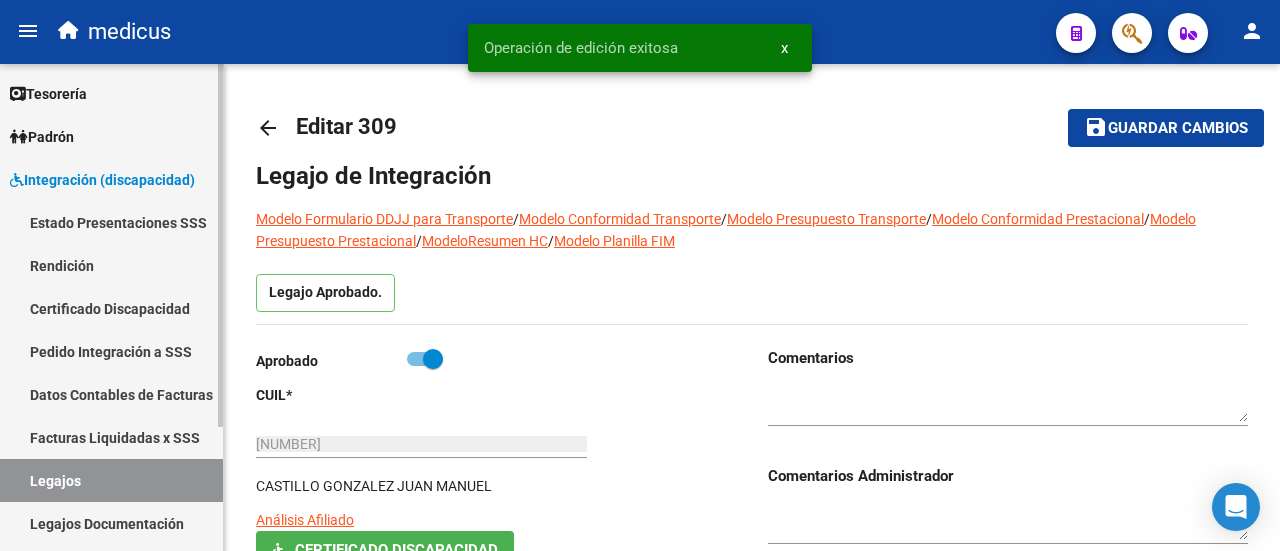 click on "Legajos" at bounding box center [111, 480] 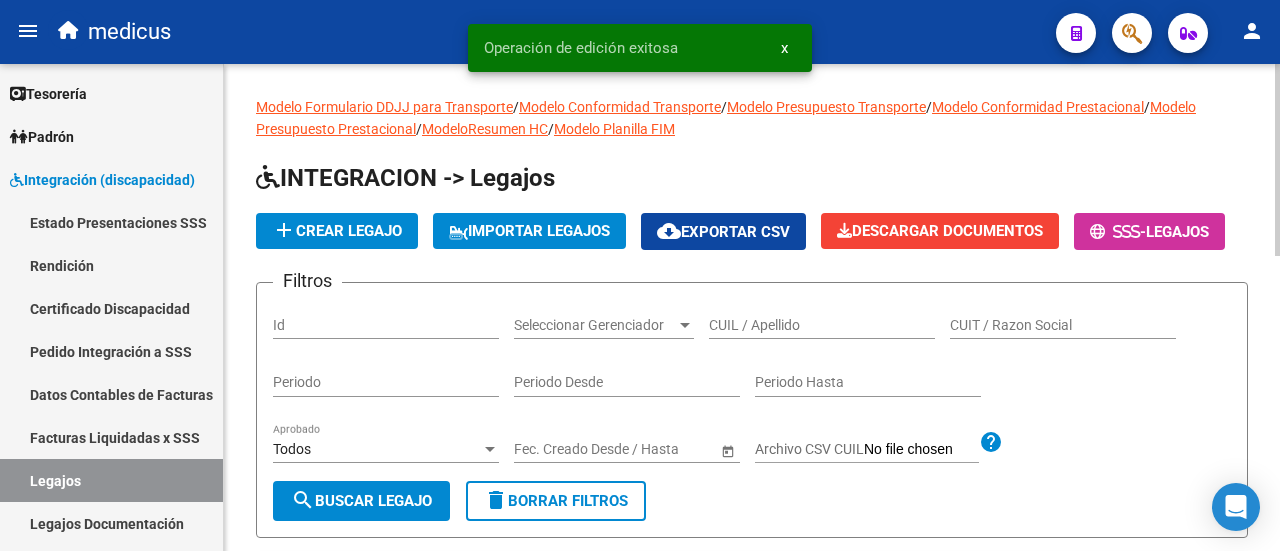 click on "CUIL / Apellido" at bounding box center (822, 325) 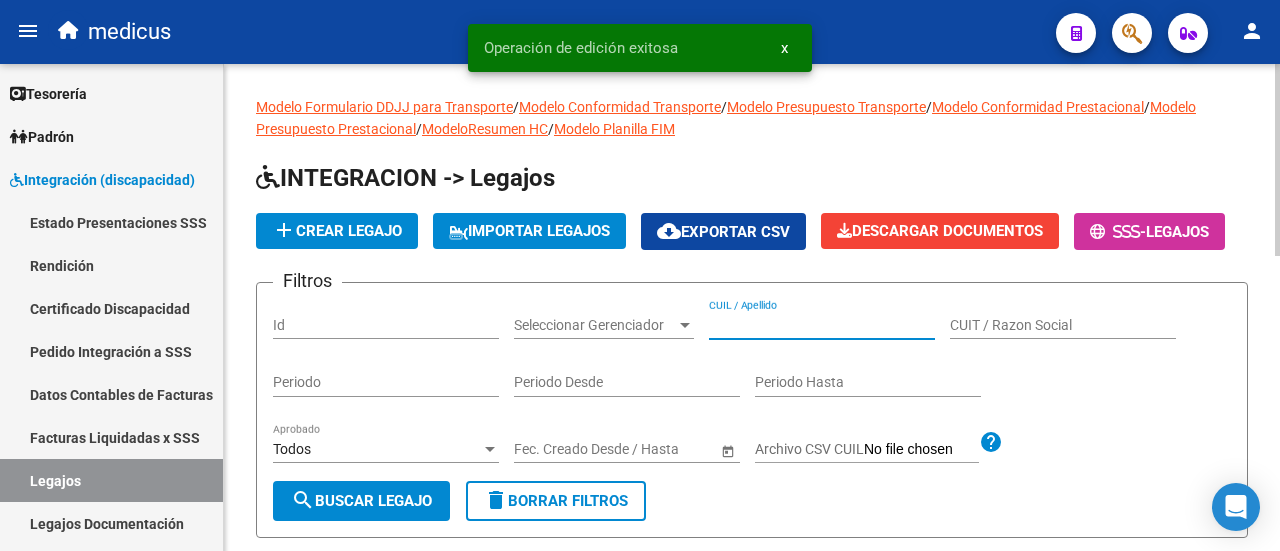 paste on "[NUMBER]" 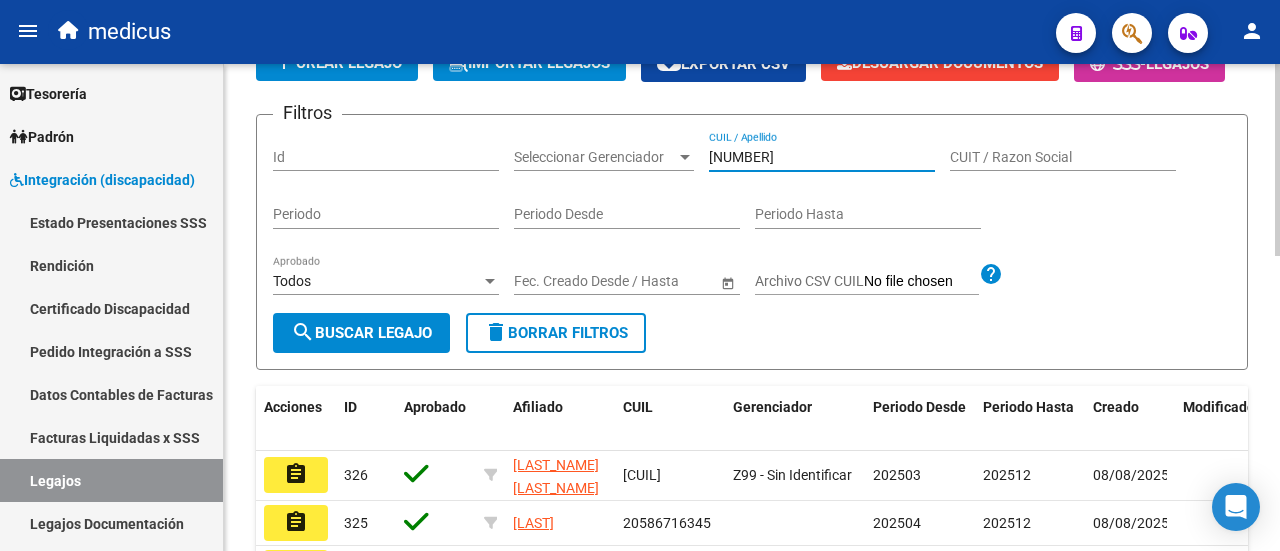 scroll, scrollTop: 200, scrollLeft: 0, axis: vertical 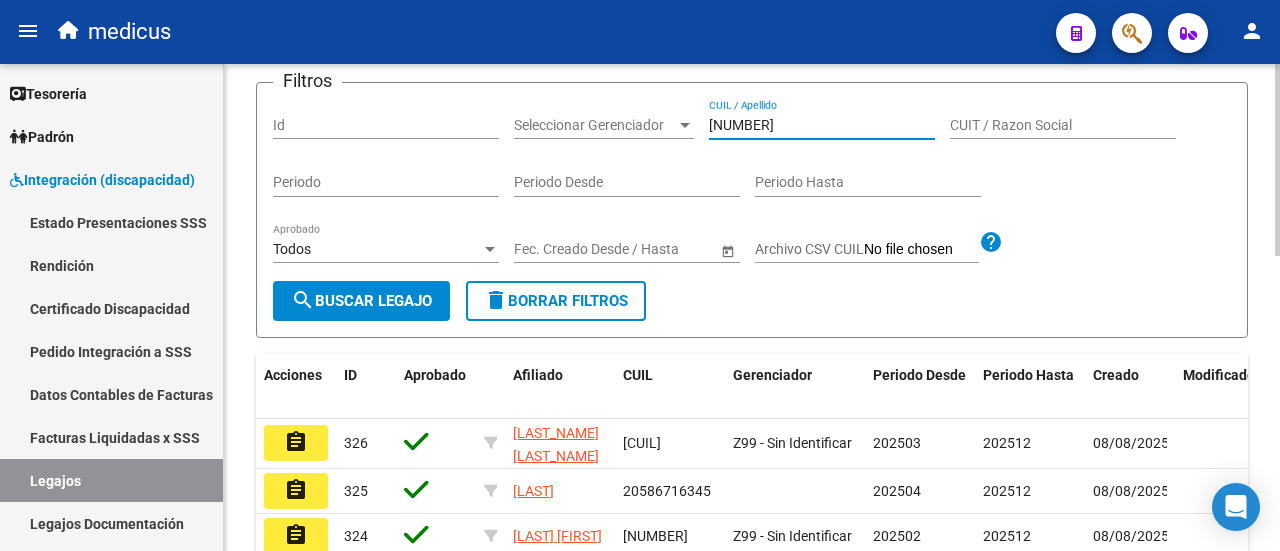 type on "[NUMBER]" 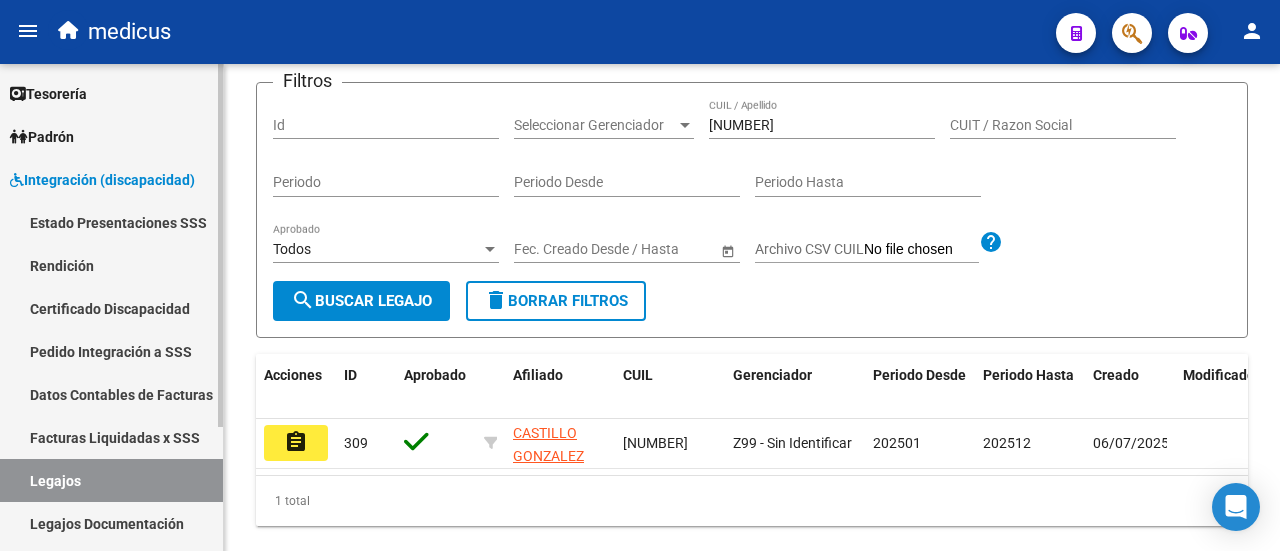 click on "Legajos" at bounding box center [111, 480] 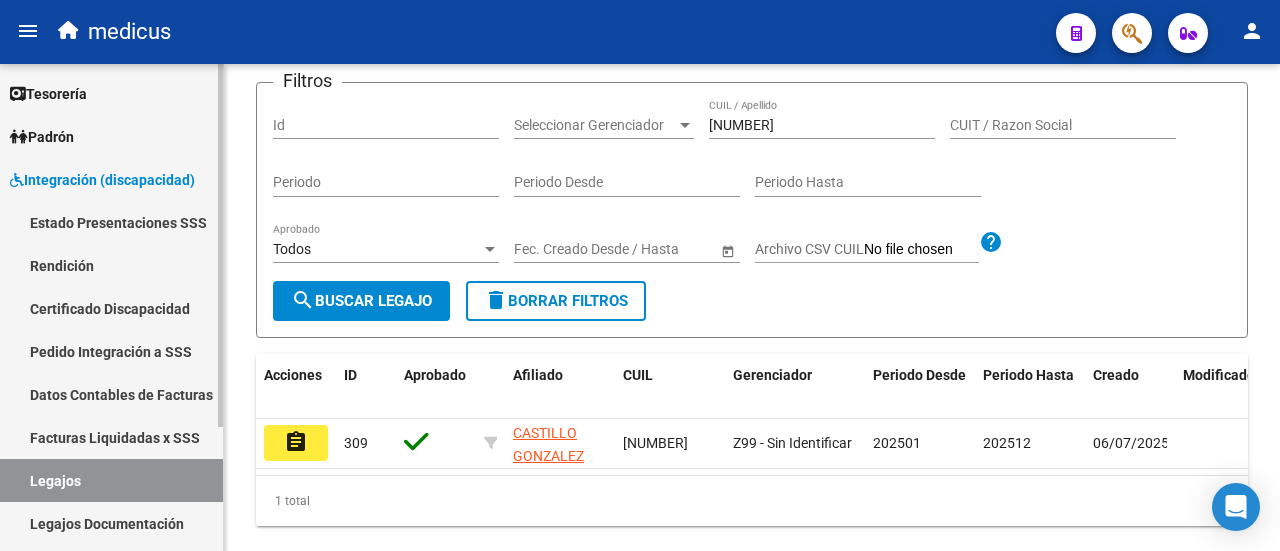 click on "Facturas Liquidadas x SSS" at bounding box center [111, 437] 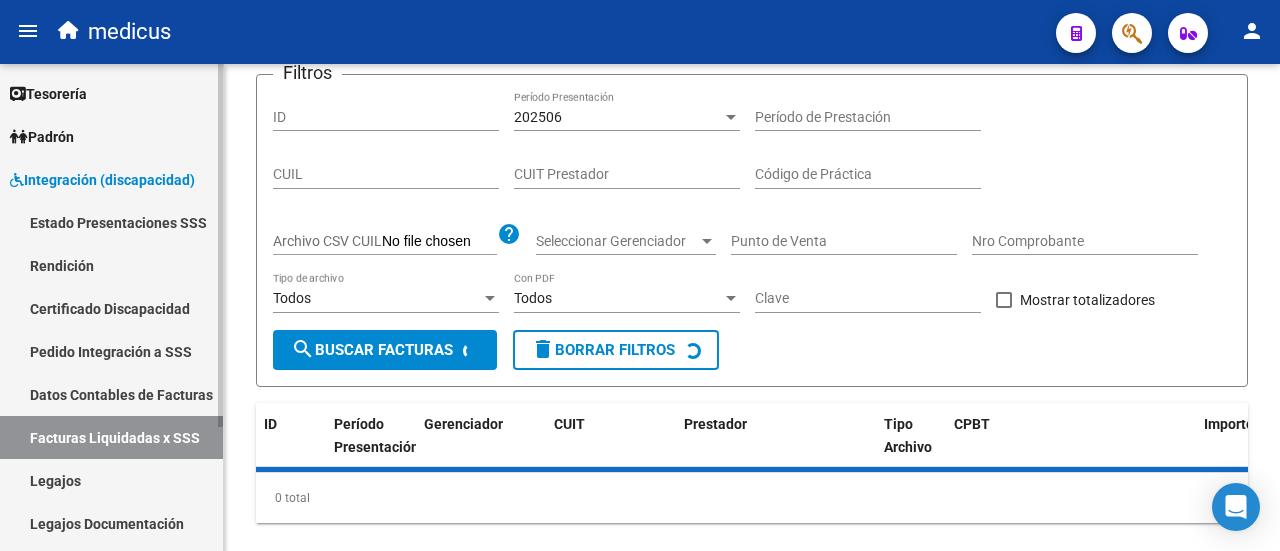 click on "Legajos" at bounding box center [111, 480] 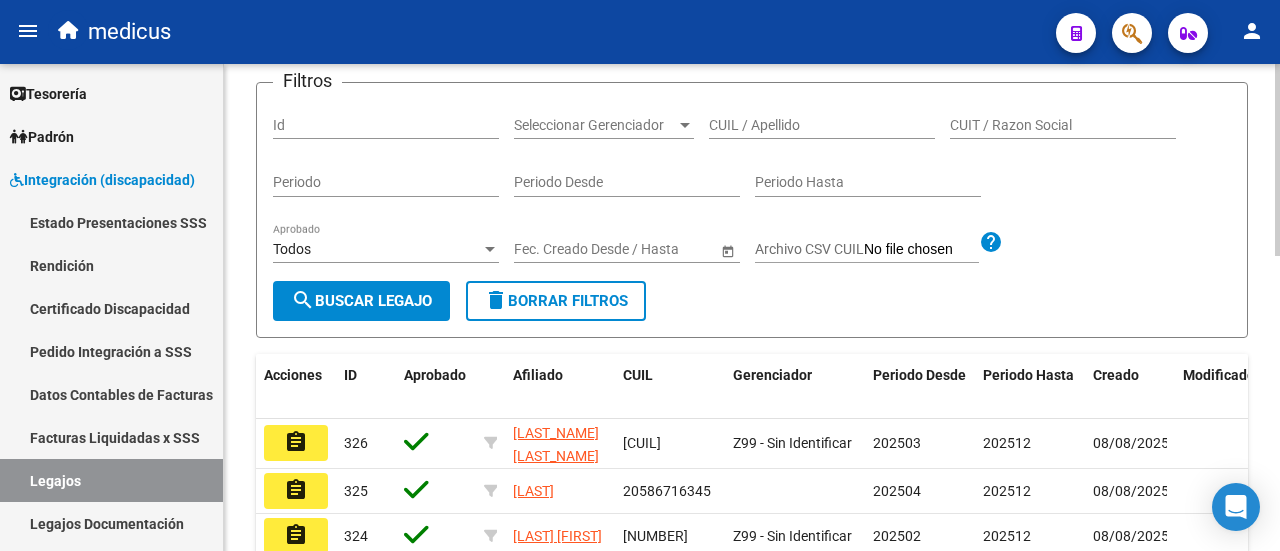click on "CUIL / Apellido" 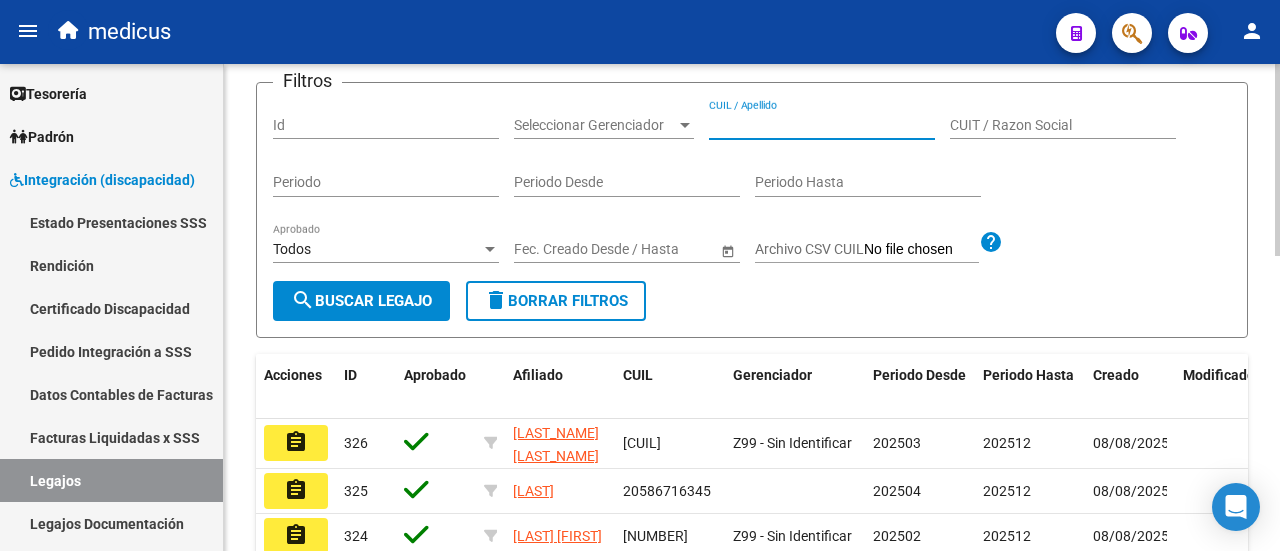 paste on "[NUMBER]" 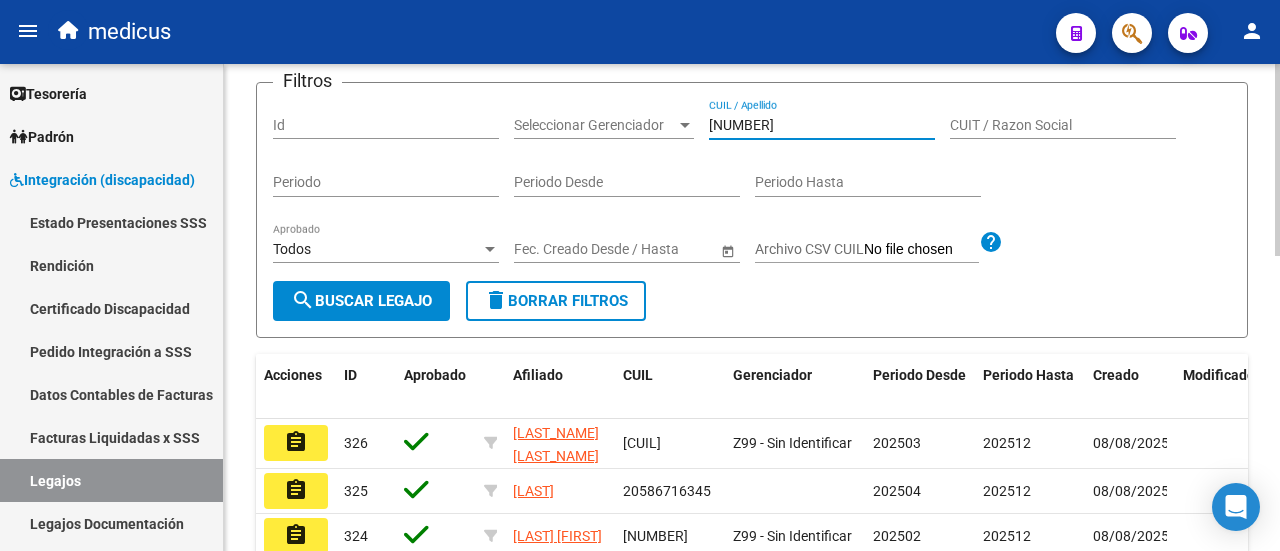 type on "[NUMBER]" 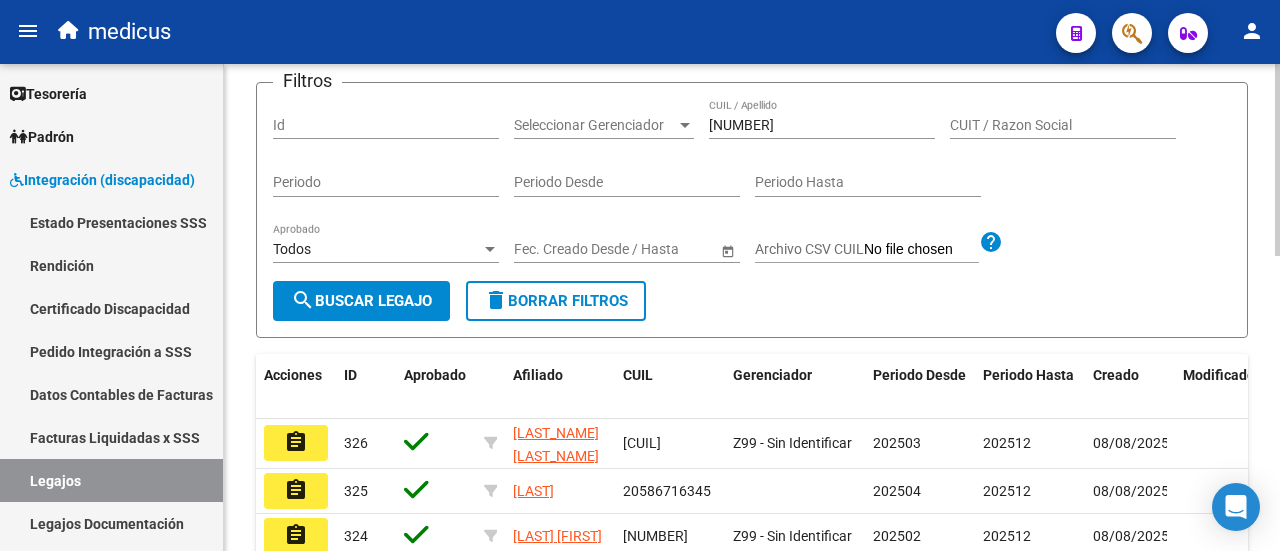 click on "Todos Aprobado" 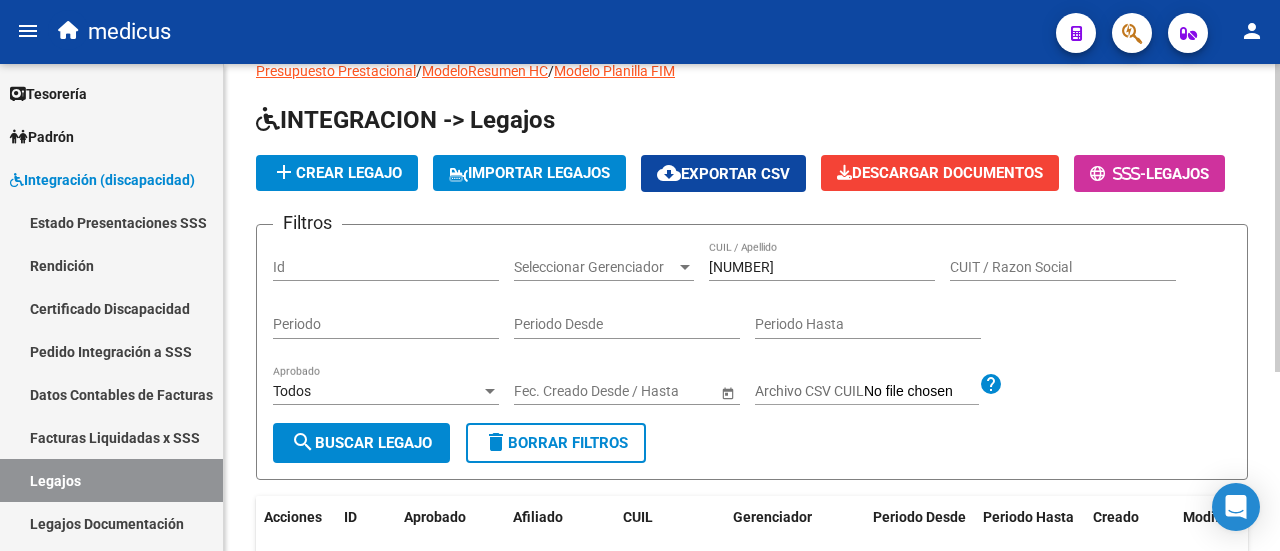 scroll, scrollTop: 0, scrollLeft: 0, axis: both 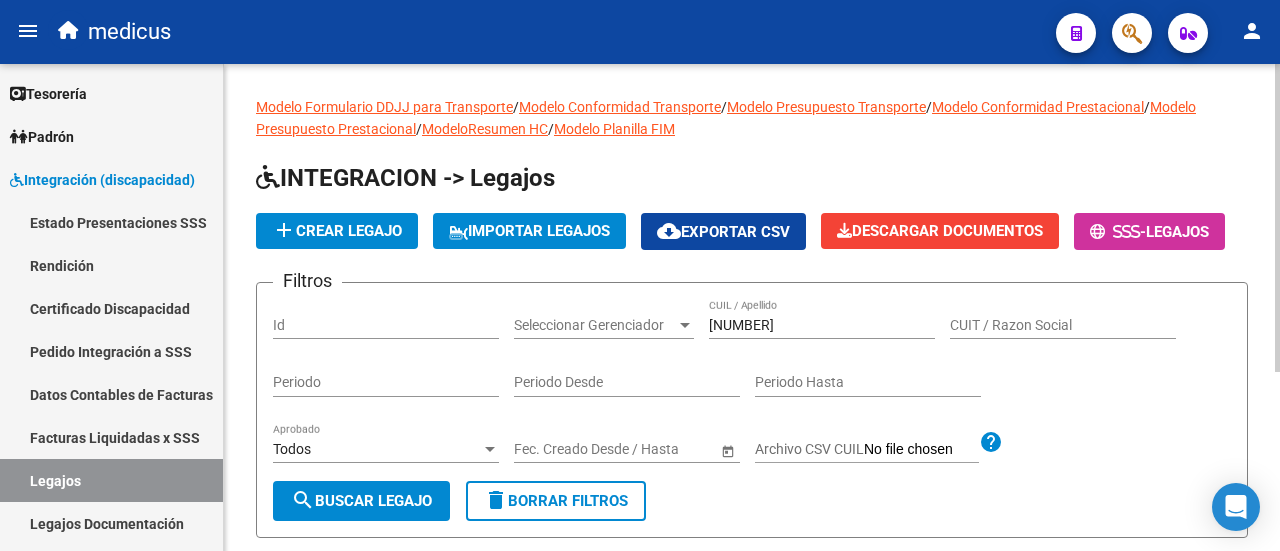 click on "add  Crear Legajo" 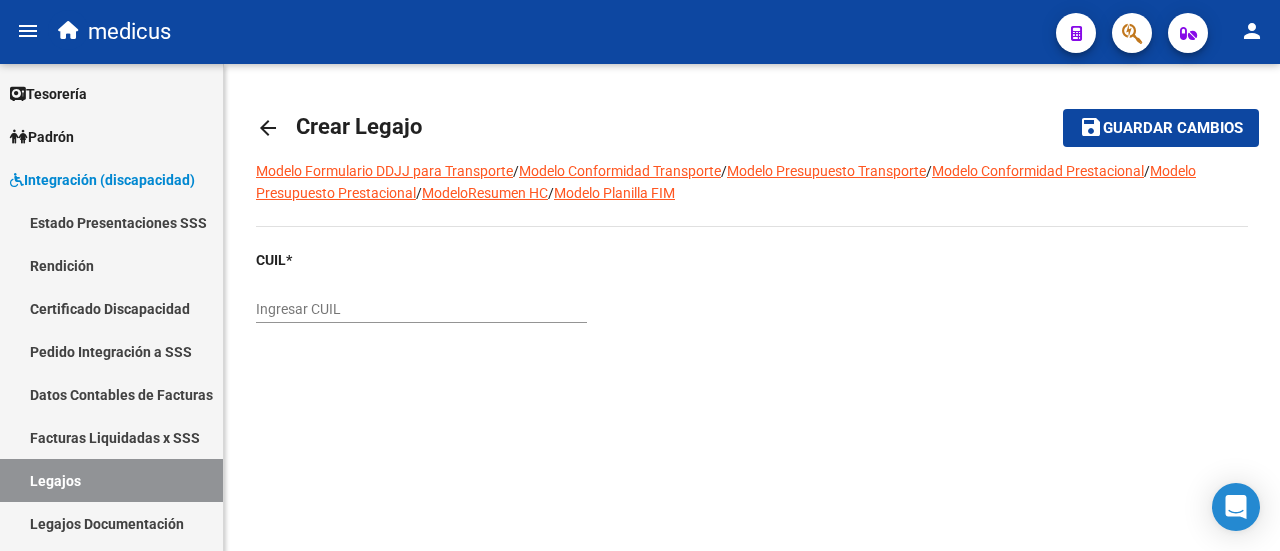 click on "Ingresar CUIL" at bounding box center (421, 309) 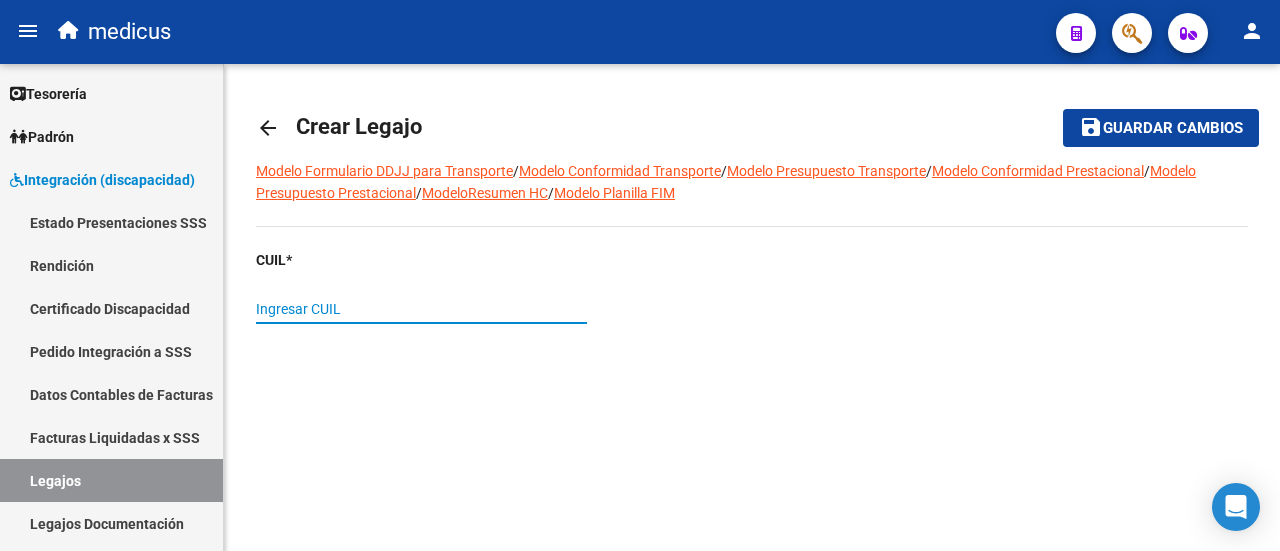 paste on "[CUIL]" 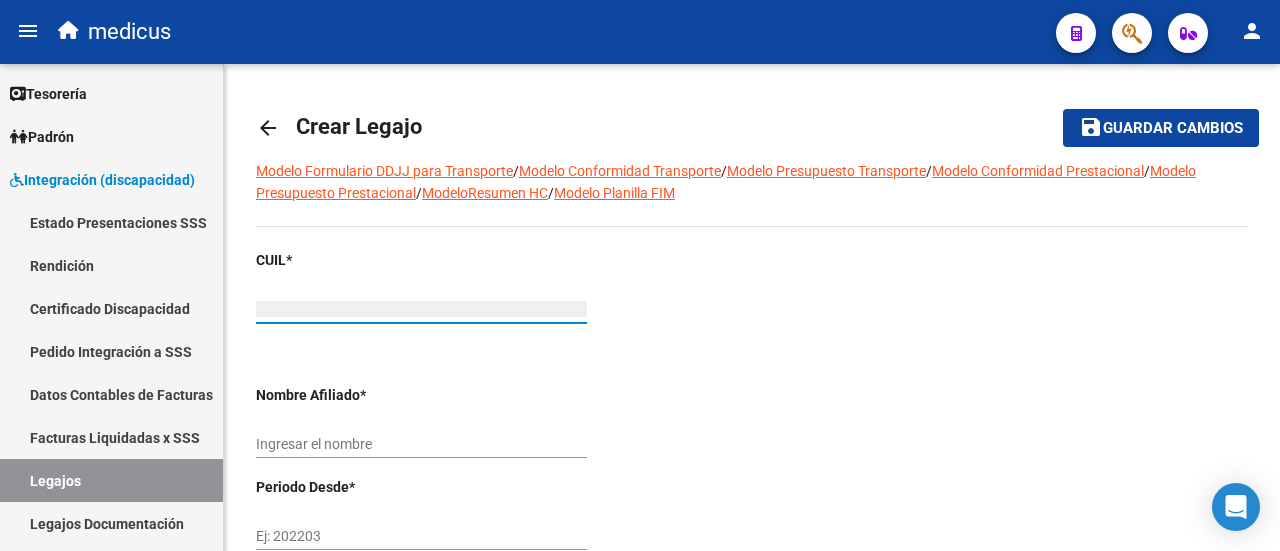 type on "[CUIL]" 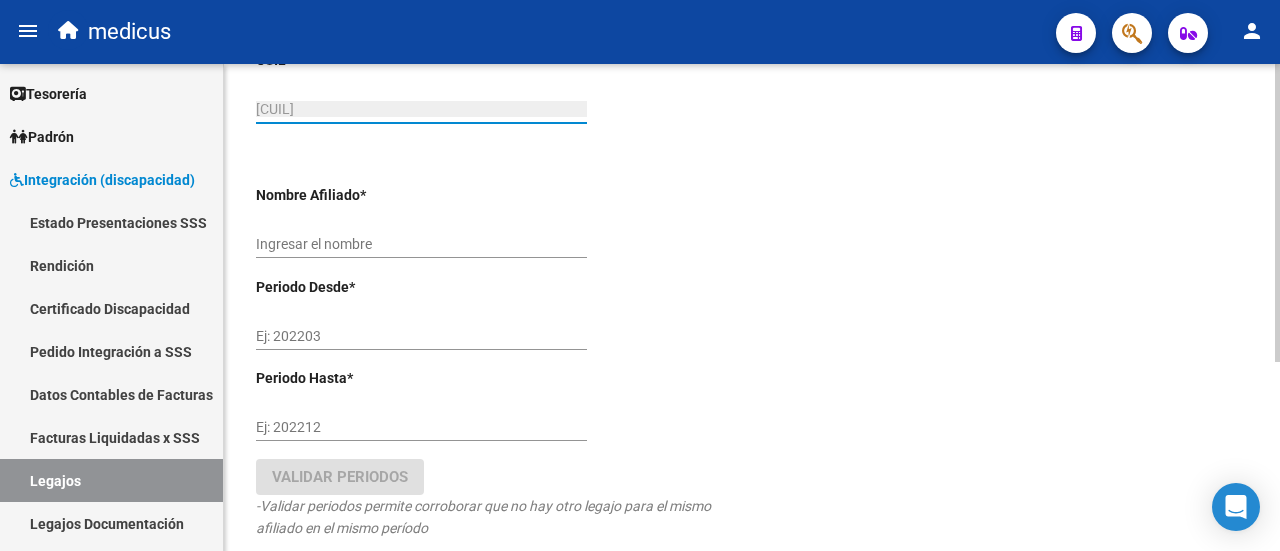 type on "[LAST]" 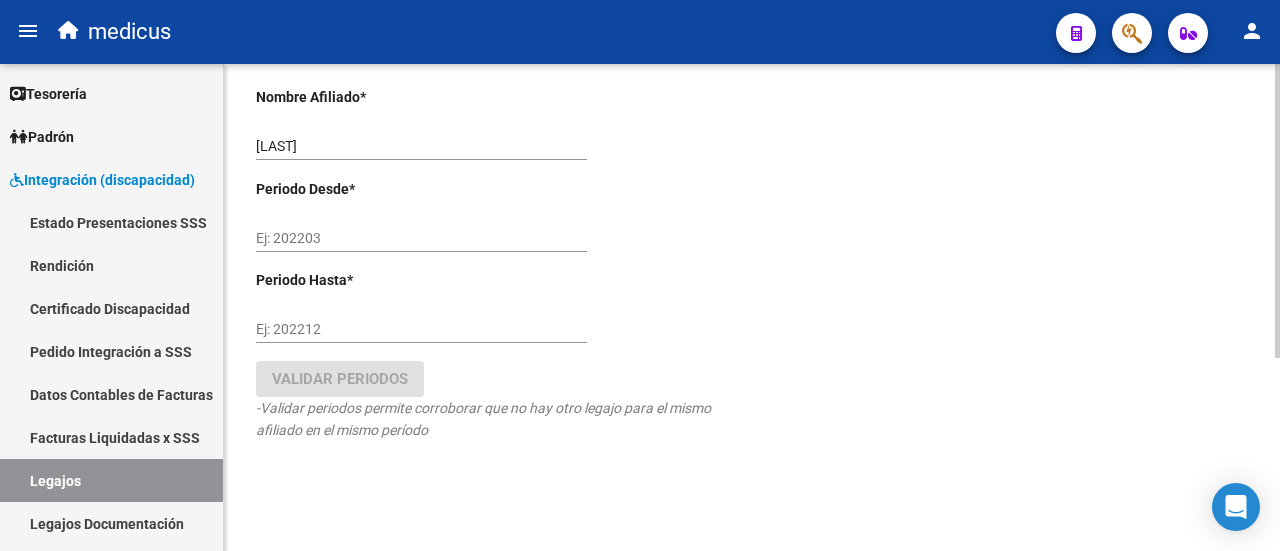 scroll, scrollTop: 319, scrollLeft: 0, axis: vertical 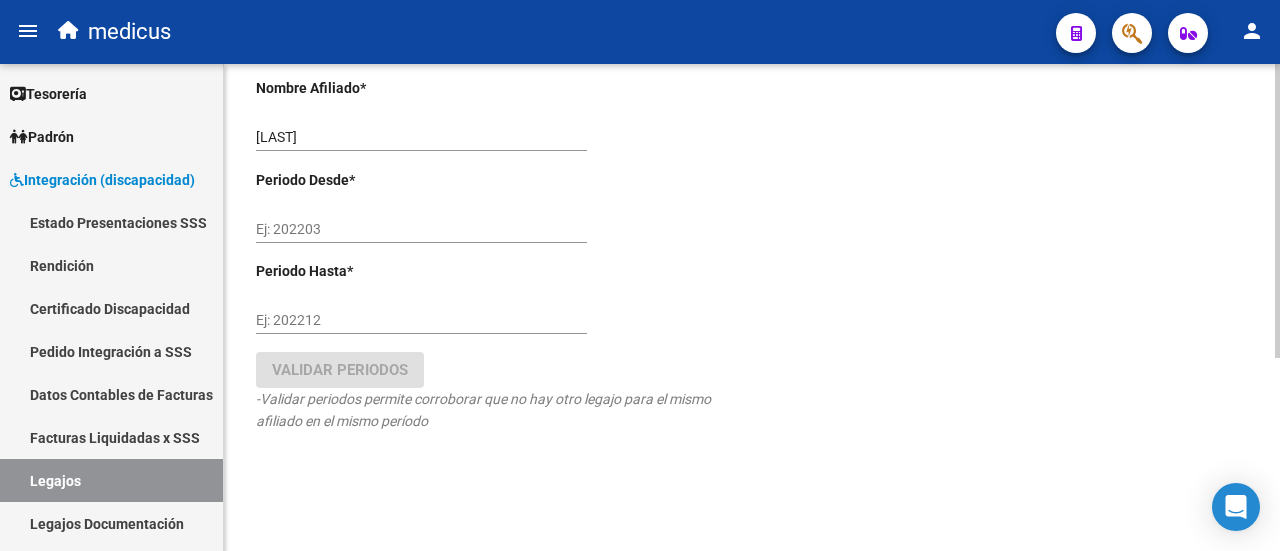 type on "[CUIL]" 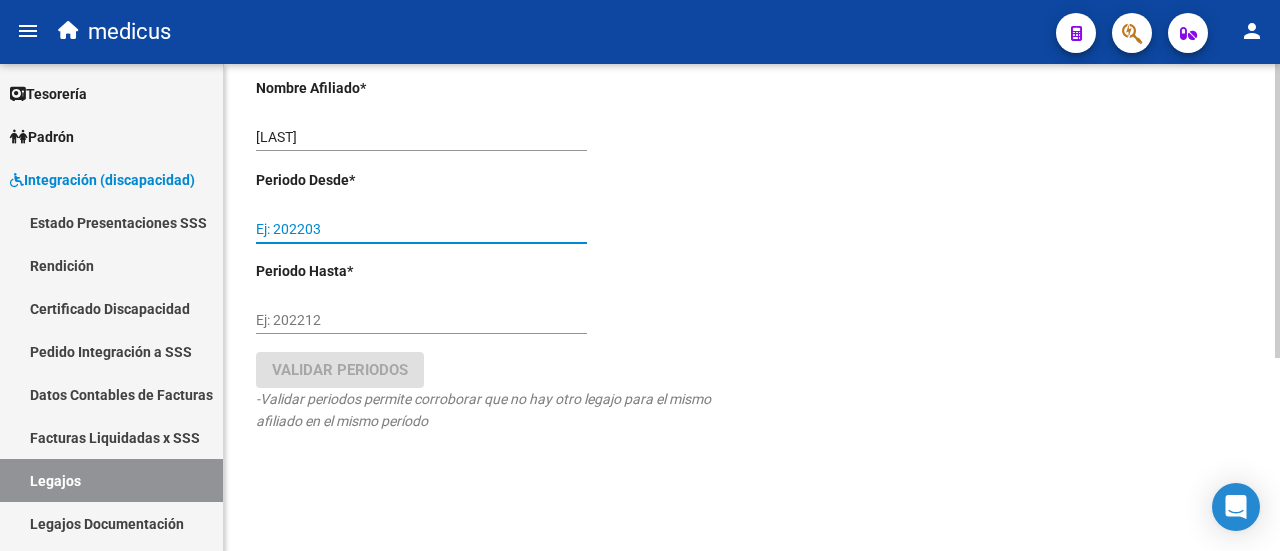 click on "Ej: 202203" at bounding box center [421, 229] 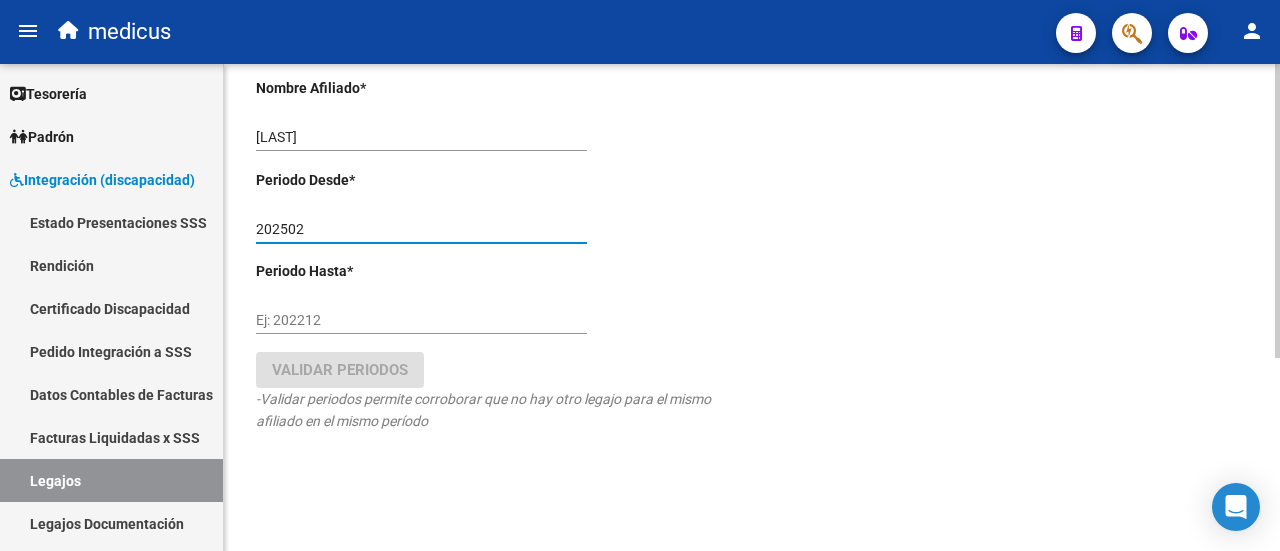 type on "202502" 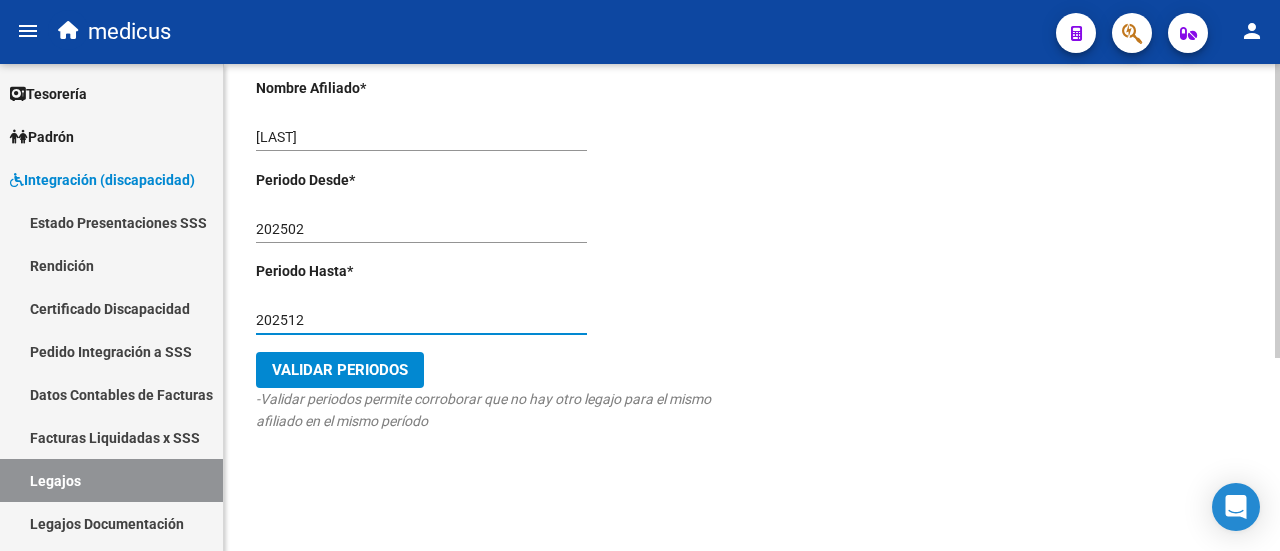 type on "202512" 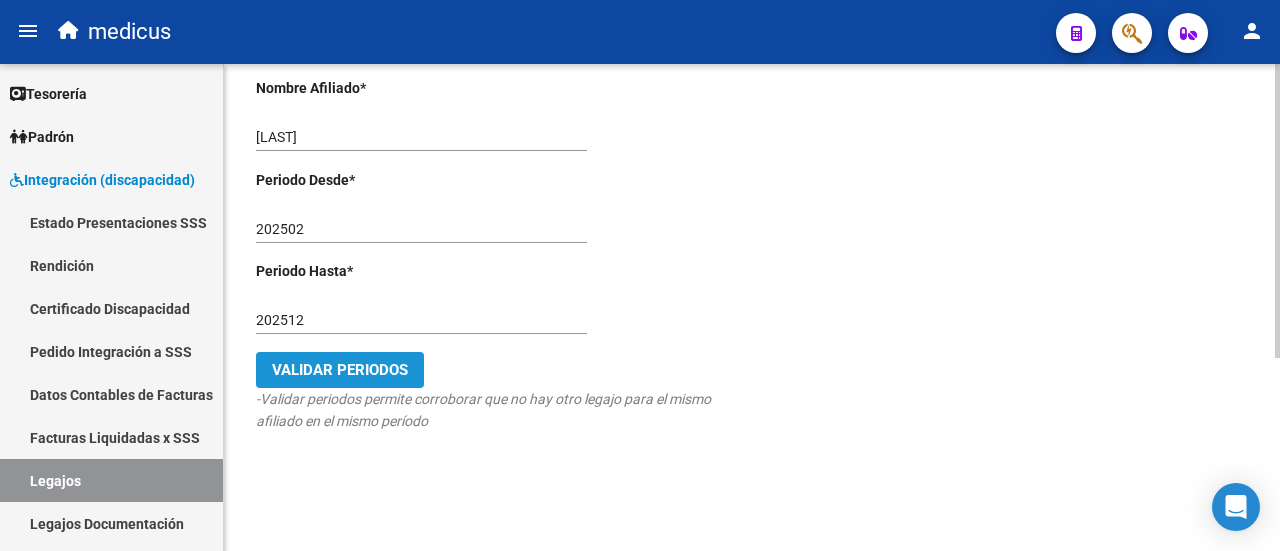 click on "Validar Periodos" 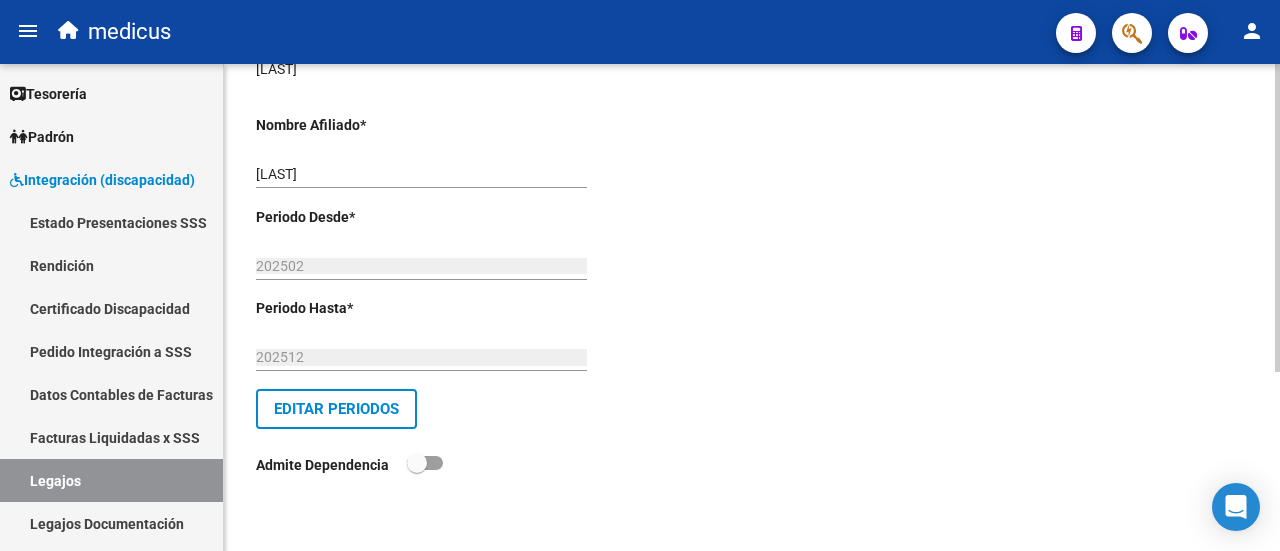 scroll, scrollTop: 0, scrollLeft: 0, axis: both 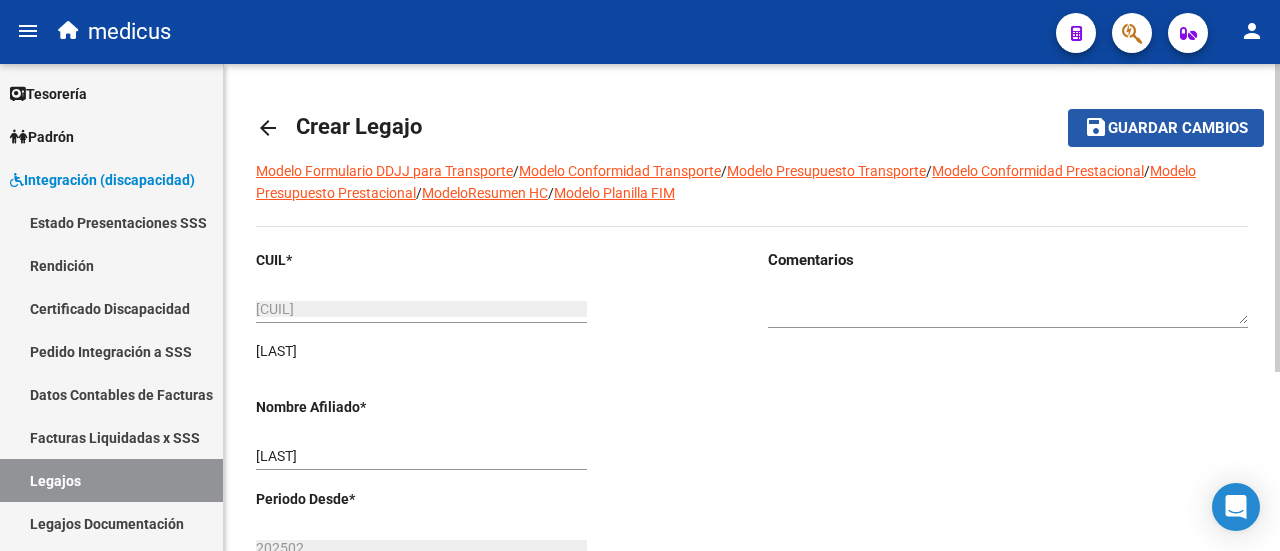 click on "Guardar cambios" 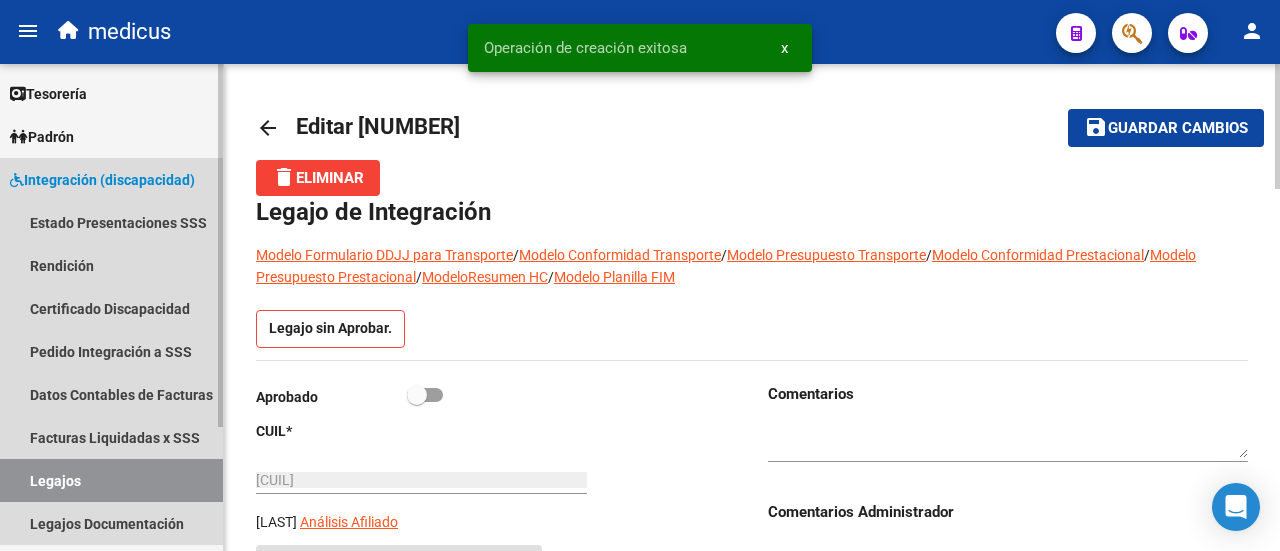 click on "Legajos" at bounding box center [111, 480] 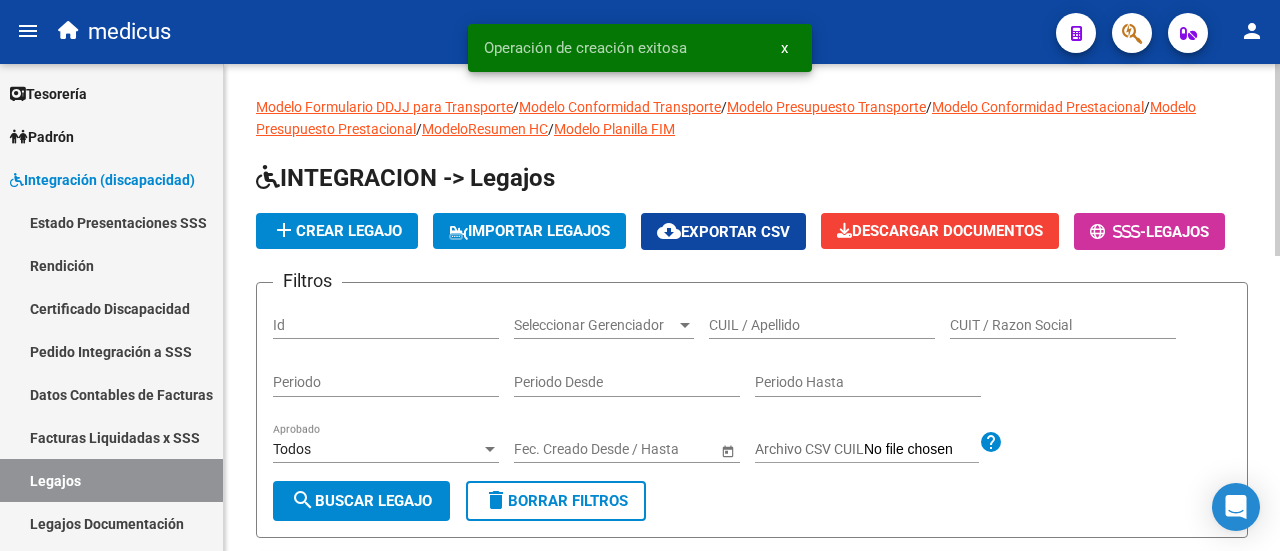 click on "CUIL / Apellido" at bounding box center (822, 325) 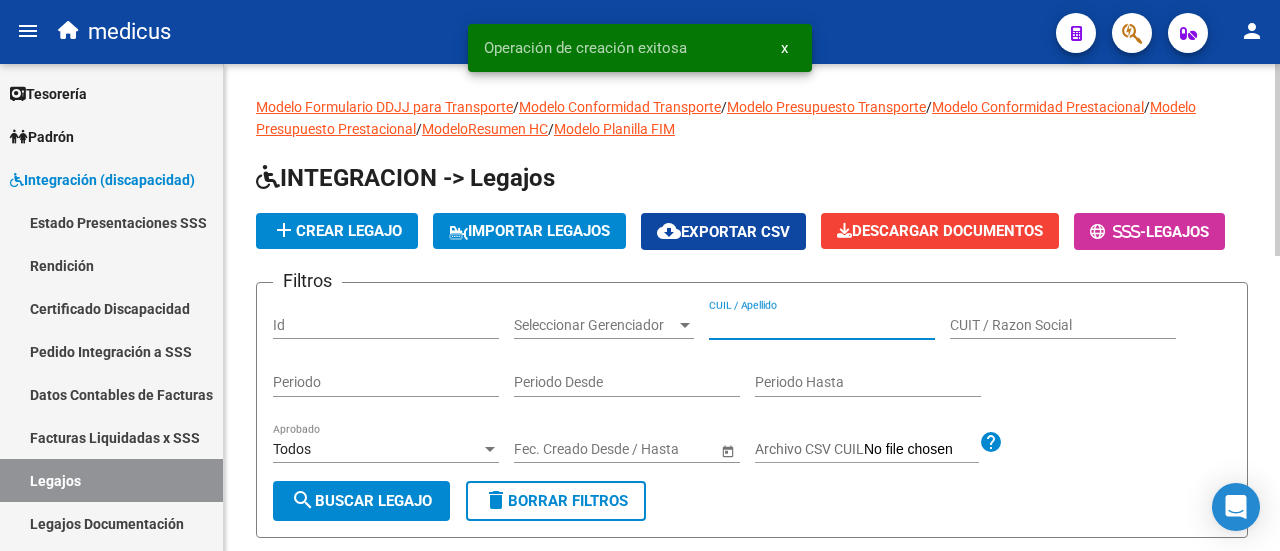paste on "[NUMBER]" 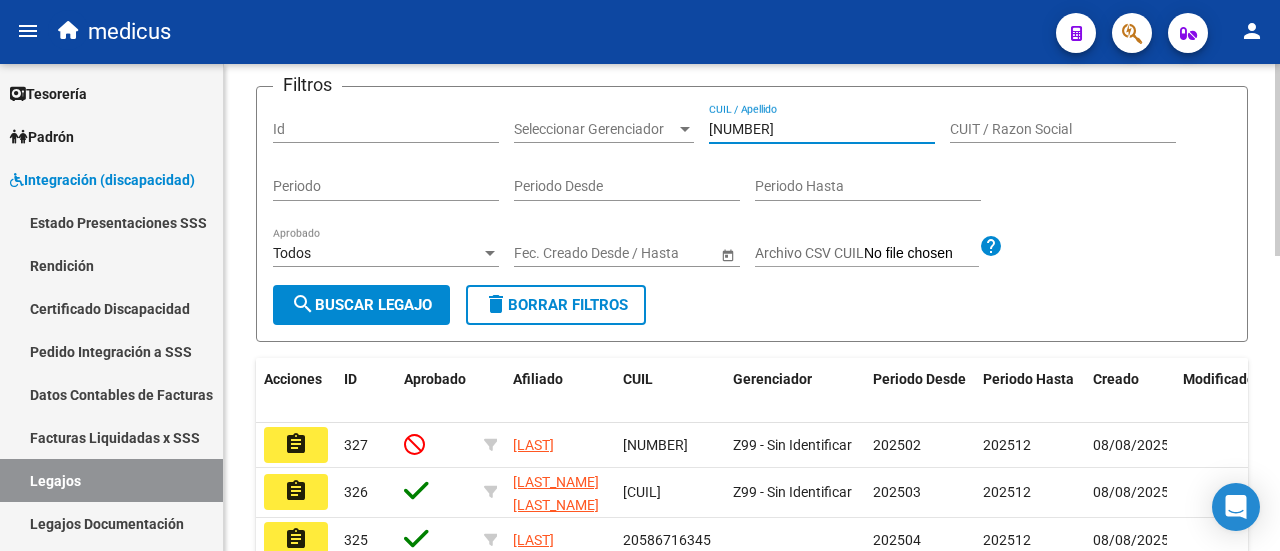 scroll, scrollTop: 200, scrollLeft: 0, axis: vertical 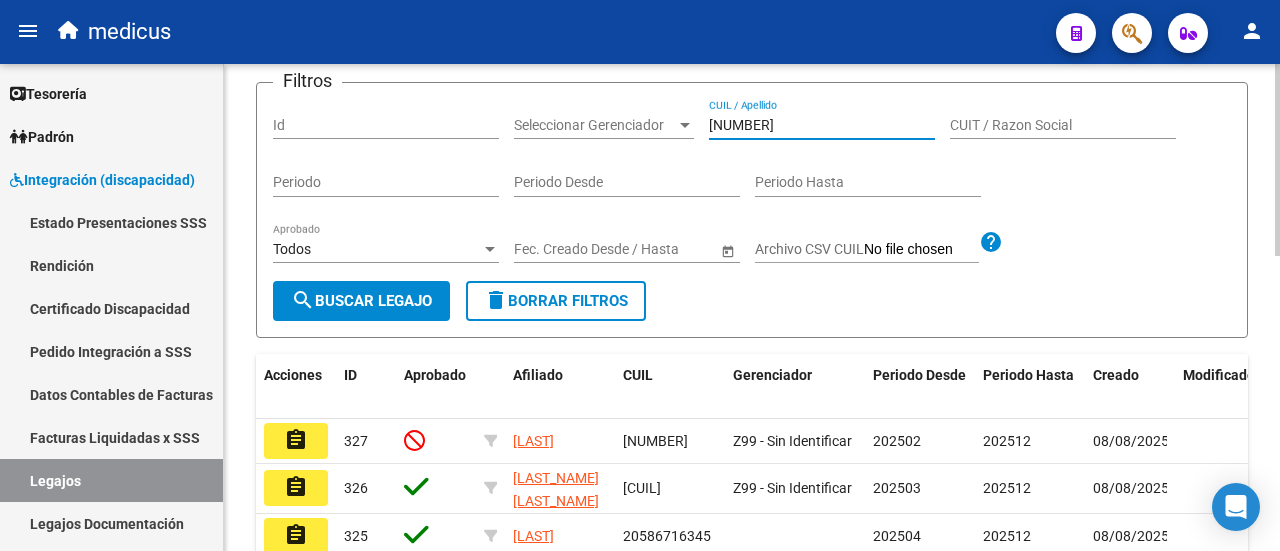 type on "[NUMBER]" 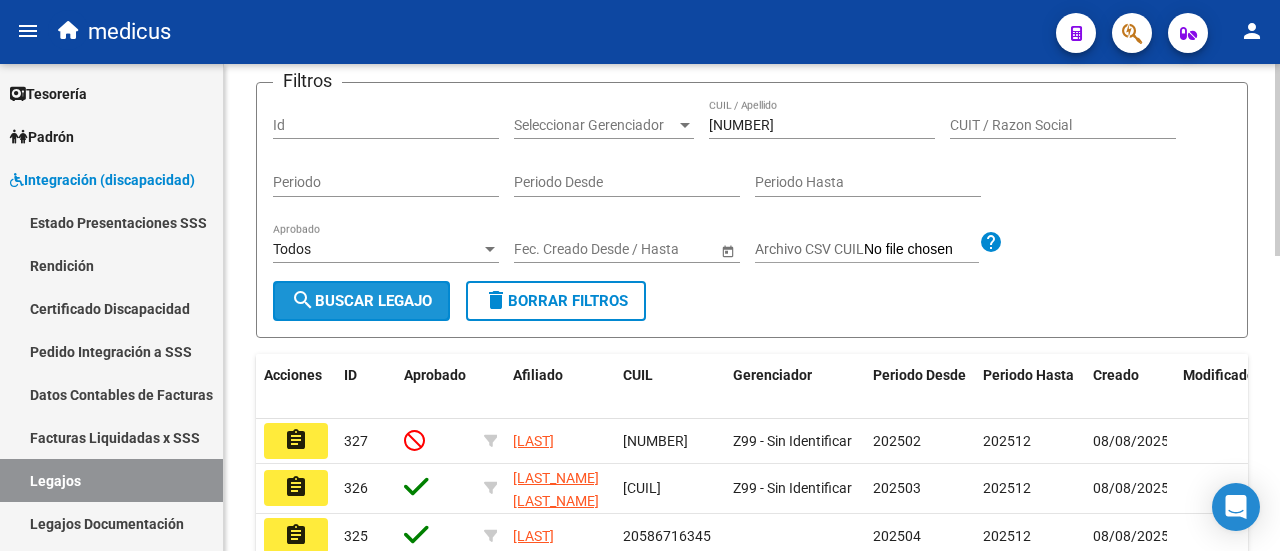 click on "search  Buscar Legajo" 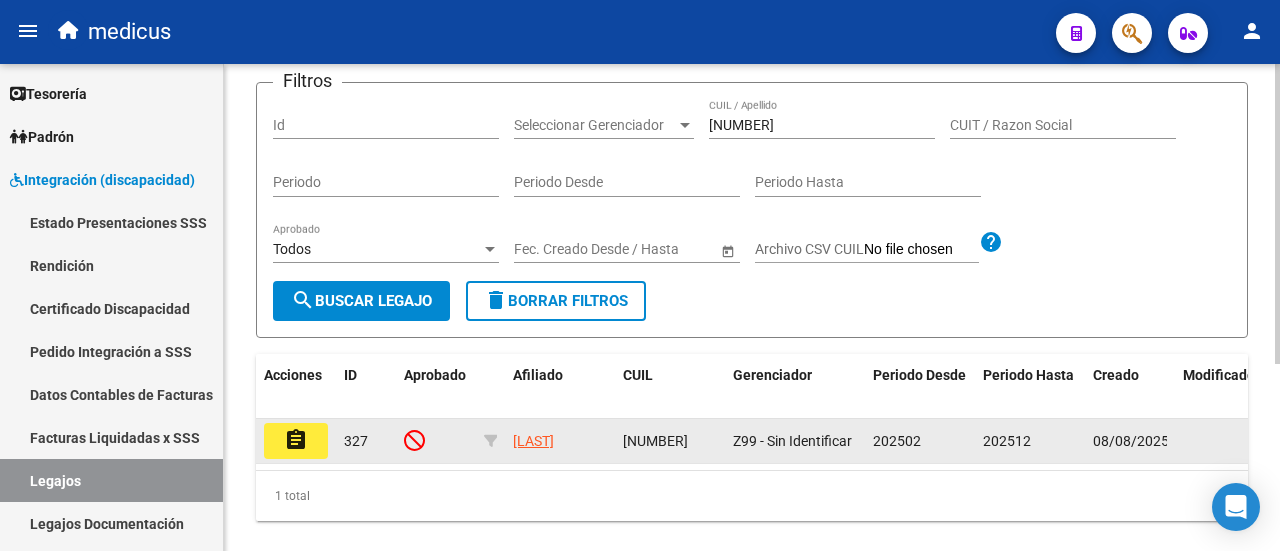 click on "assignment" 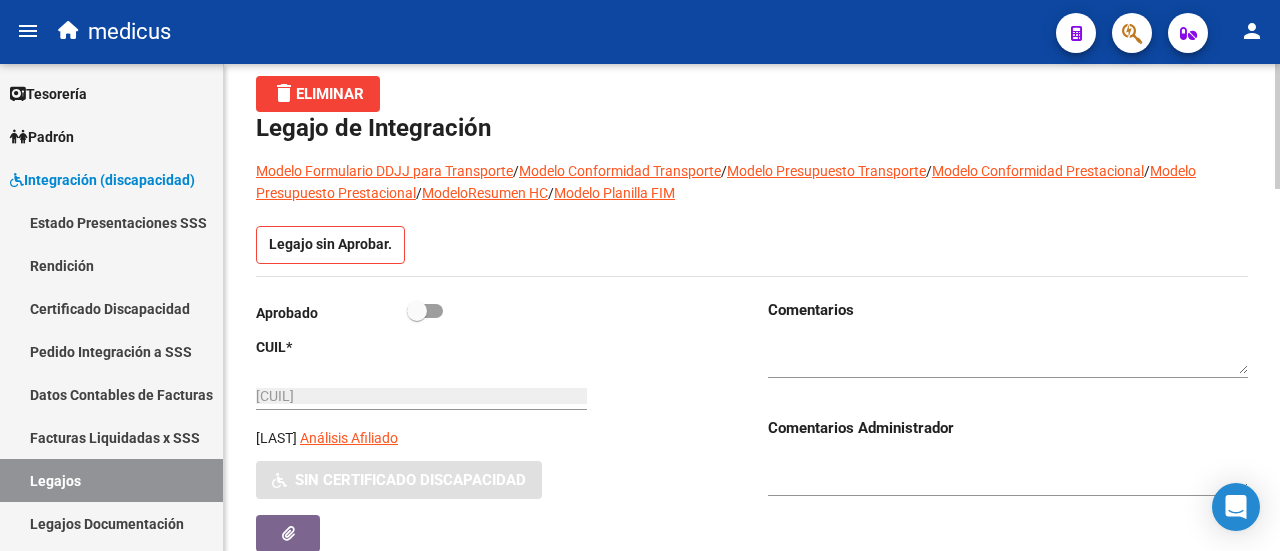 scroll, scrollTop: 0, scrollLeft: 0, axis: both 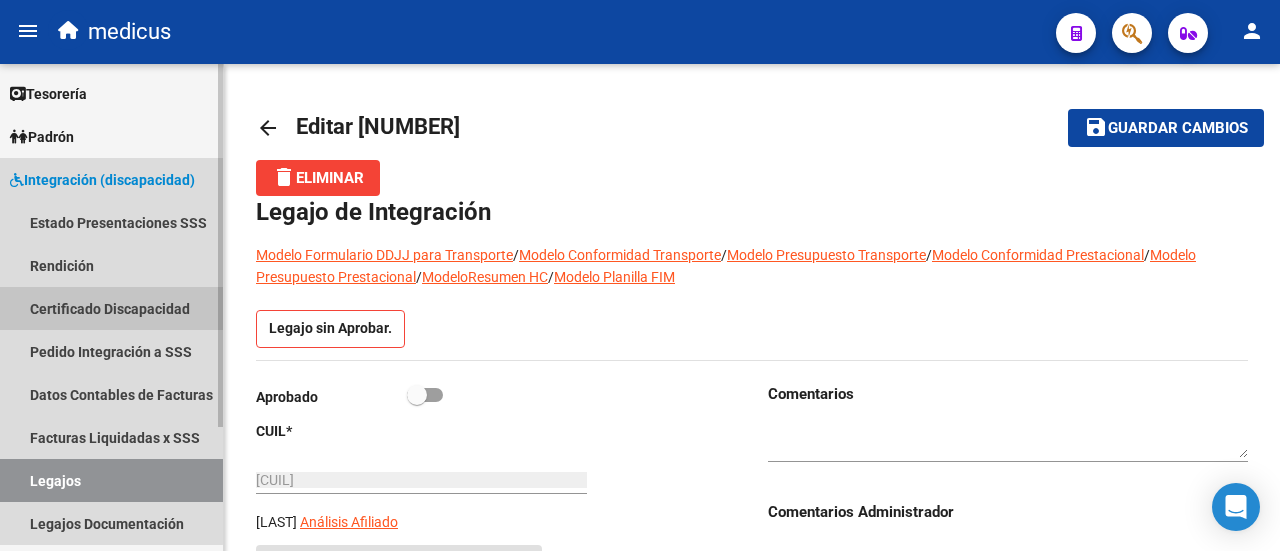 click on "Certificado Discapacidad" at bounding box center (111, 308) 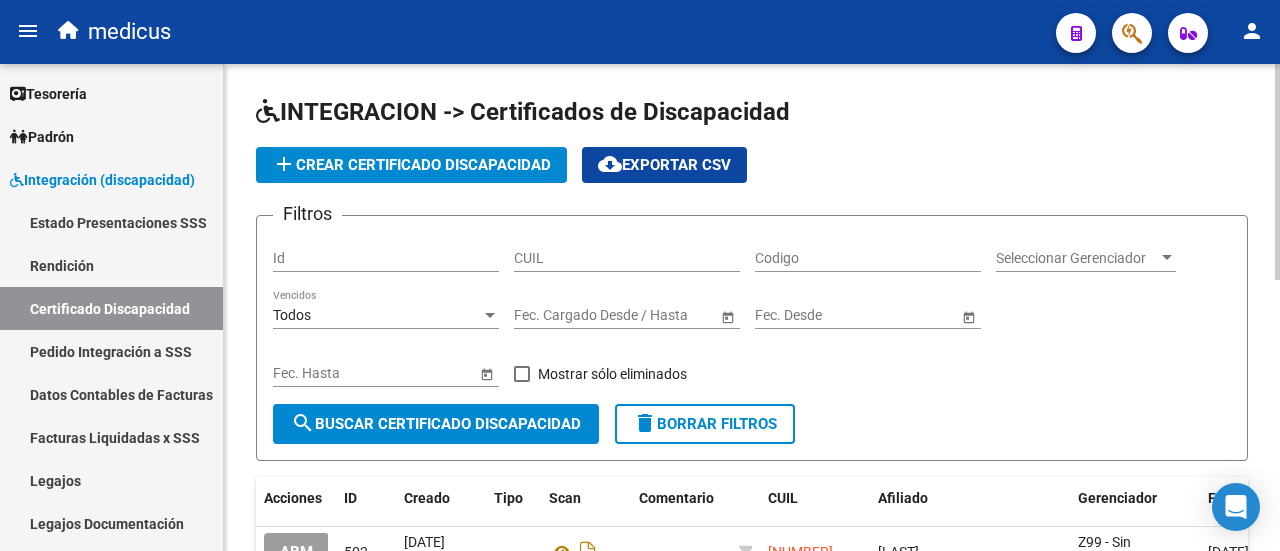 click on "CUIL" at bounding box center [627, 258] 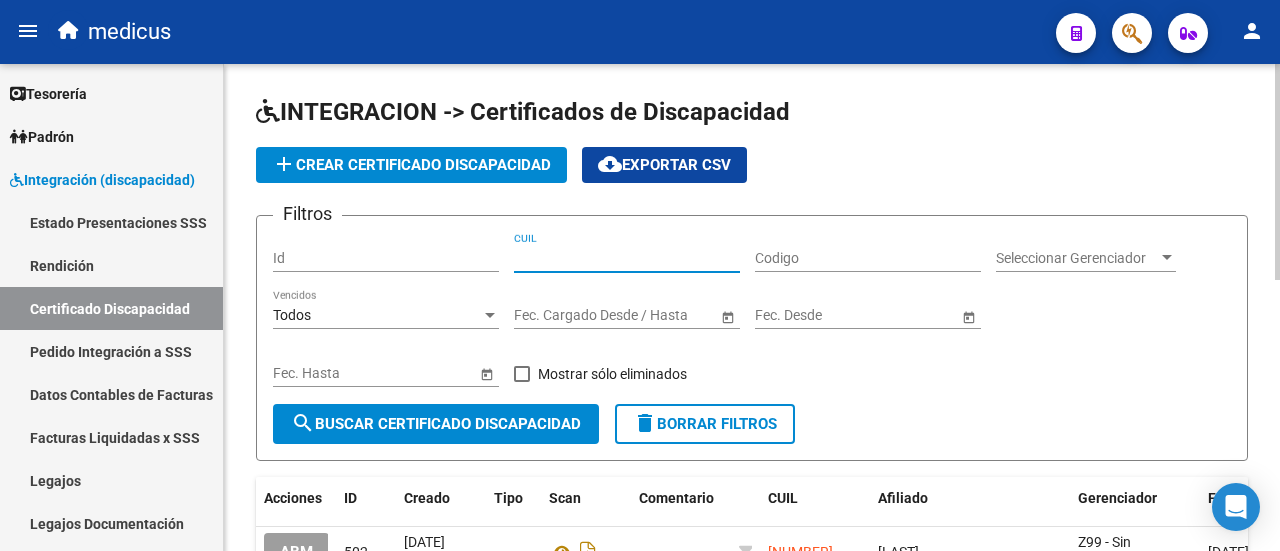 paste on "[CUIL]" 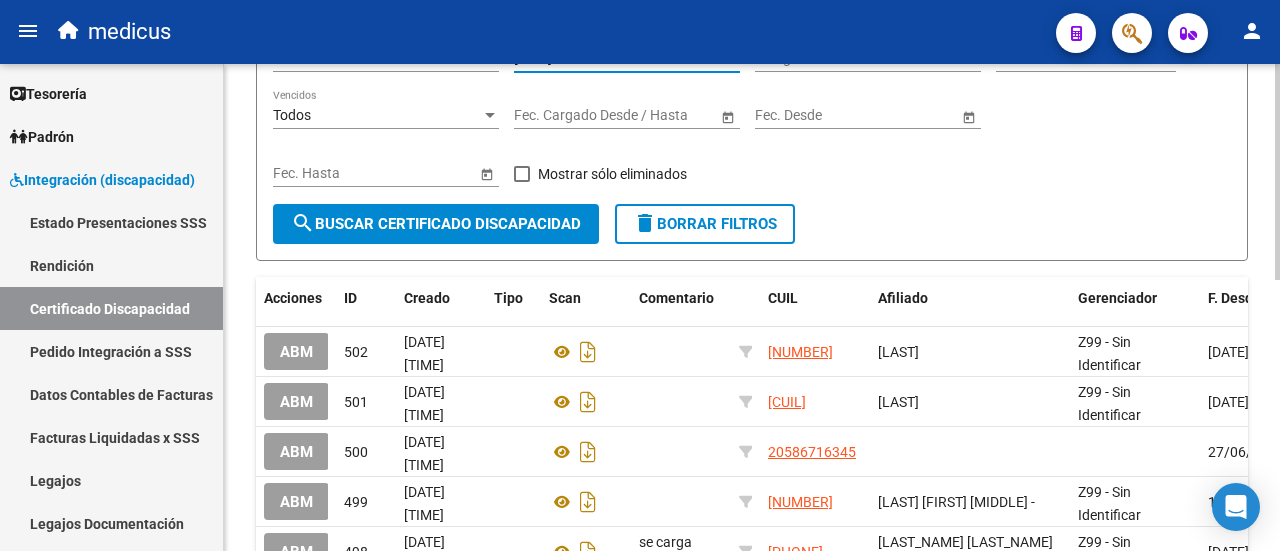 type on "[CUIL]" 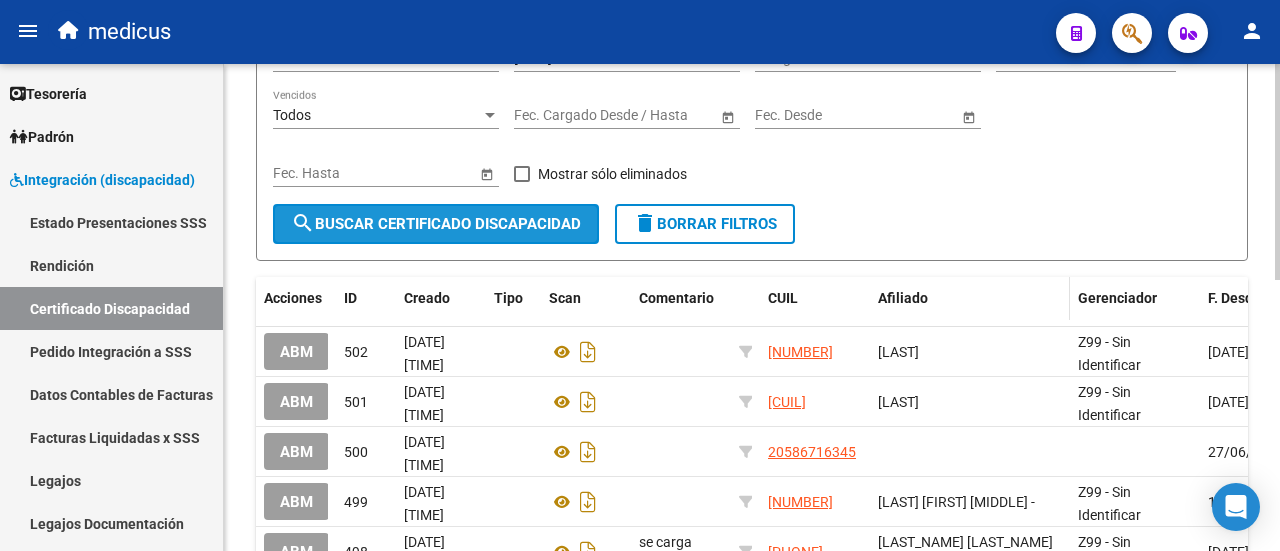 drag, startPoint x: 414, startPoint y: 230, endPoint x: 1009, endPoint y: 305, distance: 599.70825 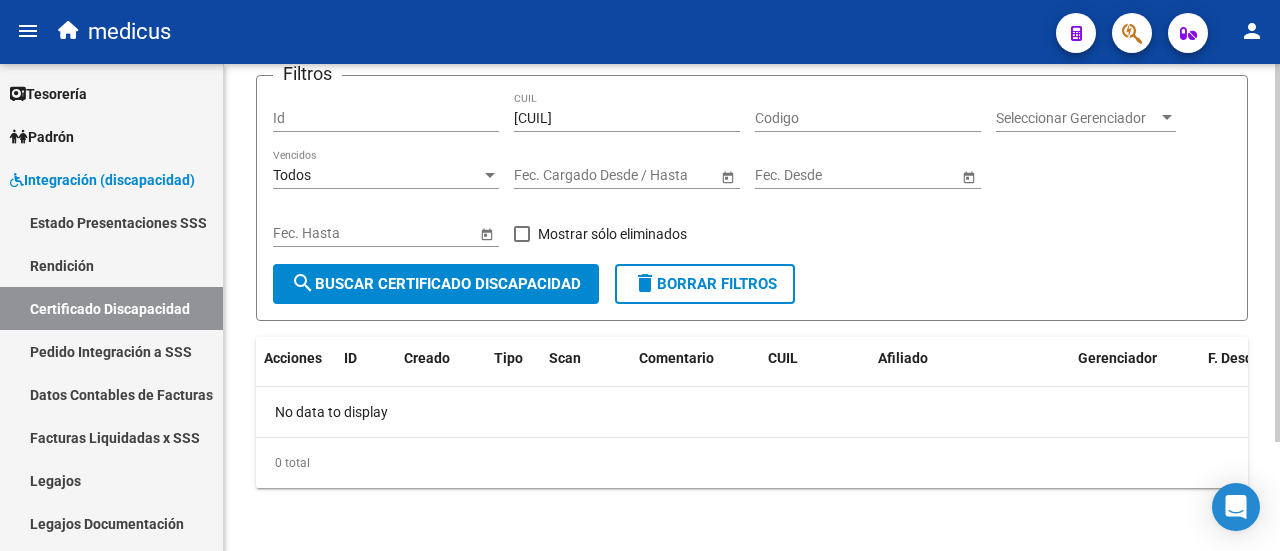 scroll, scrollTop: 0, scrollLeft: 0, axis: both 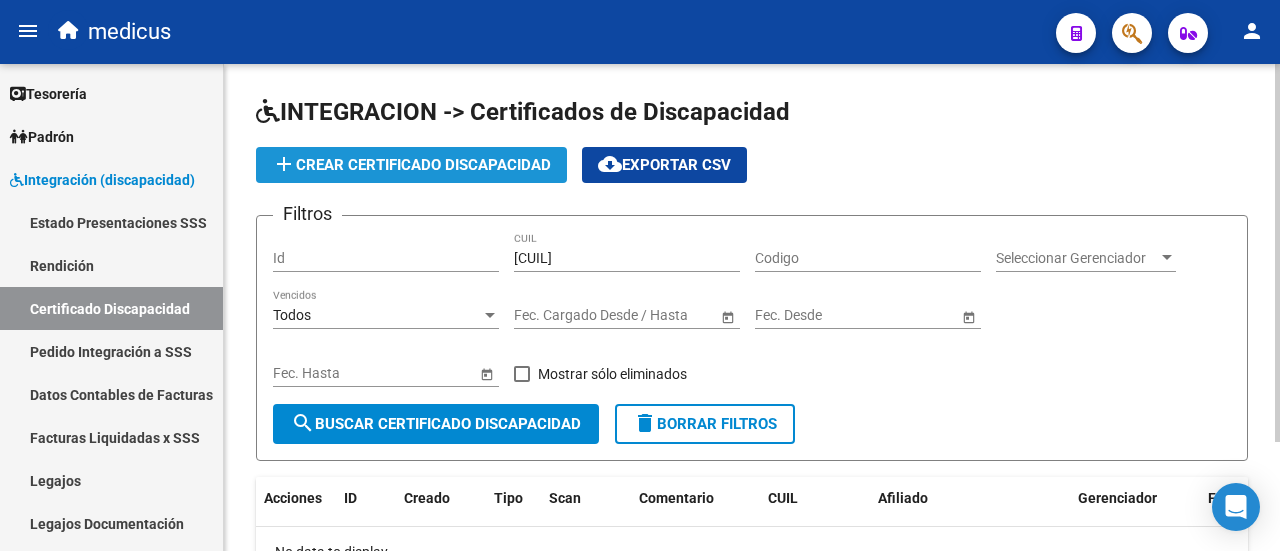 click on "add  Crear Certificado Discapacidad" 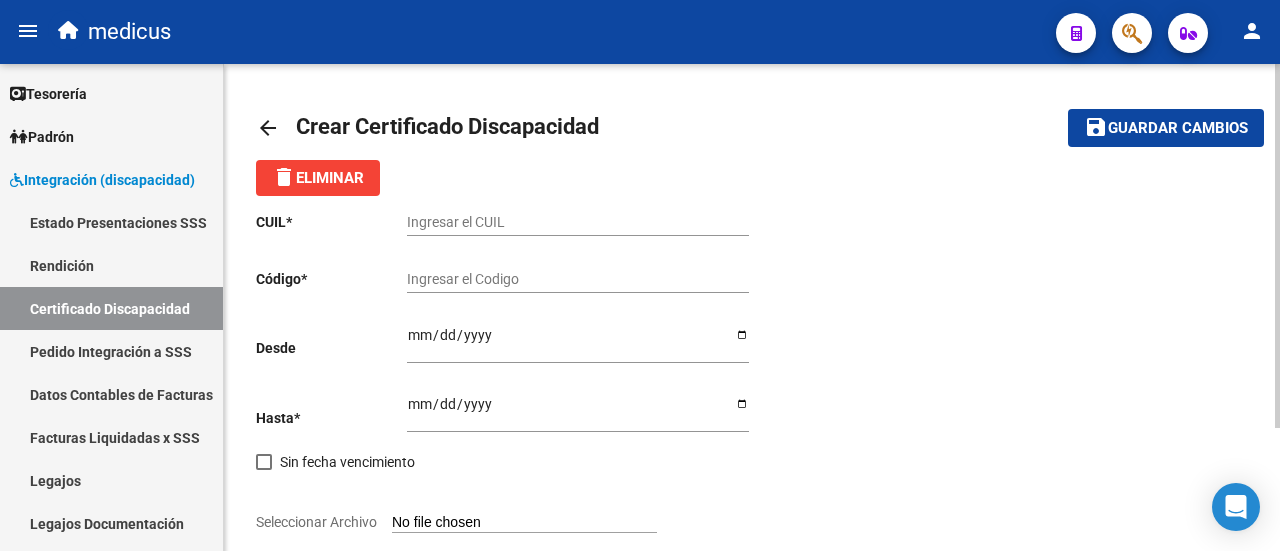 click on "Ingresar el CUIL" at bounding box center (578, 222) 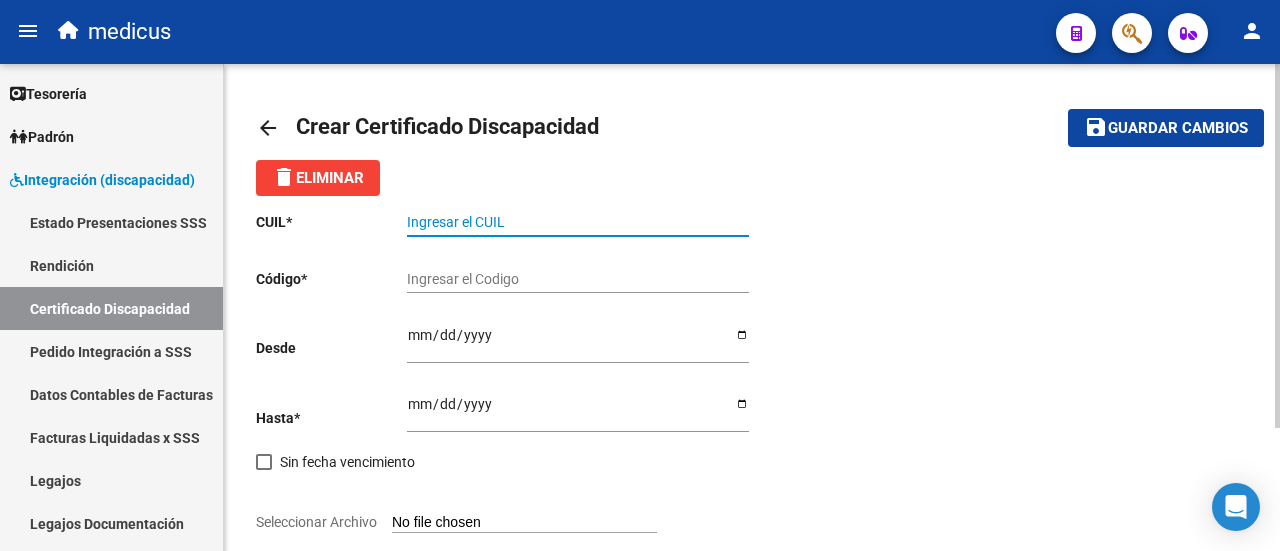 paste on "[CUIL]" 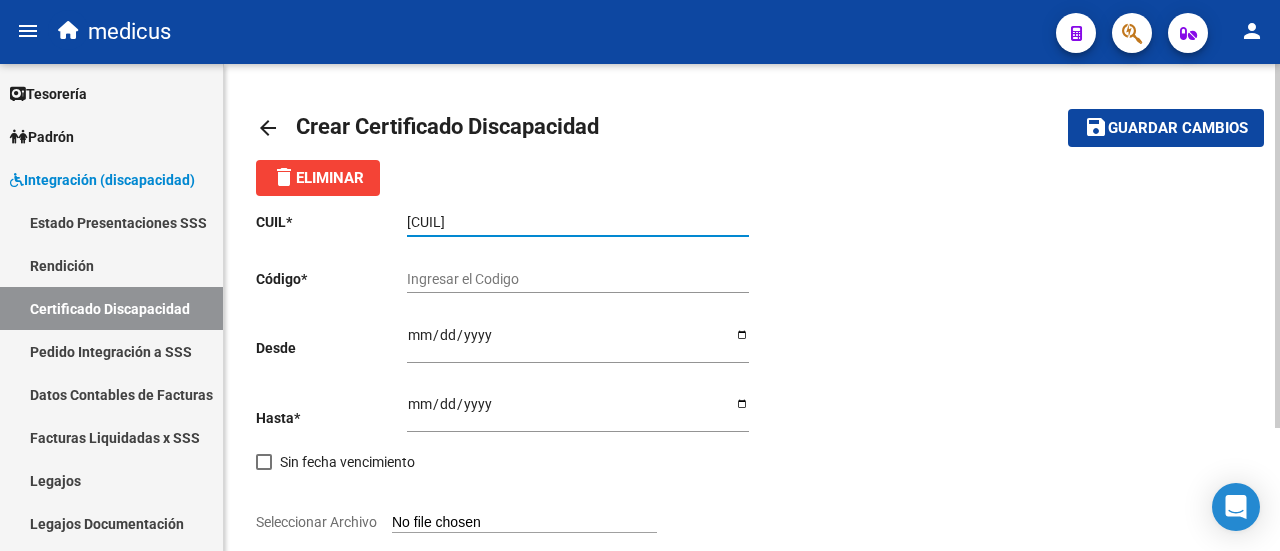 type on "[CUIL]" 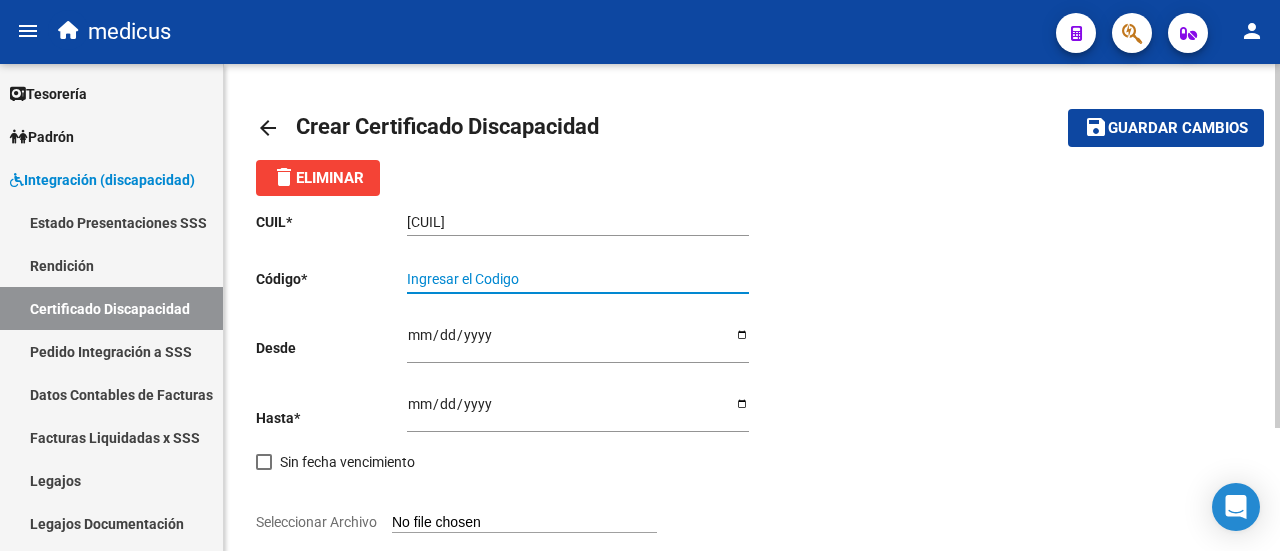 click on "Ingresar el Codigo" at bounding box center [578, 279] 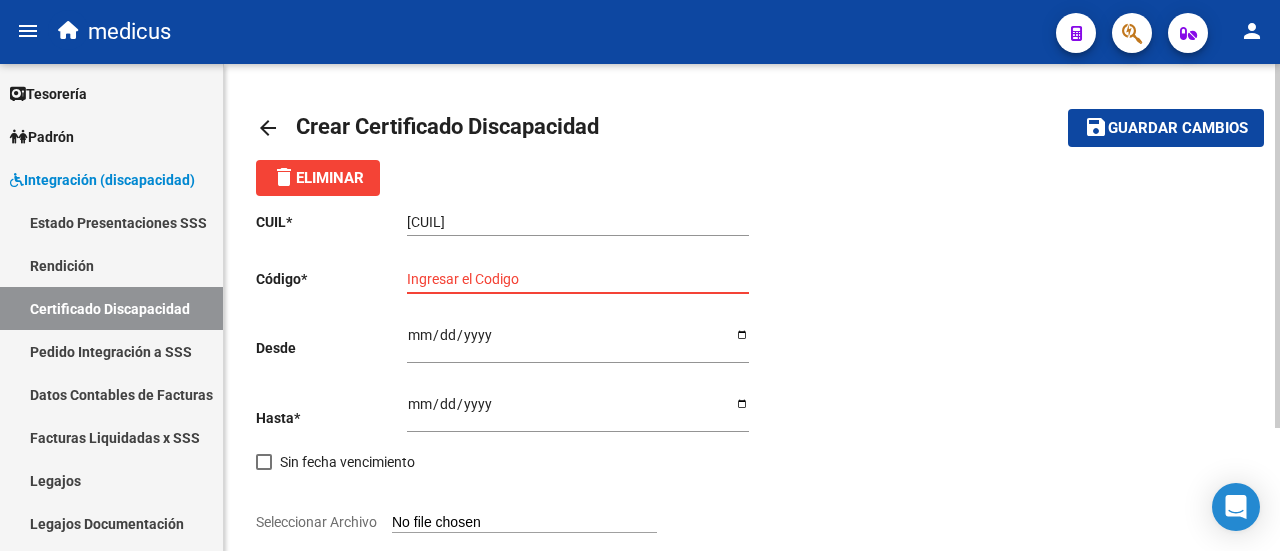 paste on "ARG-01-00047432354-[DATE]-[DATE]-BS -358" 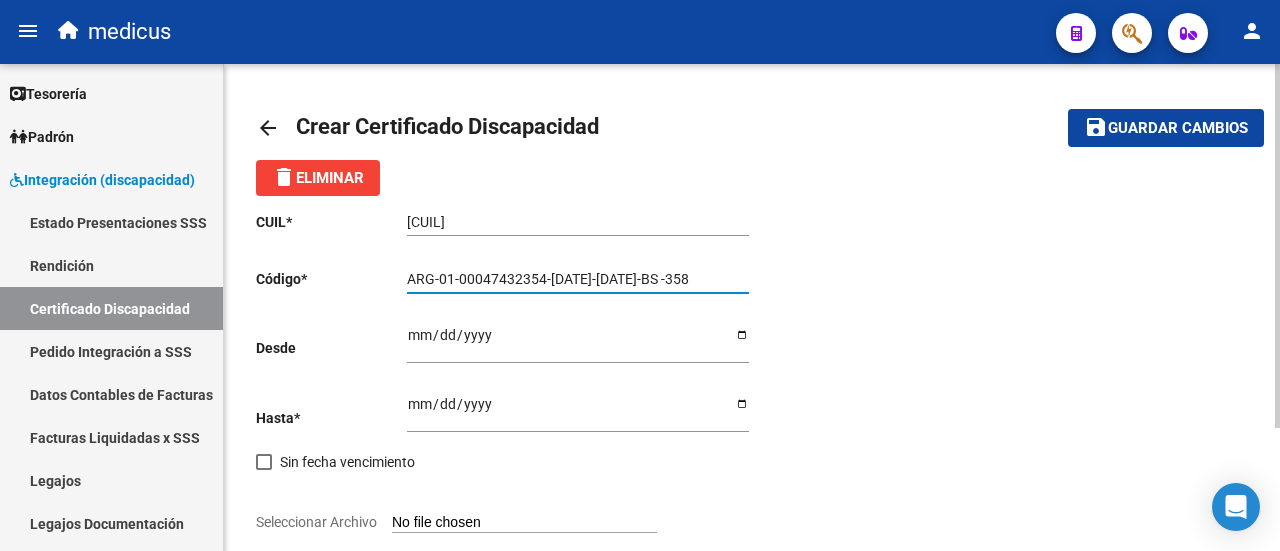 click on "ARG-01-00047432354-[DATE]-[DATE]-BS -358" at bounding box center (578, 279) 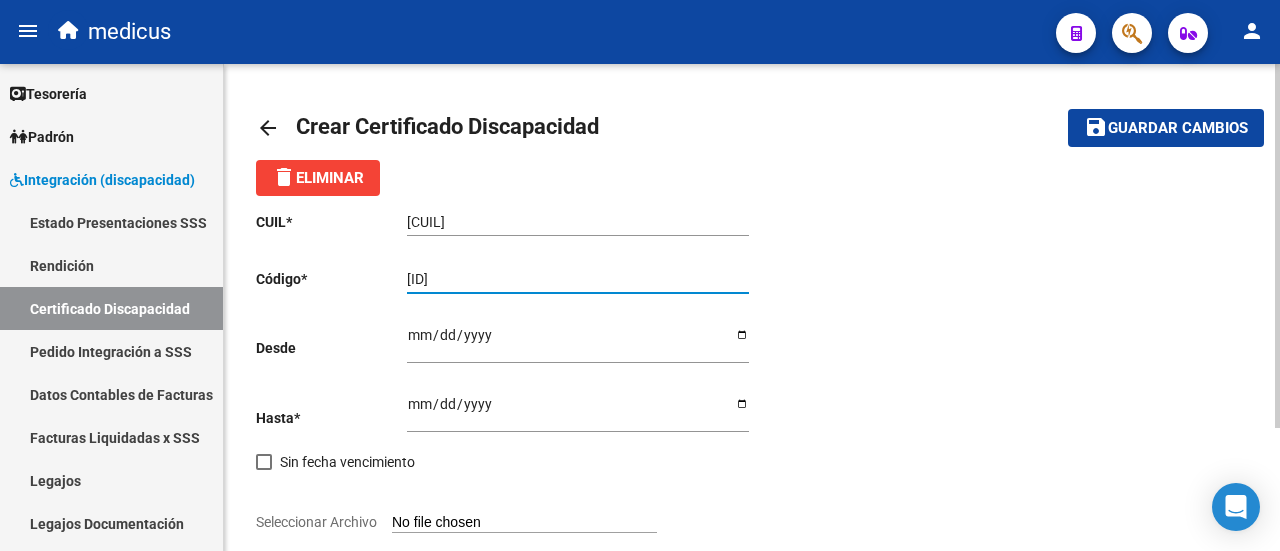 click on "[ID]" at bounding box center (578, 279) 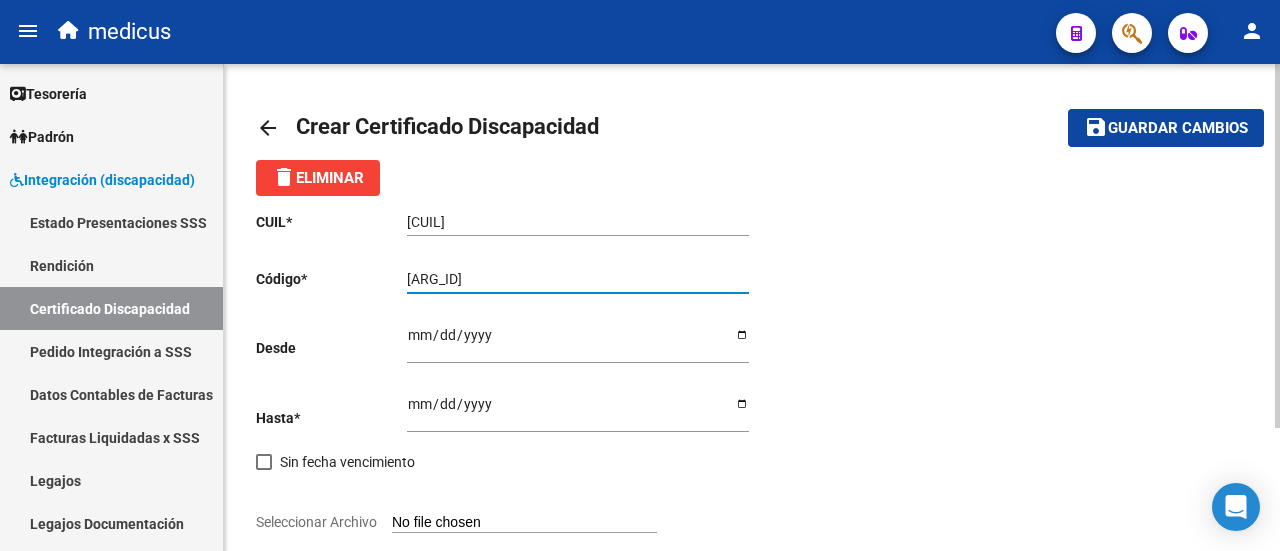 click on "[ARG_ID]" at bounding box center [578, 279] 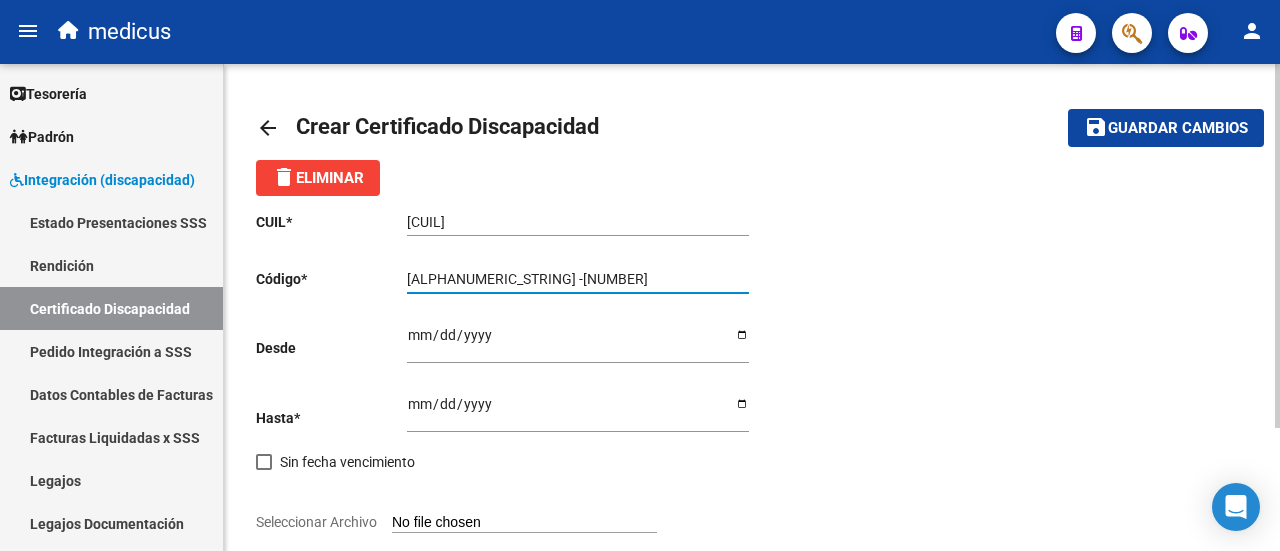 click on "[ALPHANUMERIC_STRING] -[NUMBER]" at bounding box center (578, 279) 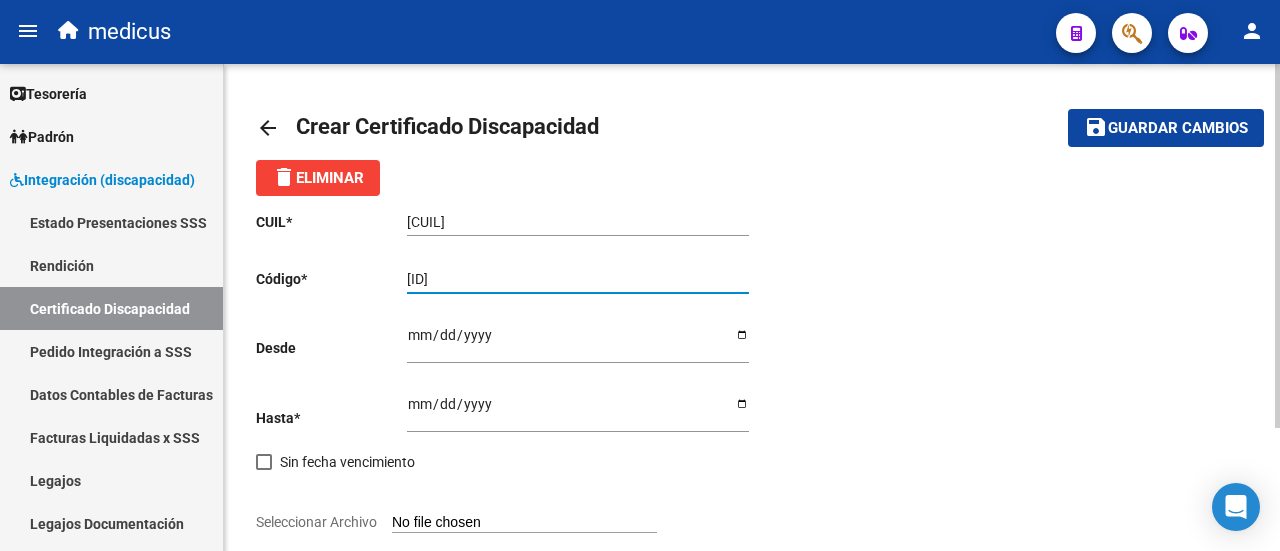 type on "[ID]" 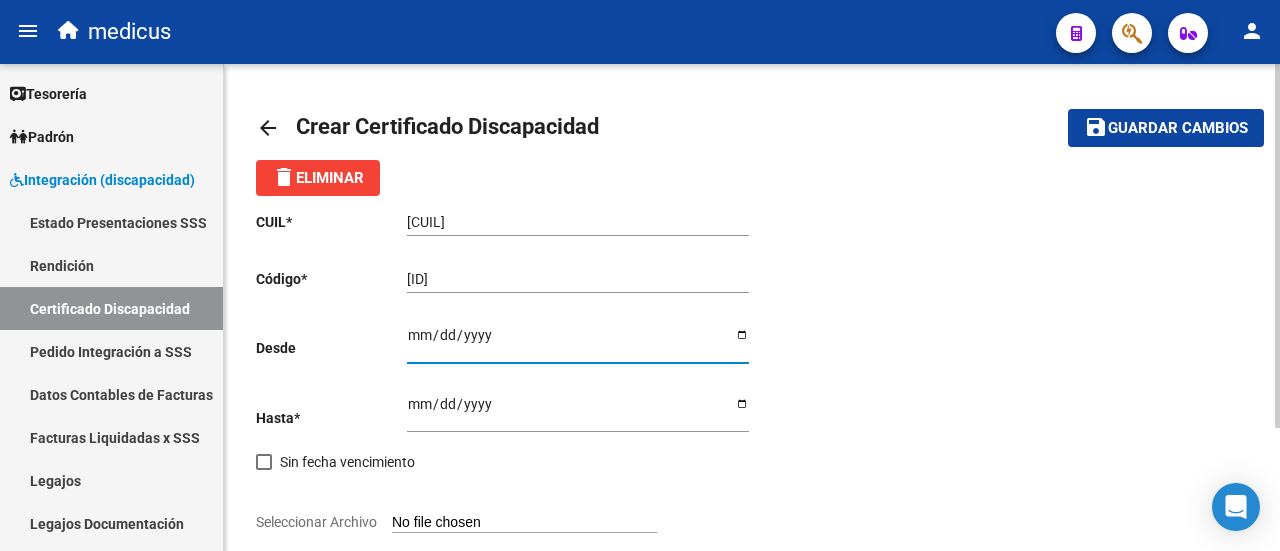 type on "[DATE]" 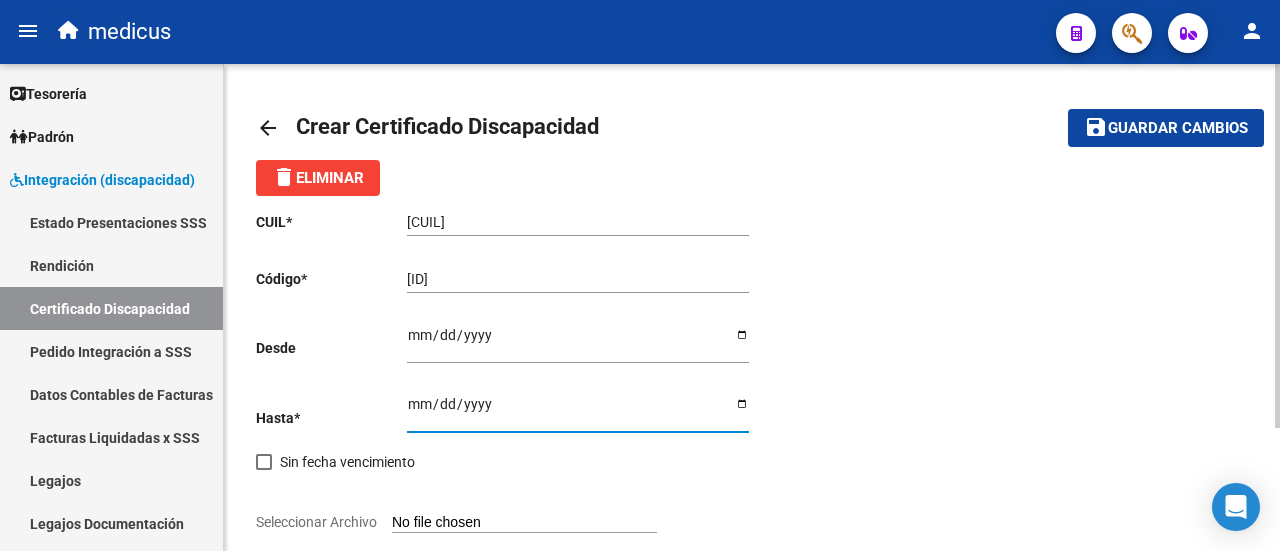 click on "Ingresar fec. Hasta" at bounding box center [578, 411] 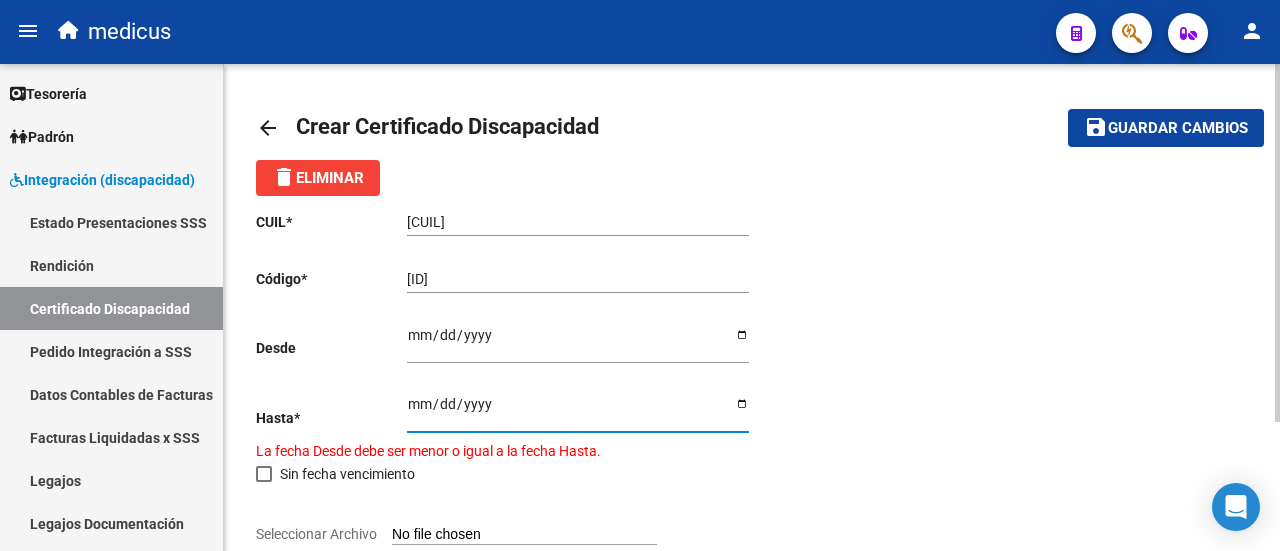 type on "[DATE]" 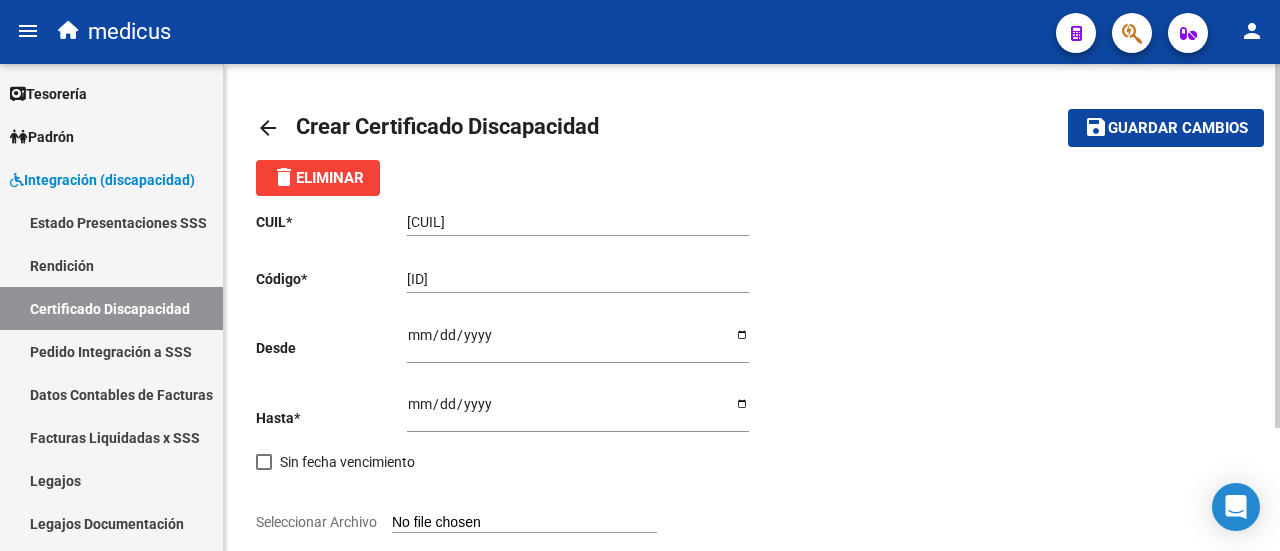 click on "CUIL  *   [PHONE] Ingresar el CUIL  Código  *   [ID] Ingresar el Codigo  Desde    [DATE] Ingresar fec. Desde  Hasta  *   [DATE] Ingresar fec. Hasta     Sin fecha vencimiento        Seleccionar Archivo Comentario:" 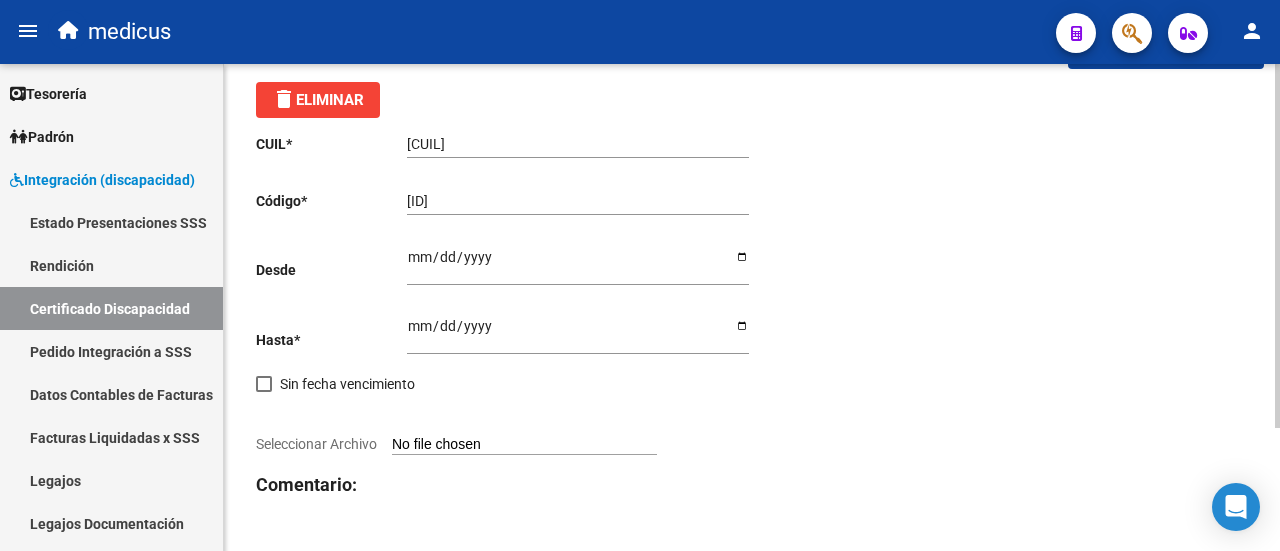 scroll, scrollTop: 164, scrollLeft: 0, axis: vertical 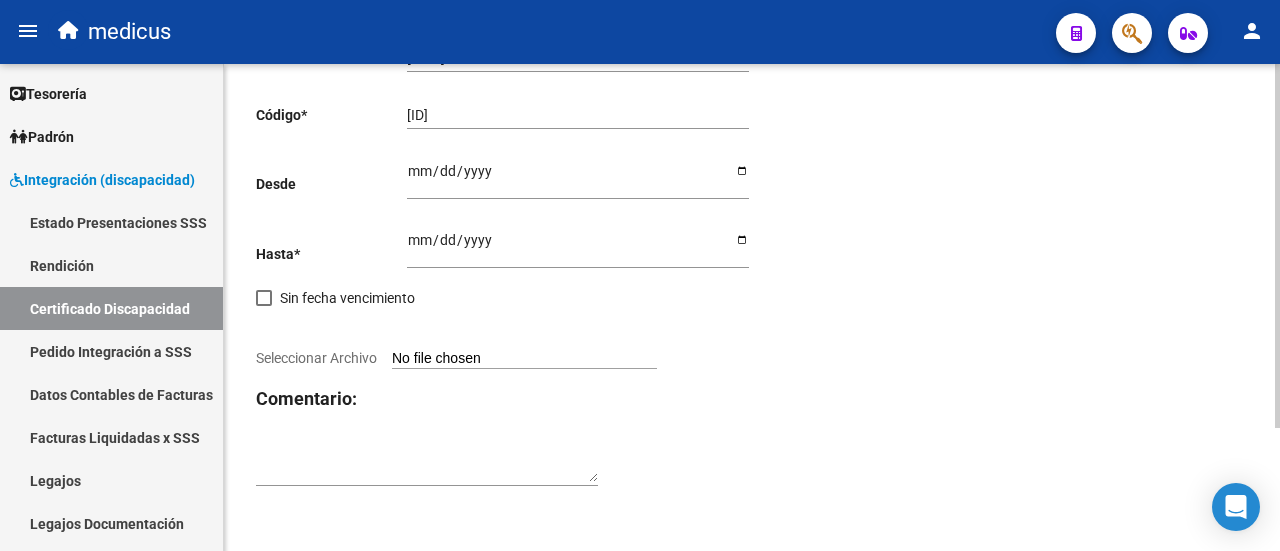 click on "Seleccionar Archivo" at bounding box center [524, 359] 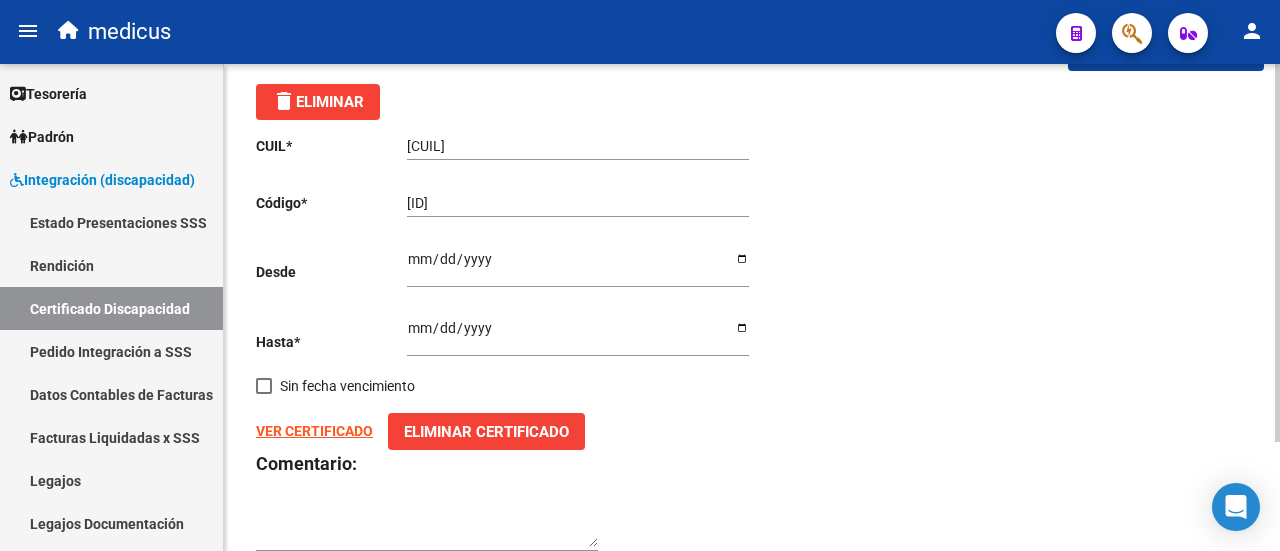 scroll, scrollTop: 0, scrollLeft: 0, axis: both 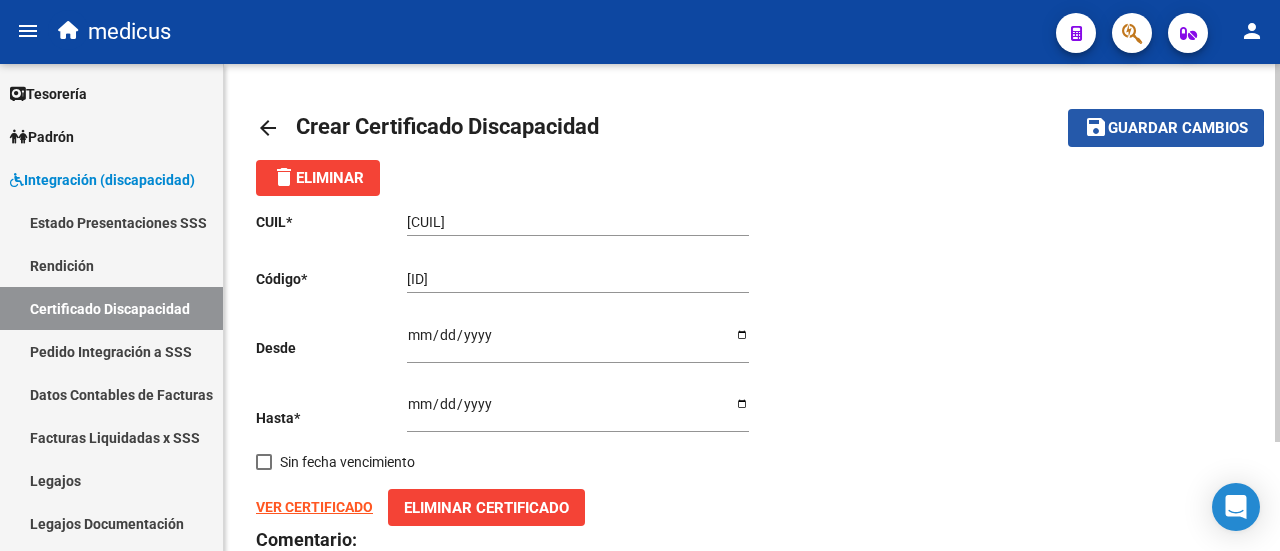 click on "Guardar cambios" 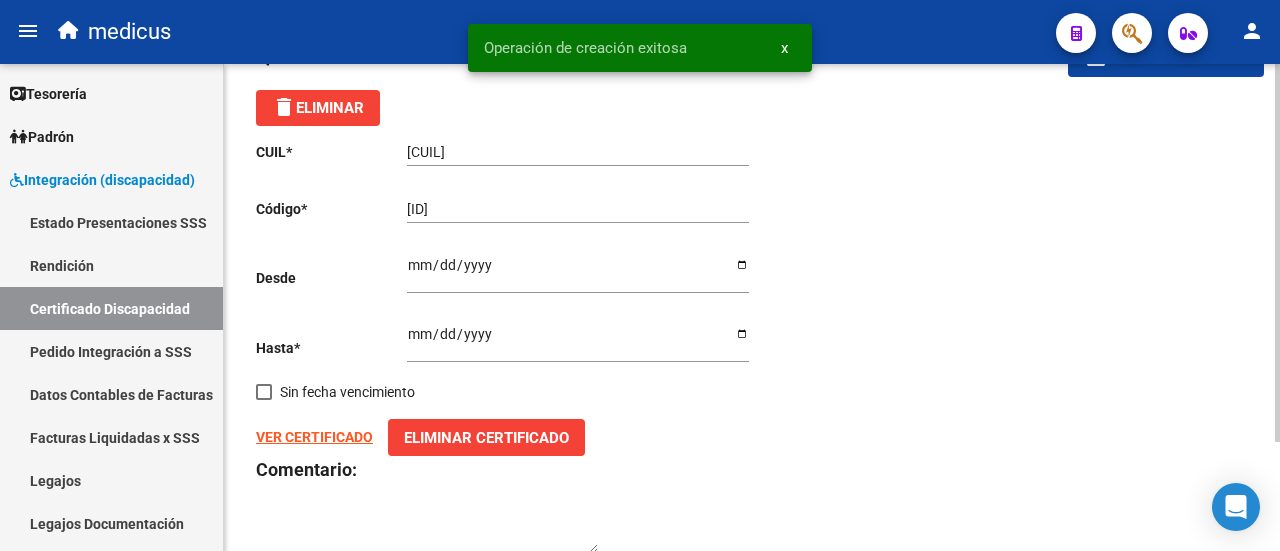 scroll, scrollTop: 140, scrollLeft: 0, axis: vertical 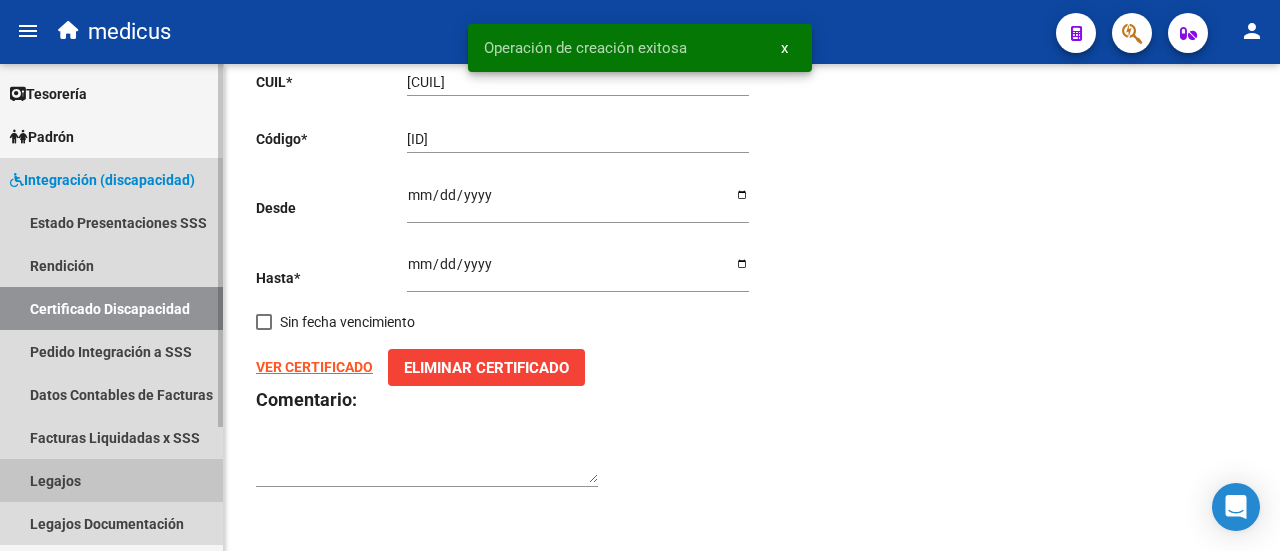 click on "Legajos" at bounding box center [111, 480] 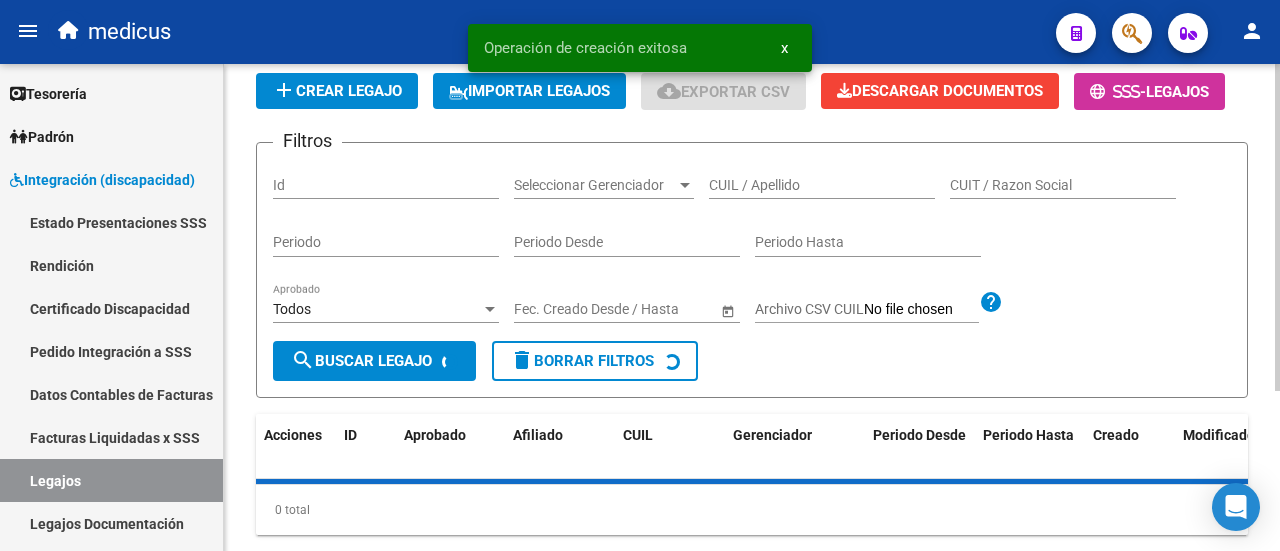 scroll, scrollTop: 0, scrollLeft: 0, axis: both 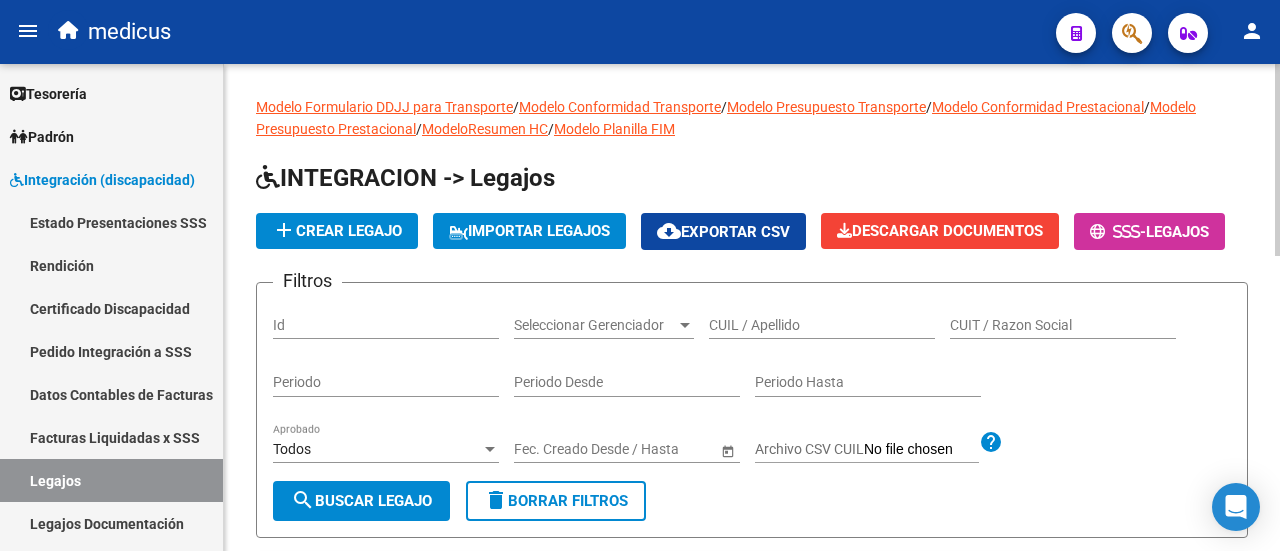 click on "CUIL / Apellido" at bounding box center [822, 325] 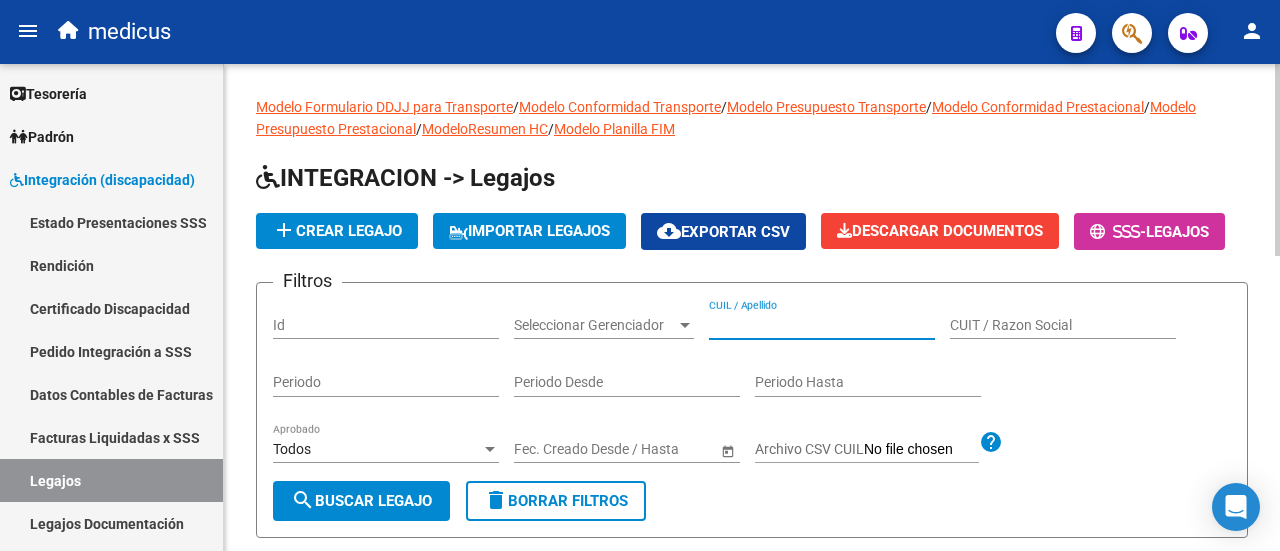 paste on "[NUMBER]" 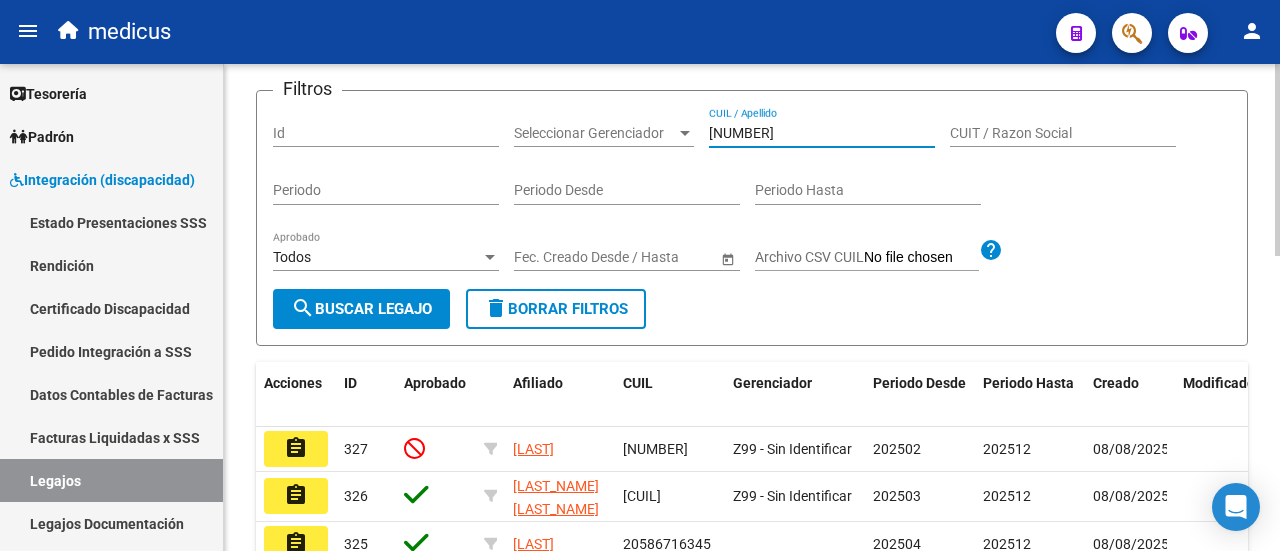 scroll, scrollTop: 200, scrollLeft: 0, axis: vertical 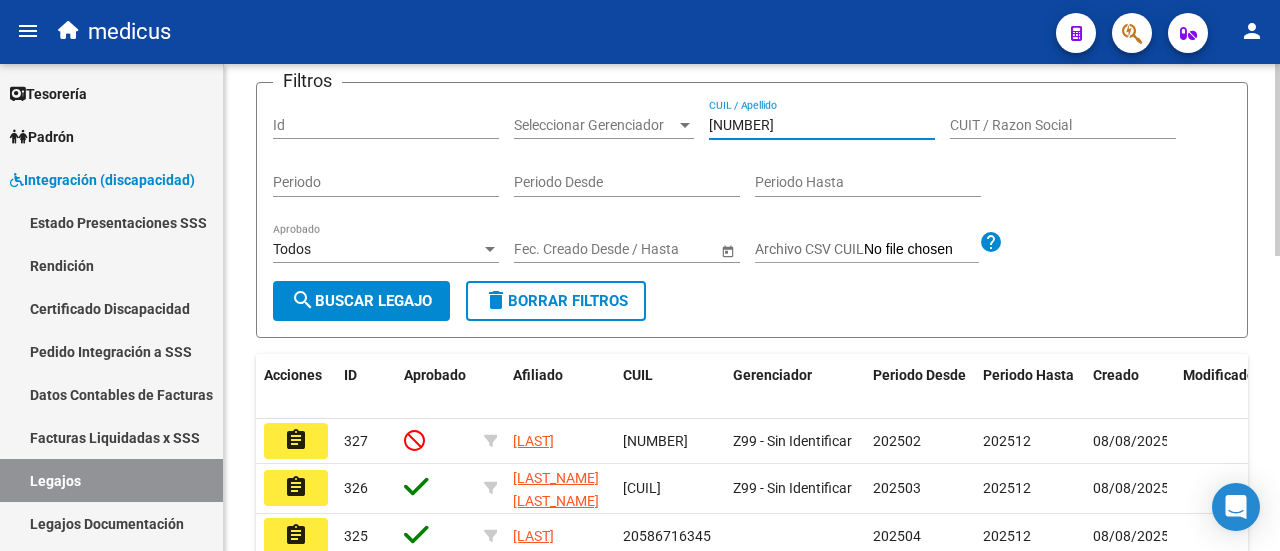 type on "[NUMBER]" 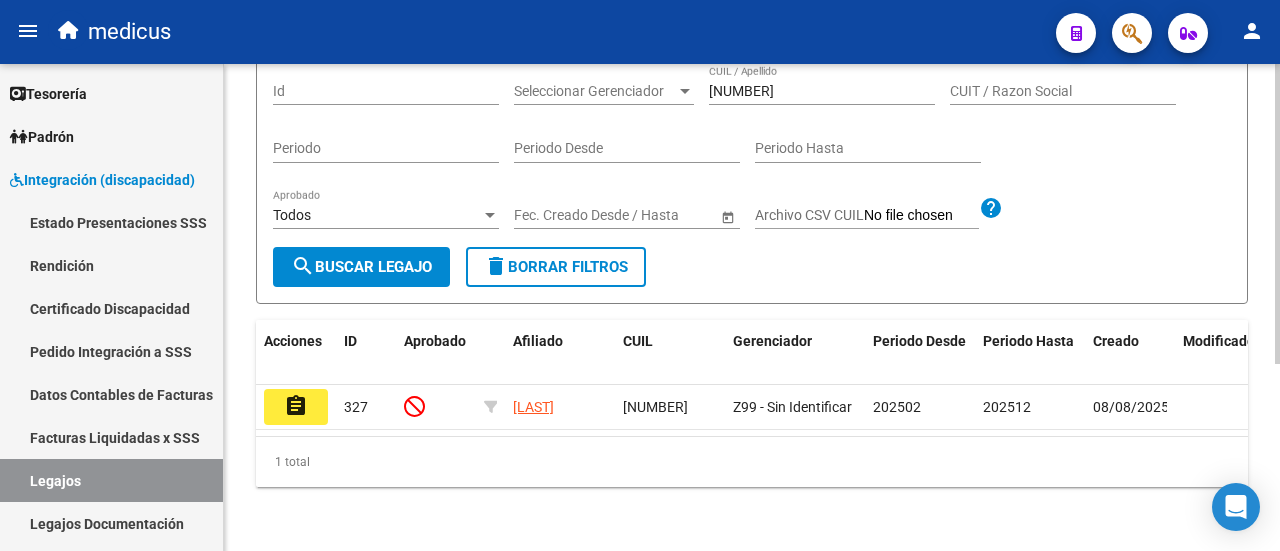scroll, scrollTop: 300, scrollLeft: 0, axis: vertical 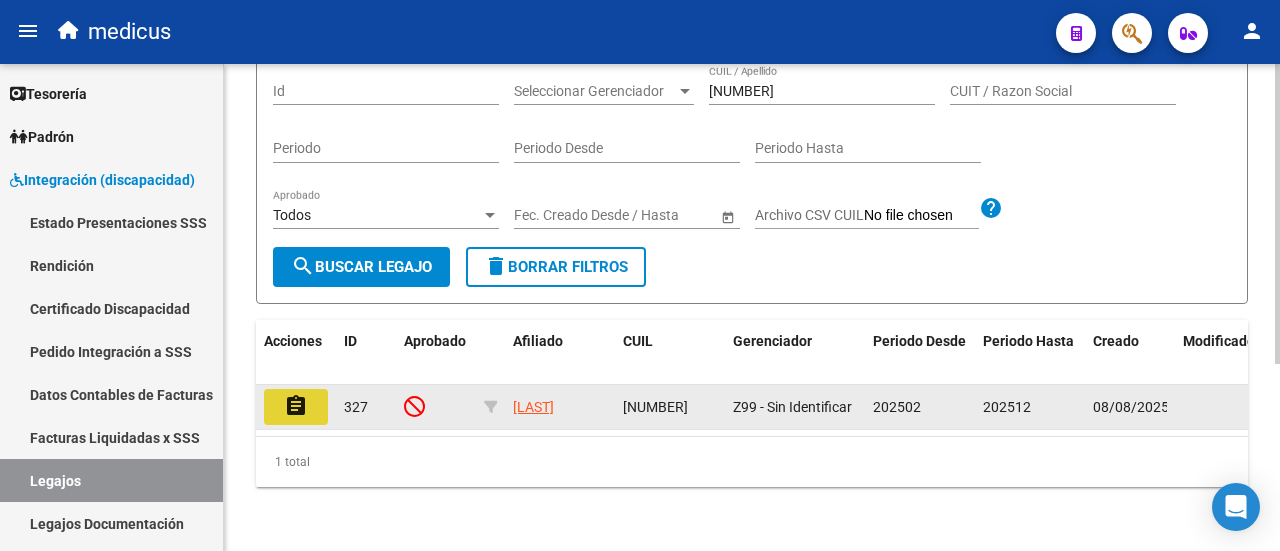 click on "assignment" 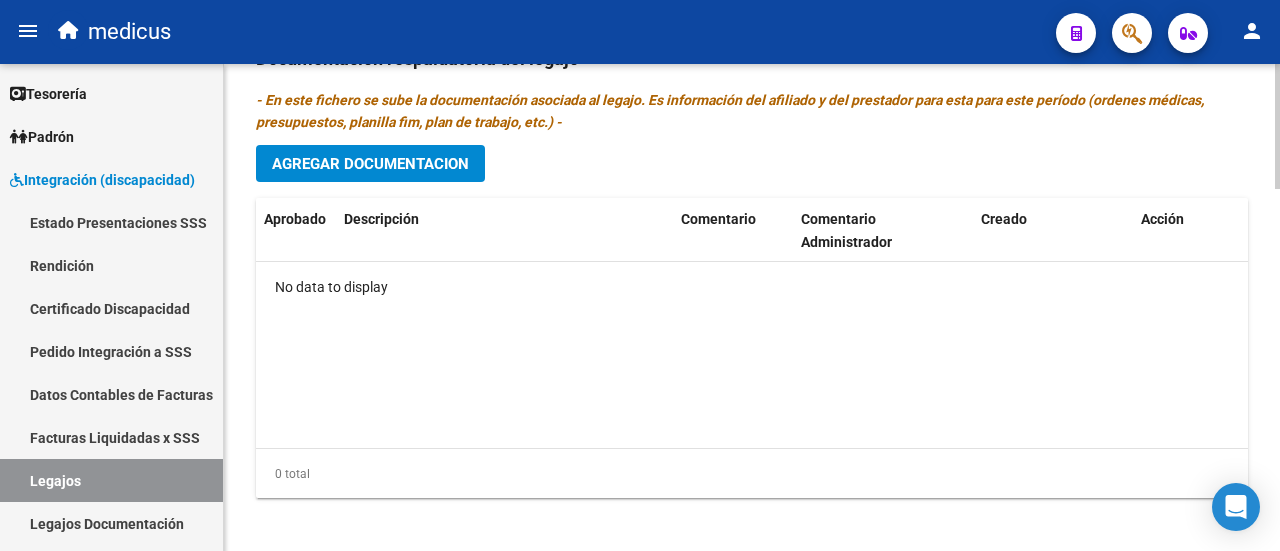 scroll, scrollTop: 1416, scrollLeft: 0, axis: vertical 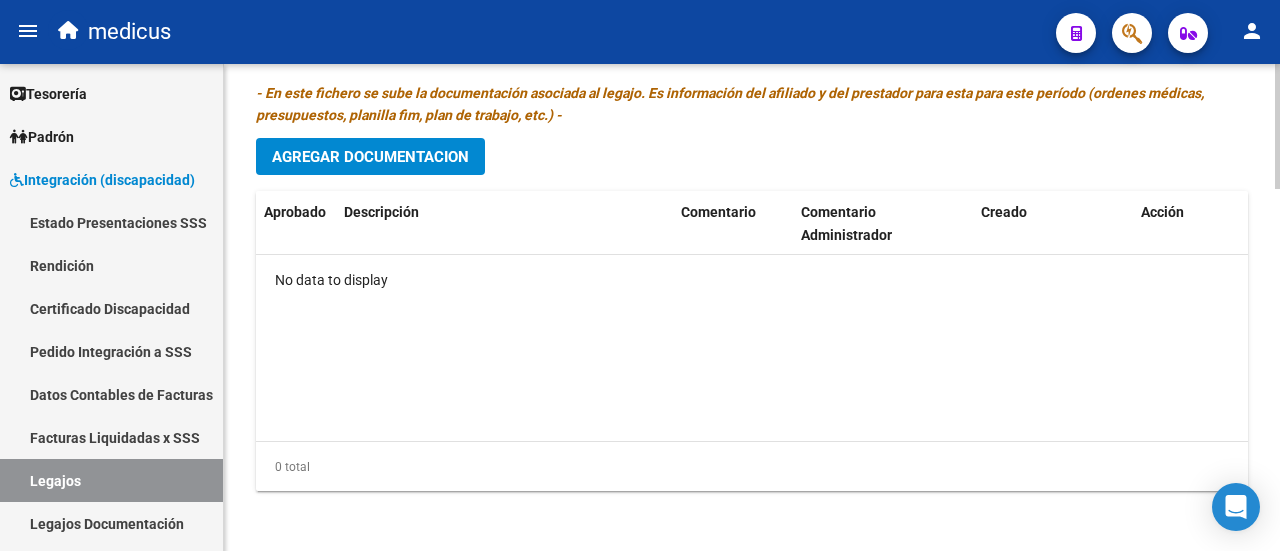 click on "Agregar Documentacion" 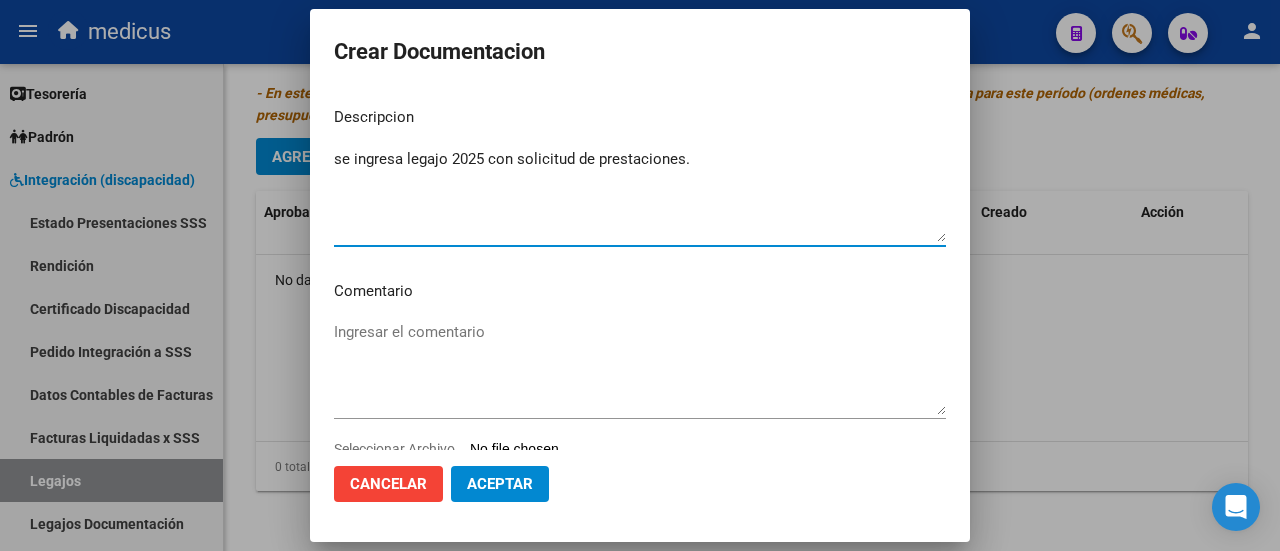 type on "se ingresa legajo 2025 con solicitud de prestaciones." 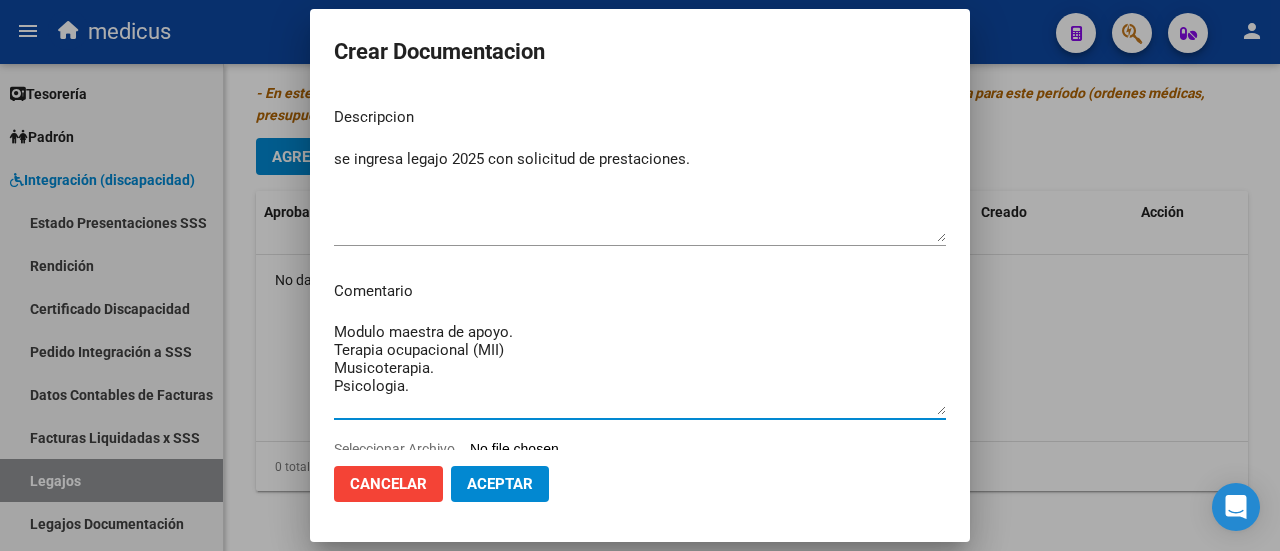 click on "Modulo maestra de apoyo.
Terapia ocupacional (MII)
Musicoterapia.
Psicologia." at bounding box center [640, 368] 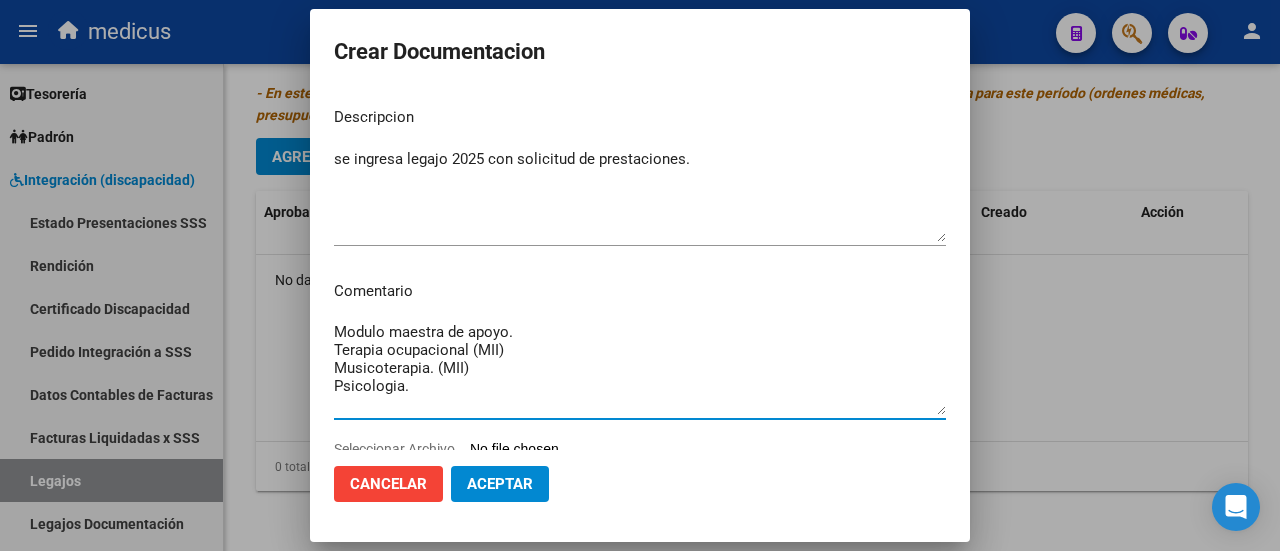 click on "Modulo maestra de apoyo.
Terapia ocupacional (MII)
Musicoterapia. (MII)
Psicologia." at bounding box center (640, 368) 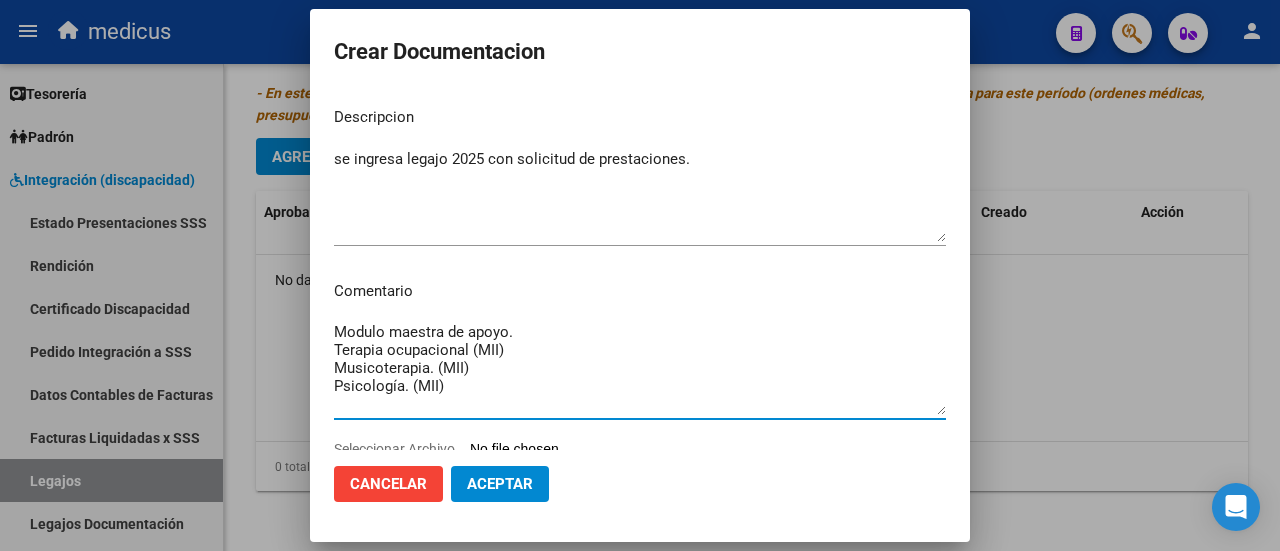 scroll, scrollTop: 58, scrollLeft: 0, axis: vertical 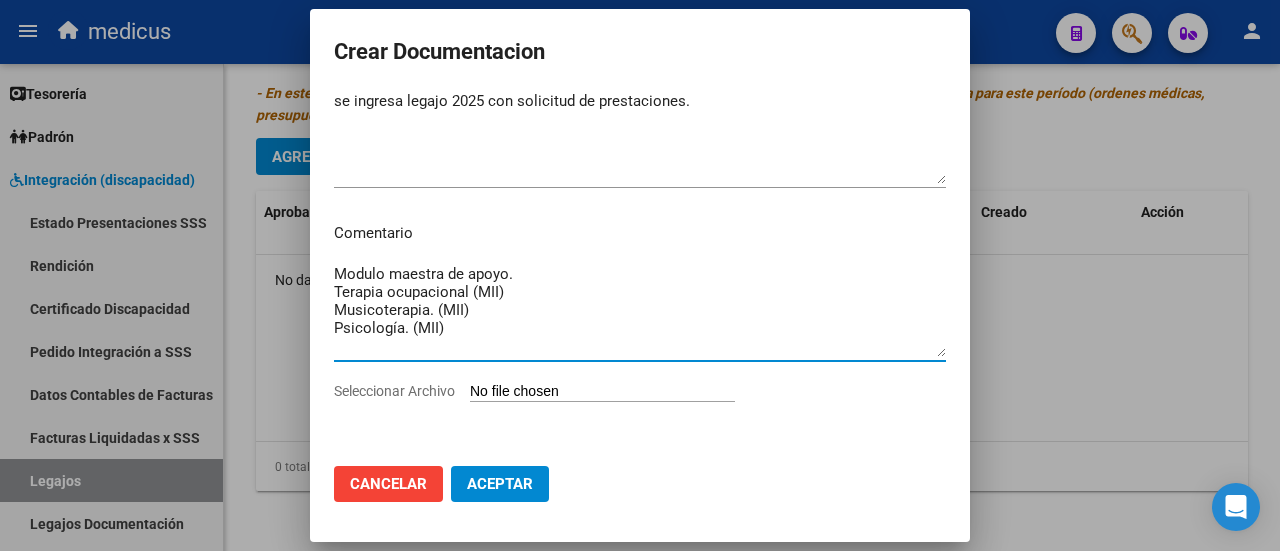 type on "Modulo maestra de apoyo.
Terapia ocupacional (MII)
Musicoterapia. (MII)
Psicología. (MII)" 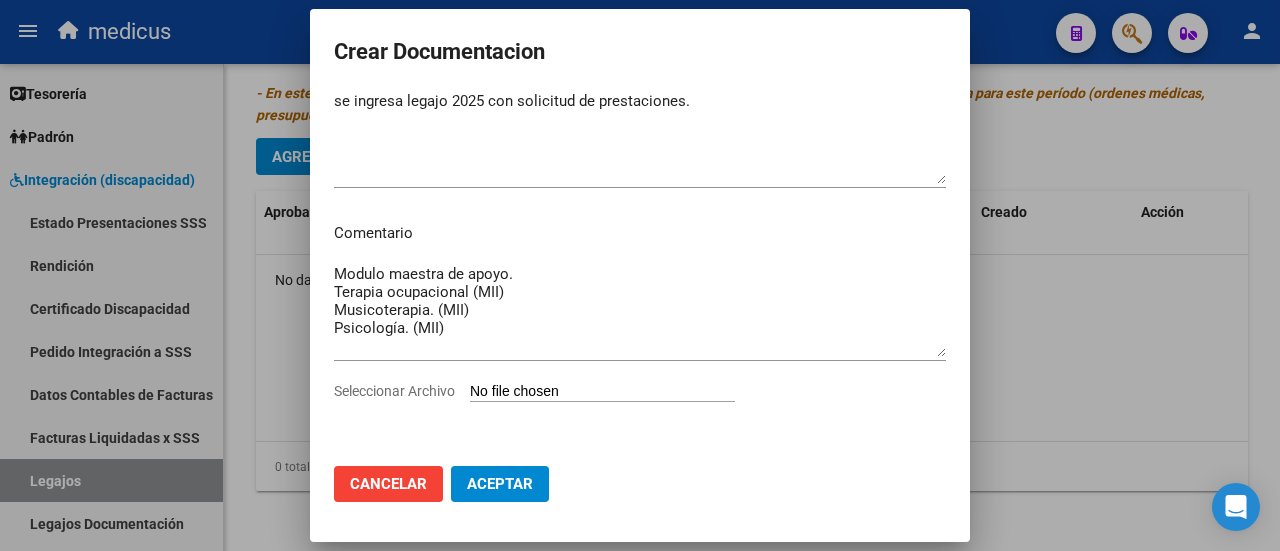 type on "C:\fakepath\[LAST] [FIRST]-[NUMBER].pdf" 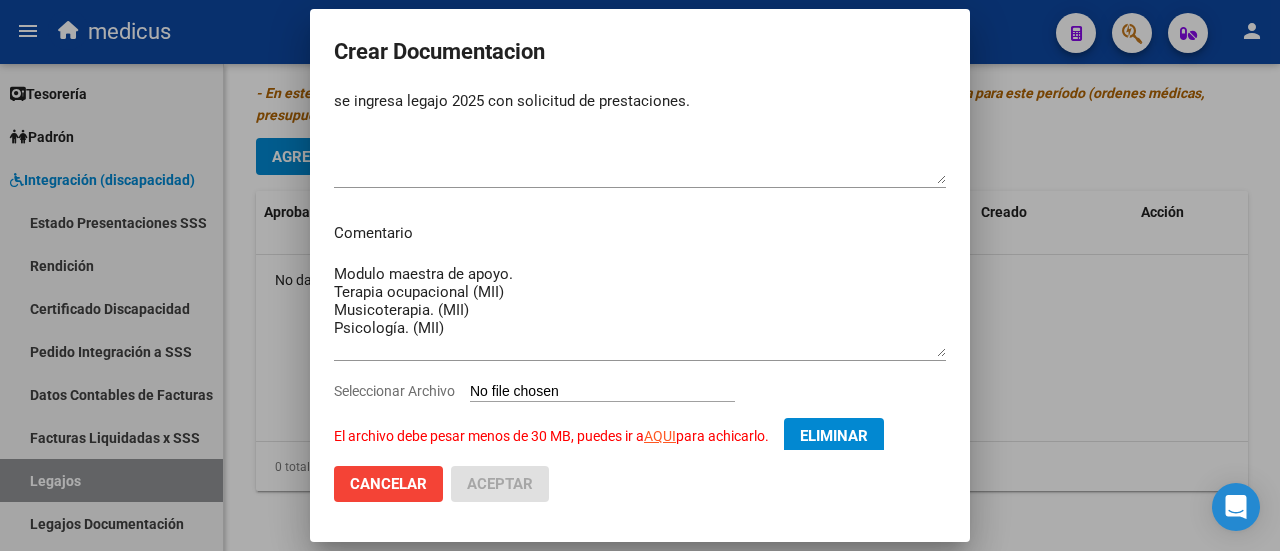click on "Eliminar" at bounding box center (834, 436) 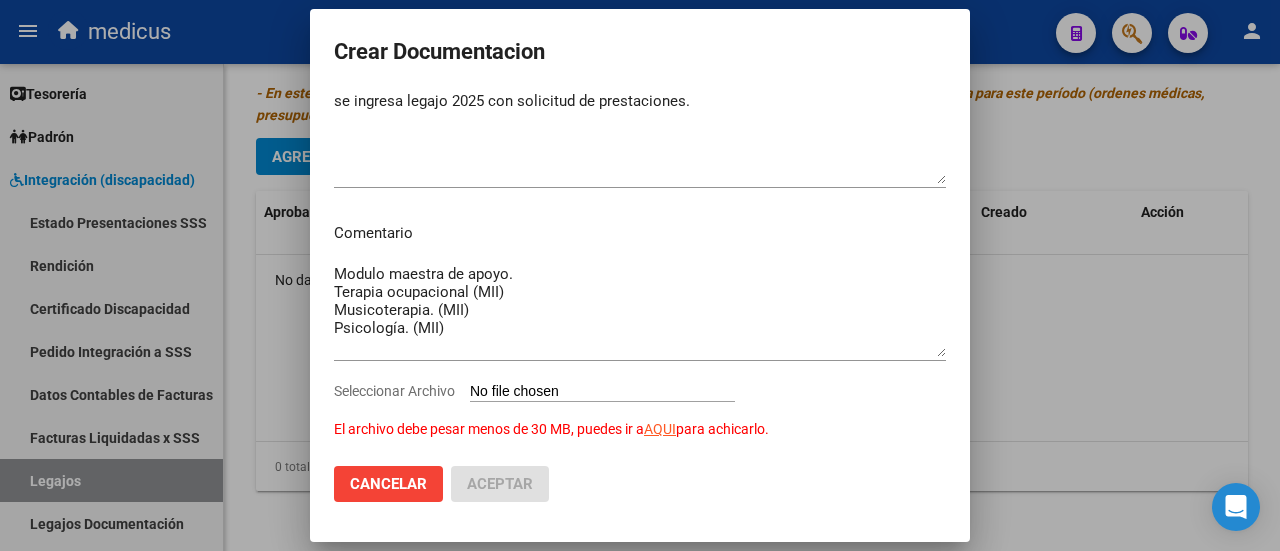click on "Seleccionar Archivo  El archivo debe pesar menos de 30 MB, puedes ir a  AQUI  para achicarlo." at bounding box center (602, 392) 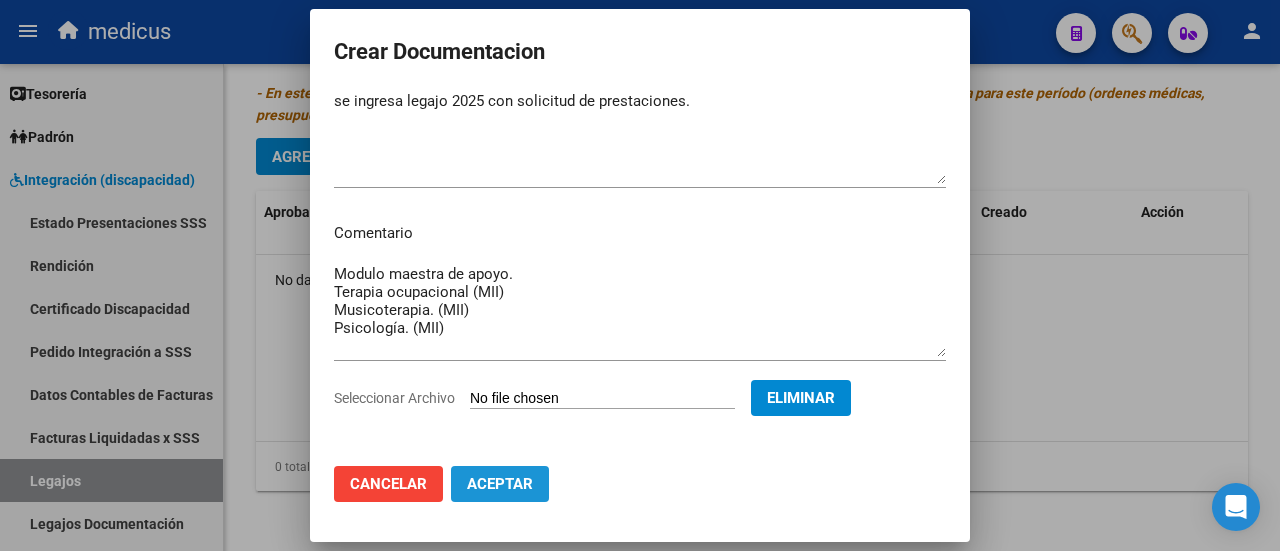 click on "Aceptar" 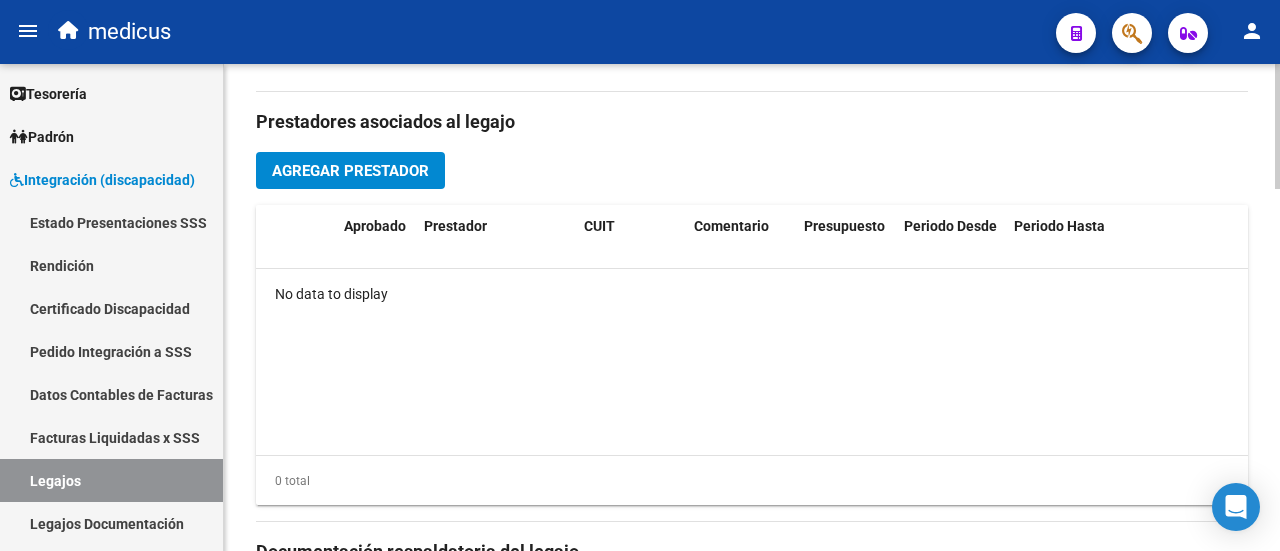 scroll, scrollTop: 1216, scrollLeft: 0, axis: vertical 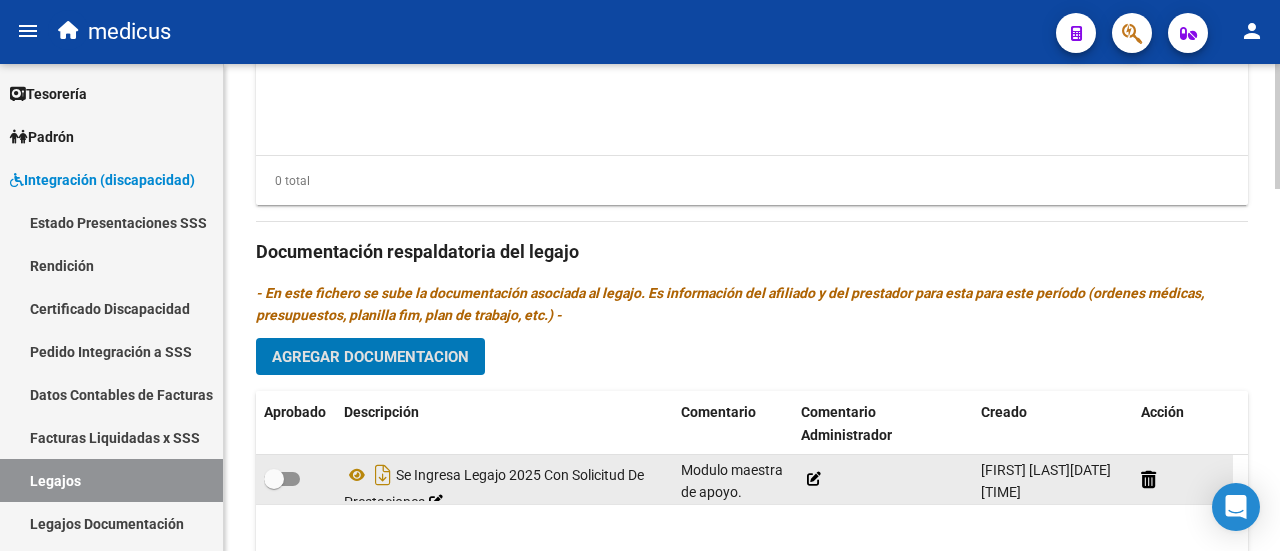 click 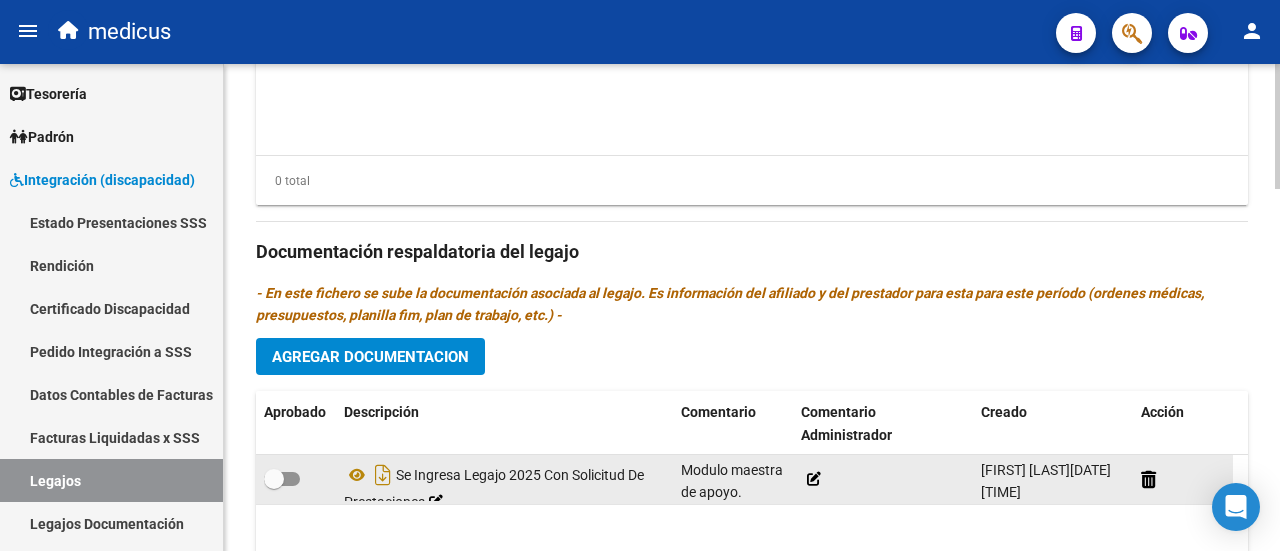 click at bounding box center (282, 479) 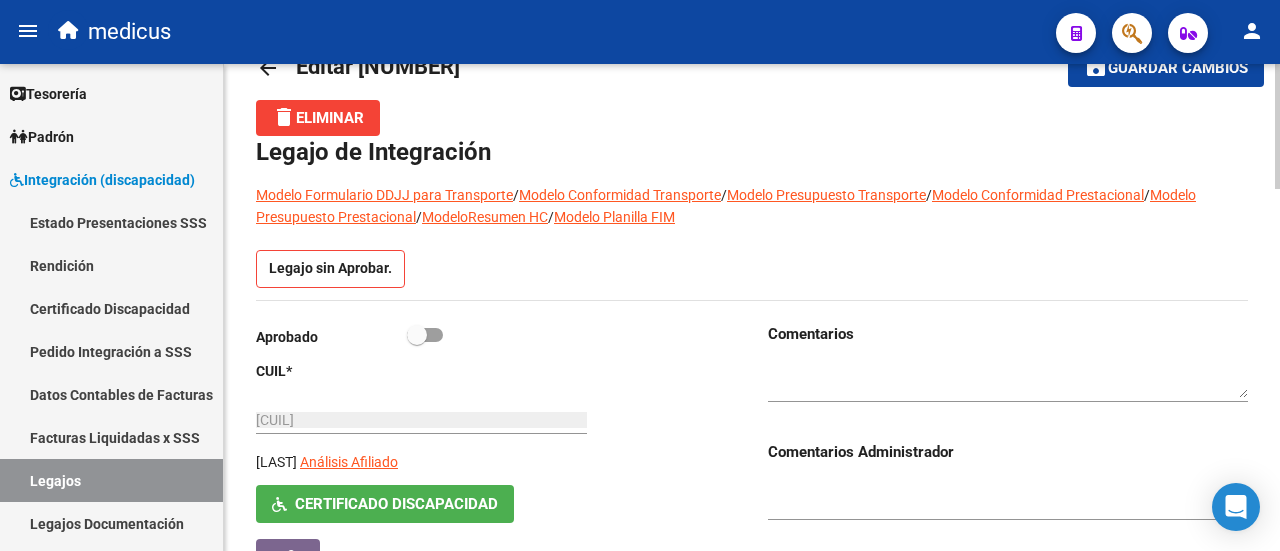 scroll, scrollTop: 16, scrollLeft: 0, axis: vertical 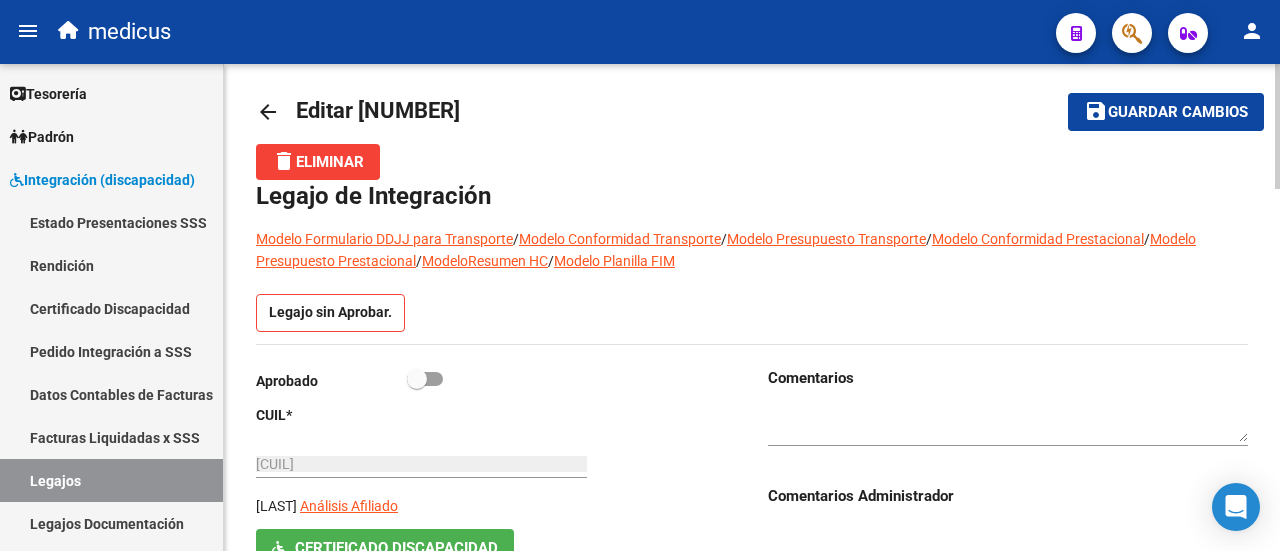 click on "Aprobado" 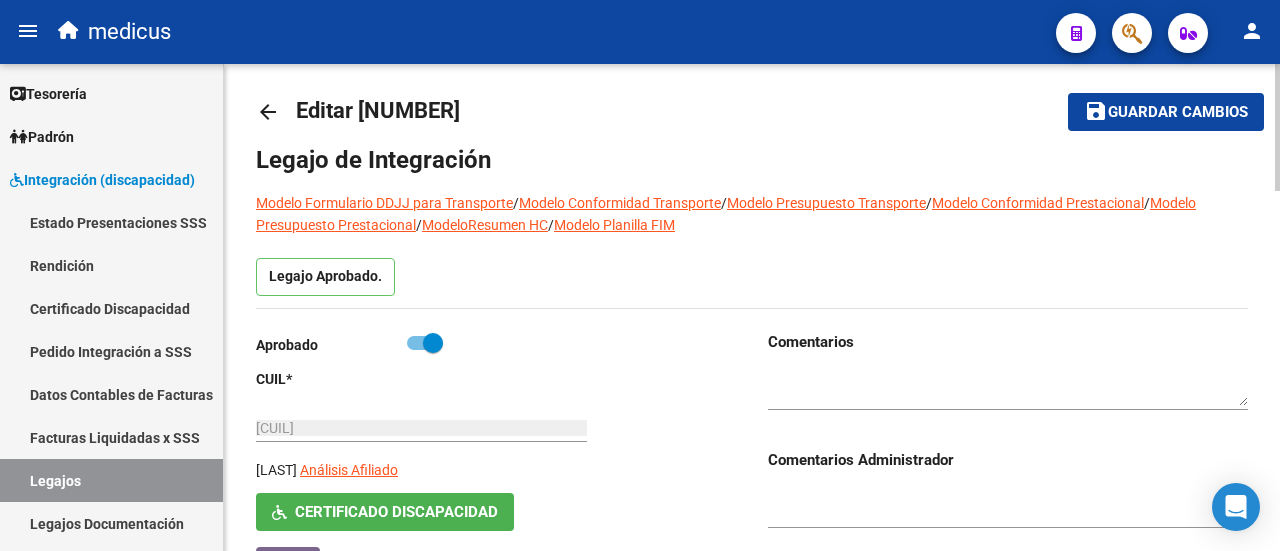 click on "Guardar cambios" 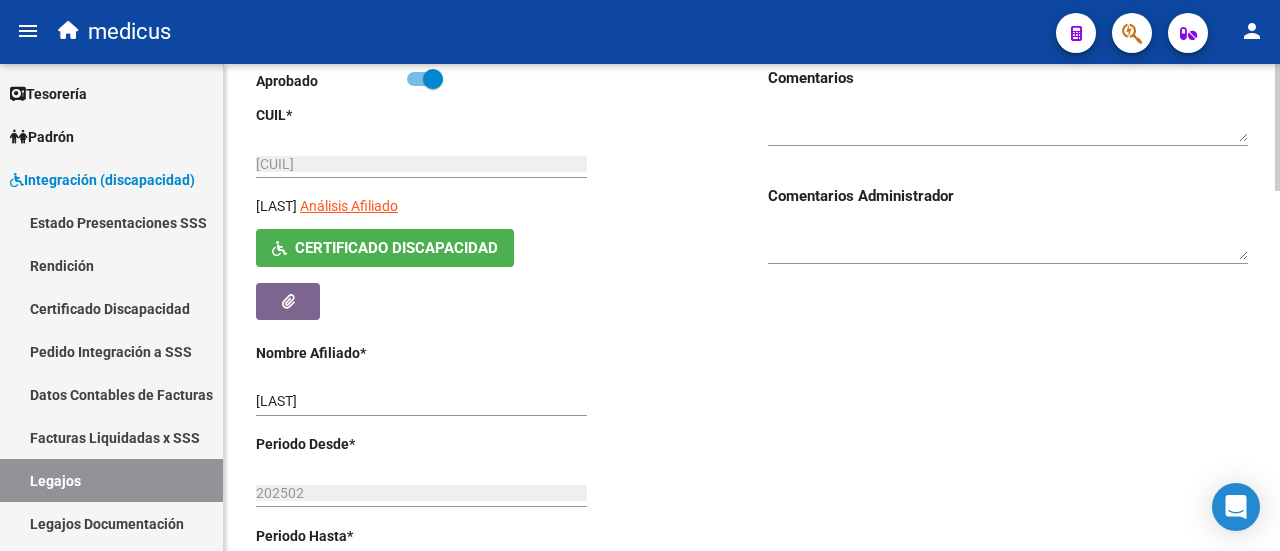 scroll, scrollTop: 0, scrollLeft: 0, axis: both 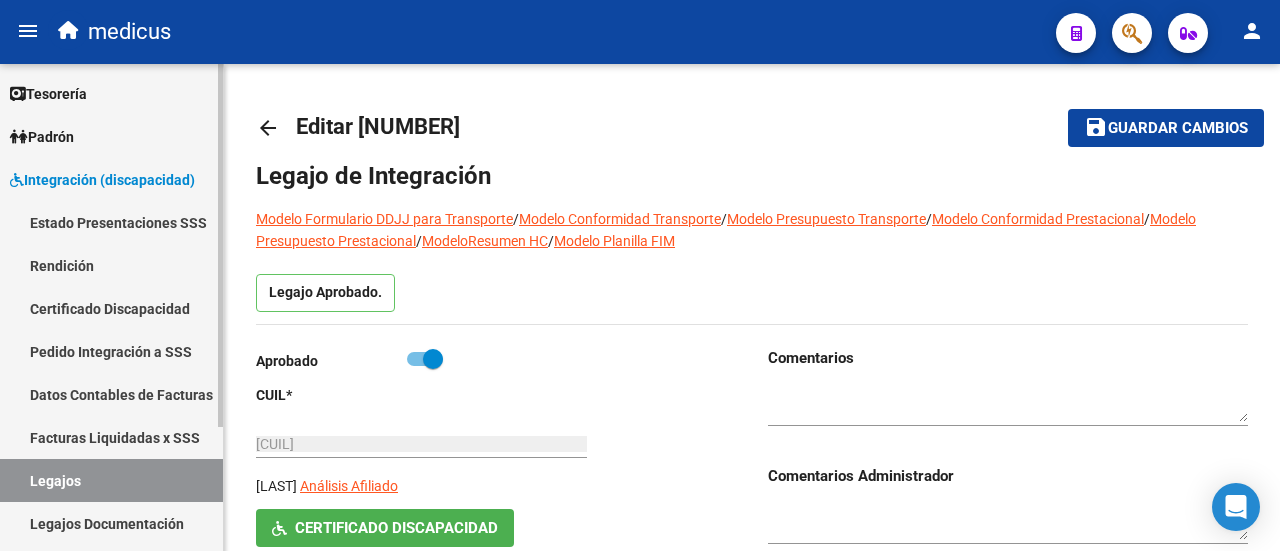 click on "Legajos" at bounding box center (111, 480) 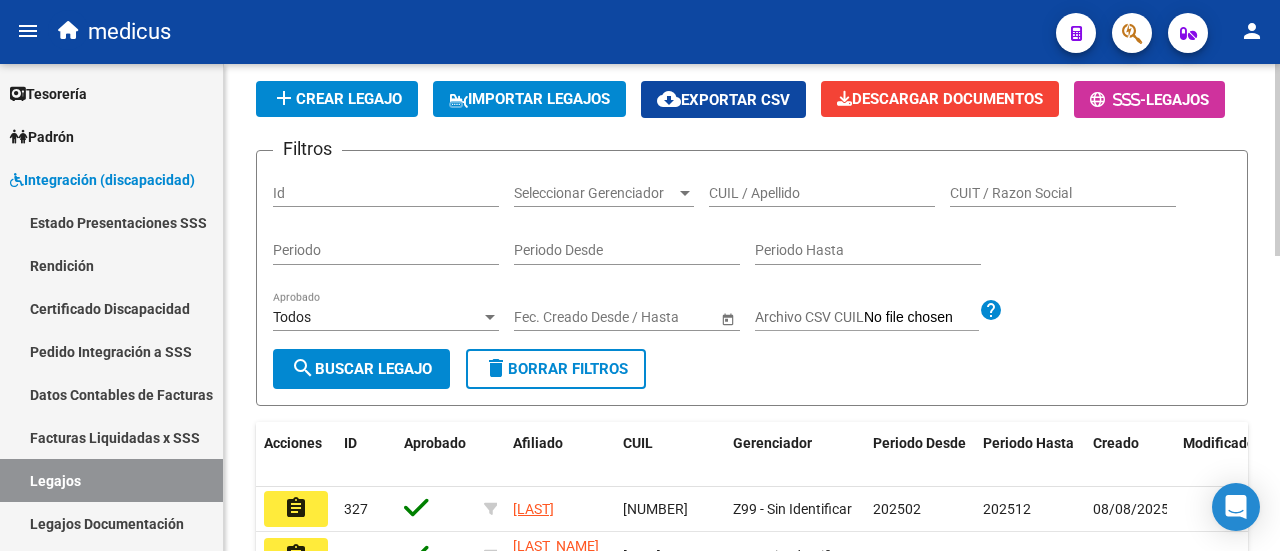 scroll, scrollTop: 100, scrollLeft: 0, axis: vertical 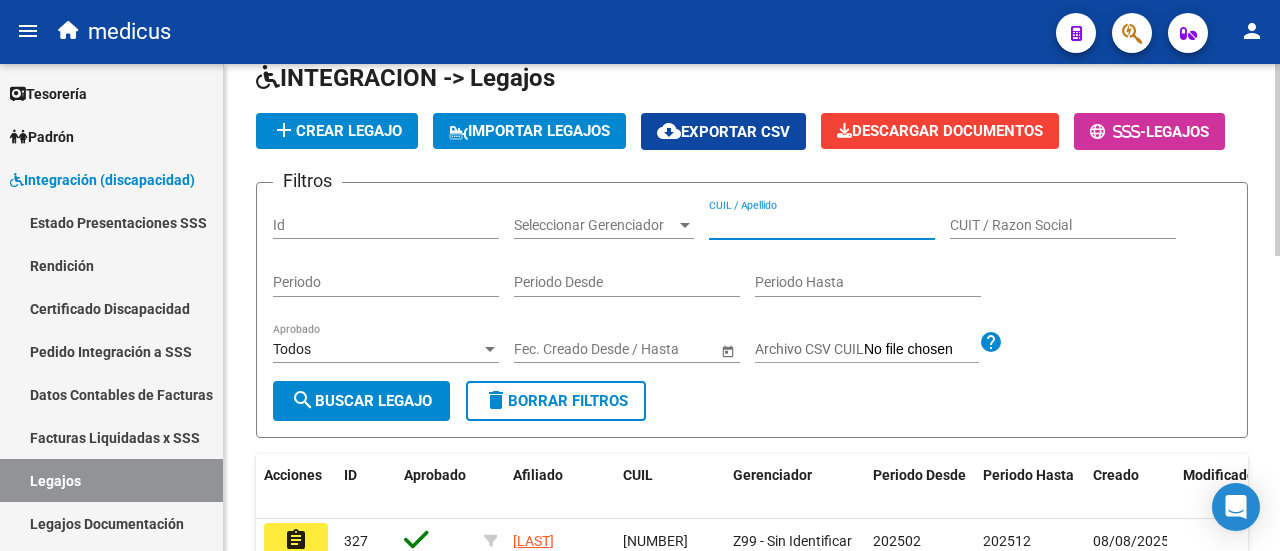 click on "CUIL / Apellido" at bounding box center (822, 225) 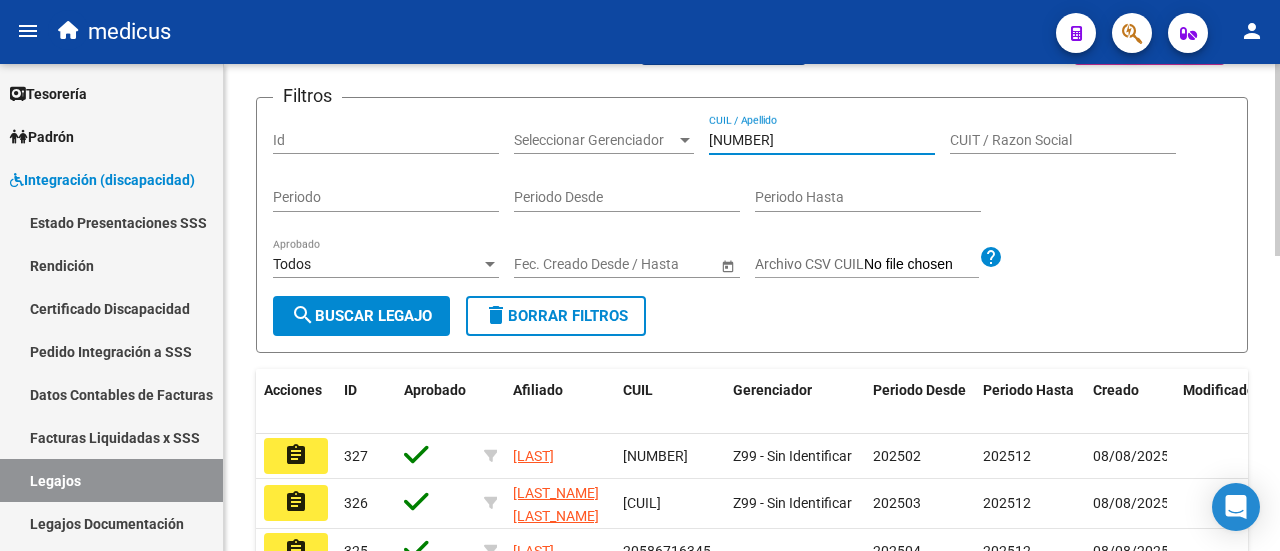scroll, scrollTop: 300, scrollLeft: 0, axis: vertical 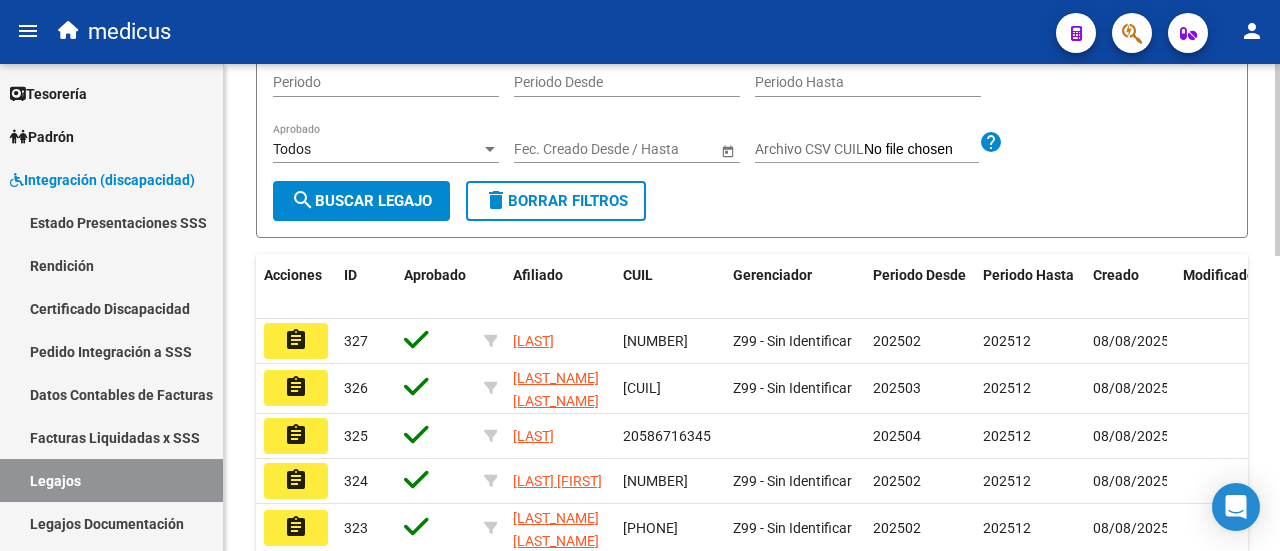 type on "[NUMBER]" 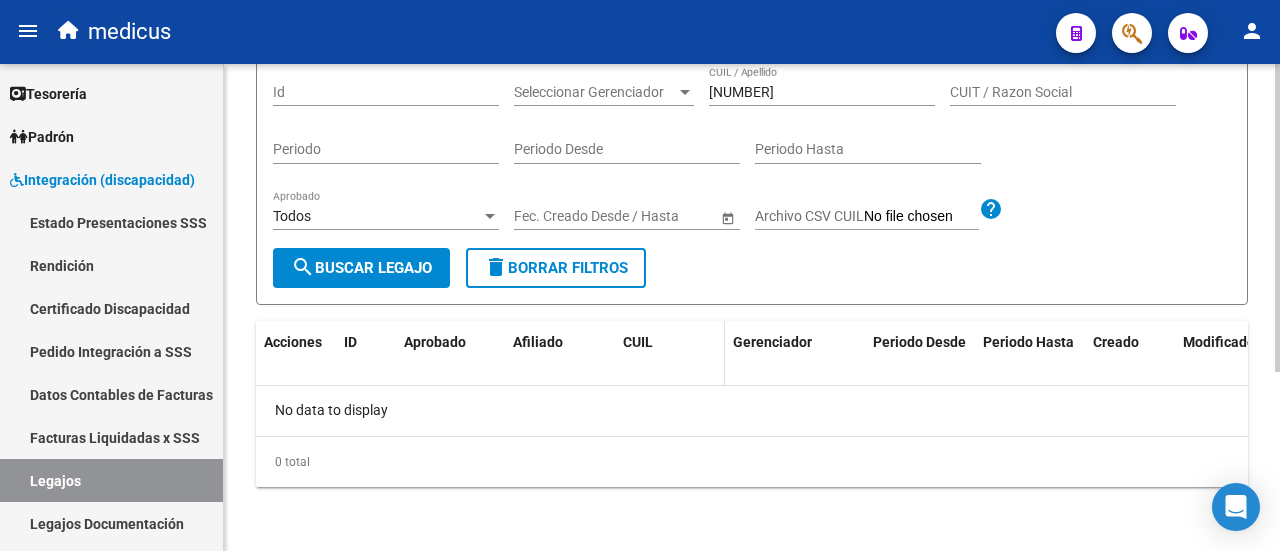 scroll, scrollTop: 82, scrollLeft: 0, axis: vertical 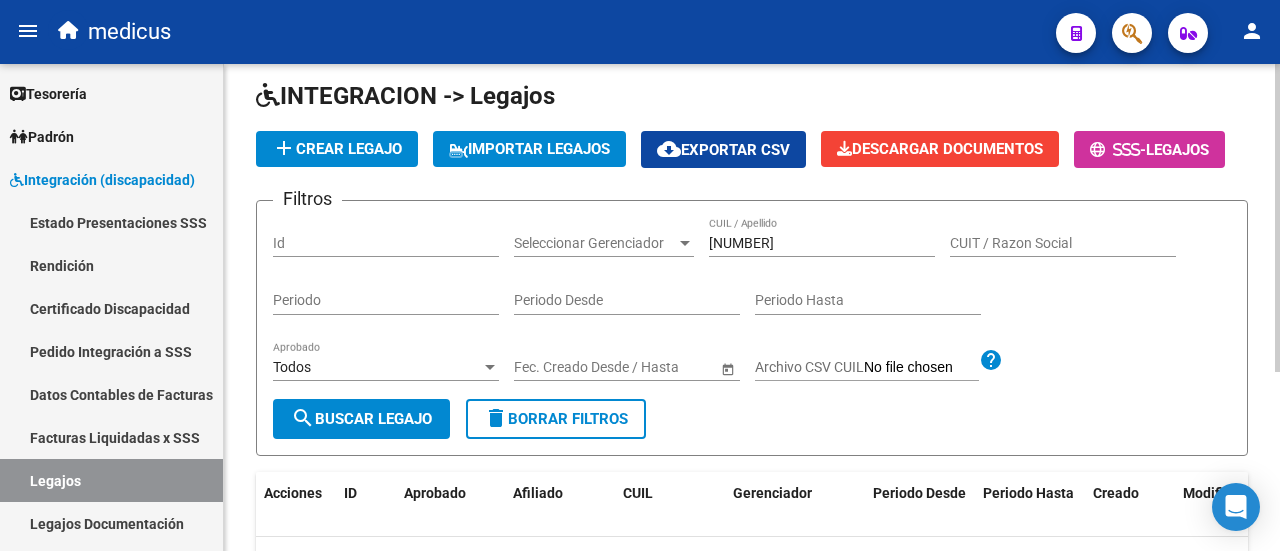 click on "add  Crear Legajo" 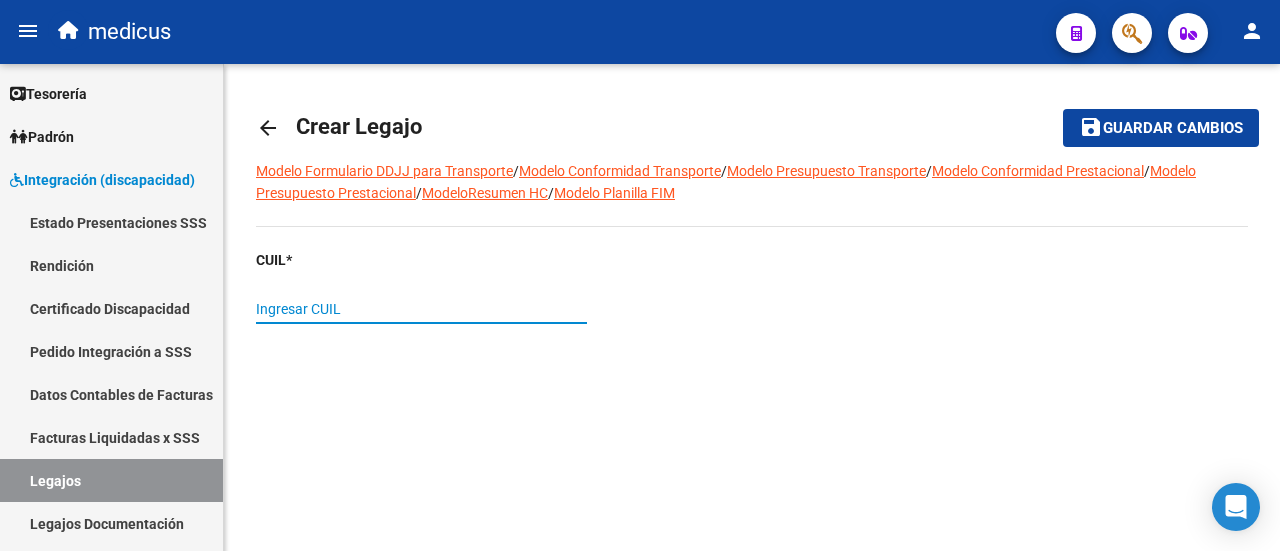 click on "Ingresar CUIL" at bounding box center [421, 309] 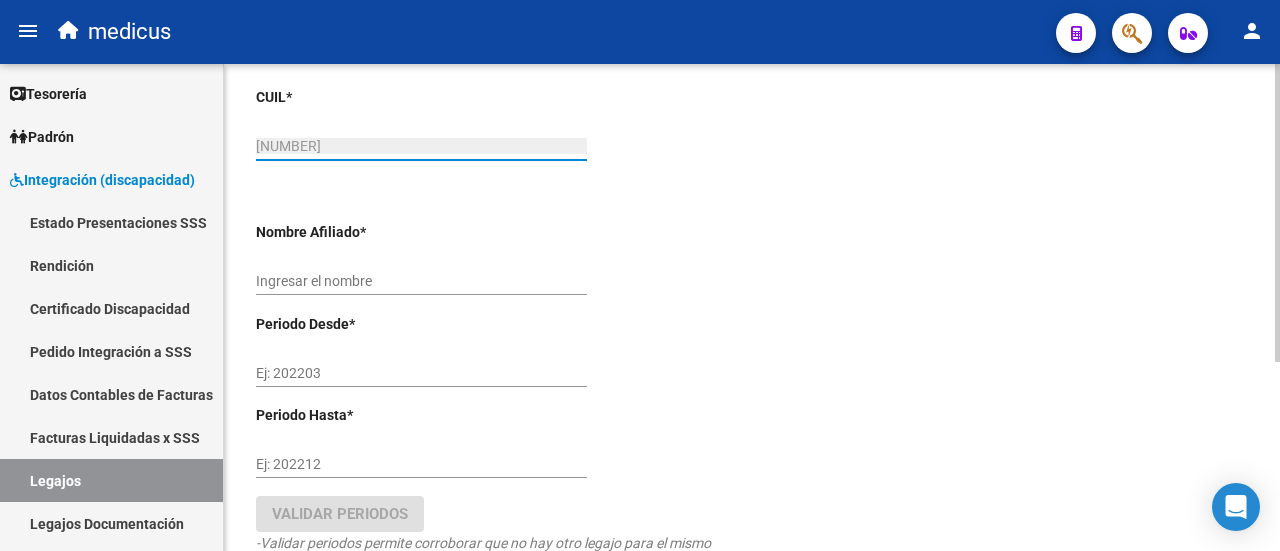scroll, scrollTop: 200, scrollLeft: 0, axis: vertical 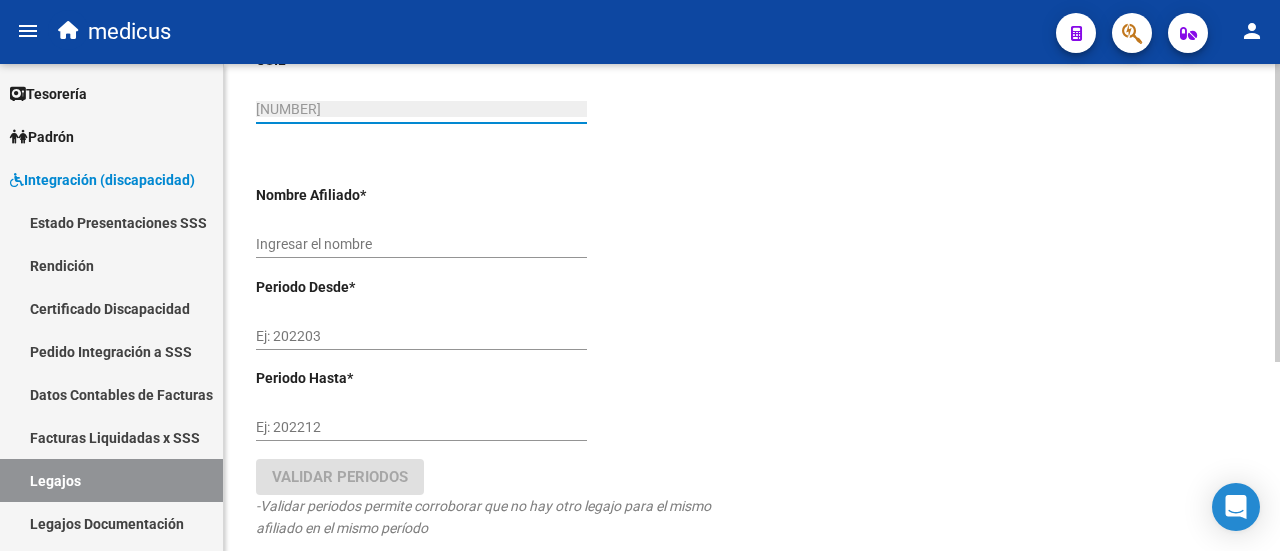type on "[LAST]" 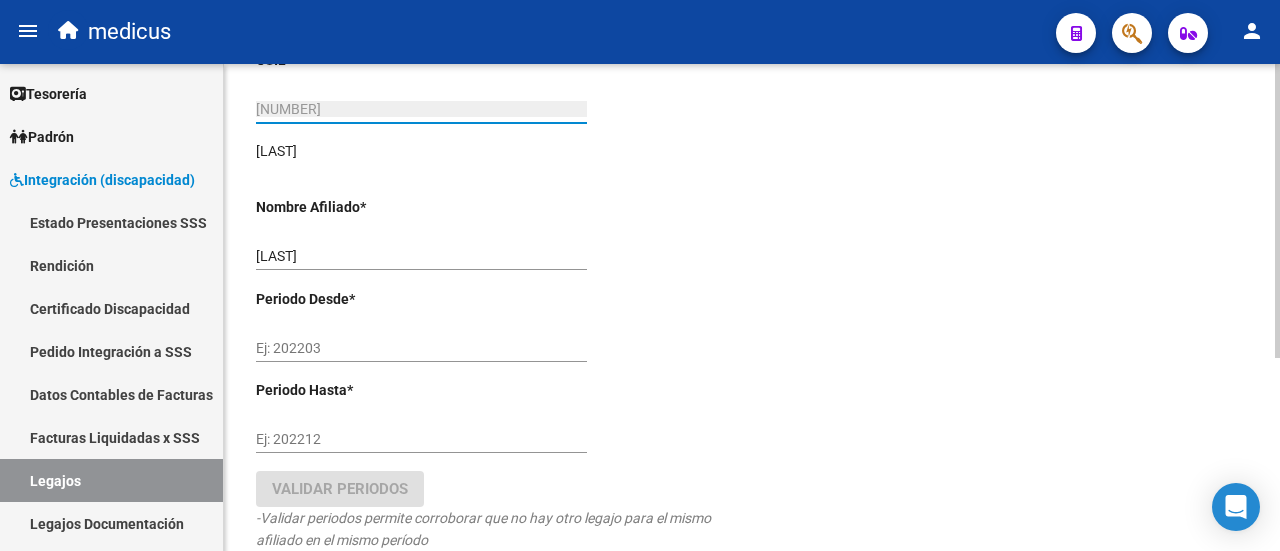 scroll, scrollTop: 300, scrollLeft: 0, axis: vertical 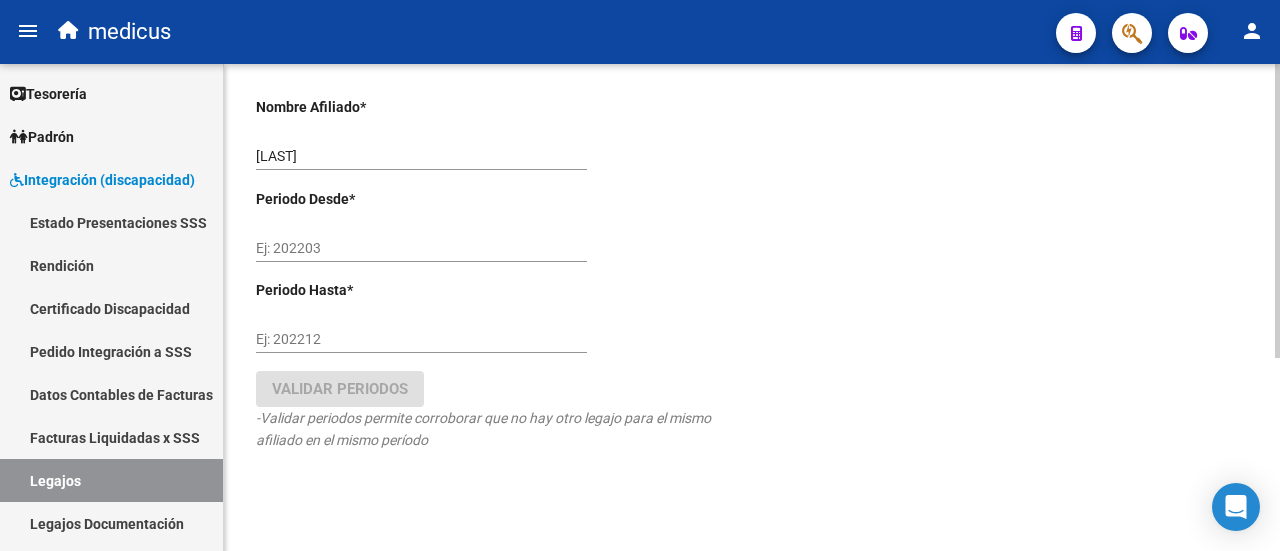 type on "[NUMBER]" 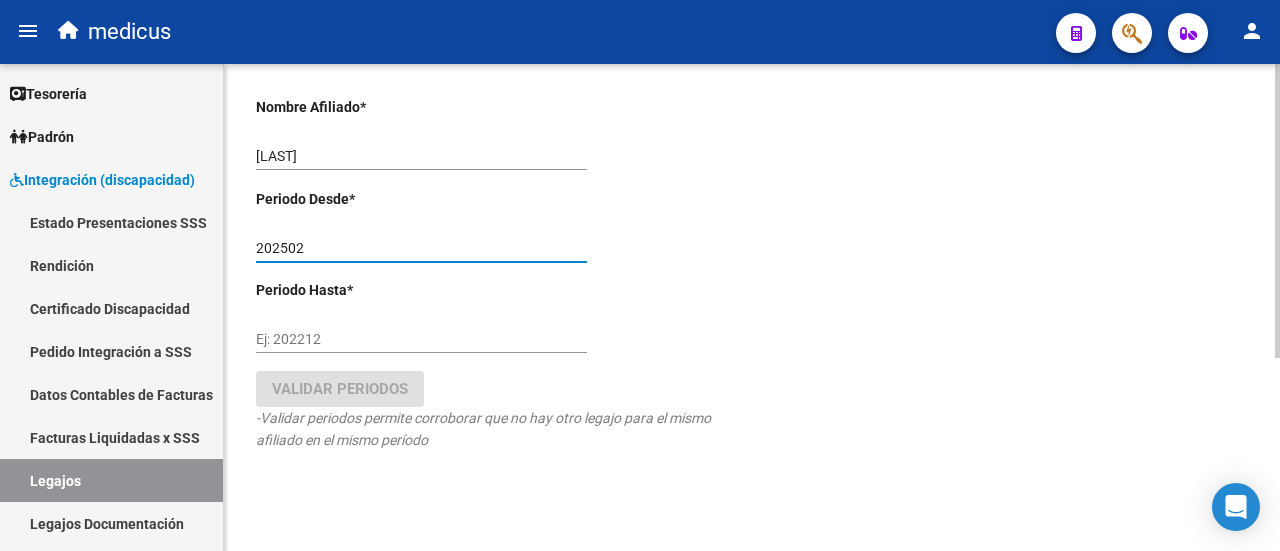 type on "202502" 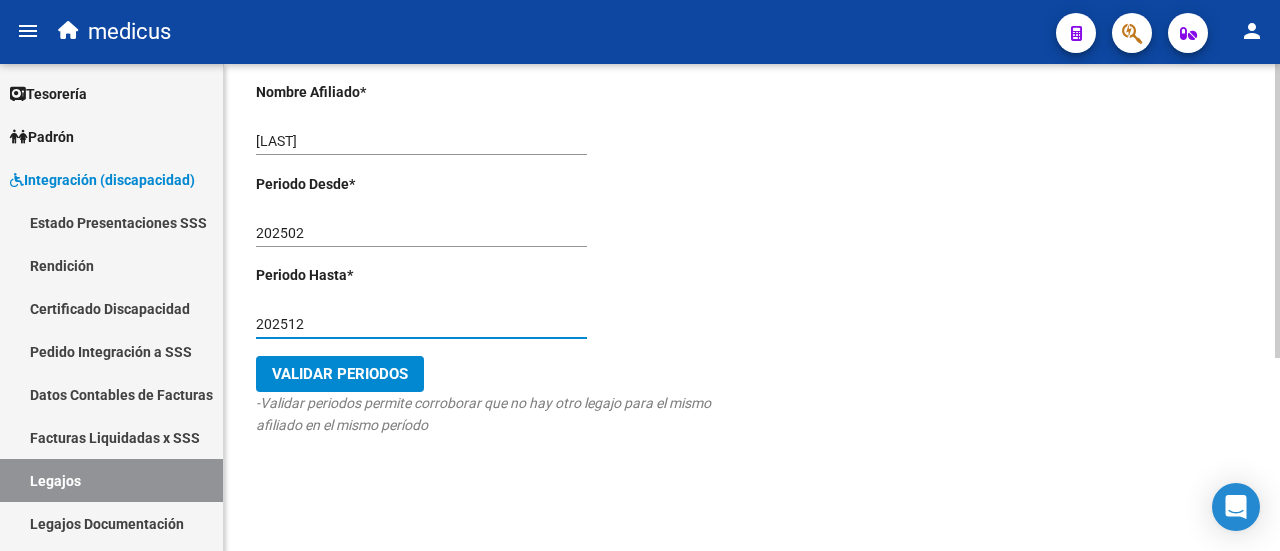scroll, scrollTop: 319, scrollLeft: 0, axis: vertical 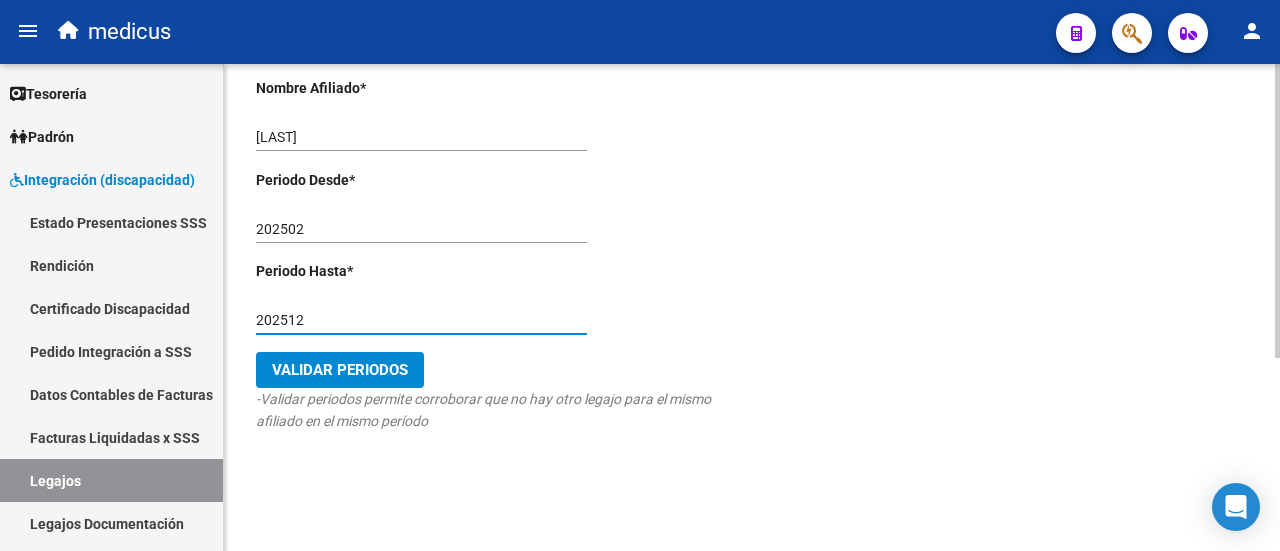 type on "202512" 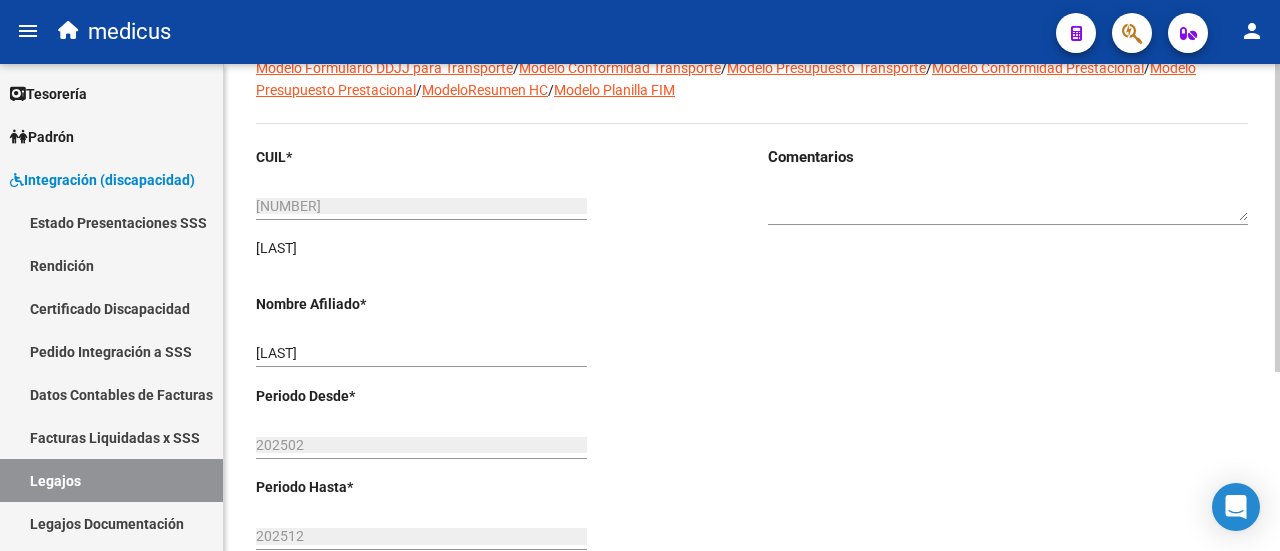 scroll, scrollTop: 0, scrollLeft: 0, axis: both 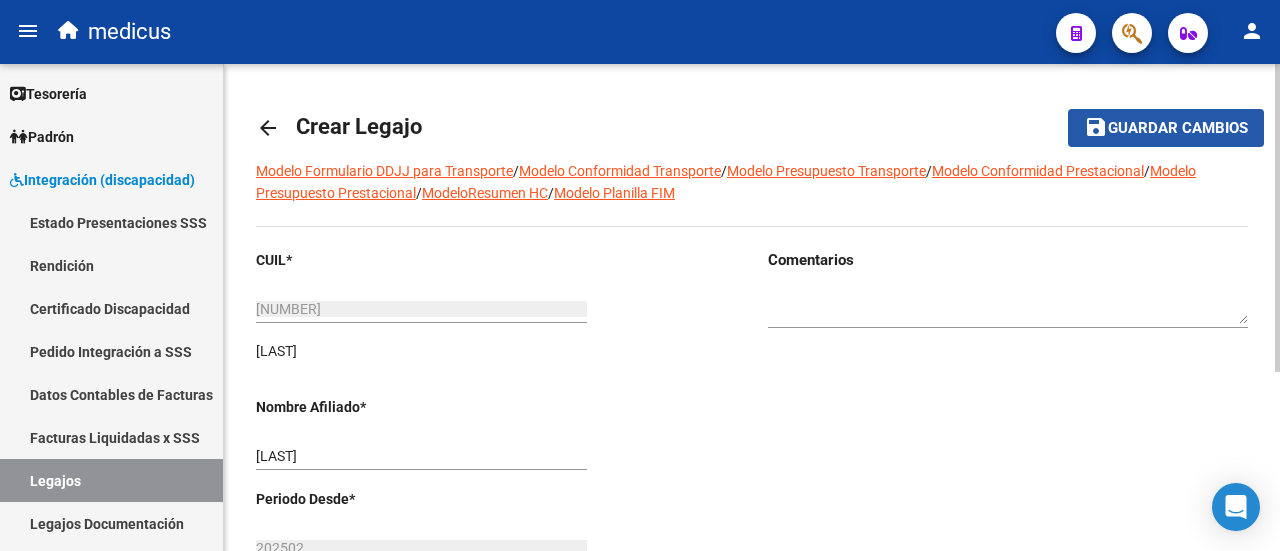 click on "Guardar cambios" 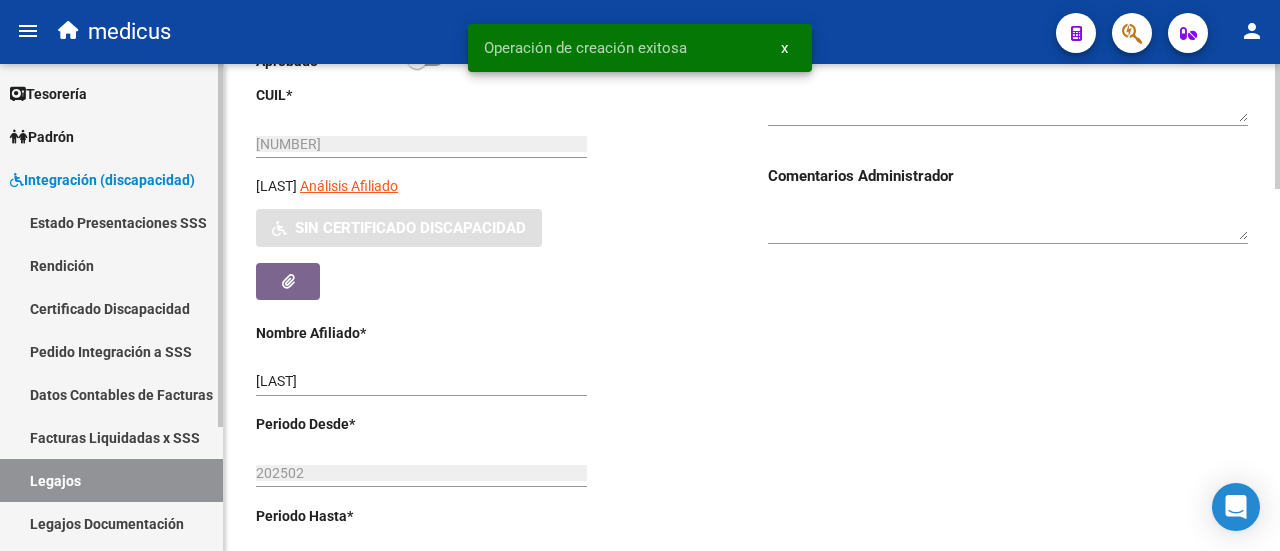 scroll, scrollTop: 300, scrollLeft: 0, axis: vertical 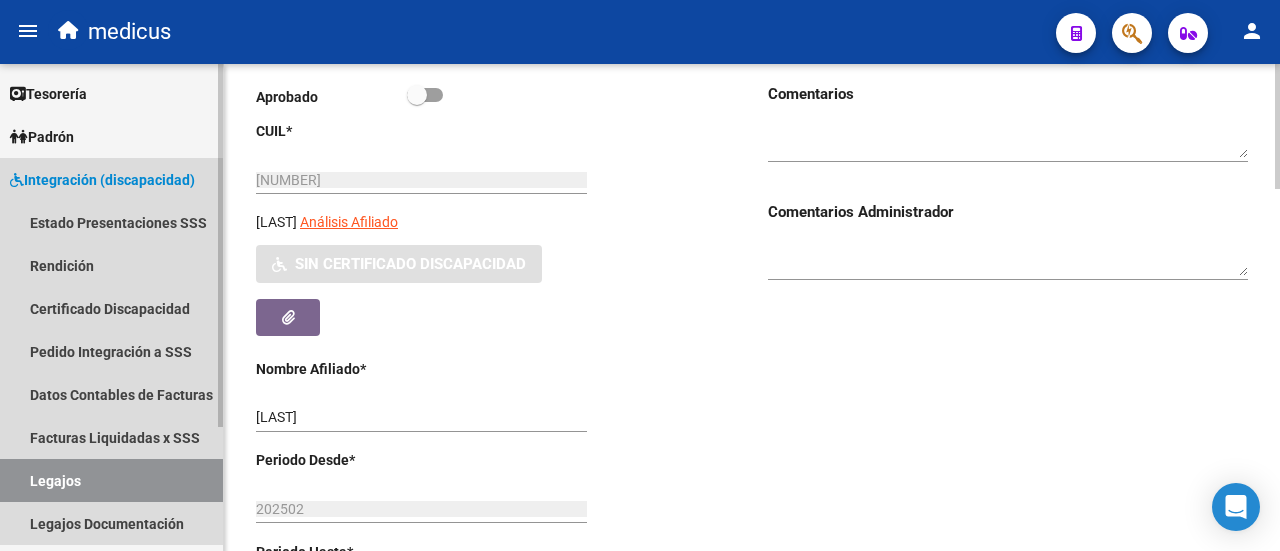 click on "Legajos" at bounding box center [111, 480] 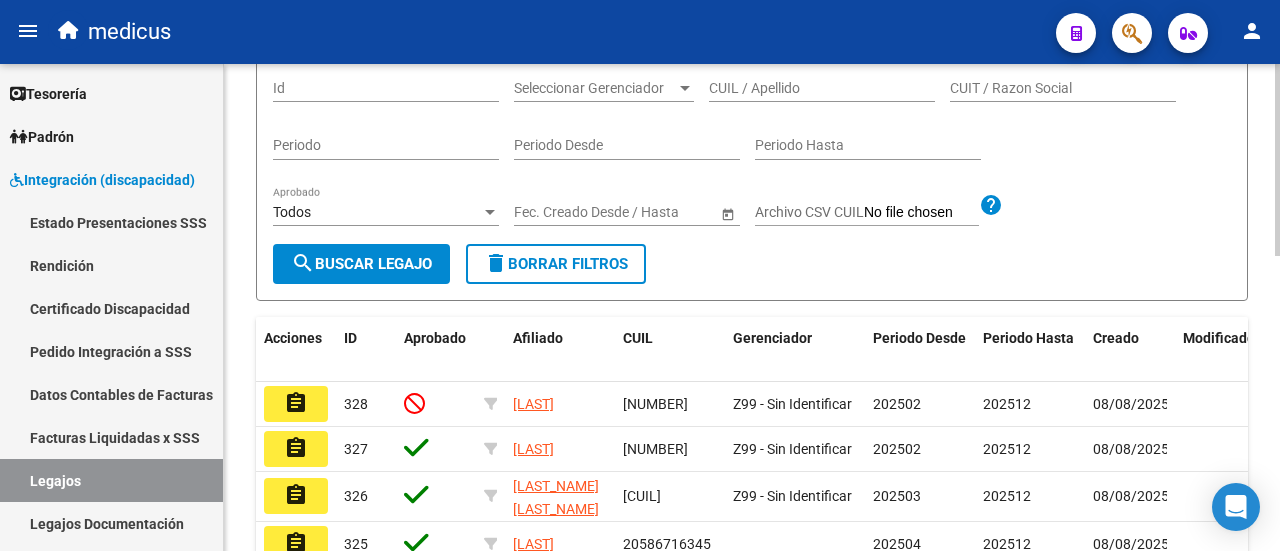 scroll, scrollTop: 300, scrollLeft: 0, axis: vertical 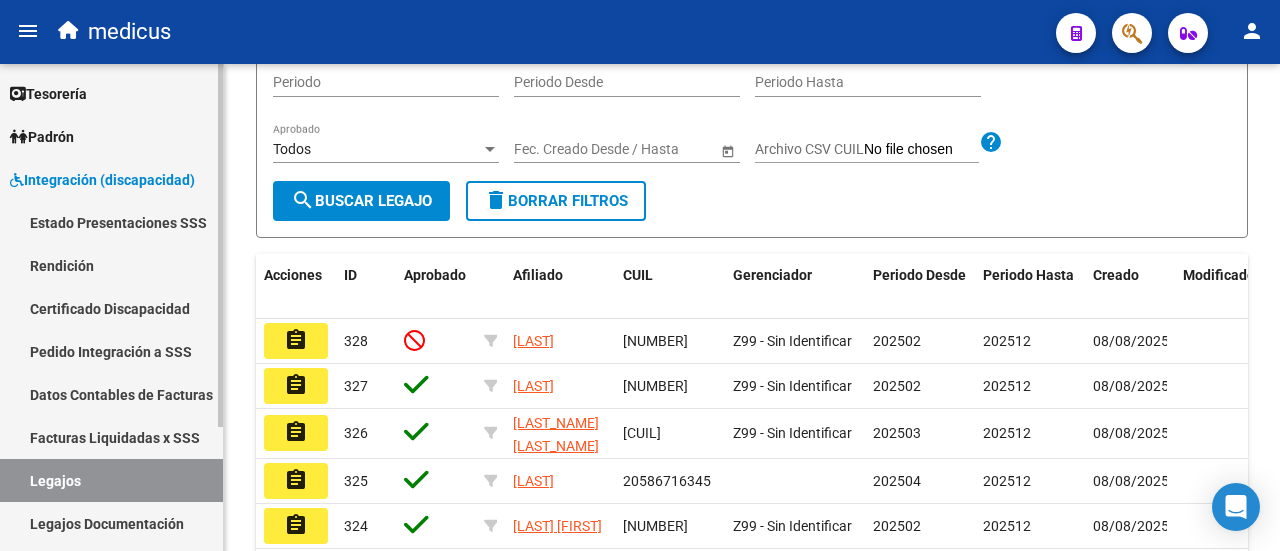 click on "Estado Presentaciones SSS" at bounding box center [111, 222] 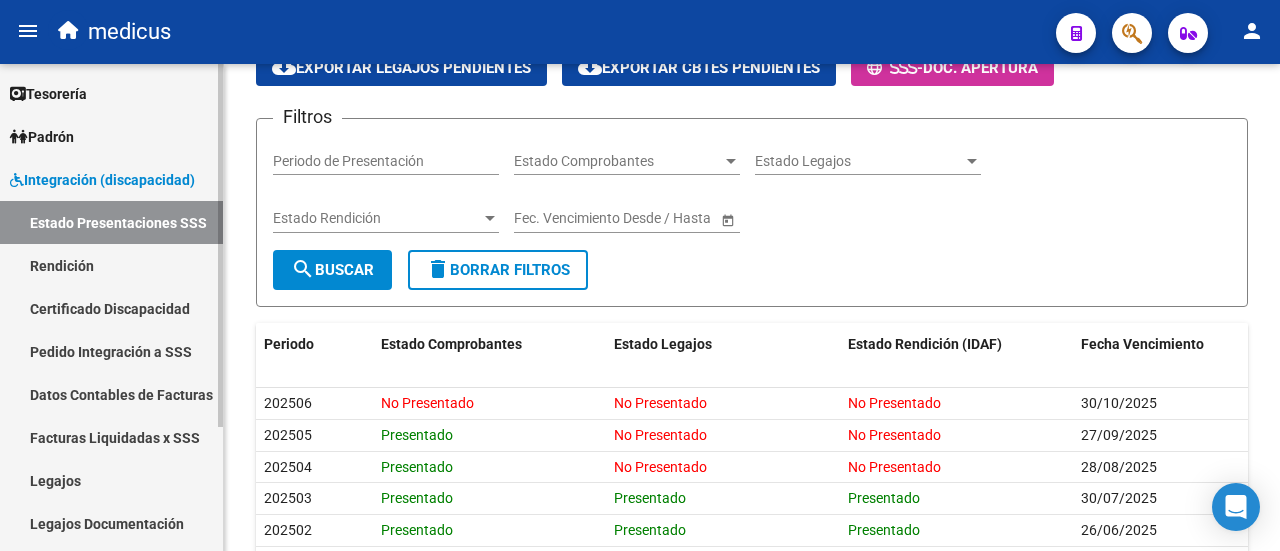 scroll, scrollTop: 211, scrollLeft: 0, axis: vertical 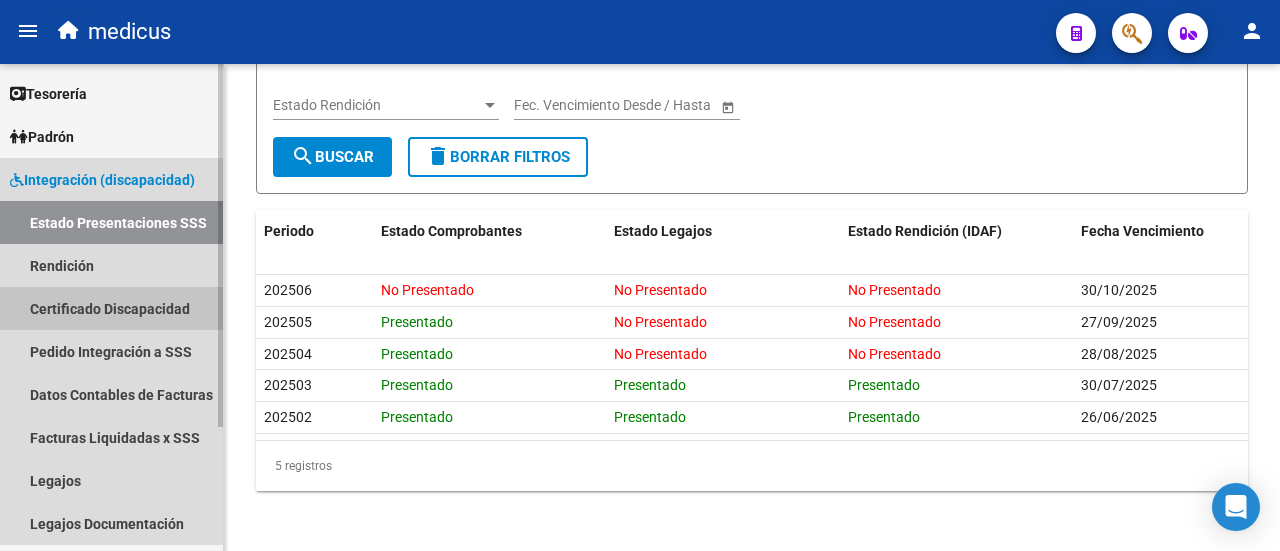 click on "Certificado Discapacidad" at bounding box center (111, 308) 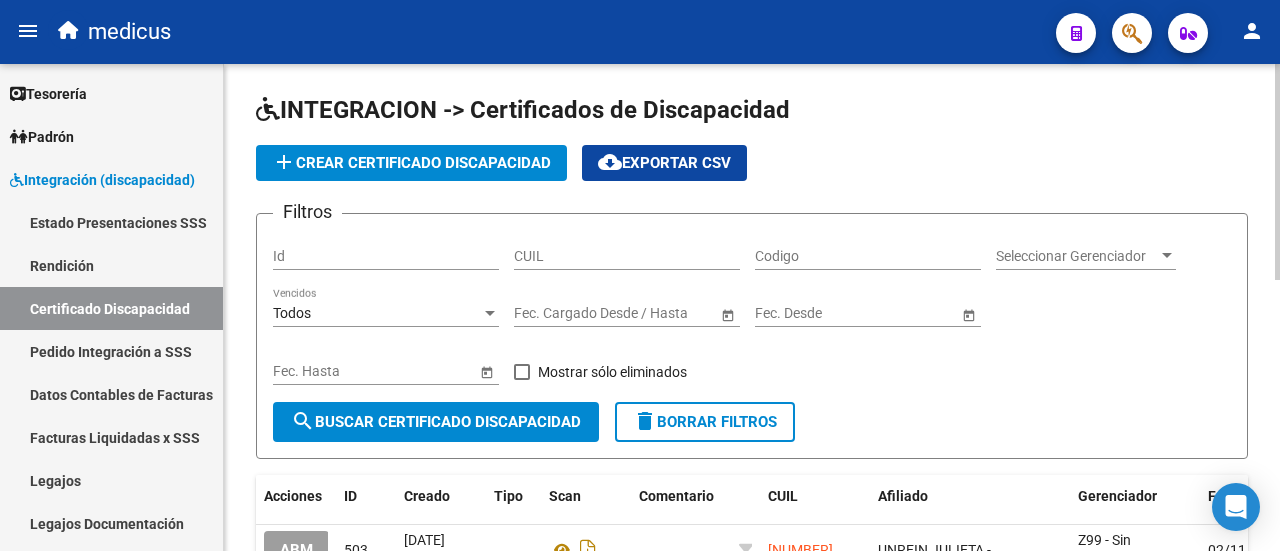 scroll, scrollTop: 0, scrollLeft: 0, axis: both 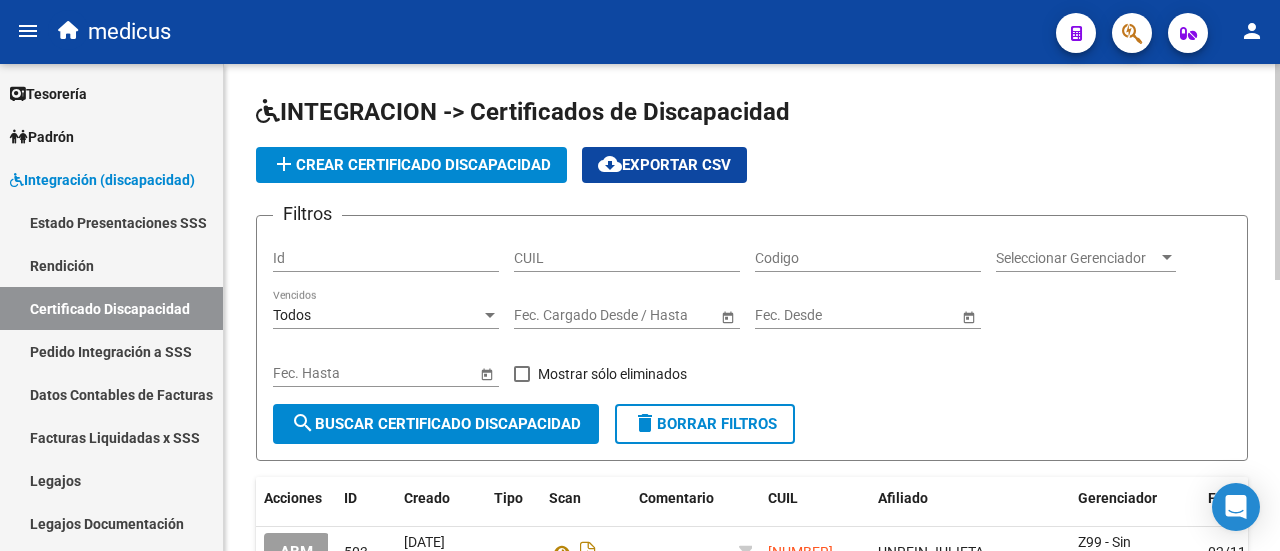 click on "CUIL" at bounding box center [627, 258] 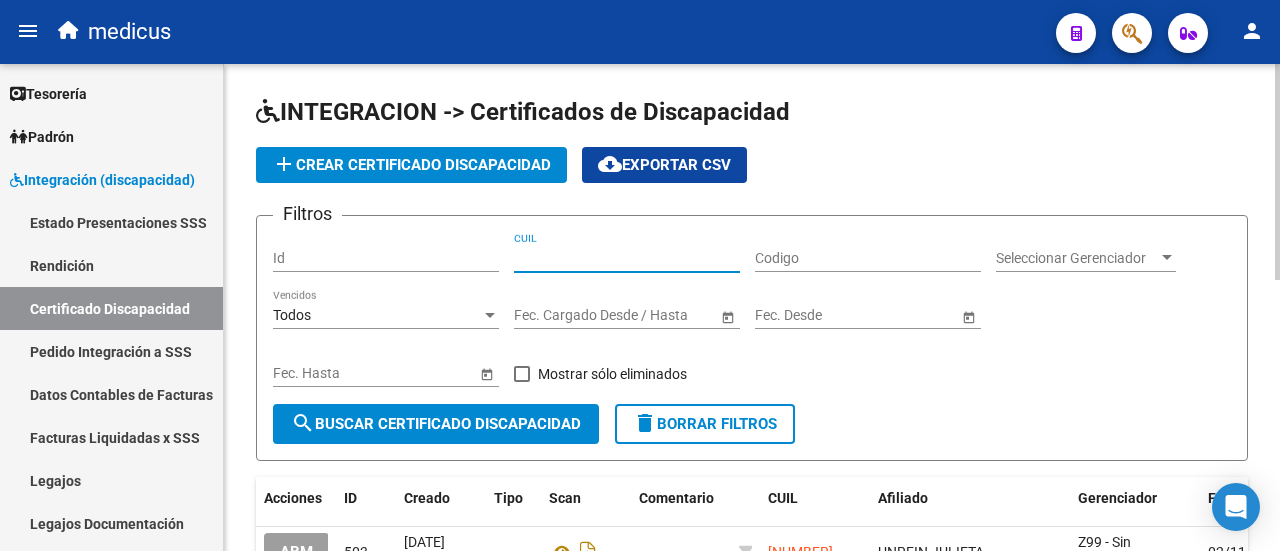 paste on "[NUMBER]" 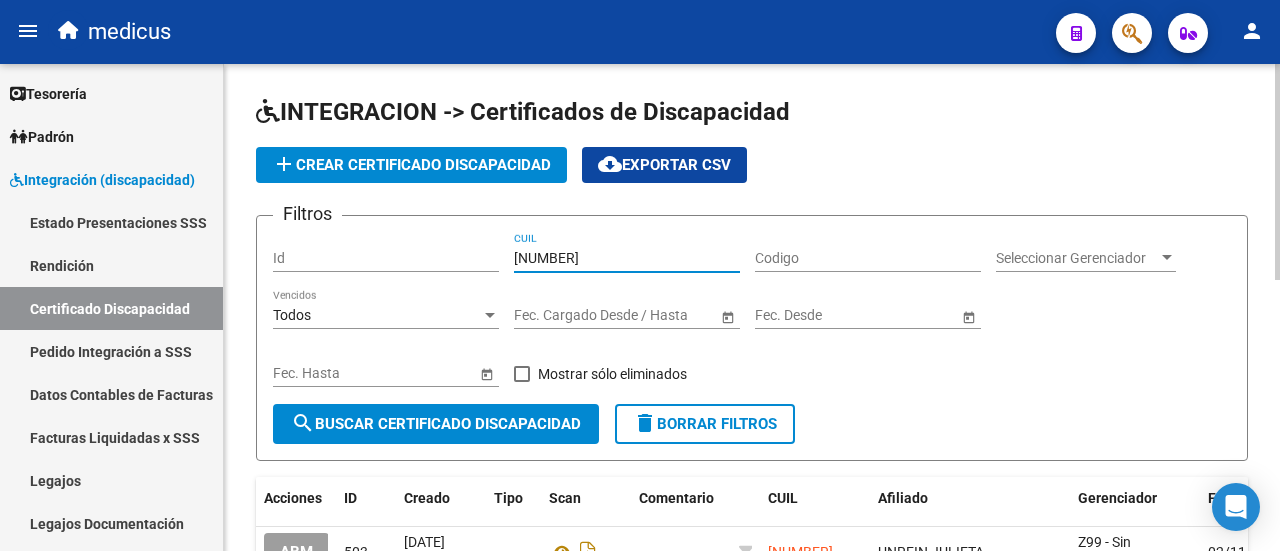 type on "[NUMBER]" 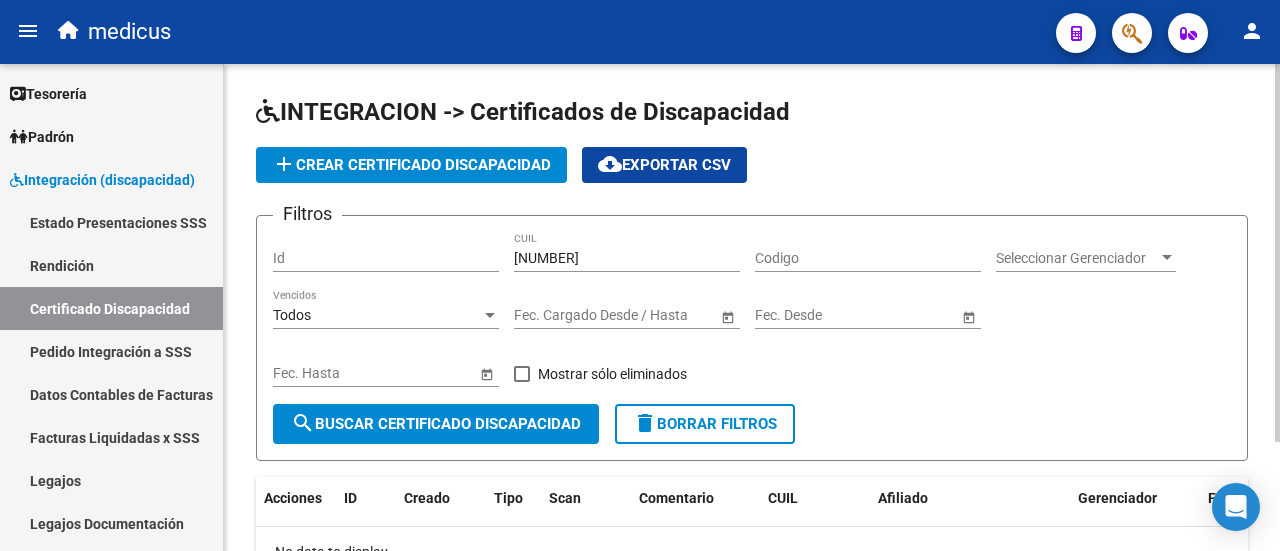 click on "add  Crear Certificado Discapacidad" 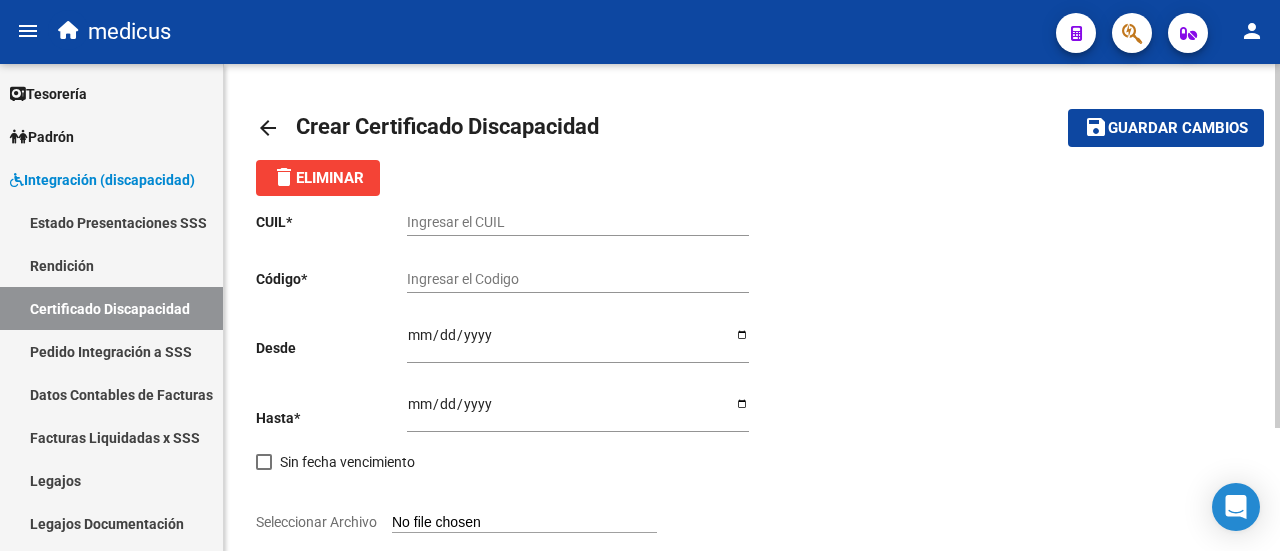 click on "Ingresar el CUIL" at bounding box center [578, 222] 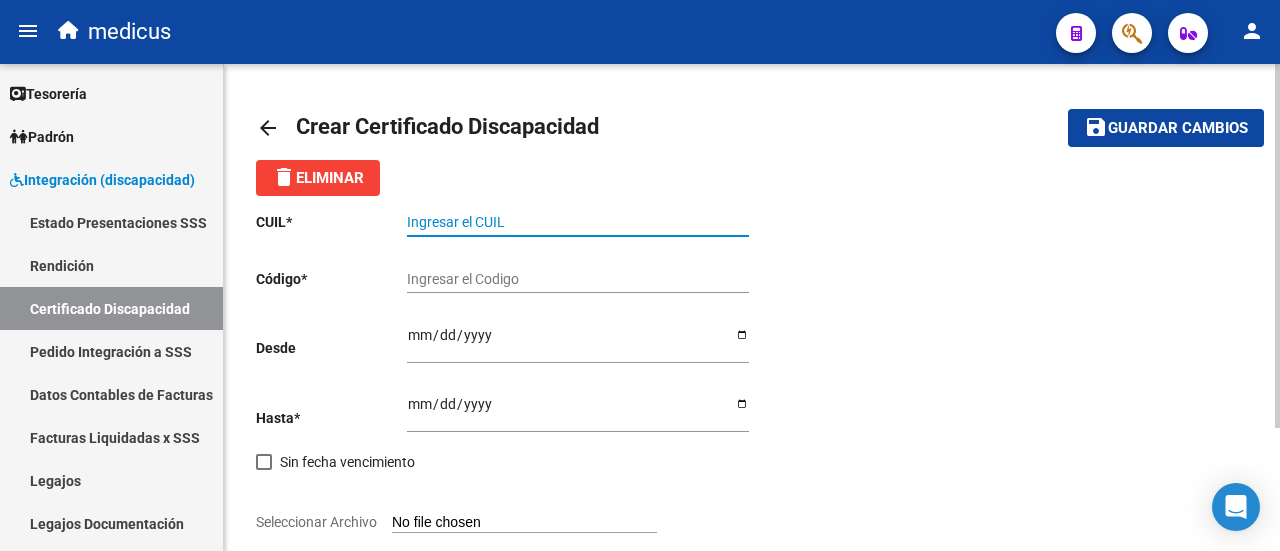 paste on "[NUMBER]" 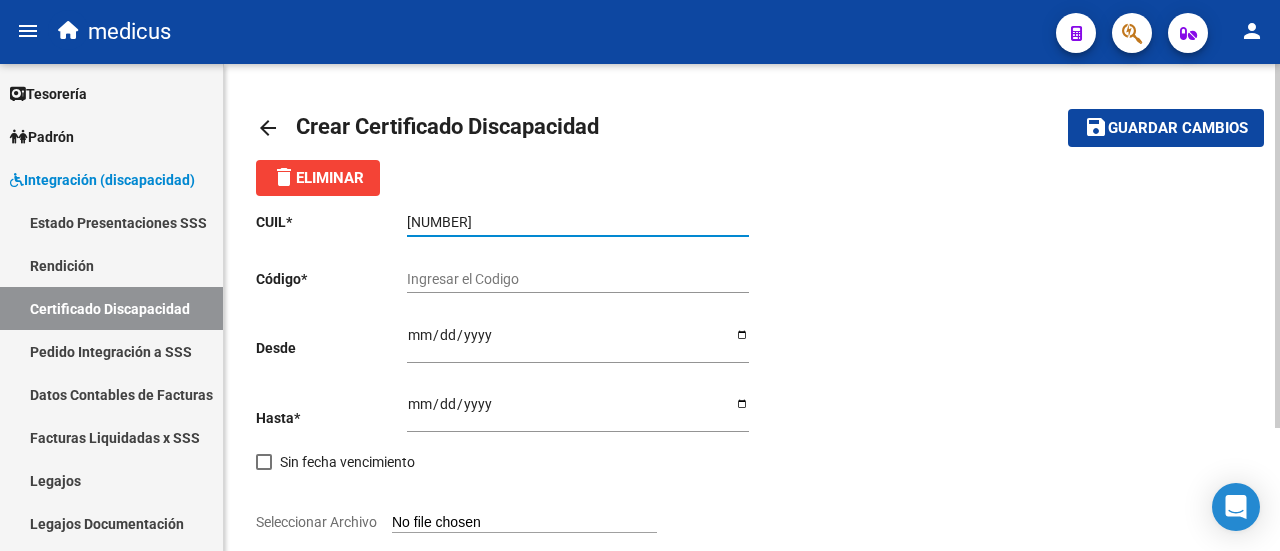 type on "[NUMBER]" 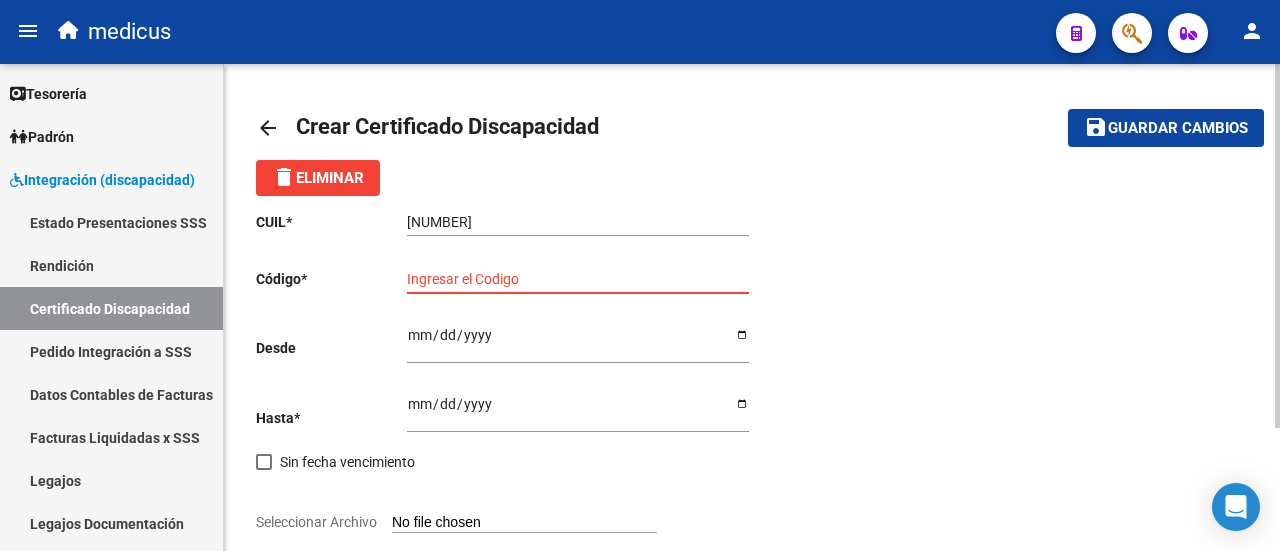 paste on "ARG-02-00048799547-20240723-20290723-CIU-13650" 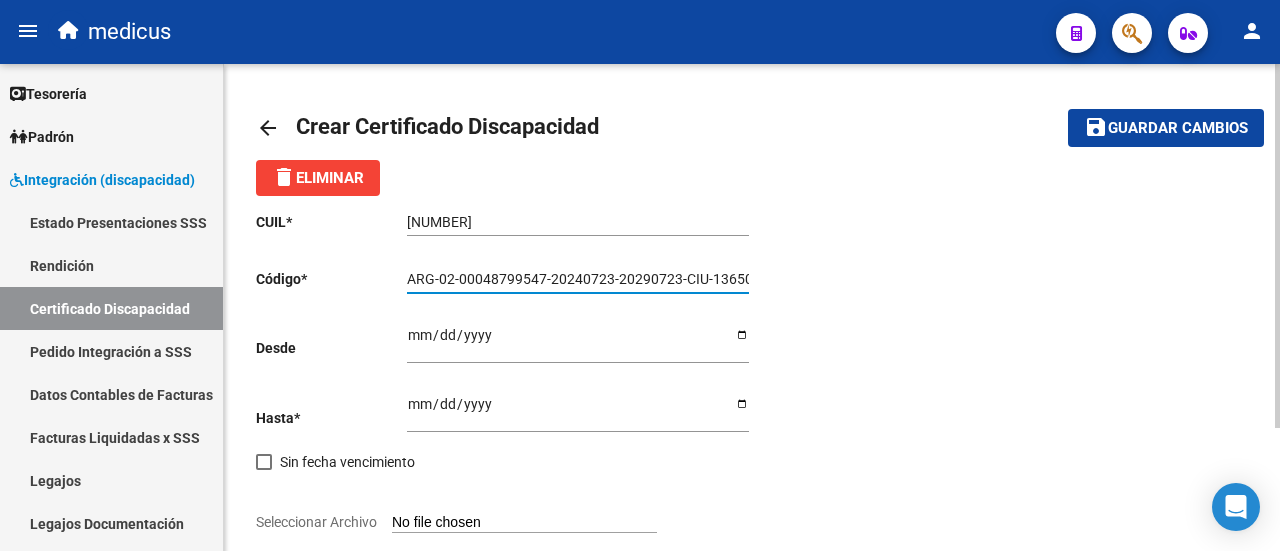 click on "ARG-02-00048799547-20240723-20290723-CIU-13650" at bounding box center [578, 279] 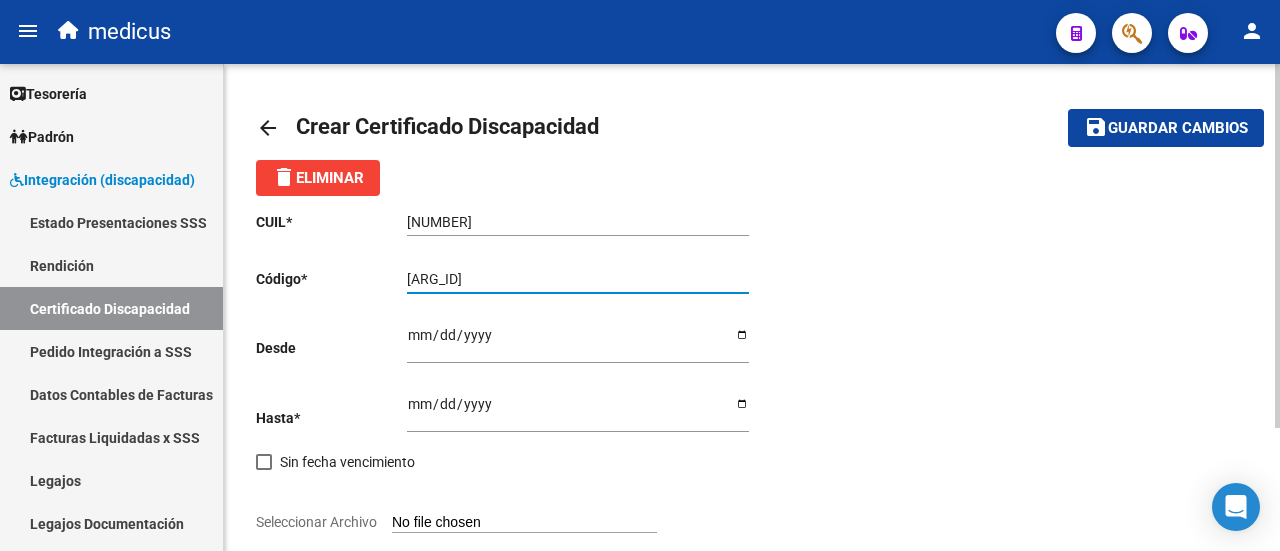 click on "[ARG_ID]" at bounding box center [578, 279] 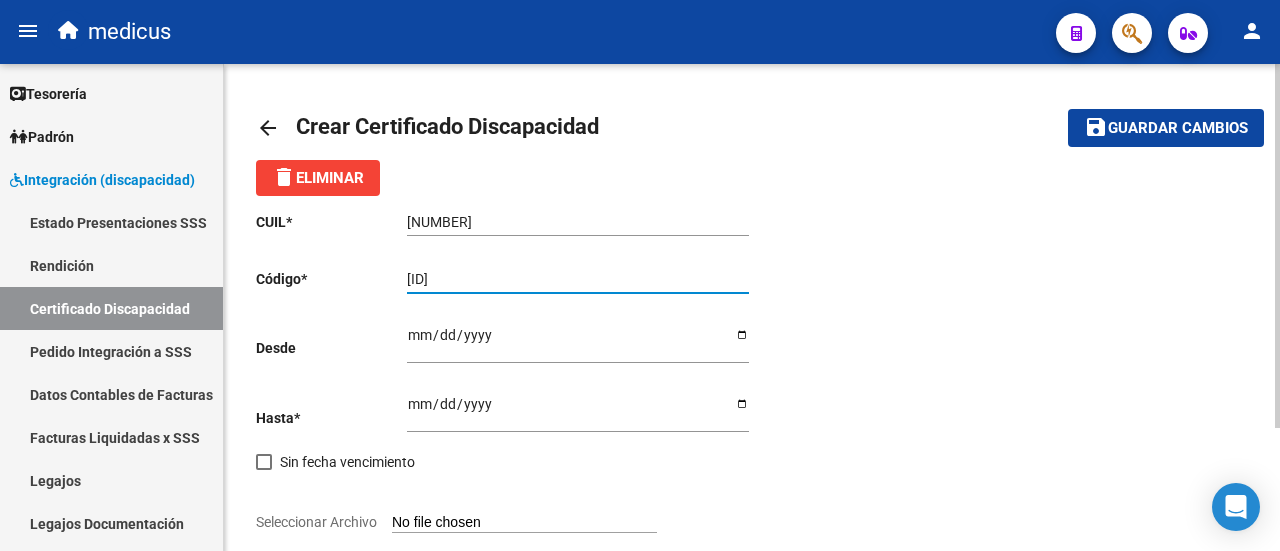 click on "[ID]" at bounding box center [578, 279] 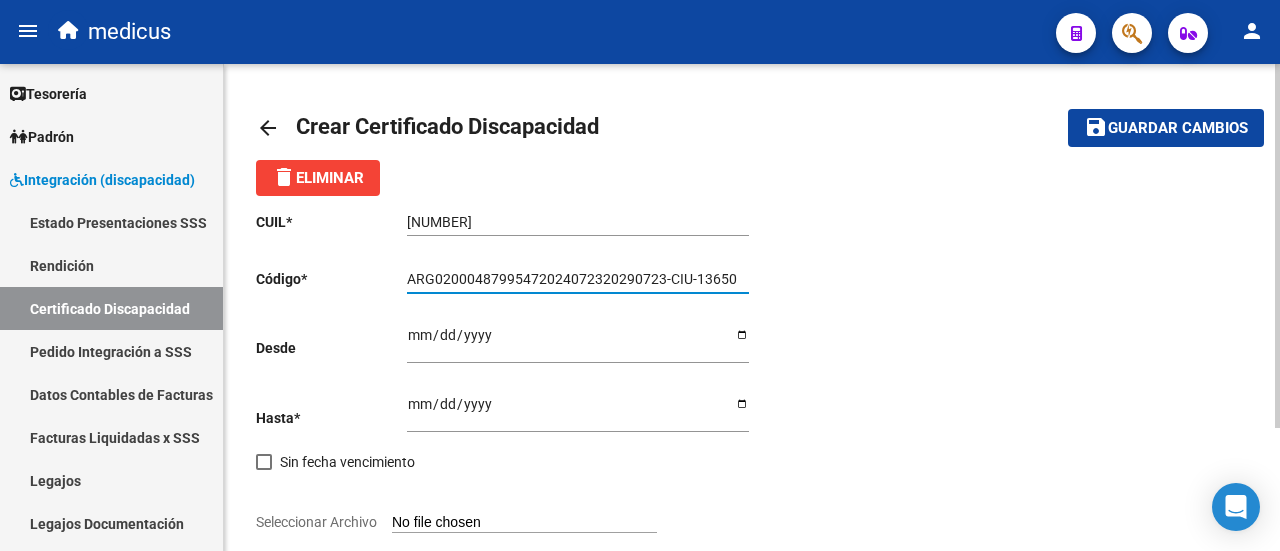 click on "ARG02000487995472024072320290723-CIU-13650" at bounding box center (578, 279) 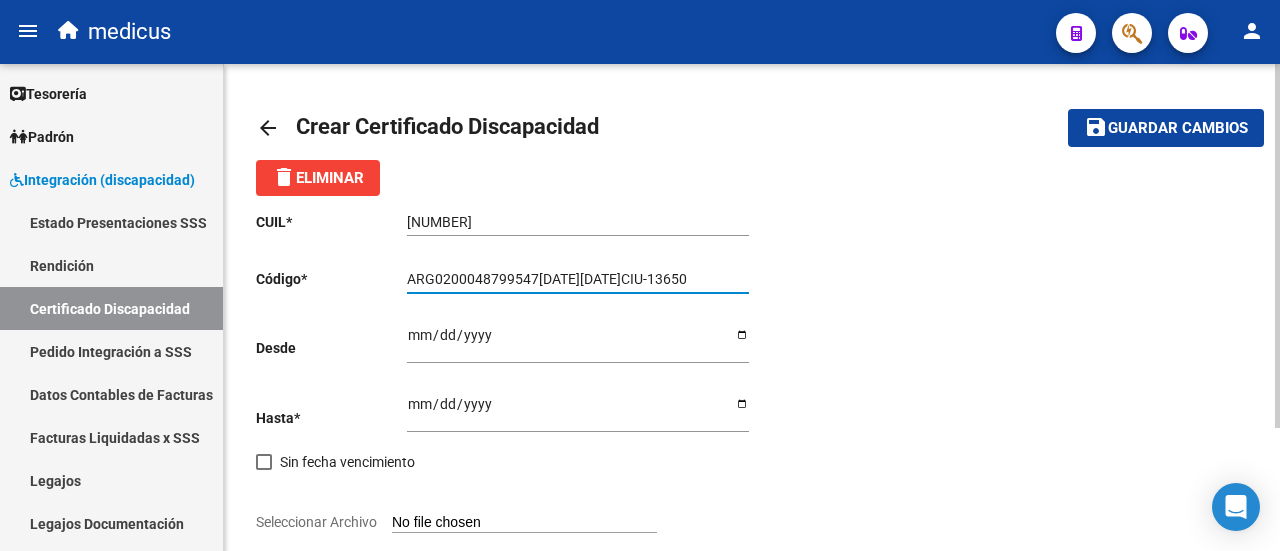 click on "ARG0200048799547[DATE][DATE]CIU-13650" at bounding box center [578, 279] 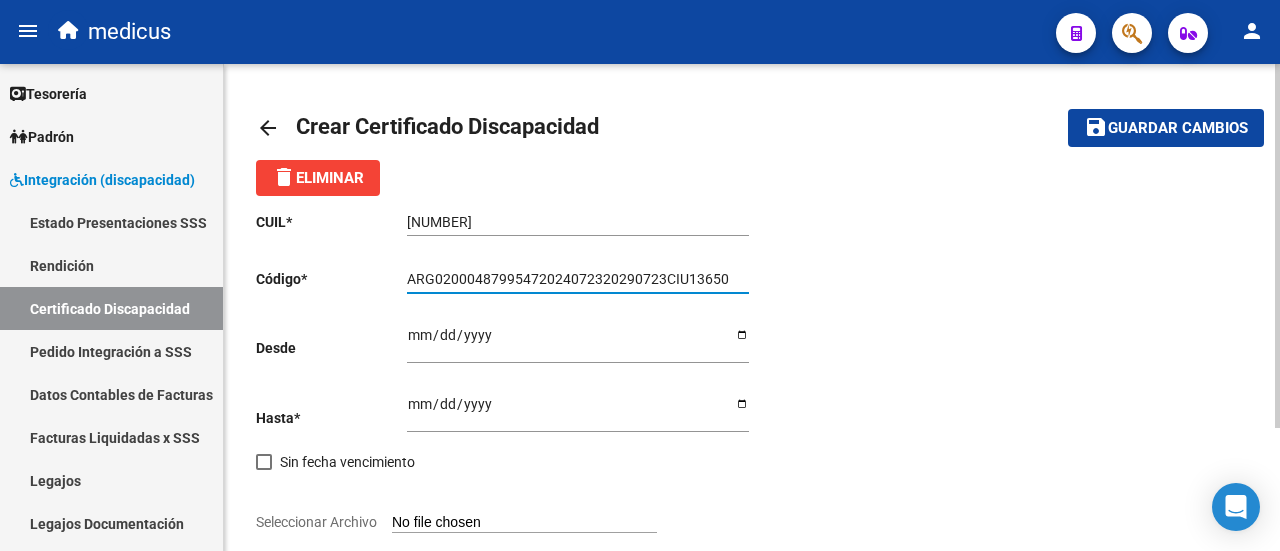 type on "ARG02000487995472024072320290723CIU13650" 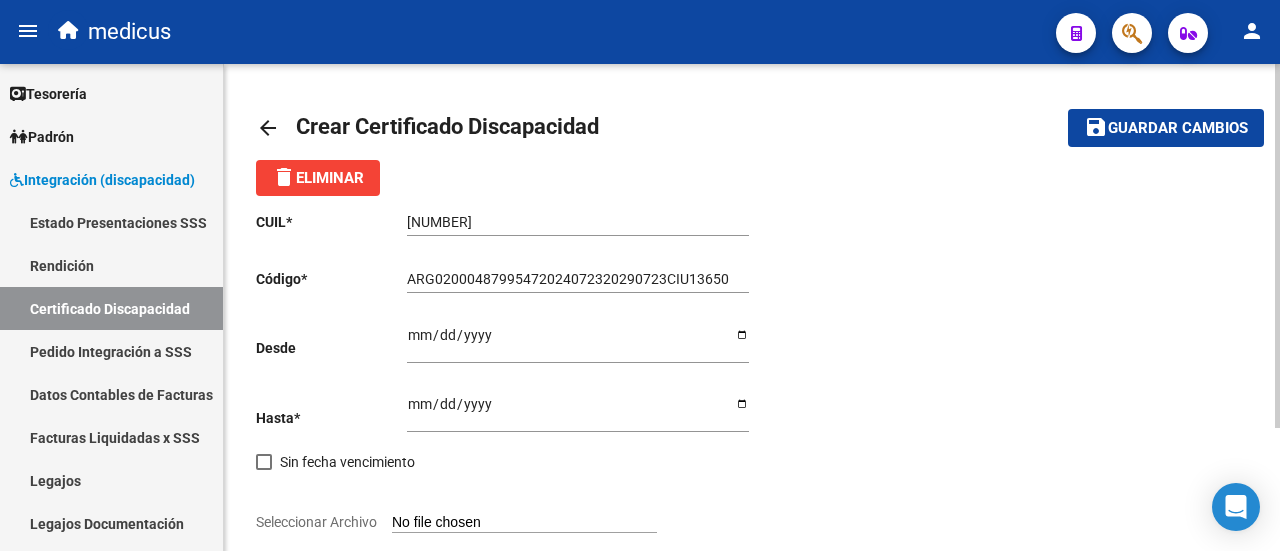 click on "Ingresar fec. Desde" at bounding box center [578, 342] 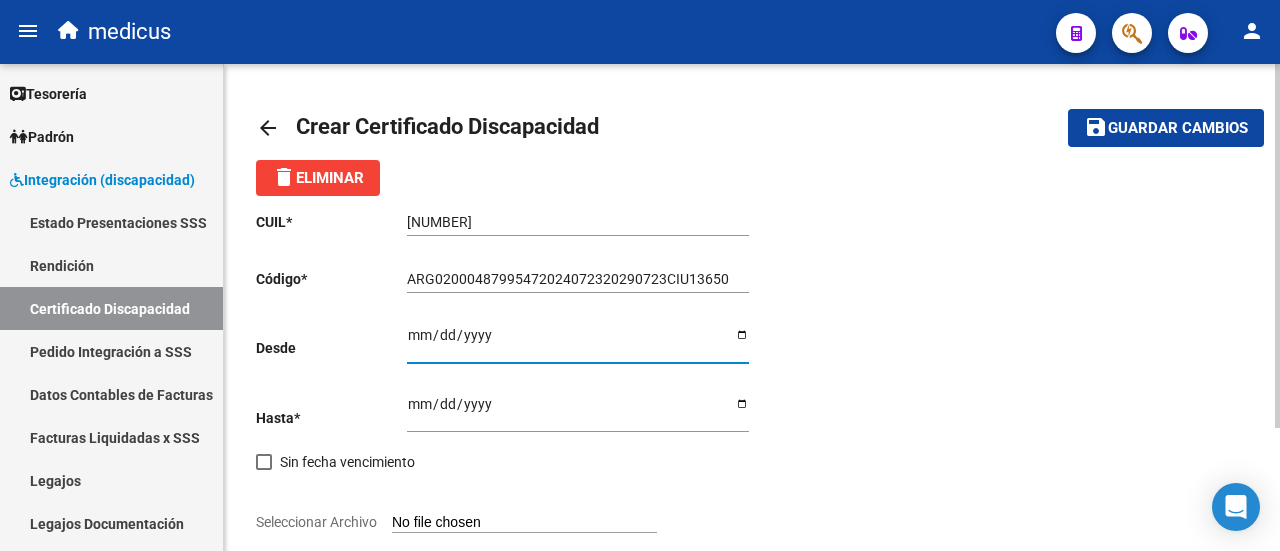 type on "[DATE]" 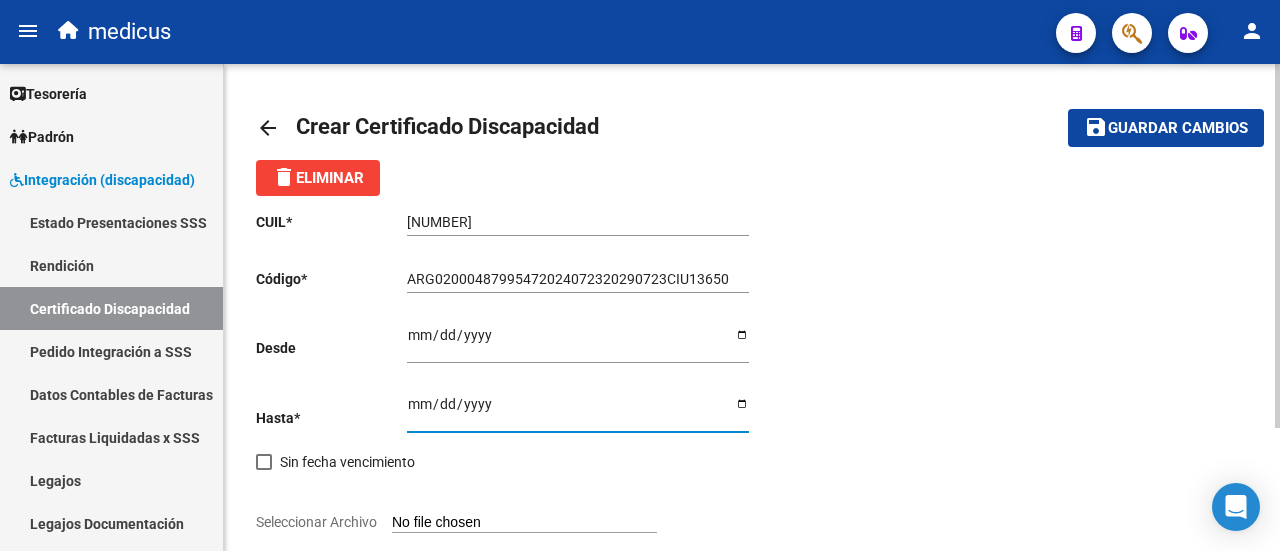click on "Ingresar fec. Hasta" at bounding box center [578, 411] 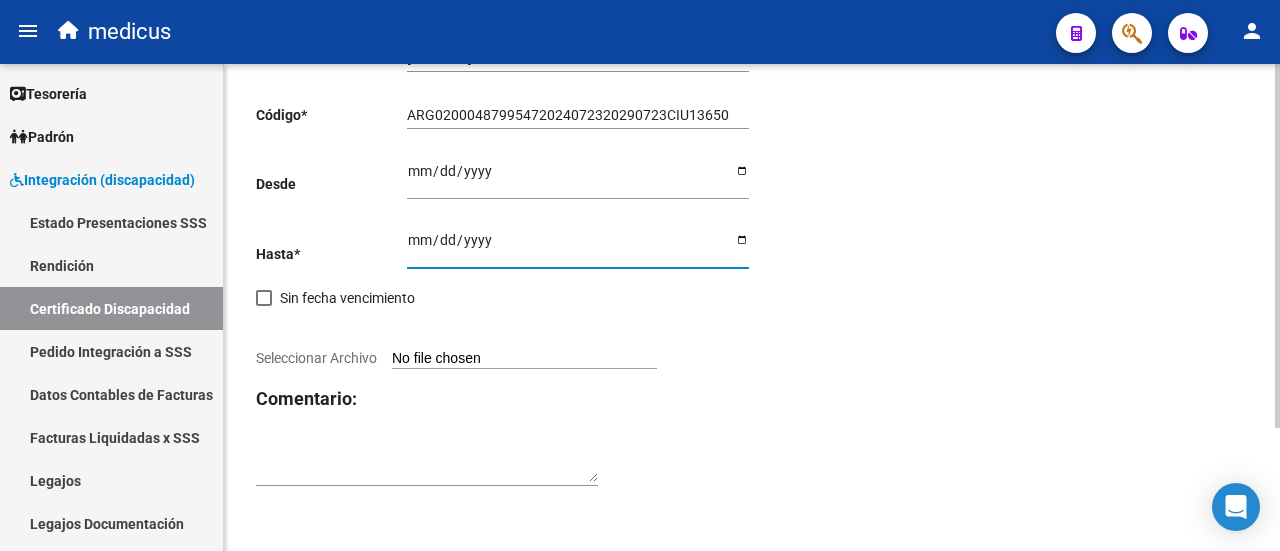click on "Seleccionar Archivo" 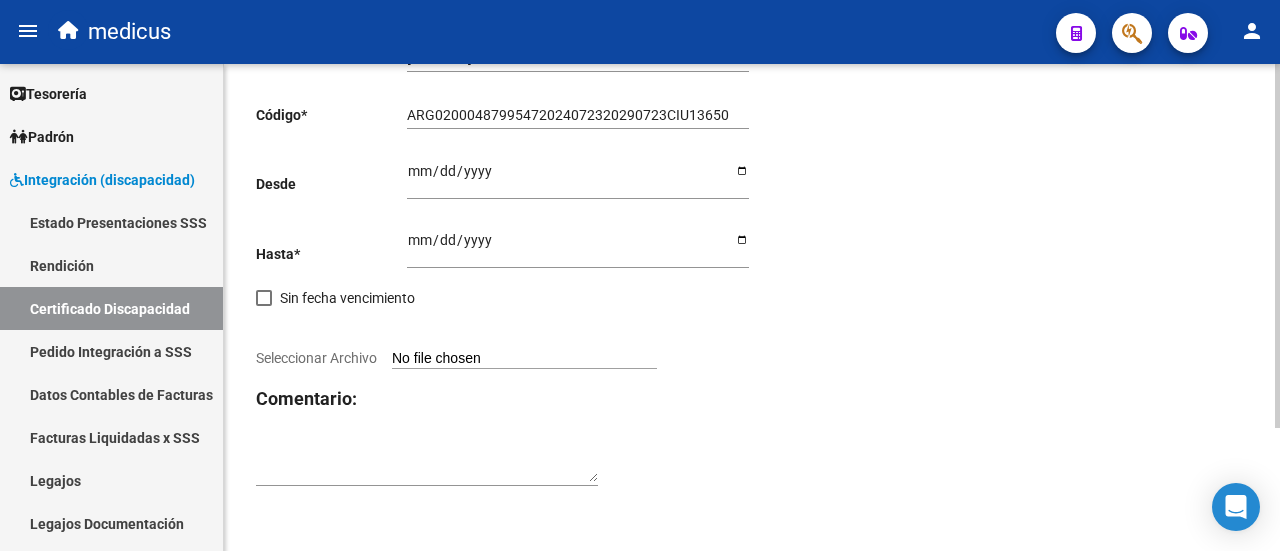 click on "Seleccionar Archivo" at bounding box center (524, 359) 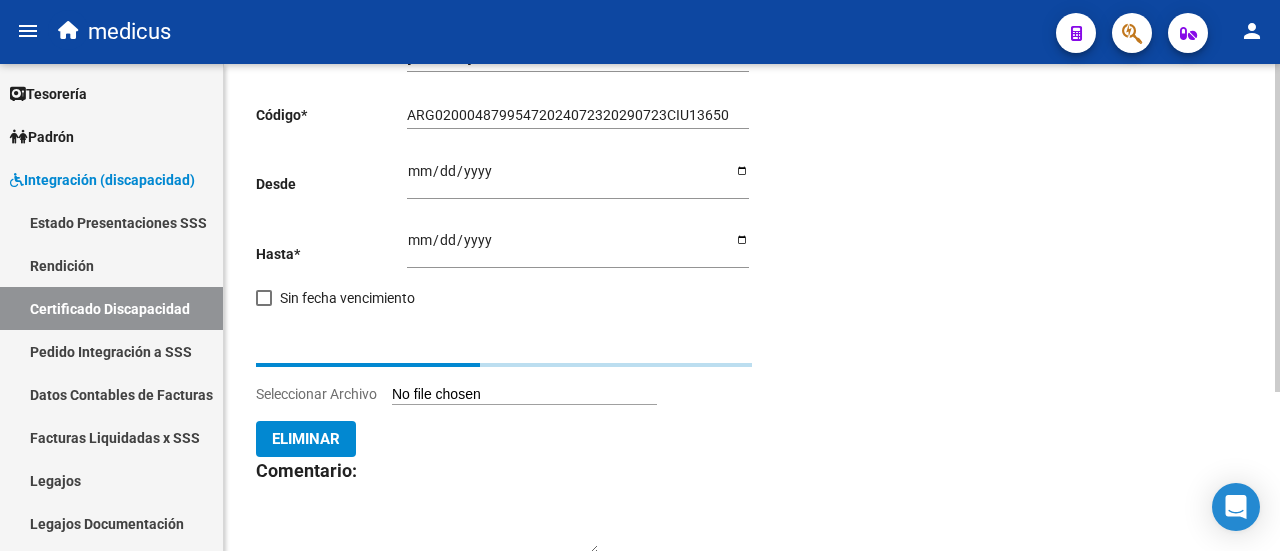 scroll, scrollTop: 140, scrollLeft: 0, axis: vertical 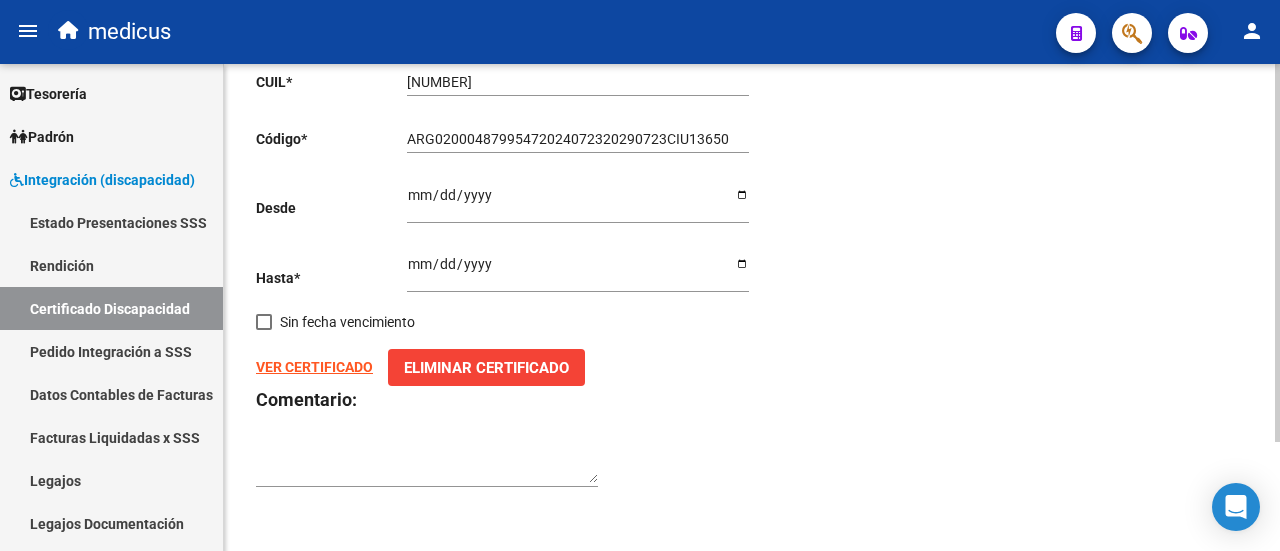 click on "Eliminar Certificado" 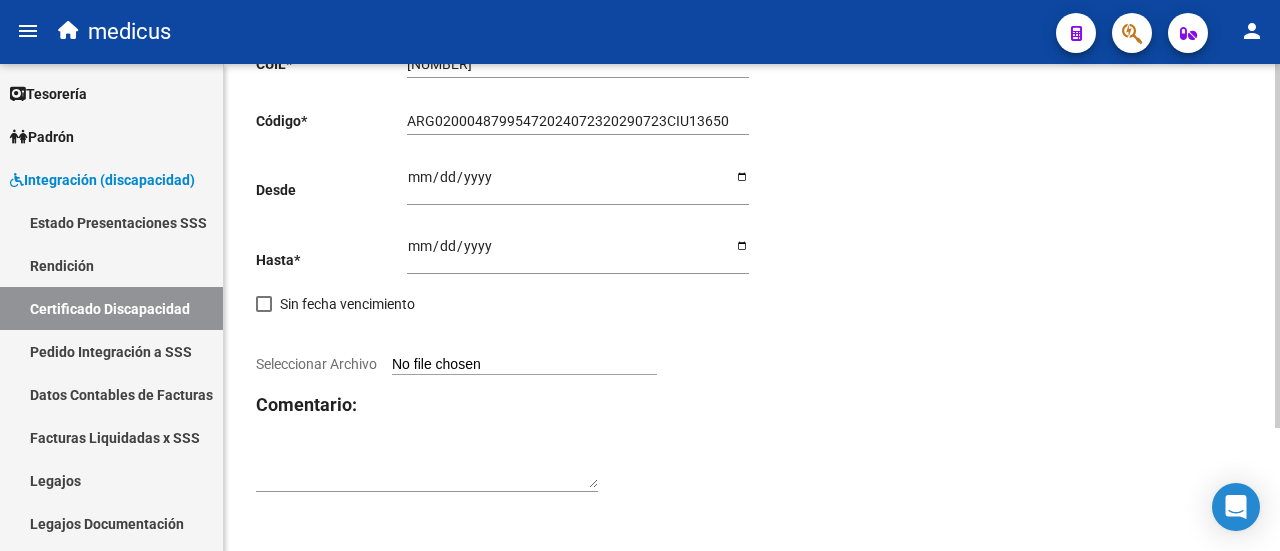 scroll, scrollTop: 164, scrollLeft: 0, axis: vertical 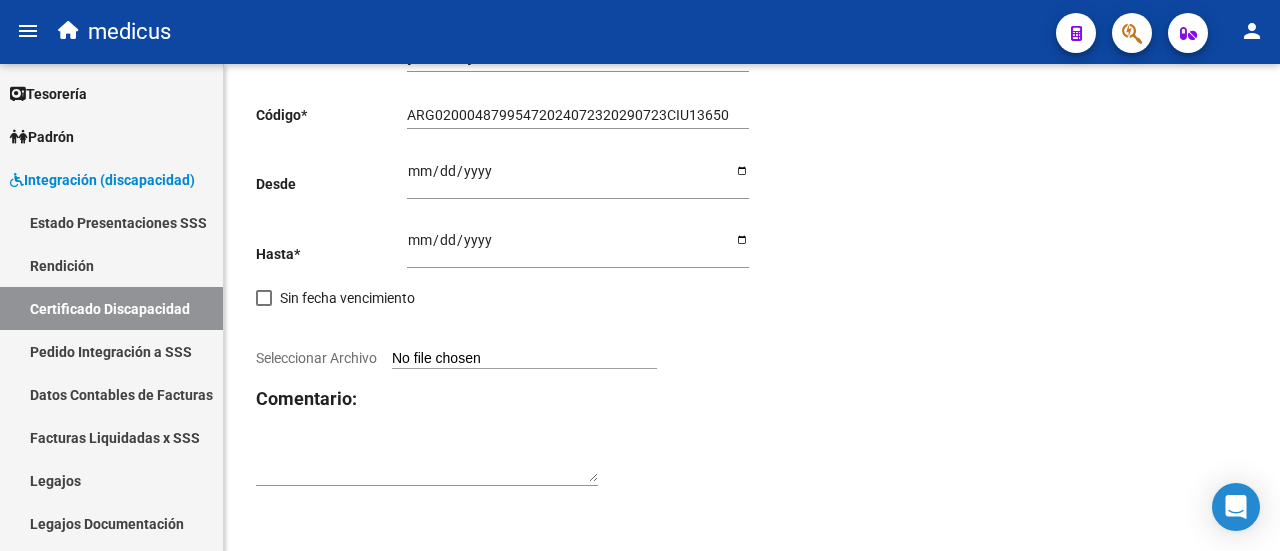 click on "Seleccionar Archivo" at bounding box center [524, 359] 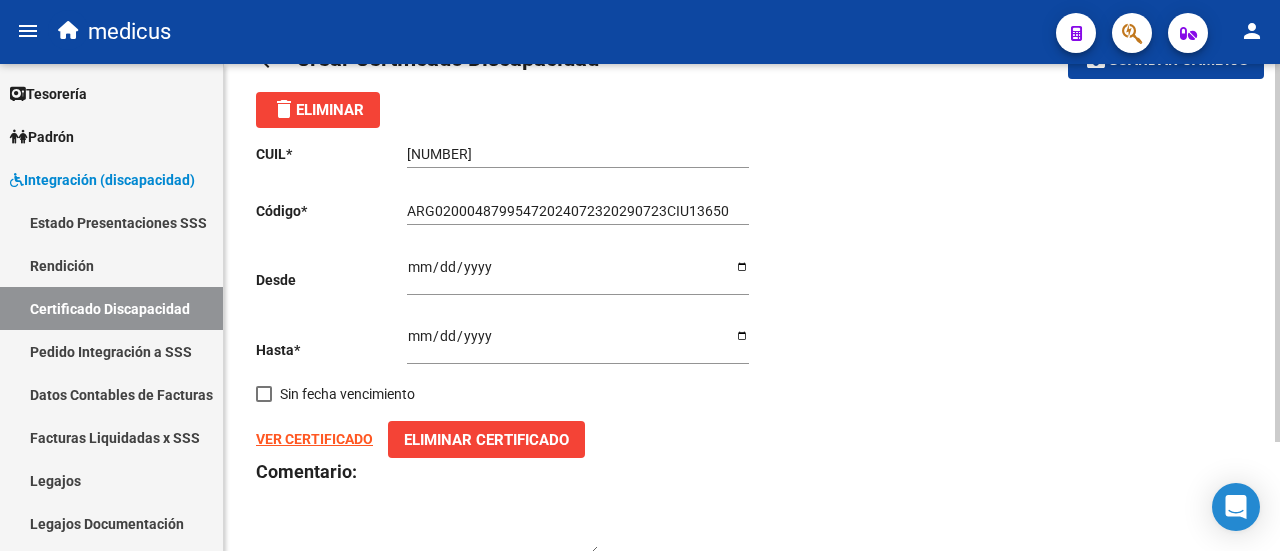 scroll, scrollTop: 0, scrollLeft: 0, axis: both 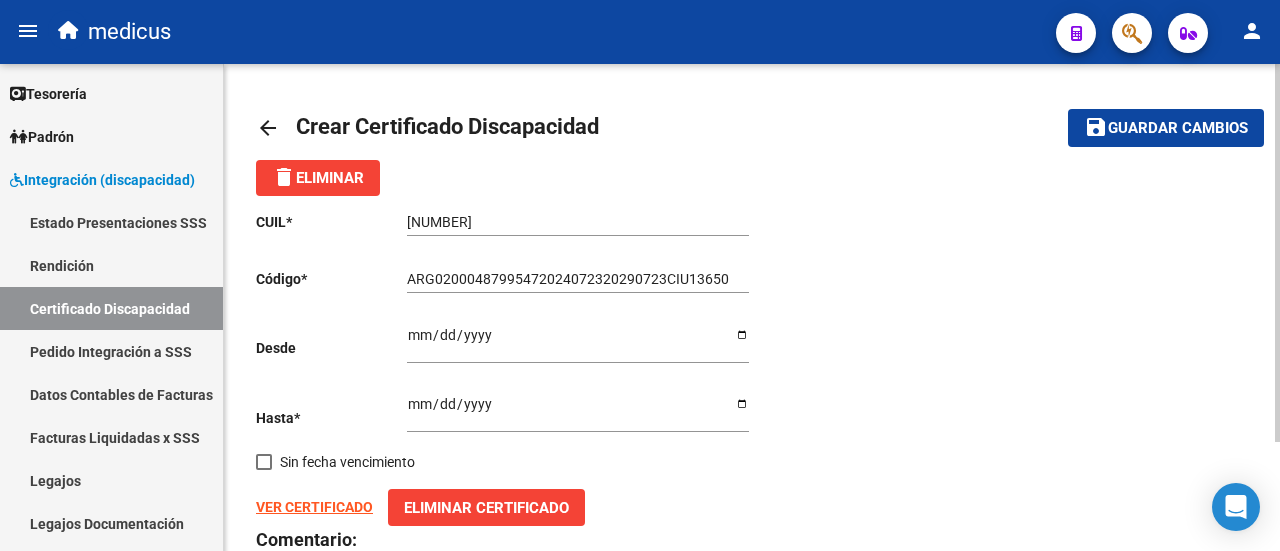 click on "Guardar cambios" 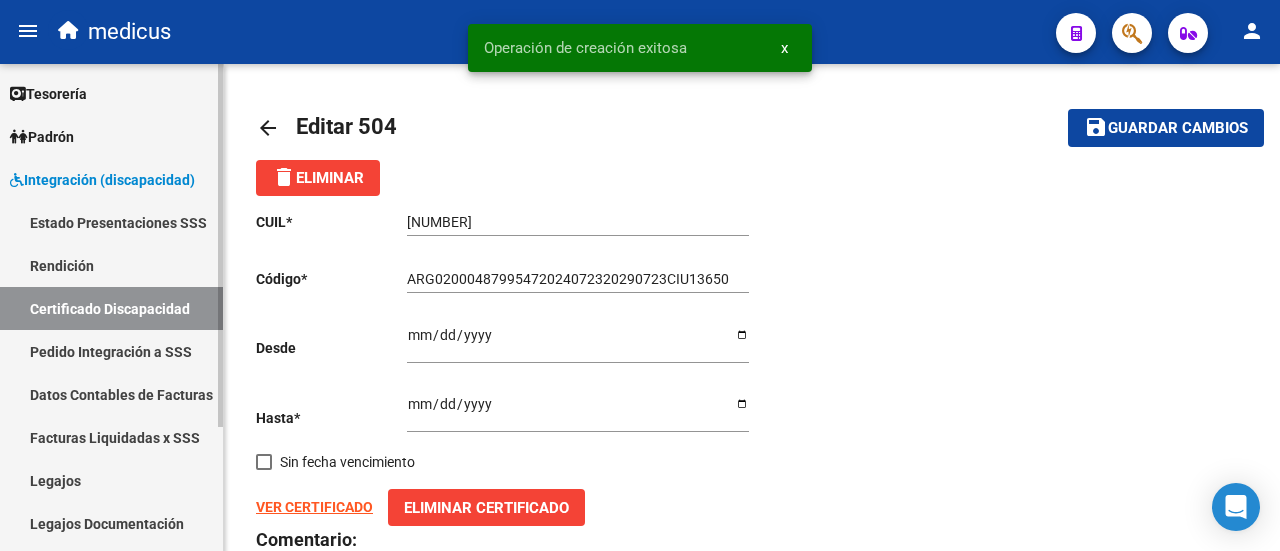 click on "Legajos" at bounding box center [111, 480] 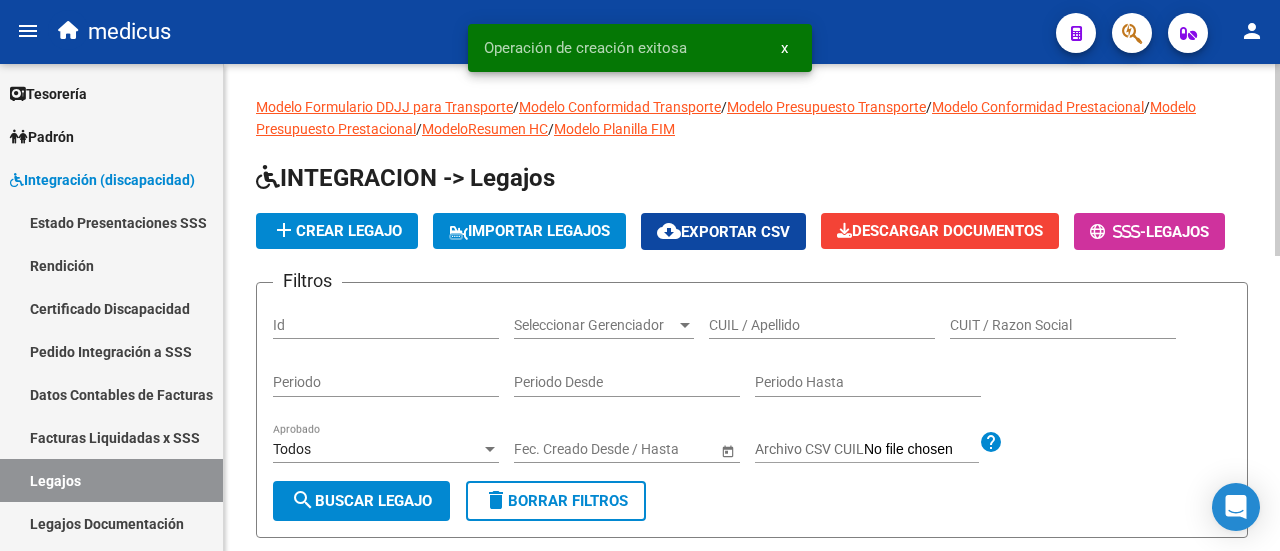 click on "CUIL / Apellido" at bounding box center [822, 325] 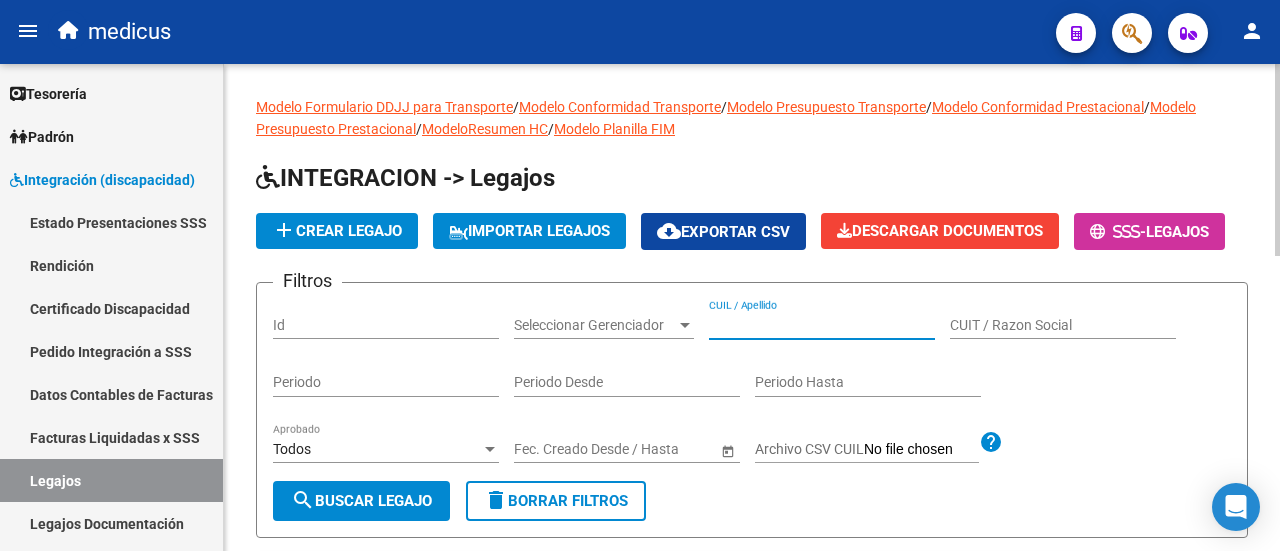 paste on "[NUMBER]" 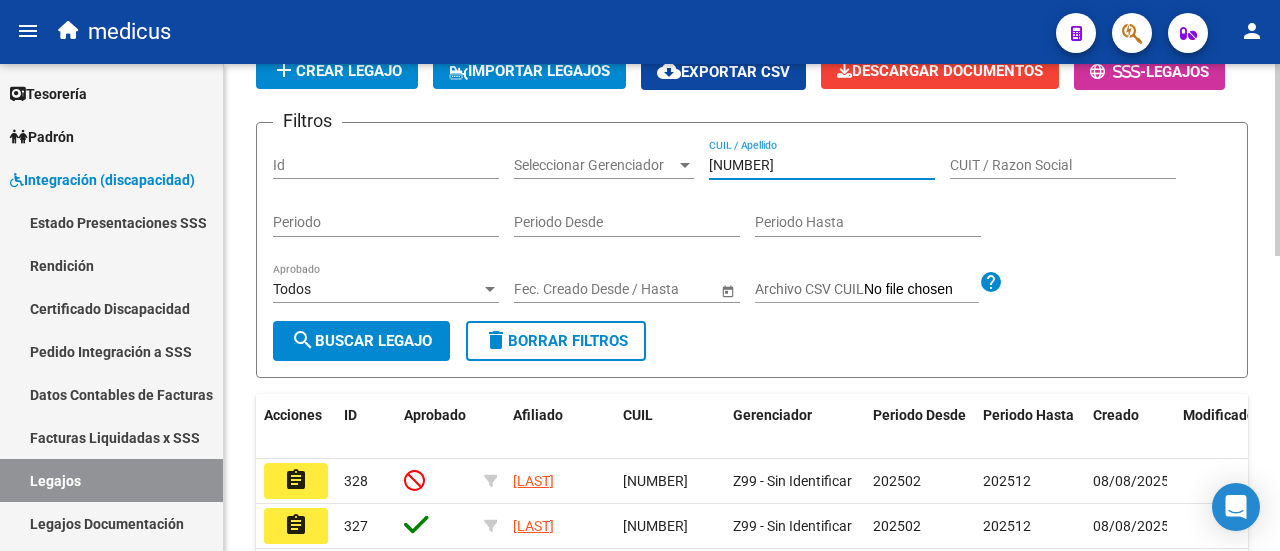 scroll, scrollTop: 200, scrollLeft: 0, axis: vertical 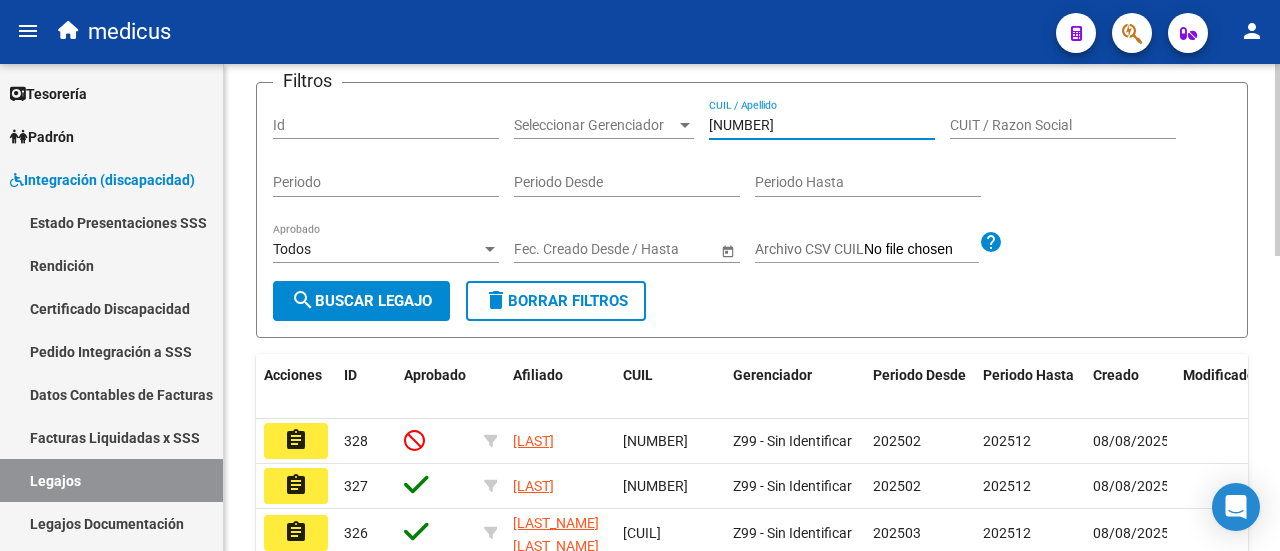 type on "[NUMBER]" 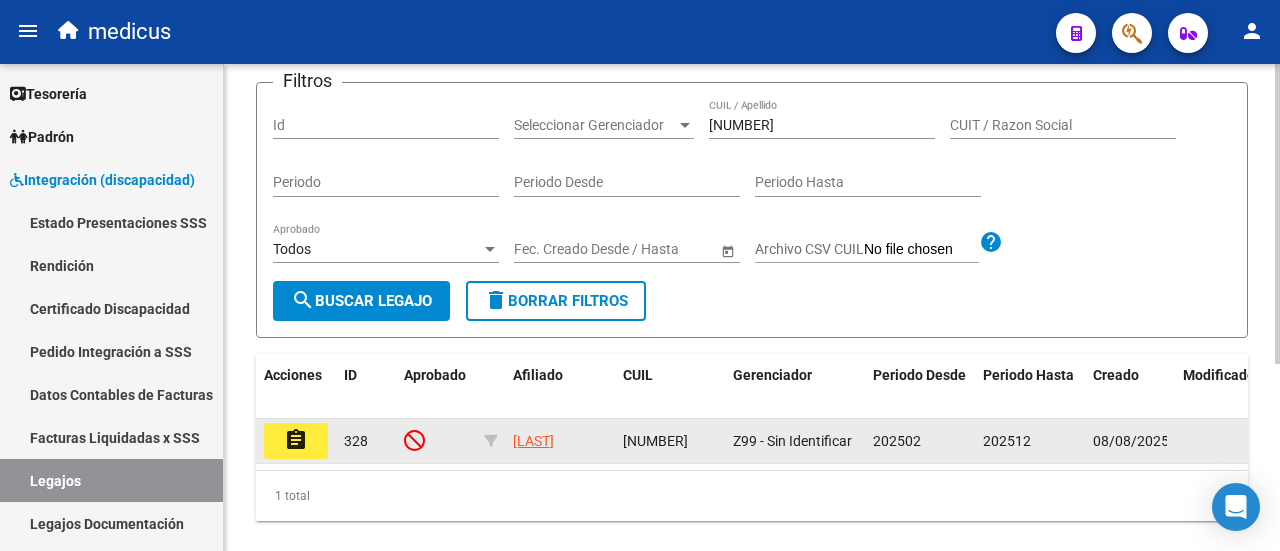 click on "assignment" 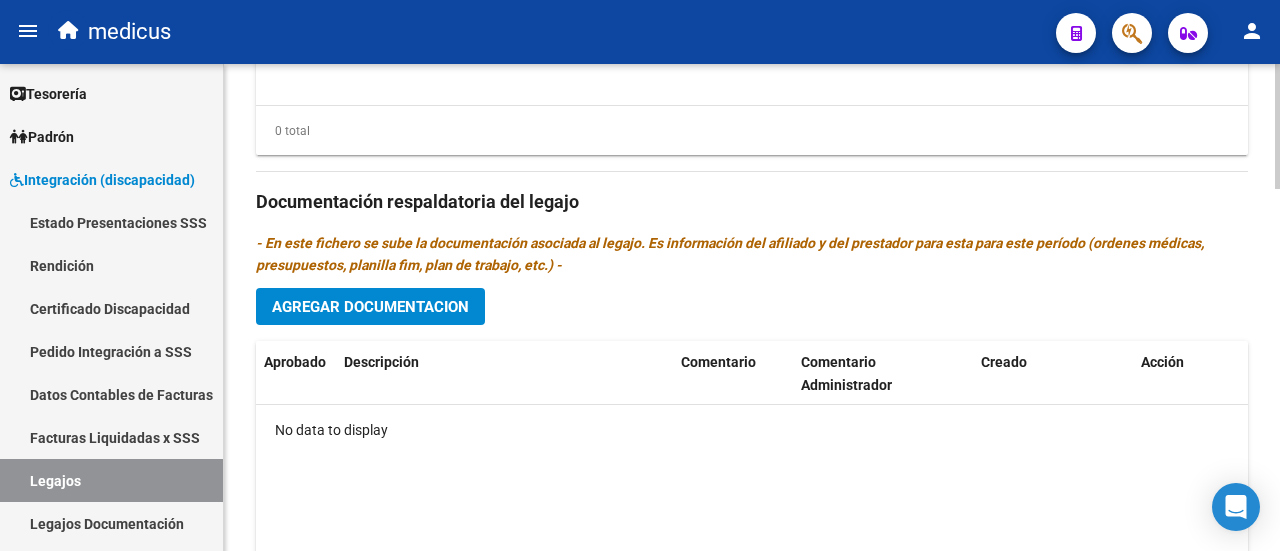 scroll, scrollTop: 1116, scrollLeft: 0, axis: vertical 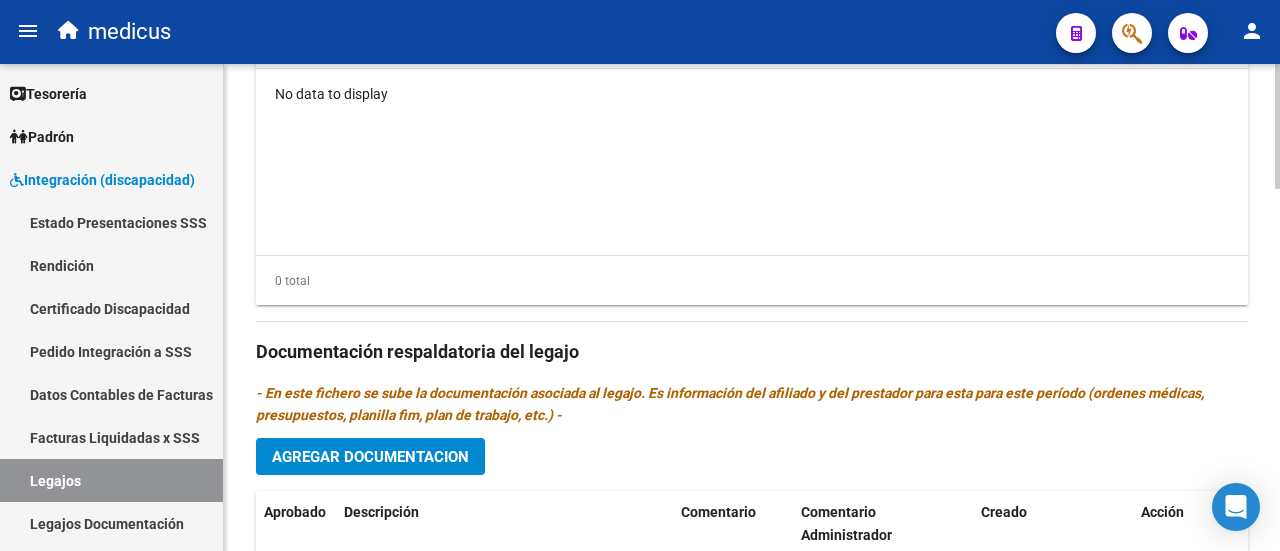click on "Agregar Documentacion" 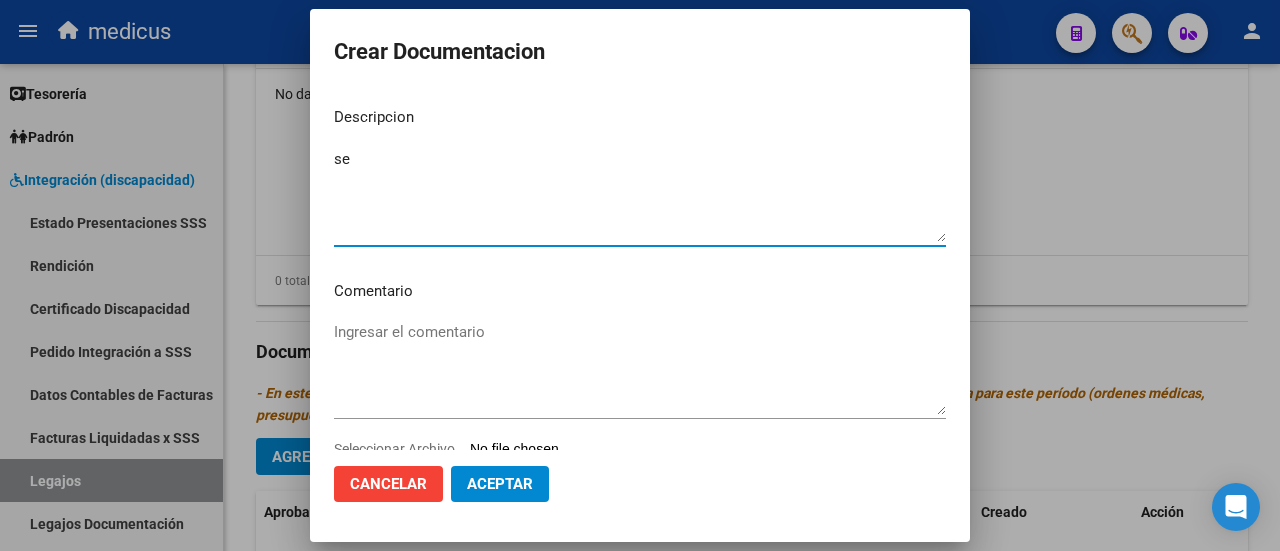 type on "s" 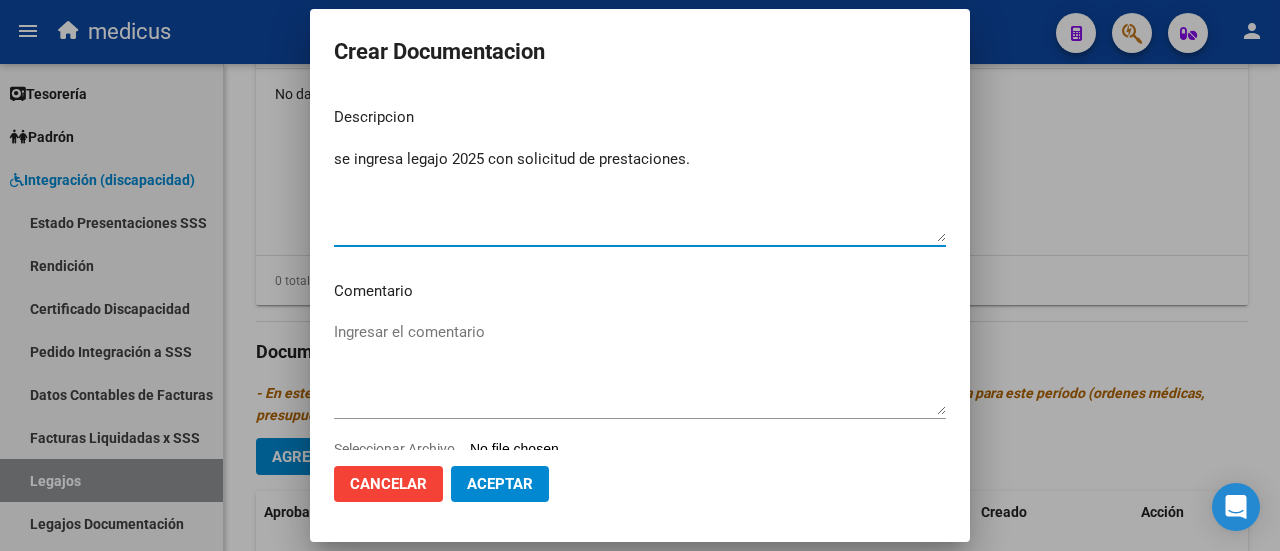 type on "se ingresa legajo 2025 con solicitud de prestaciones." 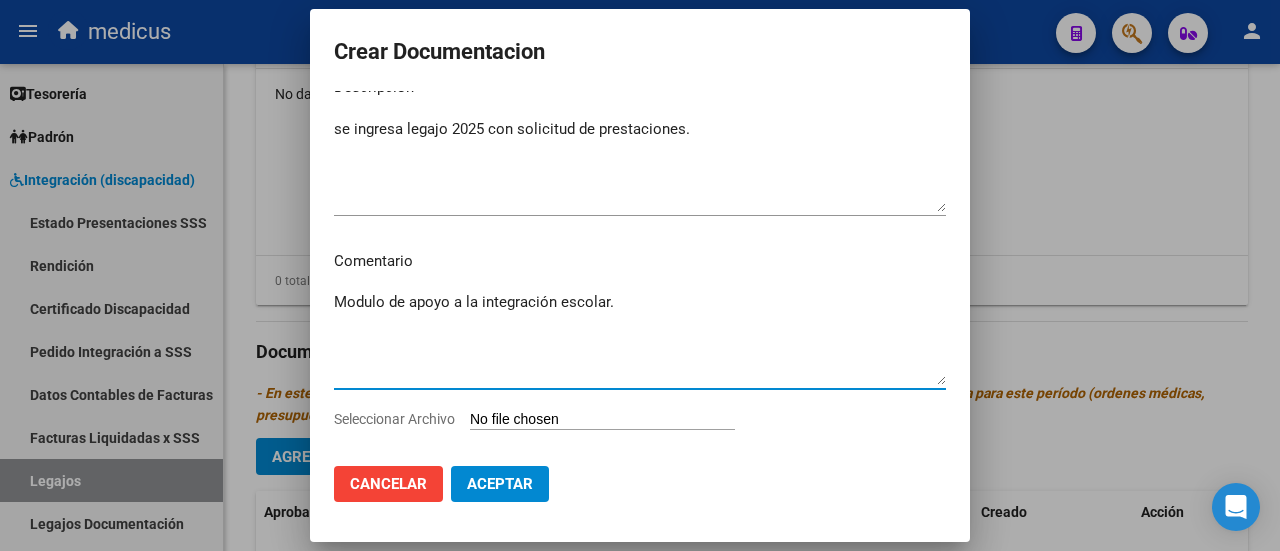 scroll, scrollTop: 58, scrollLeft: 0, axis: vertical 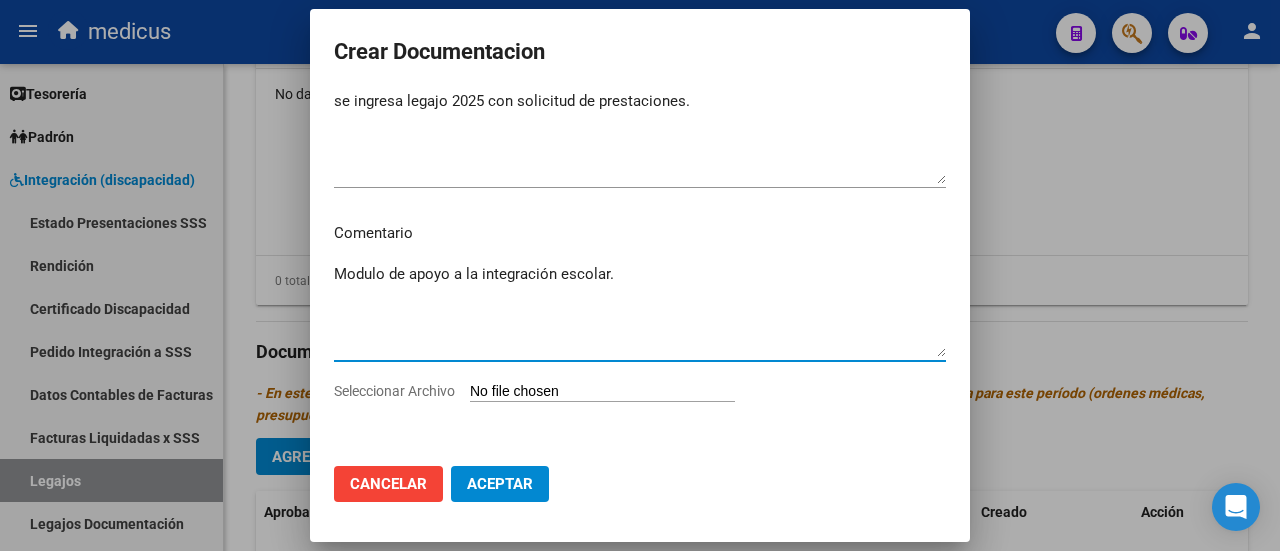 type on "Modulo de apoyo a la integración escolar." 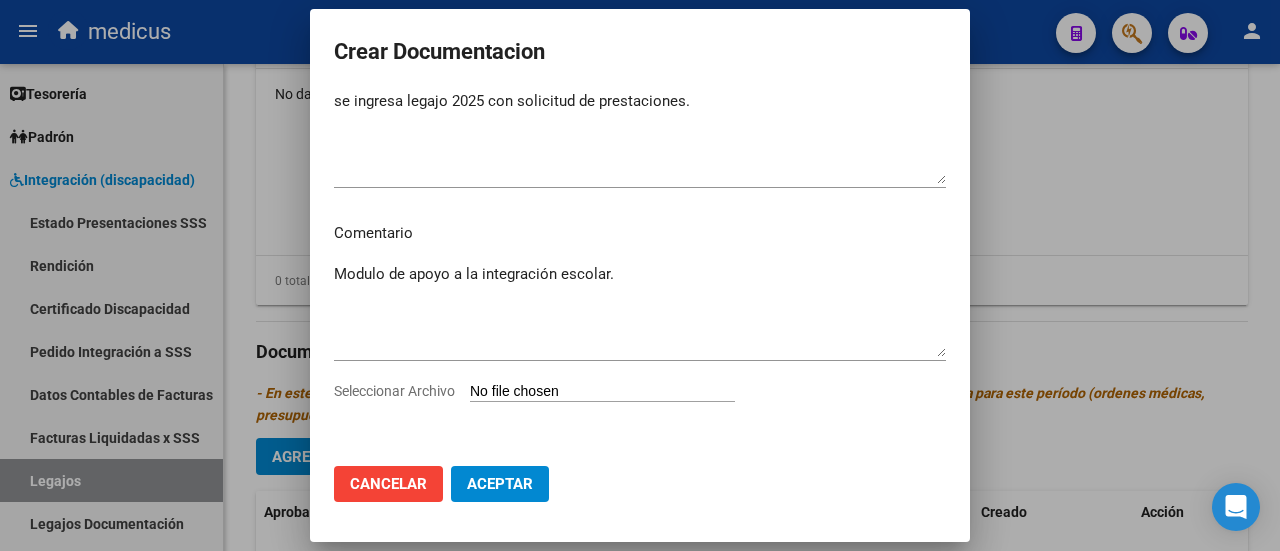 click on "Seleccionar Archivo" at bounding box center (602, 392) 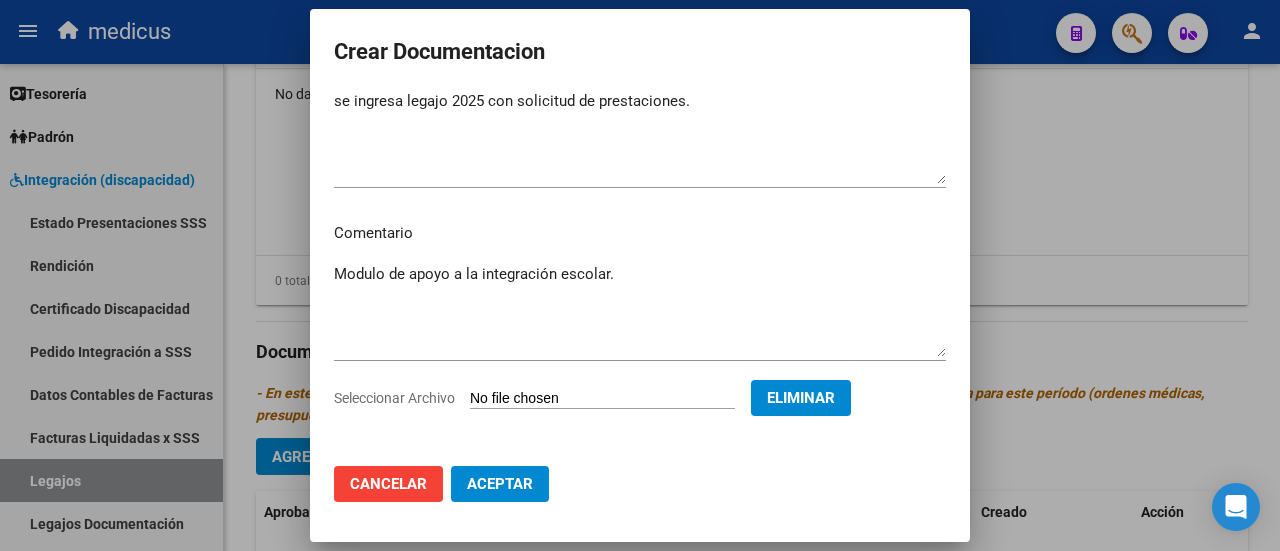 click on "Aceptar" 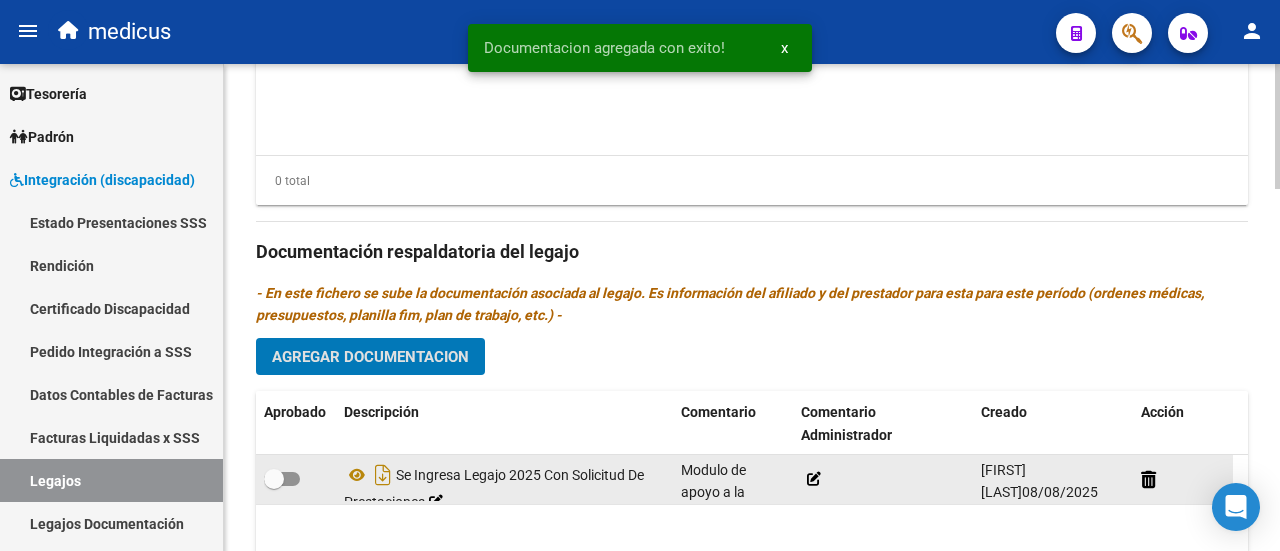 scroll, scrollTop: 1416, scrollLeft: 0, axis: vertical 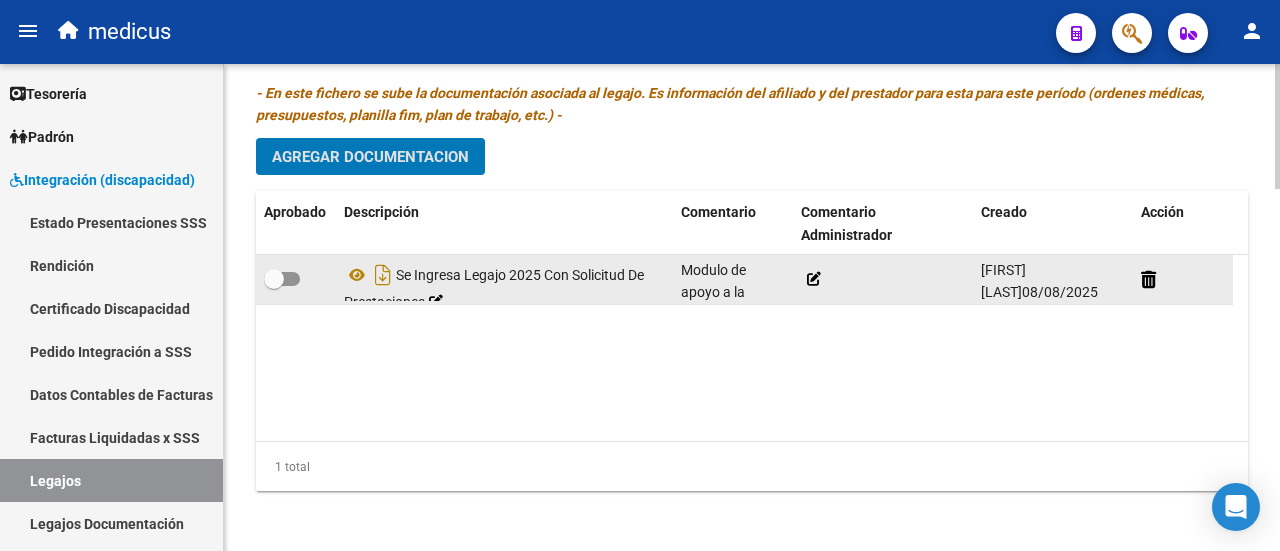 click at bounding box center (282, 279) 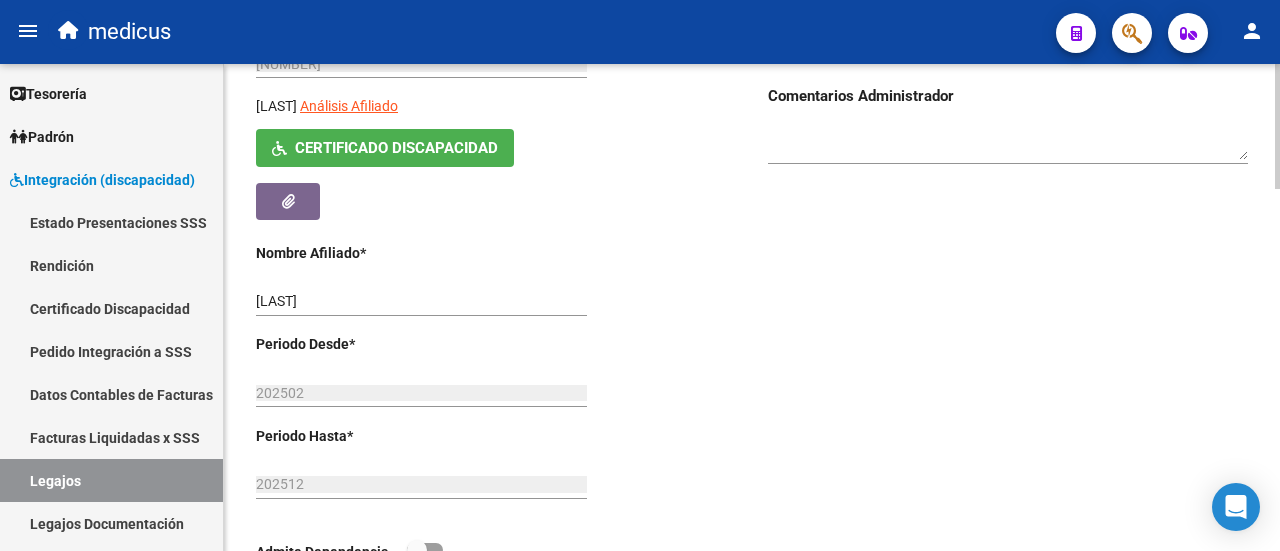 scroll, scrollTop: 116, scrollLeft: 0, axis: vertical 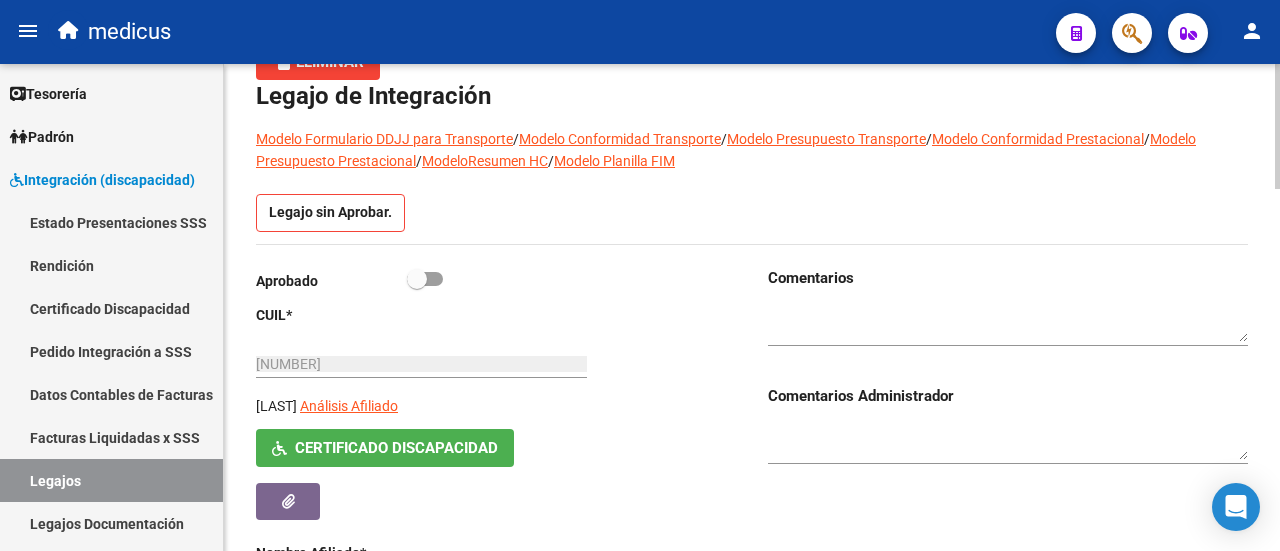 click at bounding box center (417, 279) 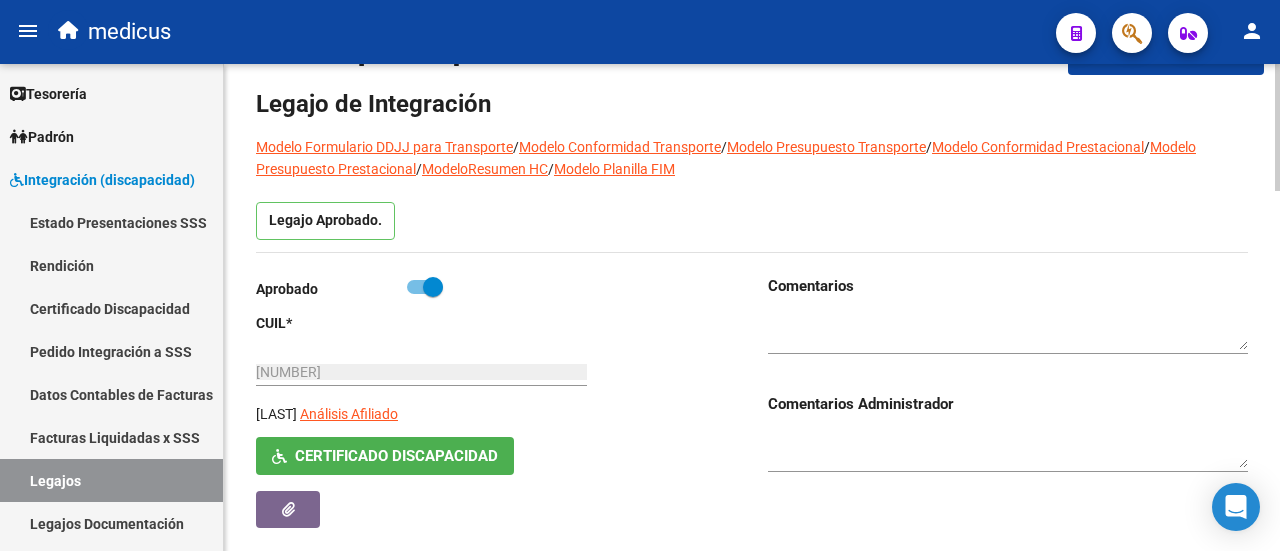 scroll, scrollTop: 0, scrollLeft: 0, axis: both 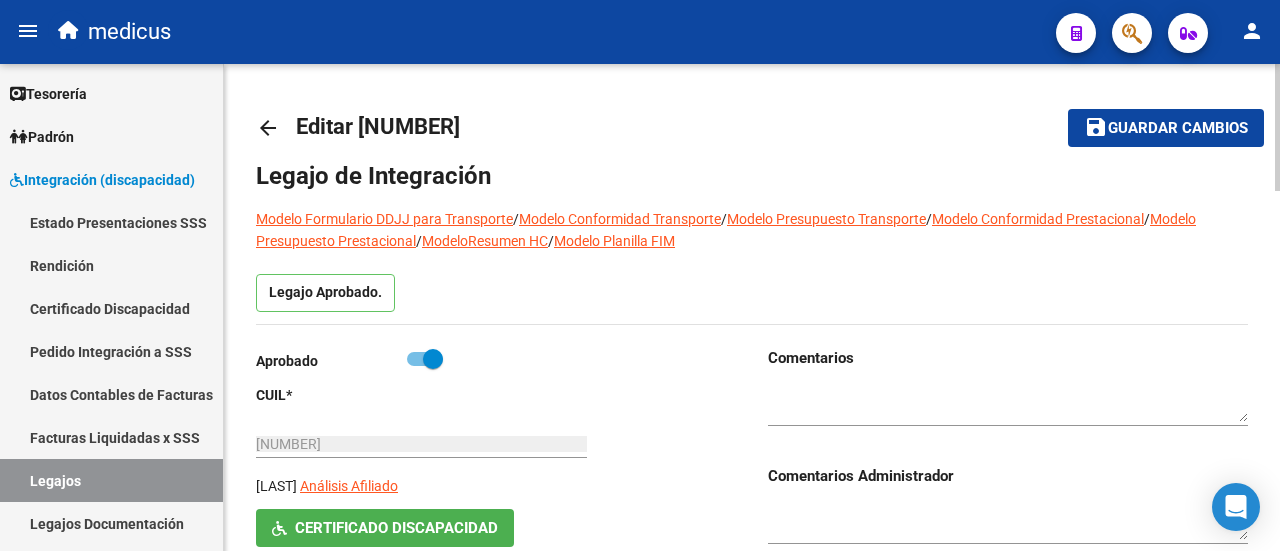 click on "save Guardar cambios" 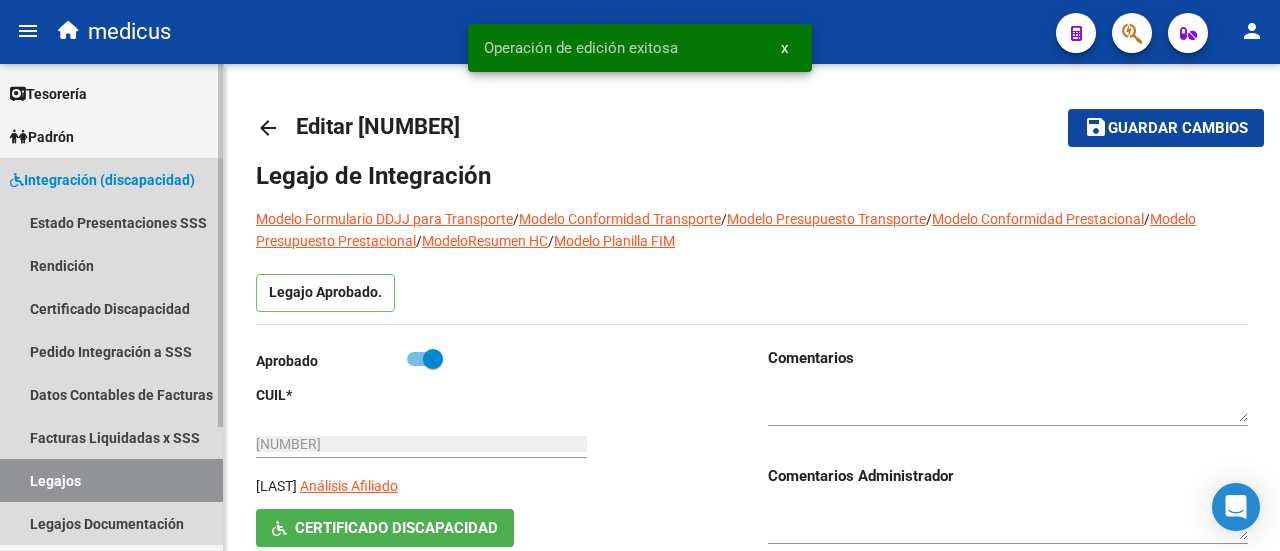 click on "Legajos" at bounding box center (111, 480) 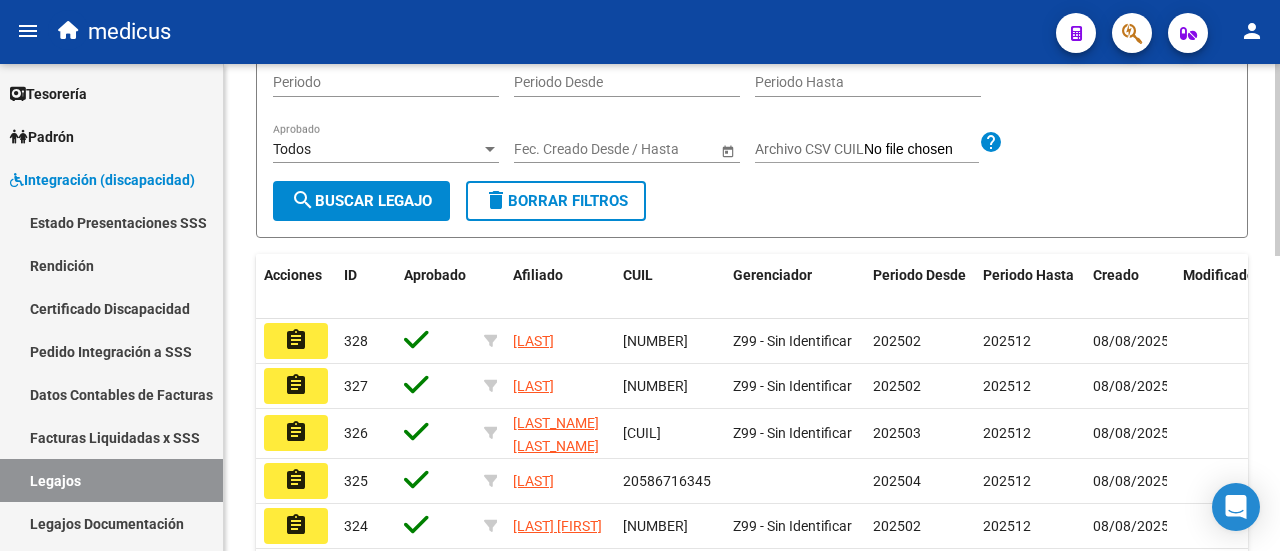 scroll, scrollTop: 0, scrollLeft: 0, axis: both 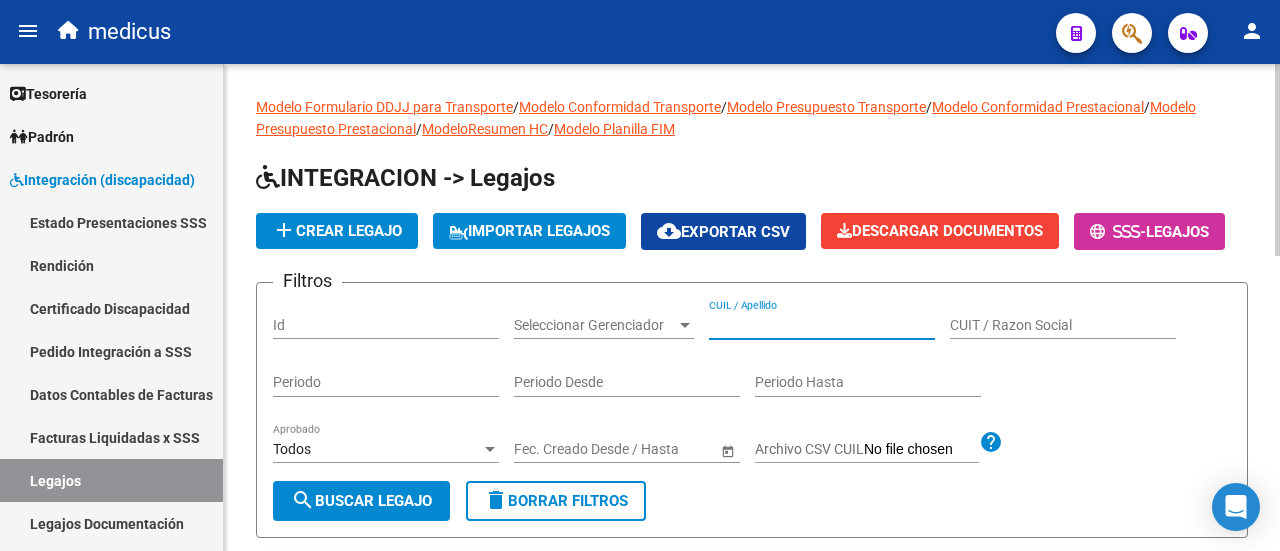 click on "CUIL / Apellido" at bounding box center [822, 325] 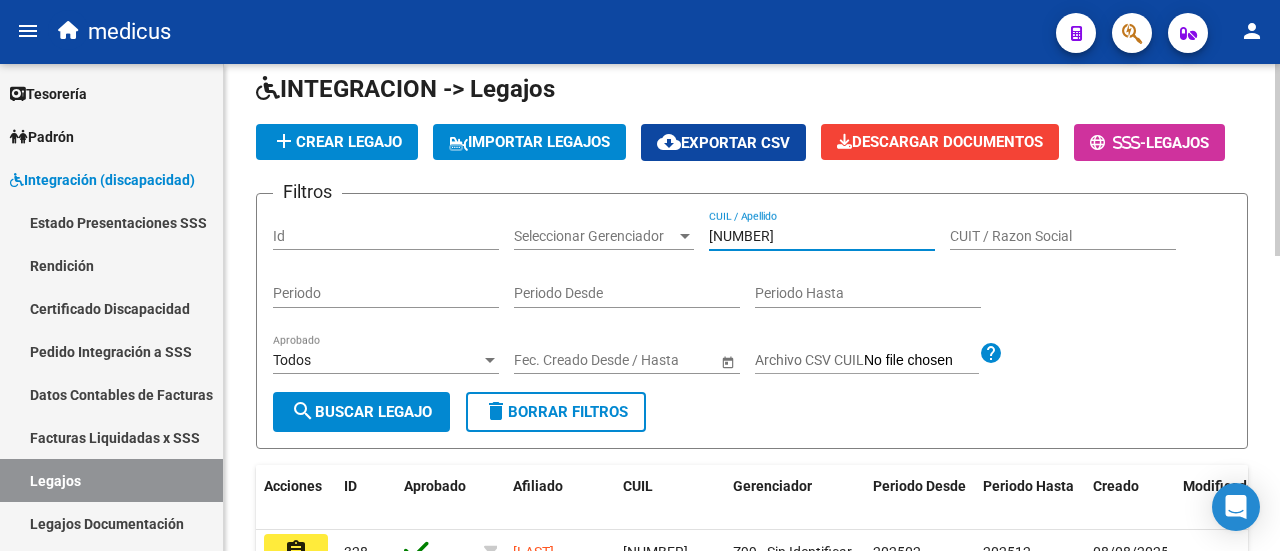 scroll, scrollTop: 200, scrollLeft: 0, axis: vertical 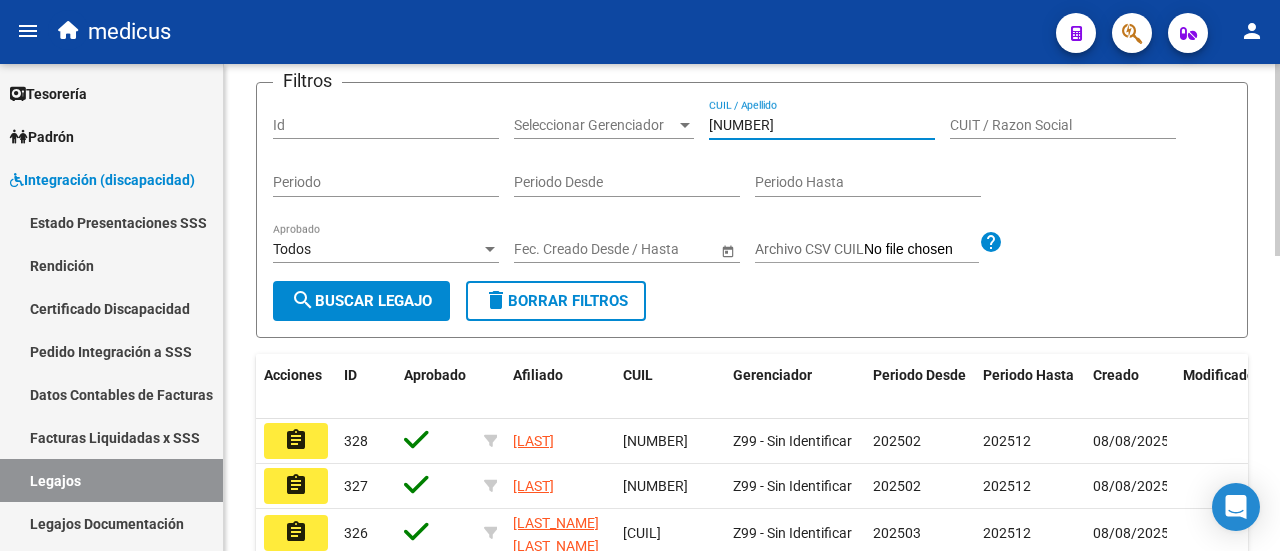 type on "[NUMBER]" 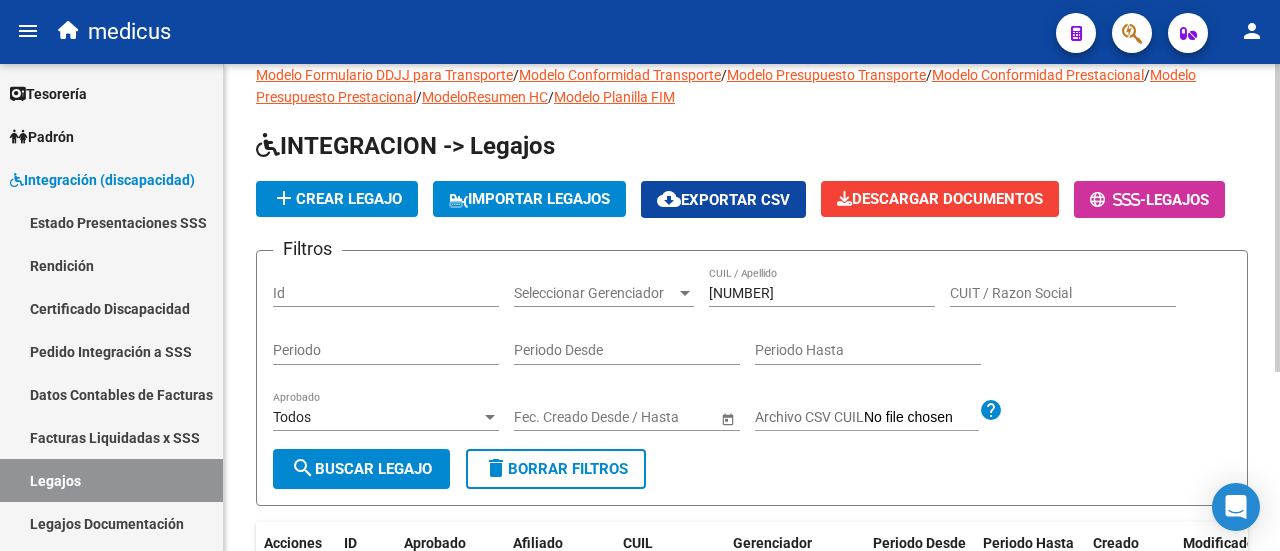scroll, scrollTop: 0, scrollLeft: 0, axis: both 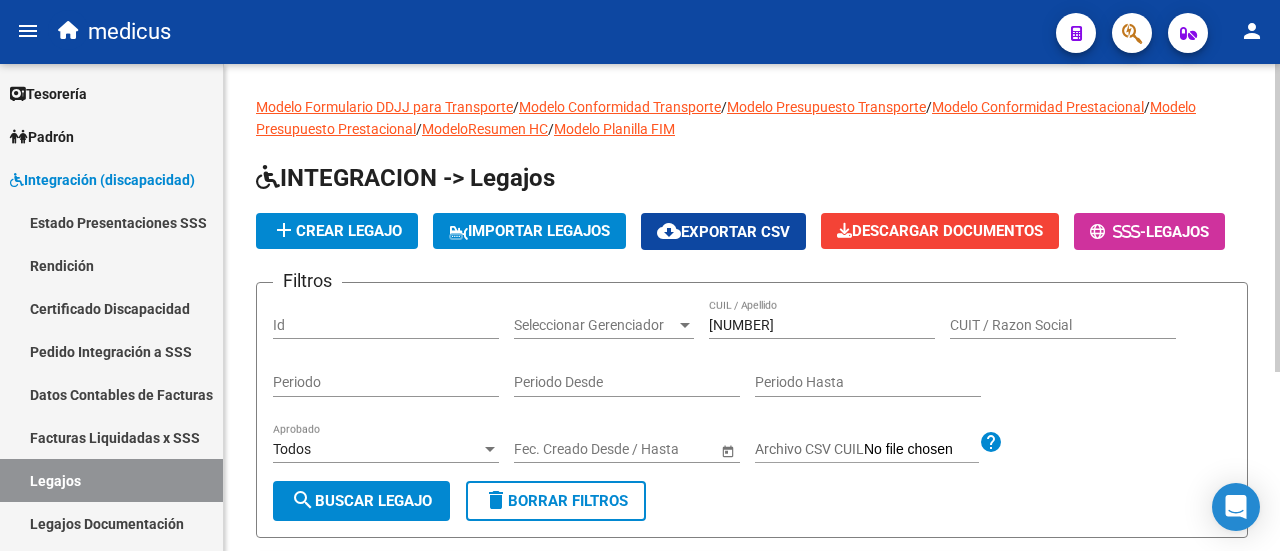 click on "add  Crear Legajo" 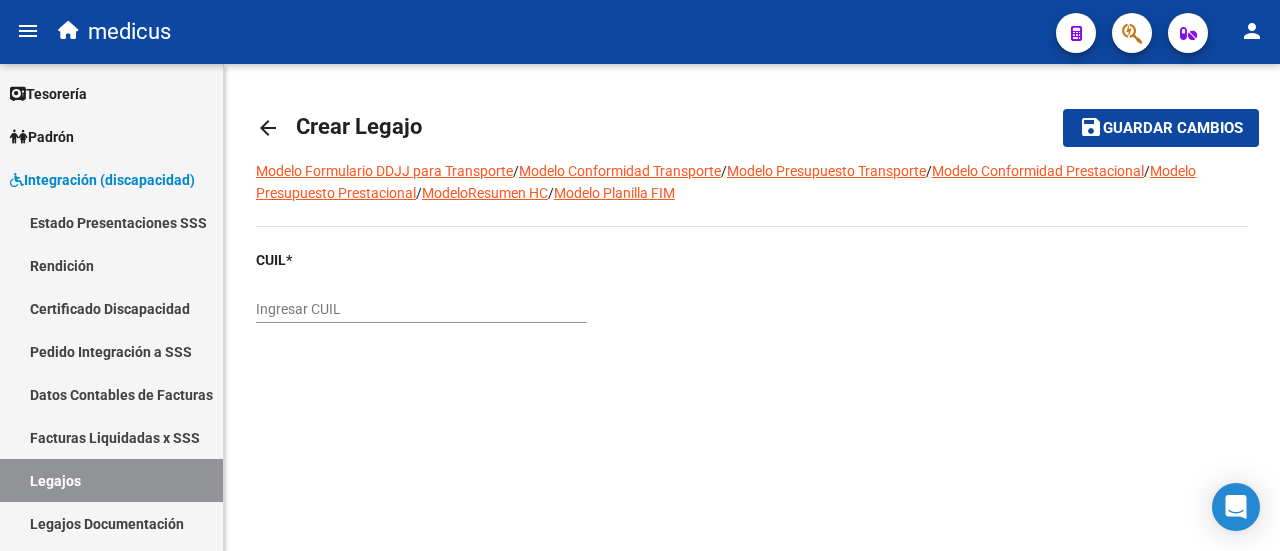 click on "Ingresar CUIL" at bounding box center [421, 309] 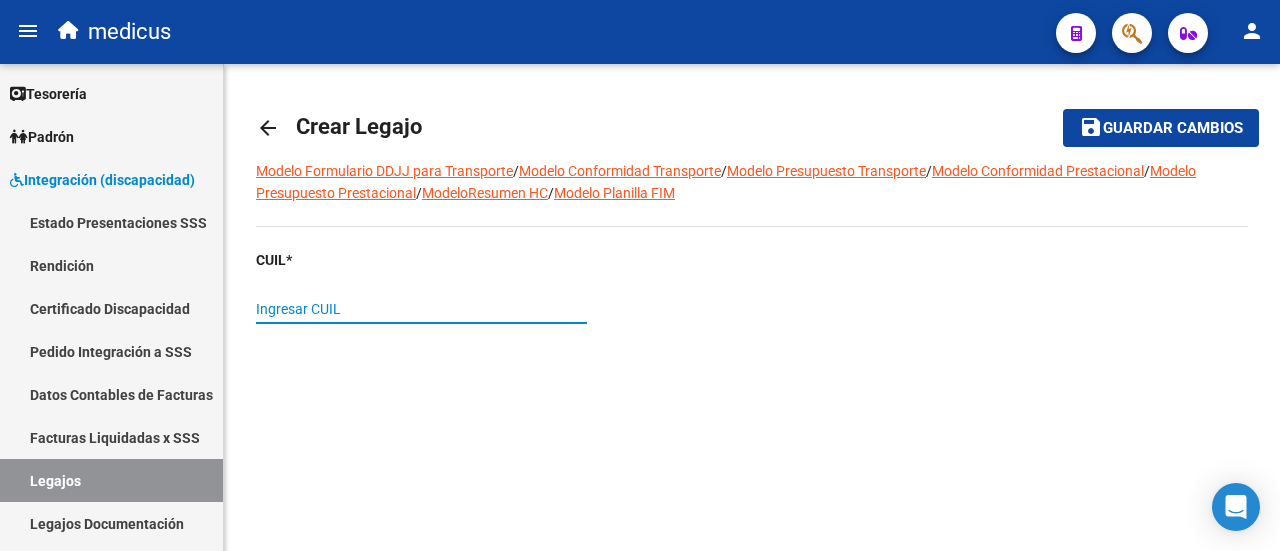 paste on "[NUMBER]" 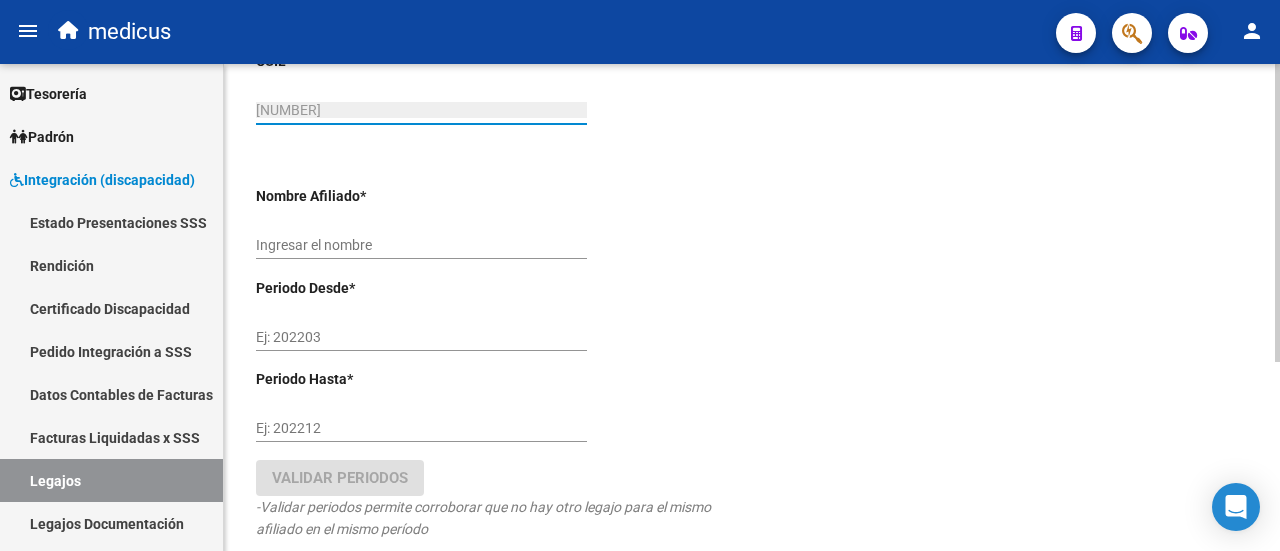 scroll, scrollTop: 200, scrollLeft: 0, axis: vertical 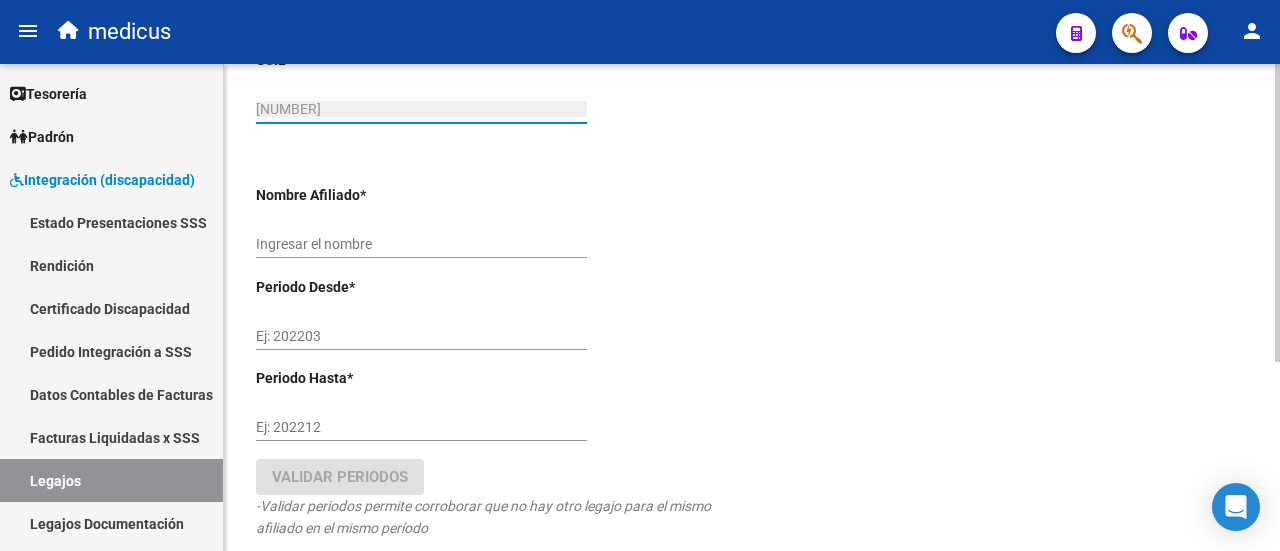 type on "[NAME]" 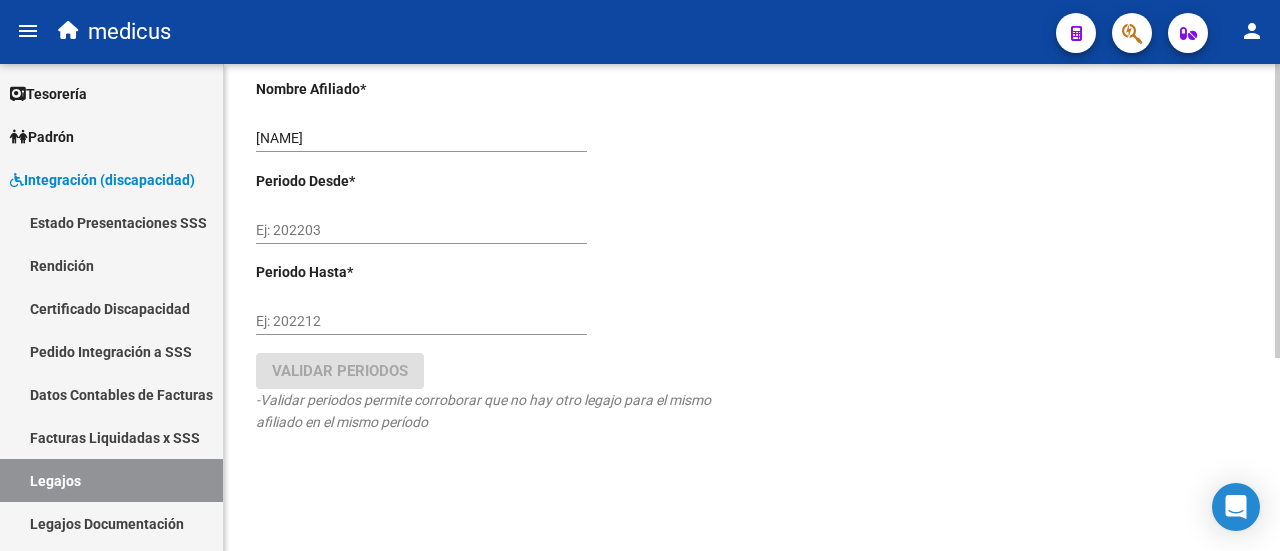 scroll, scrollTop: 319, scrollLeft: 0, axis: vertical 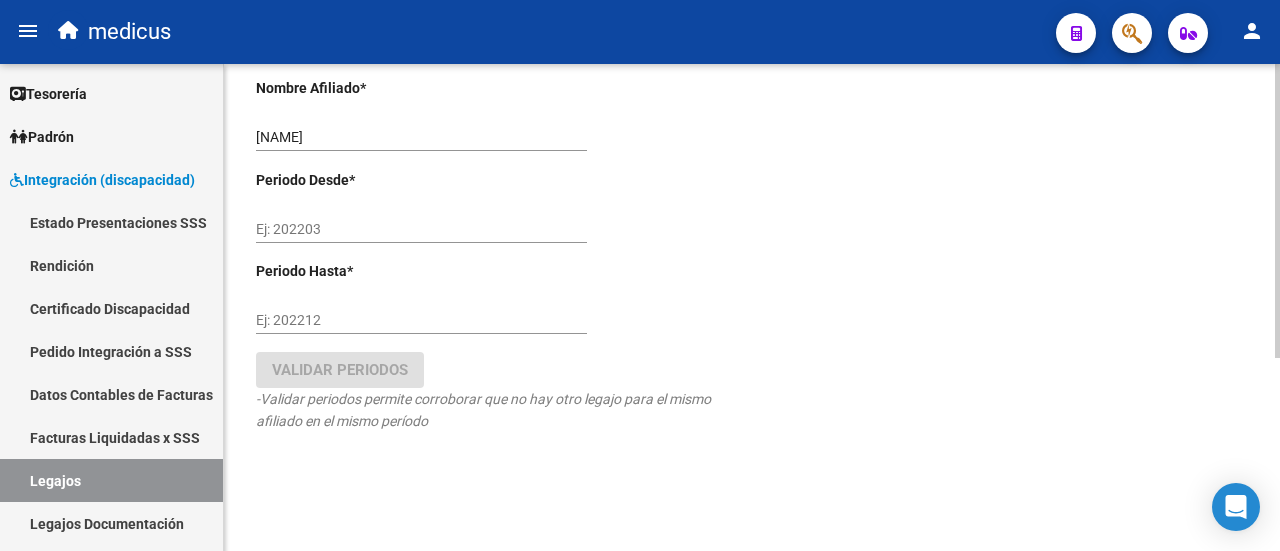 type on "[NUMBER]" 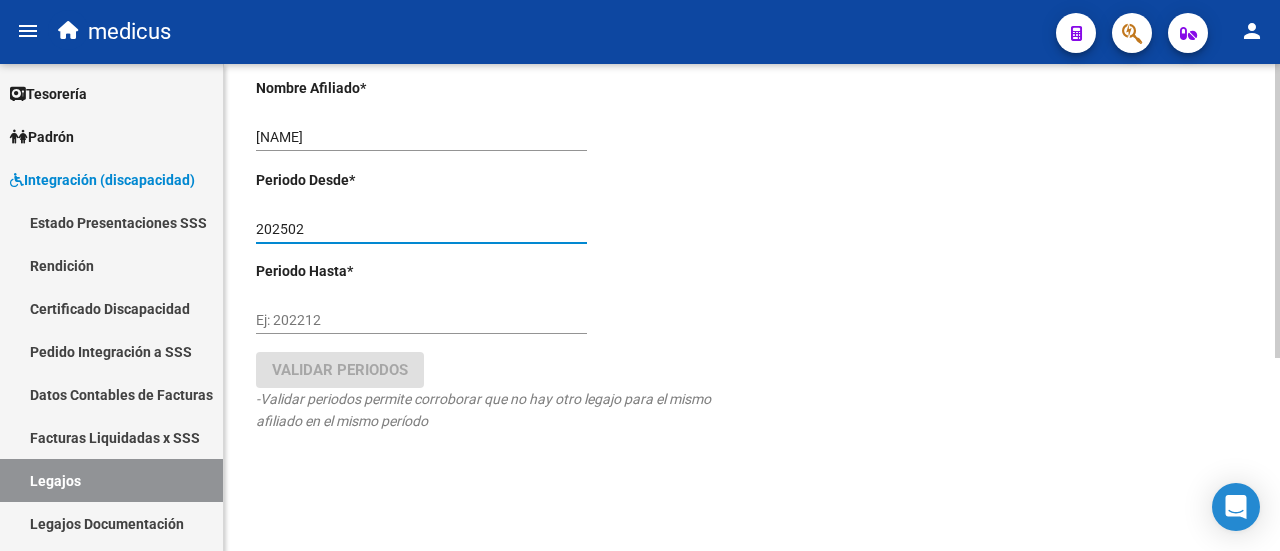 type on "202502" 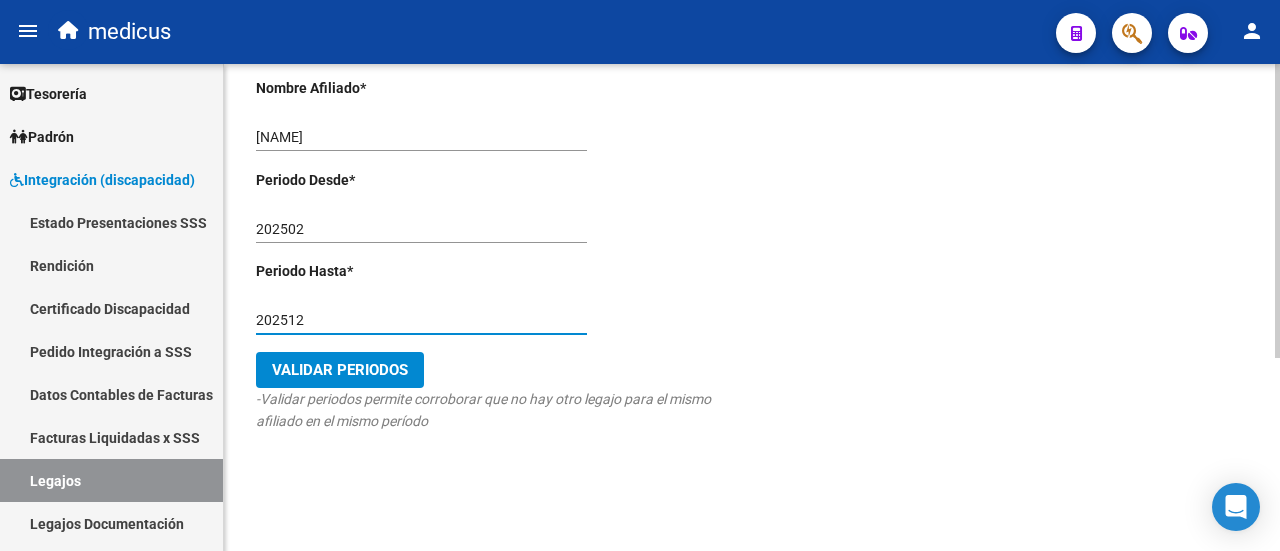 type on "202512" 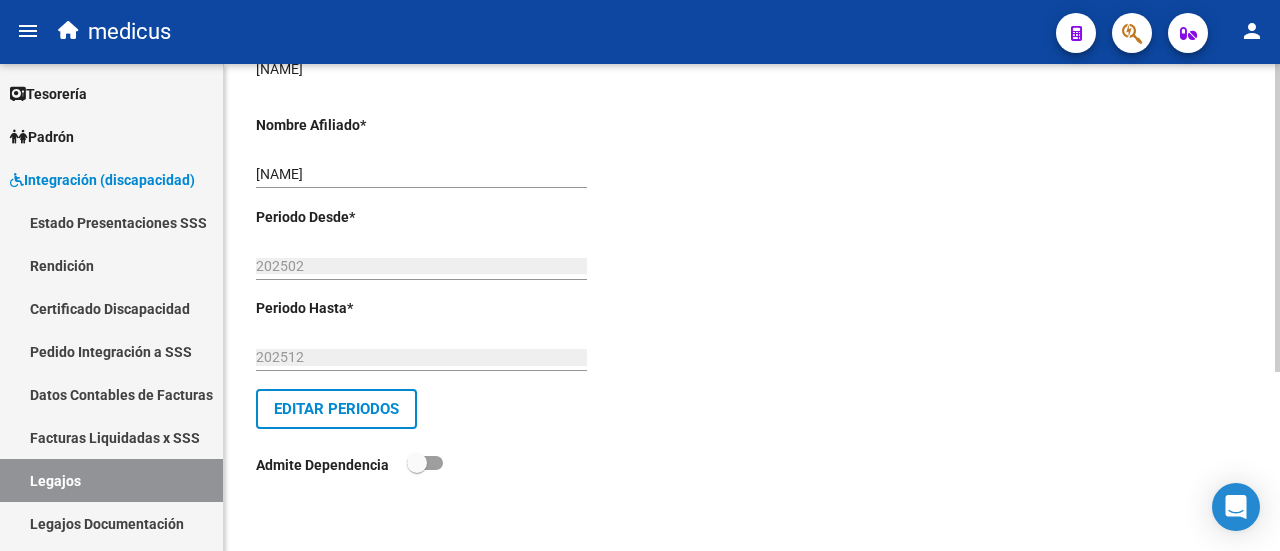 scroll, scrollTop: 0, scrollLeft: 0, axis: both 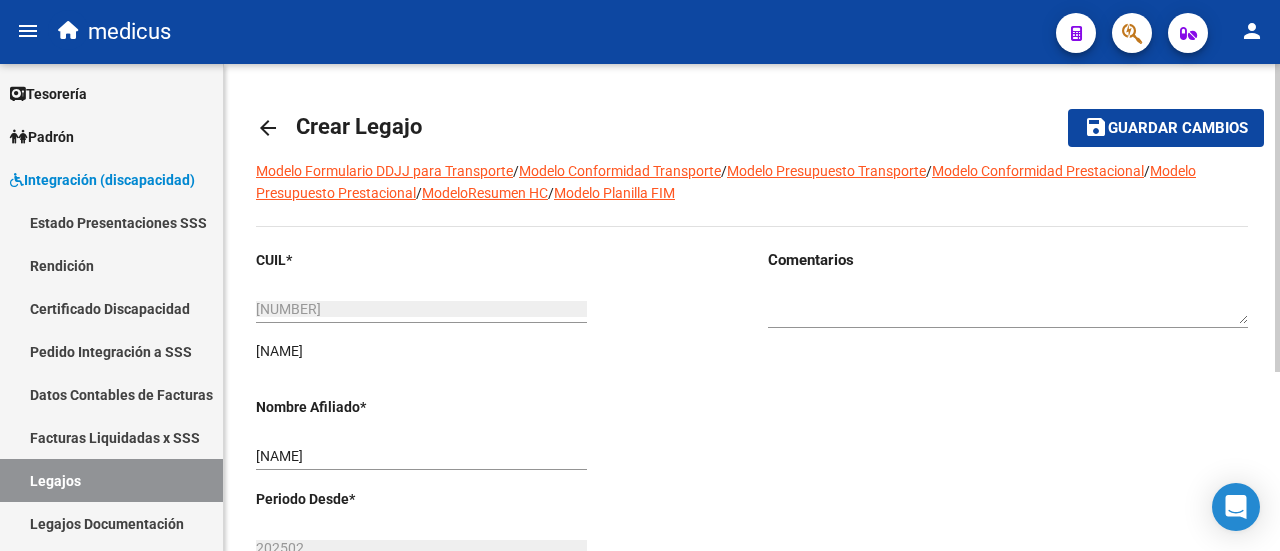 click on "save Guardar cambios" 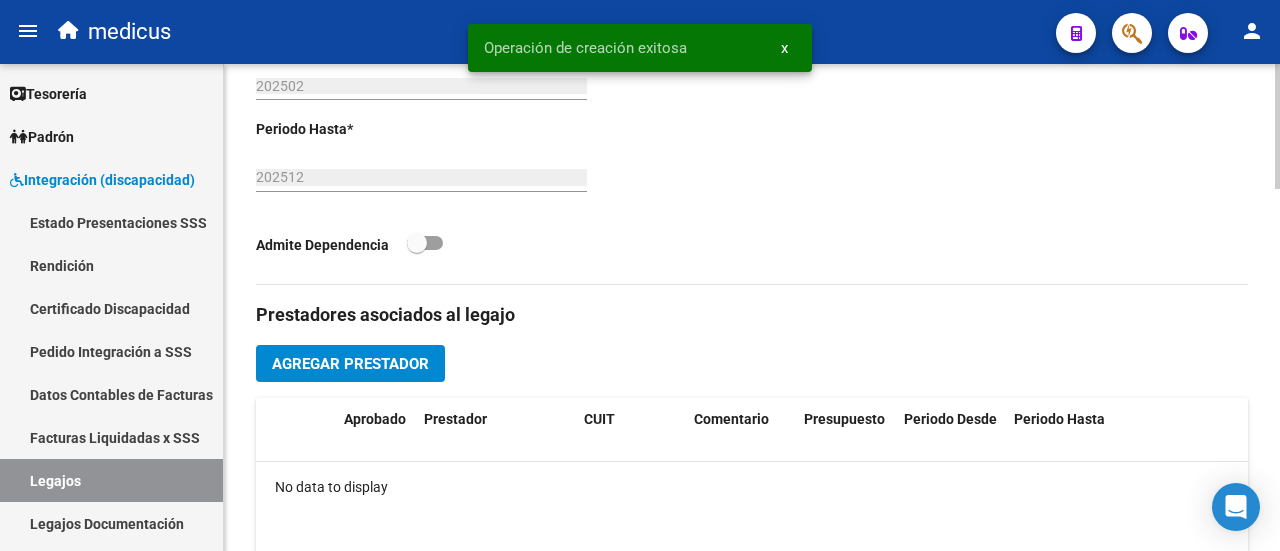 scroll, scrollTop: 700, scrollLeft: 0, axis: vertical 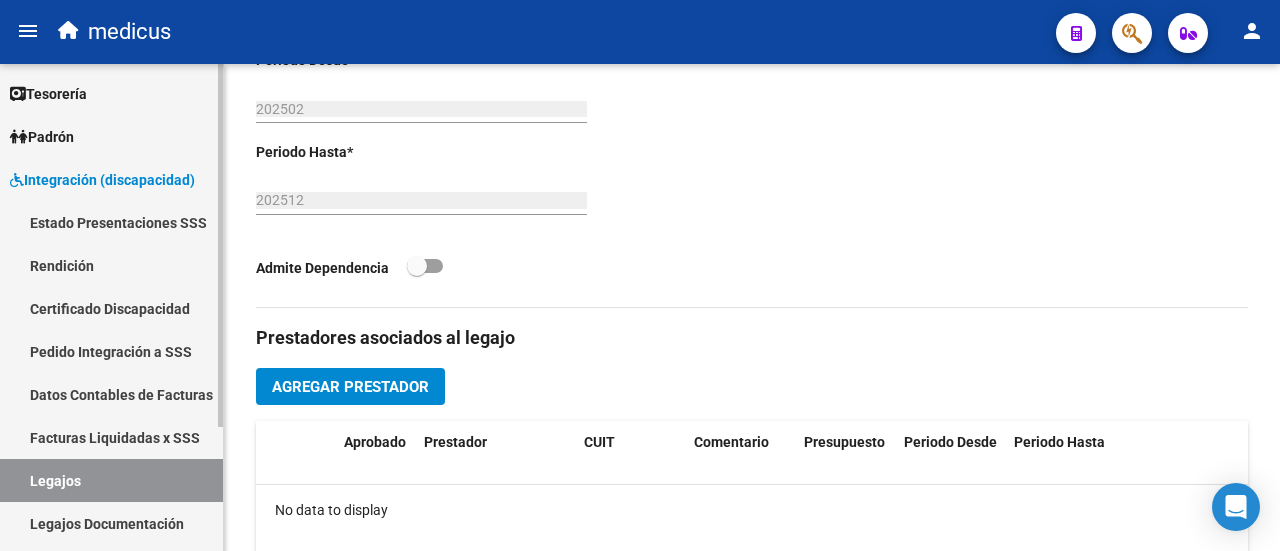 click on "Certificado Discapacidad" at bounding box center [111, 308] 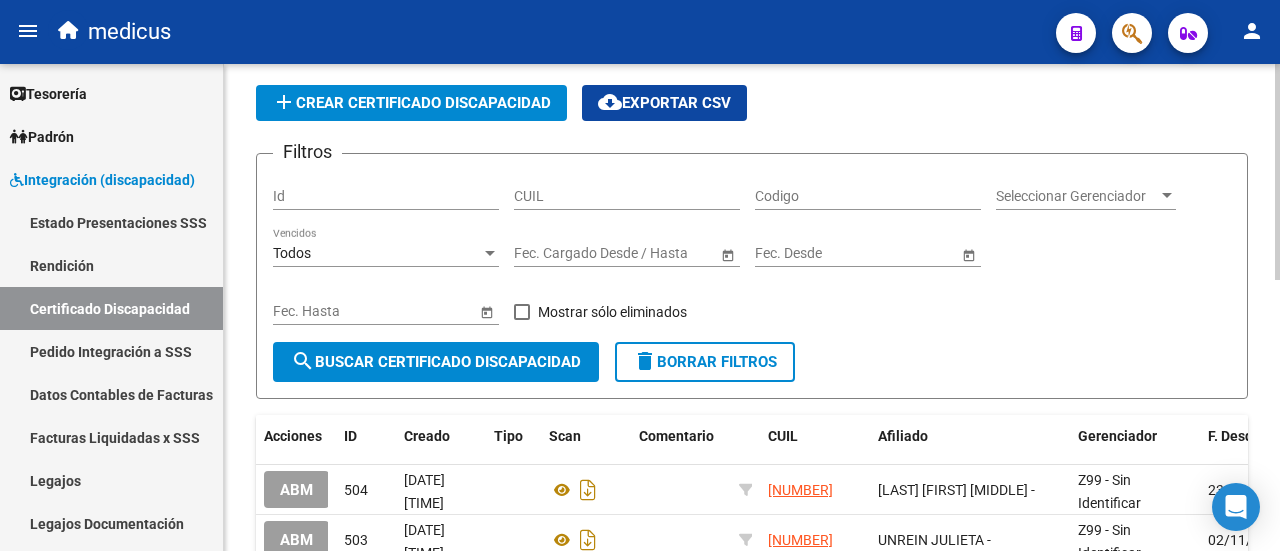 scroll, scrollTop: 0, scrollLeft: 0, axis: both 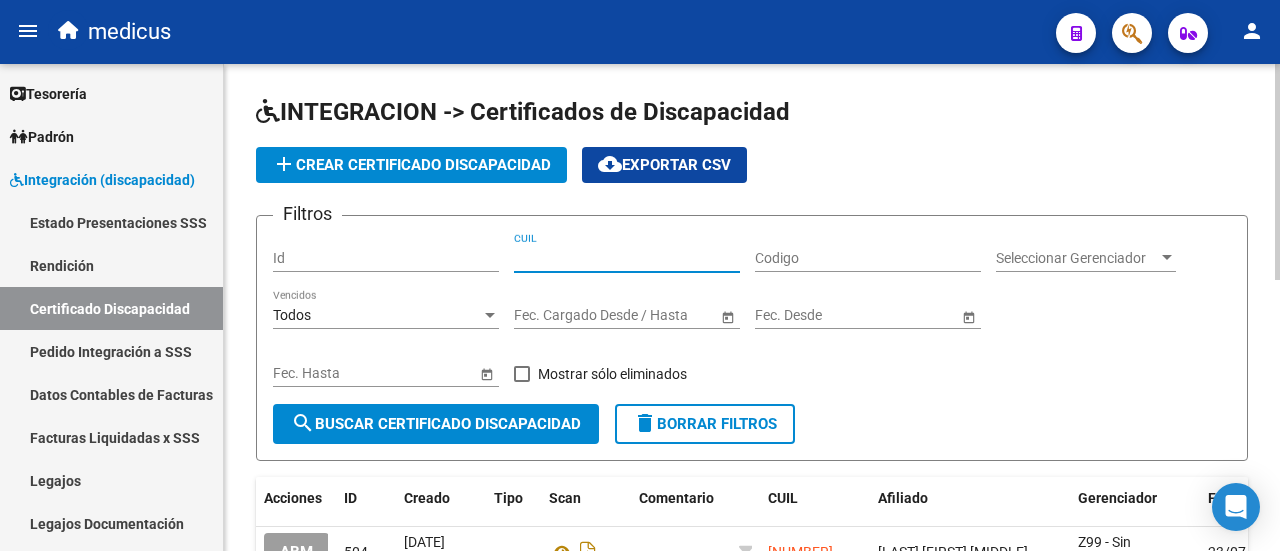 click on "CUIL" at bounding box center (627, 258) 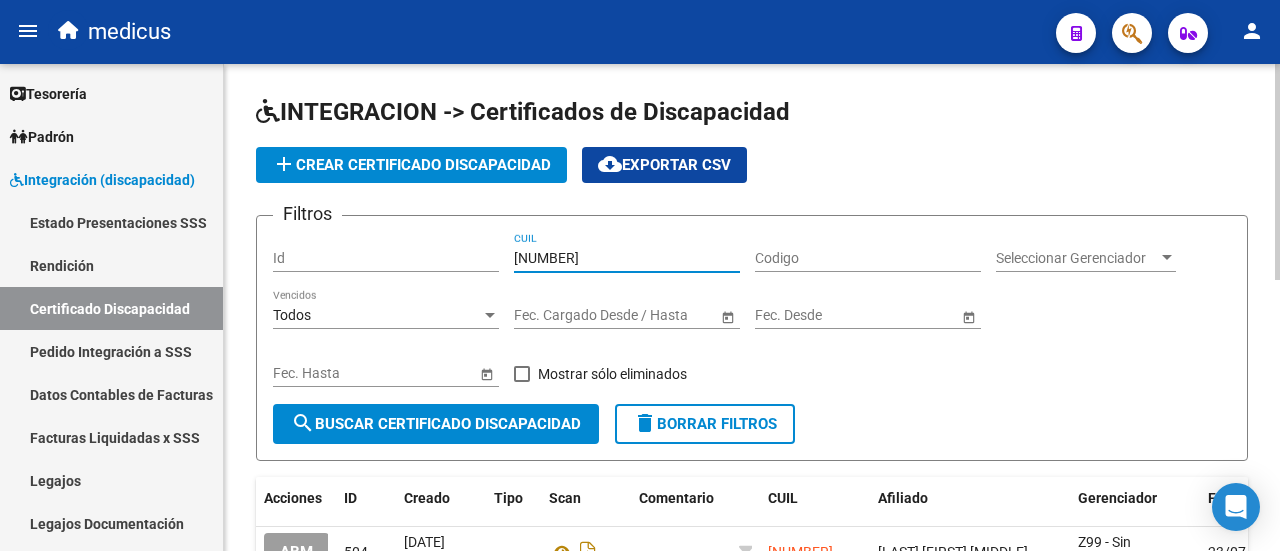 type on "[NUMBER]" 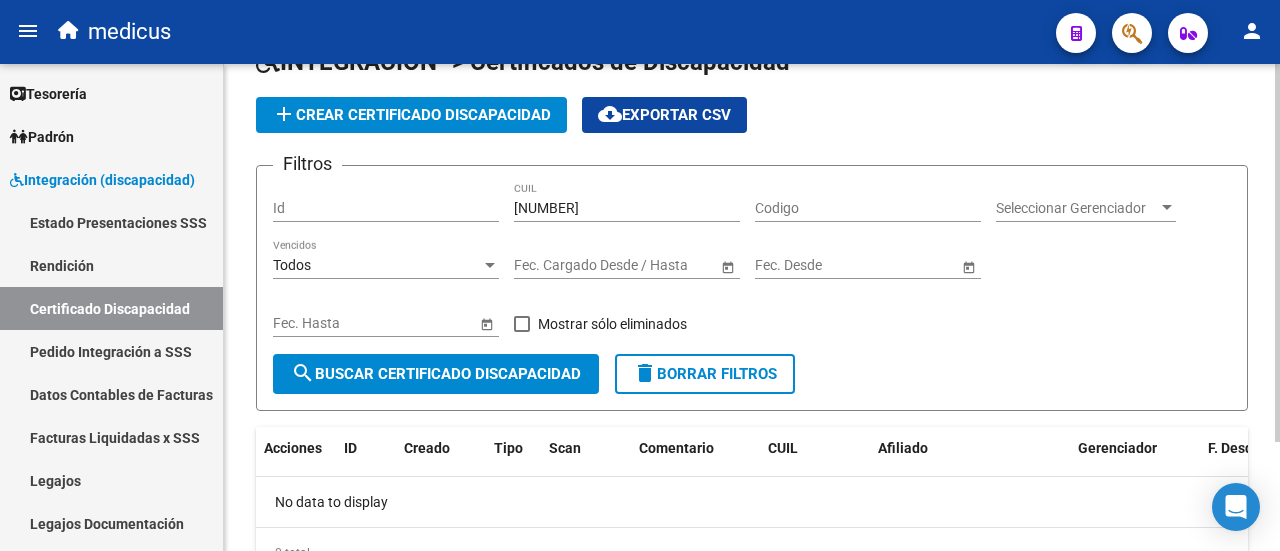 scroll, scrollTop: 0, scrollLeft: 0, axis: both 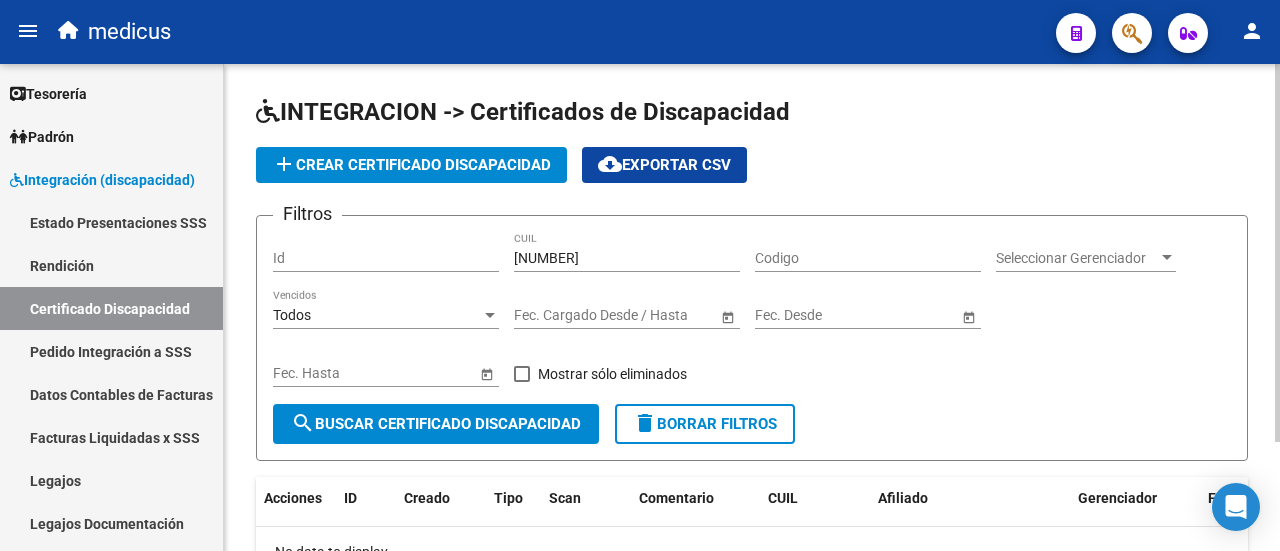 click on "add  Crear Certificado Discapacidad" 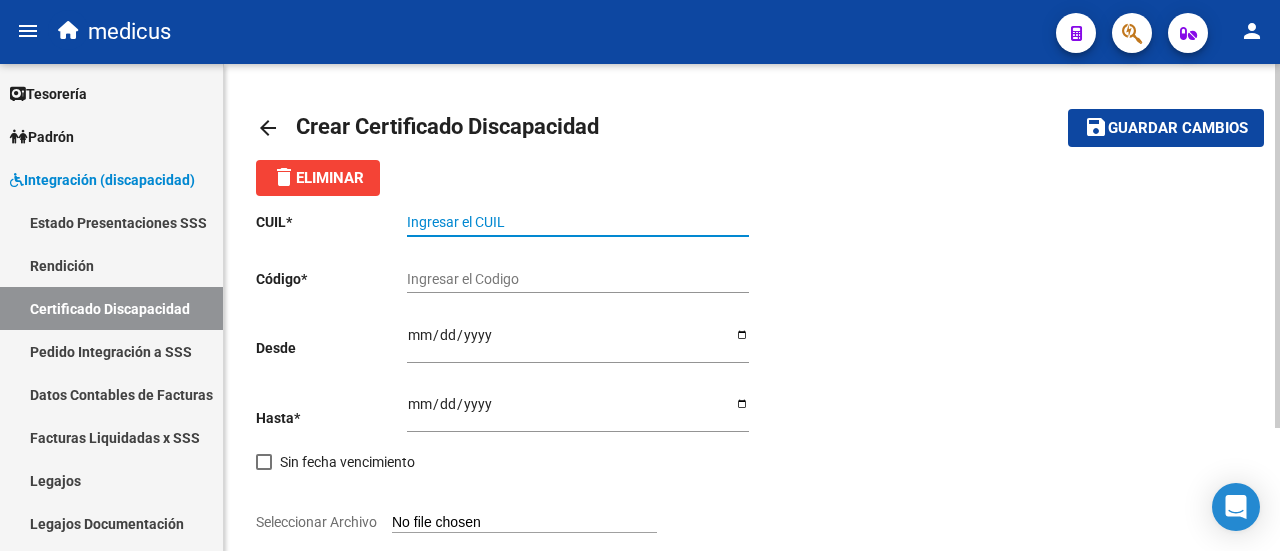 click on "Ingresar el CUIL" at bounding box center (578, 222) 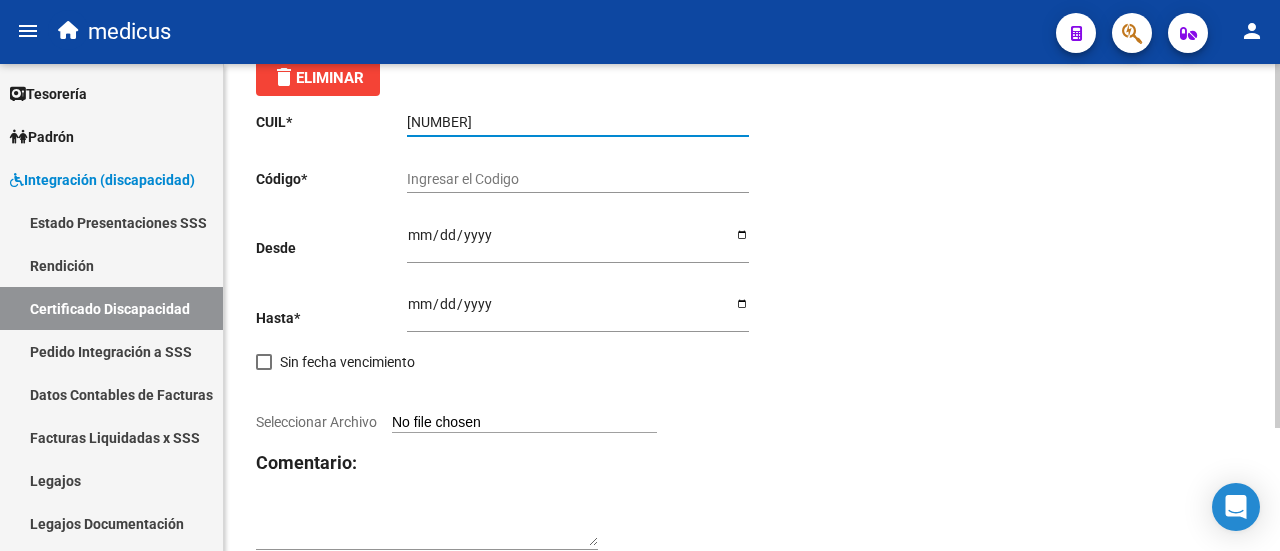 scroll, scrollTop: 0, scrollLeft: 0, axis: both 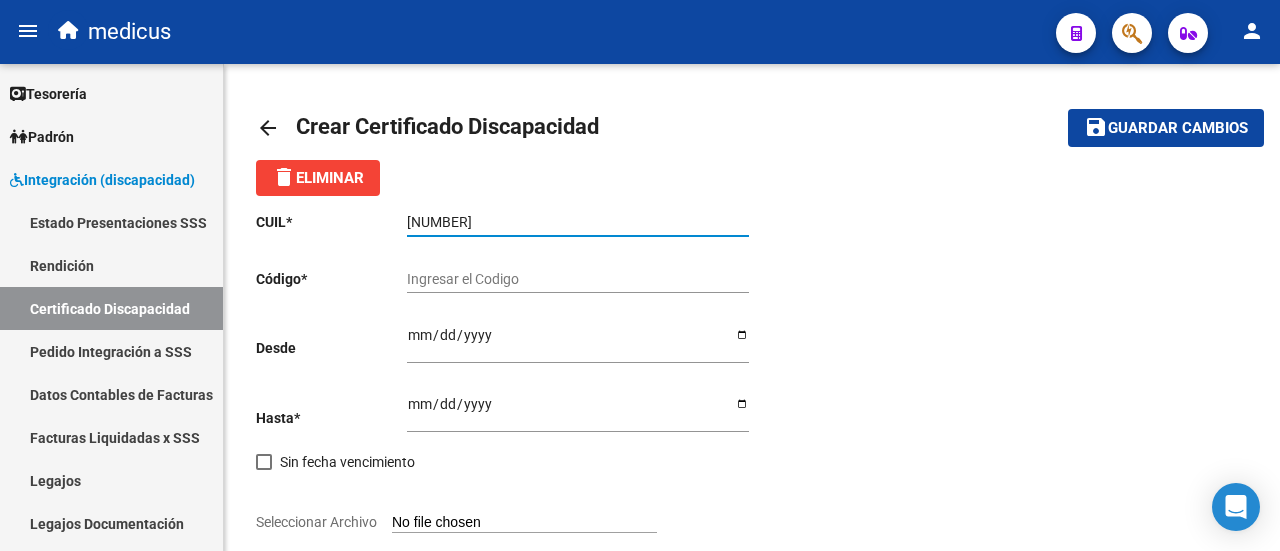 type on "[NUMBER]" 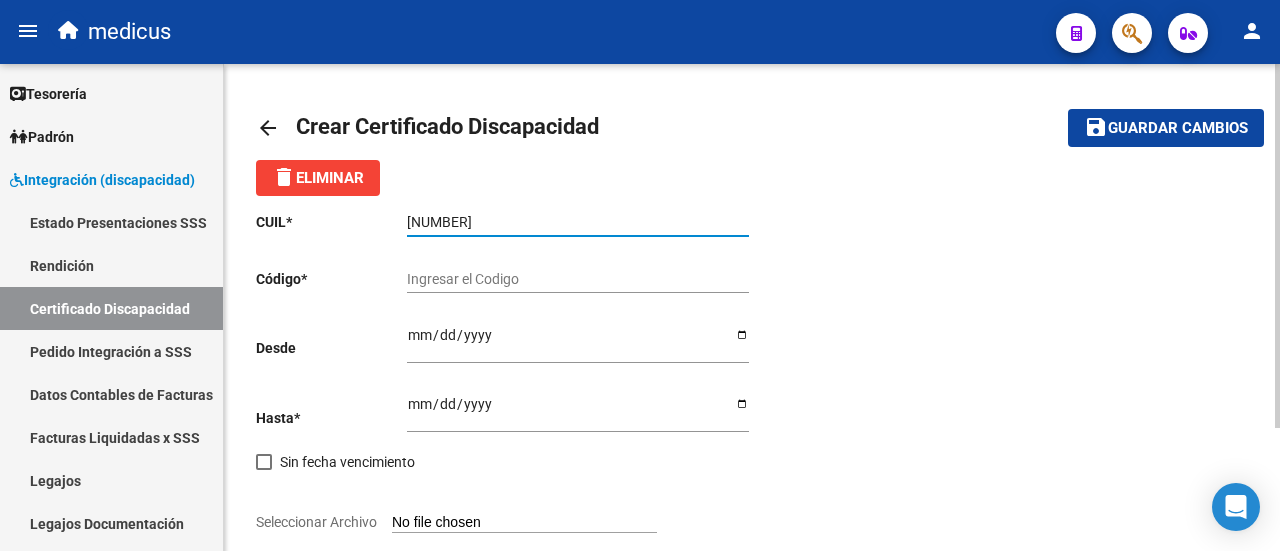 click on "Ingresar el Codigo" at bounding box center [578, 279] 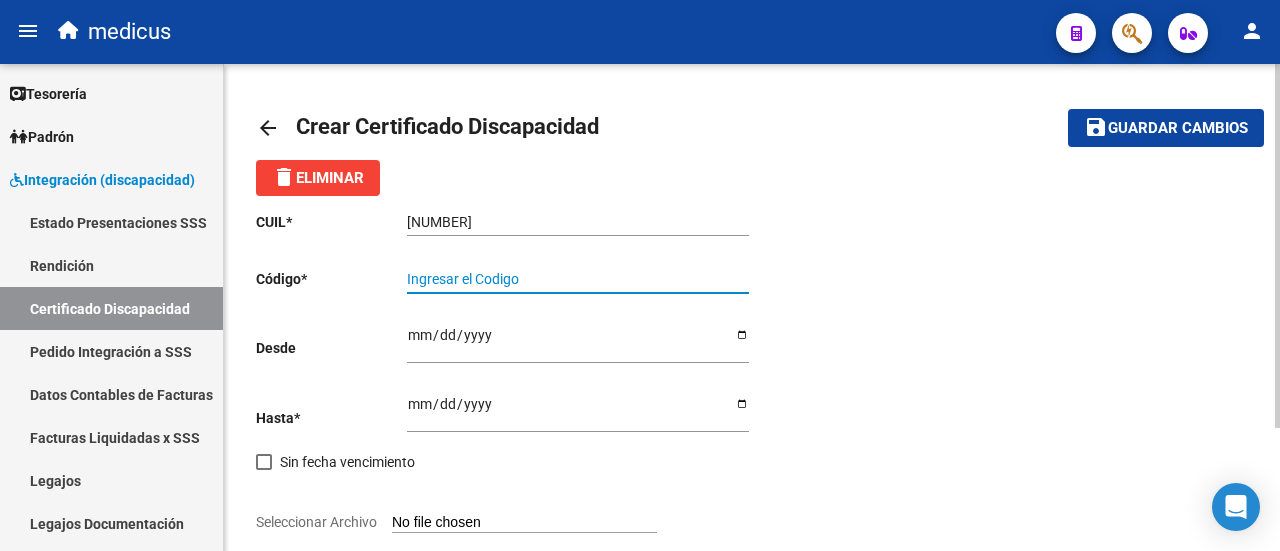 paste on "[ALPHANUMERIC_STRING]" 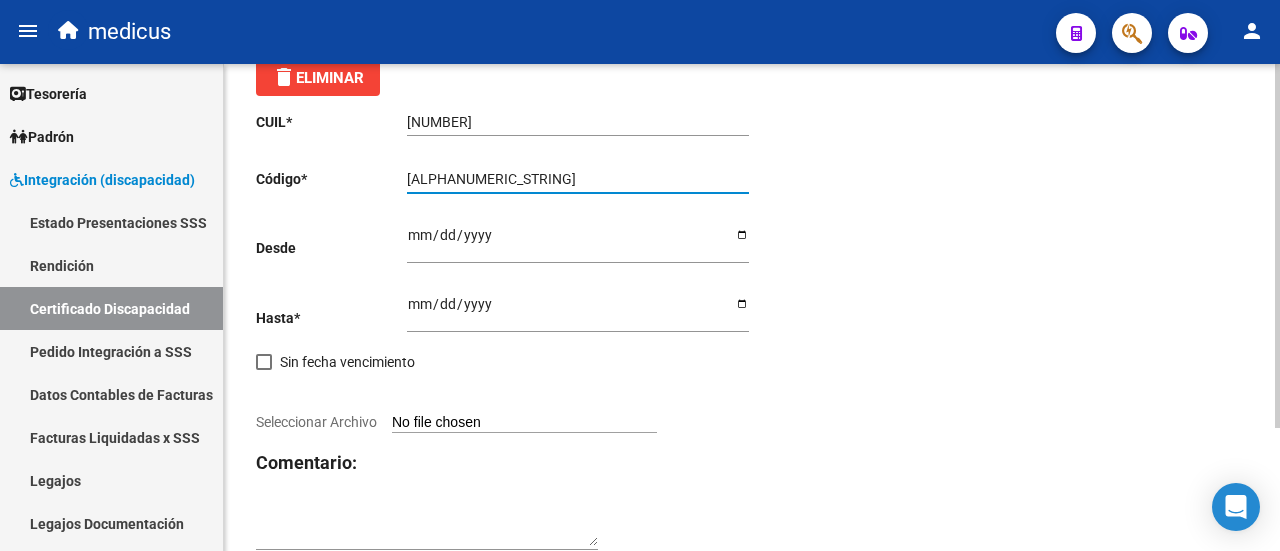 scroll, scrollTop: 0, scrollLeft: 0, axis: both 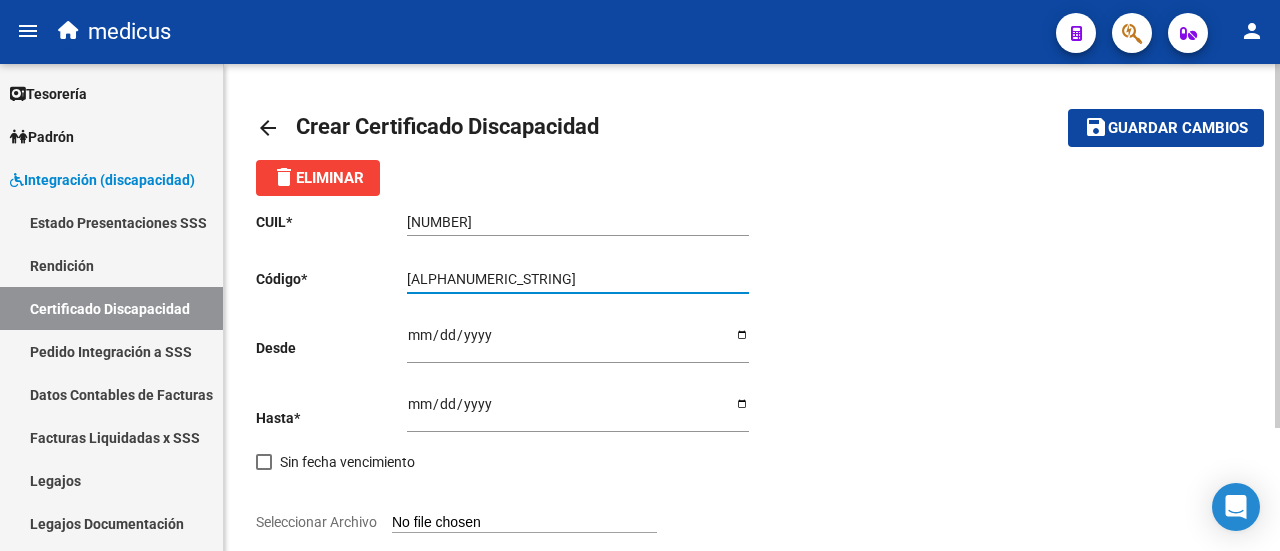click on "[ALPHANUMERIC_STRING]" at bounding box center [578, 279] 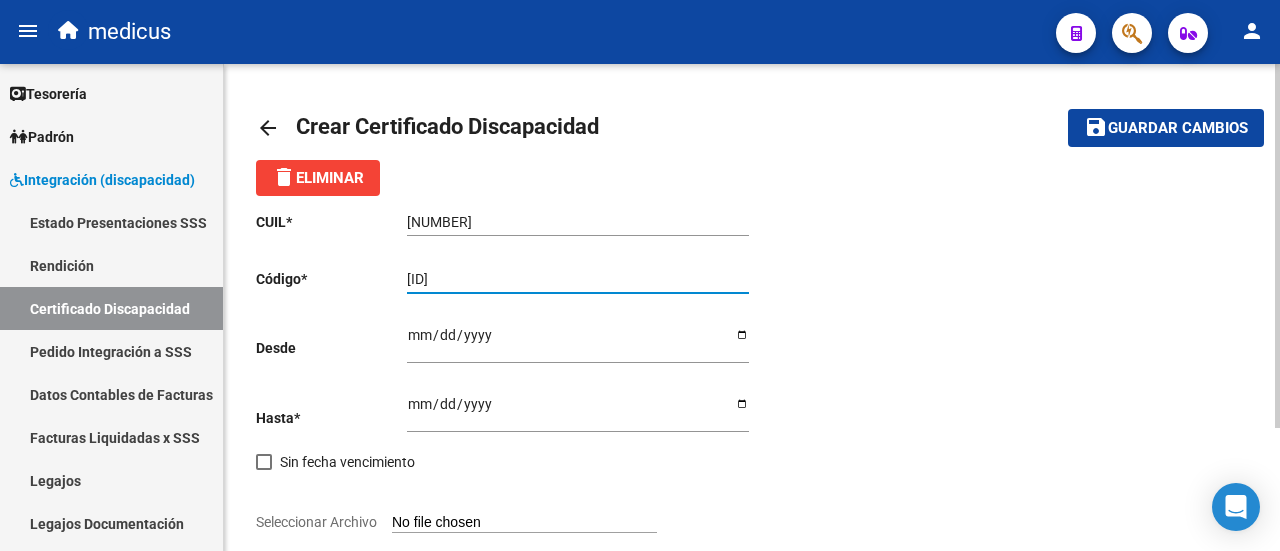 click on "[ID]" at bounding box center (578, 279) 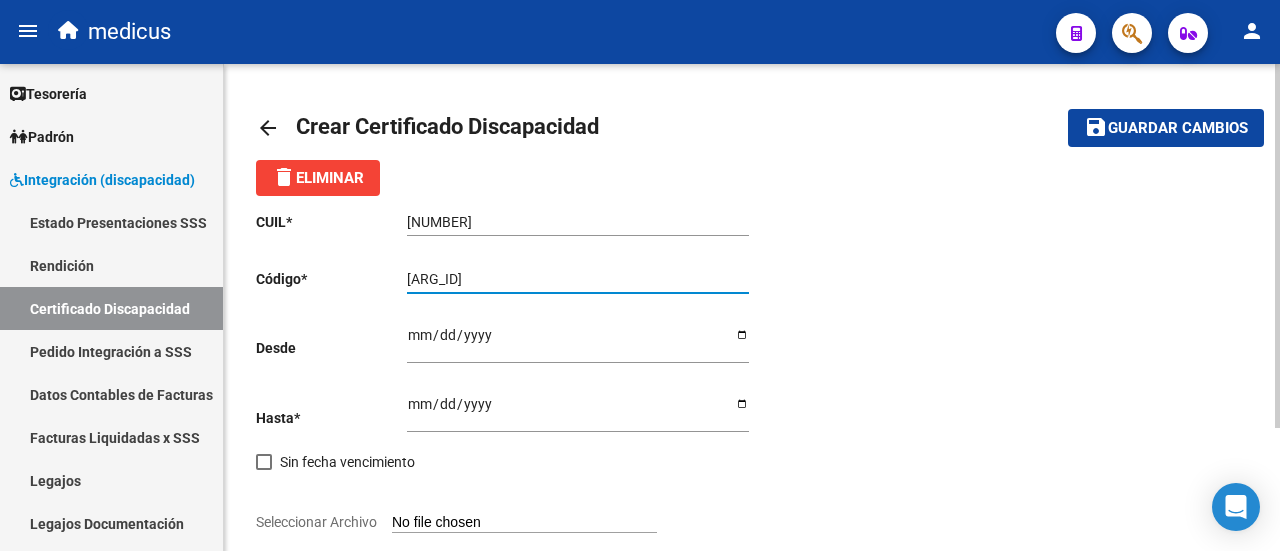click on "[ARG_ID]" at bounding box center [578, 279] 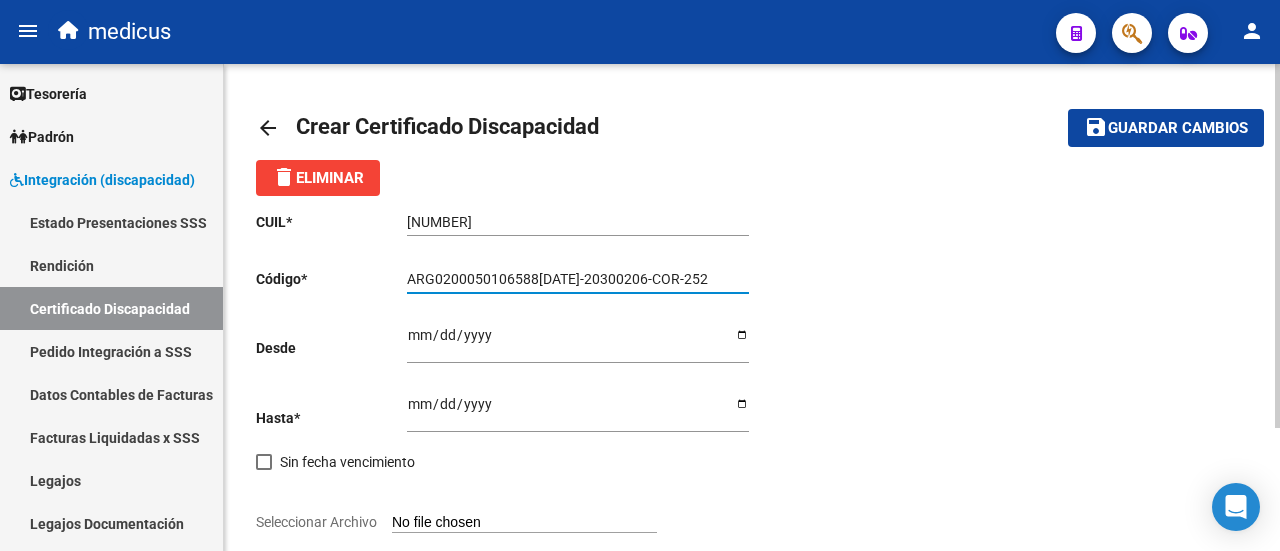 click on "ARG0200050106588[DATE]-20300206-COR-252" at bounding box center (578, 279) 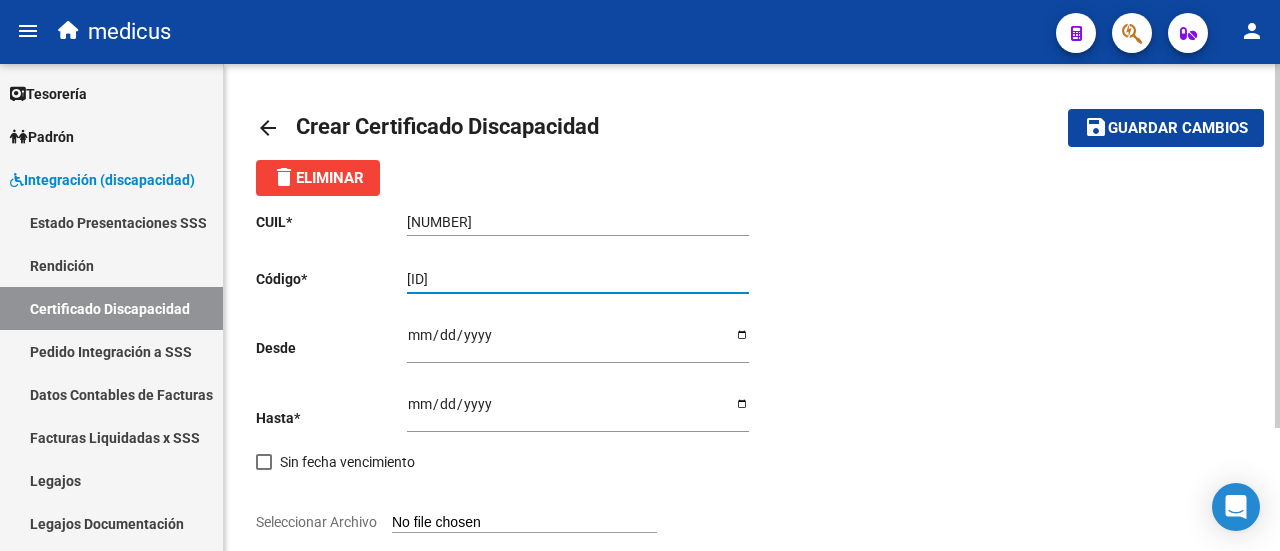 click on "[ID]" at bounding box center (578, 279) 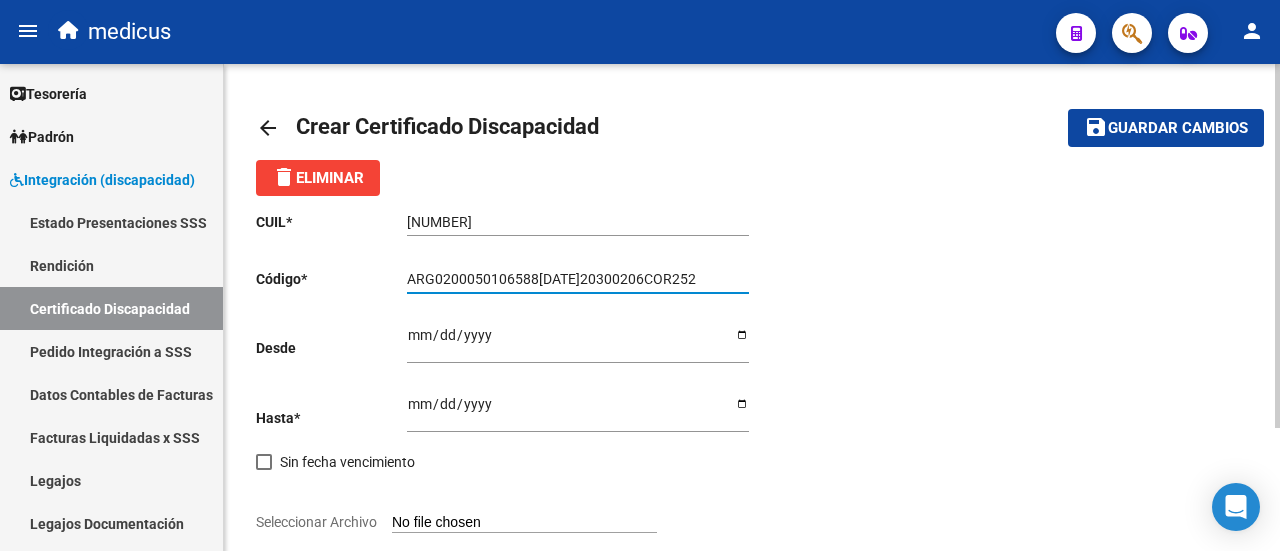 type on "ARG0200050106588[DATE]20300206COR252" 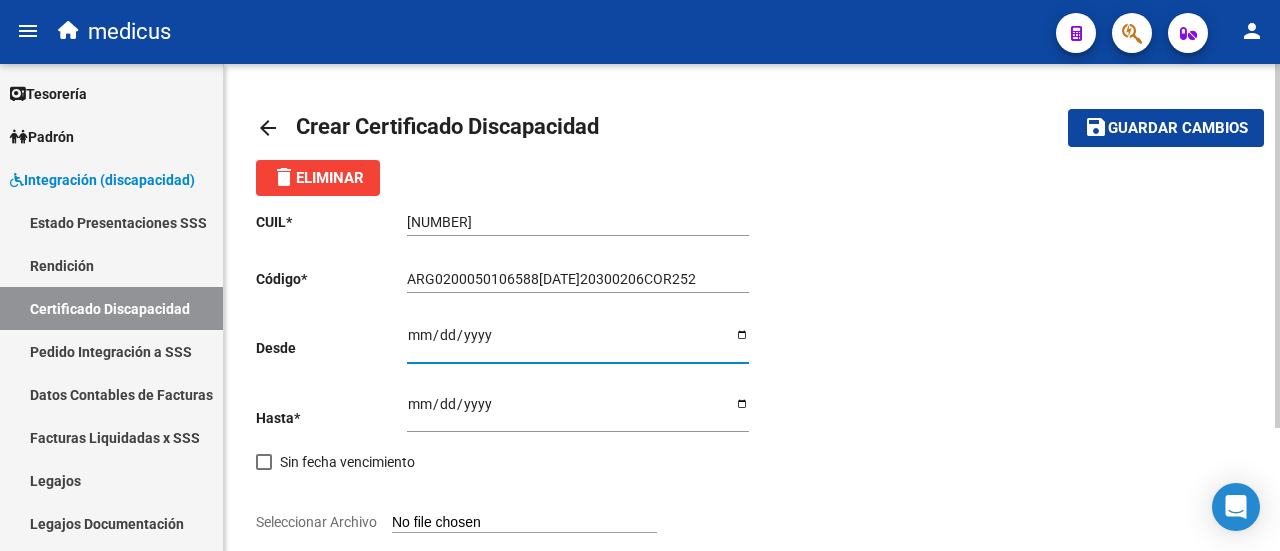 type on "[DATE]" 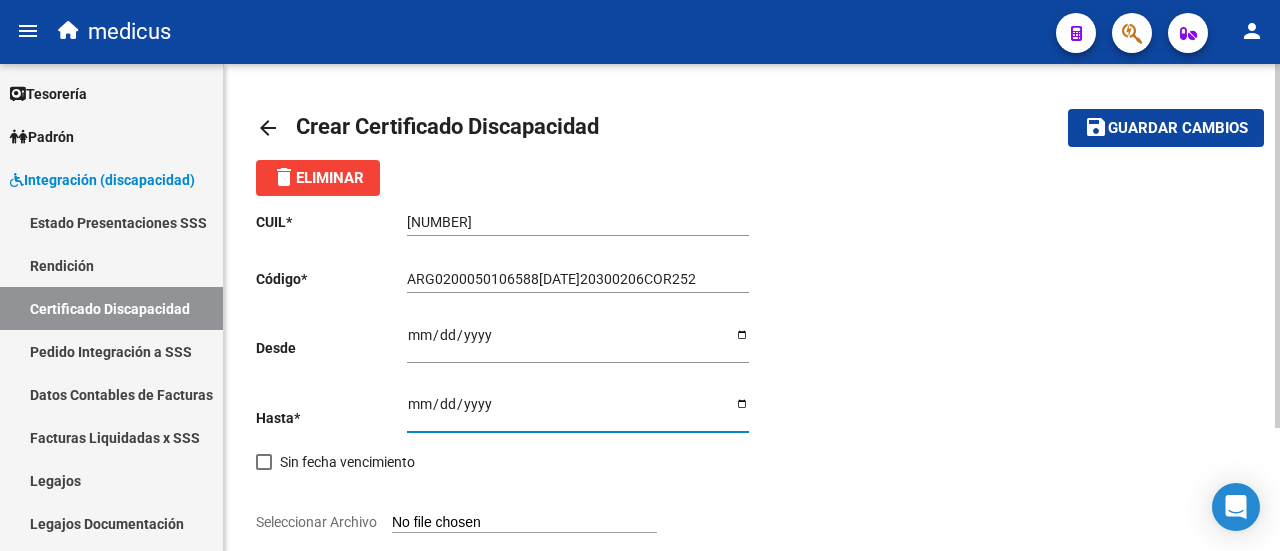 click on "Ingresar fec. Hasta" at bounding box center [578, 411] 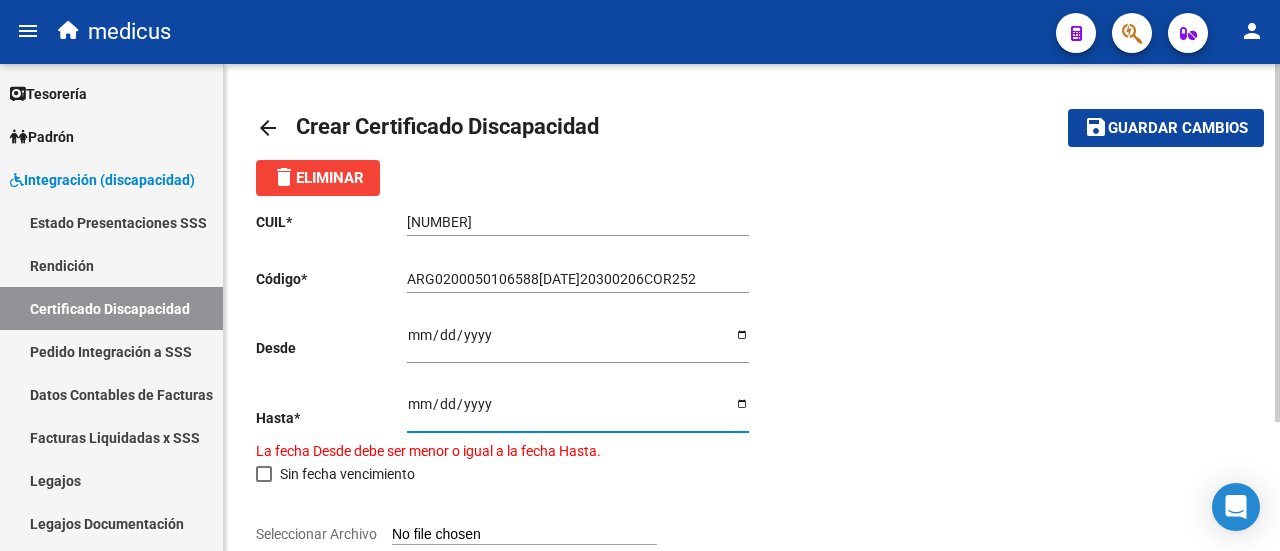 type on "[DATE]" 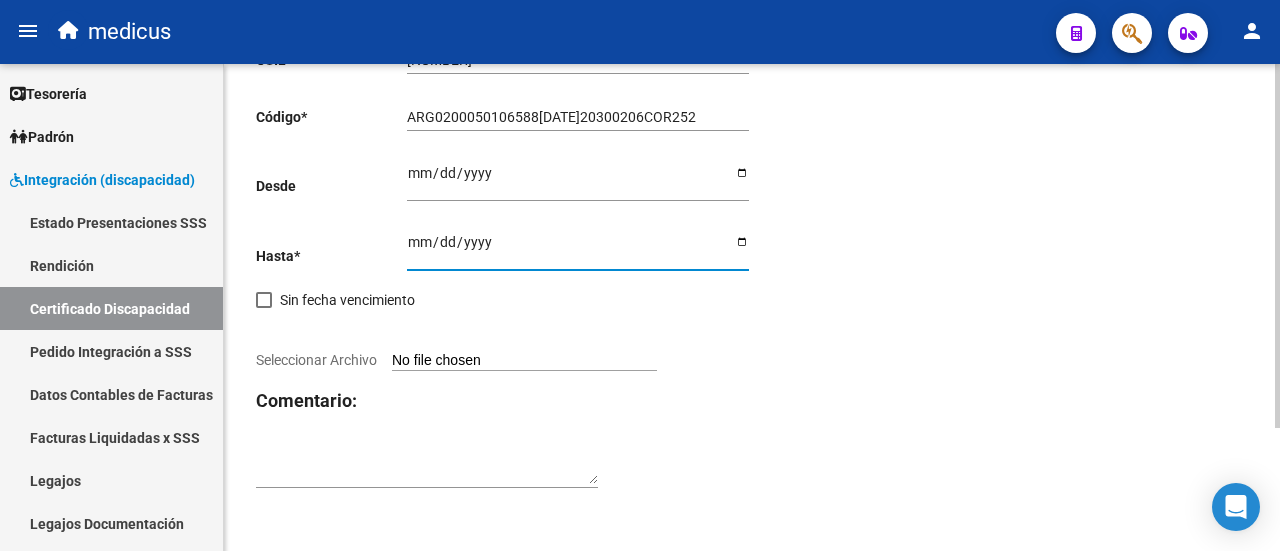 scroll, scrollTop: 164, scrollLeft: 0, axis: vertical 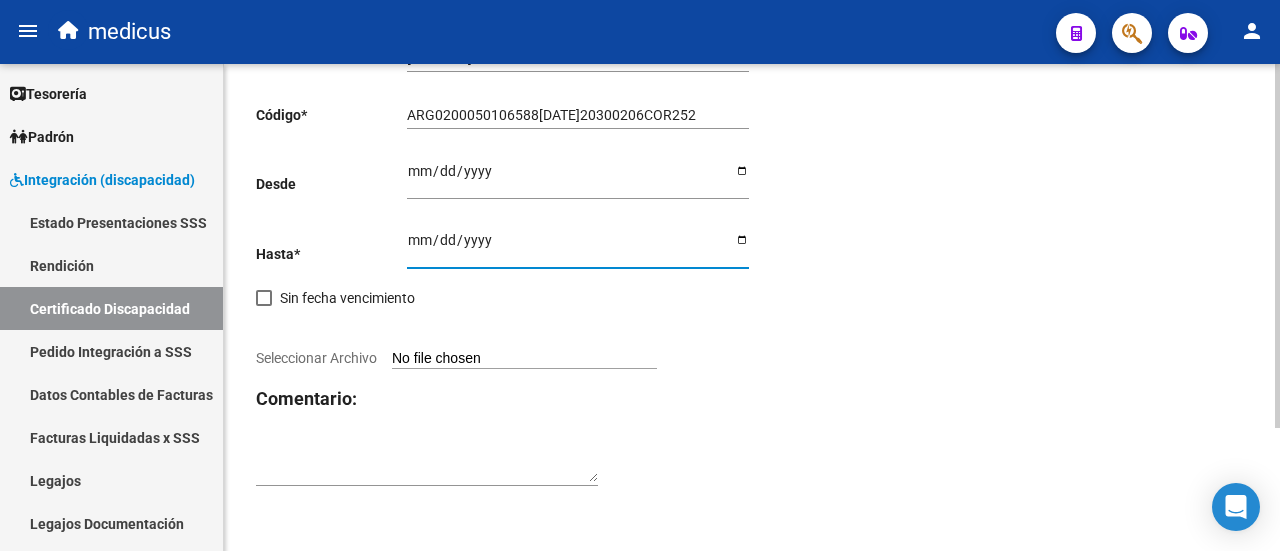 click on "Seleccionar Archivo" at bounding box center (524, 359) 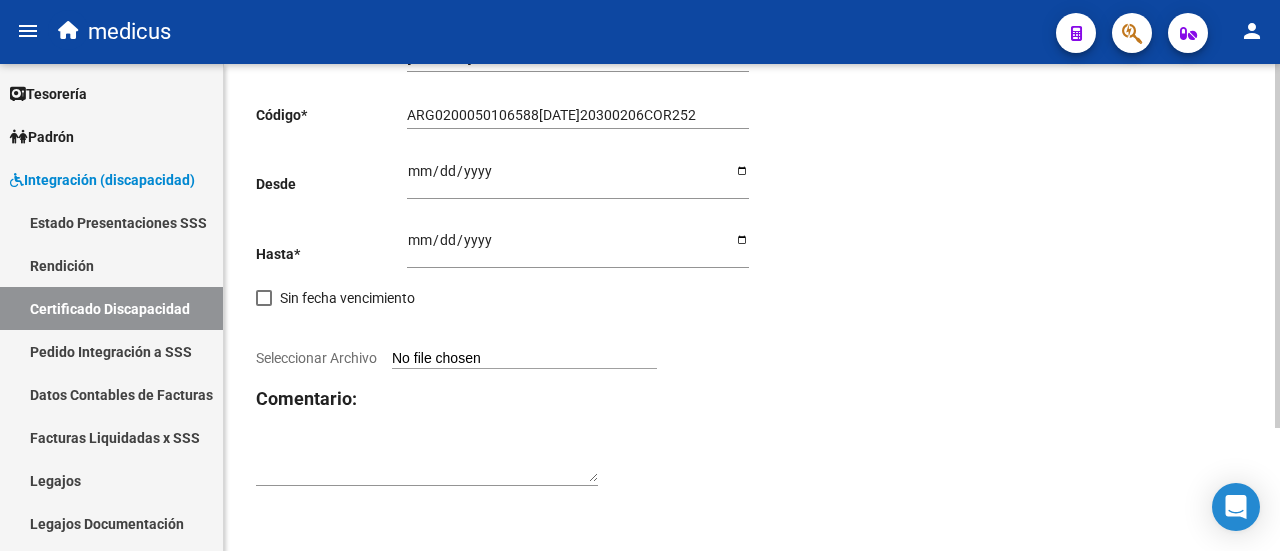 type on "C:\fakepath\[ID].pdf" 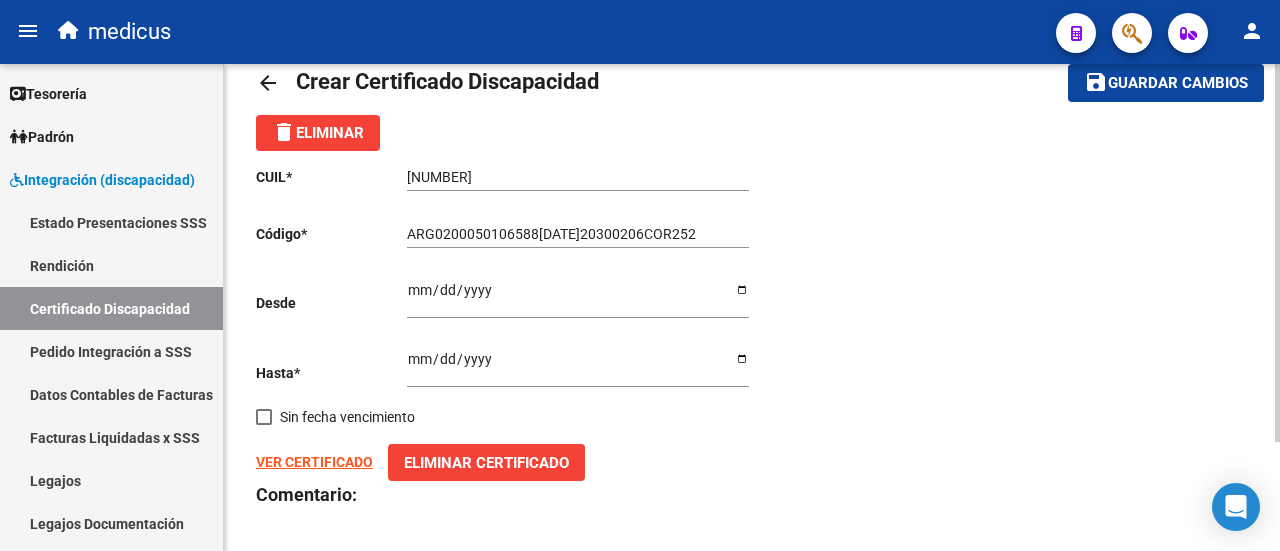 scroll, scrollTop: 0, scrollLeft: 0, axis: both 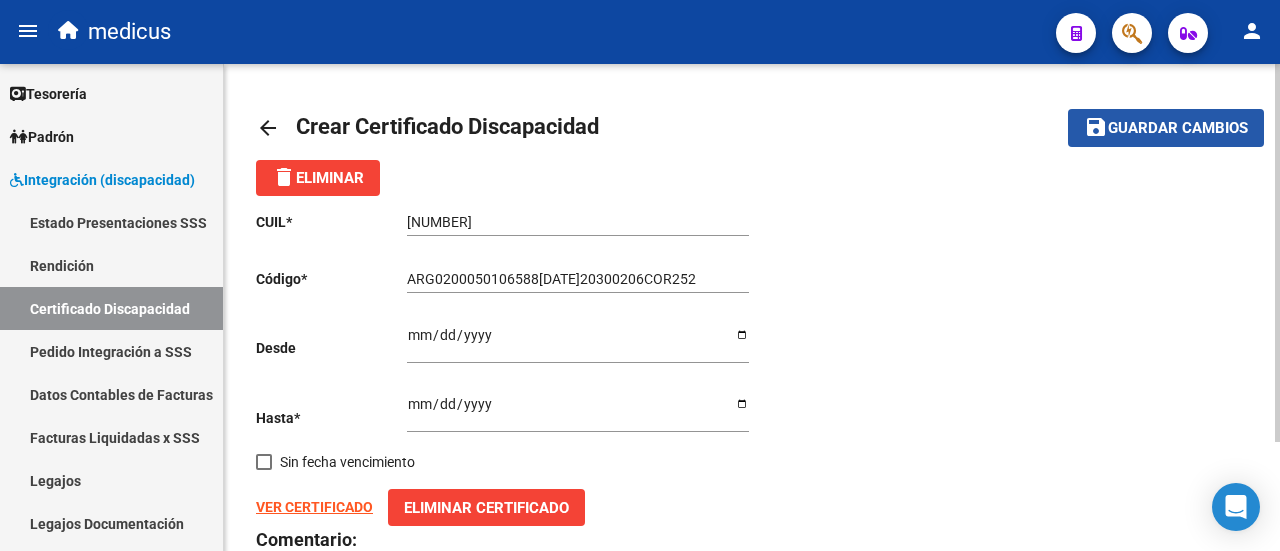 click on "Guardar cambios" 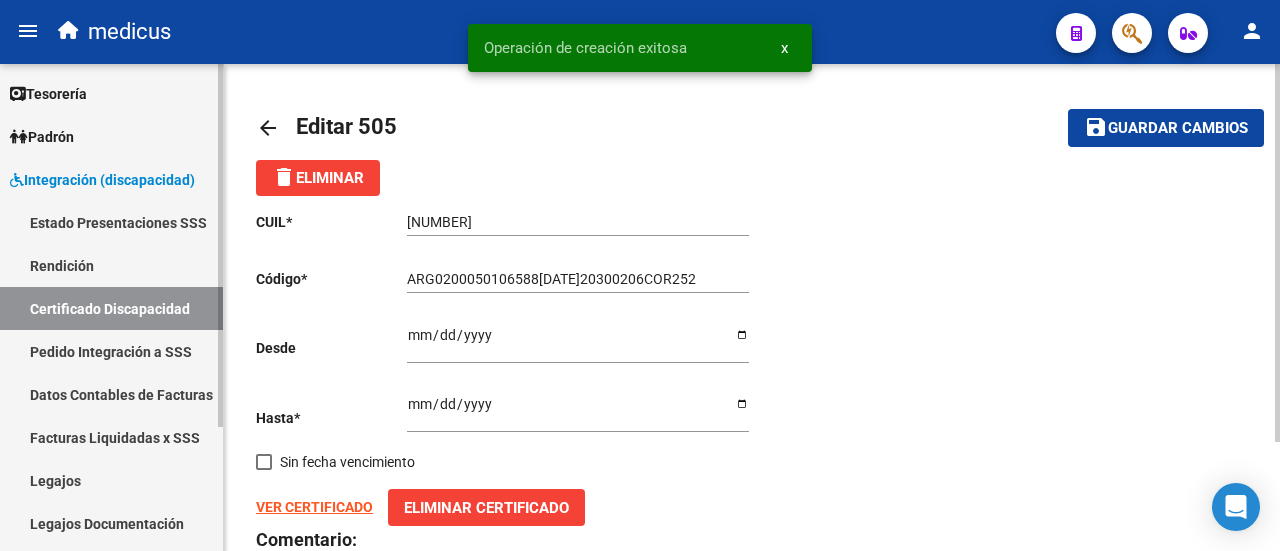 click on "Legajos" at bounding box center [111, 480] 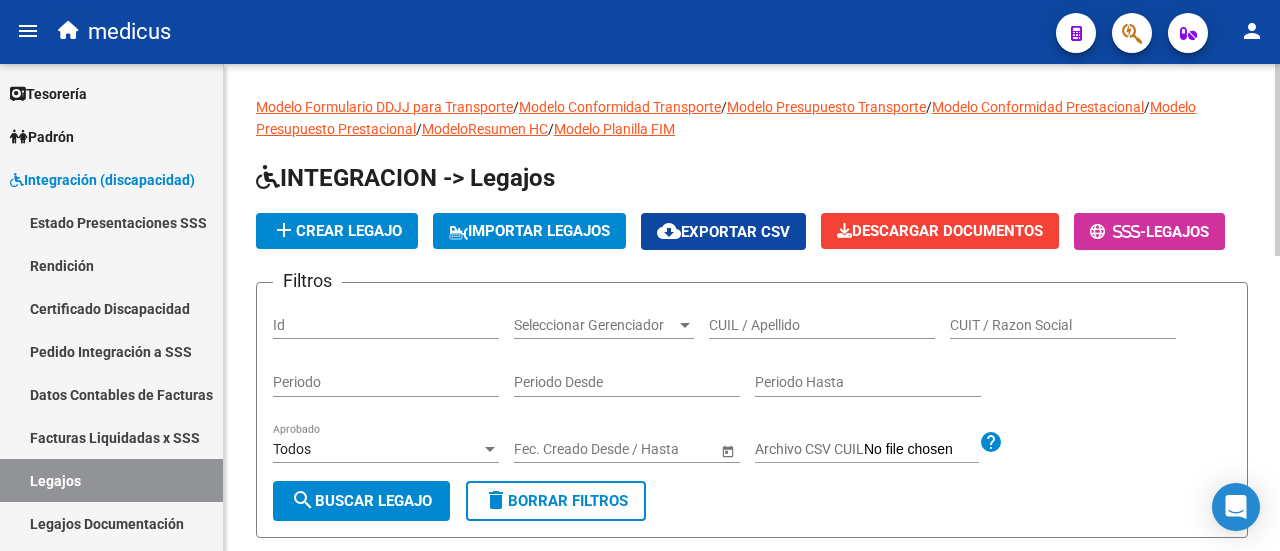 click on "CUIL / Apellido" at bounding box center [822, 325] 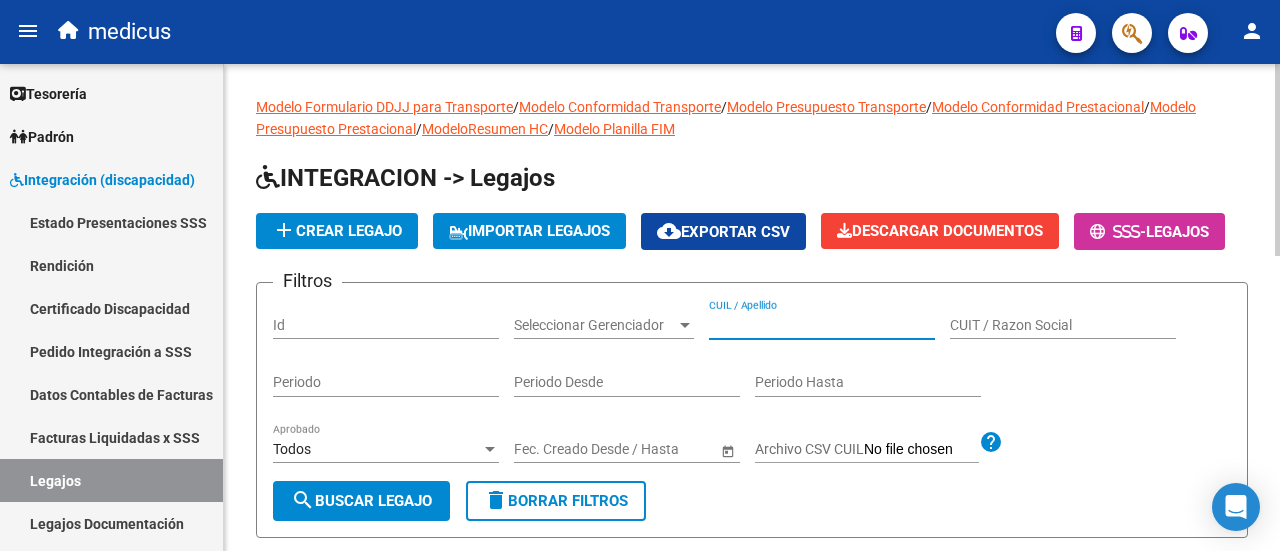 paste on "[NUMBER]" 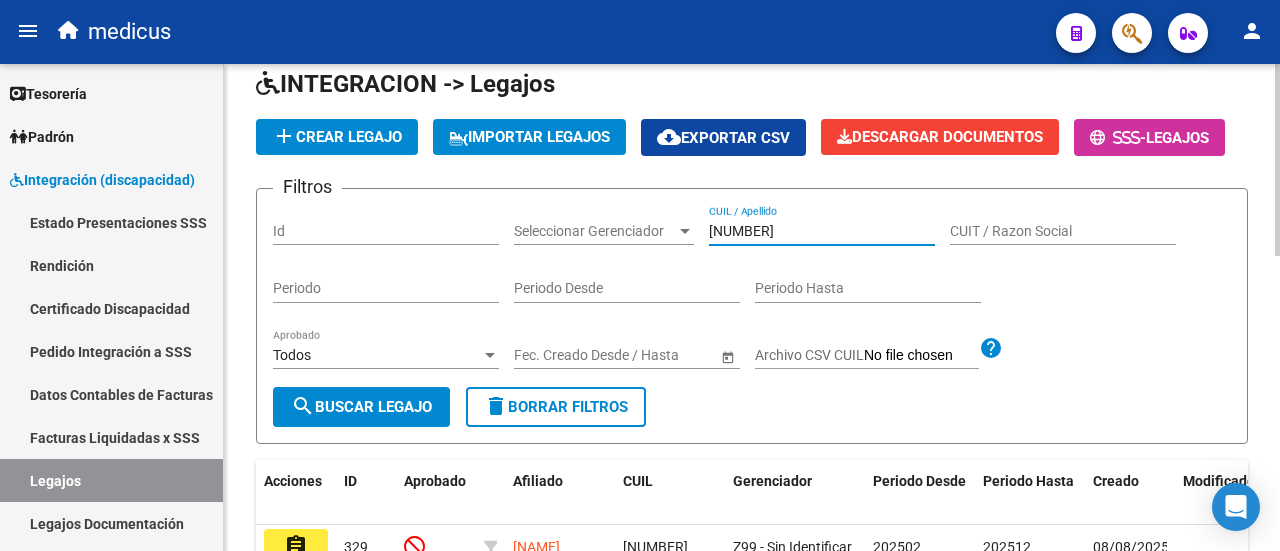 scroll, scrollTop: 200, scrollLeft: 0, axis: vertical 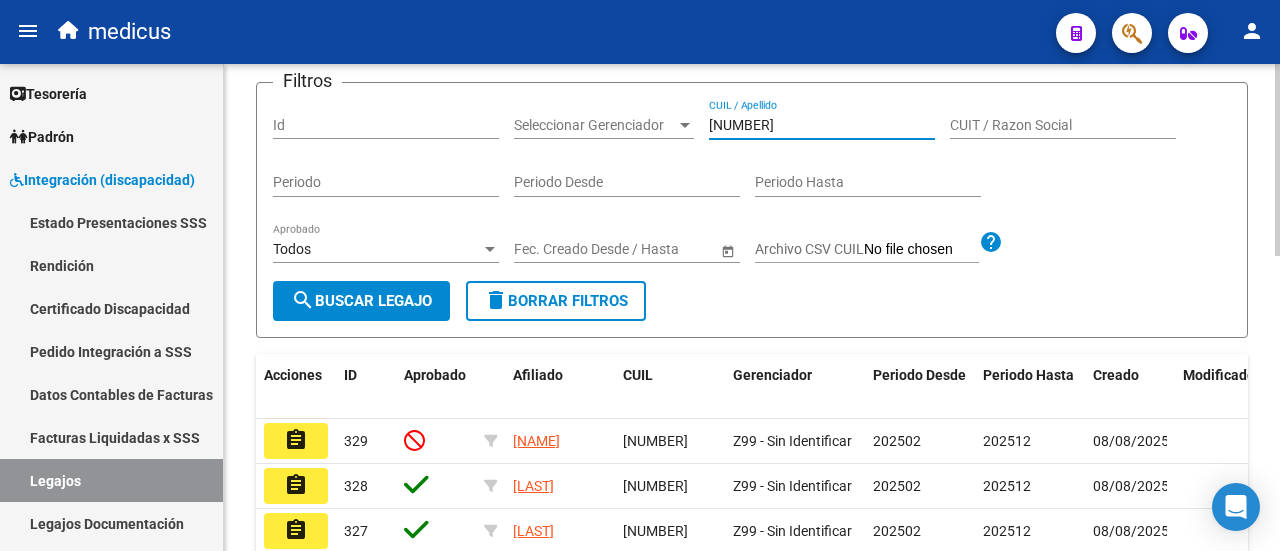 type on "[NUMBER]" 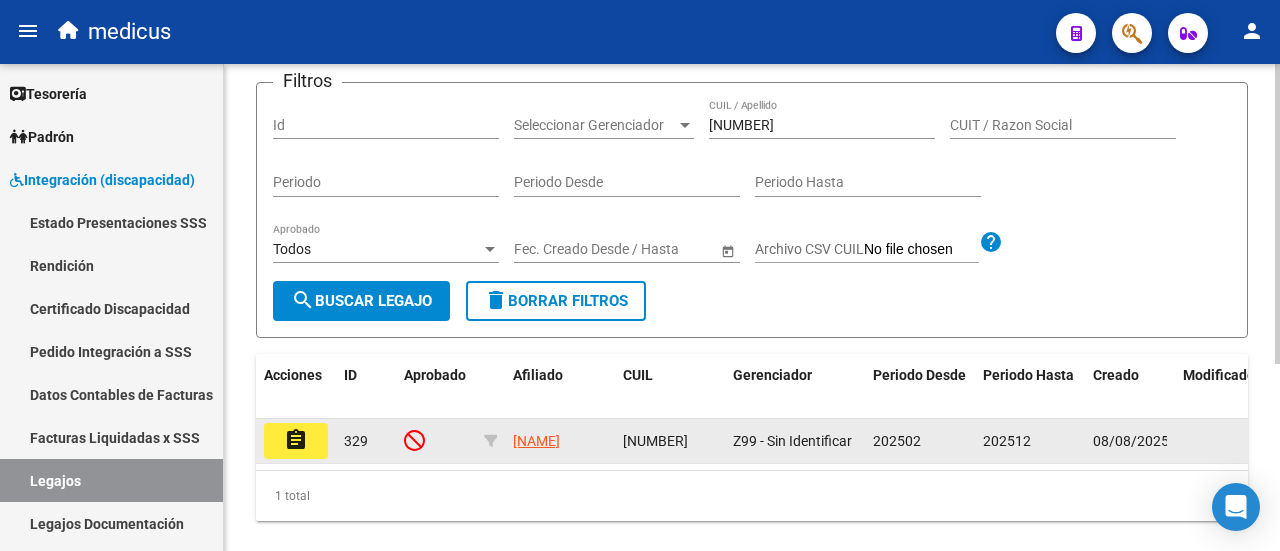 click on "assignment" 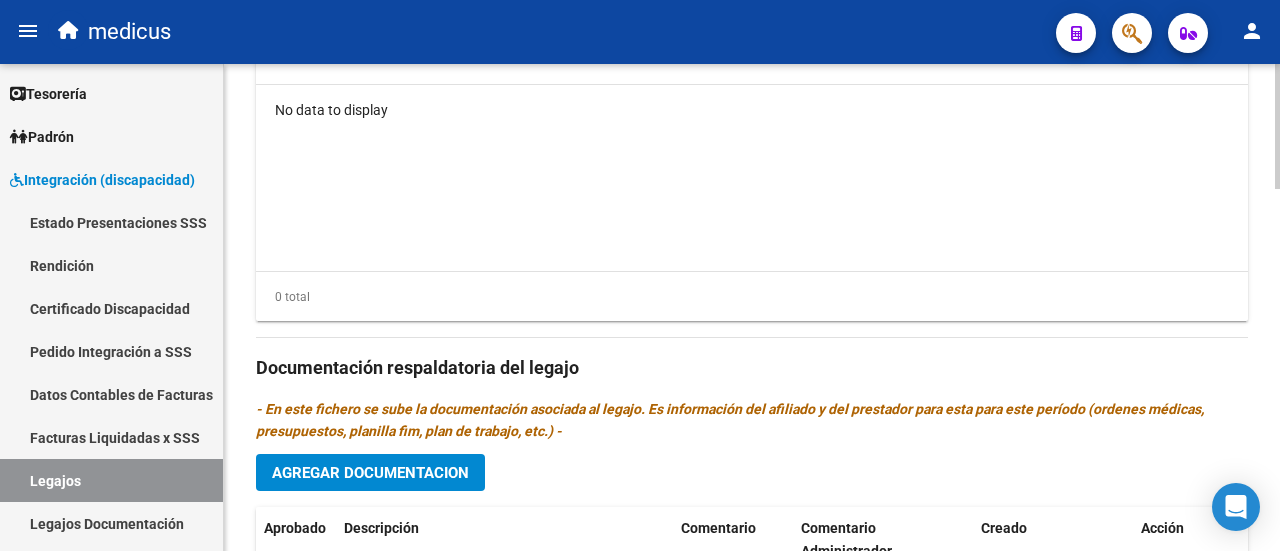 scroll, scrollTop: 1300, scrollLeft: 0, axis: vertical 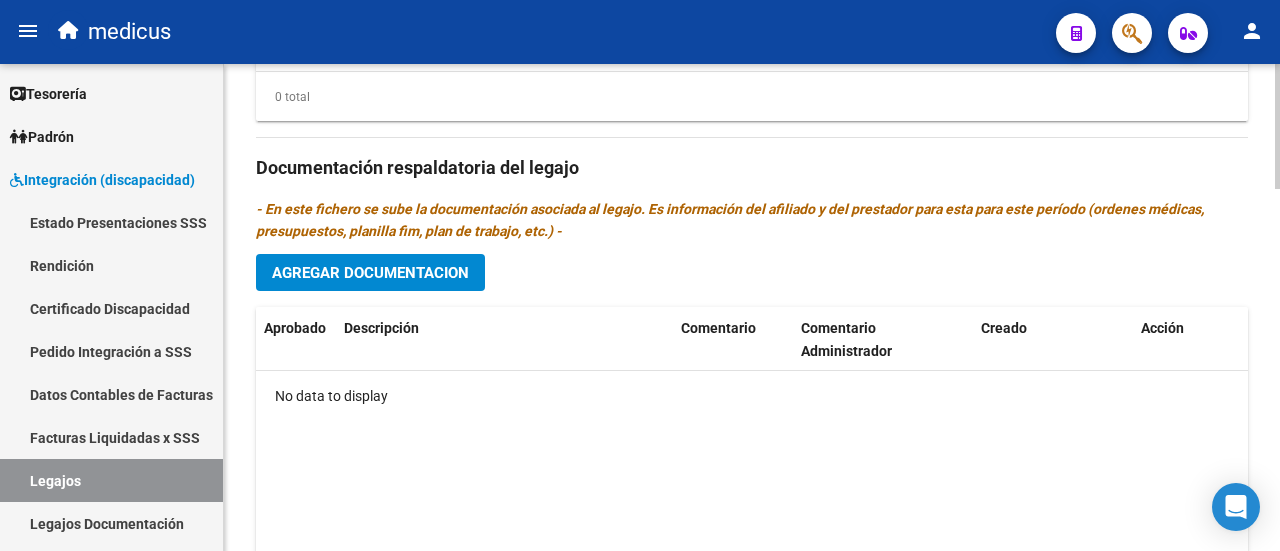 click on "Agregar Documentacion" 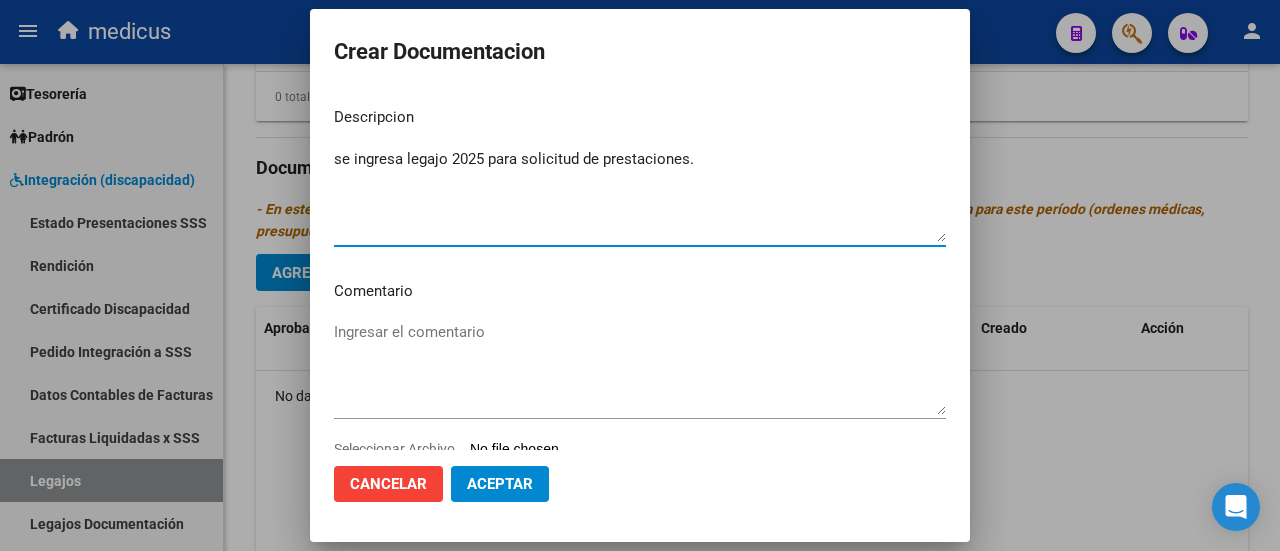 type on "se ingresa legajo 2025 para solicitud de prestaciones." 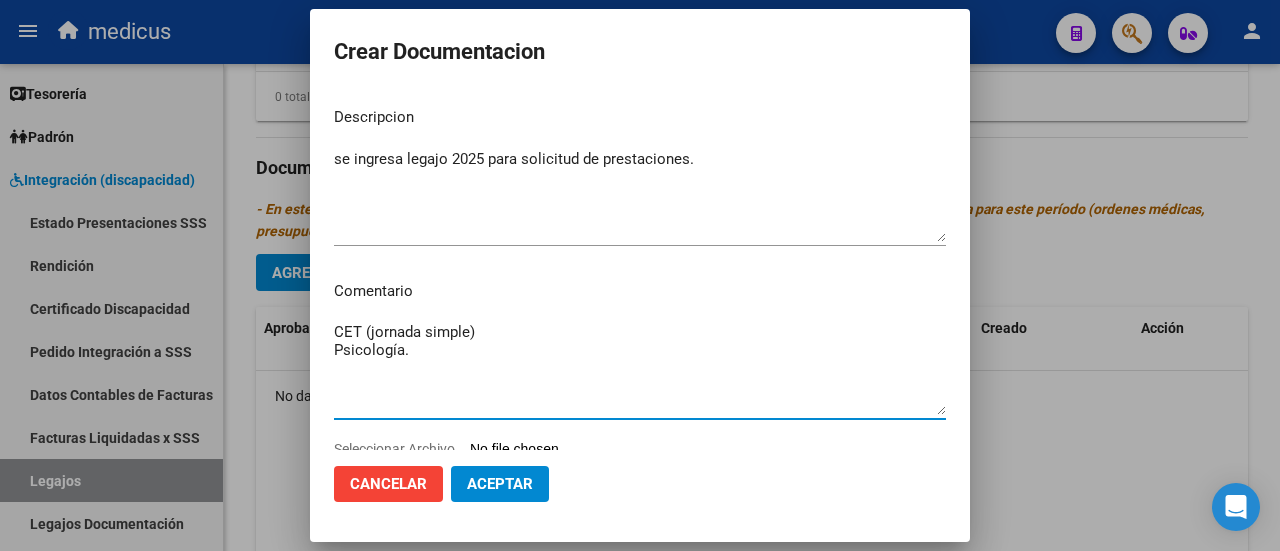 scroll, scrollTop: 58, scrollLeft: 0, axis: vertical 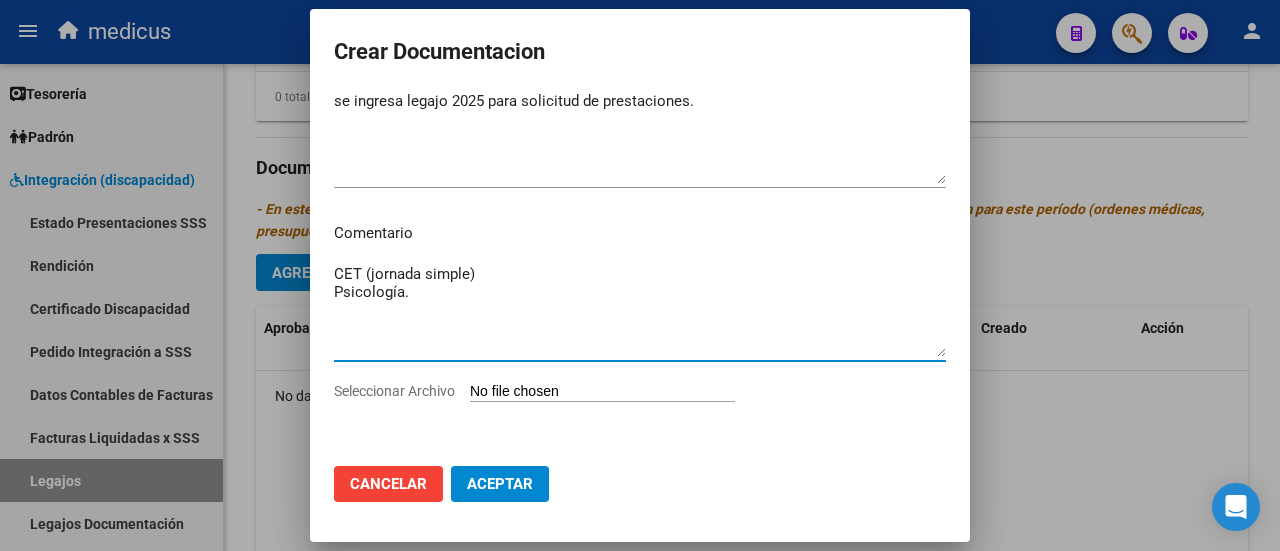 type on "CET (jornada simple)
Psicología." 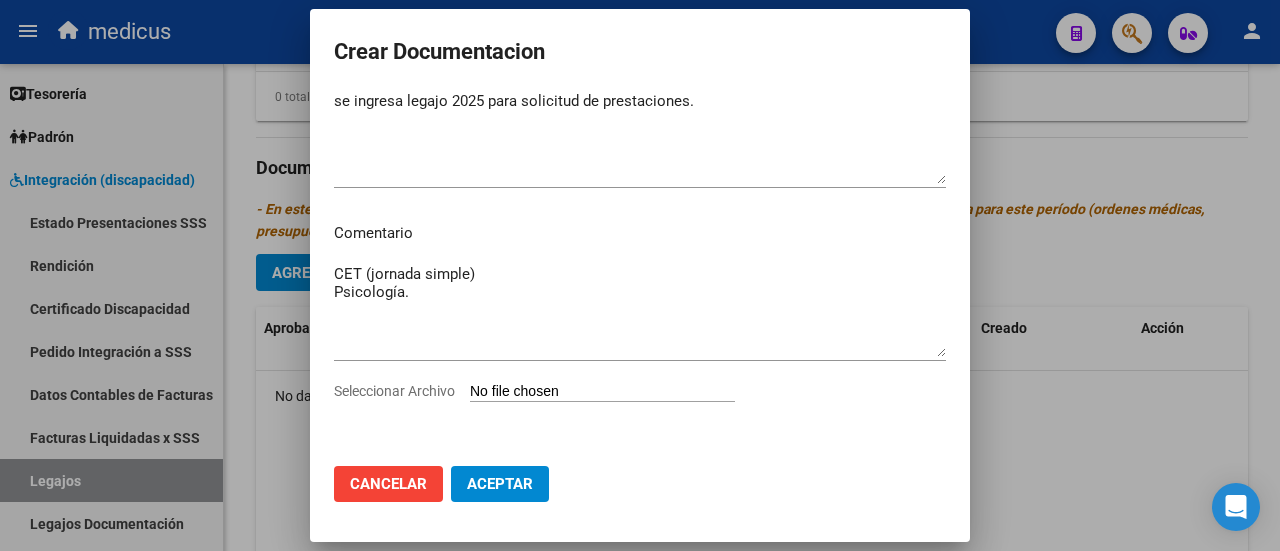 click on "Seleccionar Archivo" at bounding box center (602, 392) 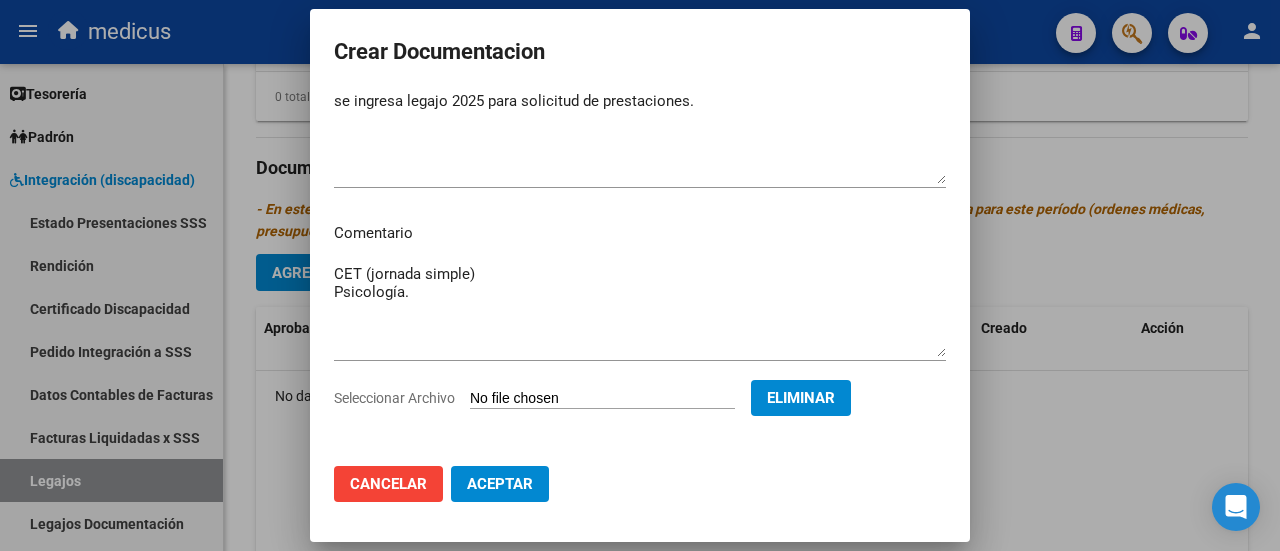 click on "Aceptar" 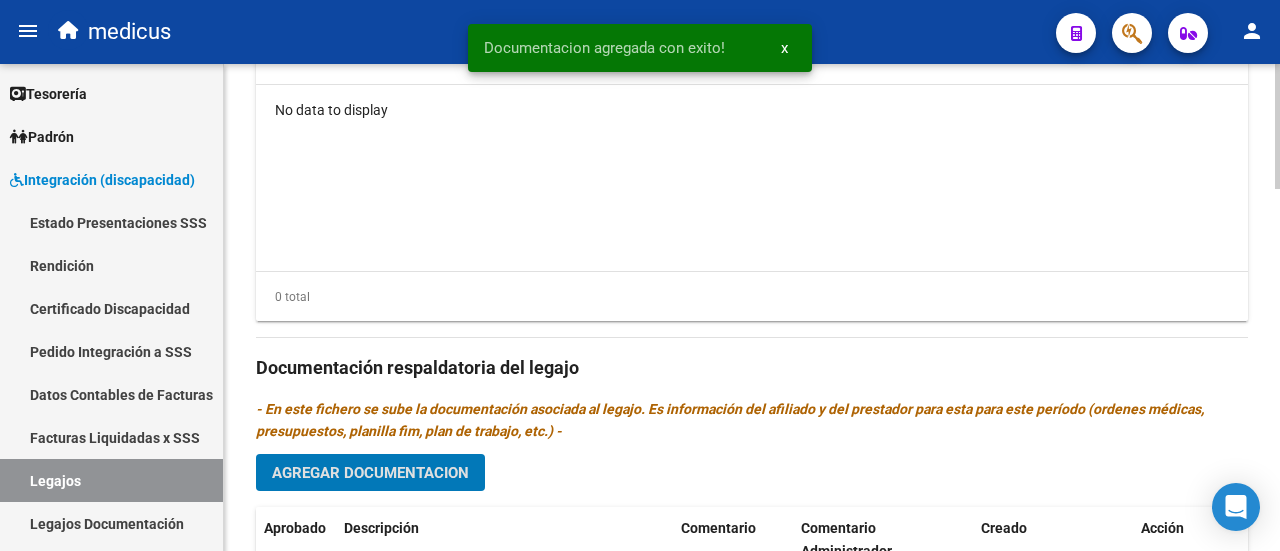 scroll, scrollTop: 1400, scrollLeft: 0, axis: vertical 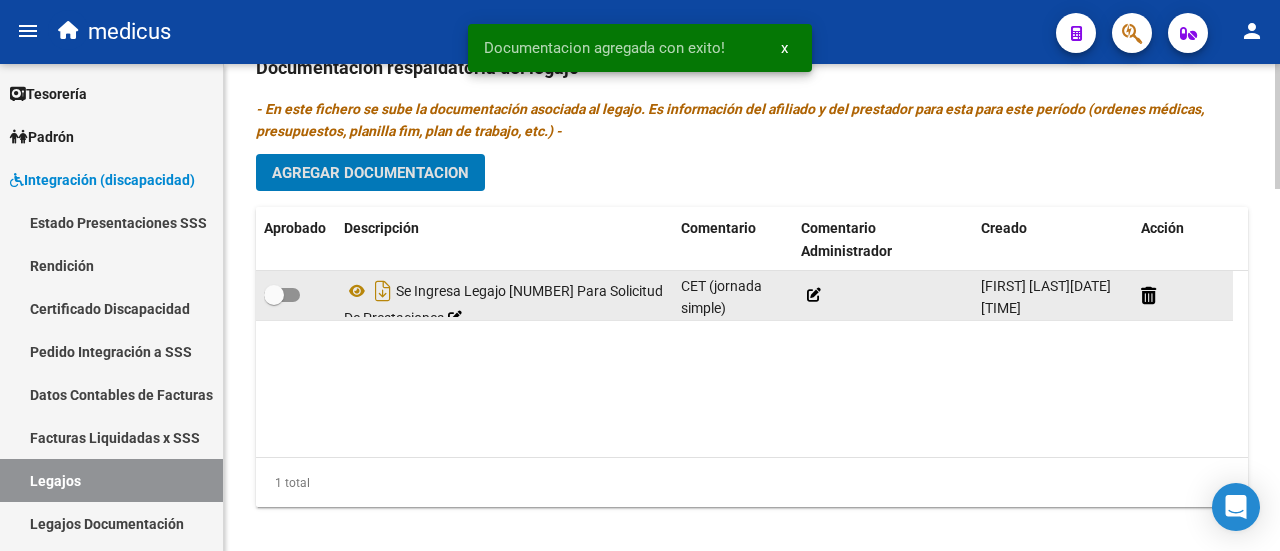 click at bounding box center [274, 295] 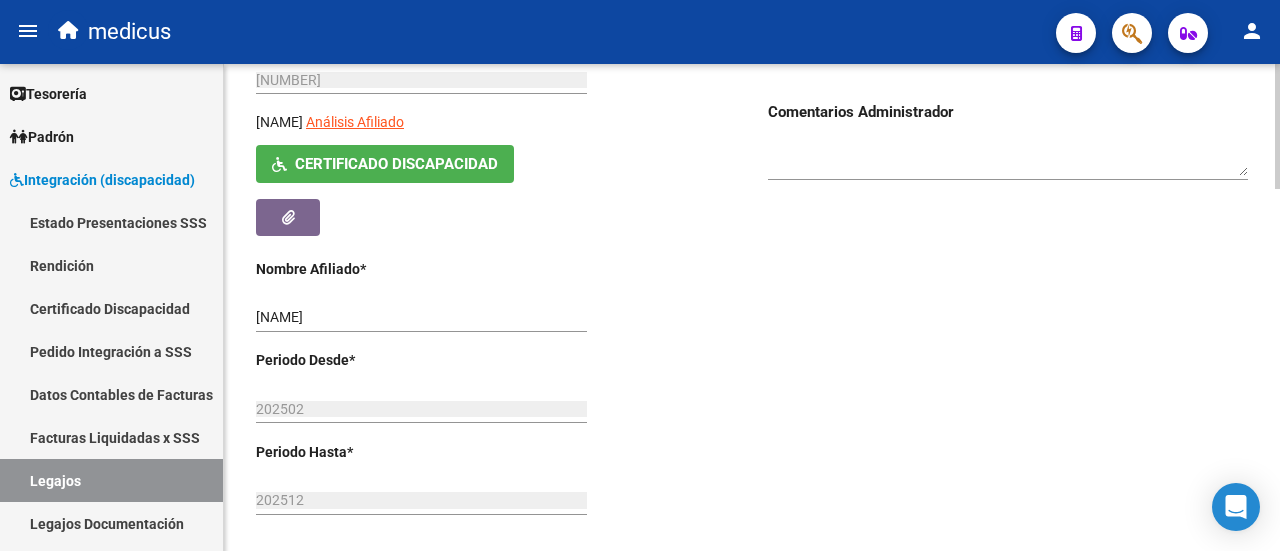 scroll, scrollTop: 200, scrollLeft: 0, axis: vertical 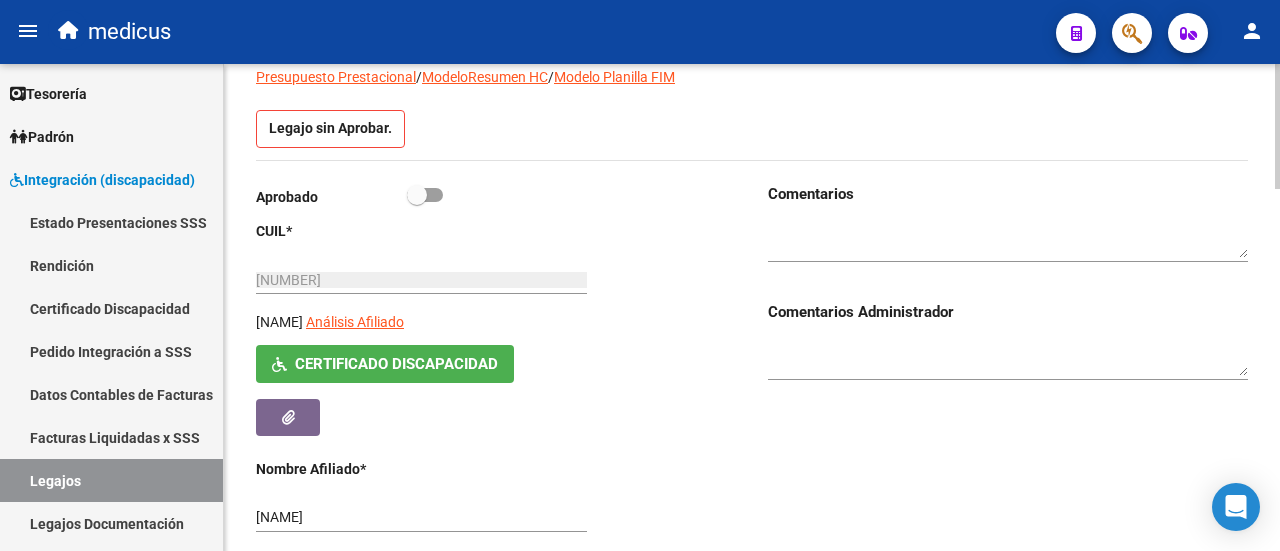 click at bounding box center [425, 195] 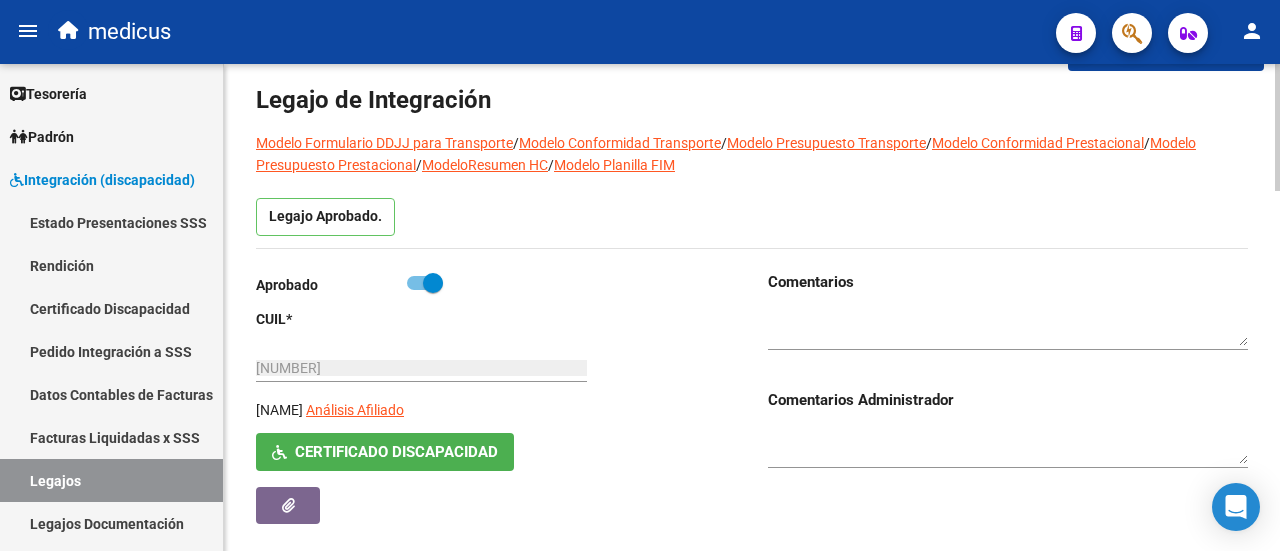 scroll, scrollTop: 0, scrollLeft: 0, axis: both 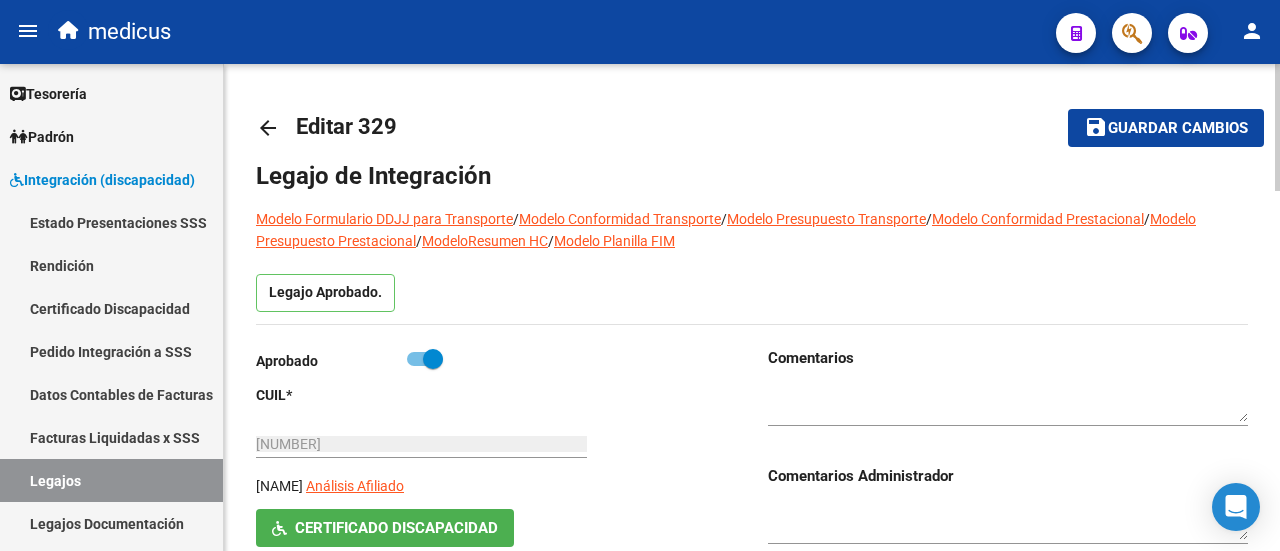 click on "save Guardar cambios" 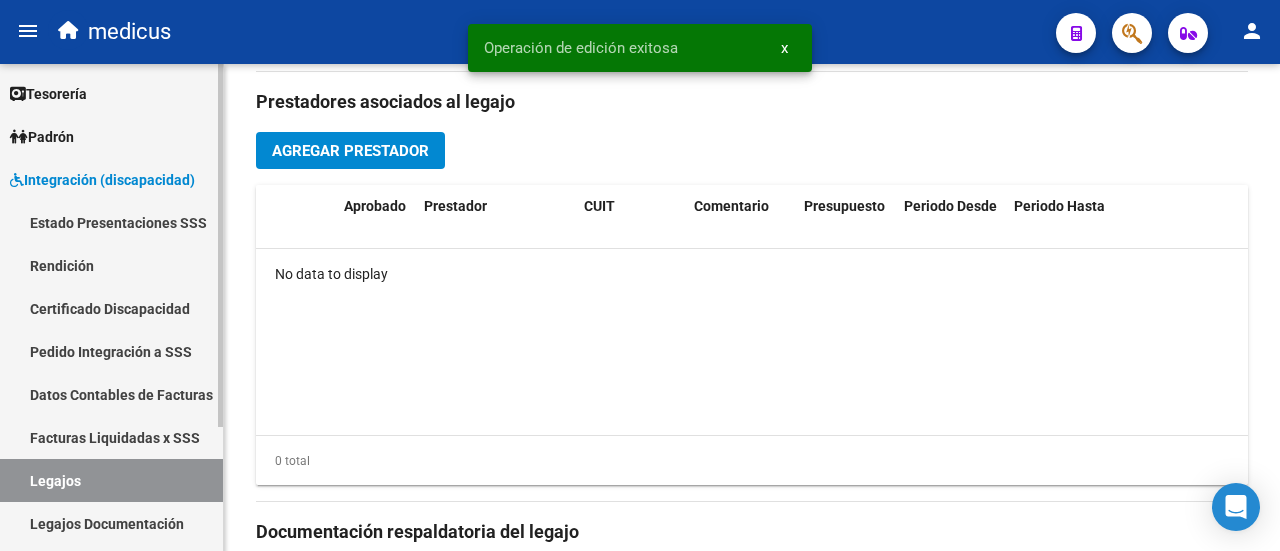 click on "Legajos" at bounding box center (111, 480) 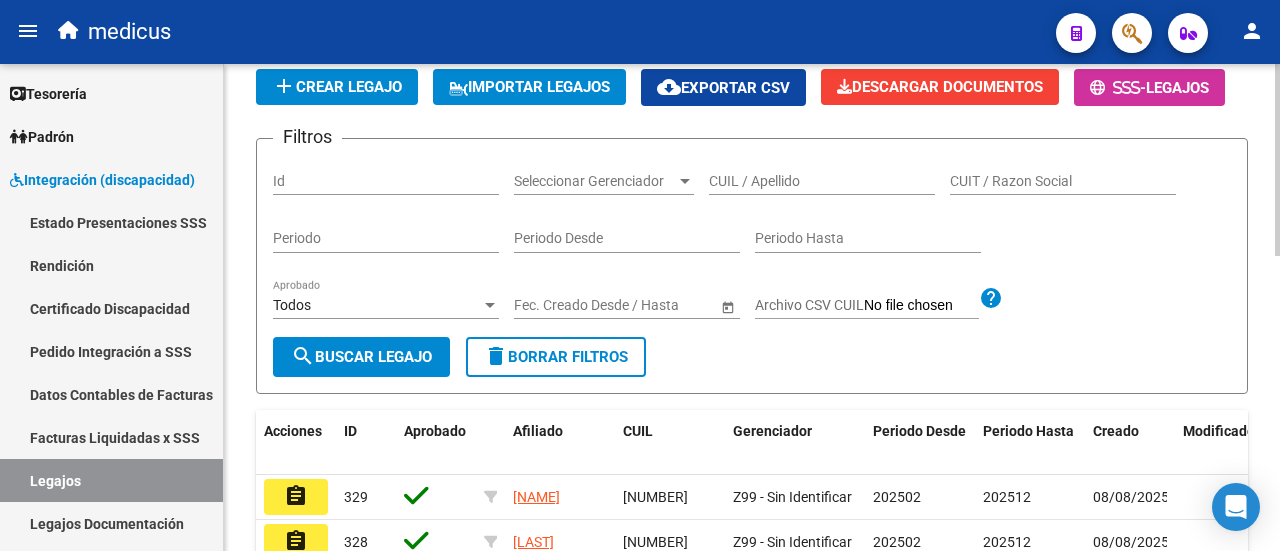 scroll, scrollTop: 100, scrollLeft: 0, axis: vertical 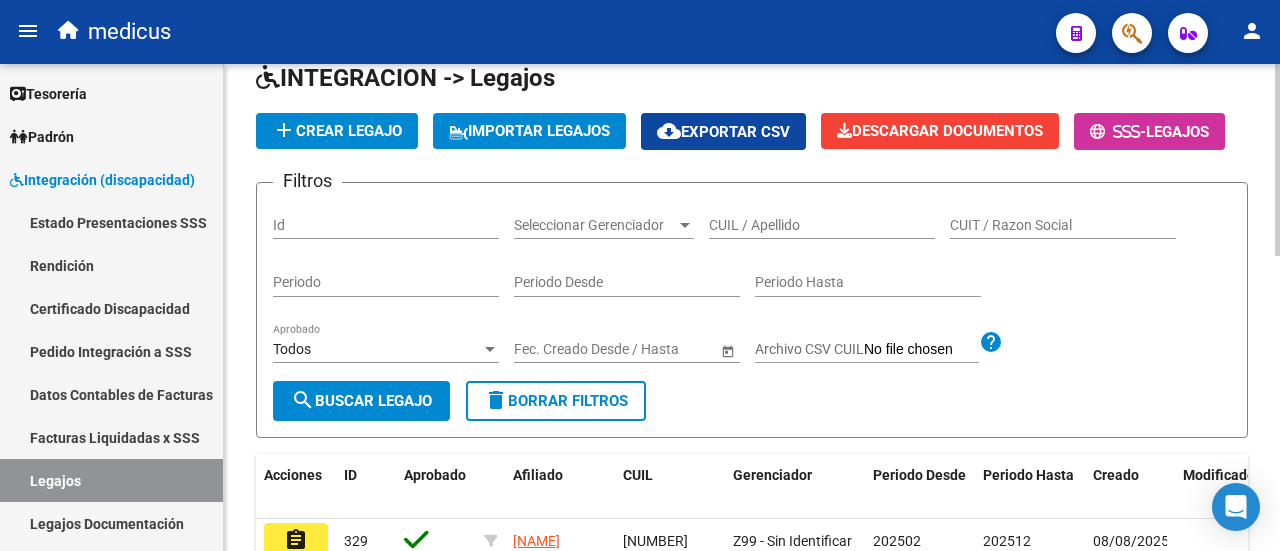 click on "CUIL / Apellido" at bounding box center (822, 225) 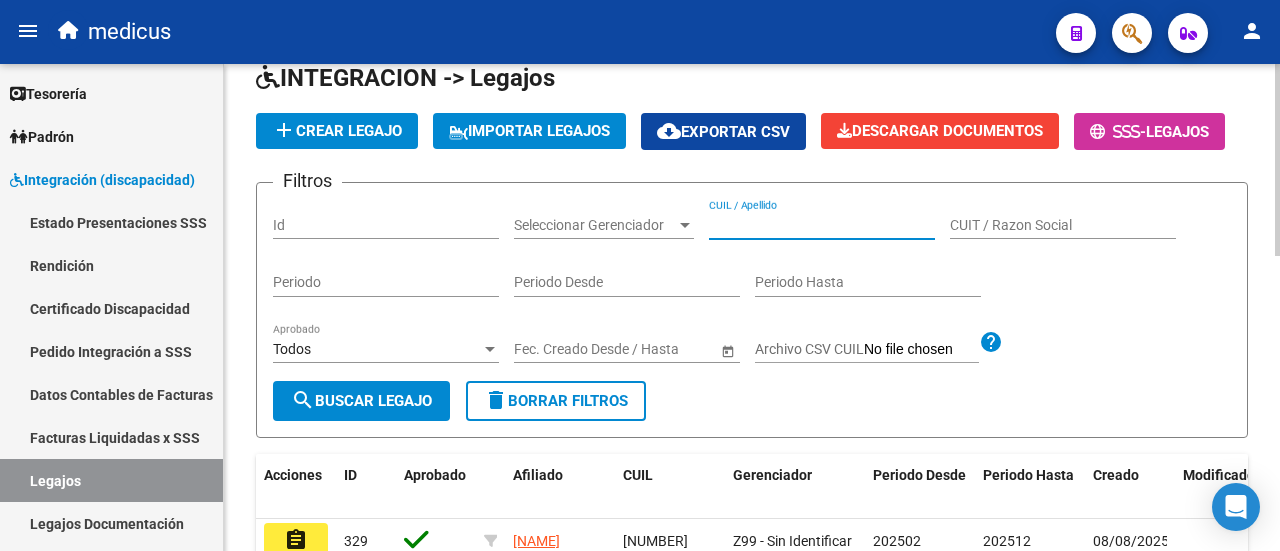 paste on "[NUMBER]" 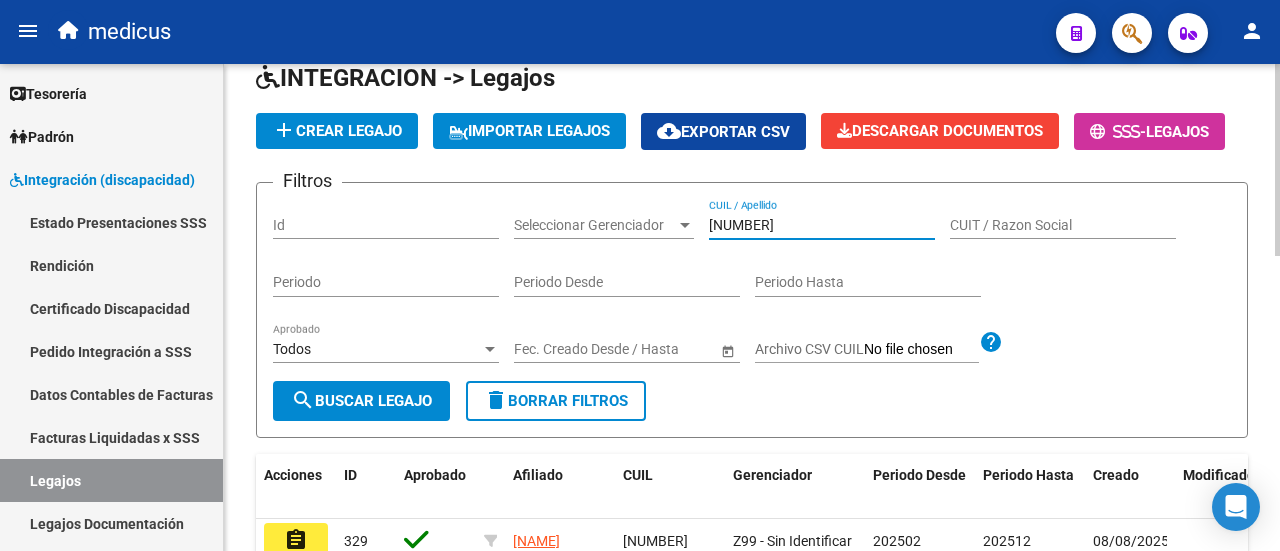 type on "[NUMBER]" 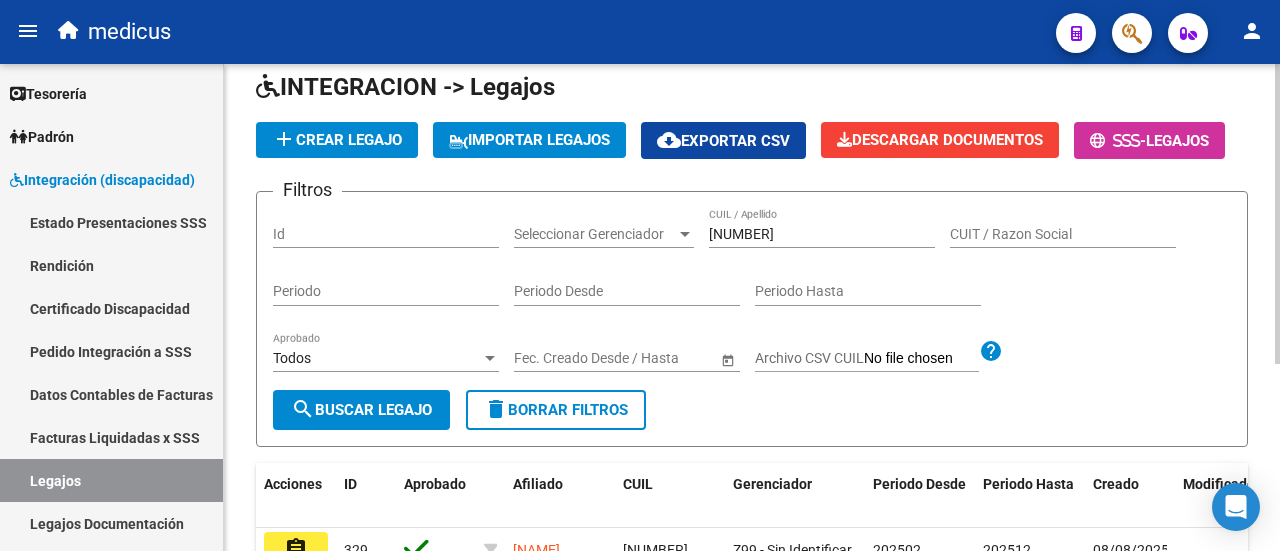 scroll, scrollTop: 4, scrollLeft: 0, axis: vertical 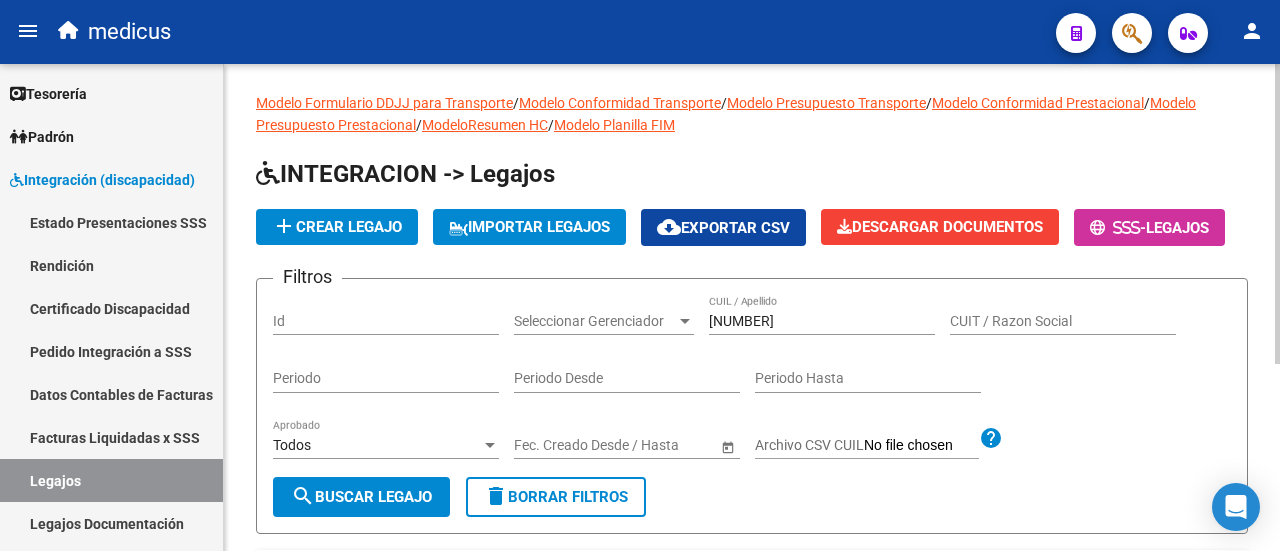 click on "delete  Borrar Filtros" 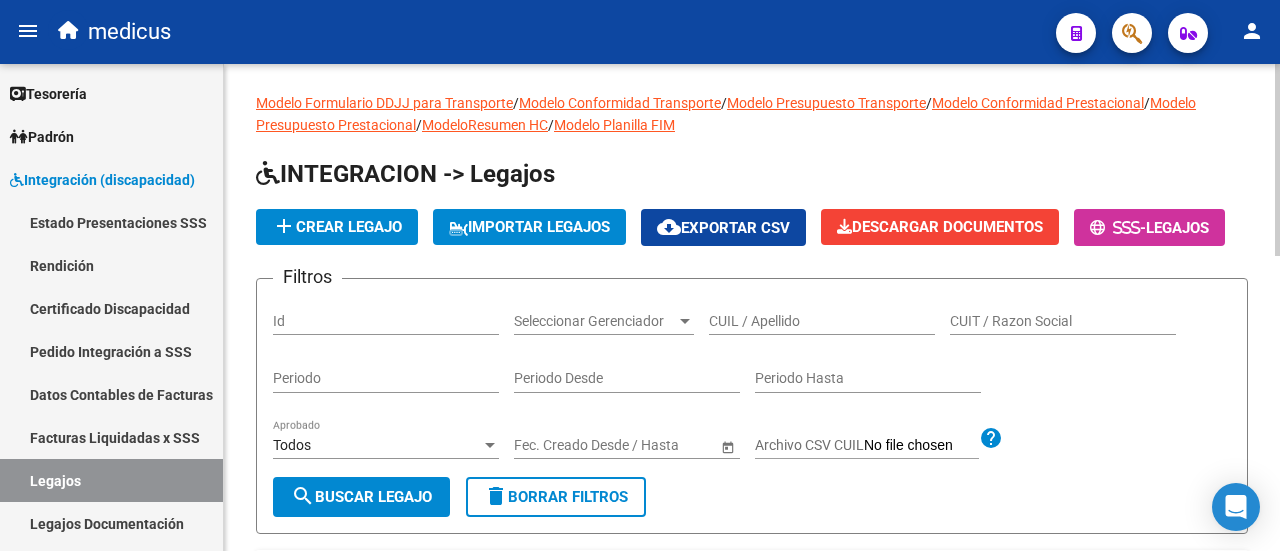 click on "CUIL / Apellido" at bounding box center [822, 321] 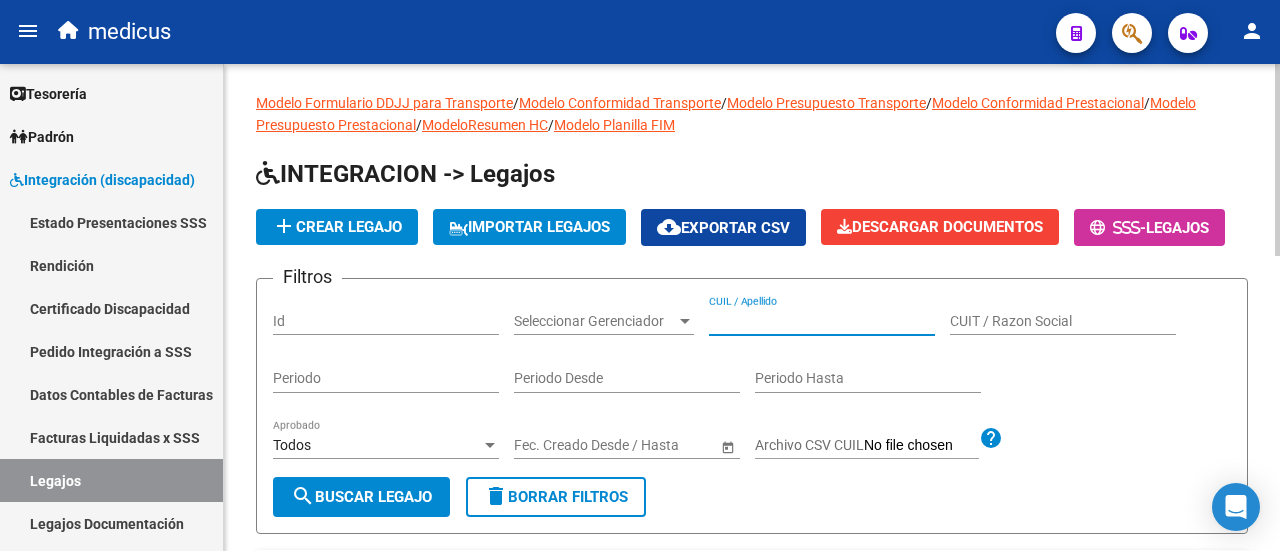 paste on "[NUMBER]" 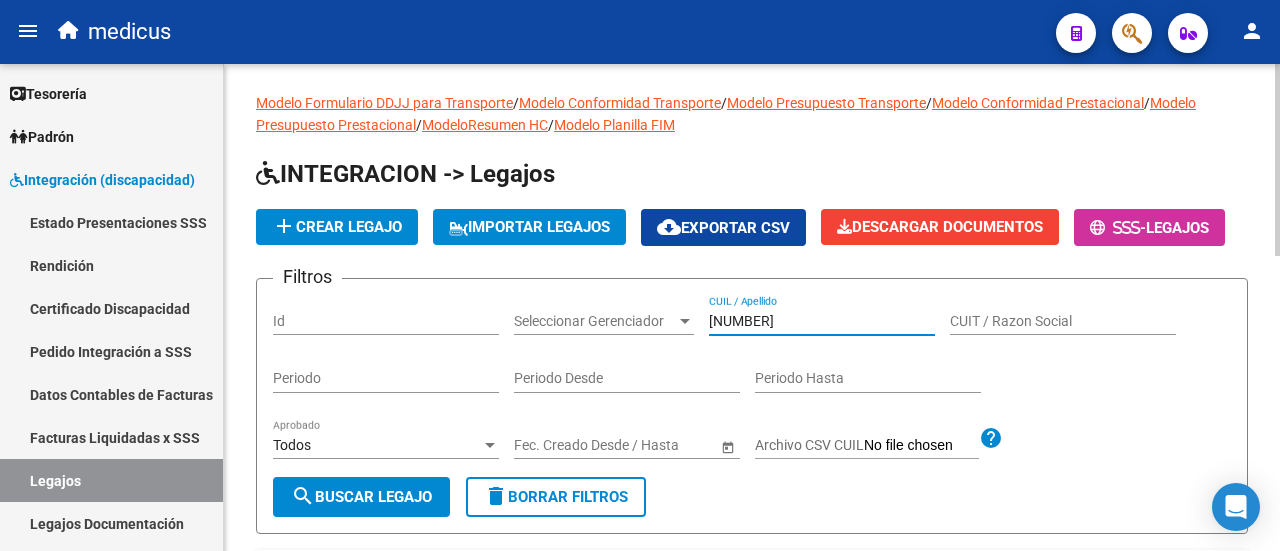 scroll, scrollTop: 204, scrollLeft: 0, axis: vertical 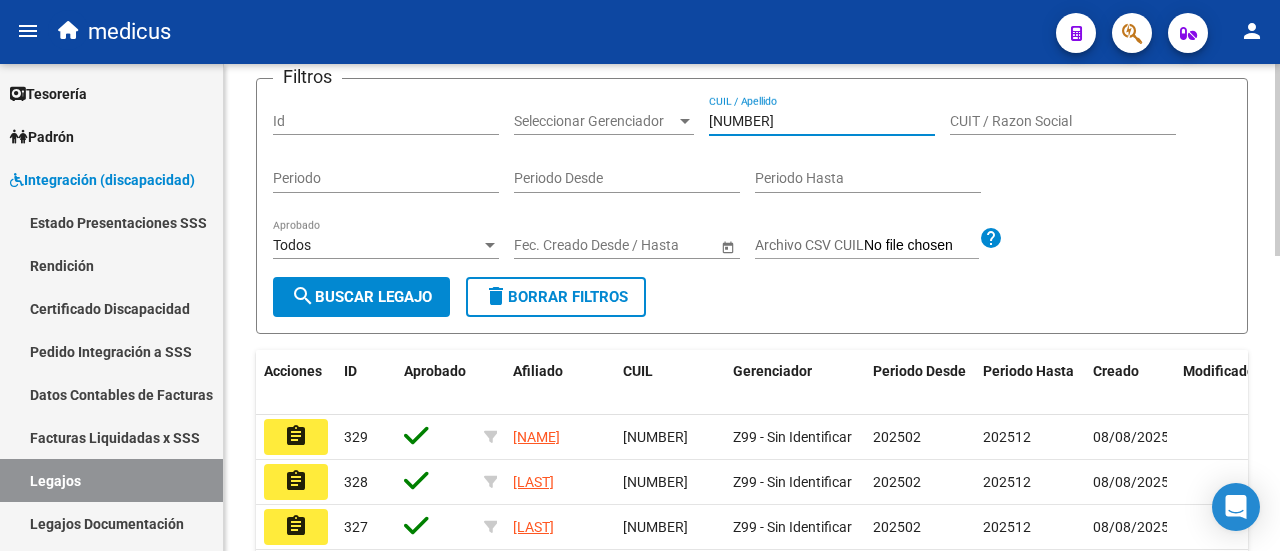 type on "[NUMBER]" 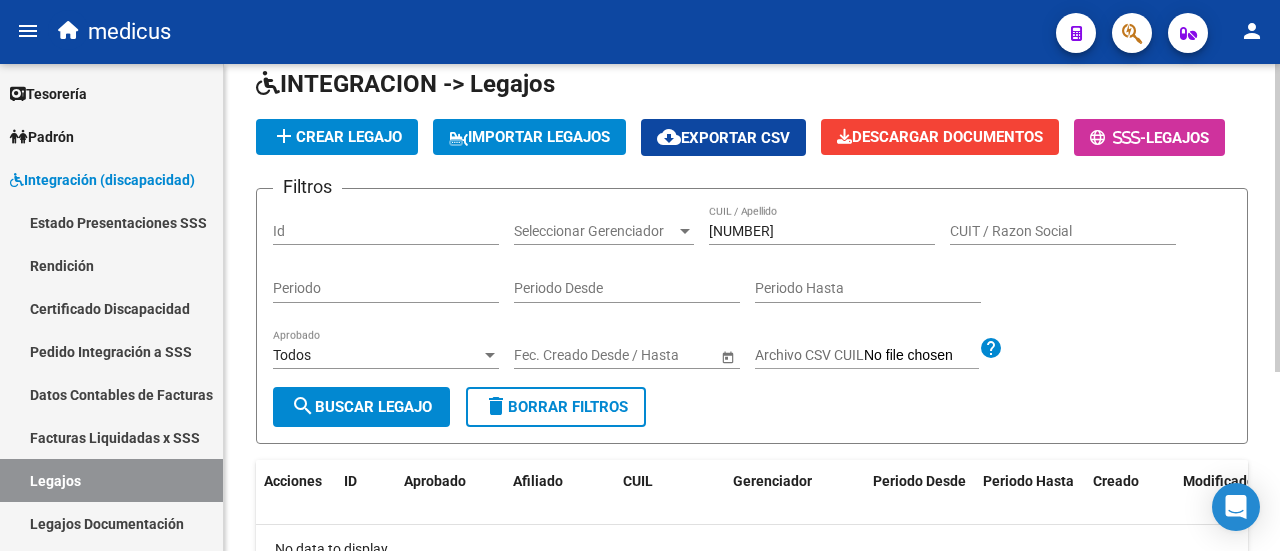 scroll, scrollTop: 0, scrollLeft: 0, axis: both 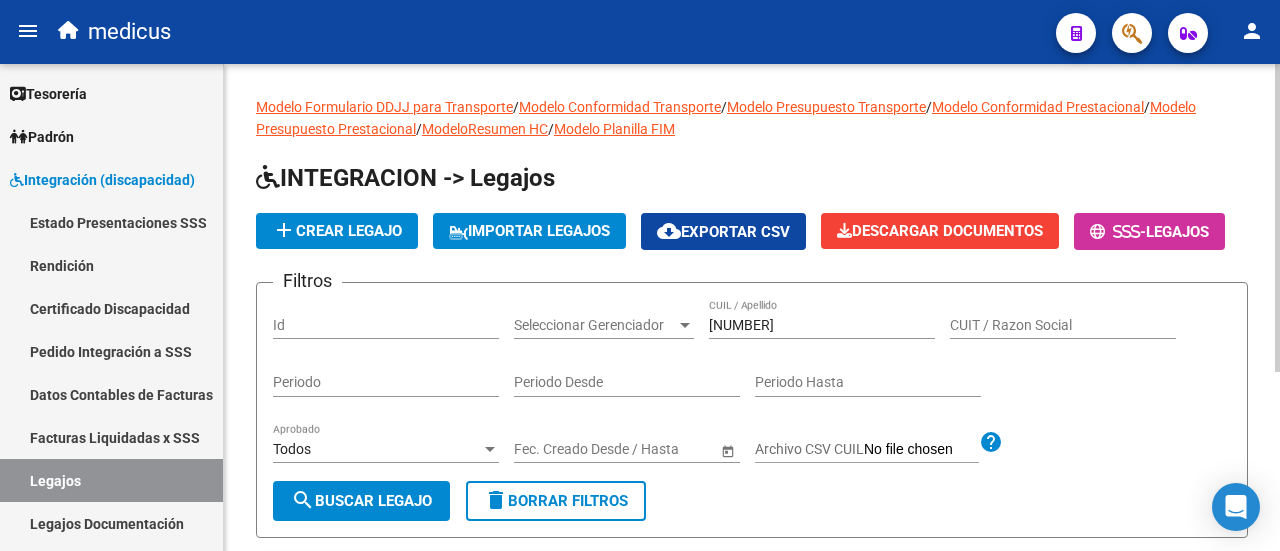 click on "add  Crear Legajo" 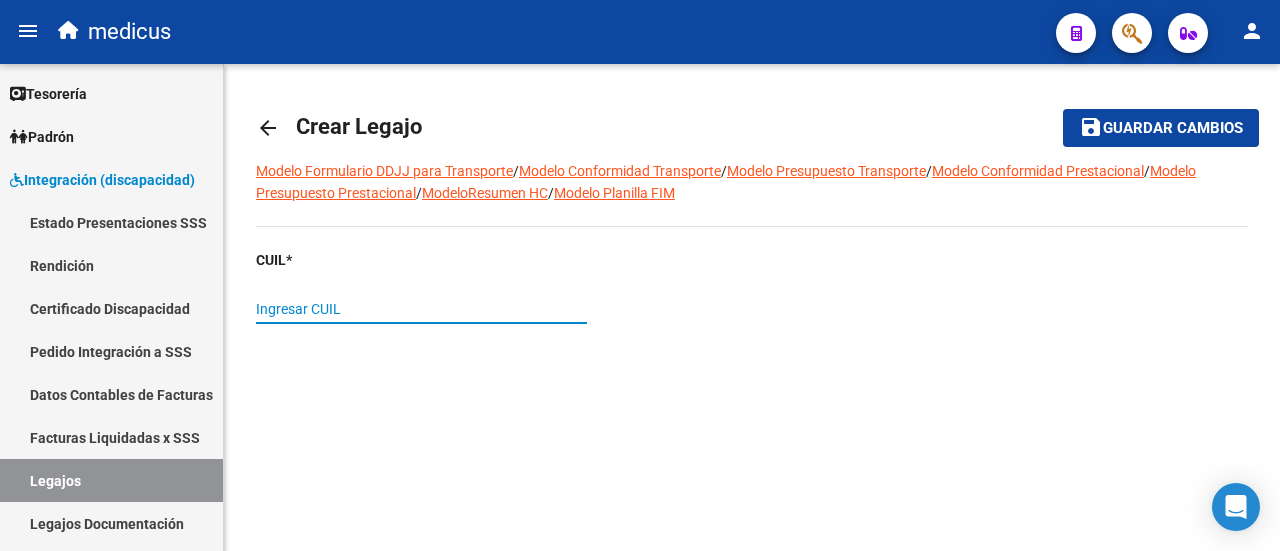 click on "Ingresar CUIL" at bounding box center (421, 309) 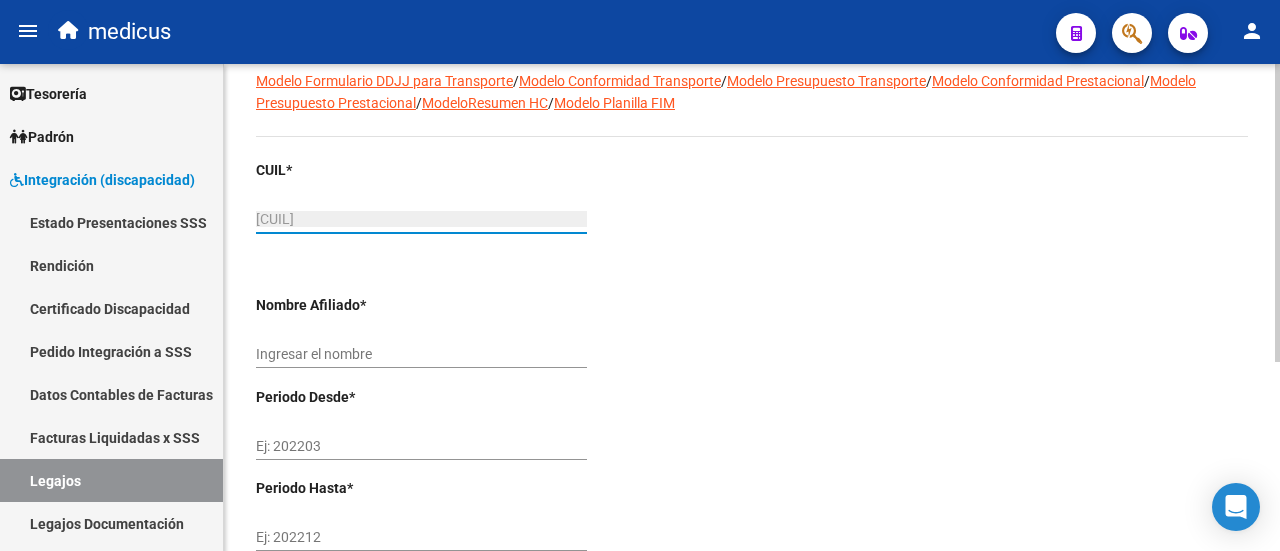 scroll, scrollTop: 200, scrollLeft: 0, axis: vertical 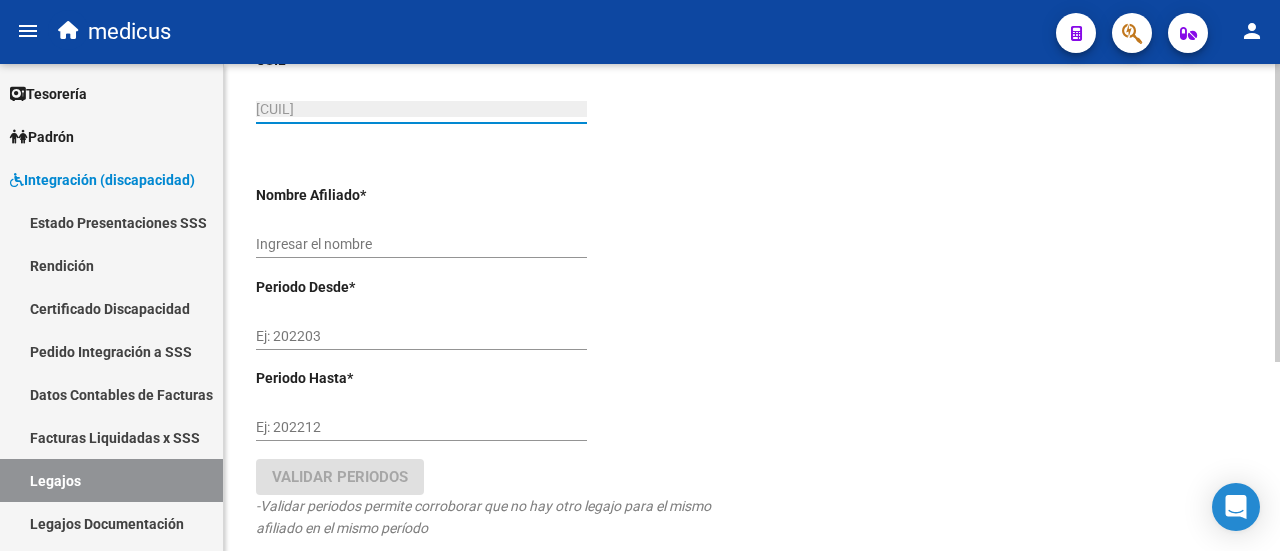 type on "FAJIAN FELIPE" 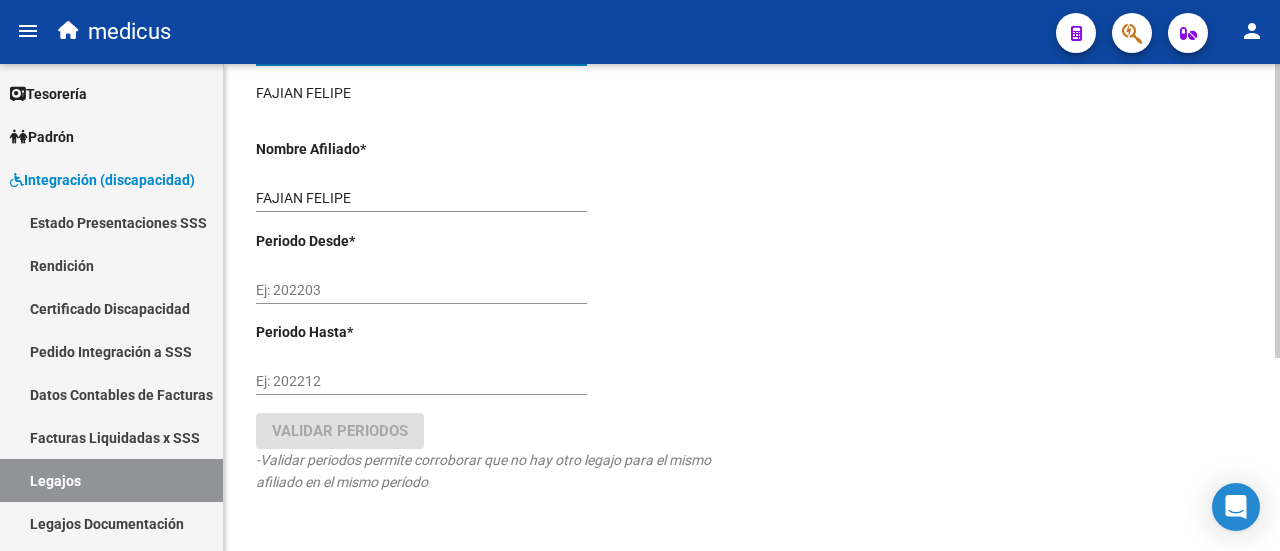 scroll, scrollTop: 300, scrollLeft: 0, axis: vertical 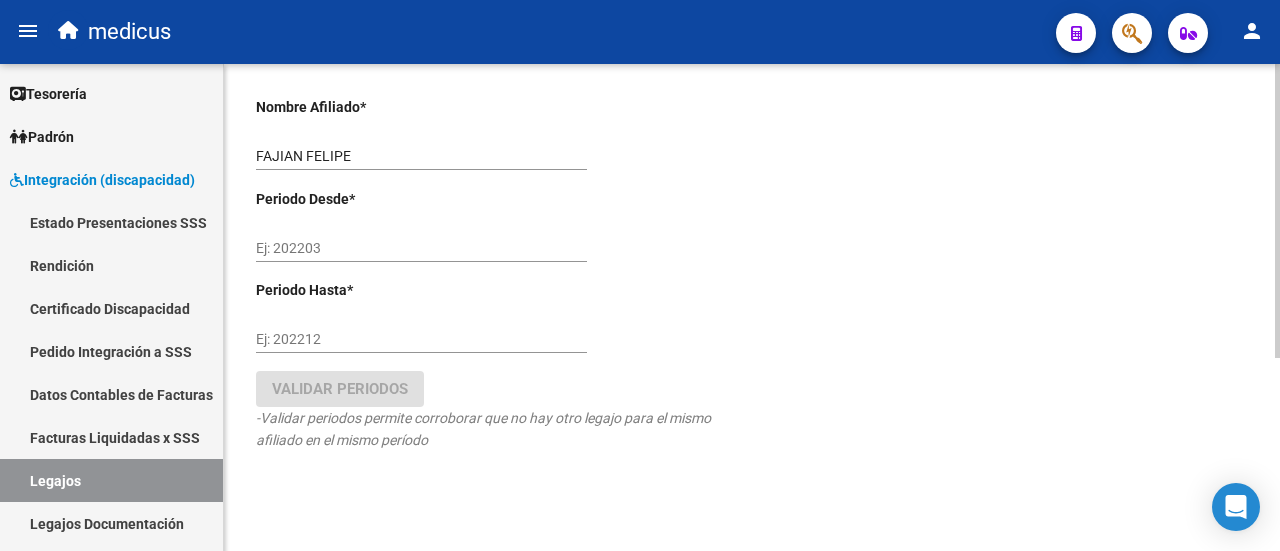 type on "[CUIL]" 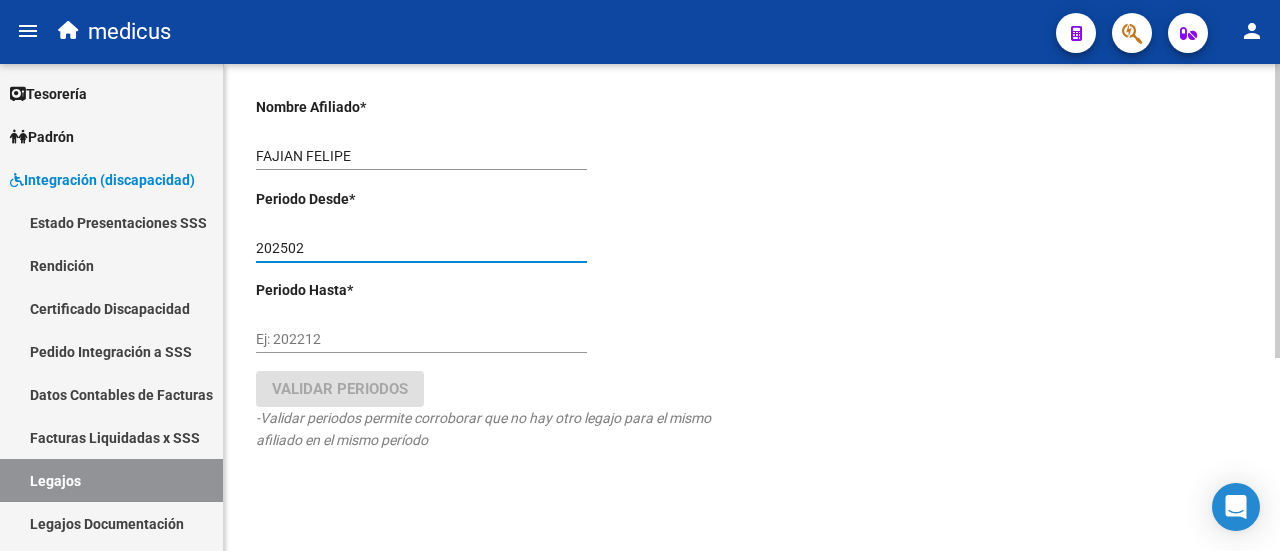type on "202502" 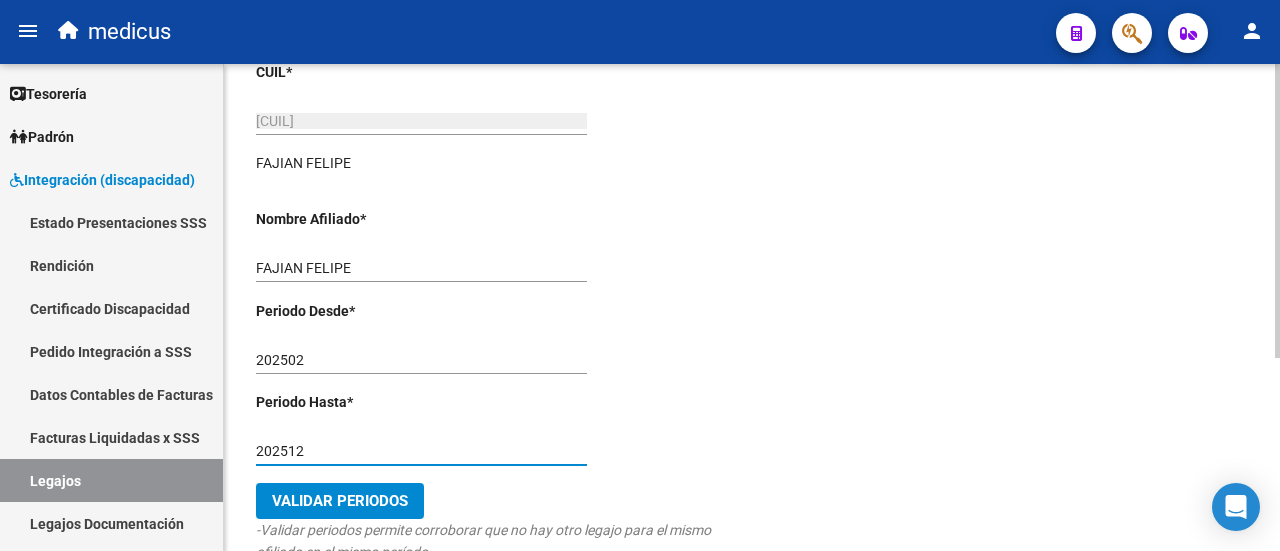 scroll, scrollTop: 319, scrollLeft: 0, axis: vertical 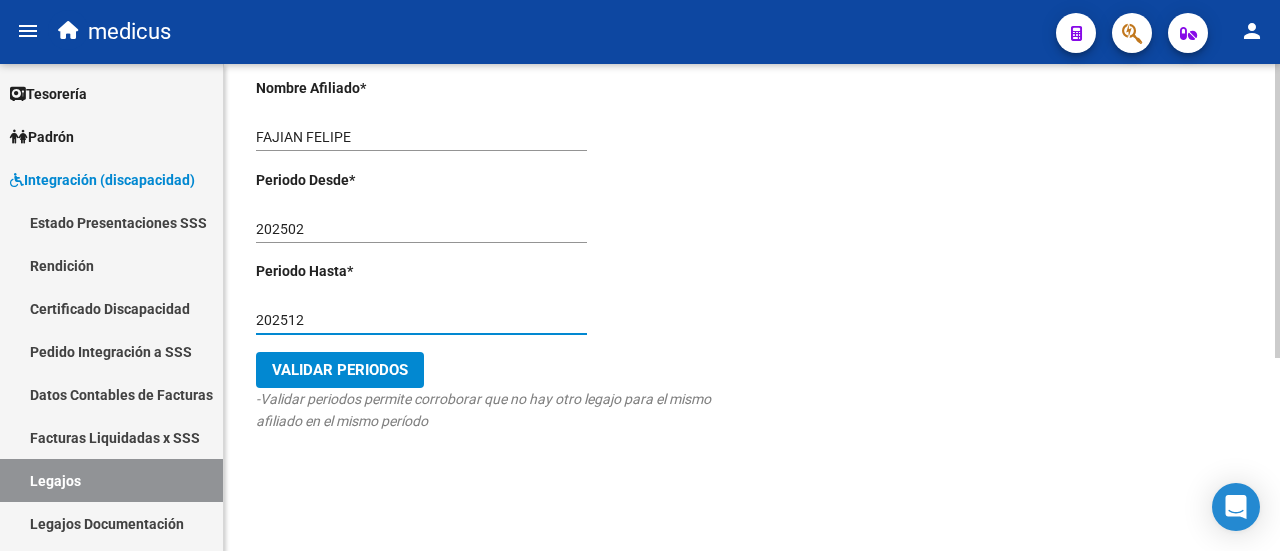 type on "202512" 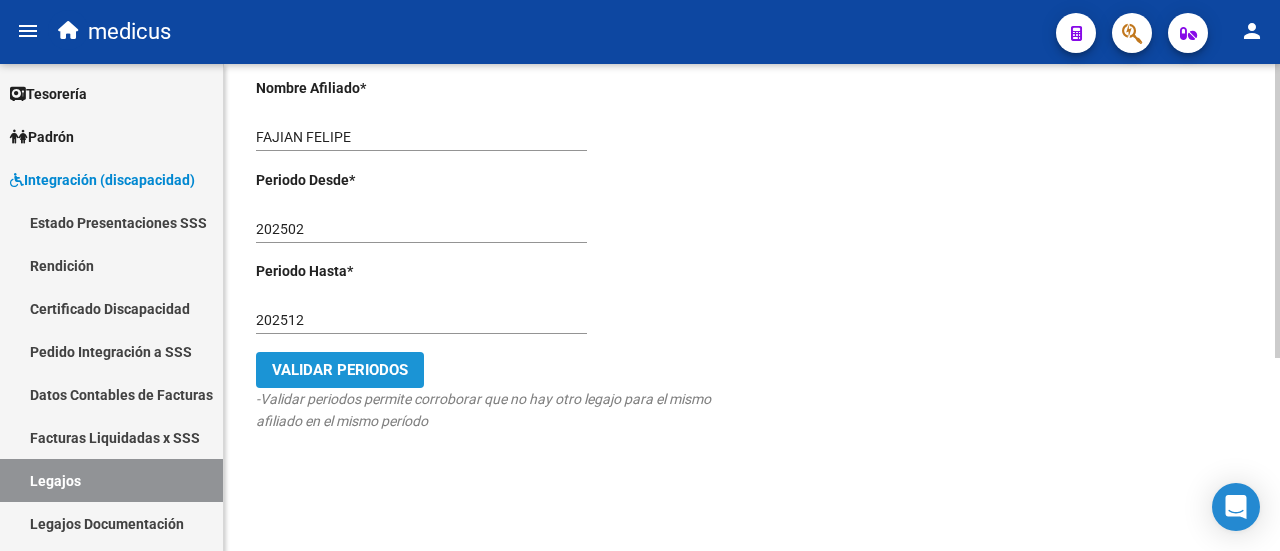 click on "Validar Periodos" 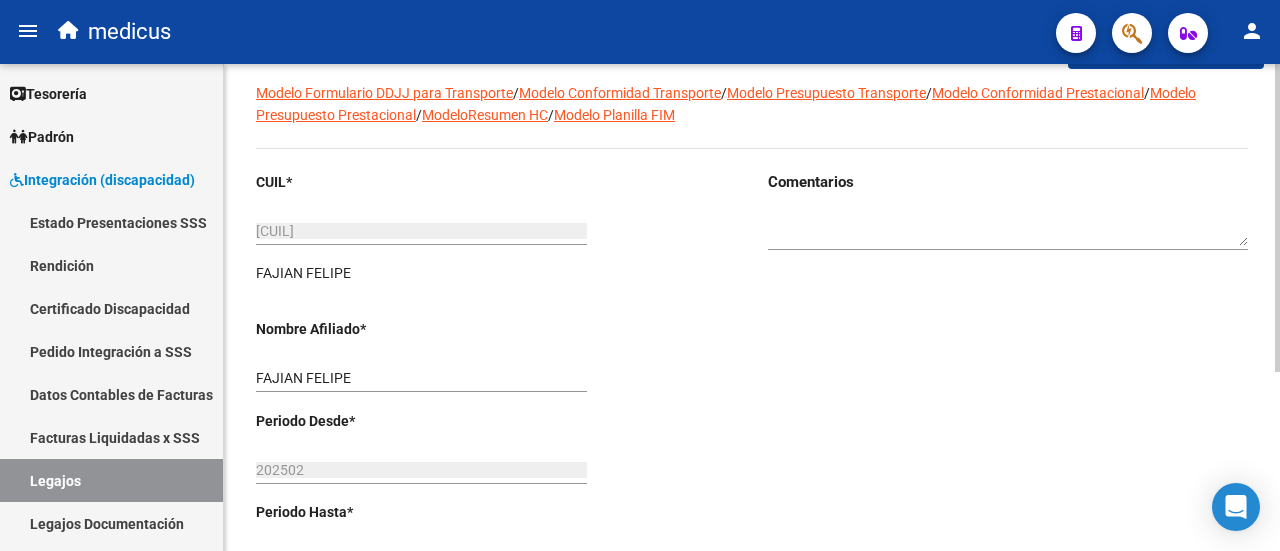 scroll, scrollTop: 0, scrollLeft: 0, axis: both 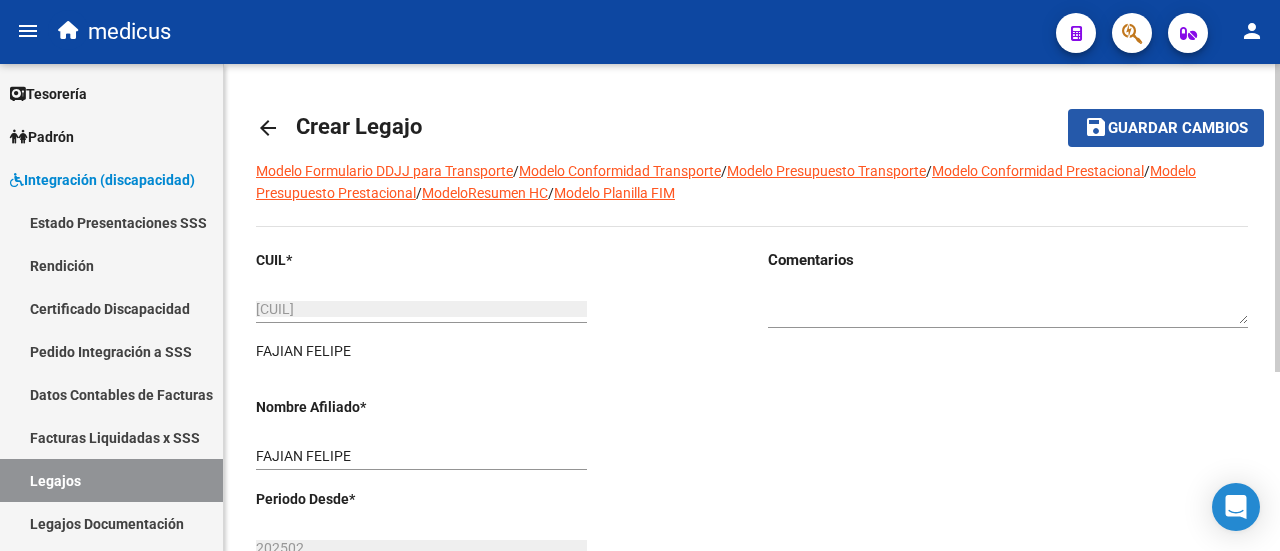click on "save Guardar cambios" 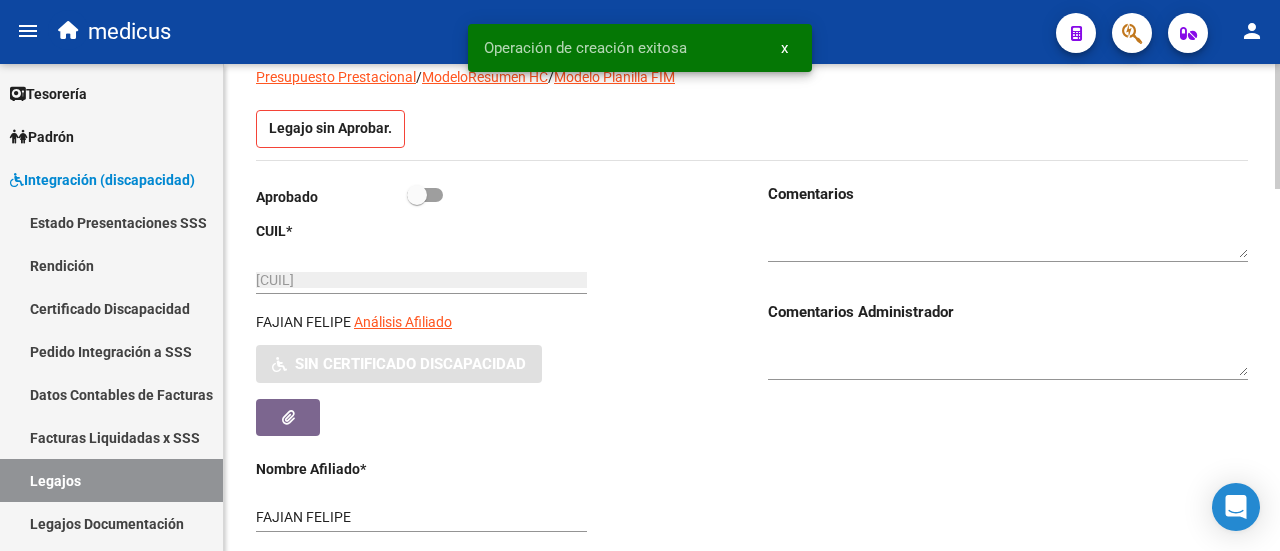 scroll, scrollTop: 400, scrollLeft: 0, axis: vertical 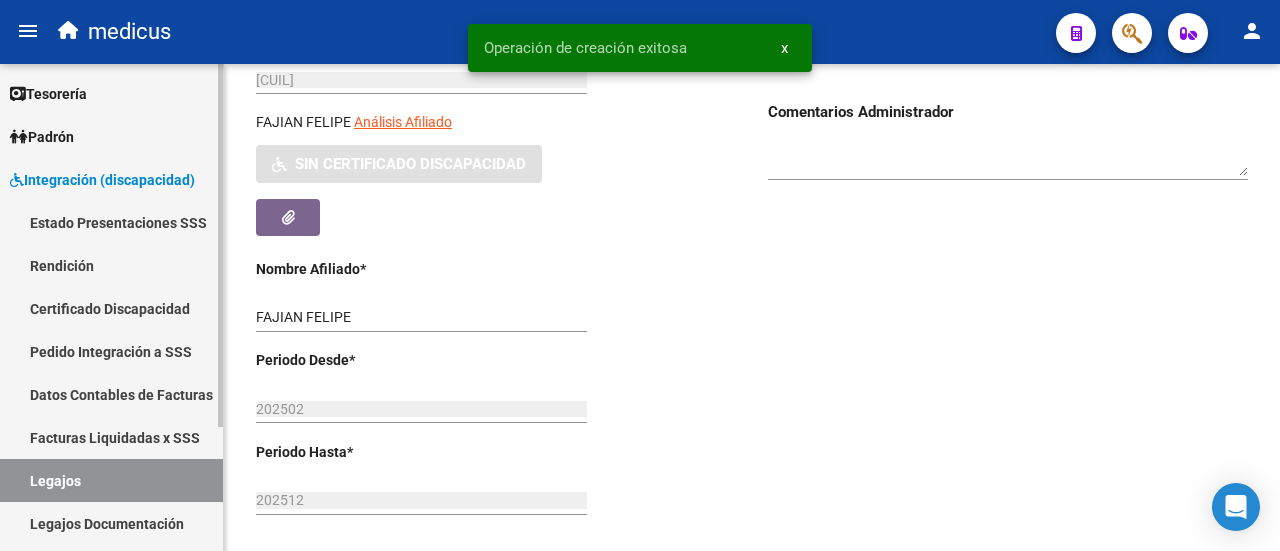 click on "Legajos" at bounding box center [111, 480] 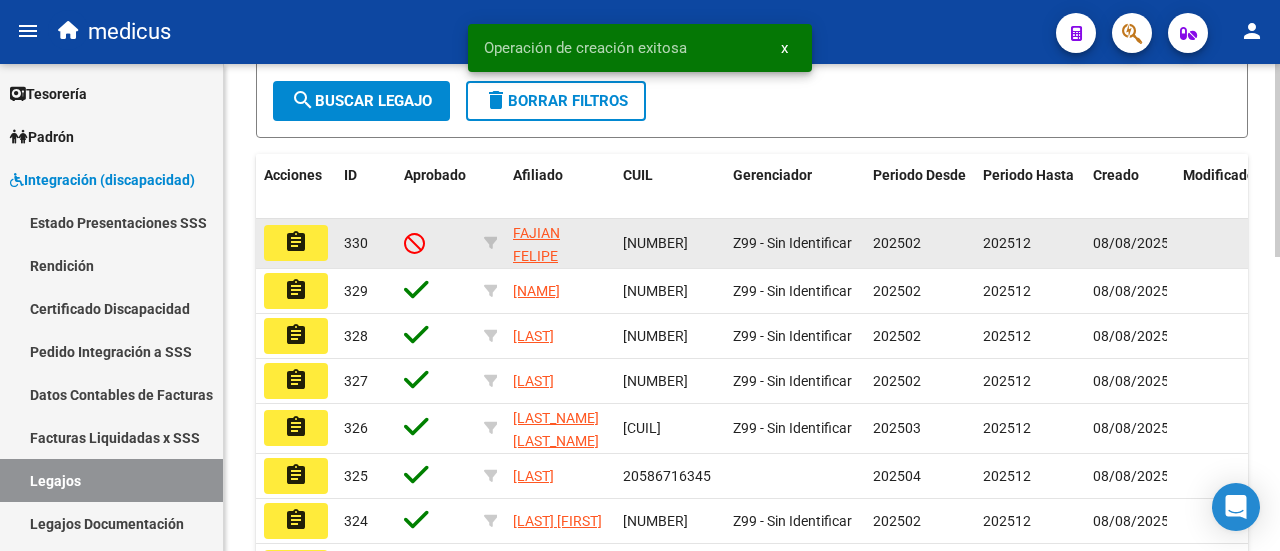 scroll, scrollTop: 200, scrollLeft: 0, axis: vertical 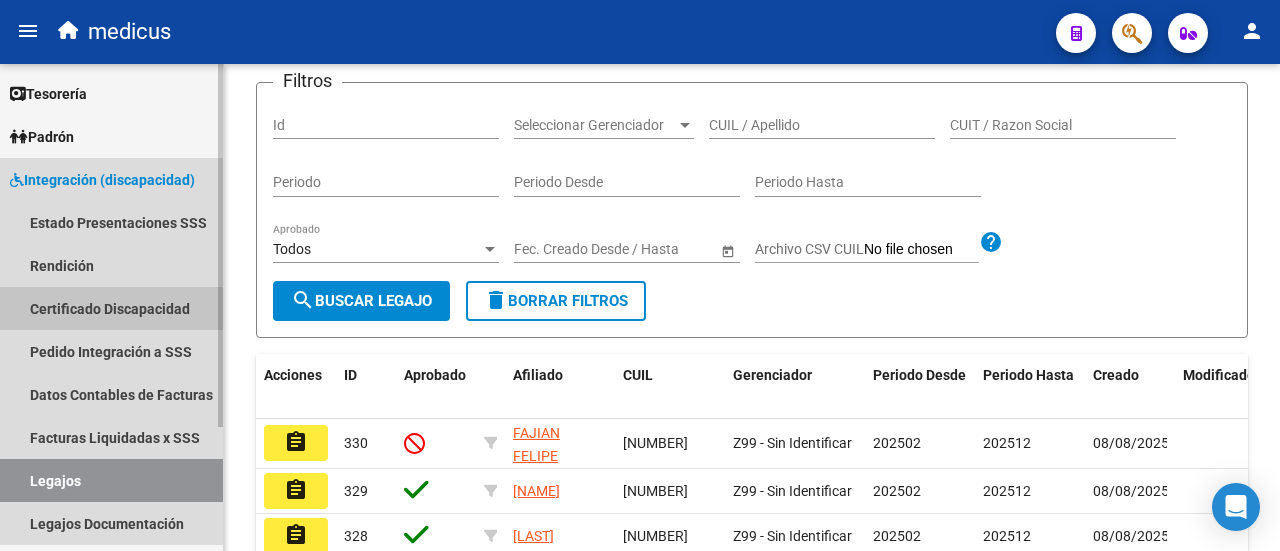 click on "Certificado Discapacidad" at bounding box center (111, 308) 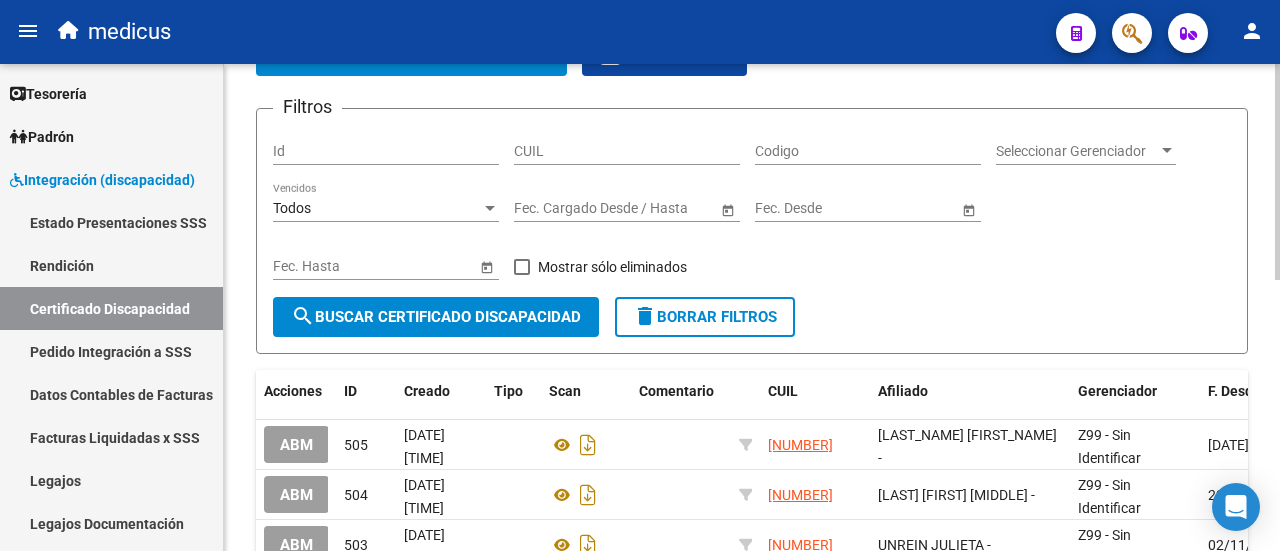 scroll, scrollTop: 0, scrollLeft: 0, axis: both 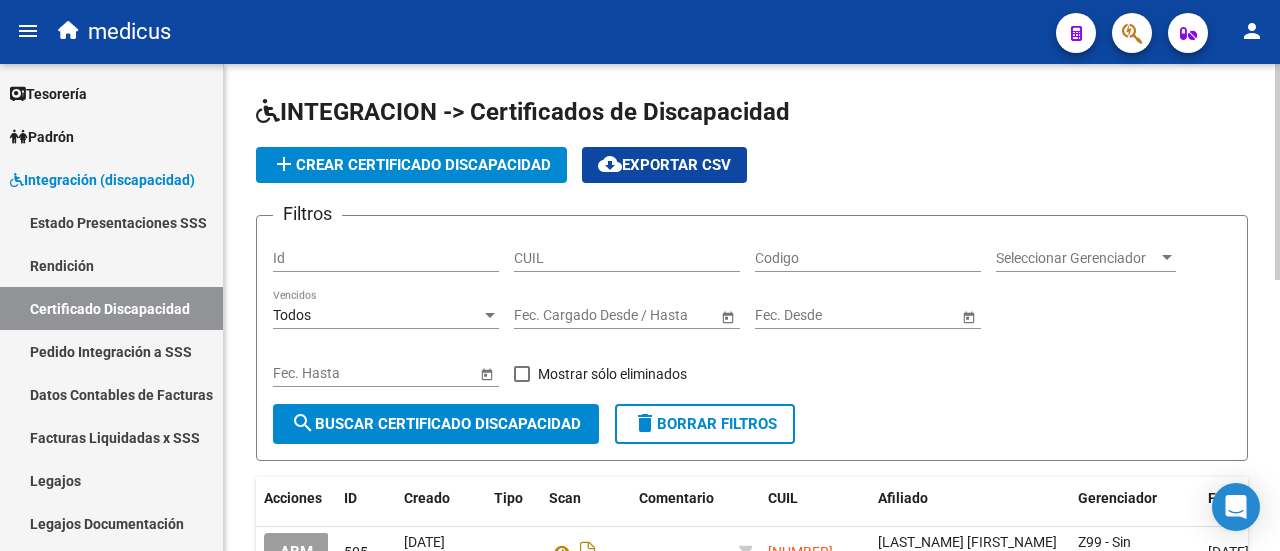 click on "CUIL" 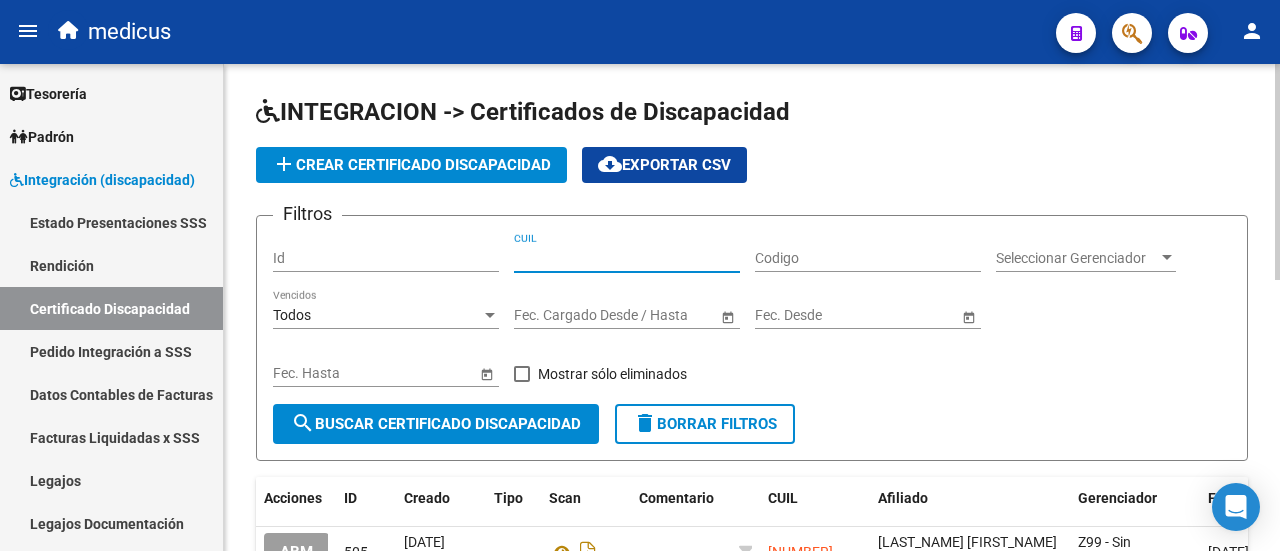 click on "CUIL" at bounding box center [627, 258] 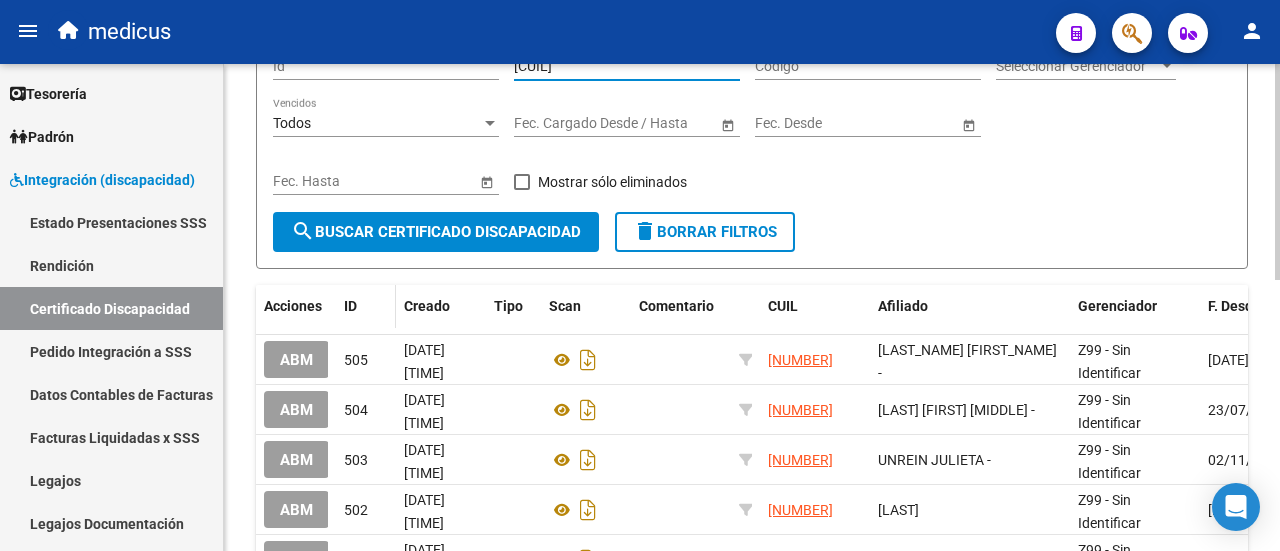 scroll, scrollTop: 200, scrollLeft: 0, axis: vertical 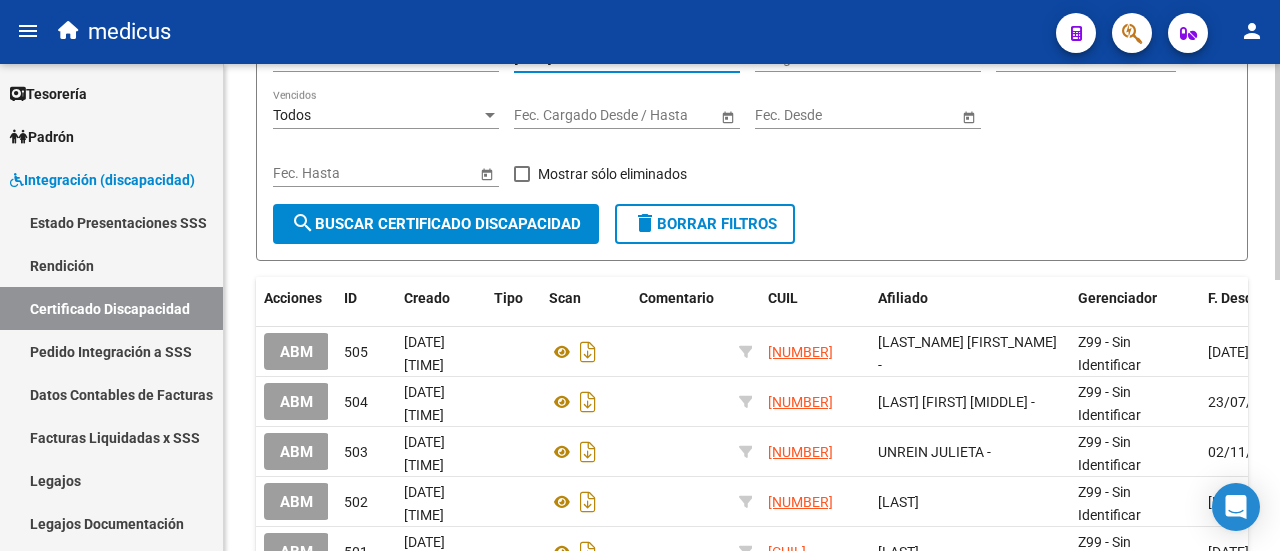 type on "[CUIL]" 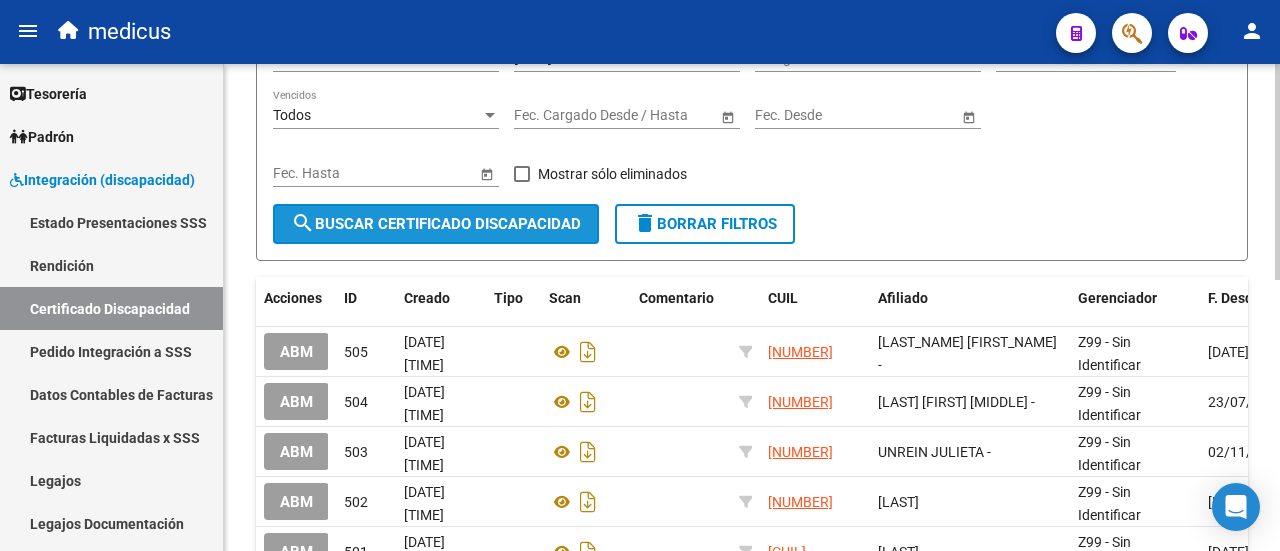 click on "search  Buscar Certificado Discapacidad" 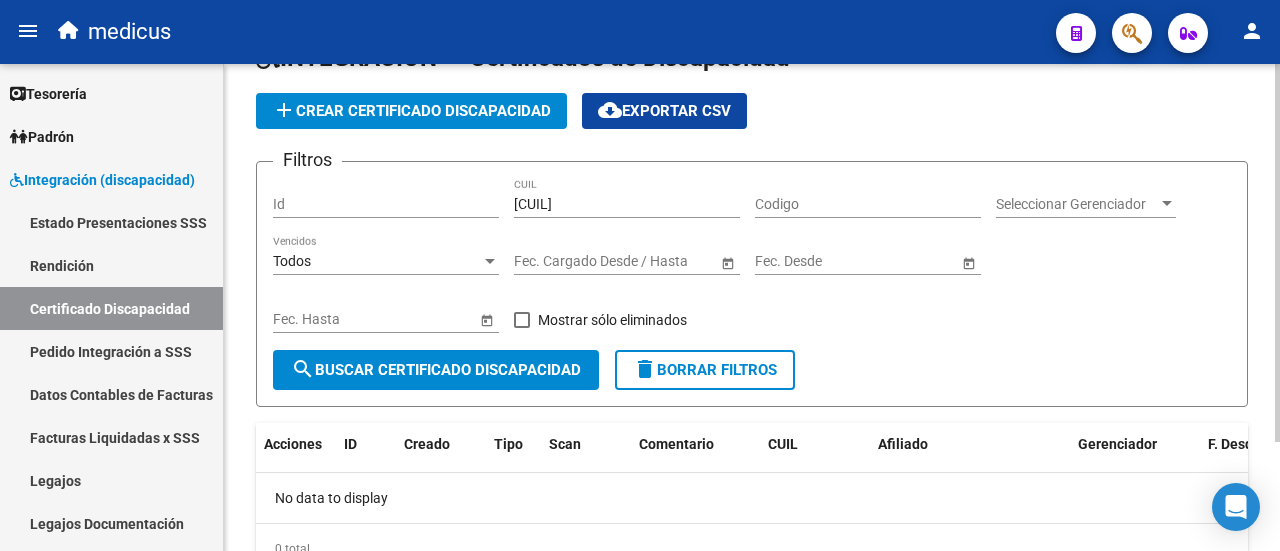 scroll, scrollTop: 0, scrollLeft: 0, axis: both 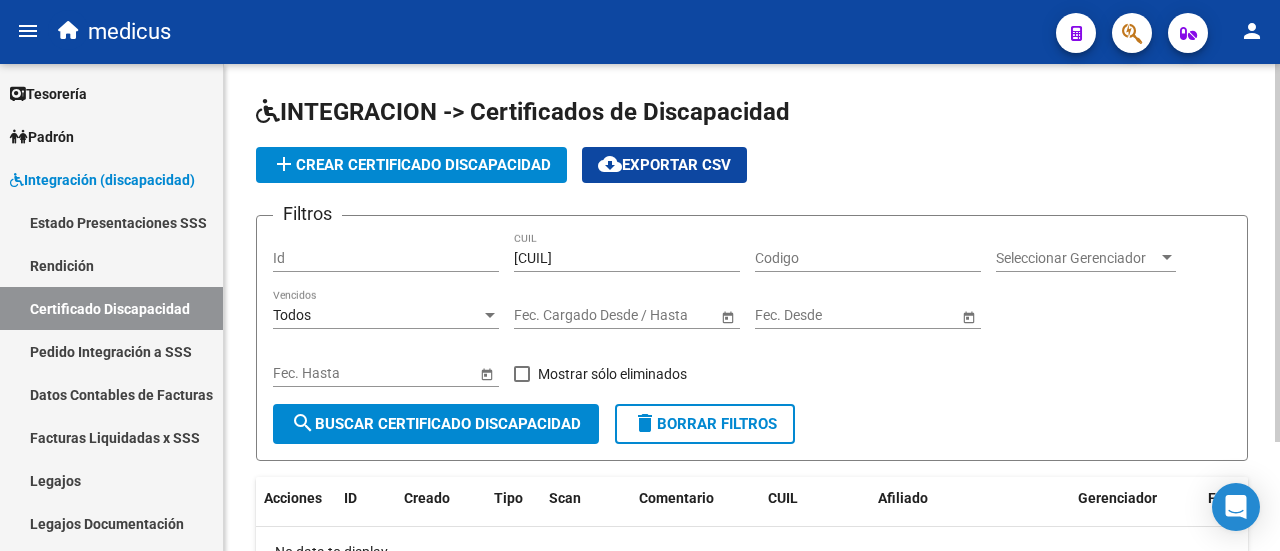 click on "add  Crear Certificado Discapacidad" 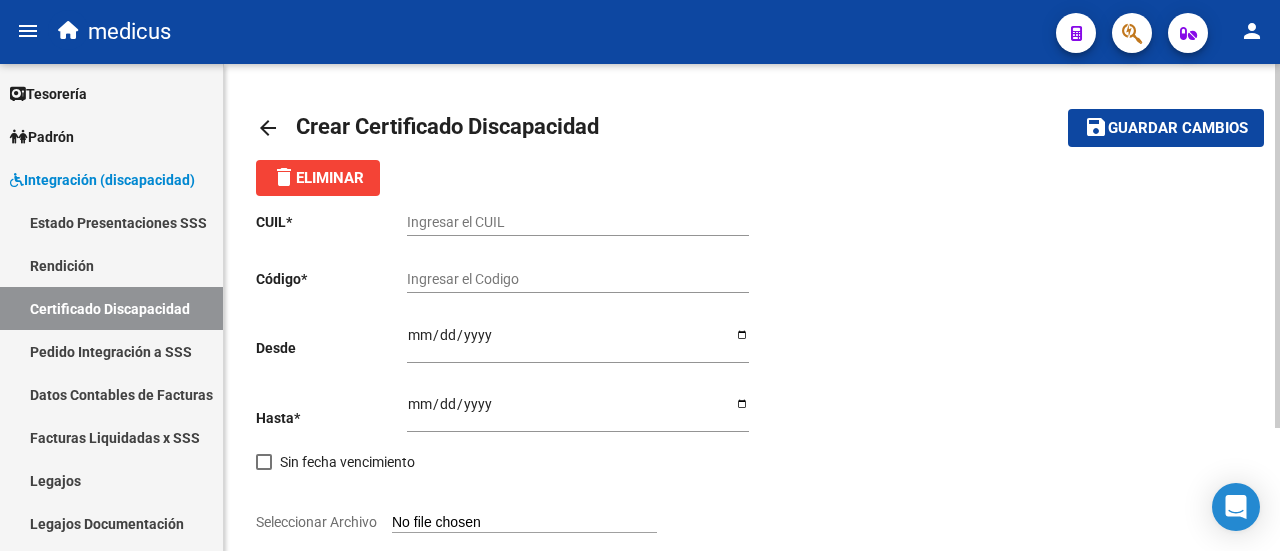 click on "Ingresar el CUIL" 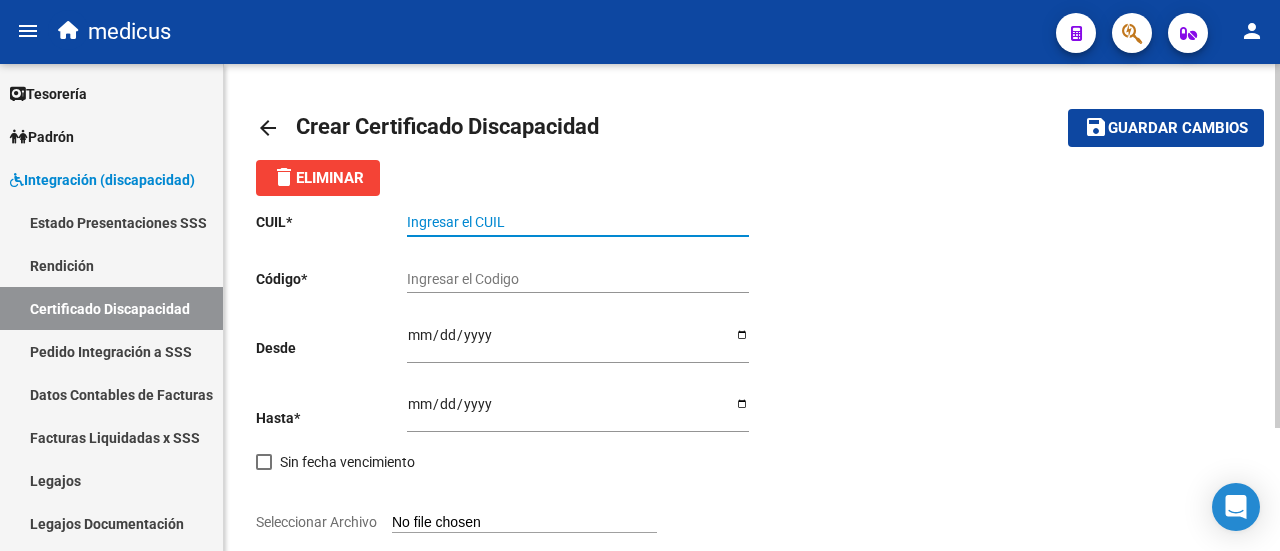 click on "Ingresar el CUIL" at bounding box center [578, 222] 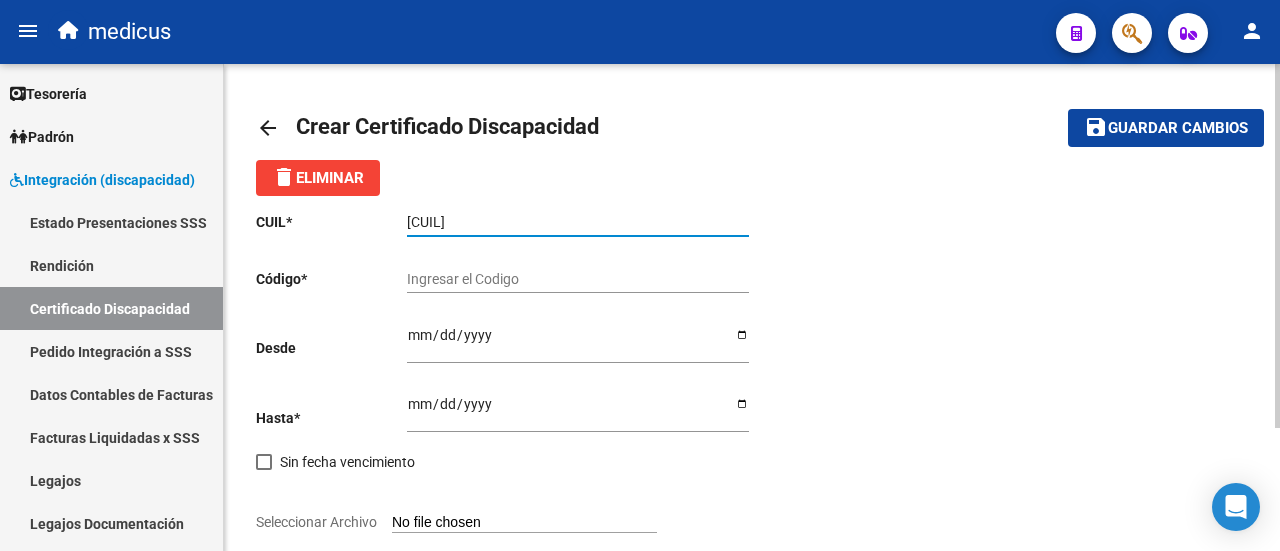 type on "[CUIL]" 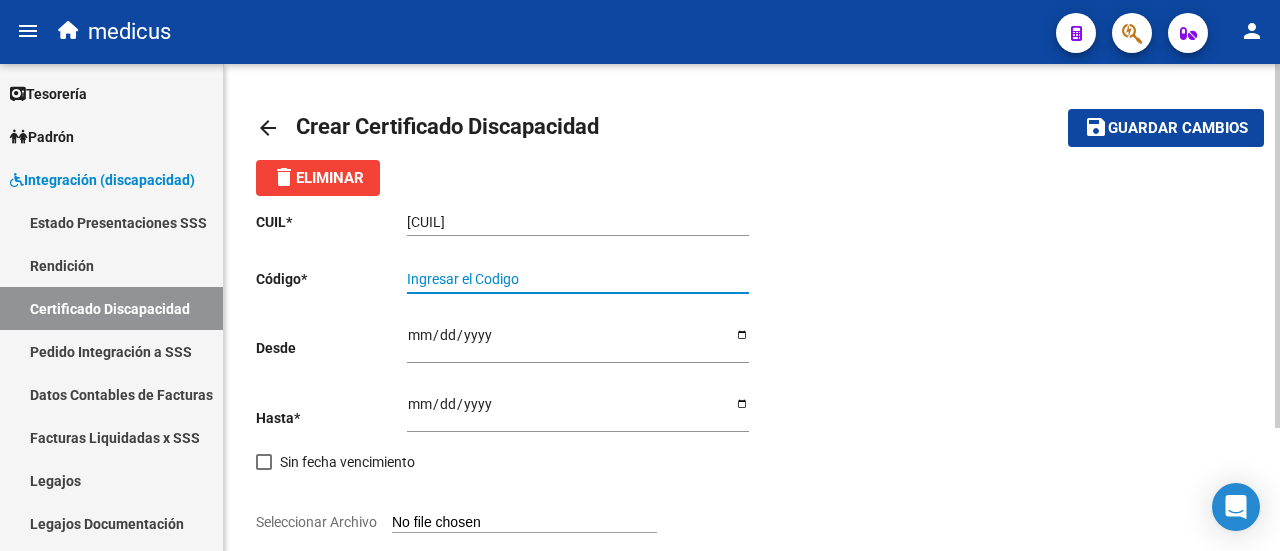 paste on "[ID]" 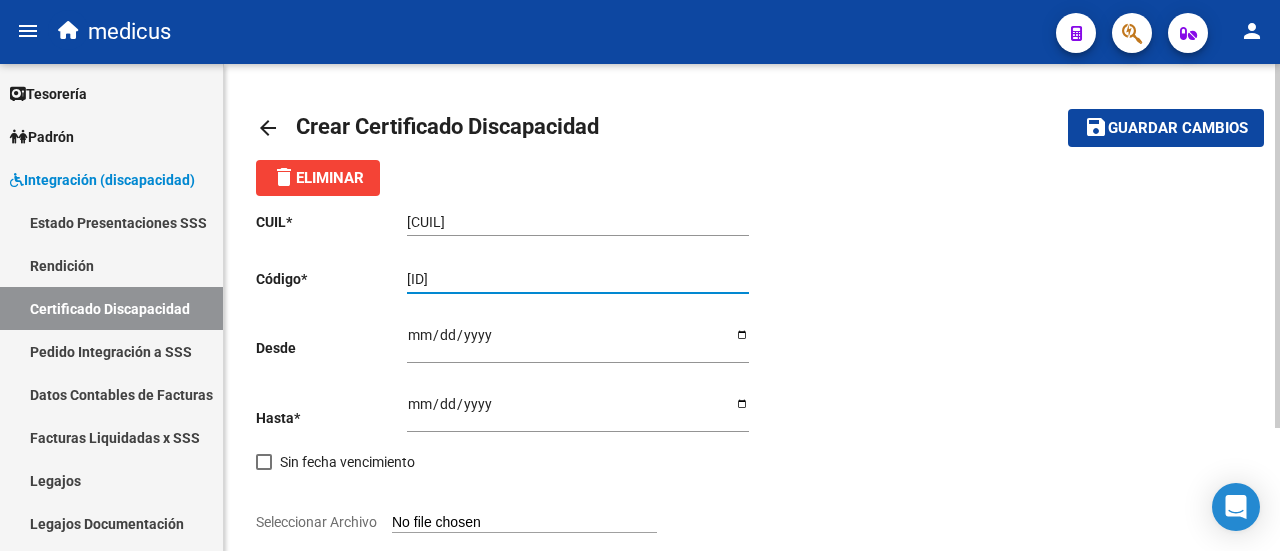 click on "[ID]" at bounding box center [578, 279] 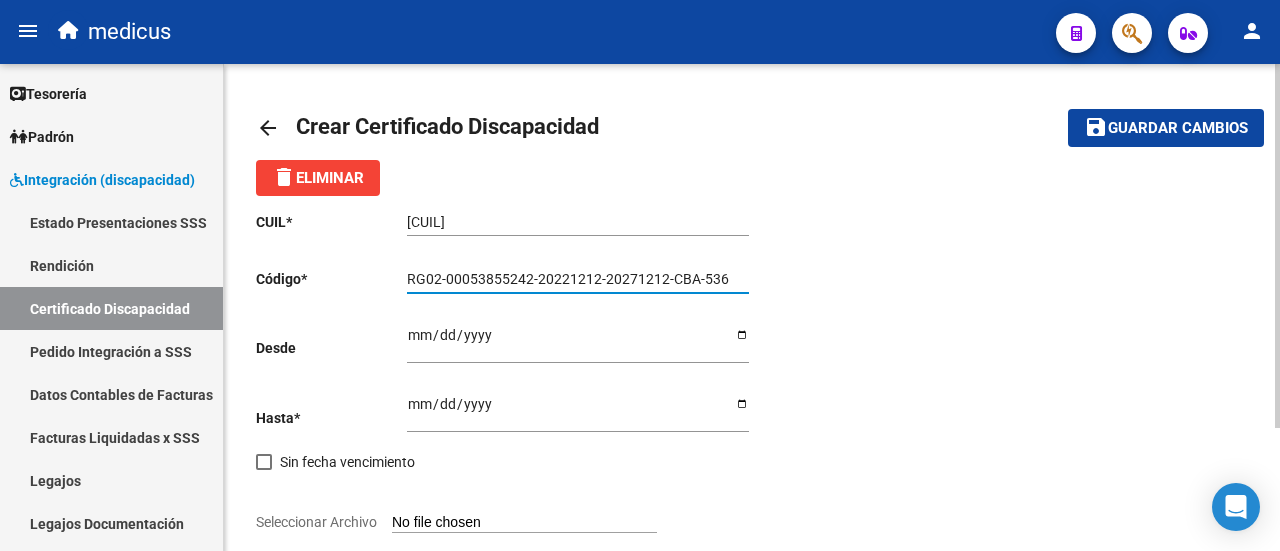 click on "RG02-00053855242-20221212-20271212-CBA-536" at bounding box center (578, 279) 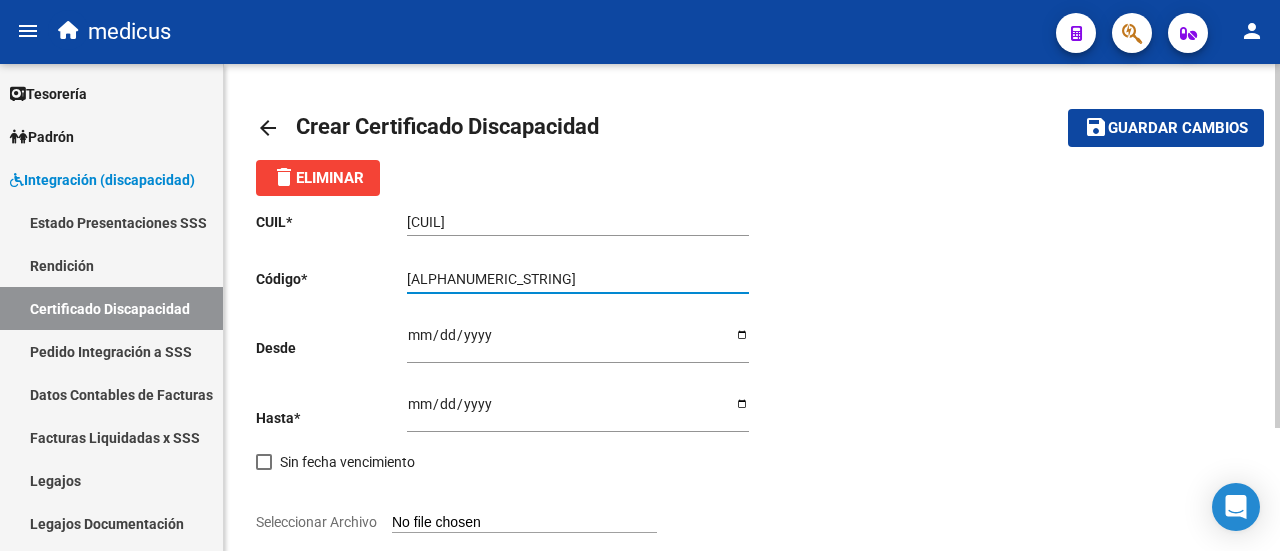 click on "[ALPHANUMERIC_STRING]" at bounding box center (578, 279) 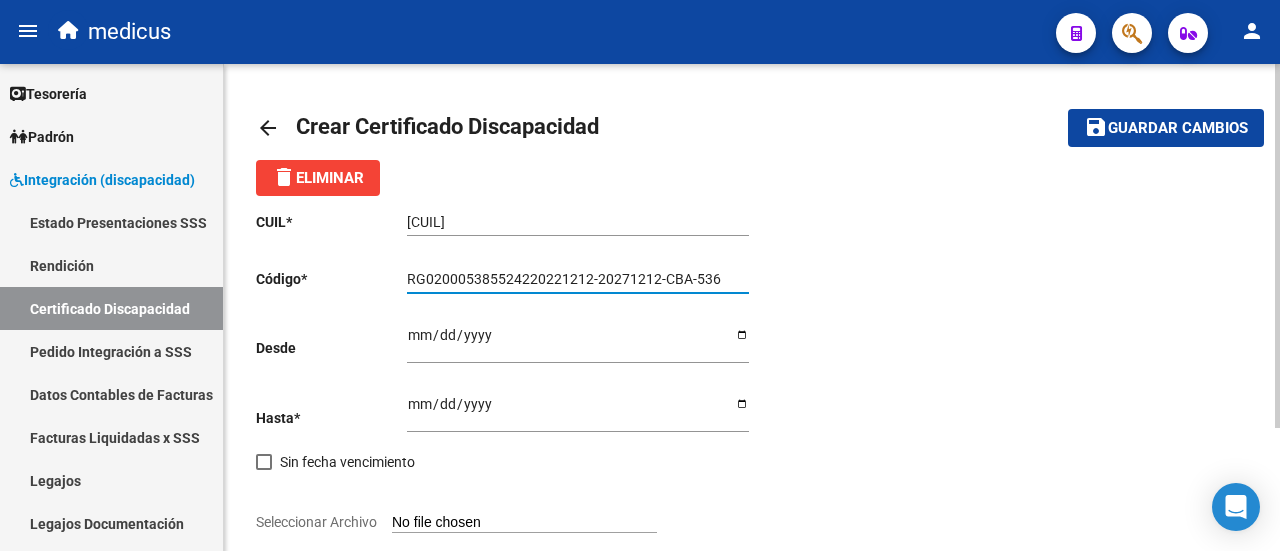 click on "RG020005385524220221212-20271212-CBA-536" at bounding box center [578, 279] 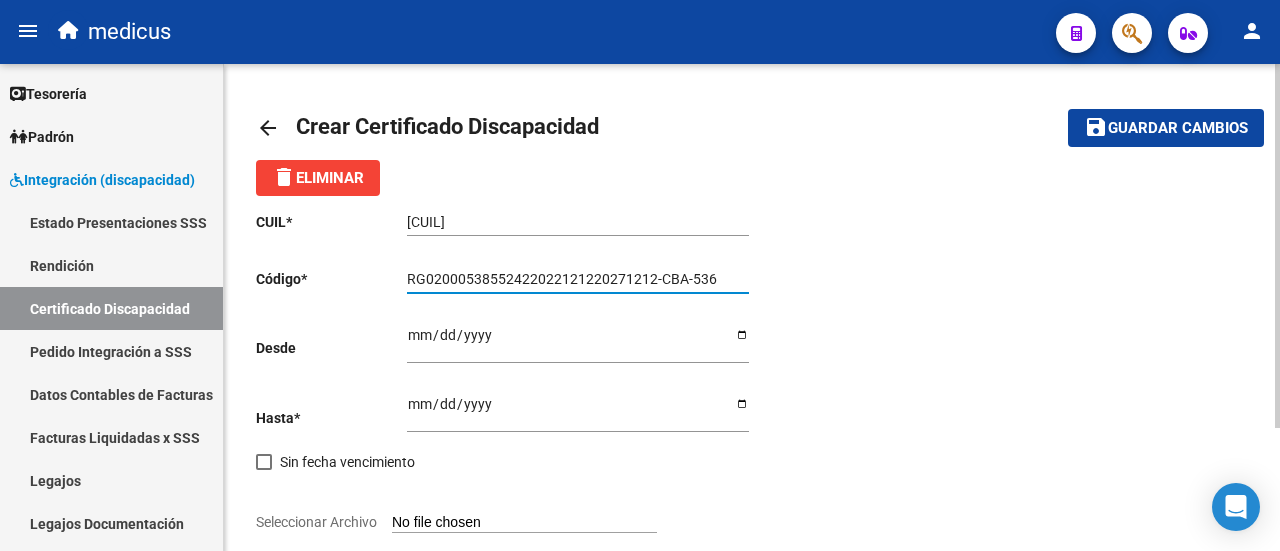 click on "RG02000538552422022121220271212-CBA-536" at bounding box center [578, 279] 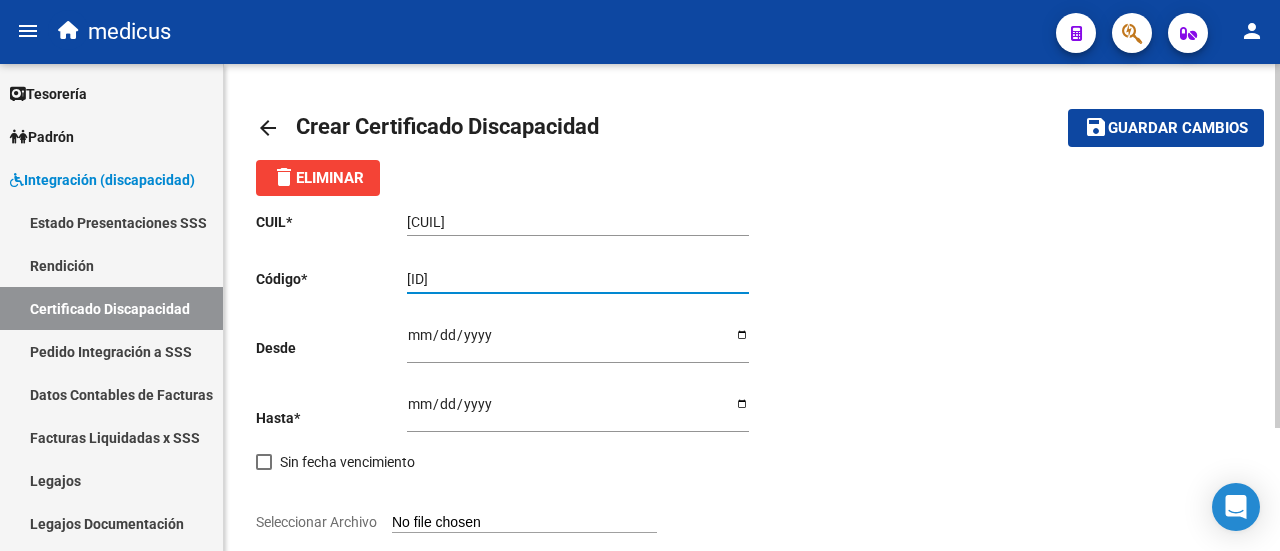 click on "[ID]" at bounding box center [578, 279] 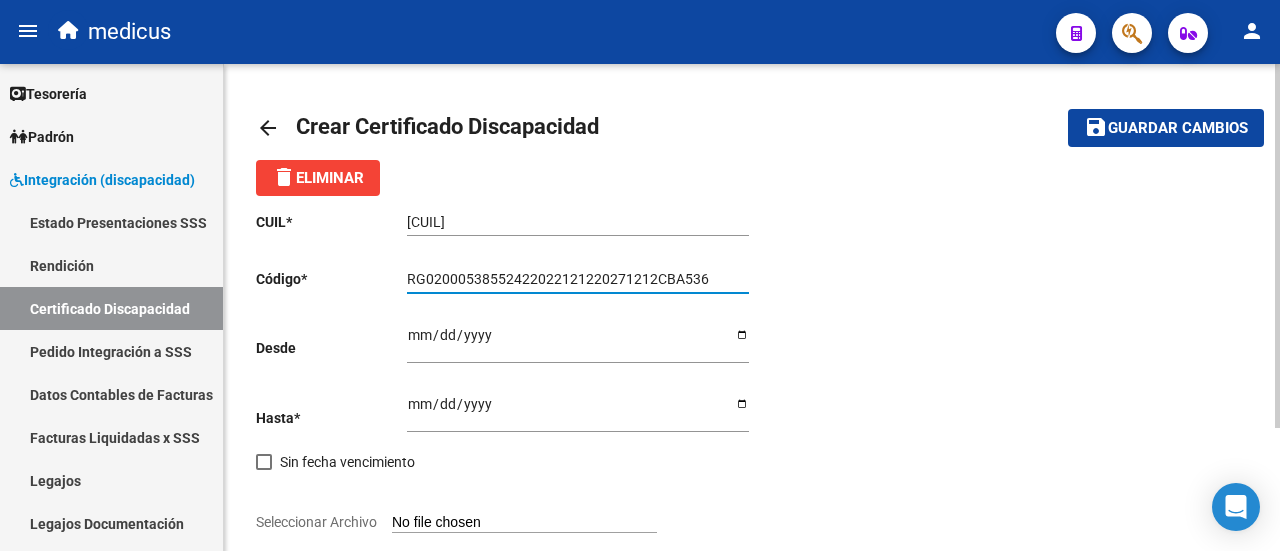 type on "RG02000538552422022121220271212CBA536" 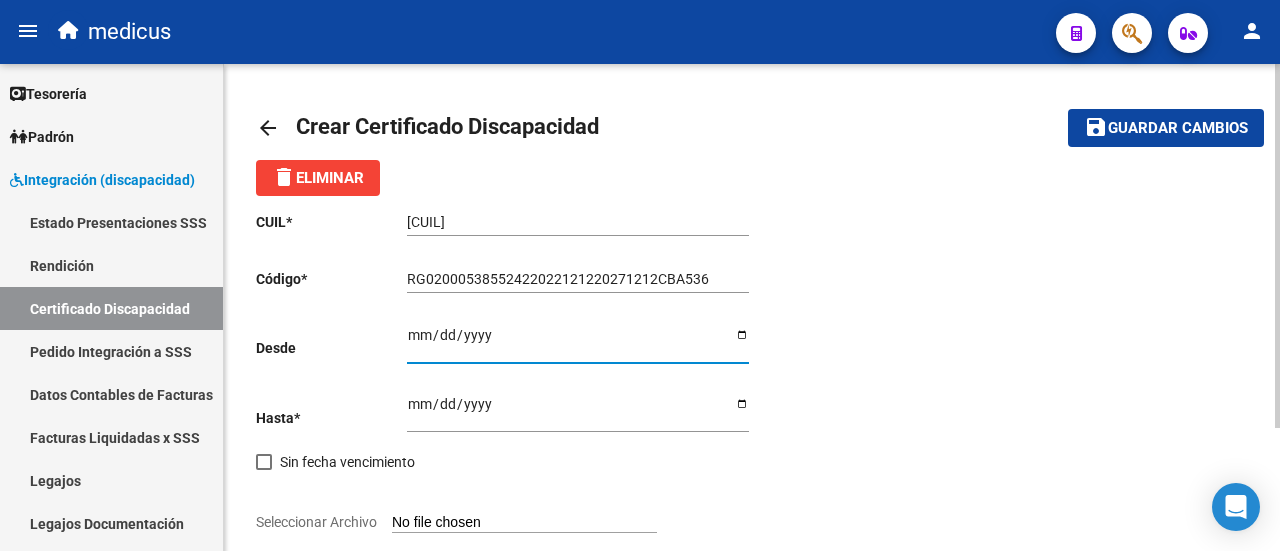 type on "[DATE]" 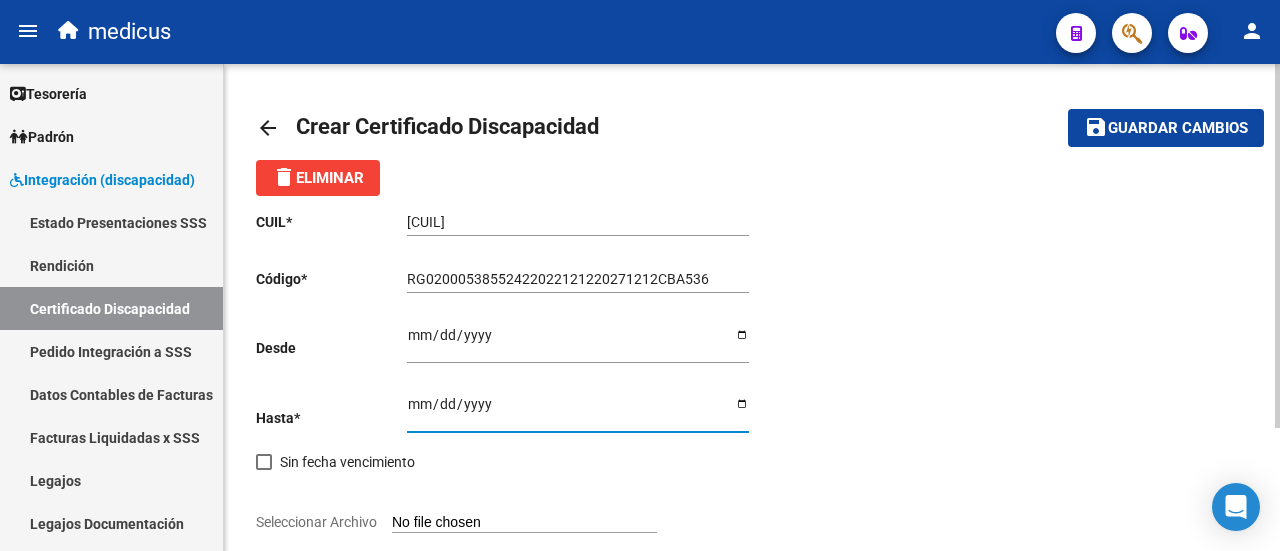 click on "Ingresar fec. Hasta" at bounding box center (578, 411) 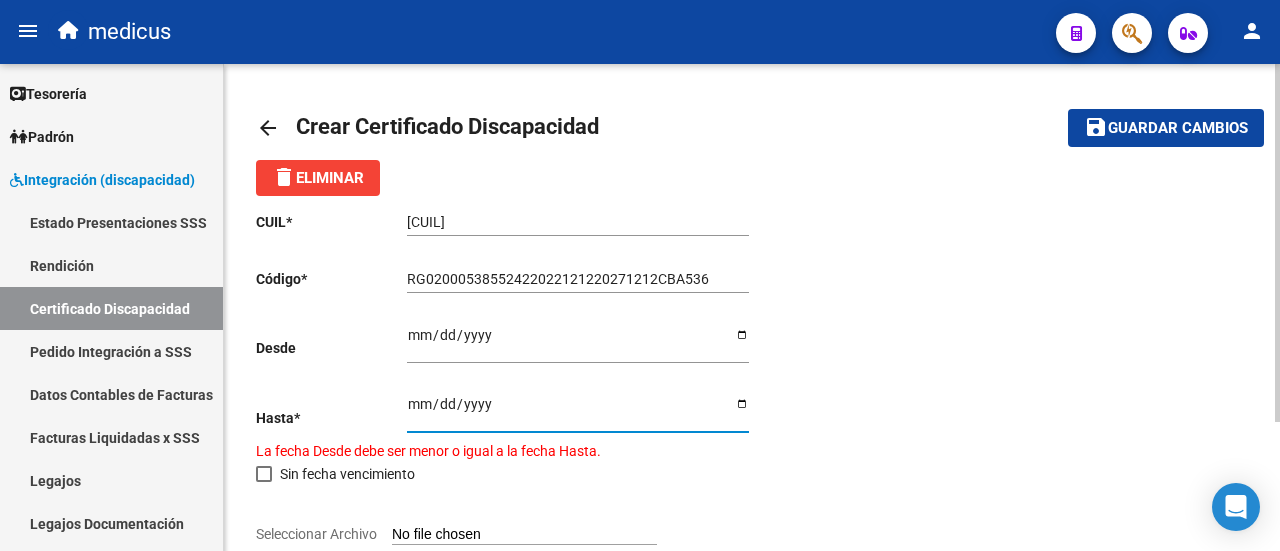 type on "[DATE]" 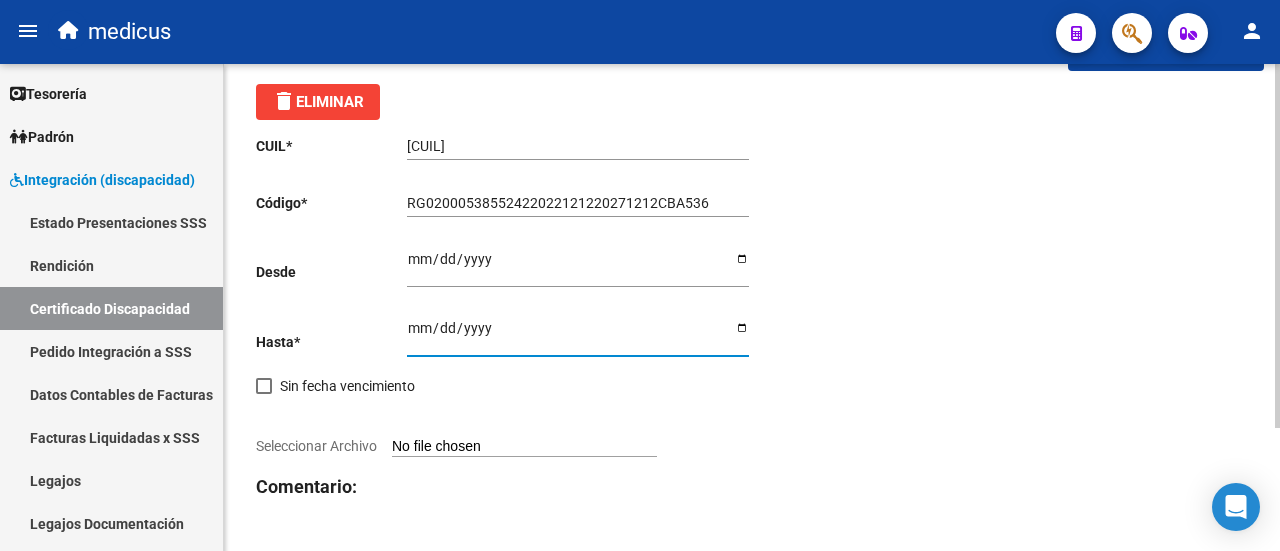 scroll, scrollTop: 164, scrollLeft: 0, axis: vertical 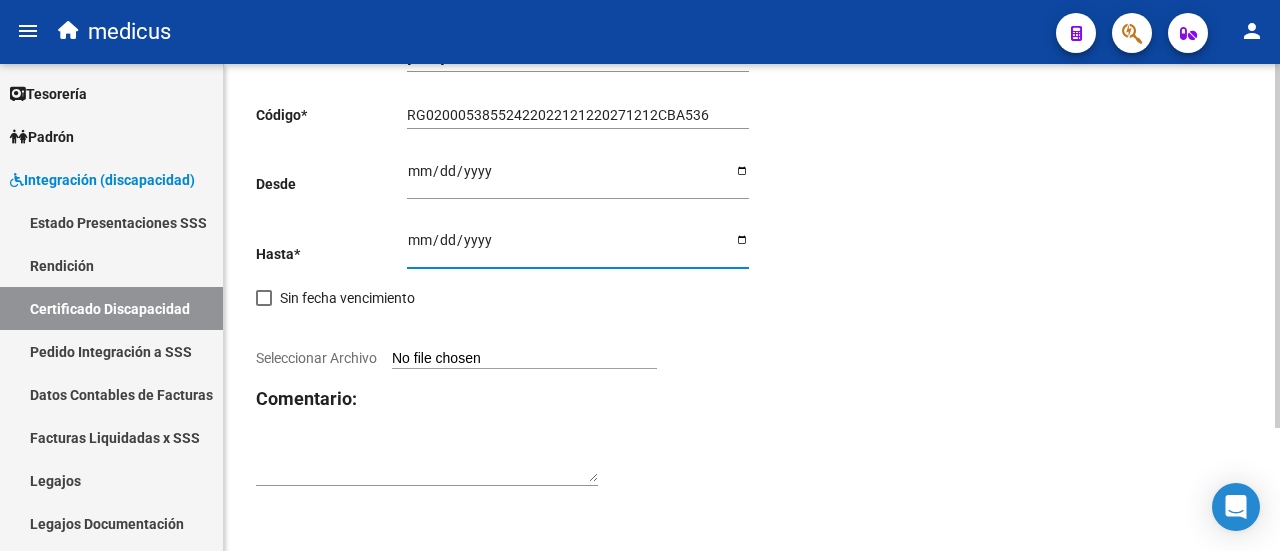 click on "Seleccionar Archivo" at bounding box center [524, 359] 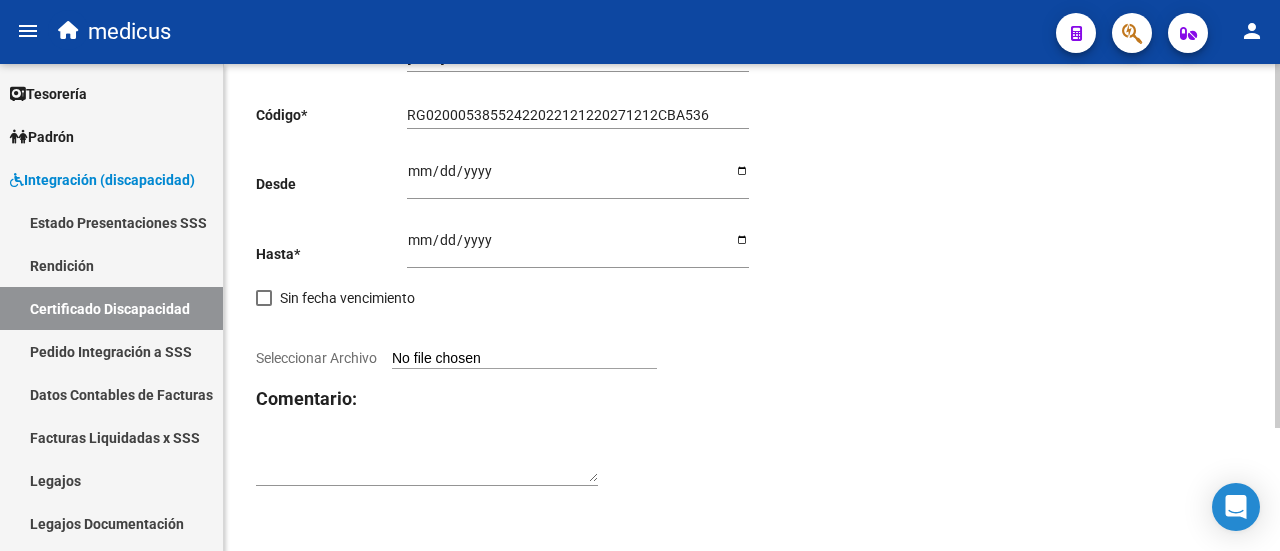 type on "C:\fakepath\[NAME].pdf" 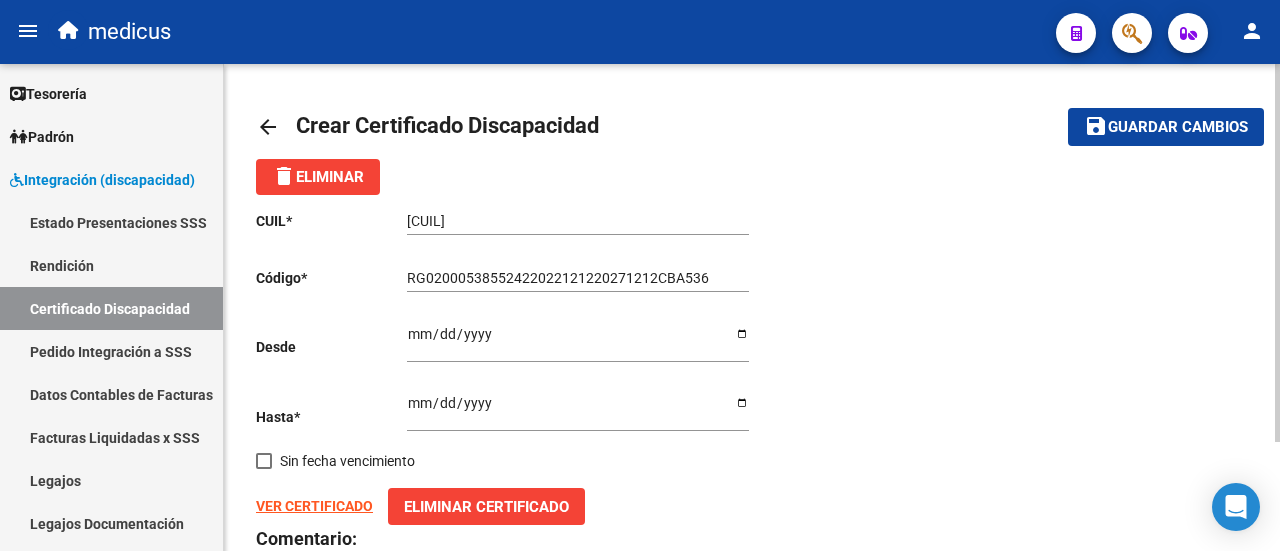 scroll, scrollTop: 0, scrollLeft: 0, axis: both 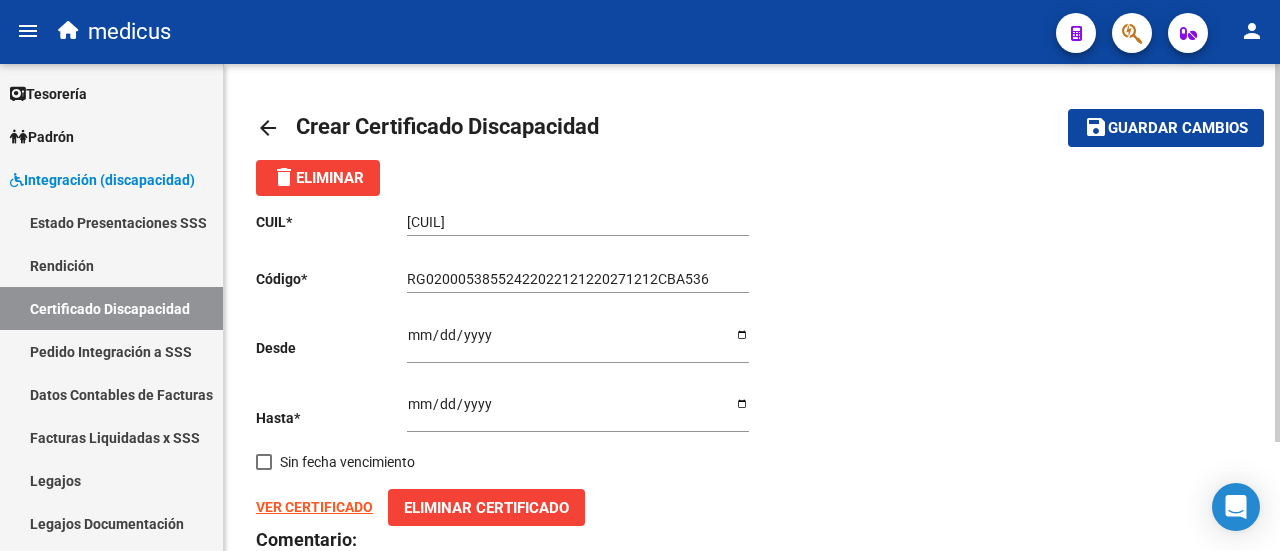 click on "Guardar cambios" 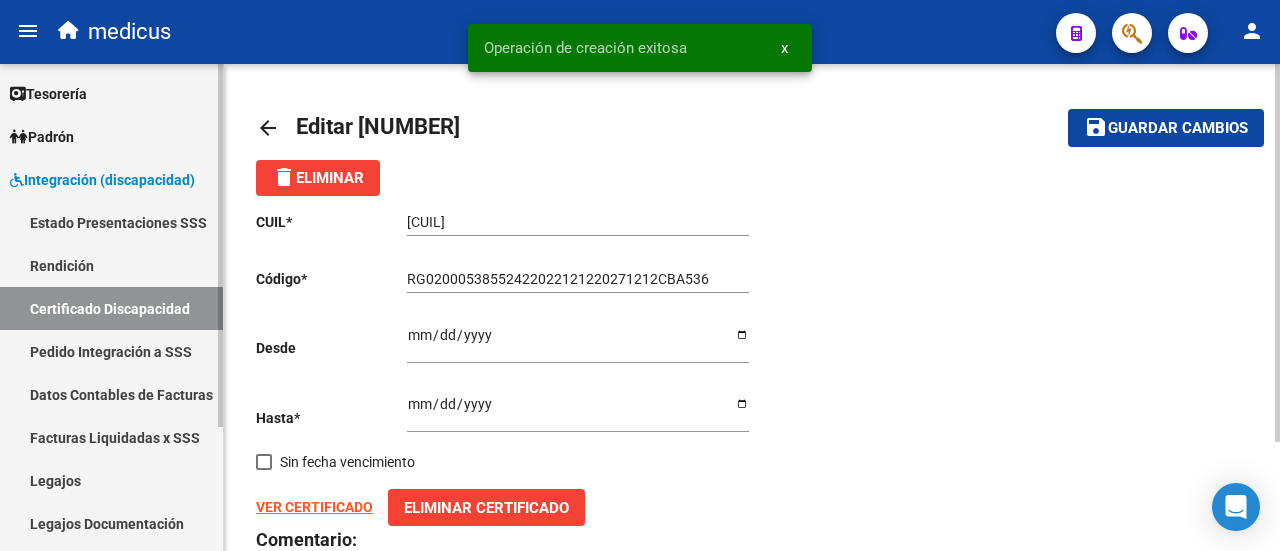 click on "Legajos" at bounding box center (111, 480) 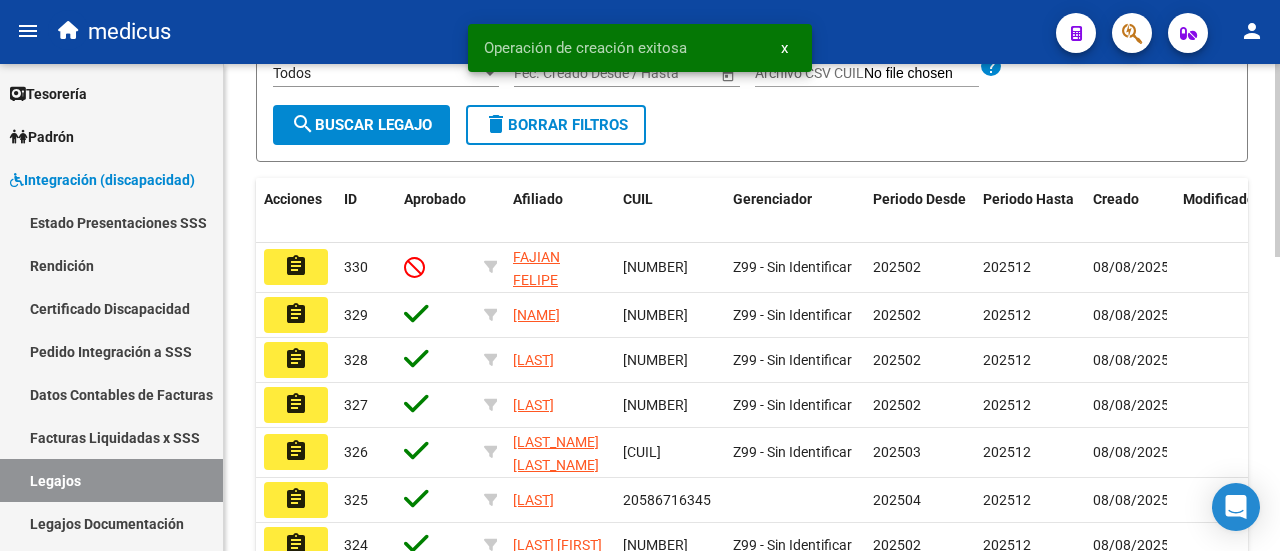 scroll, scrollTop: 400, scrollLeft: 0, axis: vertical 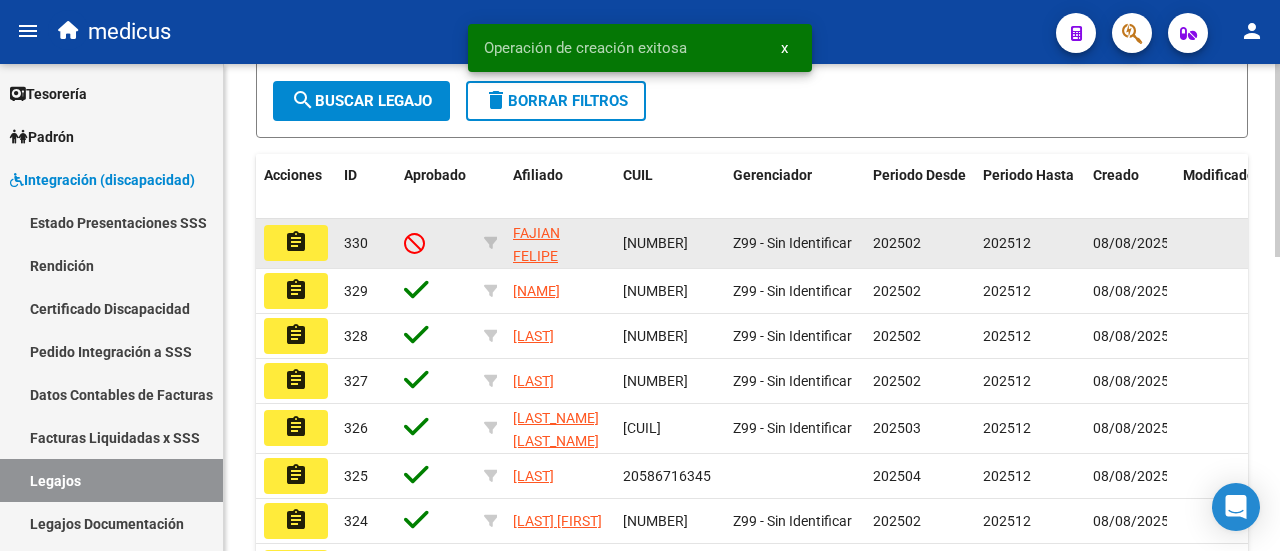 click on "assignment" 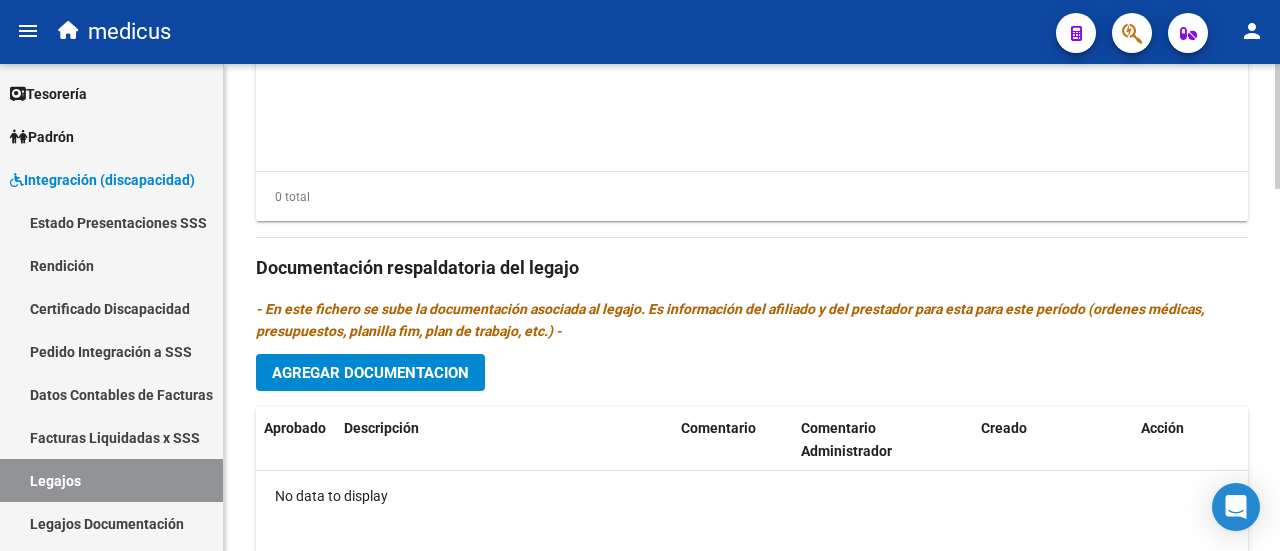 scroll, scrollTop: 1400, scrollLeft: 0, axis: vertical 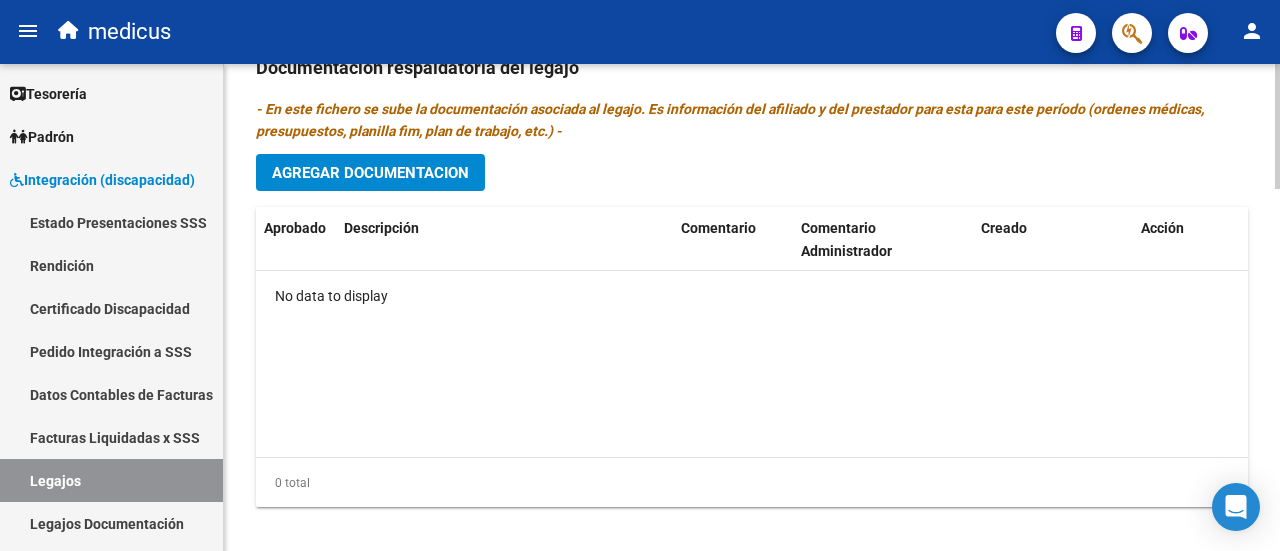 click on "Agregar Documentacion" 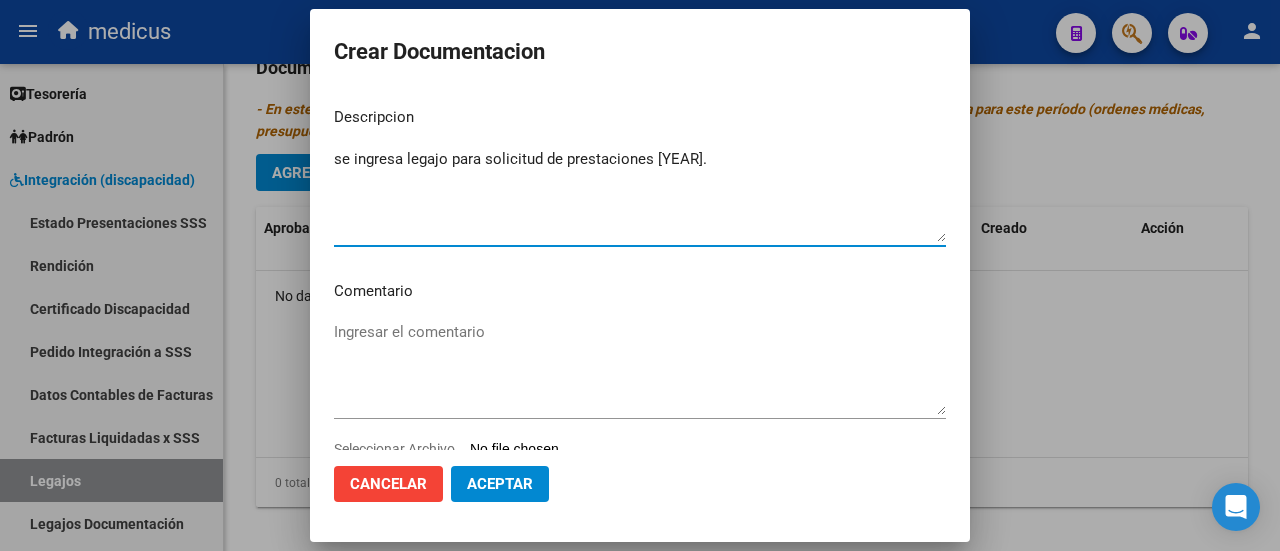 type on "se ingresa legajo para solicitud de prestaciones [YEAR]." 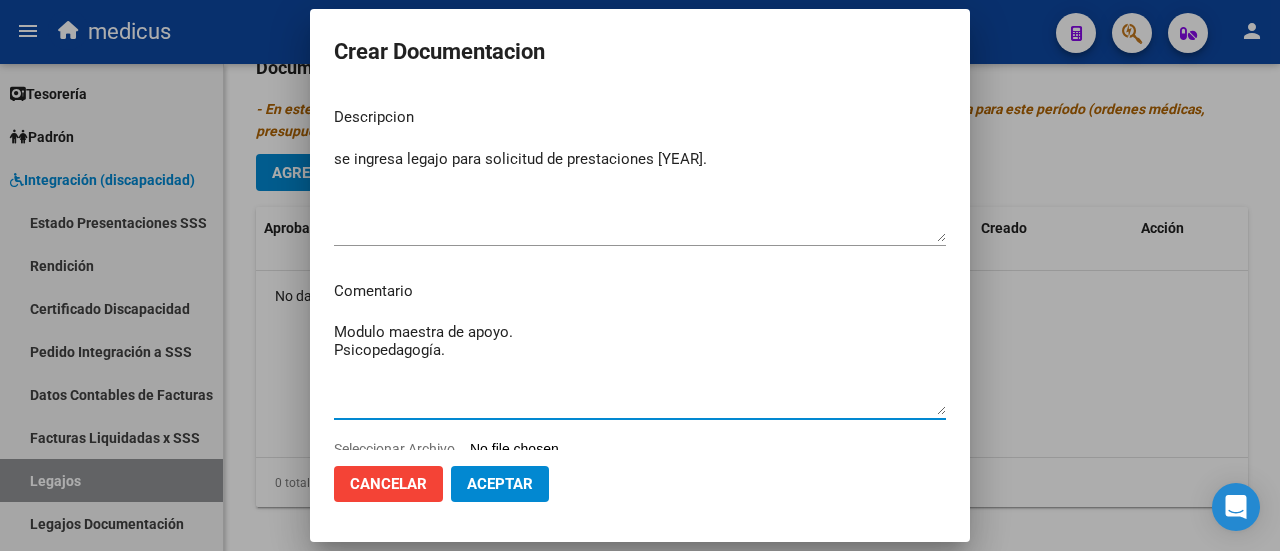 click on "Modulo maestra de apoyo.
Psicopedagogía." at bounding box center (640, 368) 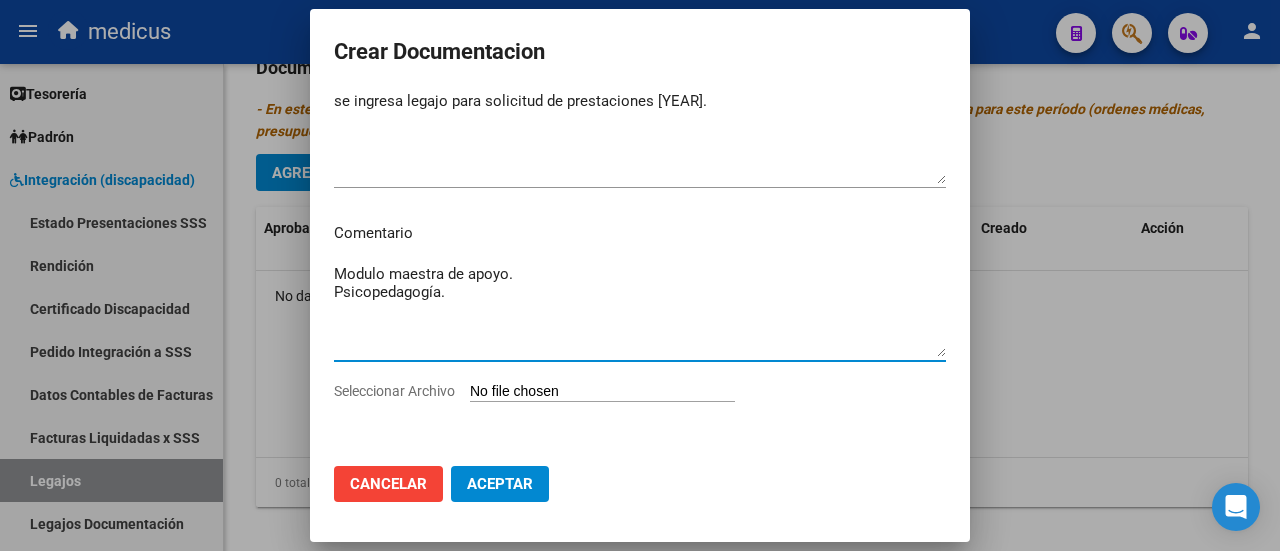 type on "Modulo maestra de apoyo.
Psicopedagogía." 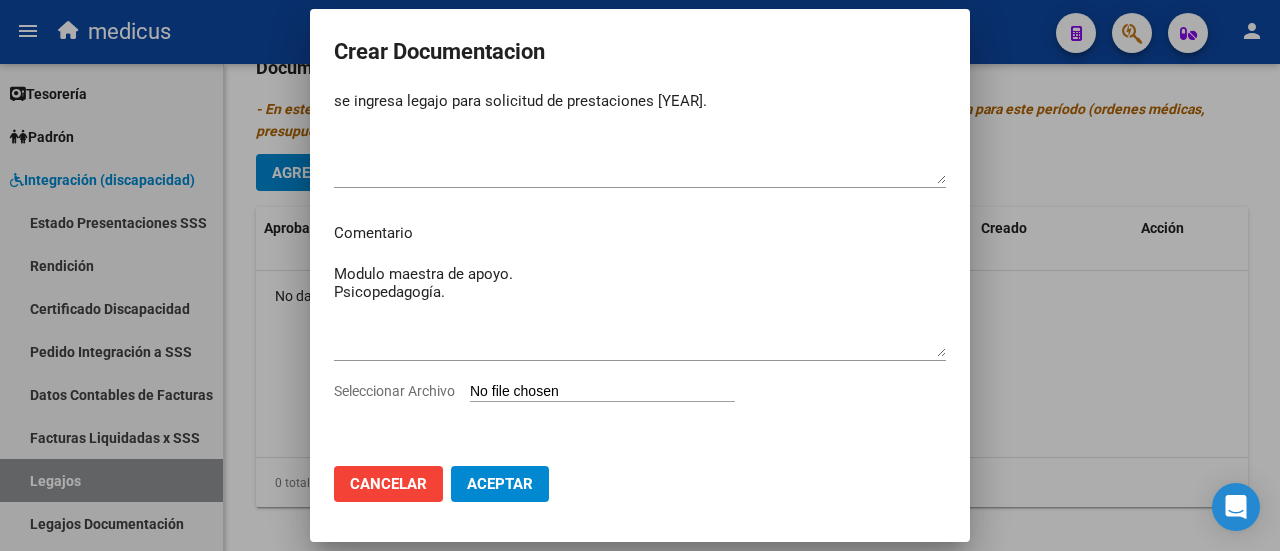 type on "C:\fakepath\[NAME]-[CUIL].pdf" 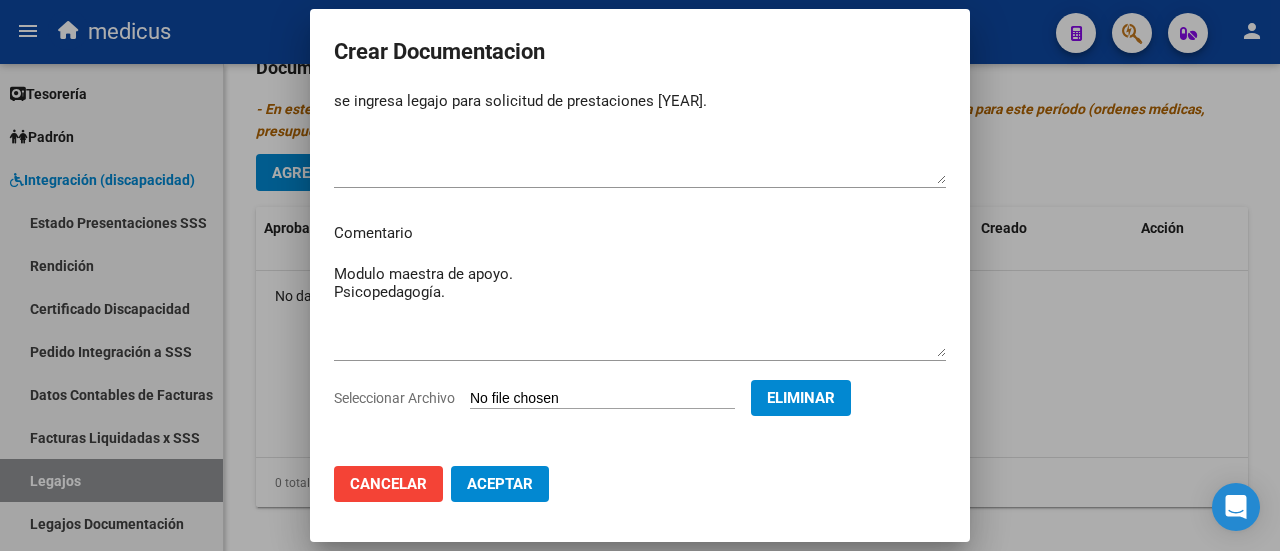 click on "Aceptar" 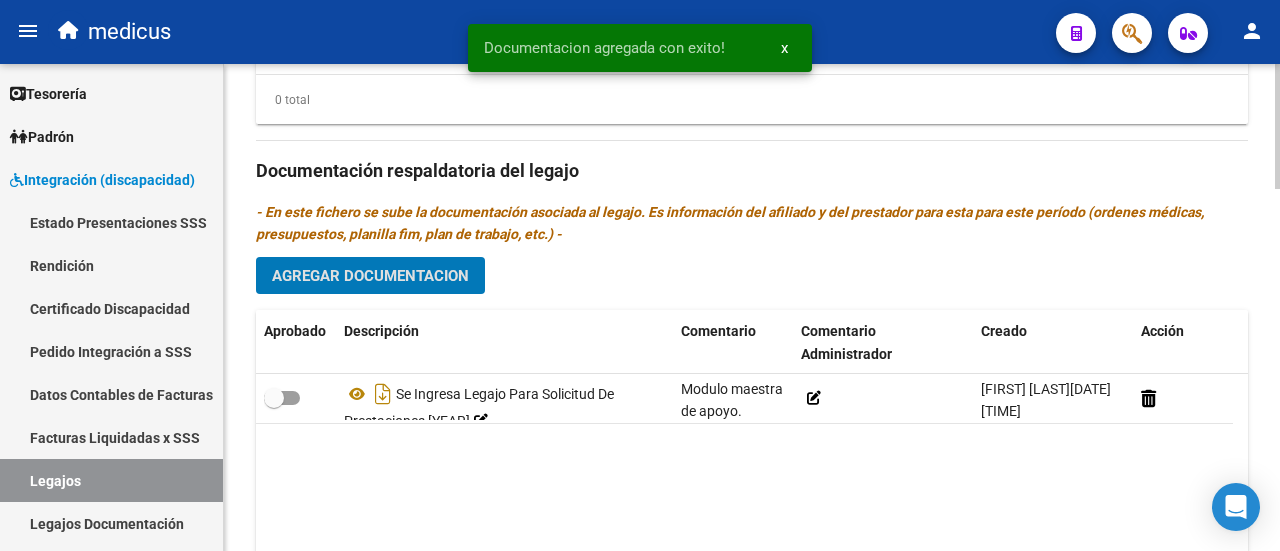 scroll, scrollTop: 1300, scrollLeft: 0, axis: vertical 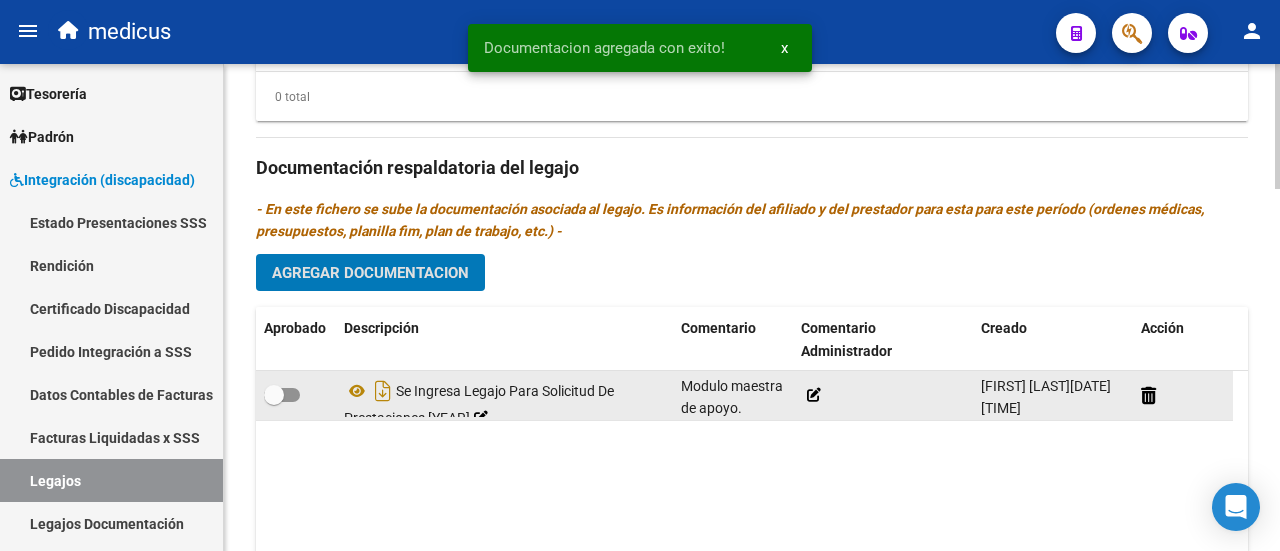 click at bounding box center (282, 395) 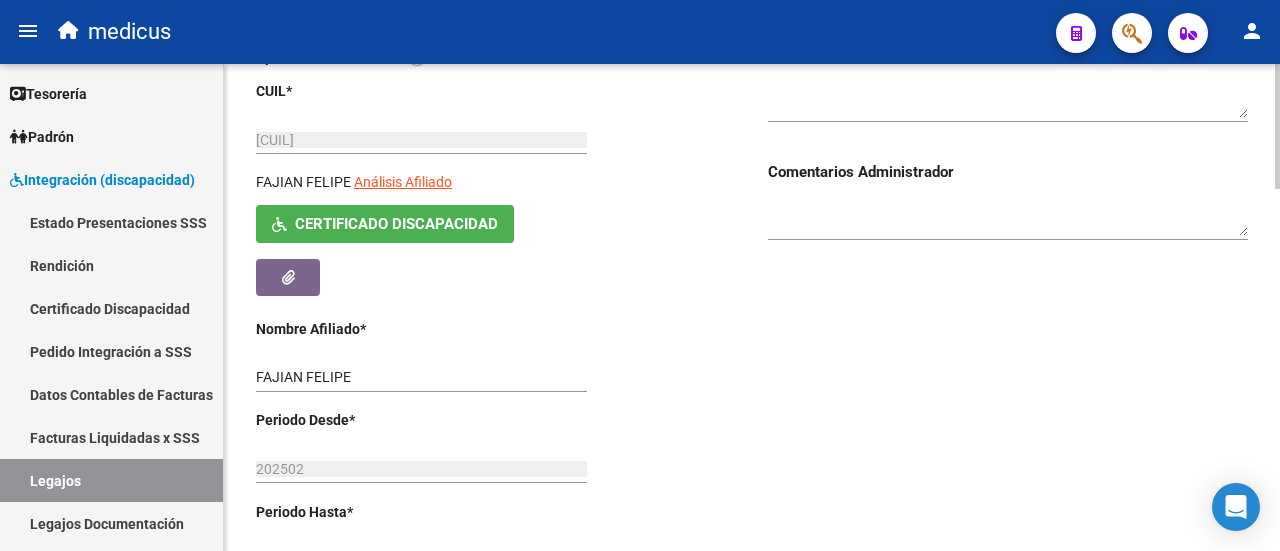 scroll, scrollTop: 200, scrollLeft: 0, axis: vertical 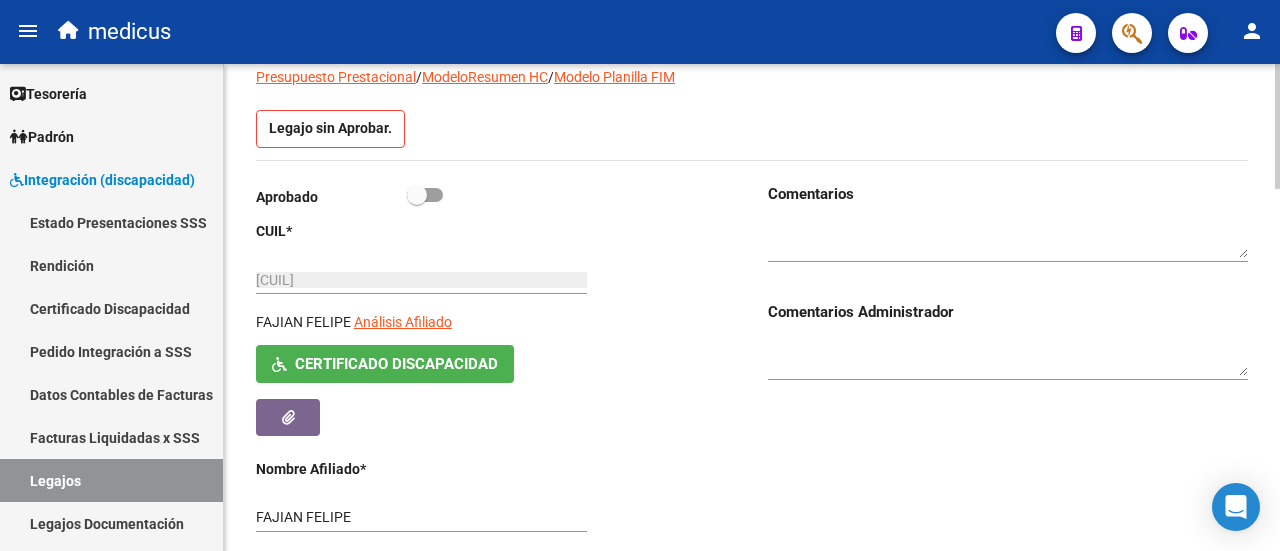 click at bounding box center (425, 195) 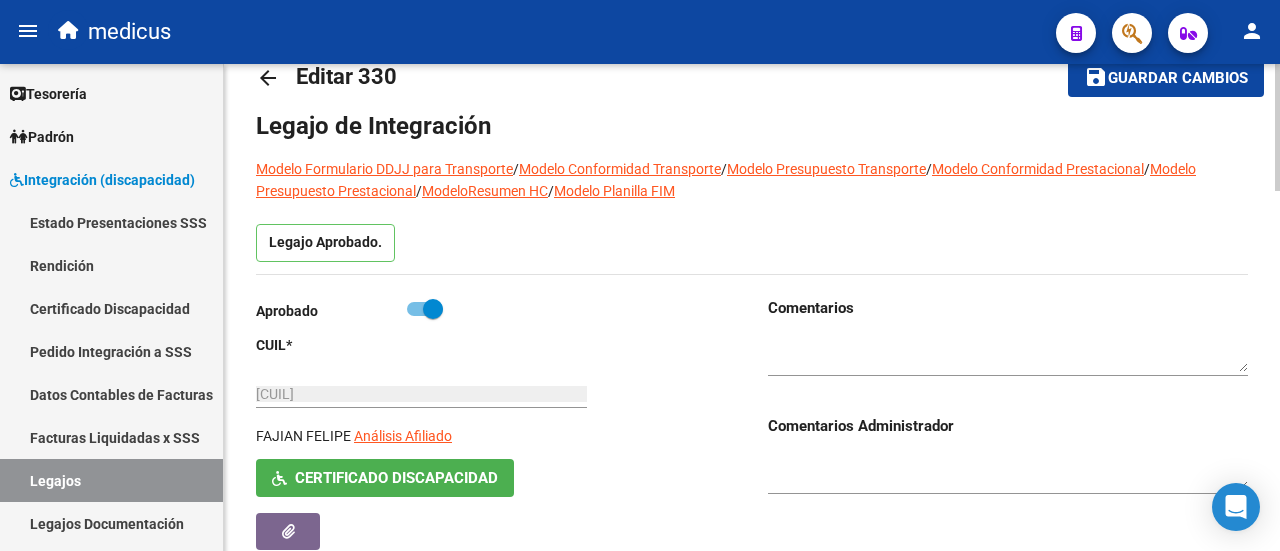 scroll, scrollTop: 0, scrollLeft: 0, axis: both 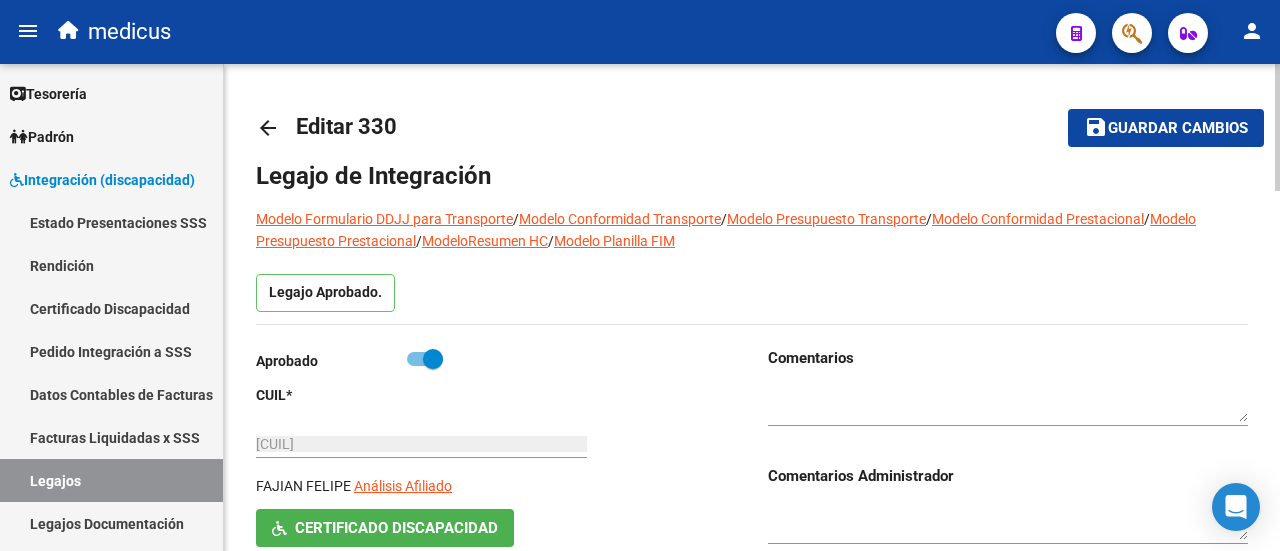 click on "Guardar cambios" 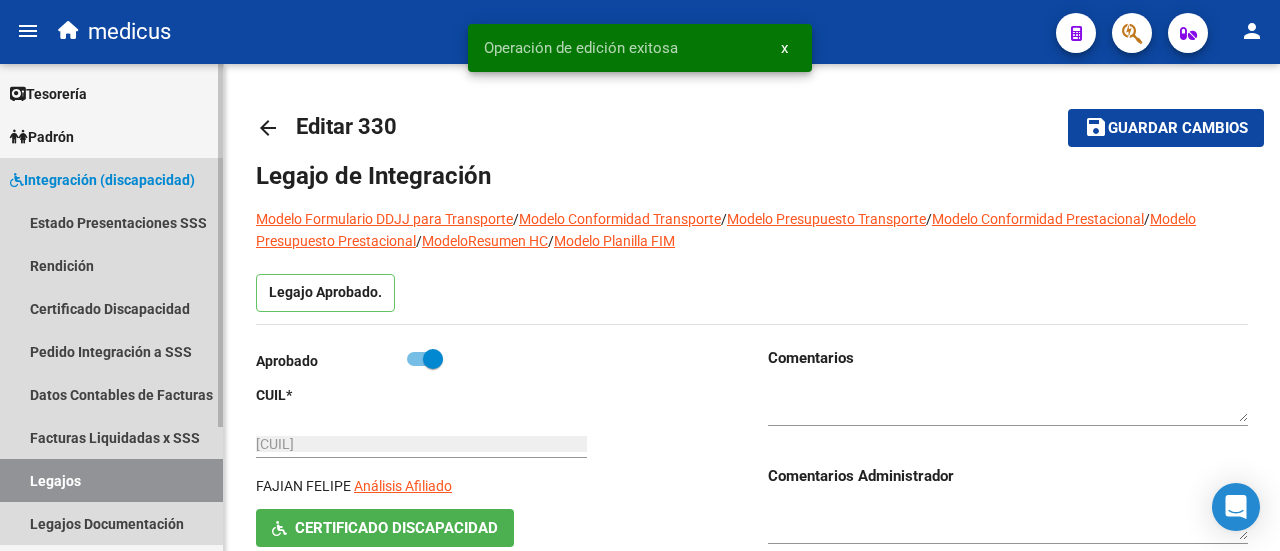 click on "Legajos" at bounding box center (111, 480) 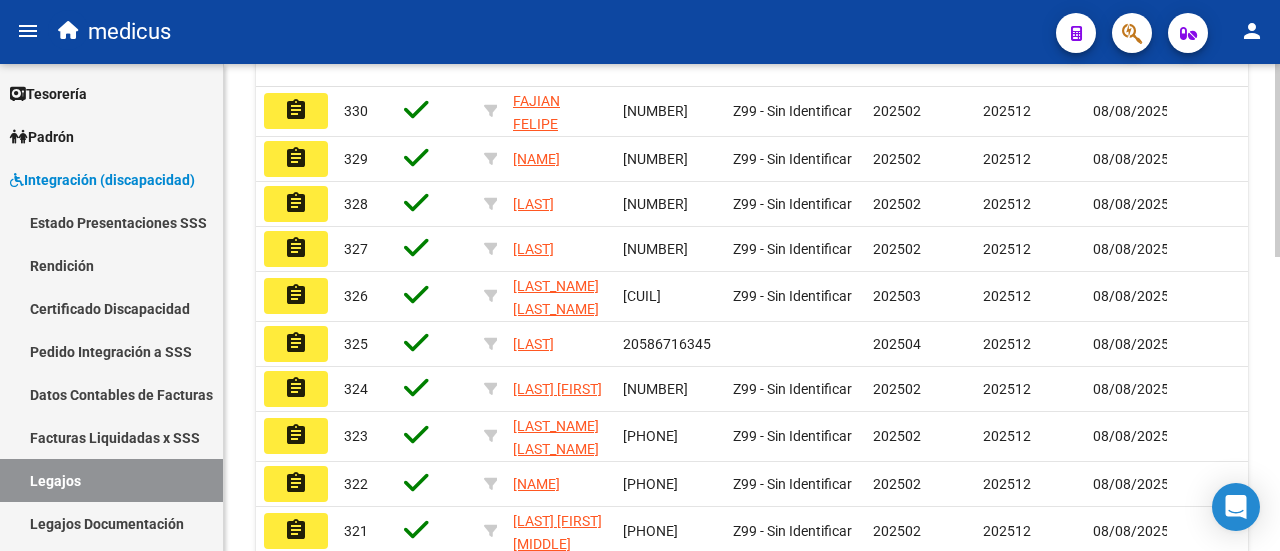 scroll, scrollTop: 443, scrollLeft: 0, axis: vertical 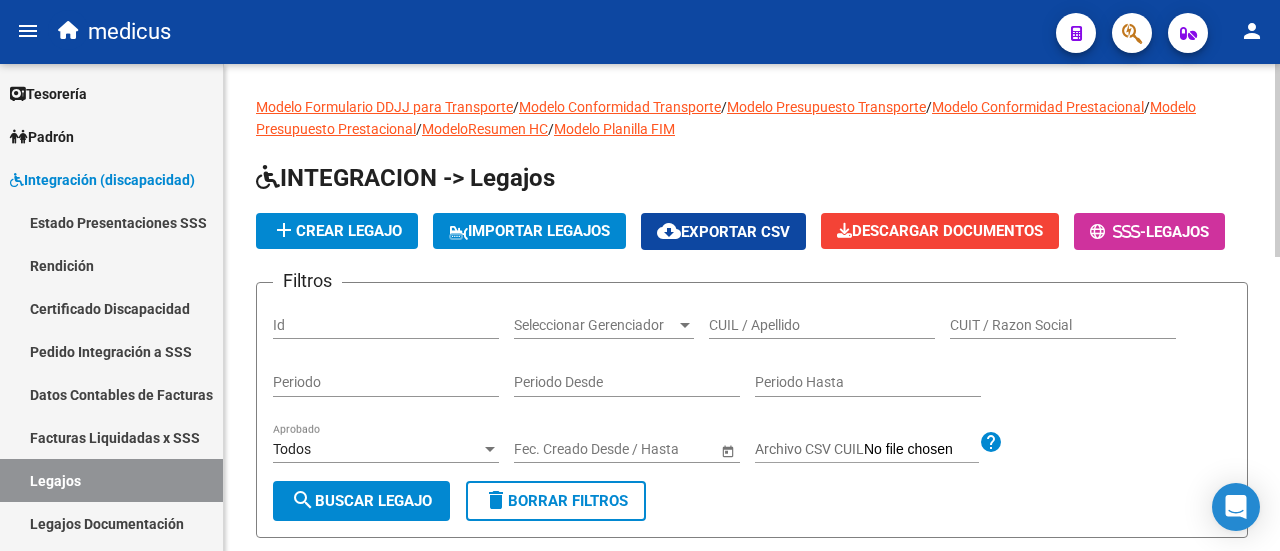 click on "CUIL / Apellido" at bounding box center [822, 325] 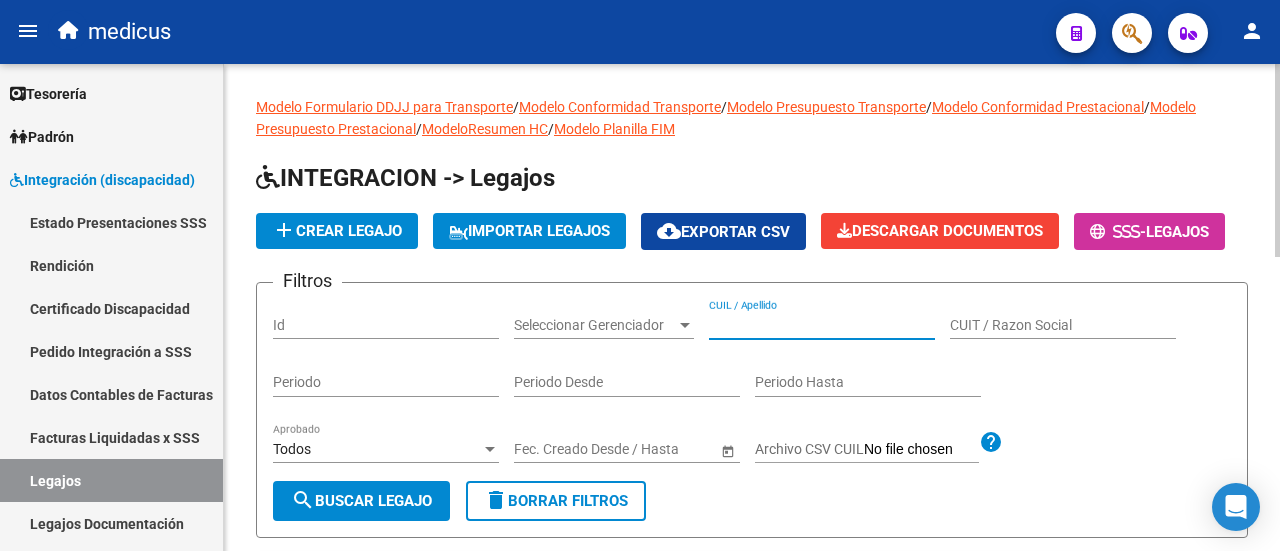 paste on "[NUMBER]" 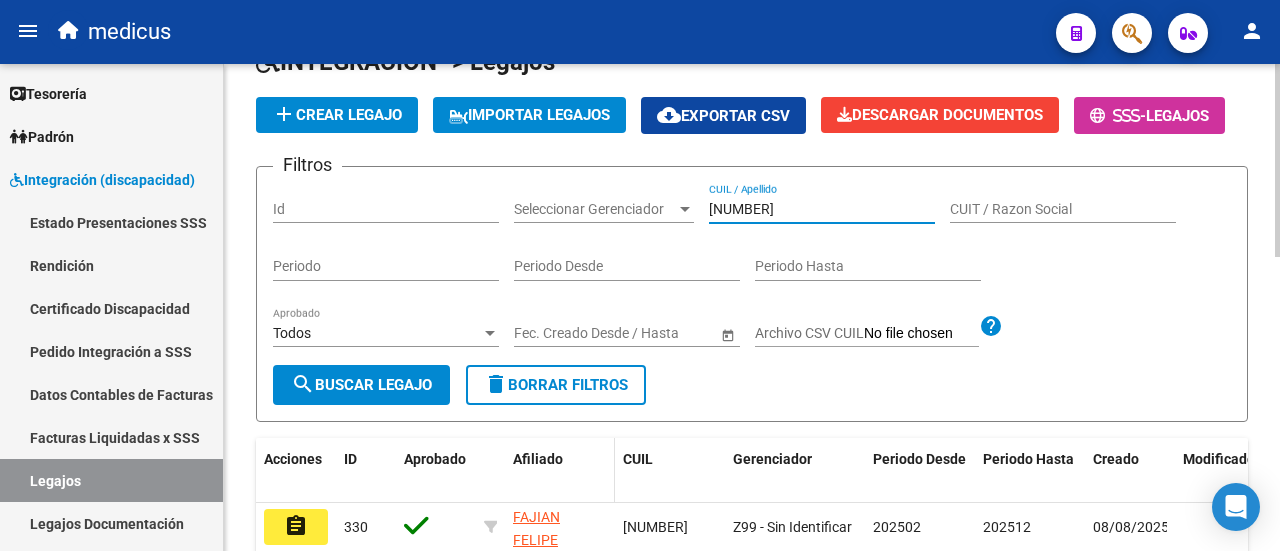 scroll, scrollTop: 200, scrollLeft: 0, axis: vertical 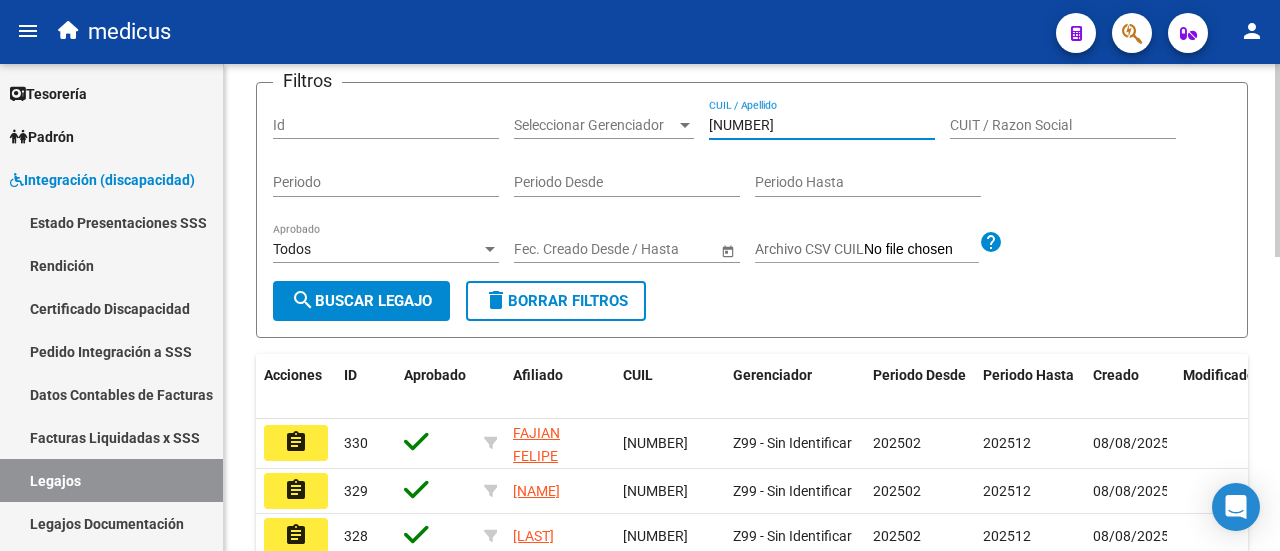 type on "[NUMBER]" 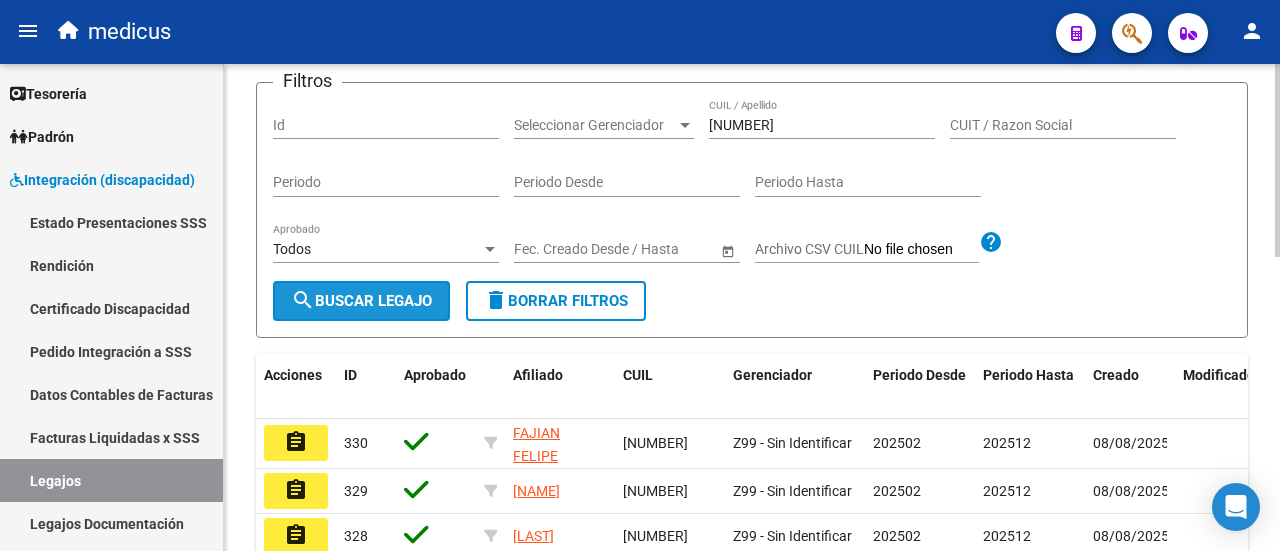 click on "search  Buscar Legajo" 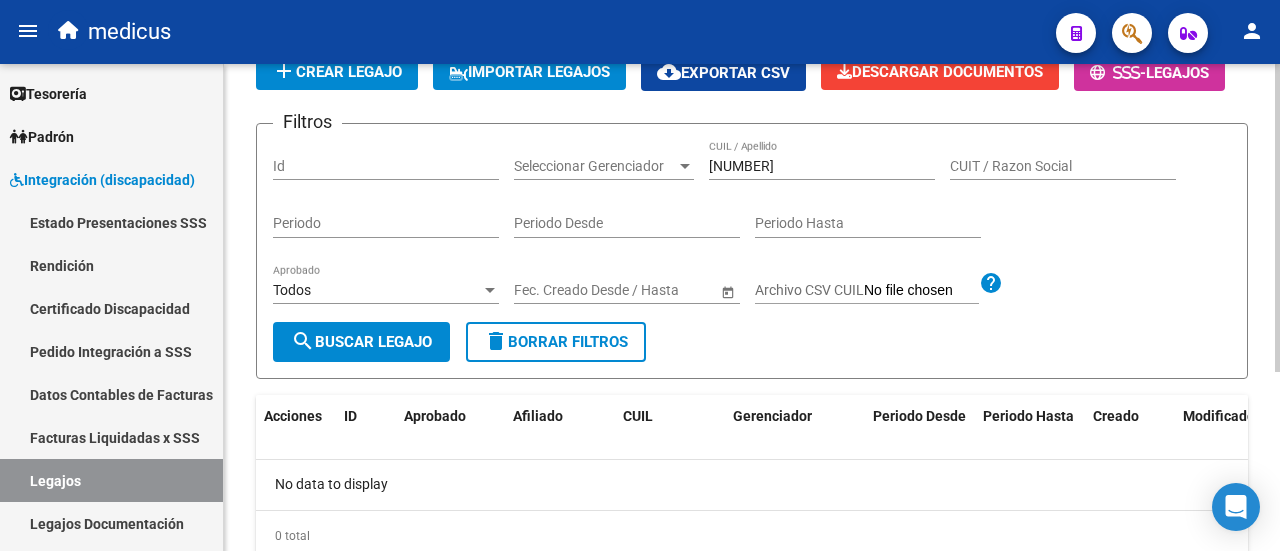 scroll, scrollTop: 0, scrollLeft: 0, axis: both 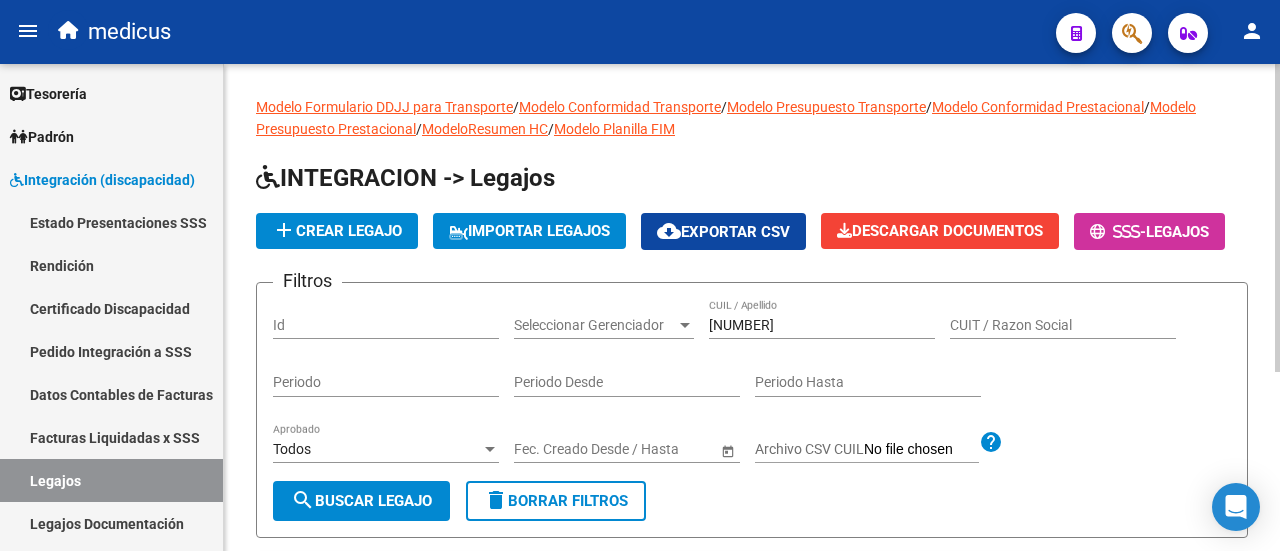 click on "add  Crear Legajo" 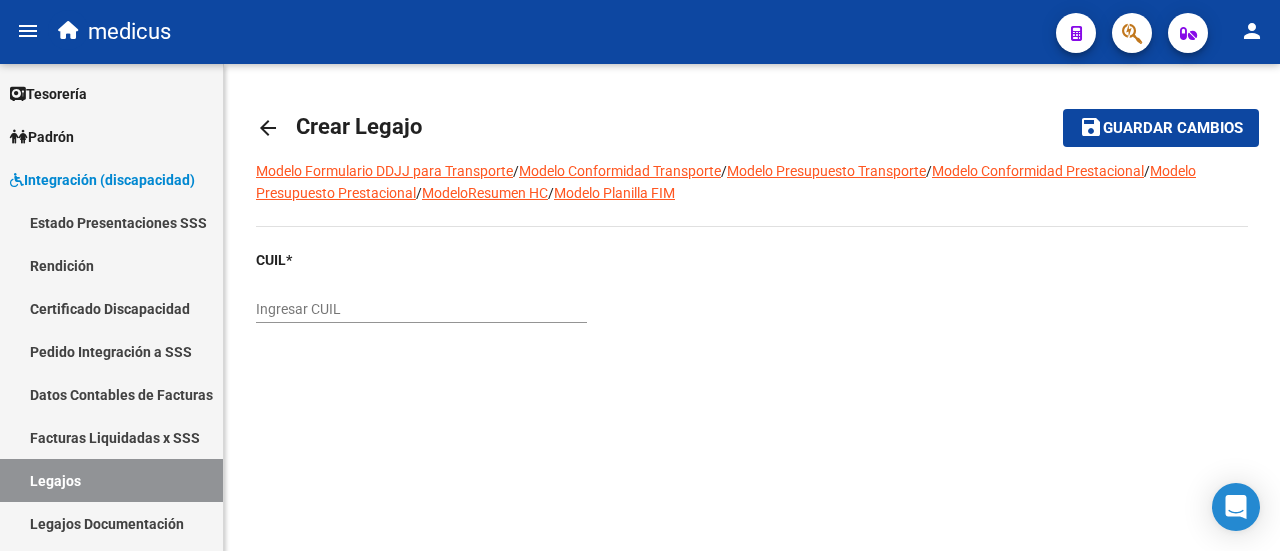 click on "Ingresar CUIL" at bounding box center [421, 309] 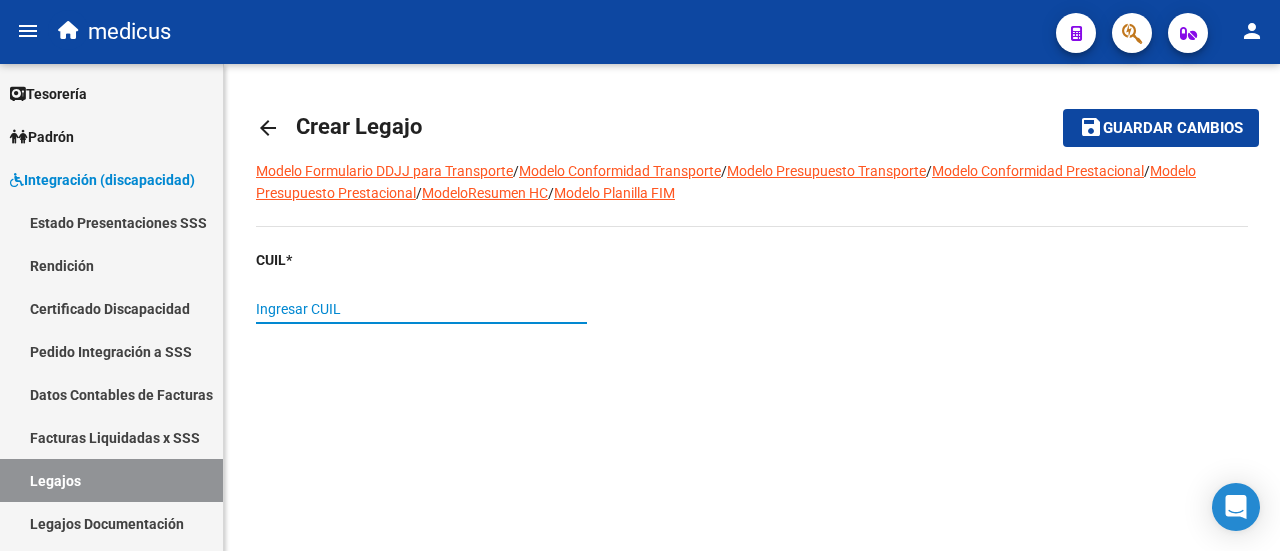 paste on "[NUMBER]" 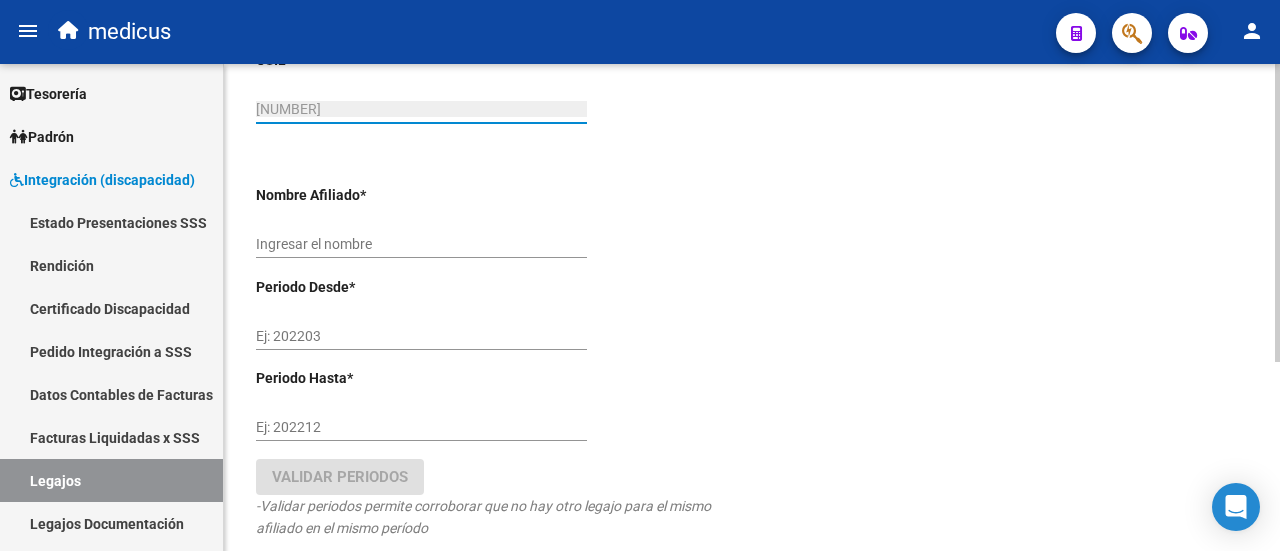 type on "[LAST]" 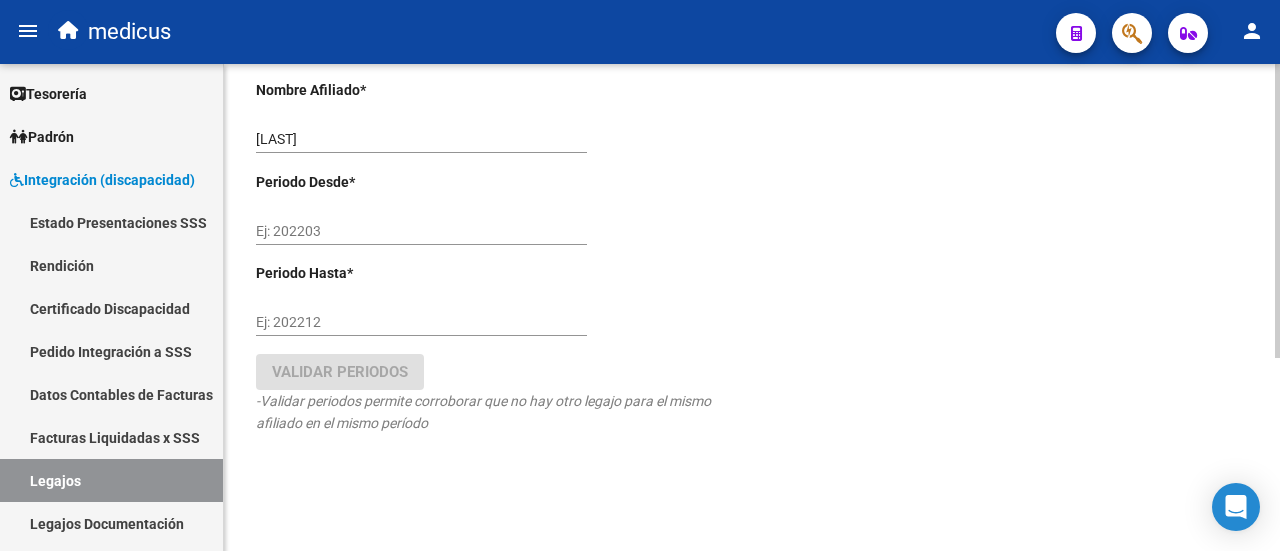scroll, scrollTop: 319, scrollLeft: 0, axis: vertical 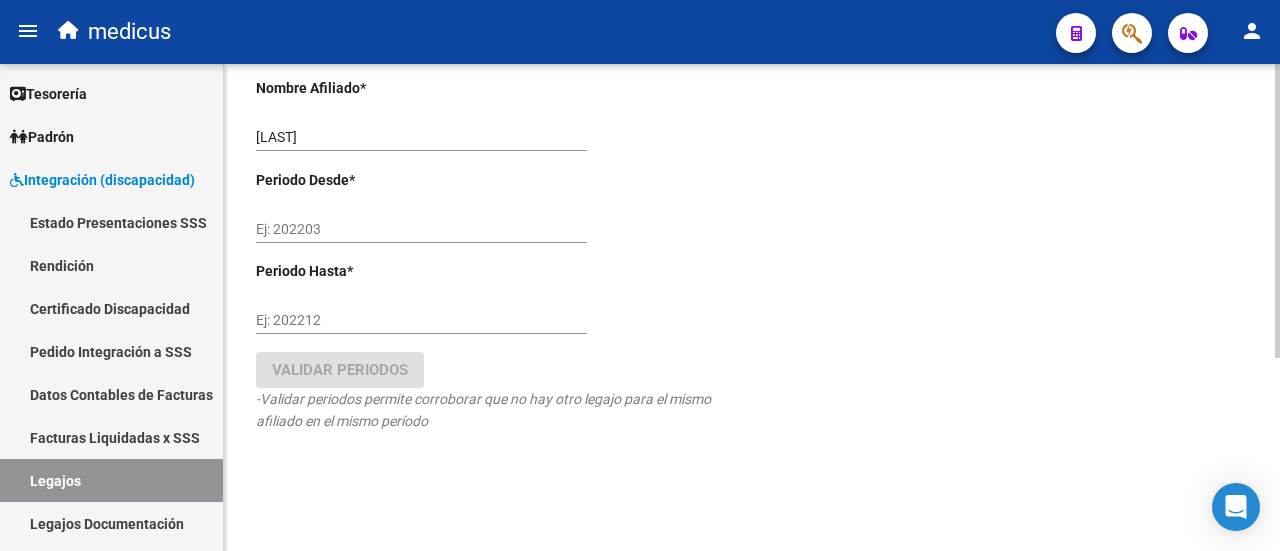 type on "[NUMBER]" 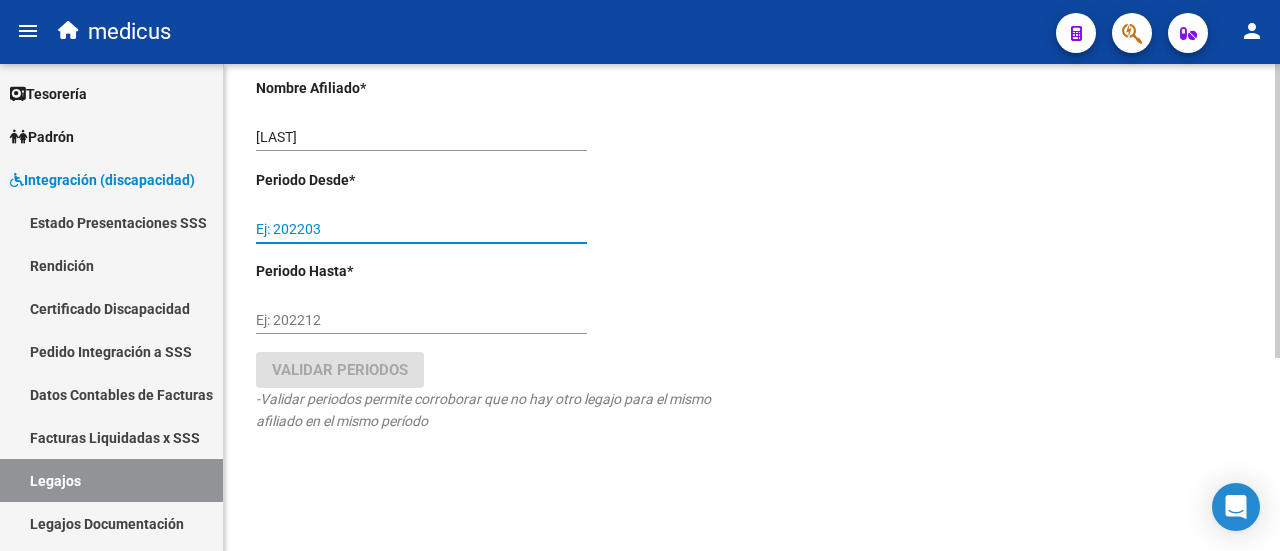 click on "Ej: 202203" at bounding box center (421, 229) 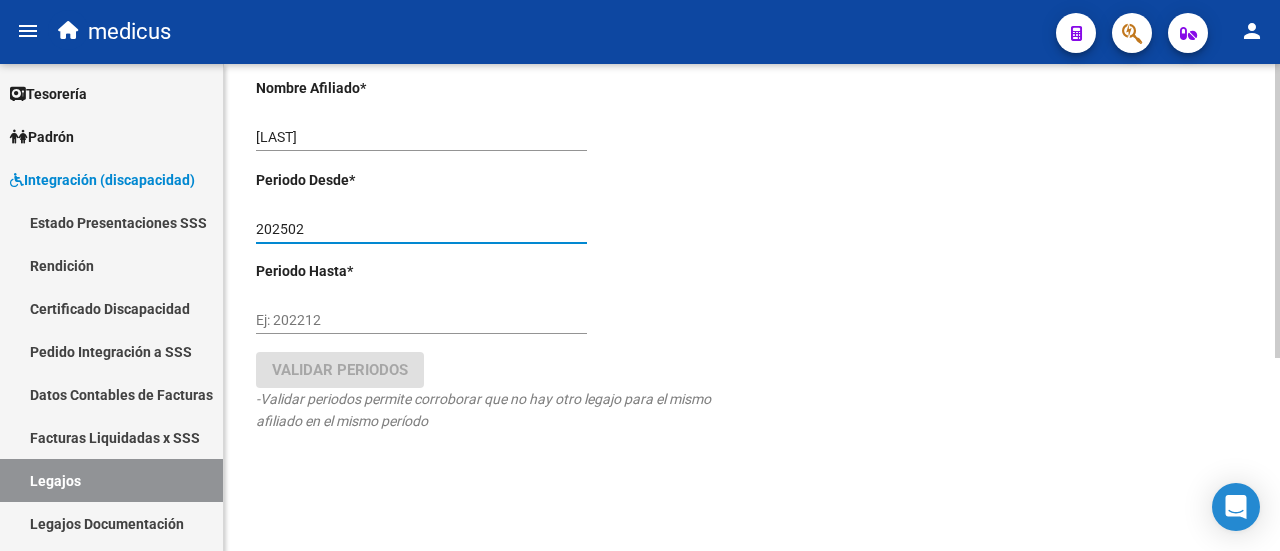type on "202502" 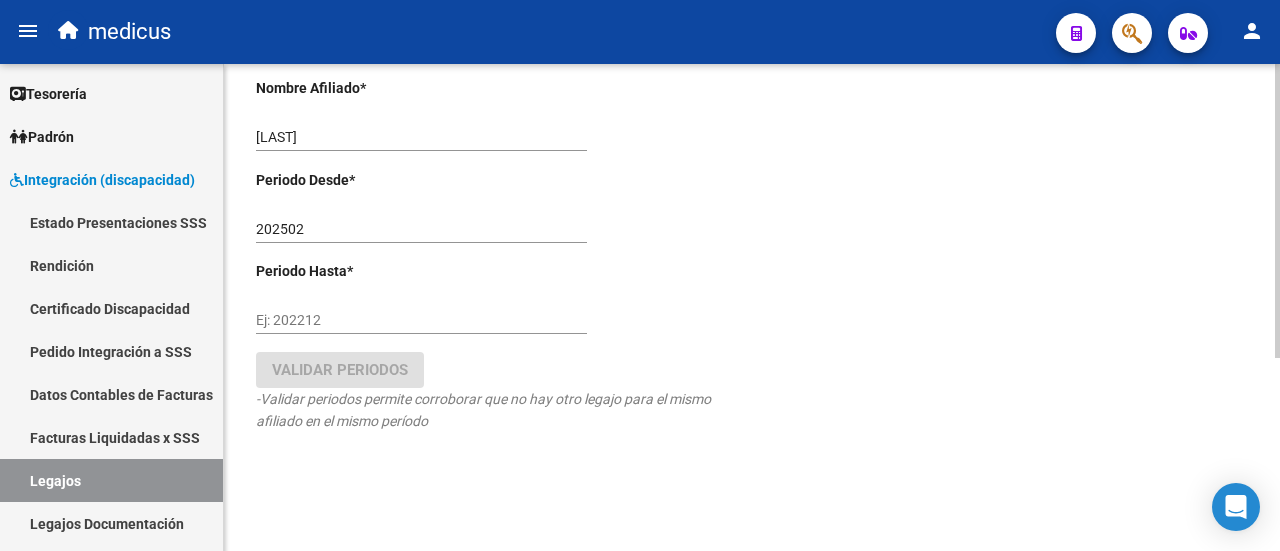 click on "Ej: 202212" 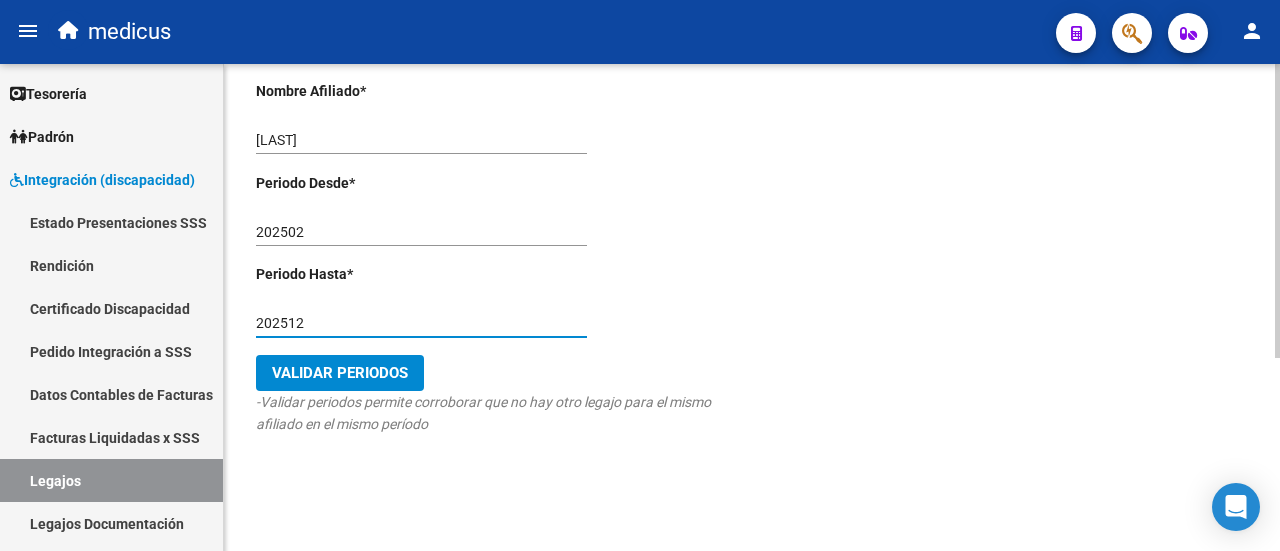 scroll, scrollTop: 319, scrollLeft: 0, axis: vertical 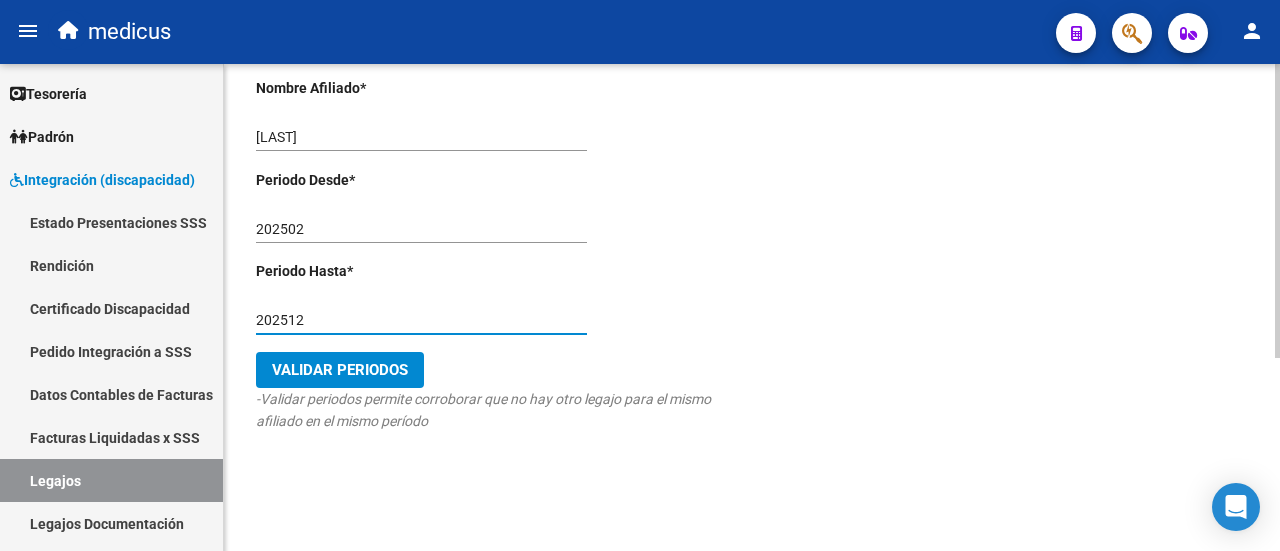 type on "202512" 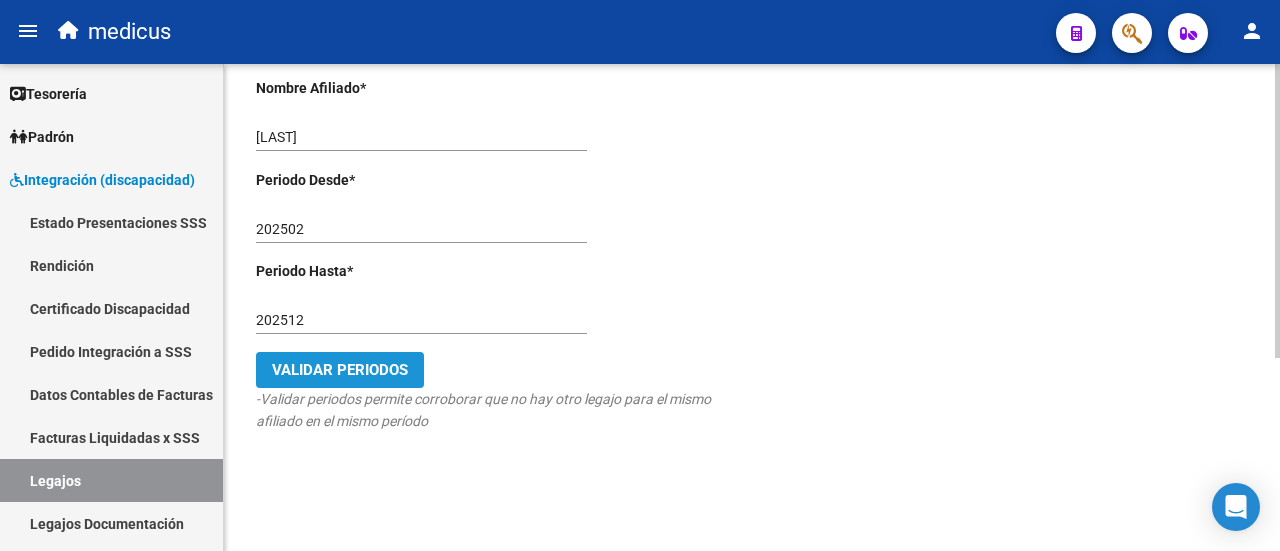 click on "Validar Periodos" 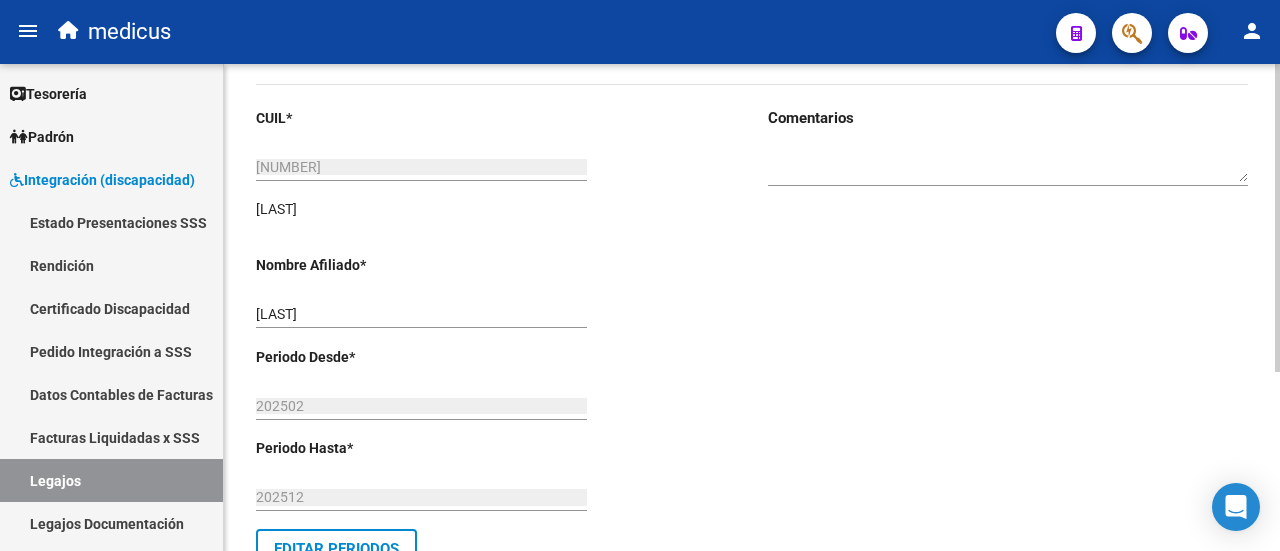 scroll, scrollTop: 0, scrollLeft: 0, axis: both 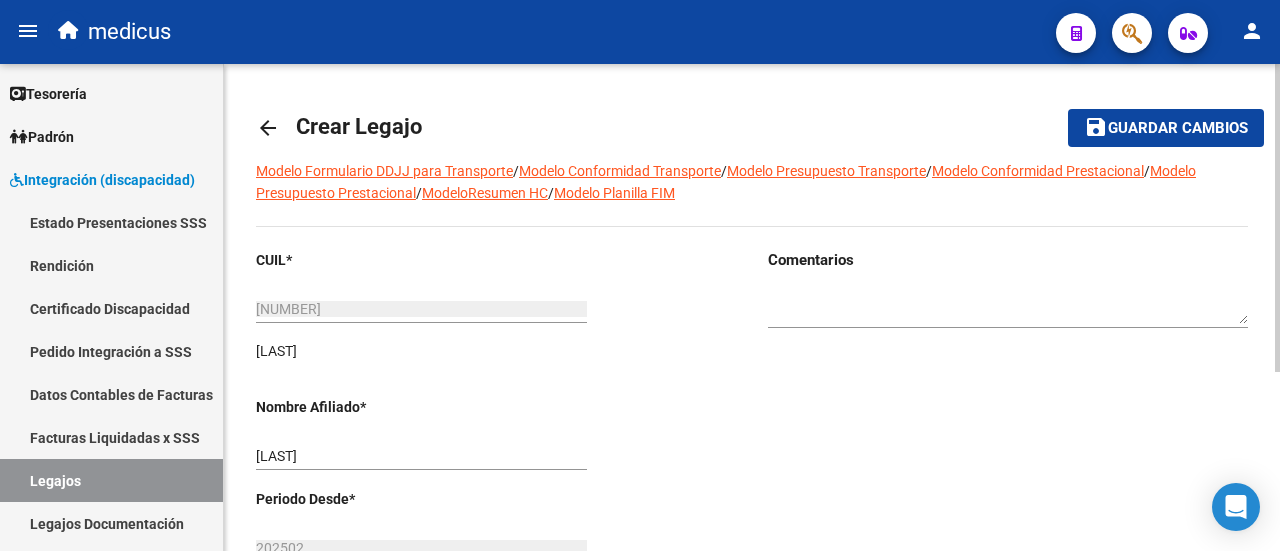 click on "Guardar cambios" 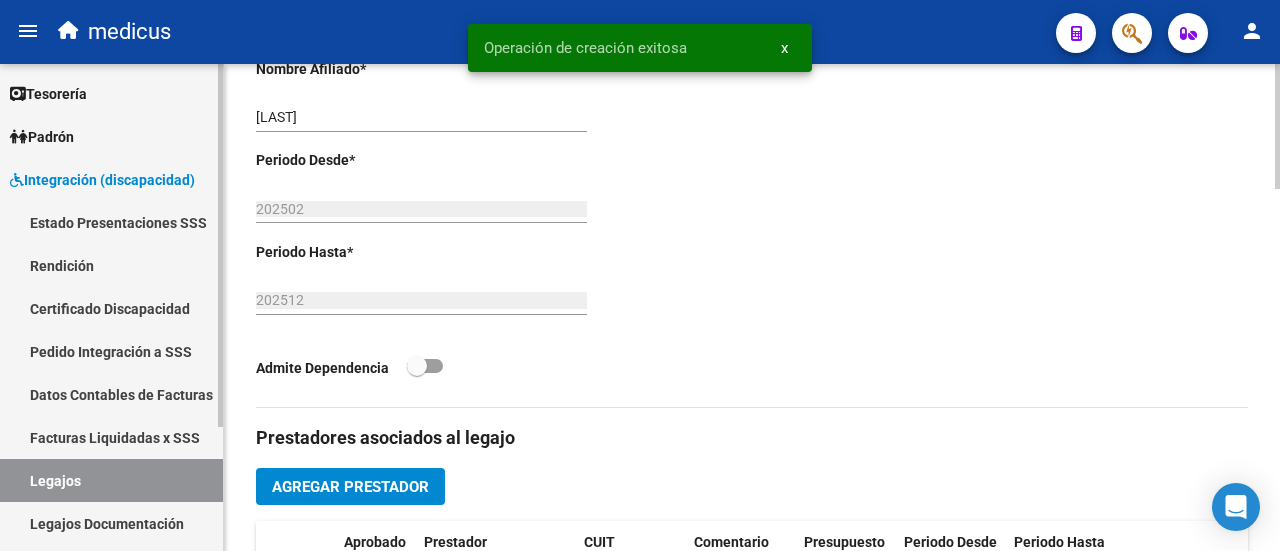 click on "Legajos" at bounding box center [111, 480] 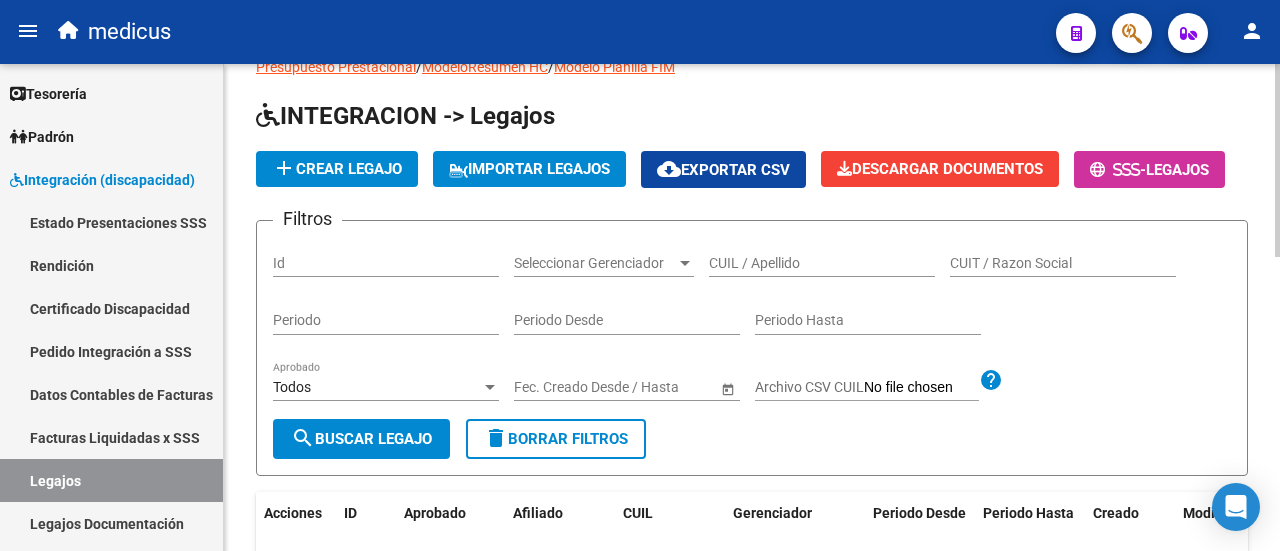 scroll, scrollTop: 0, scrollLeft: 0, axis: both 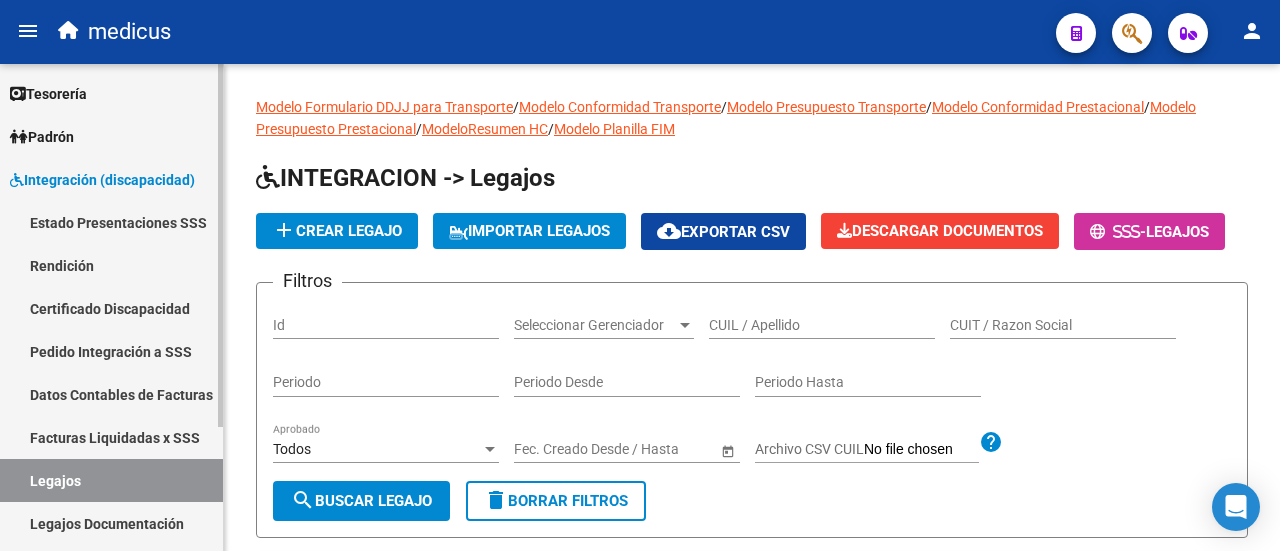 click on "Certificado Discapacidad" at bounding box center [111, 308] 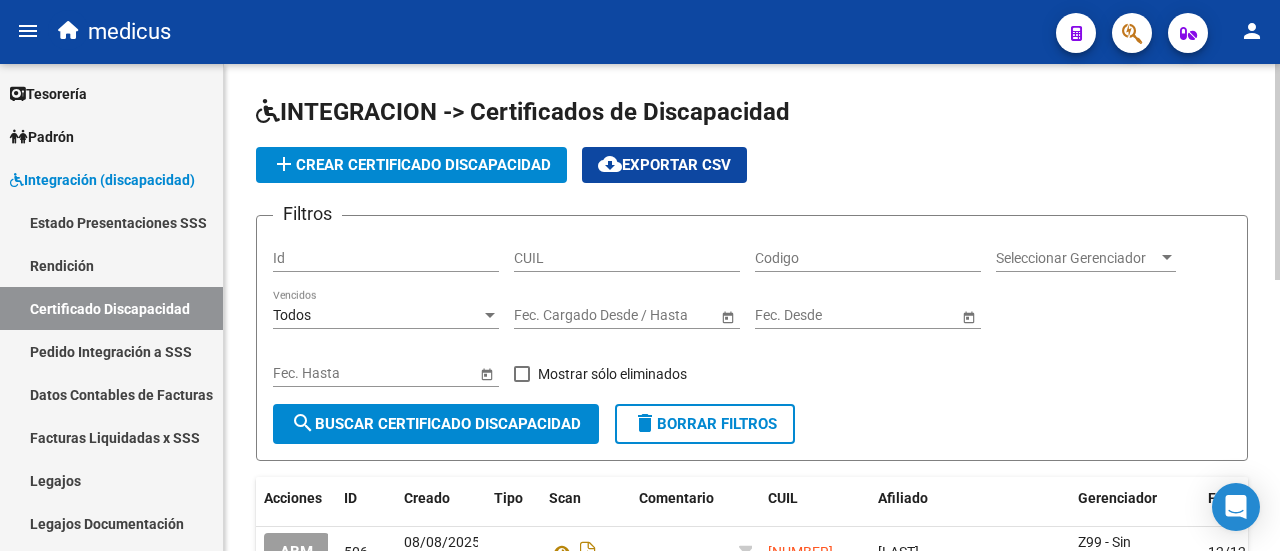 click on "CUIL" at bounding box center (627, 258) 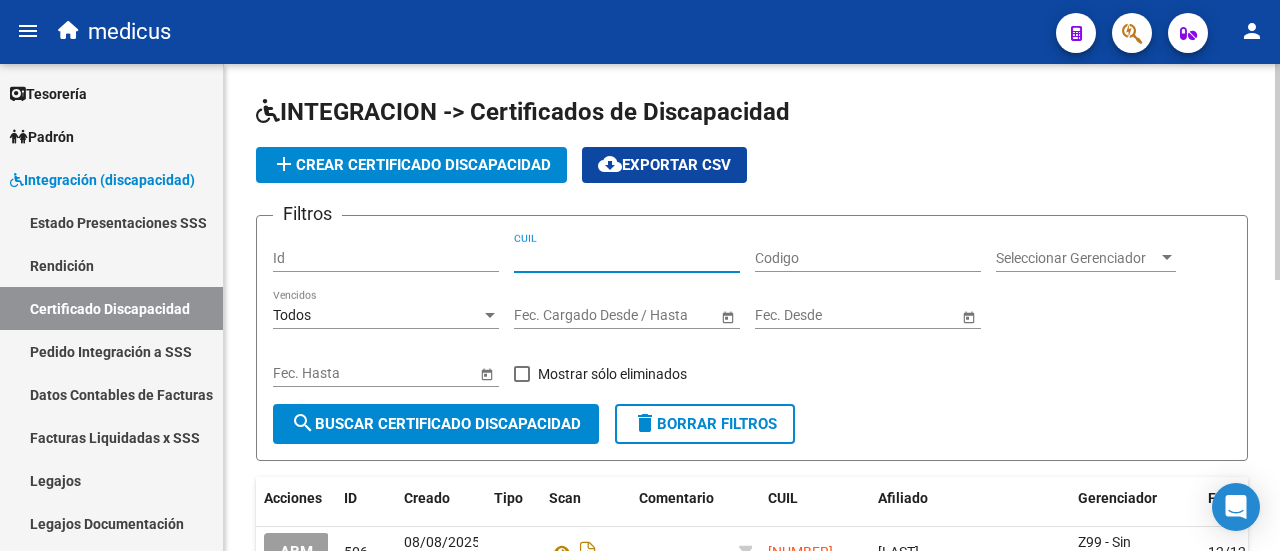 paste on "[NUMBER]" 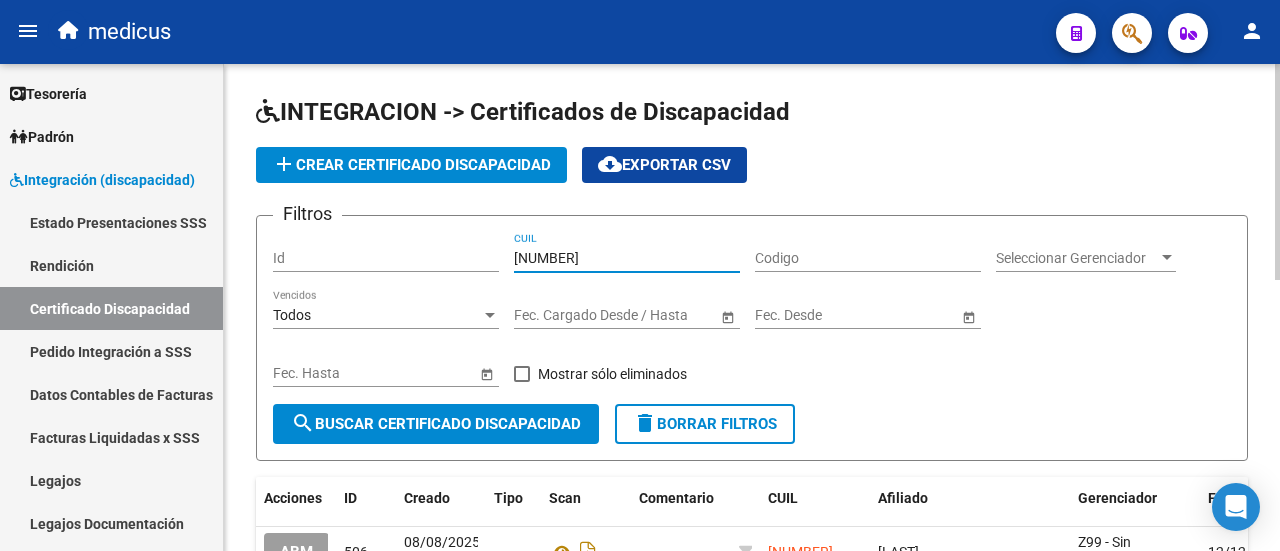 type on "[NUMBER]" 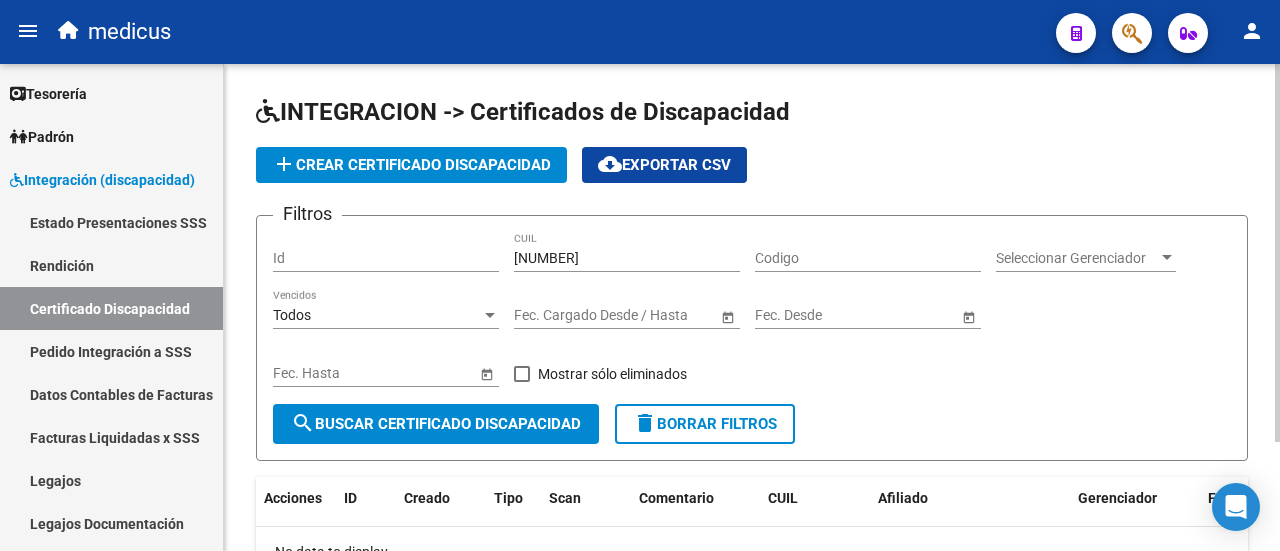 scroll, scrollTop: 0, scrollLeft: 0, axis: both 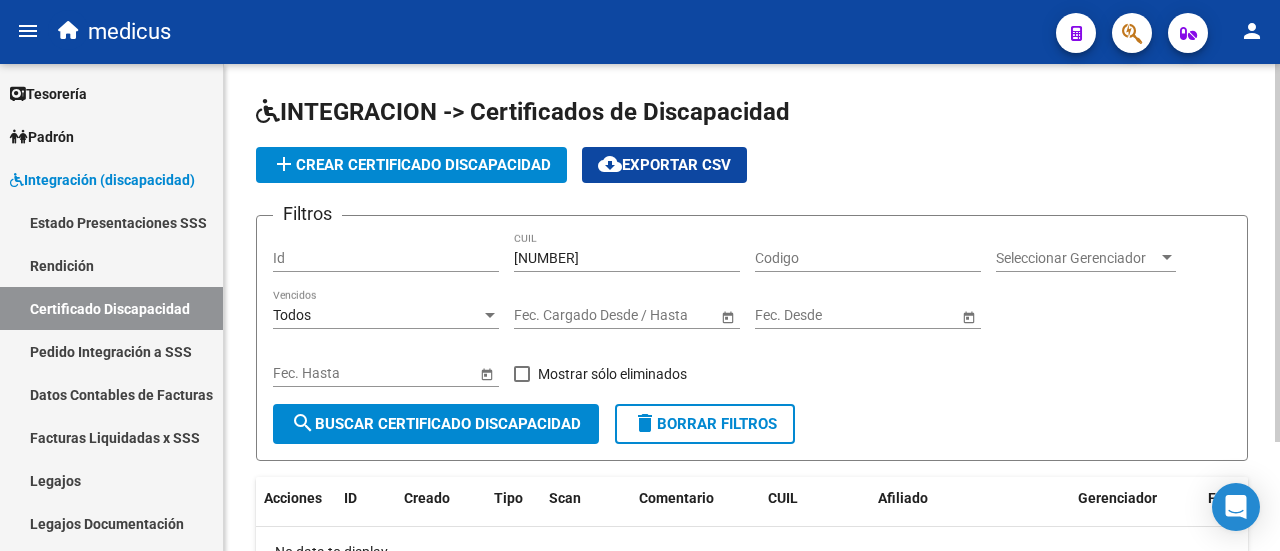 click on "add  Crear Certificado Discapacidad" 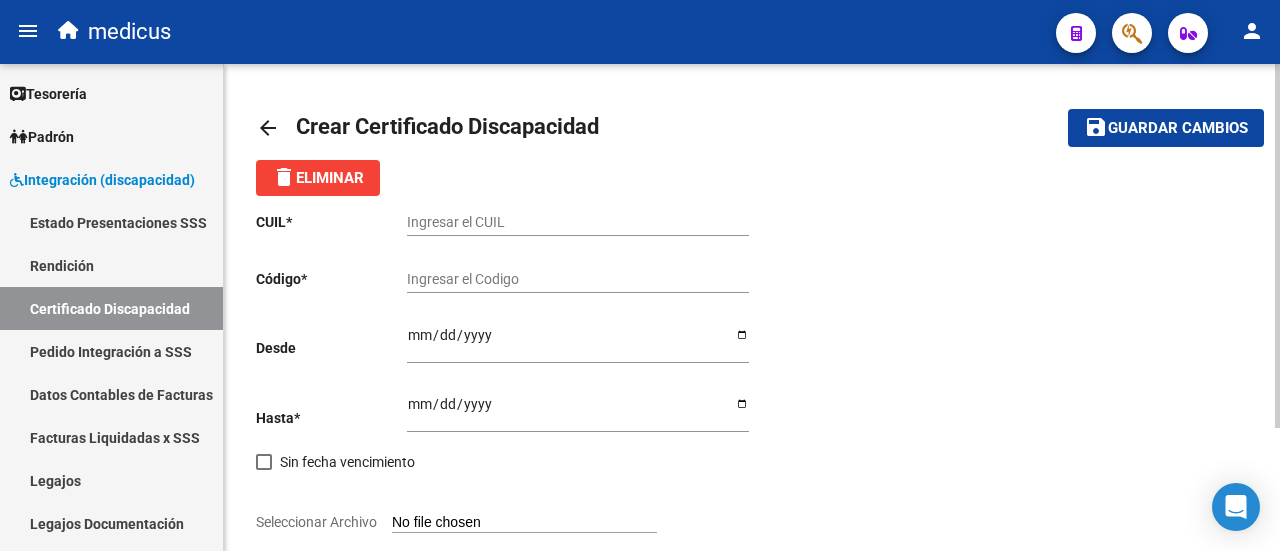 click on "Ingresar el CUIL" at bounding box center [578, 222] 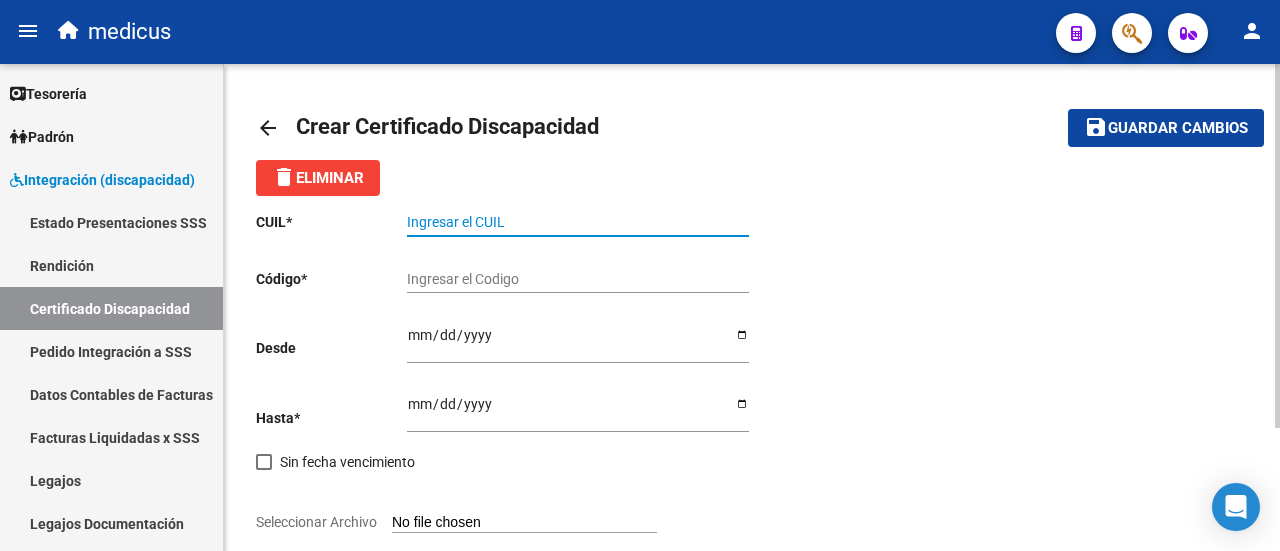 paste on "[NUMBER]" 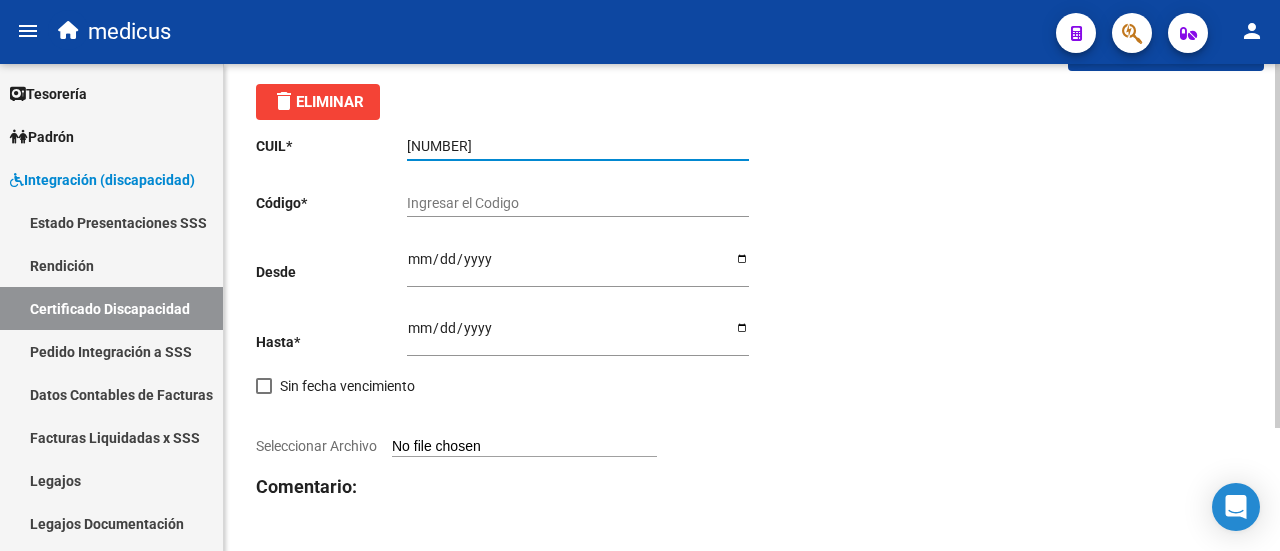 scroll, scrollTop: 100, scrollLeft: 0, axis: vertical 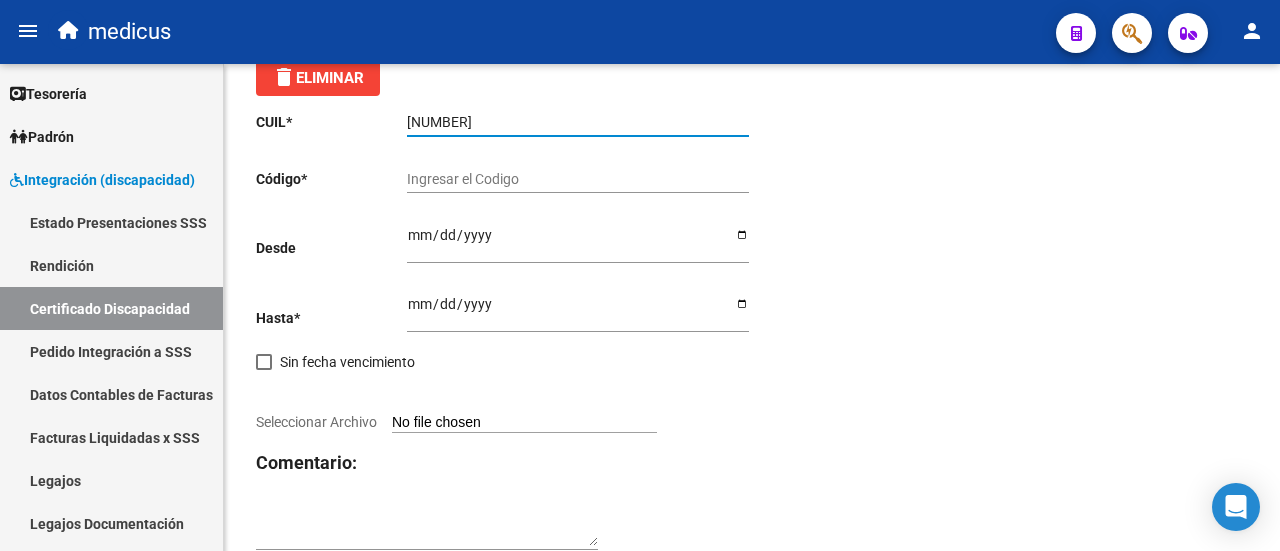 type on "[NUMBER]" 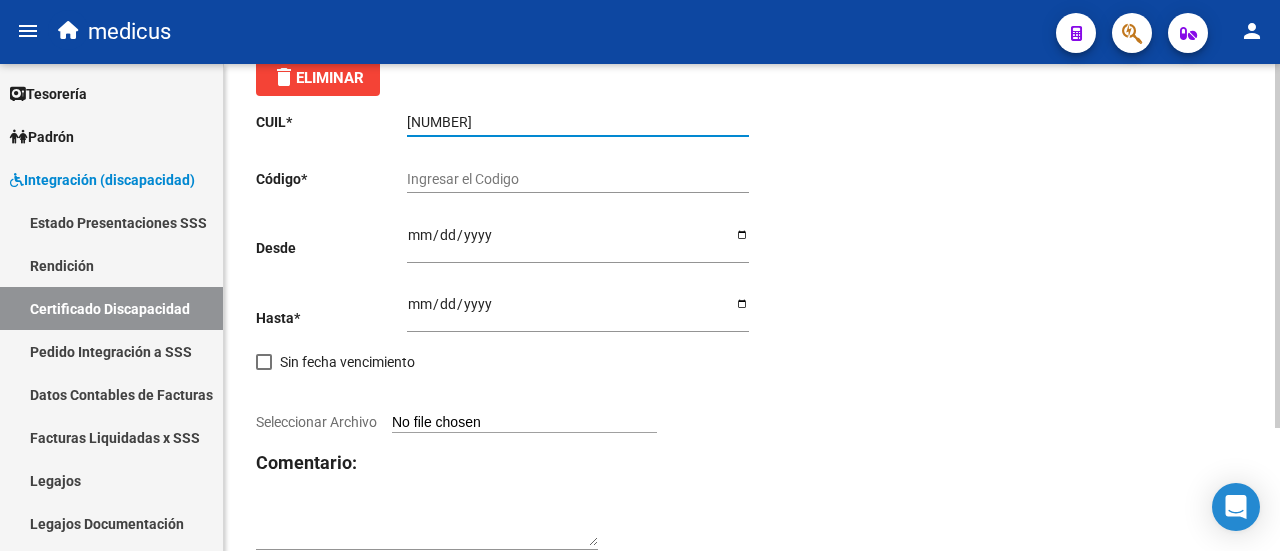 scroll, scrollTop: 0, scrollLeft: 0, axis: both 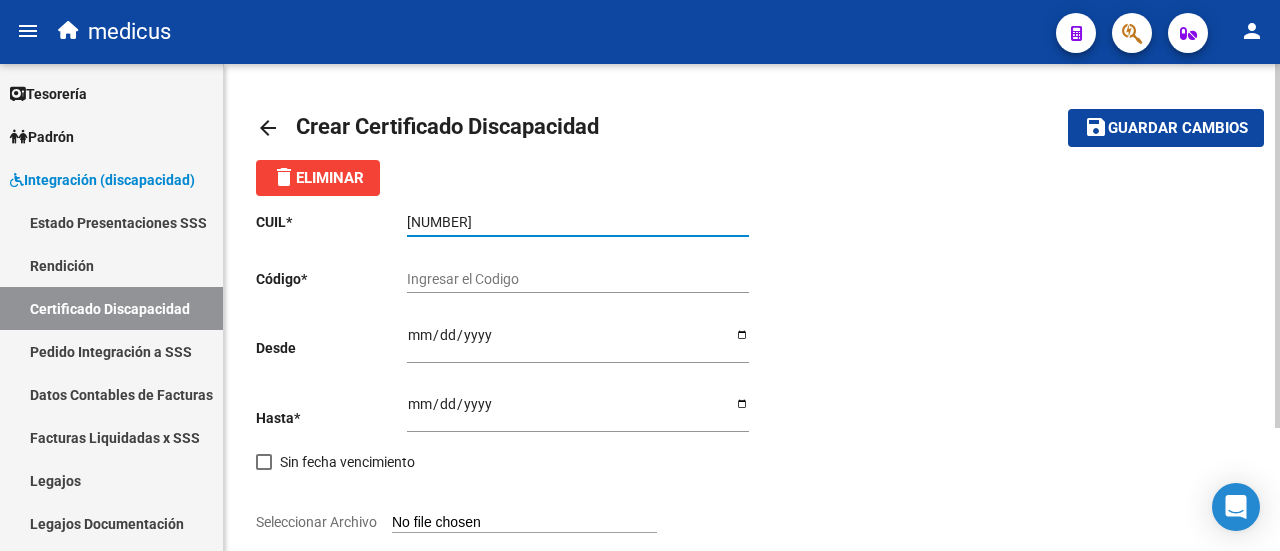 click on "Ingresar el Codigo" 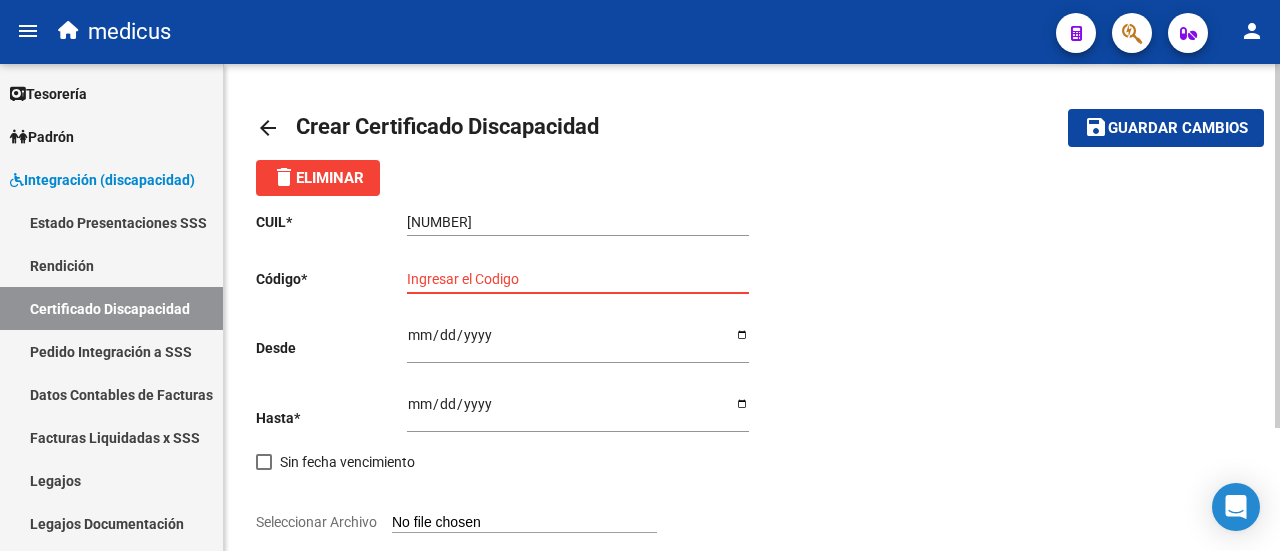 paste on "[ALPHANUMERIC_STRING]" 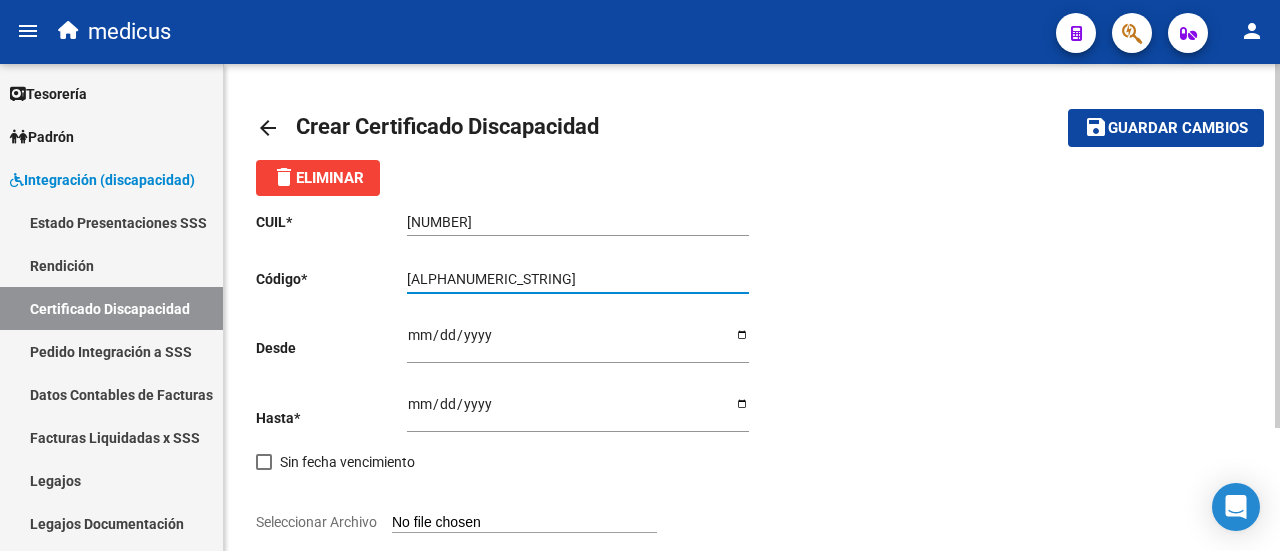 click on "[ALPHANUMERIC_STRING]" at bounding box center (578, 279) 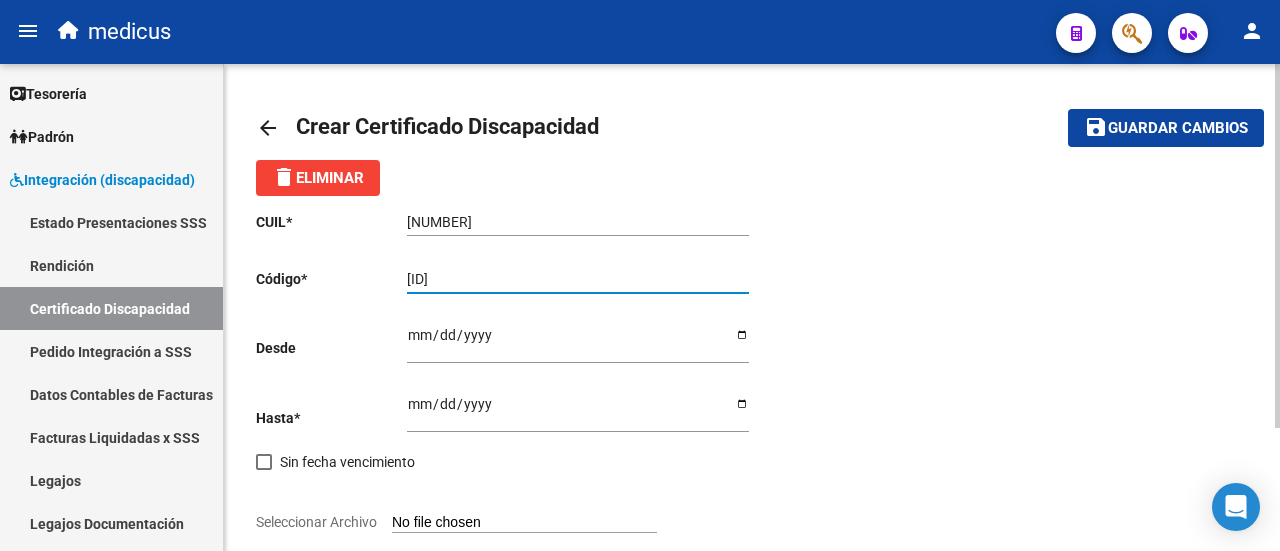 click on "[ID]" at bounding box center (578, 279) 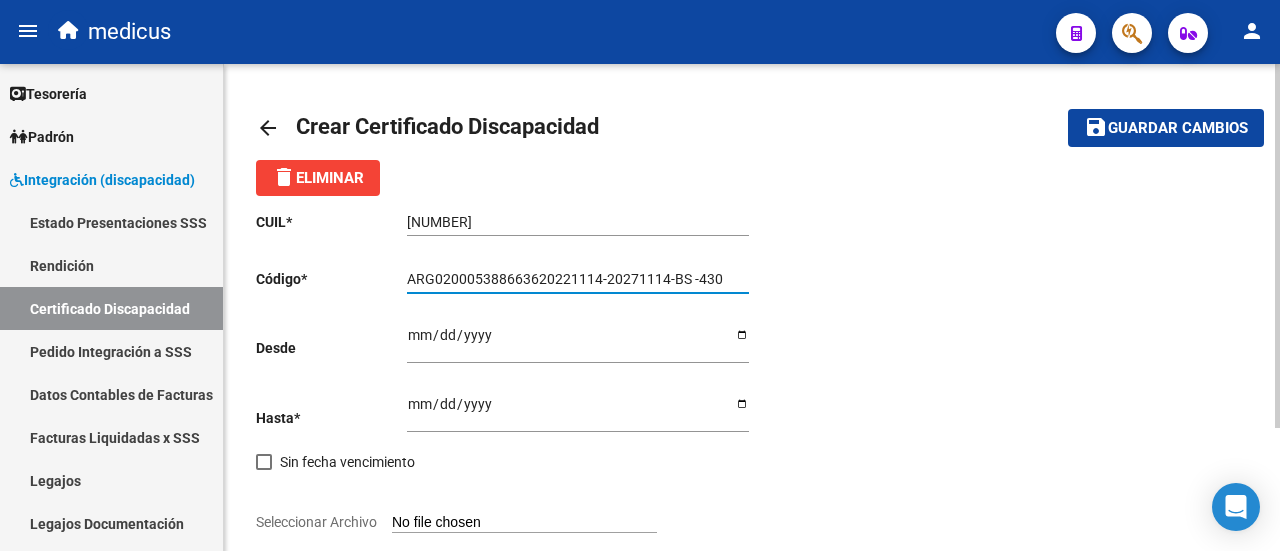 click on "ARG020005388663620221114-20271114-BS -430" at bounding box center (578, 279) 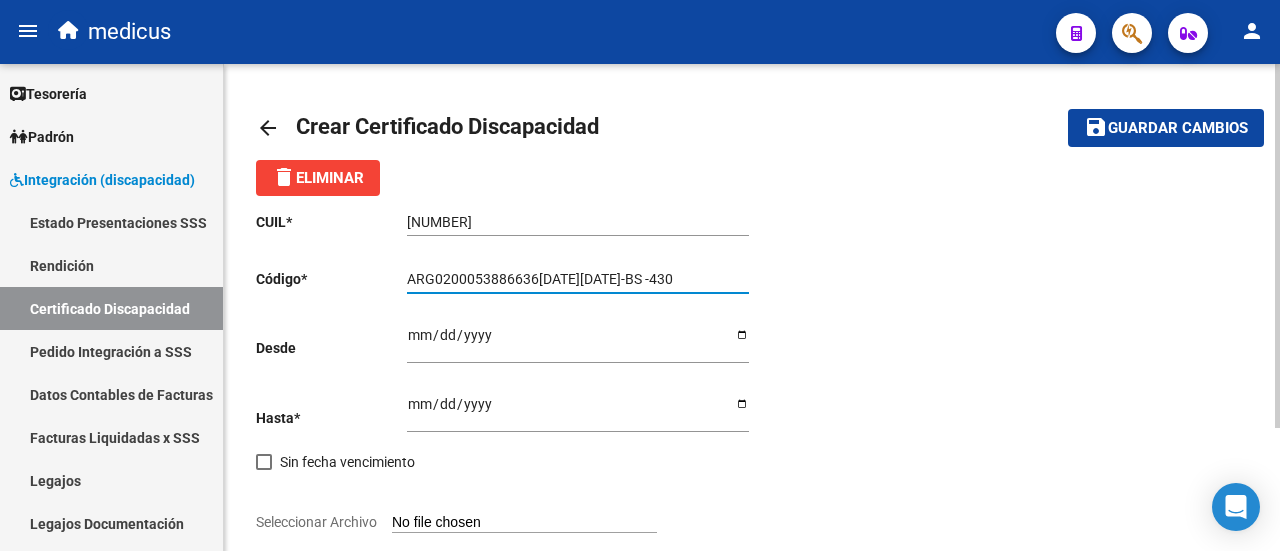click on "ARG0200053886636[DATE][DATE]-BS -430" at bounding box center [578, 279] 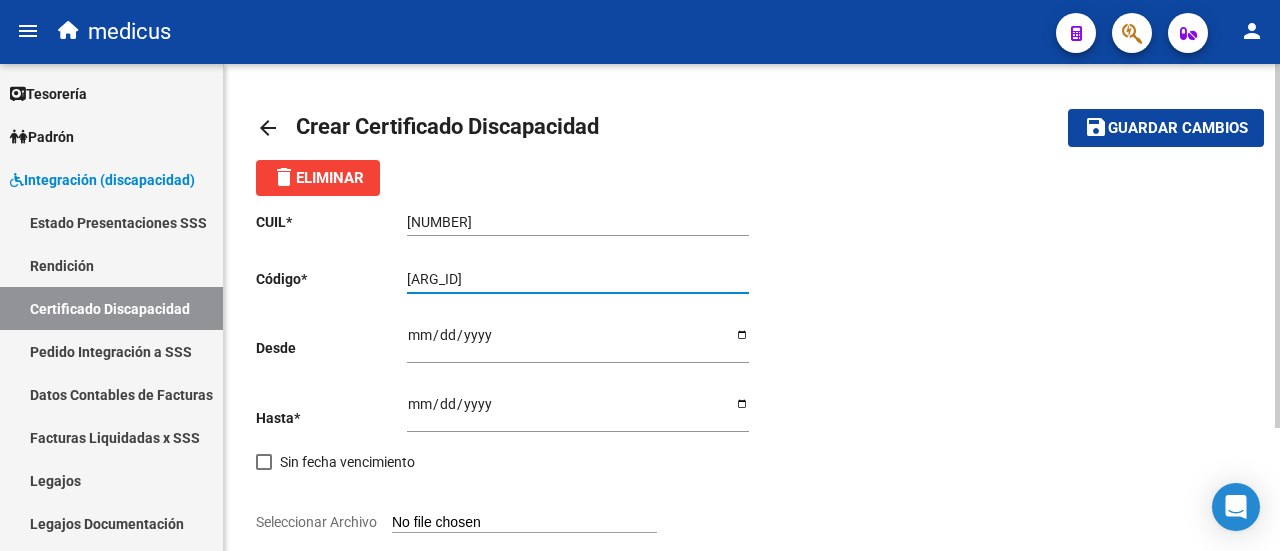click on "[ARG_ID]" at bounding box center (578, 279) 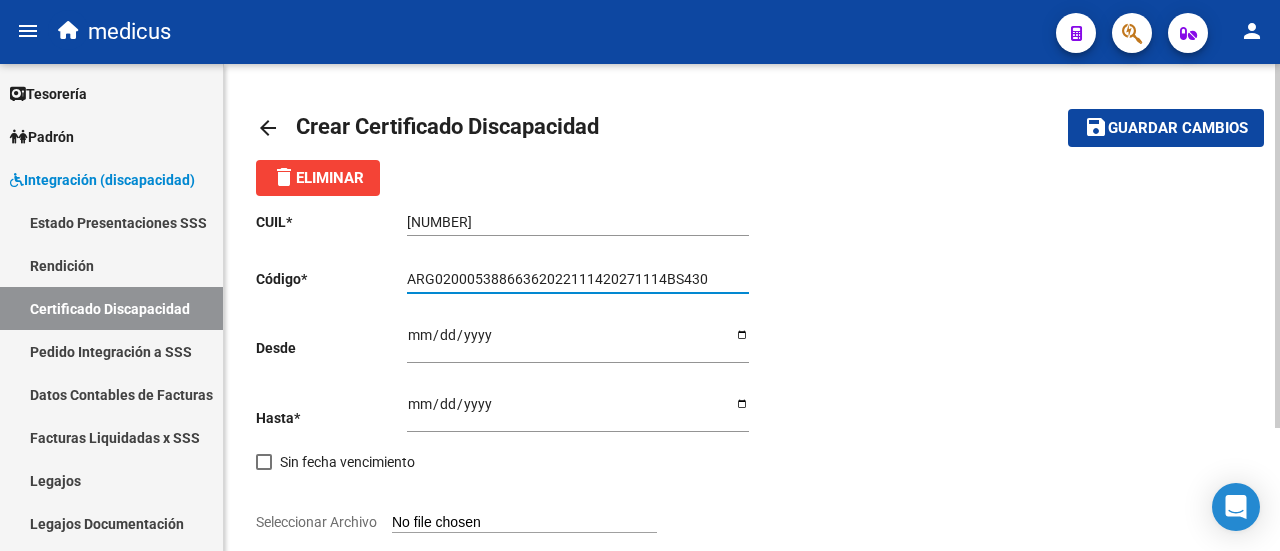 type on "ARG02000538866362022111420271114BS430" 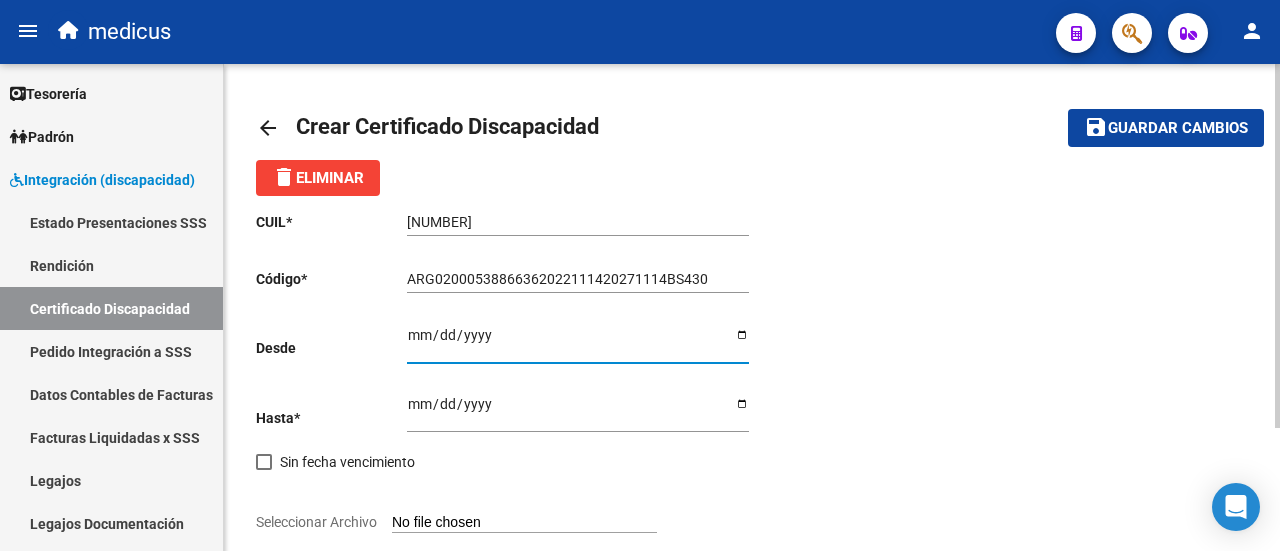click on "Ingresar fec. Desde" at bounding box center (578, 342) 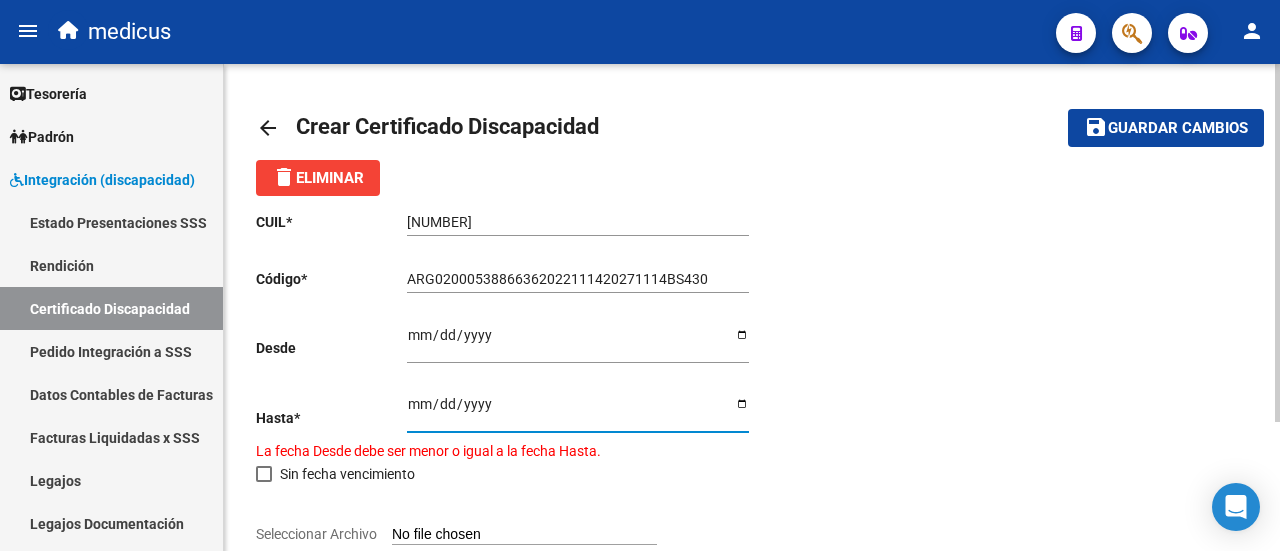type on "[DATE]" 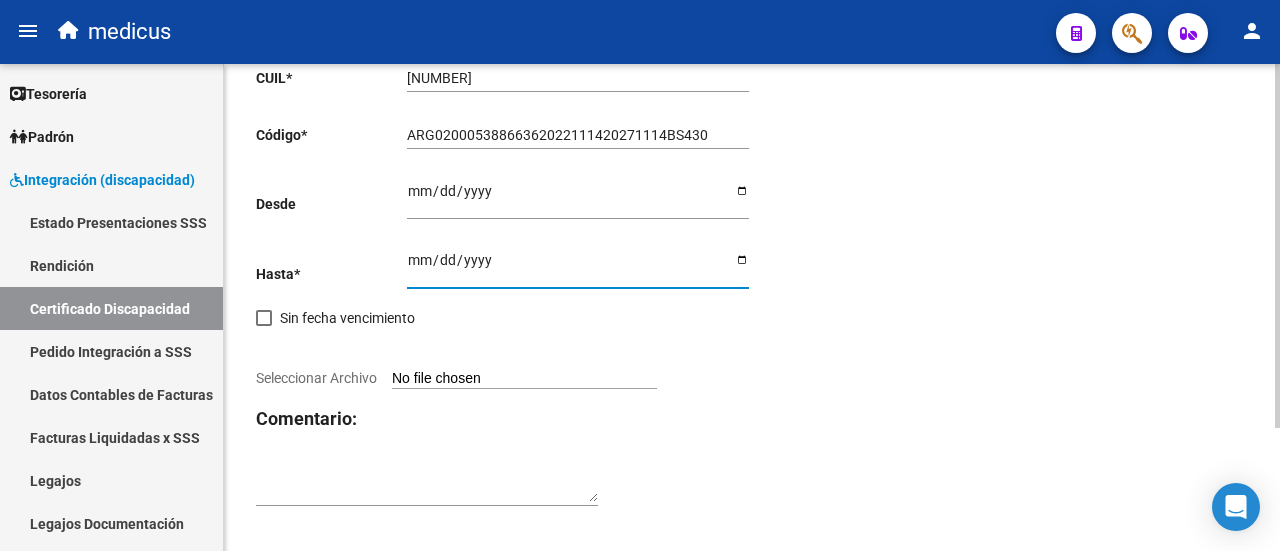 scroll, scrollTop: 164, scrollLeft: 0, axis: vertical 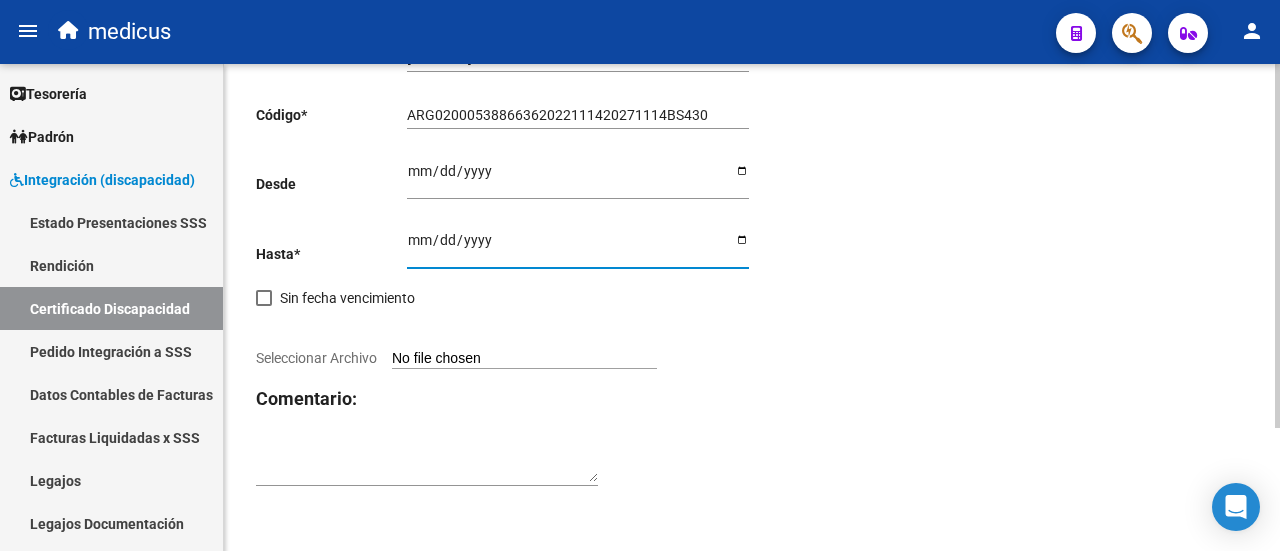 click on "Seleccionar Archivo" at bounding box center [524, 359] 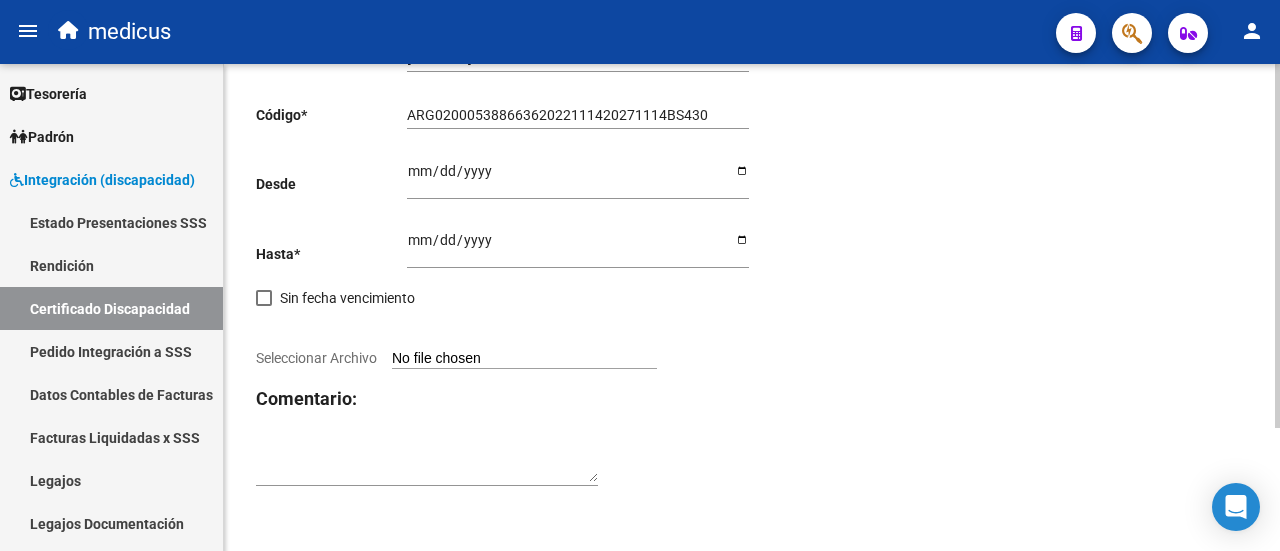 type on "C:\fakepath\CUD.pdf" 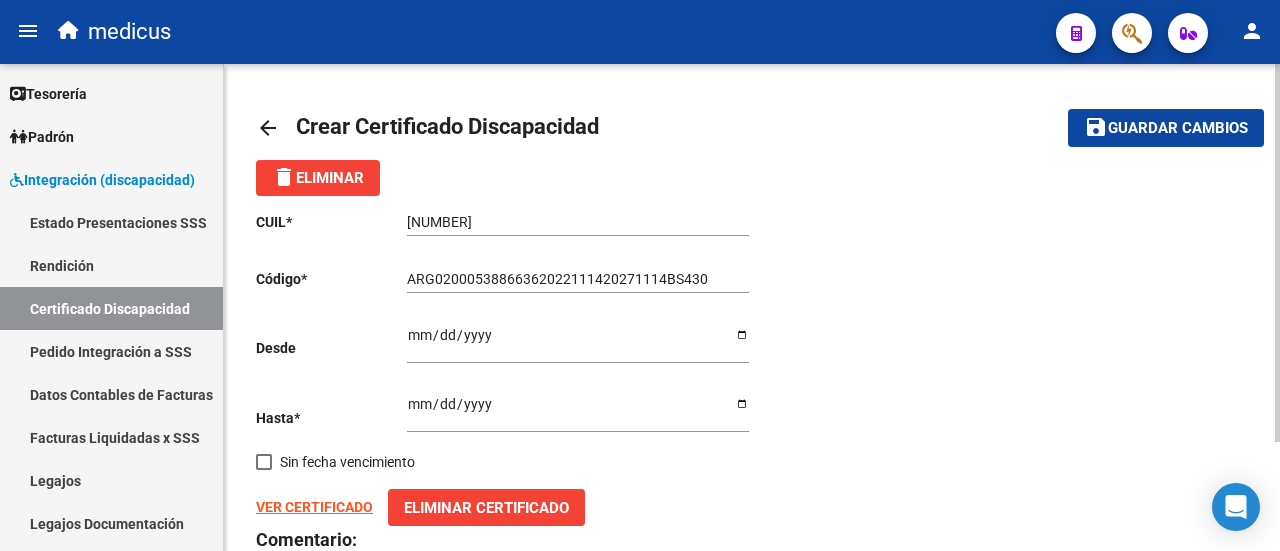 scroll, scrollTop: 0, scrollLeft: 0, axis: both 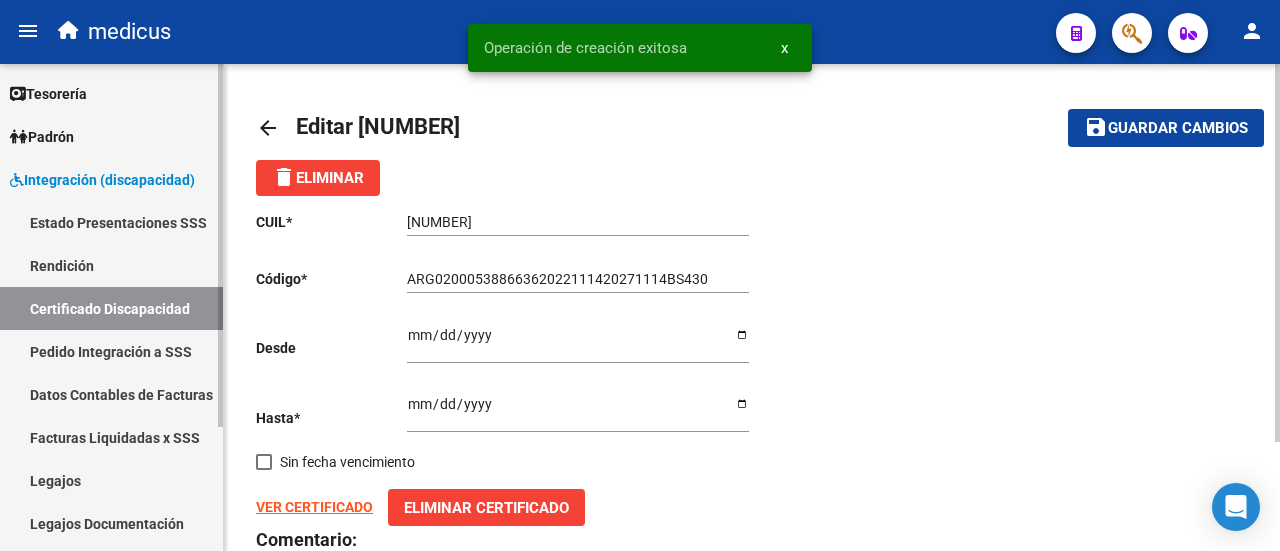 click on "Legajos" at bounding box center (111, 480) 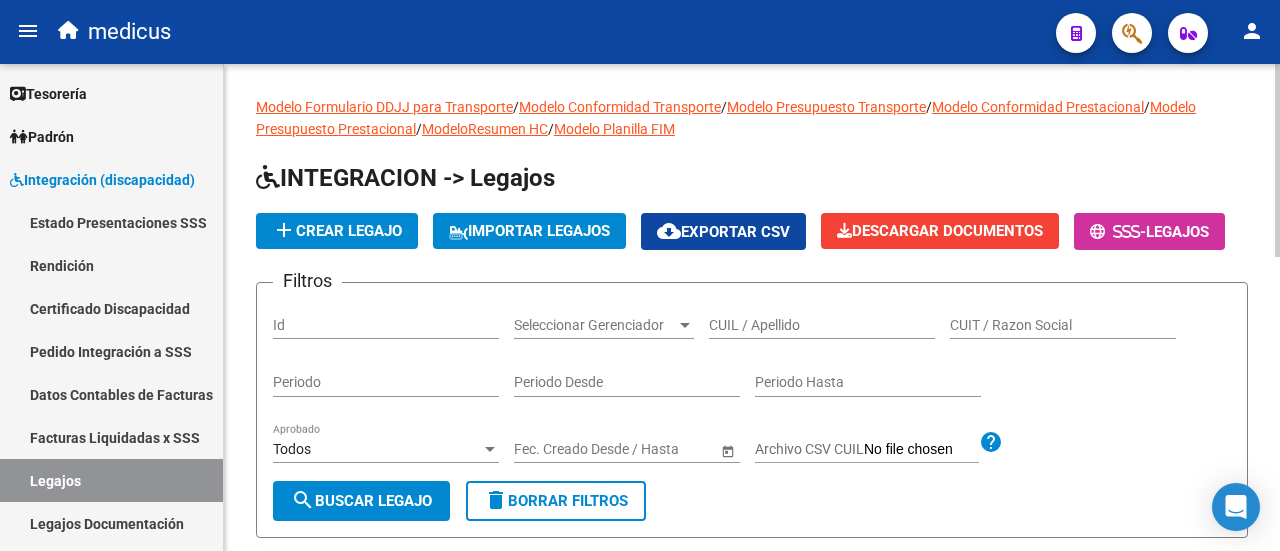 click on "CUIL / Apellido" at bounding box center (822, 325) 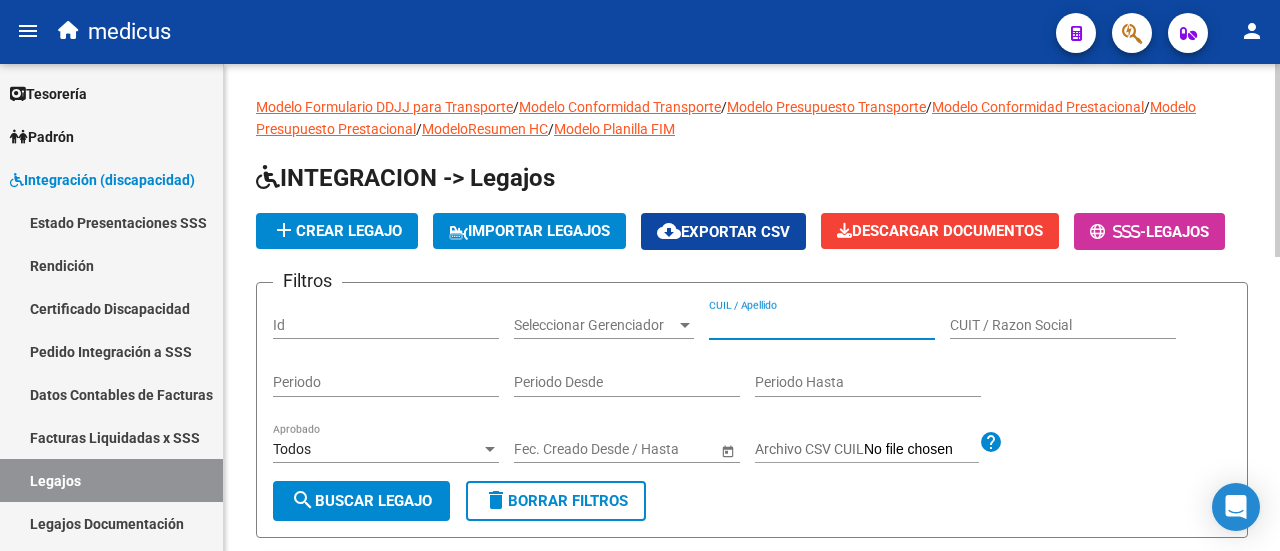 paste on "[NUMBER]" 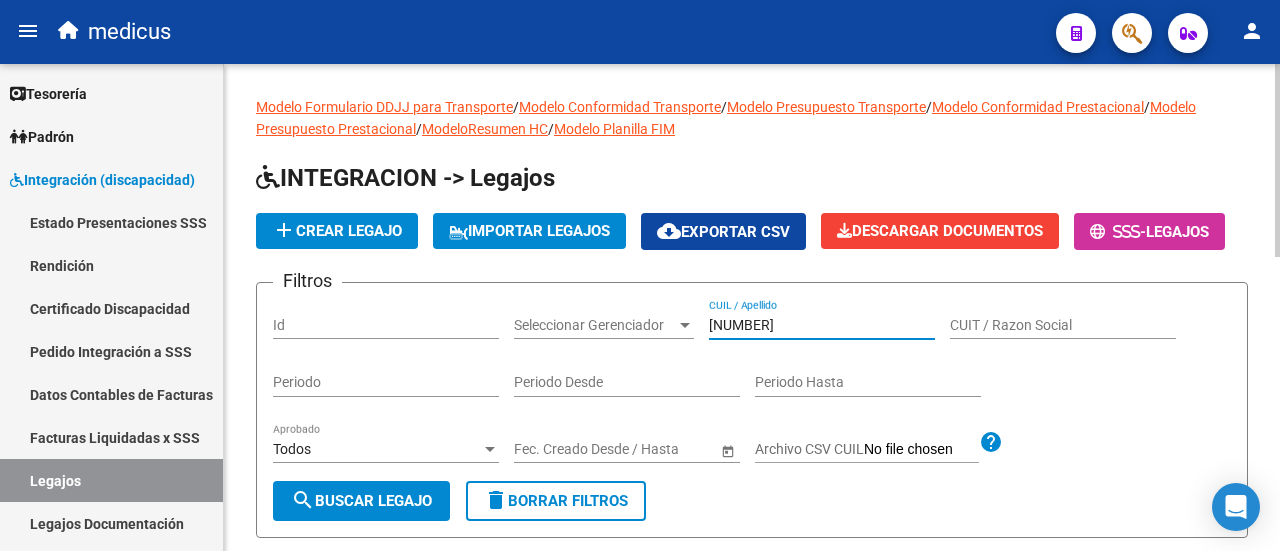 scroll, scrollTop: 200, scrollLeft: 0, axis: vertical 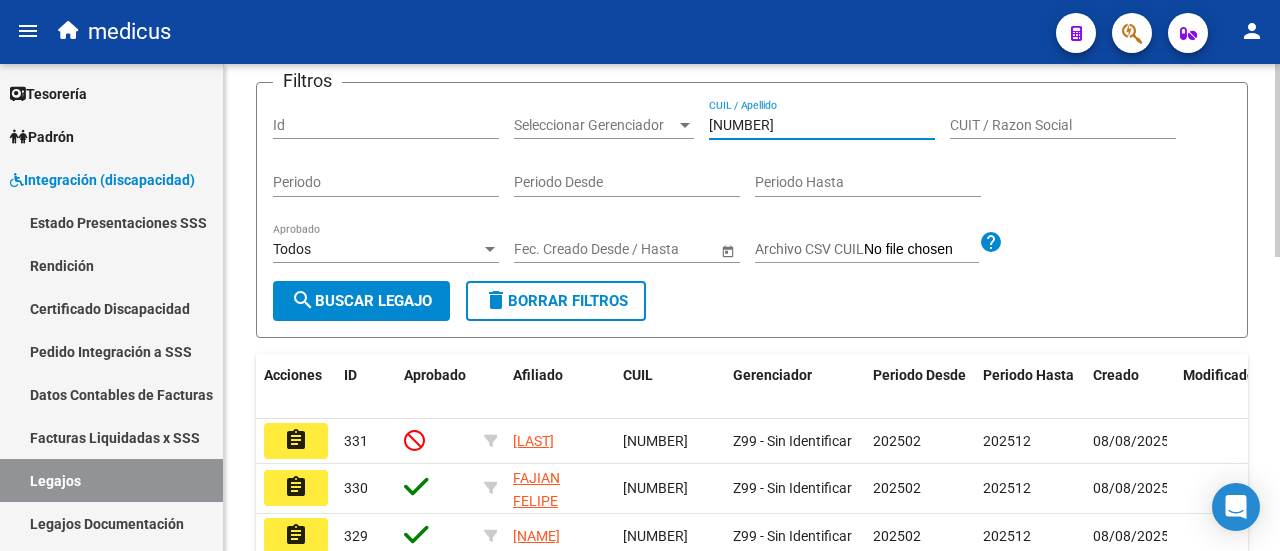 type on "[NUMBER]" 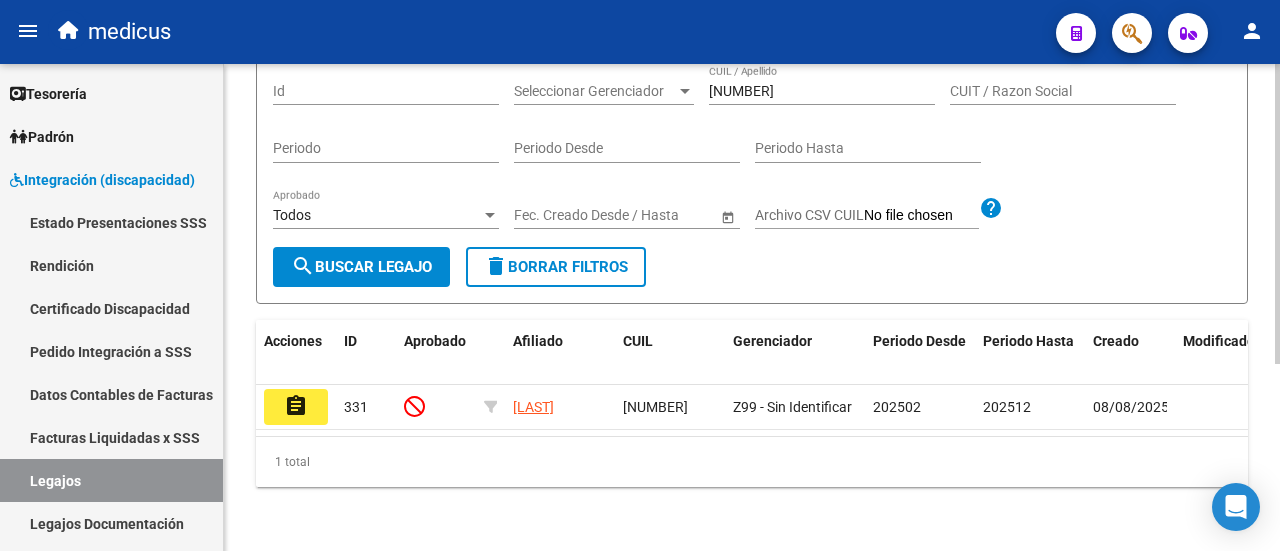 scroll, scrollTop: 300, scrollLeft: 0, axis: vertical 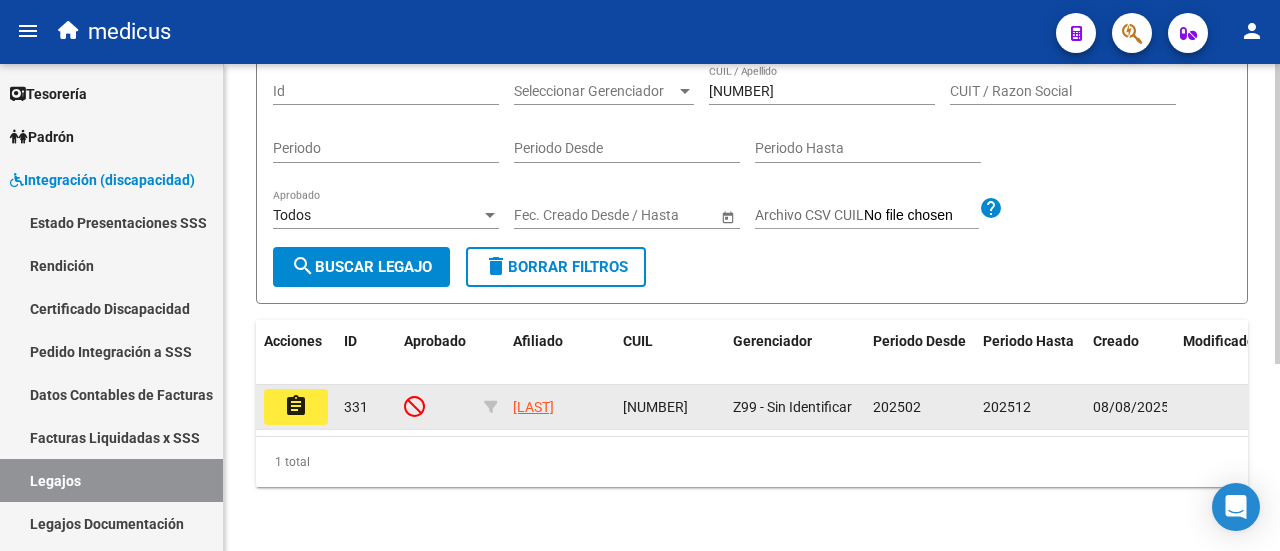 click on "assignment" 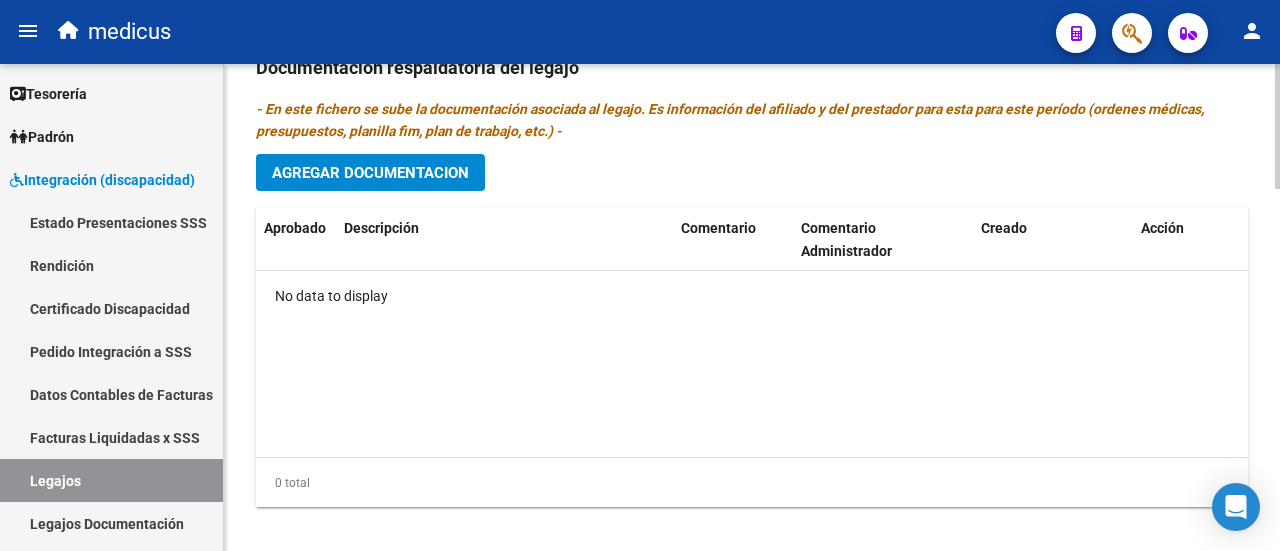 scroll, scrollTop: 1416, scrollLeft: 0, axis: vertical 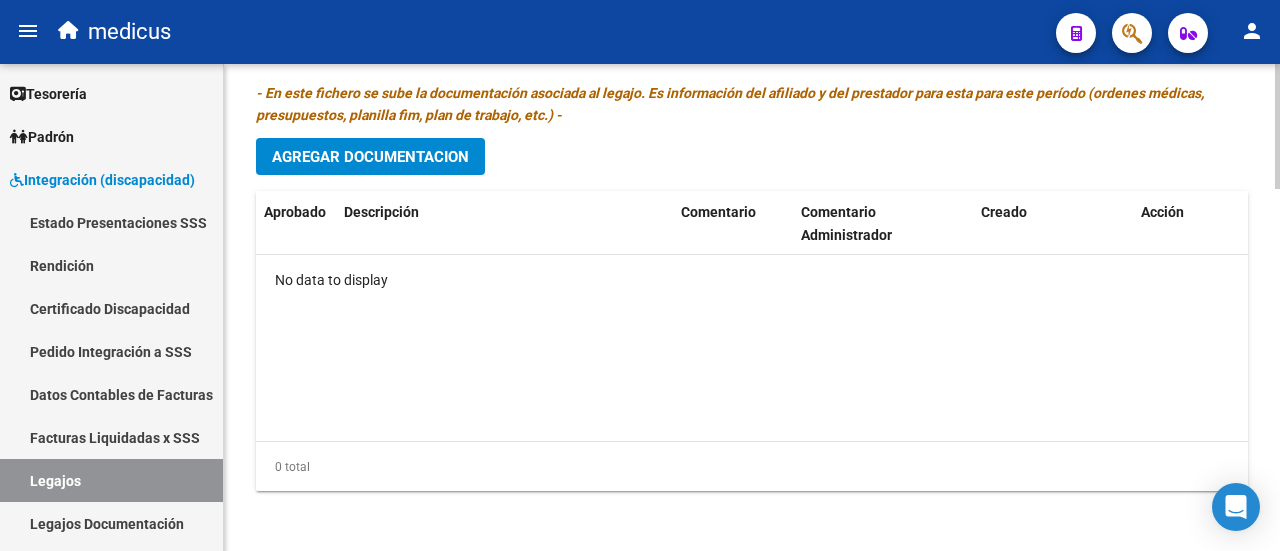 click on "Agregar Documentacion" 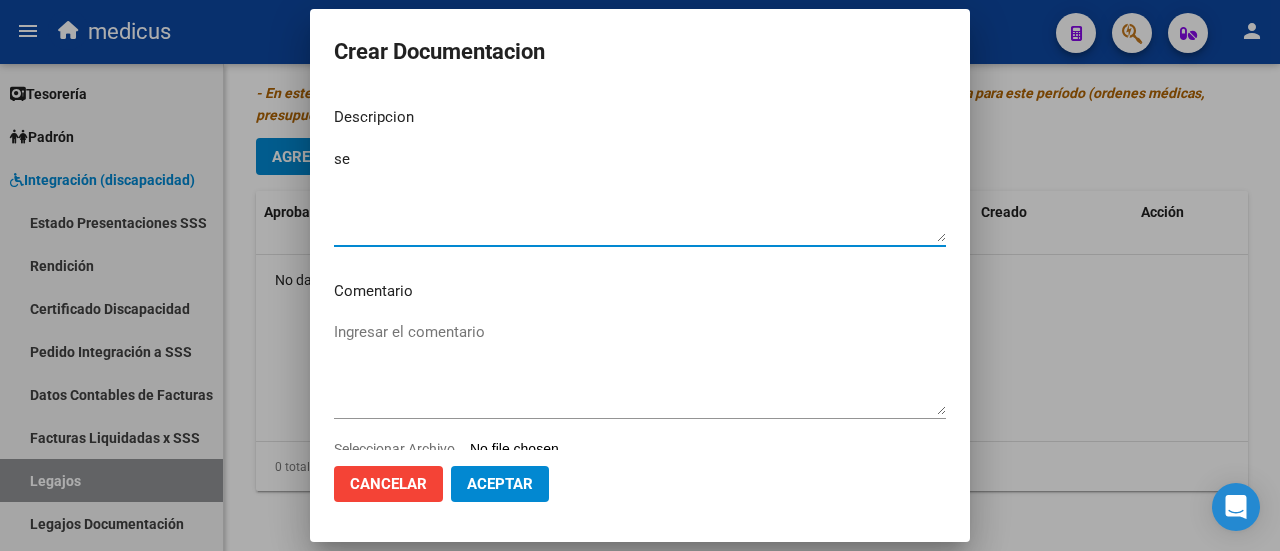 type on "s" 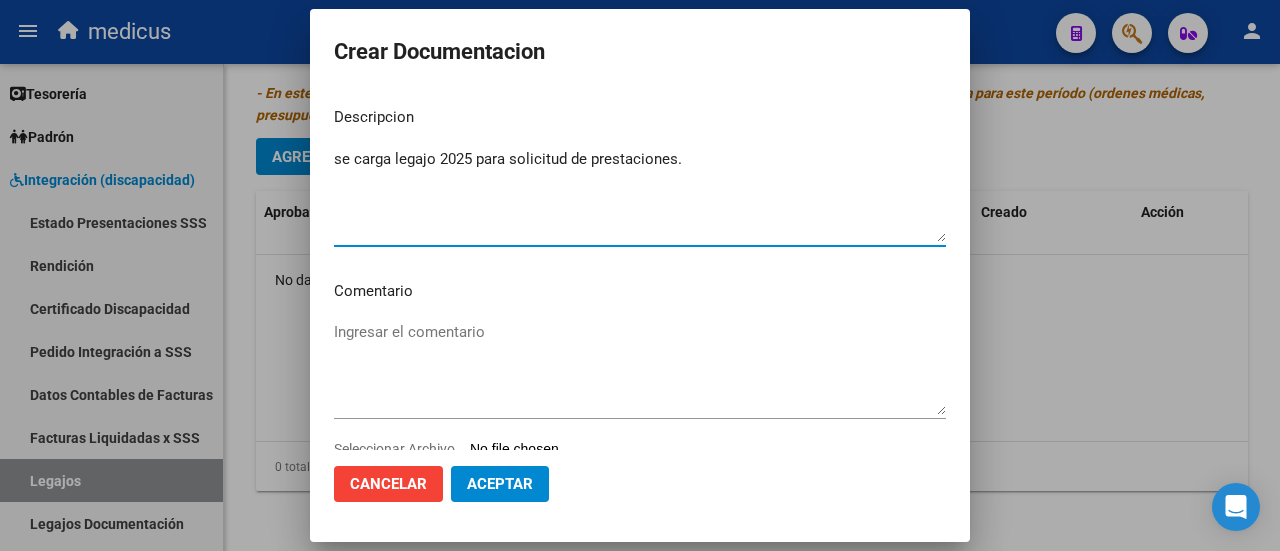 type on "se carga legajo 2025 para solicitud de prestaciones." 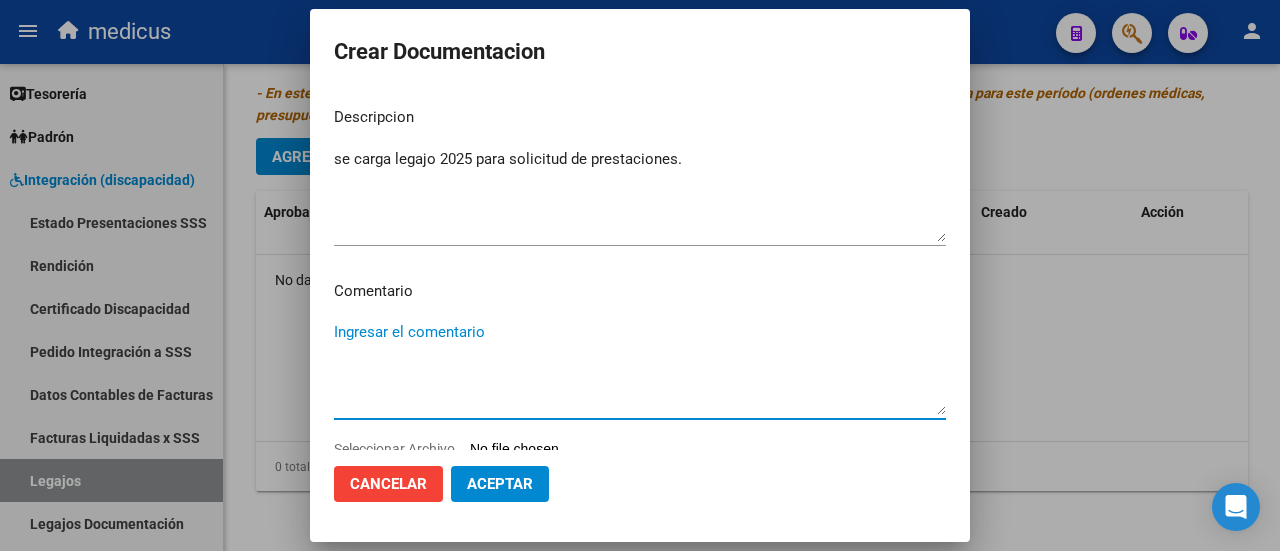 click on "Ingresar el comentario" at bounding box center [640, 368] 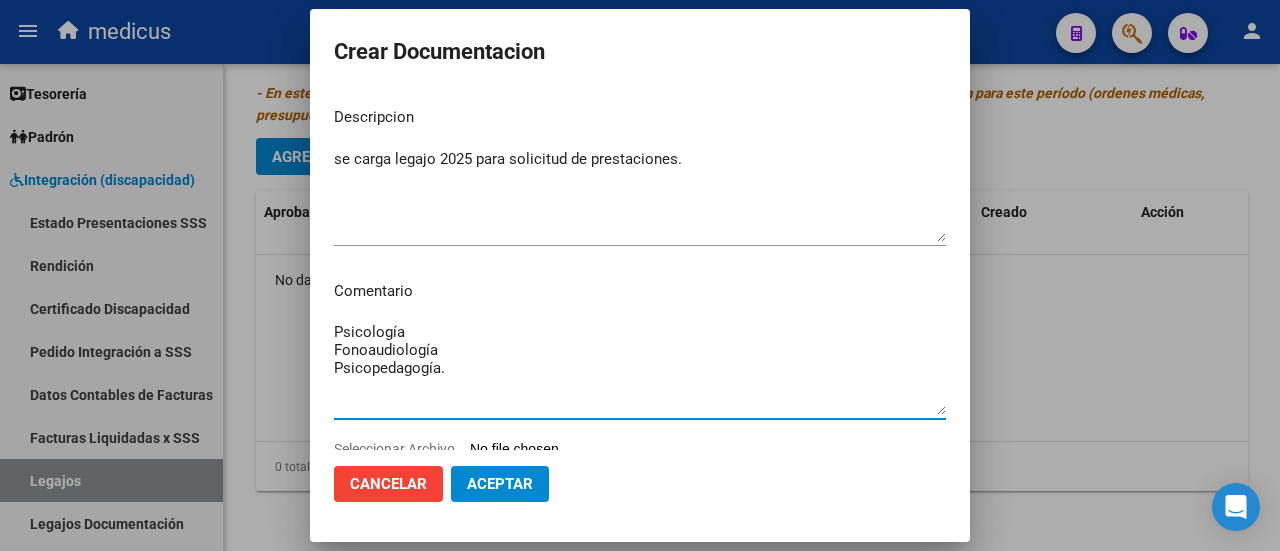 click on "Psicología
Fonoaudiología
Psicopedagogía." at bounding box center [640, 368] 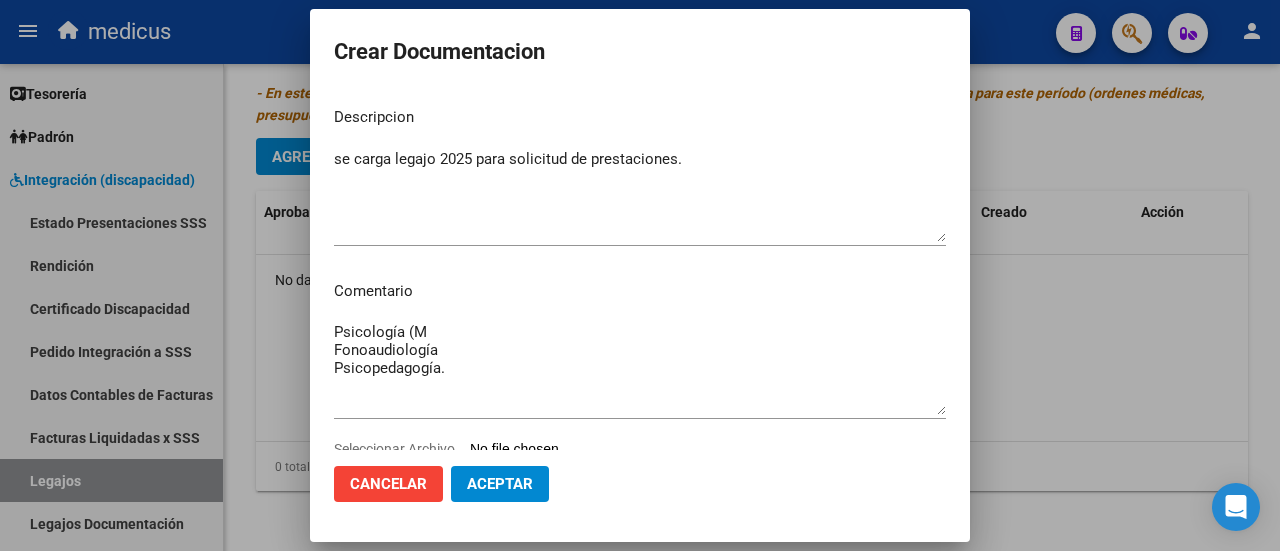 click on "Psicología (M
Fonoaudiología
Psicopedagogía." at bounding box center [640, 368] 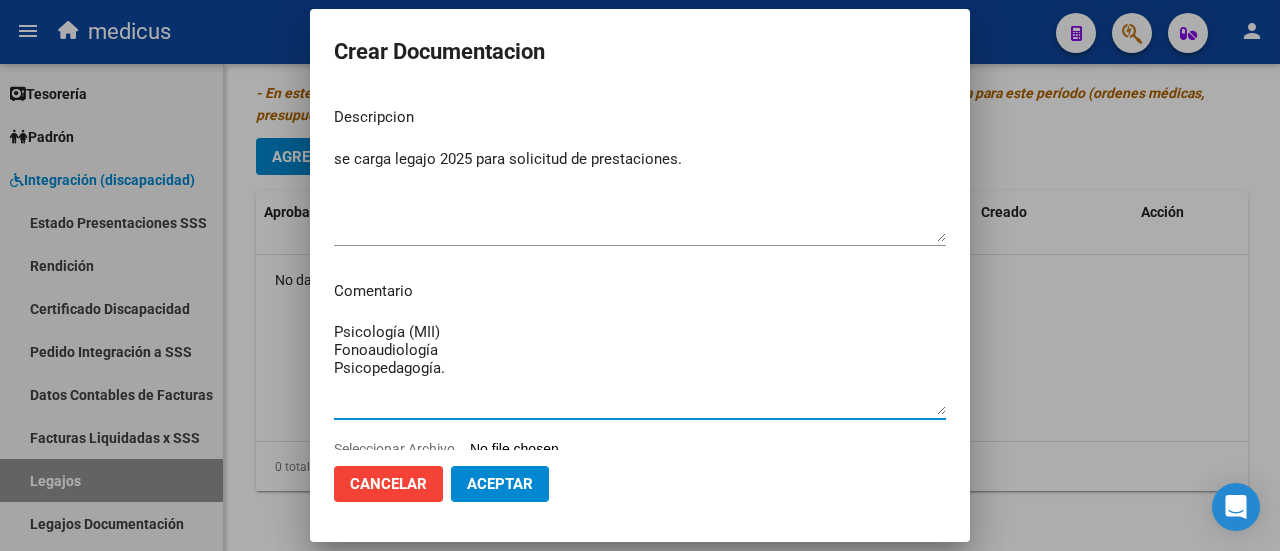 click on "Psicología (MII)
Fonoaudiología
Psicopedagogía." at bounding box center [640, 368] 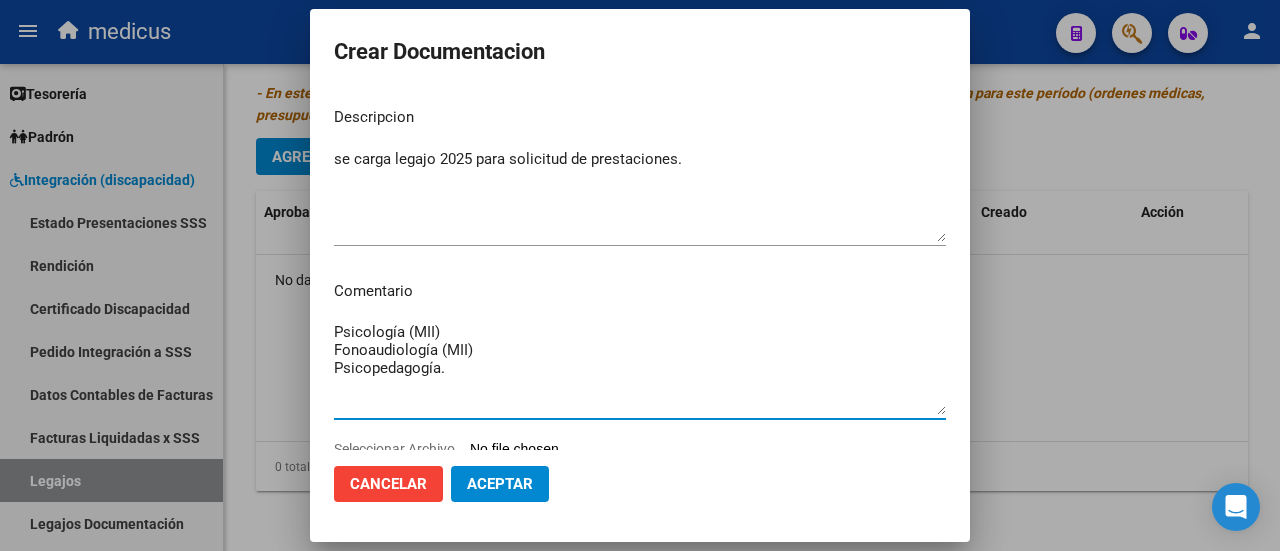 click on "Psicología (MII)
Fonoaudiología (MII)
Psicopedagogía." at bounding box center [640, 368] 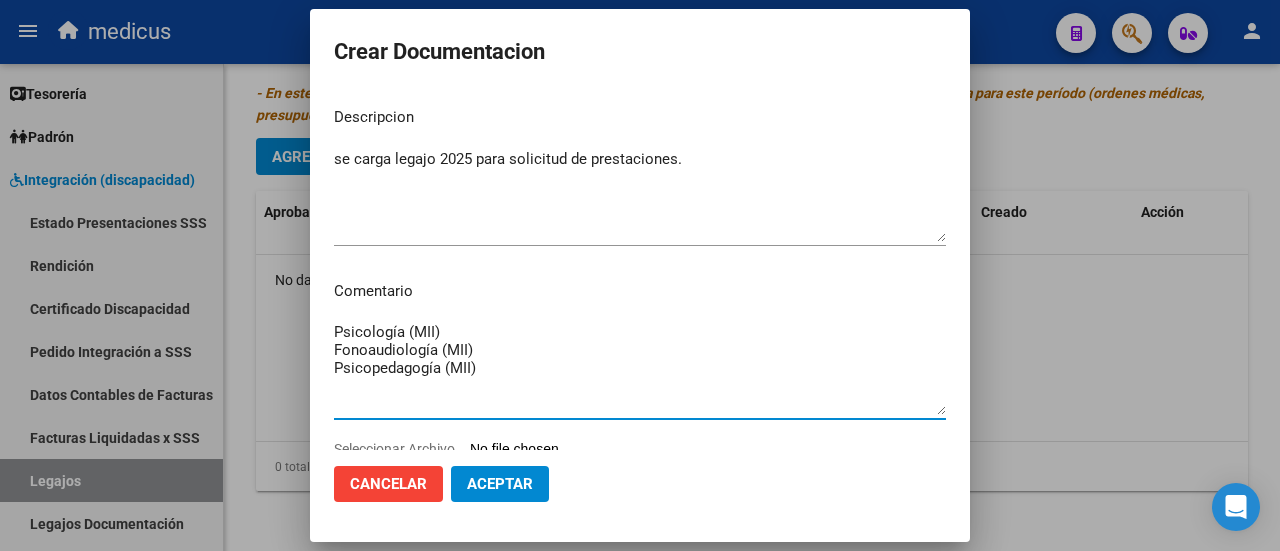 scroll, scrollTop: 58, scrollLeft: 0, axis: vertical 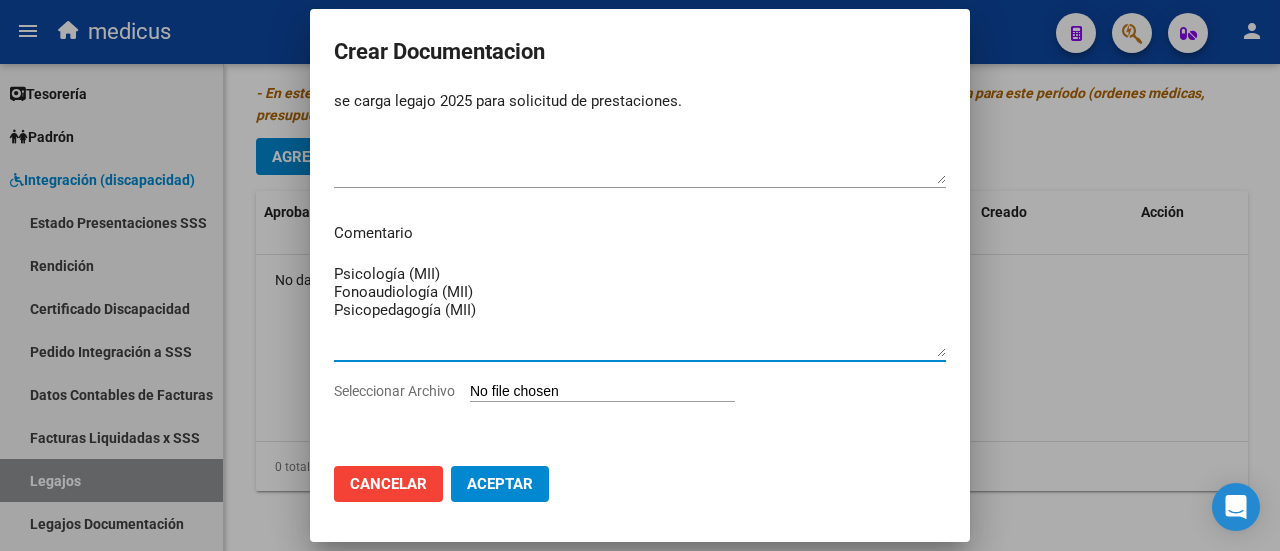 type on "Psicología (MII)
Fonoaudiología (MII)
Psicopedagogía (MII)" 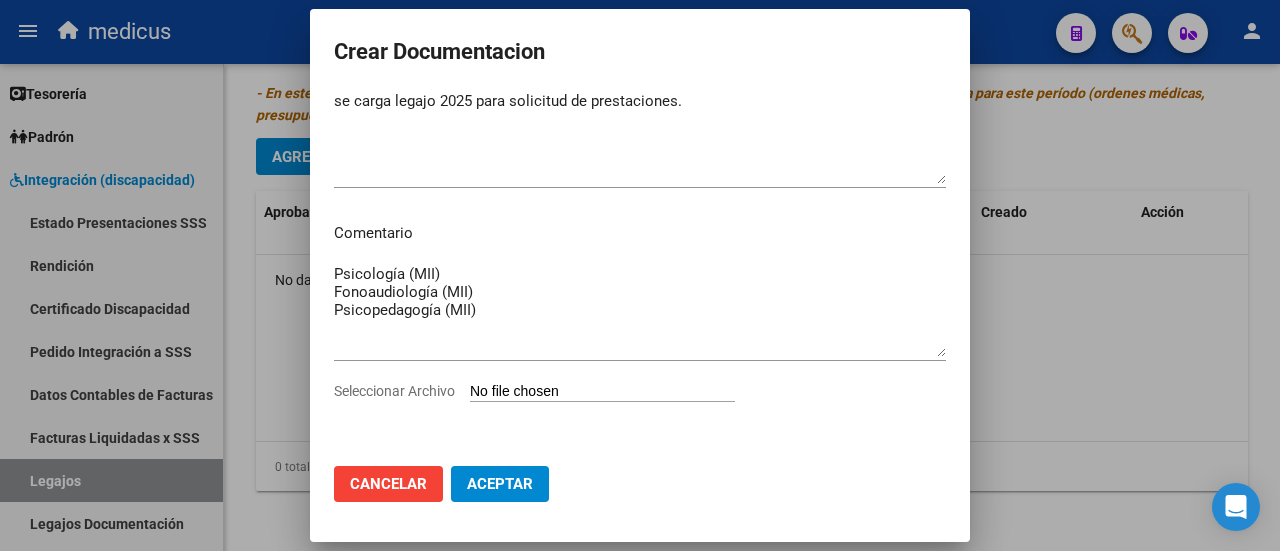 type on "C:\fakepath\[NAME]-[NUMBER].pdf" 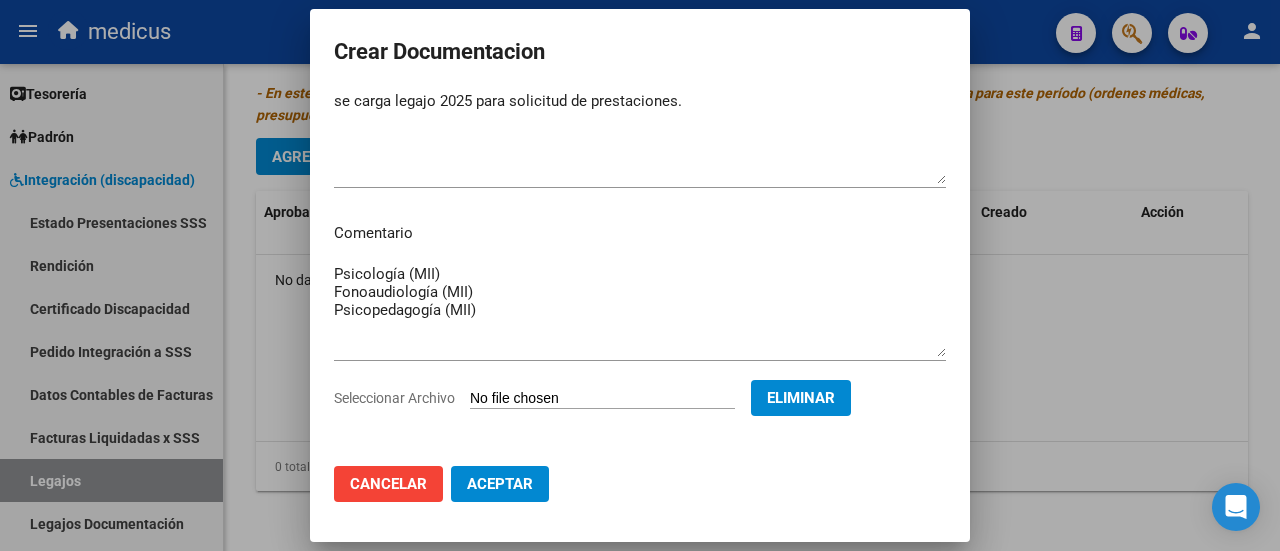 click on "Aceptar" 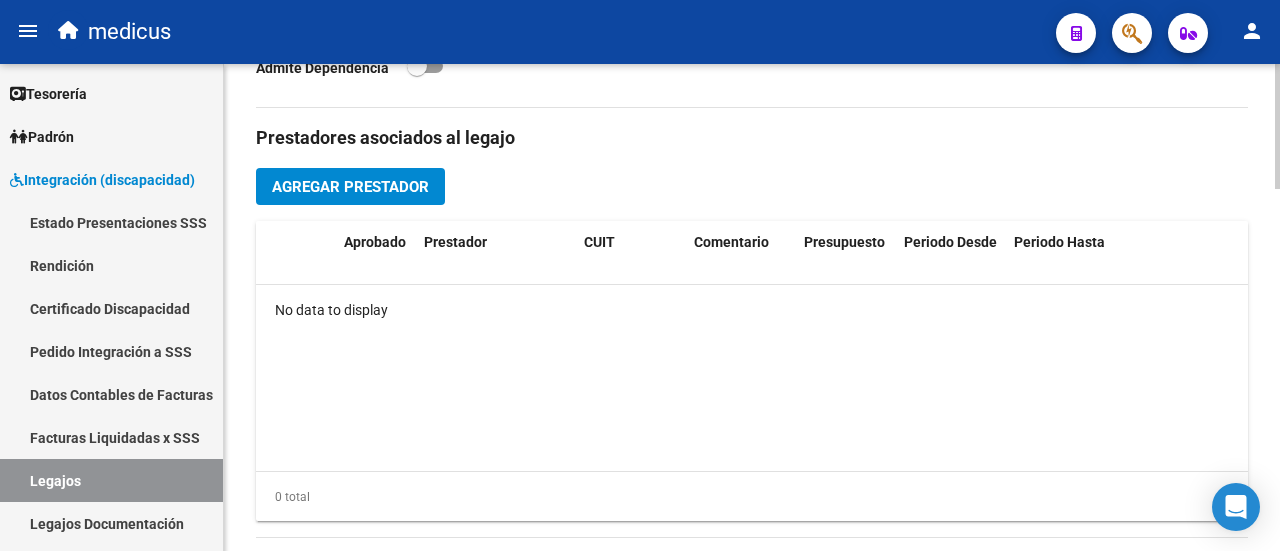 scroll, scrollTop: 1300, scrollLeft: 0, axis: vertical 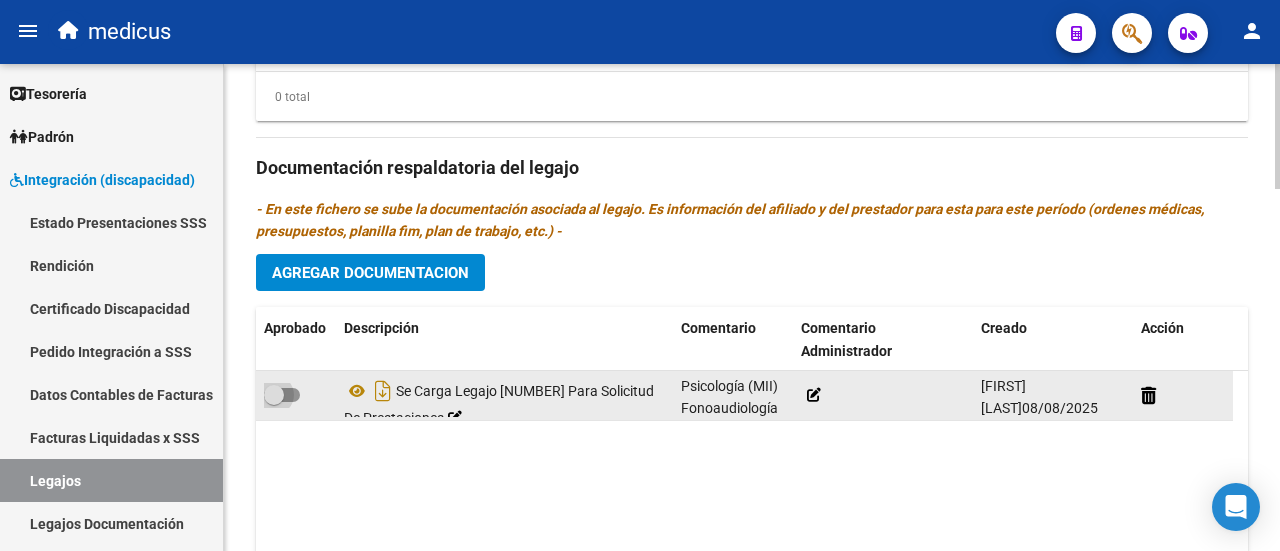 click at bounding box center [282, 395] 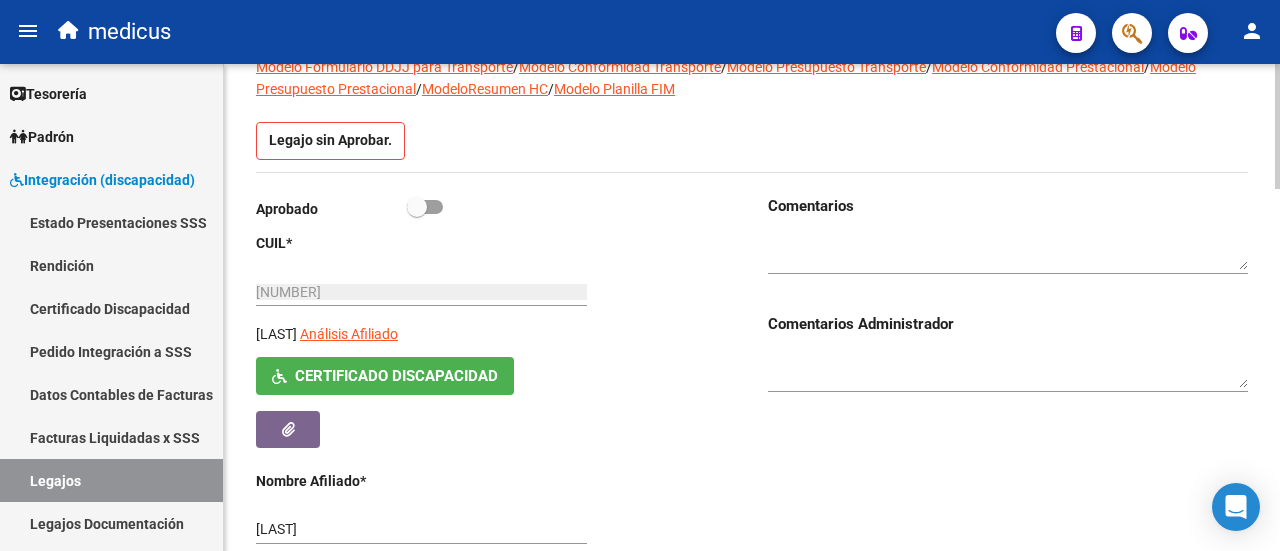 scroll, scrollTop: 100, scrollLeft: 0, axis: vertical 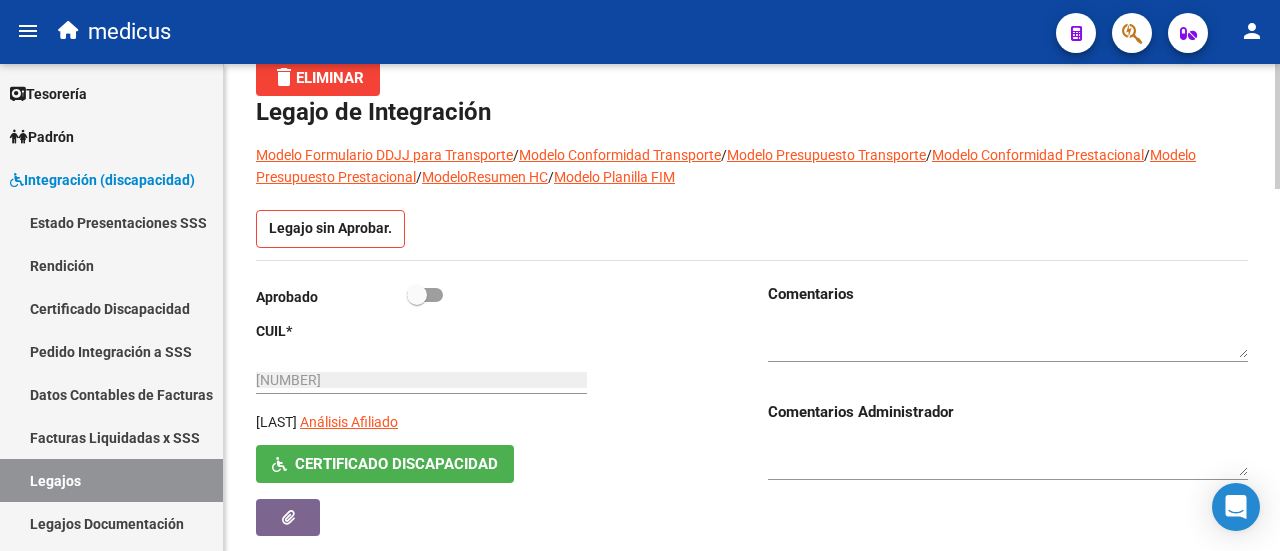 click at bounding box center [425, 295] 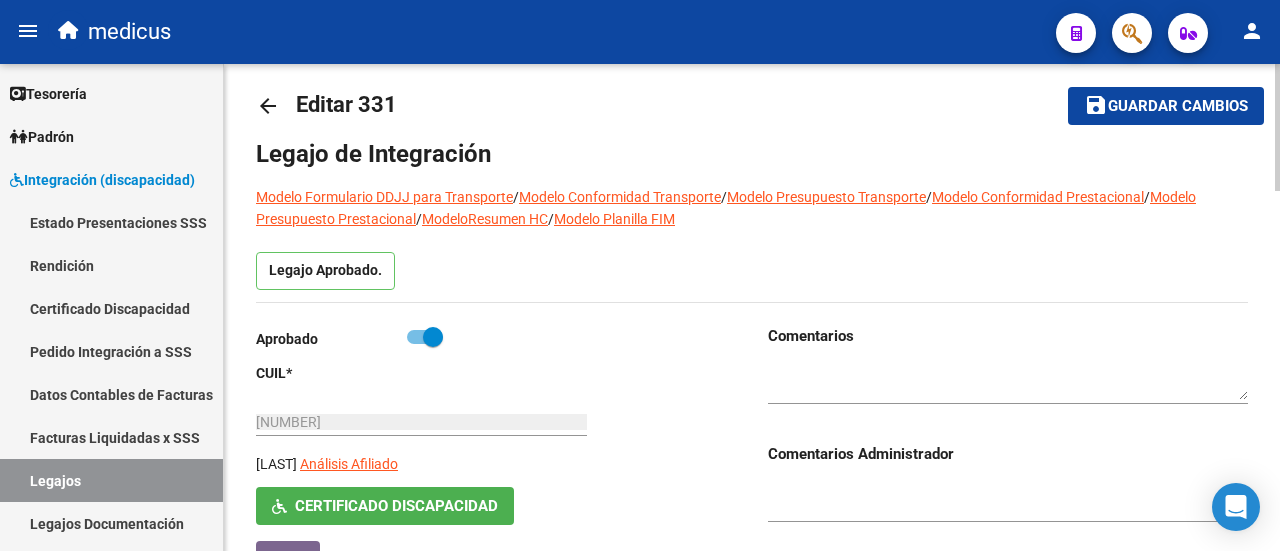 scroll, scrollTop: 0, scrollLeft: 0, axis: both 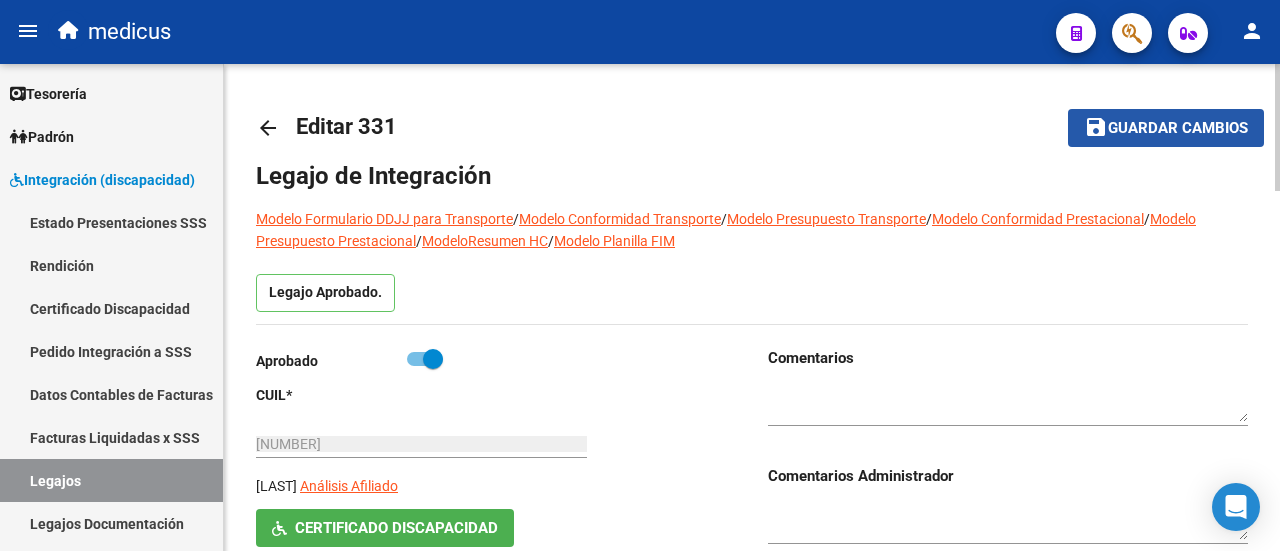 click on "Guardar cambios" 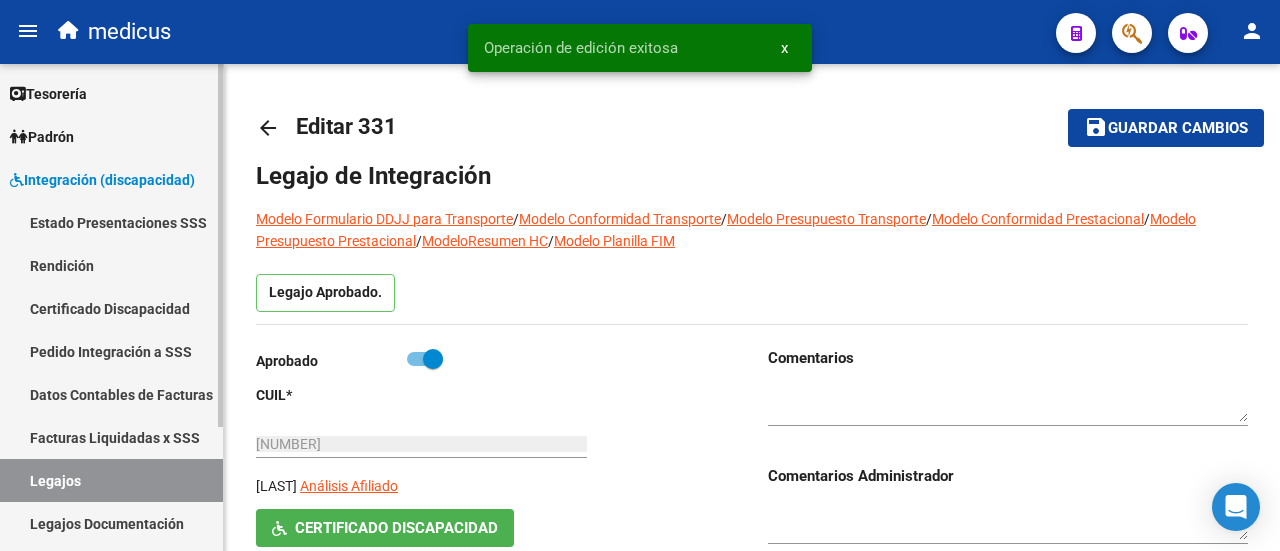 click on "Legajos" at bounding box center [111, 480] 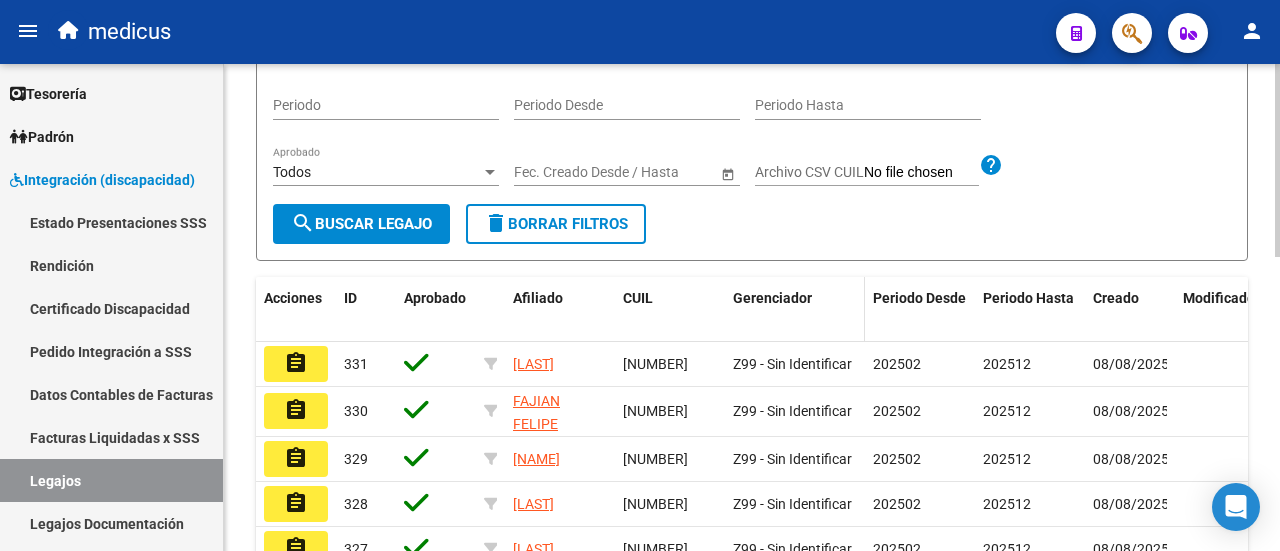 scroll, scrollTop: 300, scrollLeft: 0, axis: vertical 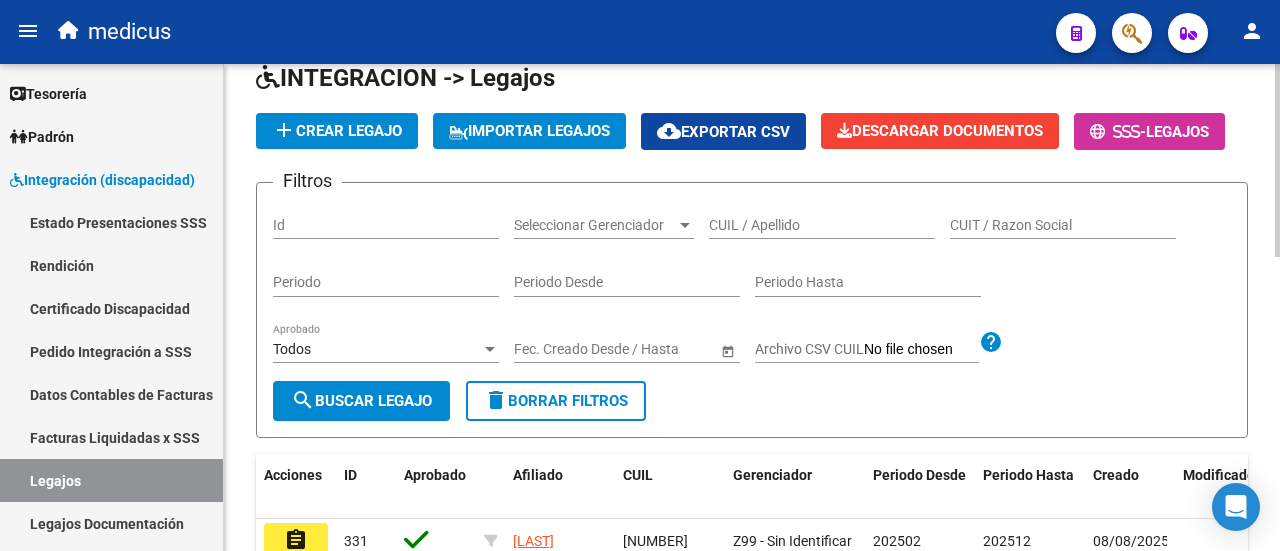 click on "CUIL / Apellido" at bounding box center [822, 225] 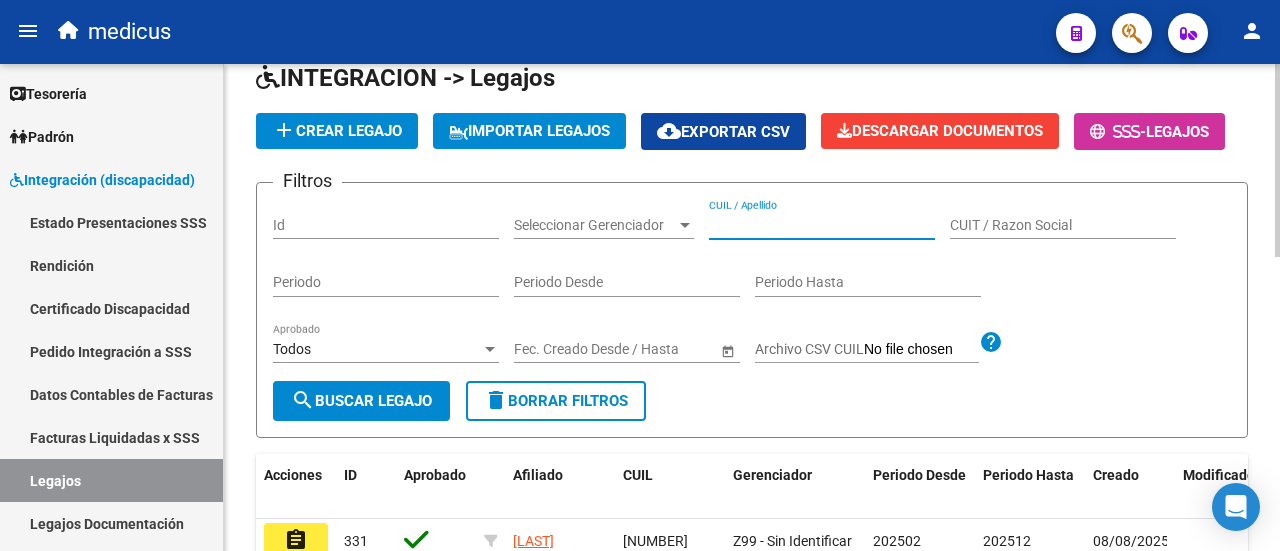 paste on "[NUMBER]" 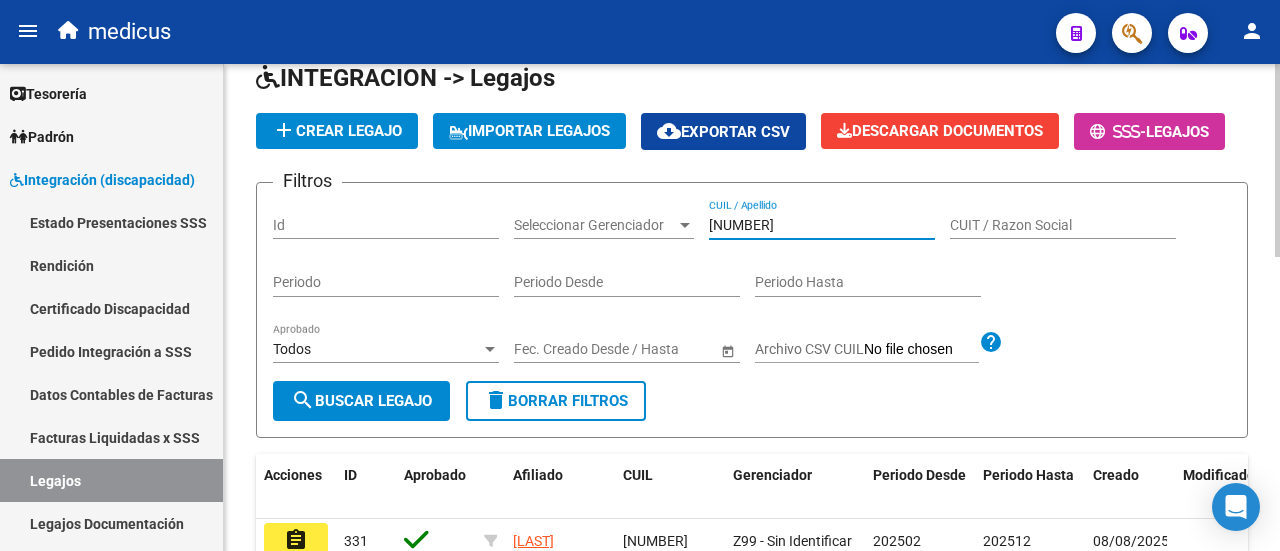 type on "[NUMBER]" 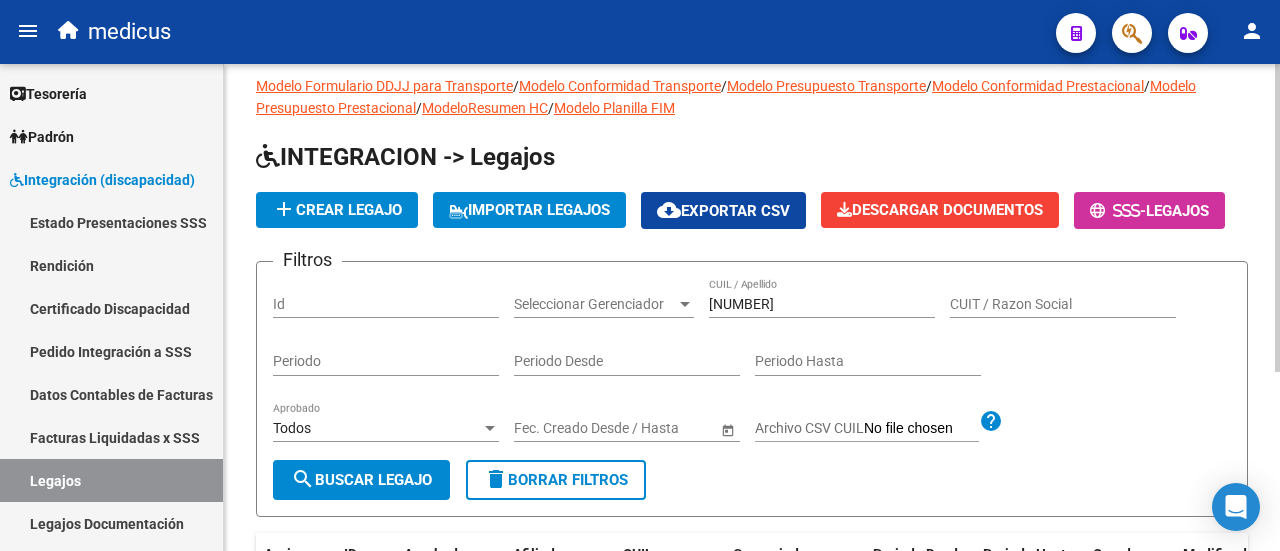 scroll, scrollTop: 0, scrollLeft: 0, axis: both 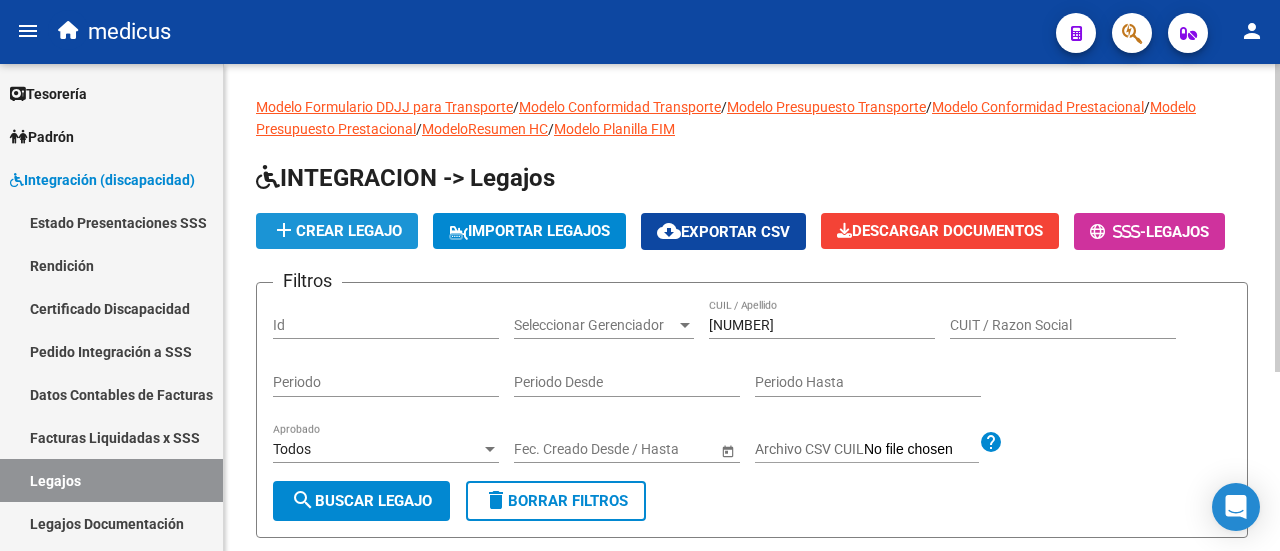 click on "add  Crear Legajo" 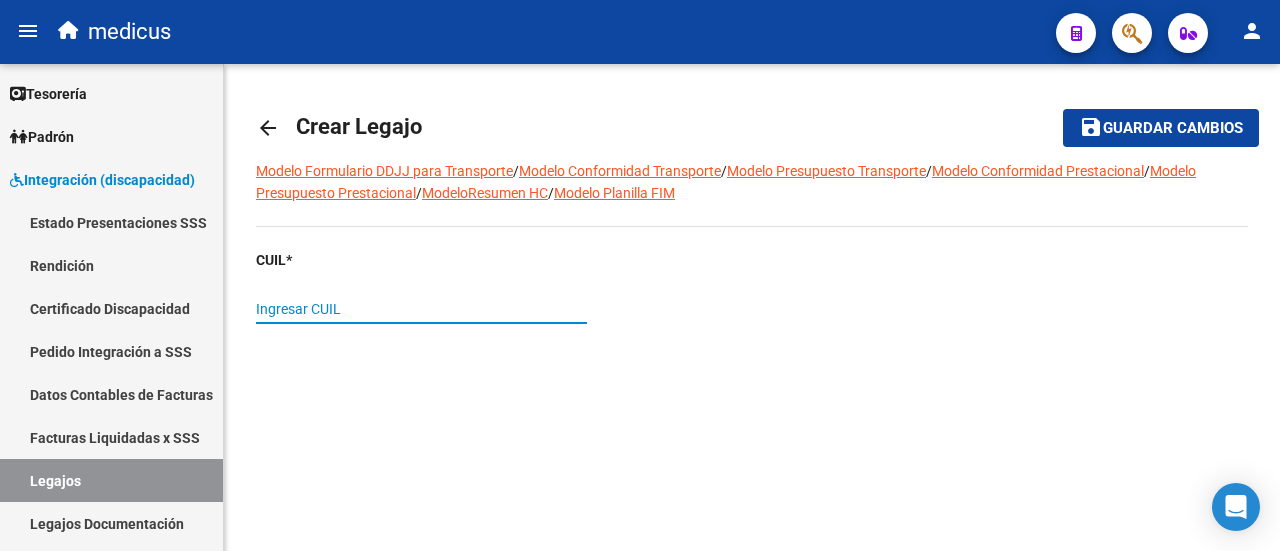 click on "Ingresar CUIL" at bounding box center [421, 309] 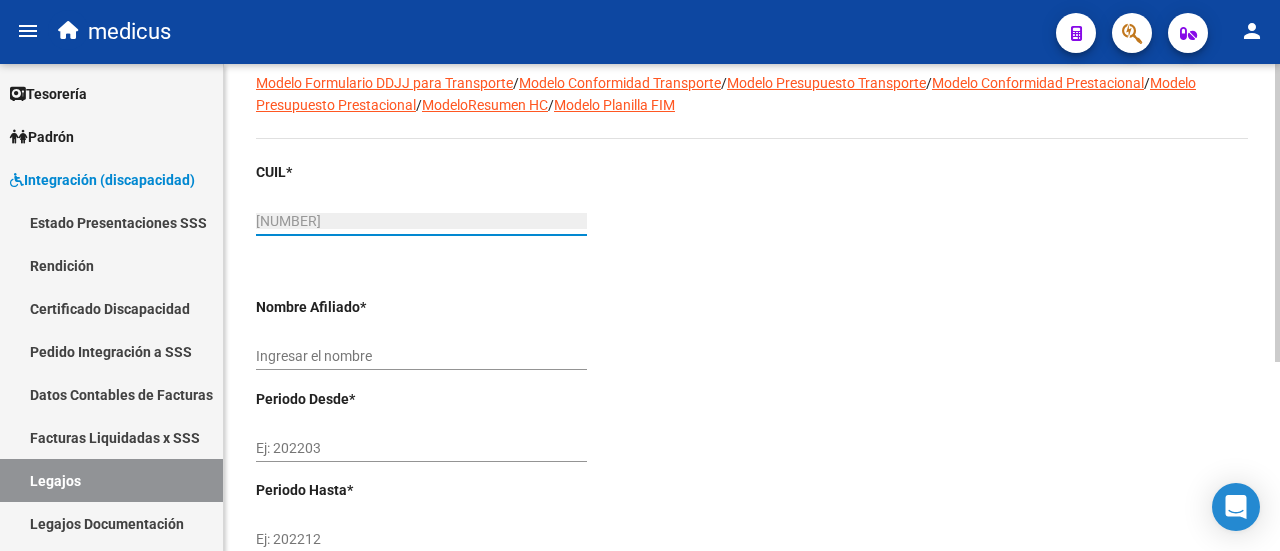 scroll, scrollTop: 200, scrollLeft: 0, axis: vertical 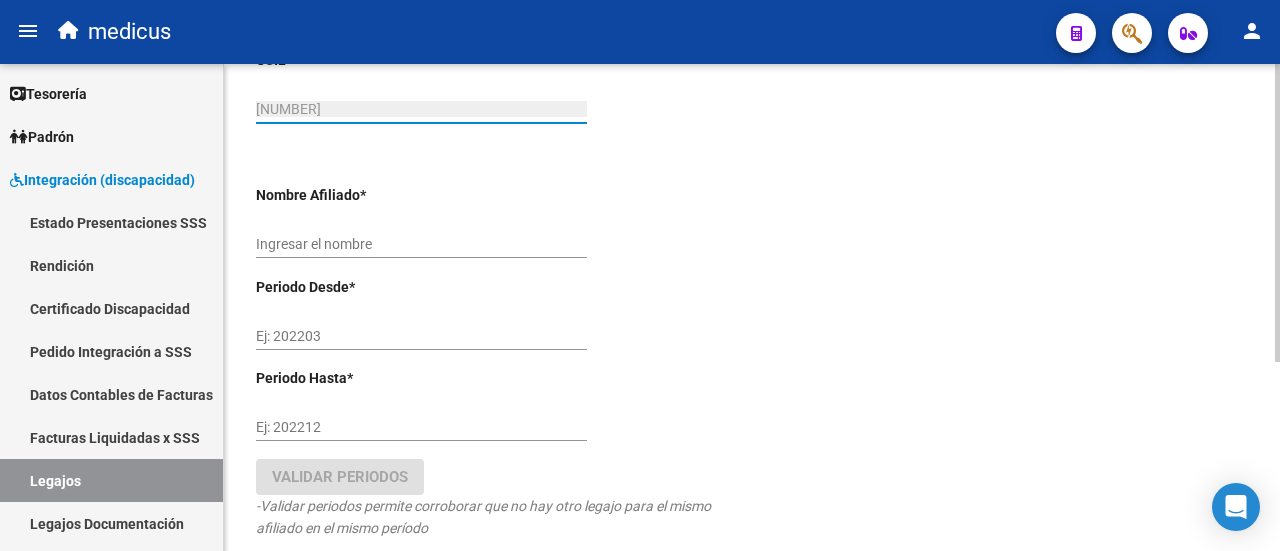 type on "[LAST] [LAST] [FIRST]" 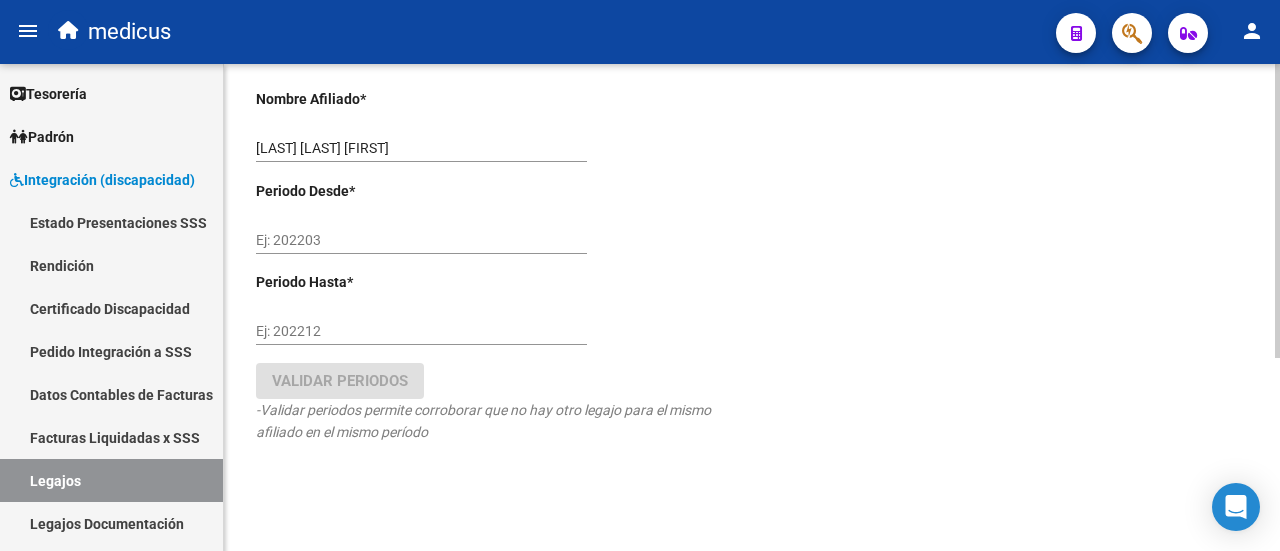 scroll, scrollTop: 319, scrollLeft: 0, axis: vertical 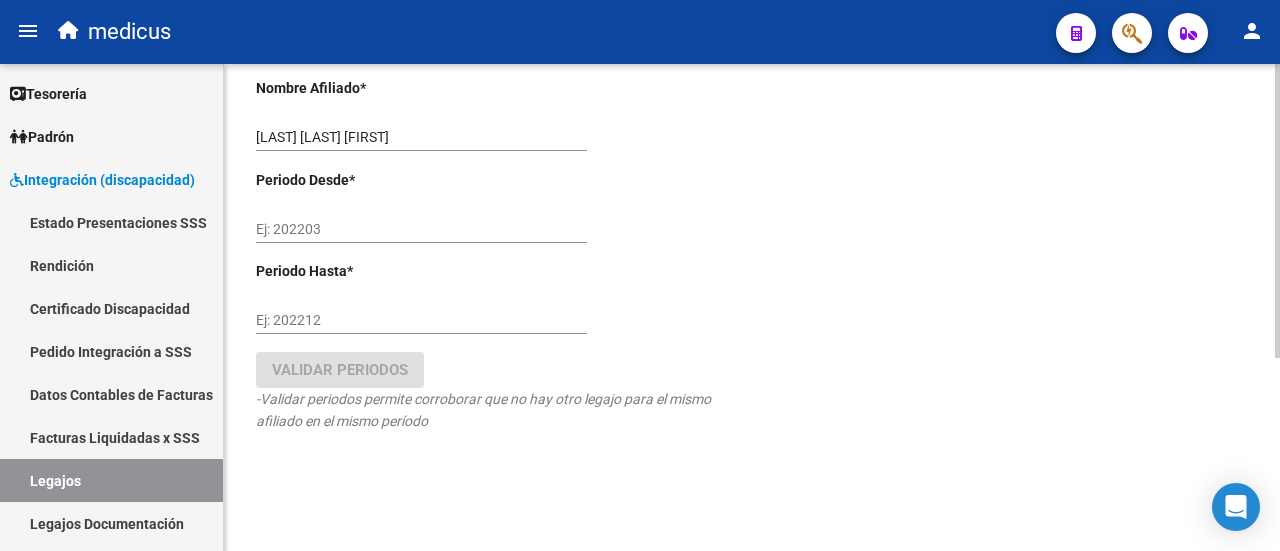 type on "[NUMBER]" 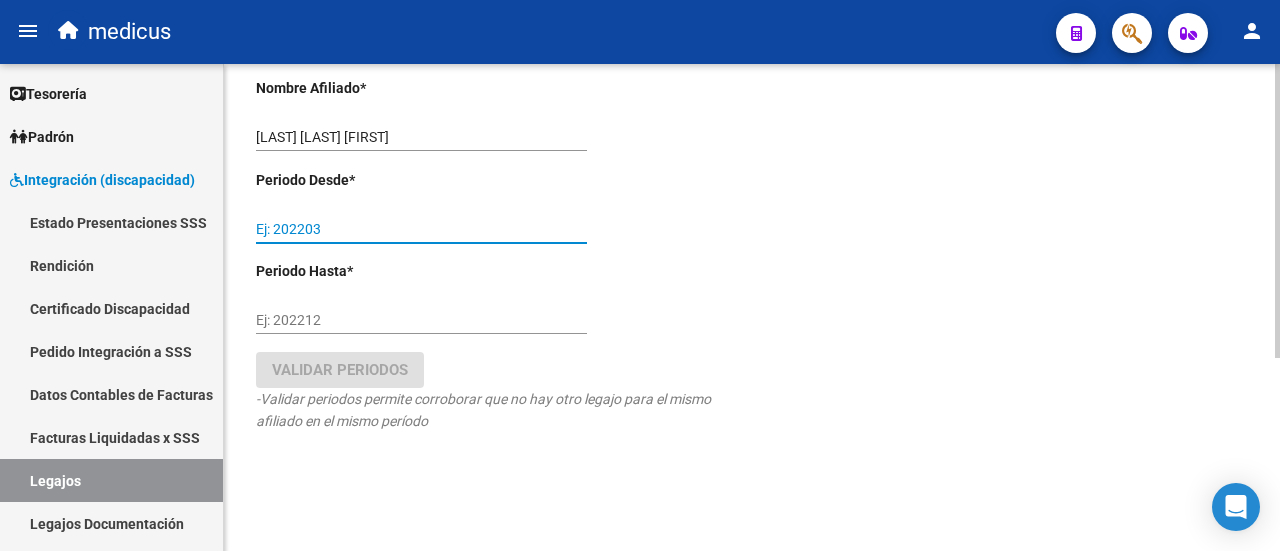 click on "Ej: 202203" at bounding box center [421, 229] 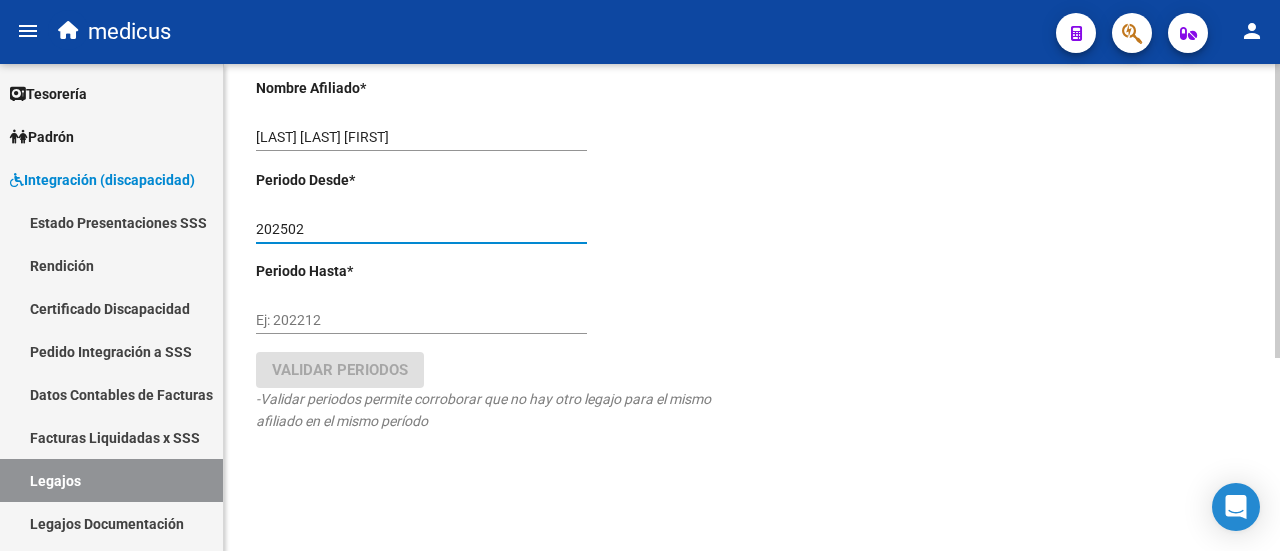 type on "202502" 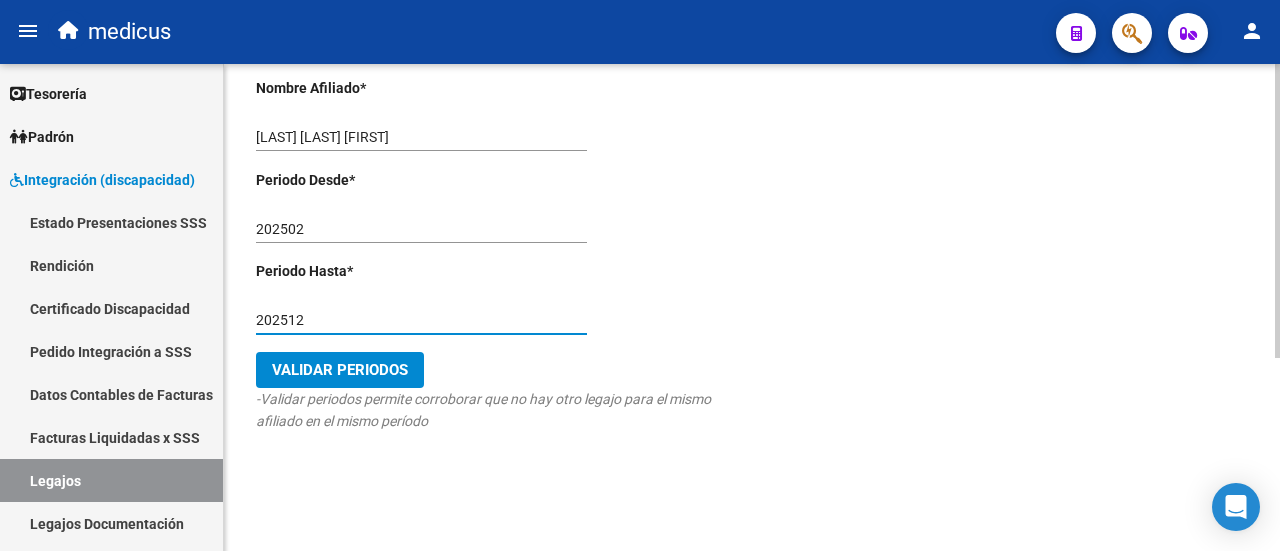 type on "202512" 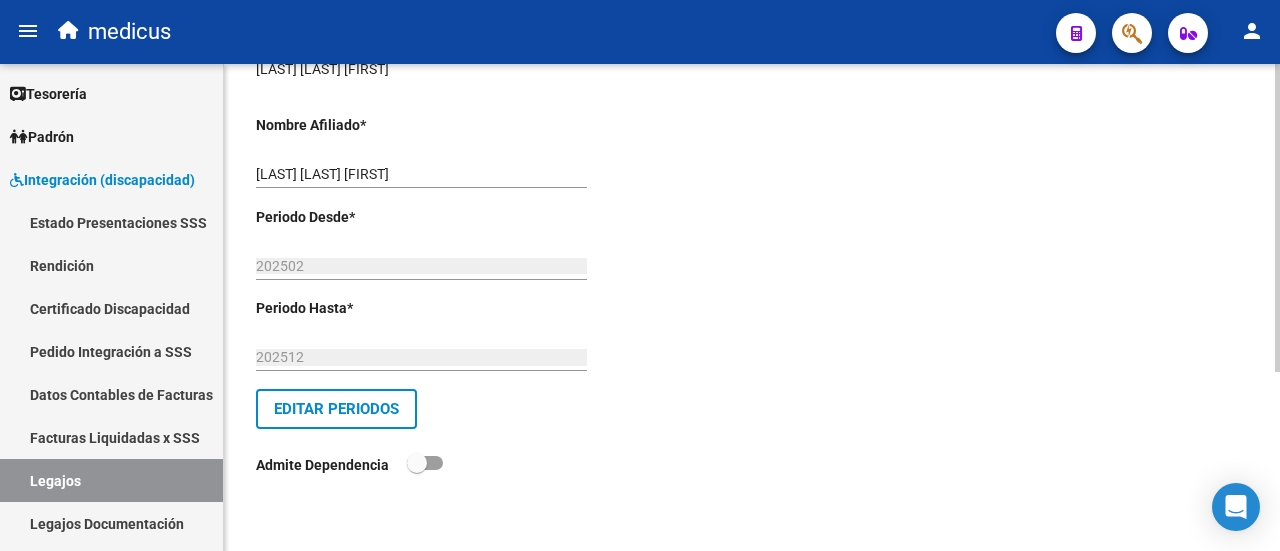 scroll, scrollTop: 0, scrollLeft: 0, axis: both 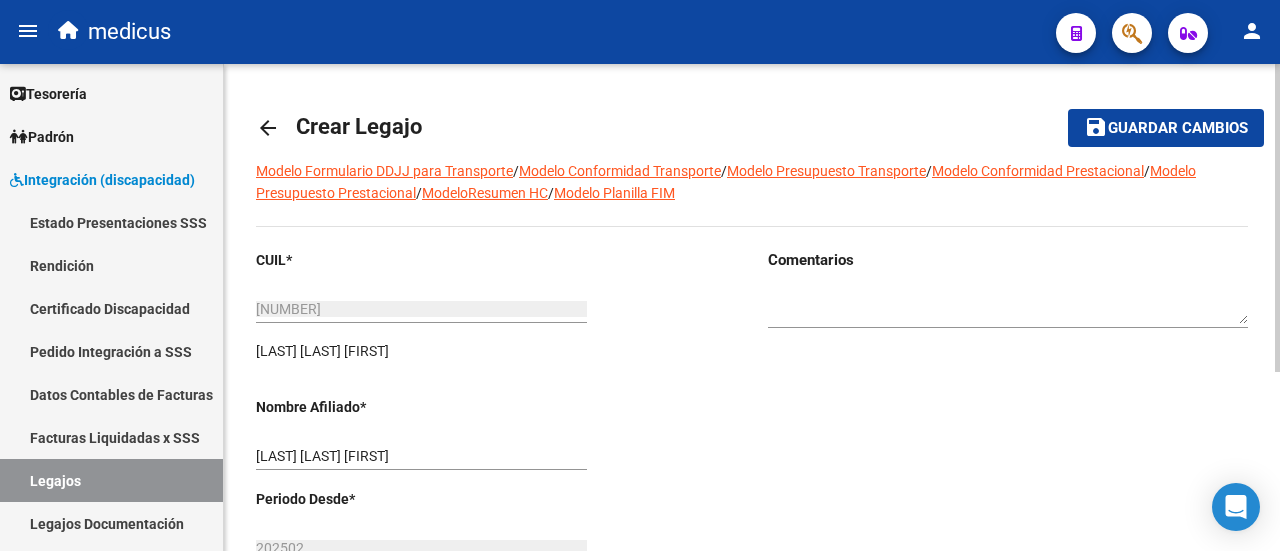 click on "Guardar cambios" 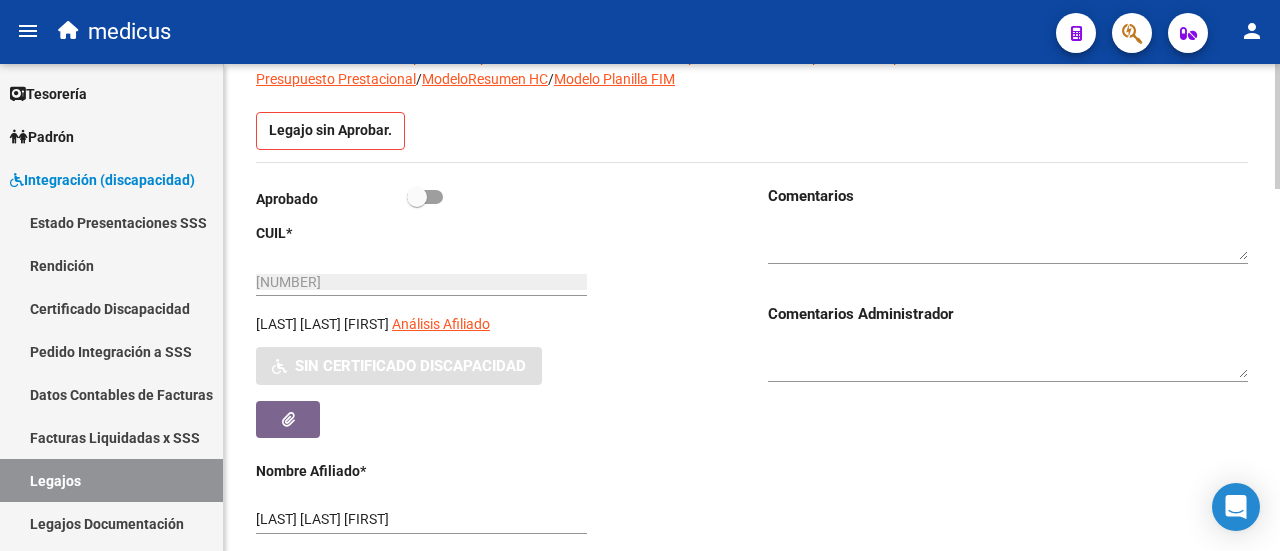 scroll, scrollTop: 100, scrollLeft: 0, axis: vertical 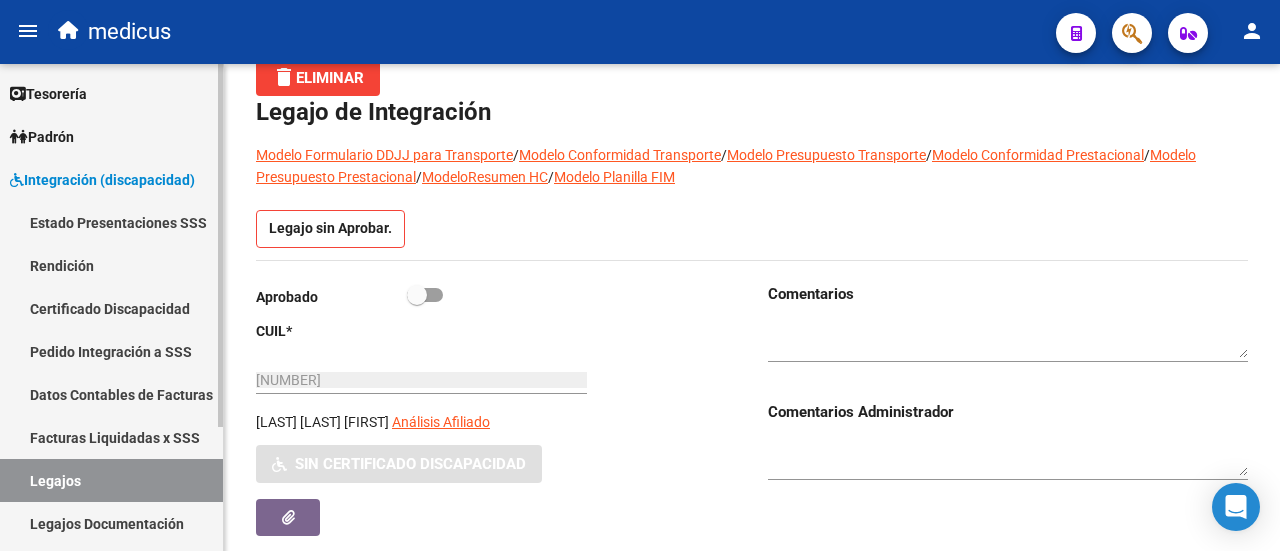 click on "Certificado Discapacidad" at bounding box center [111, 308] 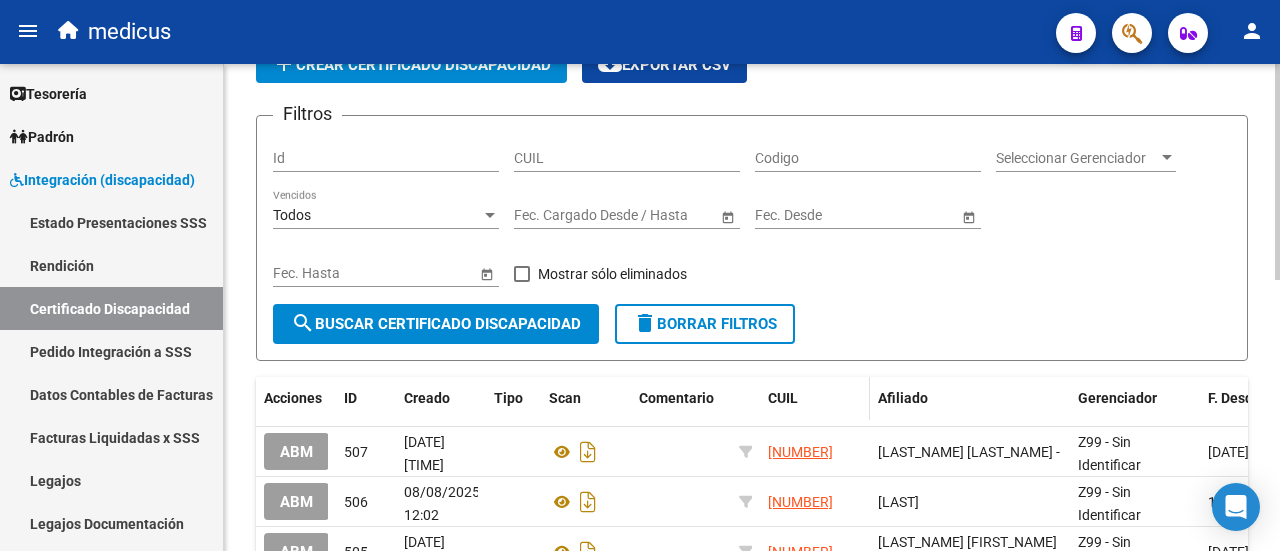 scroll, scrollTop: 0, scrollLeft: 0, axis: both 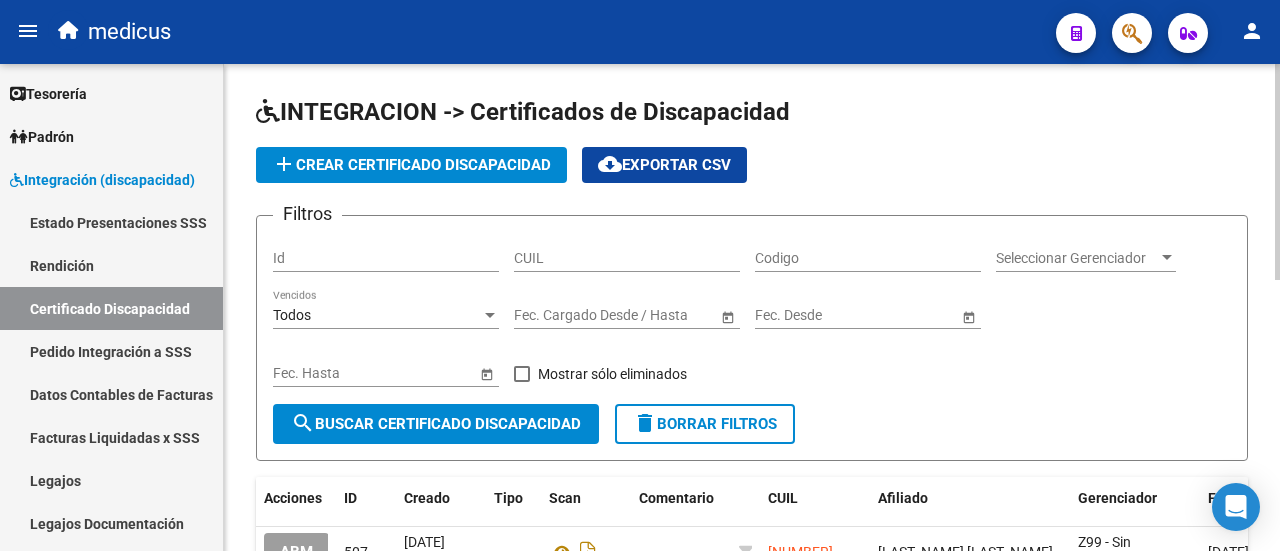 click on "CUIL" at bounding box center (627, 258) 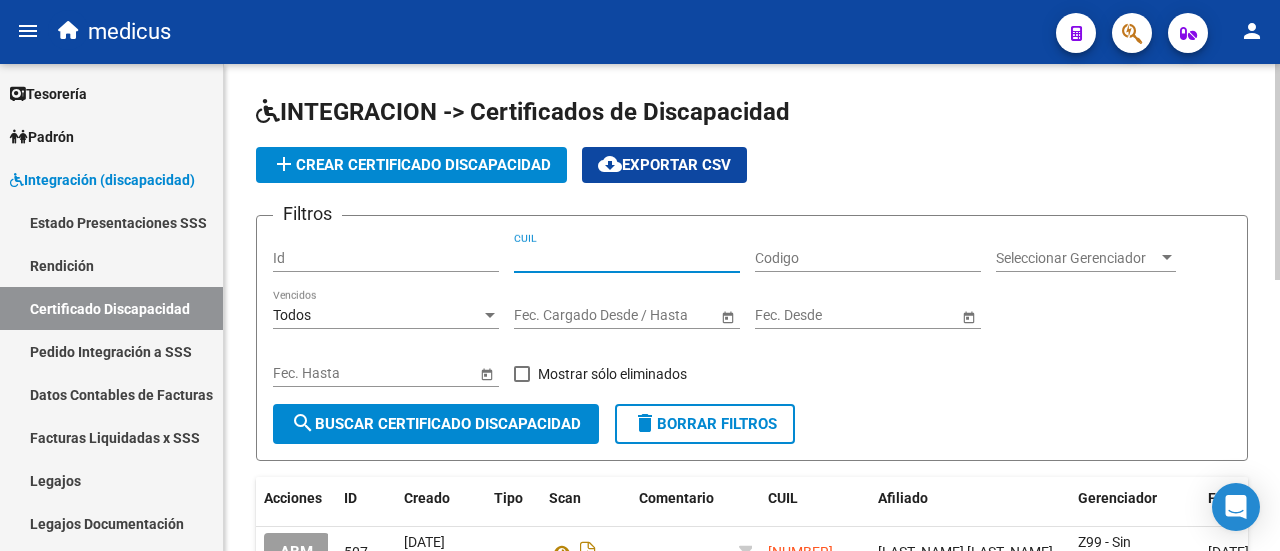 paste on "[NUMBER]" 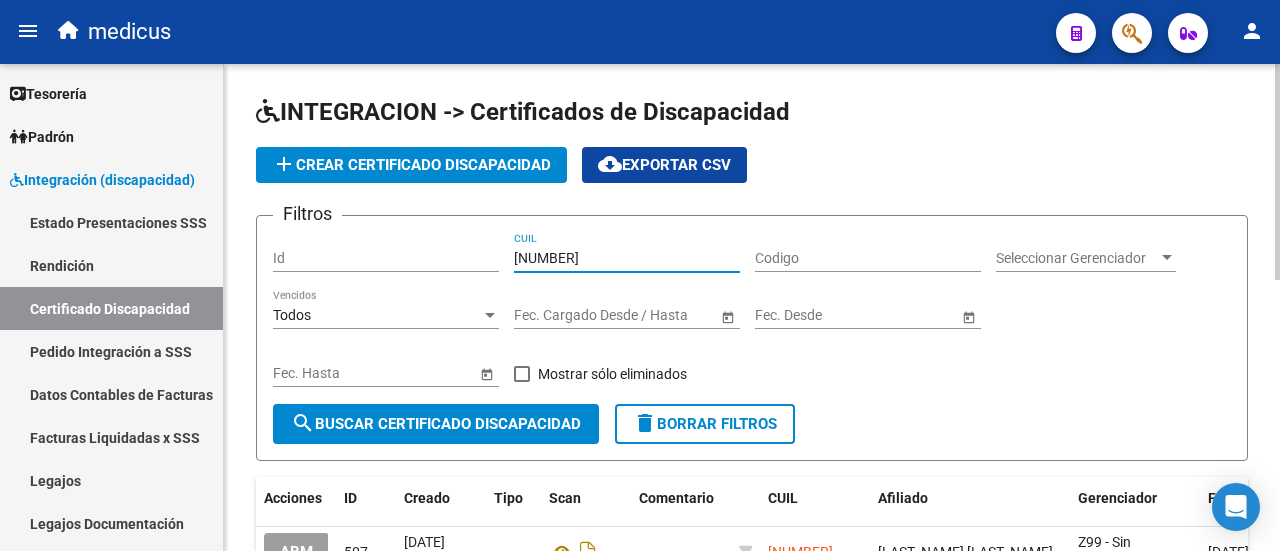 type on "[NUMBER]" 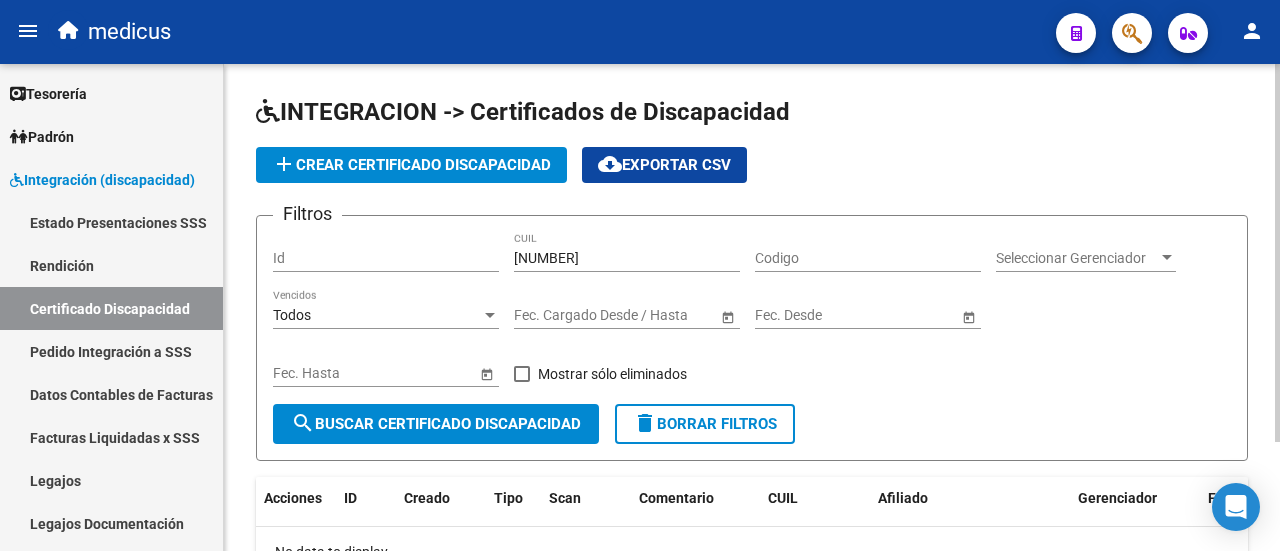 scroll, scrollTop: 0, scrollLeft: 0, axis: both 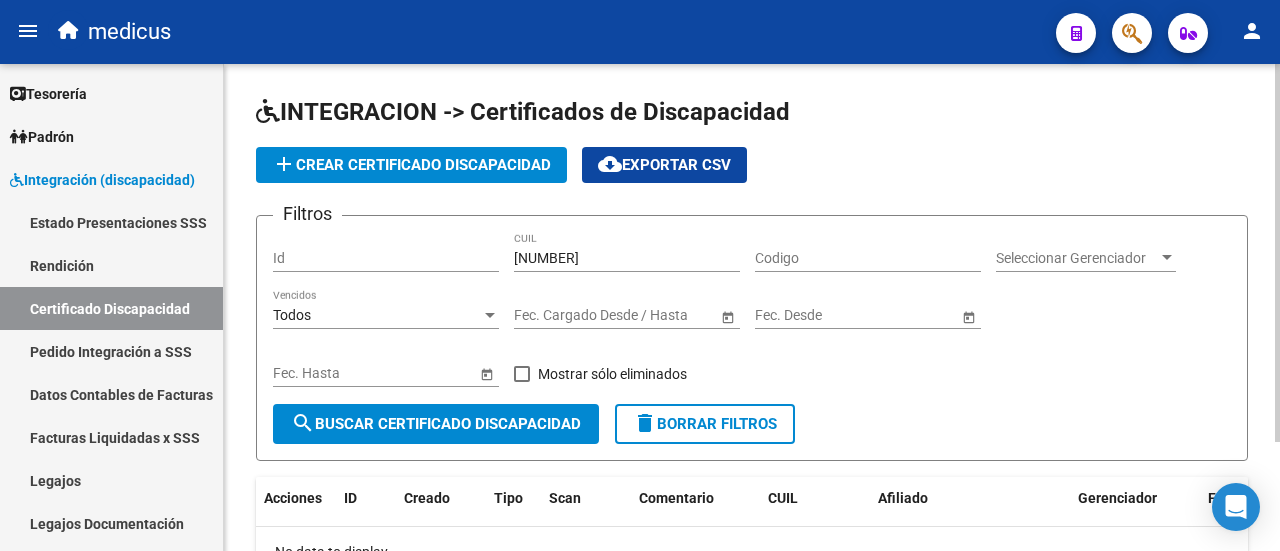 click on "add  Crear Certificado Discapacidad" 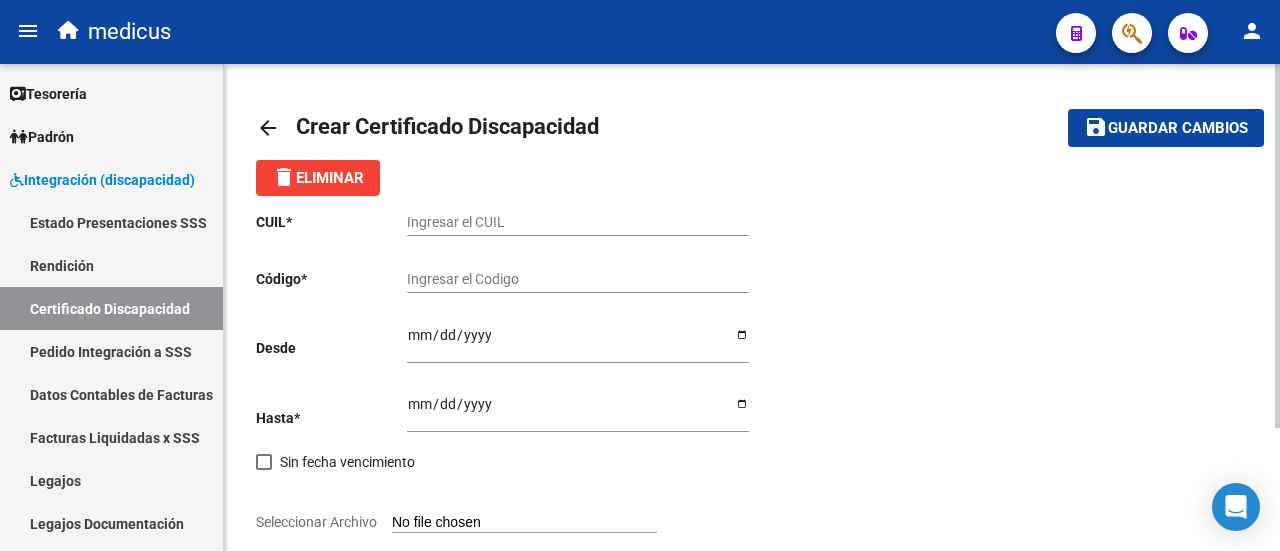 click on "Ingresar el CUIL" at bounding box center (578, 222) 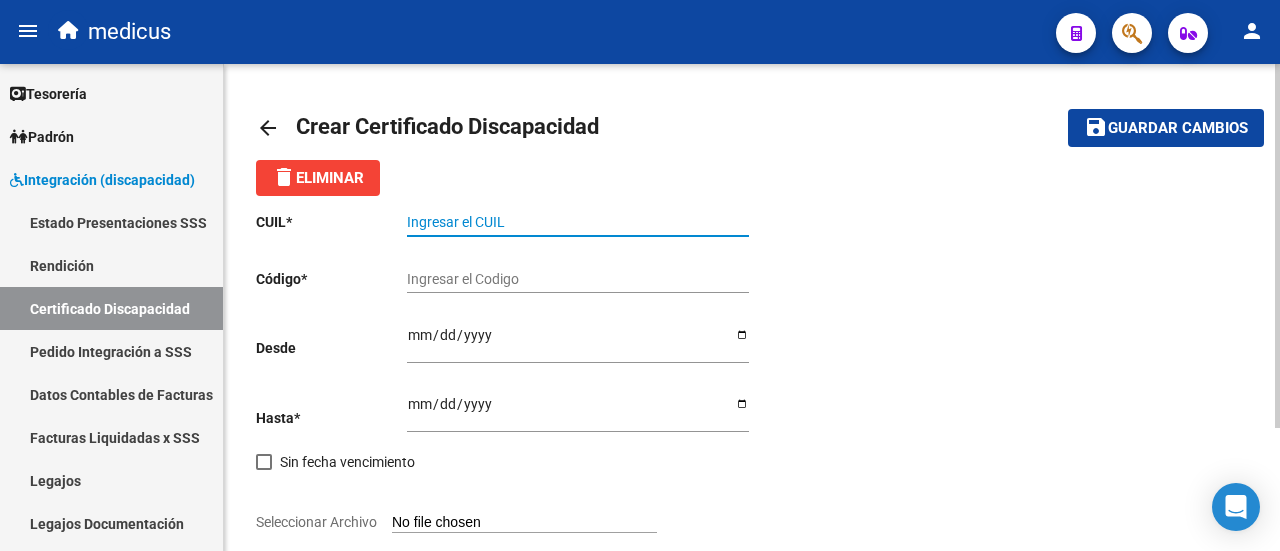 paste on "[NUMBER]" 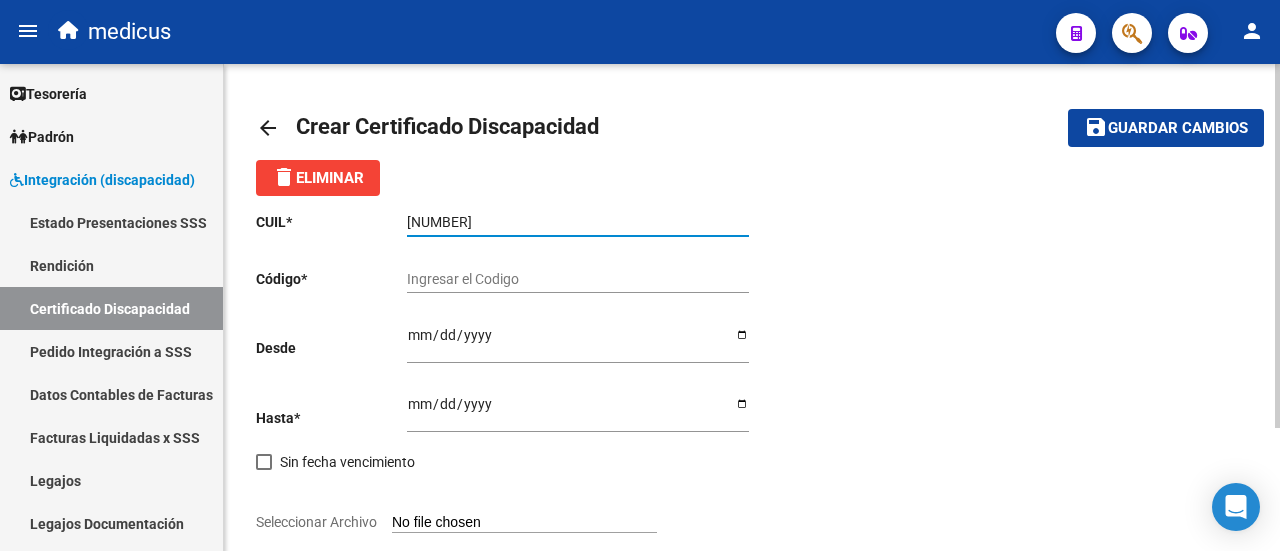 type on "[NUMBER]" 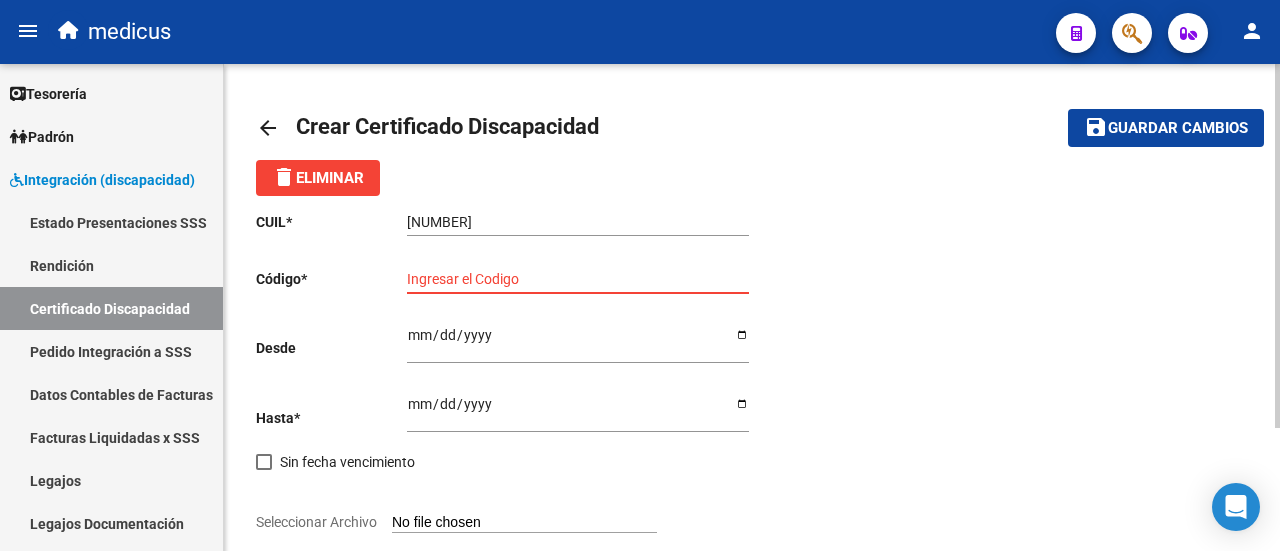 click on "Ingresar el Codigo" 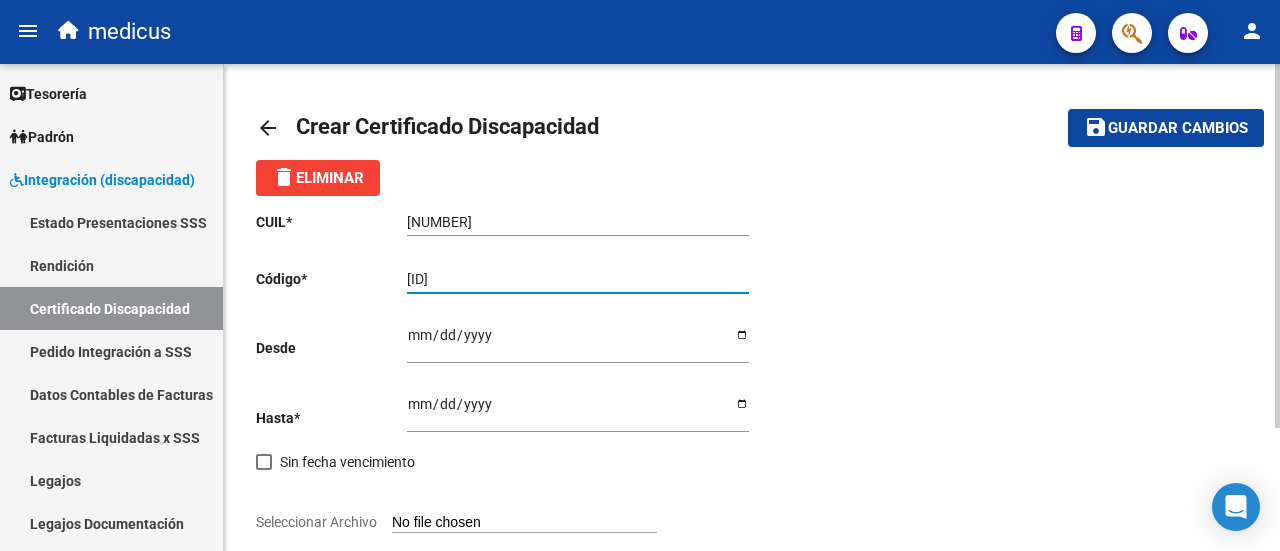 click on "[ID]" at bounding box center [578, 279] 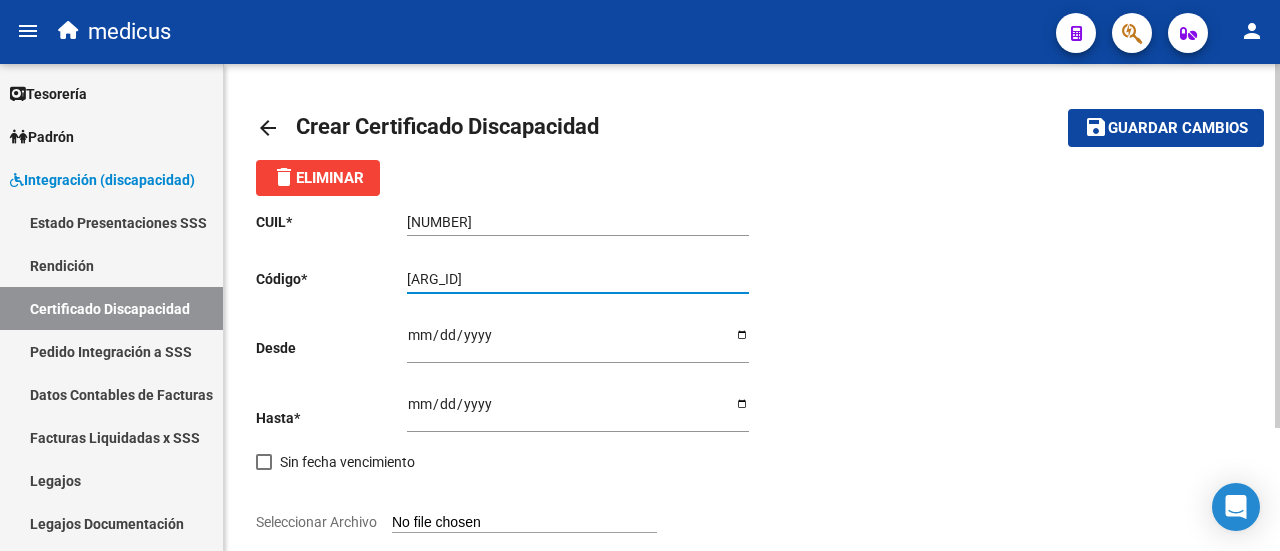 click on "[ARG_ID]" at bounding box center (578, 279) 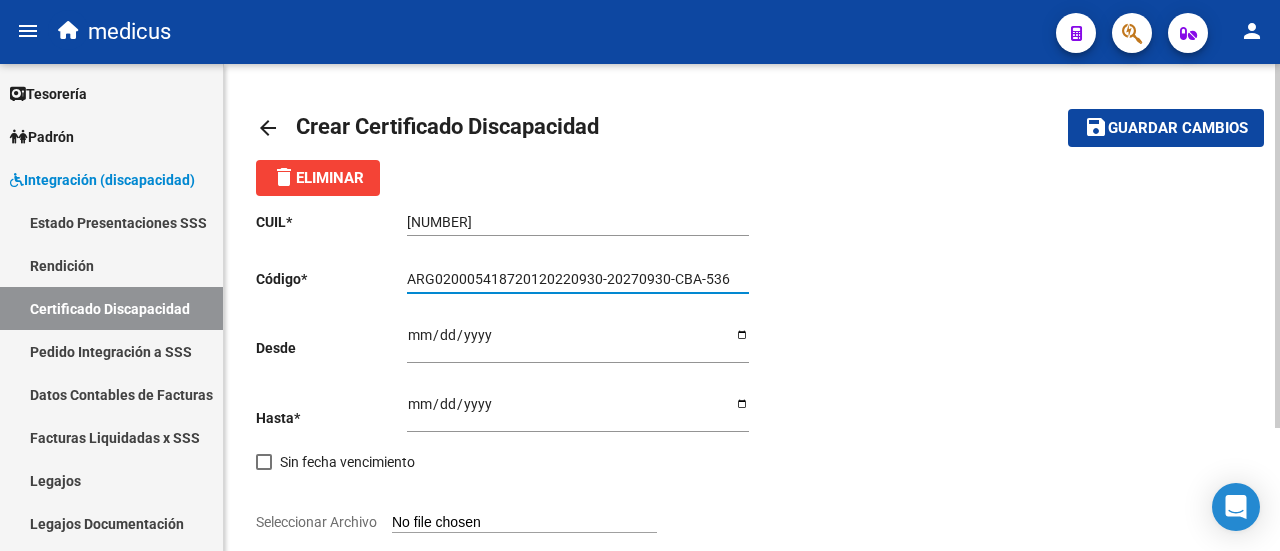 click on "ARG020005418720120220930-20270930-CBA-536" at bounding box center (578, 279) 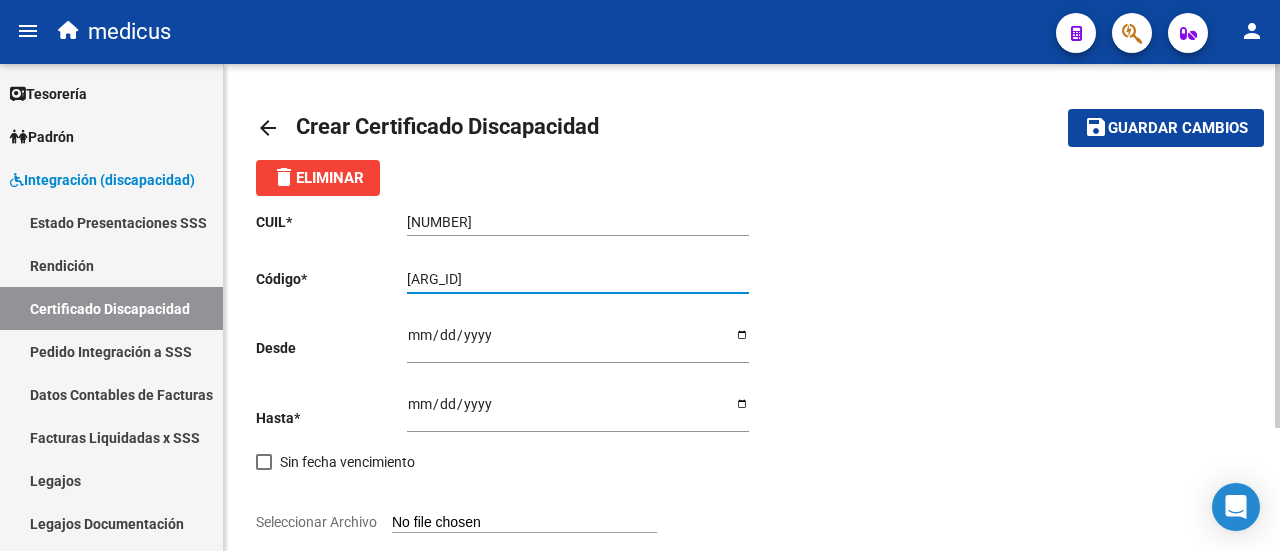 click on "[ARG_ID]" at bounding box center (578, 279) 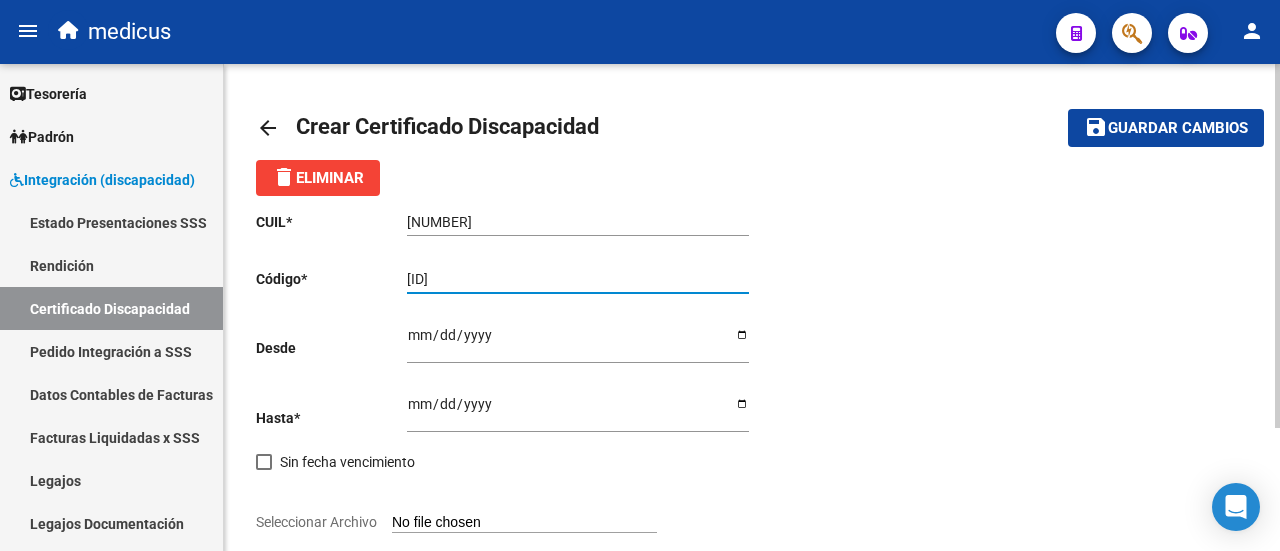 click on "[ID]" at bounding box center (578, 279) 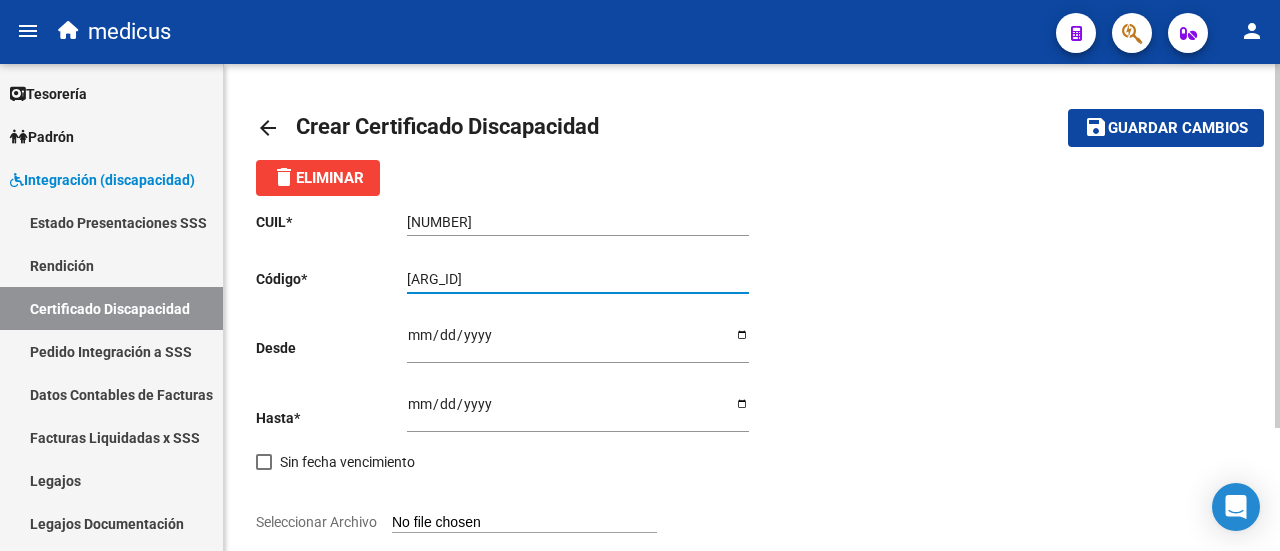 type on "[ARG_ID]" 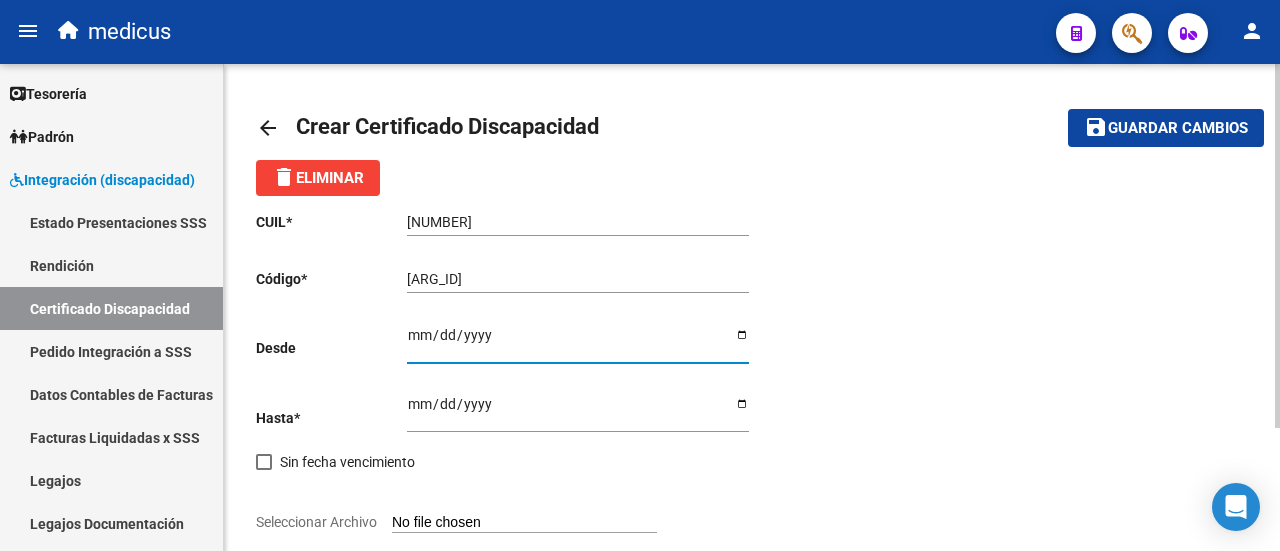 click on "Ingresar fec. Desde" at bounding box center (578, 342) 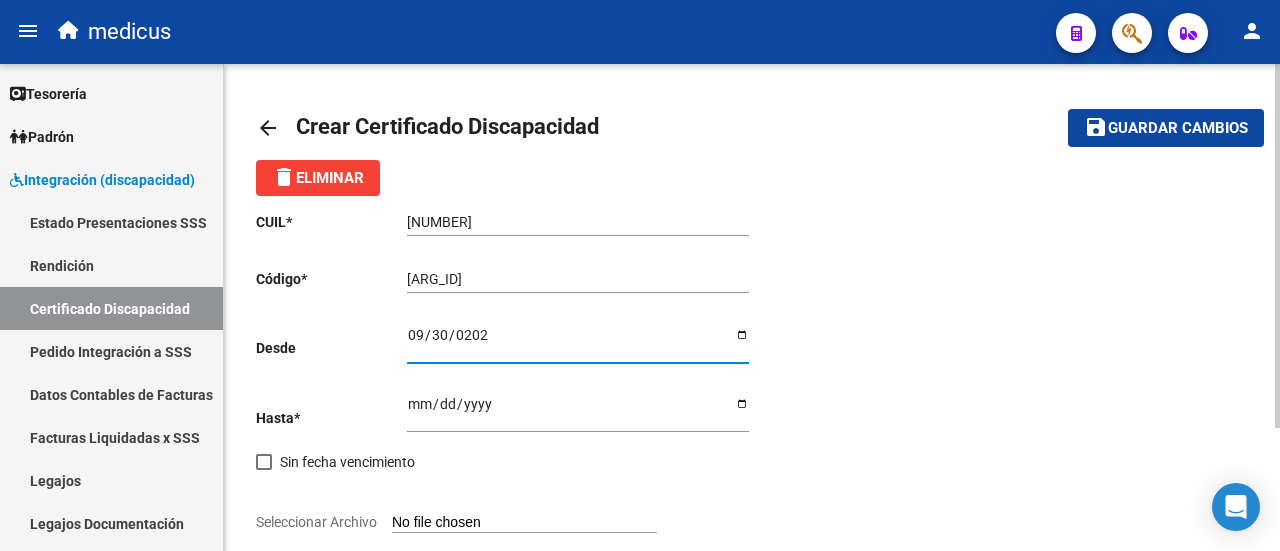 type on "[DATE]" 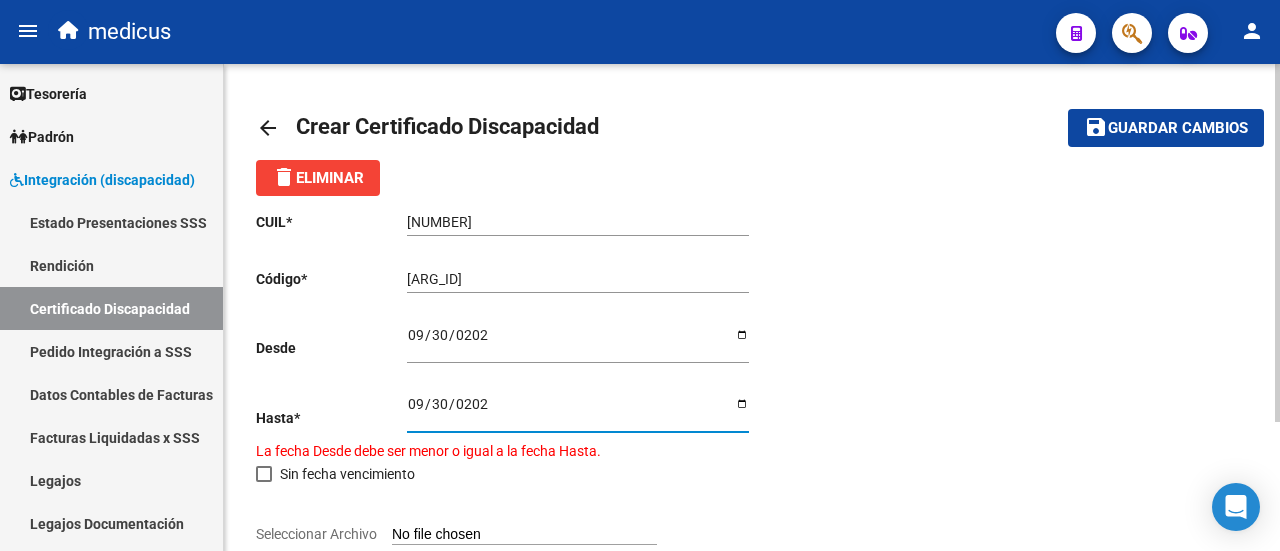type on "[DATE]" 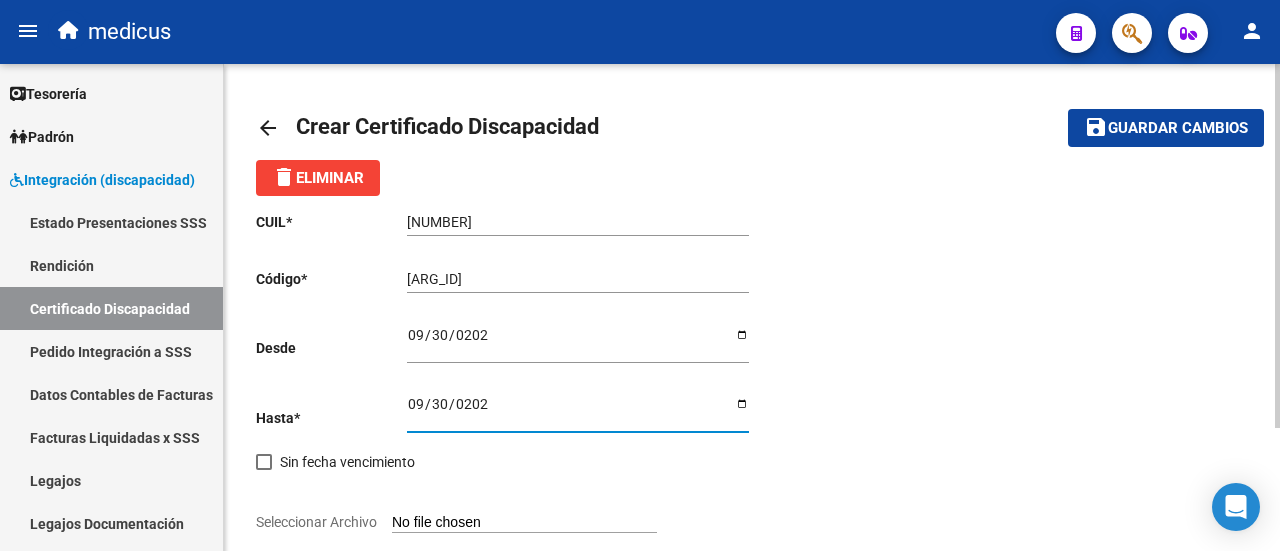 scroll, scrollTop: 164, scrollLeft: 0, axis: vertical 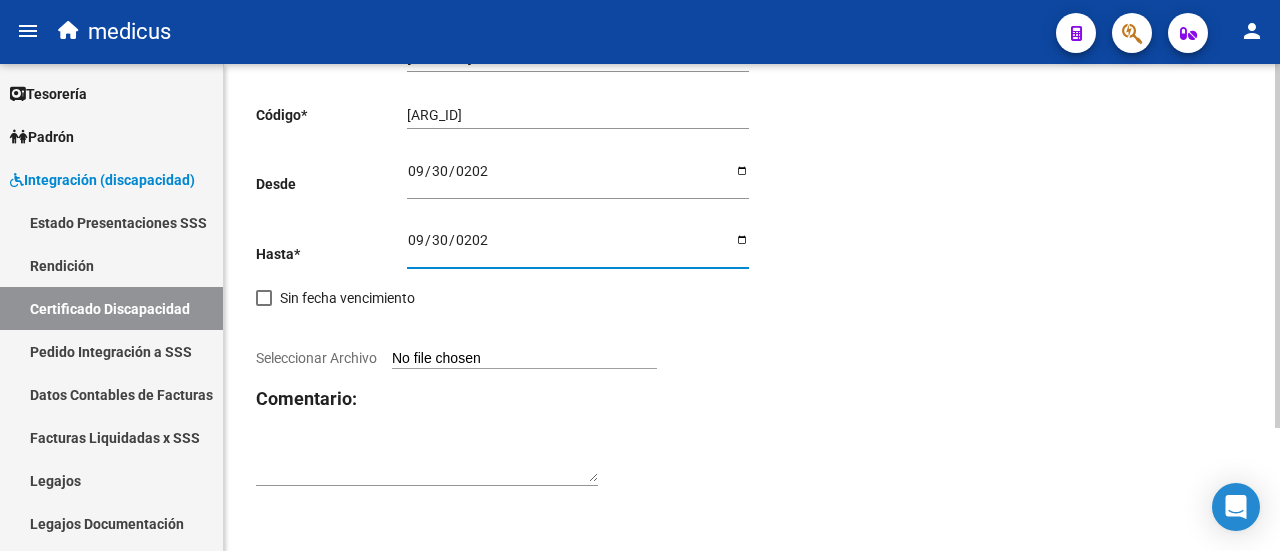 click on "Seleccionar Archivo" at bounding box center [524, 359] 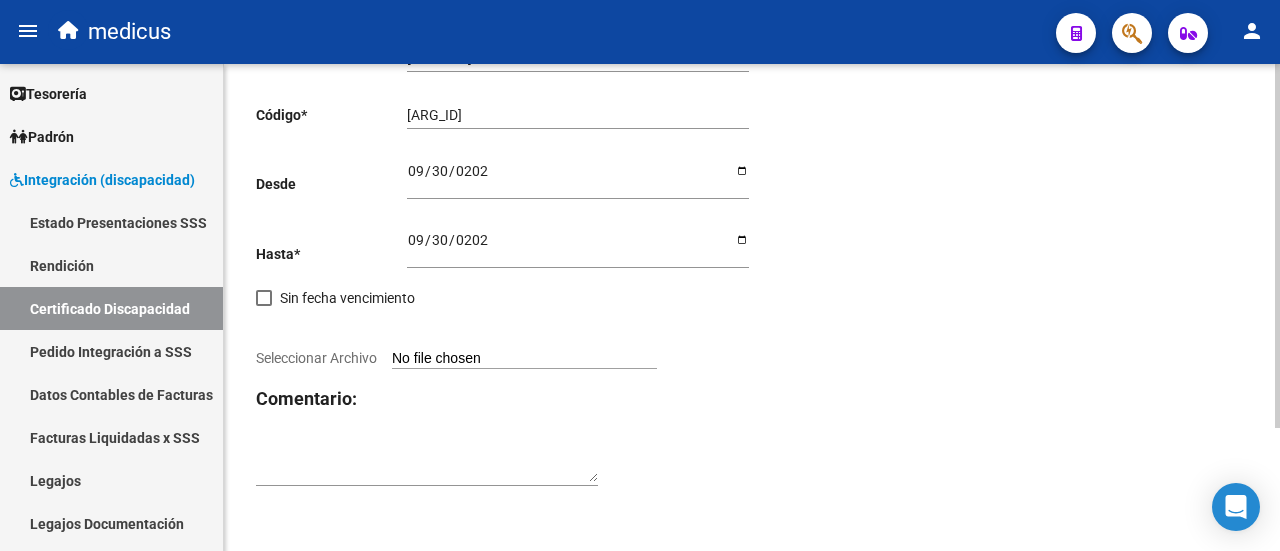 type on "C:\fakepath\CUD.pdf" 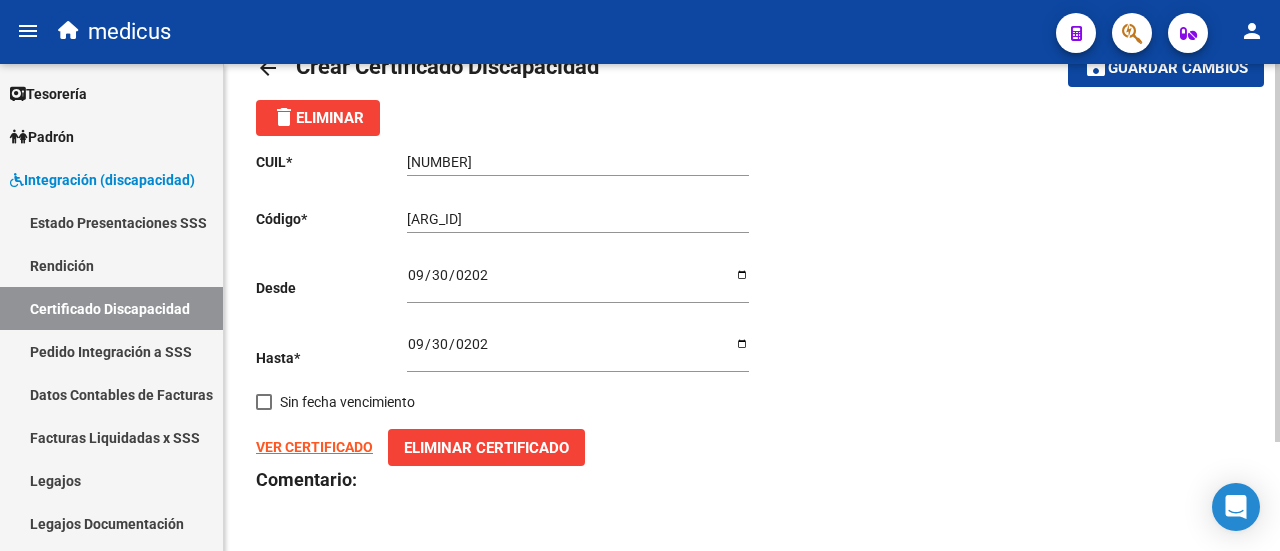 scroll, scrollTop: 0, scrollLeft: 0, axis: both 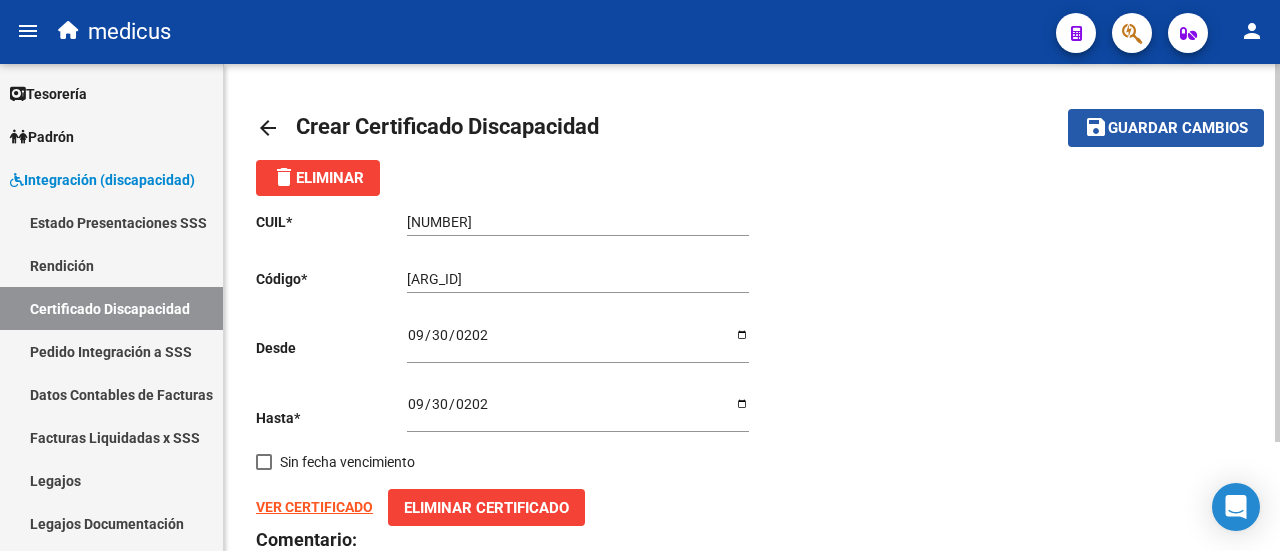 click on "Guardar cambios" 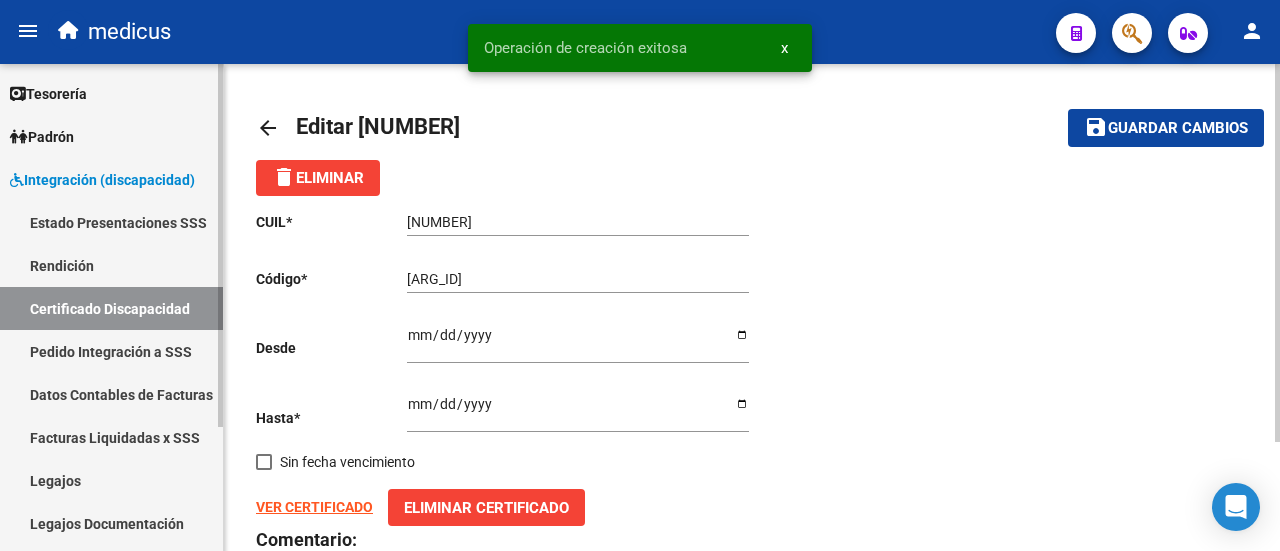 click on "Legajos" at bounding box center [111, 480] 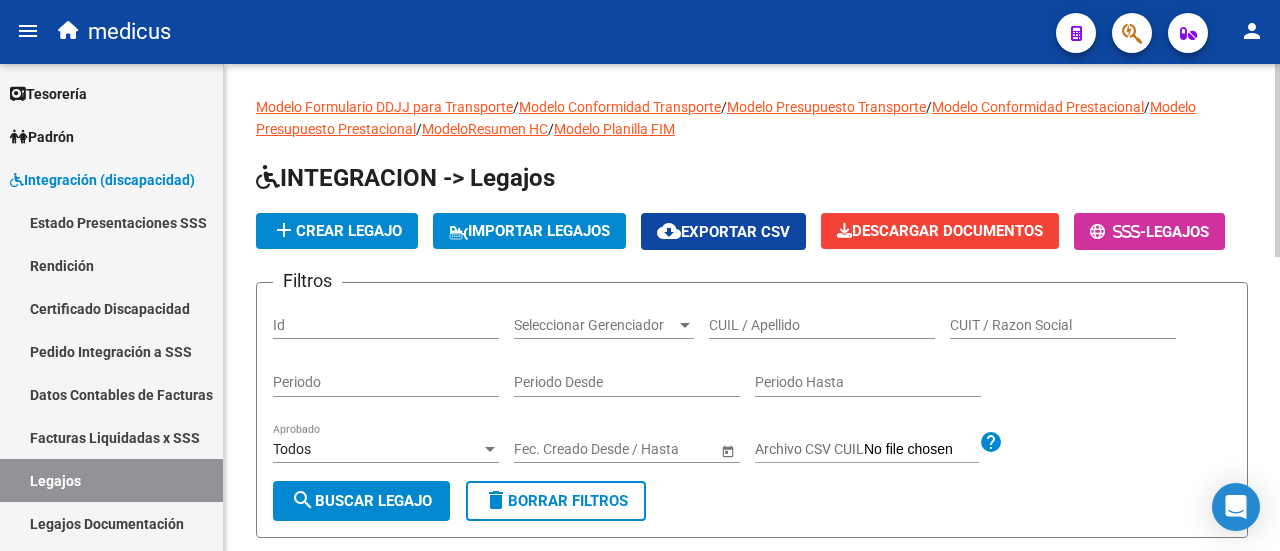 click on "CUIL / Apellido" at bounding box center (822, 325) 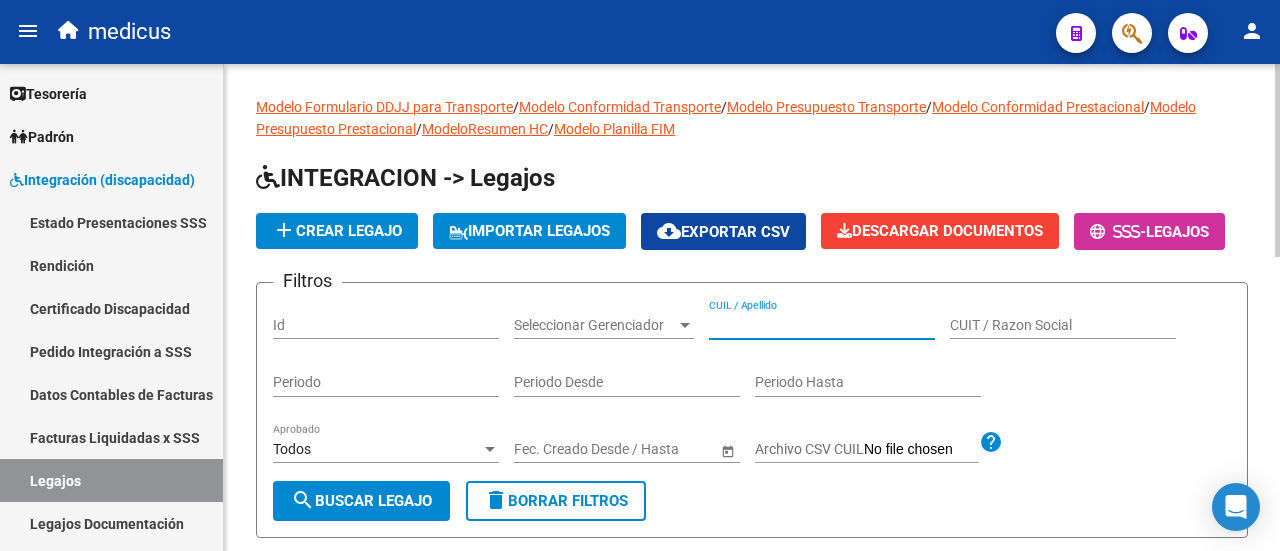 paste on "[NUMBER]" 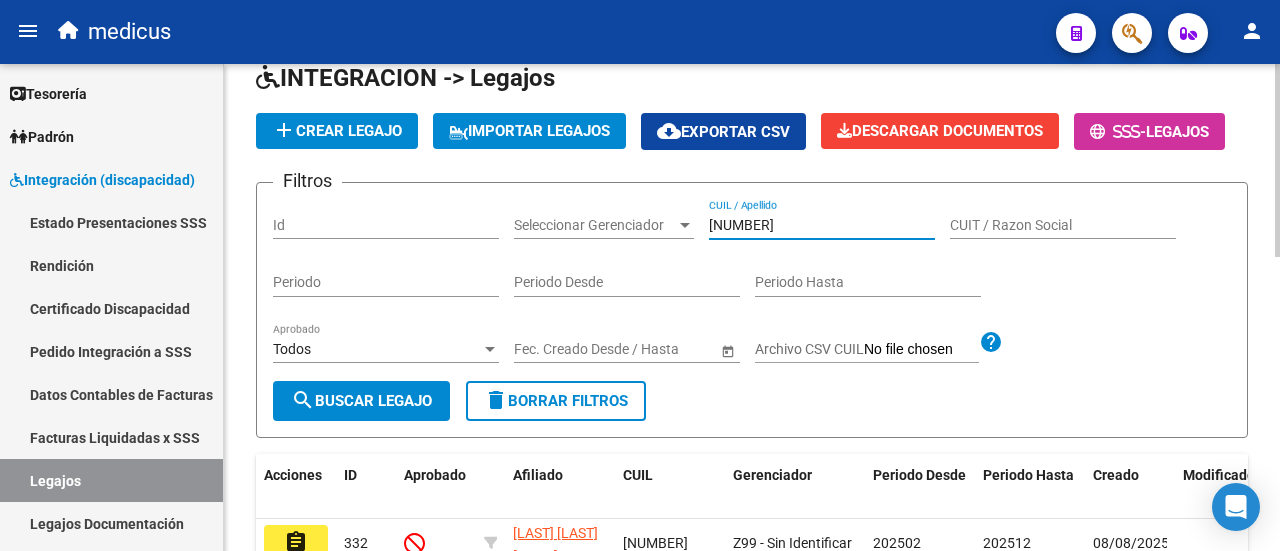 scroll, scrollTop: 200, scrollLeft: 0, axis: vertical 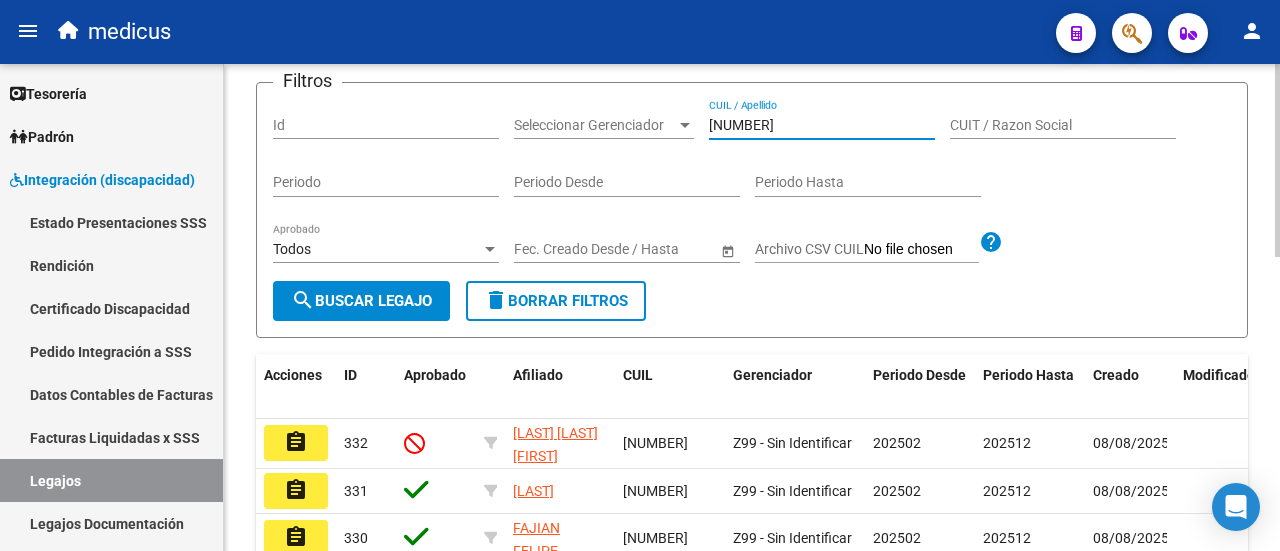 type on "[NUMBER]" 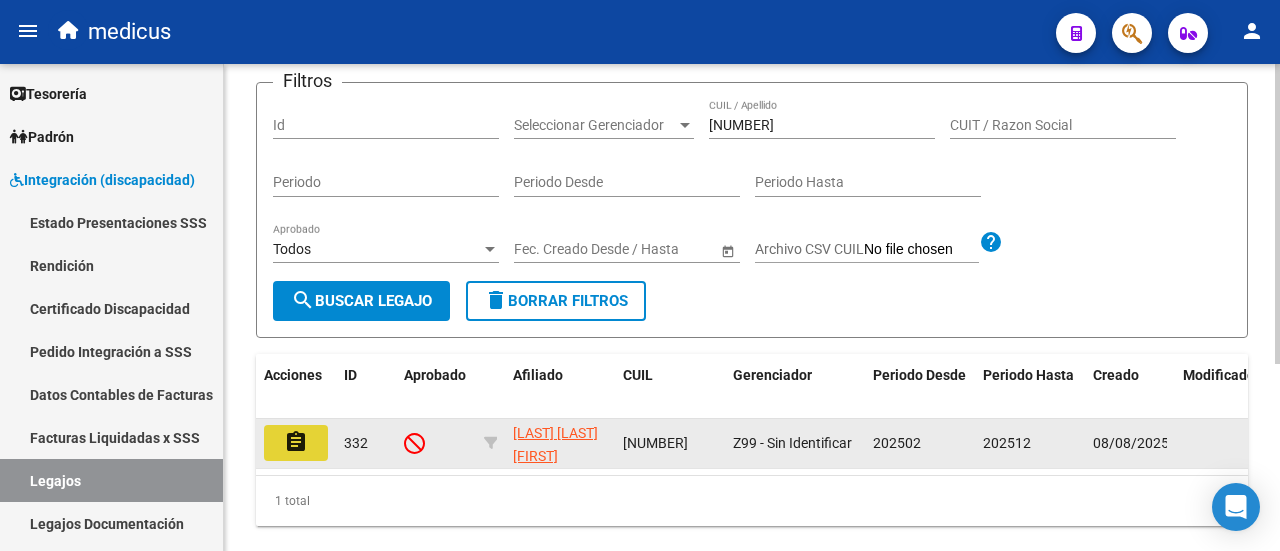 click on "assignment" 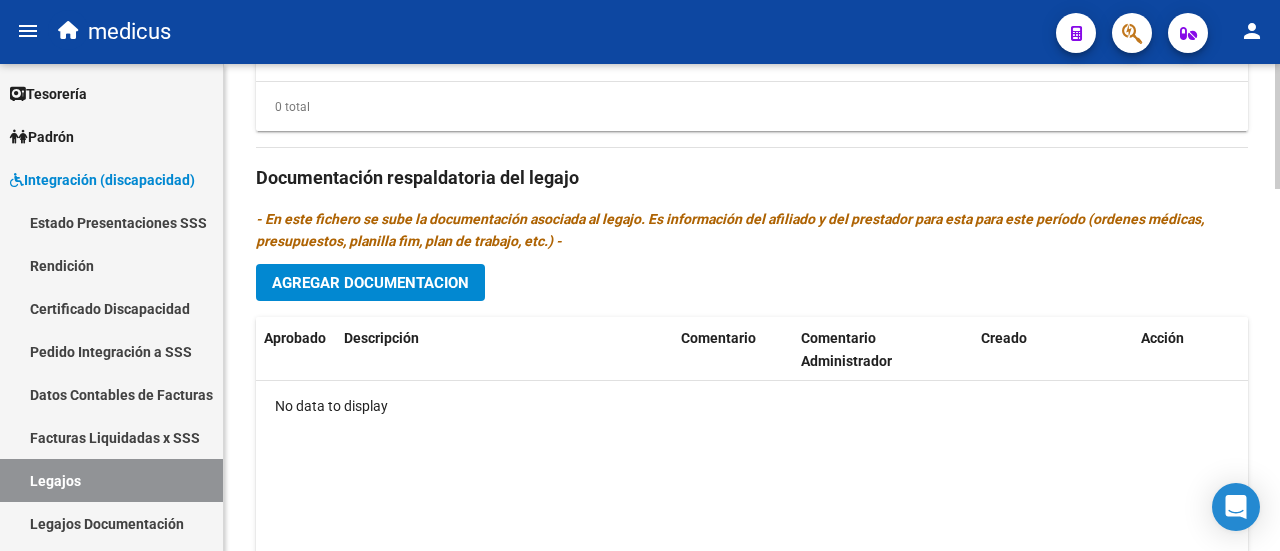 scroll, scrollTop: 1400, scrollLeft: 0, axis: vertical 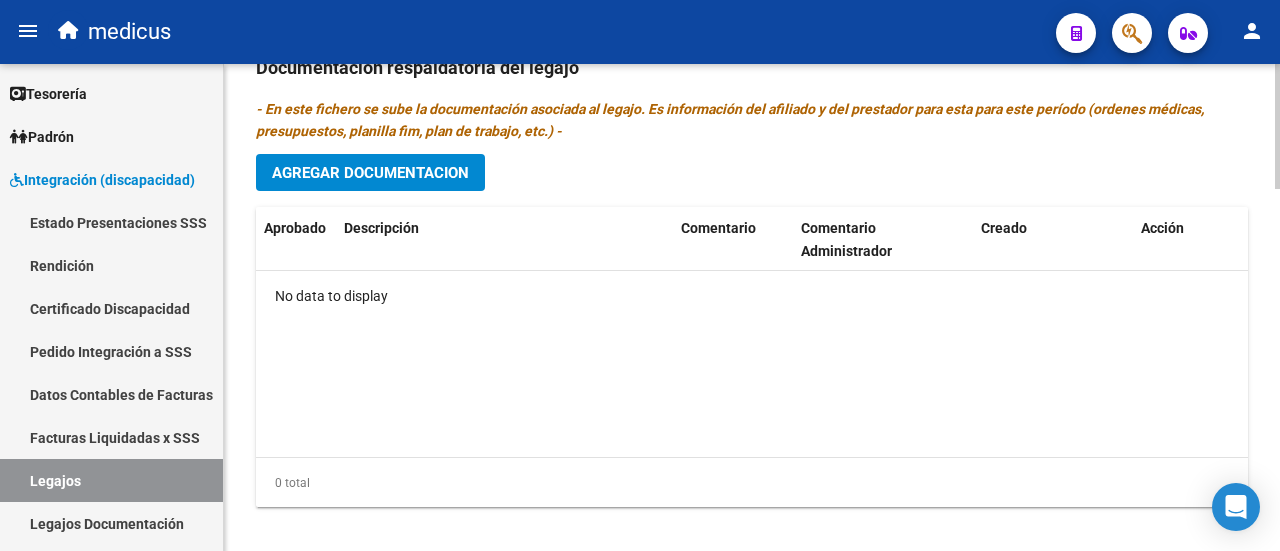 click on "Agregar Documentacion" 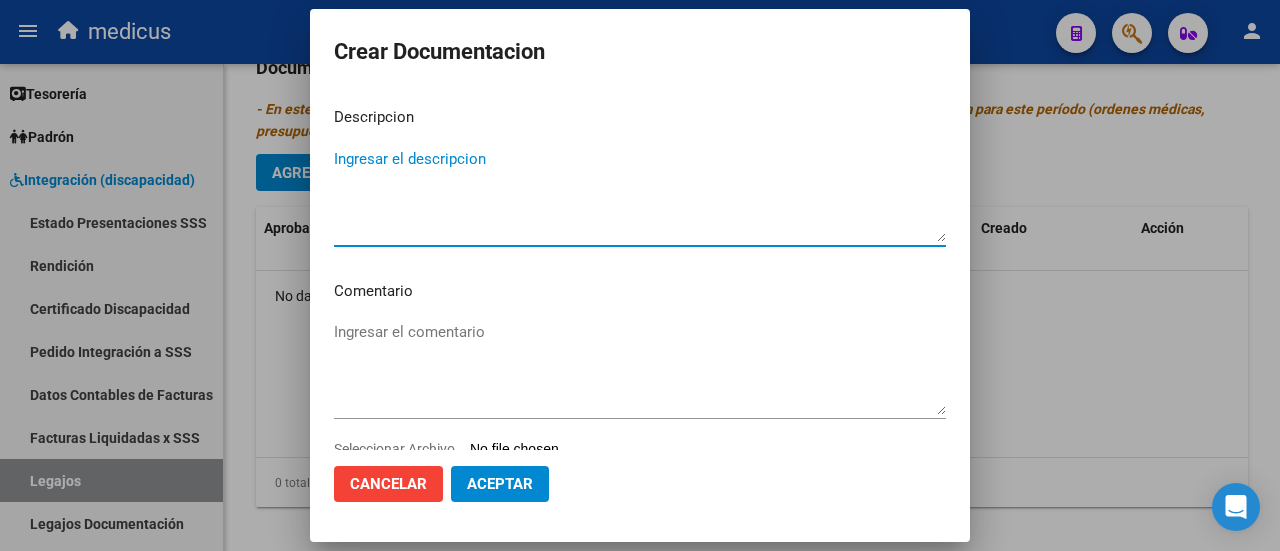 click on "Ingresar el descripcion" at bounding box center [640, 195] 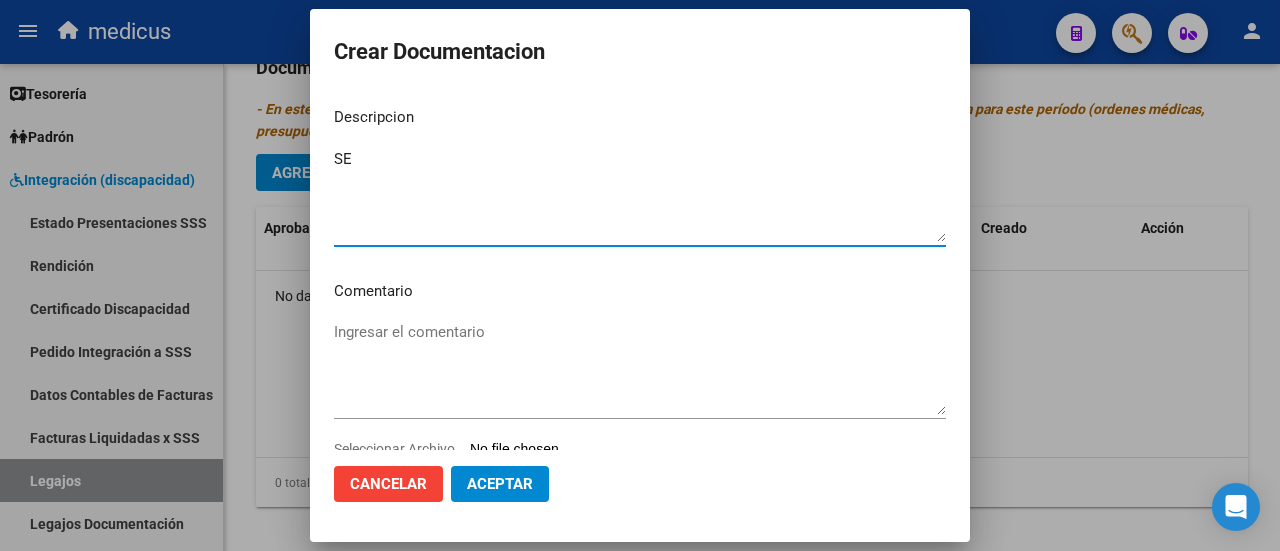 type on "S" 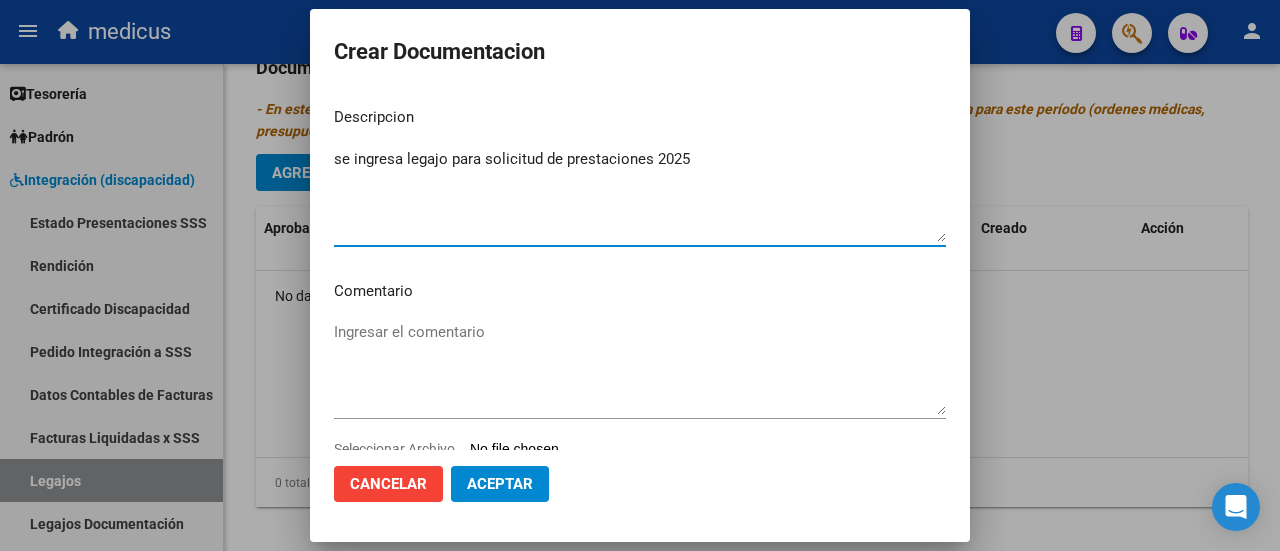 click on "se ingresa legajo para solicitud de prestaciones 2025" at bounding box center [640, 195] 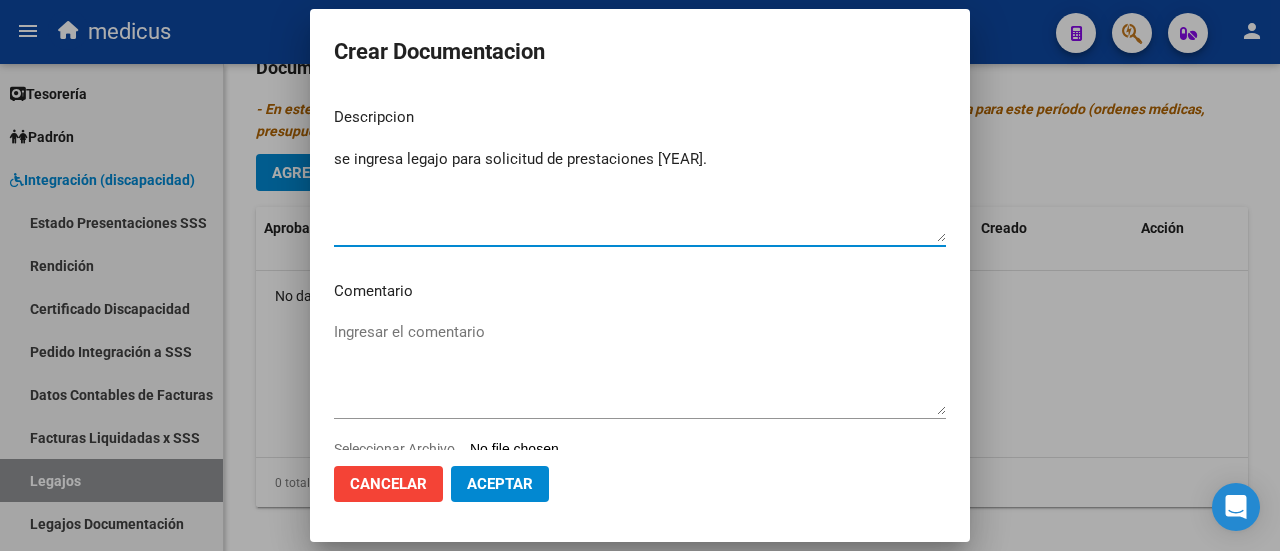type on "se ingresa legajo para solicitud de prestaciones [YEAR]." 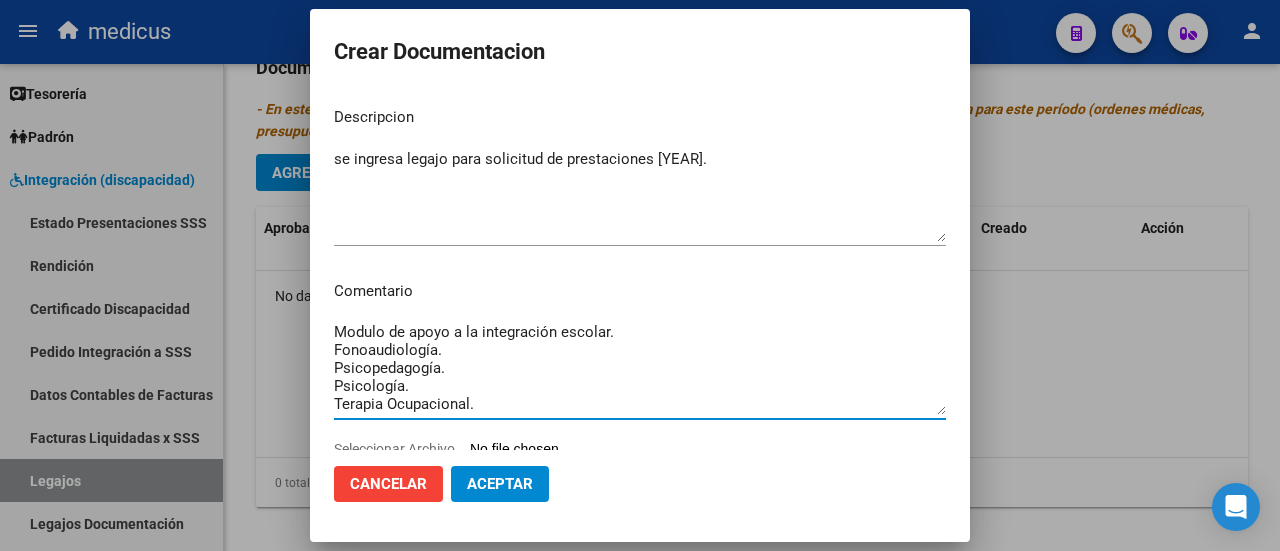 click on "Modulo de apoyo a la integración escolar.
Fonoaudiología.
Psicopedagogía.
Psicología.
Terapia Ocupacional." at bounding box center (640, 368) 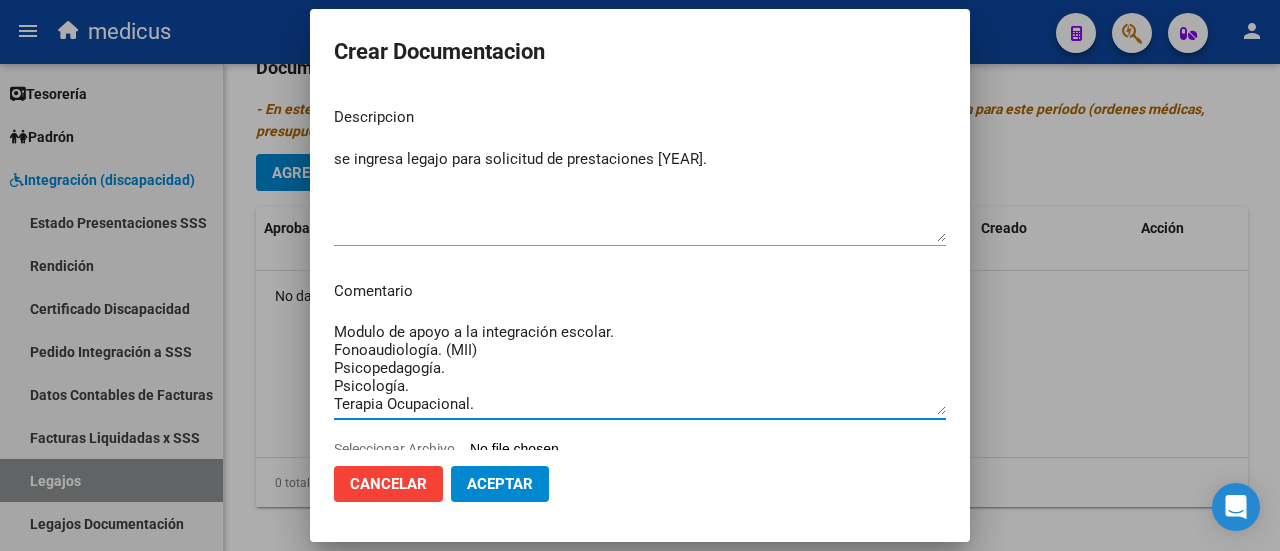 drag, startPoint x: 446, startPoint y: 345, endPoint x: 487, endPoint y: 345, distance: 41 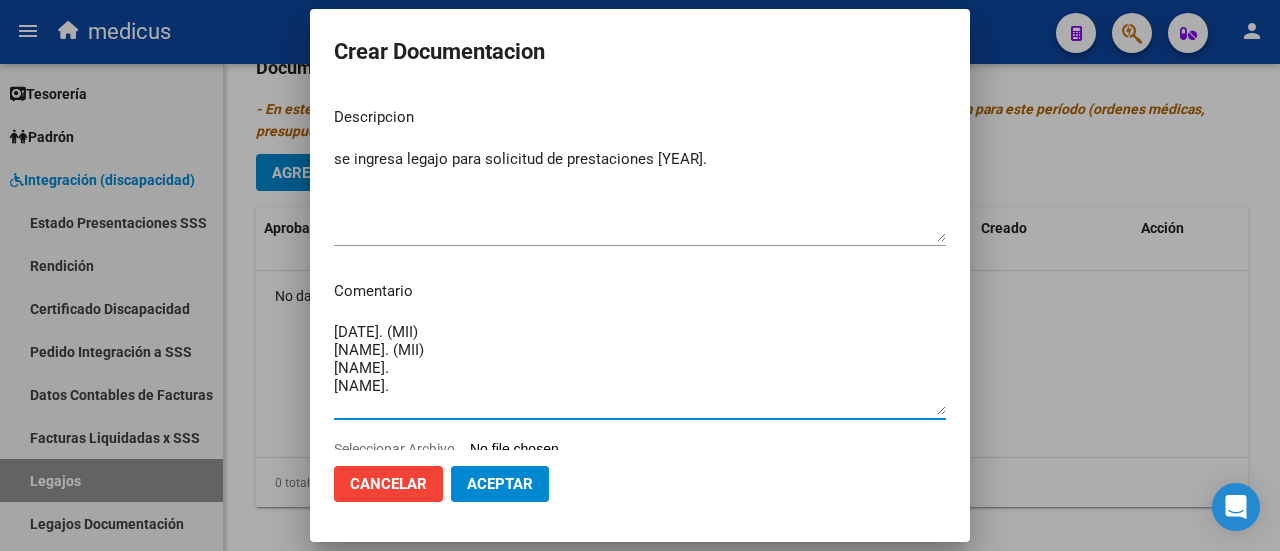 click on "[DATE]. (MII)
[NAME]. (MII)
[NAME].
[NAME]." at bounding box center (640, 368) 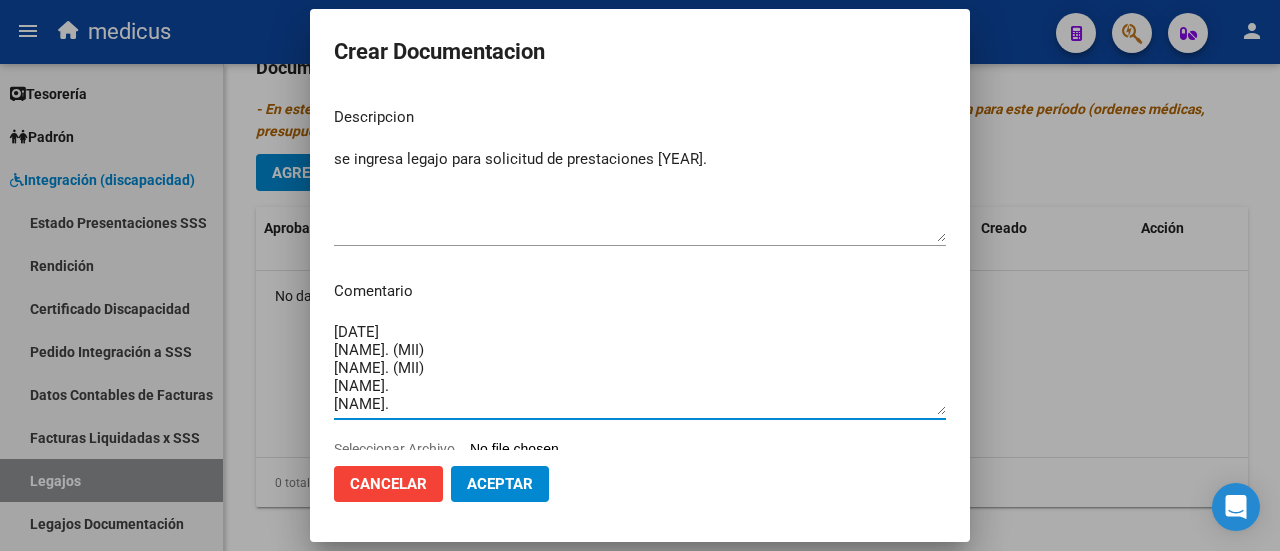 paste on "(MII)" 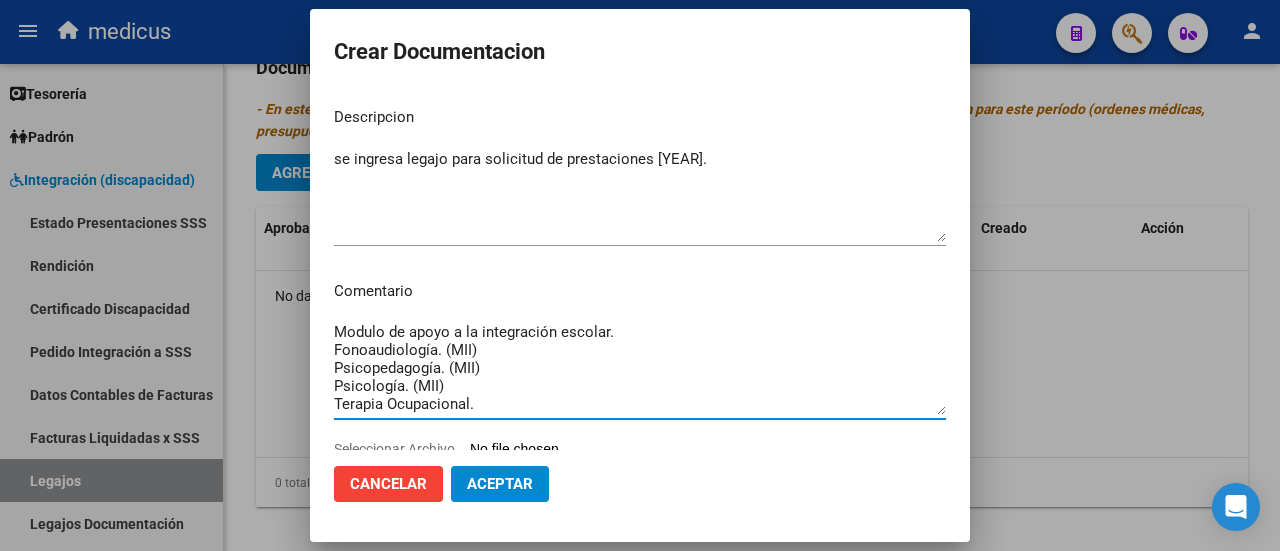 click on "Modulo de apoyo a la integración escolar.
Fonoaudiología. (MII)
Psicopedagogía. (MII)
Psicología. (MII)
Terapia Ocupacional." at bounding box center (640, 368) 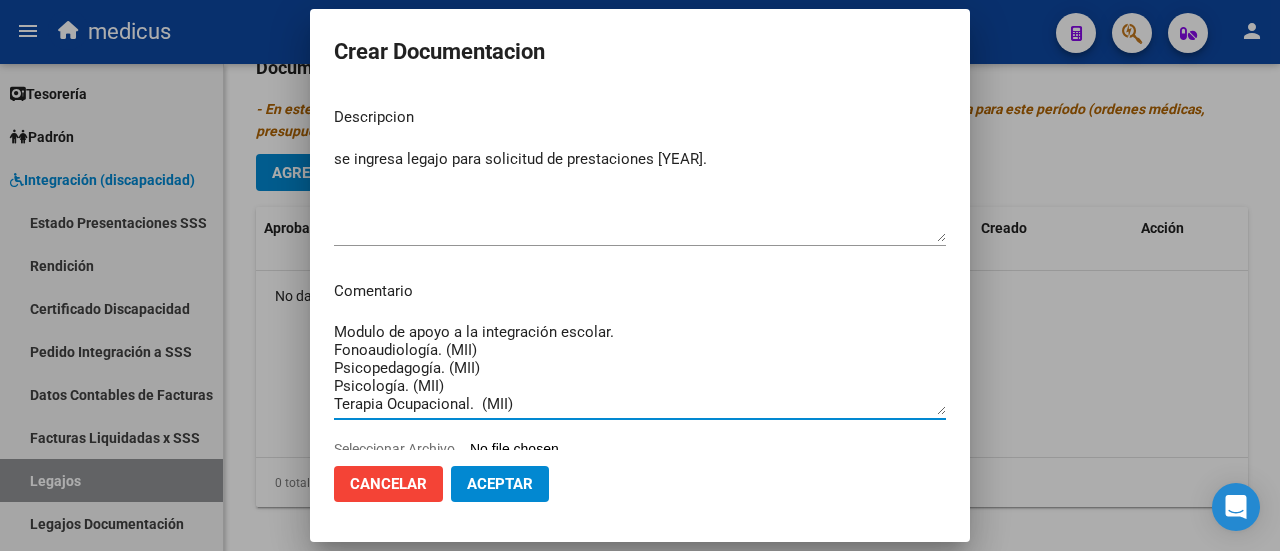 click on "Modulo de apoyo a la integración escolar.
Fonoaudiología. (MII)
Psicopedagogía. (MII)
Psicología. (MII)
Terapia Ocupacional.  (MII)" at bounding box center (640, 368) 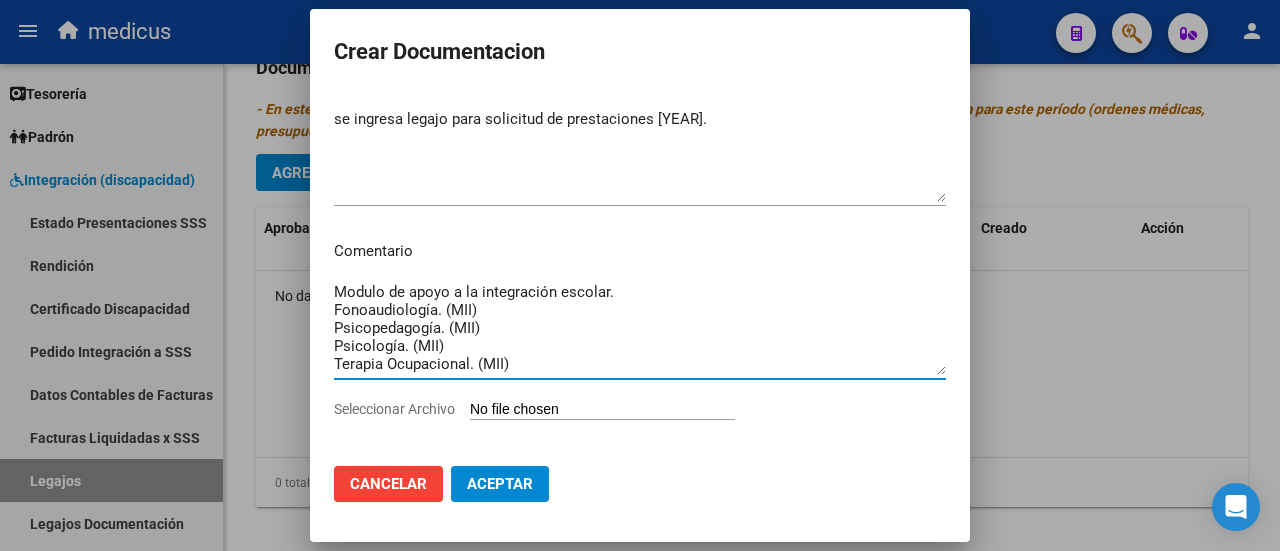scroll, scrollTop: 58, scrollLeft: 0, axis: vertical 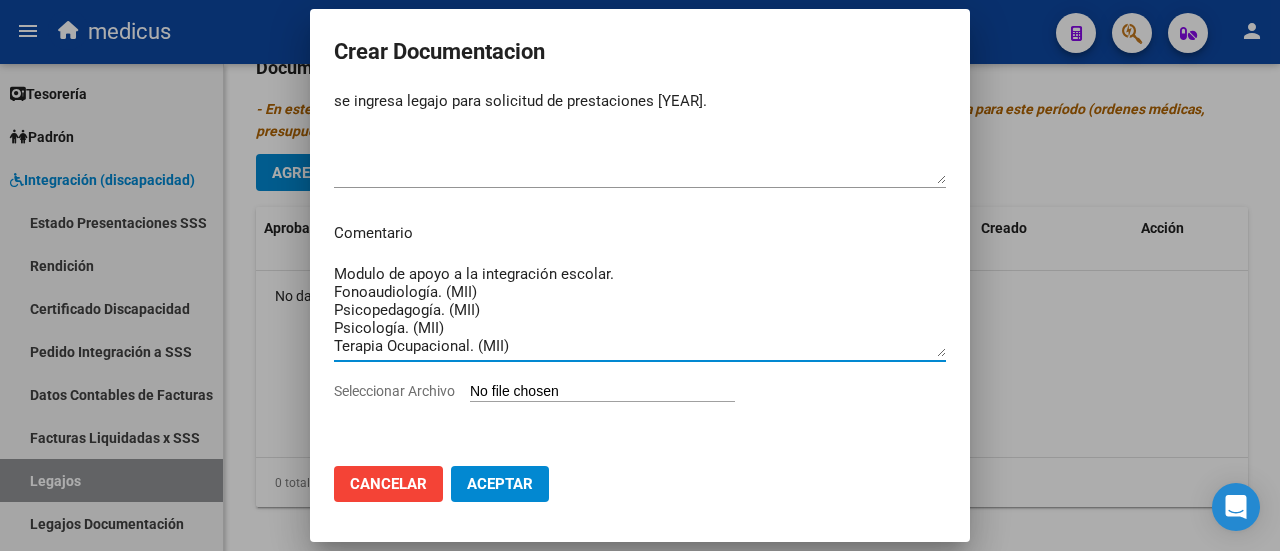 type on "Modulo de apoyo a la integración escolar.
Fonoaudiología. (MII)
Psicopedagogía. (MII)
Psicología. (MII)
Terapia Ocupacional. (MII)" 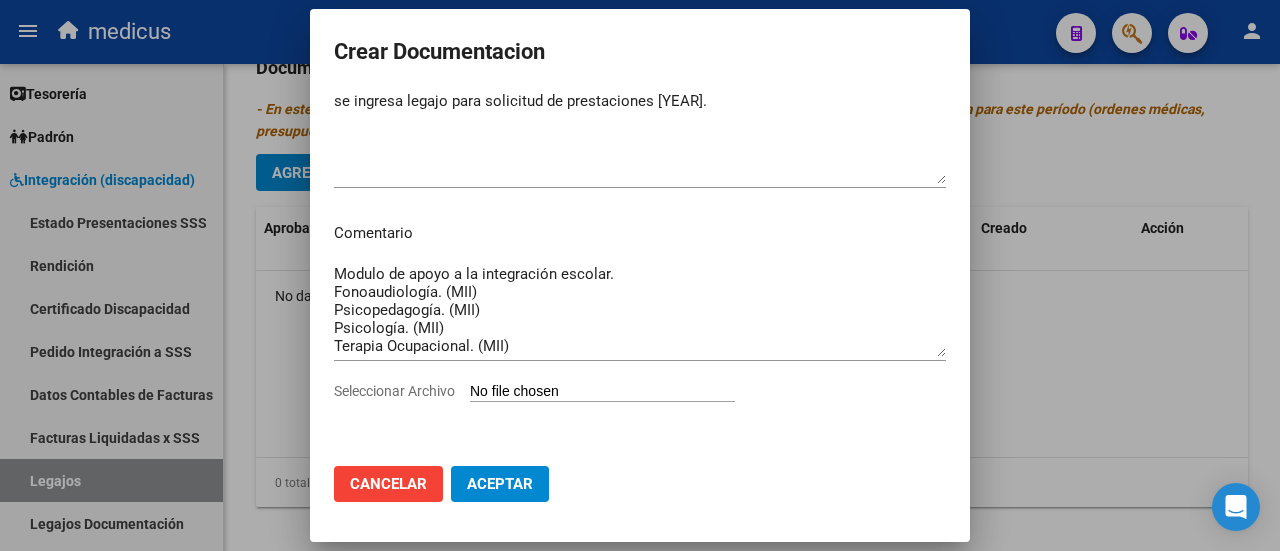 type on "C:\fakepath\[LAST]-[PHONE].pdf" 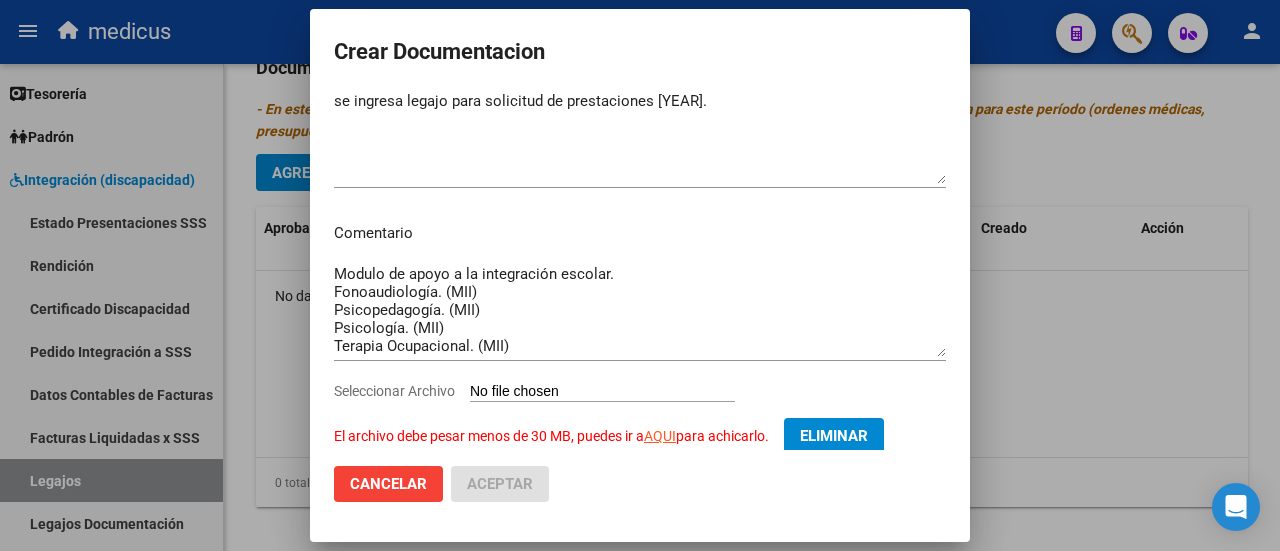 click on "Eliminar" at bounding box center [834, 436] 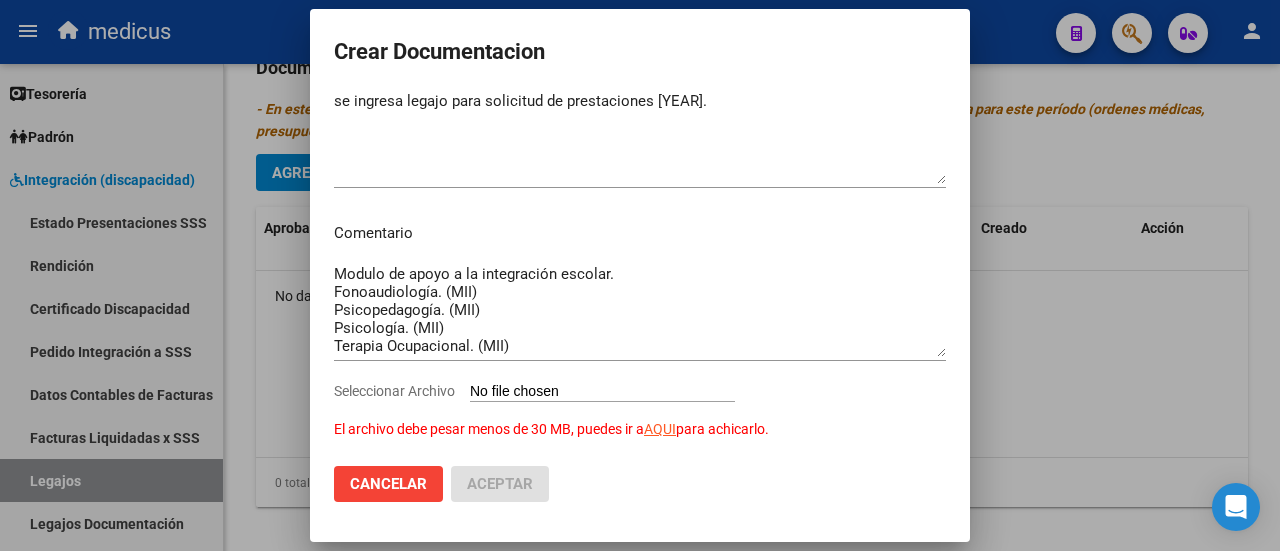 click on "Seleccionar Archivo  El archivo debe pesar menos de 30 MB, puedes ir a  AQUI  para achicarlo." at bounding box center [602, 392] 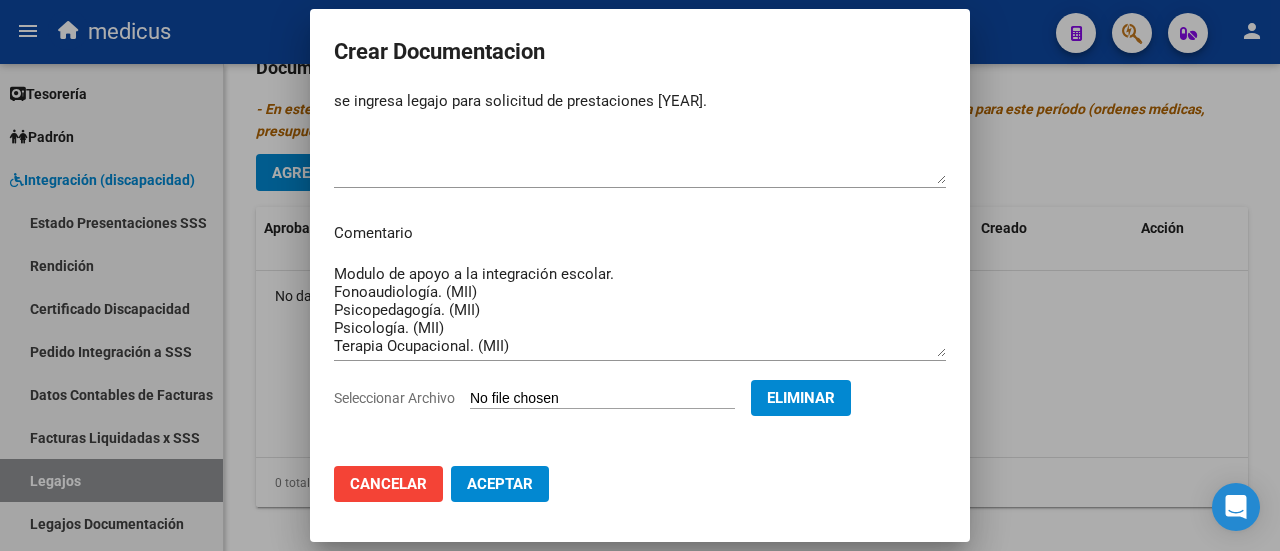 click on "Aceptar" 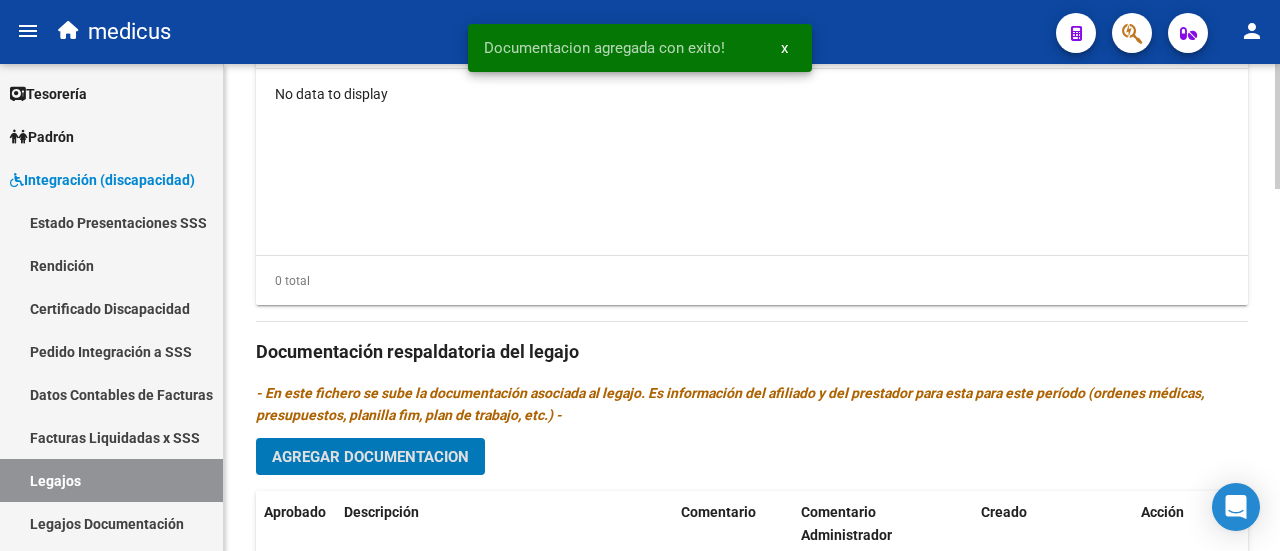 scroll, scrollTop: 1316, scrollLeft: 0, axis: vertical 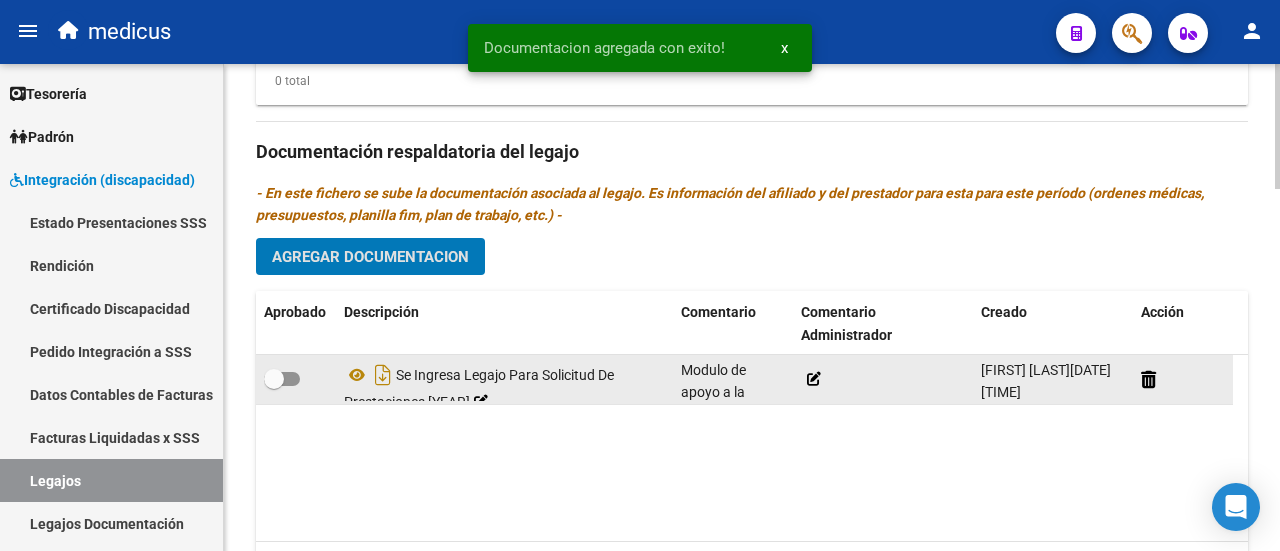 click at bounding box center (282, 379) 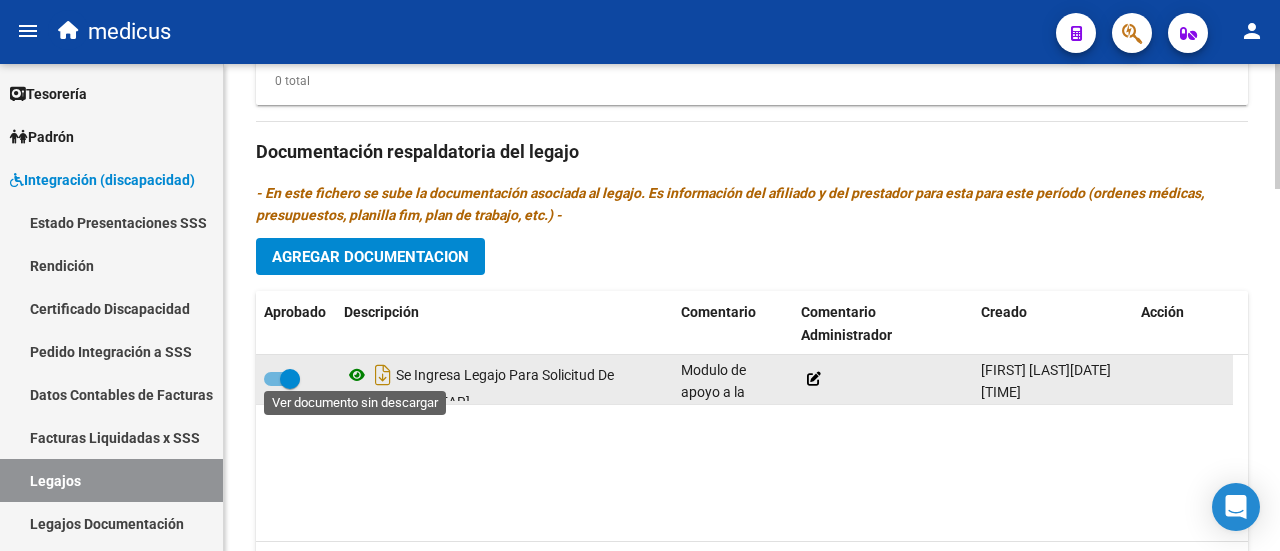 click 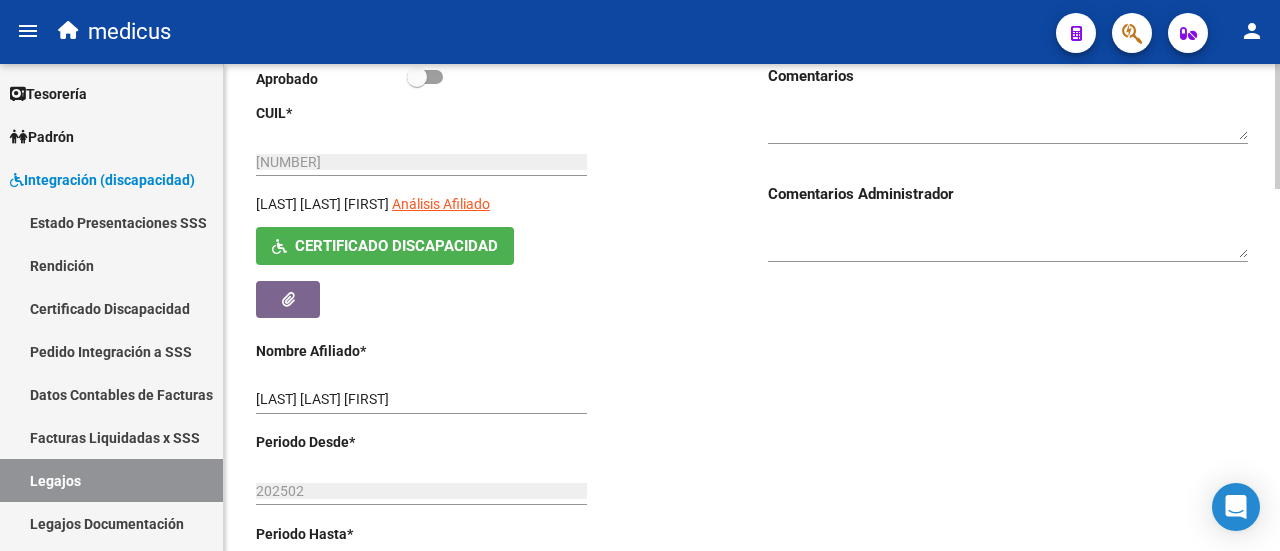 scroll, scrollTop: 216, scrollLeft: 0, axis: vertical 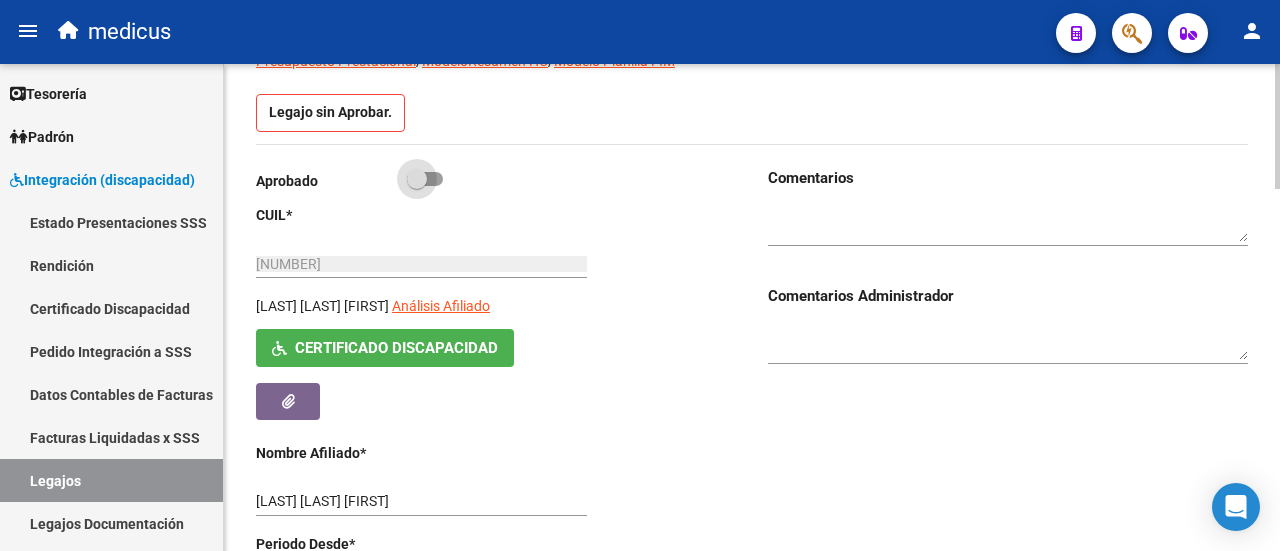 click at bounding box center (425, 179) 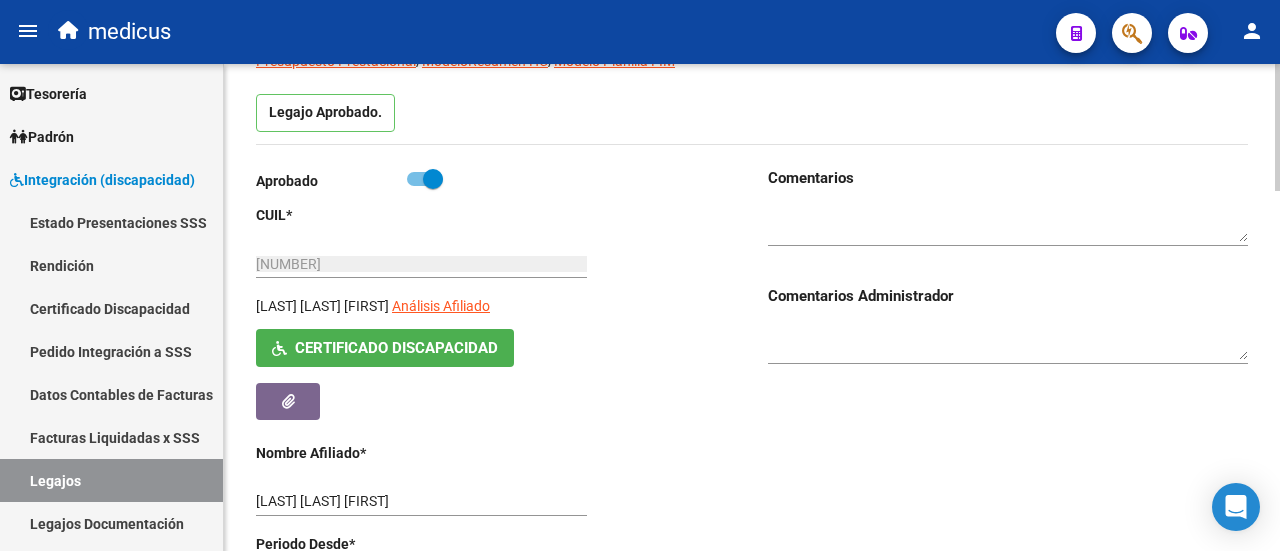scroll, scrollTop: 0, scrollLeft: 0, axis: both 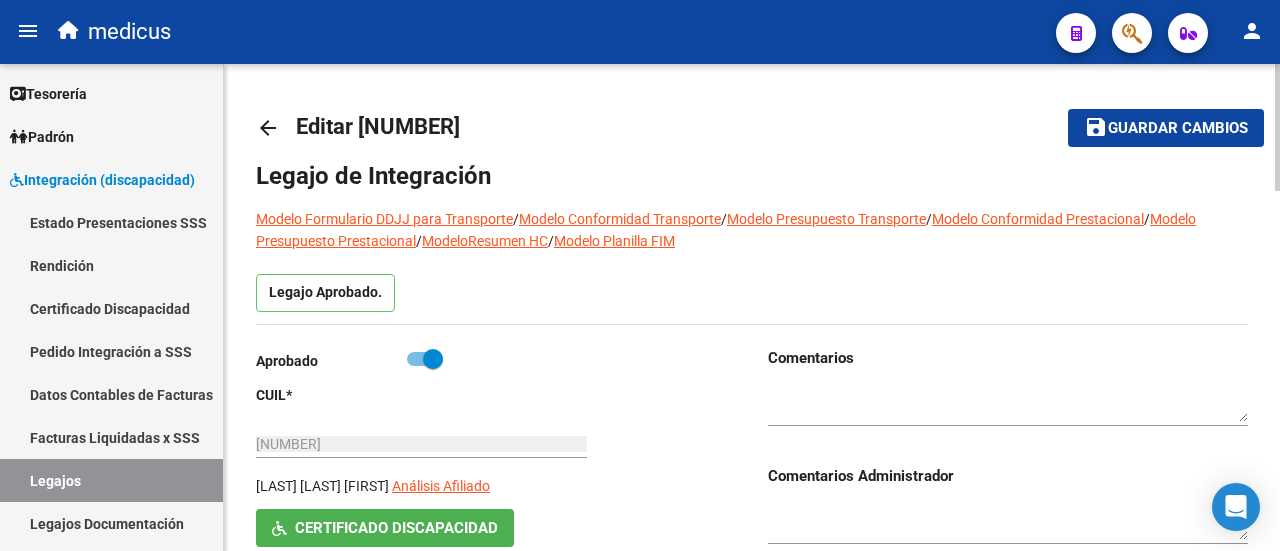 click on "Guardar cambios" 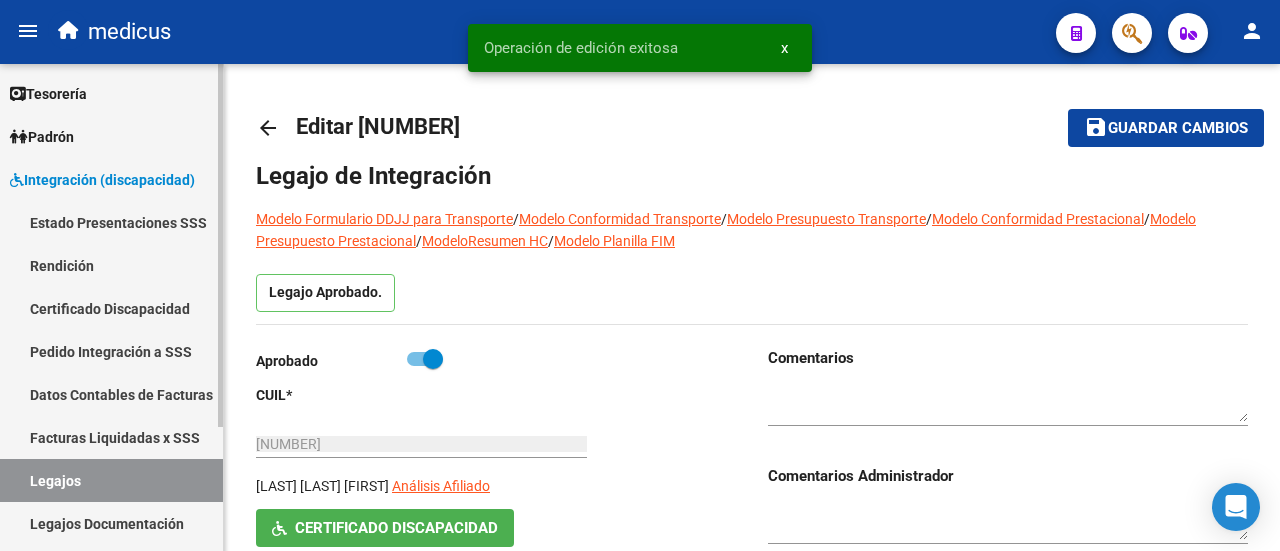 click on "Legajos" at bounding box center (111, 480) 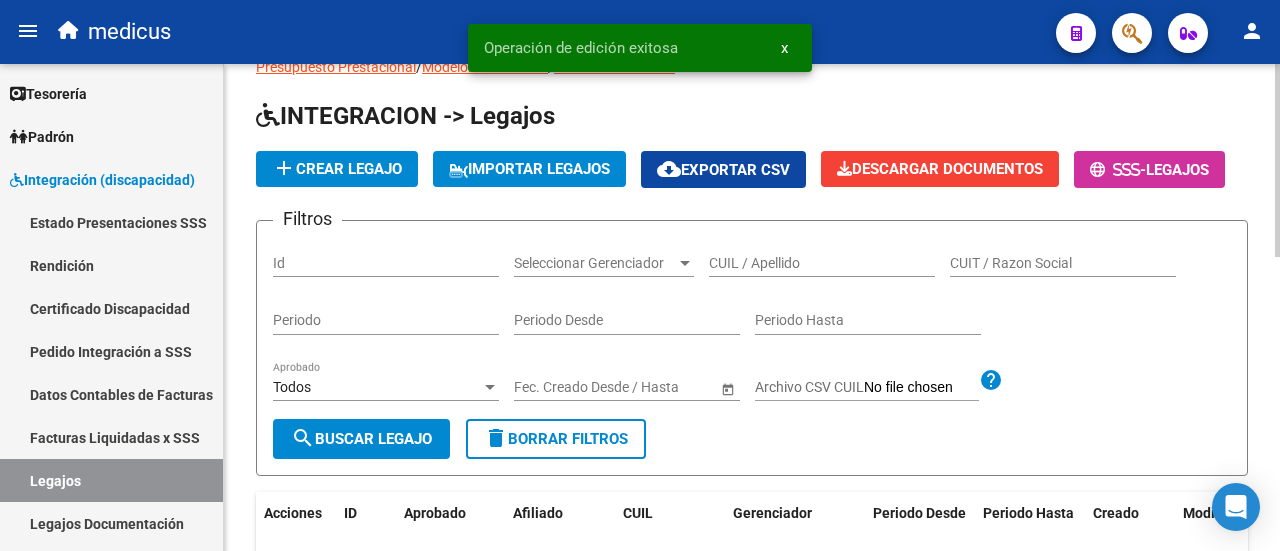 scroll, scrollTop: 0, scrollLeft: 0, axis: both 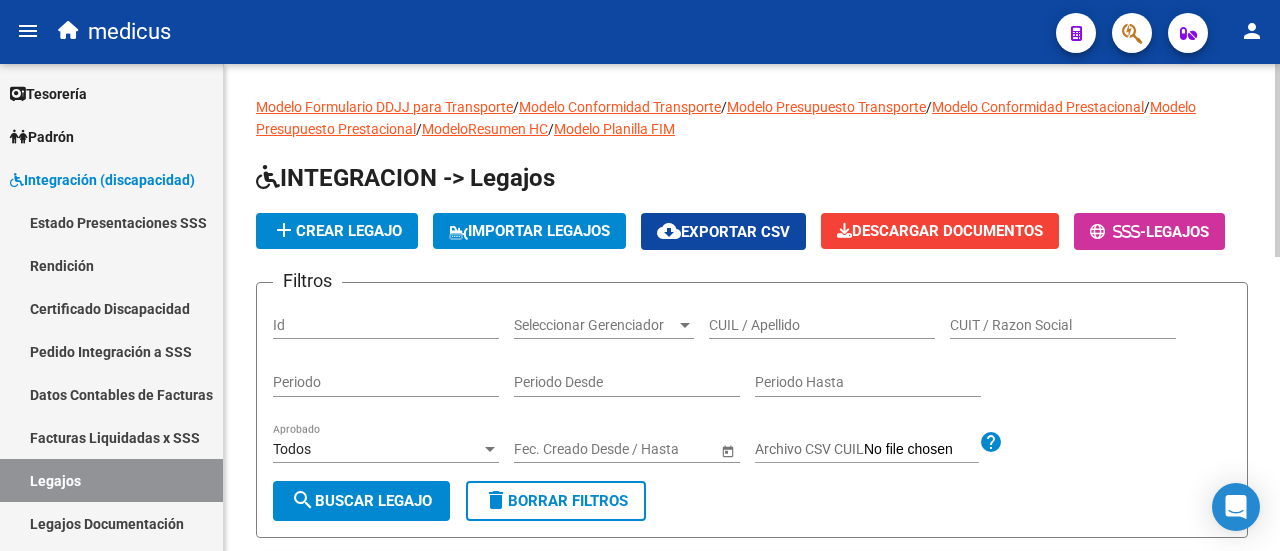 click on "CUIL / Apellido" 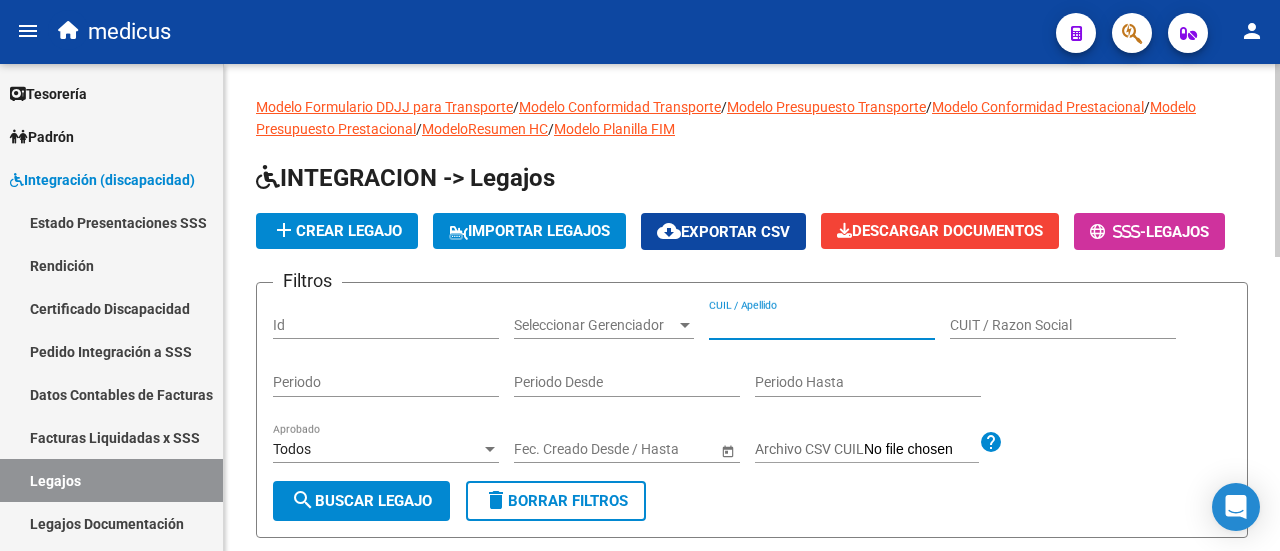 click on "CUIL / Apellido" 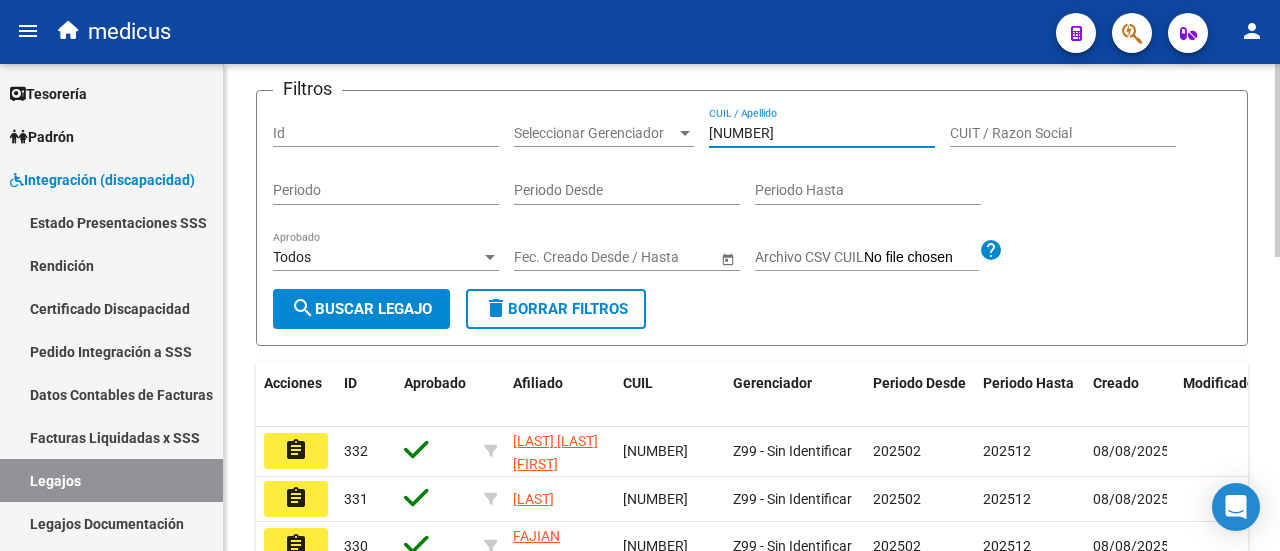 scroll, scrollTop: 200, scrollLeft: 0, axis: vertical 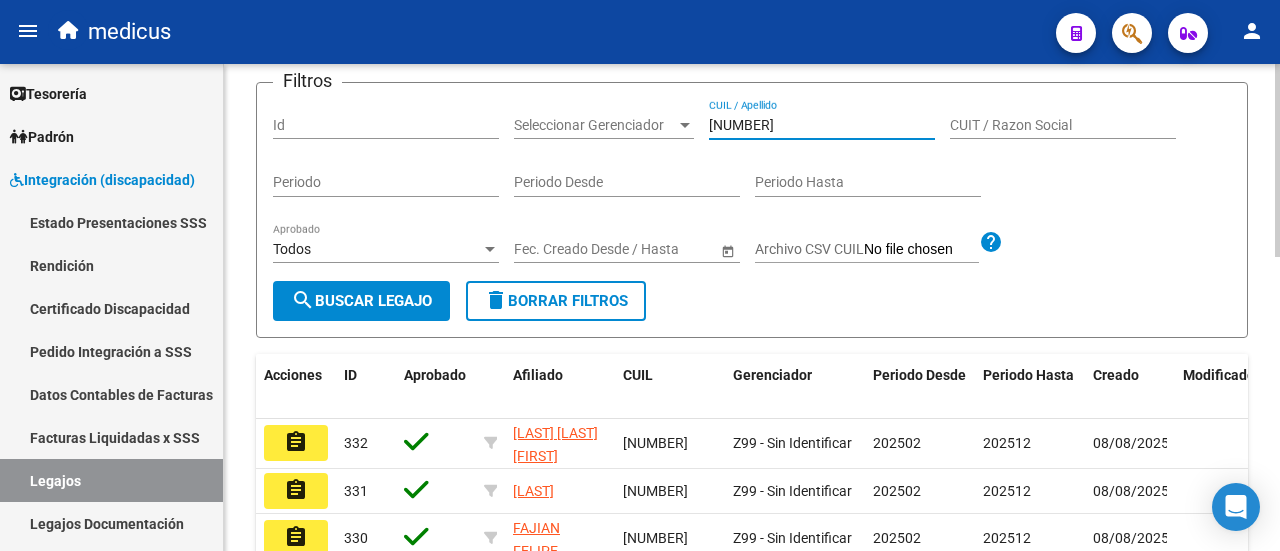 type on "[NUMBER]" 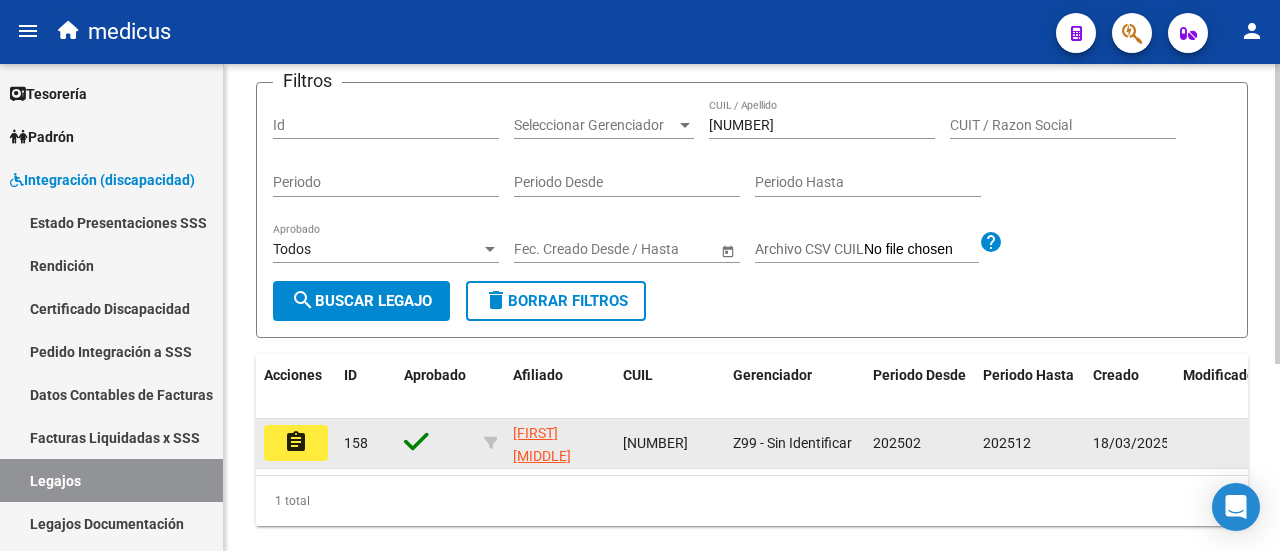 click on "assignment" 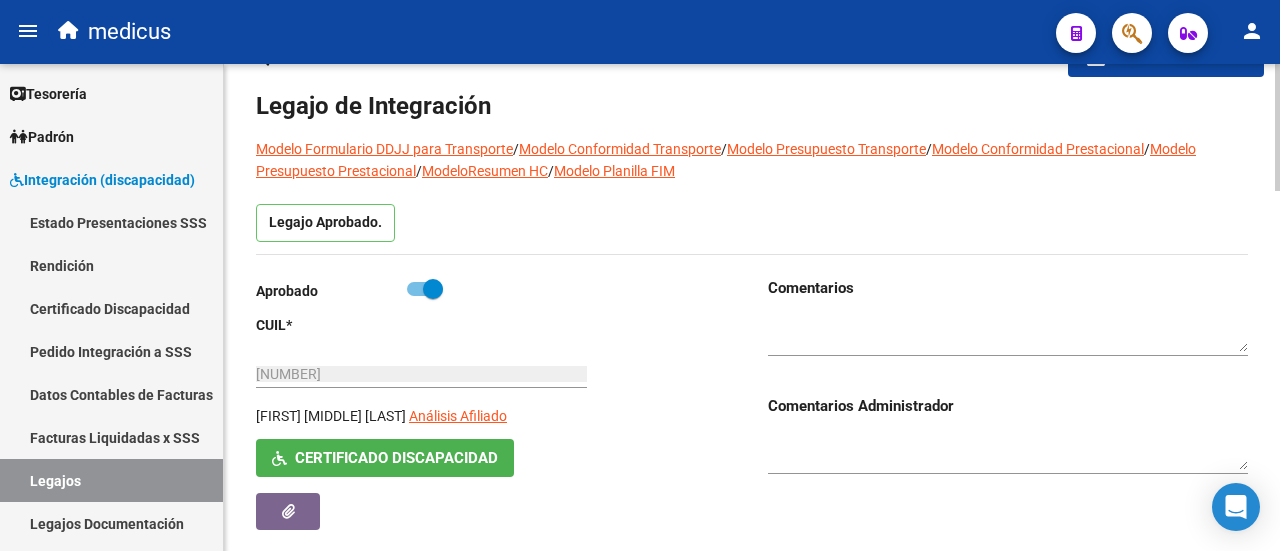 scroll, scrollTop: 0, scrollLeft: 0, axis: both 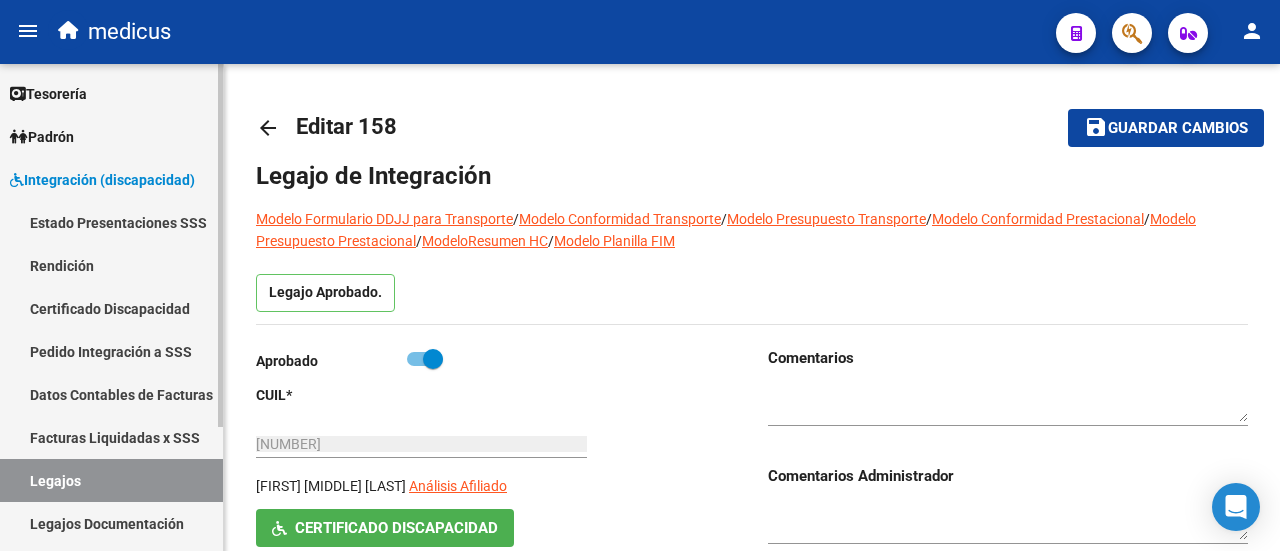 click on "Legajos" at bounding box center (111, 480) 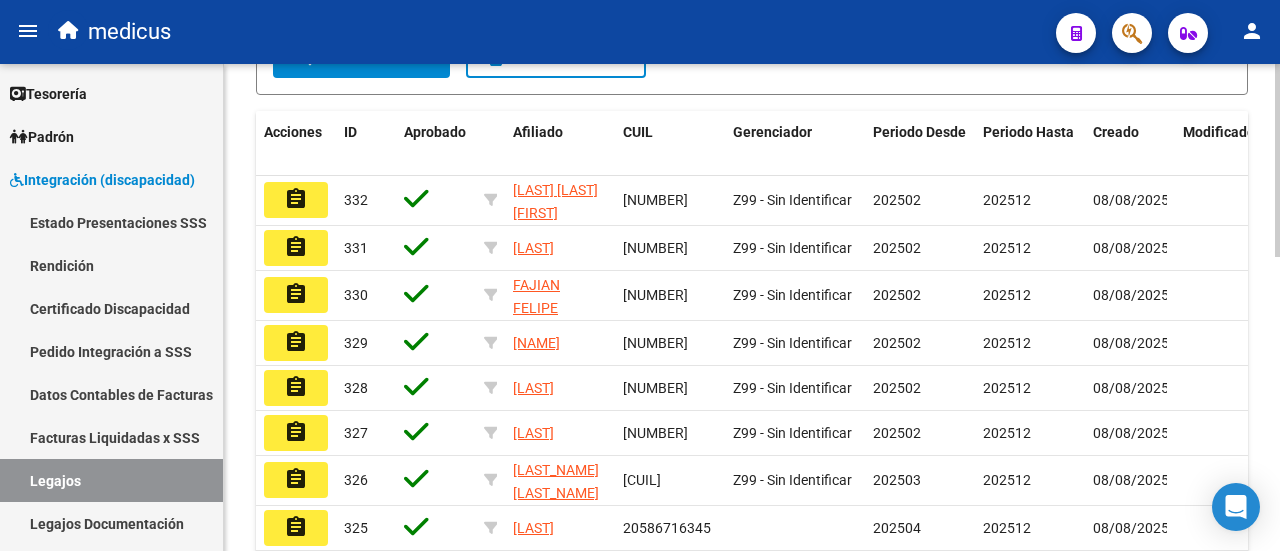 scroll, scrollTop: 143, scrollLeft: 0, axis: vertical 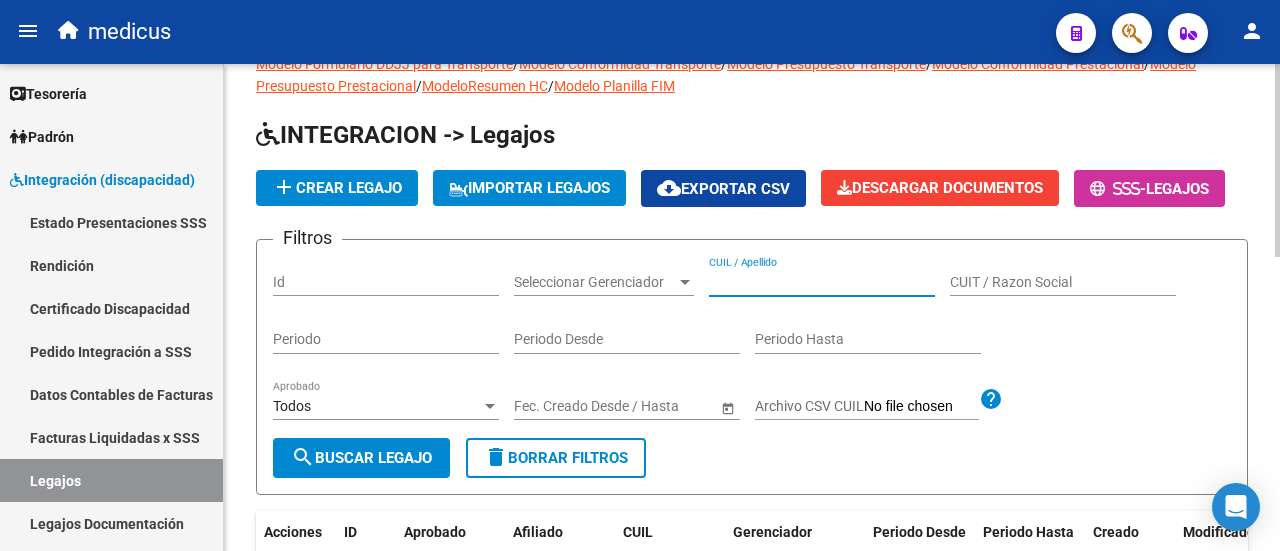 click on "CUIL / Apellido" at bounding box center (822, 282) 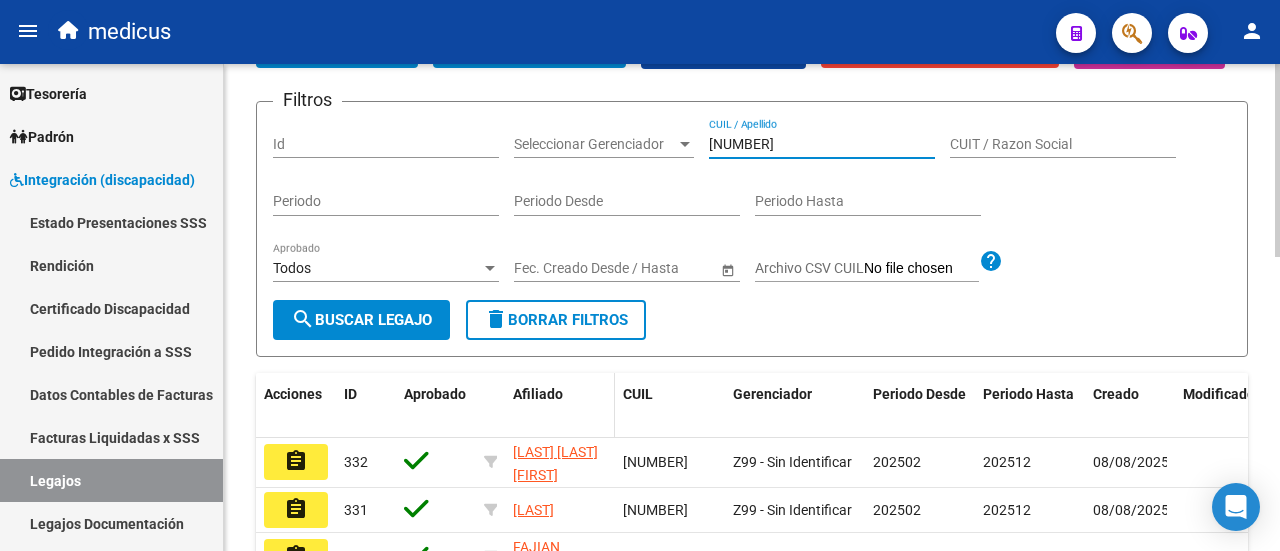 scroll, scrollTop: 243, scrollLeft: 0, axis: vertical 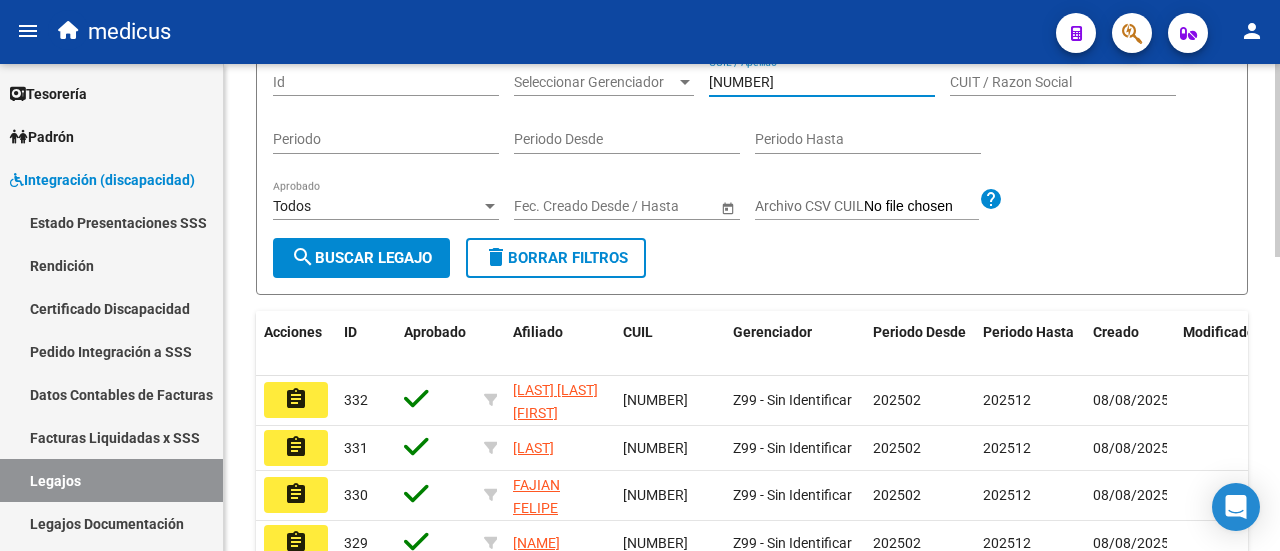 type on "[NUMBER]" 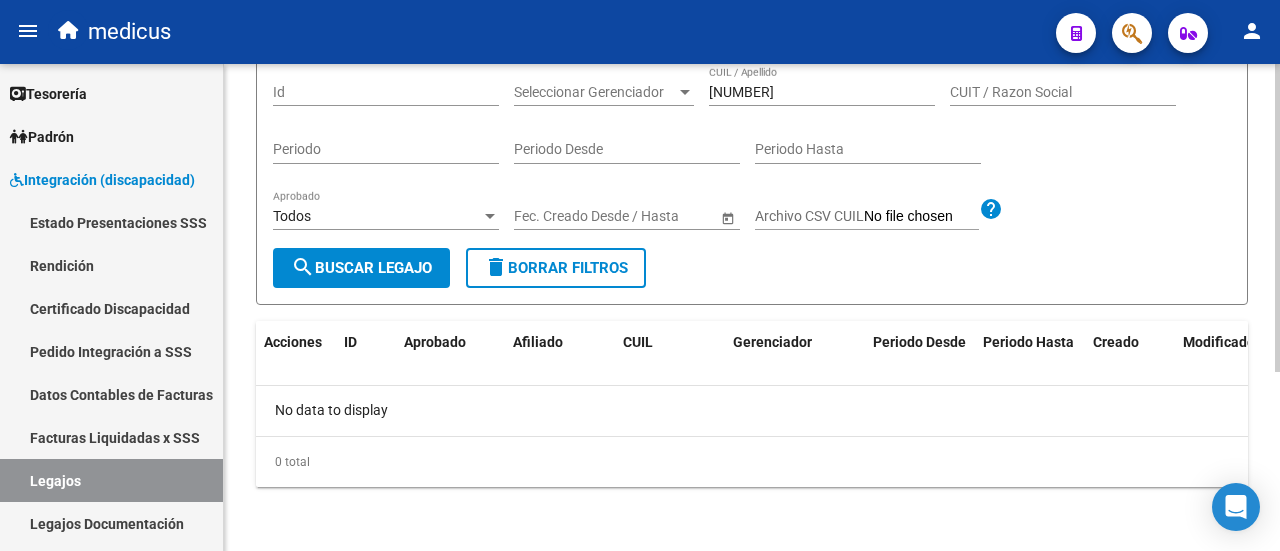 scroll, scrollTop: 0, scrollLeft: 0, axis: both 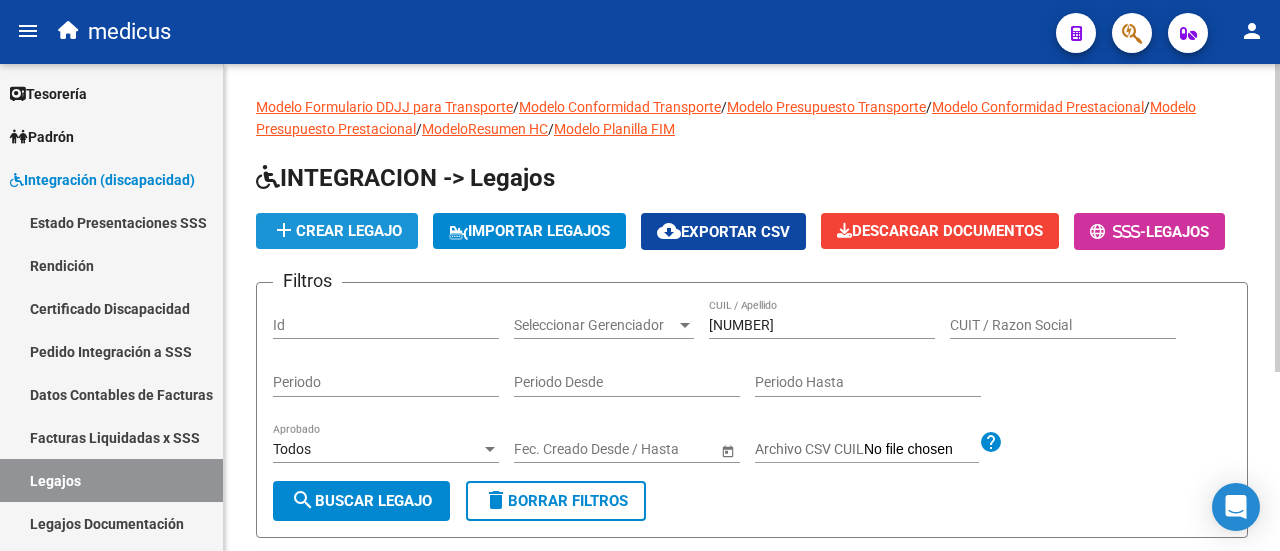 click on "add  Crear Legajo" 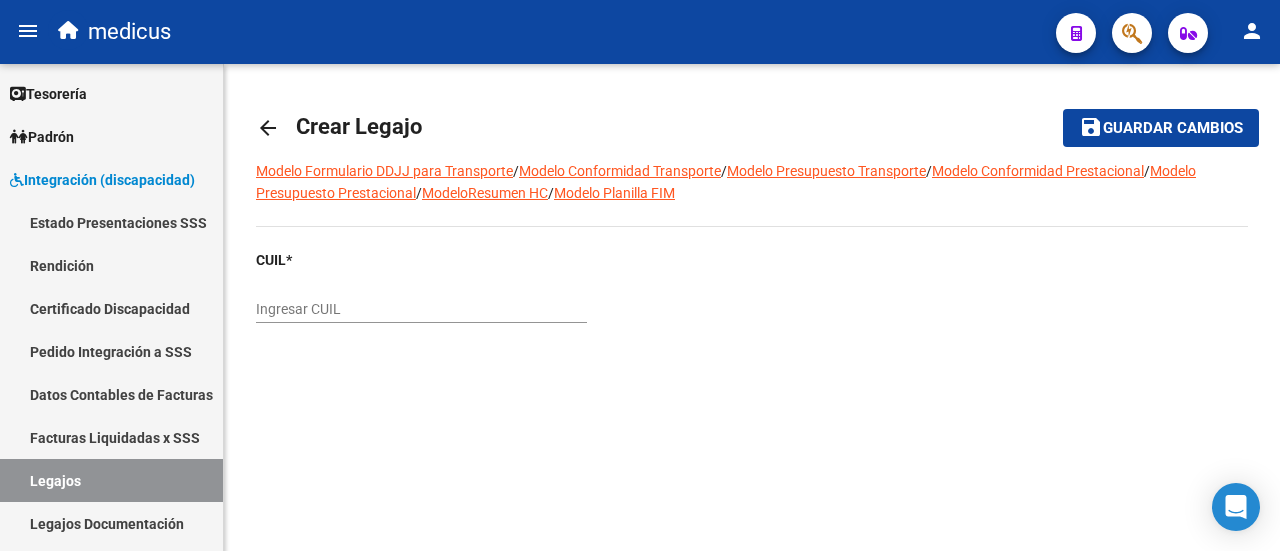 click on "Ingresar CUIL" at bounding box center [421, 309] 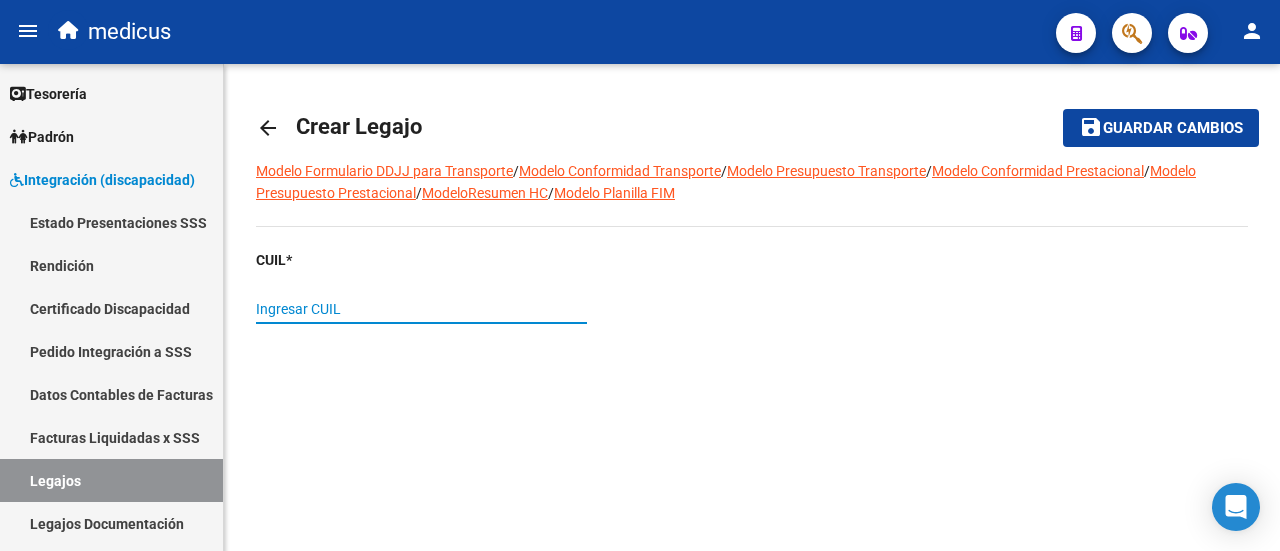 paste on "[PHONE]" 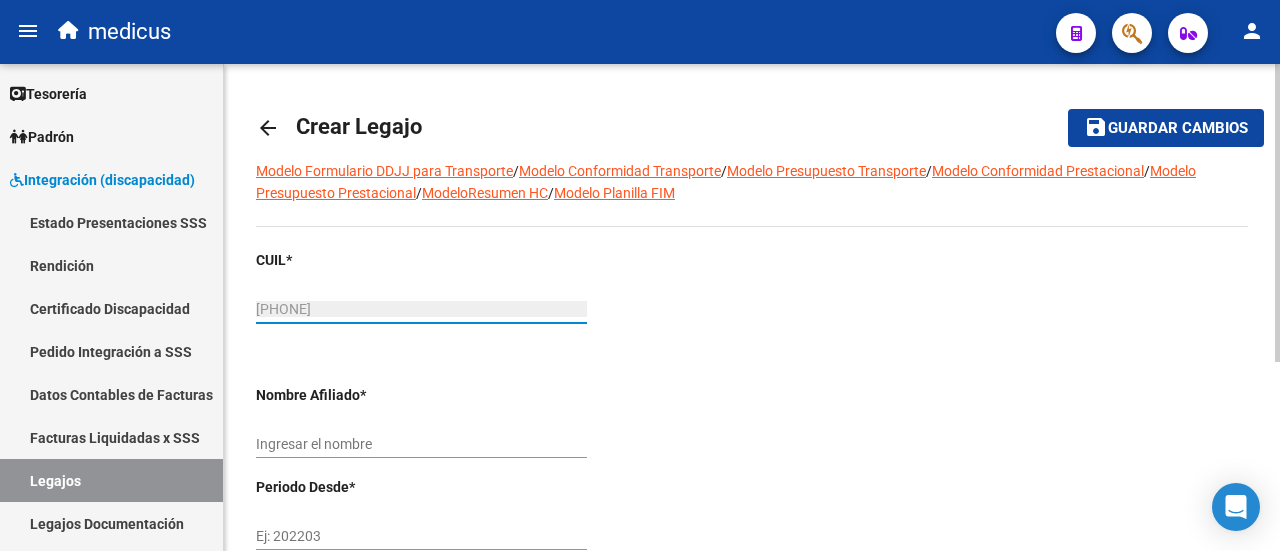 type on "[NAME]" 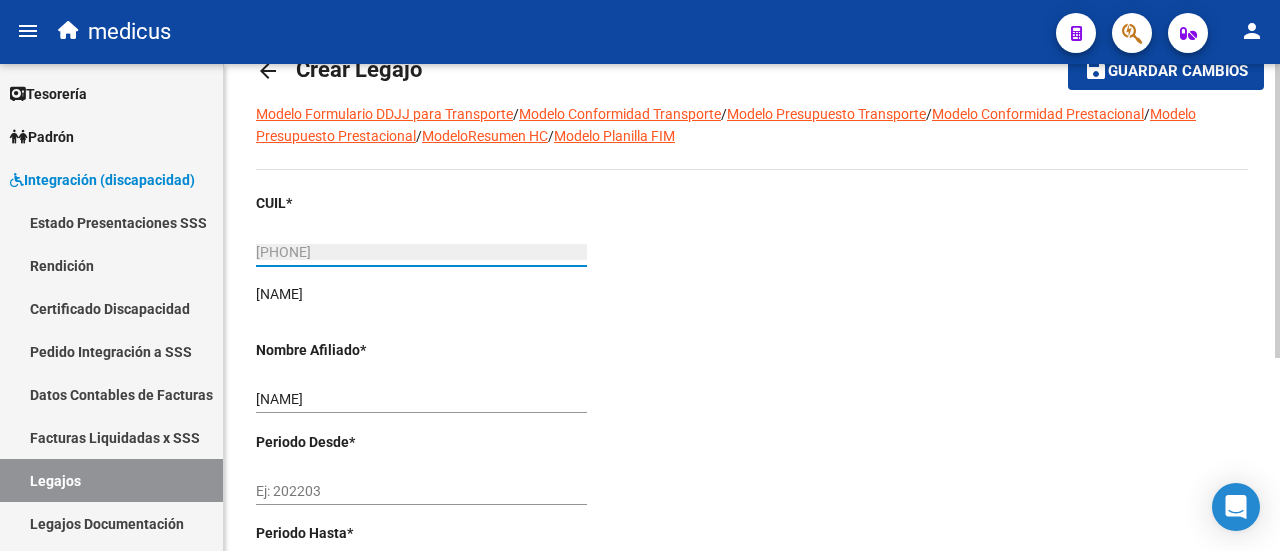 scroll, scrollTop: 200, scrollLeft: 0, axis: vertical 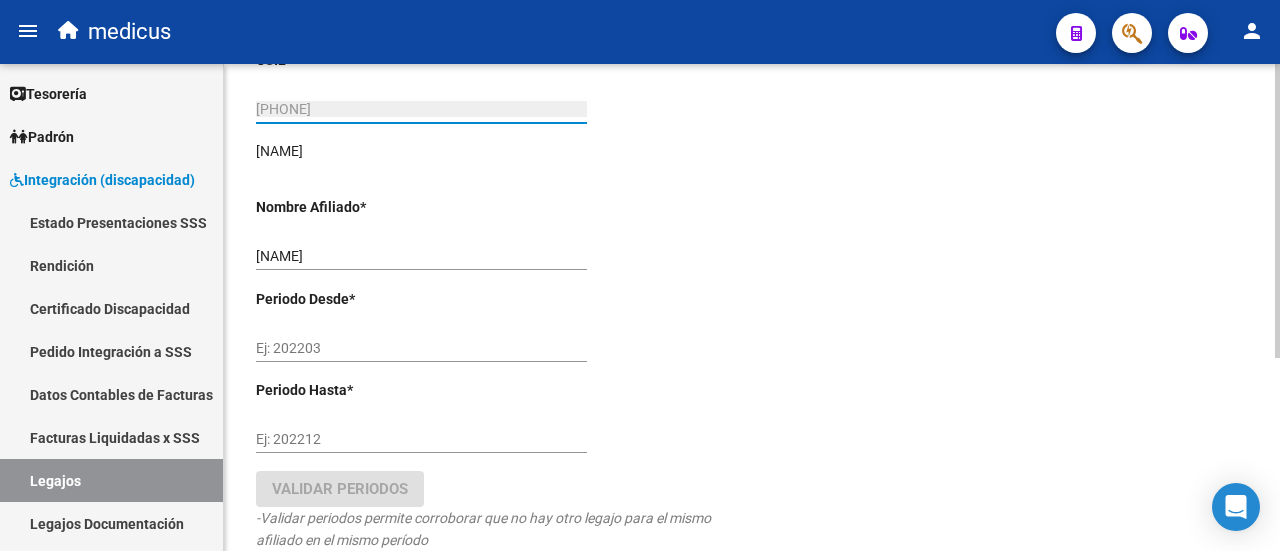 type on "[PHONE]" 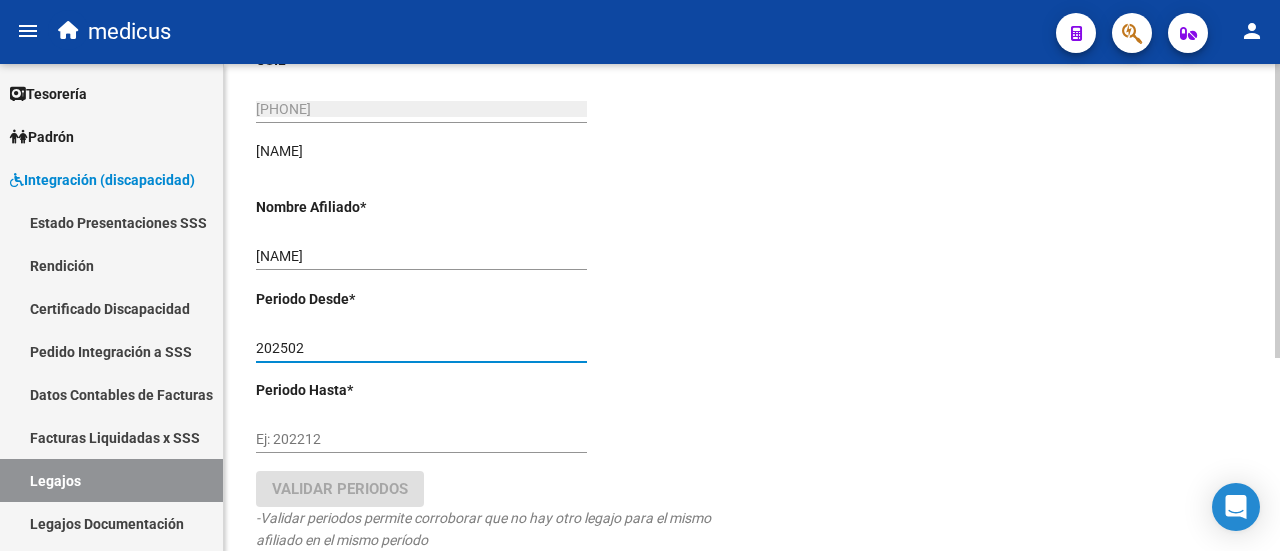 type on "202502" 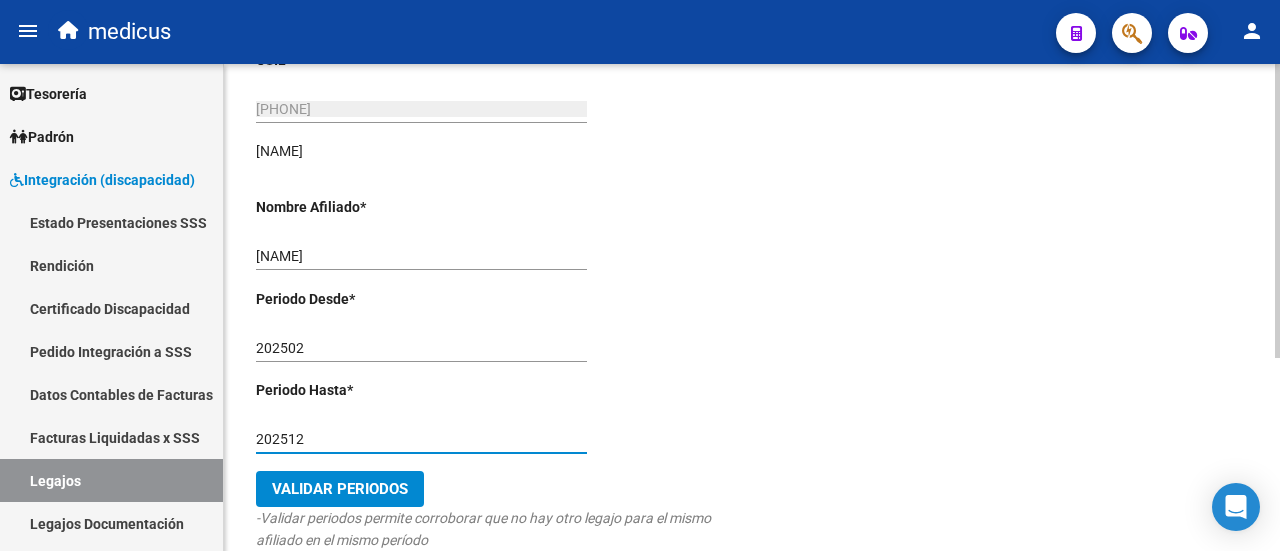 type on "202512" 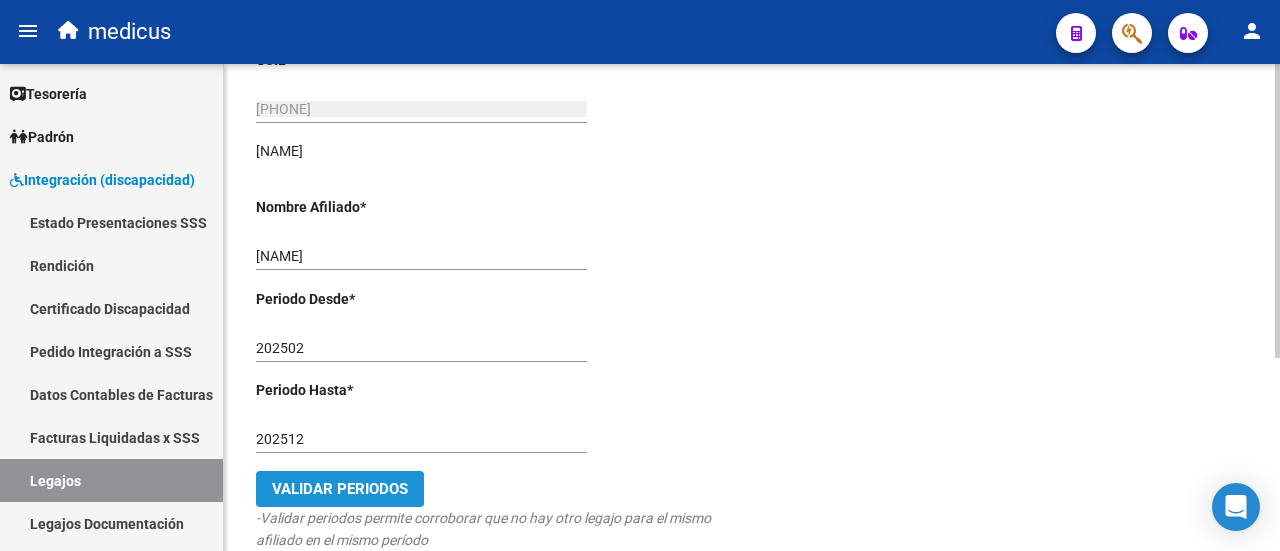 click on "Validar Periodos" 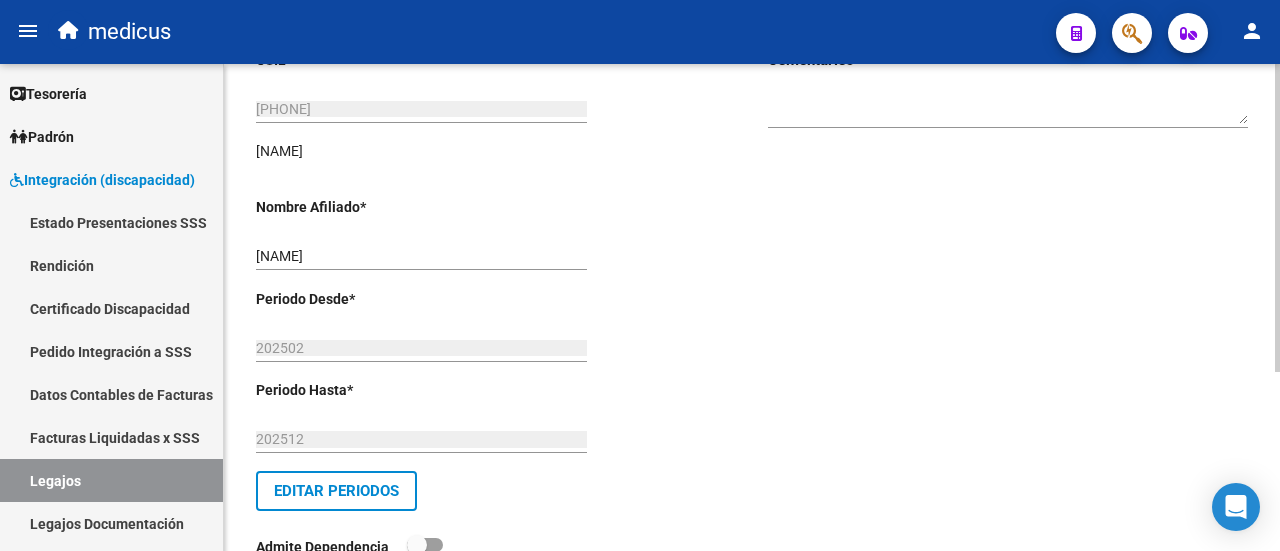 scroll, scrollTop: 0, scrollLeft: 0, axis: both 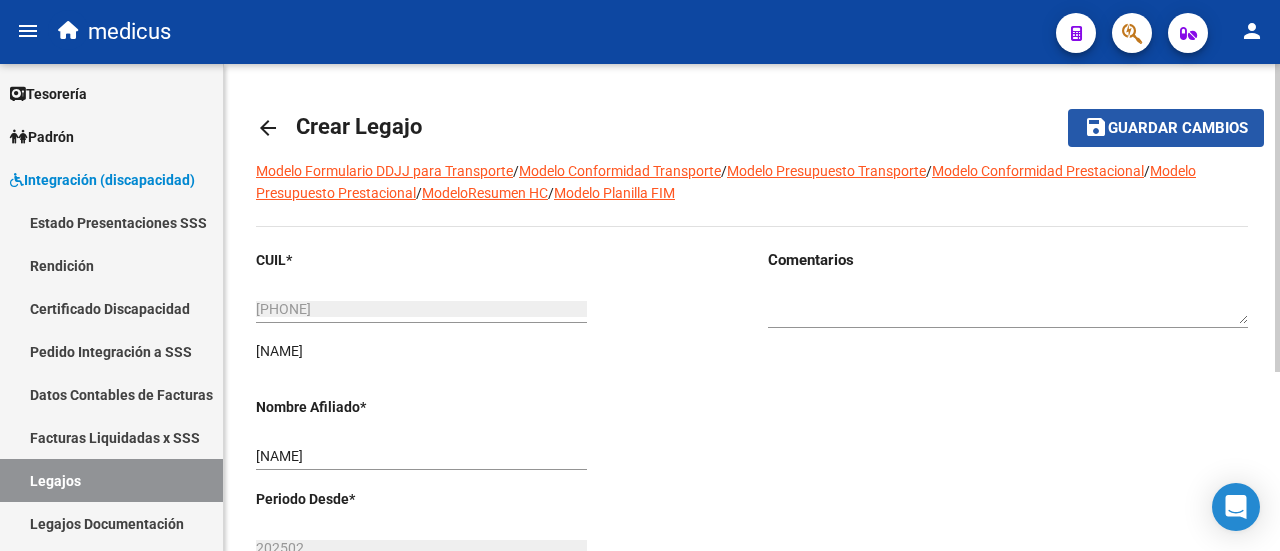 click on "save Guardar cambios" 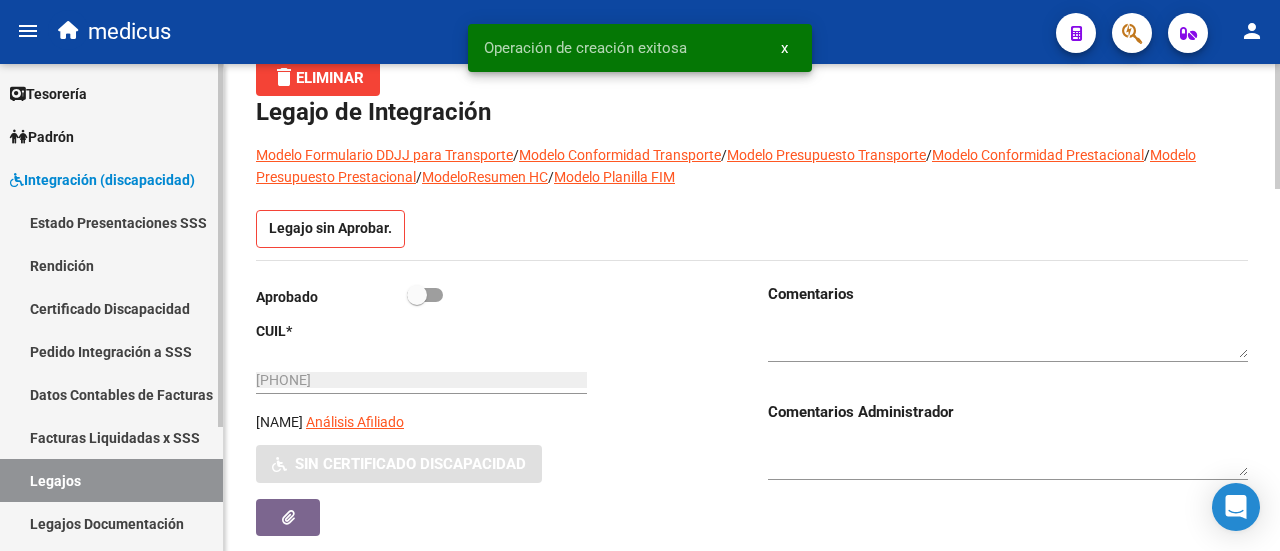 click on "Certificado Discapacidad" at bounding box center (111, 308) 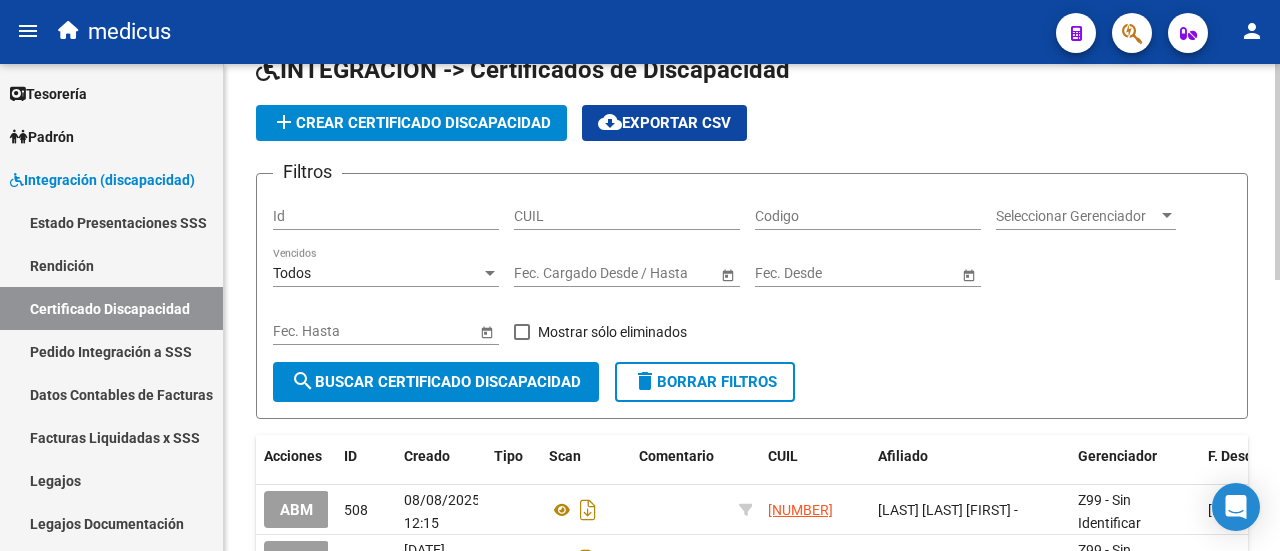 scroll, scrollTop: 0, scrollLeft: 0, axis: both 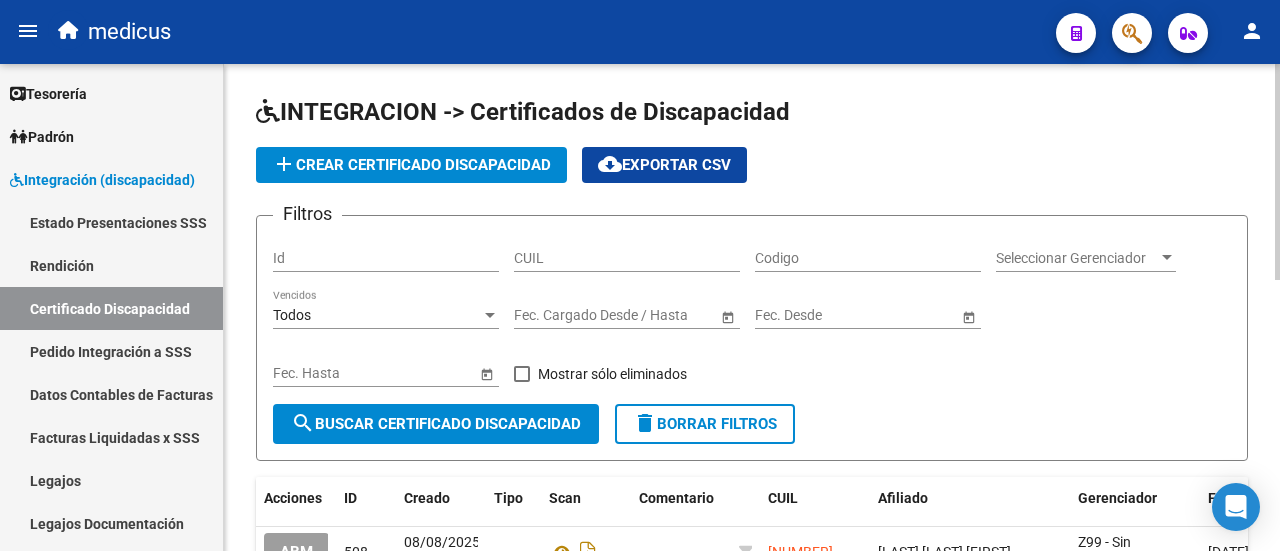click on "CUIL" at bounding box center [627, 258] 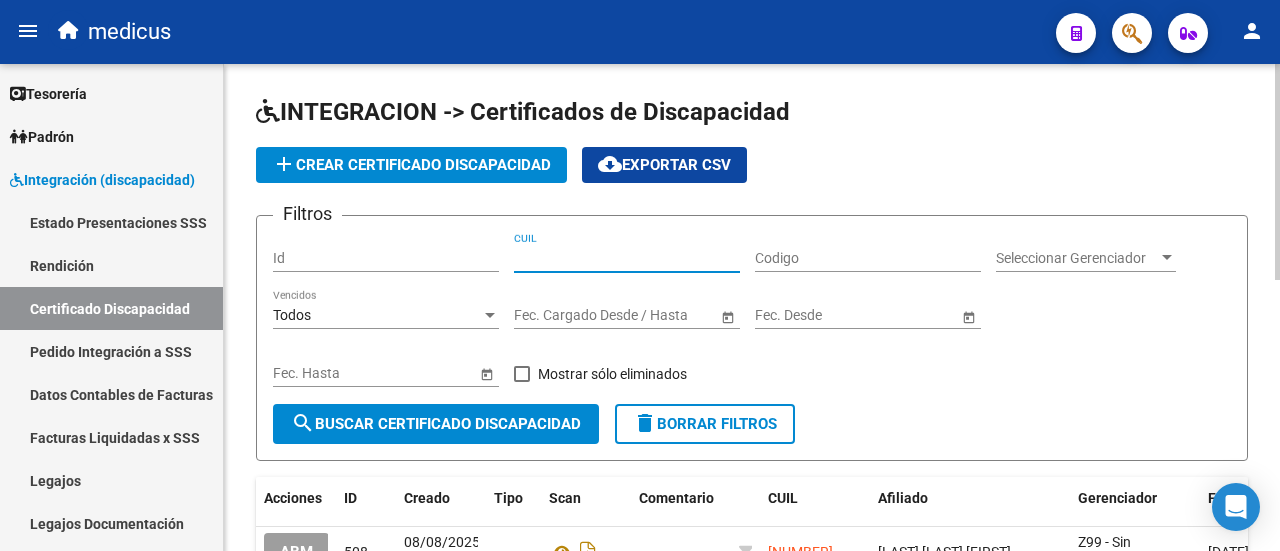 paste on "[PHONE]" 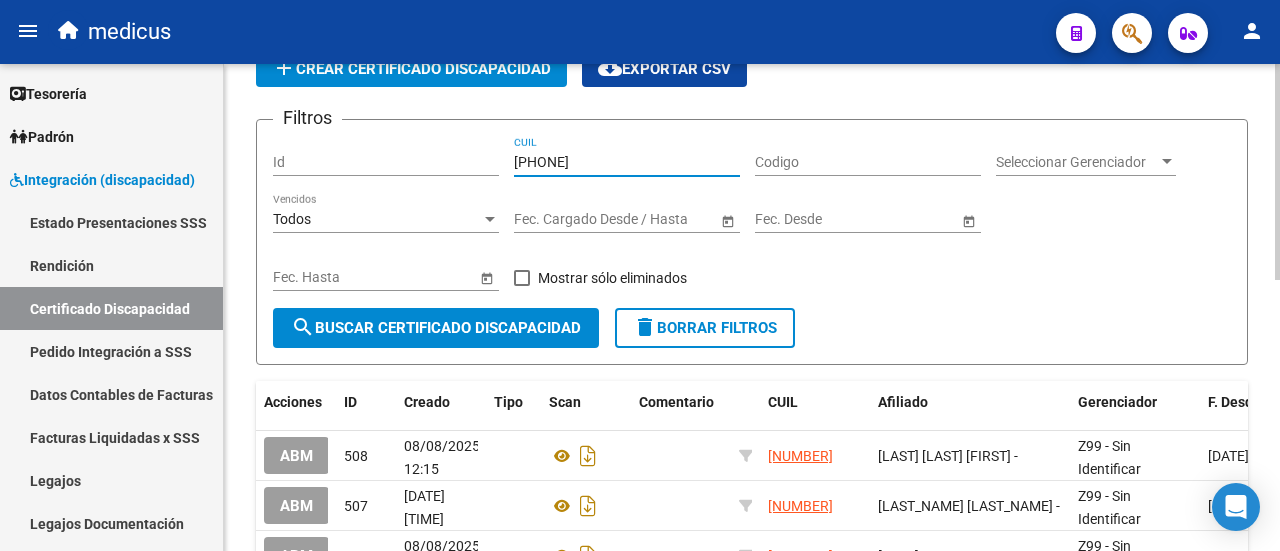 scroll, scrollTop: 200, scrollLeft: 0, axis: vertical 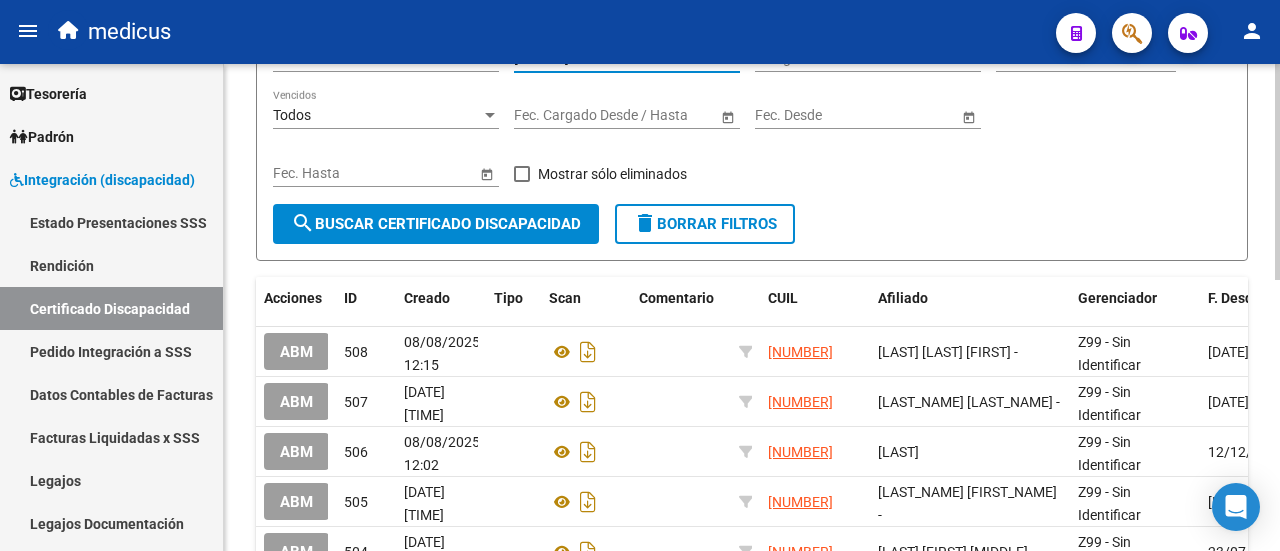 type on "[PHONE]" 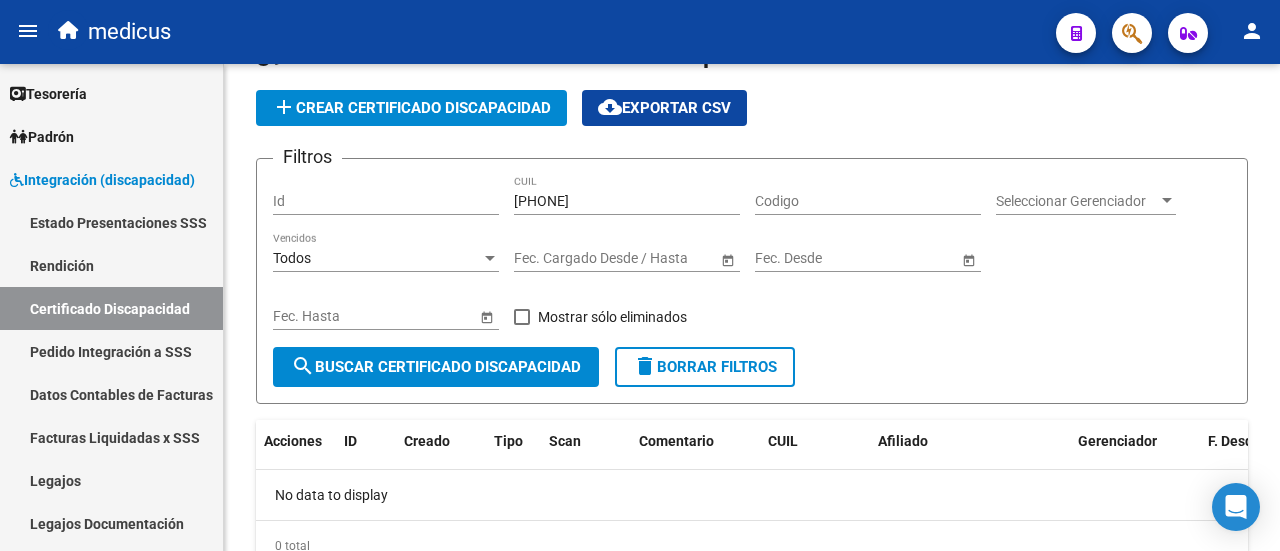 scroll, scrollTop: 0, scrollLeft: 0, axis: both 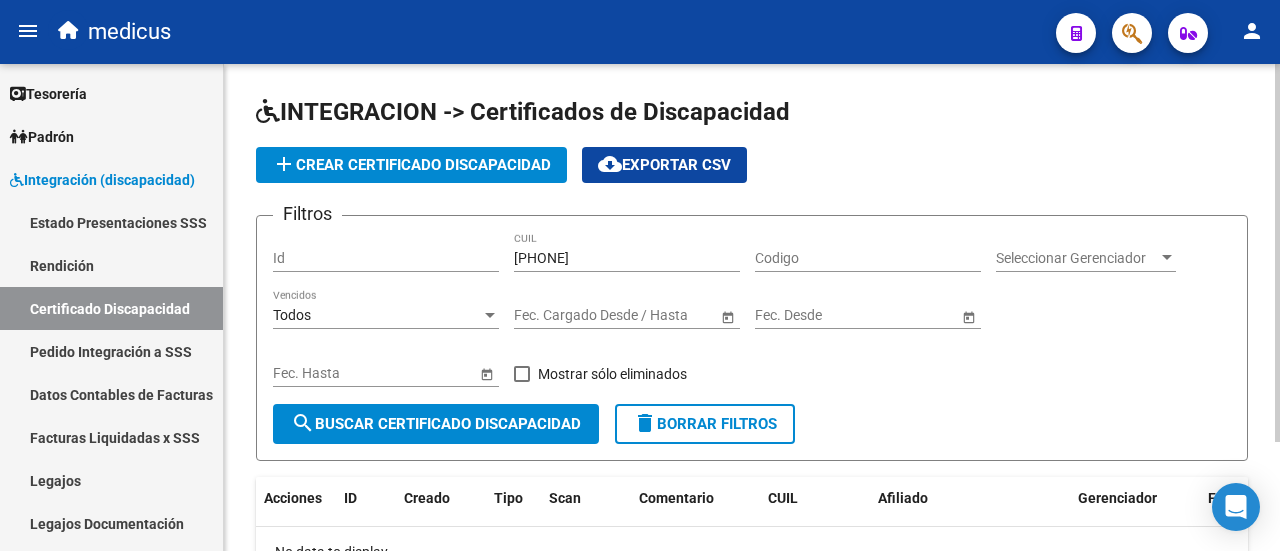 click on "add  Crear Certificado Discapacidad" 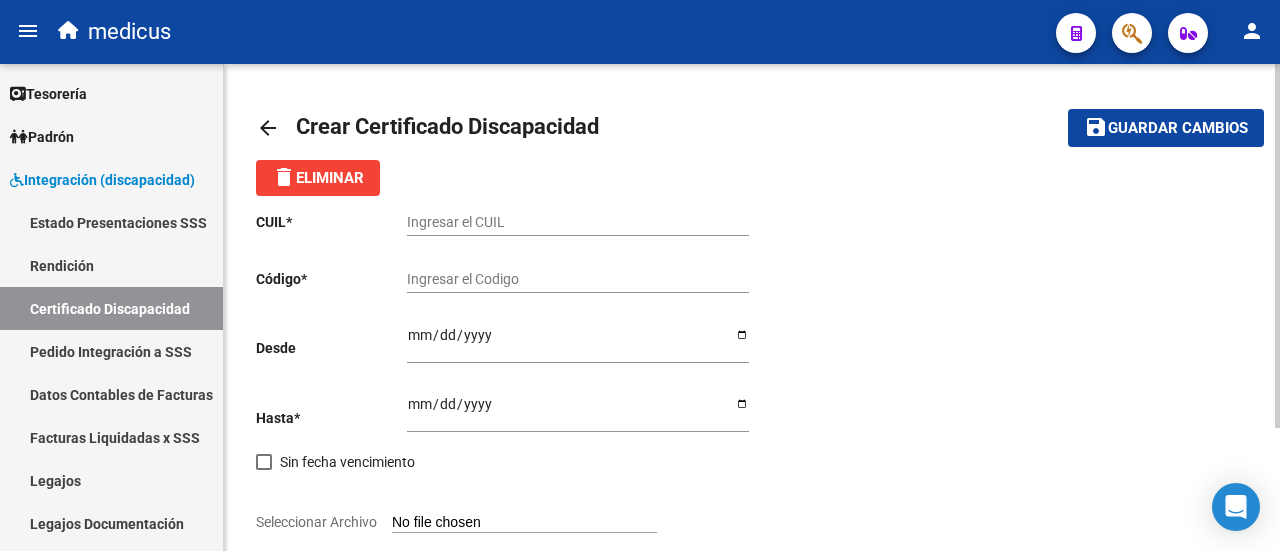 click on "Ingresar el CUIL" 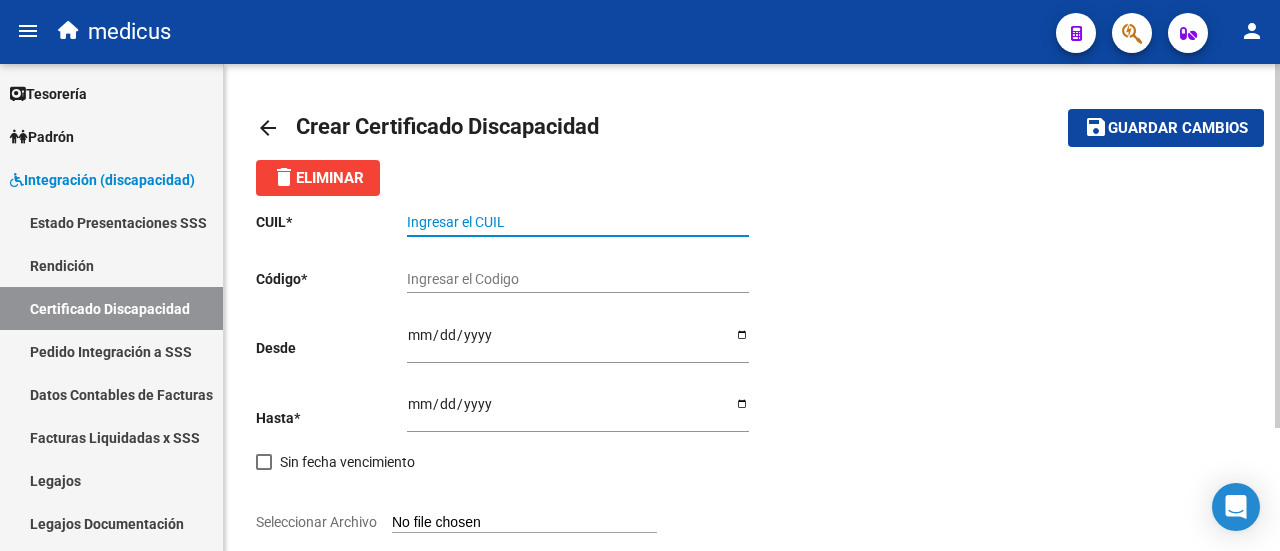 click on "Ingresar el CUIL" at bounding box center [578, 222] 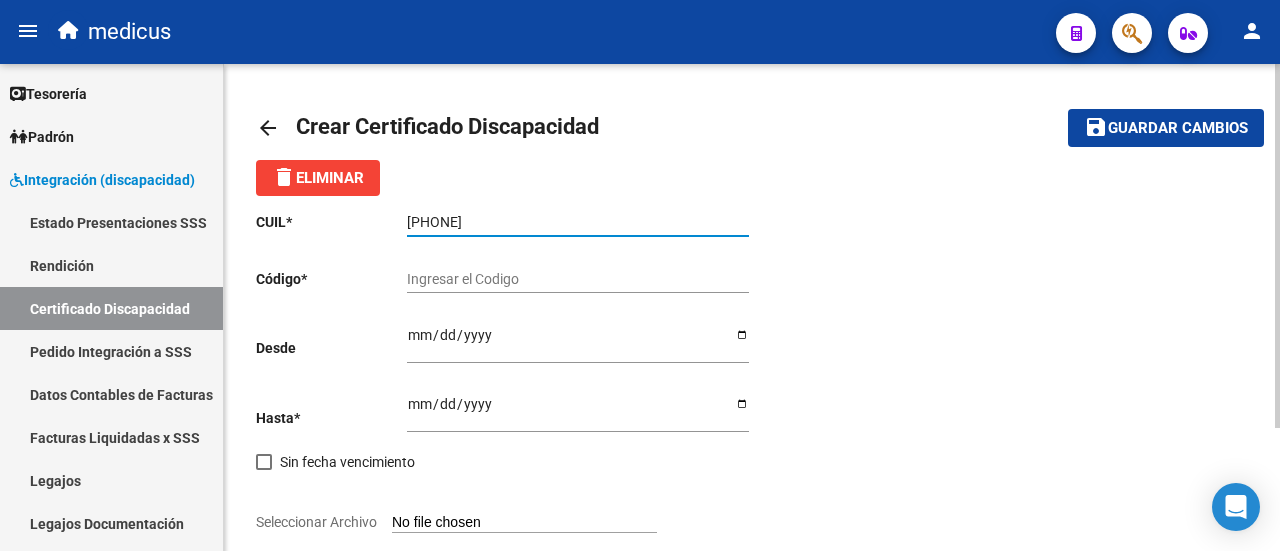 type on "[PHONE]" 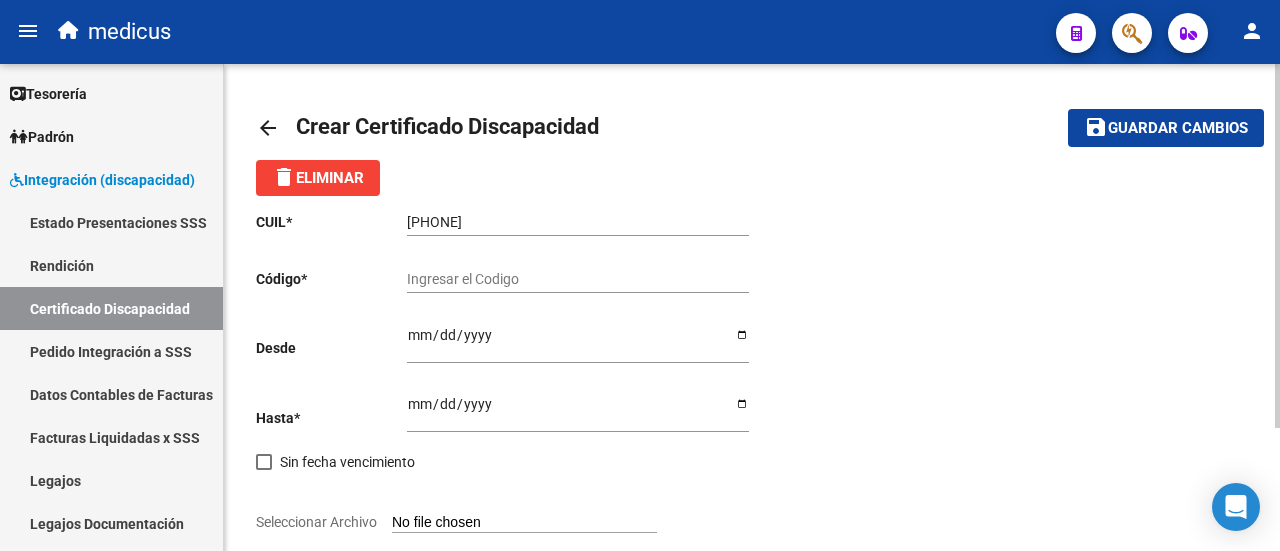 click on "Ingresar el Codigo" 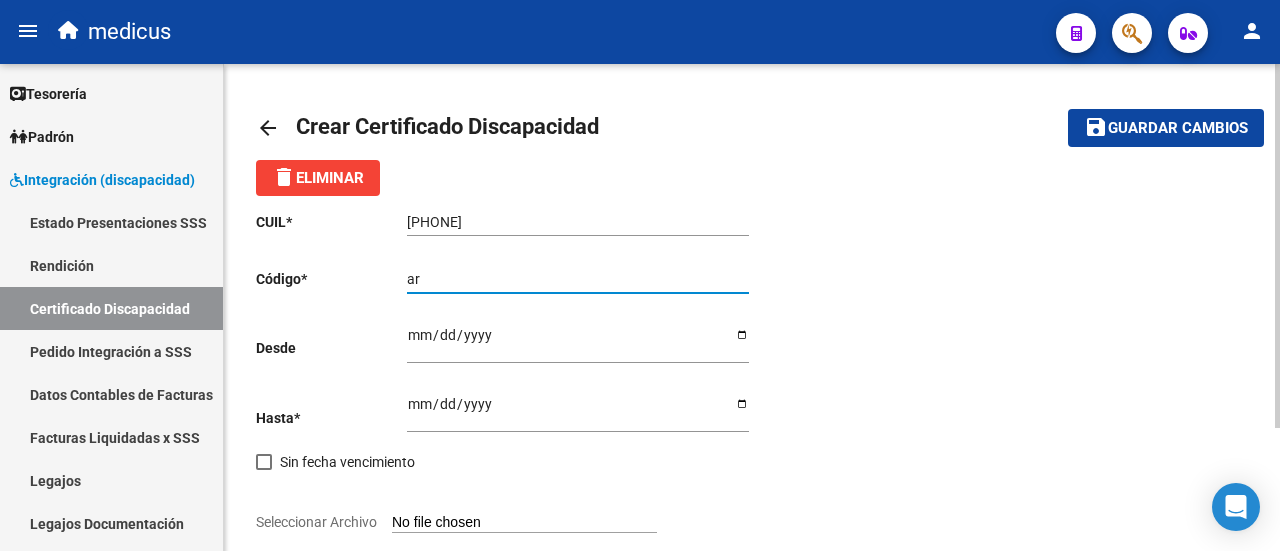 type on "a" 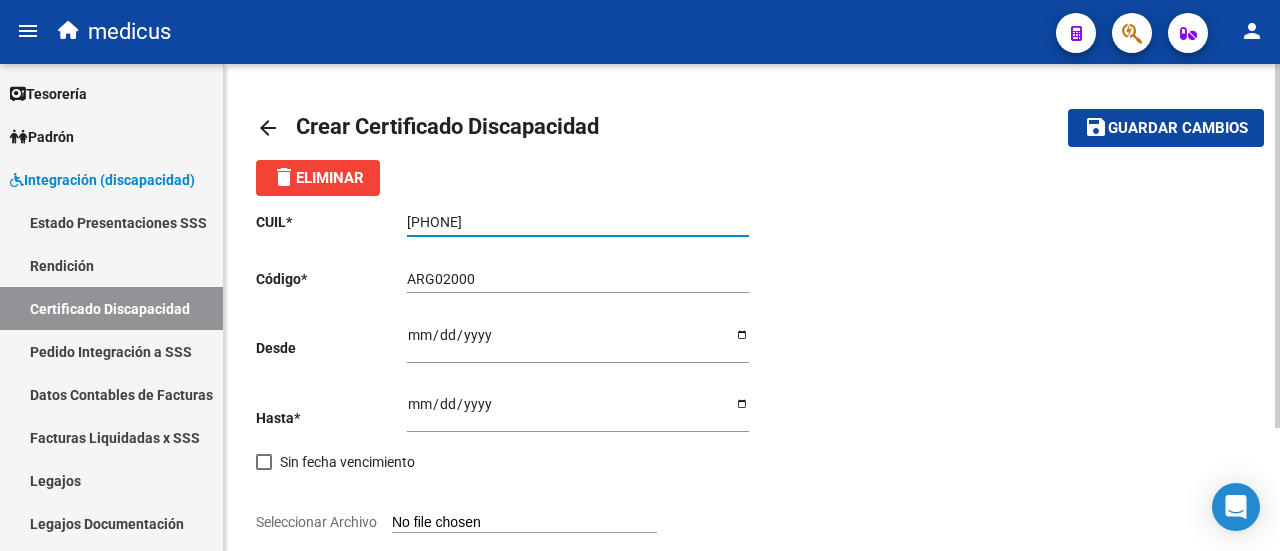 drag, startPoint x: 427, startPoint y: 221, endPoint x: 486, endPoint y: 212, distance: 59.682495 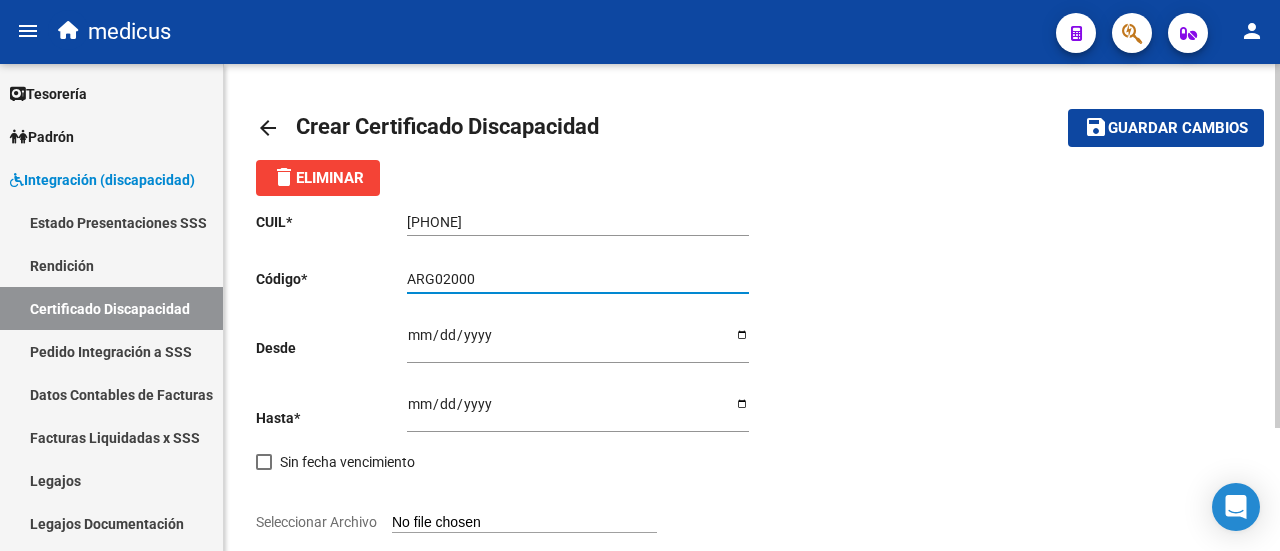 paste on "[CUIL]" 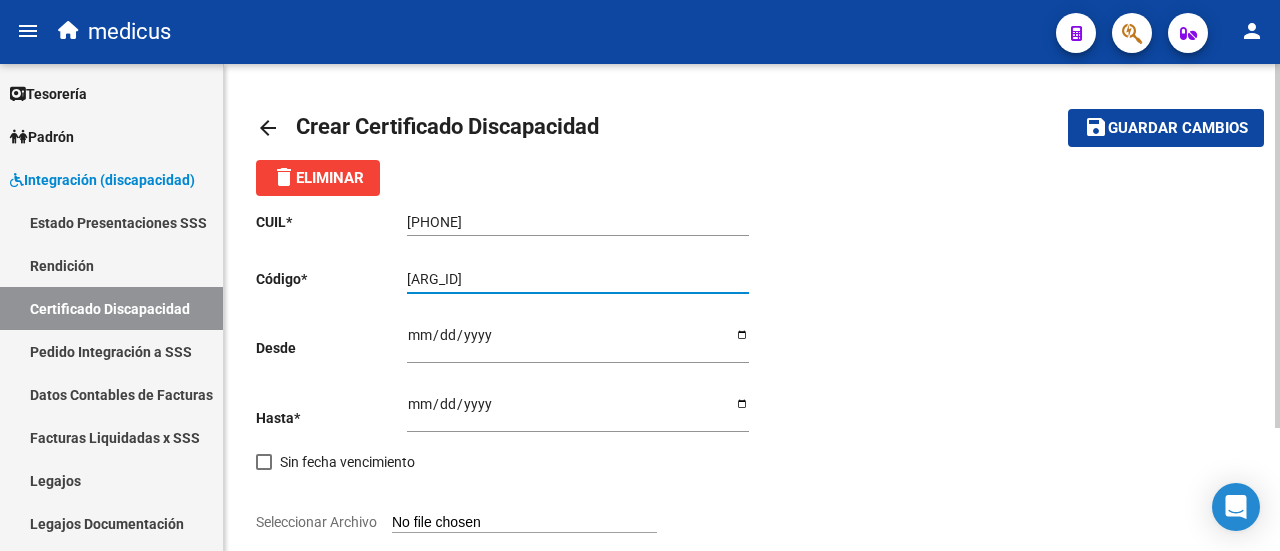 type on "[ARG_ID]" 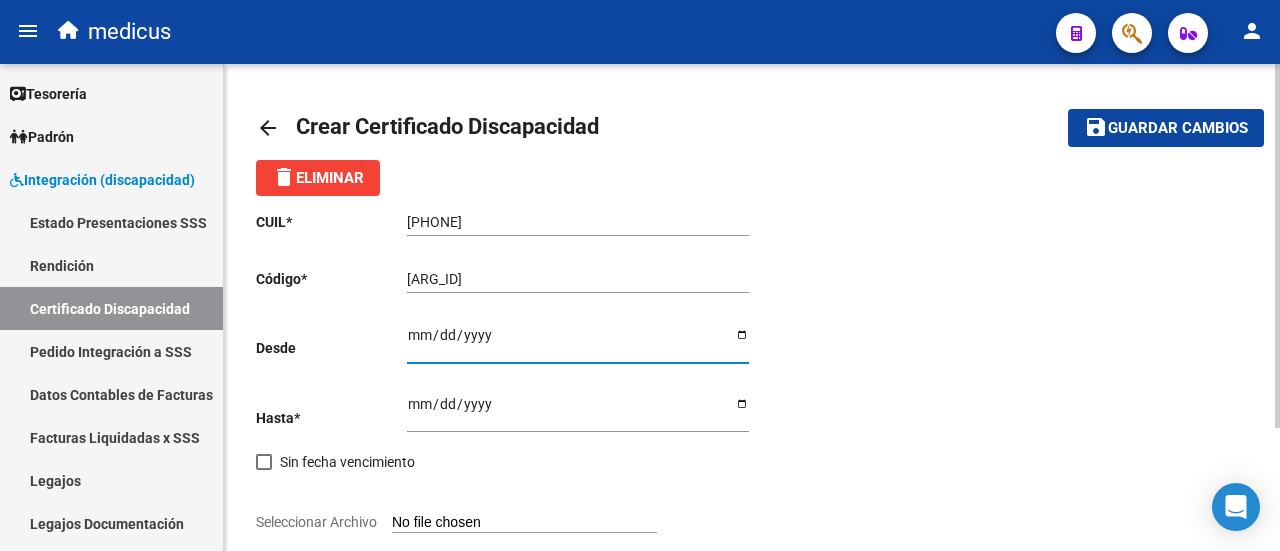 click on "Ingresar fec. Desde" at bounding box center (578, 342) 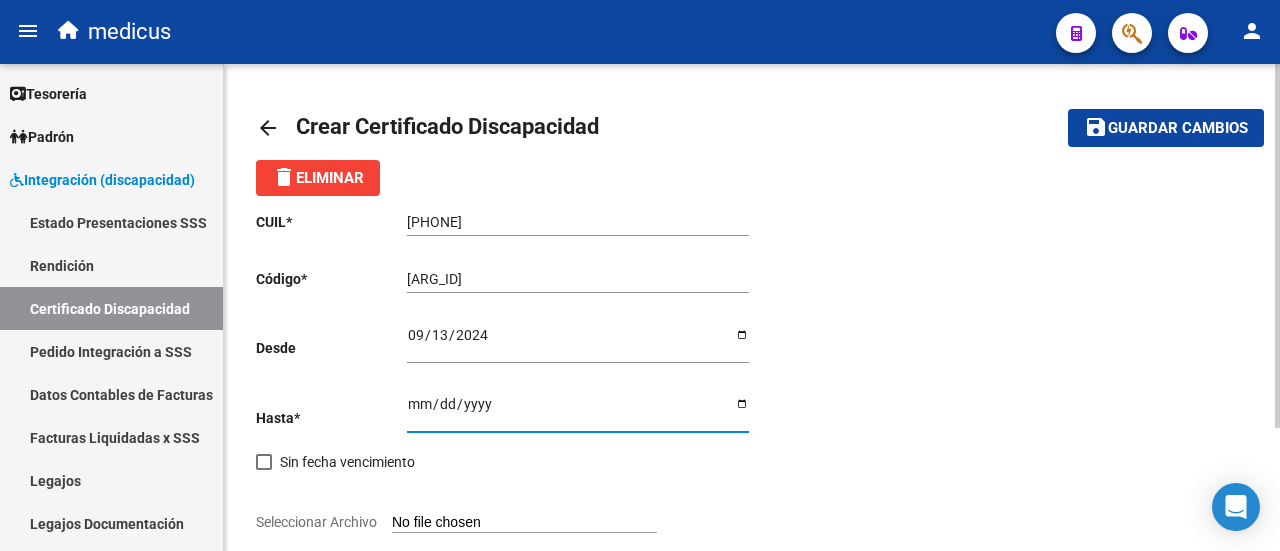 click on "Ingresar fec. Hasta" at bounding box center [578, 411] 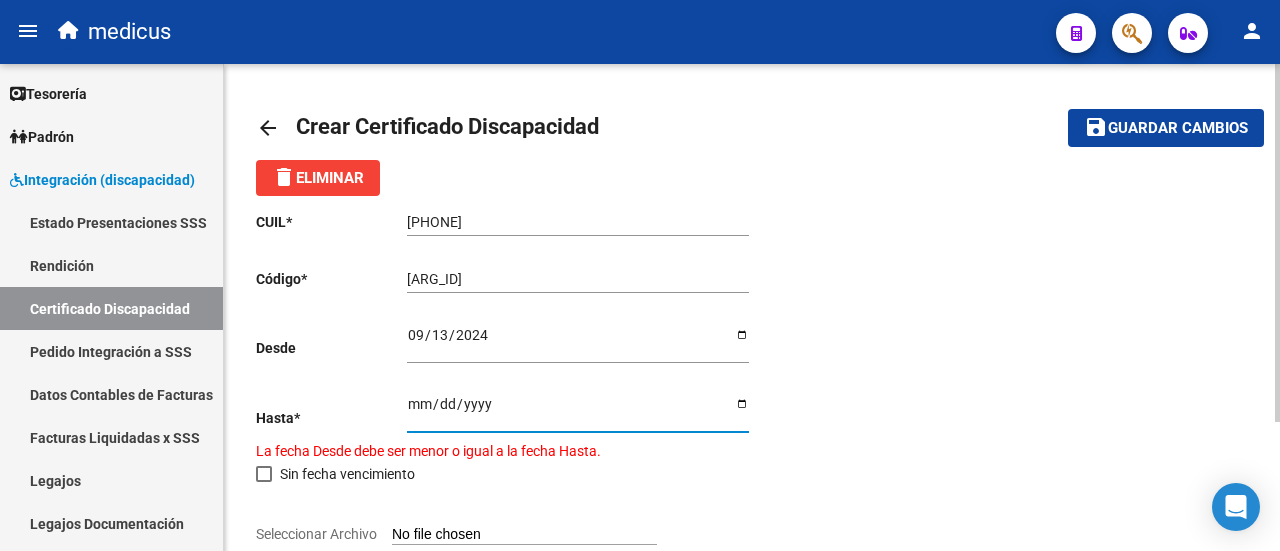 type on "[DATE]" 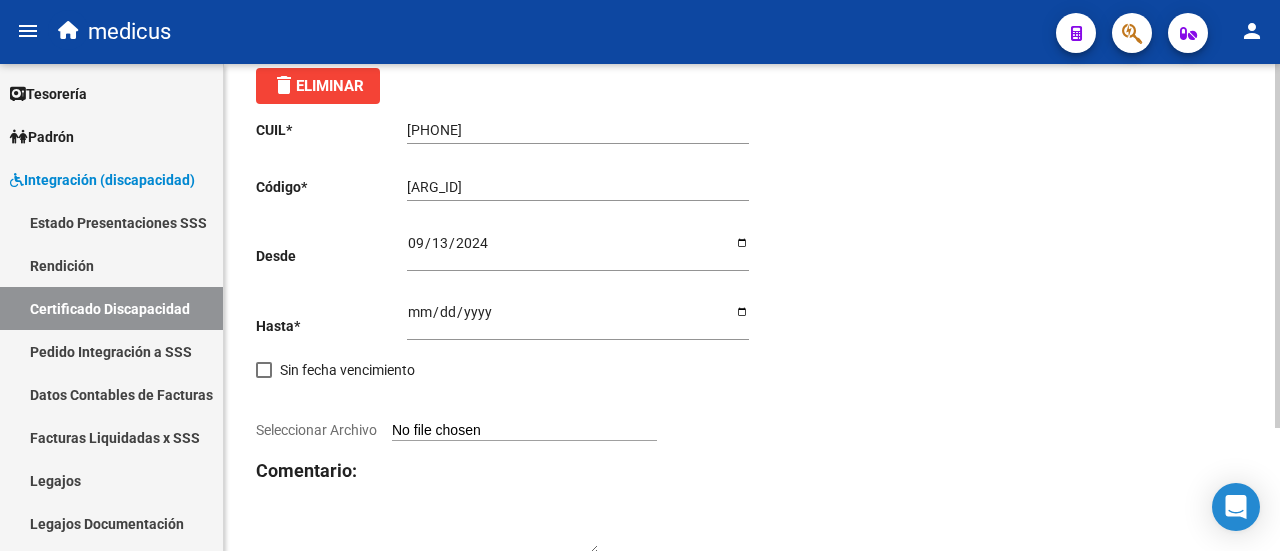 scroll, scrollTop: 164, scrollLeft: 0, axis: vertical 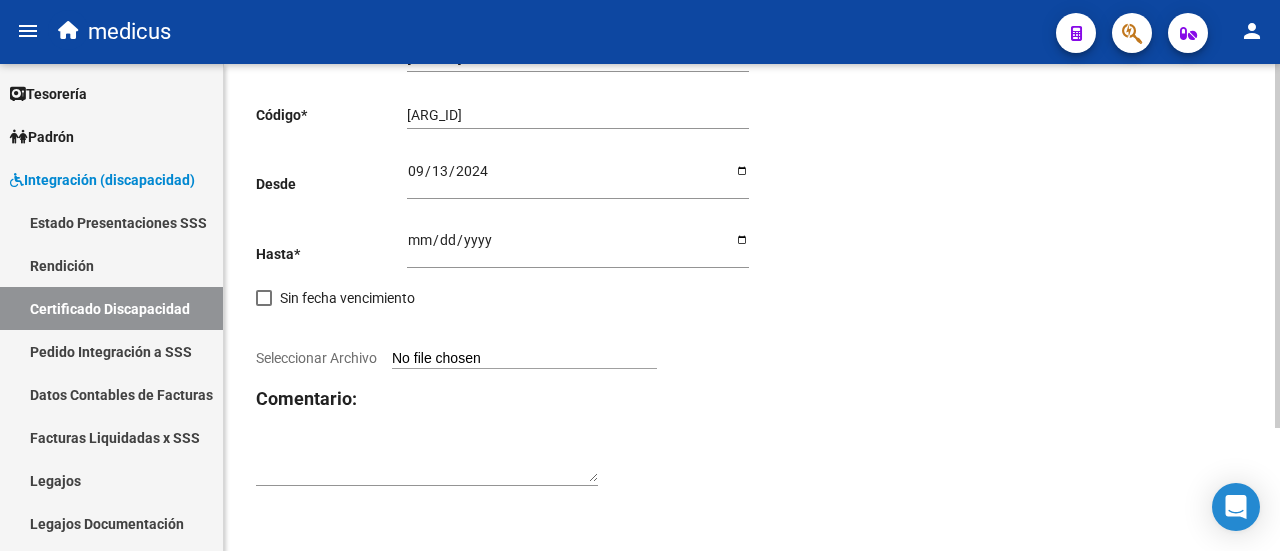 click on "Seleccionar Archivo" at bounding box center [524, 359] 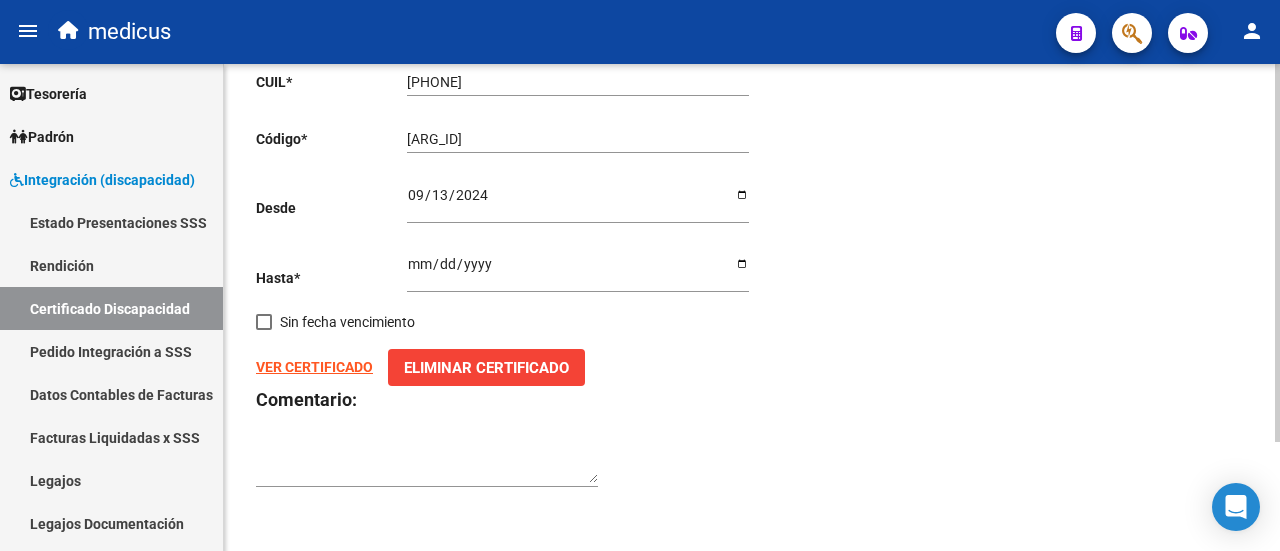 scroll, scrollTop: 0, scrollLeft: 0, axis: both 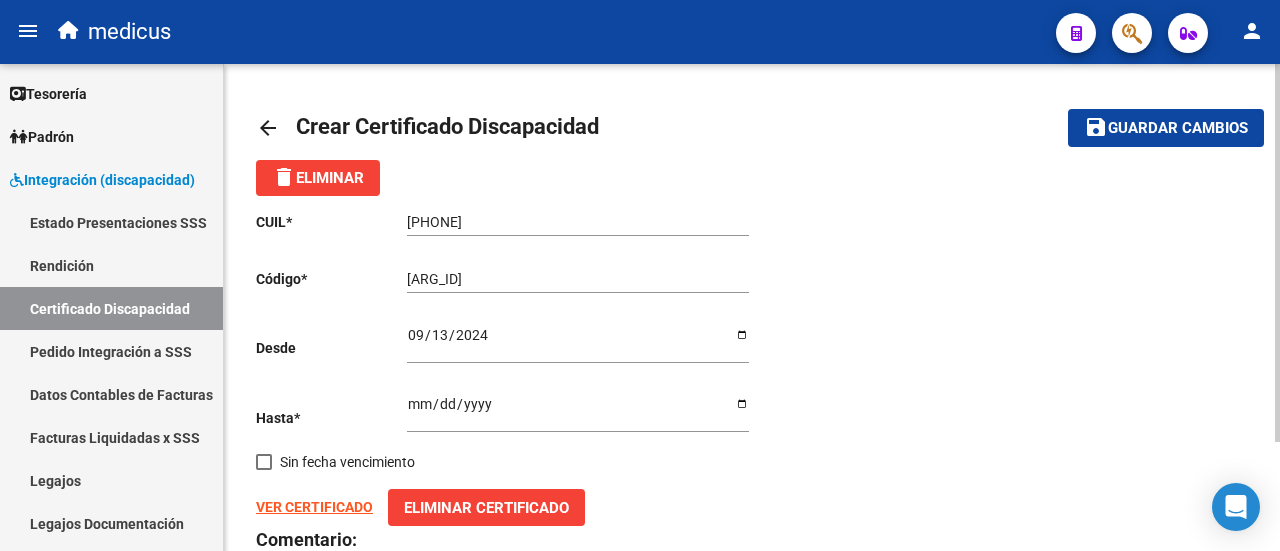 click on "save Guardar cambios" 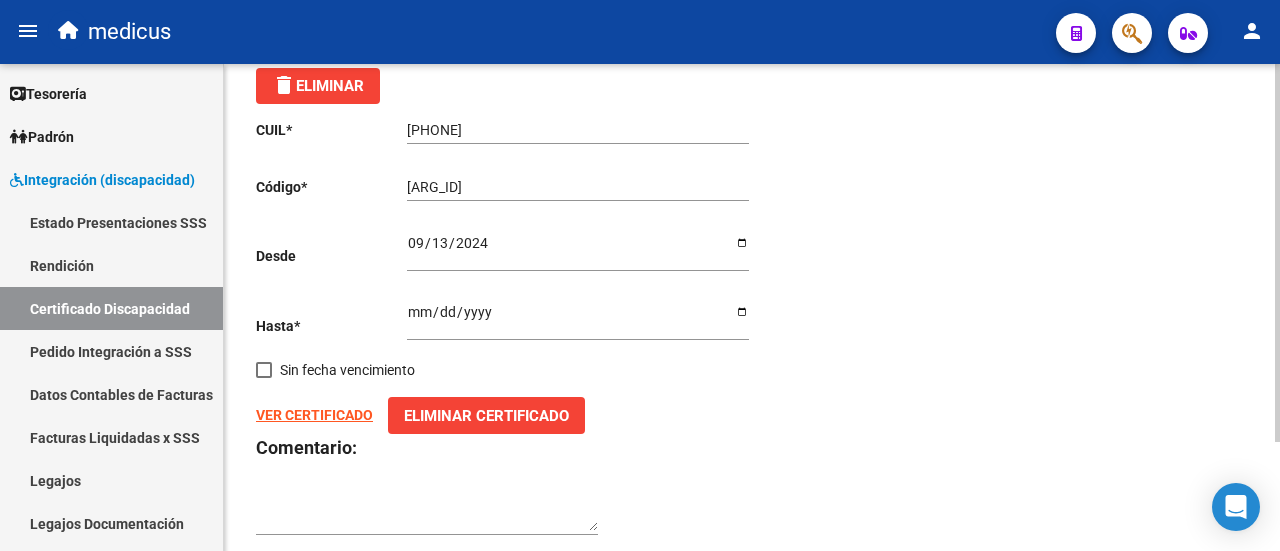 scroll, scrollTop: 0, scrollLeft: 0, axis: both 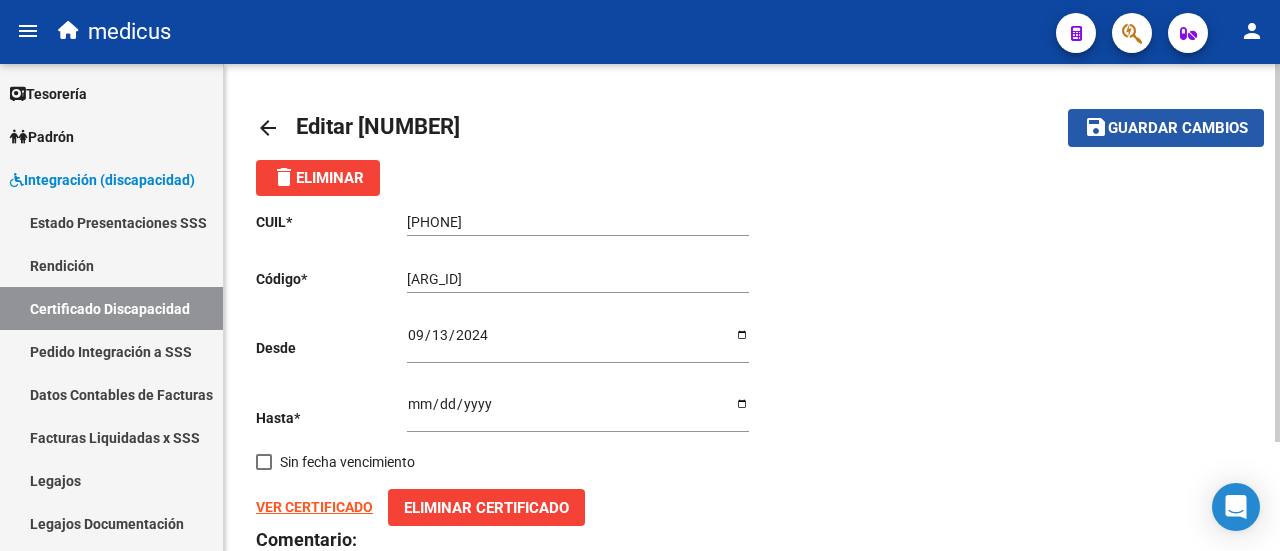 click on "save Guardar cambios" 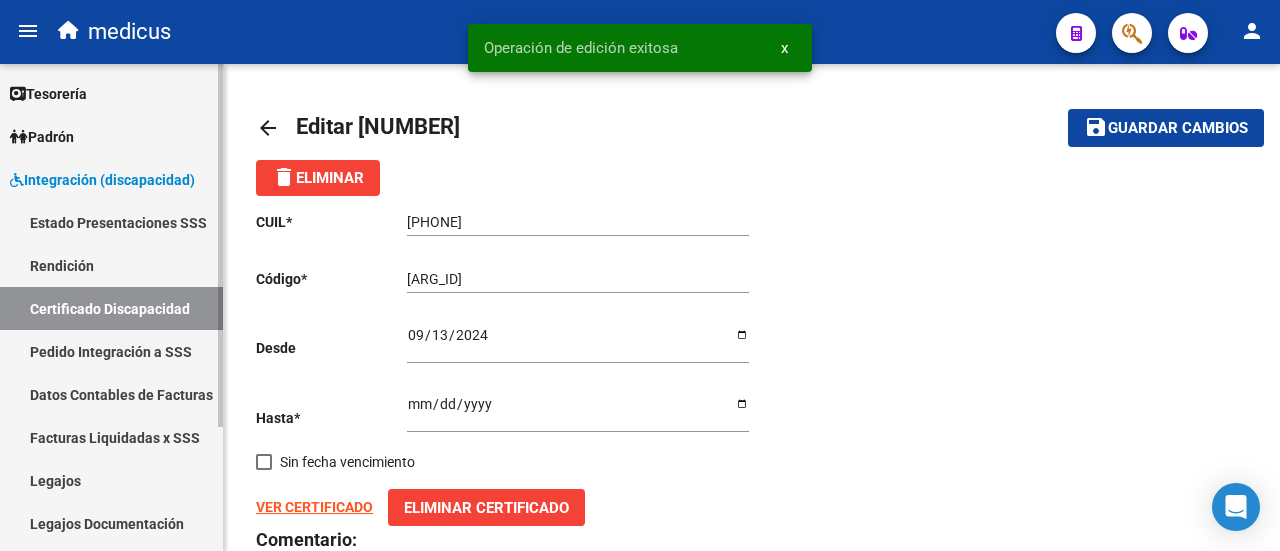 click on "Legajos" at bounding box center (111, 480) 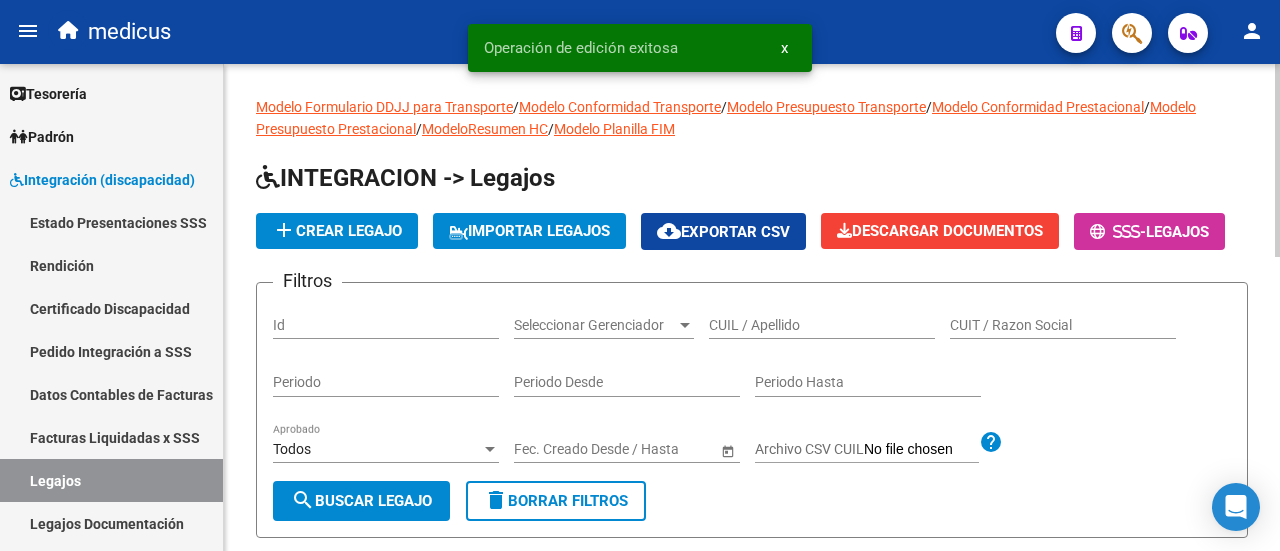 click on "CUIL / Apellido" at bounding box center (822, 325) 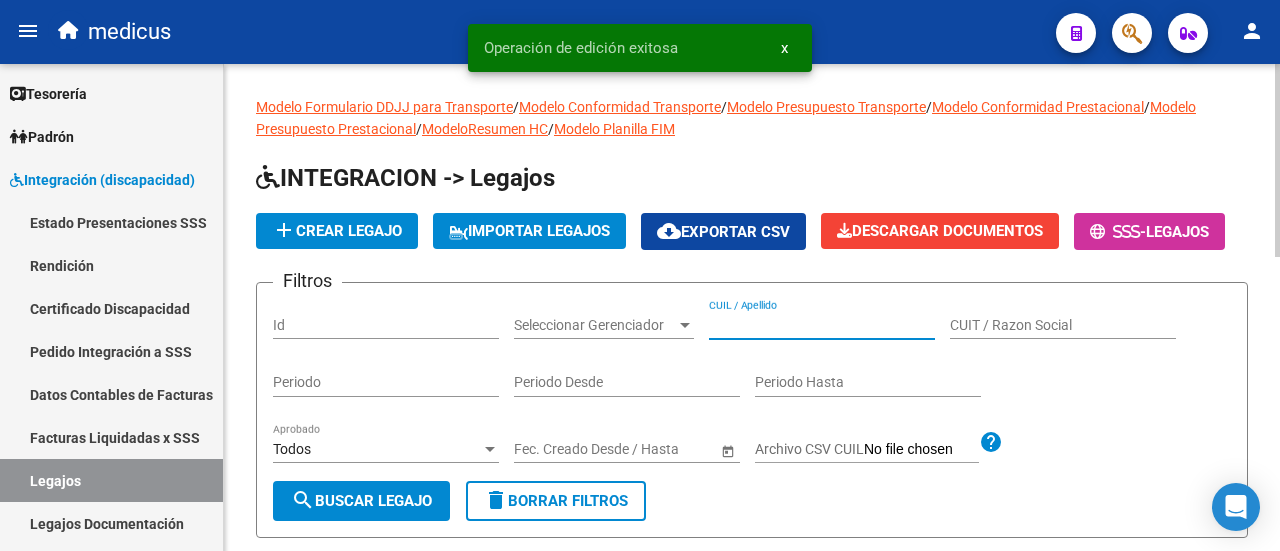 paste on "[CUIL]" 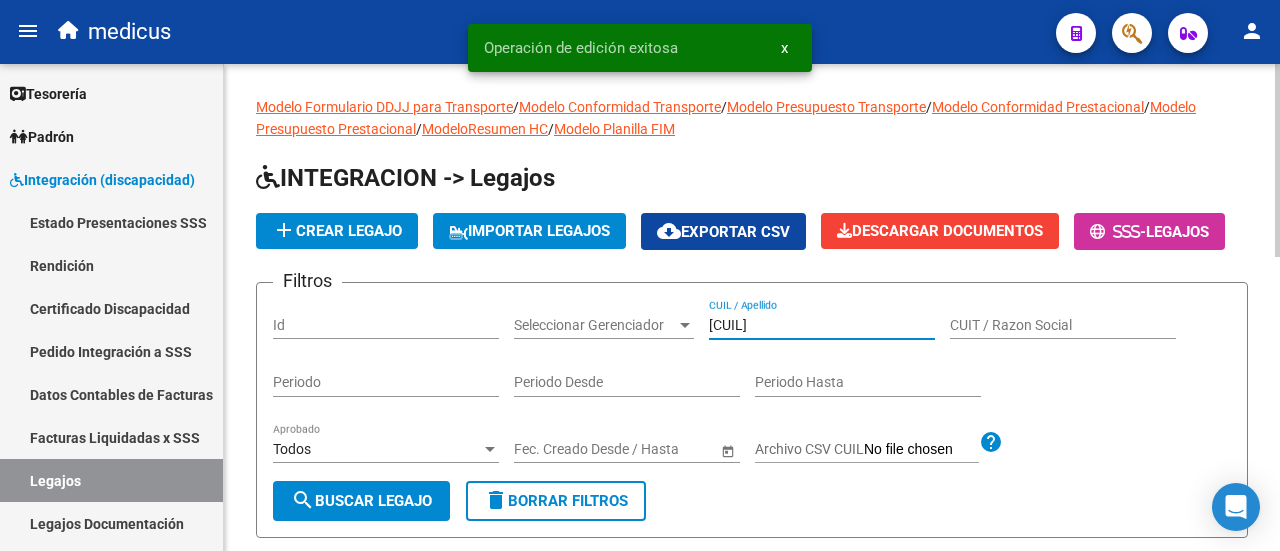 click on "[CUIL]" at bounding box center (822, 325) 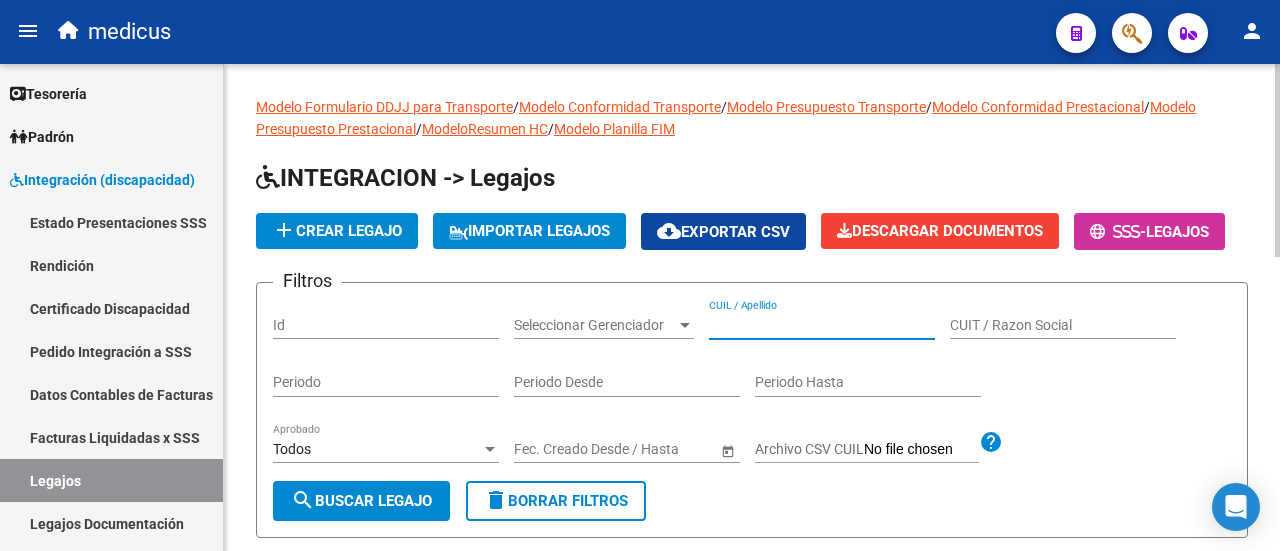 click on "CUIL / Apellido" at bounding box center [822, 325] 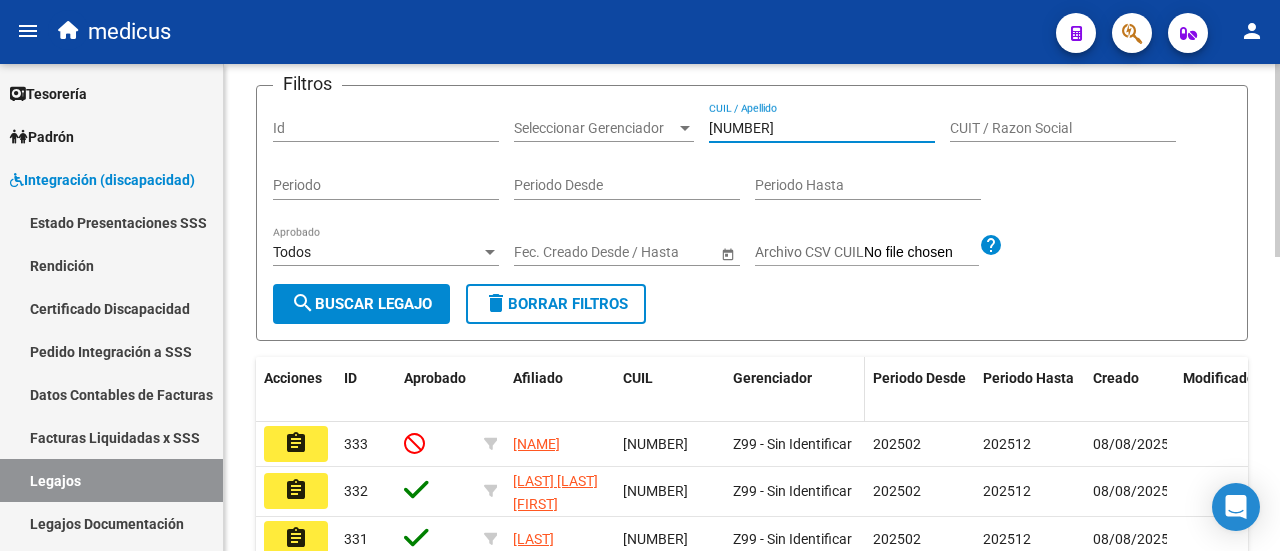scroll, scrollTop: 300, scrollLeft: 0, axis: vertical 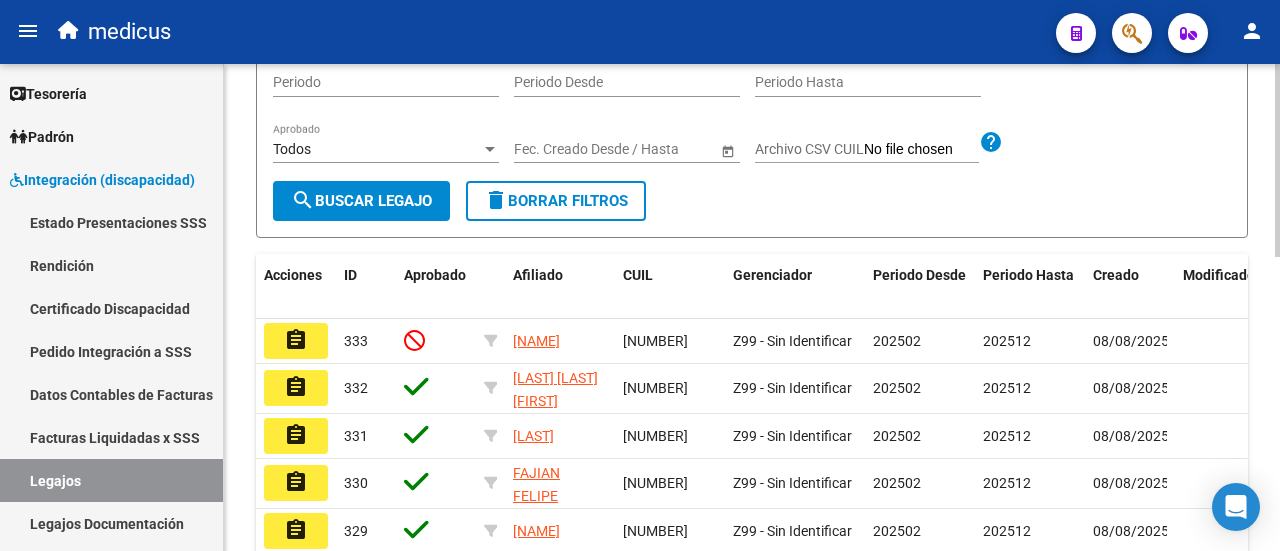 type on "[NUMBER]" 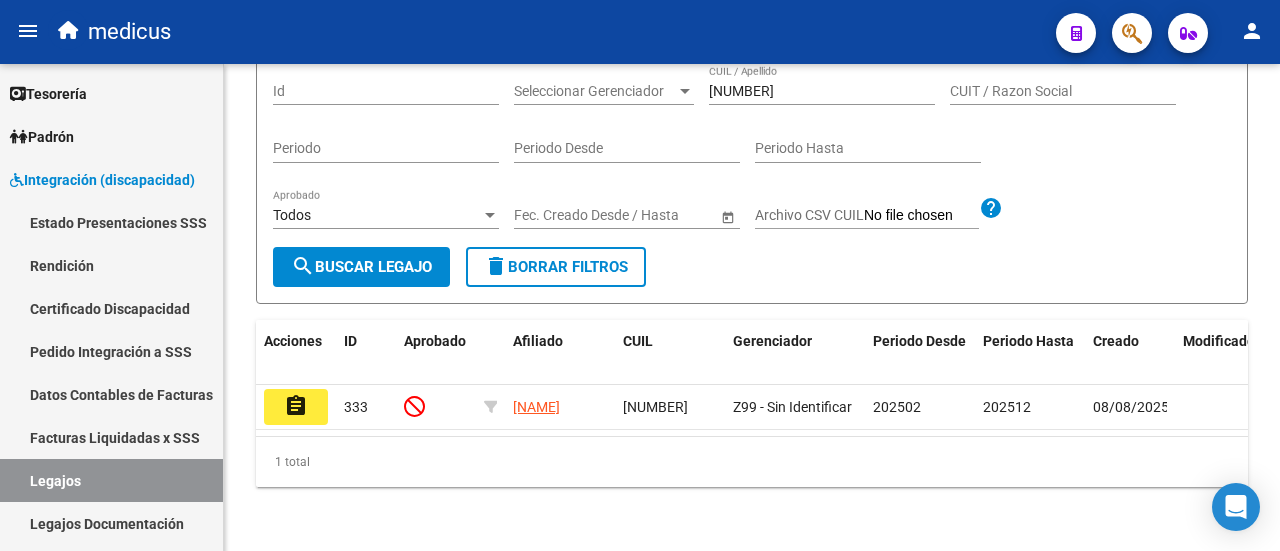 click on "assignment" 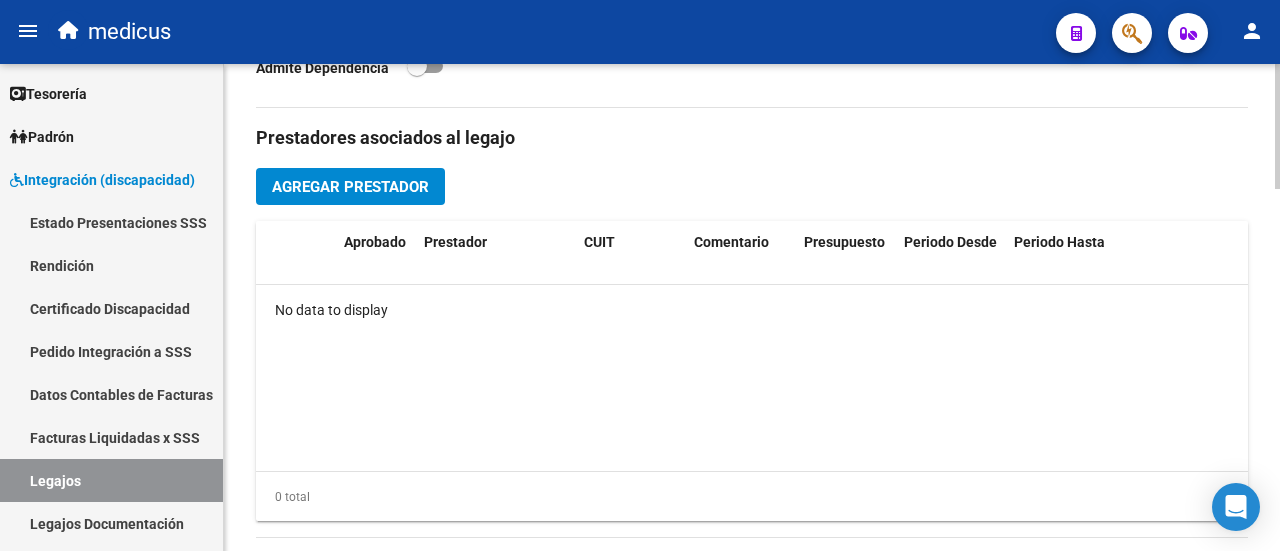 scroll, scrollTop: 1200, scrollLeft: 0, axis: vertical 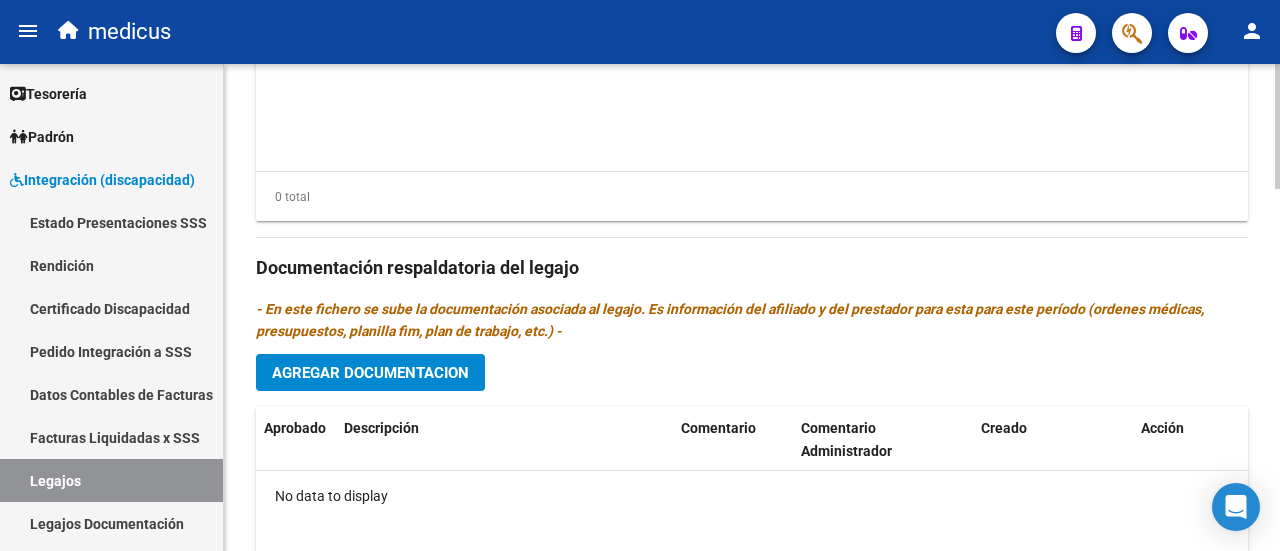 click on "Agregar Documentacion" 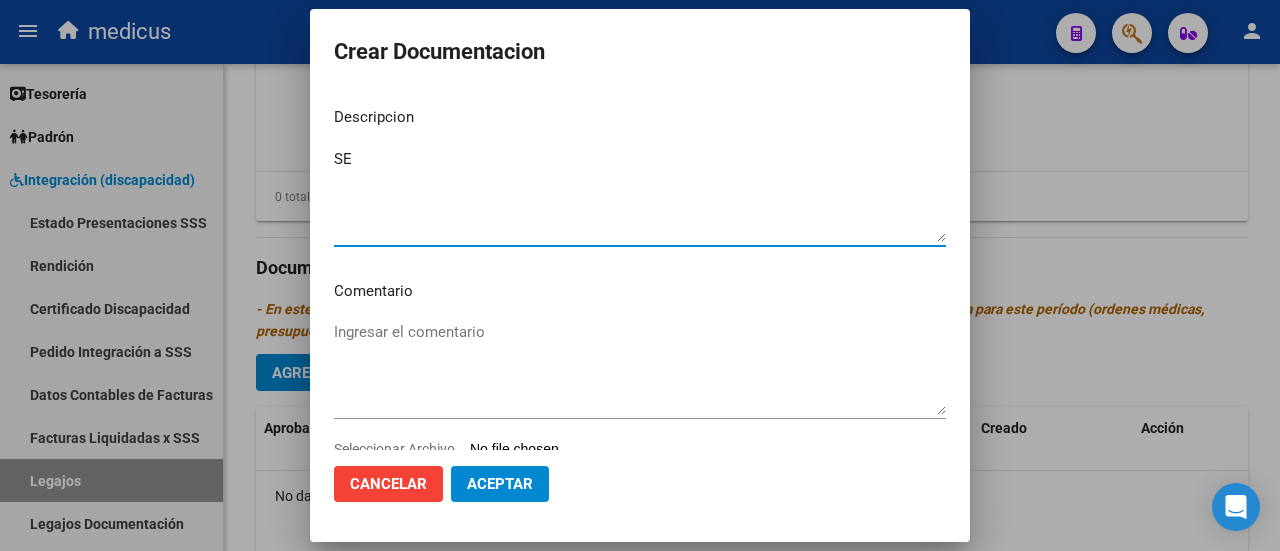 type on "S" 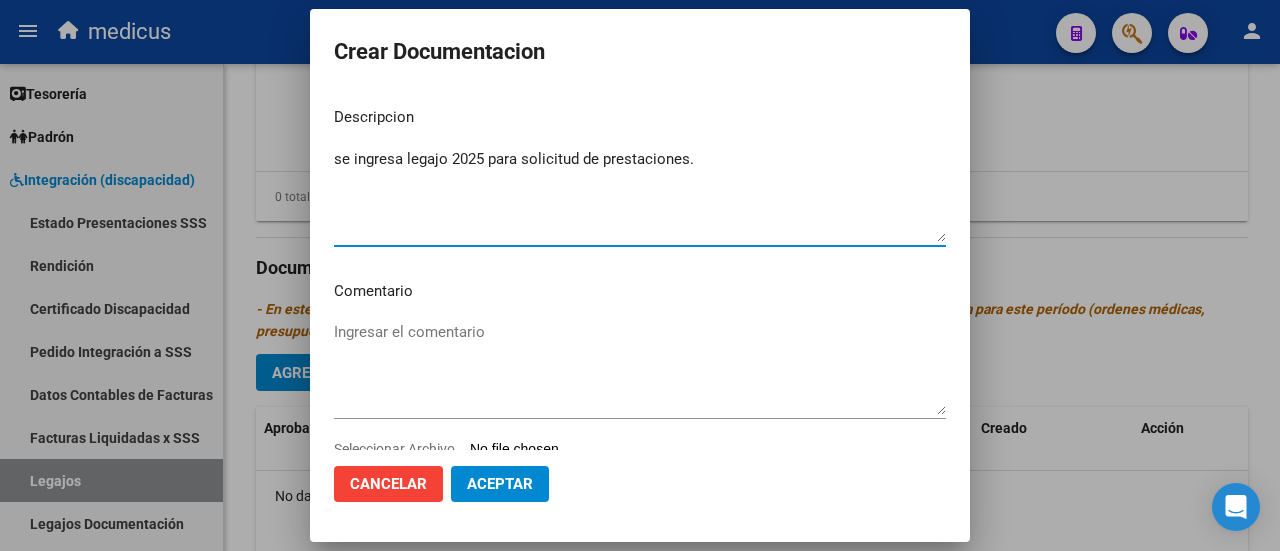 type on "se ingresa legajo 2025 para solicitud de prestaciones." 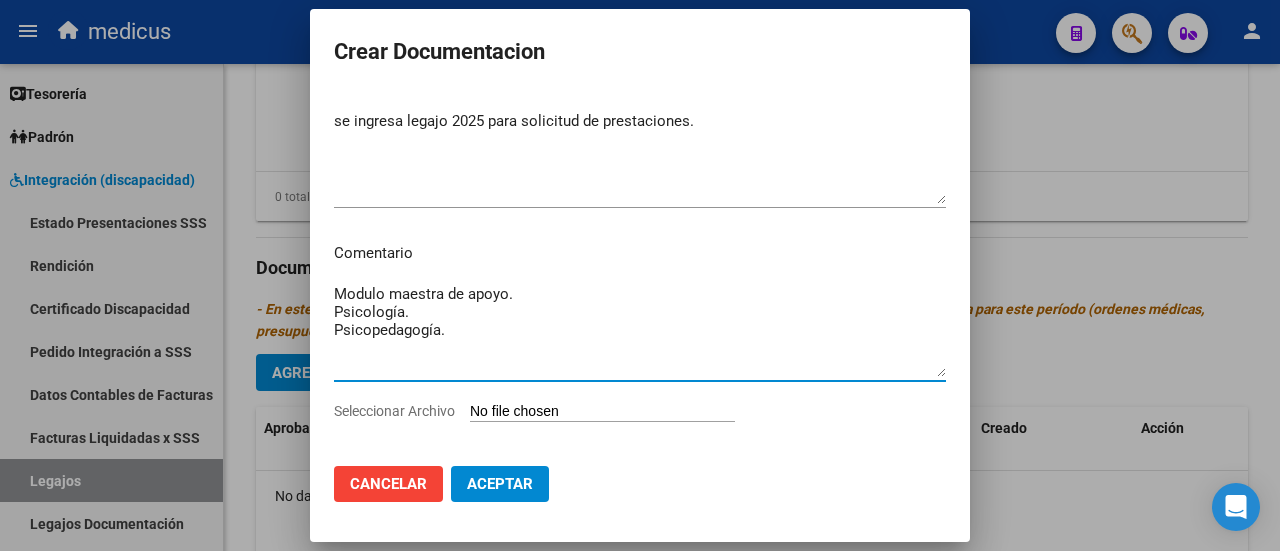 scroll, scrollTop: 58, scrollLeft: 0, axis: vertical 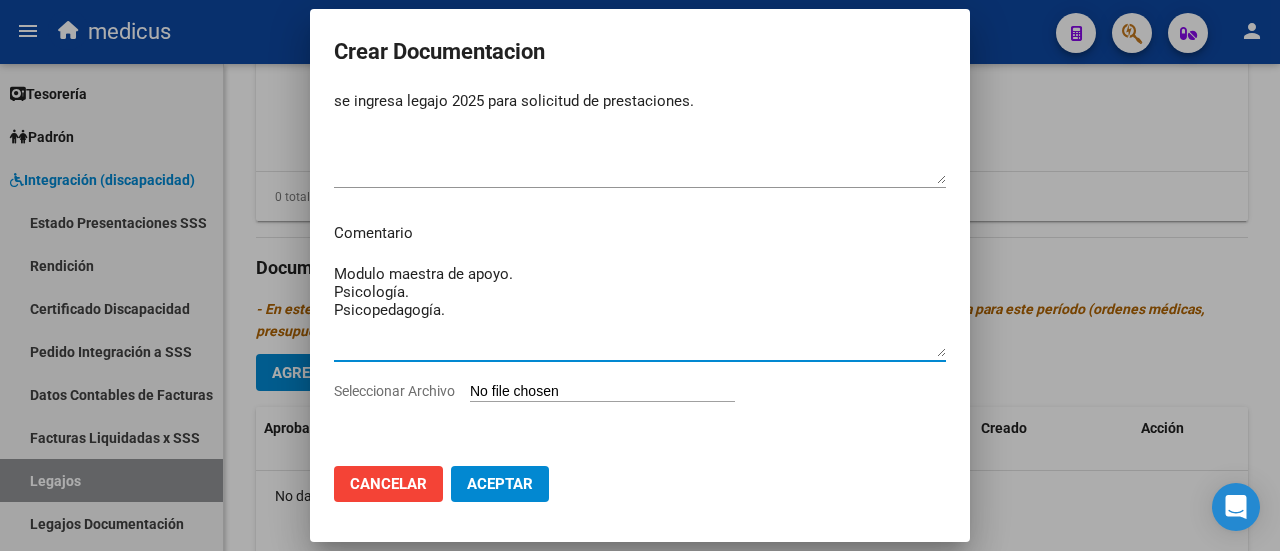 type on "Modulo maestra de apoyo.
Psicología.
Psicopedagogía." 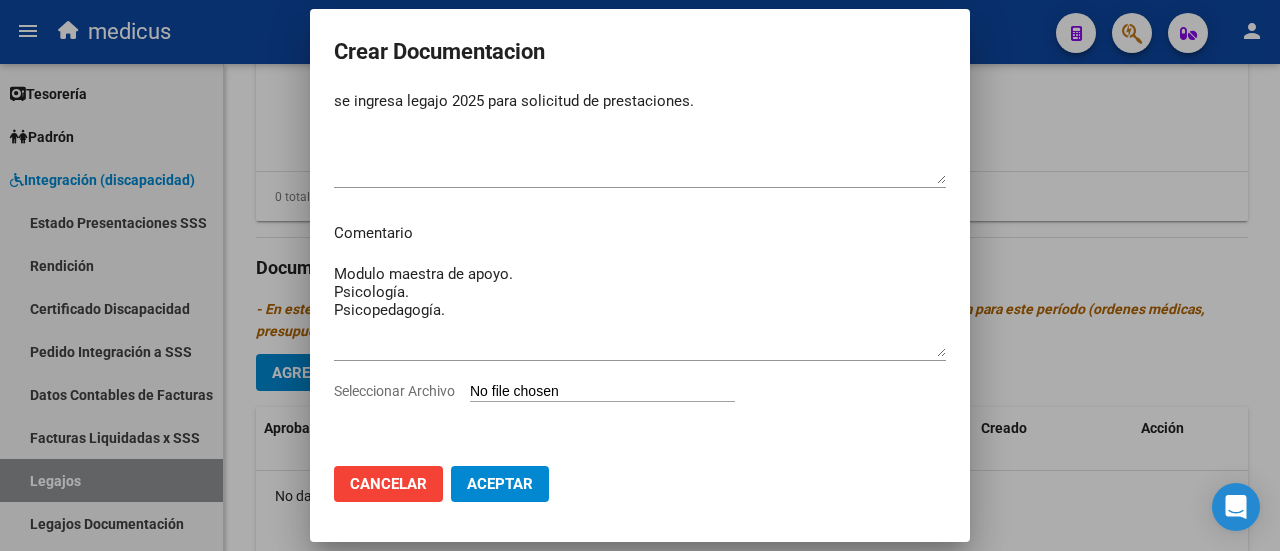 type on "C:\fakepath\[NAME]-[NUMBER].pdf" 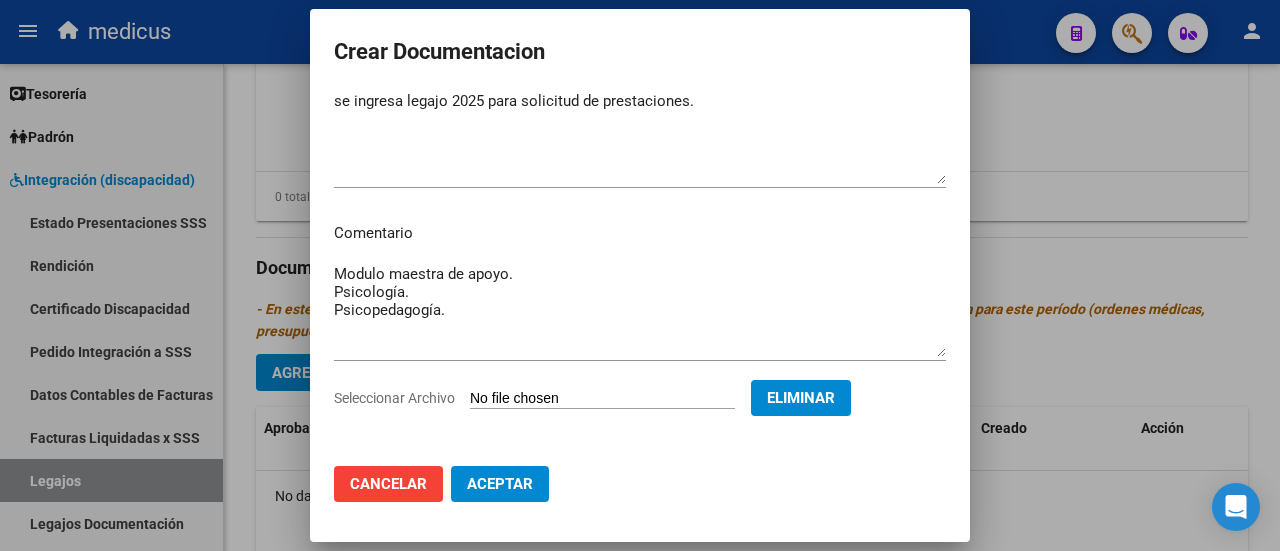 click on "Aceptar" 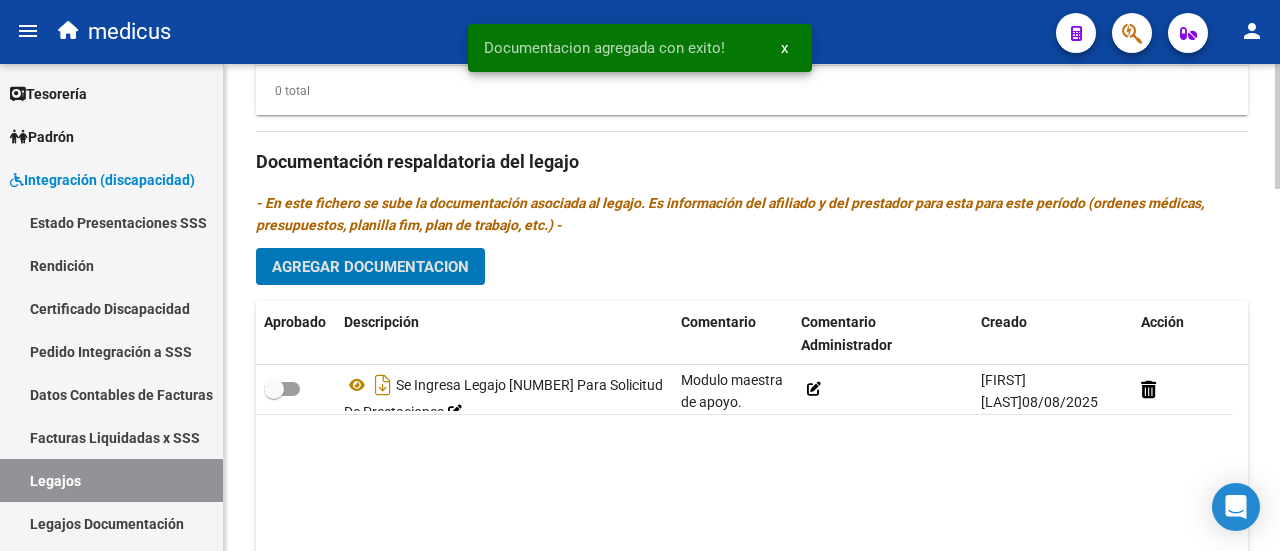 scroll, scrollTop: 1400, scrollLeft: 0, axis: vertical 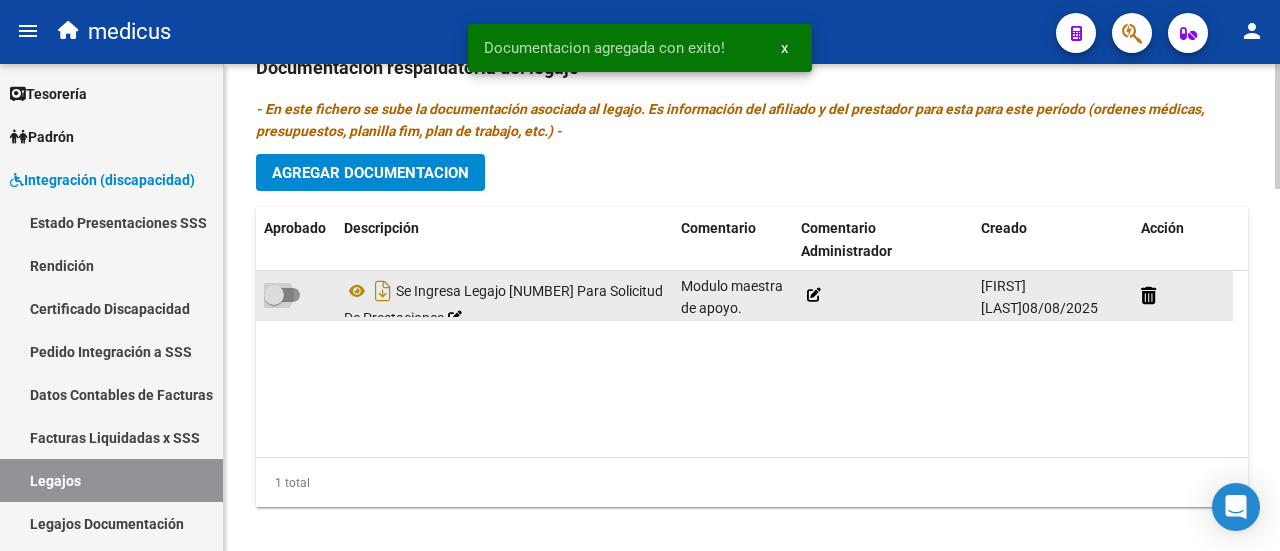 click at bounding box center (282, 295) 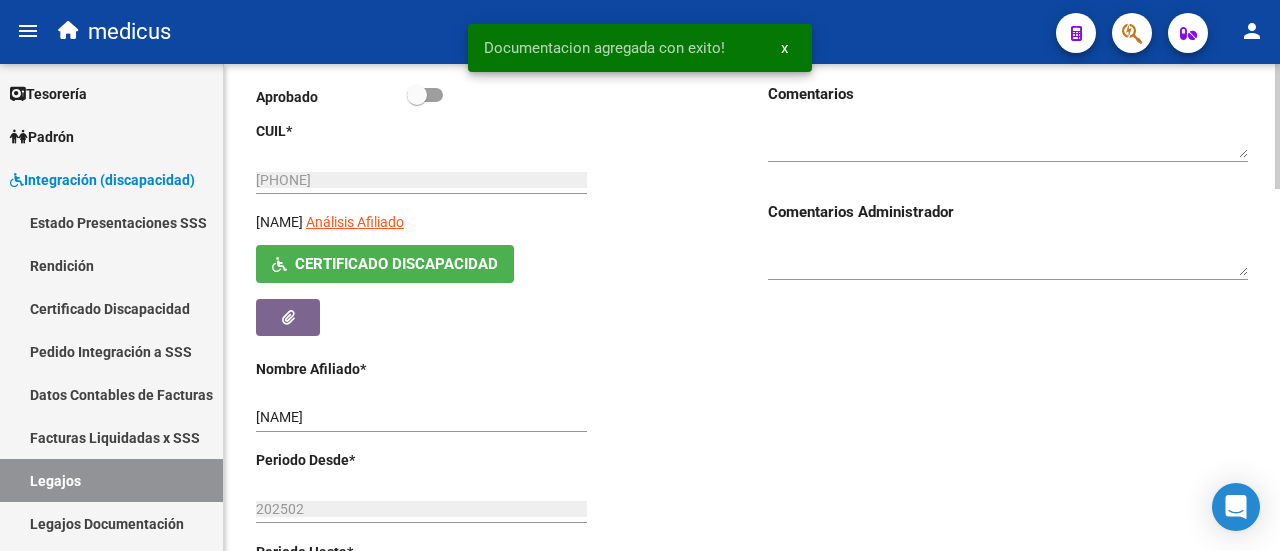 scroll, scrollTop: 100, scrollLeft: 0, axis: vertical 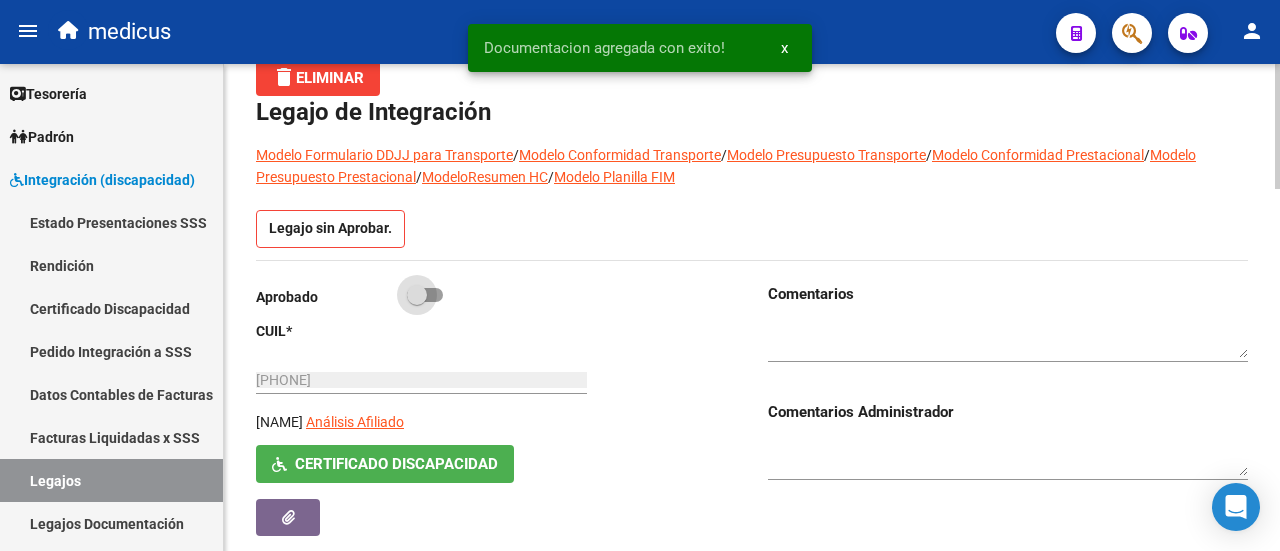 click at bounding box center (425, 295) 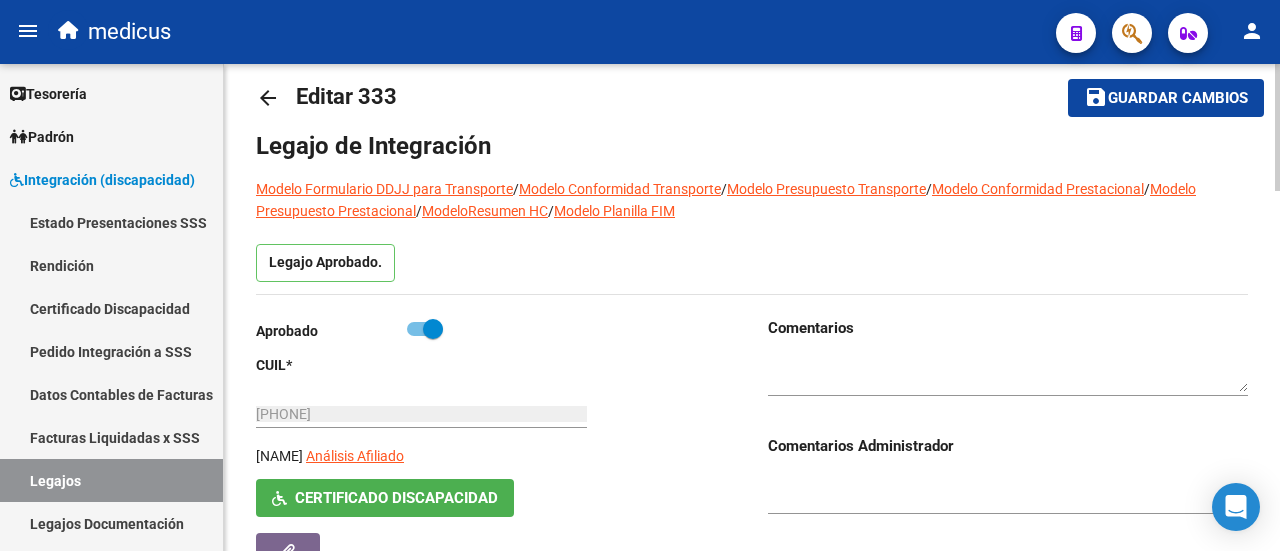 scroll, scrollTop: 0, scrollLeft: 0, axis: both 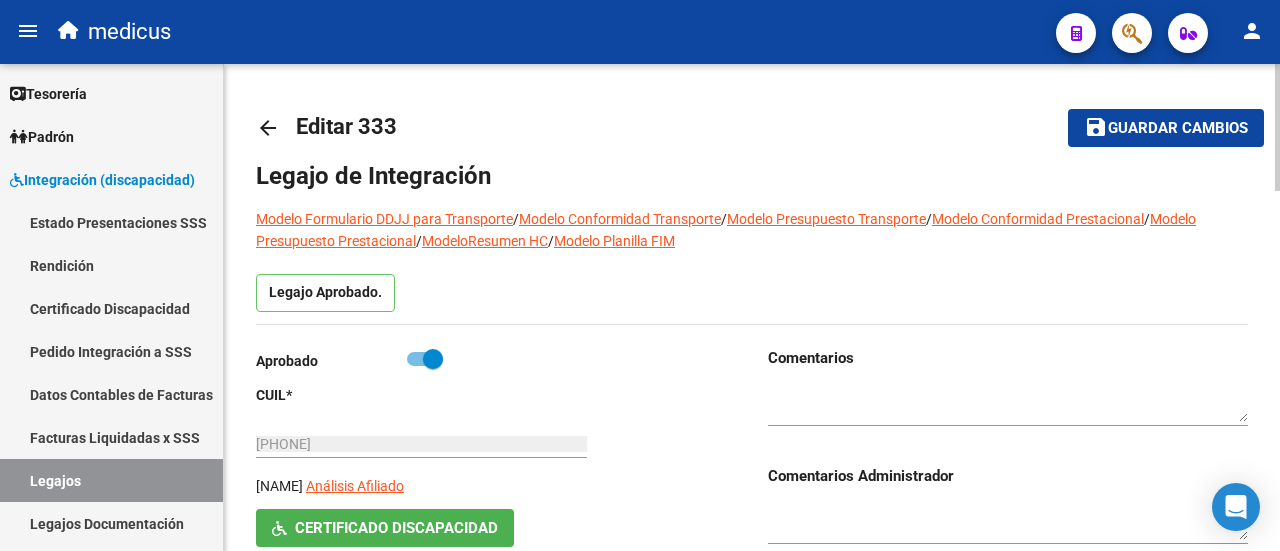 click on "Guardar cambios" 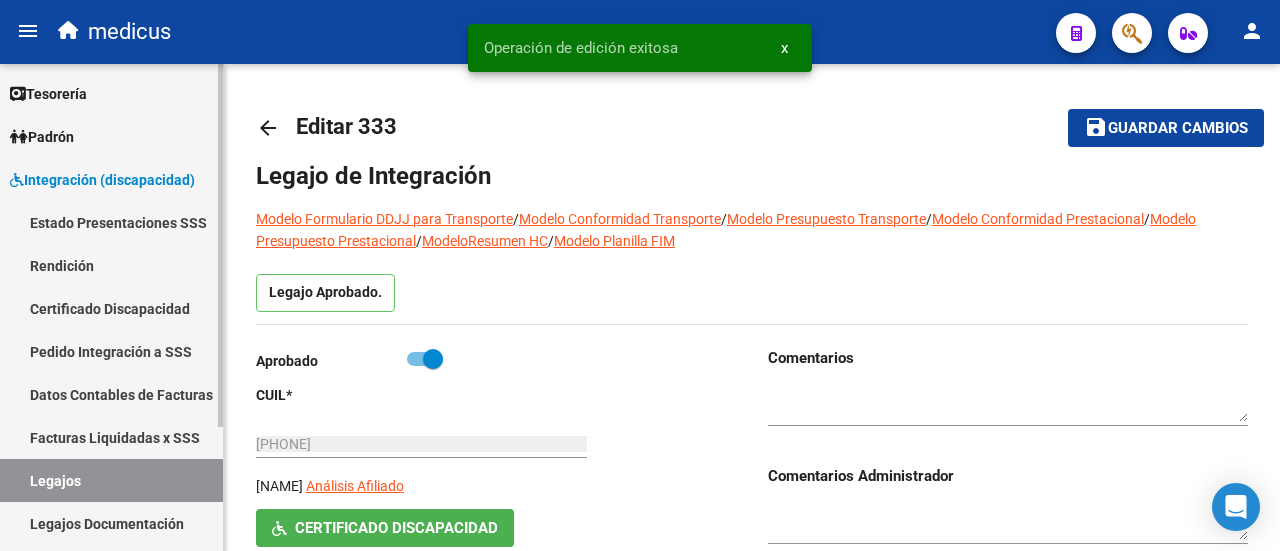 click on "Legajos" at bounding box center [111, 480] 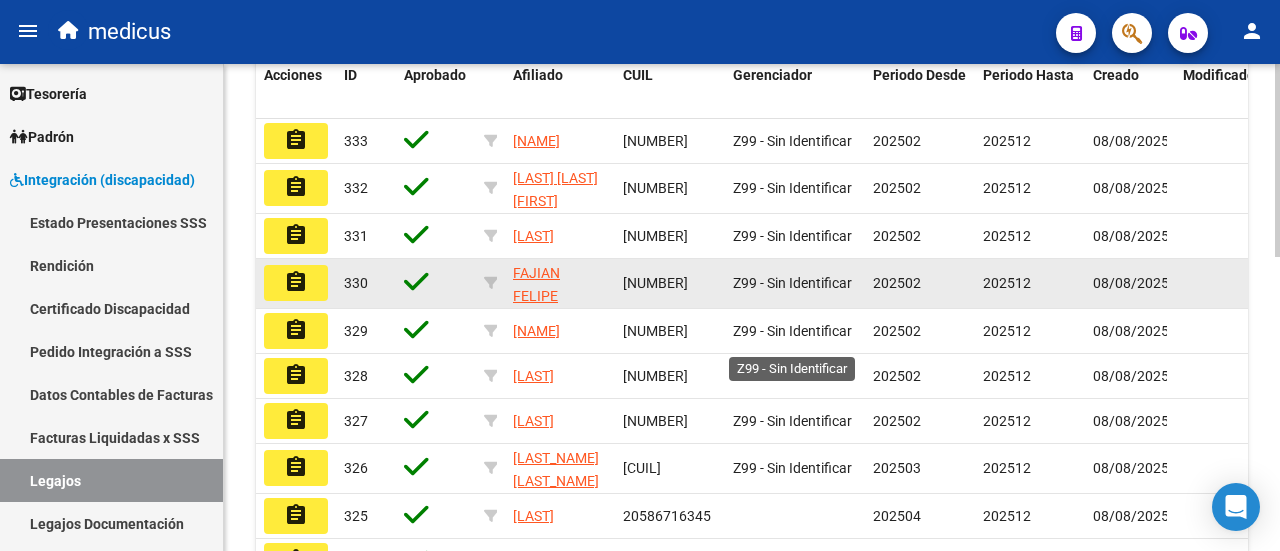 scroll, scrollTop: 300, scrollLeft: 0, axis: vertical 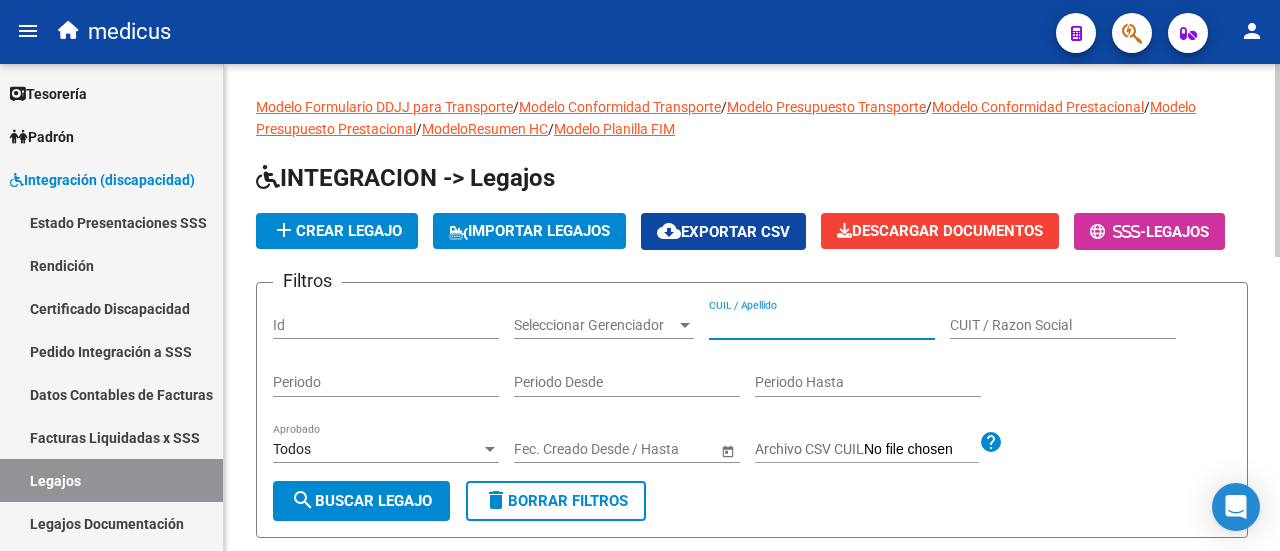 click on "CUIL / Apellido" at bounding box center [822, 325] 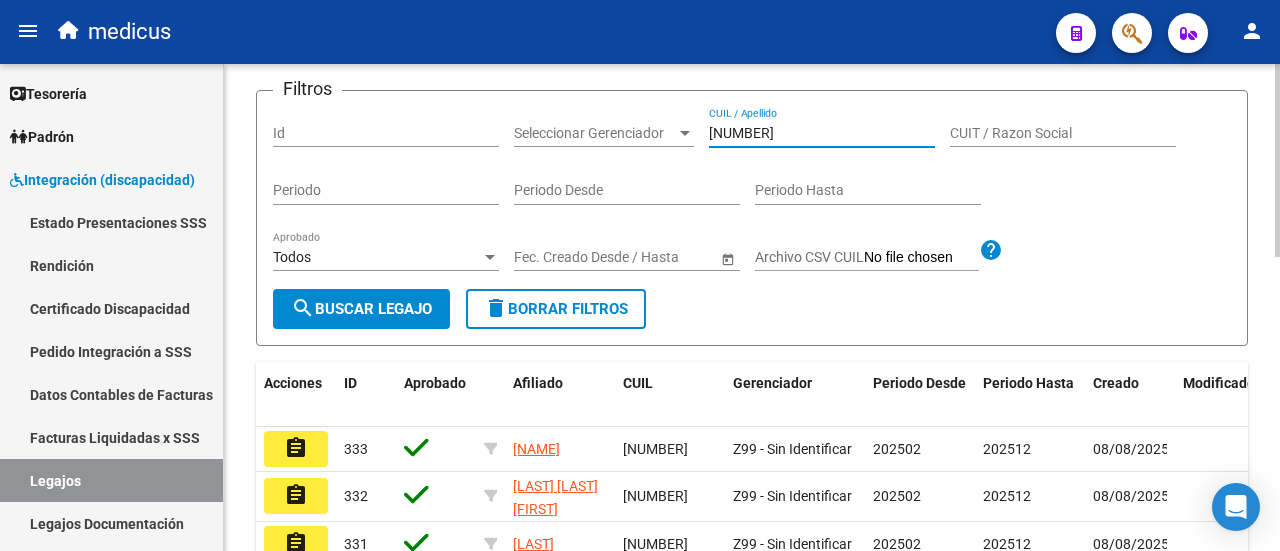 scroll, scrollTop: 200, scrollLeft: 0, axis: vertical 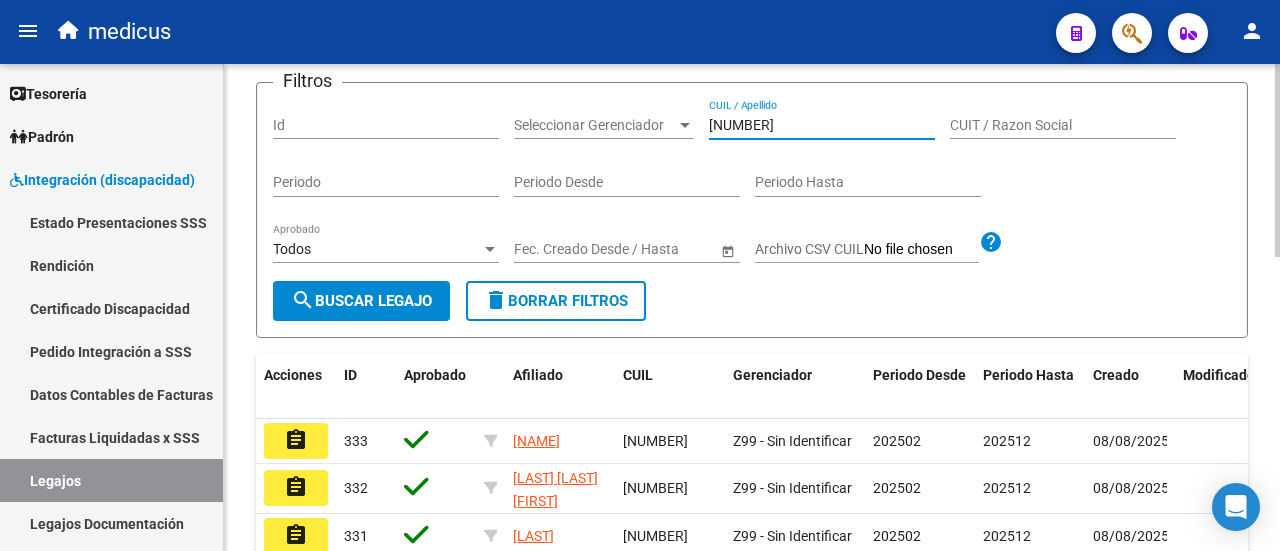 type on "[NUMBER]" 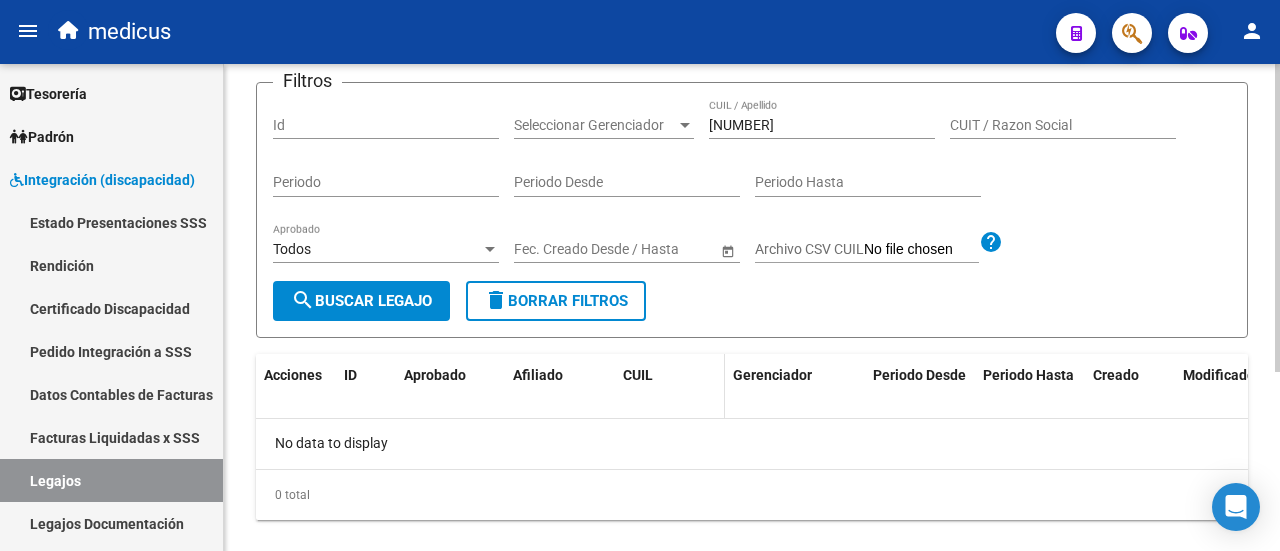 scroll, scrollTop: 0, scrollLeft: 0, axis: both 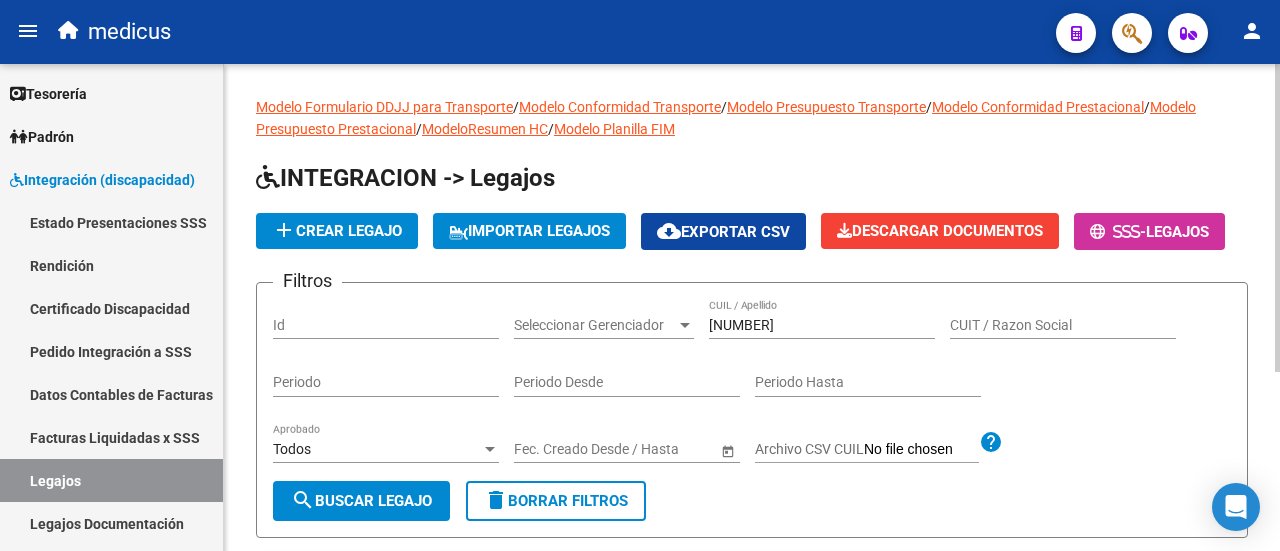 click on "add  Crear Legajo" 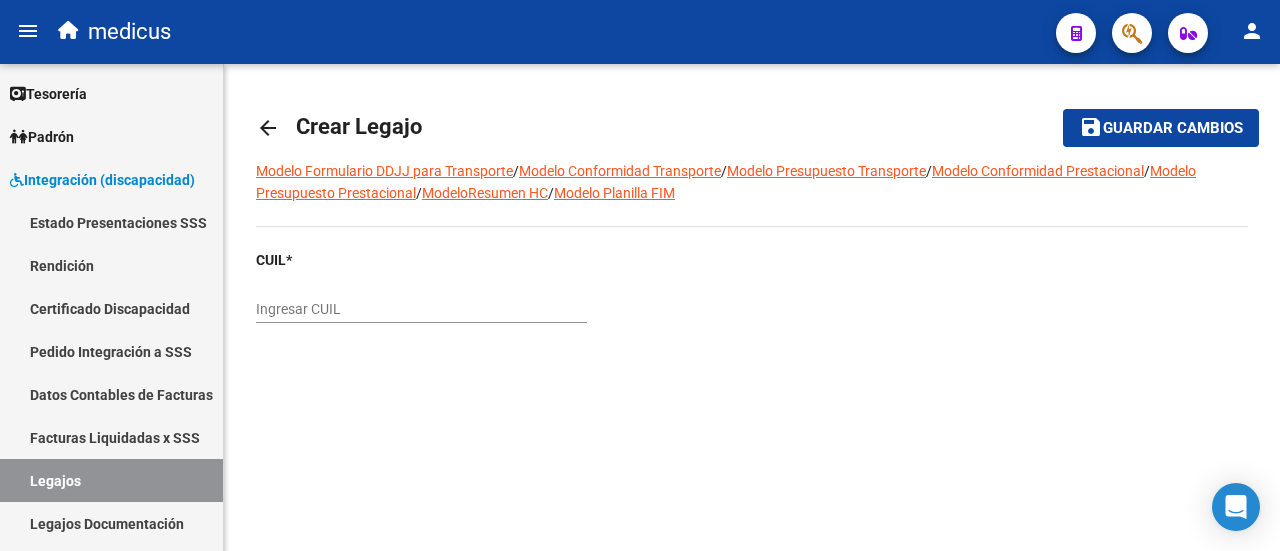 click on "Ingresar CUIL" at bounding box center [421, 309] 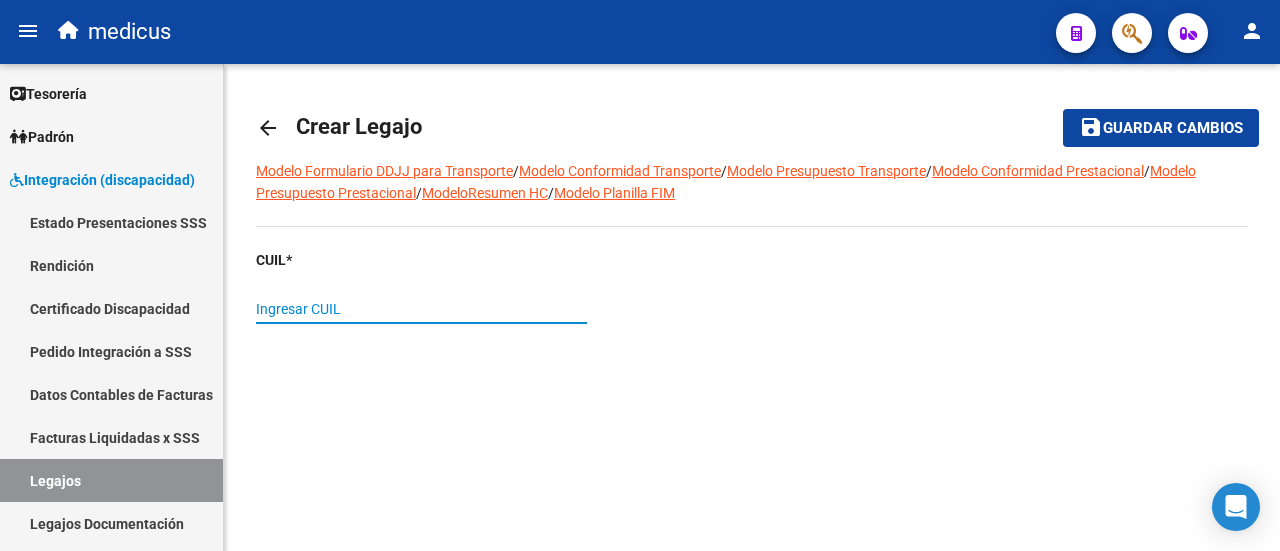 paste on "[DATE]-[DATE]-[DATE]" 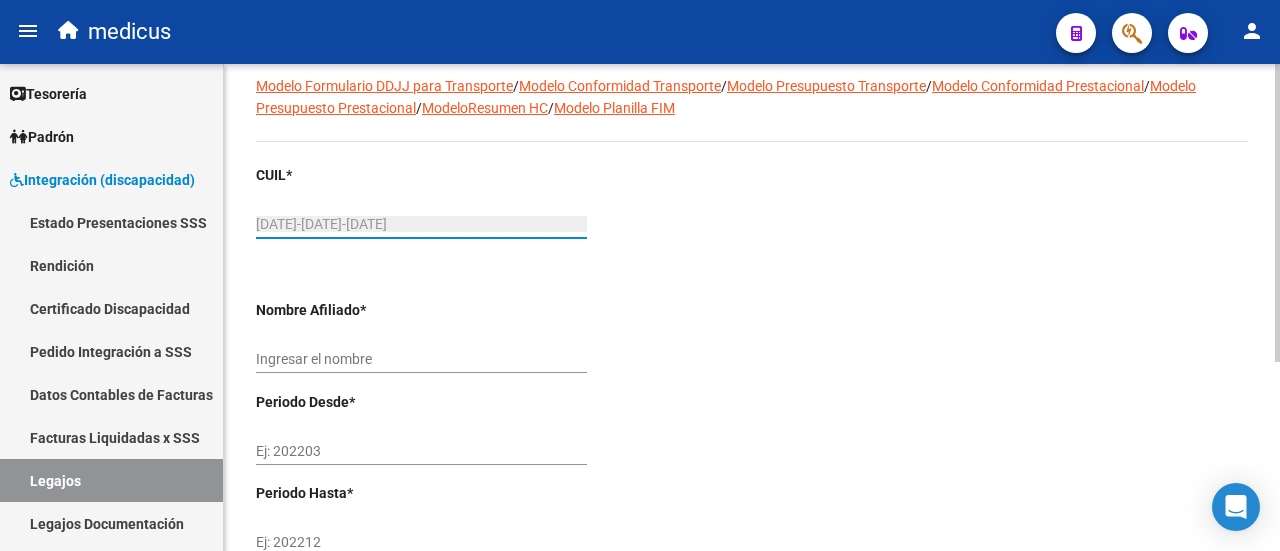 scroll, scrollTop: 200, scrollLeft: 0, axis: vertical 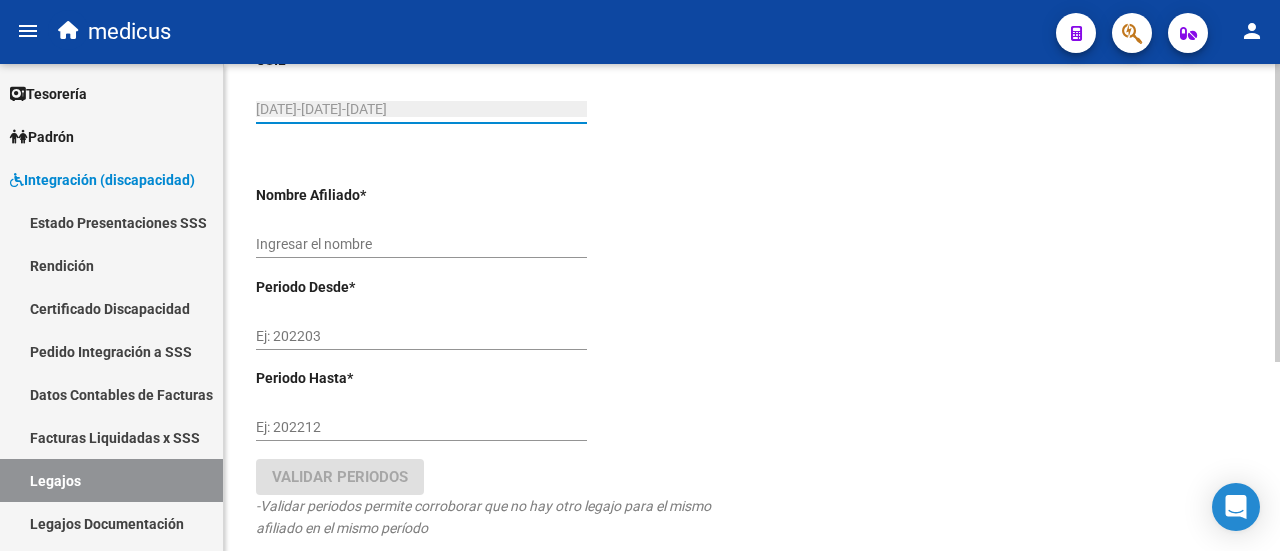 type on "[LAST]" 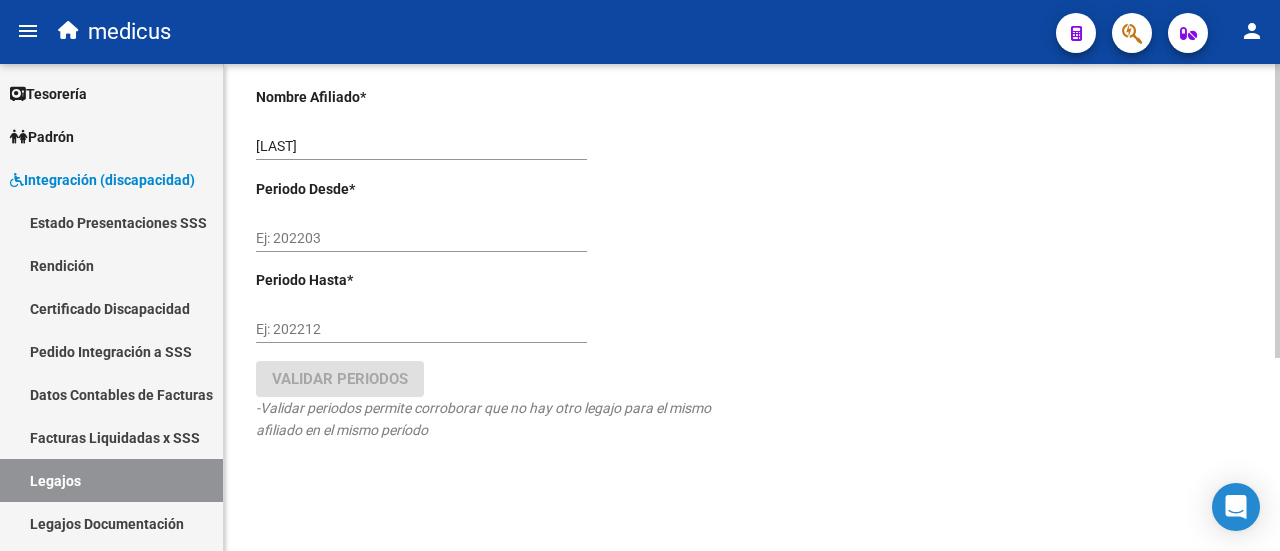 scroll, scrollTop: 319, scrollLeft: 0, axis: vertical 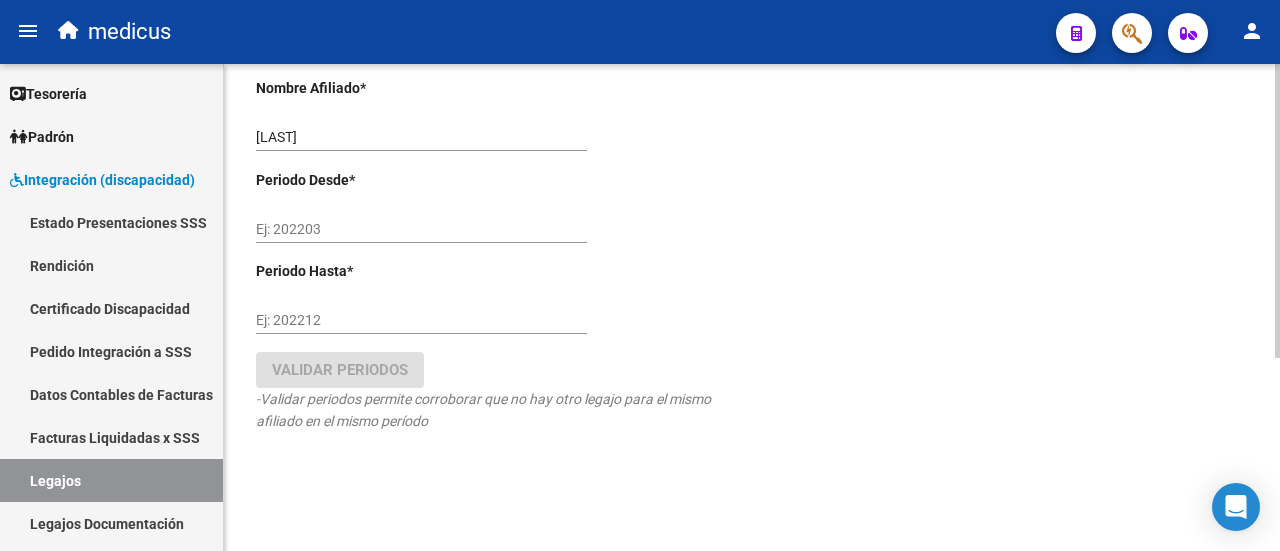 type on "[DATE]-[DATE]-[DATE]" 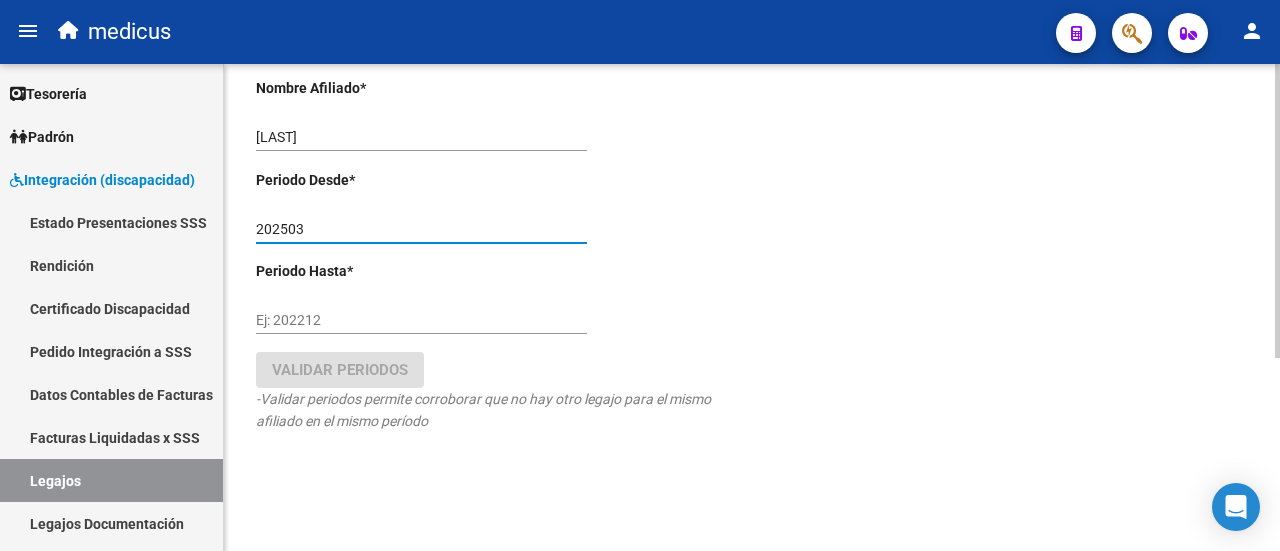 type on "202503" 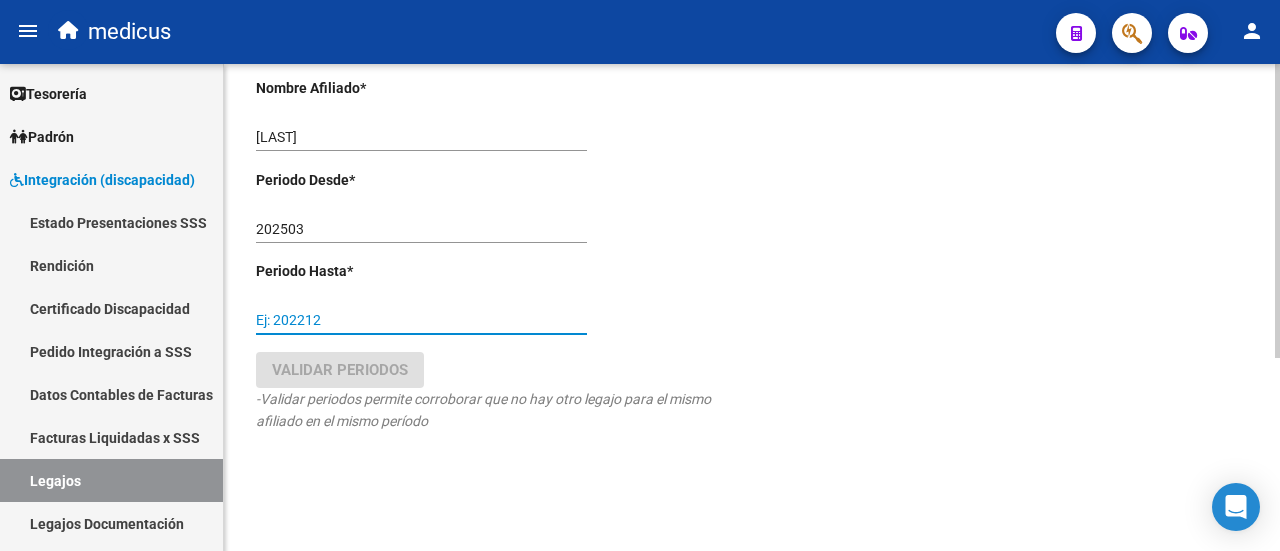 click on "Ej: 202212" at bounding box center (421, 320) 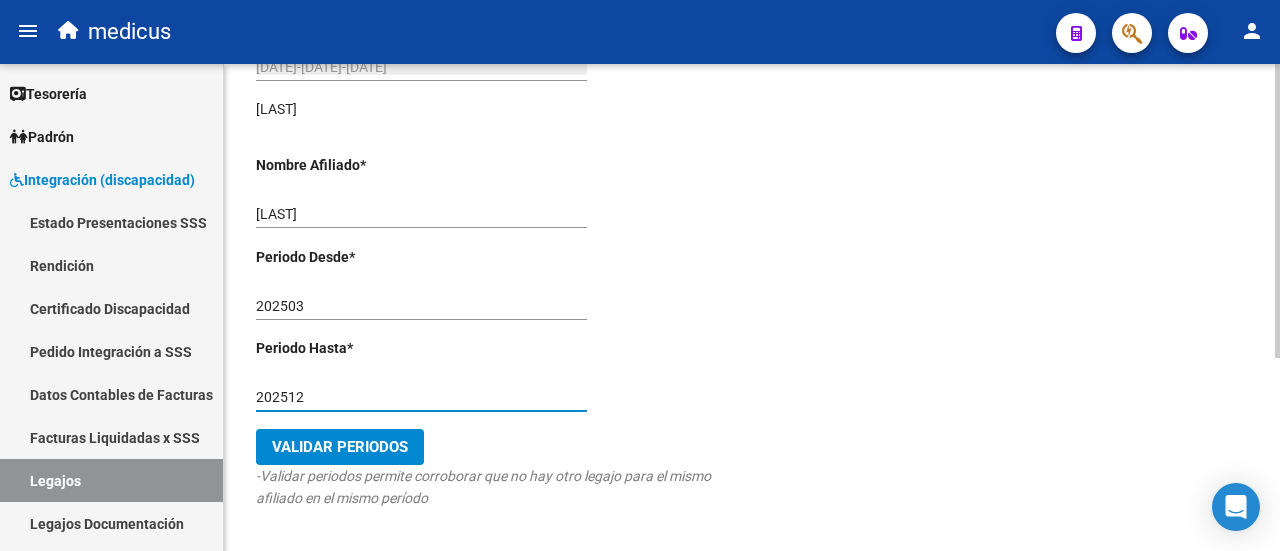 scroll, scrollTop: 219, scrollLeft: 0, axis: vertical 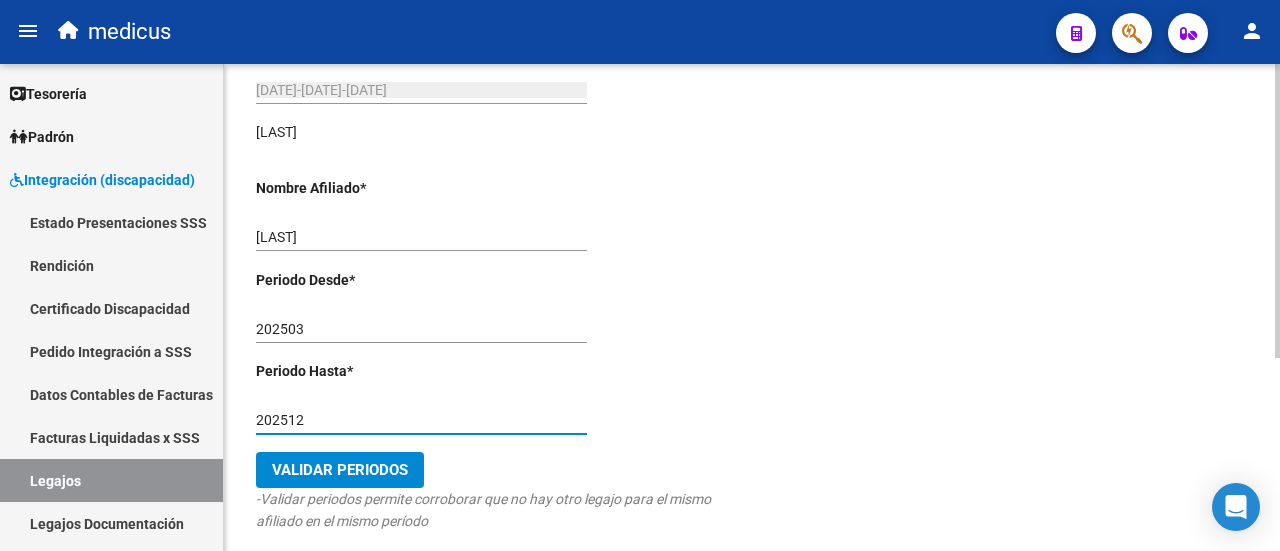 type on "202512" 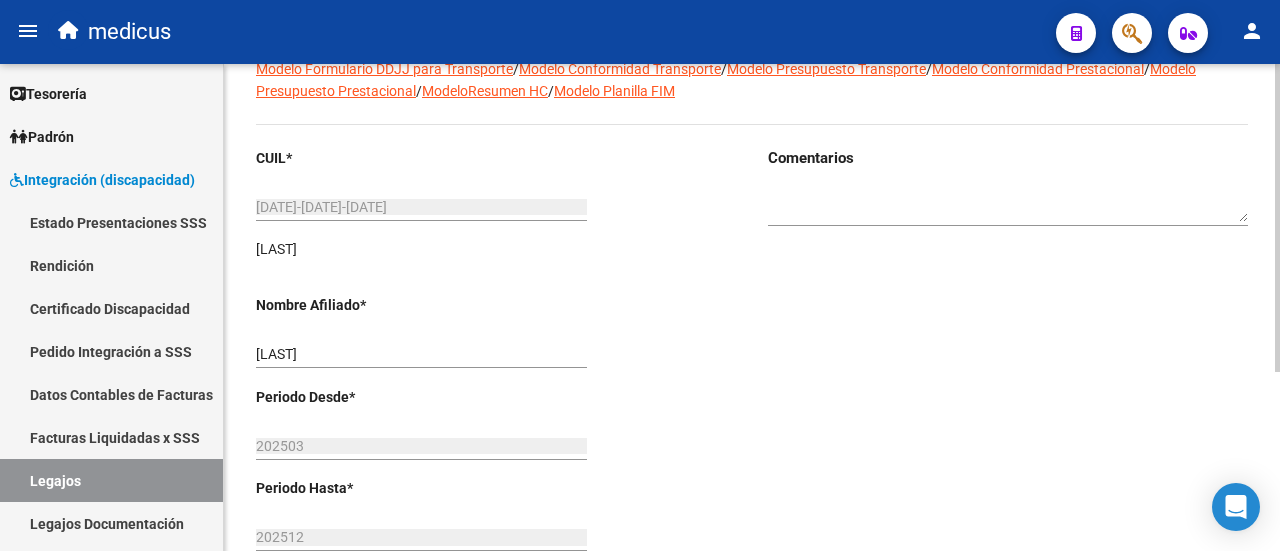 scroll, scrollTop: 0, scrollLeft: 0, axis: both 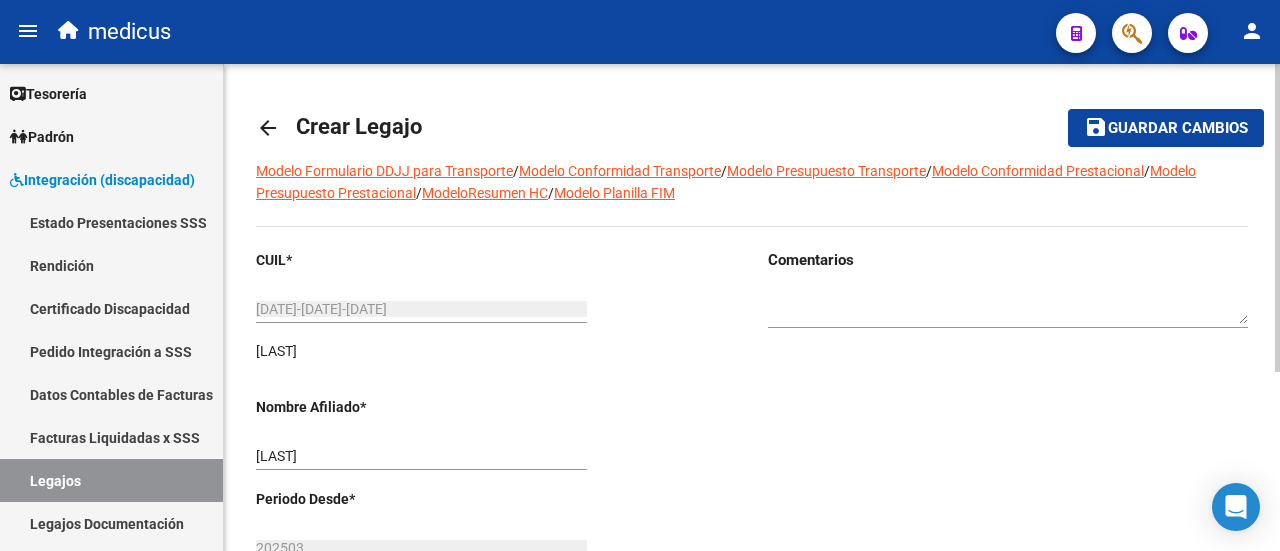 click on "Guardar cambios" 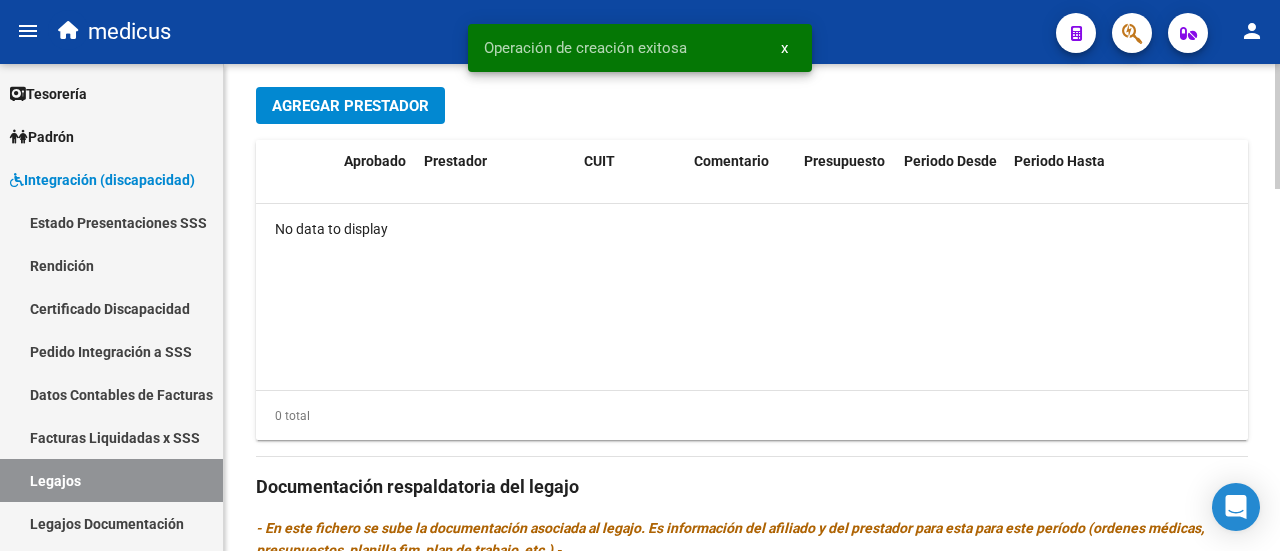 scroll, scrollTop: 1000, scrollLeft: 0, axis: vertical 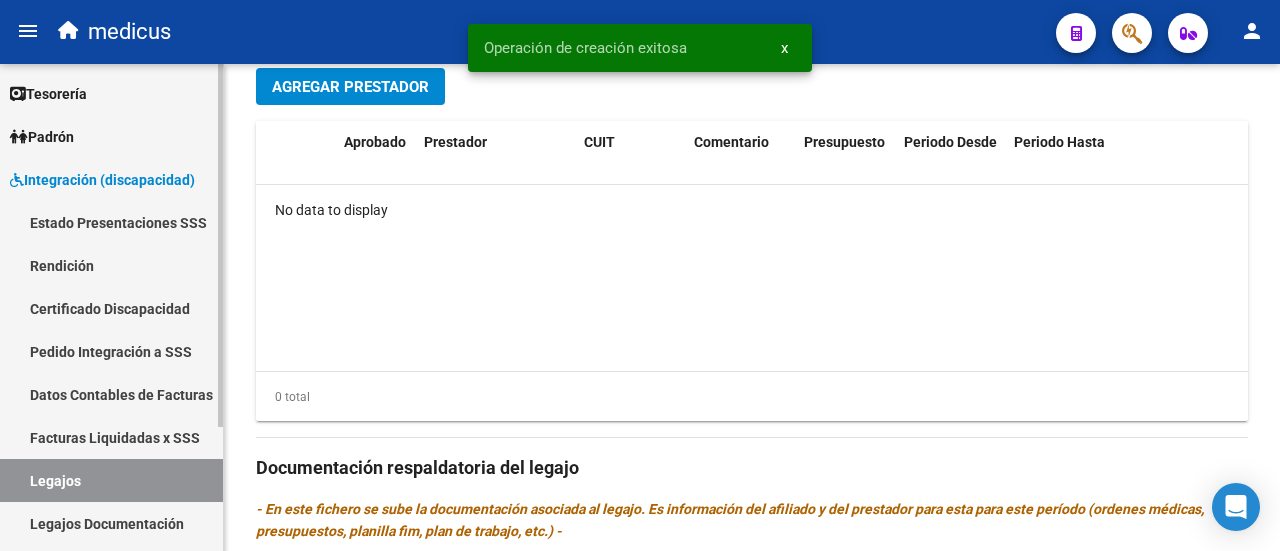 click on "Certificado Discapacidad" at bounding box center (111, 308) 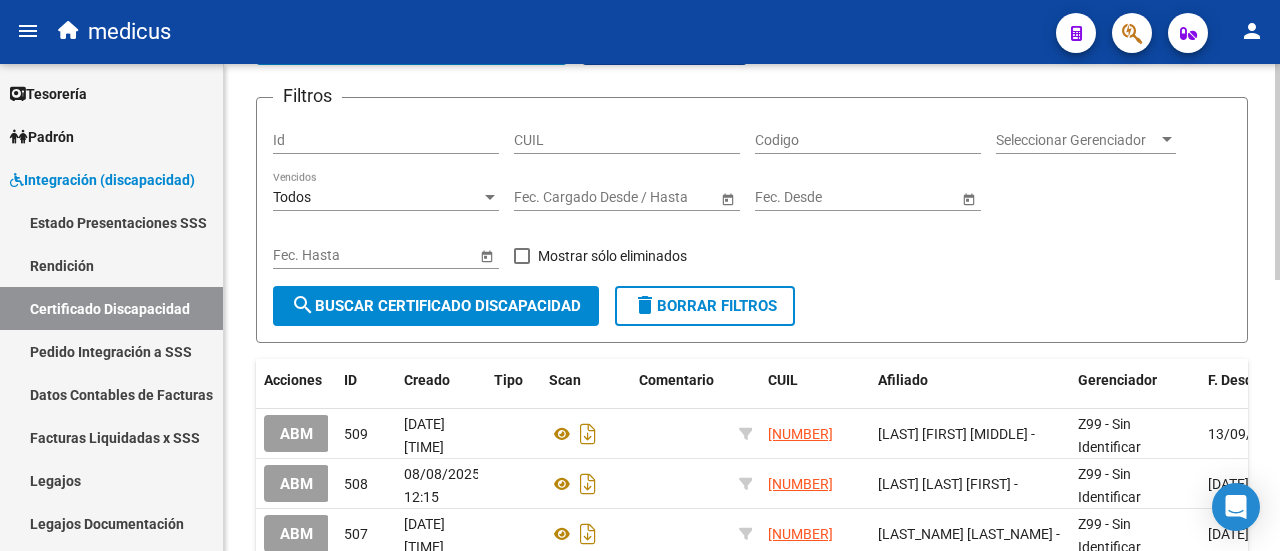 scroll, scrollTop: 11, scrollLeft: 0, axis: vertical 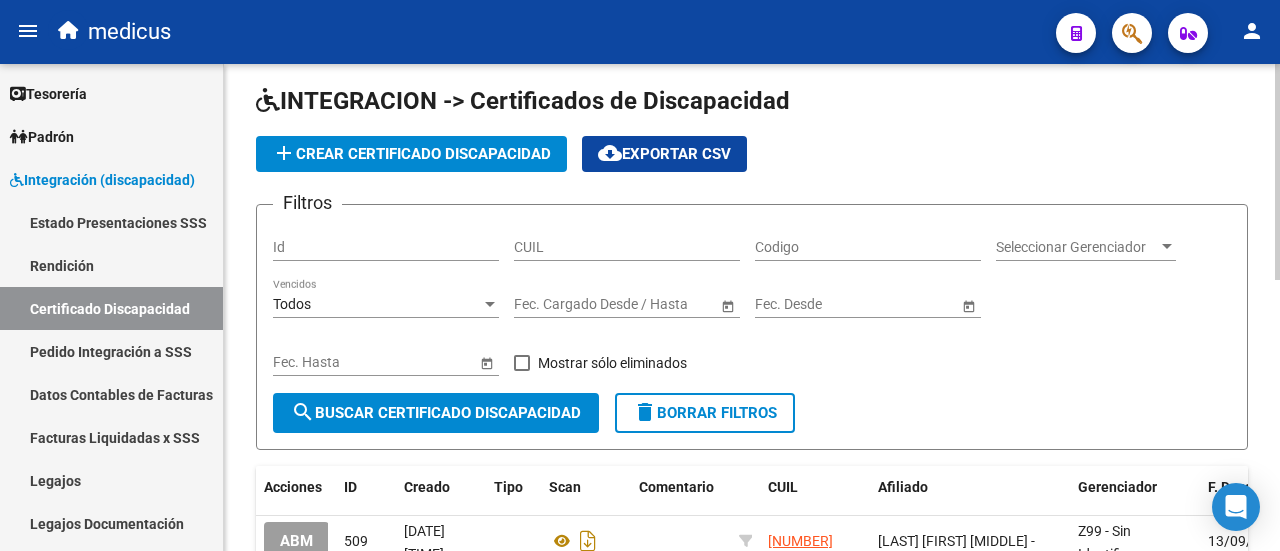 click on "CUIL" at bounding box center [627, 247] 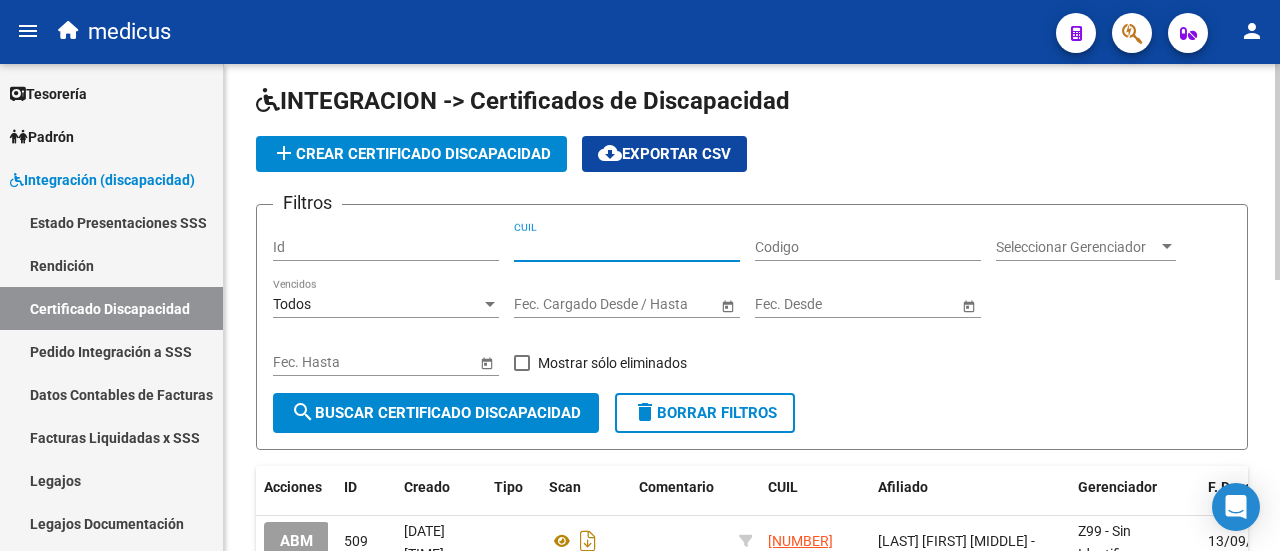 paste on "[DATE]-[DATE]-[DATE]" 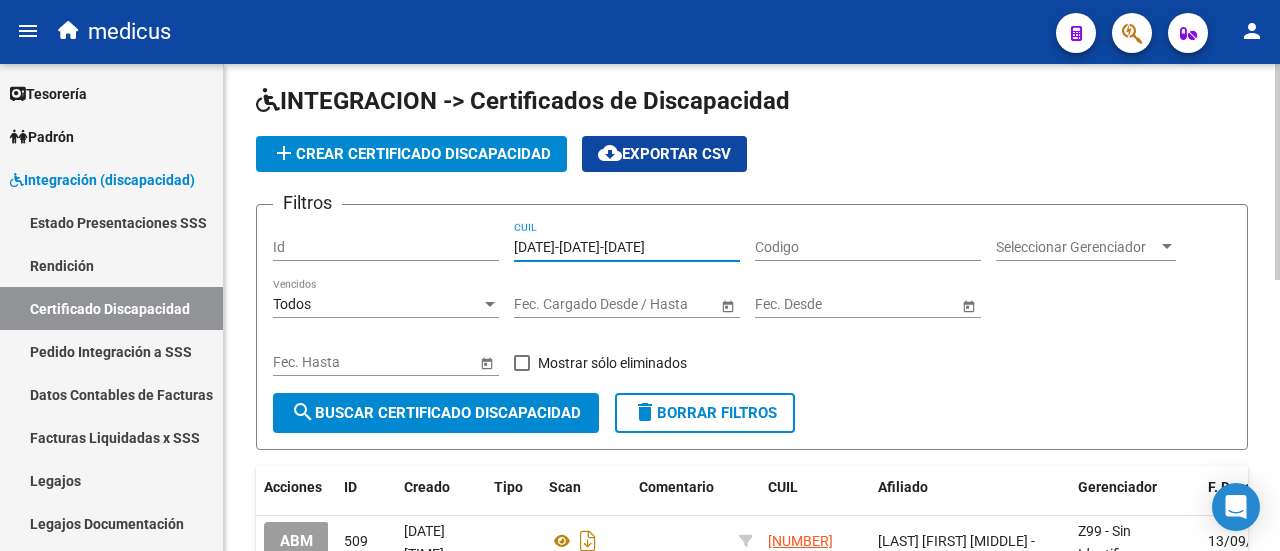 type on "[DATE]-[DATE]-[DATE]" 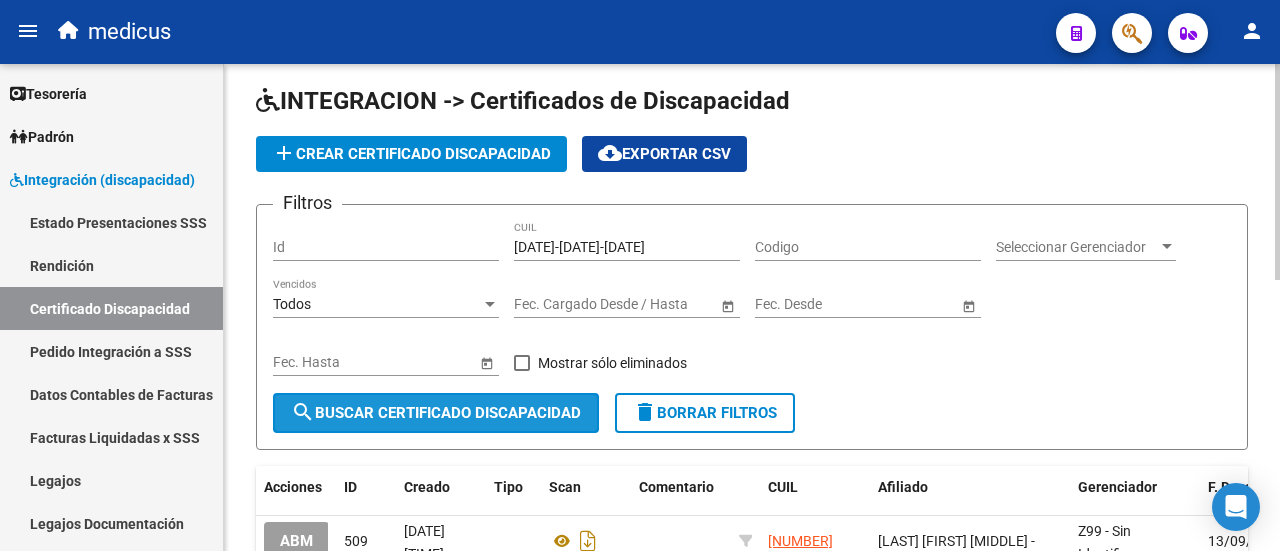 click on "search  Buscar Certificado Discapacidad" 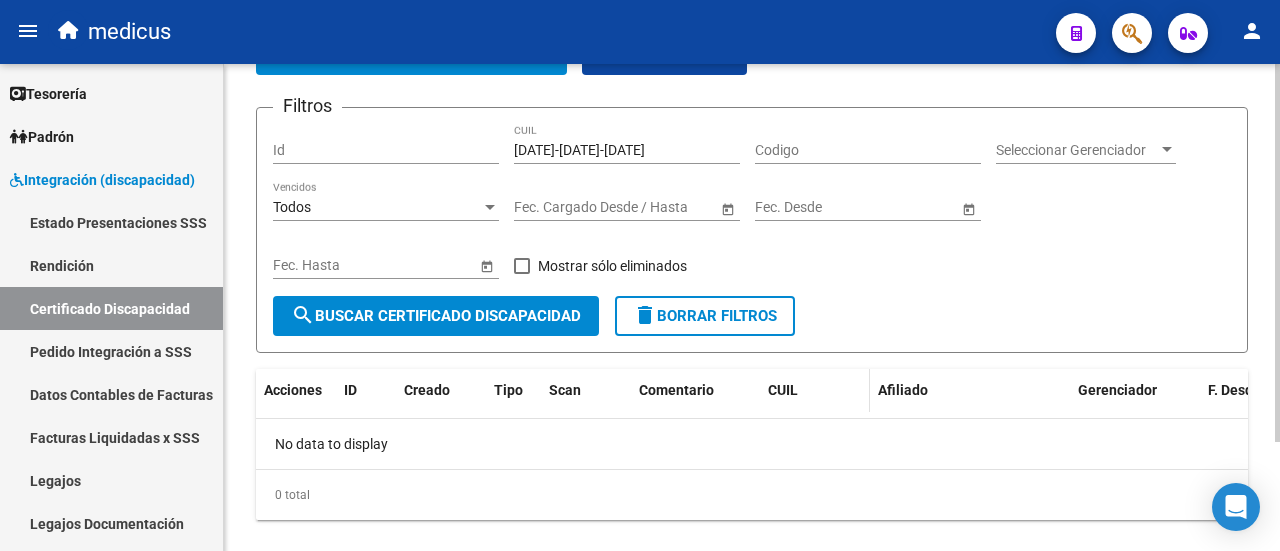 scroll, scrollTop: 0, scrollLeft: 0, axis: both 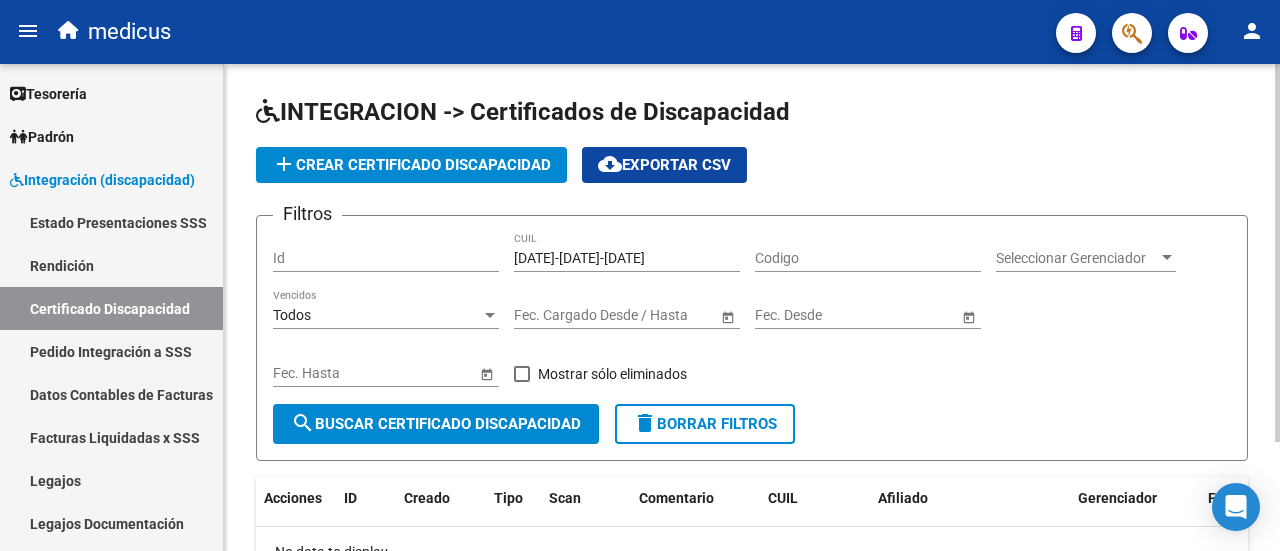 click on "add  Crear Certificado Discapacidad" 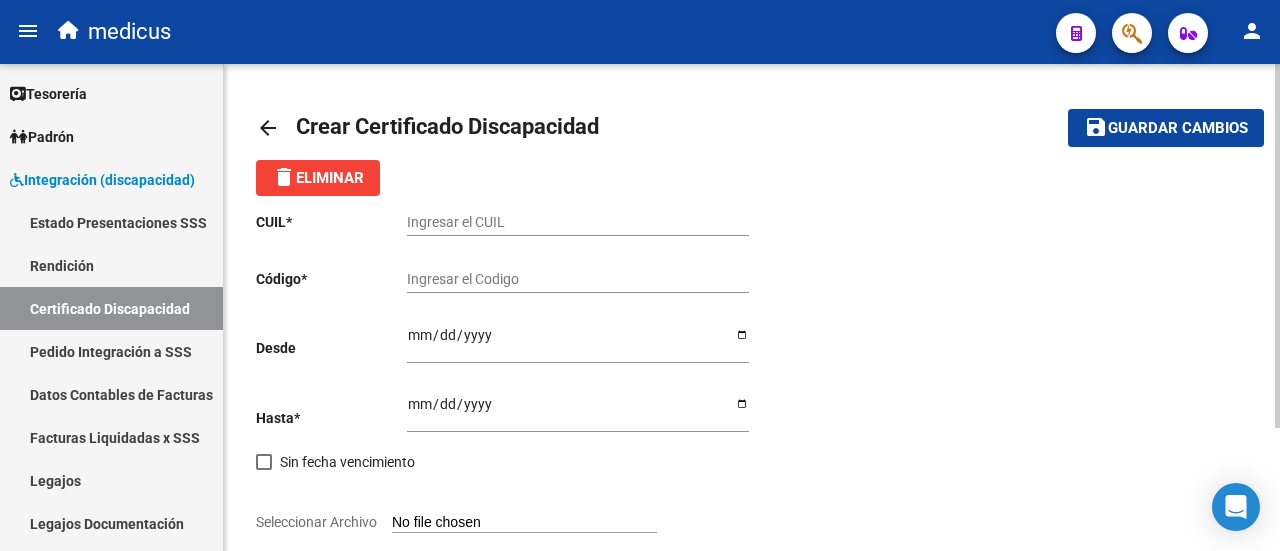 click on "Ingresar el CUIL" at bounding box center [578, 222] 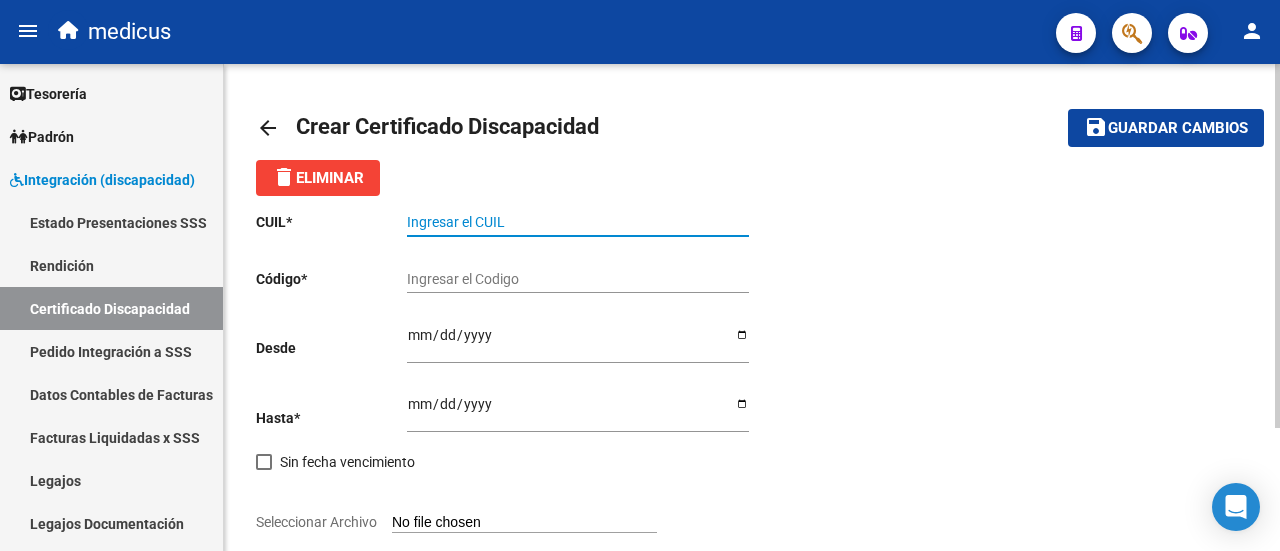 paste on "[DATE]-[DATE]-[DATE]" 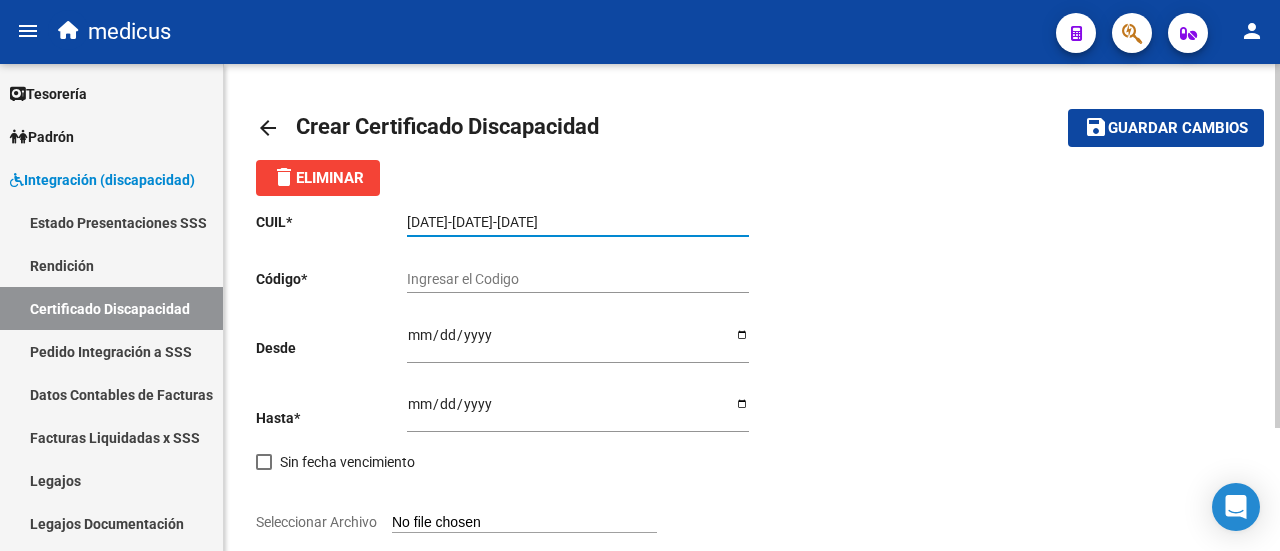 type on "[DATE]-[DATE]-[DATE]" 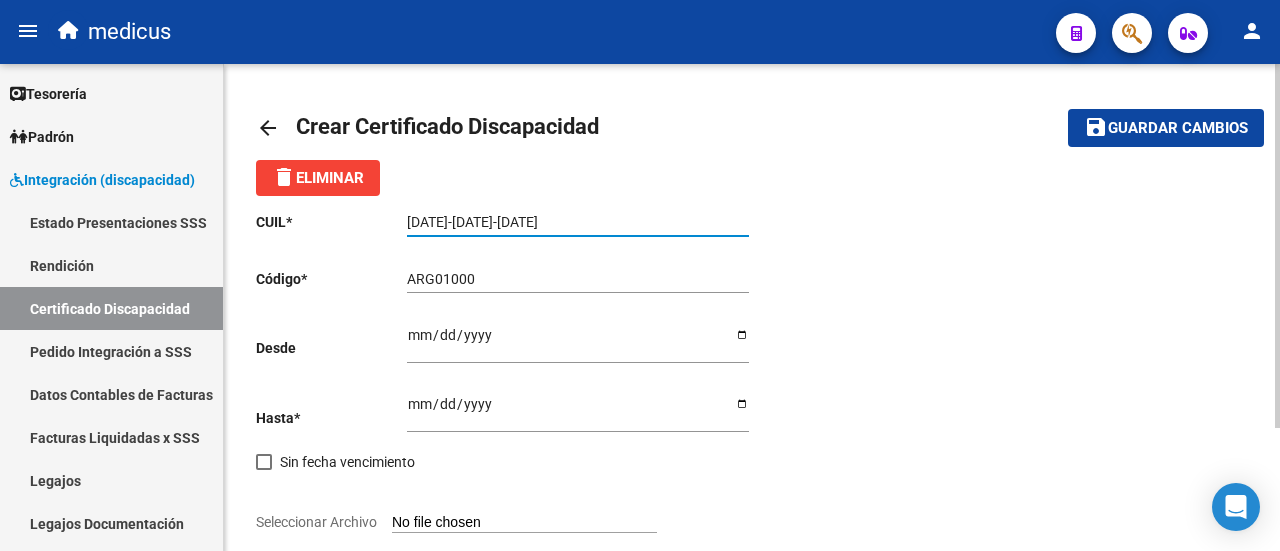 drag, startPoint x: 427, startPoint y: 222, endPoint x: 490, endPoint y: 219, distance: 63.07139 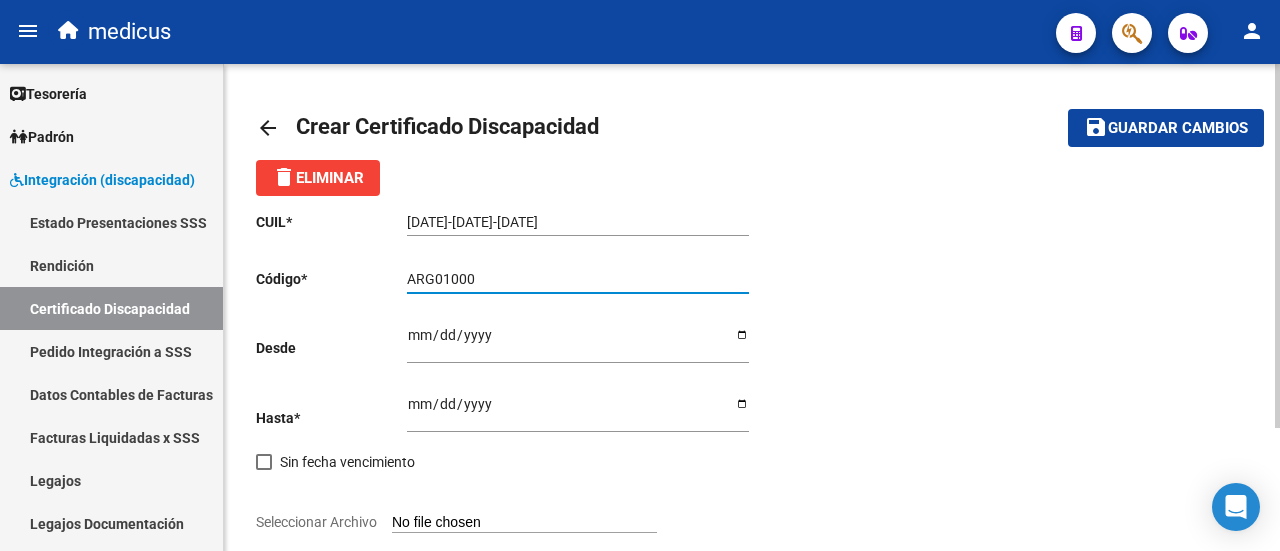 paste on "[PHONE]" 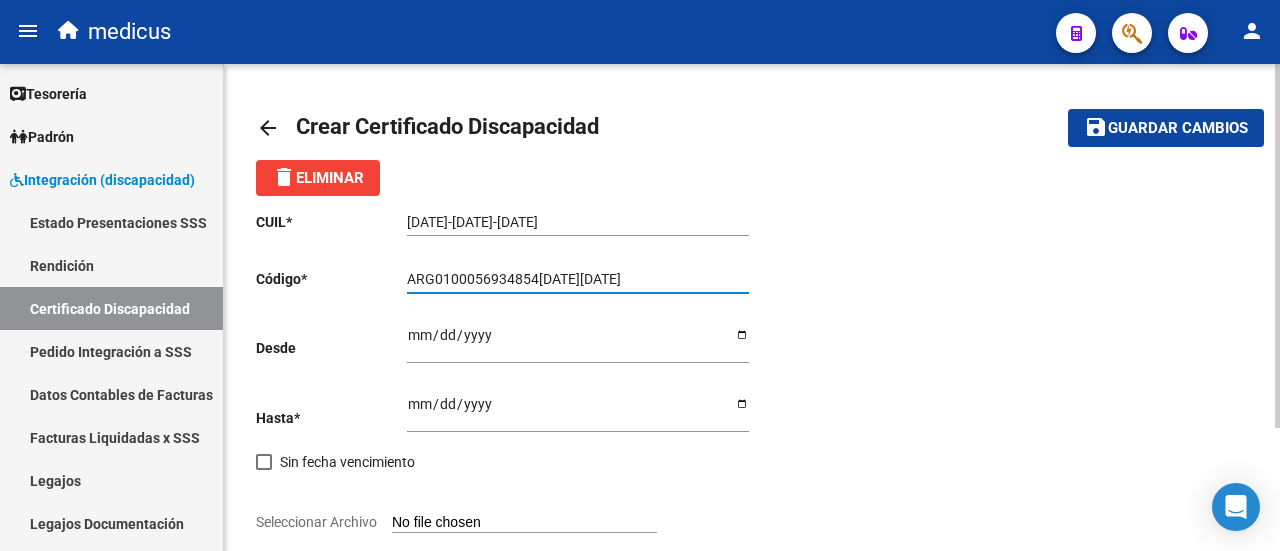 type on "ARG0100056934854[DATE][DATE]" 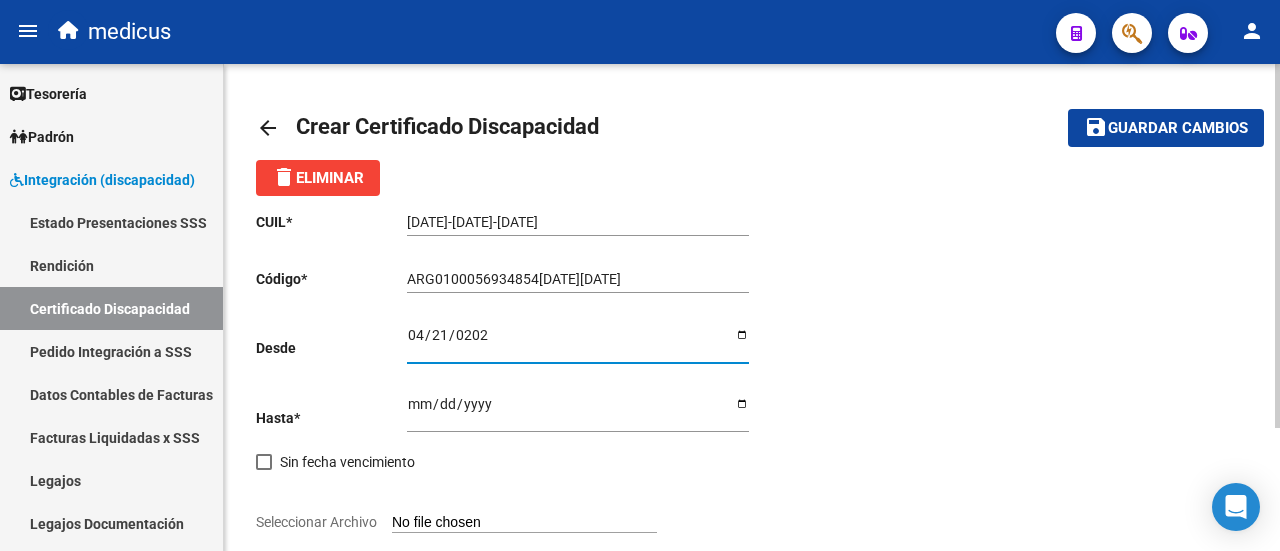 type on "2025-04-21" 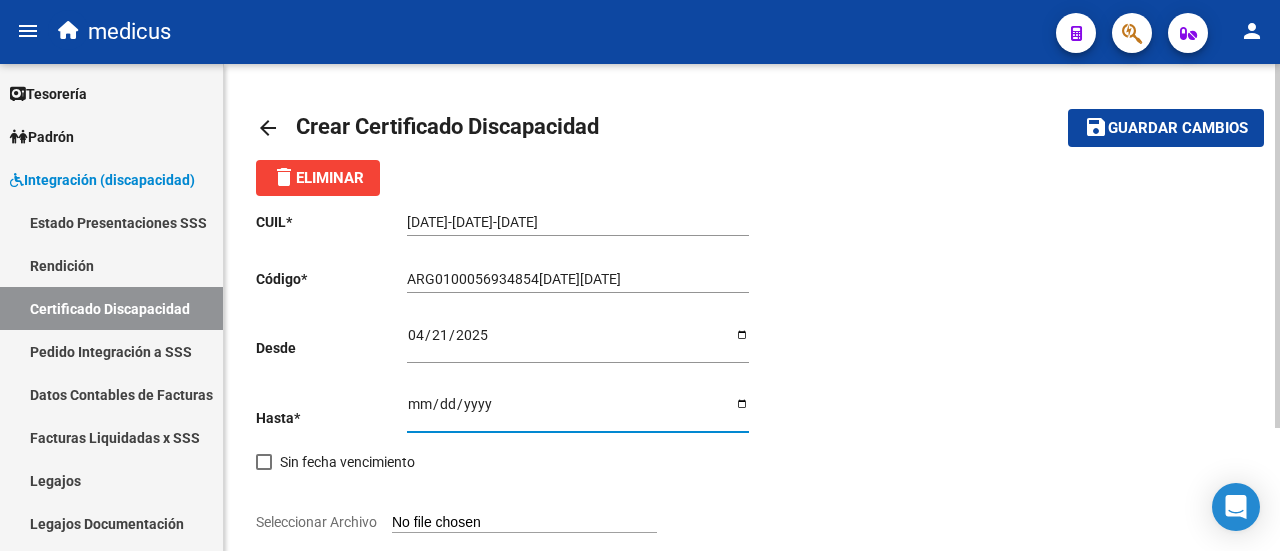 click on "Ingresar fec. Hasta" at bounding box center [578, 411] 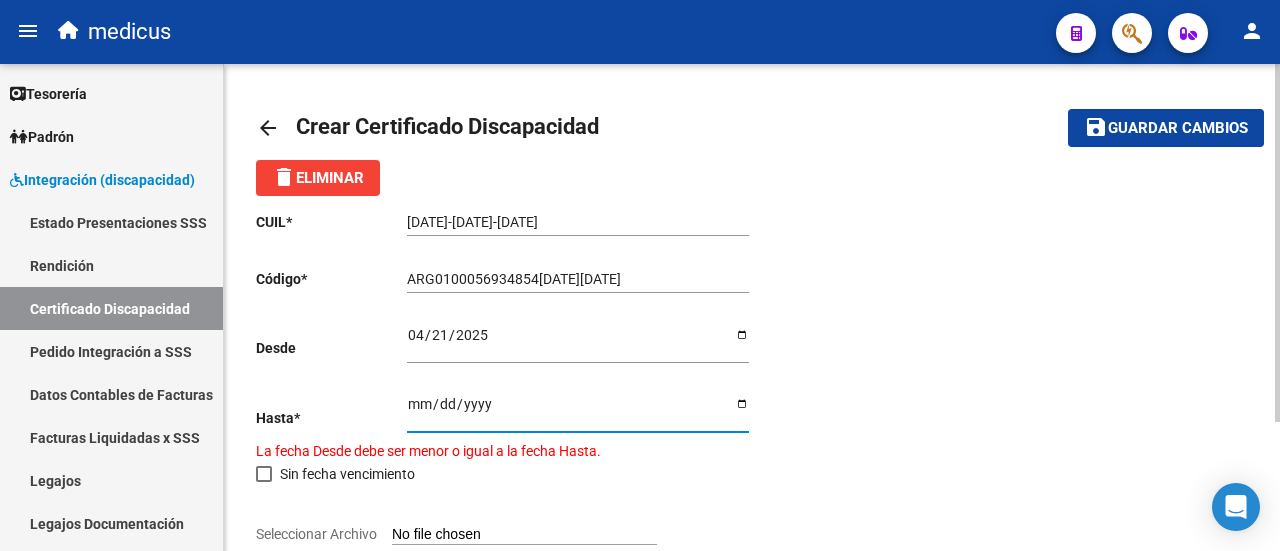 type on "[DATE]" 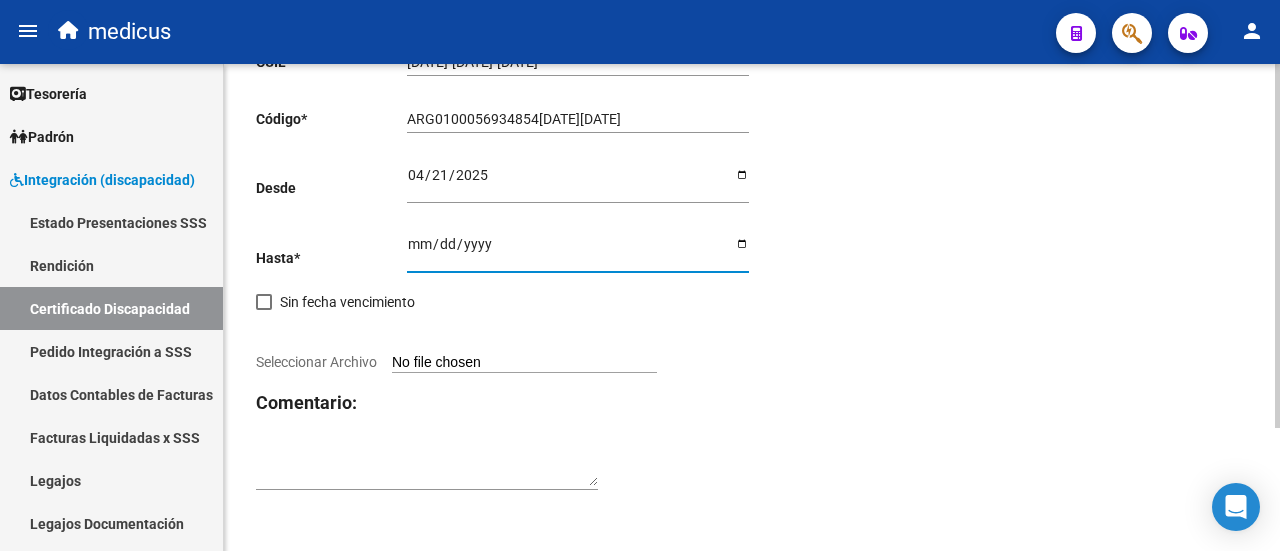 scroll, scrollTop: 164, scrollLeft: 0, axis: vertical 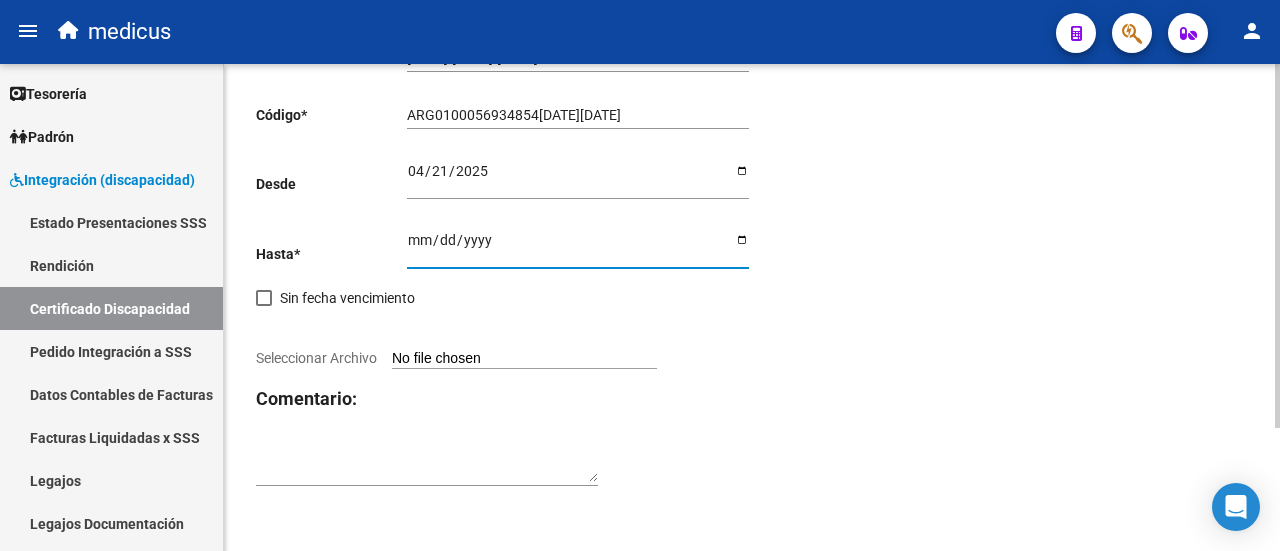 click on "Seleccionar Archivo" at bounding box center (524, 359) 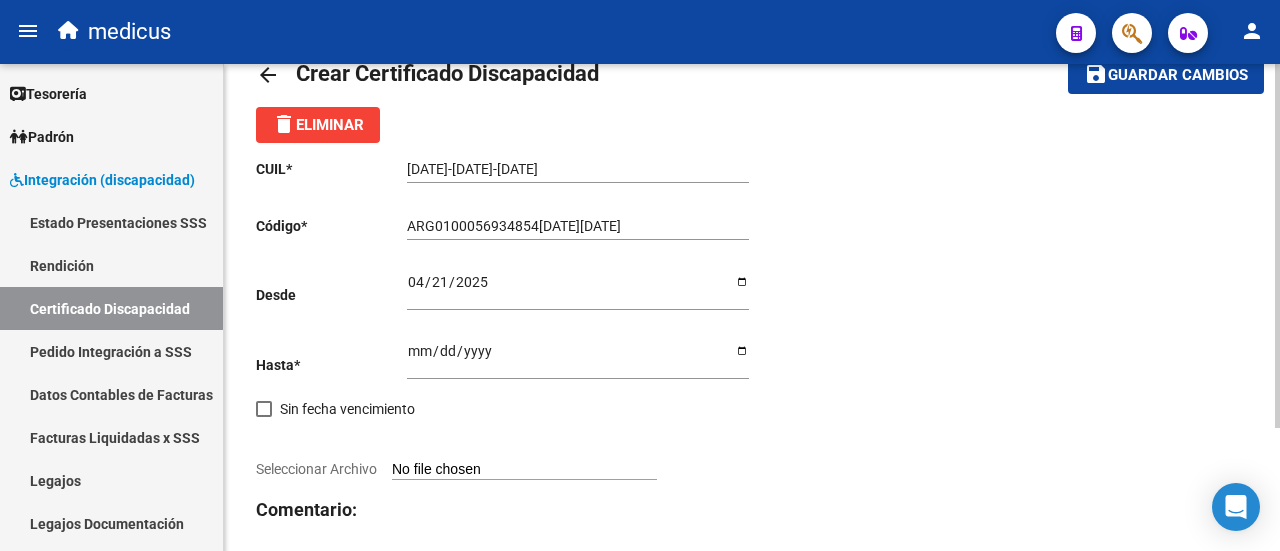 scroll, scrollTop: 0, scrollLeft: 0, axis: both 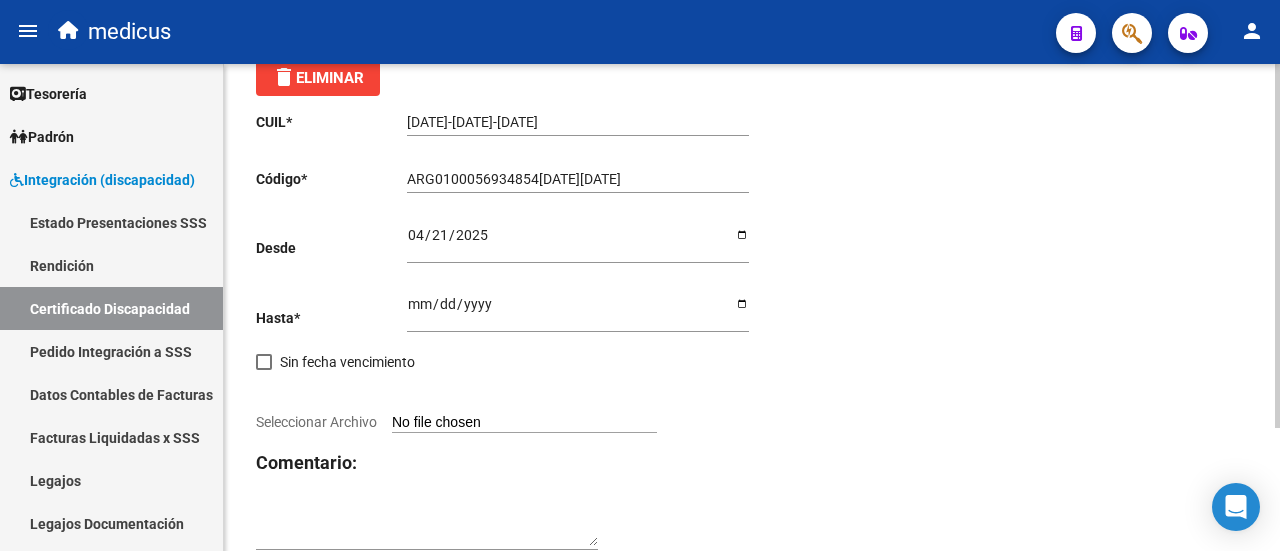 click on "Seleccionar Archivo" at bounding box center [524, 423] 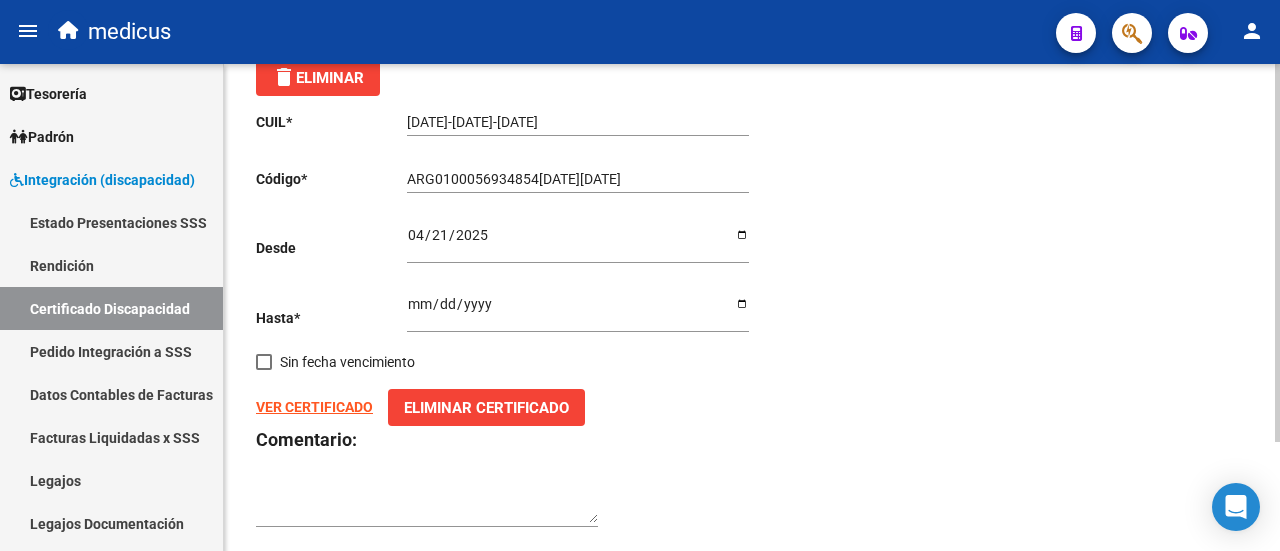 scroll, scrollTop: 0, scrollLeft: 0, axis: both 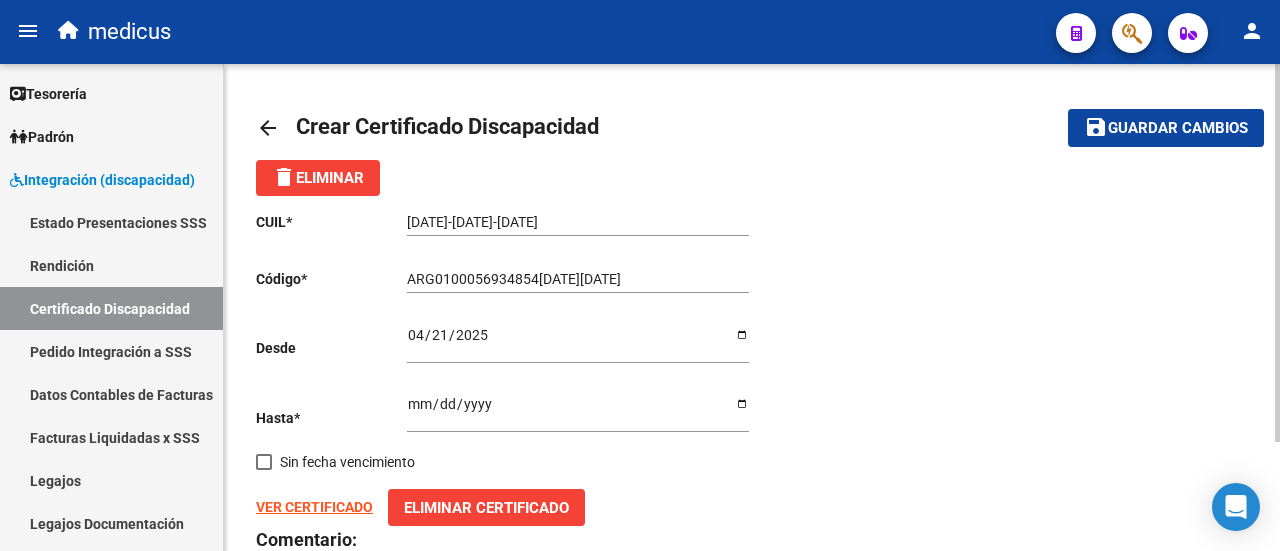click on "Guardar cambios" 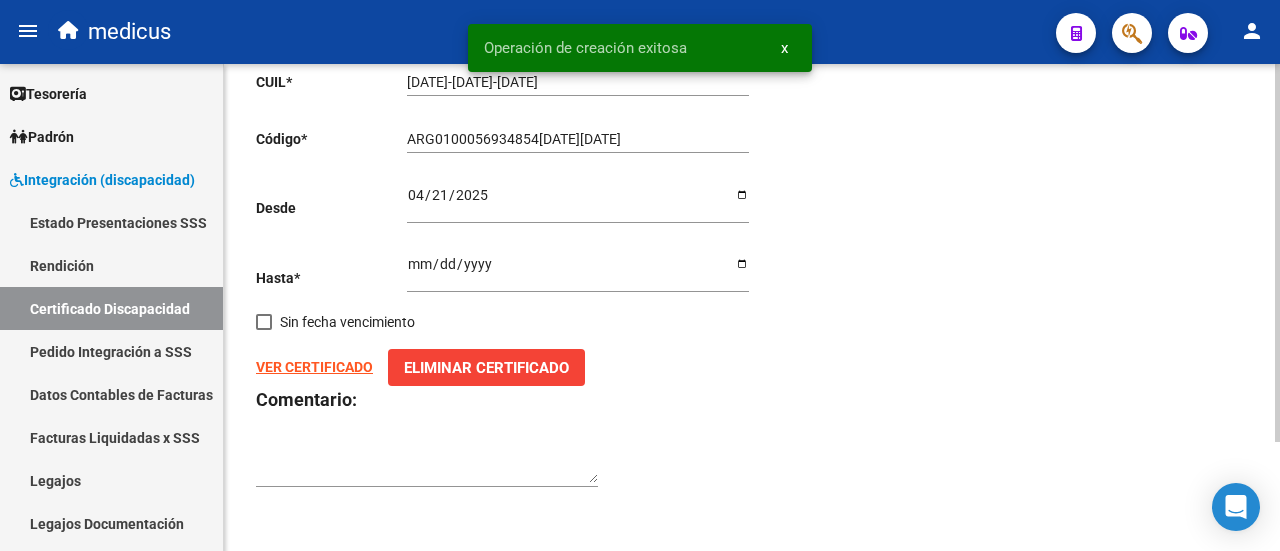 scroll, scrollTop: 0, scrollLeft: 0, axis: both 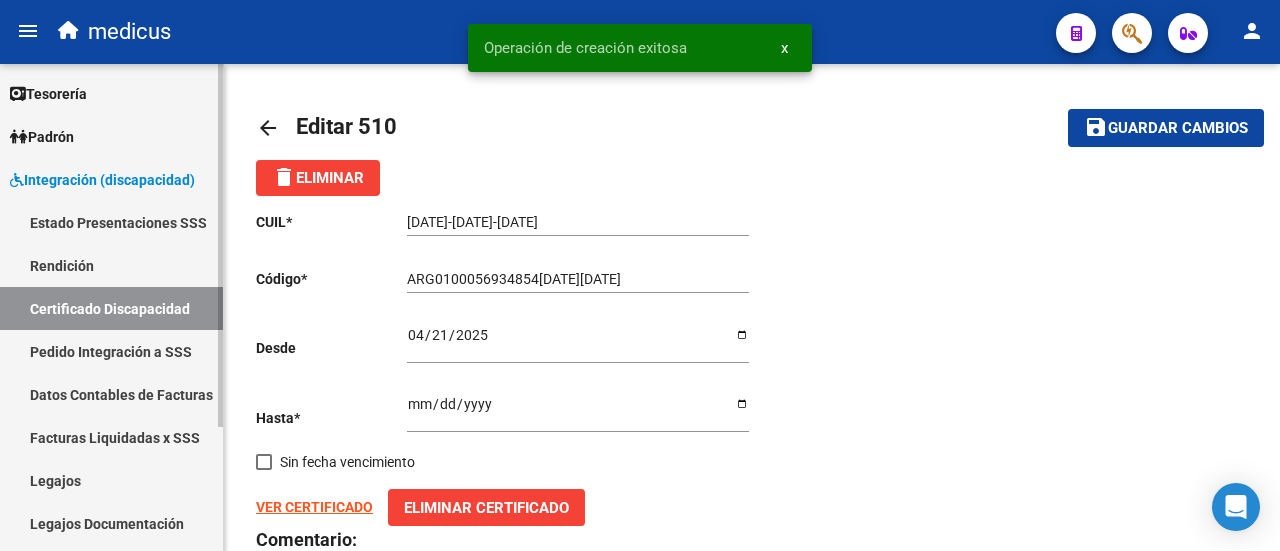 click on "Legajos" at bounding box center (111, 480) 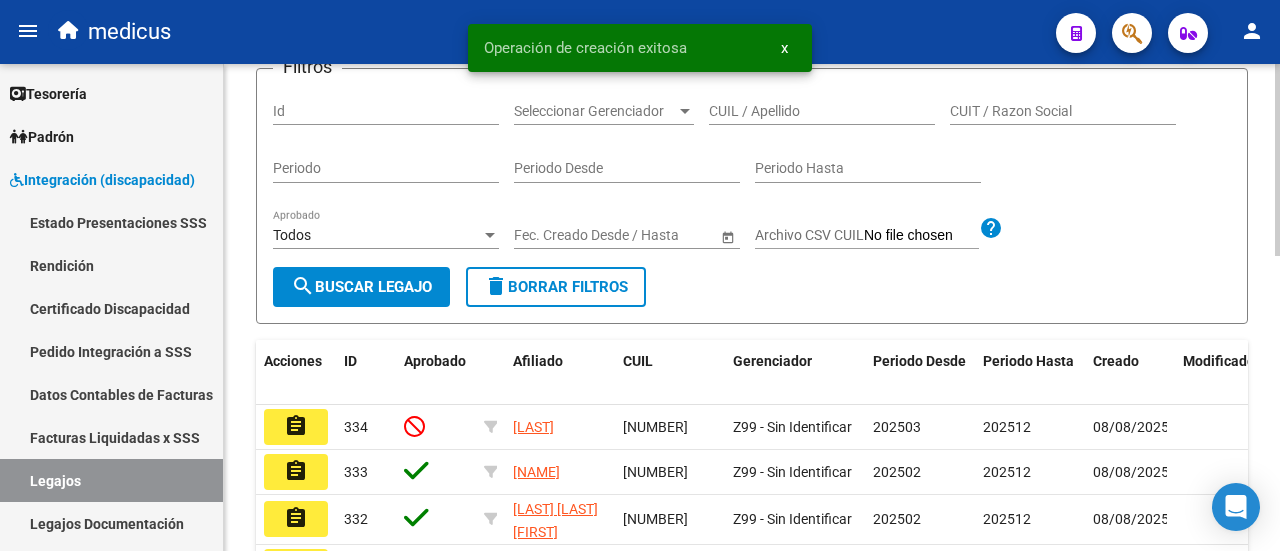 scroll, scrollTop: 300, scrollLeft: 0, axis: vertical 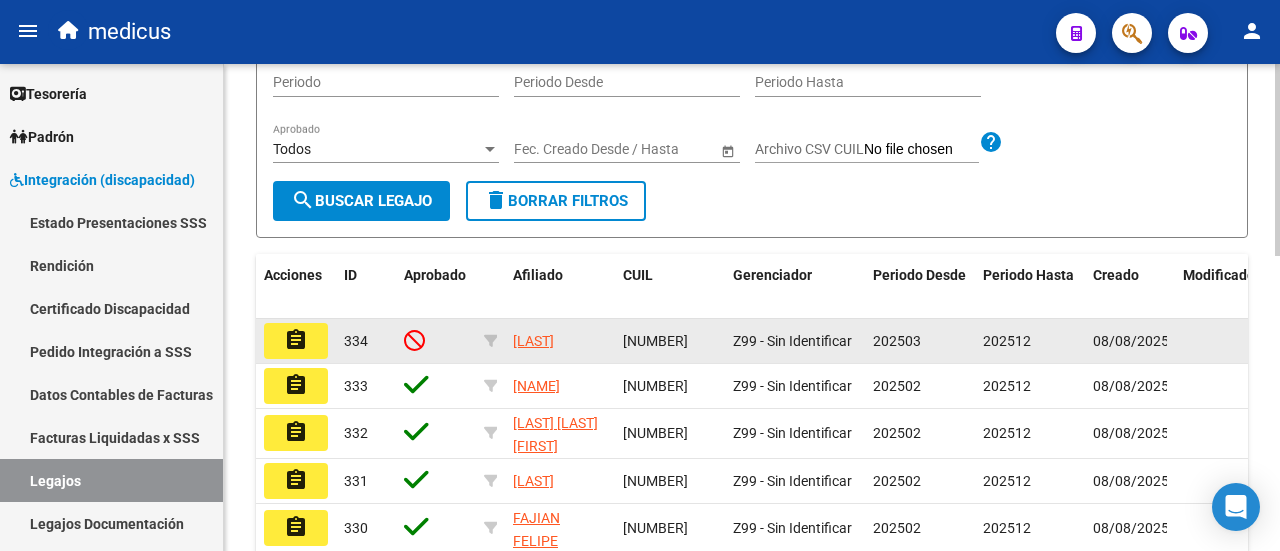 click on "assignment" 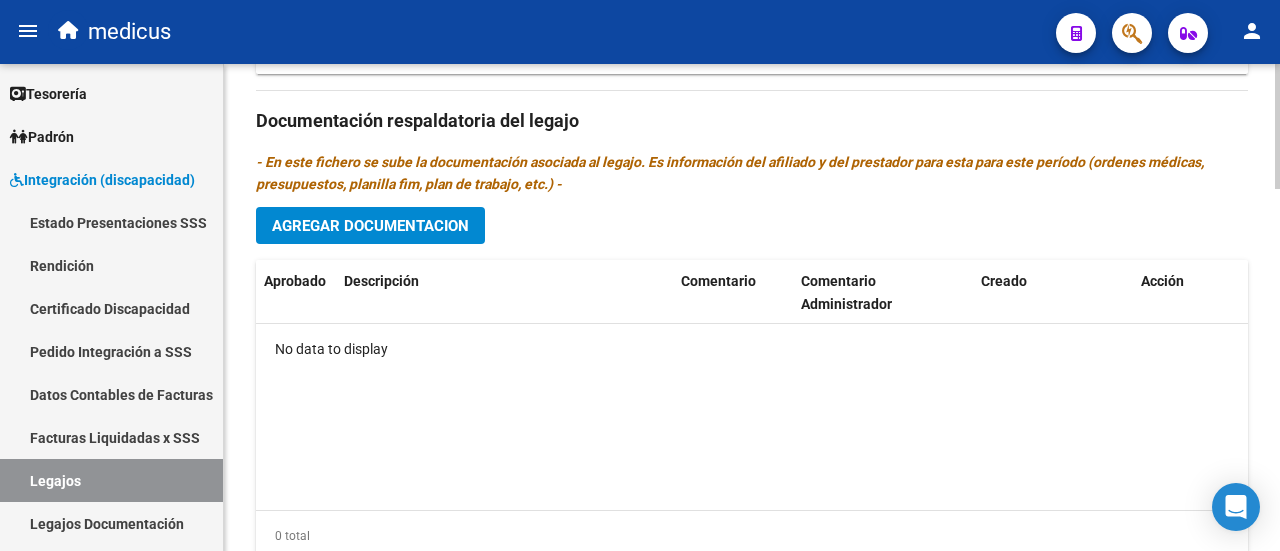 scroll, scrollTop: 1416, scrollLeft: 0, axis: vertical 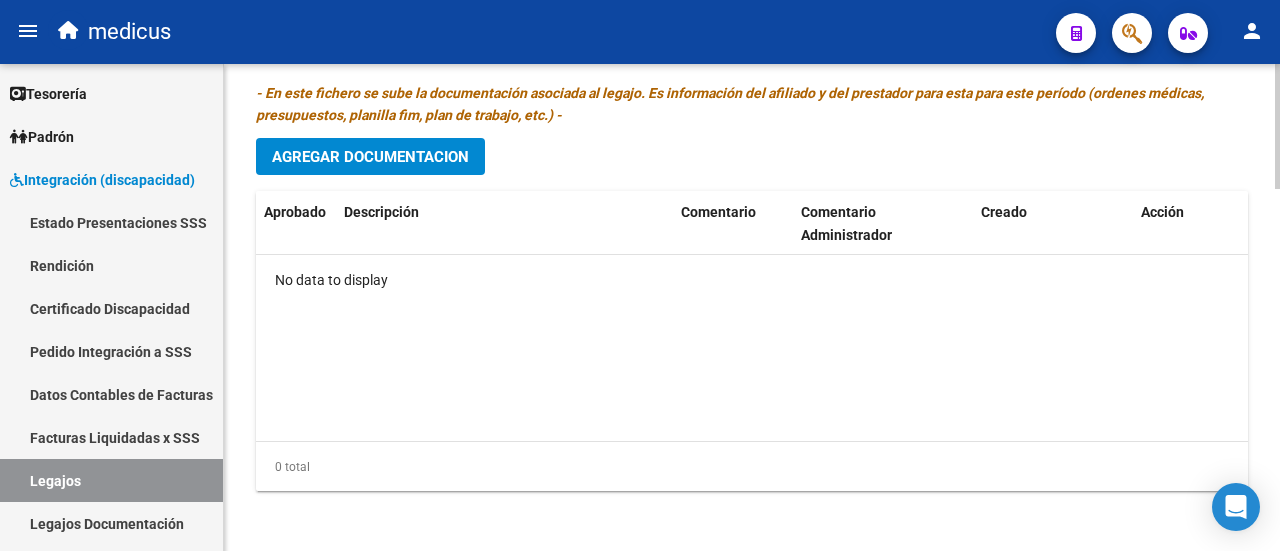 click on "- En este fichero se sube la documentación asociada al legajo. Es información del afiliado y del prestador para esta para este período (ordenes médicas, presupuestos, planilla fim, plan de trabajo, etc.) -" 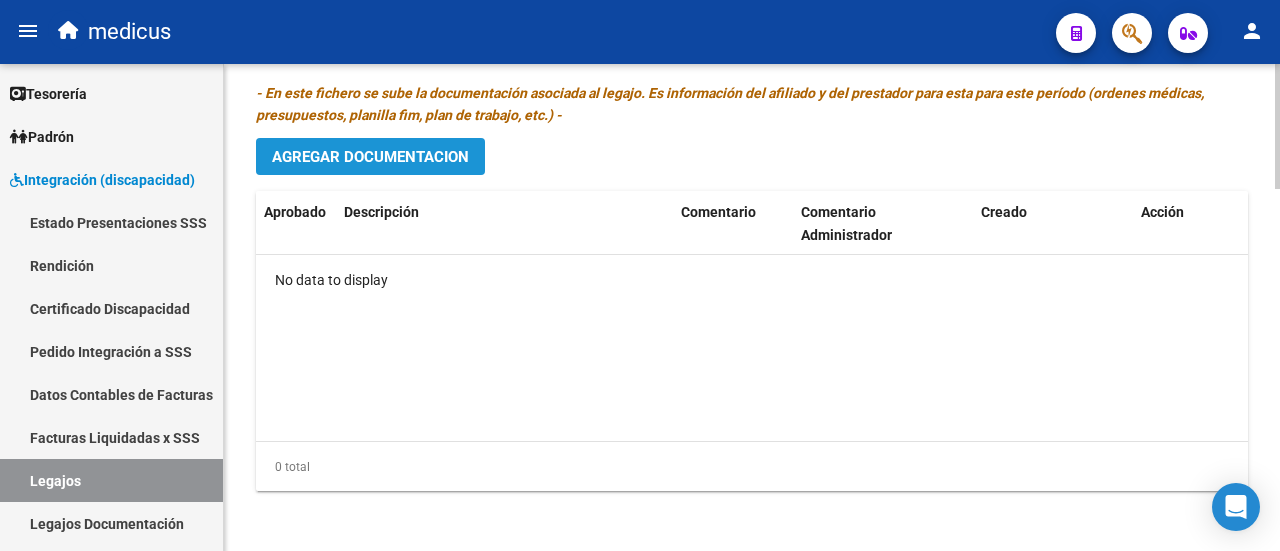 click on "Agregar Documentacion" 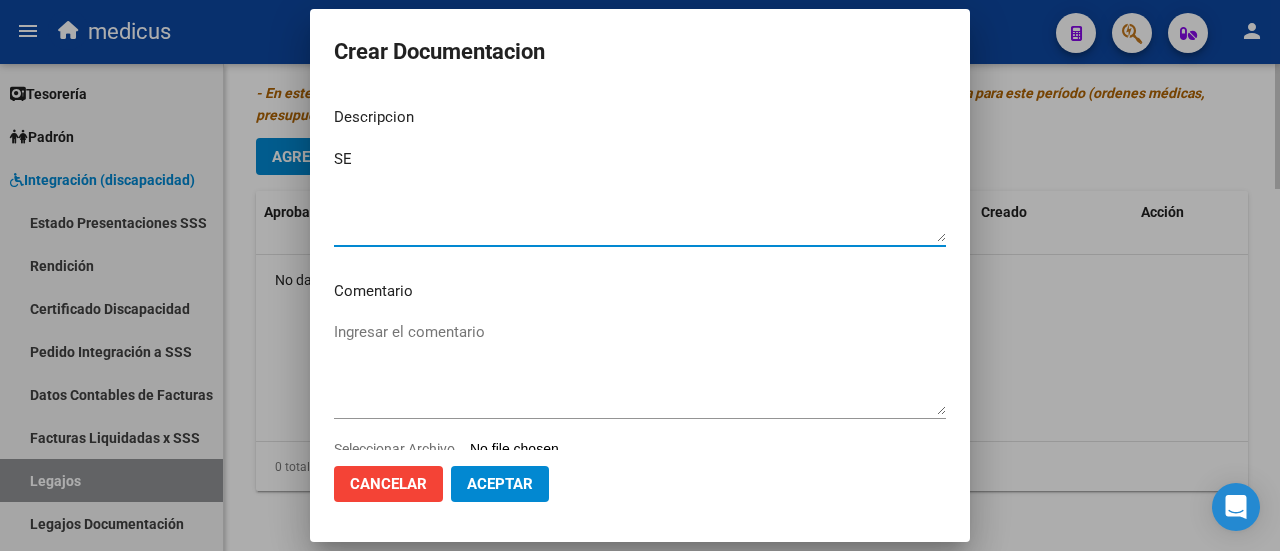 type on "S" 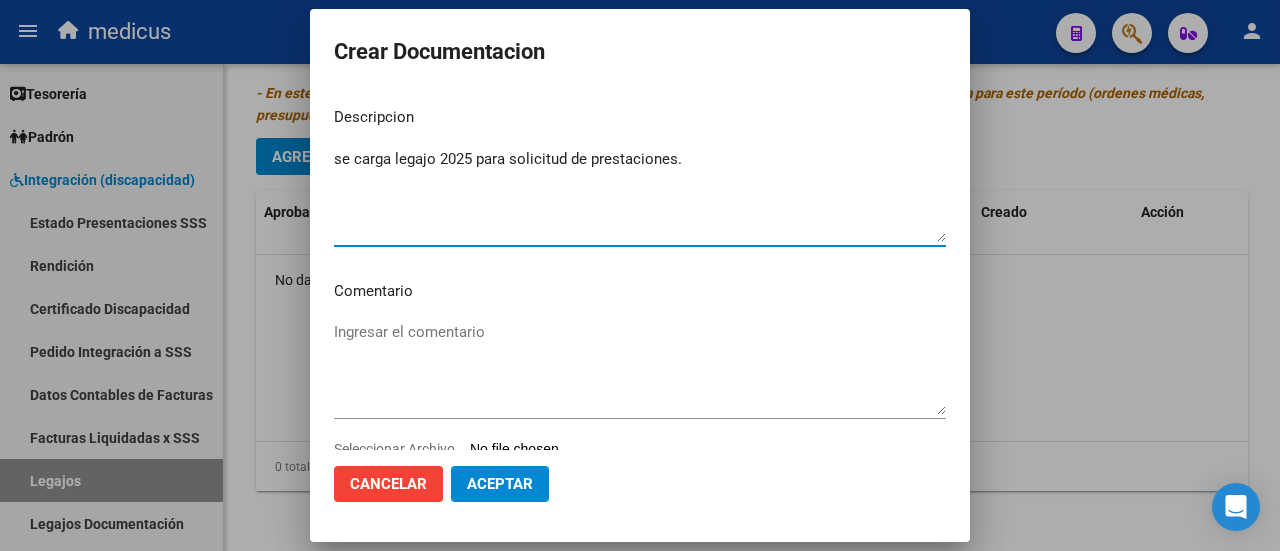 type on "se carga legajo 2025 para solicitud de prestaciones." 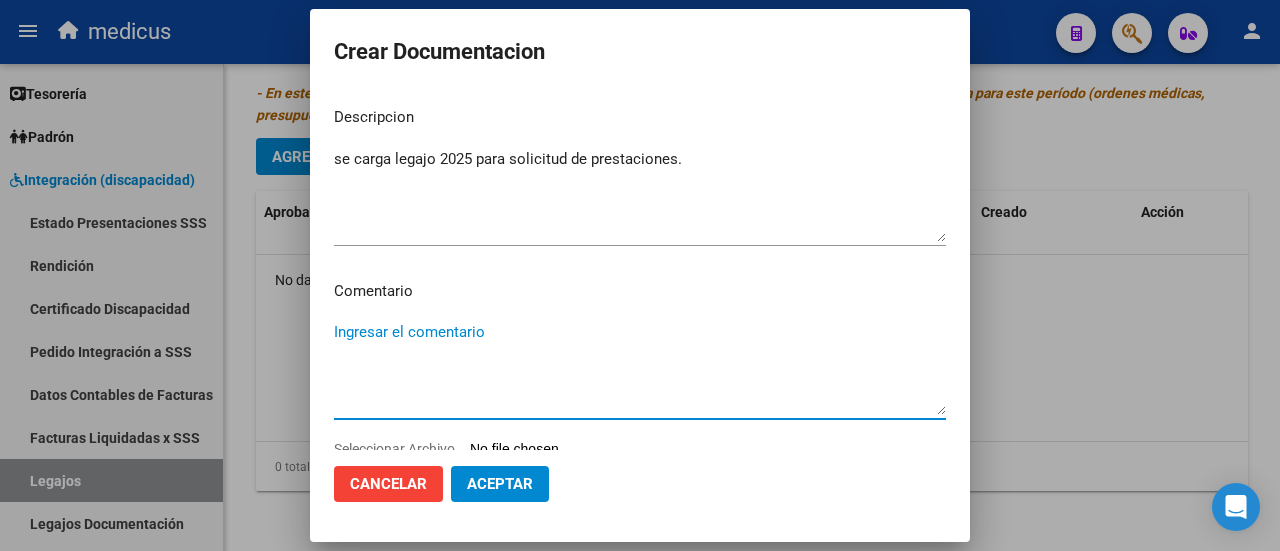 click on "Ingresar el comentario" at bounding box center [640, 368] 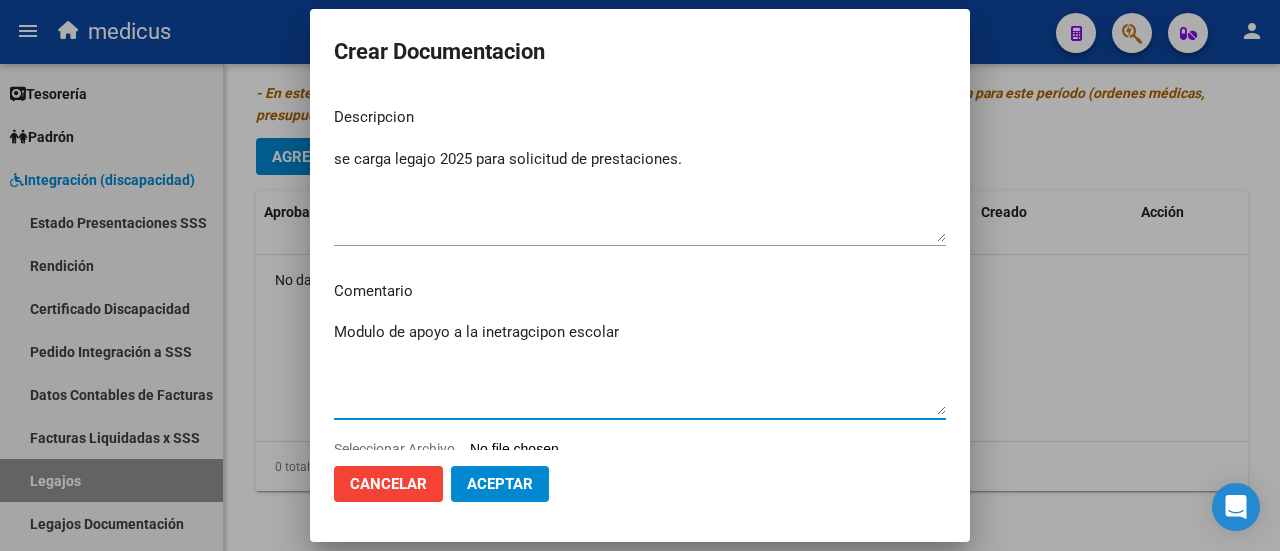 drag, startPoint x: 512, startPoint y: 336, endPoint x: 556, endPoint y: 382, distance: 63.655323 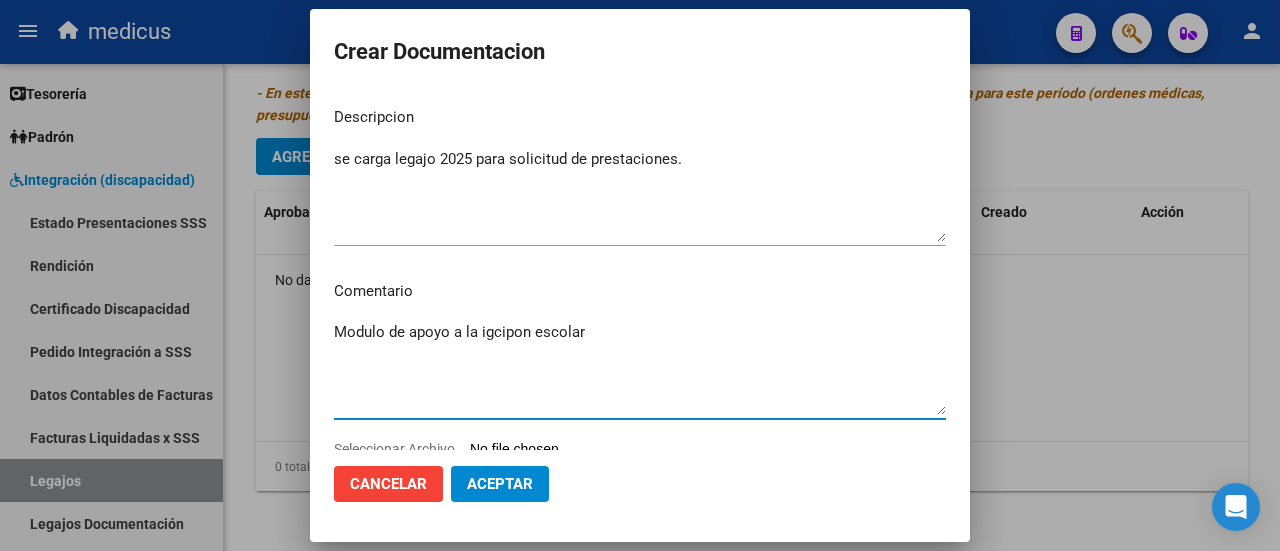 click on "Modulo de apoyo a la igcipon escolar" at bounding box center [640, 368] 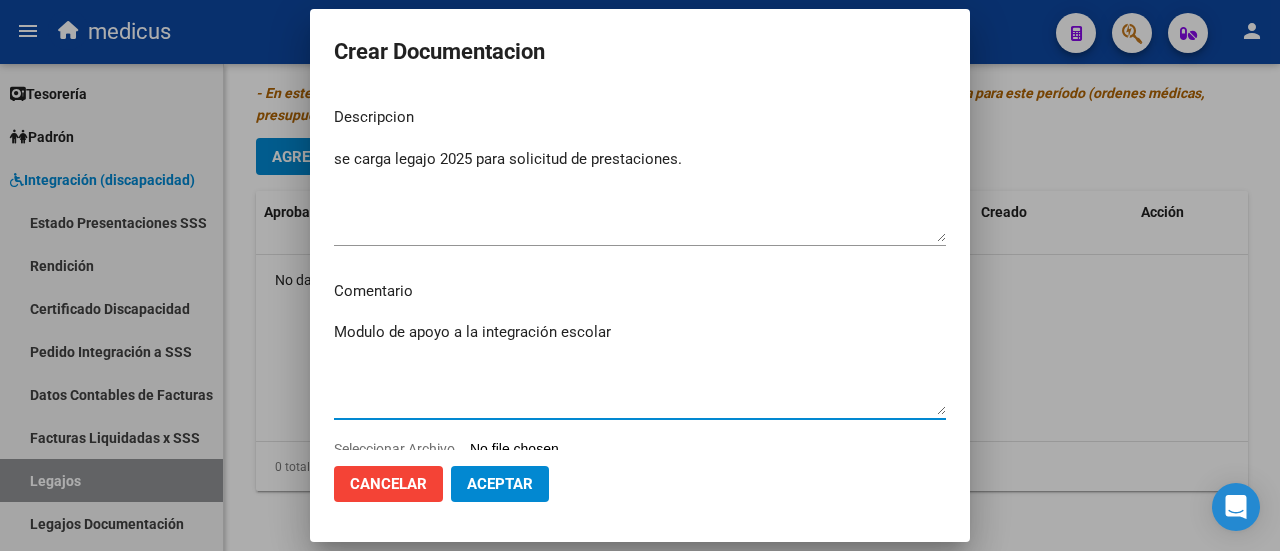 click on "Modulo de apoyo a la integración escolar" at bounding box center (640, 368) 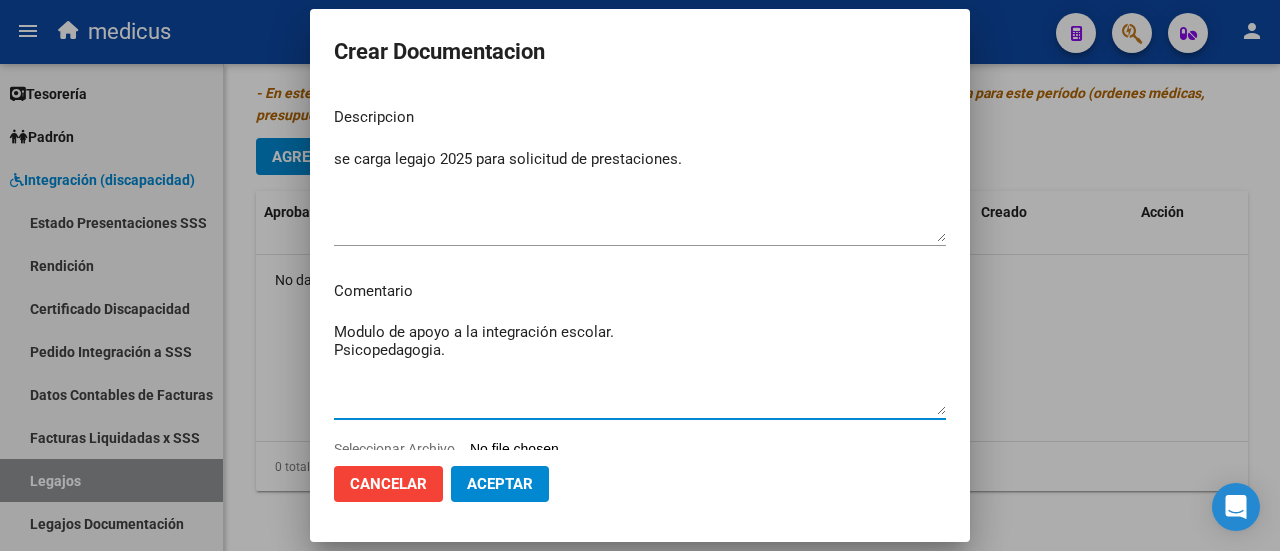 scroll, scrollTop: 58, scrollLeft: 0, axis: vertical 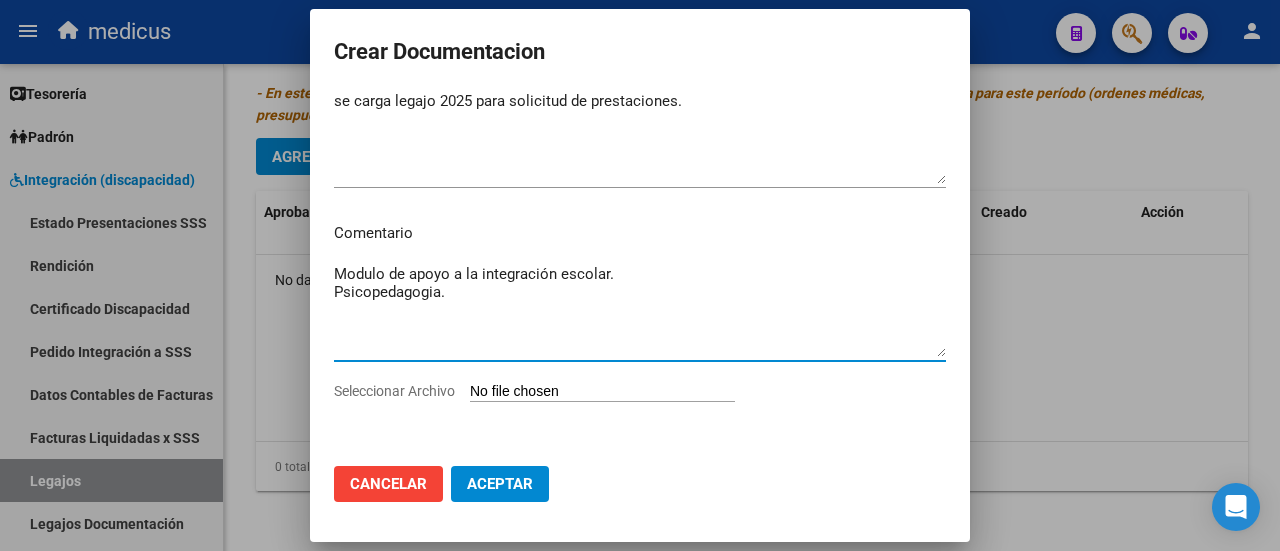 type 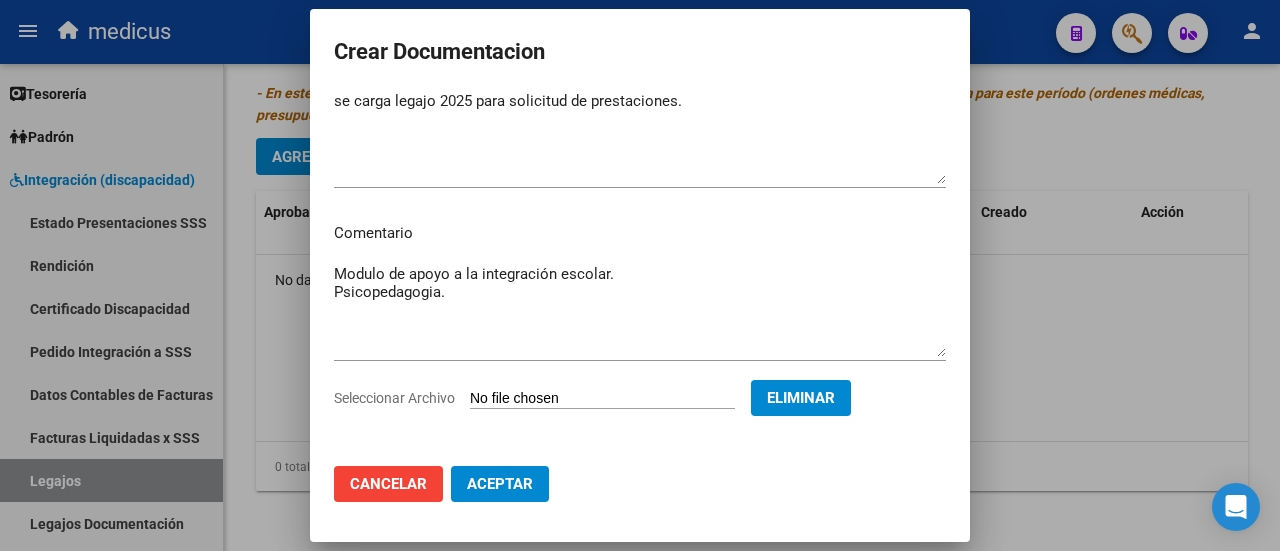 click on "Aceptar" 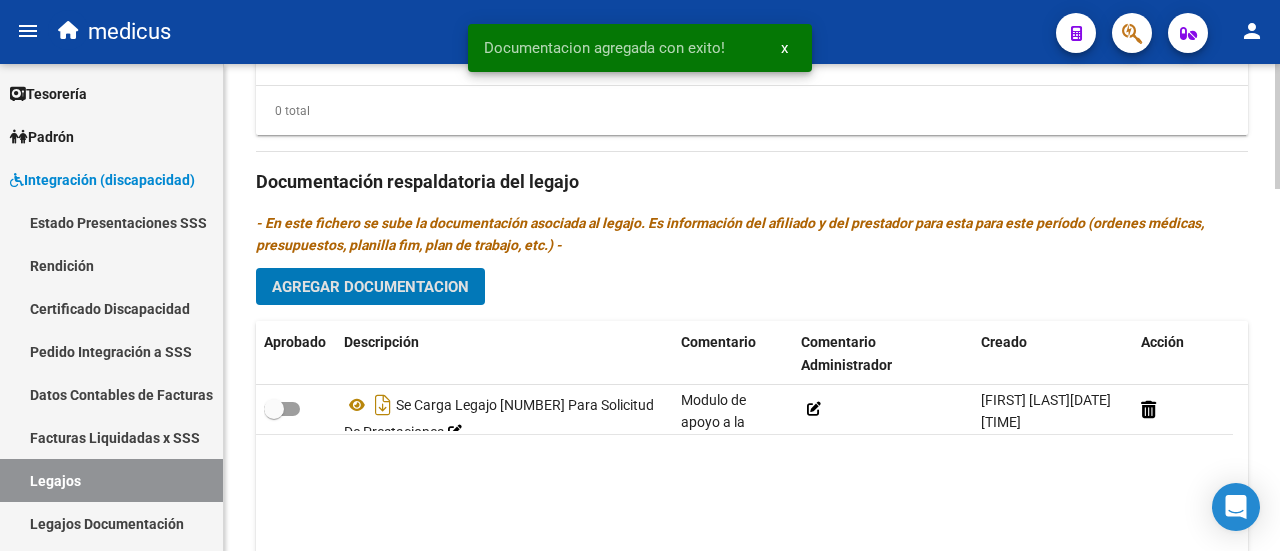 scroll, scrollTop: 1316, scrollLeft: 0, axis: vertical 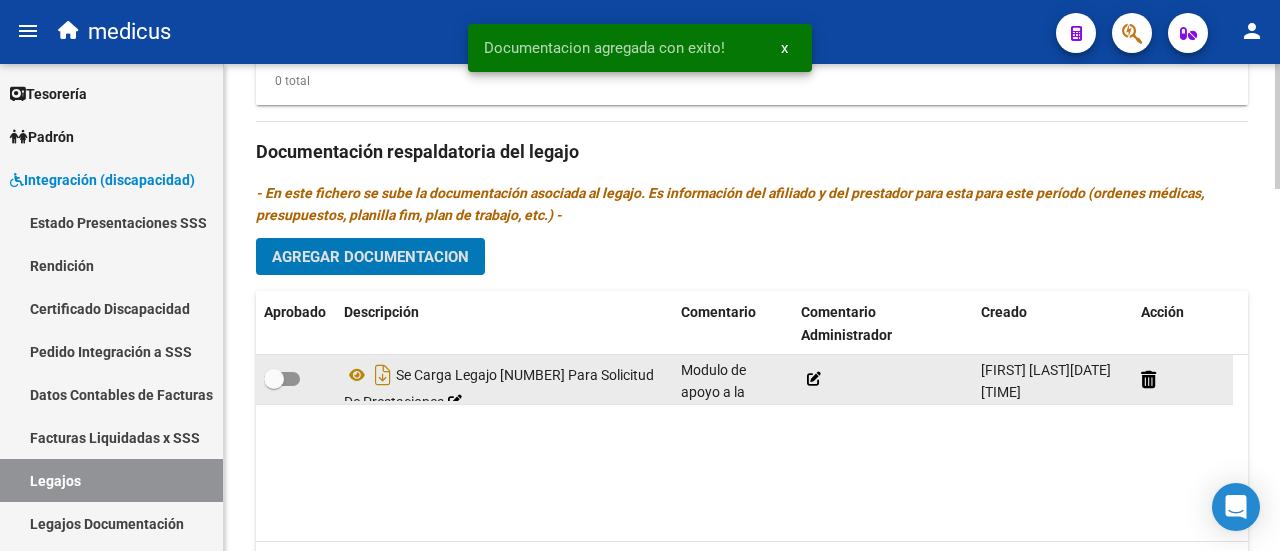 click at bounding box center [282, 379] 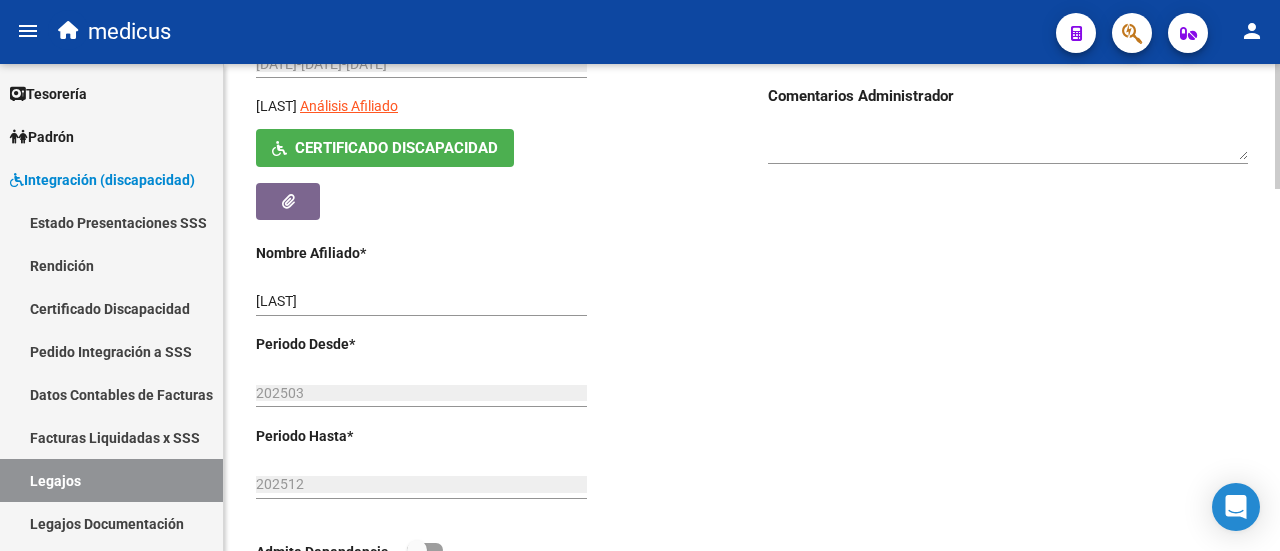scroll, scrollTop: 216, scrollLeft: 0, axis: vertical 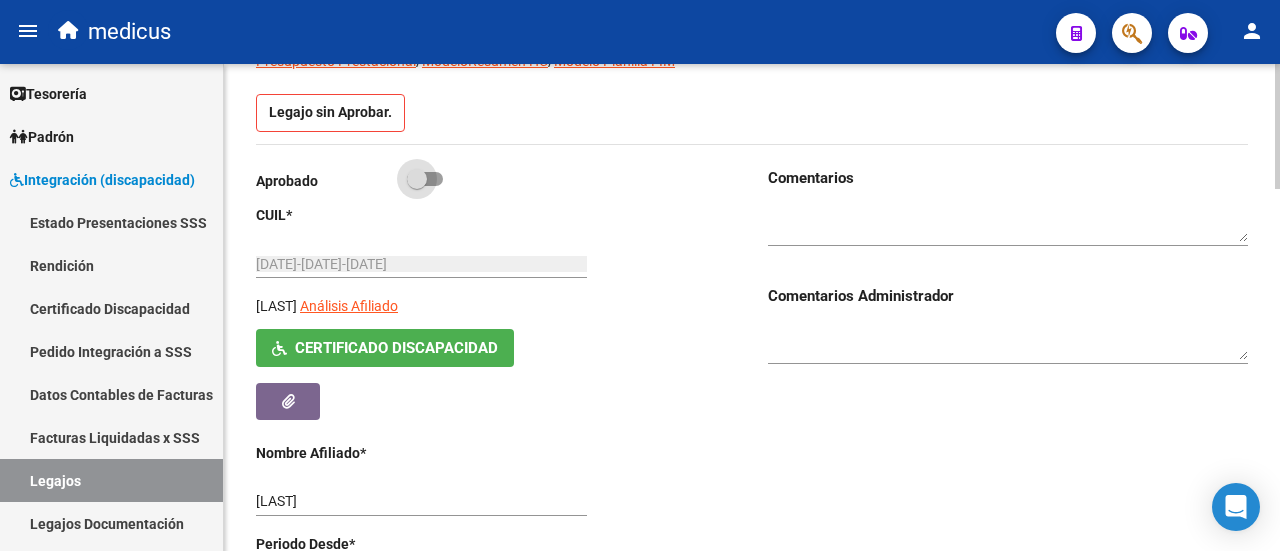 click at bounding box center (425, 179) 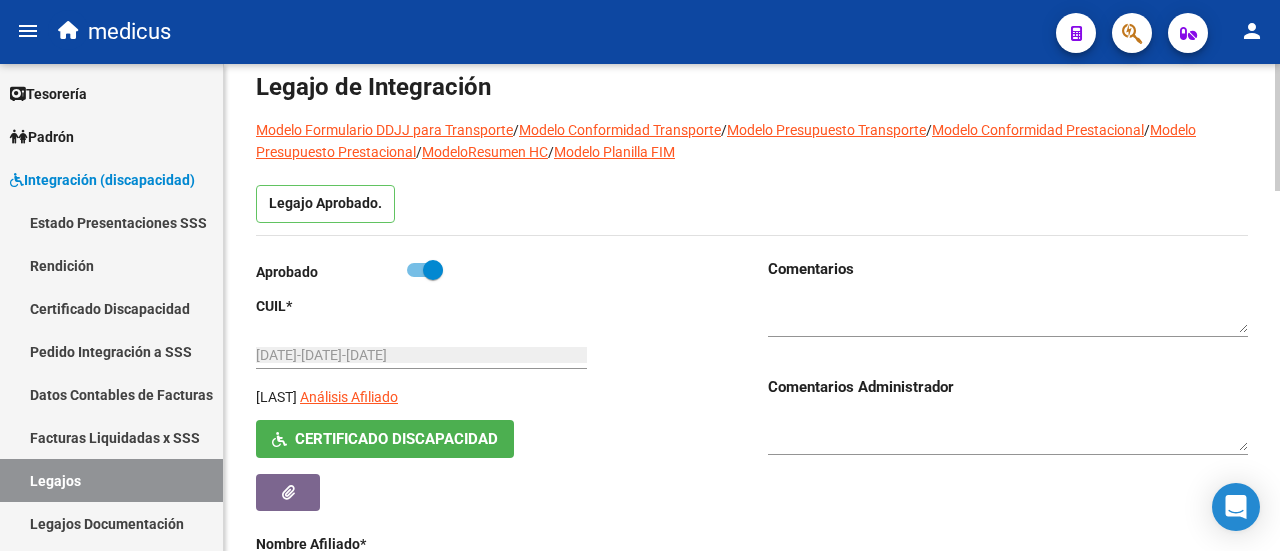 scroll, scrollTop: 0, scrollLeft: 0, axis: both 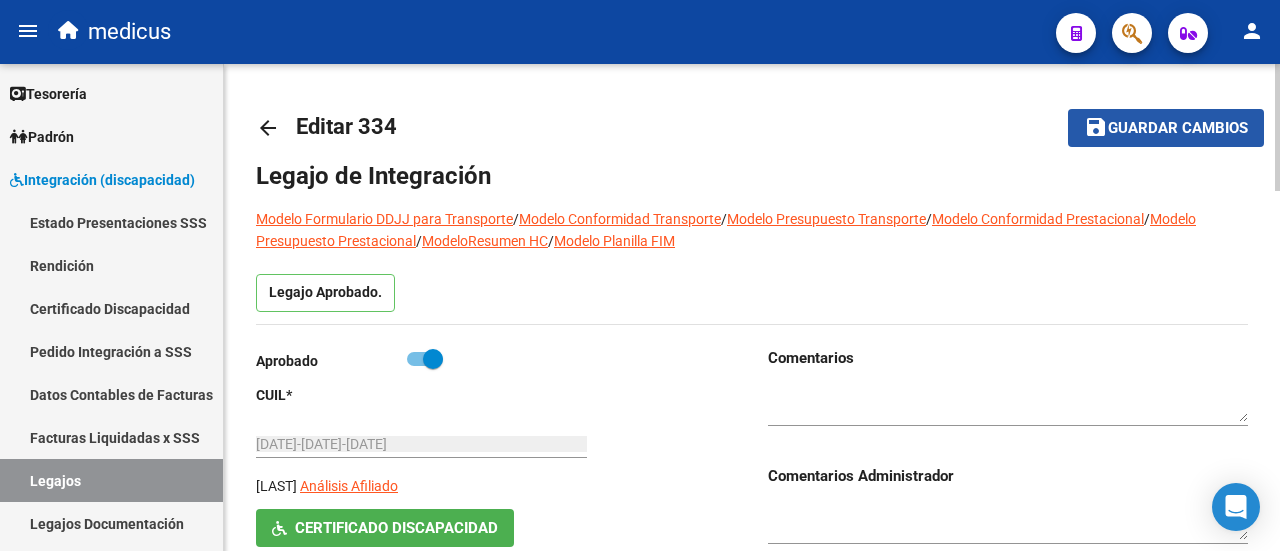 click on "save Guardar cambios" 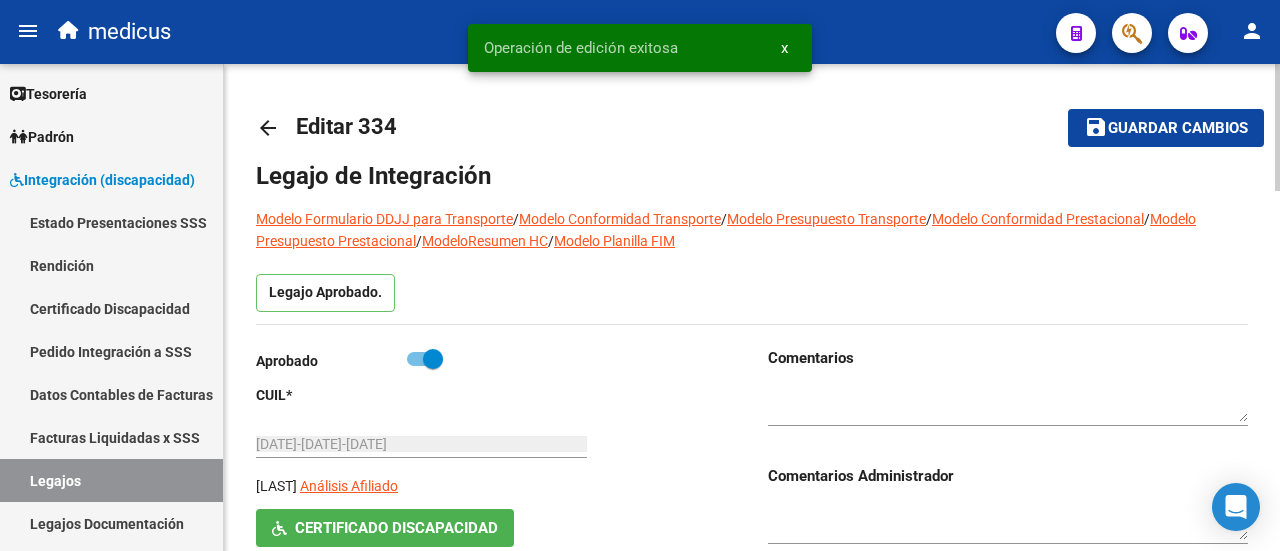 scroll, scrollTop: 200, scrollLeft: 0, axis: vertical 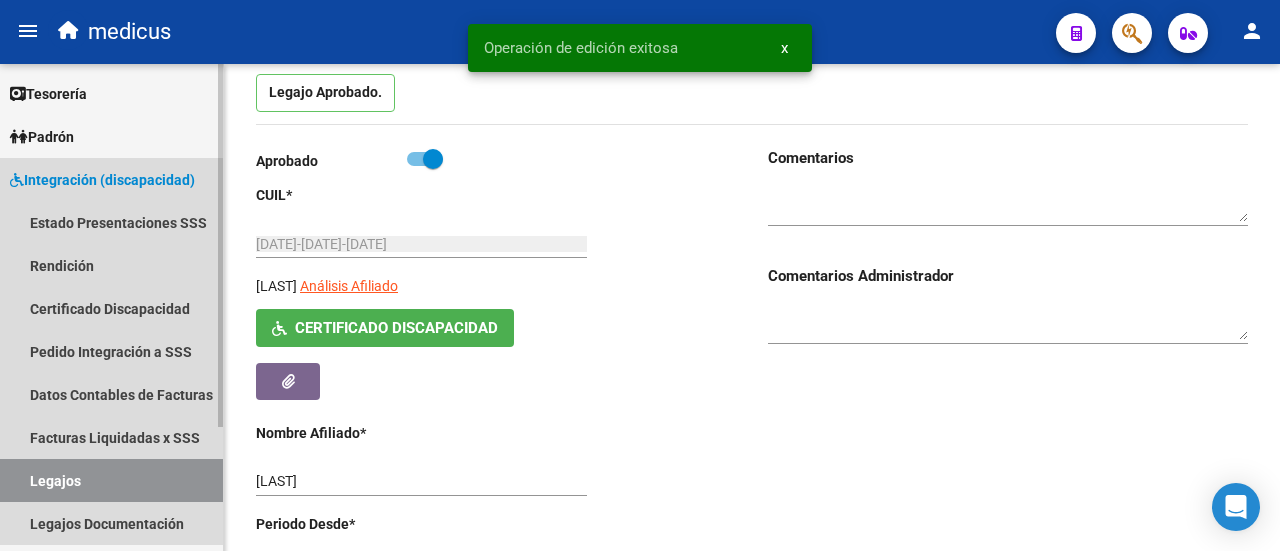 click on "Legajos" at bounding box center [111, 480] 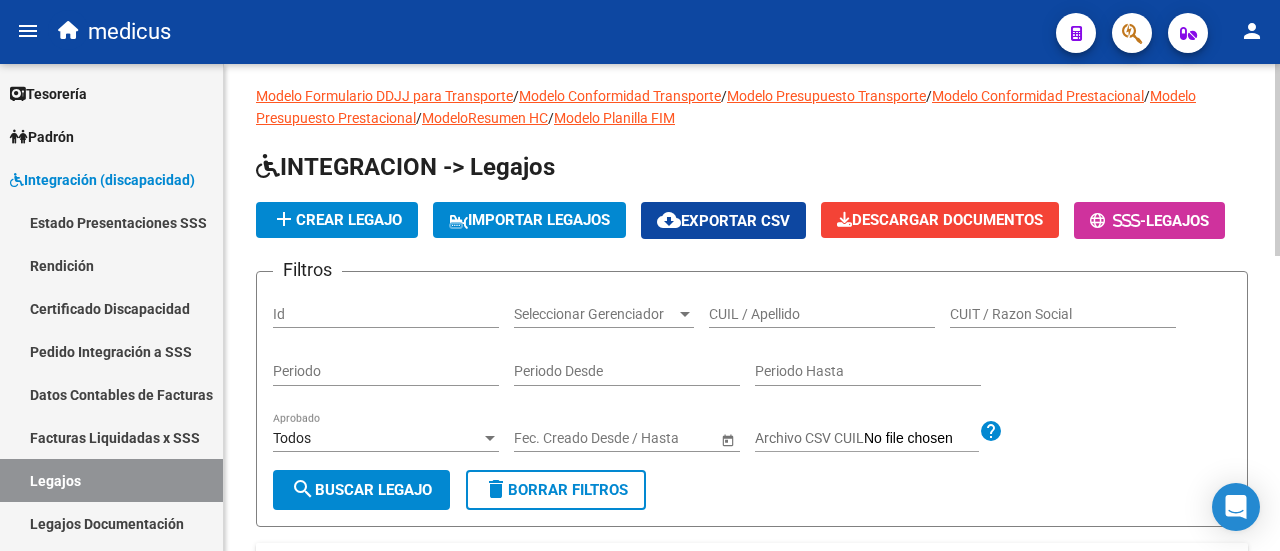 scroll, scrollTop: 0, scrollLeft: 0, axis: both 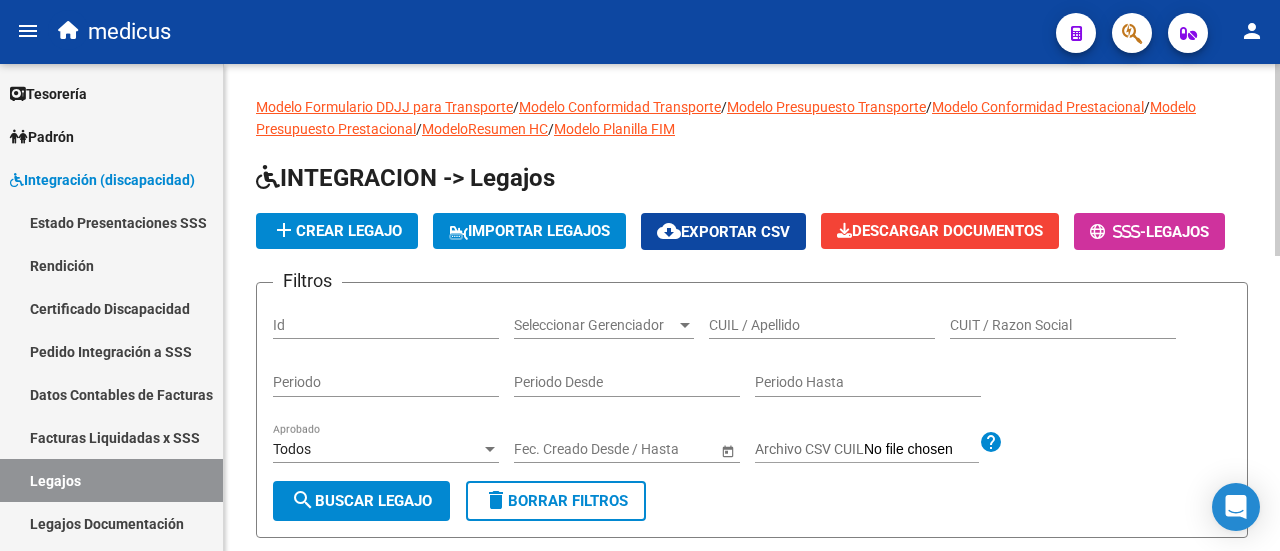 click on "CUIL / Apellido" at bounding box center [822, 325] 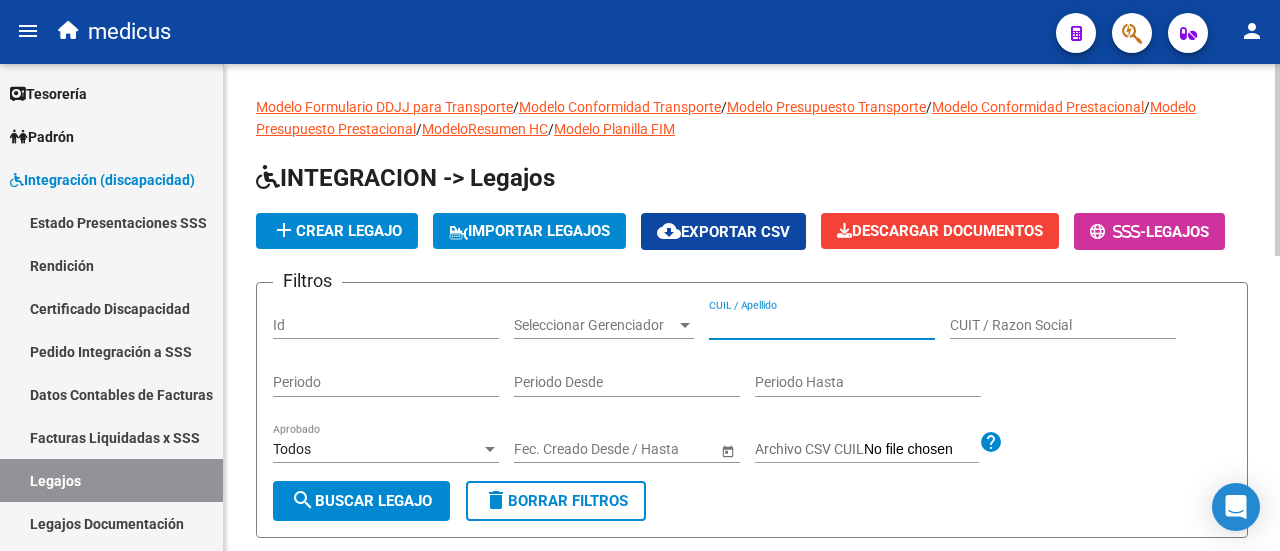 paste on "[NUMBER]" 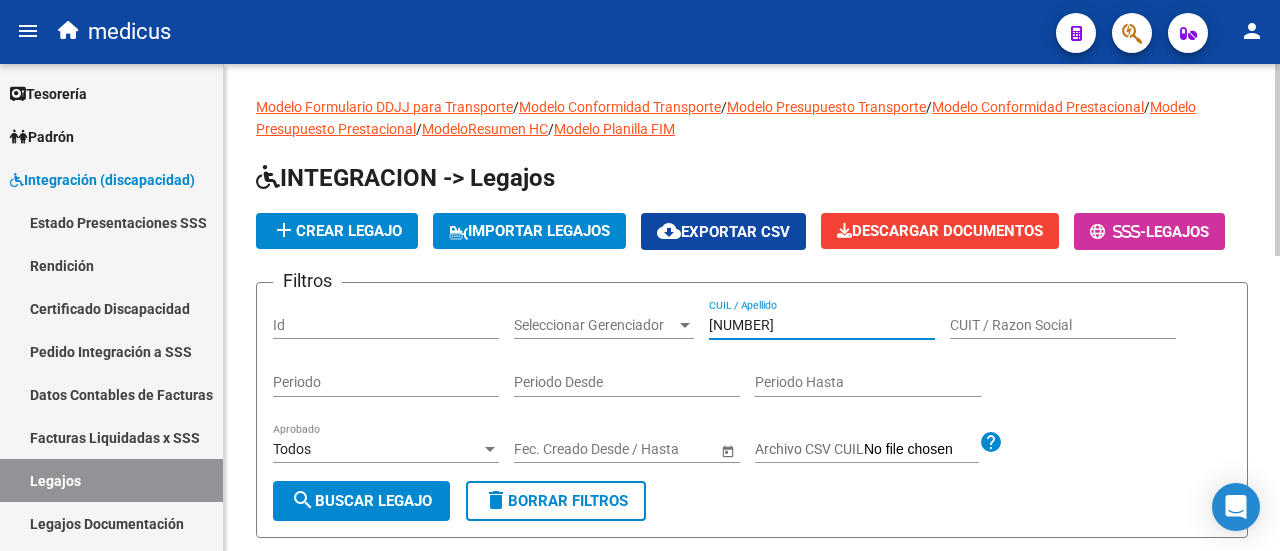 scroll, scrollTop: 200, scrollLeft: 0, axis: vertical 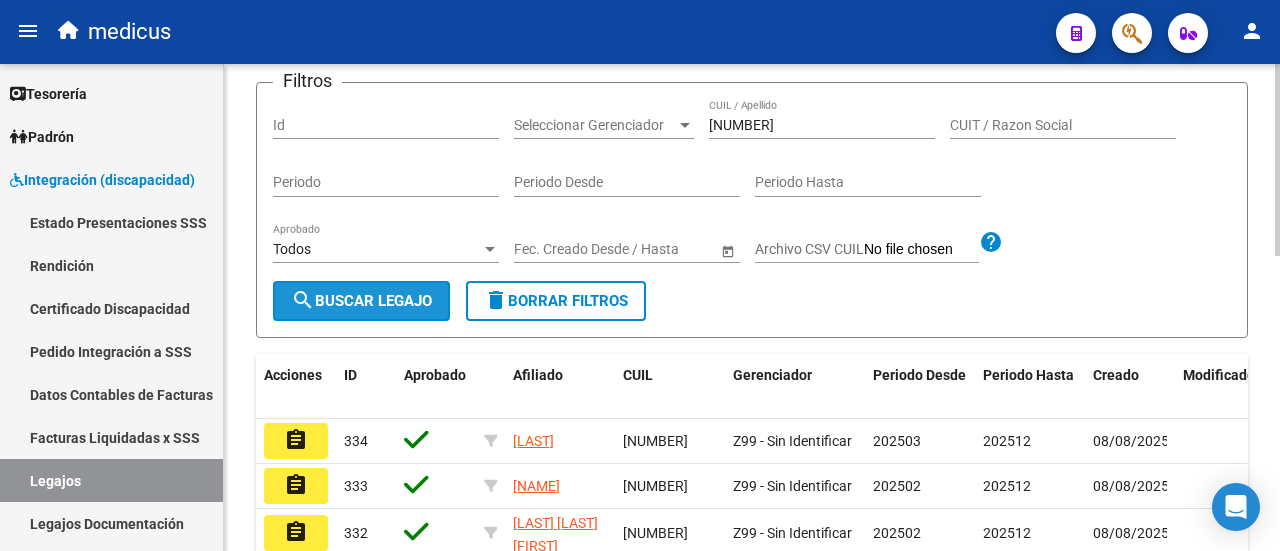 click on "search  Buscar Legajo" 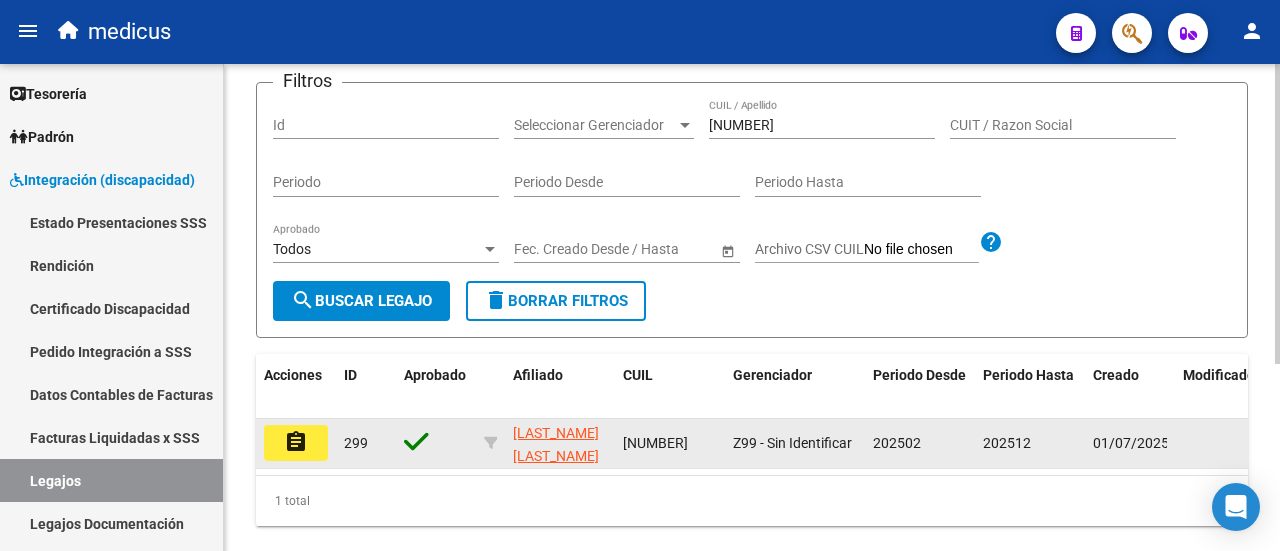click on "299" 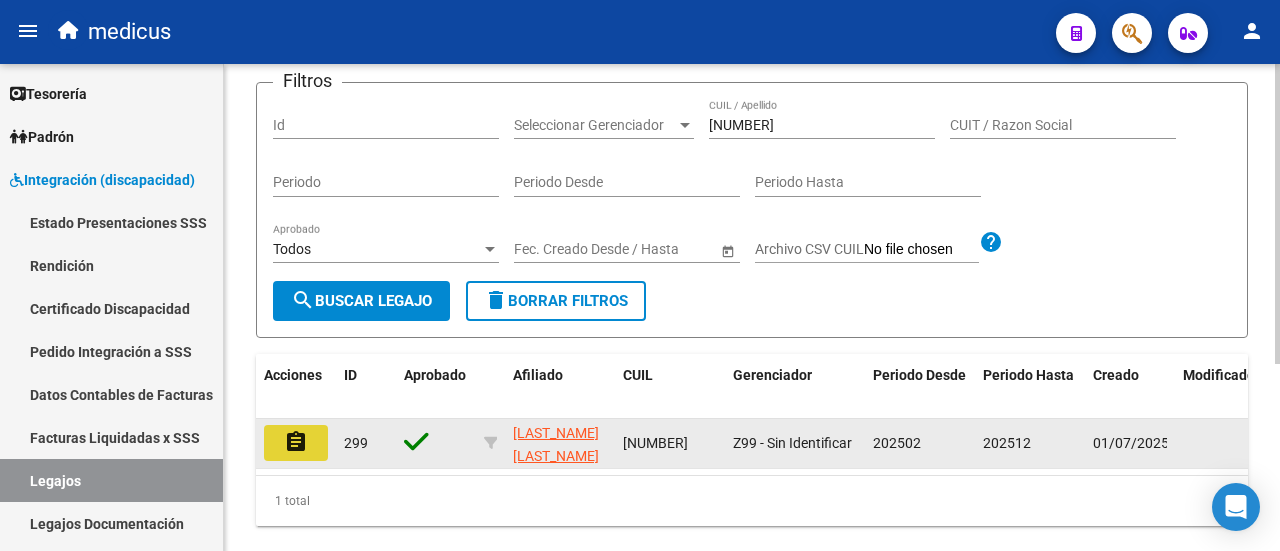 click on "assignment" 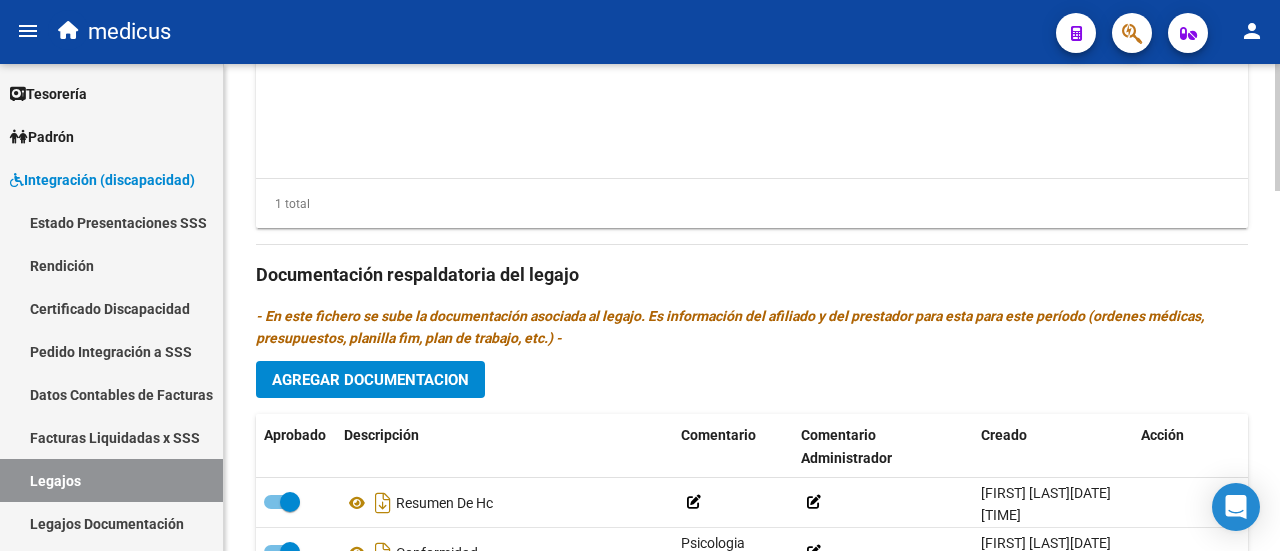 scroll, scrollTop: 1180, scrollLeft: 0, axis: vertical 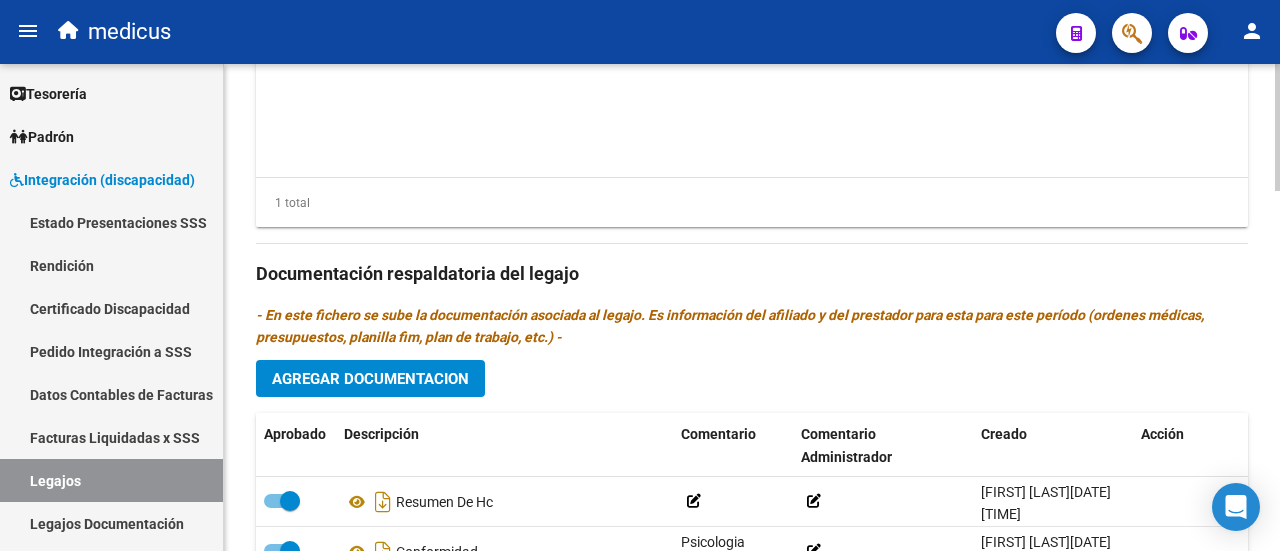 click on "Agregar Documentacion" 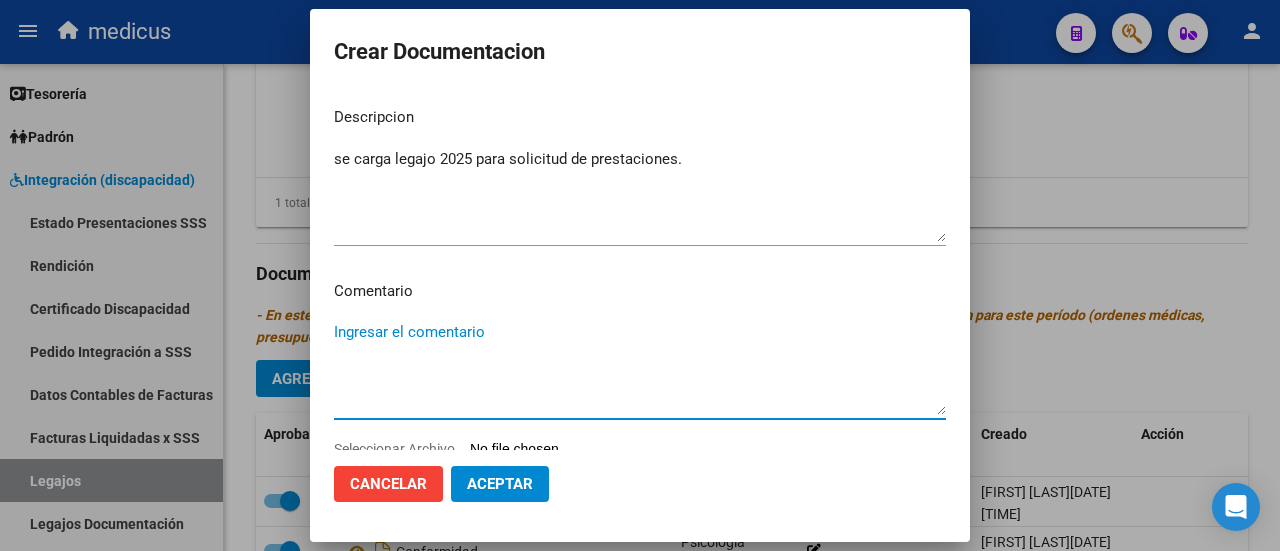 click on "Ingresar el comentario" at bounding box center (640, 368) 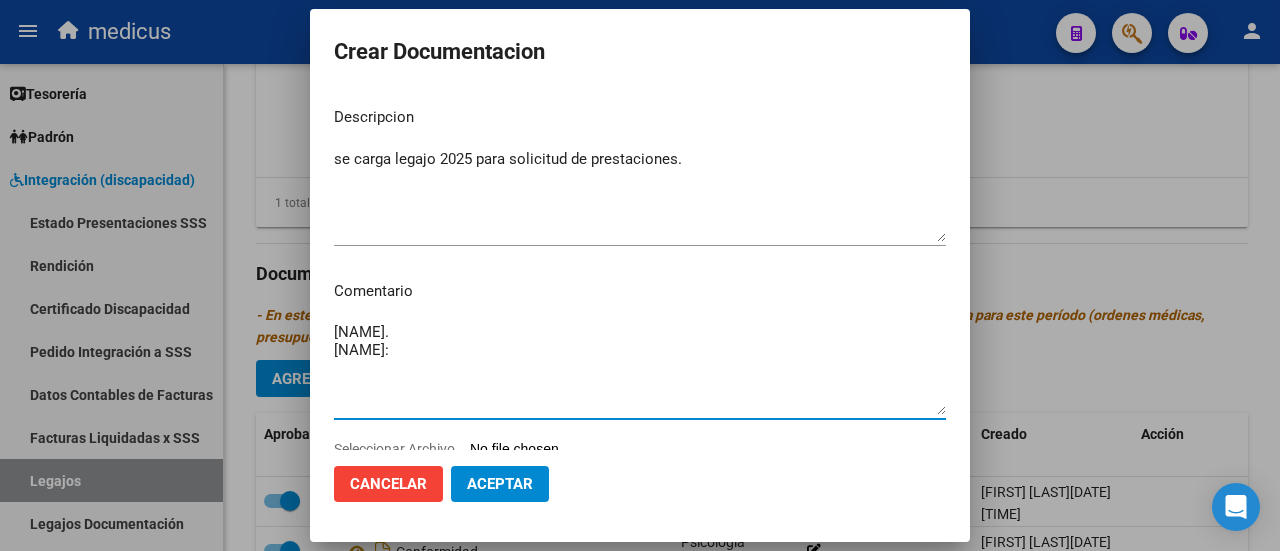 click on "[NAME].
[NAME]:" at bounding box center [640, 368] 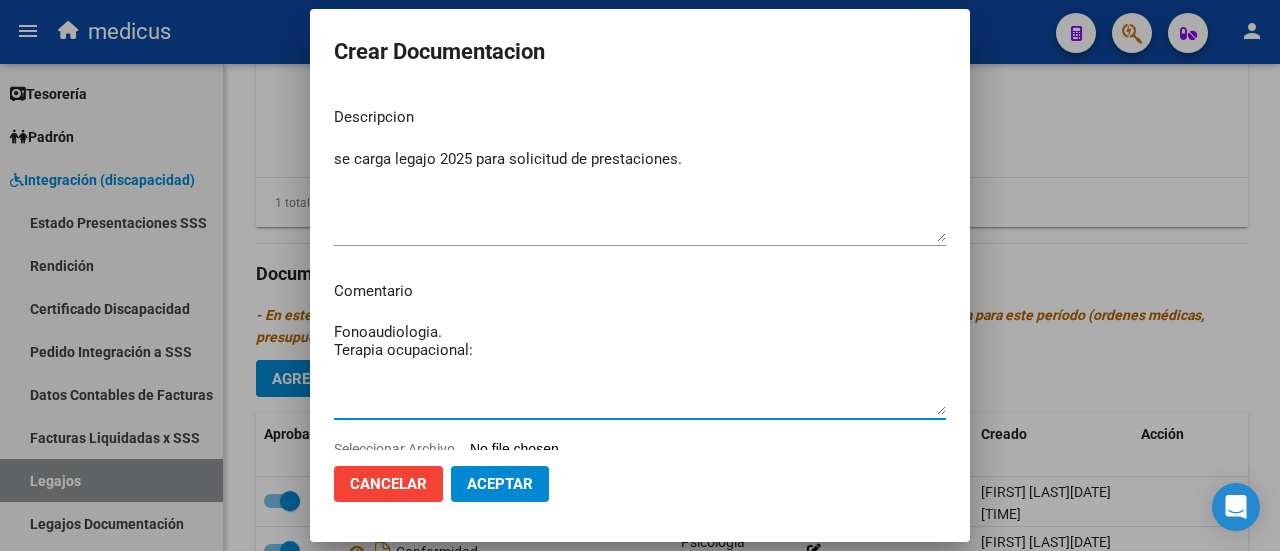 click on "Fonoaudiologia.
Terapia ocupacional:" at bounding box center (640, 368) 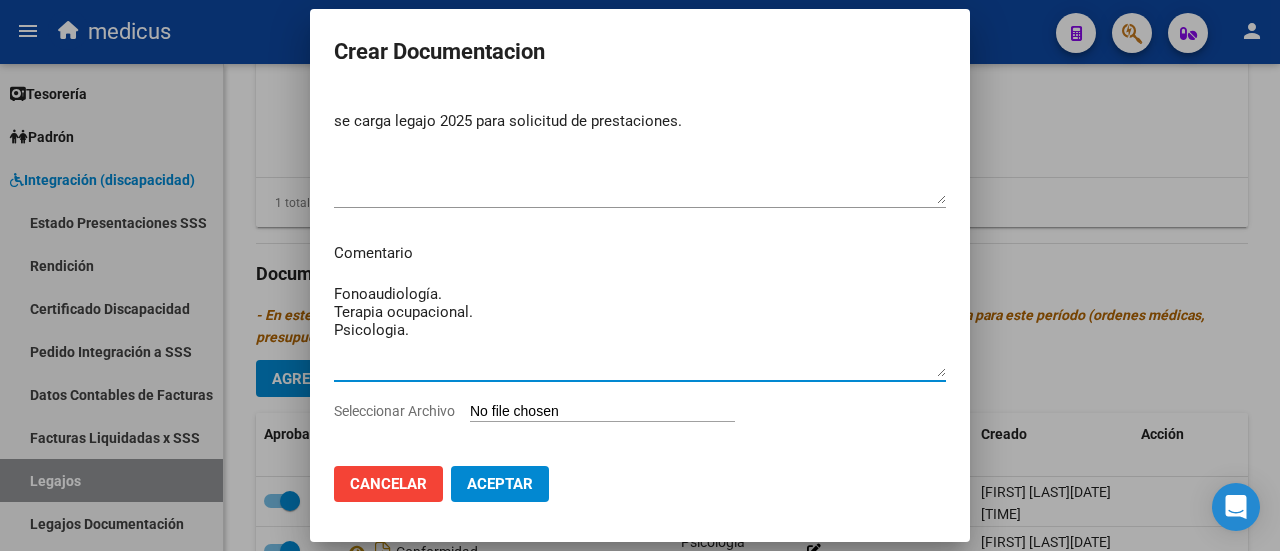 scroll, scrollTop: 58, scrollLeft: 0, axis: vertical 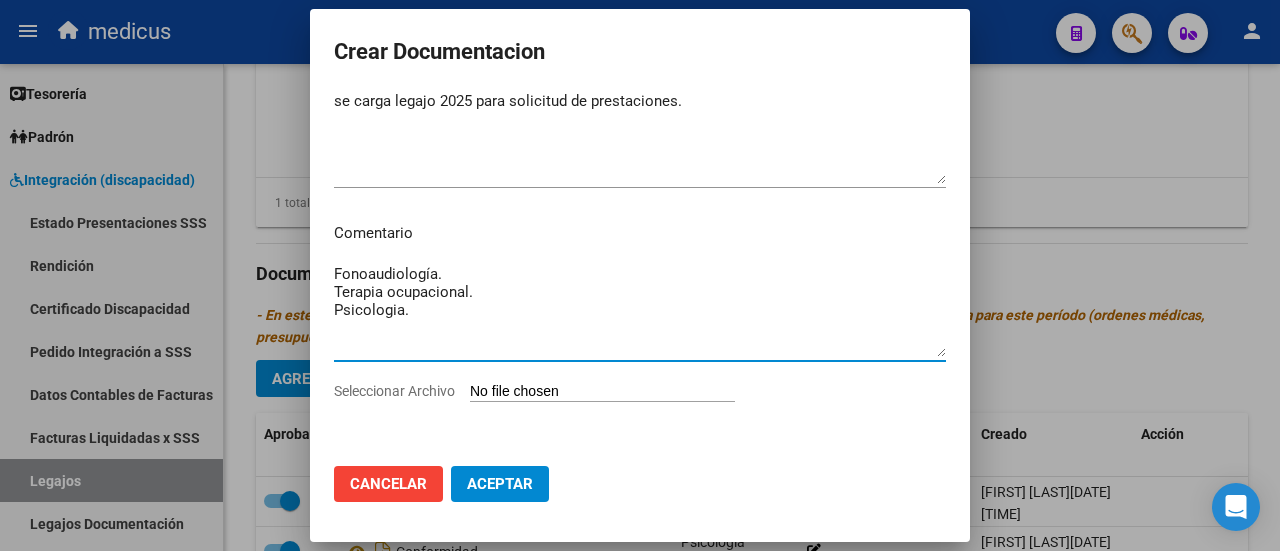 click on "Seleccionar Archivo" at bounding box center [602, 392] 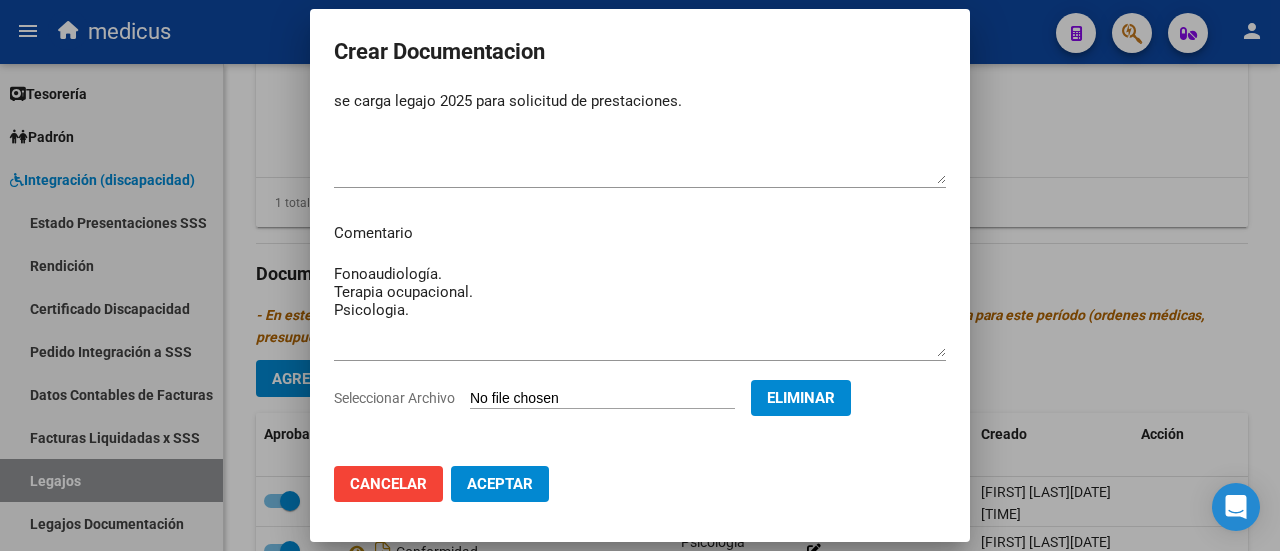 click on "Aceptar" 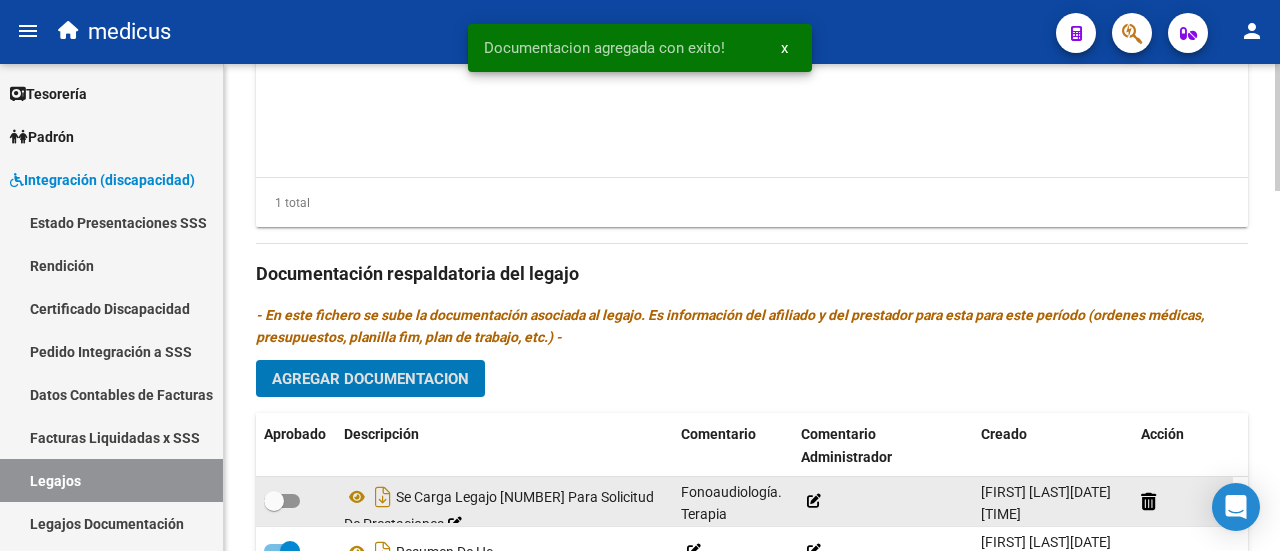 click at bounding box center [282, 501] 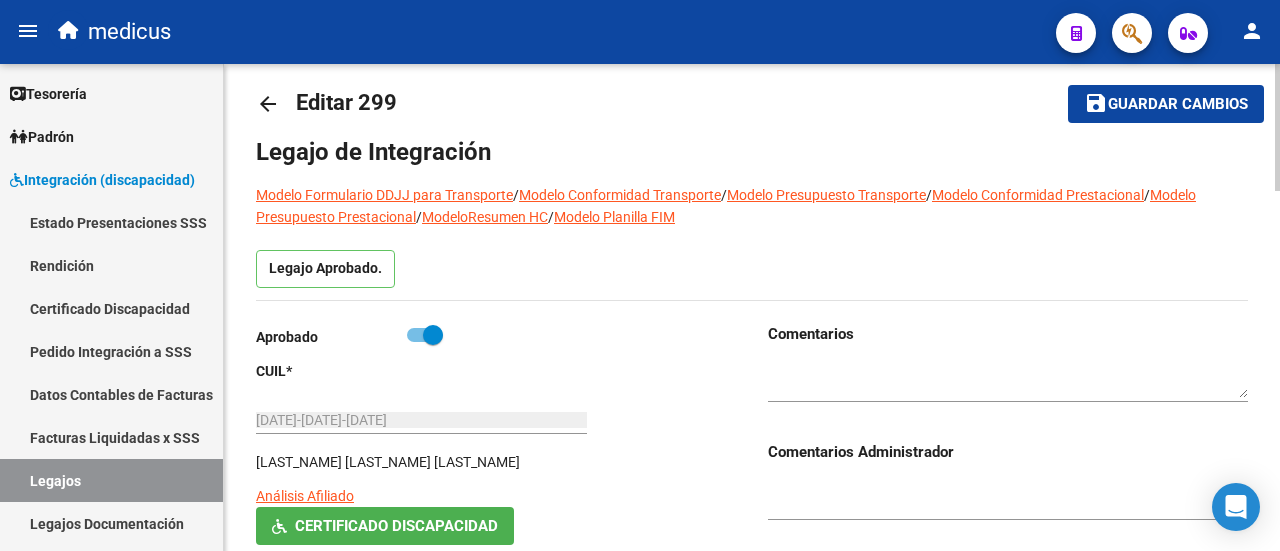 scroll, scrollTop: 0, scrollLeft: 0, axis: both 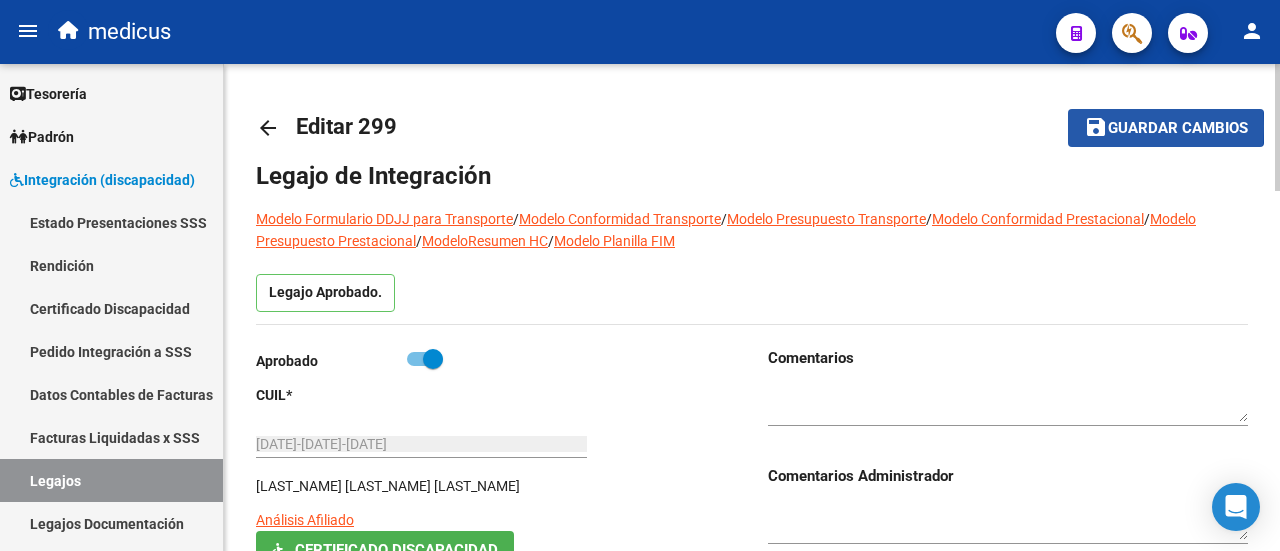 click on "save" 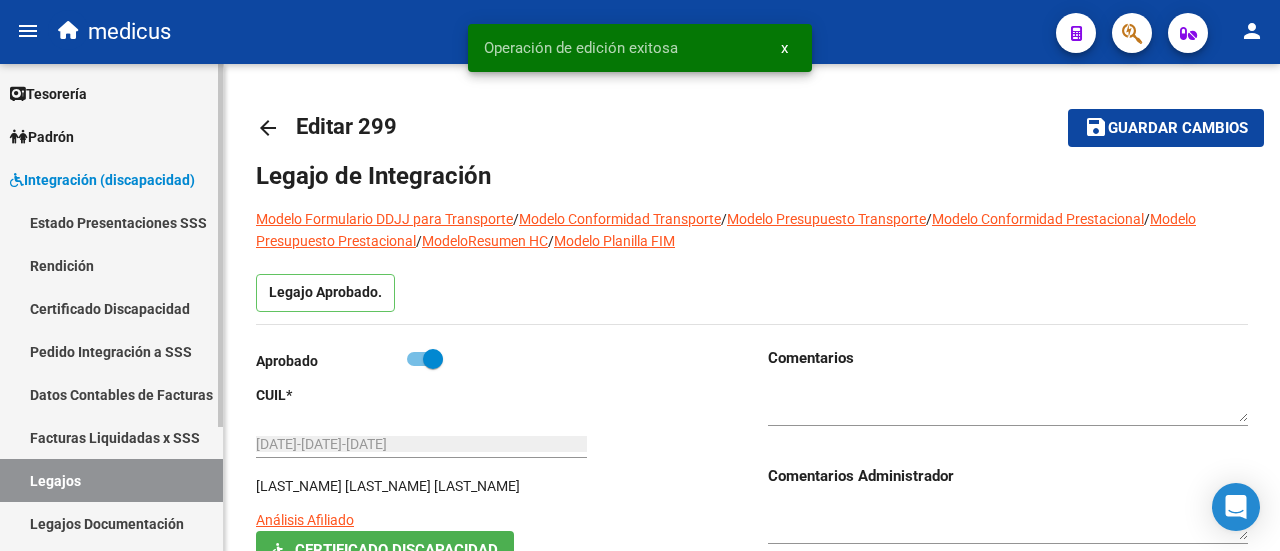 click on "Legajos" at bounding box center [111, 480] 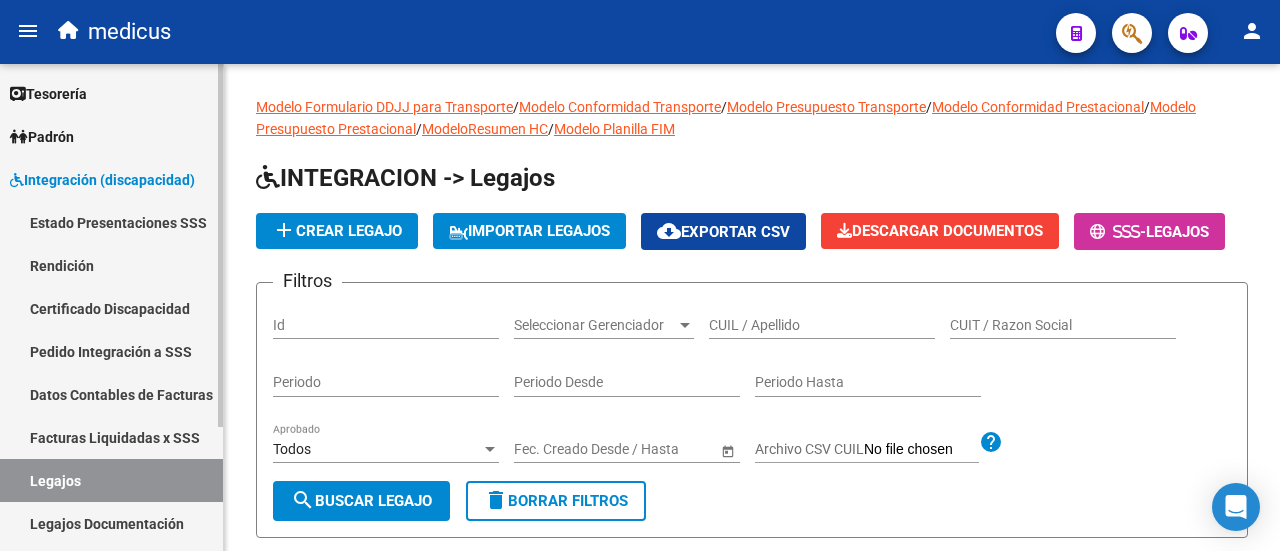 click on "Legajos" at bounding box center [111, 480] 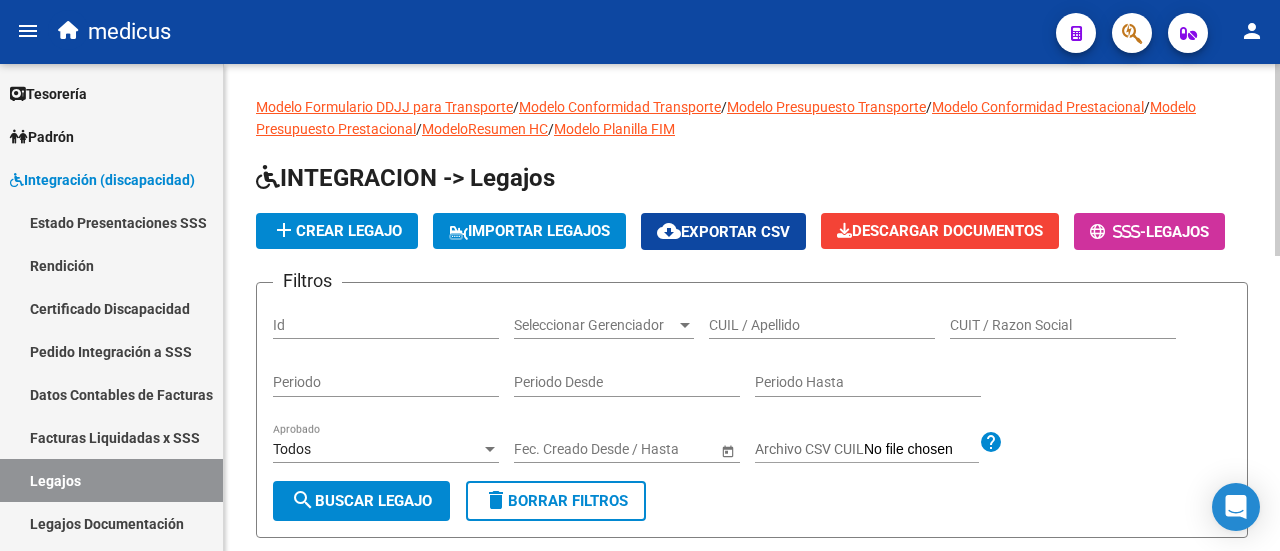click on "CUIL / Apellido" at bounding box center [822, 325] 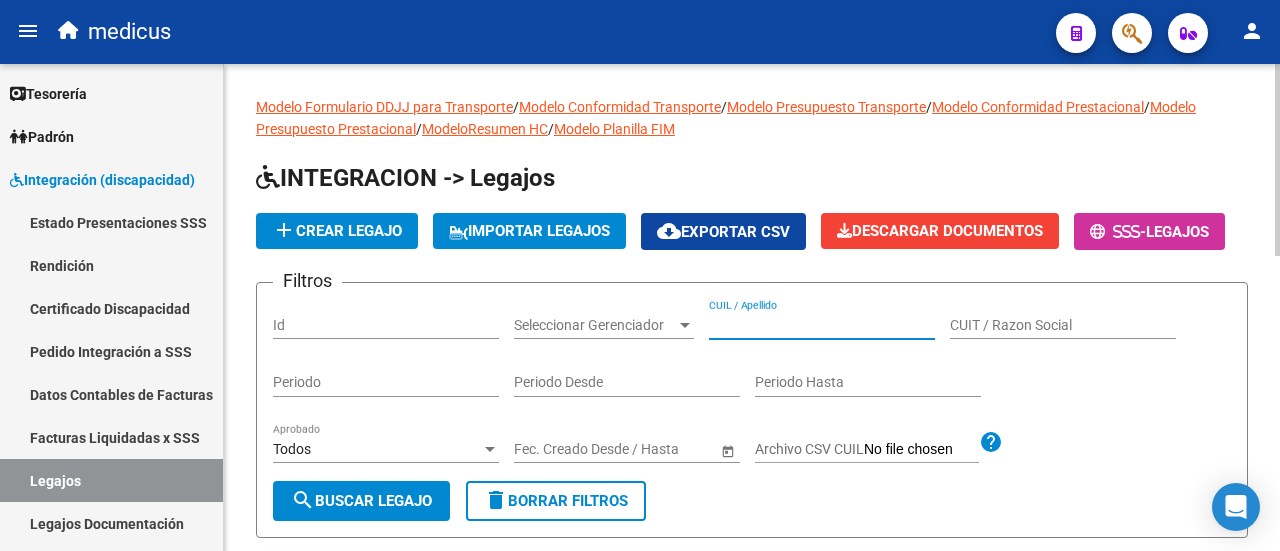 paste on "[NUMBER]" 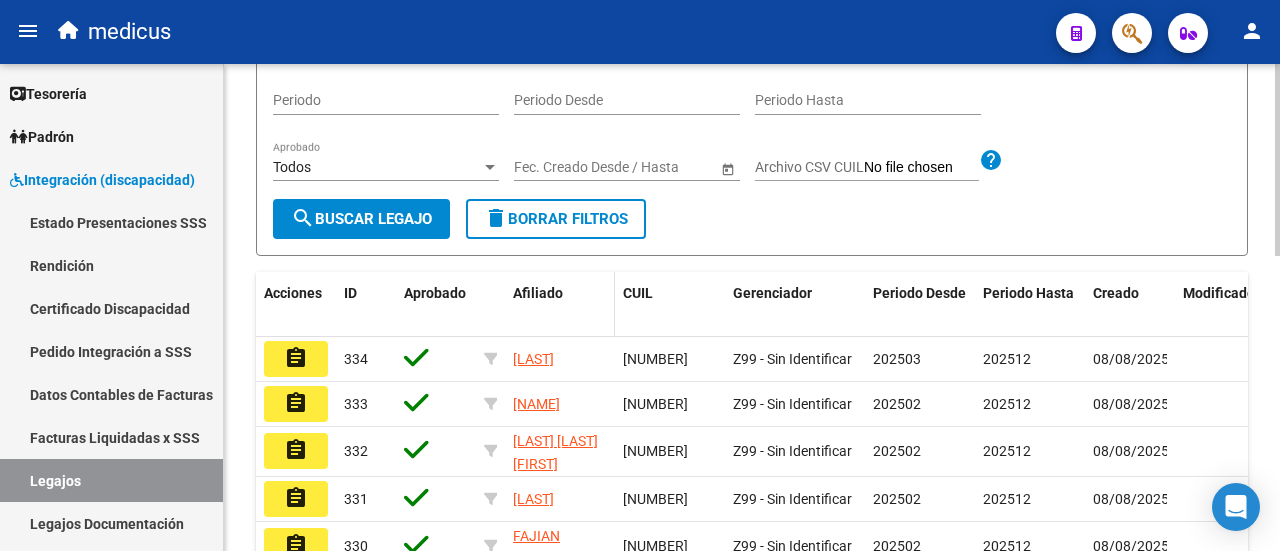 scroll, scrollTop: 300, scrollLeft: 0, axis: vertical 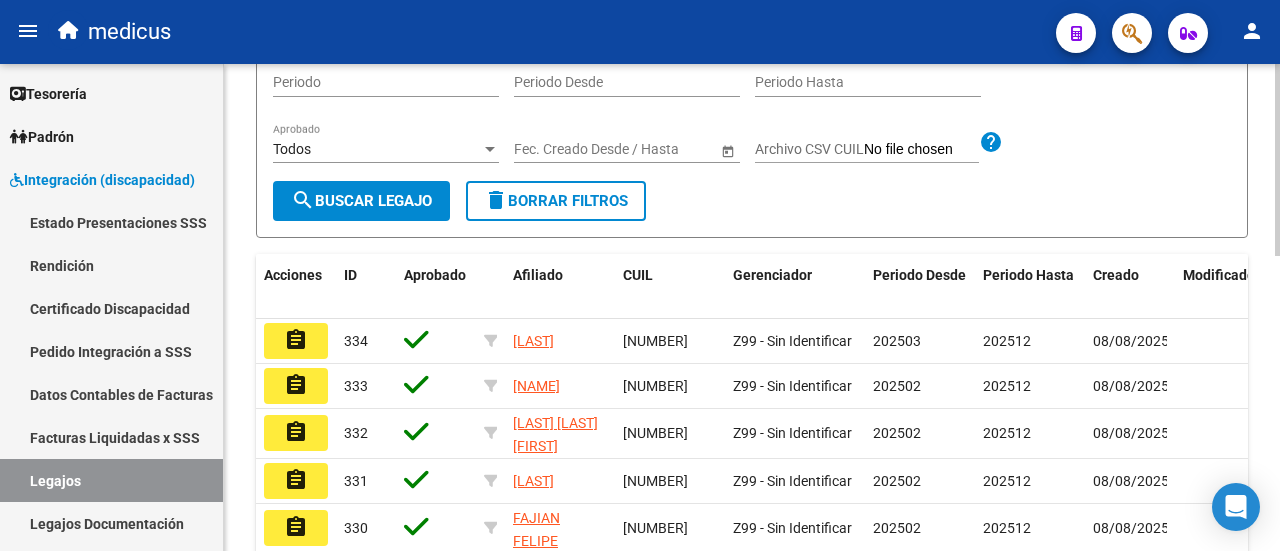 click on "search  Buscar Legajo" 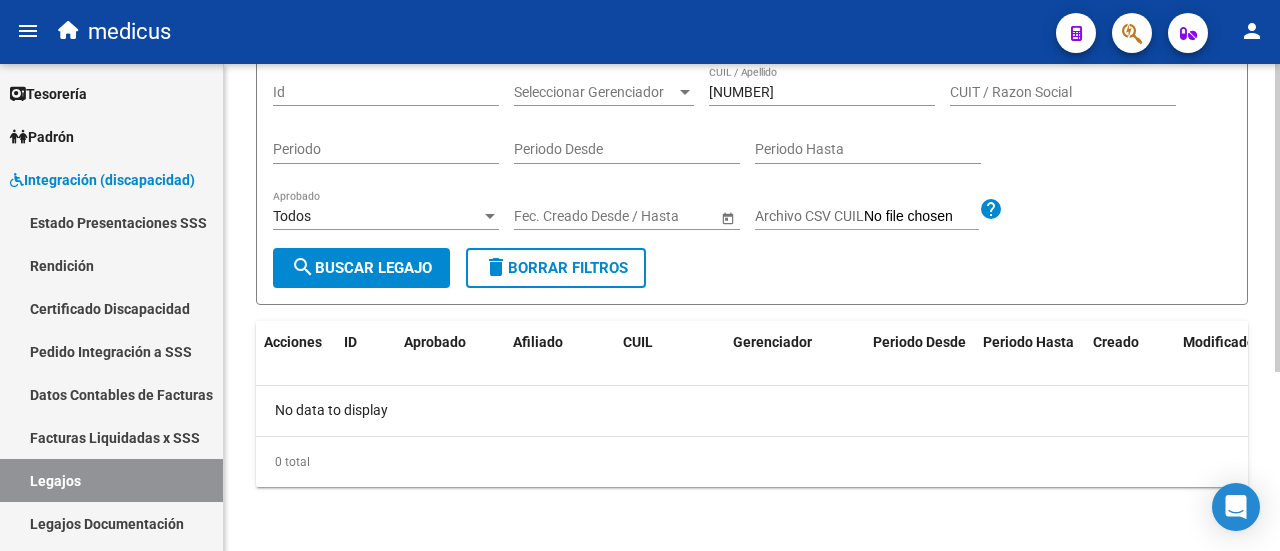 scroll, scrollTop: 0, scrollLeft: 0, axis: both 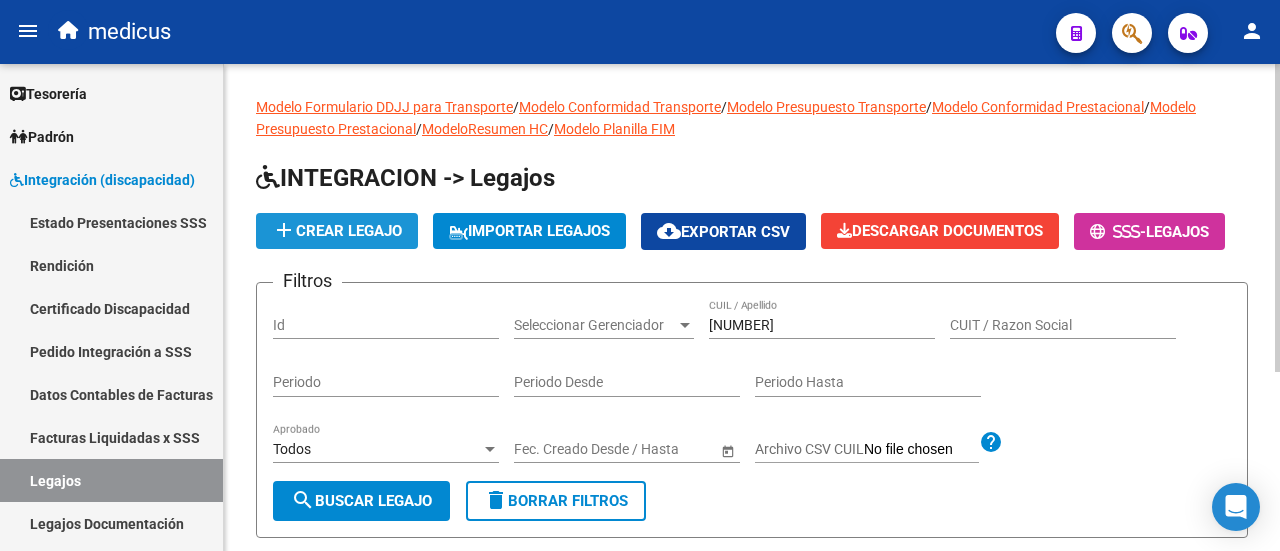 click on "add  Crear Legajo" 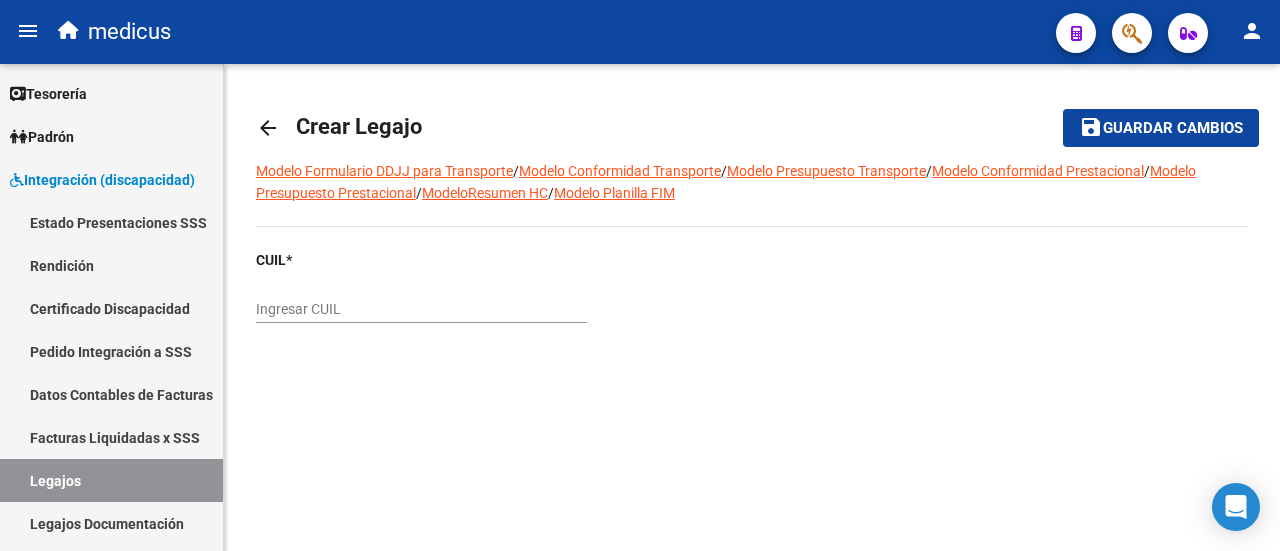 click on "Ingresar CUIL" at bounding box center [421, 309] 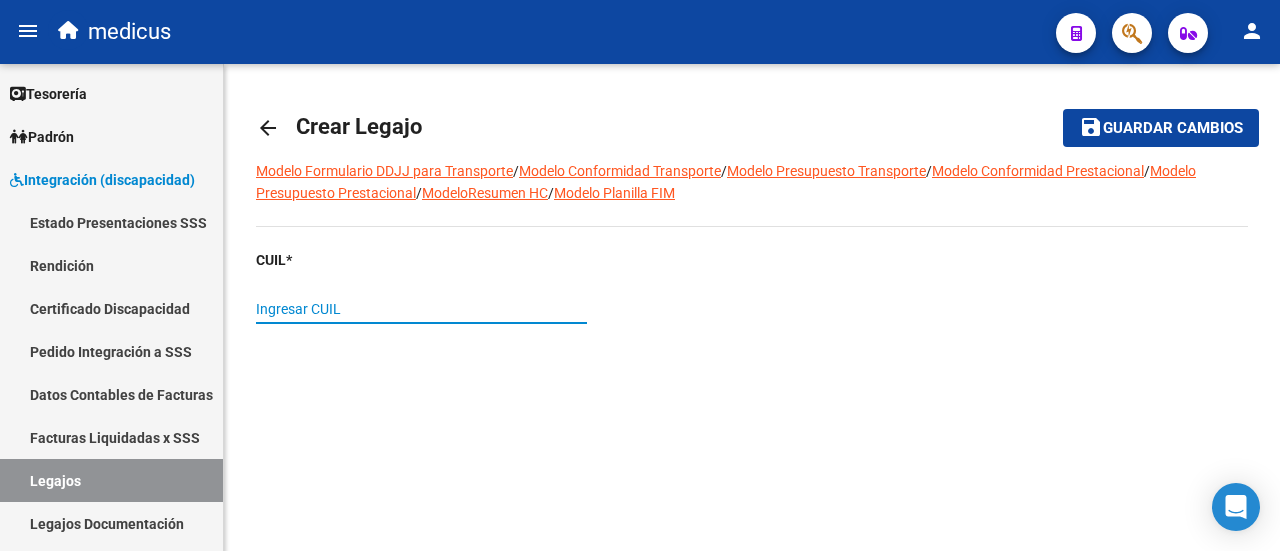 paste on "[PHONE]" 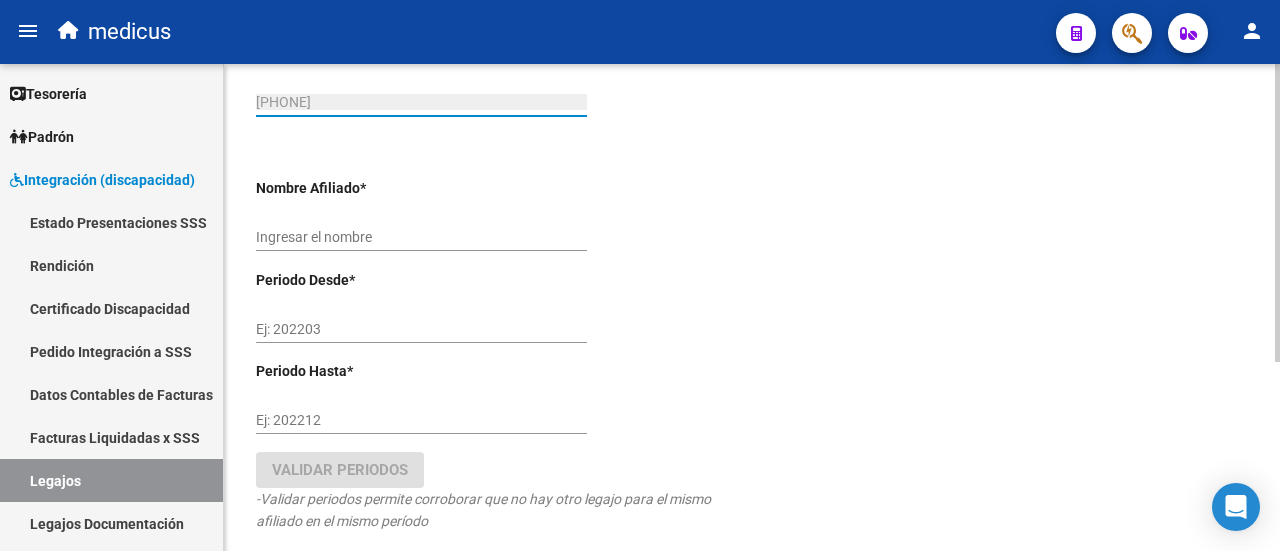 scroll, scrollTop: 312, scrollLeft: 0, axis: vertical 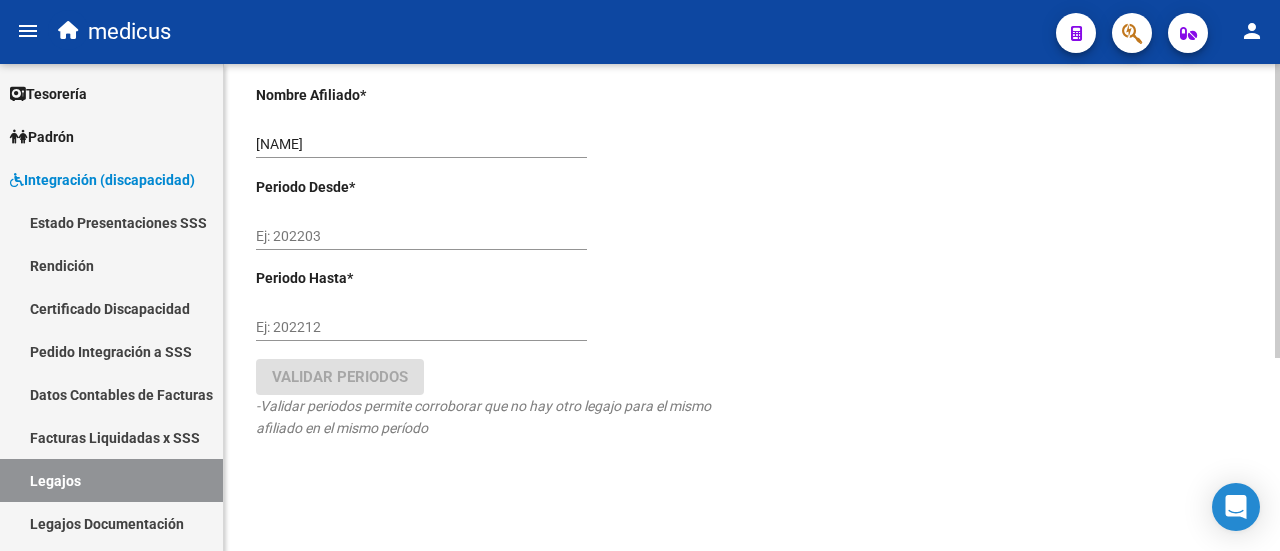 click on "Ej: 202203" at bounding box center (421, 236) 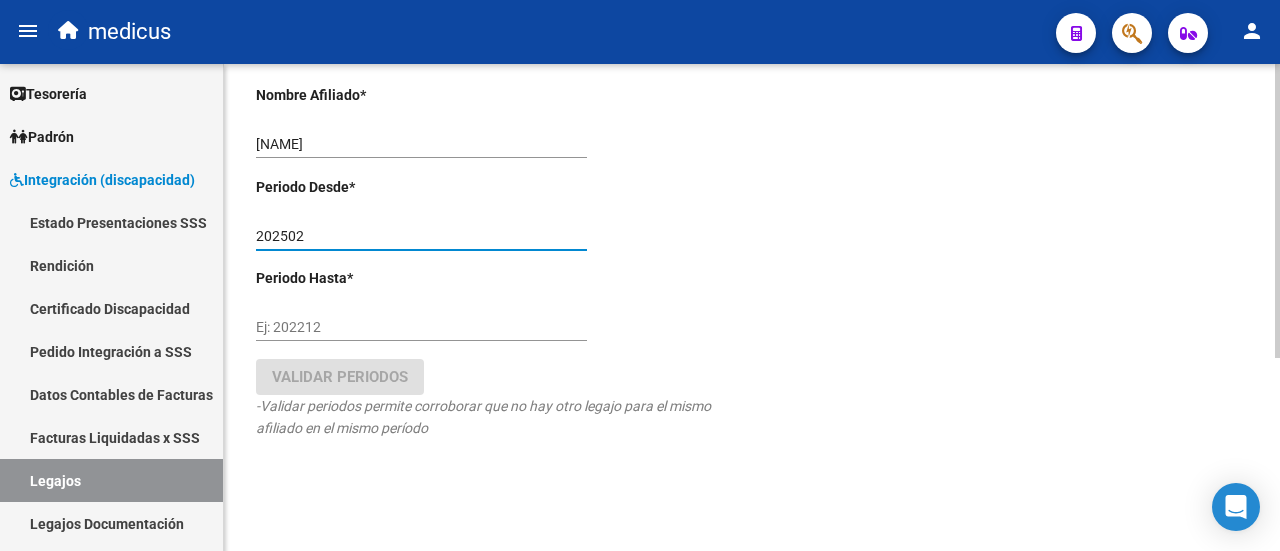 click on "Ej: 202212" at bounding box center [421, 327] 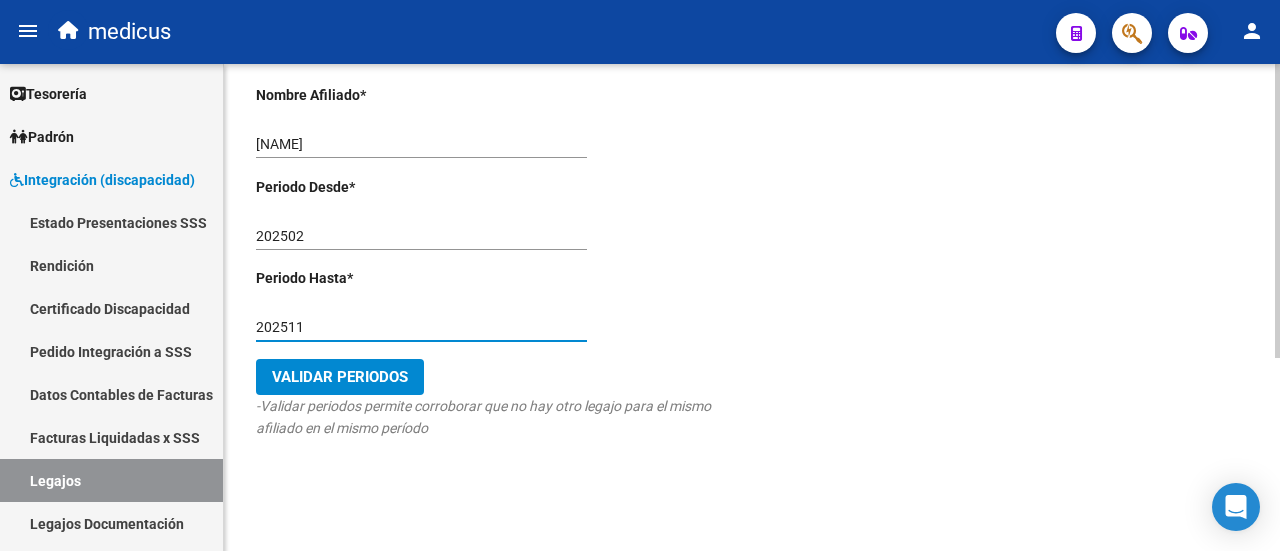 click on "Validar Periodos" 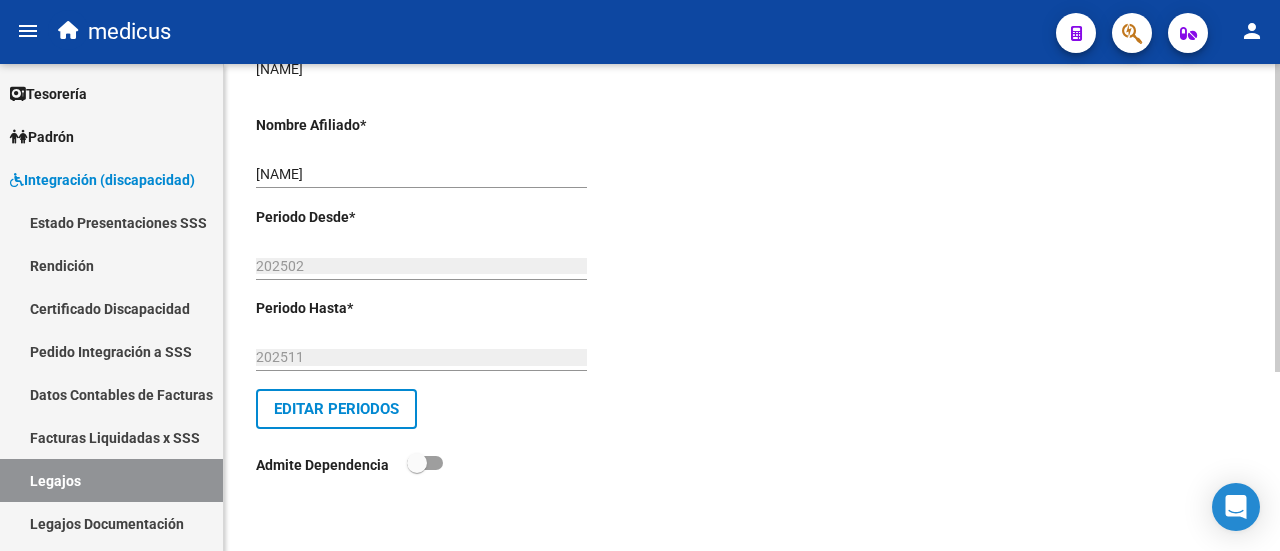 scroll, scrollTop: 0, scrollLeft: 0, axis: both 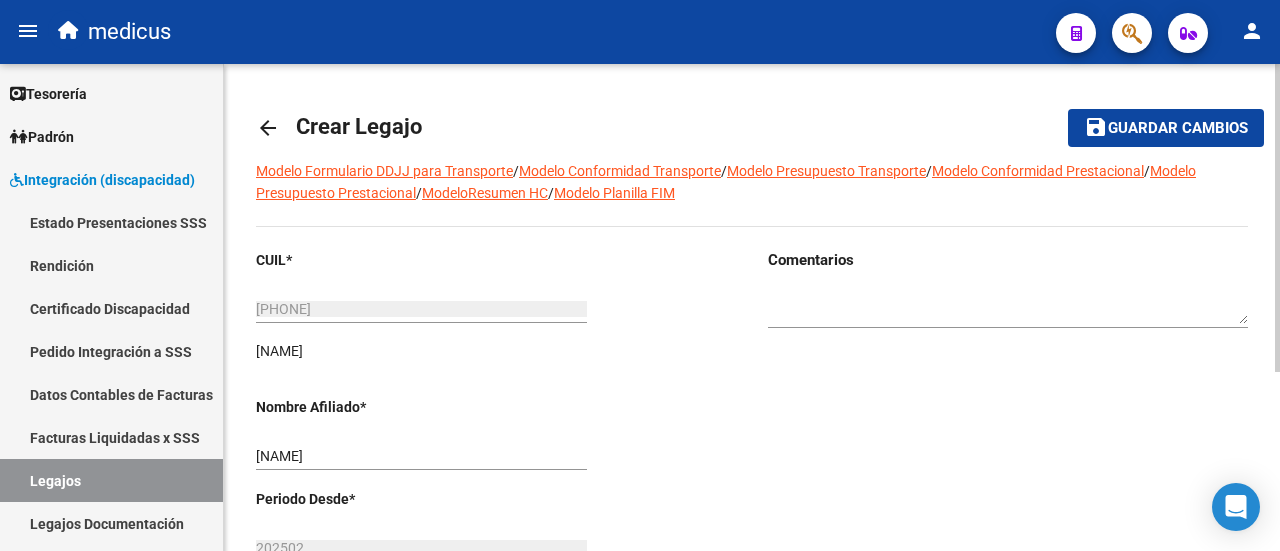 click on "Guardar cambios" 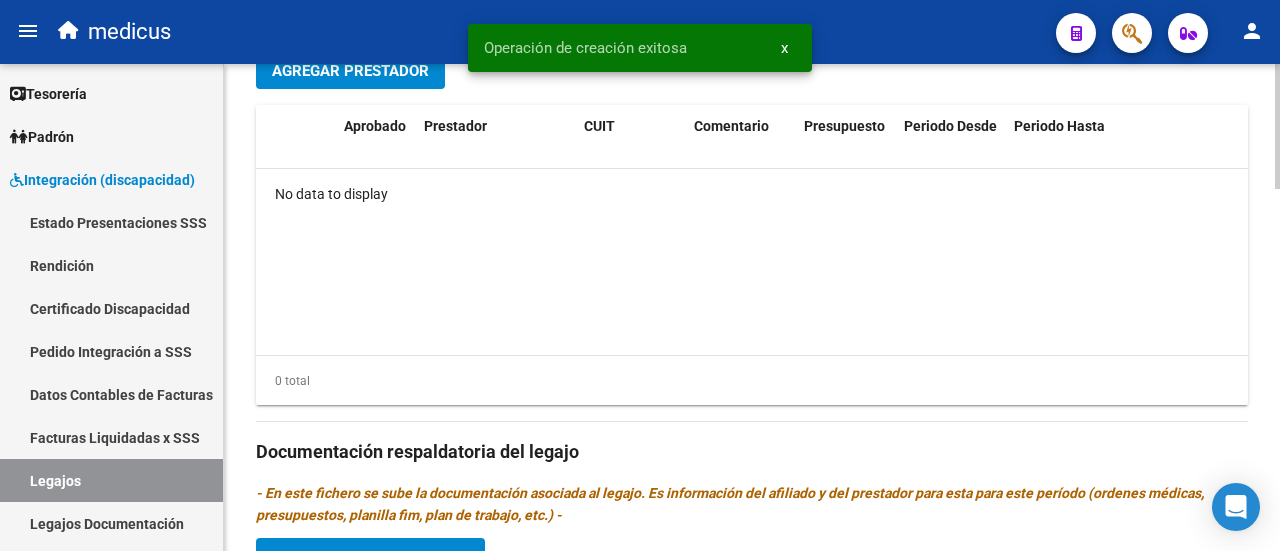 scroll, scrollTop: 716, scrollLeft: 0, axis: vertical 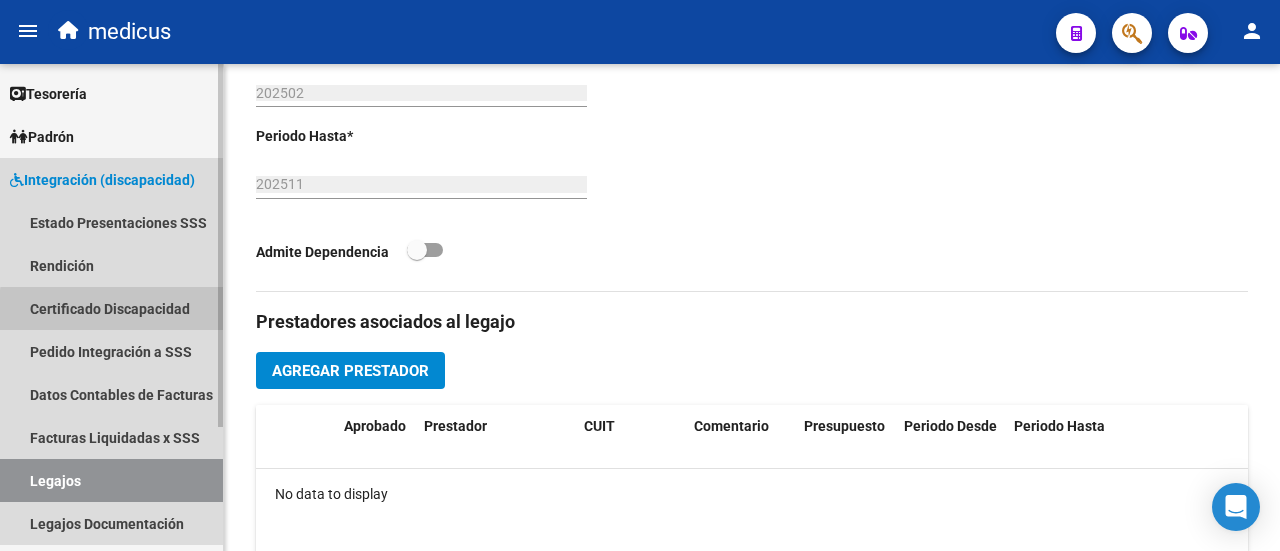 click on "Certificado Discapacidad" at bounding box center (111, 308) 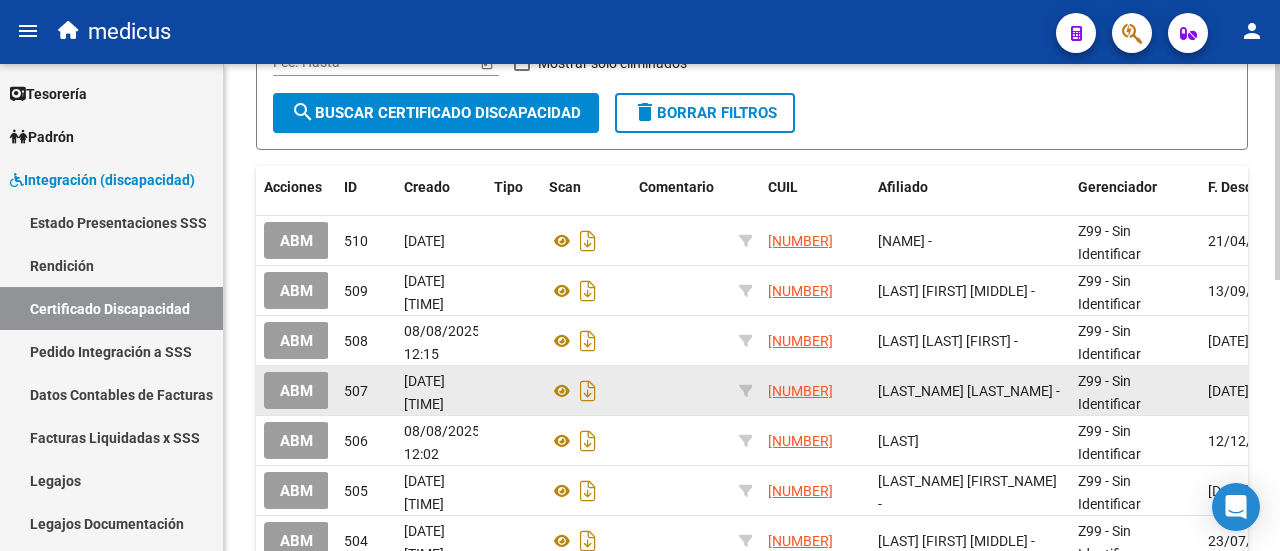 scroll, scrollTop: 11, scrollLeft: 0, axis: vertical 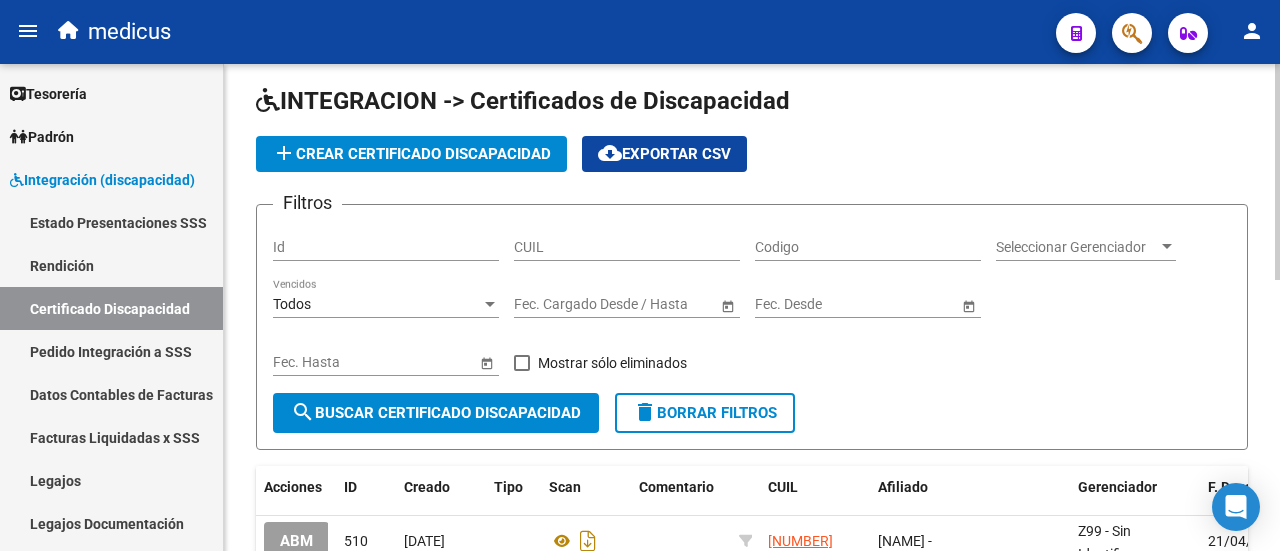 click on "CUIL" 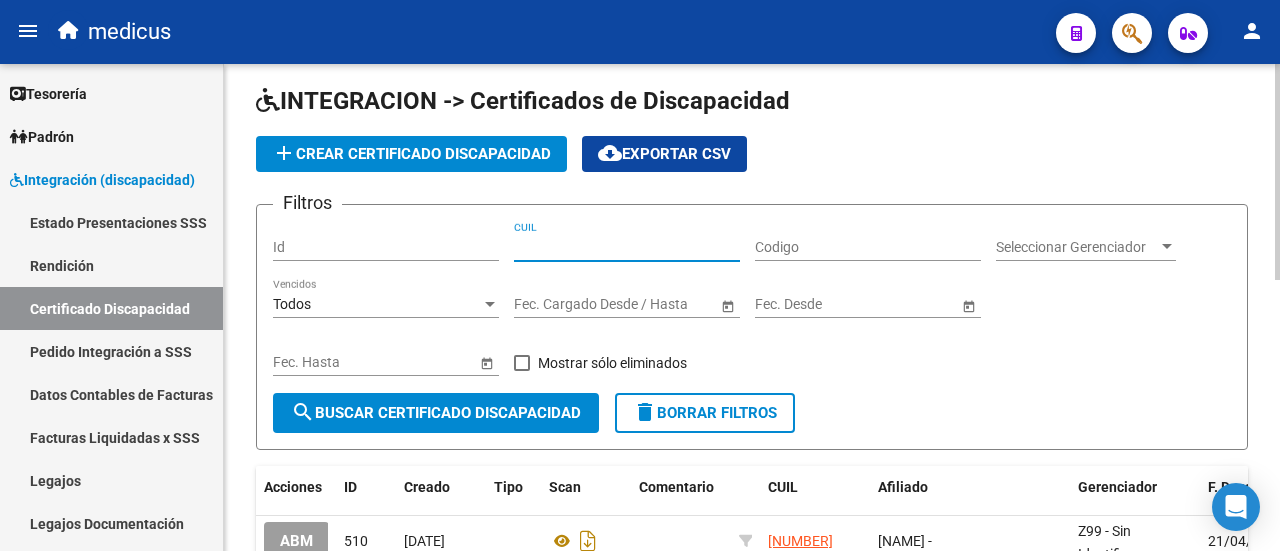 paste on "[PHONE]" 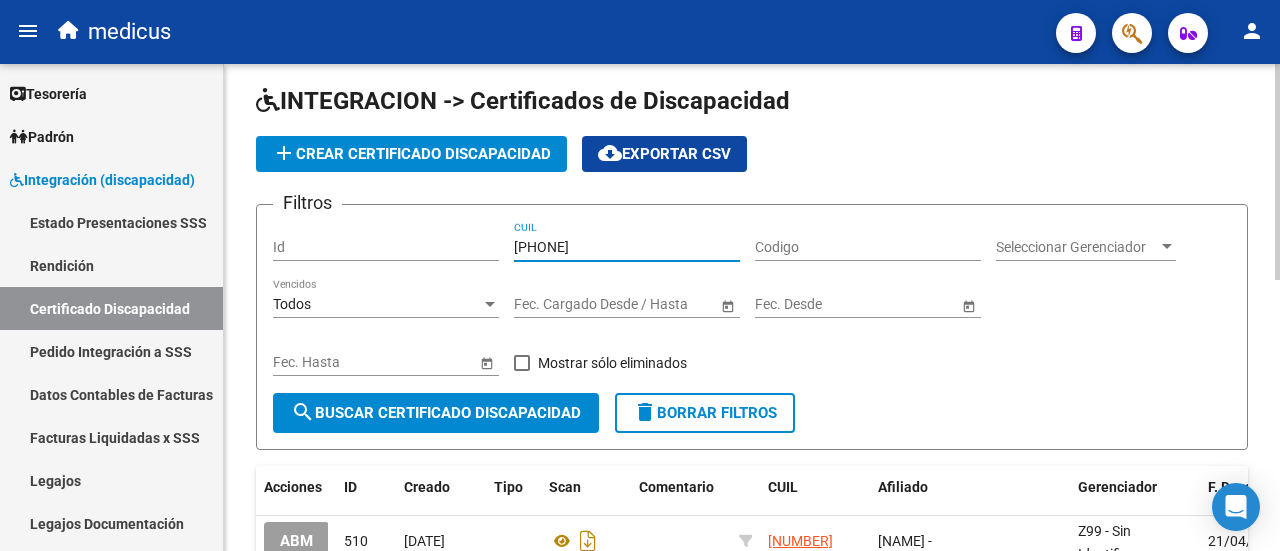 click on "search  Buscar Certificado Discapacidad" 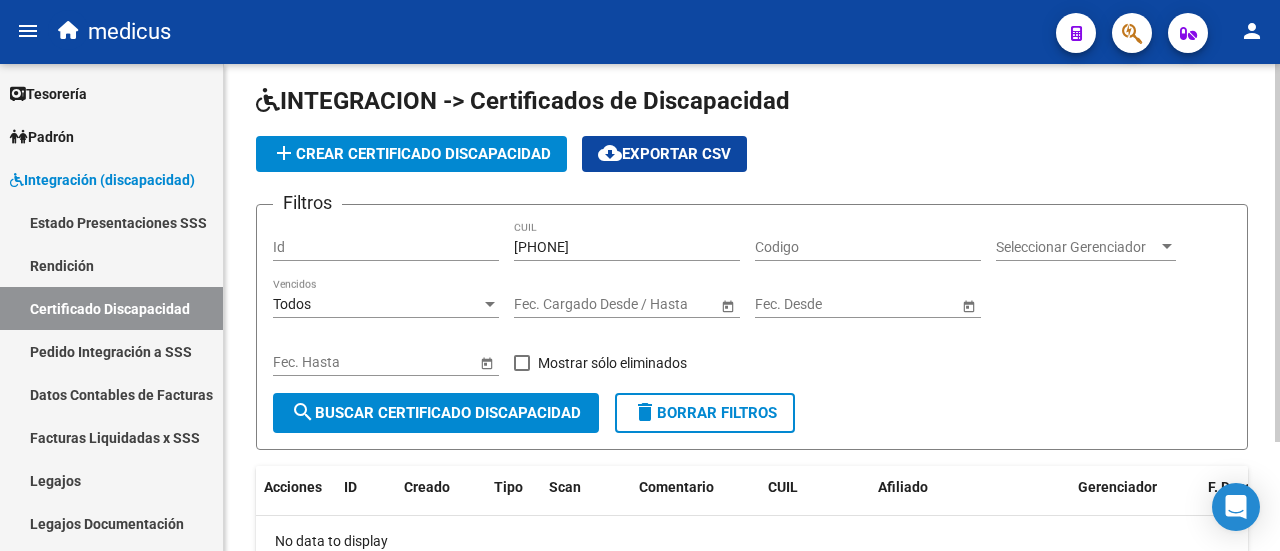 click on "add  Crear Certificado Discapacidad" 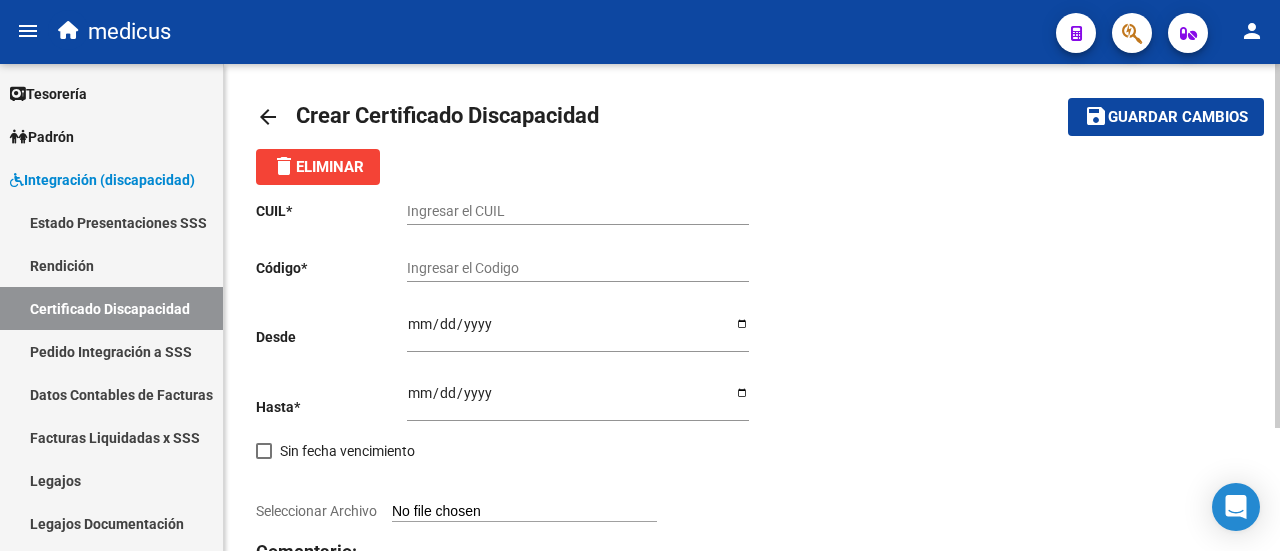 click on "Ingresar el CUIL" at bounding box center (578, 211) 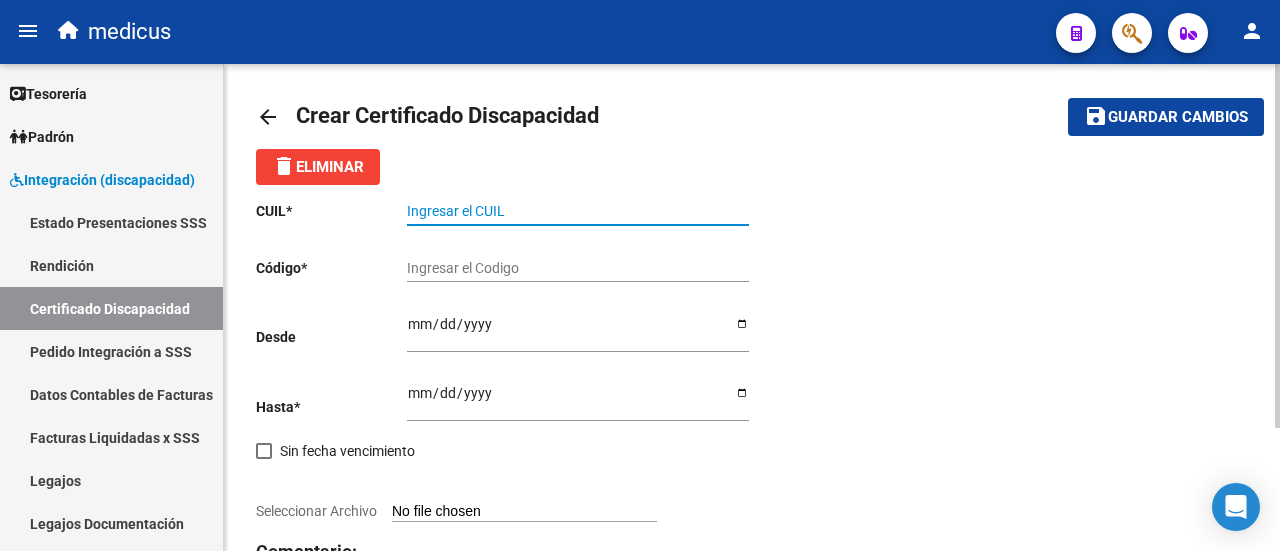 paste on "[PHONE]" 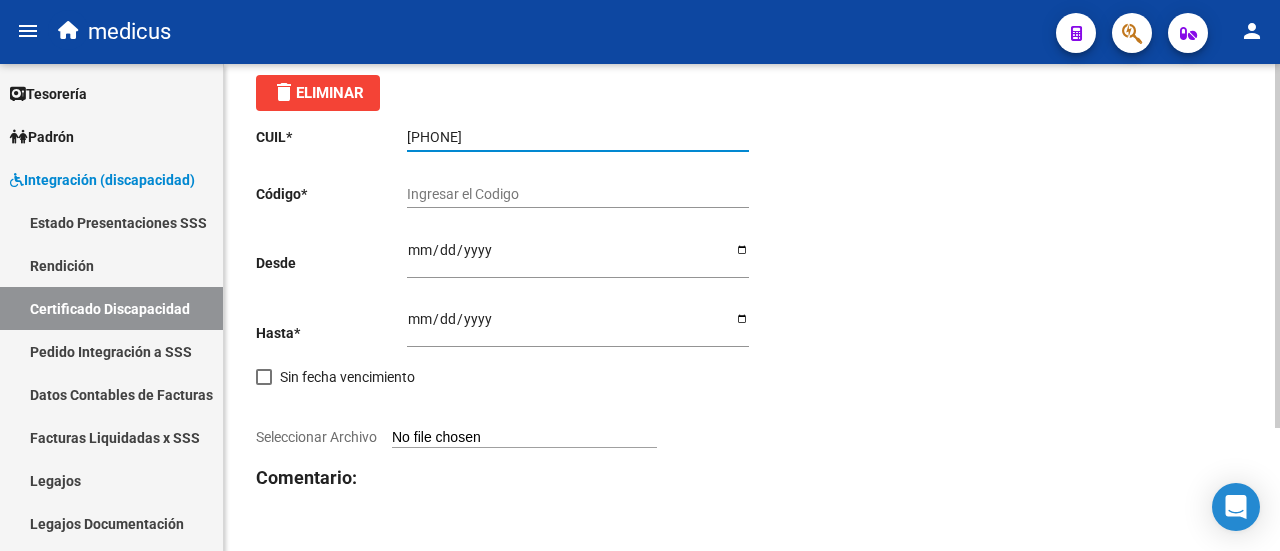 scroll, scrollTop: 111, scrollLeft: 0, axis: vertical 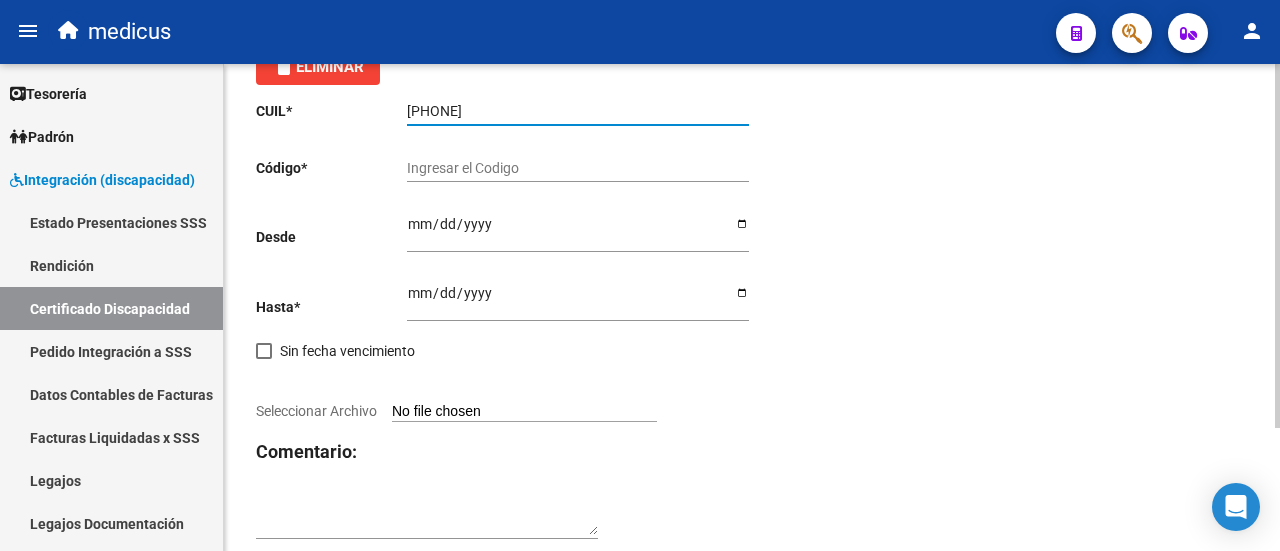 drag, startPoint x: 426, startPoint y: 110, endPoint x: 486, endPoint y: 106, distance: 60.133186 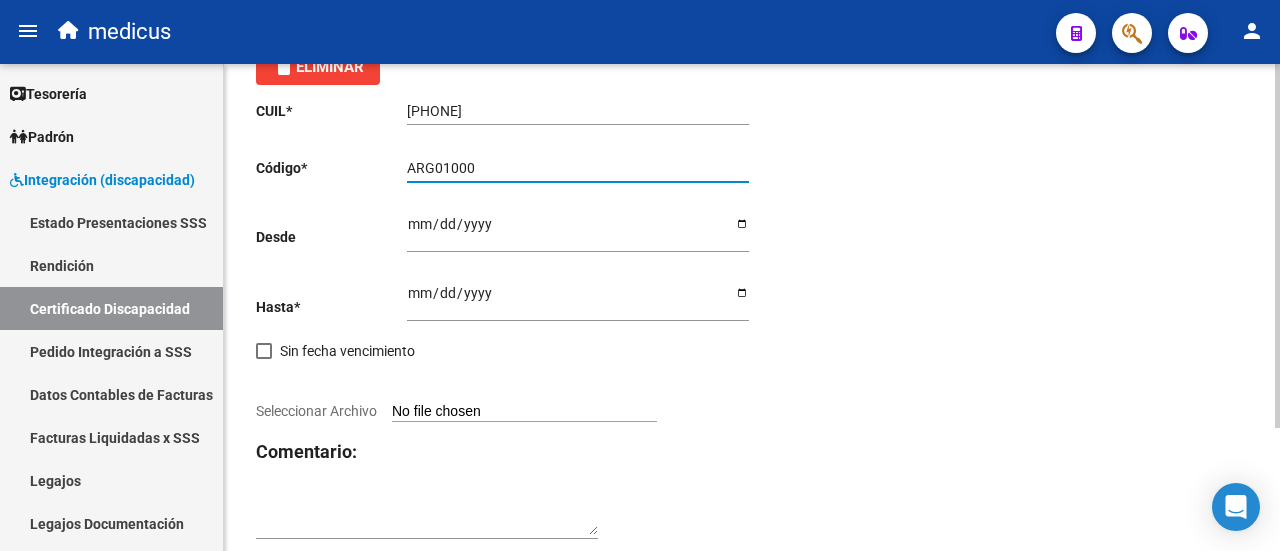 click on "ARG01000" at bounding box center [578, 168] 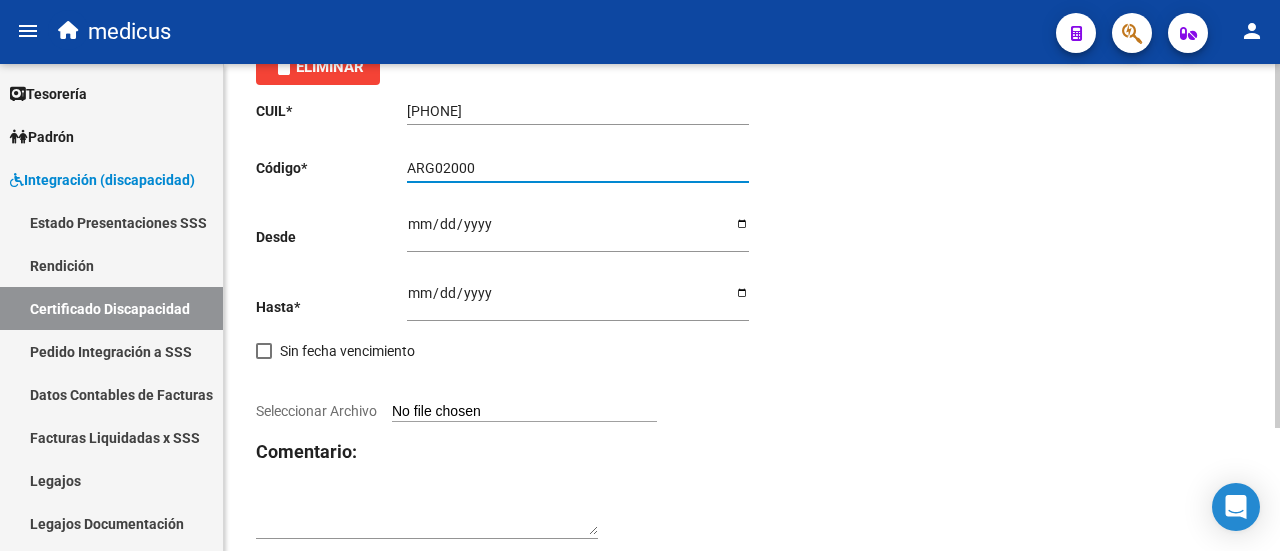 click on "ARG02000" at bounding box center (578, 168) 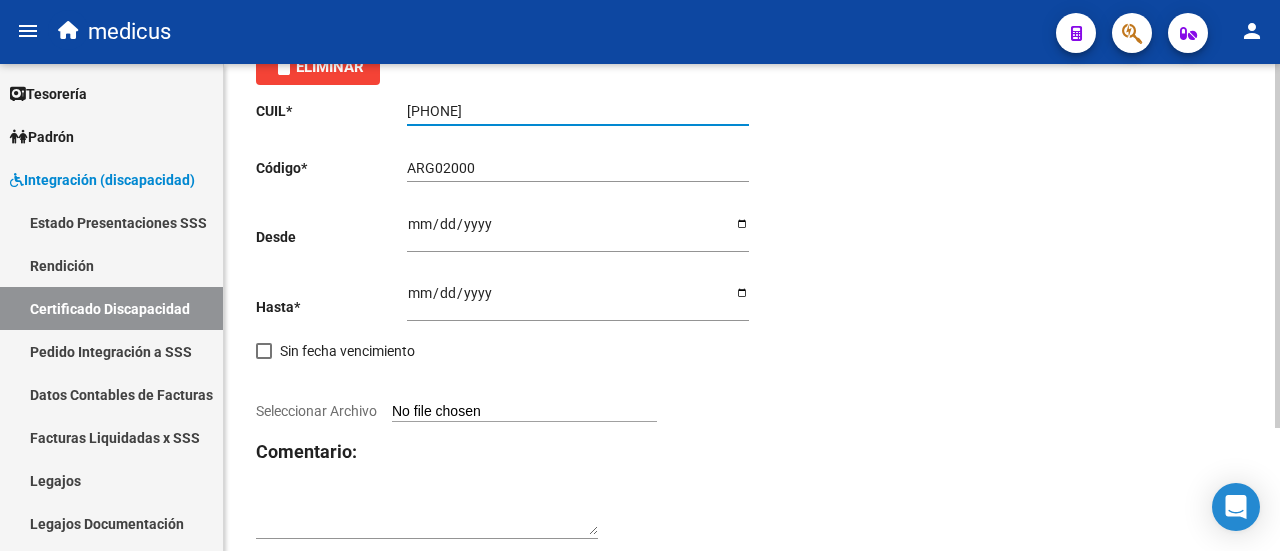 drag, startPoint x: 430, startPoint y: 109, endPoint x: 486, endPoint y: 116, distance: 56.435802 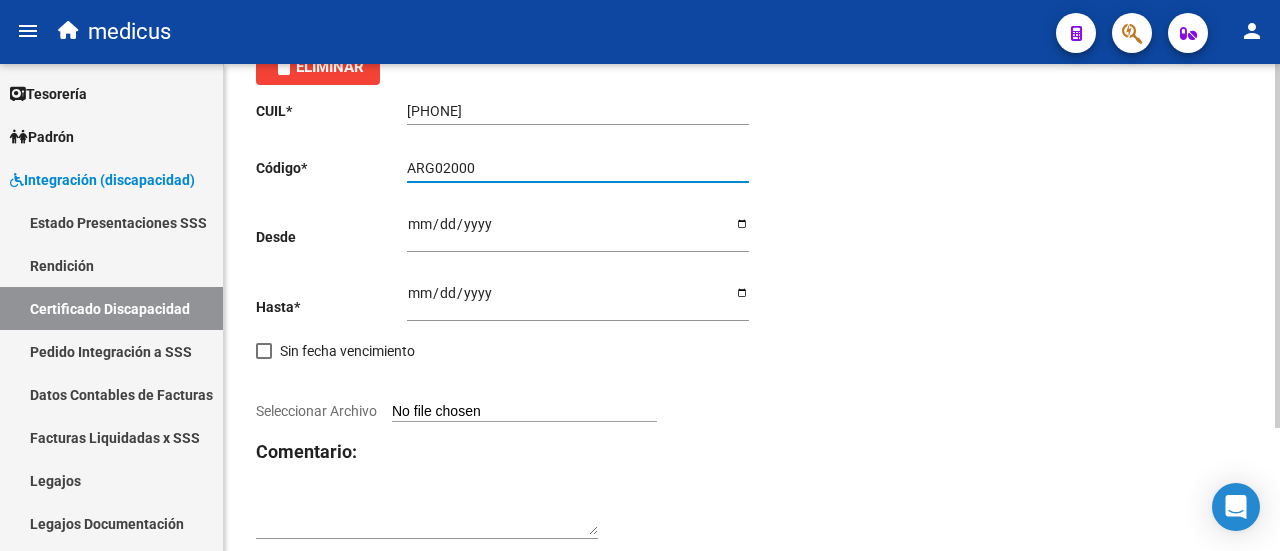 paste on "57426208" 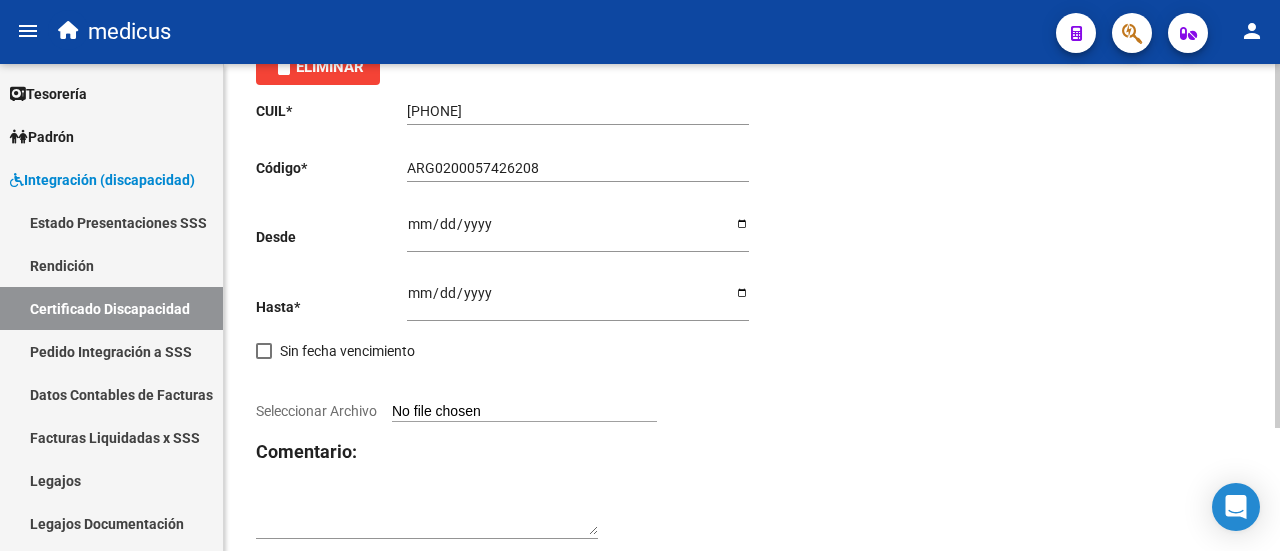 click on "ARG0200057426208" at bounding box center [578, 168] 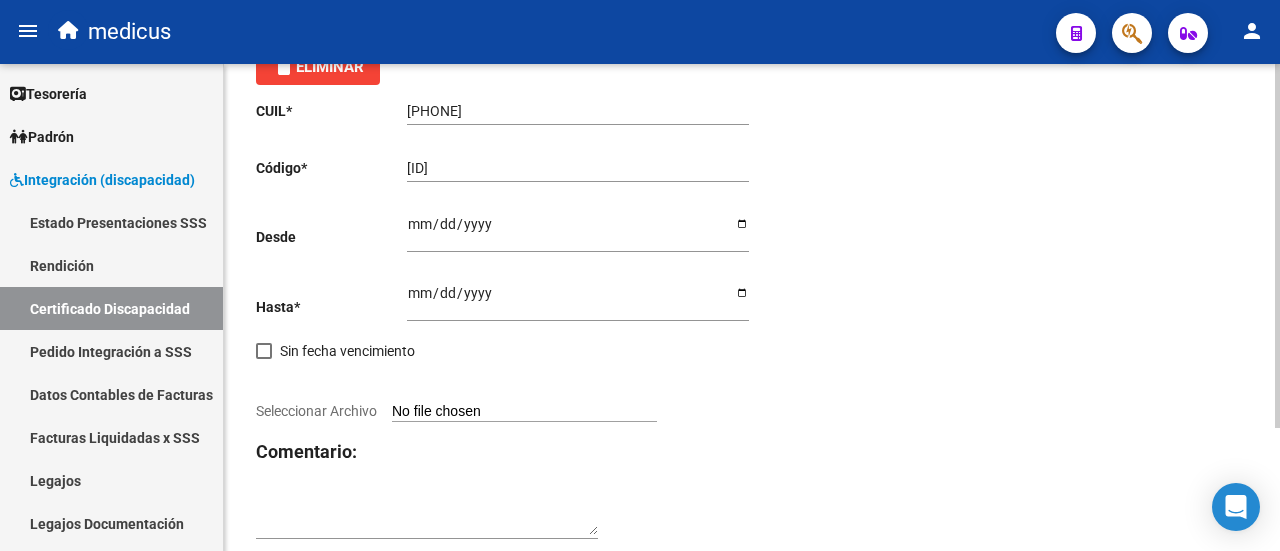 click on "[ID]" at bounding box center (578, 168) 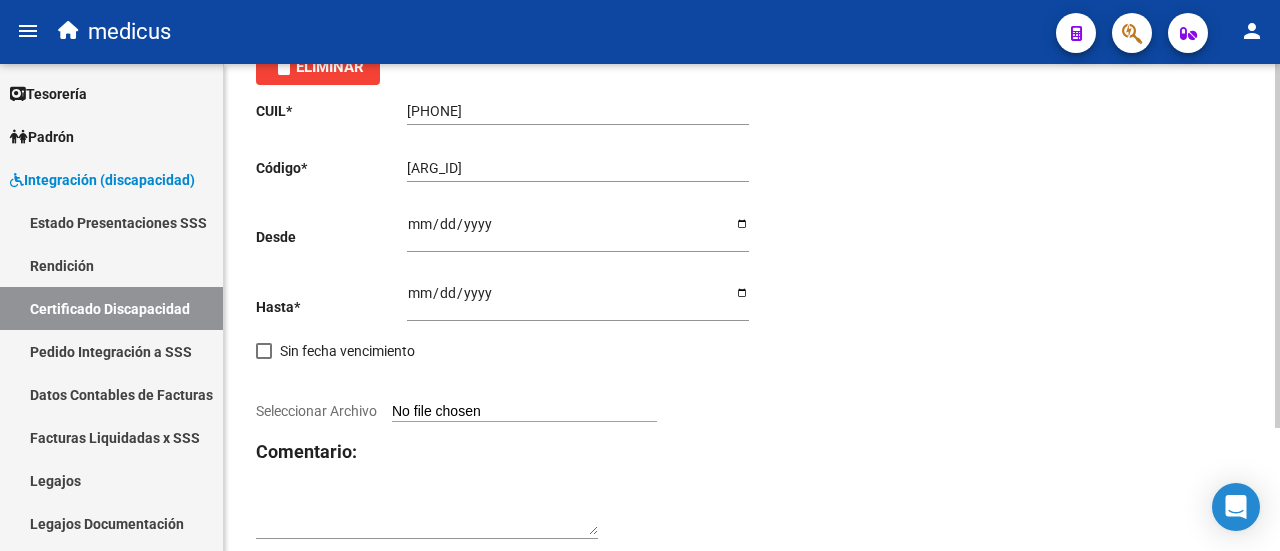 click on "[ARG_ID]" at bounding box center [578, 168] 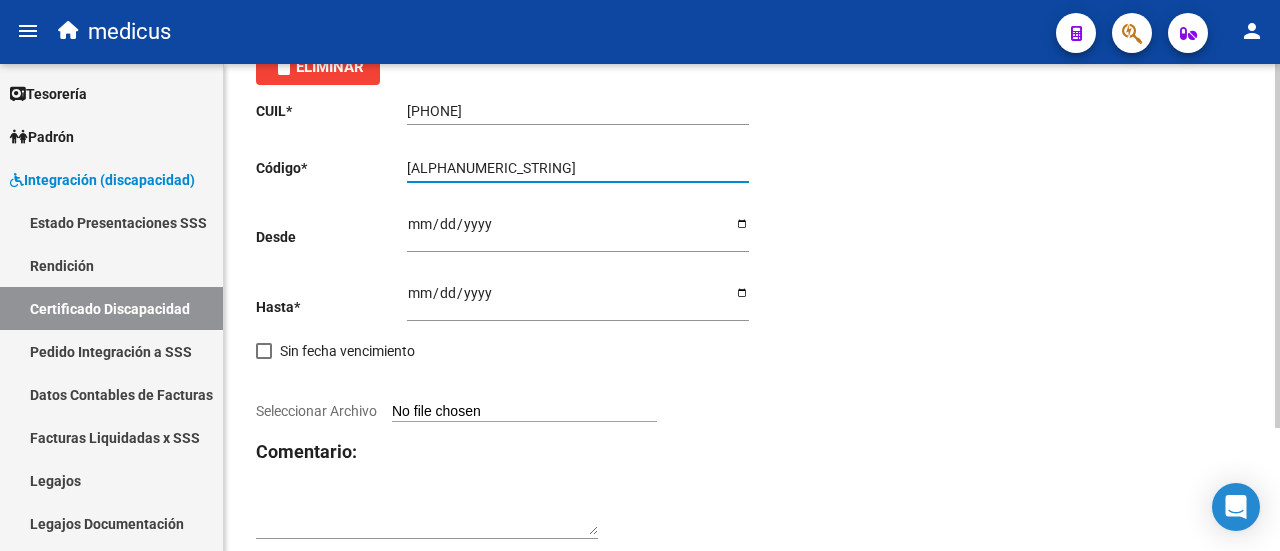 click on "[ALPHANUMERIC_STRING]" at bounding box center (578, 168) 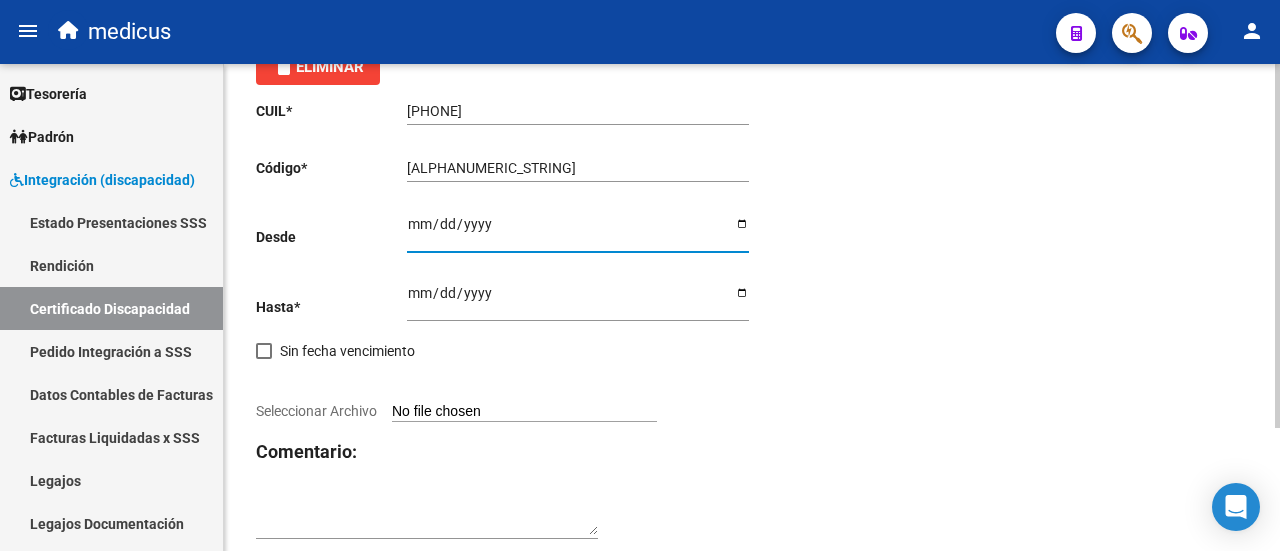 click on "Ingresar fec. Desde" at bounding box center [578, 231] 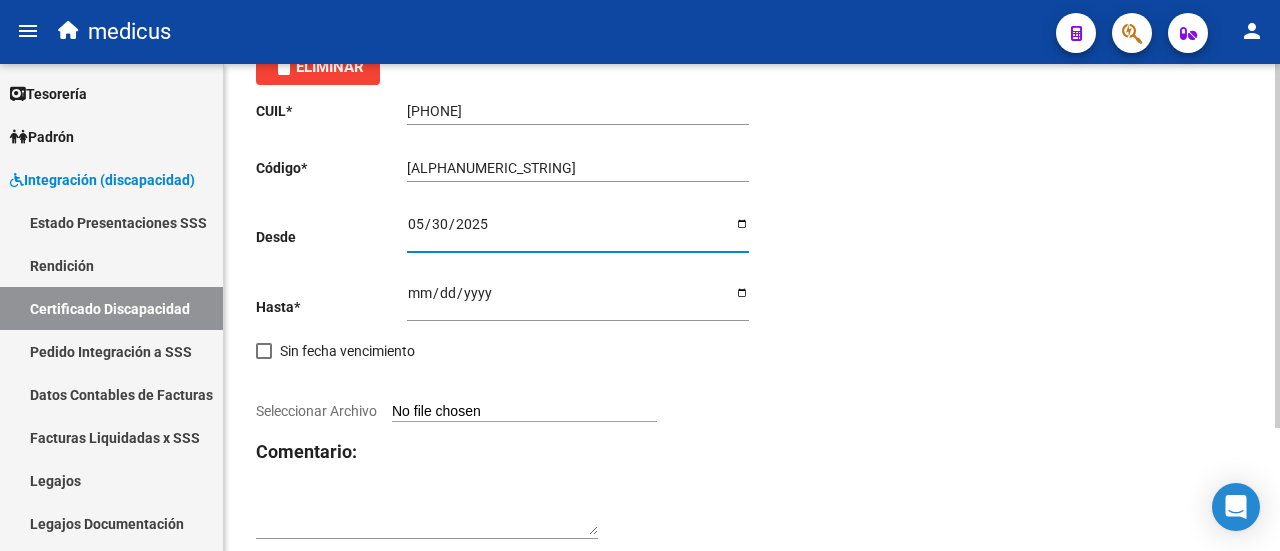 click on "Ingresar fec. Hasta" at bounding box center [578, 300] 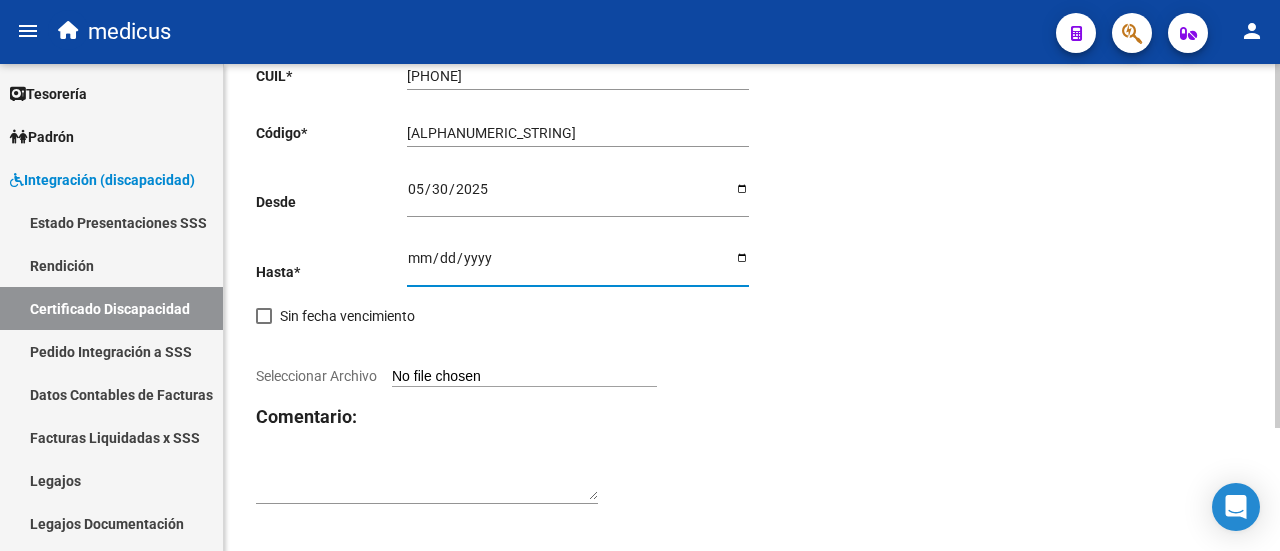 scroll, scrollTop: 164, scrollLeft: 0, axis: vertical 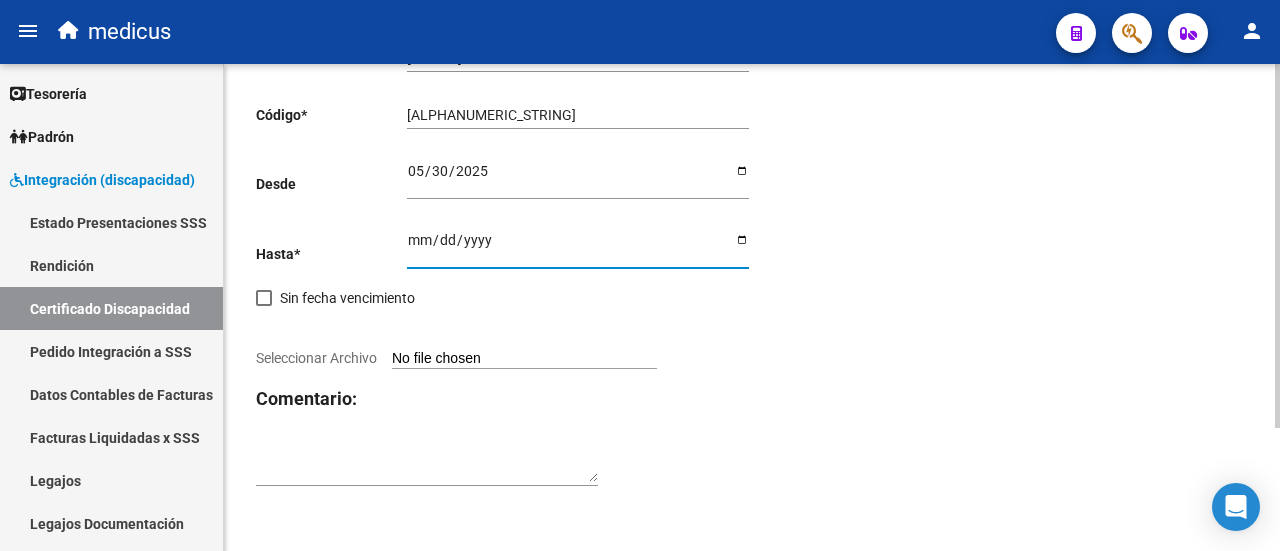 click on "CUIL  *   [CUIL] Ingresar el CUIL  Código  *   [ID] Ingresar el Codigo  Desde    [DATE] Ingresar fec. Desde  Hasta  *   [DATE] Ingresar fec. Hasta   Sin fecha vencimiento   Seleccionar Archivo Comentario:" 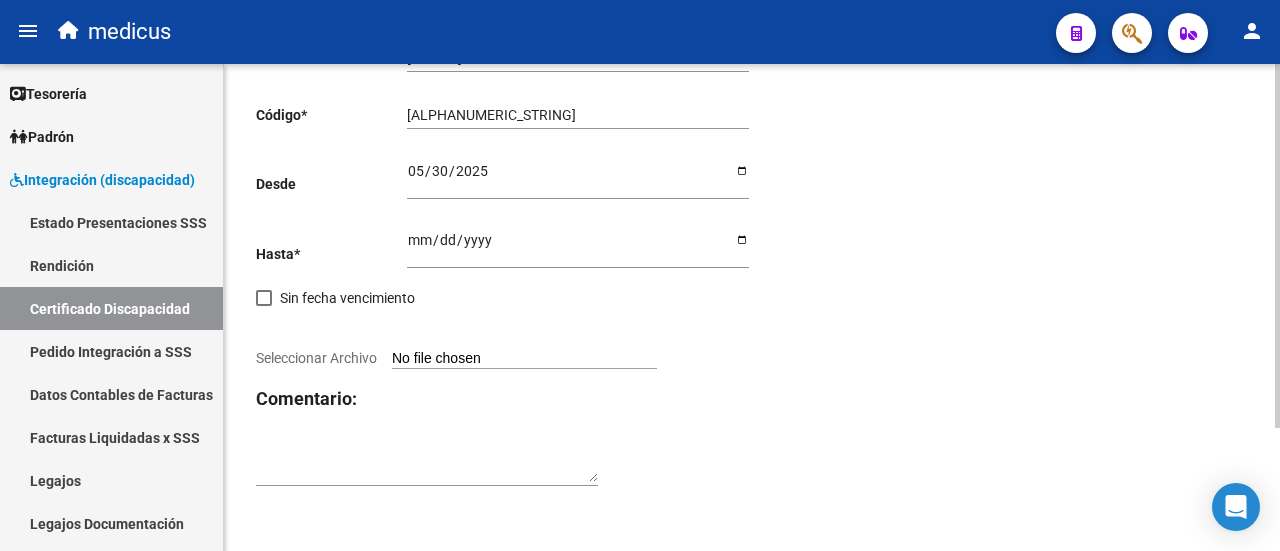 click on "Seleccionar Archivo" at bounding box center (524, 359) 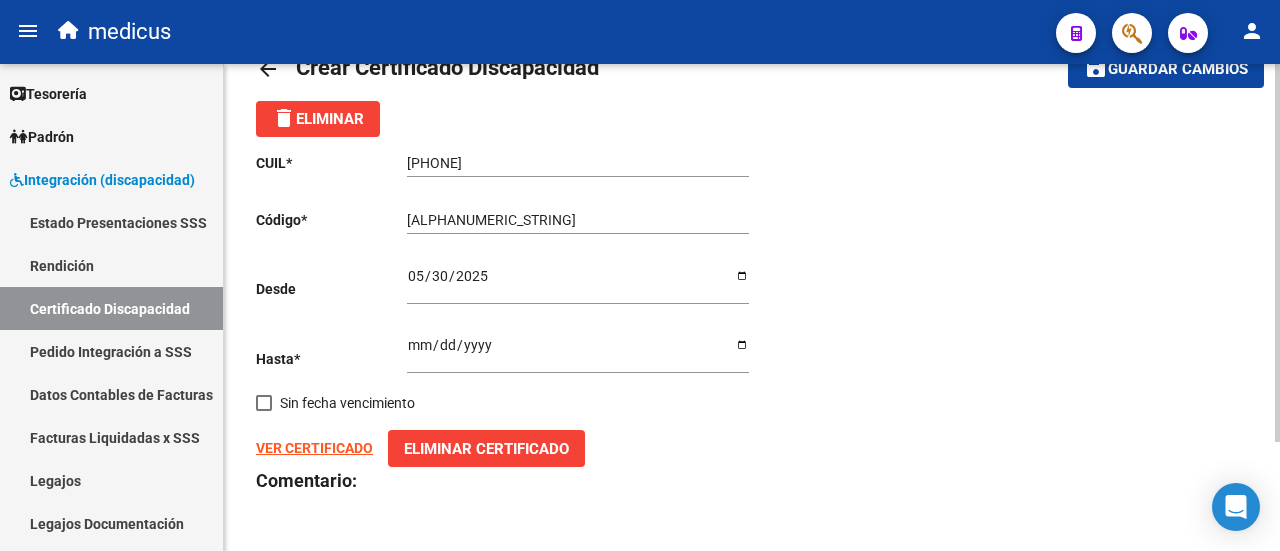 scroll, scrollTop: 0, scrollLeft: 0, axis: both 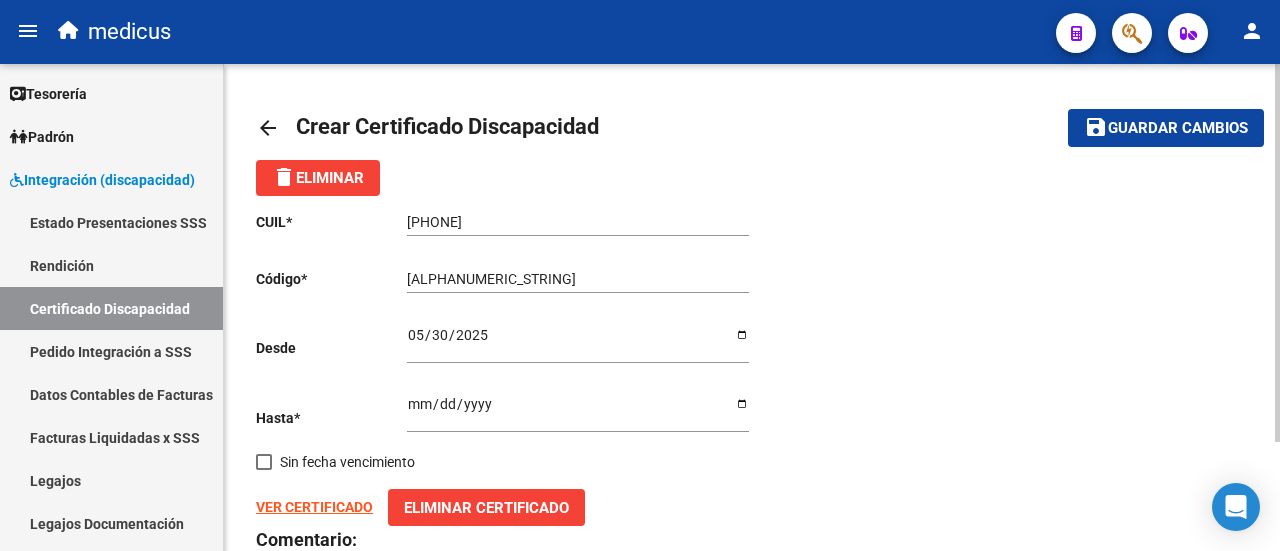 click on "Guardar cambios" 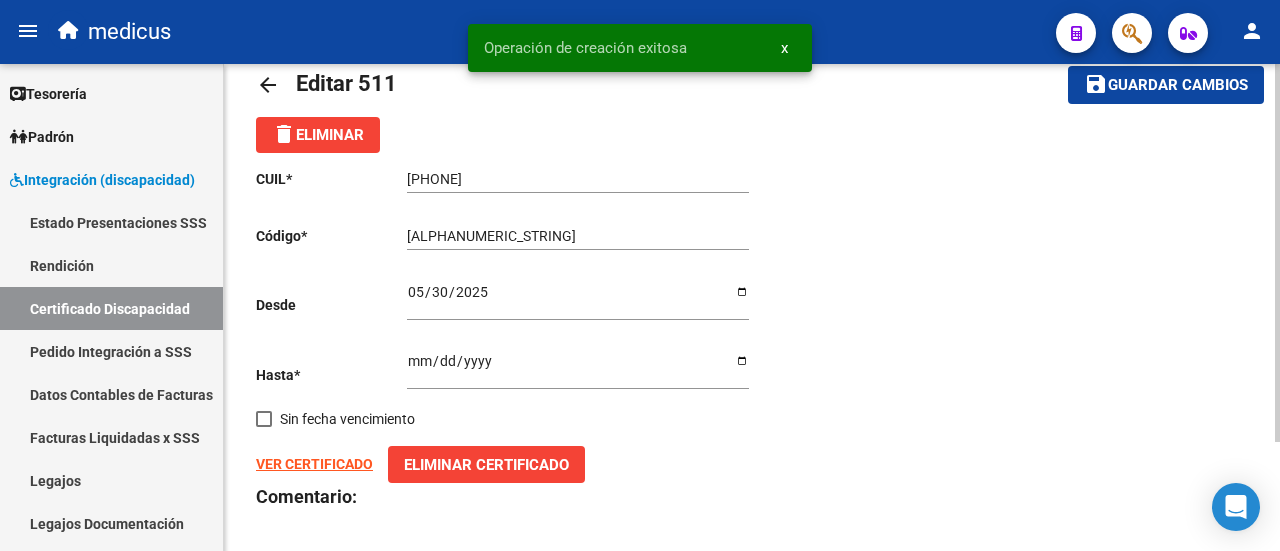 scroll, scrollTop: 140, scrollLeft: 0, axis: vertical 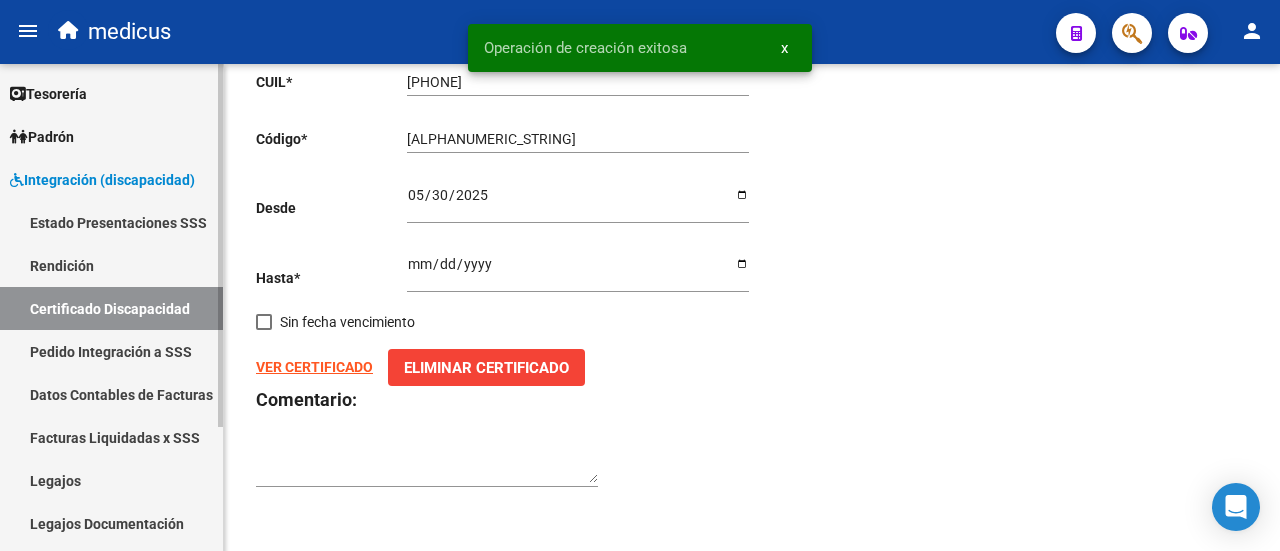click on "Legajos" at bounding box center (111, 480) 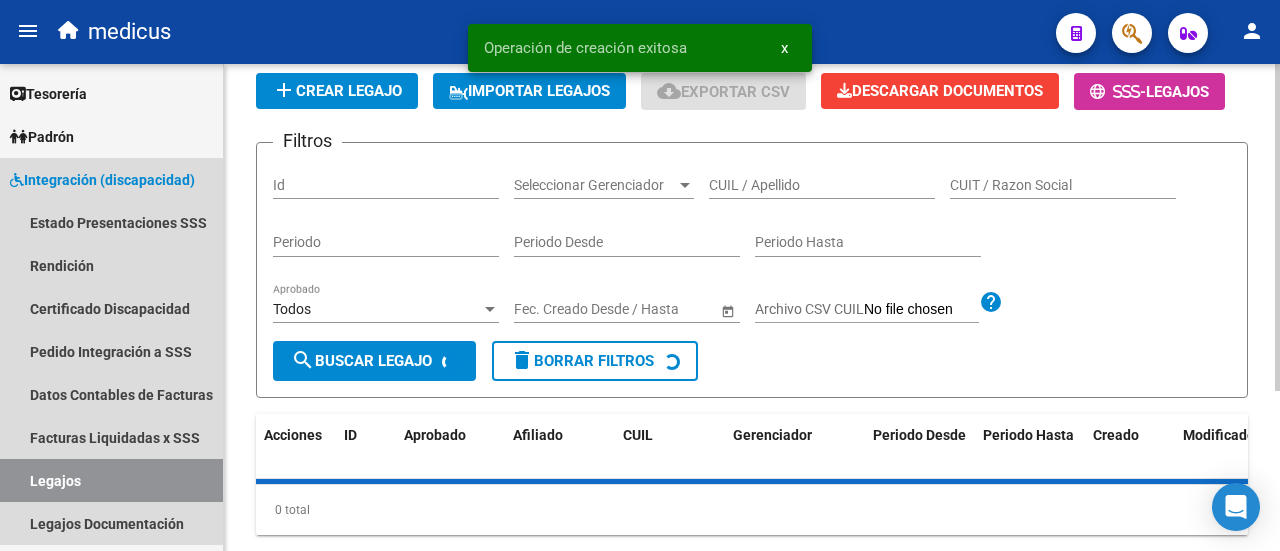 scroll, scrollTop: 0, scrollLeft: 0, axis: both 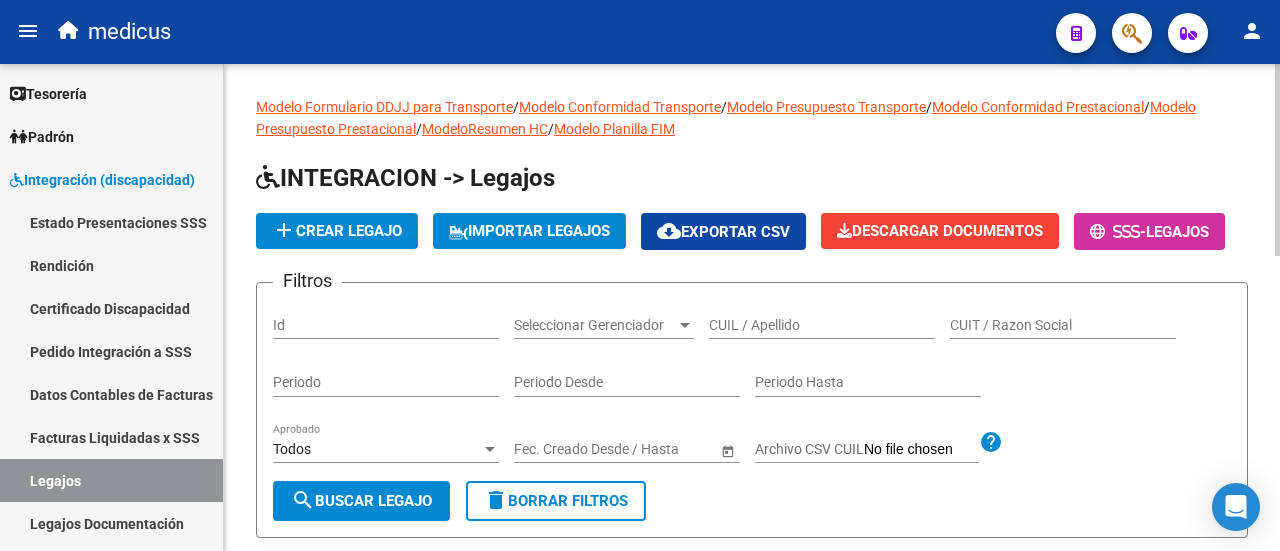 click on "CUIL / Apellido" at bounding box center (822, 325) 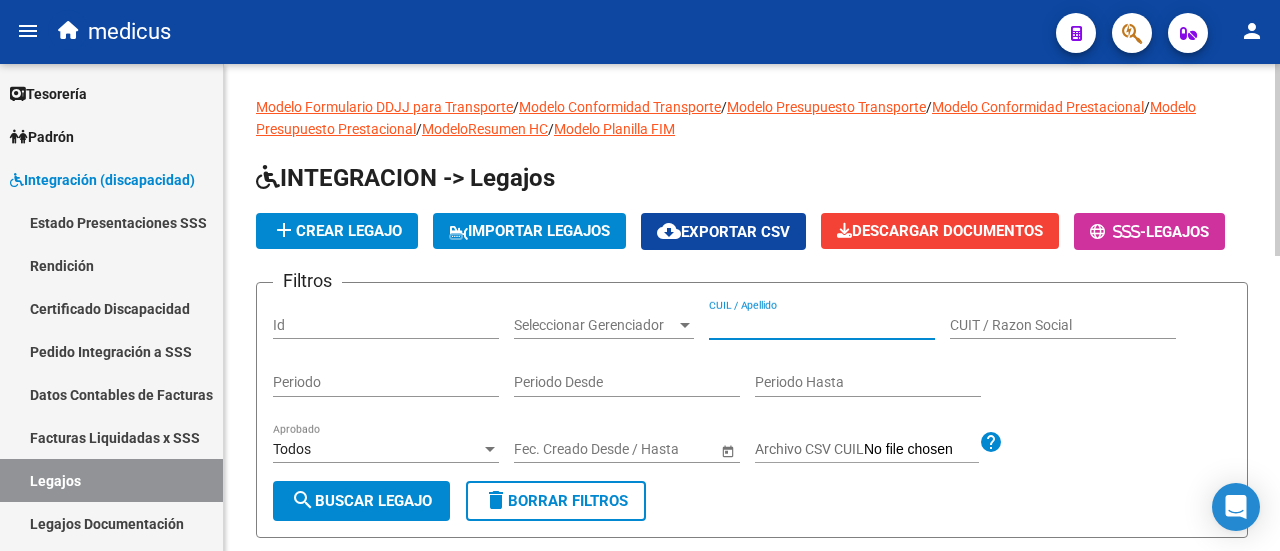 paste on "[NUMBER]" 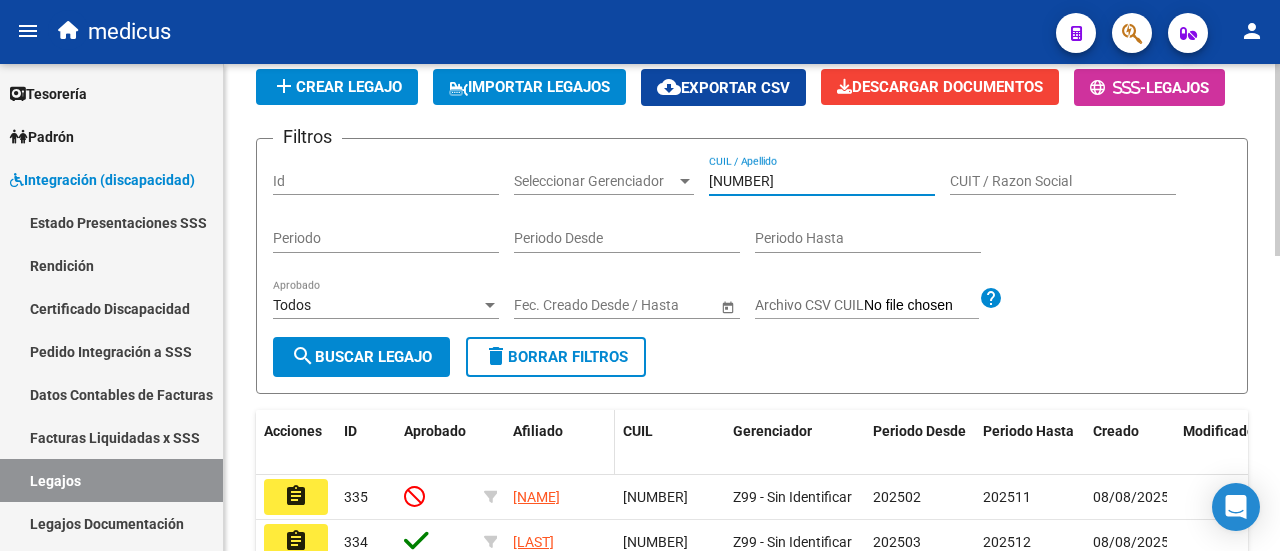 scroll, scrollTop: 300, scrollLeft: 0, axis: vertical 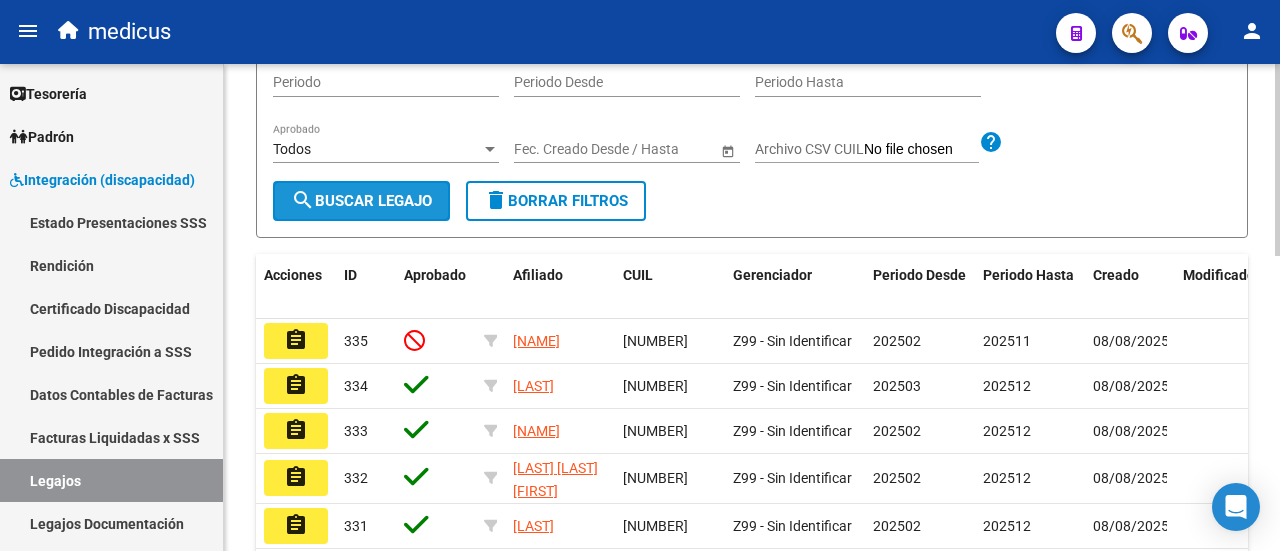 click on "search  Buscar Legajo" 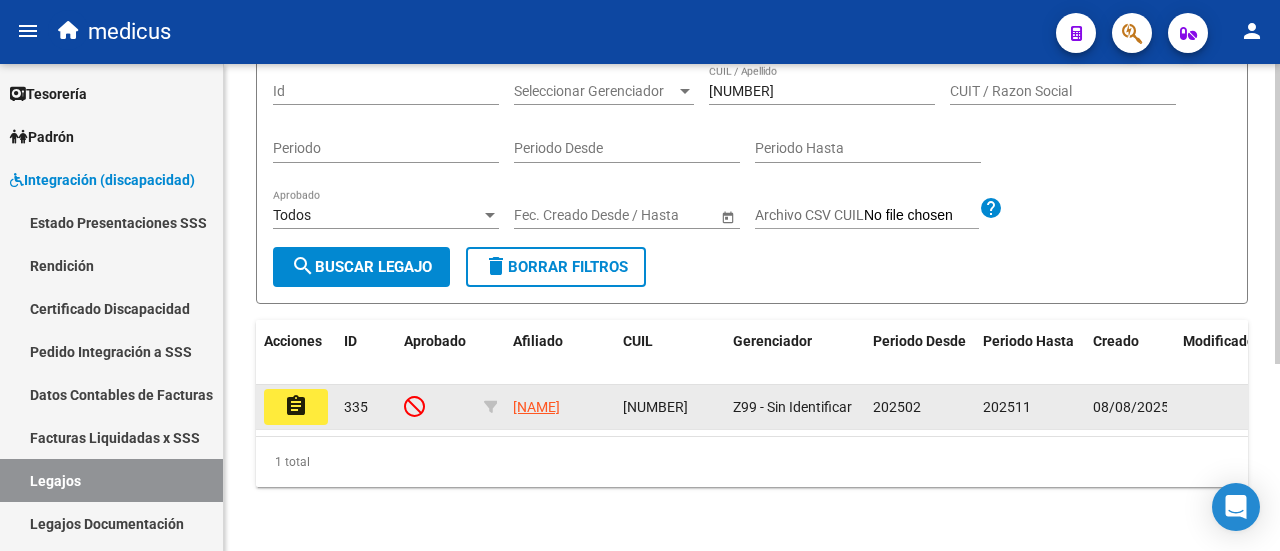 click on "assignment" 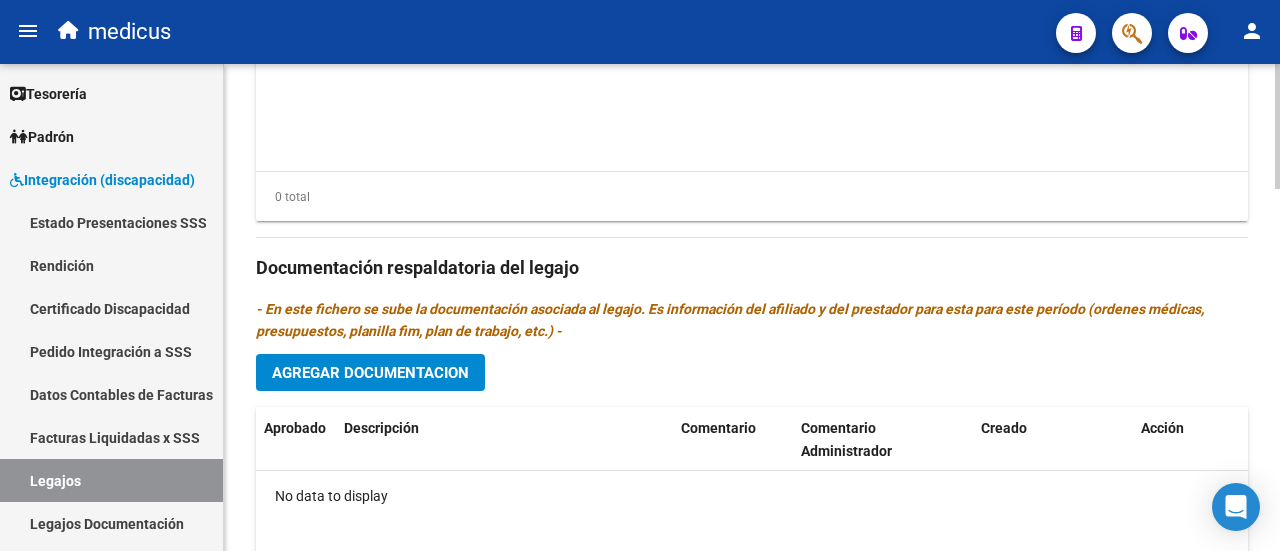 scroll, scrollTop: 1400, scrollLeft: 0, axis: vertical 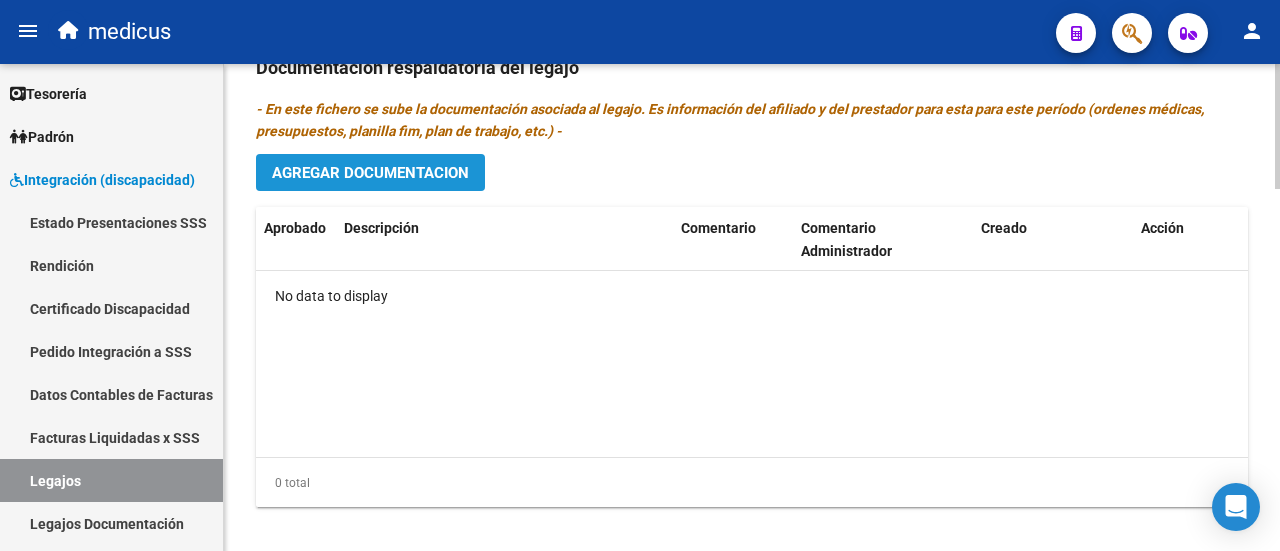 click on "Agregar Documentacion" 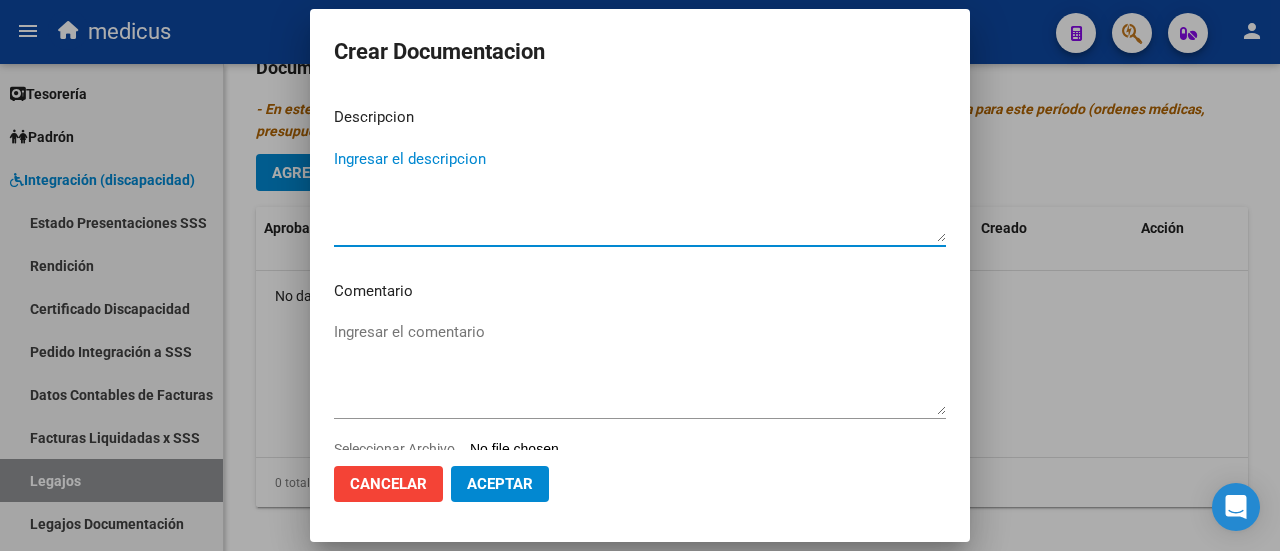 click on "Ingresar el descripcion" at bounding box center [640, 195] 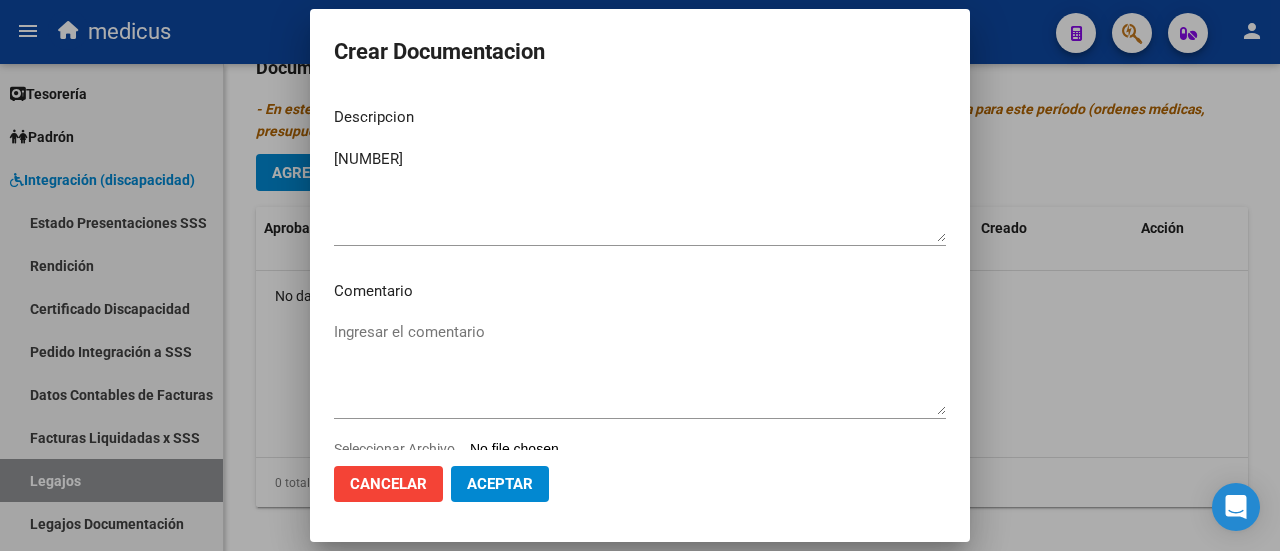 click on "[NUMBER] Ingresar el descripcion" at bounding box center [640, 195] 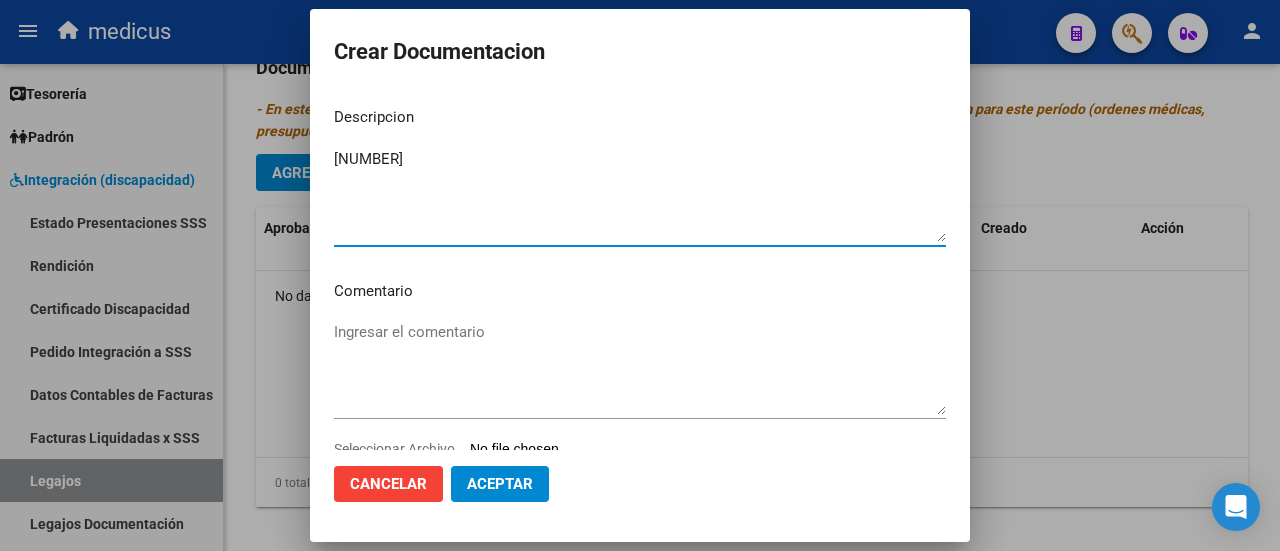 click on "[NUMBER]" at bounding box center [640, 195] 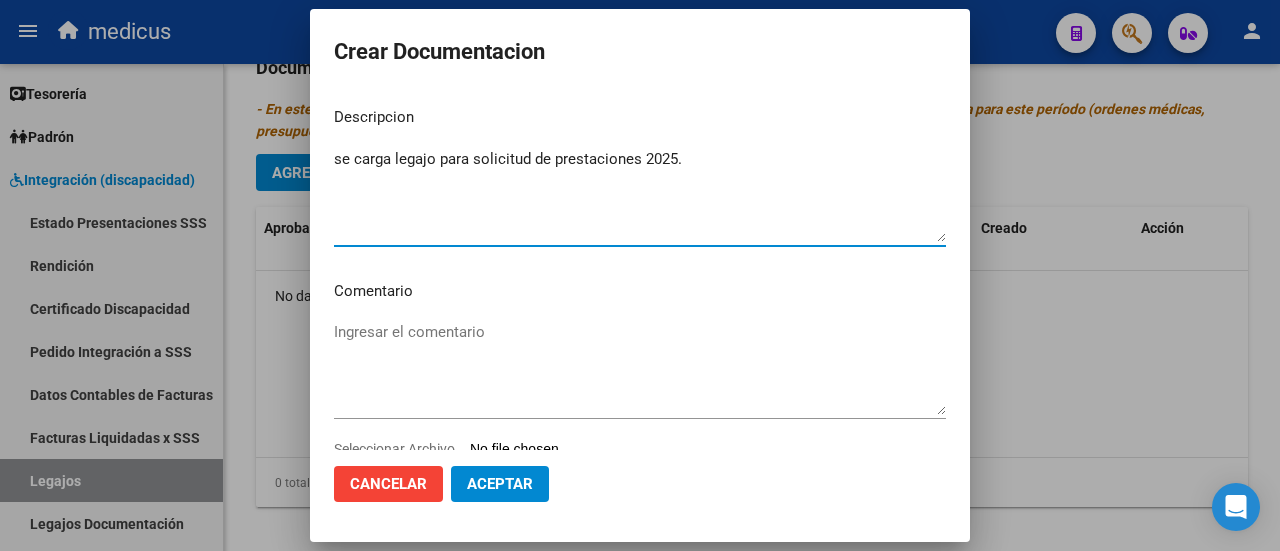 click on "Ingresar el comentario" at bounding box center (640, 368) 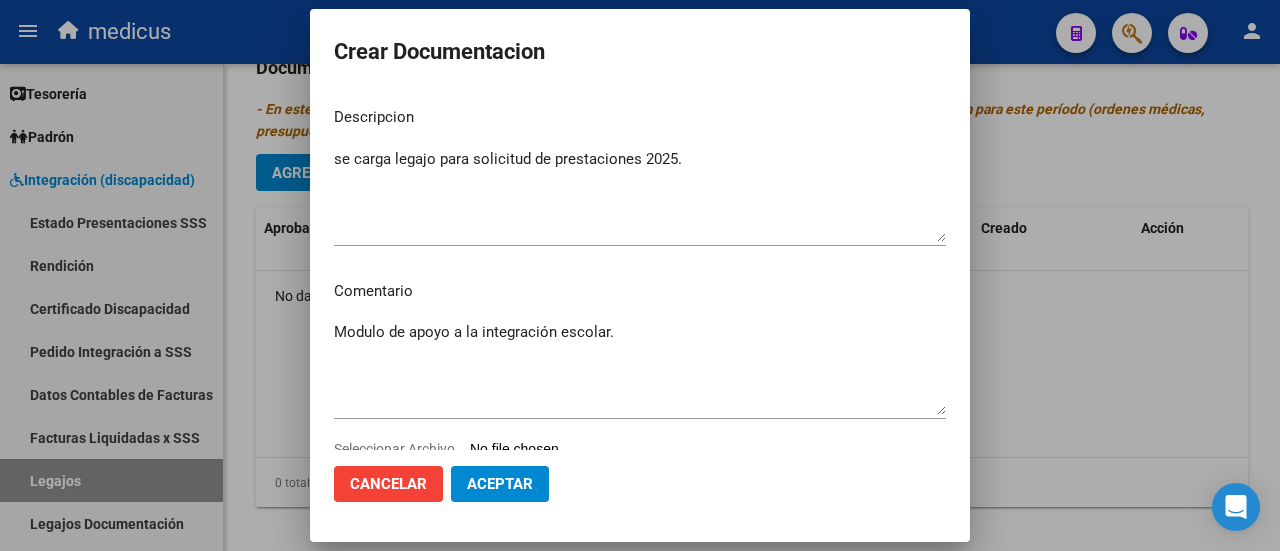 click on "Modulo de apoyo a la integración escolar." at bounding box center (640, 368) 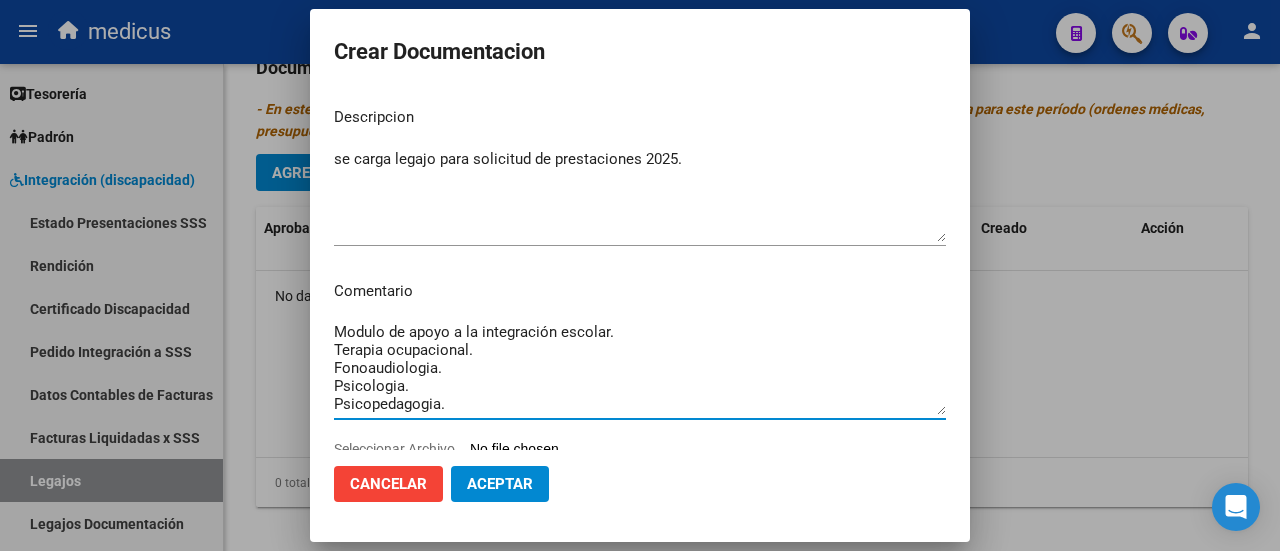 click on "Modulo de apoyo a la integración escolar.
Terapia ocupacional.
Fonoaudiologia.
Psicologia.
Psicopedagogia." at bounding box center (640, 368) 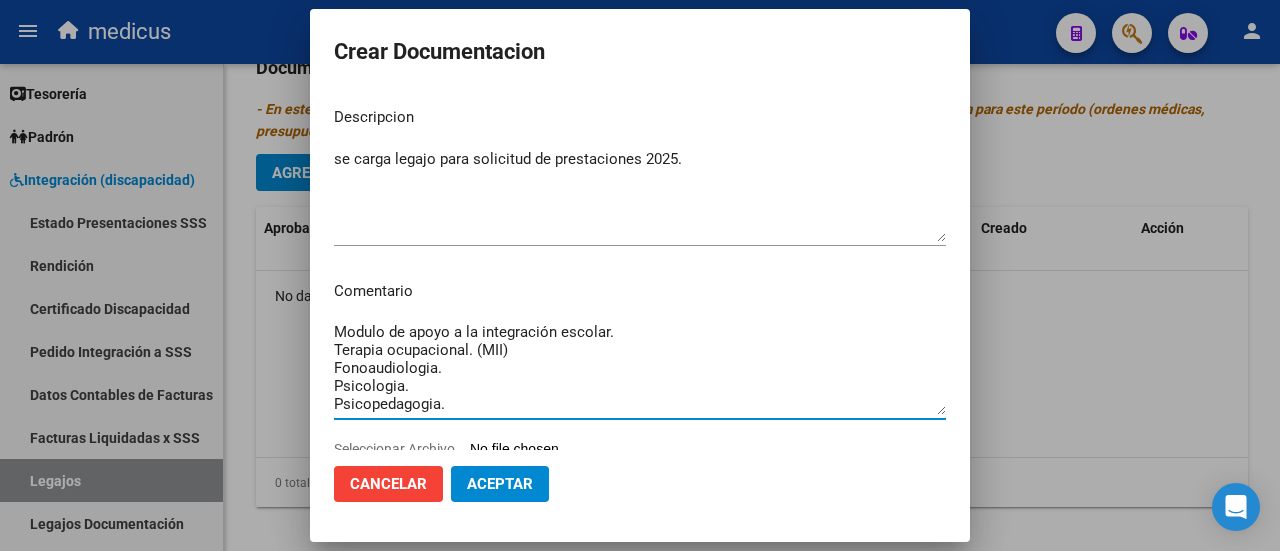 drag, startPoint x: 476, startPoint y: 349, endPoint x: 528, endPoint y: 355, distance: 52.34501 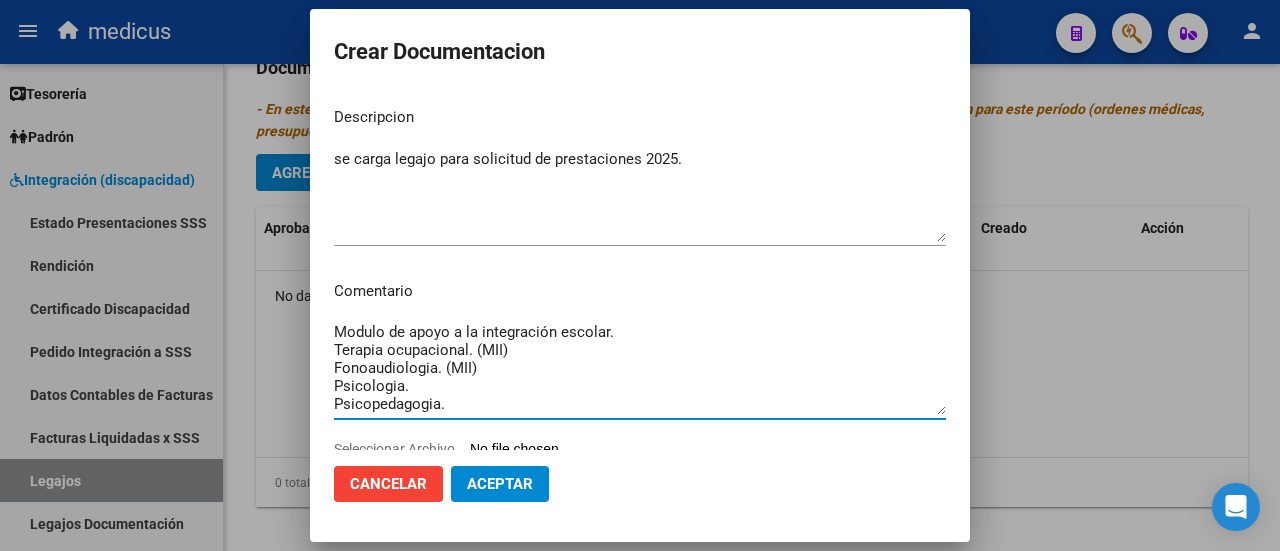 click on "Modulo de apoyo a la integración escolar.
Terapia ocupacional. (MII)
Fonoaudiologia. (MII)
Psicologia.
Psicopedagogia." at bounding box center (640, 368) 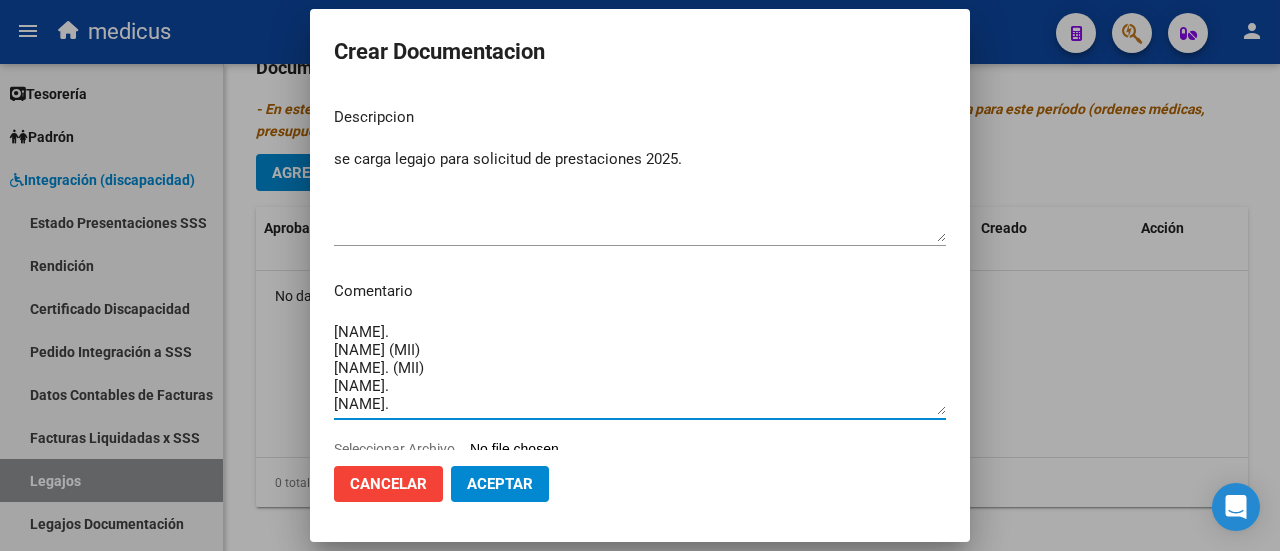 scroll, scrollTop: 58, scrollLeft: 0, axis: vertical 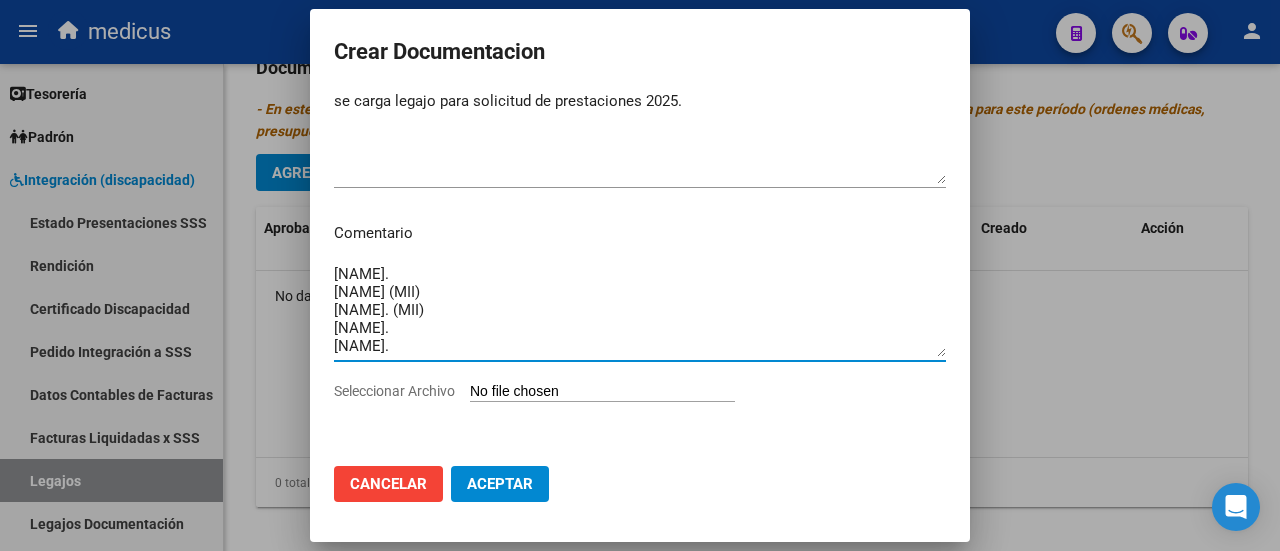 click on "[NAME].
[NAME] (MII)
[NAME]. (MII)
[NAME].
[NAME]." at bounding box center (640, 310) 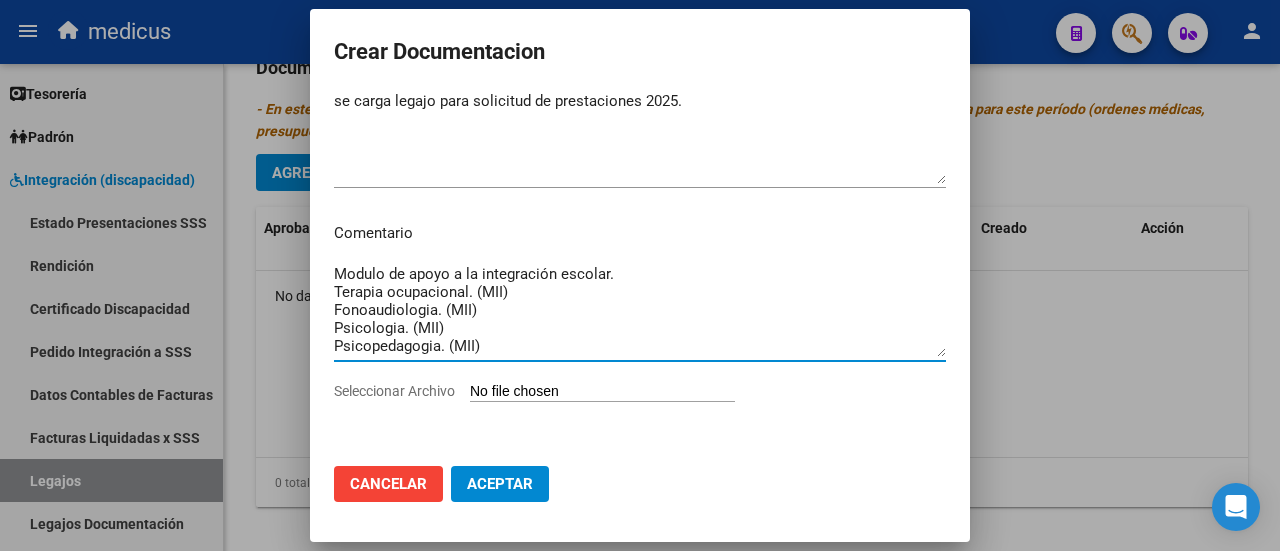 click on "Modulo de apoyo a la integración escolar.
Terapia ocupacional. (MII)
Fonoaudiologia. (MII)
Psicologia. (MII)
Psicopedagogia. (MII)" at bounding box center (640, 310) 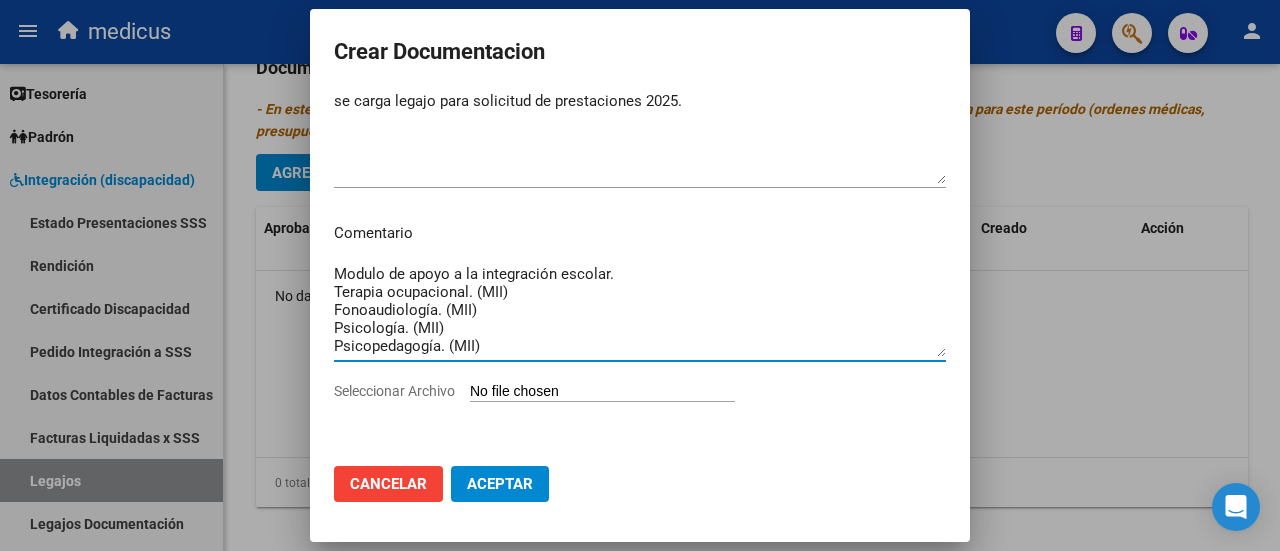 click on "Seleccionar Archivo" at bounding box center [602, 392] 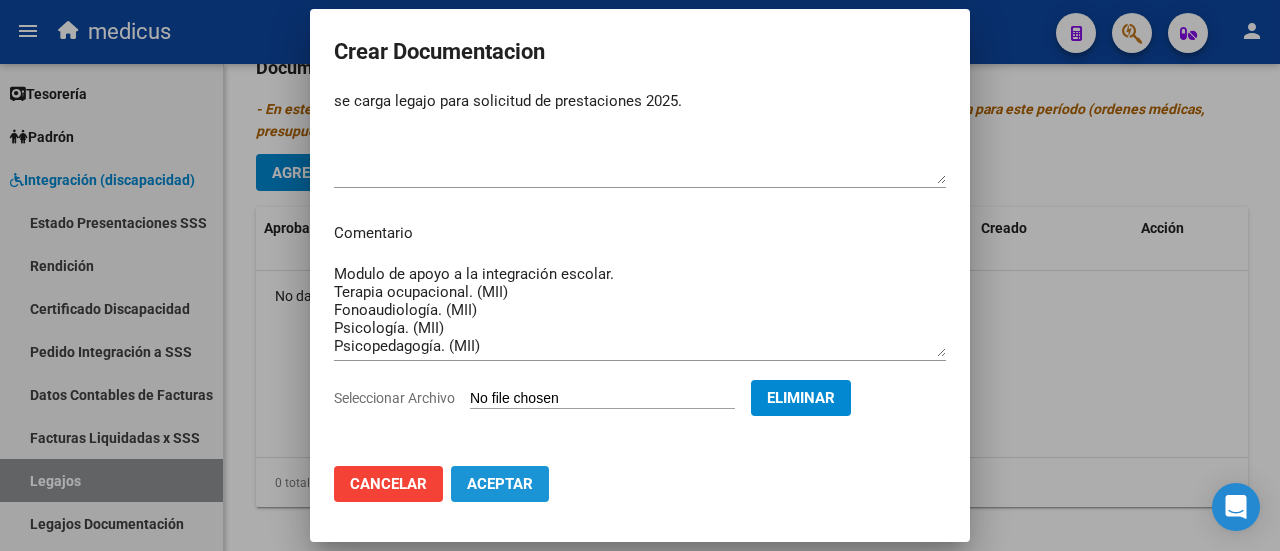 click on "Aceptar" 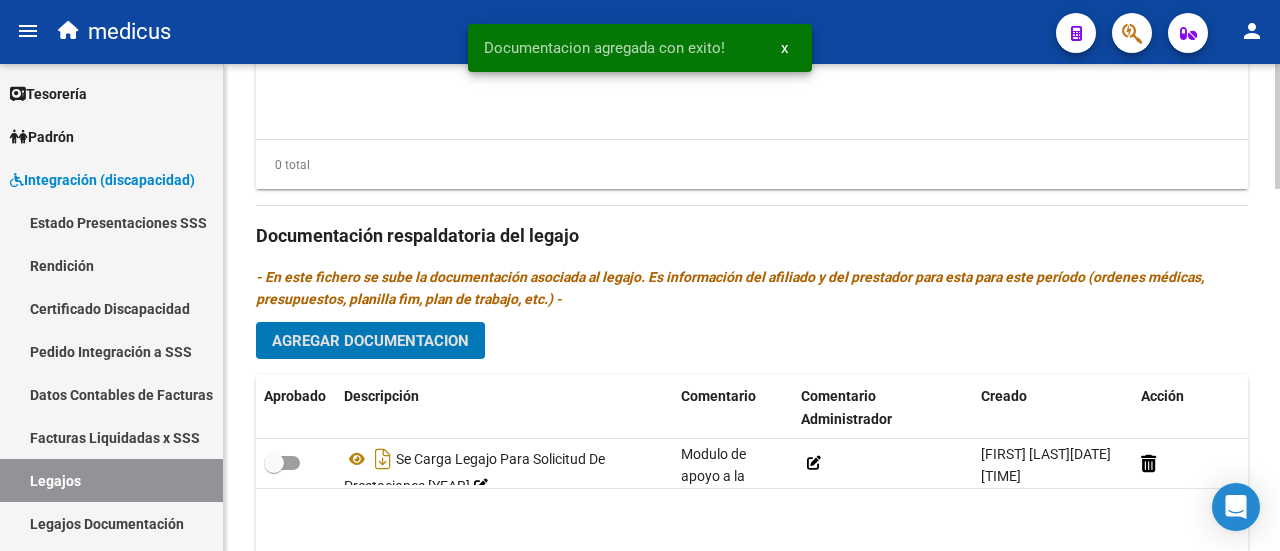 scroll, scrollTop: 1200, scrollLeft: 0, axis: vertical 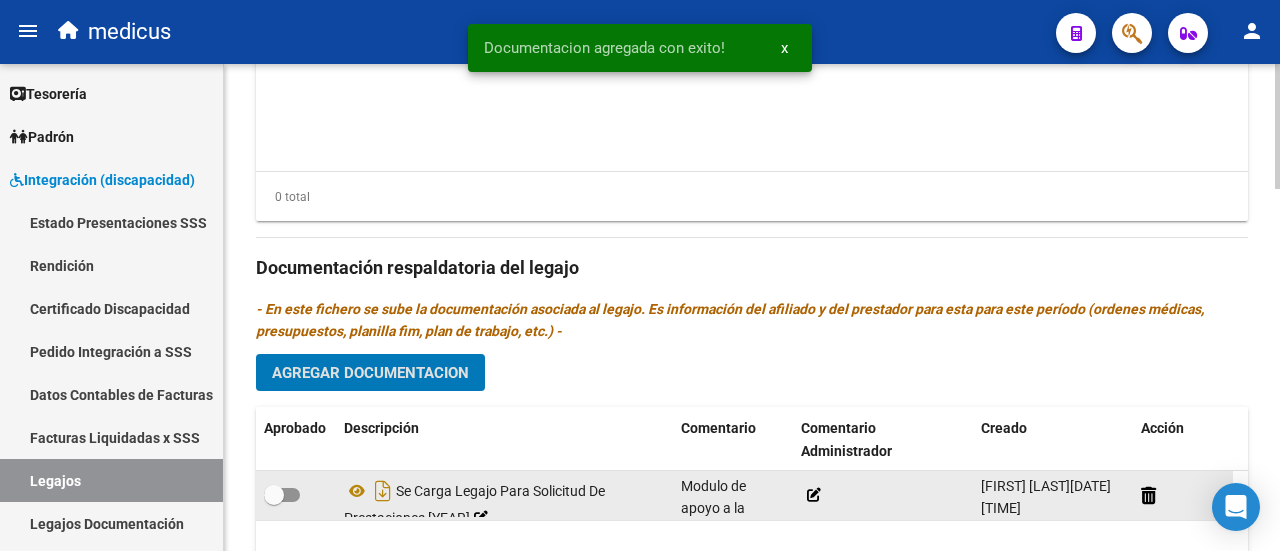 click at bounding box center [282, 495] 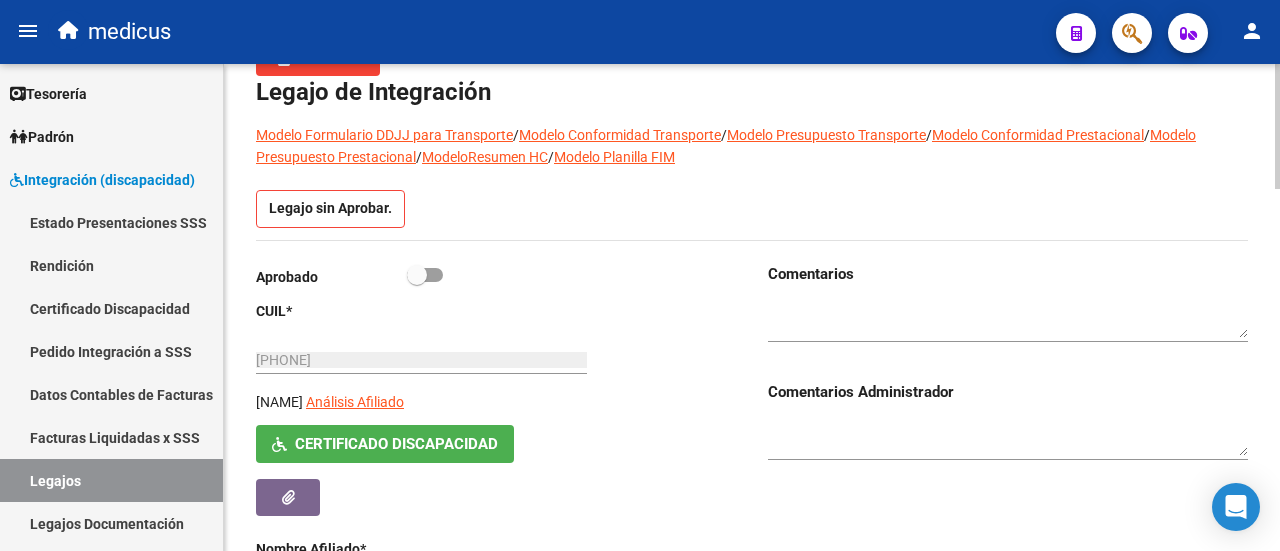 scroll, scrollTop: 0, scrollLeft: 0, axis: both 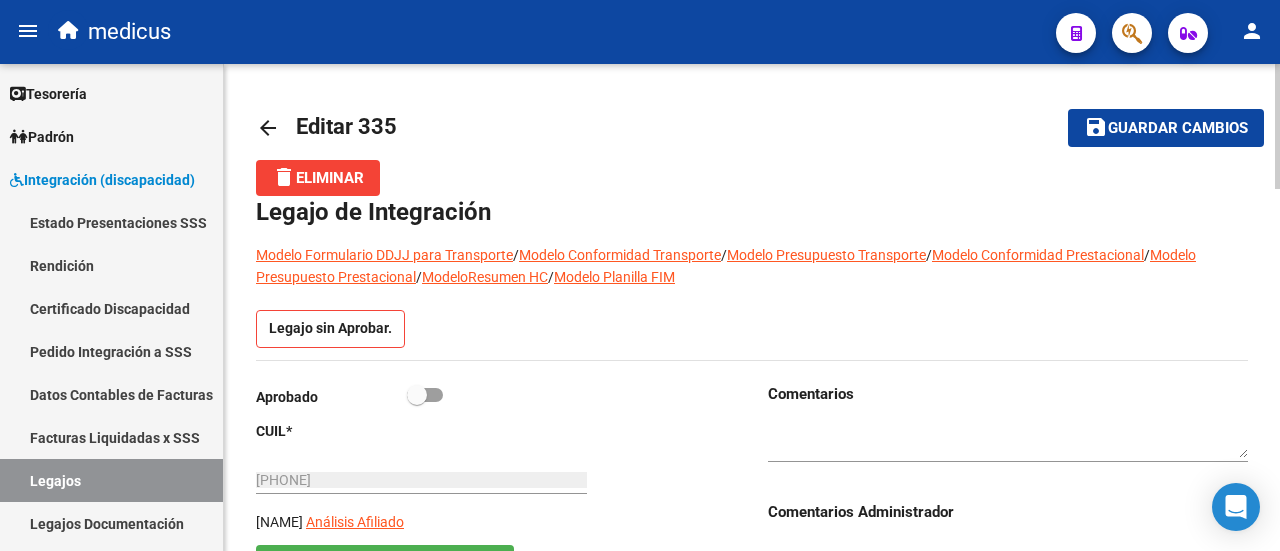 click at bounding box center [425, 395] 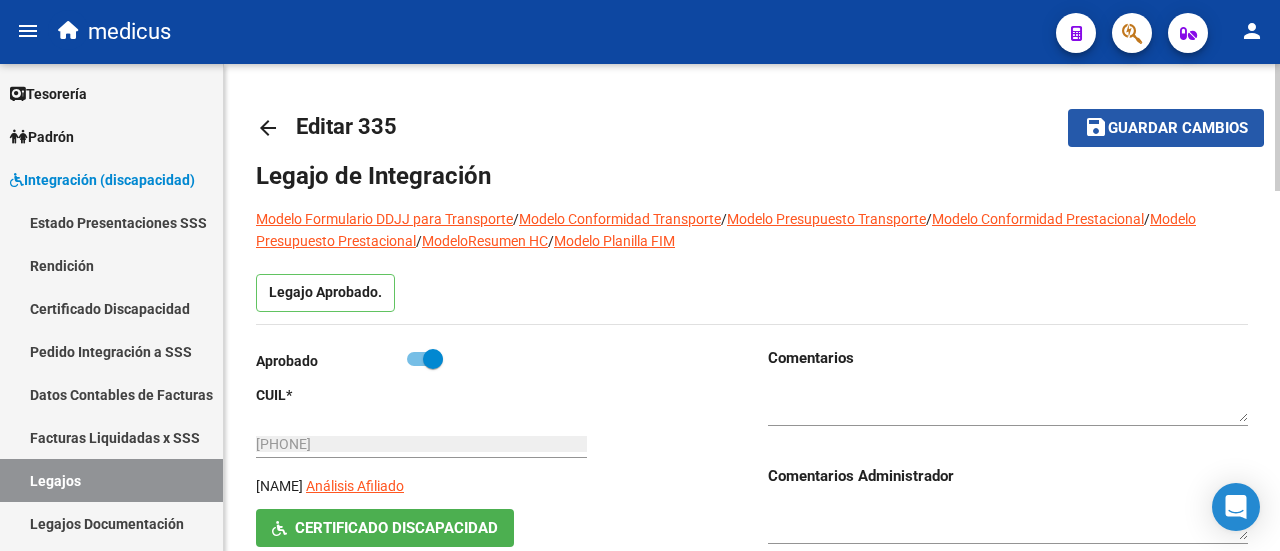 click on "Guardar cambios" 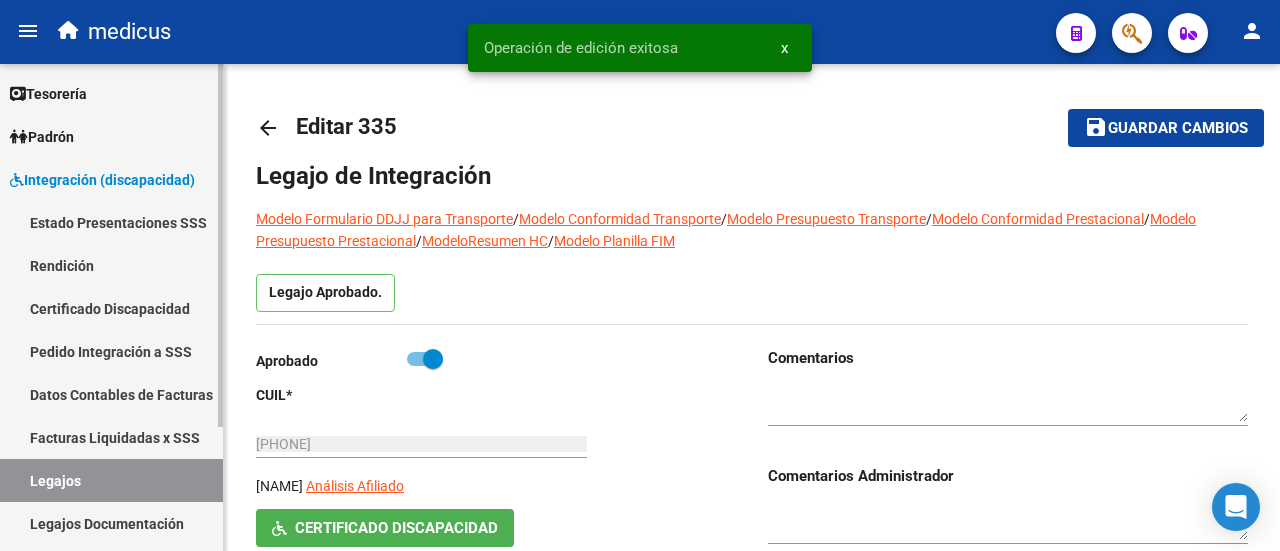 click on "Legajos" at bounding box center [111, 480] 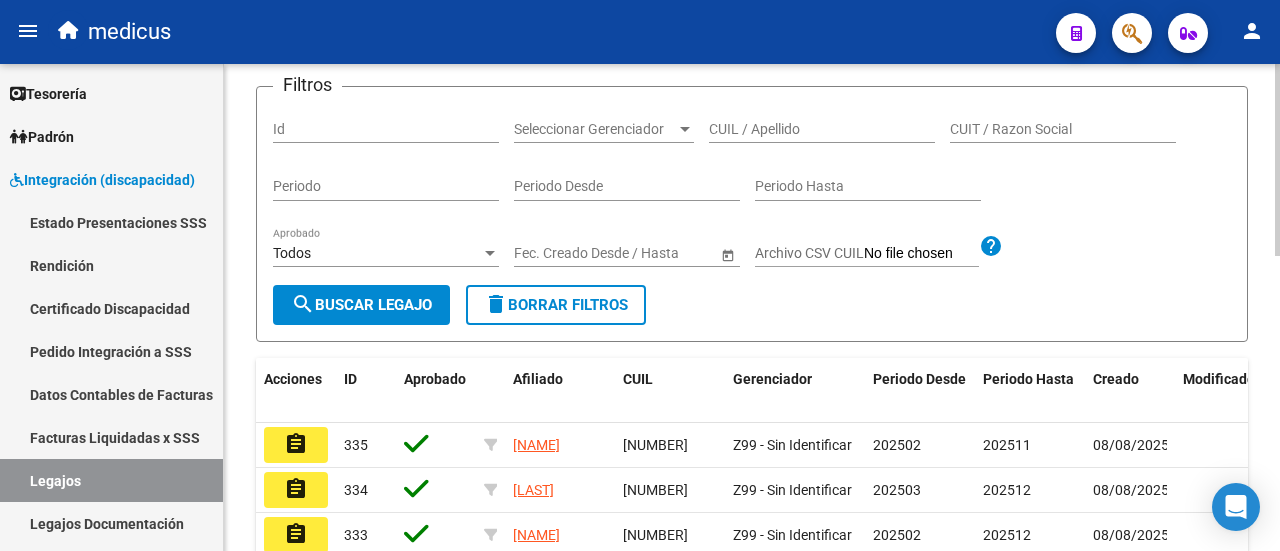 scroll, scrollTop: 300, scrollLeft: 0, axis: vertical 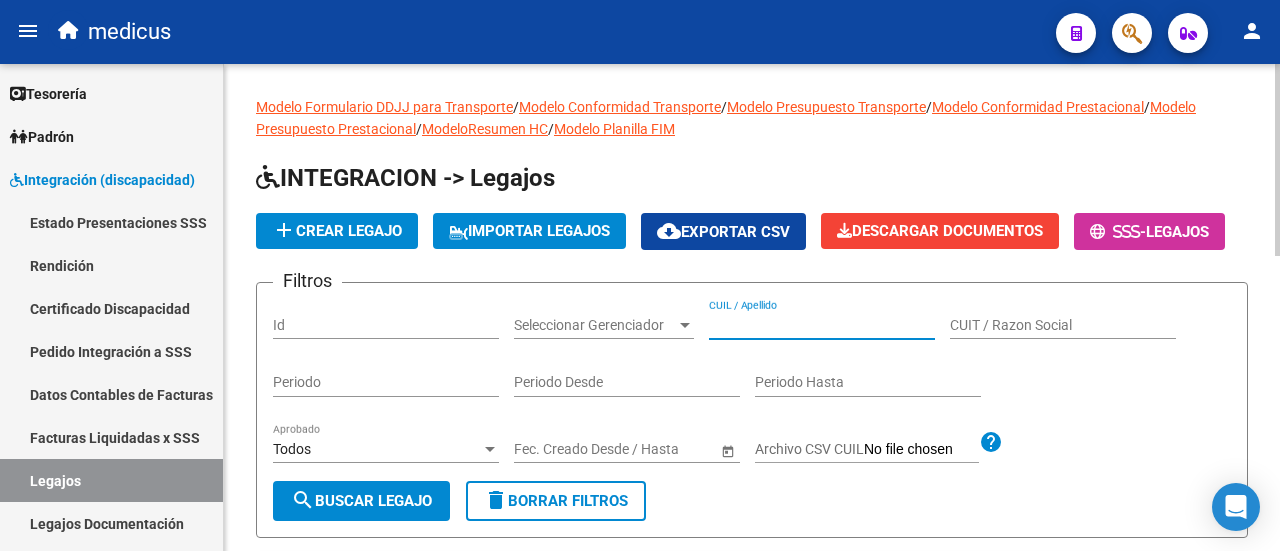 click on "CUIL / Apellido" at bounding box center (822, 325) 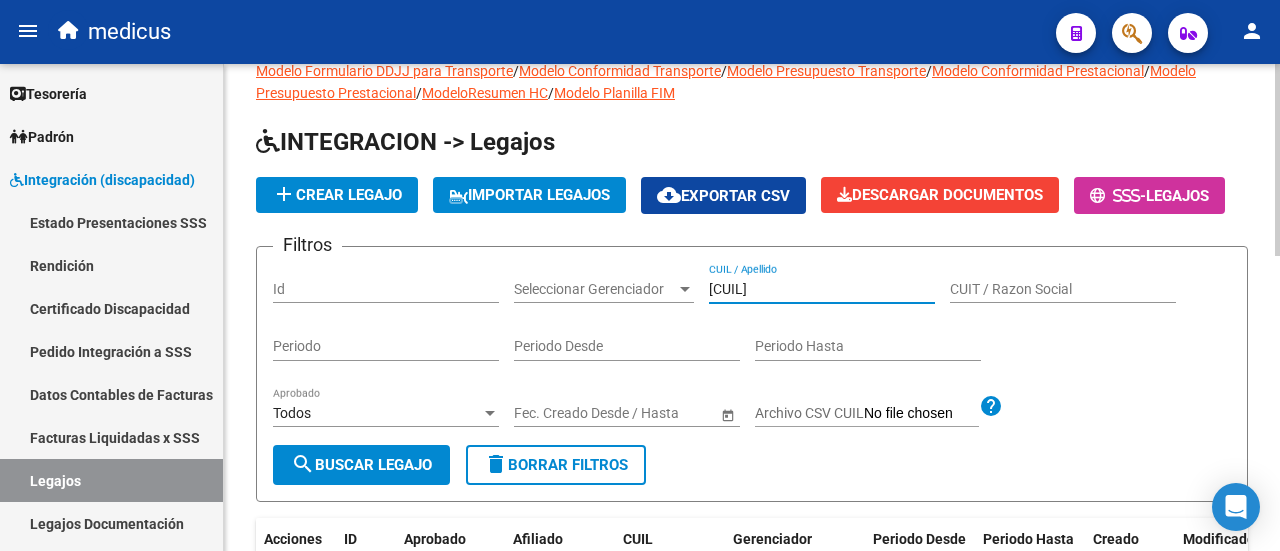 scroll, scrollTop: 200, scrollLeft: 0, axis: vertical 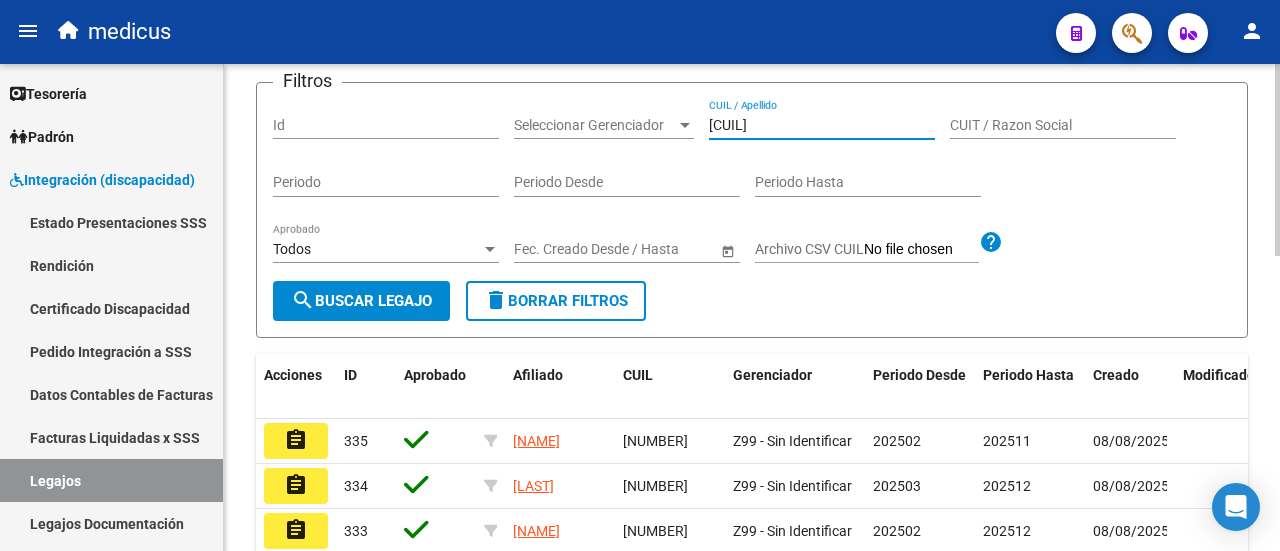 click on "search  Buscar Legajo" 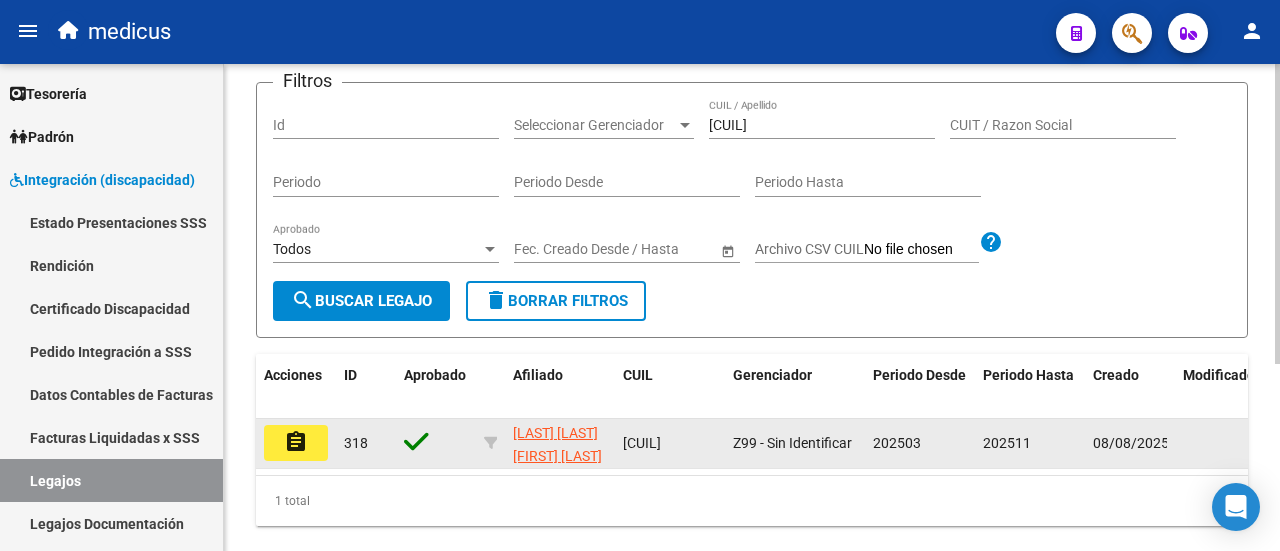click on "assignment" 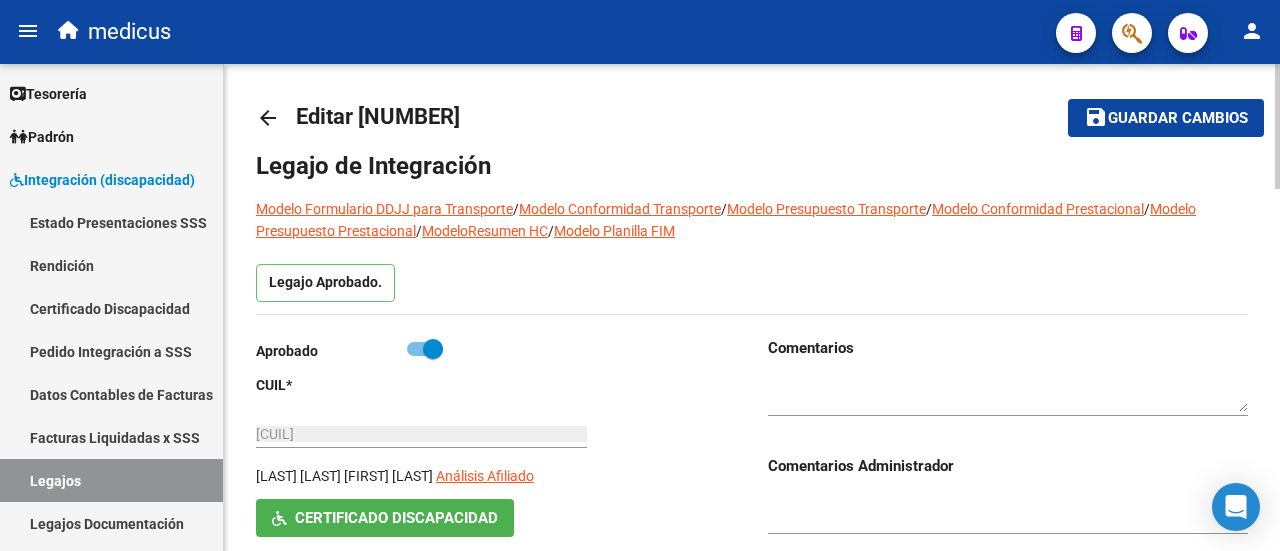 scroll, scrollTop: 0, scrollLeft: 0, axis: both 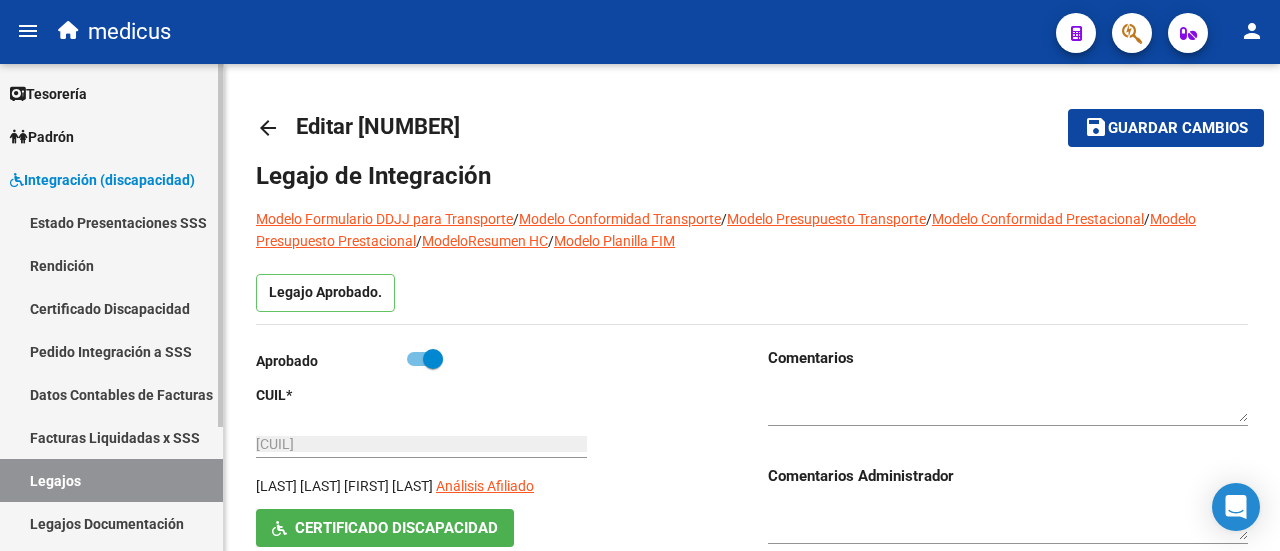 click on "Legajos" at bounding box center (111, 480) 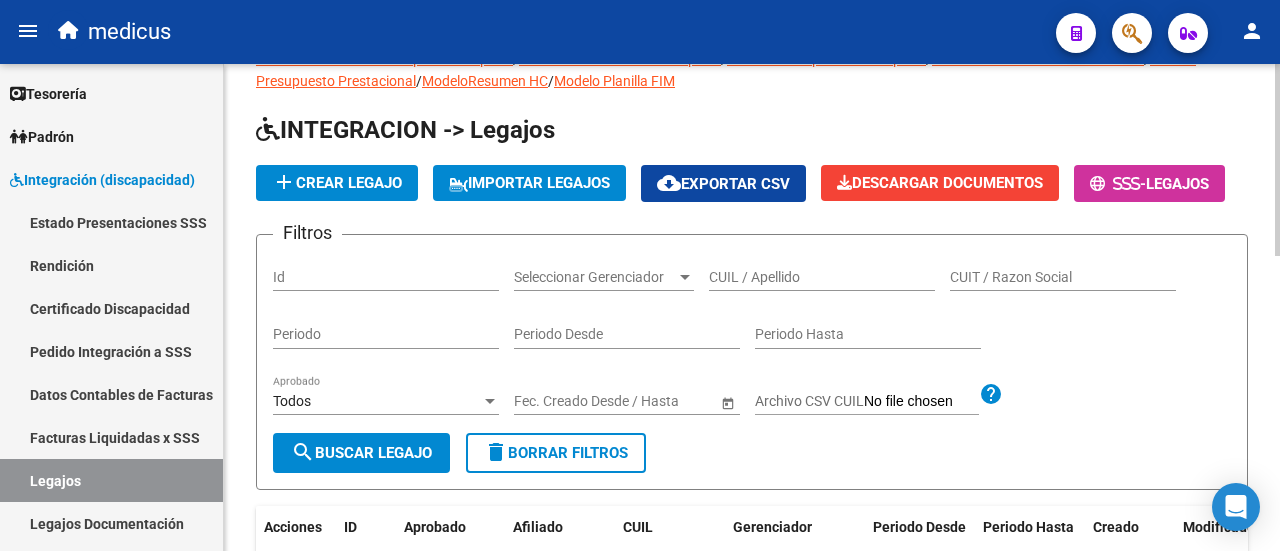 scroll, scrollTop: 0, scrollLeft: 0, axis: both 